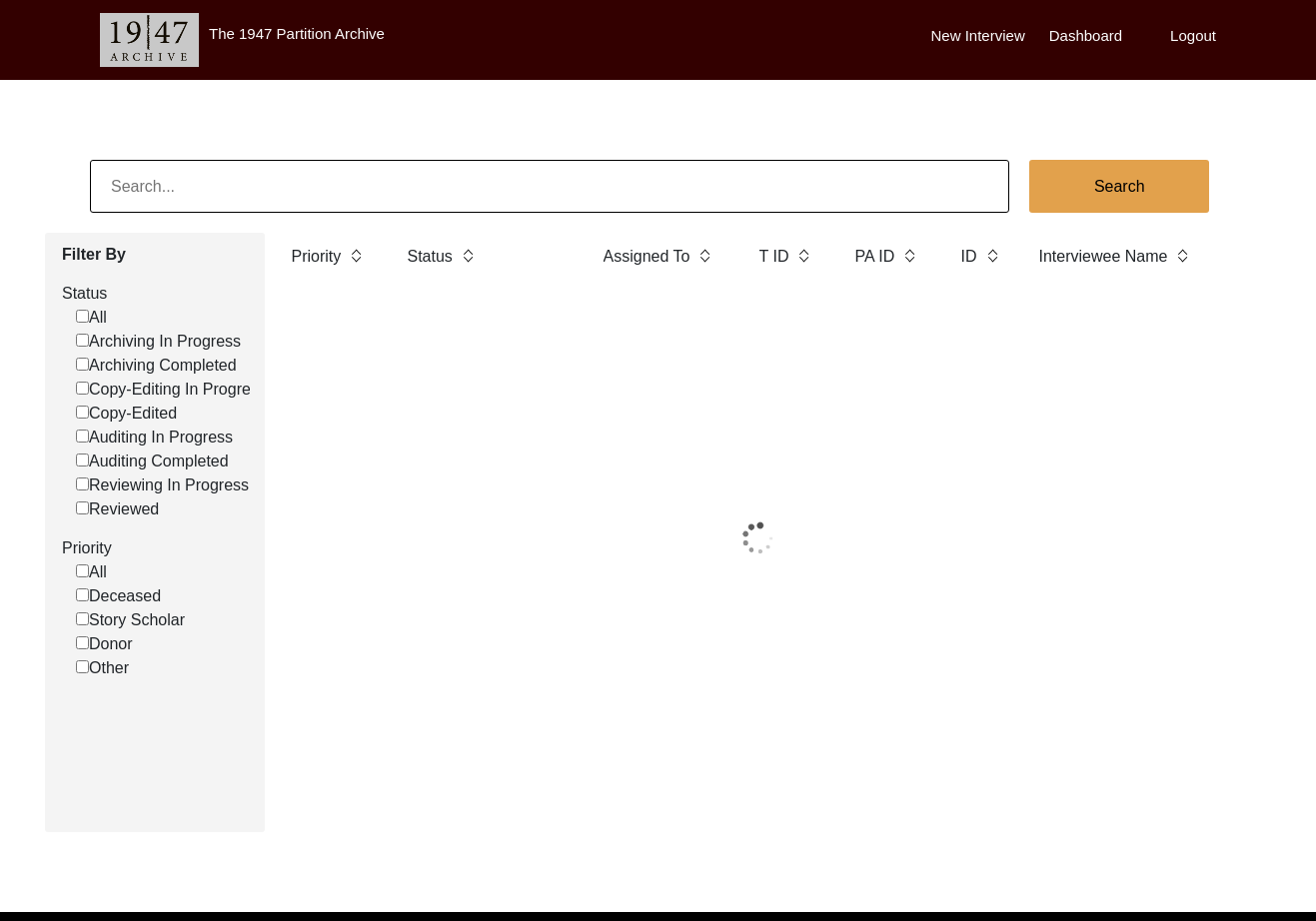 scroll, scrollTop: 0, scrollLeft: 0, axis: both 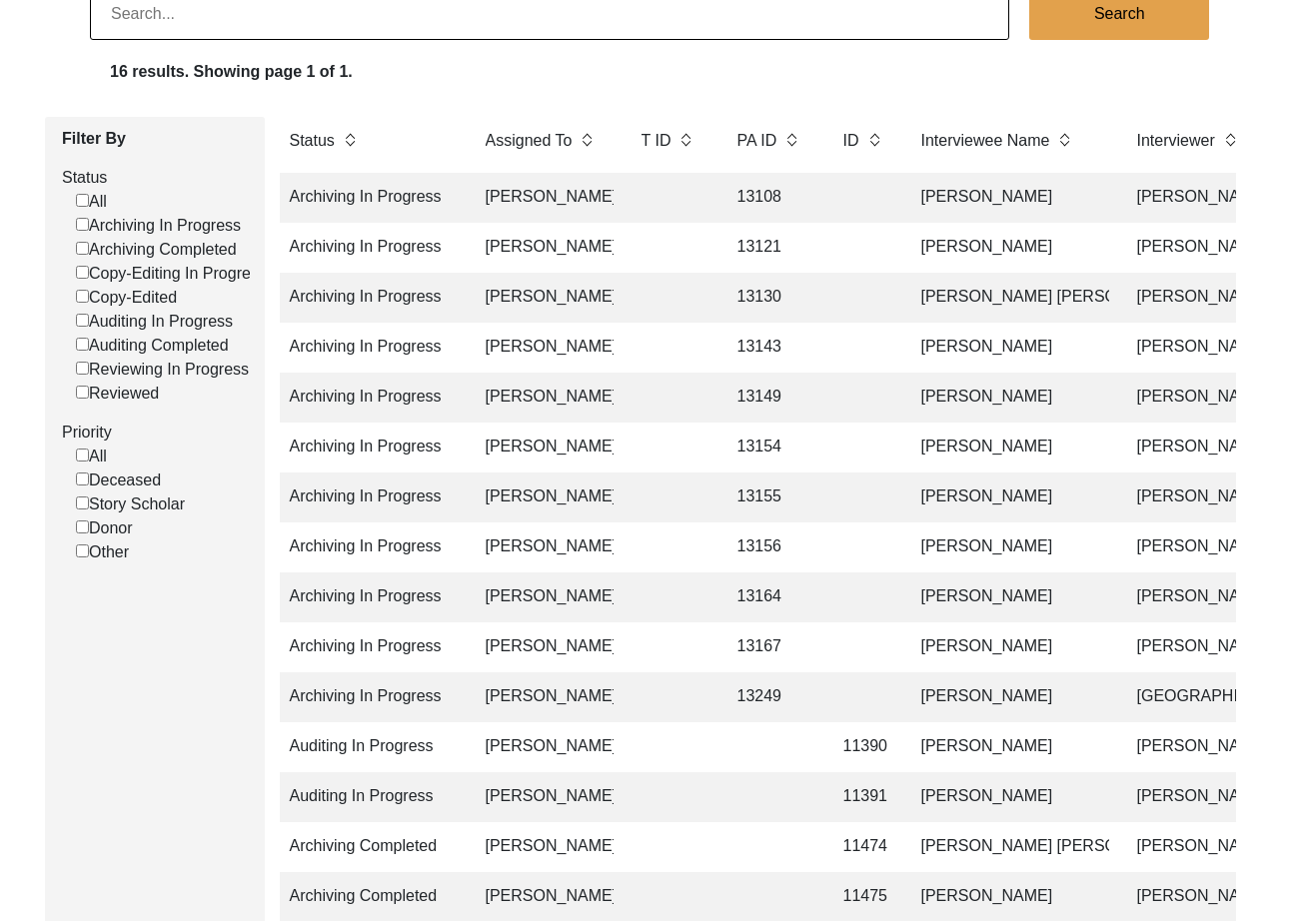 click on "[PERSON_NAME]" 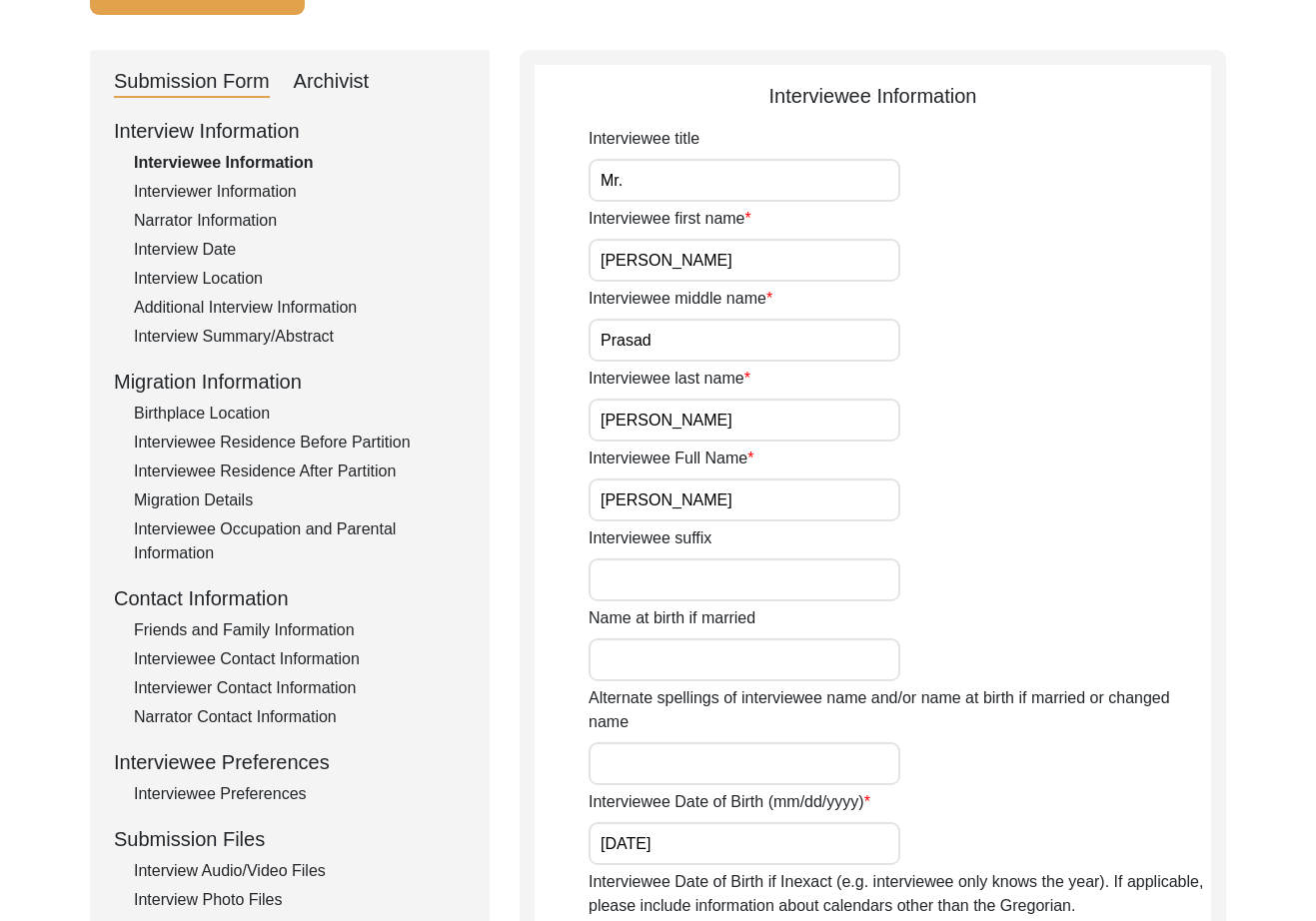 click on "Archivist" 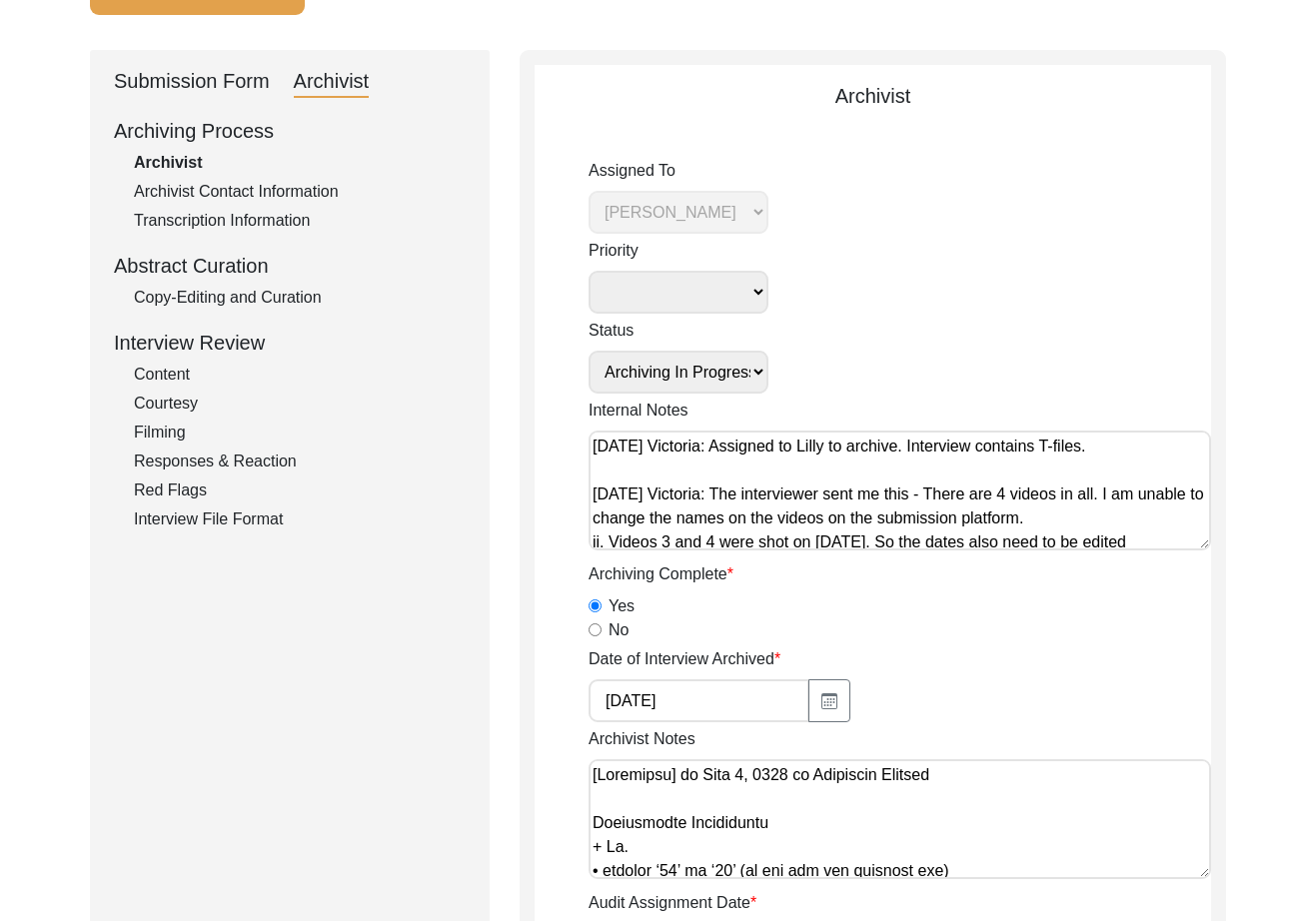 scroll, scrollTop: 8, scrollLeft: 0, axis: vertical 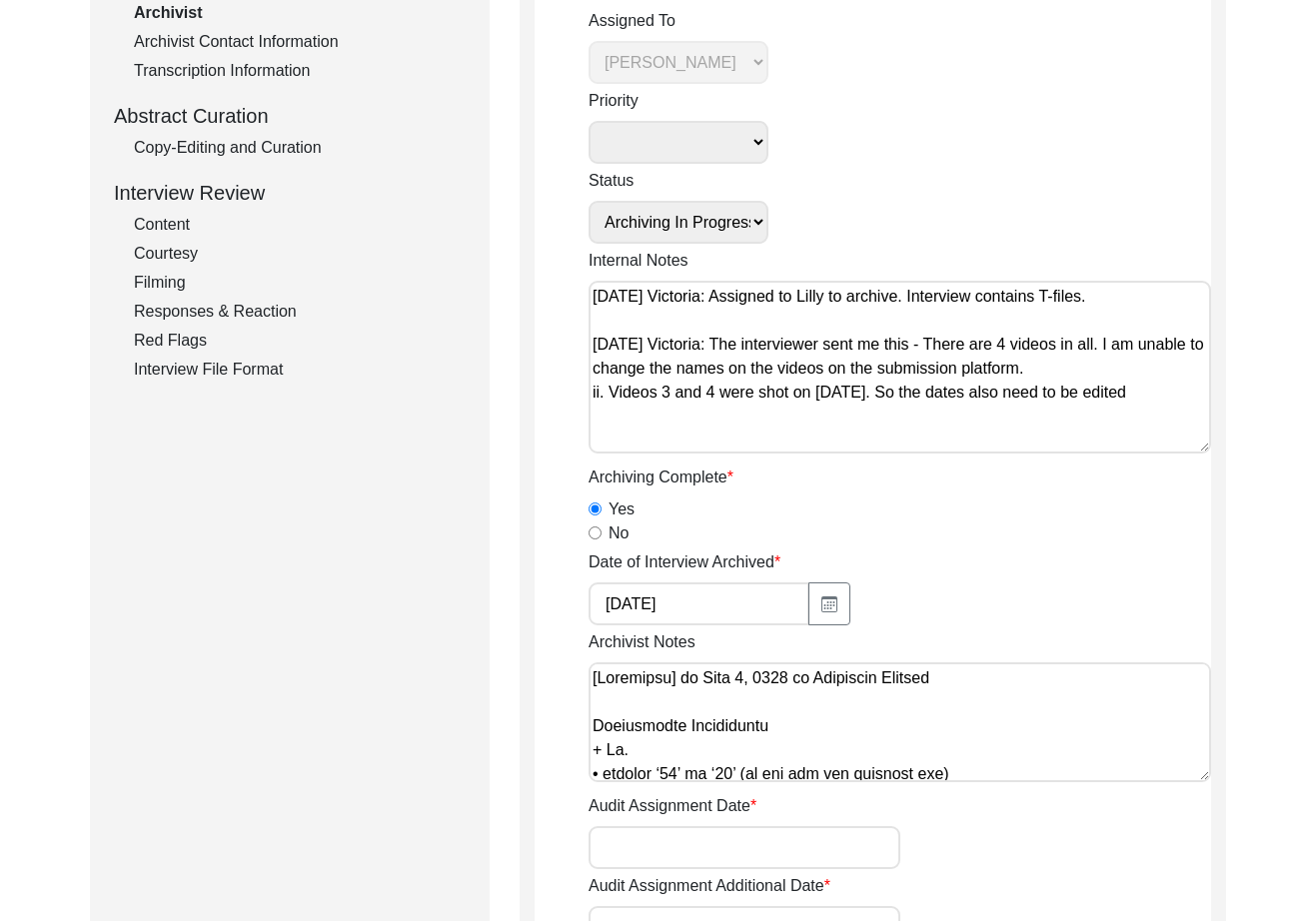 drag, startPoint x: 1200, startPoint y: 390, endPoint x: 1202, endPoint y: 443, distance: 53.037722 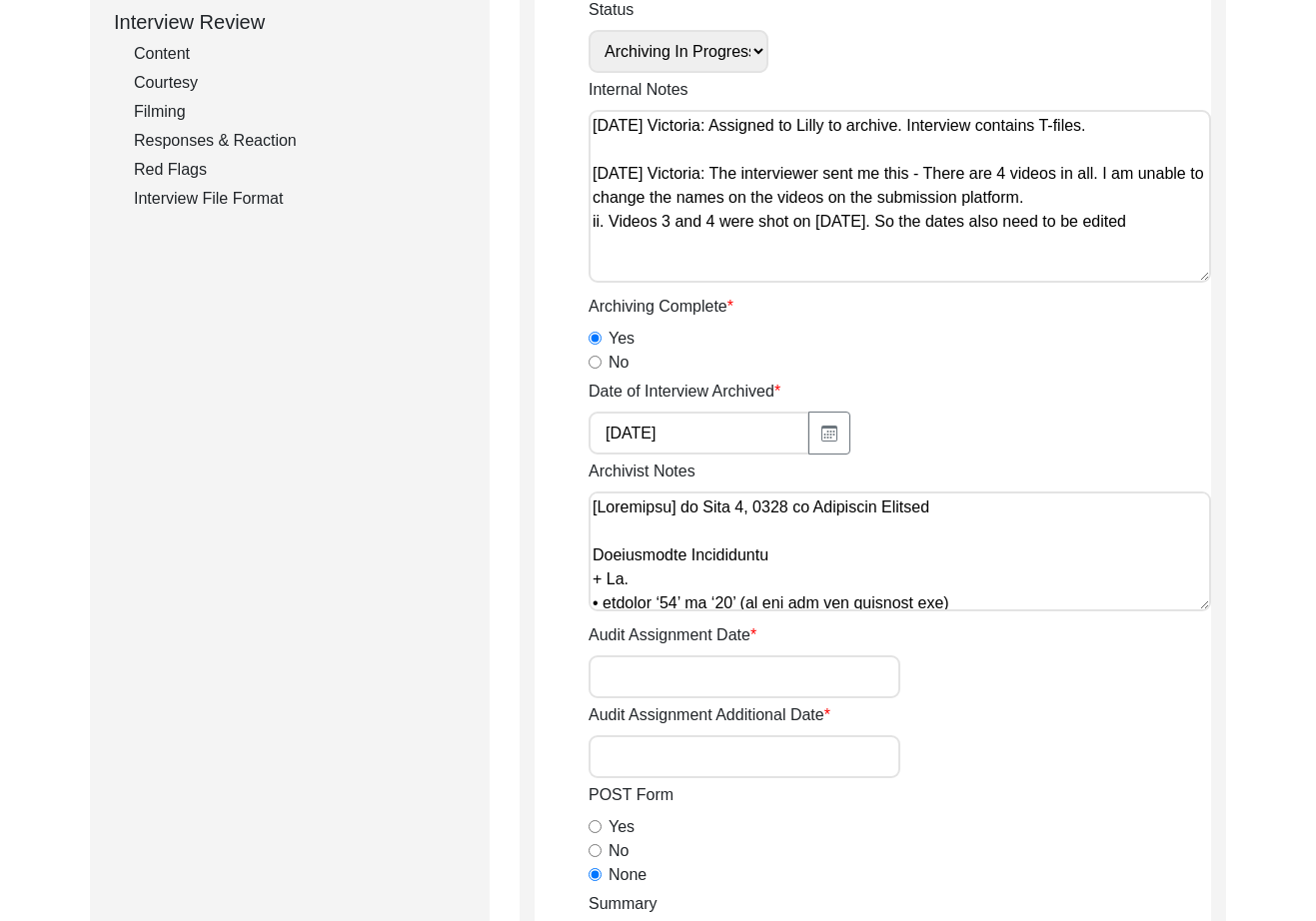 scroll, scrollTop: 496, scrollLeft: 0, axis: vertical 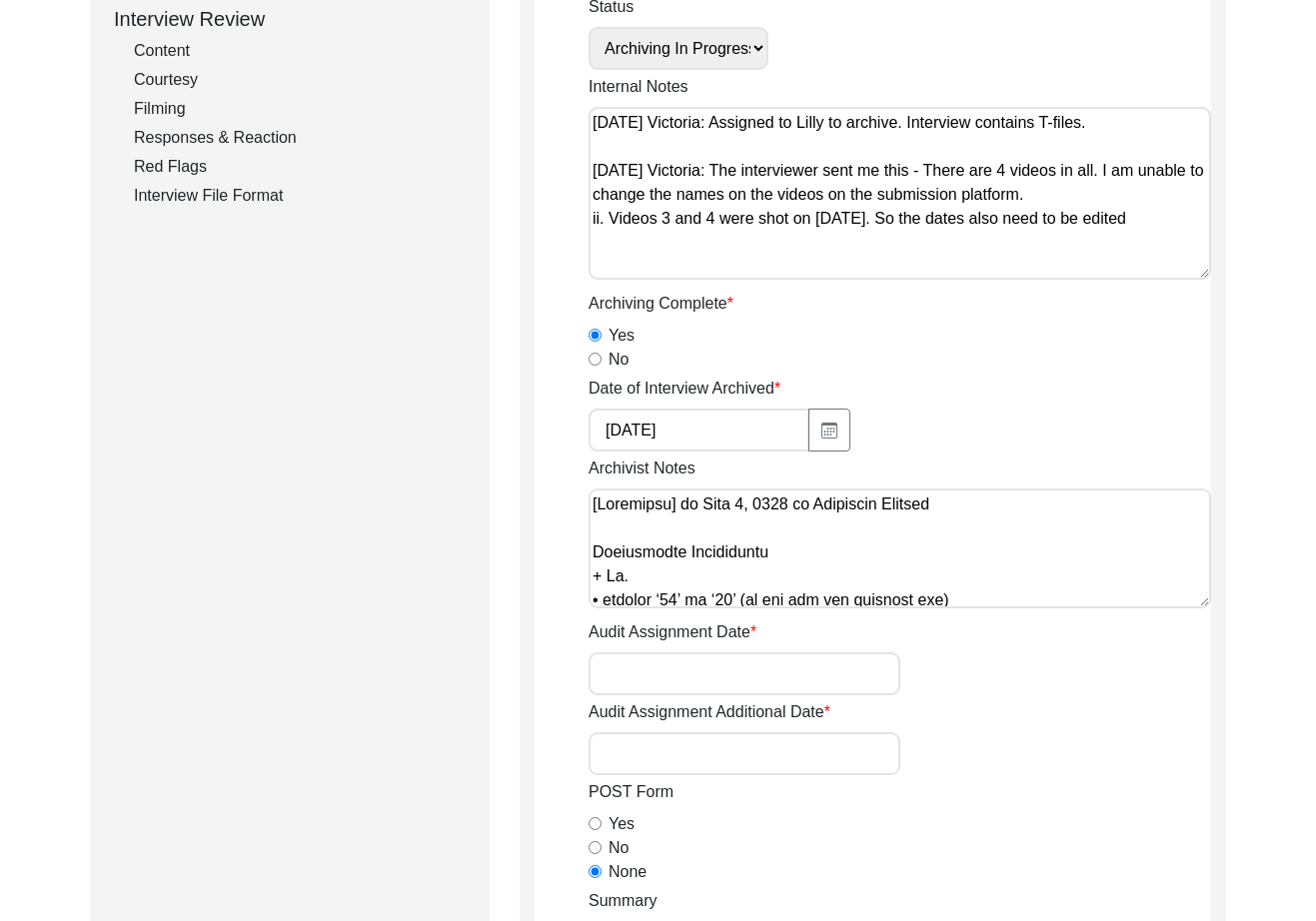 click on "Archivist Notes" at bounding box center (899, 548) 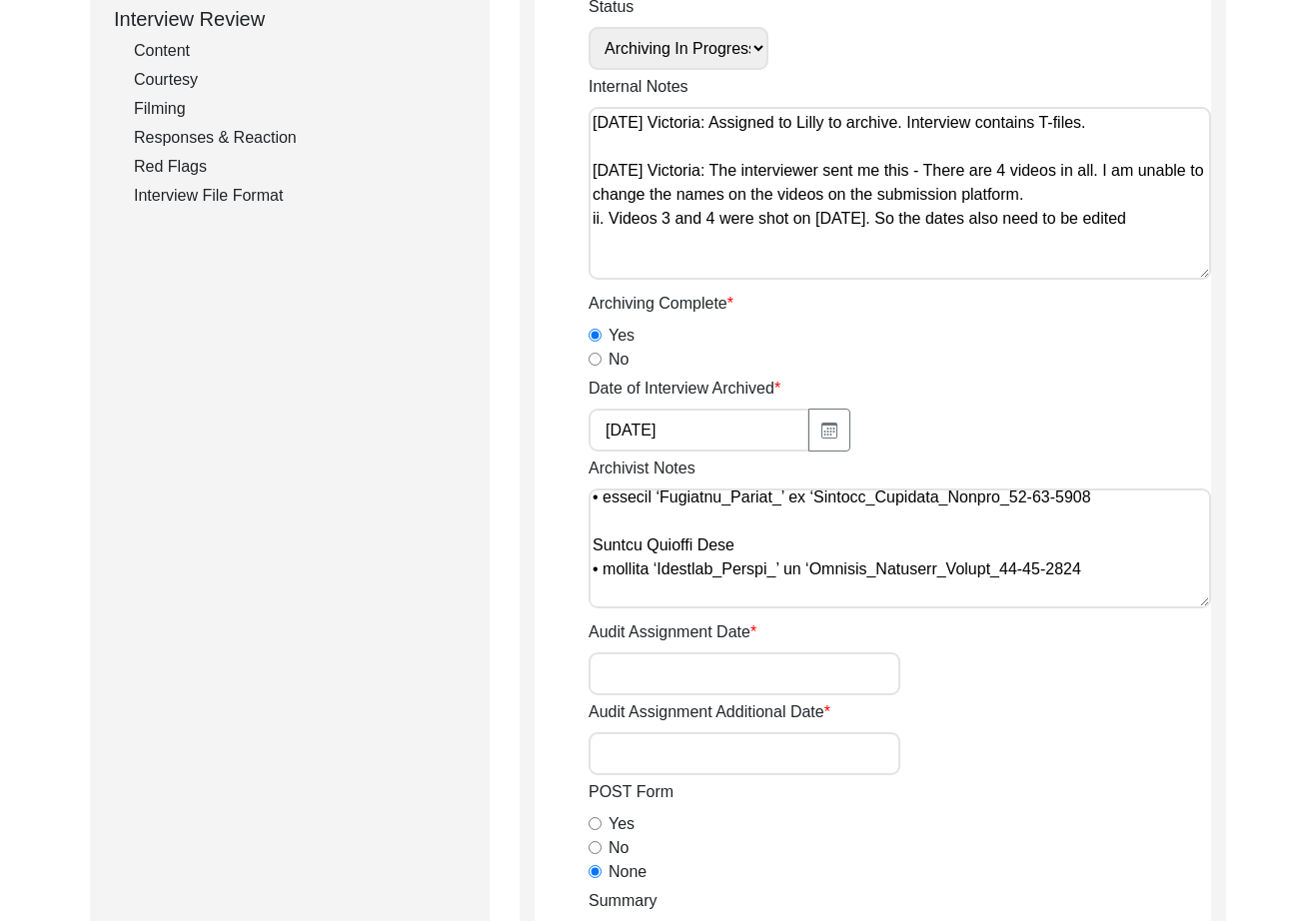 scroll, scrollTop: 1375, scrollLeft: 0, axis: vertical 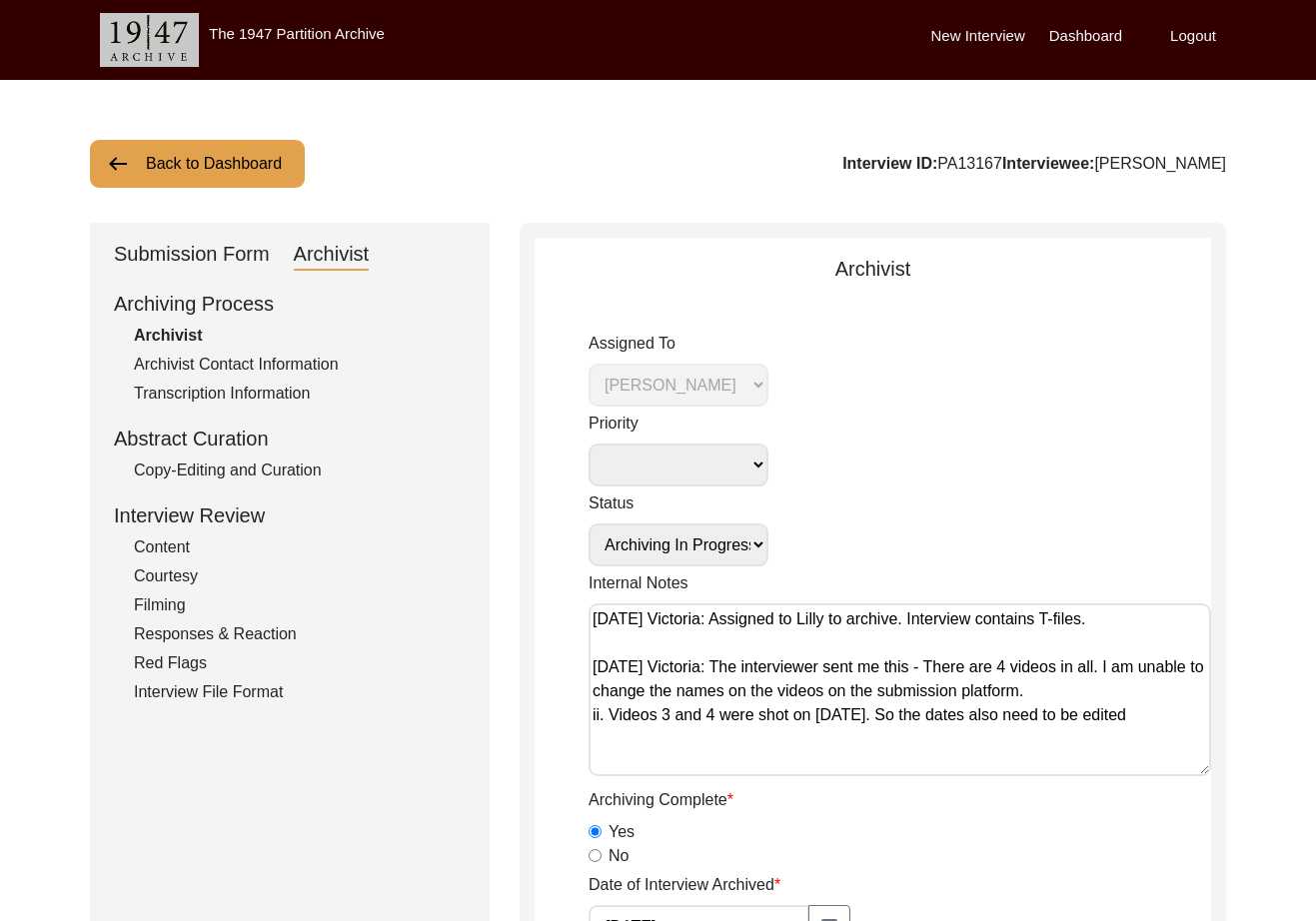 click on "Back to Dashboard" 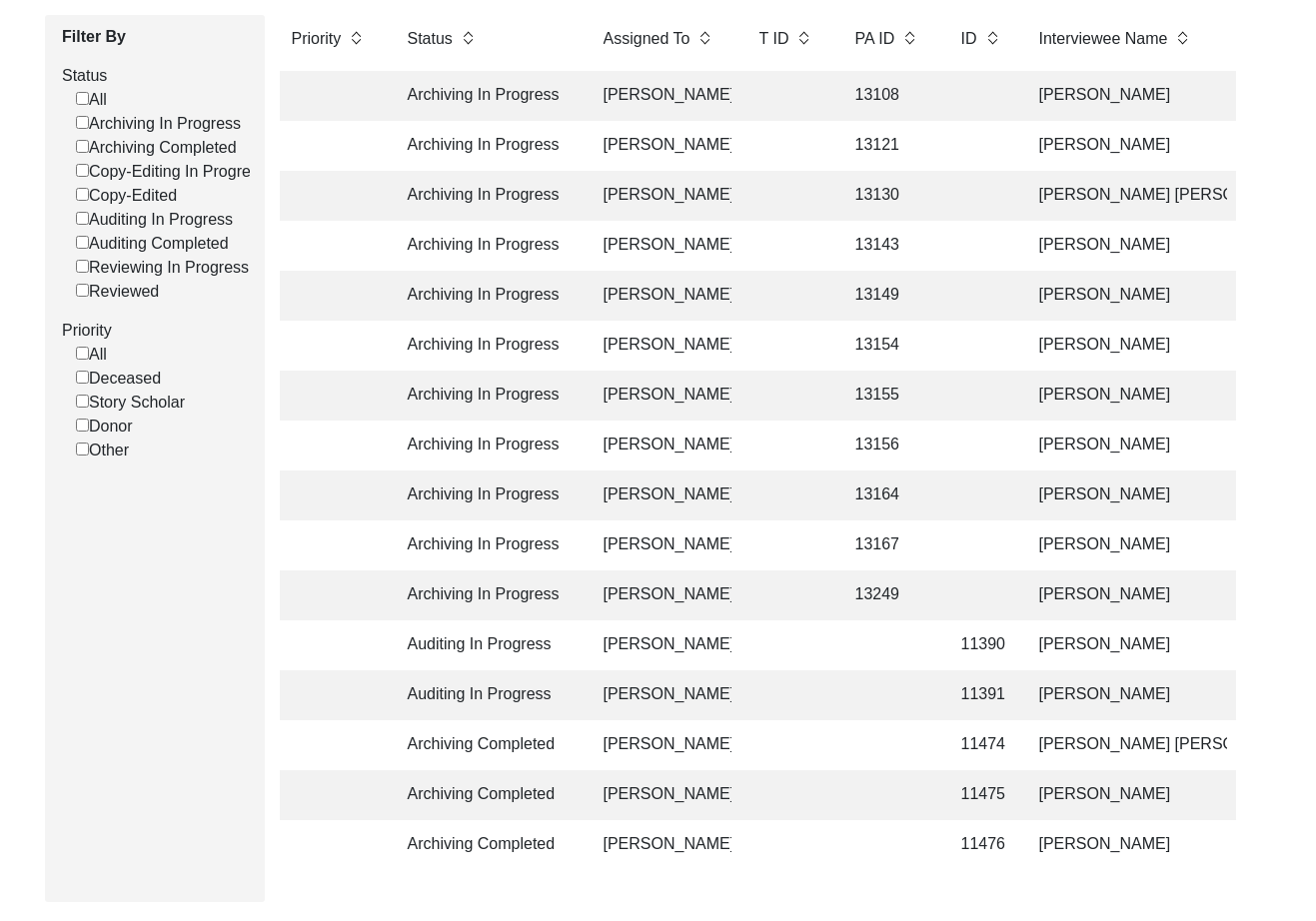 scroll, scrollTop: 341, scrollLeft: 0, axis: vertical 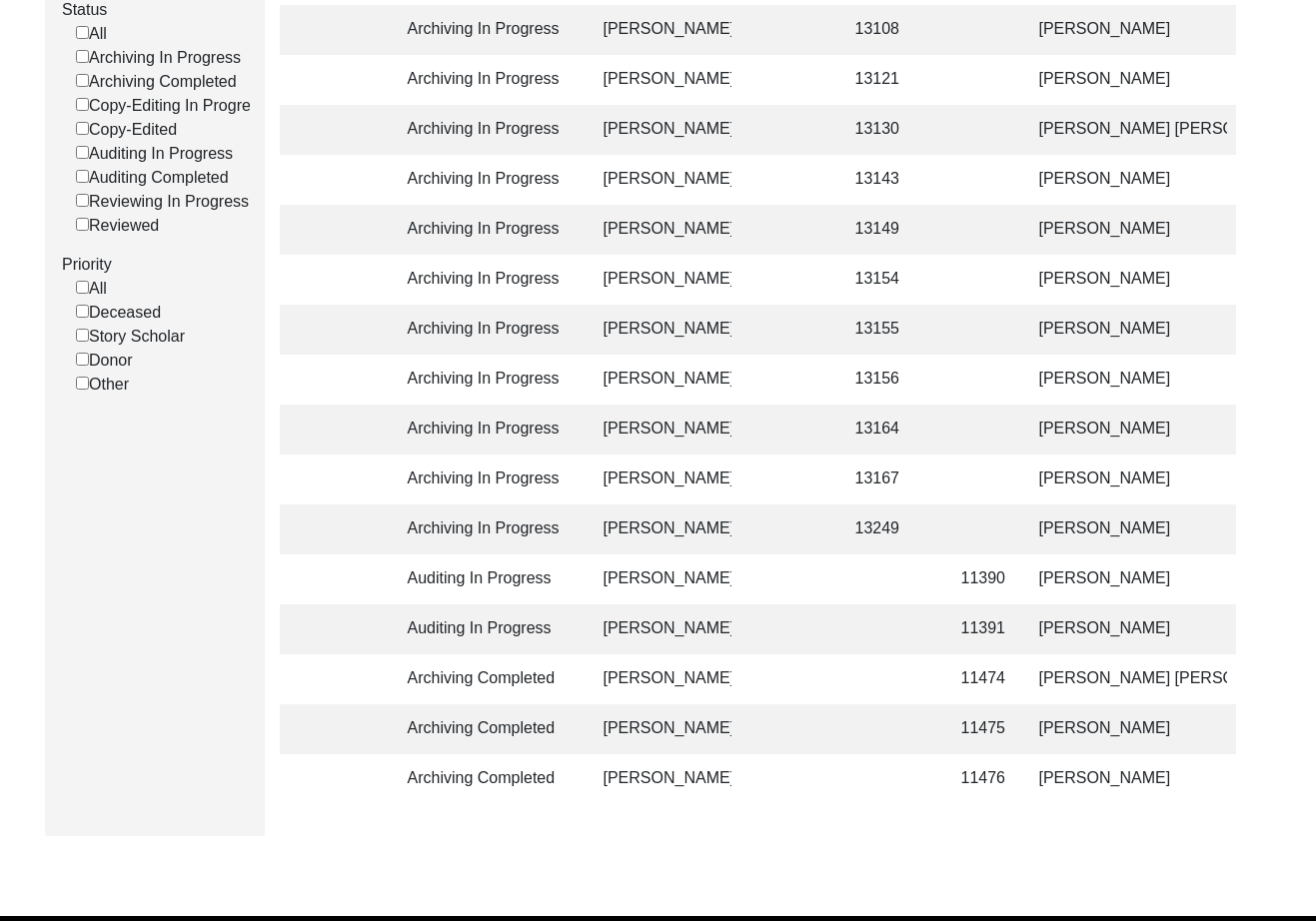 click on "13249" 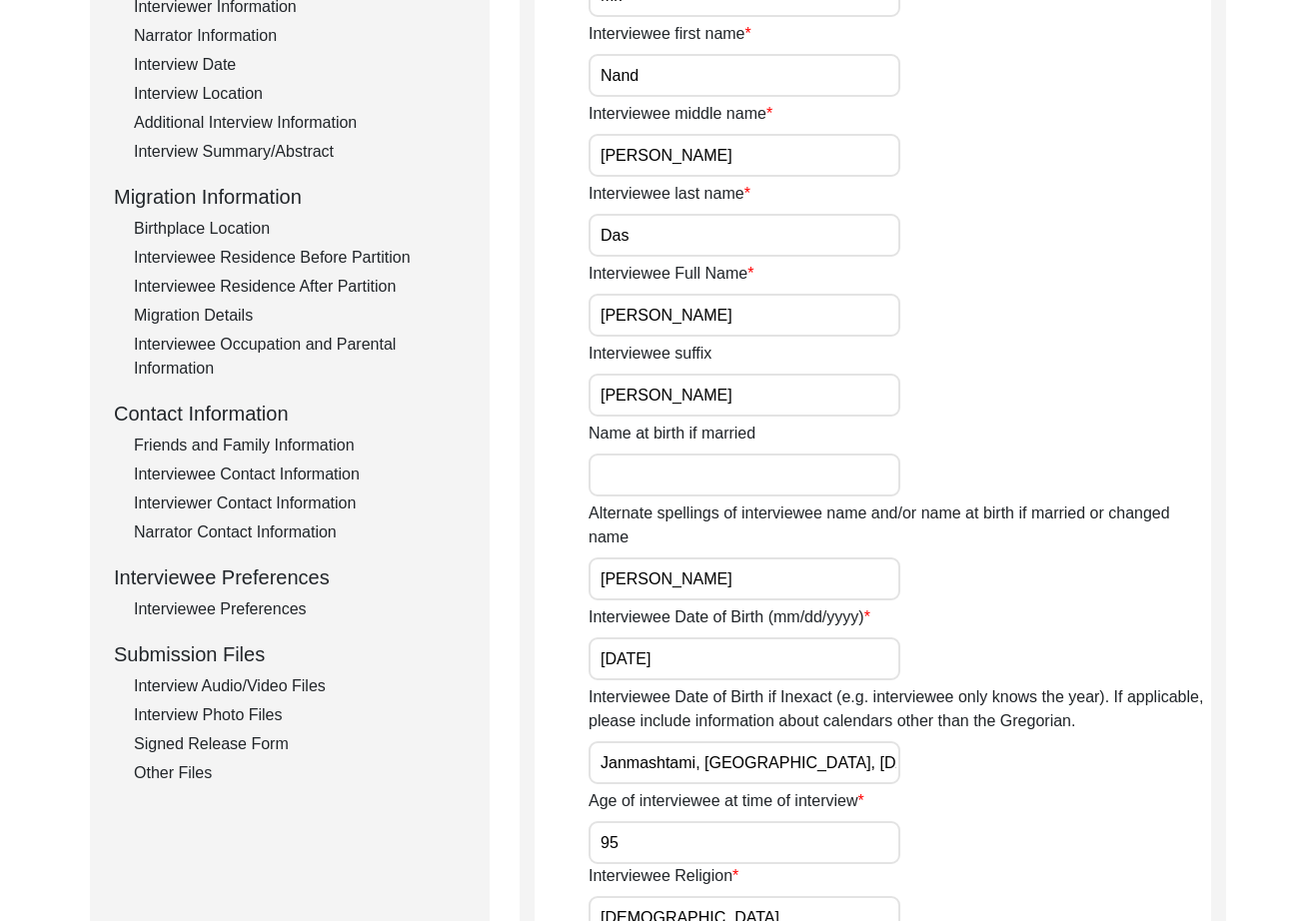 scroll, scrollTop: 450, scrollLeft: 0, axis: vertical 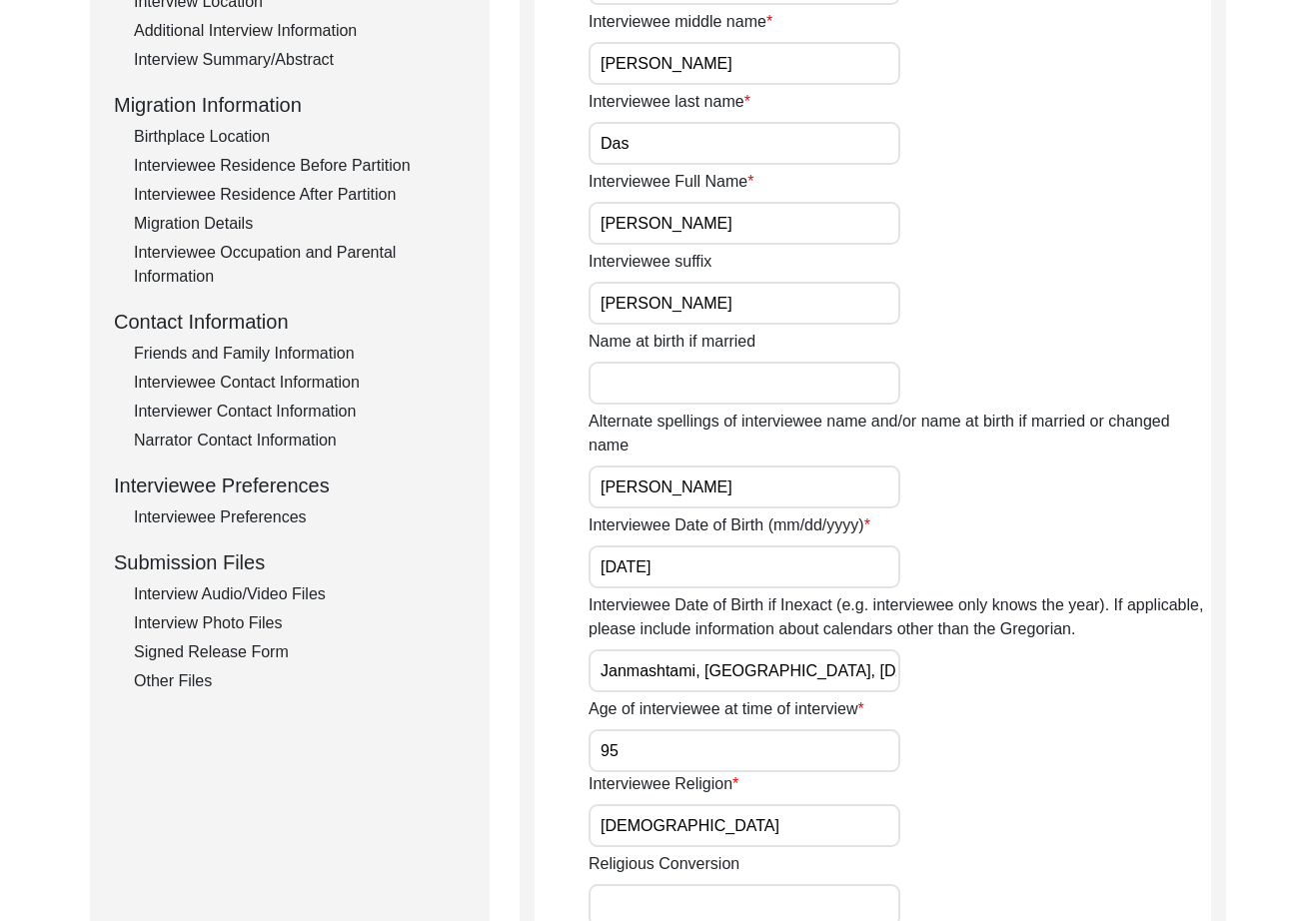 click on "Interview Audio/Video Files" 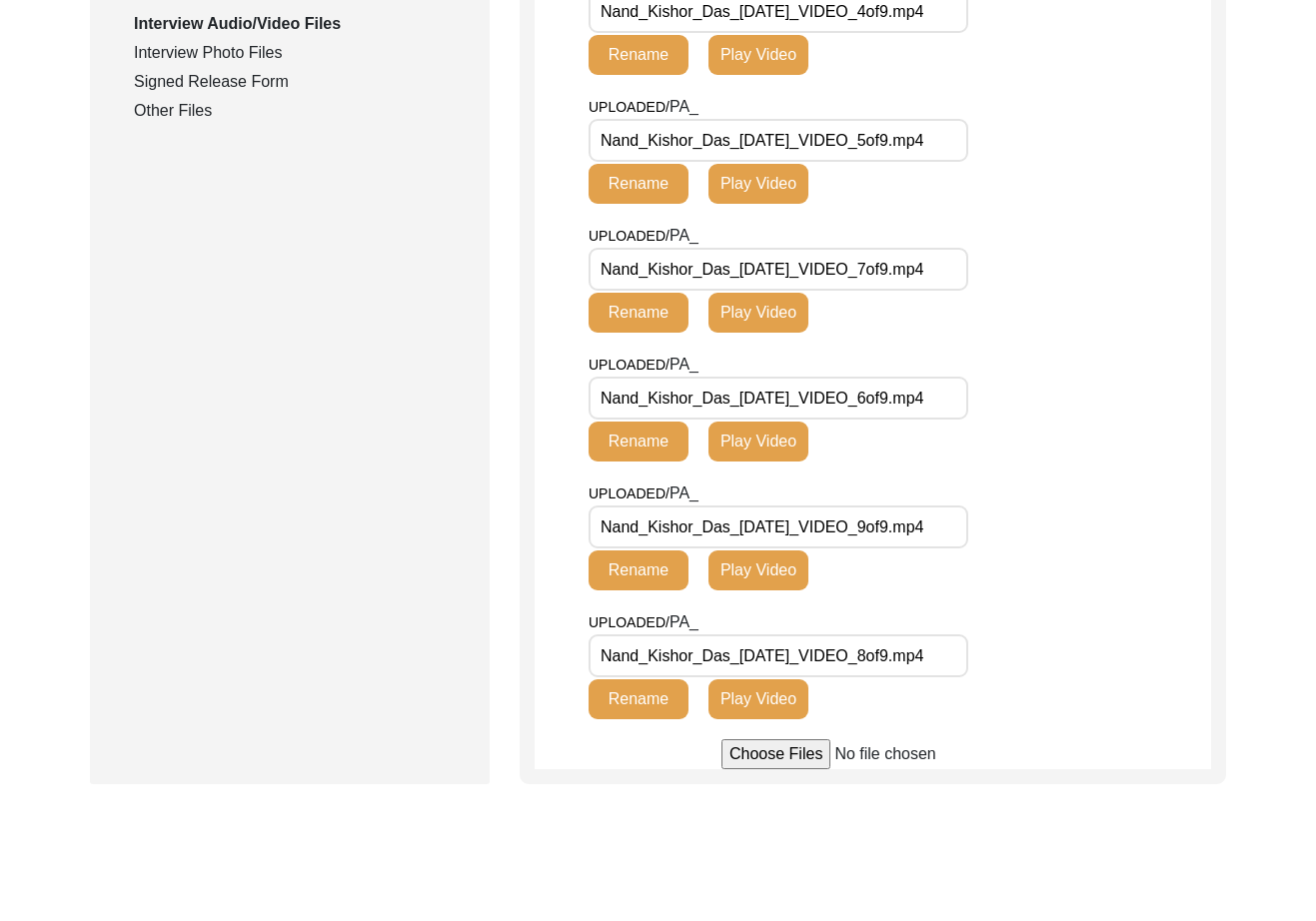 scroll, scrollTop: 1021, scrollLeft: 0, axis: vertical 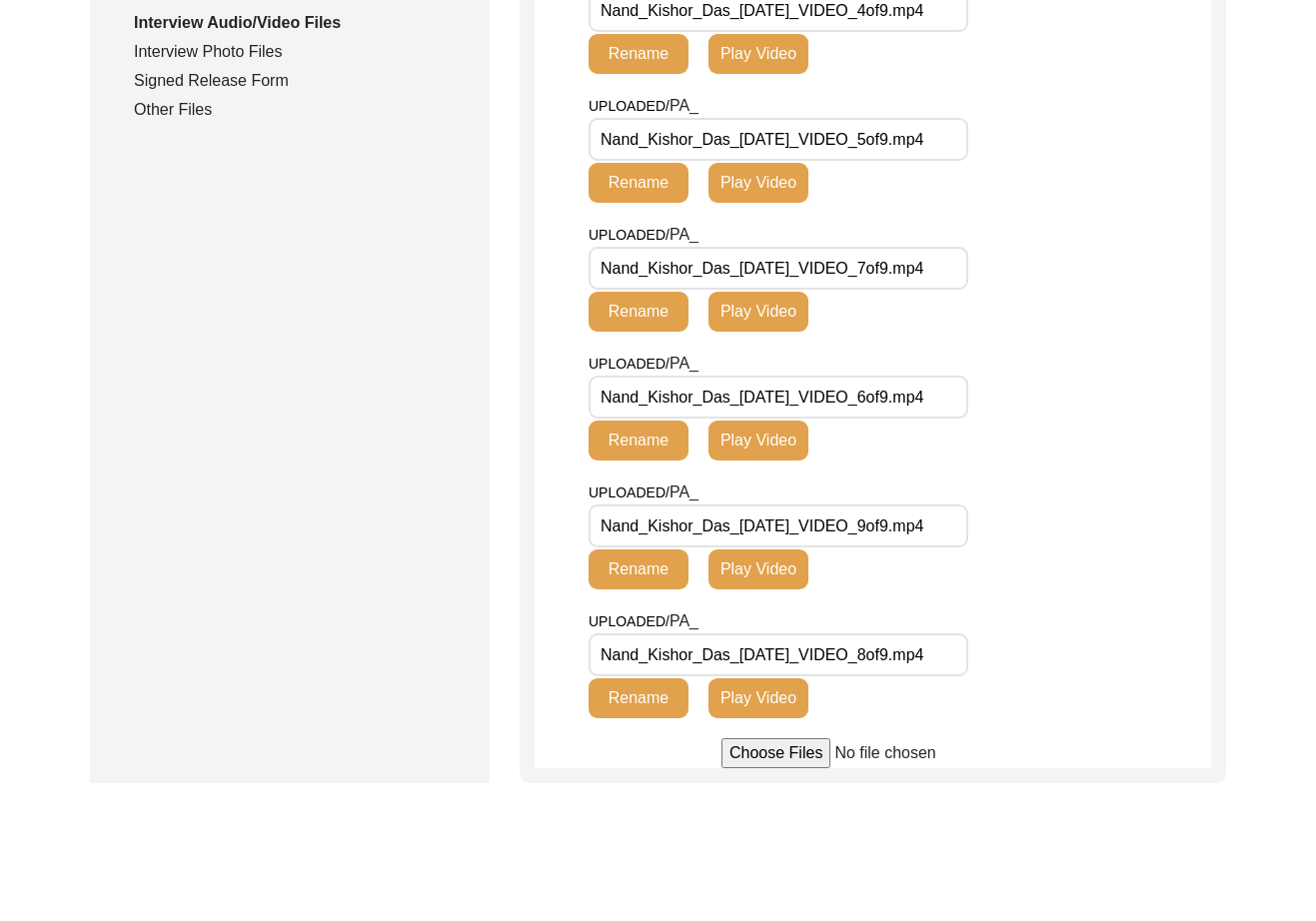 click on "Interview Photo Files" 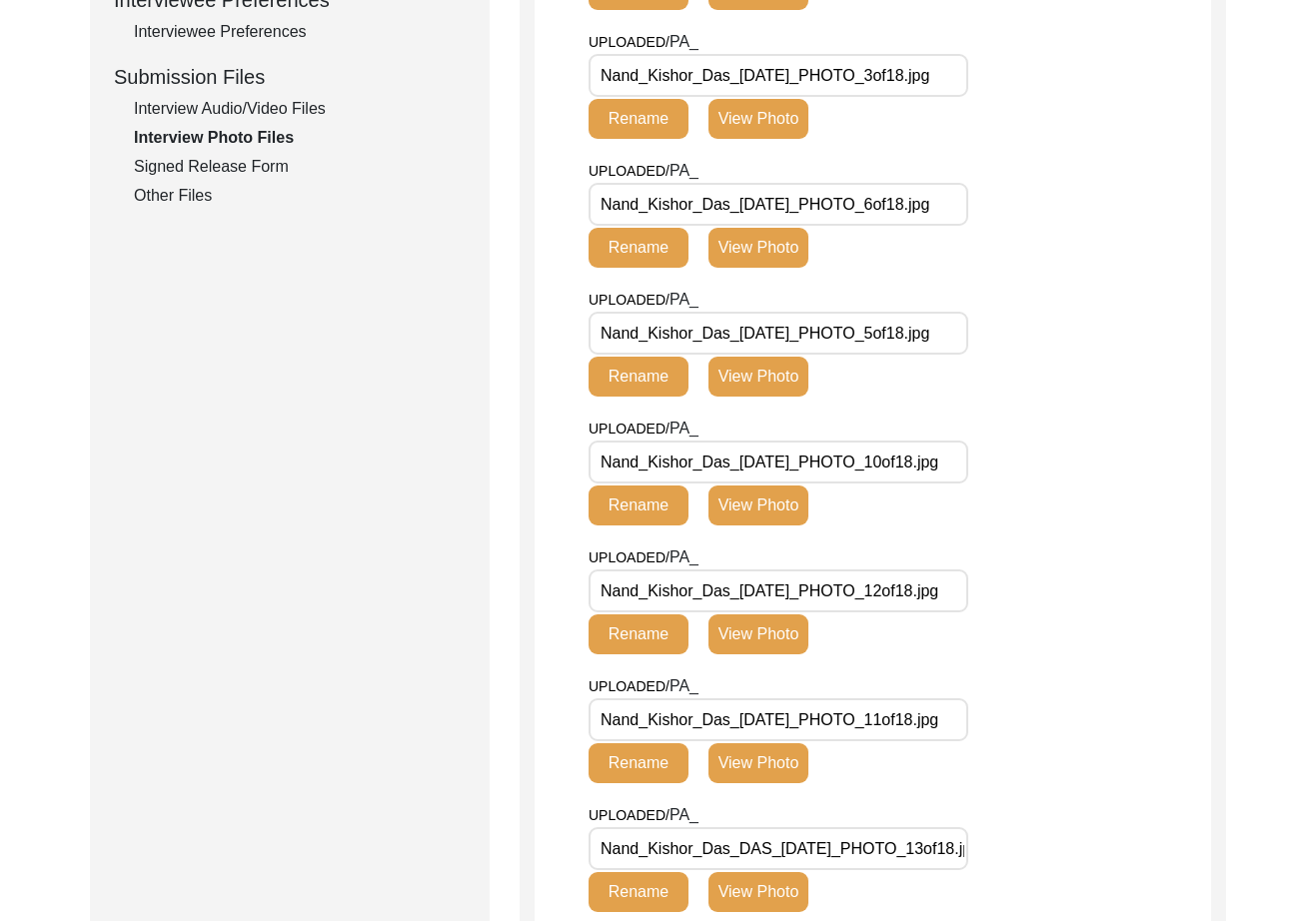 scroll, scrollTop: 936, scrollLeft: 0, axis: vertical 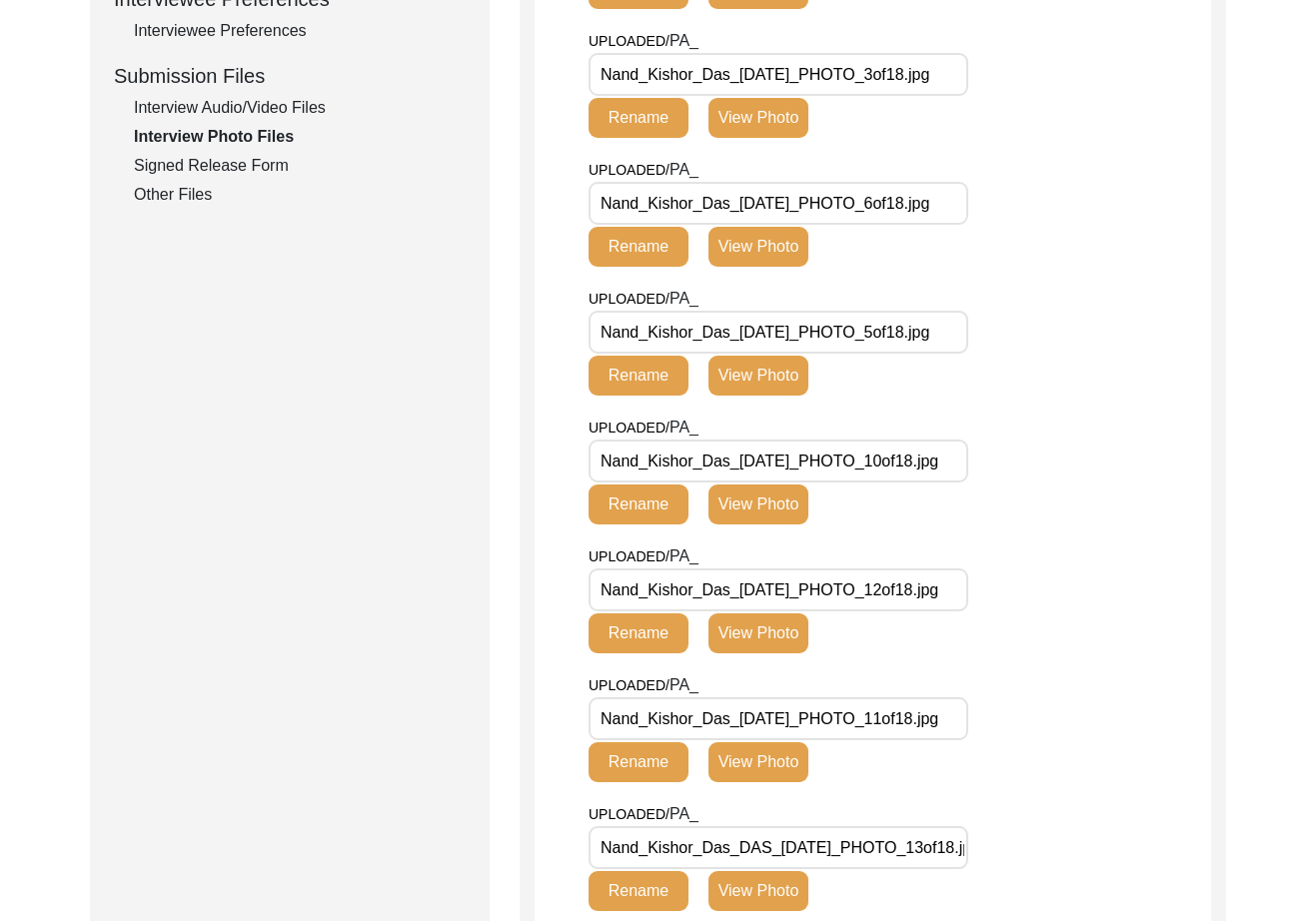 click on "Nand_Kishor_Das_[DATE]_PHOTO_3of18.jpg" at bounding box center (778, 74) 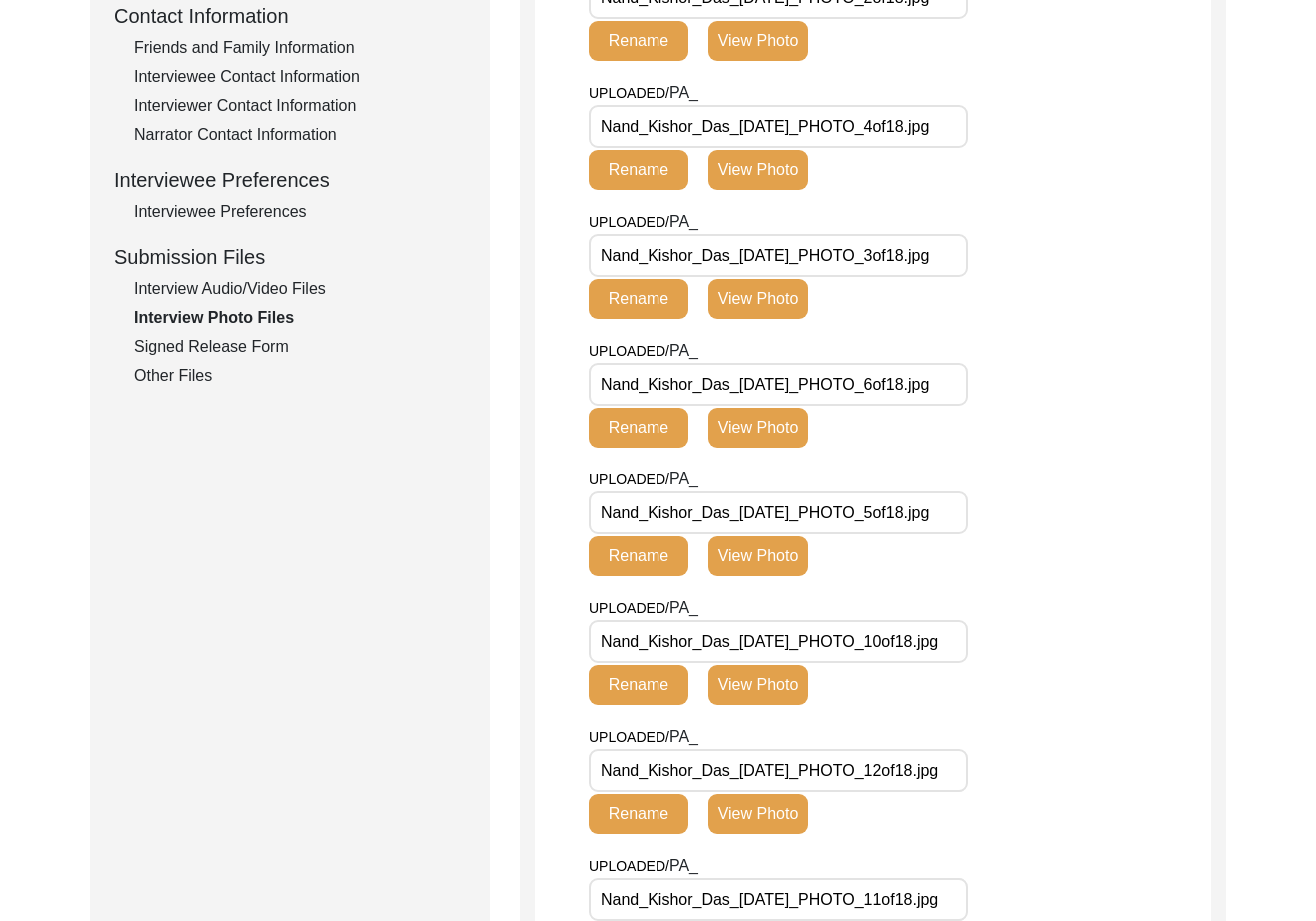 scroll, scrollTop: 426, scrollLeft: 0, axis: vertical 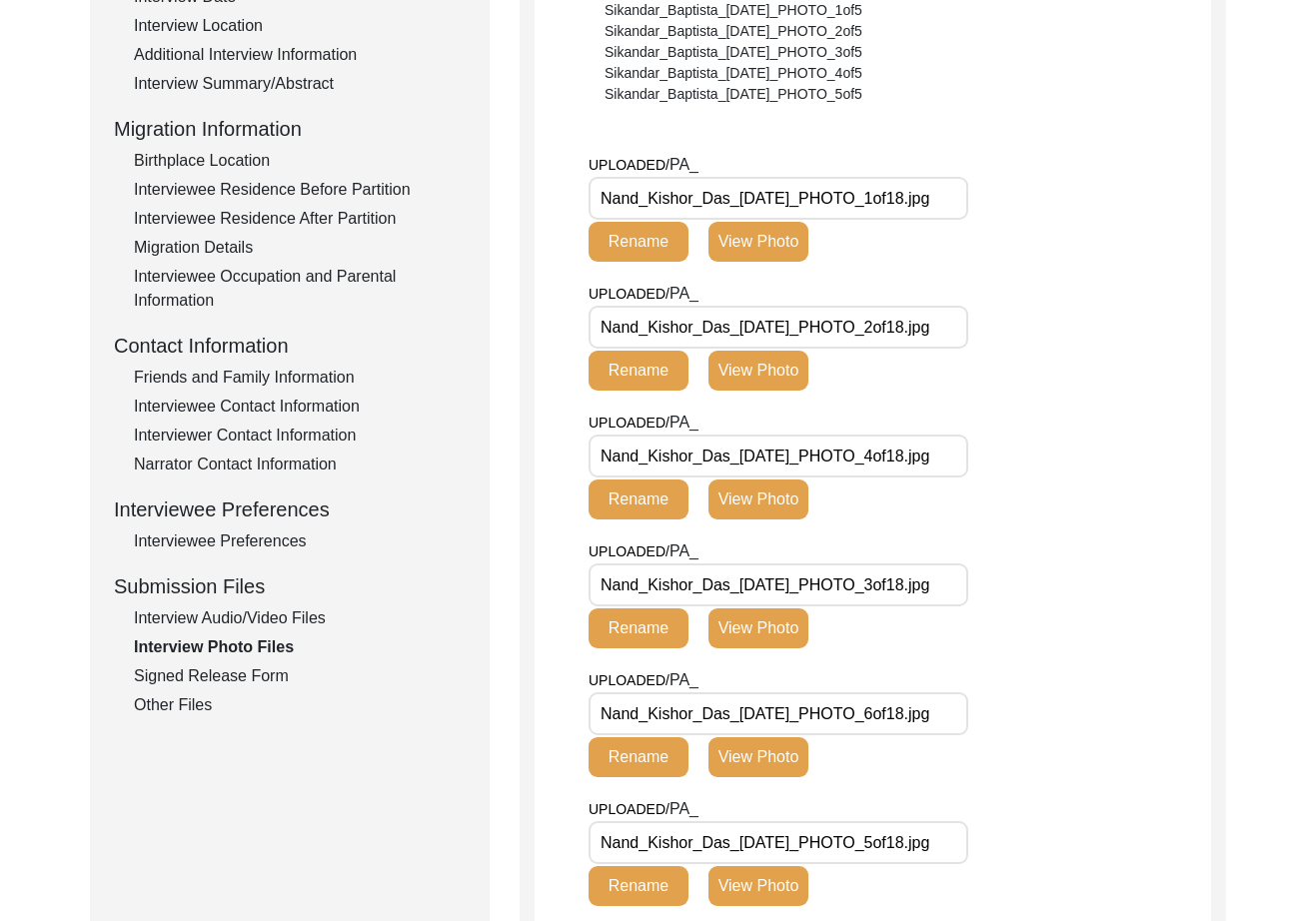 click on "Nand_Kishor_Das_[DATE]_PHOTO_1of18.jpg" at bounding box center [778, 198] 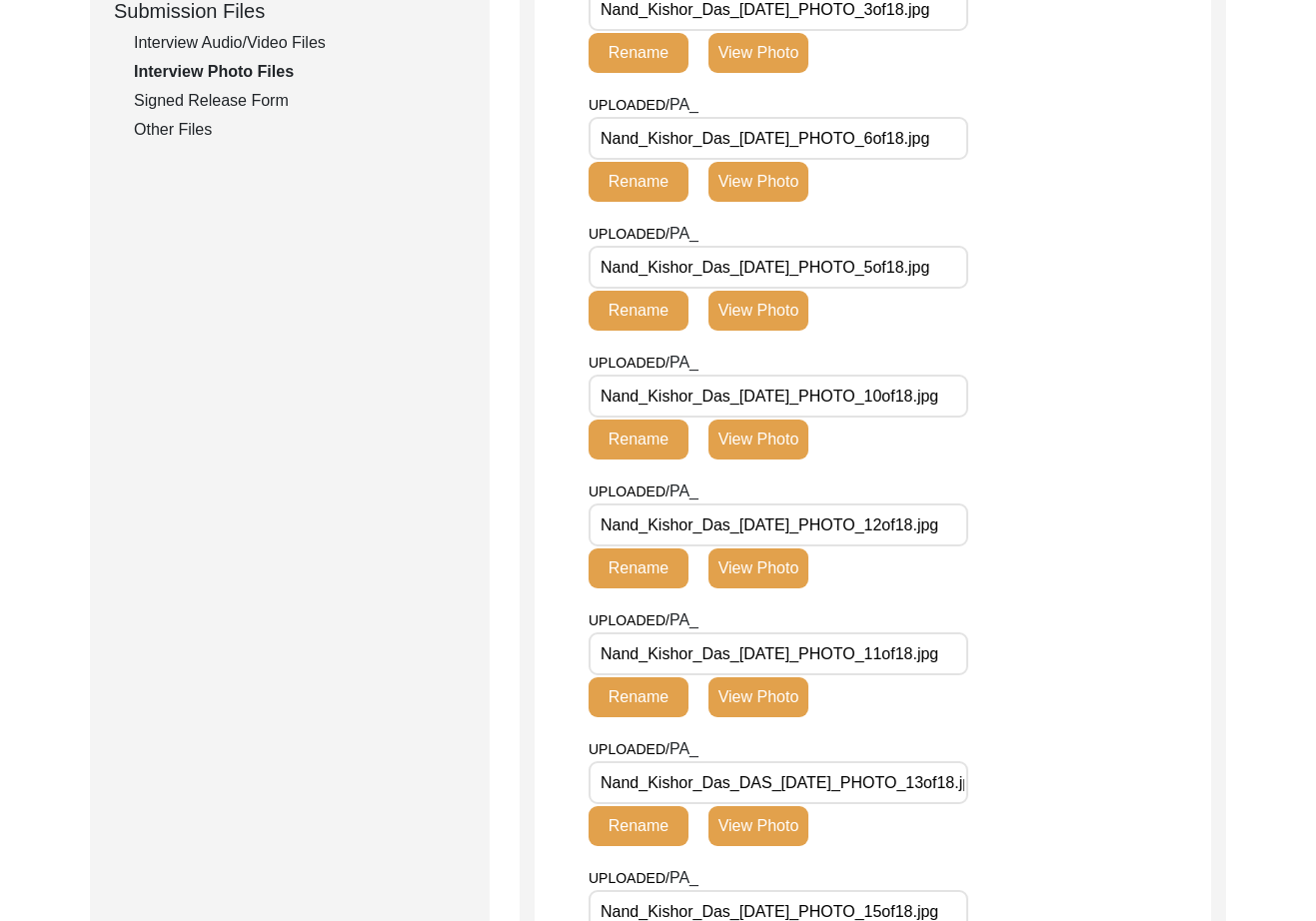 scroll, scrollTop: 1032, scrollLeft: 0, axis: vertical 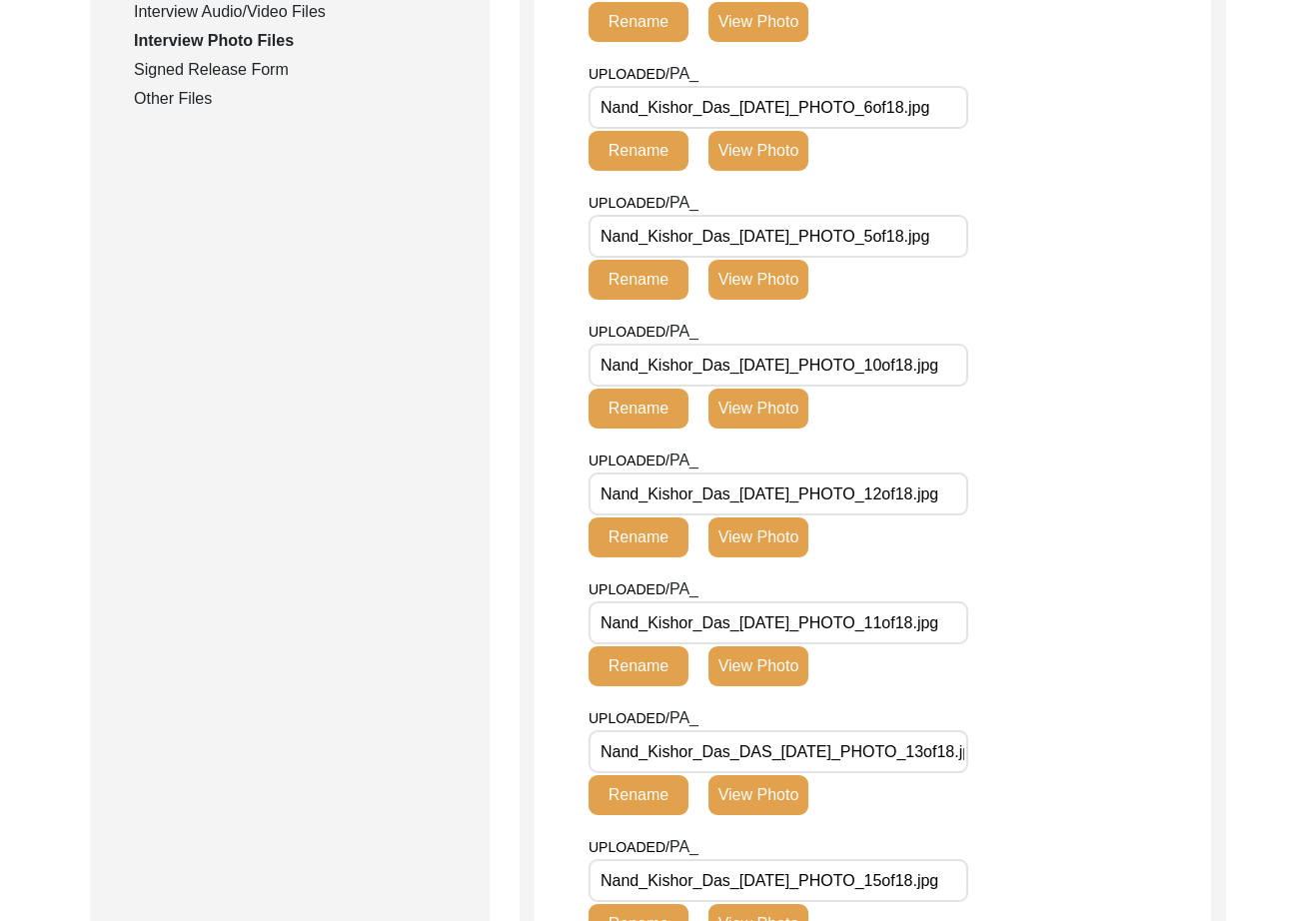 click on "Nand_Kishor_Das_[DATE]_PHOTO_12of18.jpg" at bounding box center [778, 493] 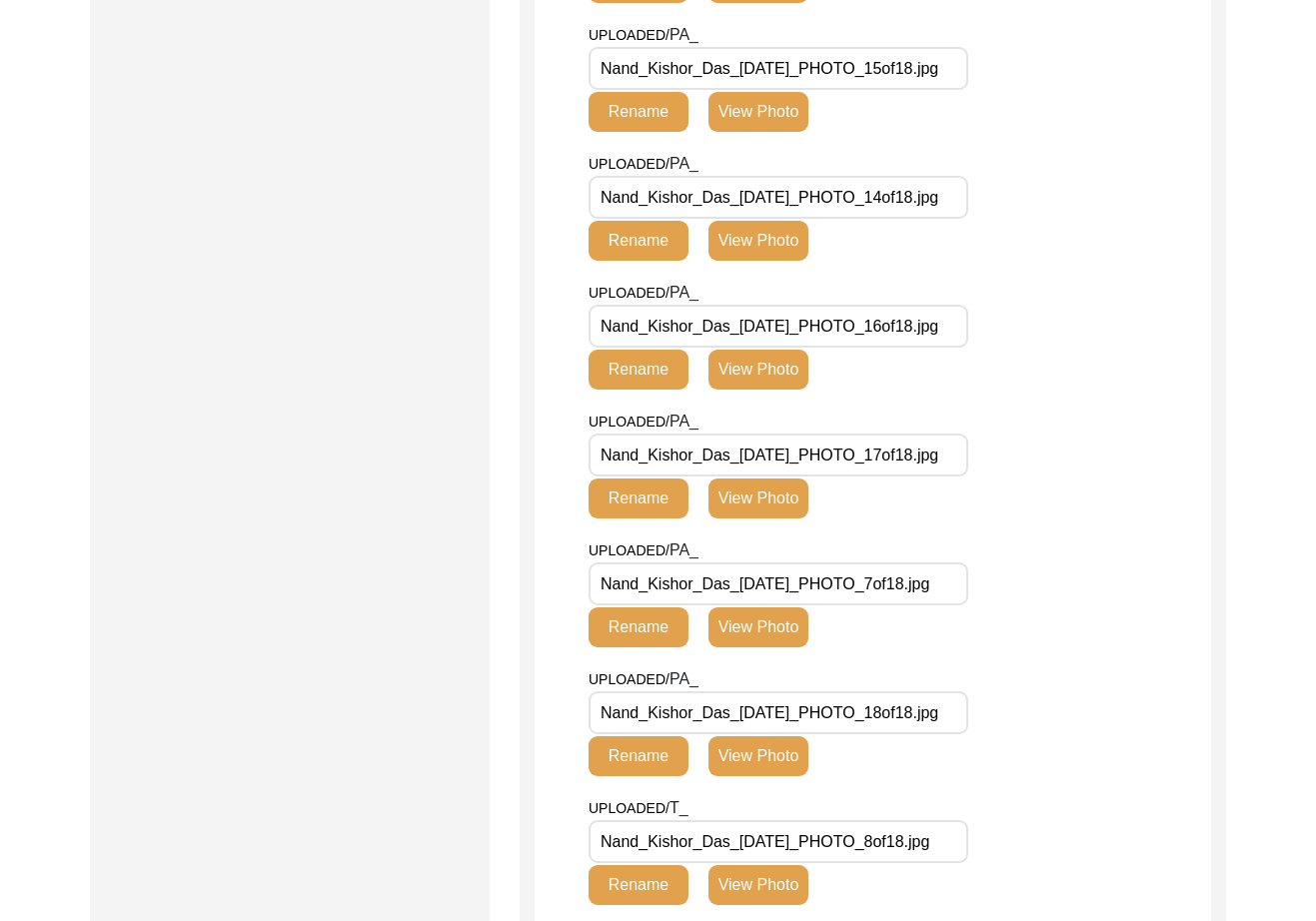scroll, scrollTop: 1851, scrollLeft: 0, axis: vertical 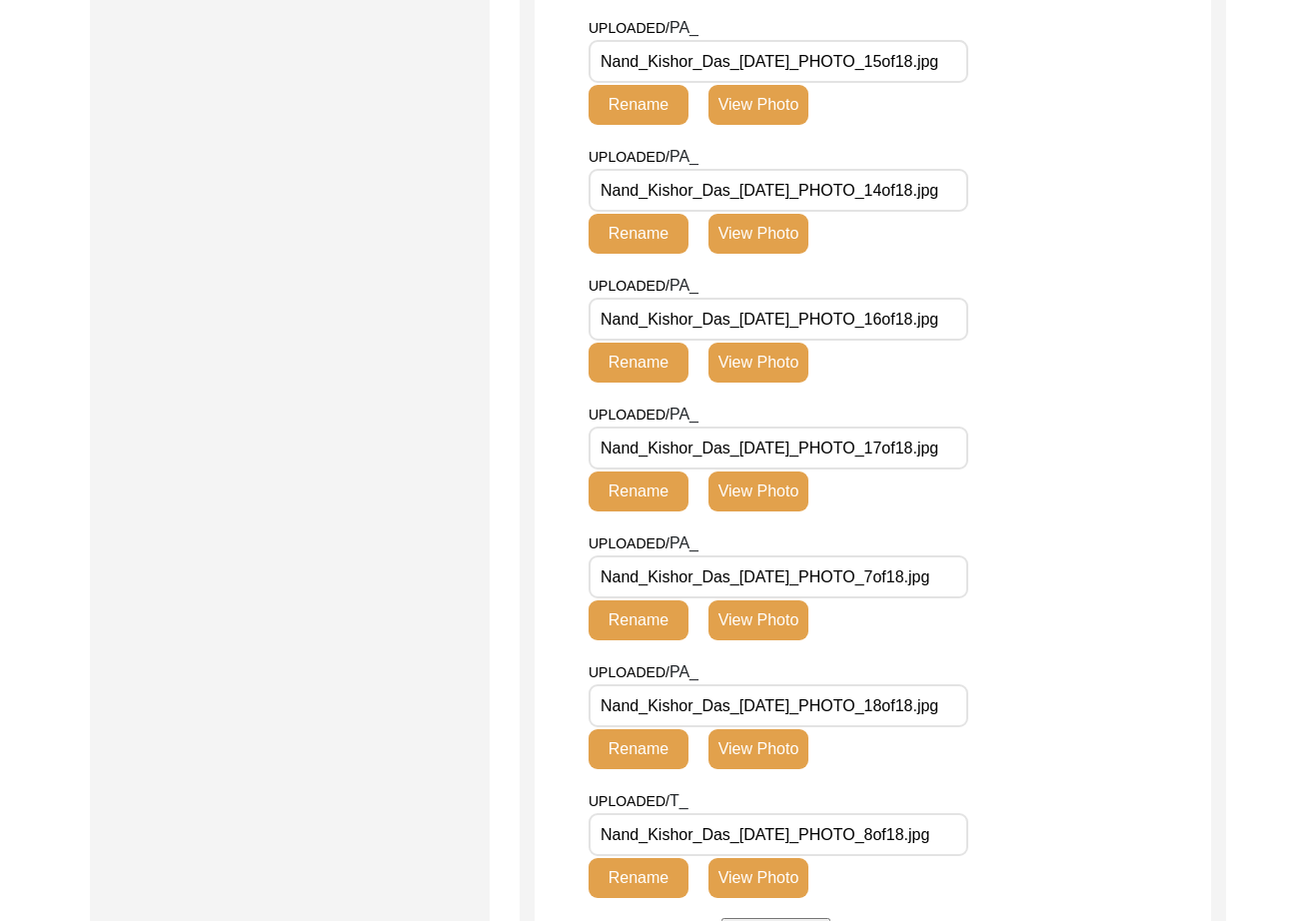 click on "Nand_Kishor_Das_[DATE]_PHOTO_17of18.jpg" at bounding box center (778, 448) 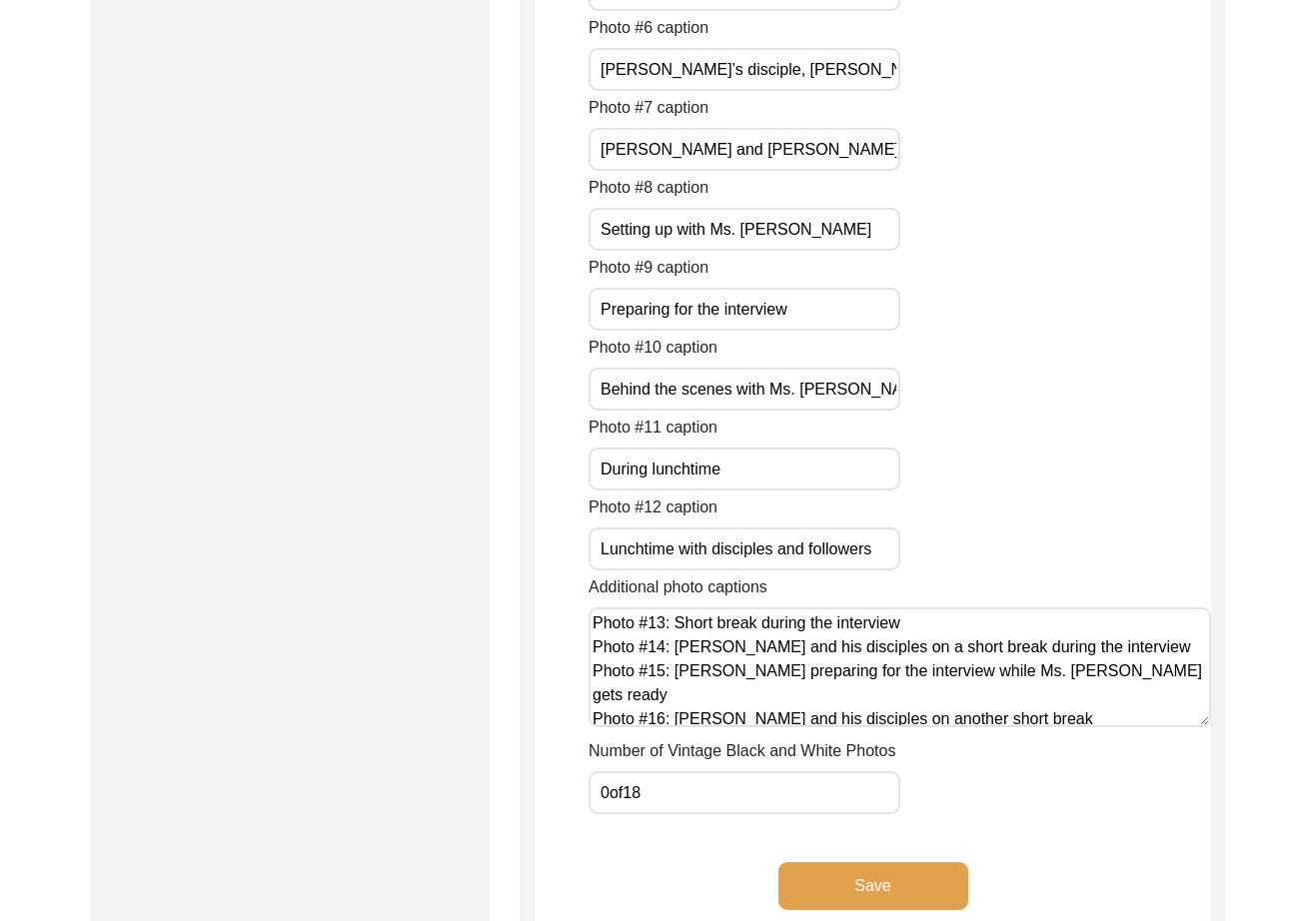 scroll, scrollTop: 3331, scrollLeft: 0, axis: vertical 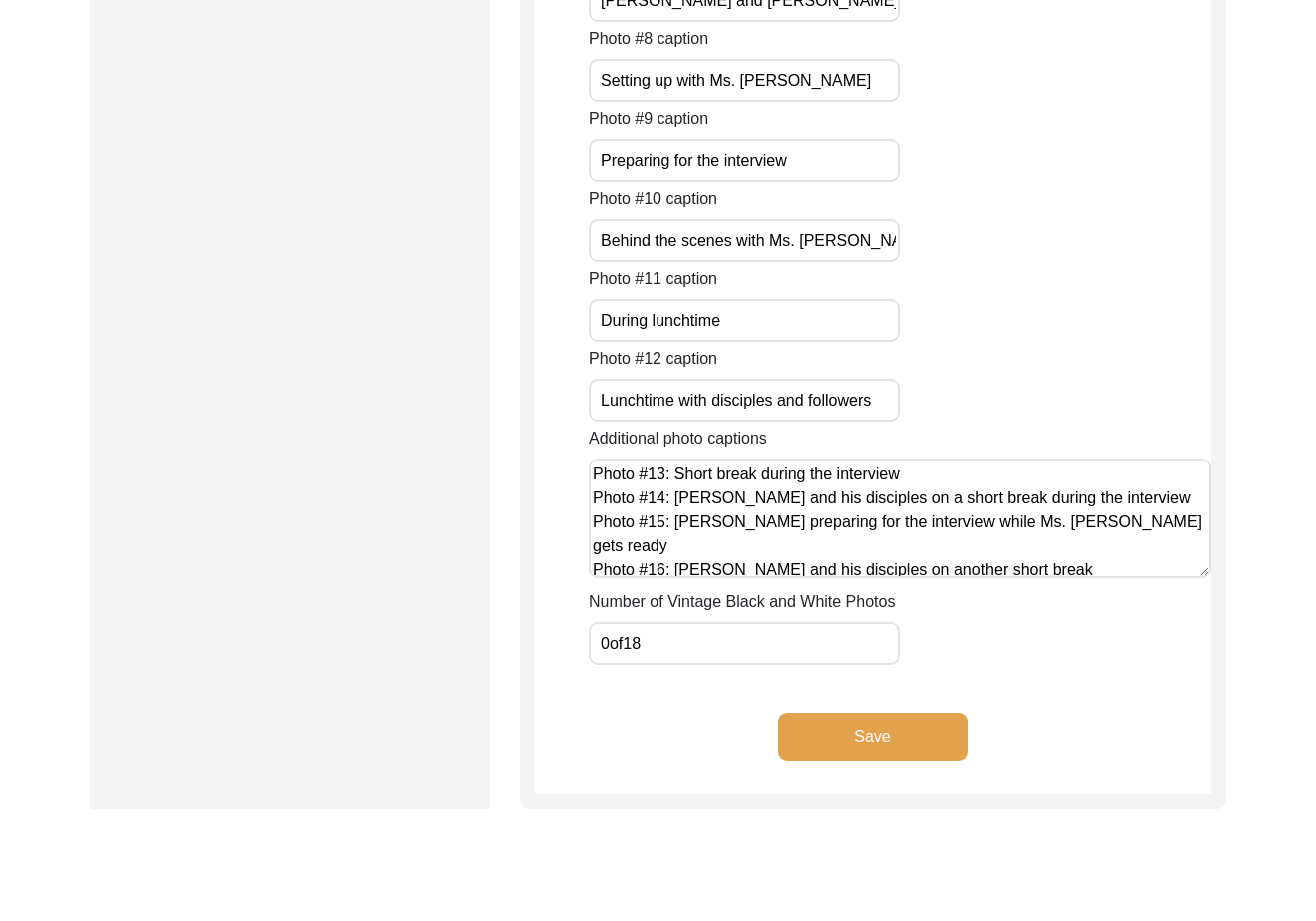 click on "Photo #13: Short break during the interview
Photo #14: [PERSON_NAME] and his disciples on a short break during the interview
Photo #15: [PERSON_NAME] preparing for the interview while Ms. [PERSON_NAME] gets ready
Photo #16: [PERSON_NAME] and his disciples on another short break
Photo #17: [PERSON_NAME] discussing with one of his followers
Photo #18: [PERSON_NAME] and [PERSON_NAME] before lunchtime" at bounding box center (899, 518) 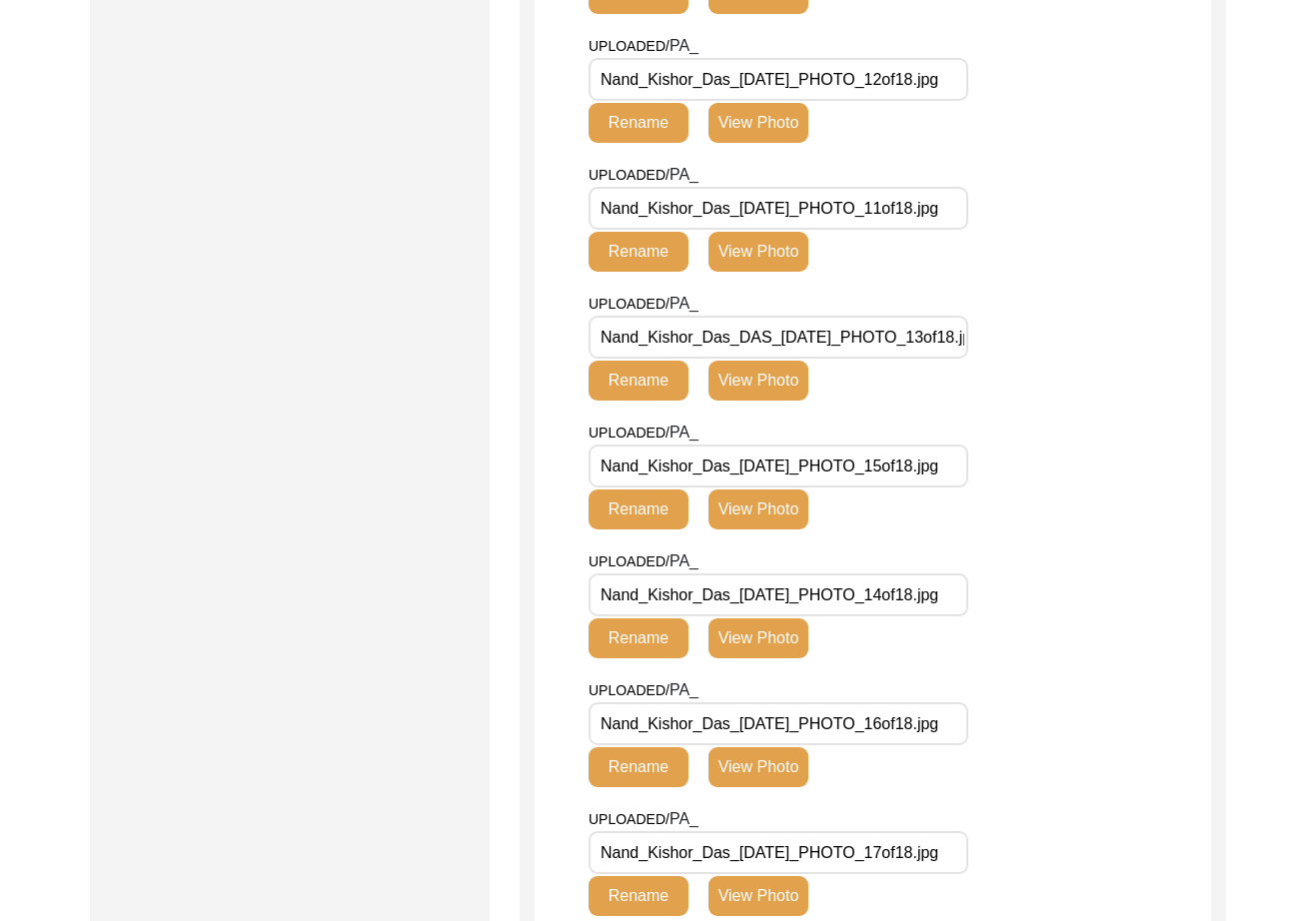 scroll, scrollTop: 1336, scrollLeft: 0, axis: vertical 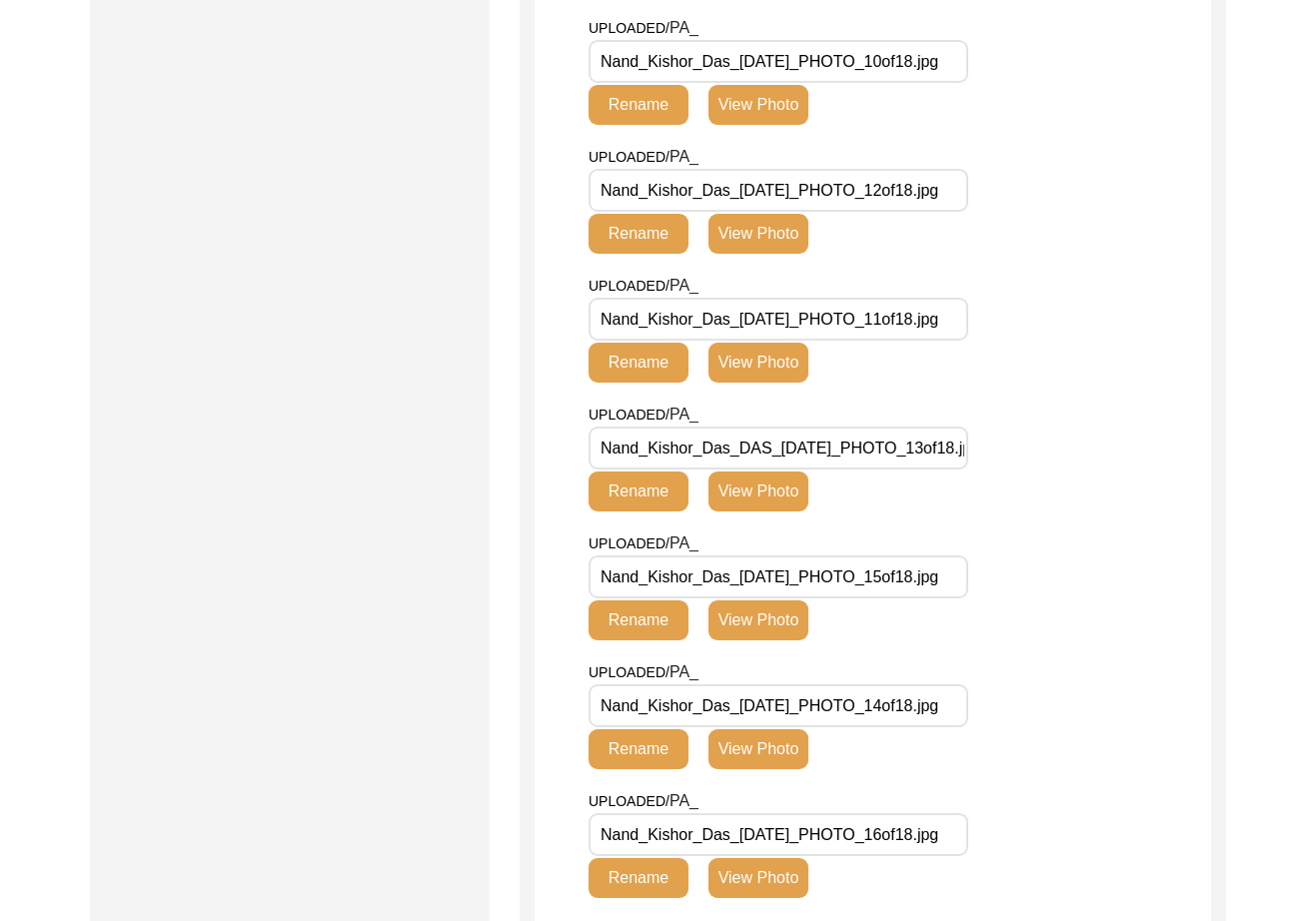 drag, startPoint x: 782, startPoint y: 452, endPoint x: 741, endPoint y: 456, distance: 41.19466 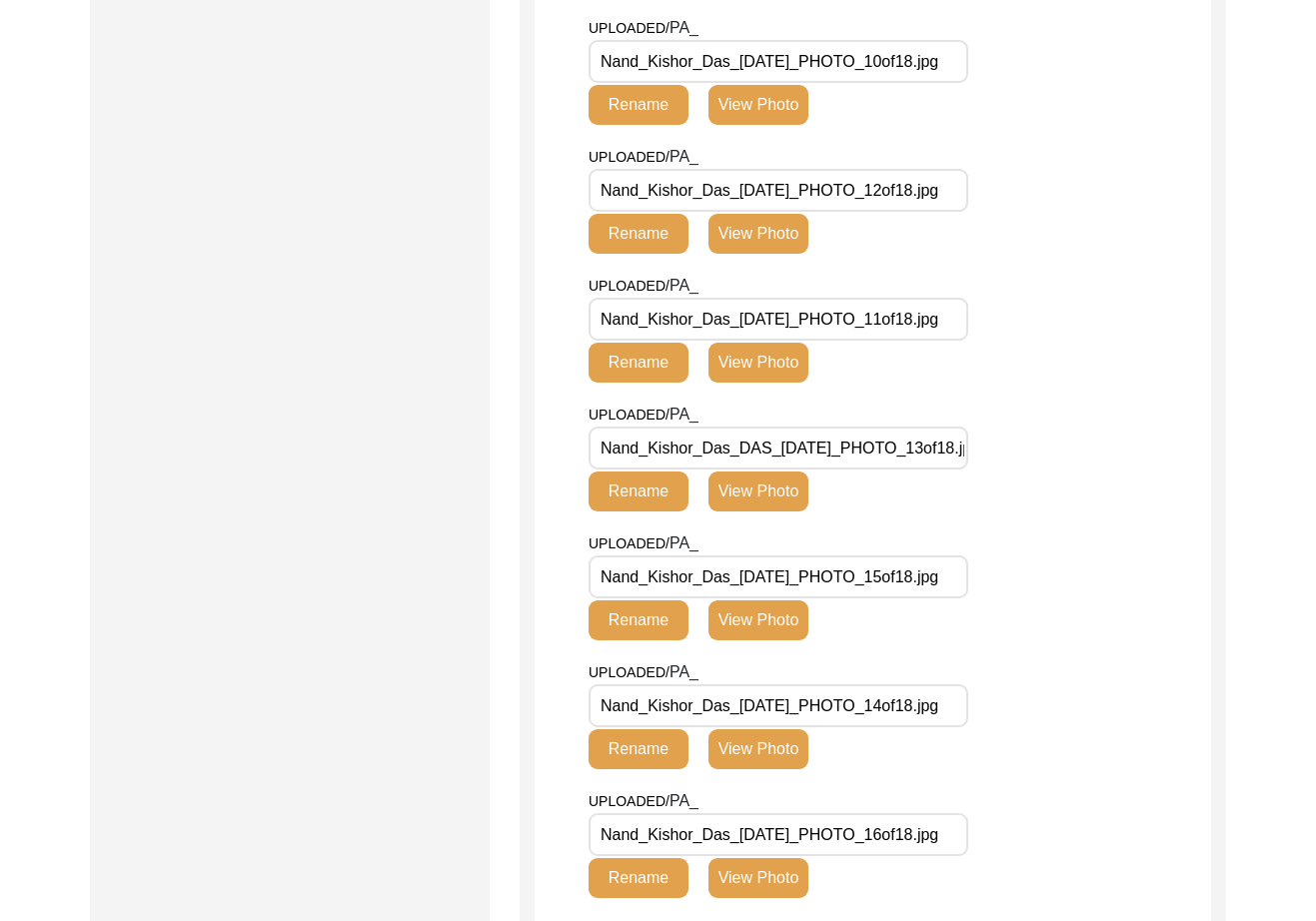 click on "Nand_Kishor_Das_DAS_[DATE]_PHOTO_13of18.jpg" at bounding box center [778, 448] 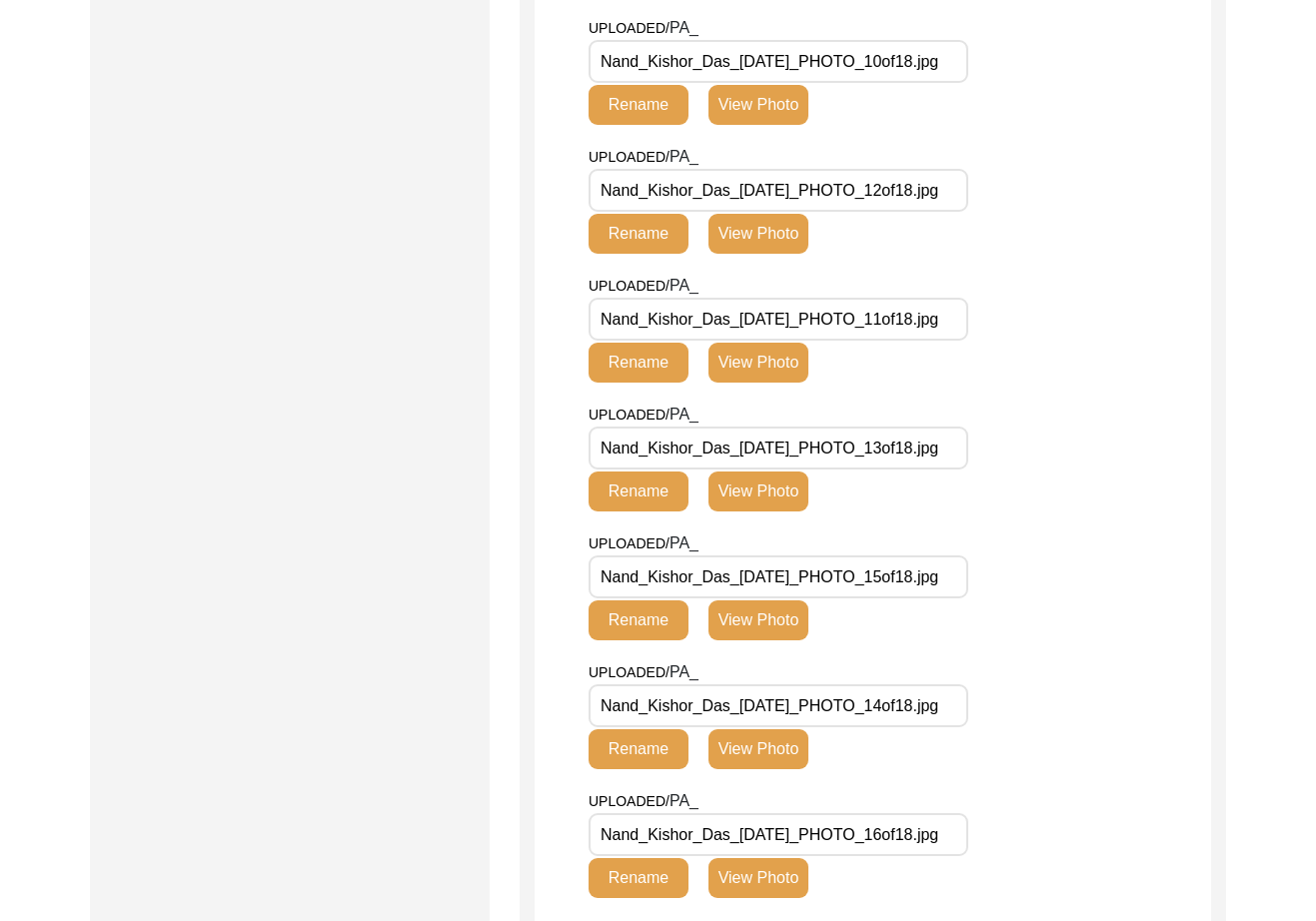 type on "Nand_Kishor_Das_[DATE]_PHOTO_13of18.jpg" 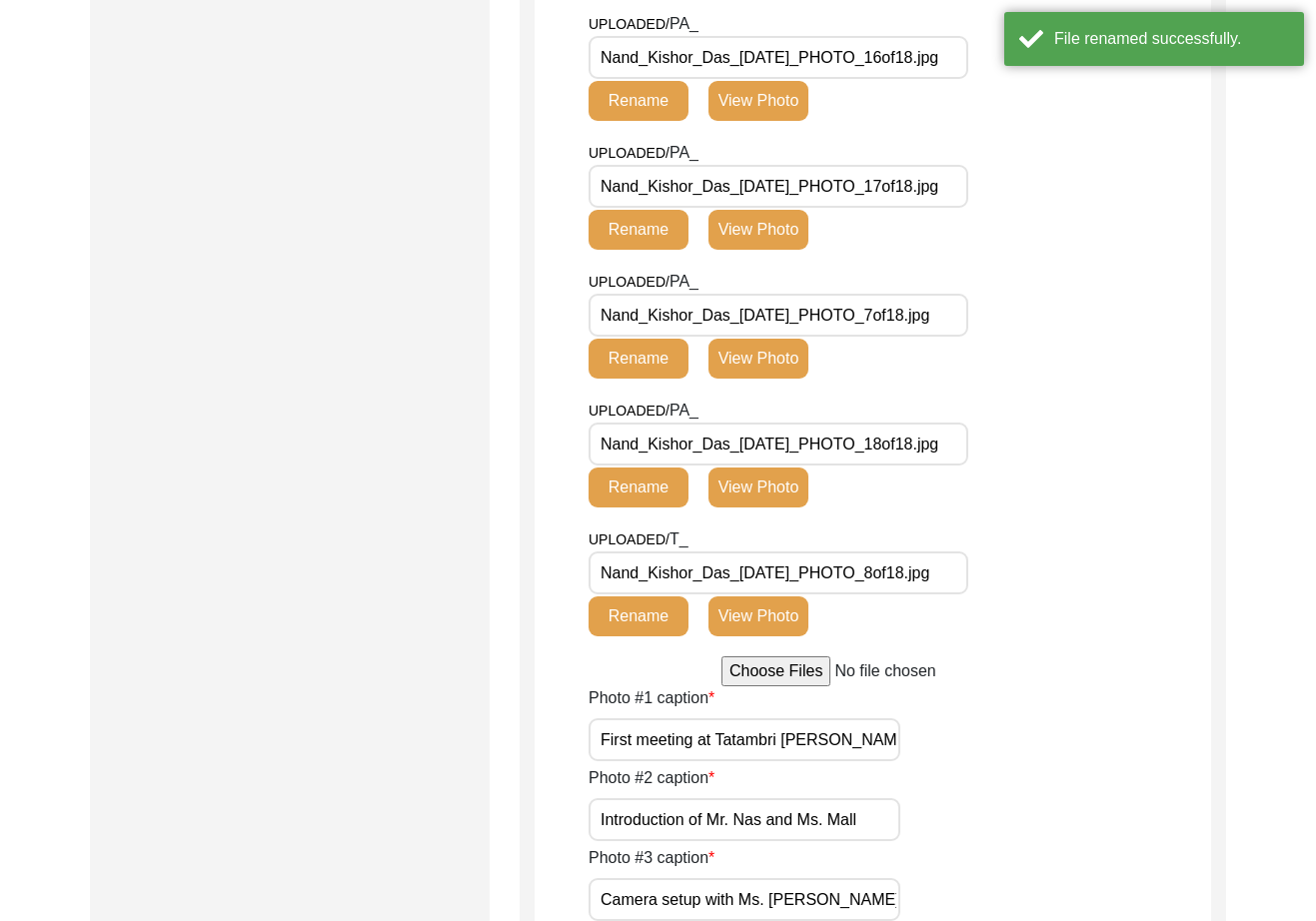 scroll, scrollTop: 2111, scrollLeft: 0, axis: vertical 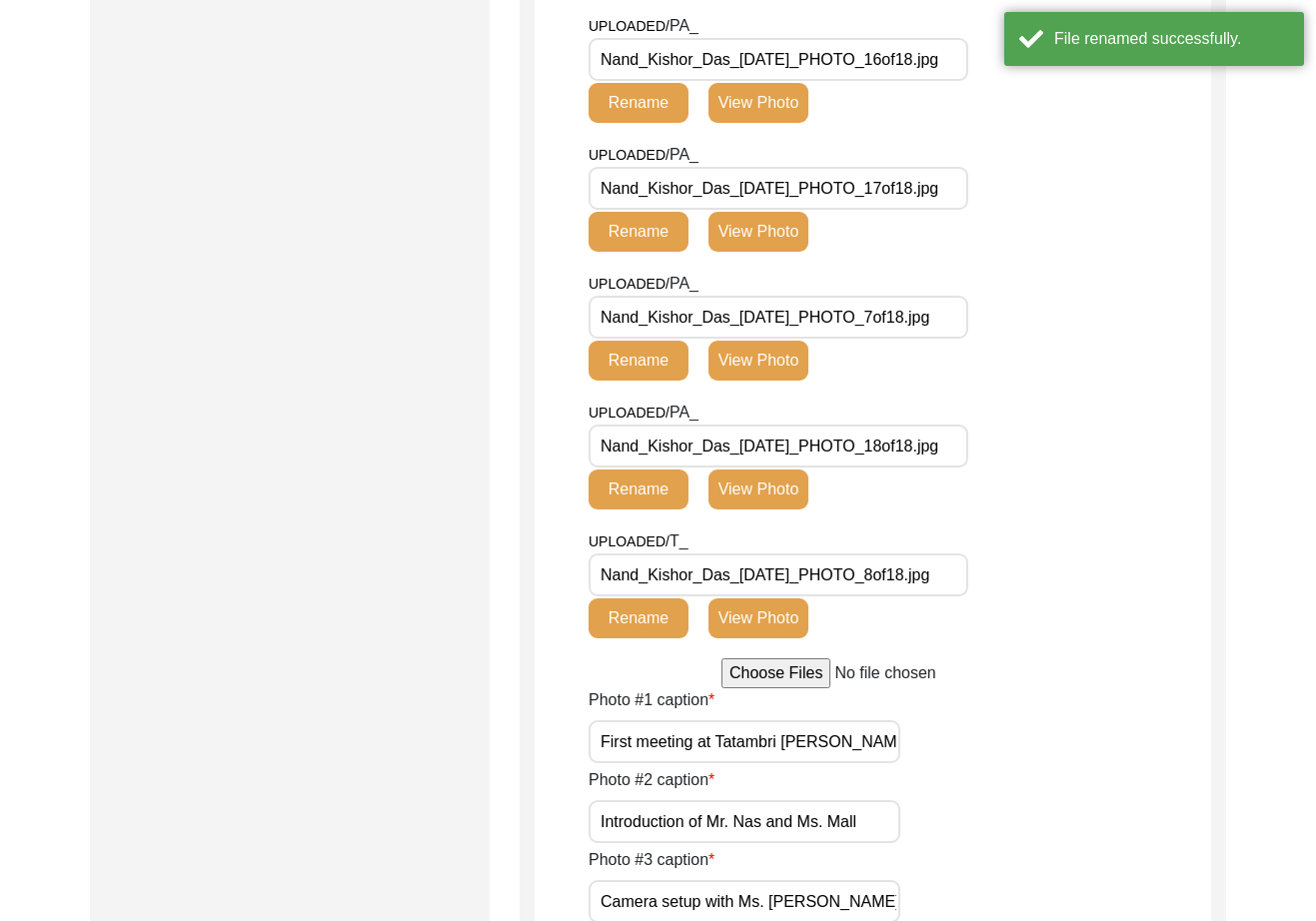 click on "Nand_Kishor_Das_[DATE]_PHOTO_7of18.jpg" at bounding box center (778, 317) 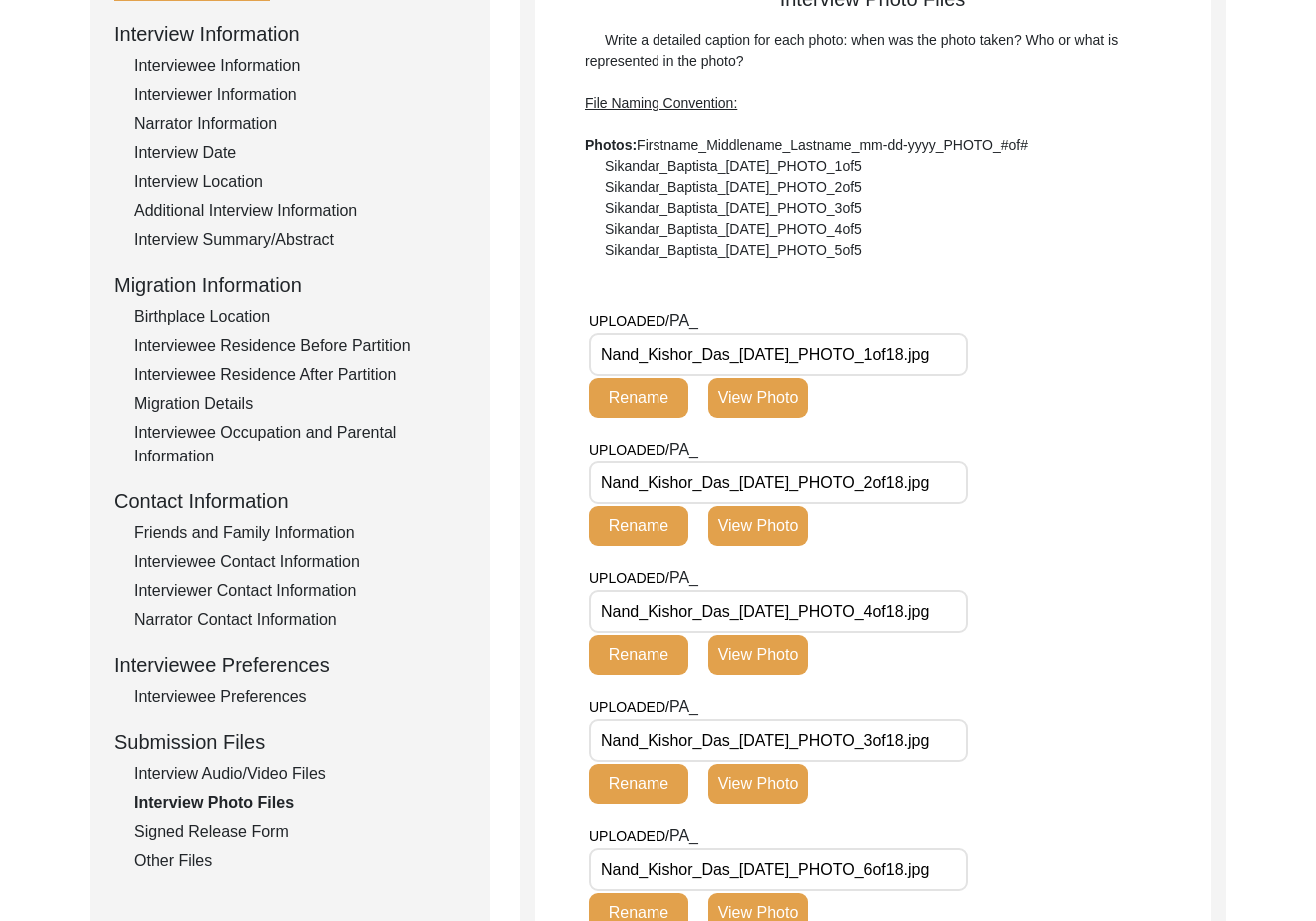 scroll, scrollTop: 273, scrollLeft: 0, axis: vertical 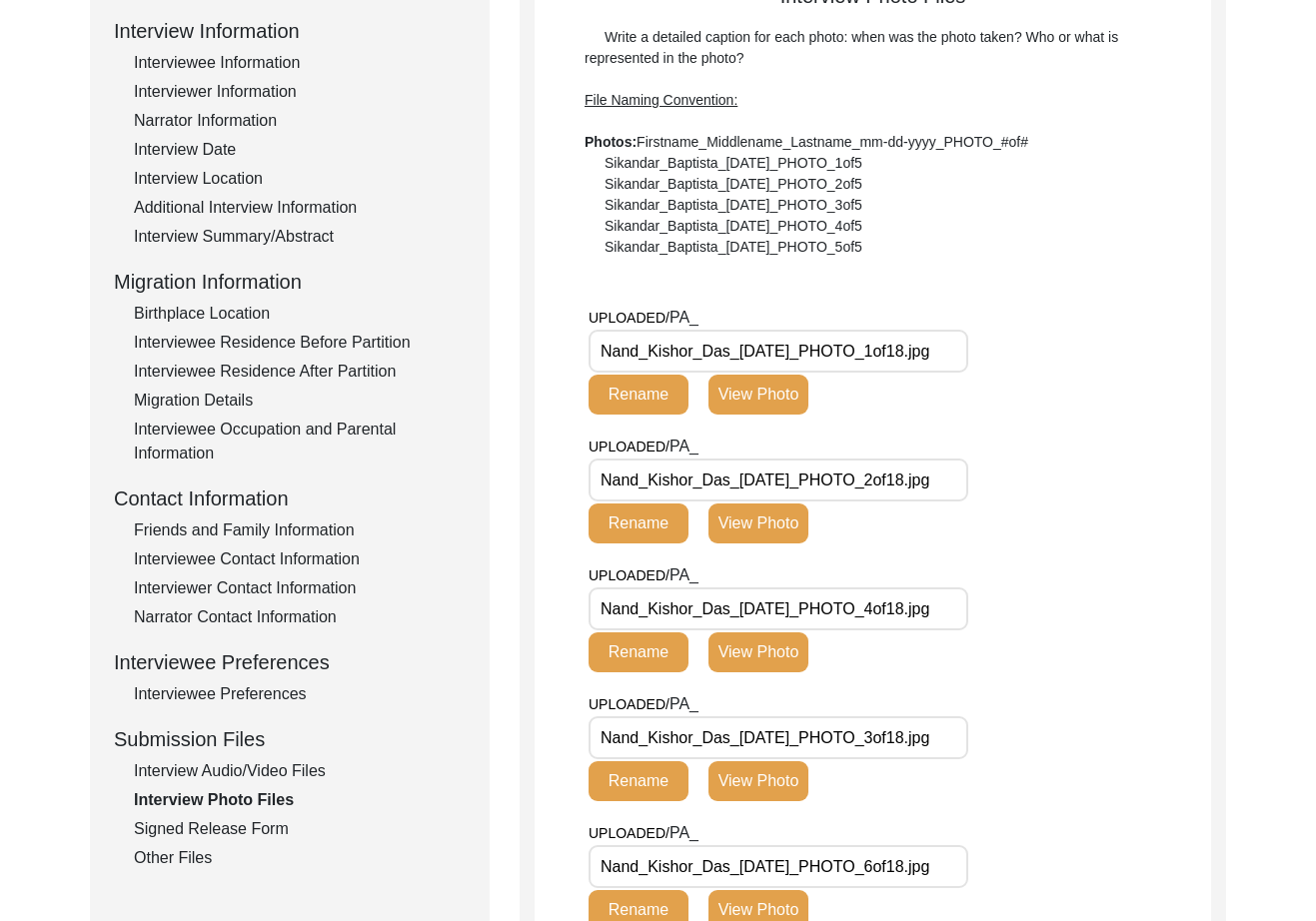 click on "Signed Release Form" 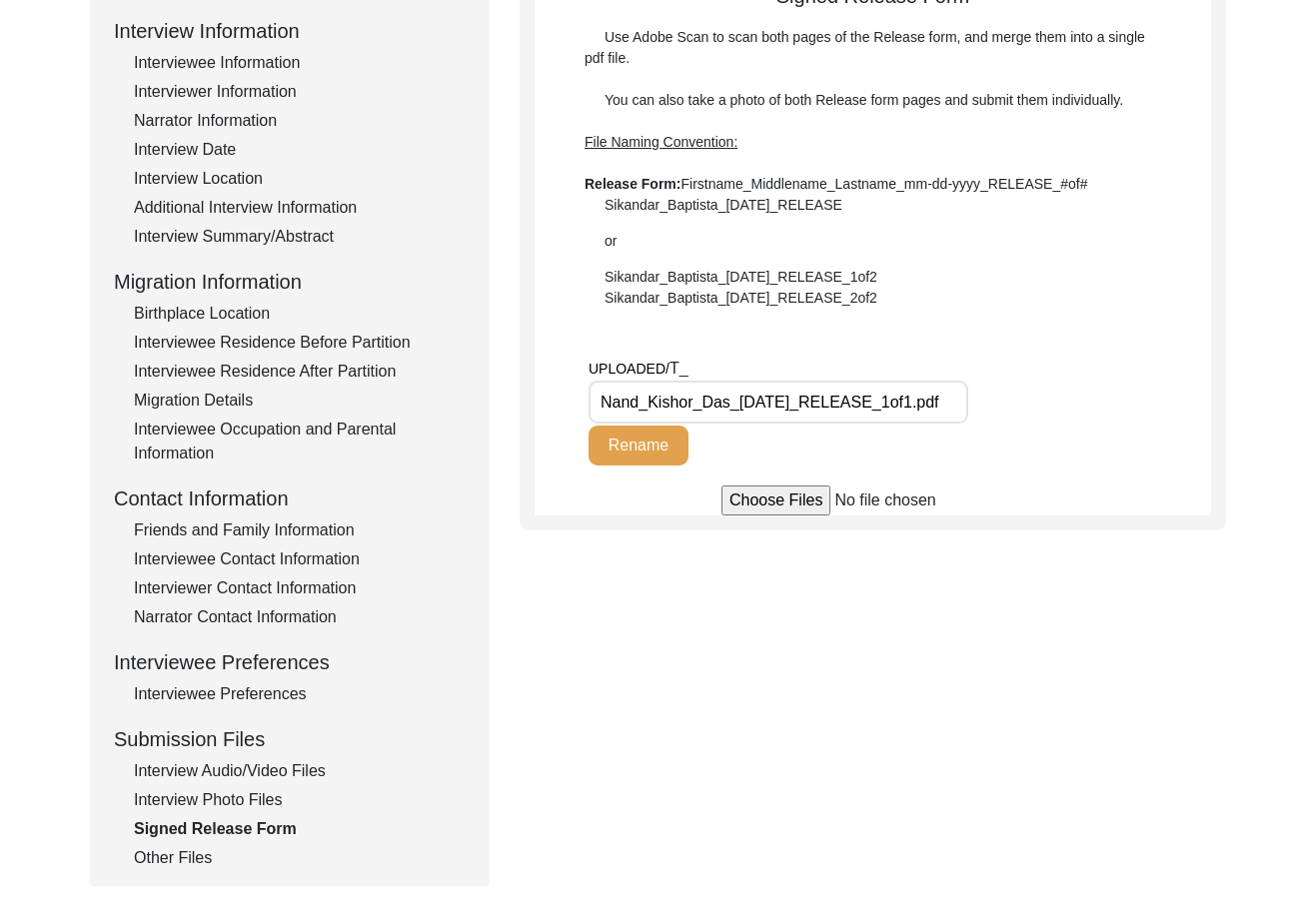 click on "Nand_Kishor_Das_[DATE]_RELEASE_1of1.pdf" at bounding box center (778, 402) 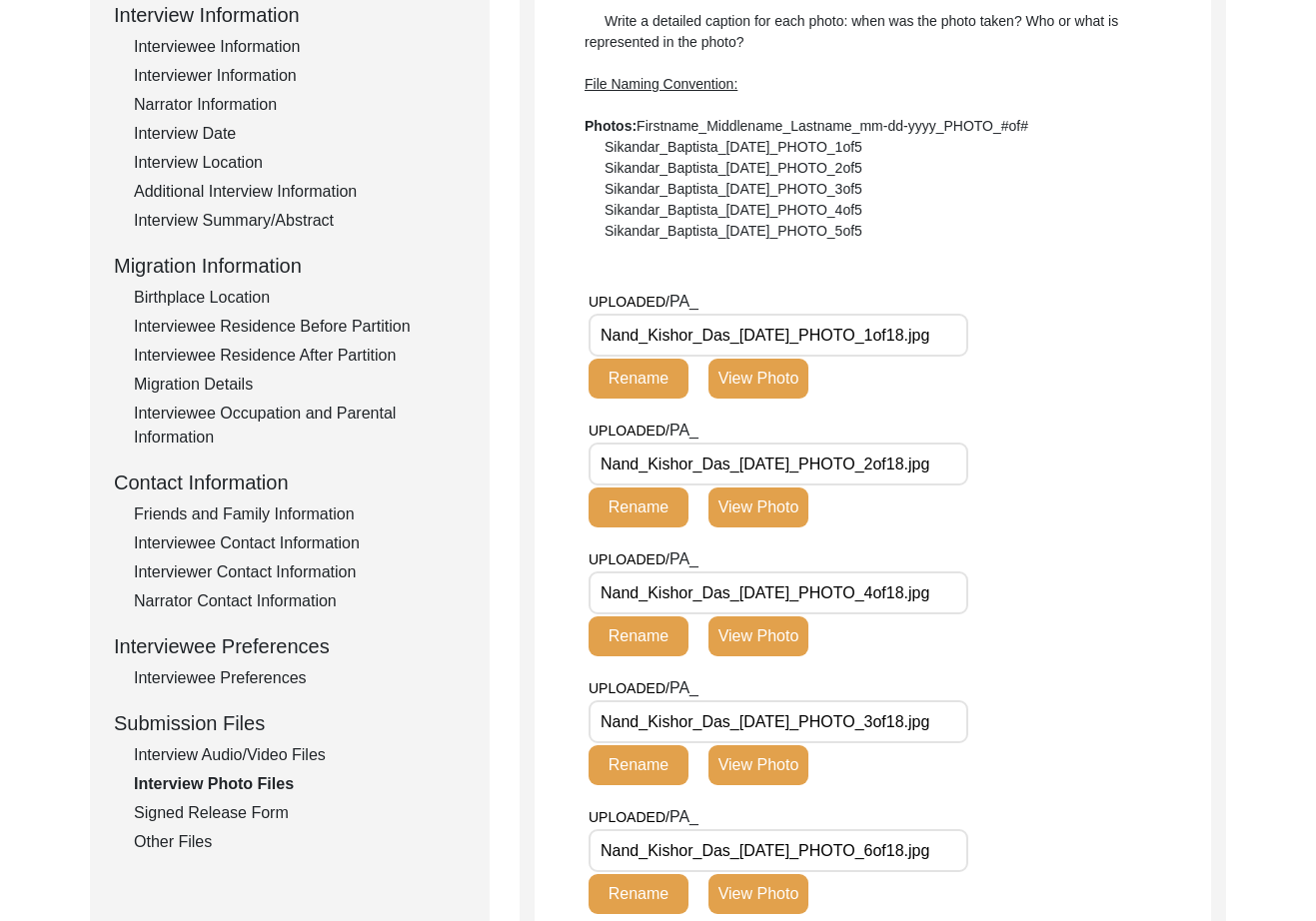 scroll, scrollTop: 244, scrollLeft: 0, axis: vertical 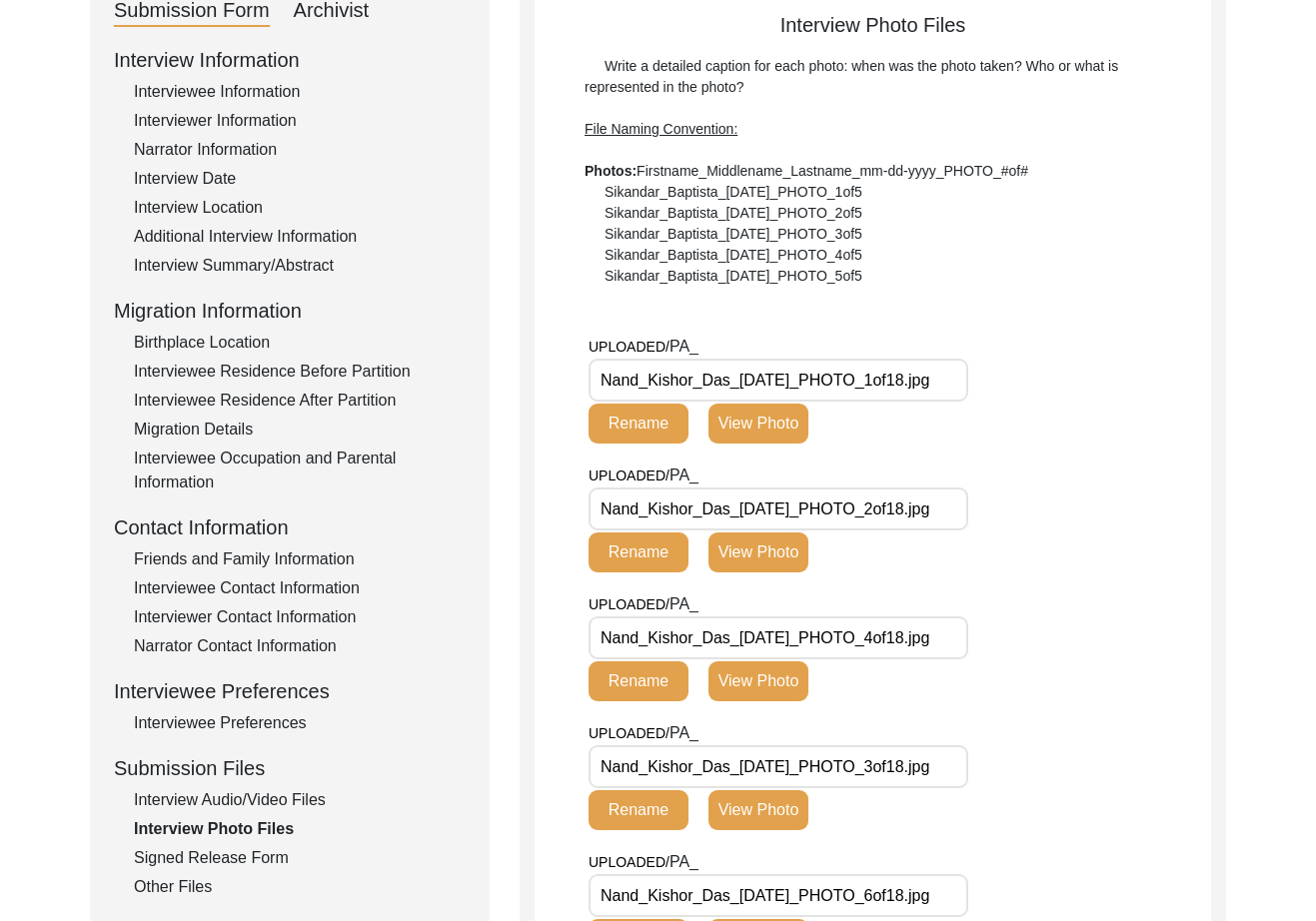 drag, startPoint x: 600, startPoint y: 377, endPoint x: 833, endPoint y: 386, distance: 233.17375 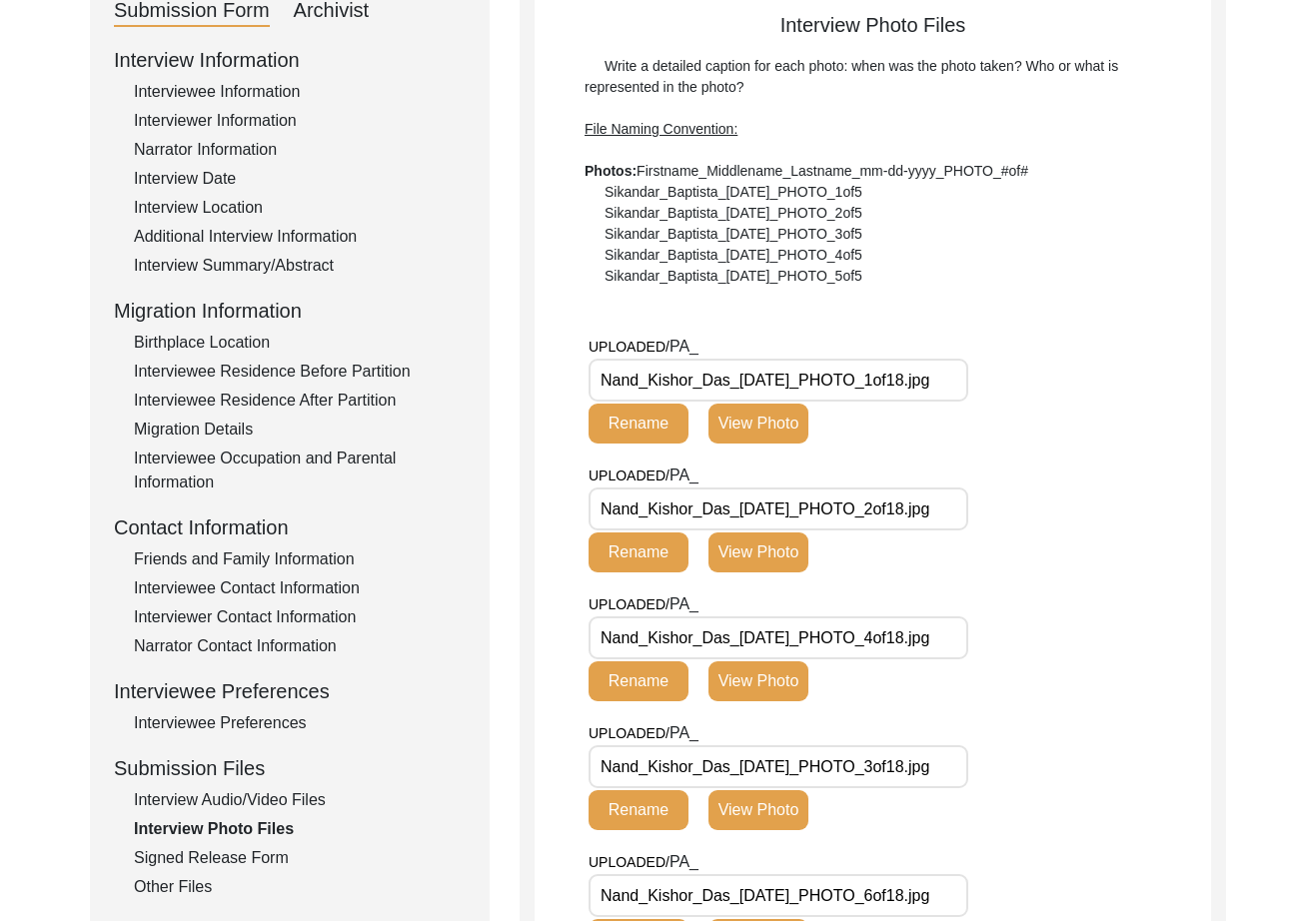 click on "Nand_Kishor_Das_[DATE]_PHOTO_1of18.jpg" at bounding box center (778, 380) 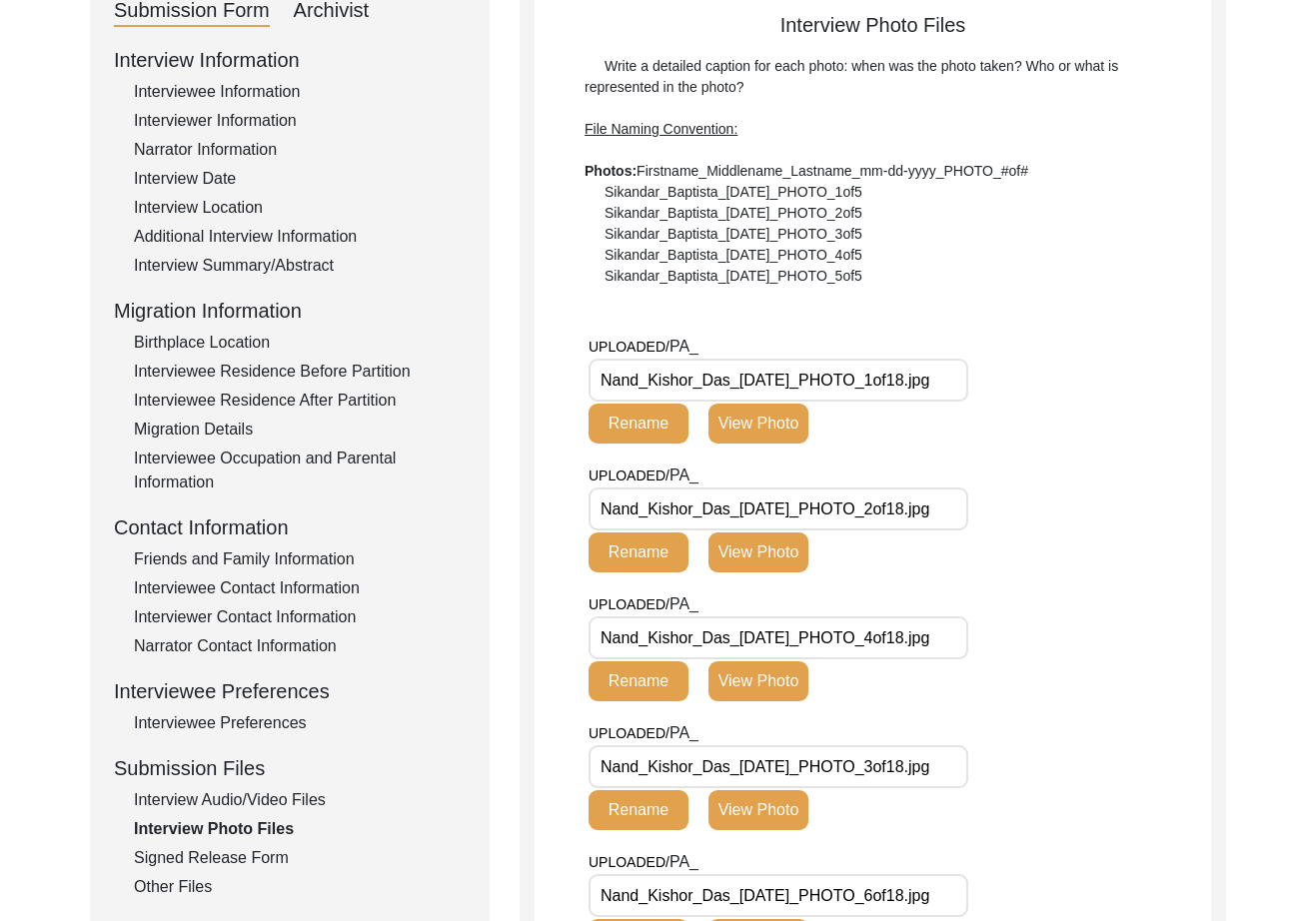 click on "UPLOADED/ PA_ Nand_Kishor_Das_[DATE]_PHOTO_1of18.jpg Rename View Photo" 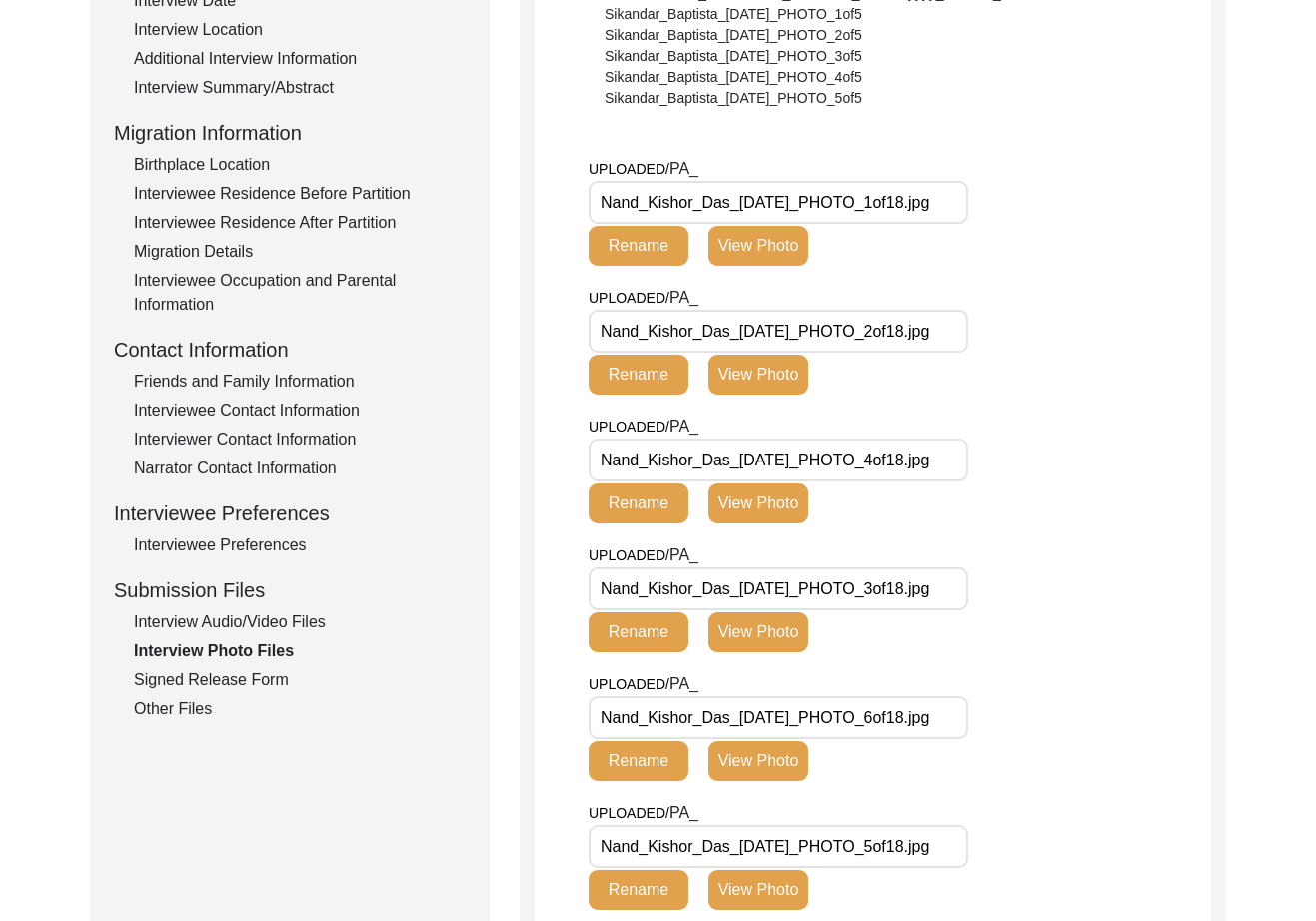 scroll, scrollTop: 459, scrollLeft: 0, axis: vertical 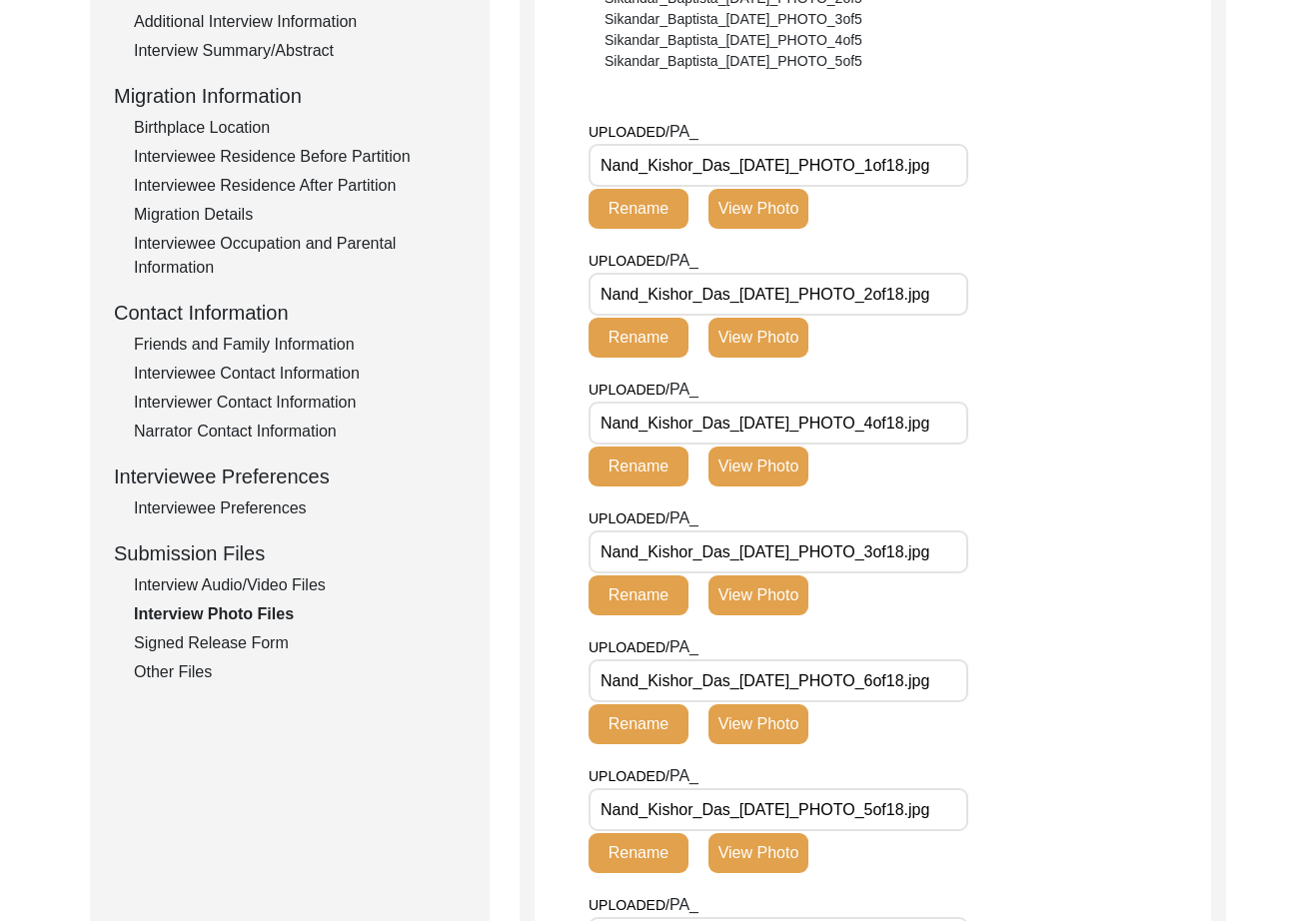 click on "Other Files" 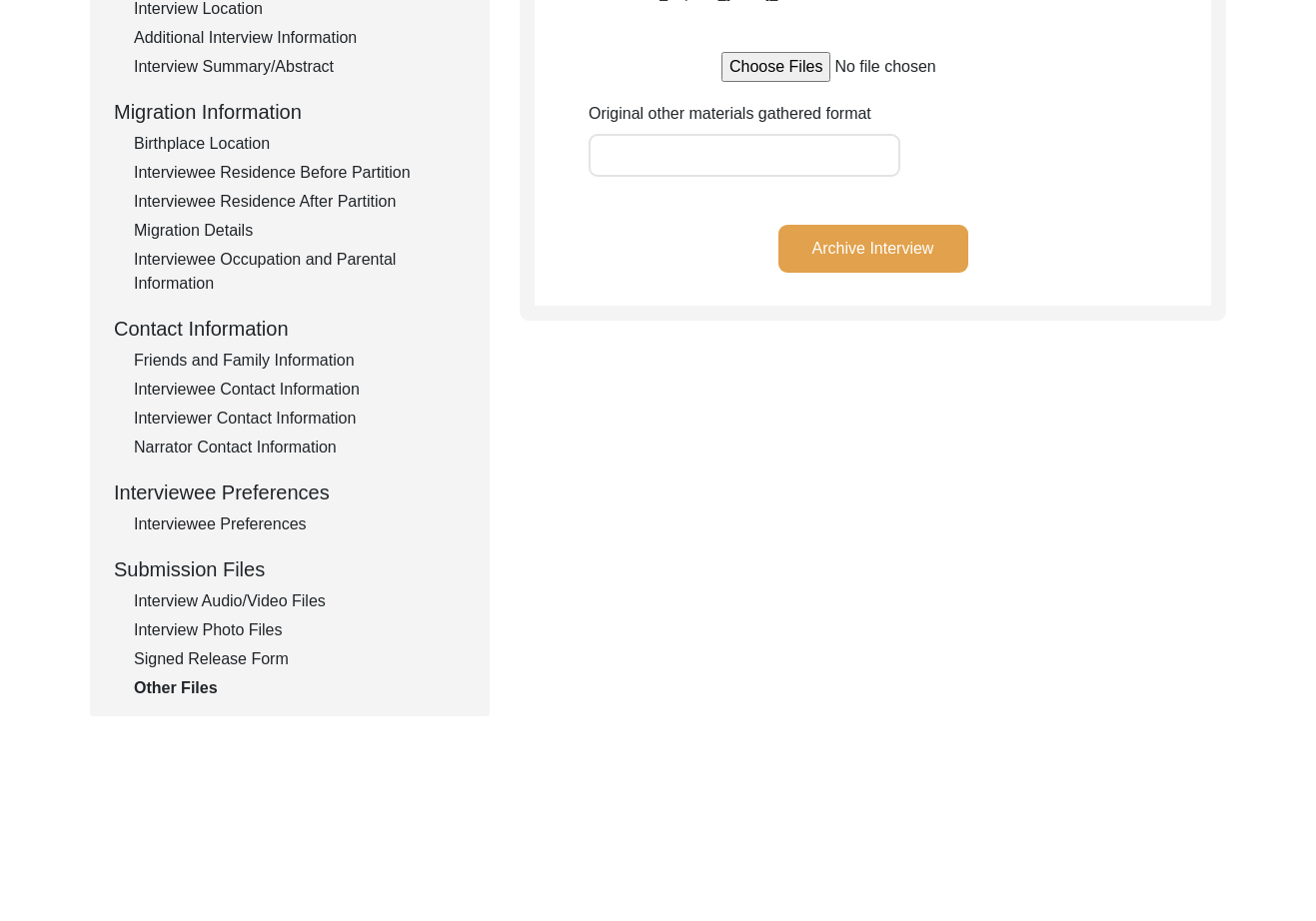 scroll, scrollTop: 458, scrollLeft: 0, axis: vertical 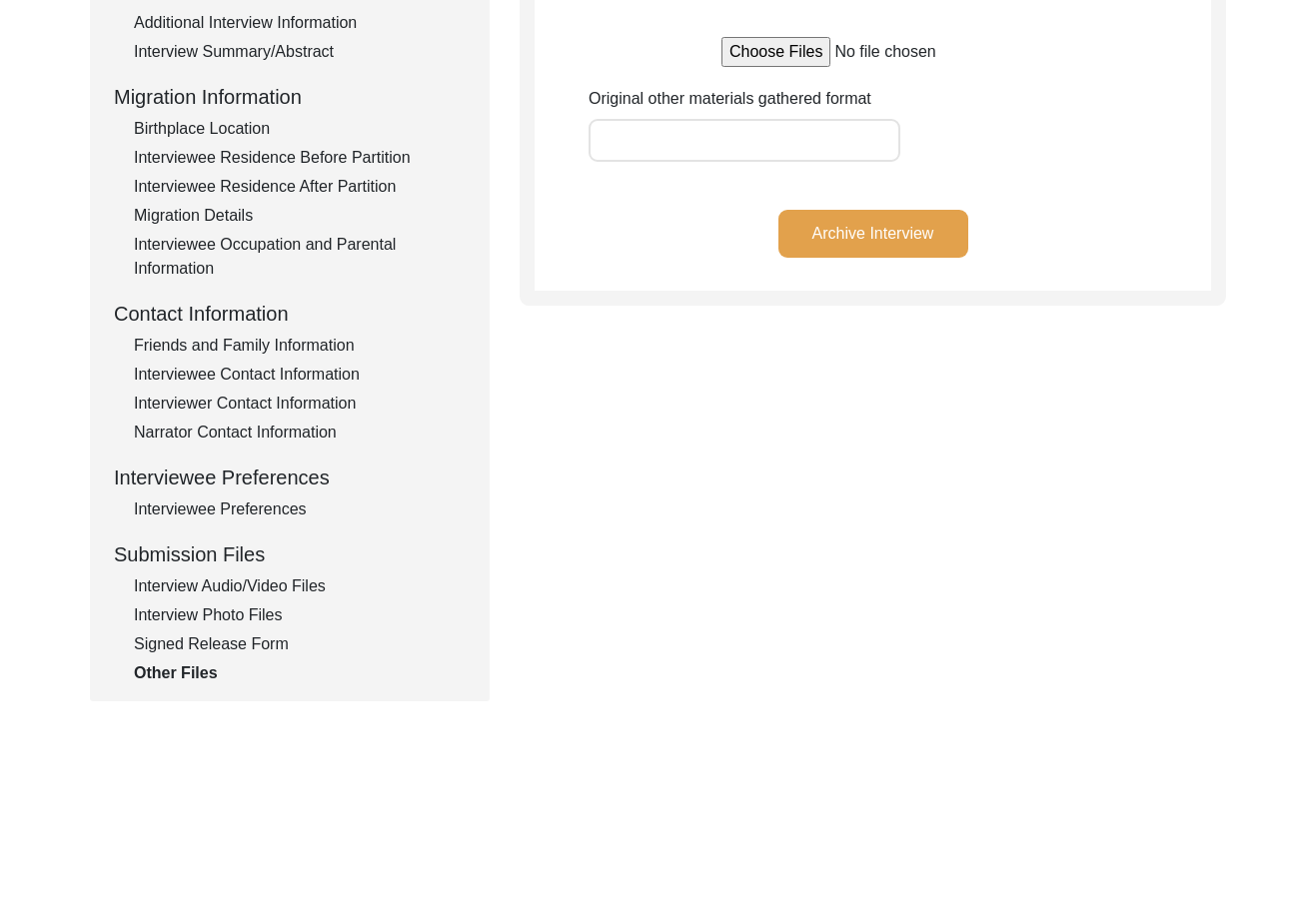 click on "Signed Release Form" 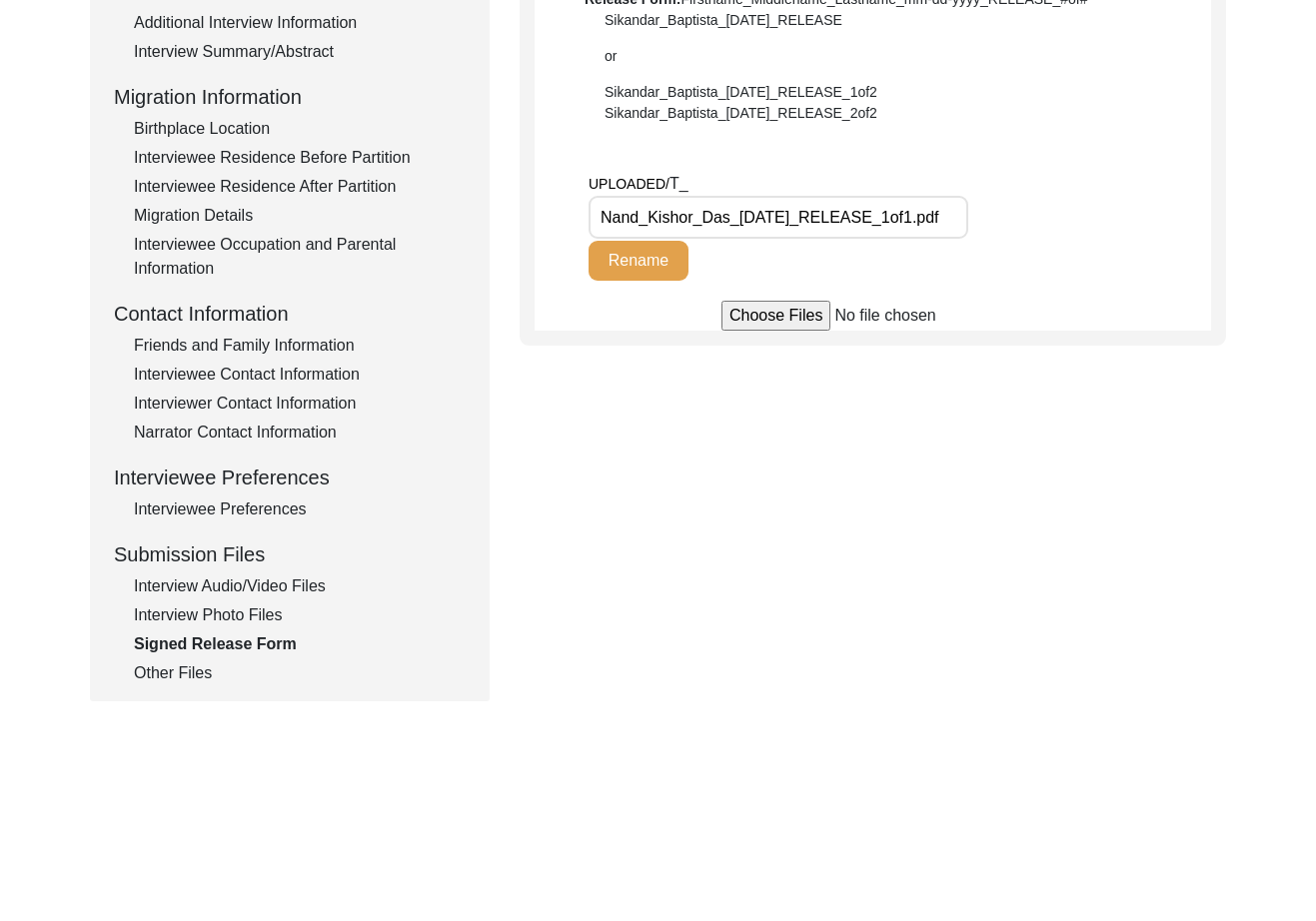 scroll, scrollTop: 459, scrollLeft: 0, axis: vertical 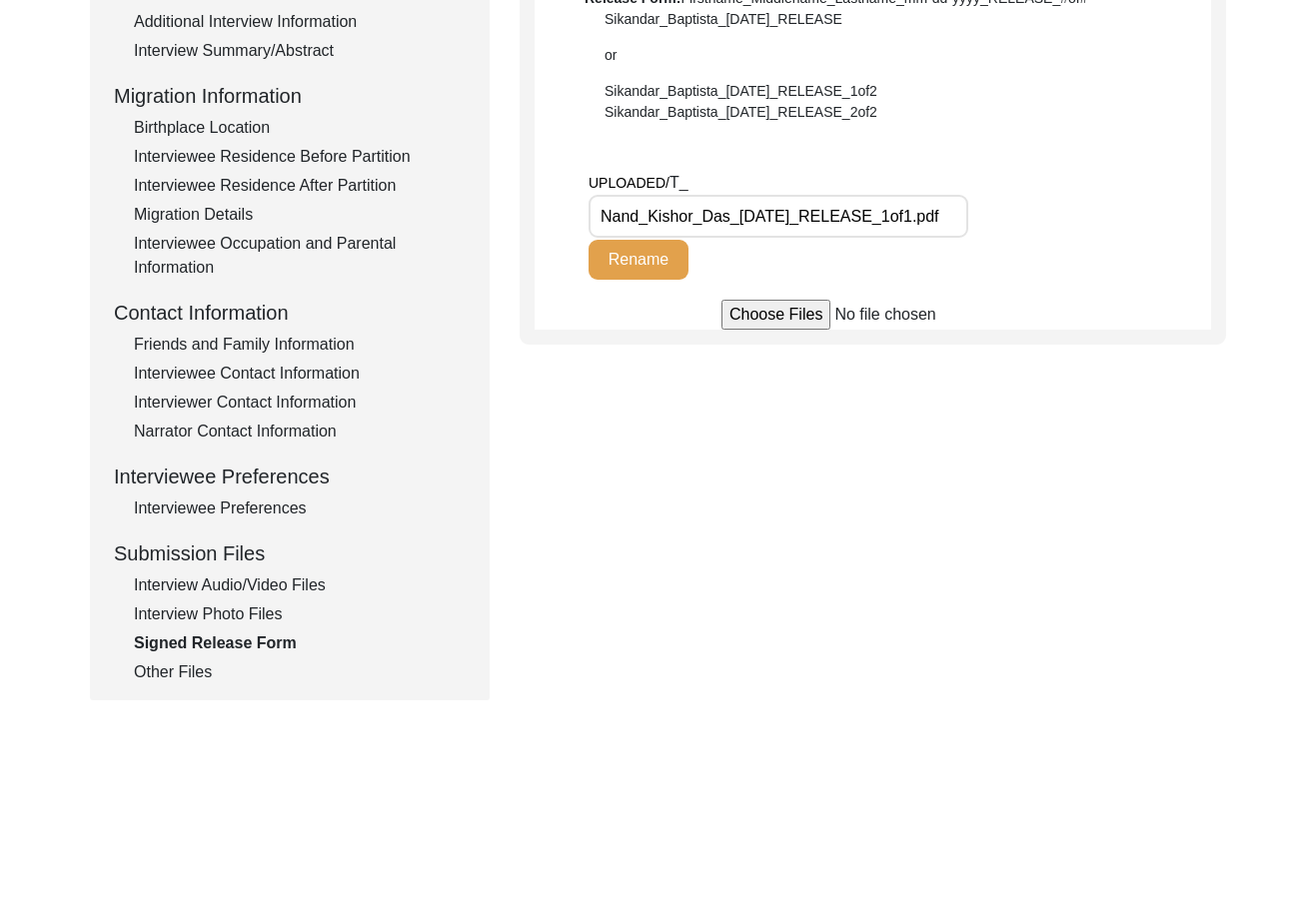 click on "Nand_Kishor_Das_[DATE]_RELEASE_1of1.pdf" at bounding box center [778, 216] 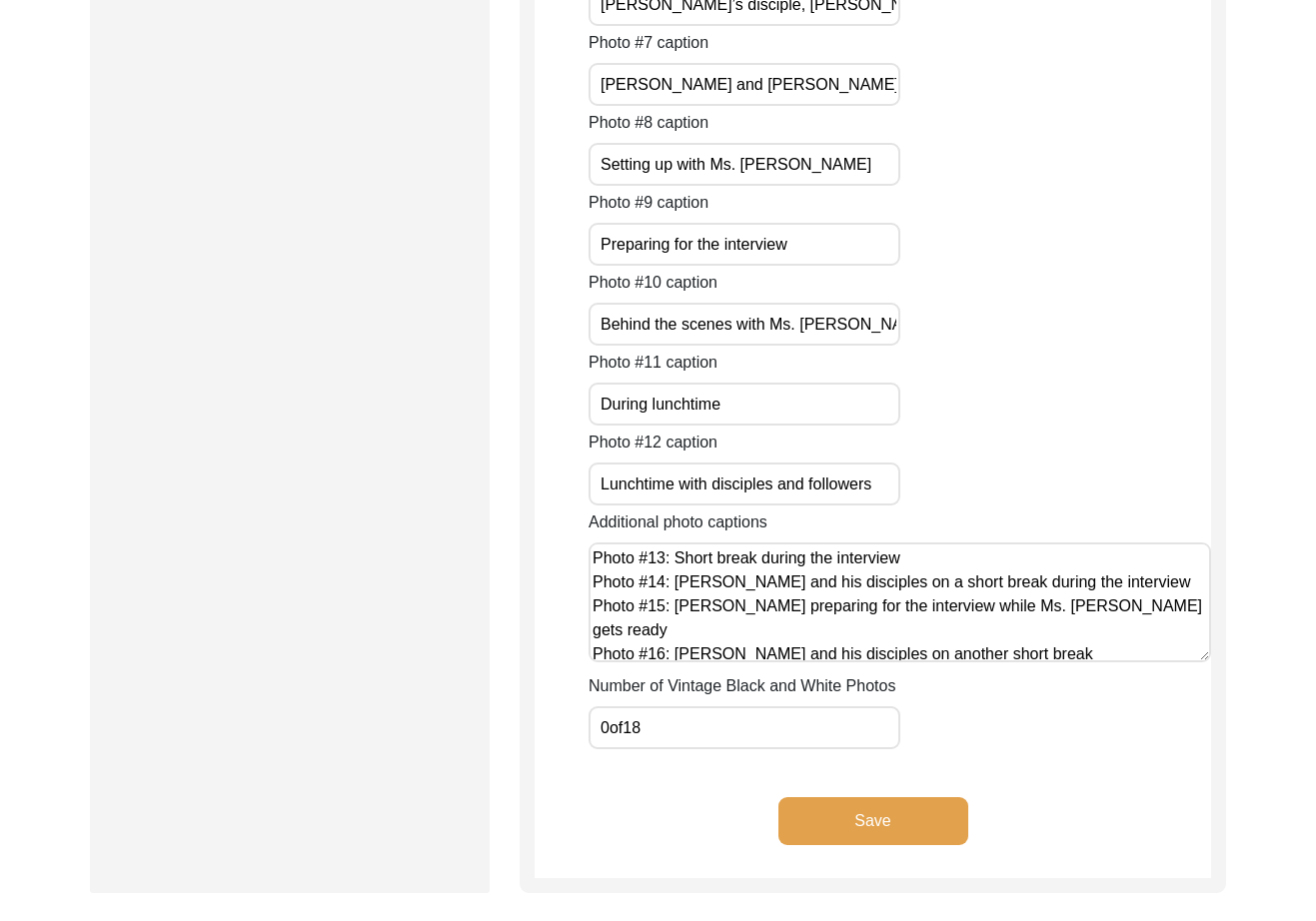 scroll, scrollTop: 3341, scrollLeft: 0, axis: vertical 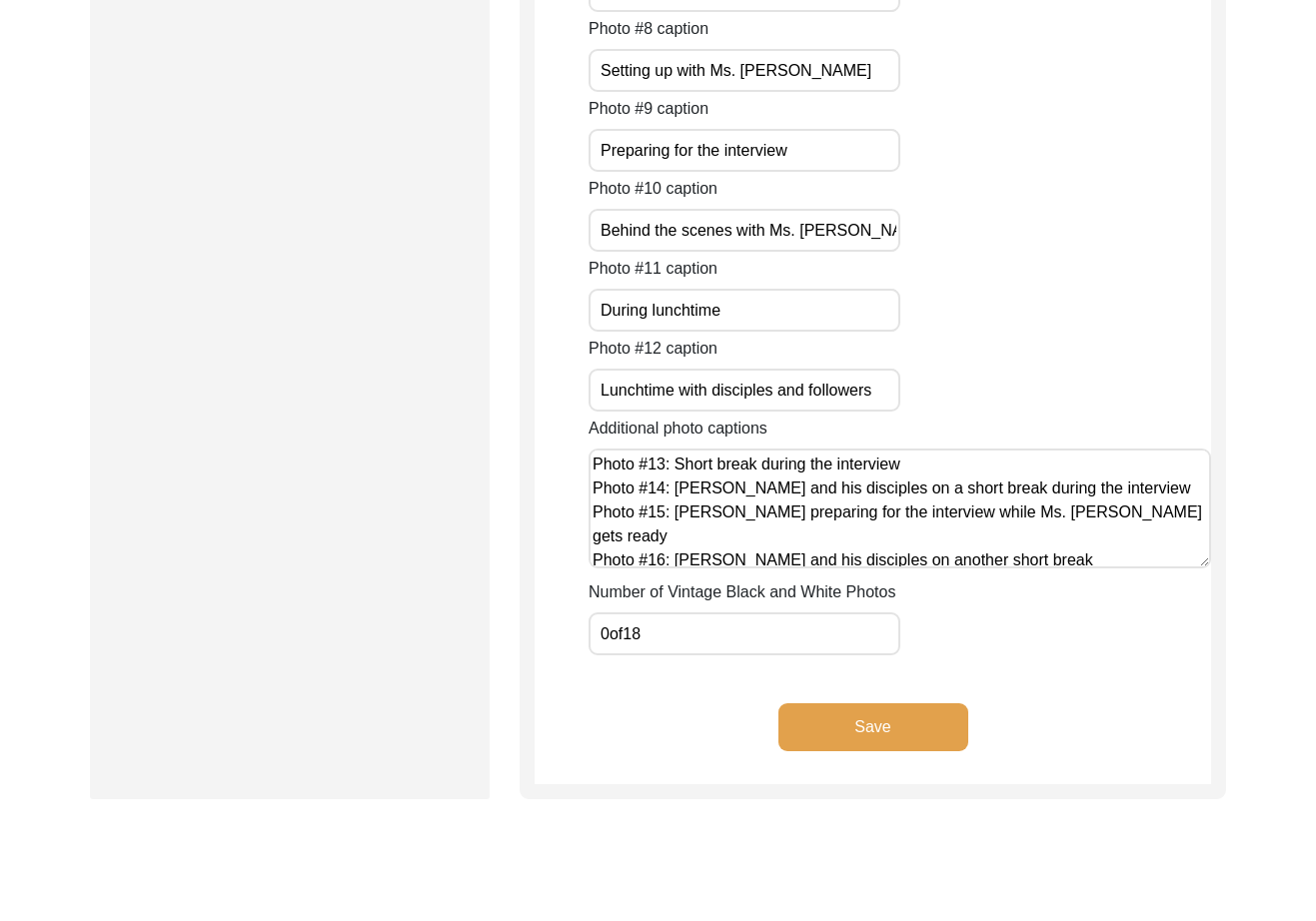 click on "Photo #13: Short break during the interview
Photo #14: [PERSON_NAME] and his disciples on a short break during the interview
Photo #15: [PERSON_NAME] preparing for the interview while Ms. [PERSON_NAME] gets ready
Photo #16: [PERSON_NAME] and his disciples on another short break
Photo #17: [PERSON_NAME] discussing with one of his followers
Photo #18: [PERSON_NAME] and [PERSON_NAME] before lunchtime" at bounding box center [899, 508] 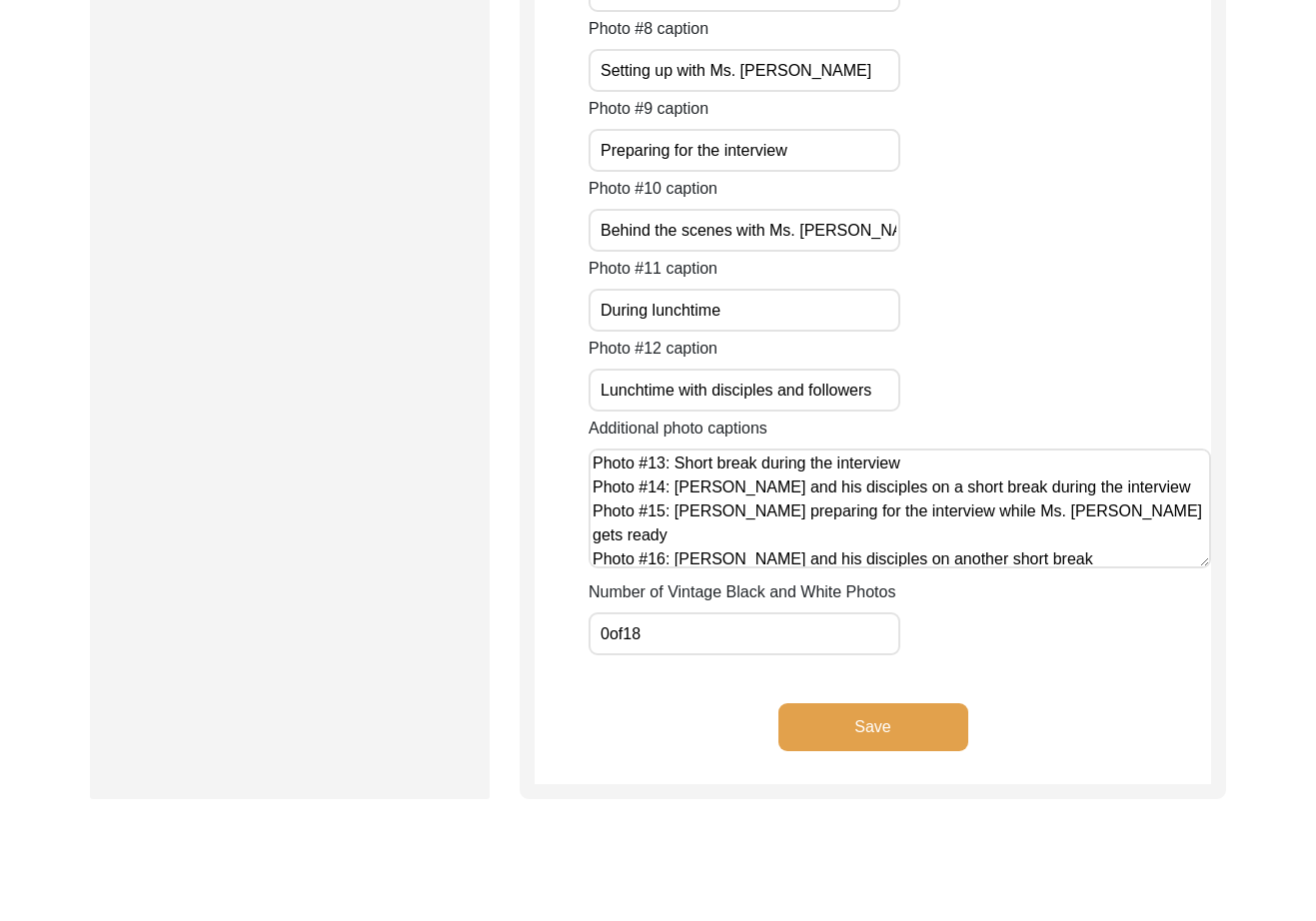 scroll, scrollTop: 32, scrollLeft: 0, axis: vertical 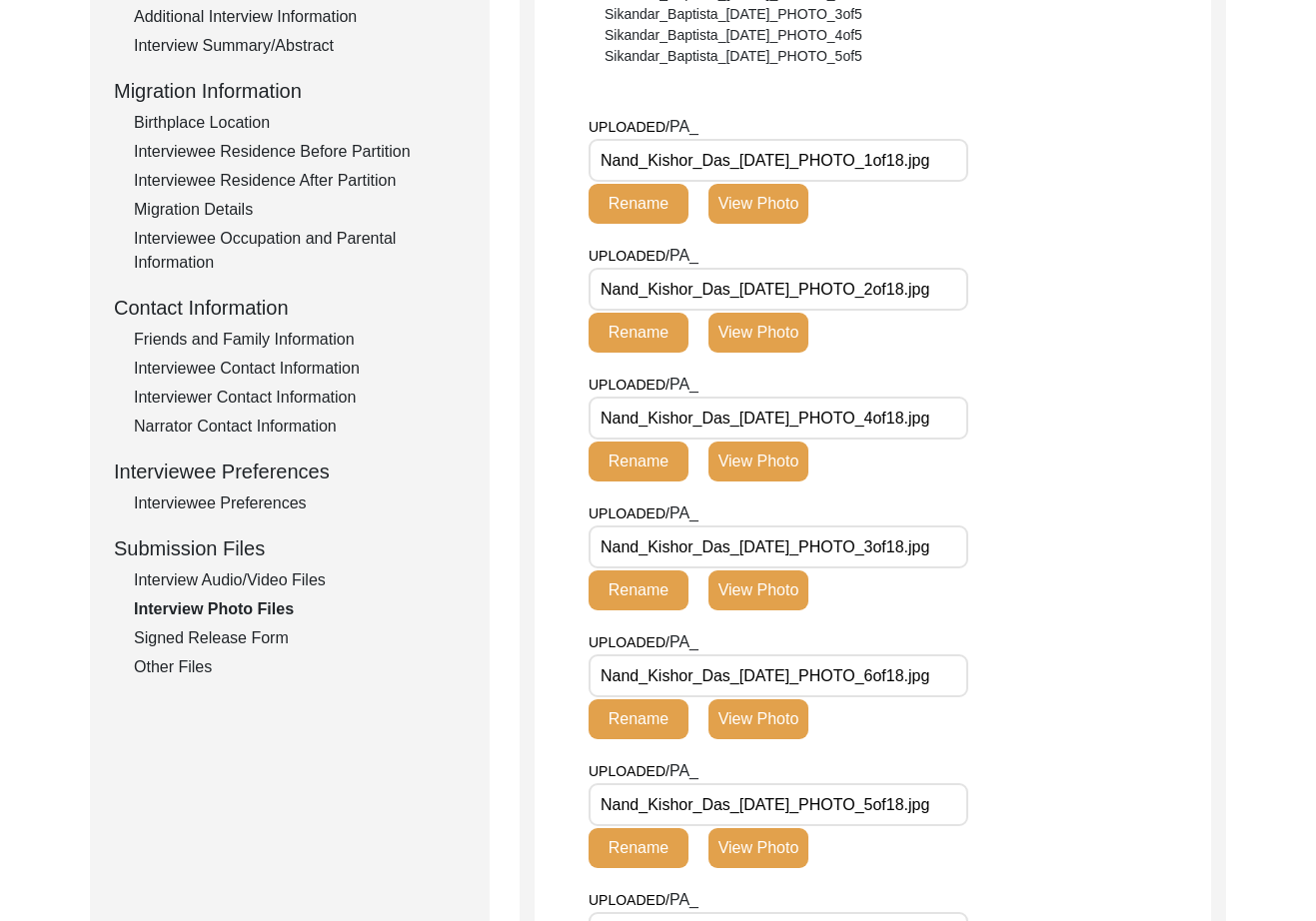 click on "Interview Photo Files  Write a detailed caption for each photo: when was the photo taken? Who or what is represented in the photo?  File Naming Convention: Photos:  Firstname_Middlename_Lastname_mm-dd-yyyy_PHOTO_#of#  Sikandar_Baptista_[DATE]_PHOTO_1of5  Sikandar_Baptista_[DATE]_PHOTO_2of5  Sikandar_Baptista_[DATE]_PHOTO_3of5  Sikandar_Baptista_[DATE]_PHOTO_4of5  Sikandar_Baptista_[DATE]_PHOTO_5of5  UPLOADED/ PA_ Nand_Kishor_Das_[DATE]_PHOTO_1of18.jpg Rename View Photo UPLOADED/ PA_ Nand_Kishor_Das_[DATE]_PHOTO_2of18.jpg Rename View Photo UPLOADED/ PA_ Nand_Kishor_Das_[DATE]_PHOTO_4of18.jpg Rename View Photo UPLOADED/ PA_ Nand_Kishor_Das_[DATE]_PHOTO_3of18.jpg Rename View Photo UPLOADED/ [GEOGRAPHIC_DATA] Nand_Kishor_Das_[DATE]_PHOTO_6of18.jpg Rename View Photo UPLOADED/ PA_ Nand_Kishor_Das_[DATE]_PHOTO_5of18.jpg Rename View Photo UPLOADED/ PA_ Nand_Kishor_Das_[DATE]_PHOTO_10of18.jpg Rename View Photo UPLOADED/ PA_ Nand_Kishor_Das_[DATE]_PHOTO_12of18.jpg Rename UPLOADED/" 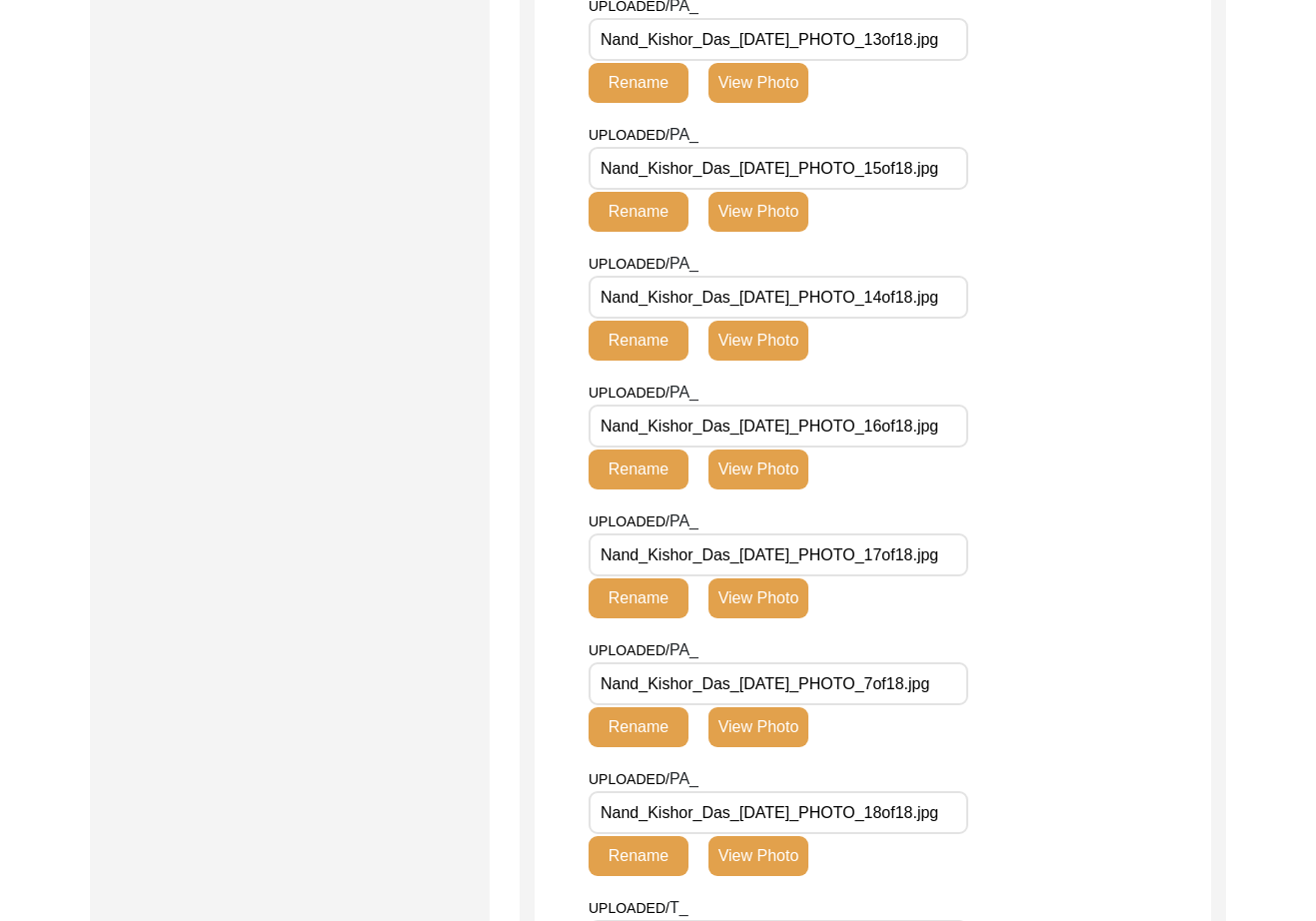 scroll, scrollTop: 1745, scrollLeft: 0, axis: vertical 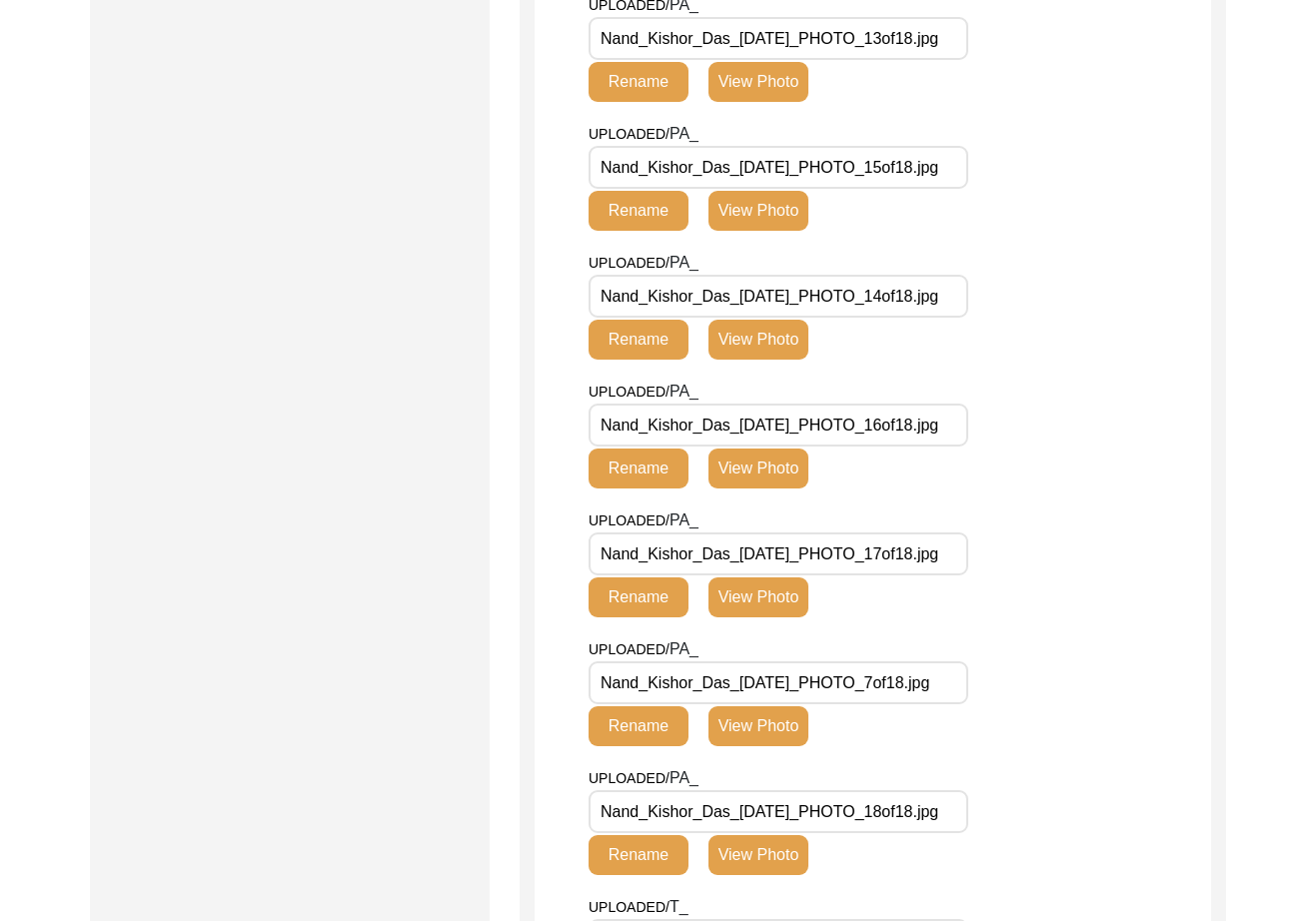 click on "Nand_Kishor_Das_[DATE]_PHOTO_16of18.jpg" at bounding box center (778, 425) 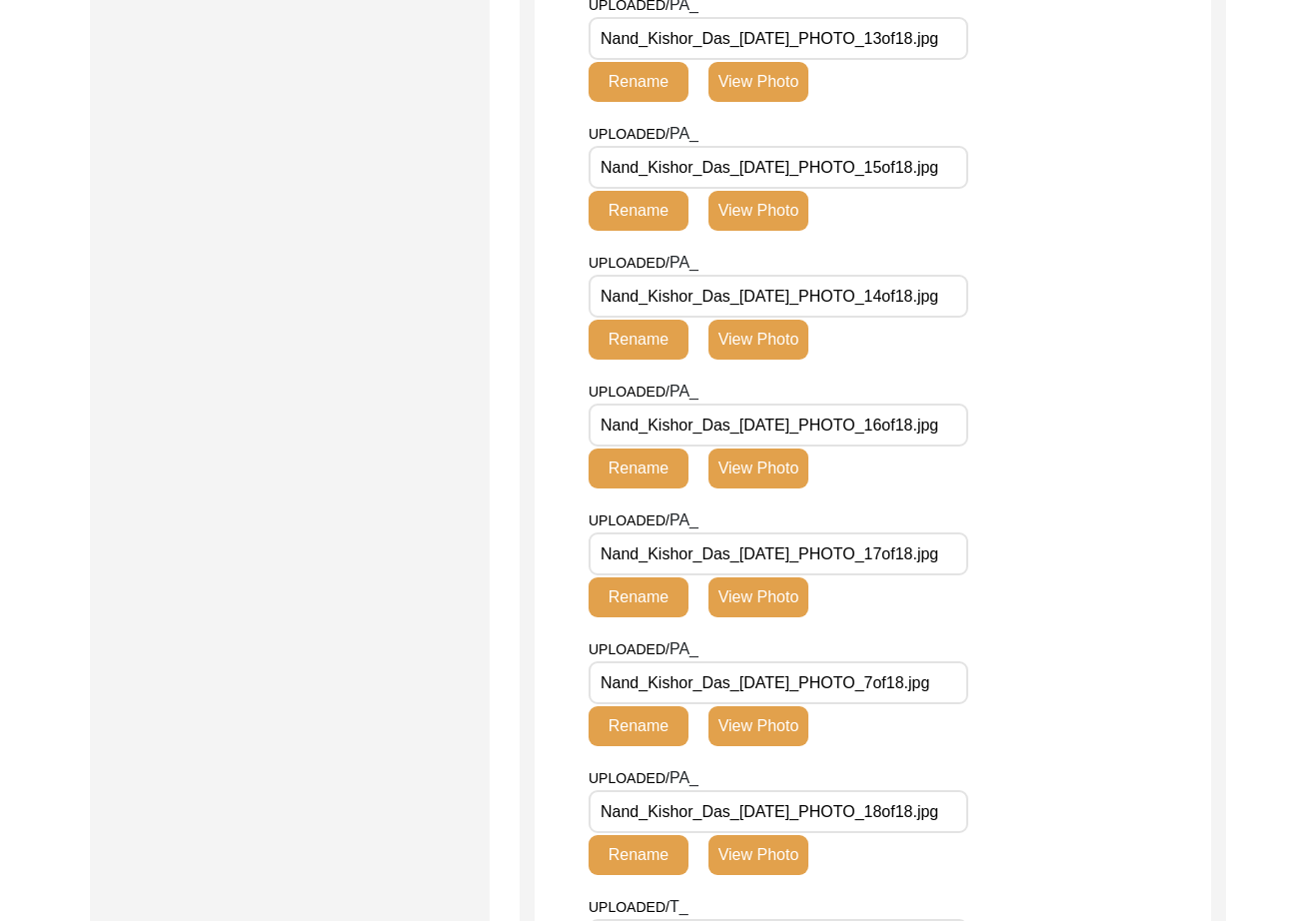 click on "Nand_Kishor_Das_[DATE]_PHOTO_16of18.jpg" at bounding box center (778, 425) 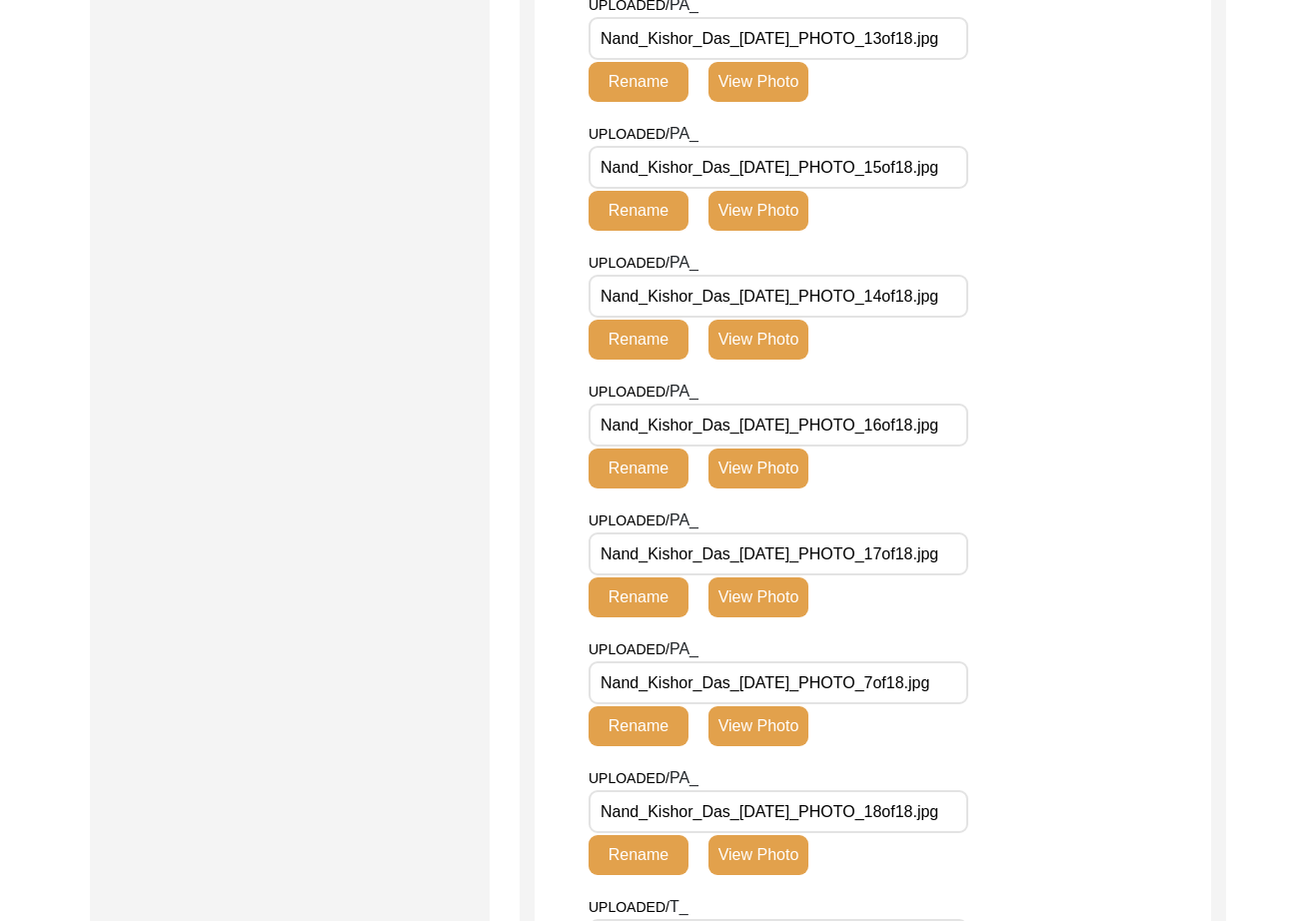 scroll, scrollTop: 0, scrollLeft: 5, axis: horizontal 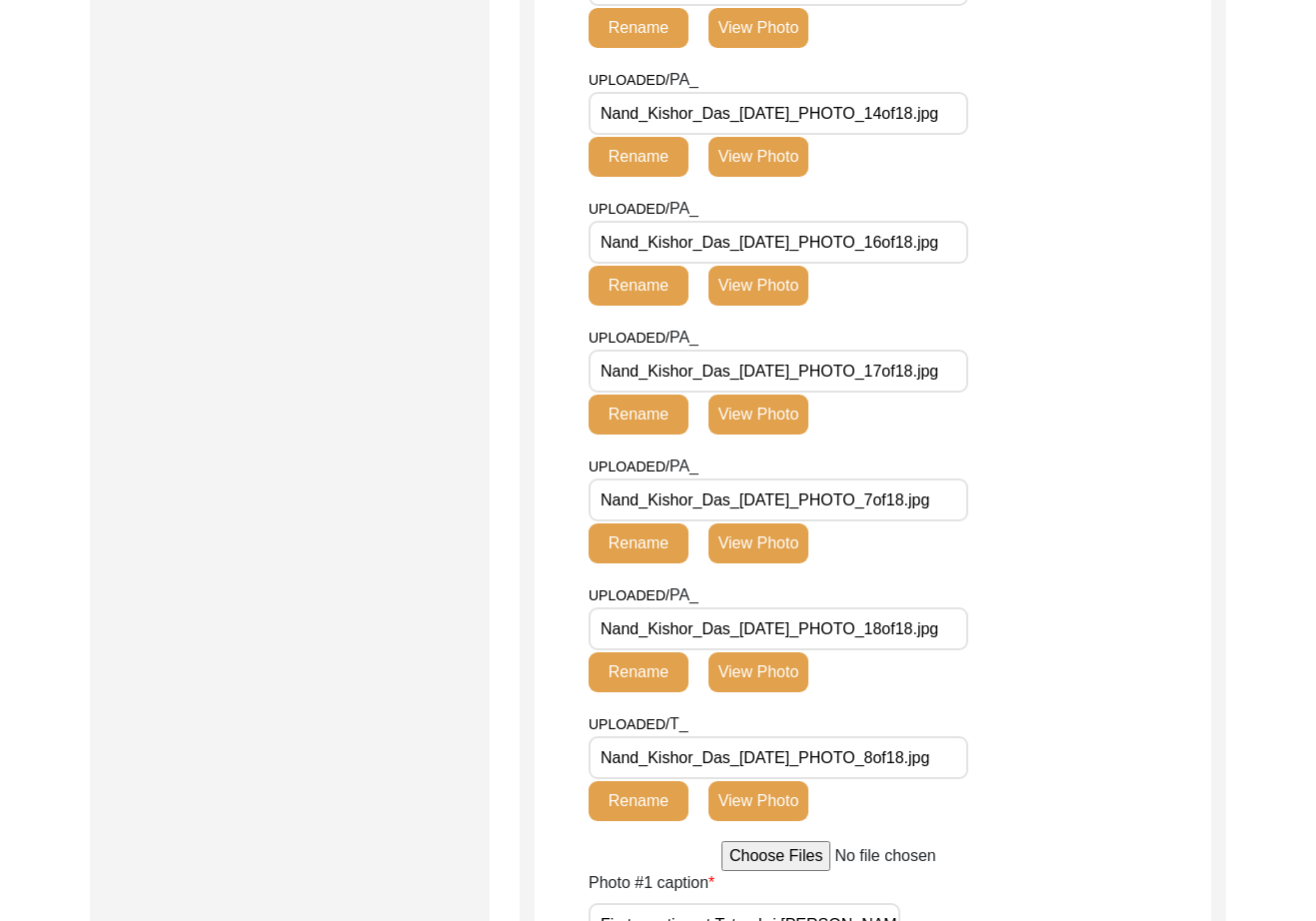 click on "Nand_Kishor_Das_[DATE]_PHOTO_8of18.jpg" at bounding box center (778, 757) 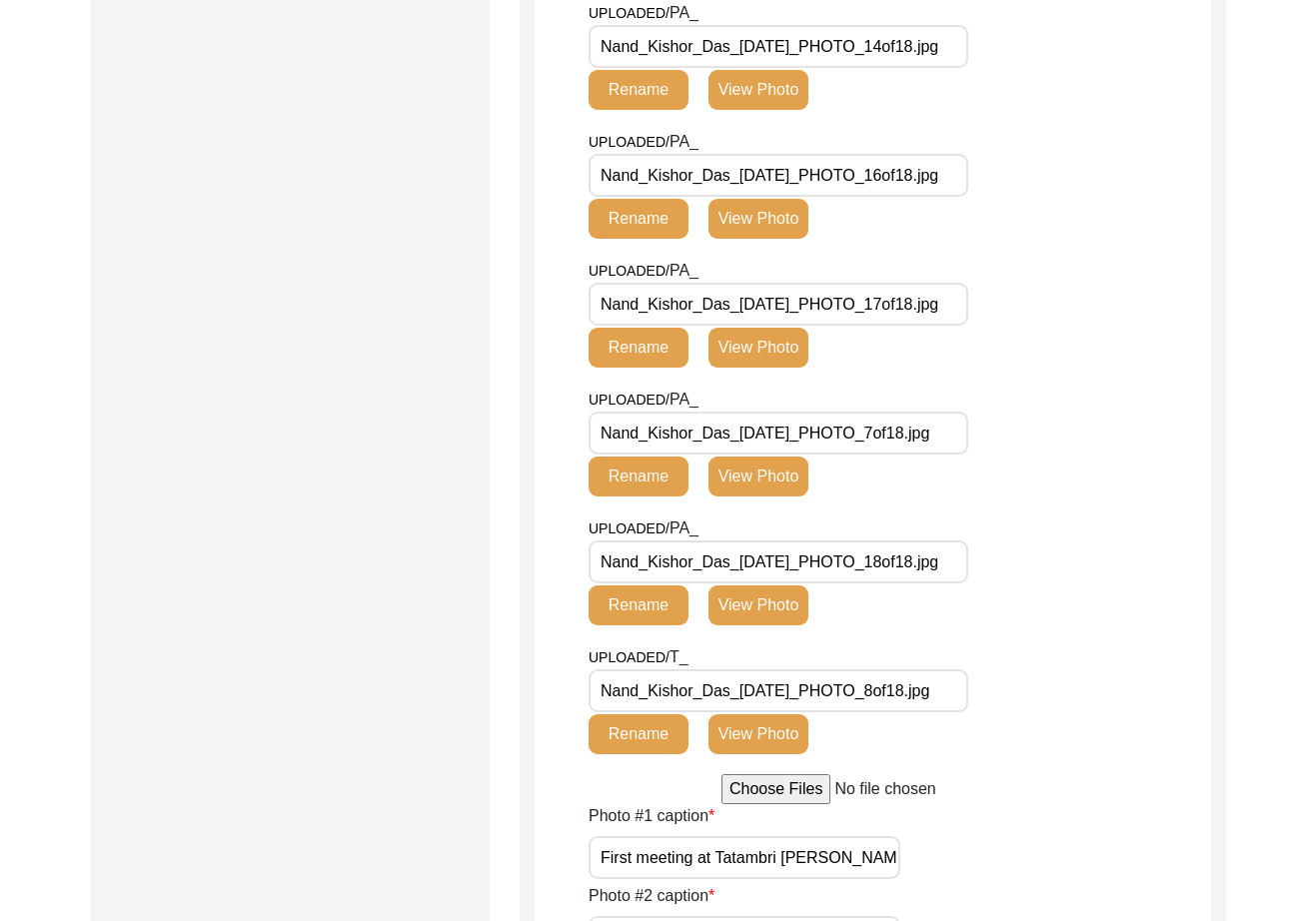 scroll, scrollTop: 2018, scrollLeft: 0, axis: vertical 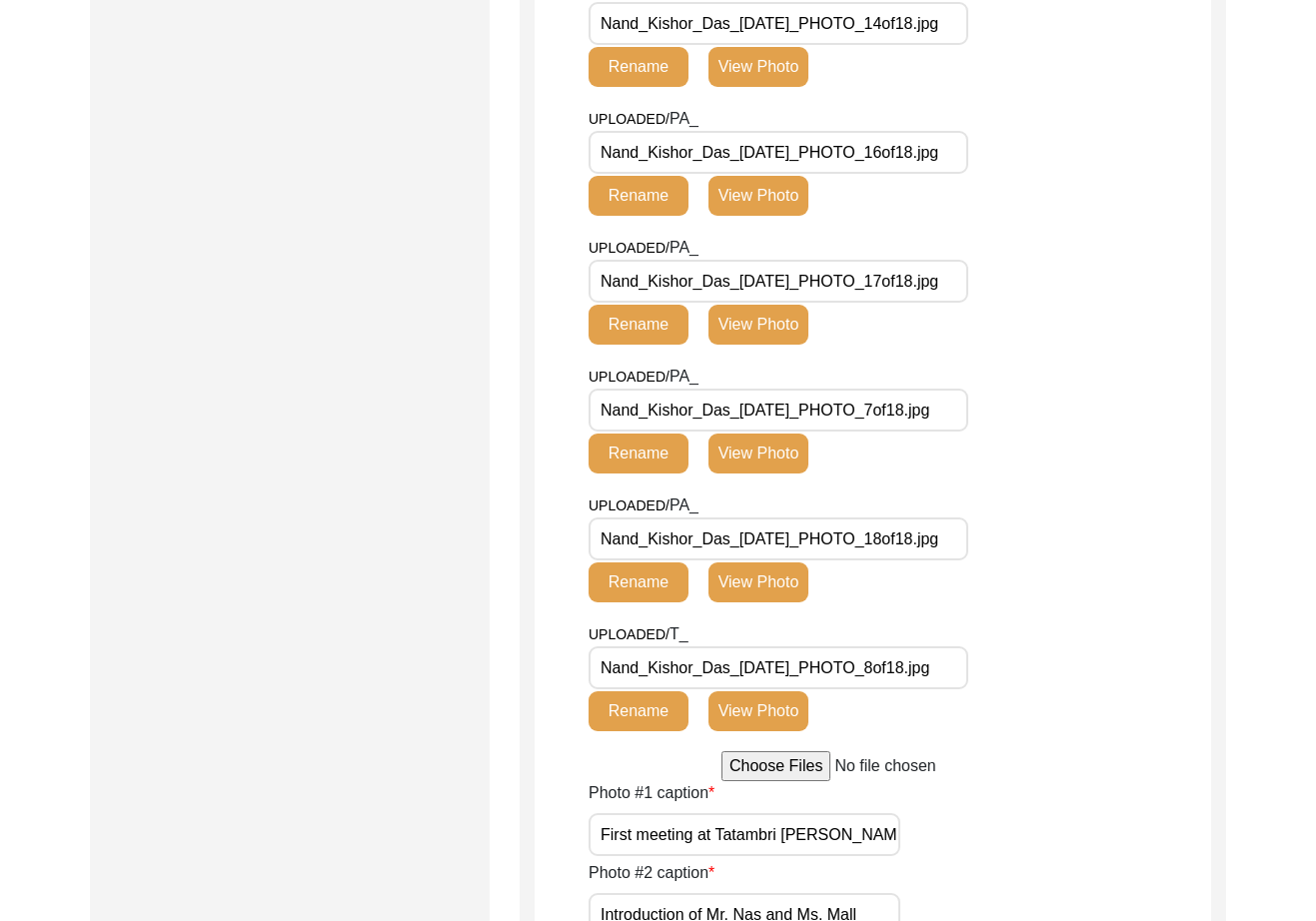 drag, startPoint x: 830, startPoint y: 670, endPoint x: 562, endPoint y: 665, distance: 268.04664 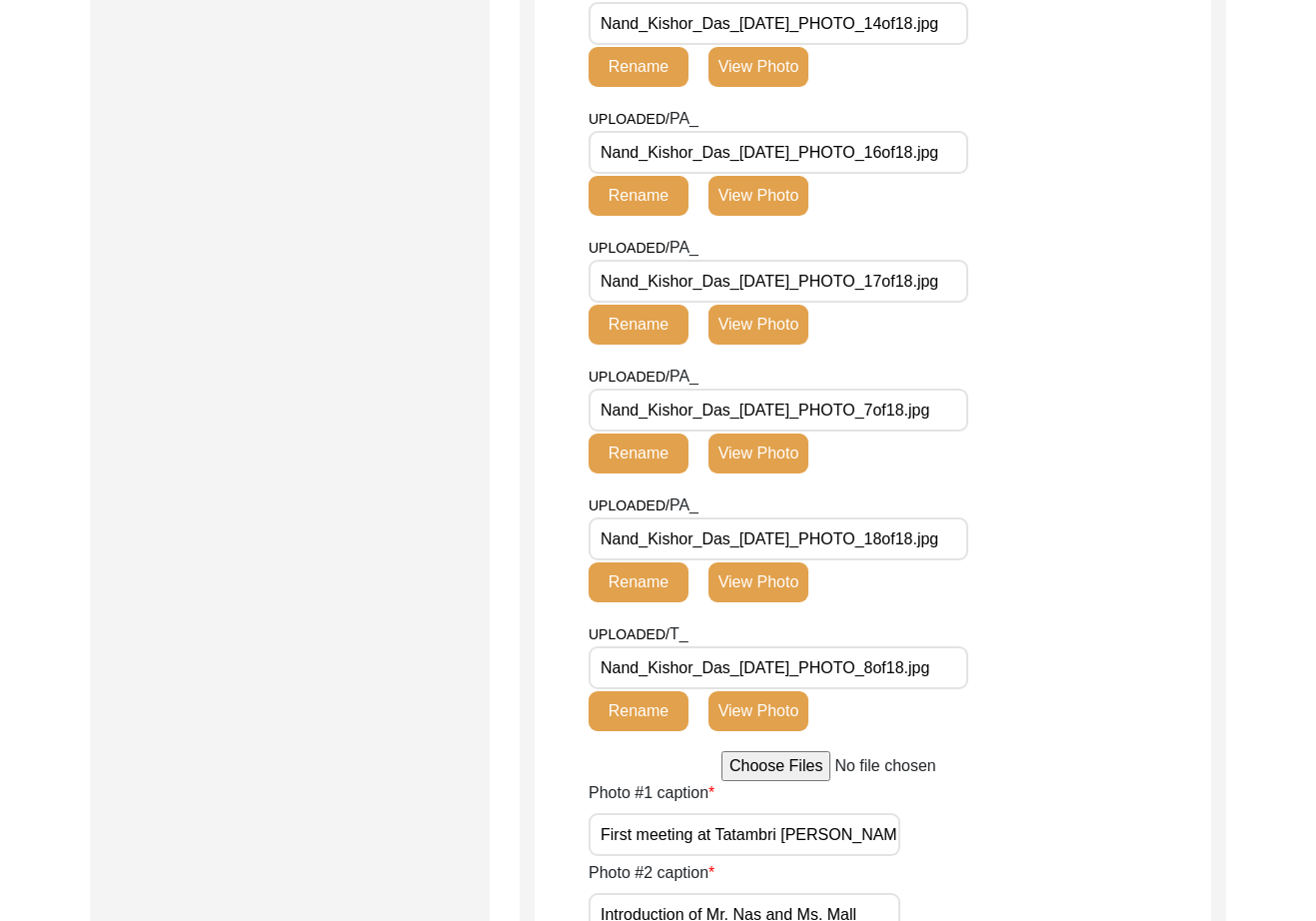 click on "UPLOADED/ PA_ Nand_Kishor_Das_[DATE]_PHOTO_1of18.jpg Rename View Photo UPLOADED/ PA_ Nand_Kishor_Das_[DATE]_PHOTO_2of18.jpg Rename View Photo UPLOADED/ PA_ Nand_Kishor_Das_[DATE]_PHOTO_4of18.jpg Rename View Photo UPLOADED/ PA_ Nand_Kishor_Das_[DATE]_PHOTO_3of18.jpg Rename View Photo UPLOADED/ [GEOGRAPHIC_DATA] Nand_Kishor_Das_[DATE]_PHOTO_6of18.jpg Rename View Photo UPLOADED/ PA_ Nand_Kishor_Das_[DATE]_PHOTO_5of18.jpg Rename View Photo UPLOADED/ PA_ Nand_Kishor_Das_[DATE]_PHOTO_10of18.jpg Rename View Photo UPLOADED/ [GEOGRAPHIC_DATA] Nand_Kishor_Das_[DATE]_PHOTO_12of18.jpg Rename View Photo UPLOADED/ PA_ Nand_Kishor_Das_[DATE]_PHOTO_11of18.jpg Rename View Photo UPLOADED/ PA_ Nand_Kishor_Das_[DATE]_PHOTO_13of18.jpg Rename View Photo UPLOADED/ PA_ Nand_Kishor_Das_[DATE]_PHOTO_15of18.jpg Rename View Photo UPLOADED/ PA_ Nand_Kishor_Das_[DATE]_PHOTO_14of18.jpg Rename View Photo UPLOADED/ PA_ Nand_Kishor_Das_[DATE]_PHOTO_16of18.jpg Rename View Photo UPLOADED/ PA_ Rename View Photo UPLOADED/" 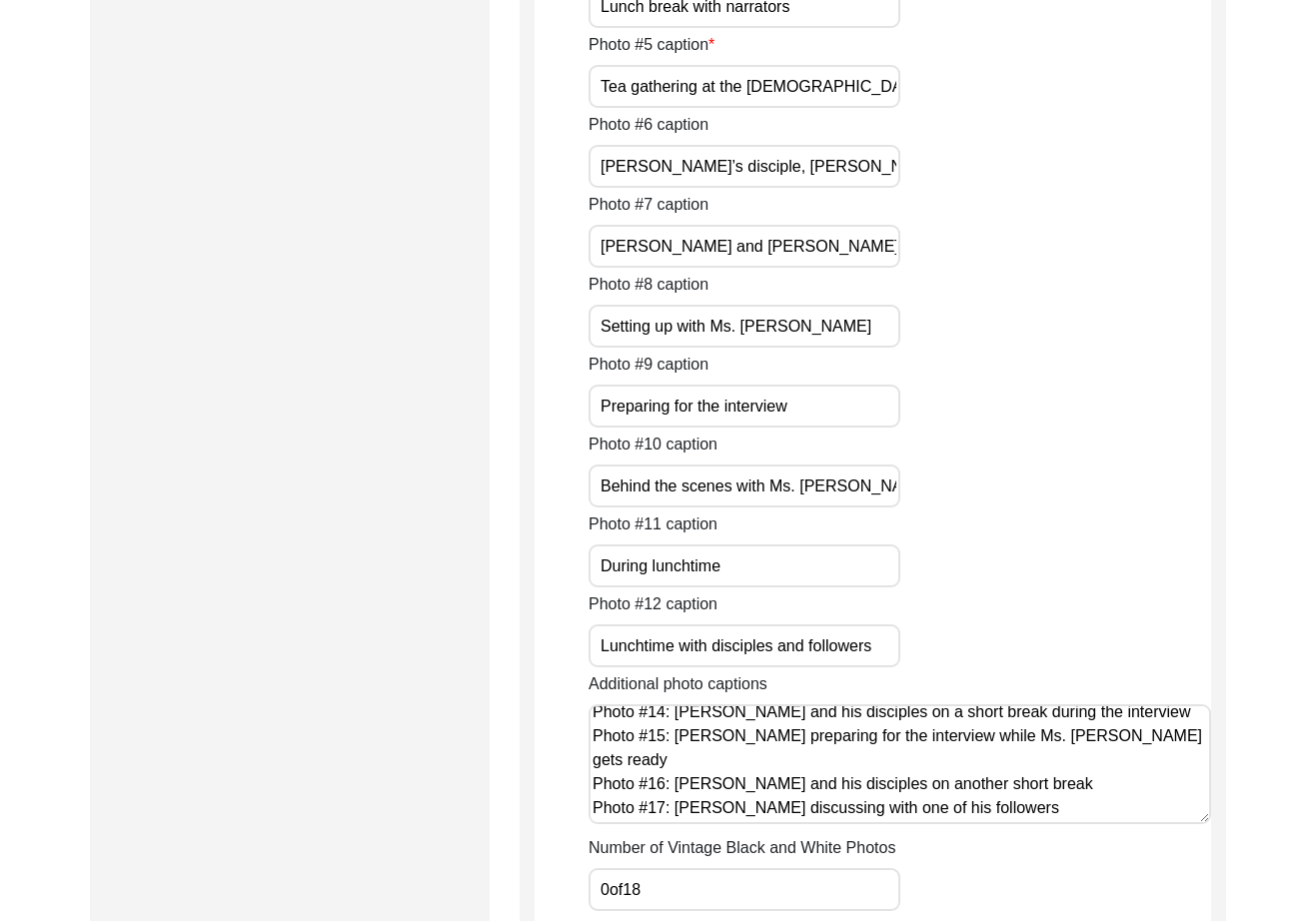 scroll, scrollTop: 3215, scrollLeft: 0, axis: vertical 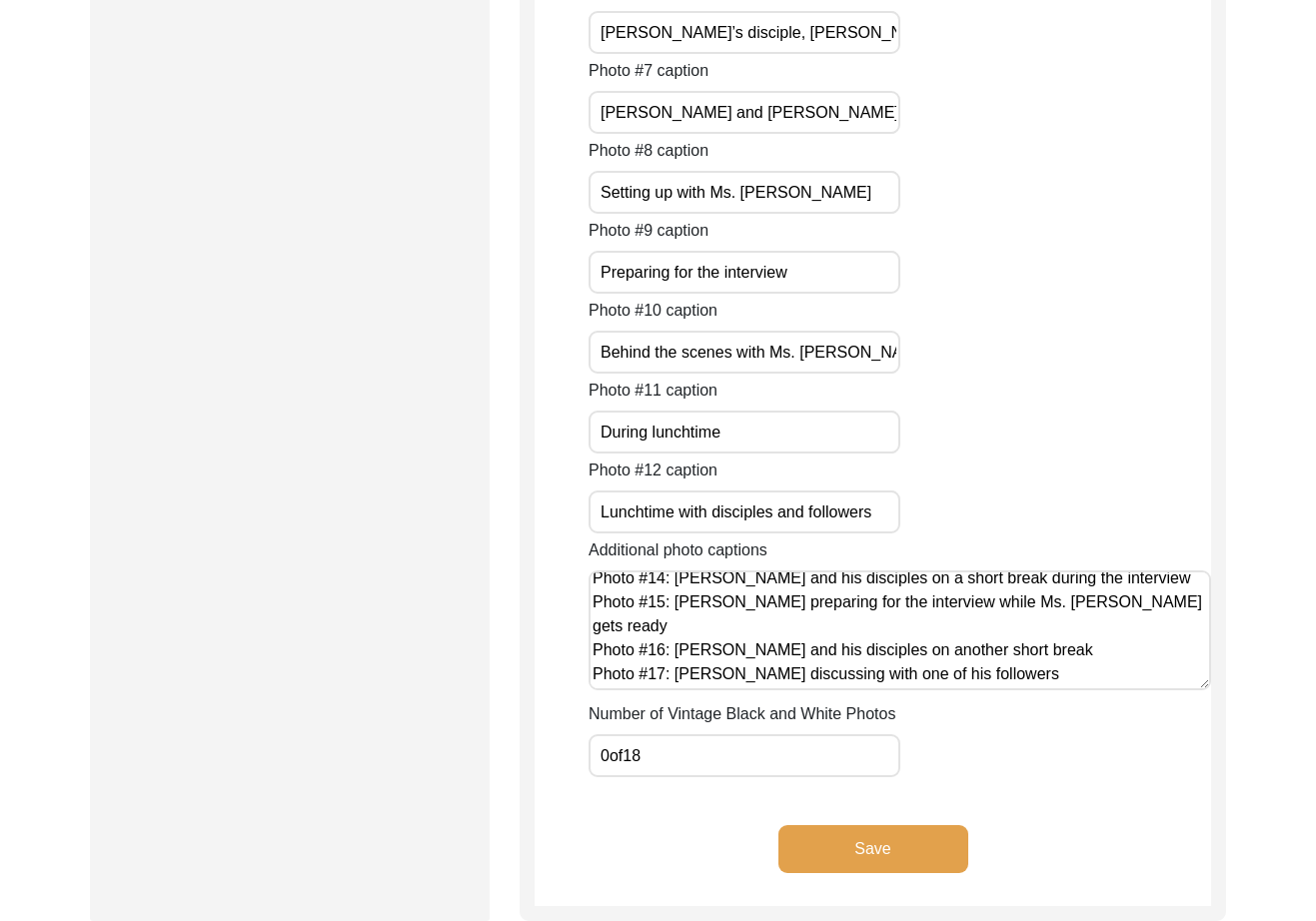 click on "Photo #13: Short break during the interview
Photo #14: [PERSON_NAME] and his disciples on a short break during the interview
Photo #15: [PERSON_NAME] preparing for the interview while Ms. [PERSON_NAME] gets ready
Photo #16: [PERSON_NAME] and his disciples on another short break
Photo #17: [PERSON_NAME] discussing with one of his followers
Photo #18: [PERSON_NAME] and [PERSON_NAME] before lunchtime" at bounding box center (899, 630) 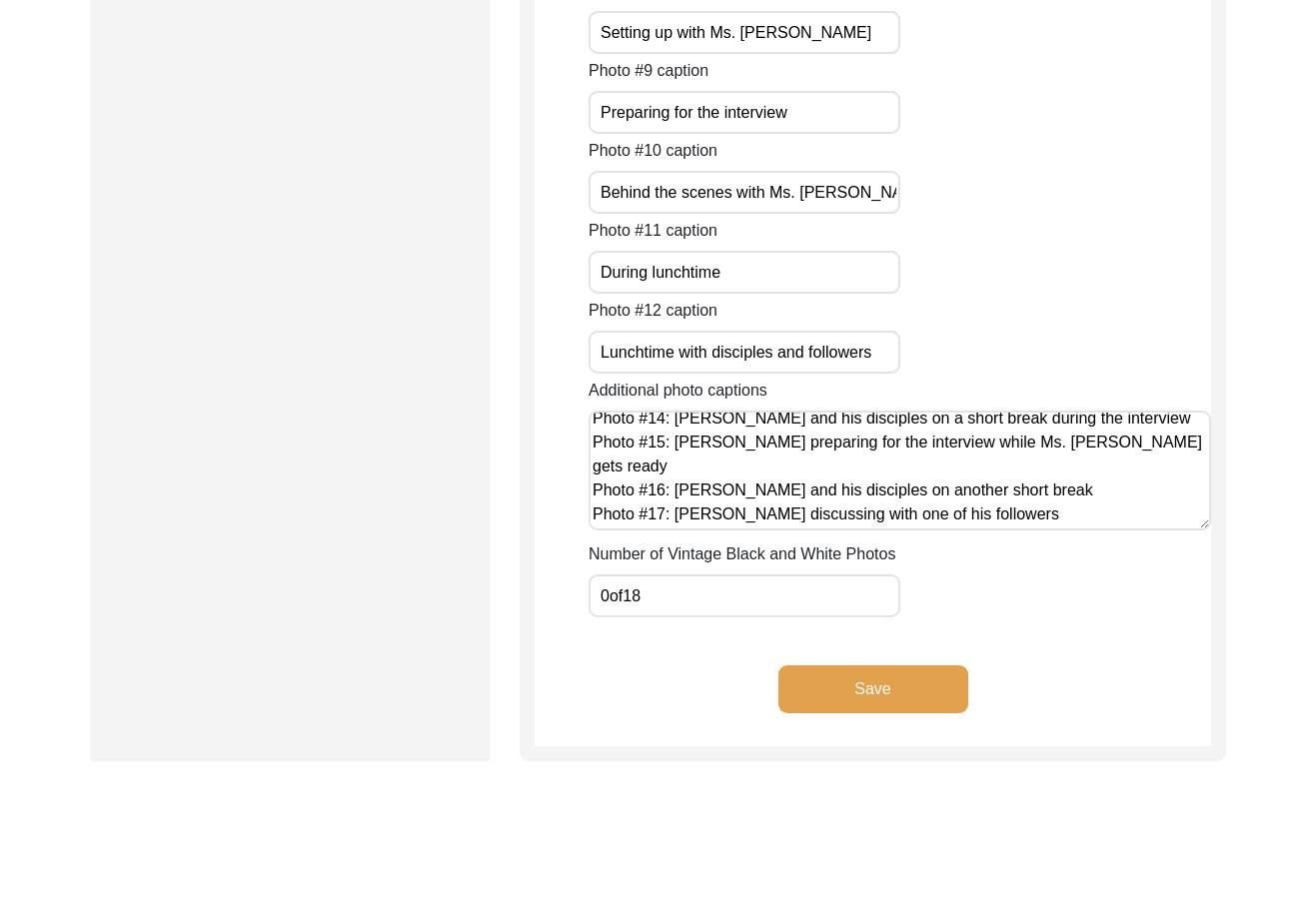 scroll, scrollTop: 3388, scrollLeft: 0, axis: vertical 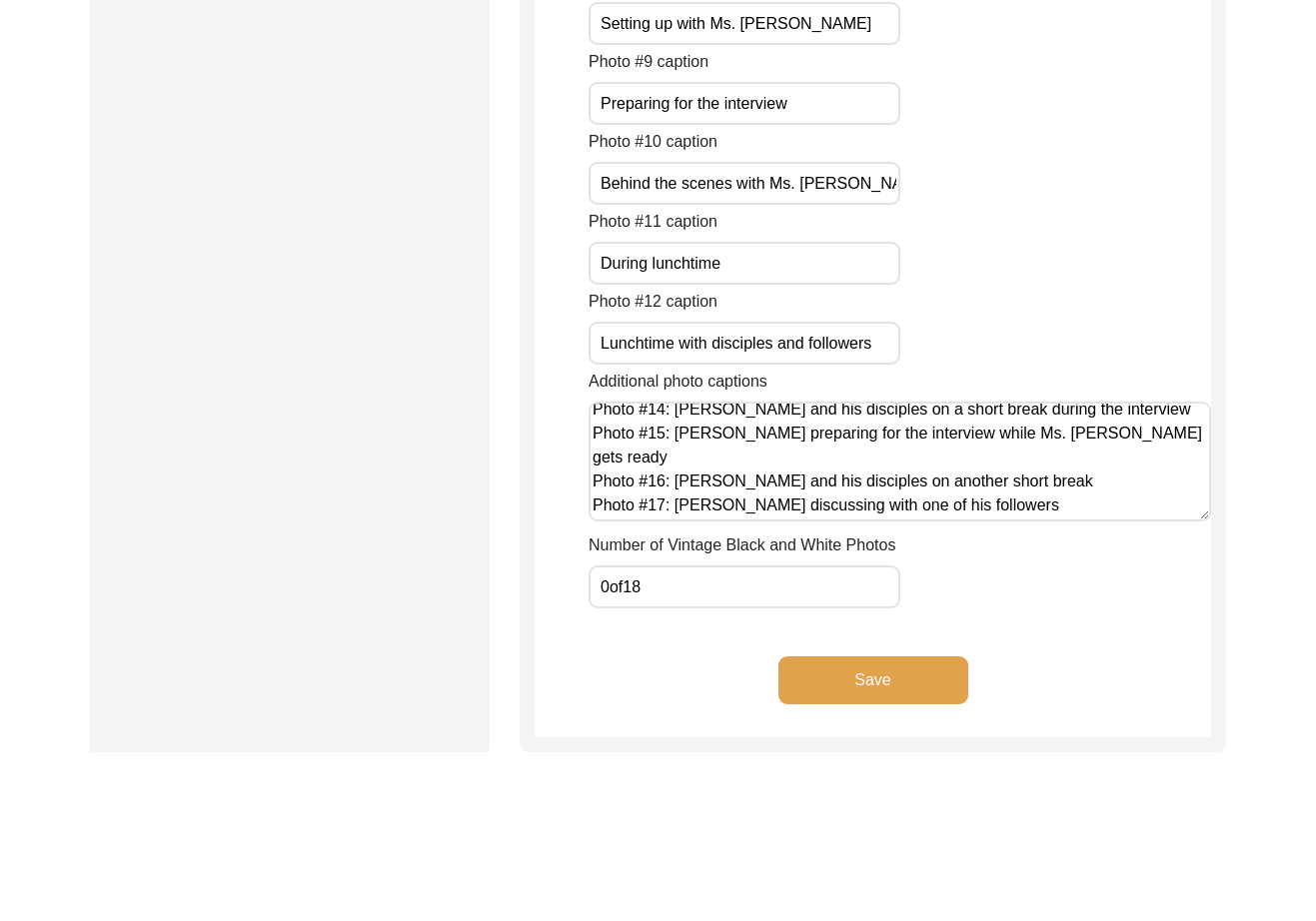click on "Photo #13: Short break during the interview
Photo #14: [PERSON_NAME] and his disciples on a short break during the interview
Photo #15: [PERSON_NAME] preparing for the interview while Ms. [PERSON_NAME] gets ready
Photo #16: [PERSON_NAME] and his disciples on another short break
Photo #17: [PERSON_NAME] discussing with one of his followers
Photo #18: [PERSON_NAME] and [PERSON_NAME] before lunchtime" at bounding box center [899, 461] 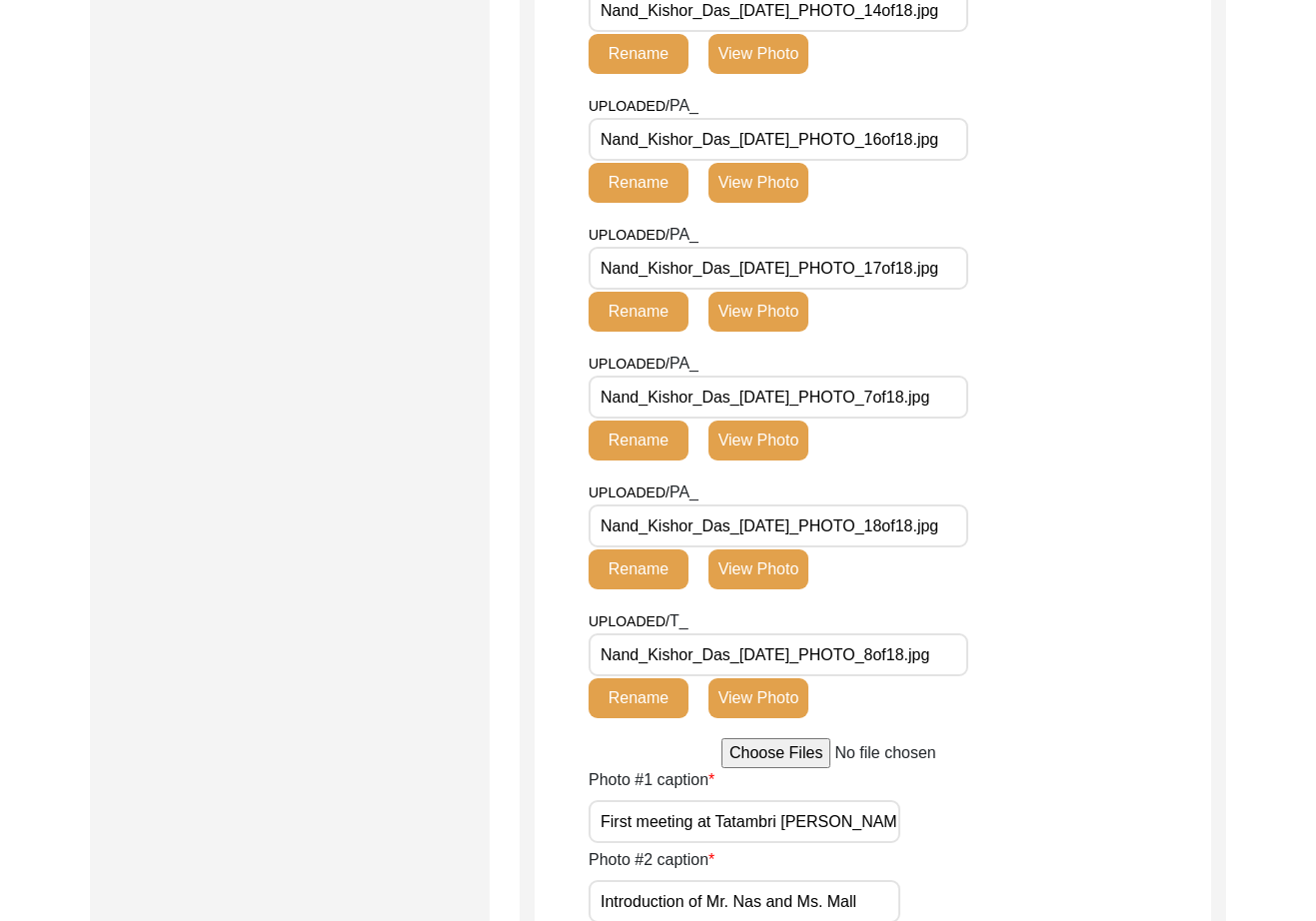 scroll, scrollTop: 1900, scrollLeft: 0, axis: vertical 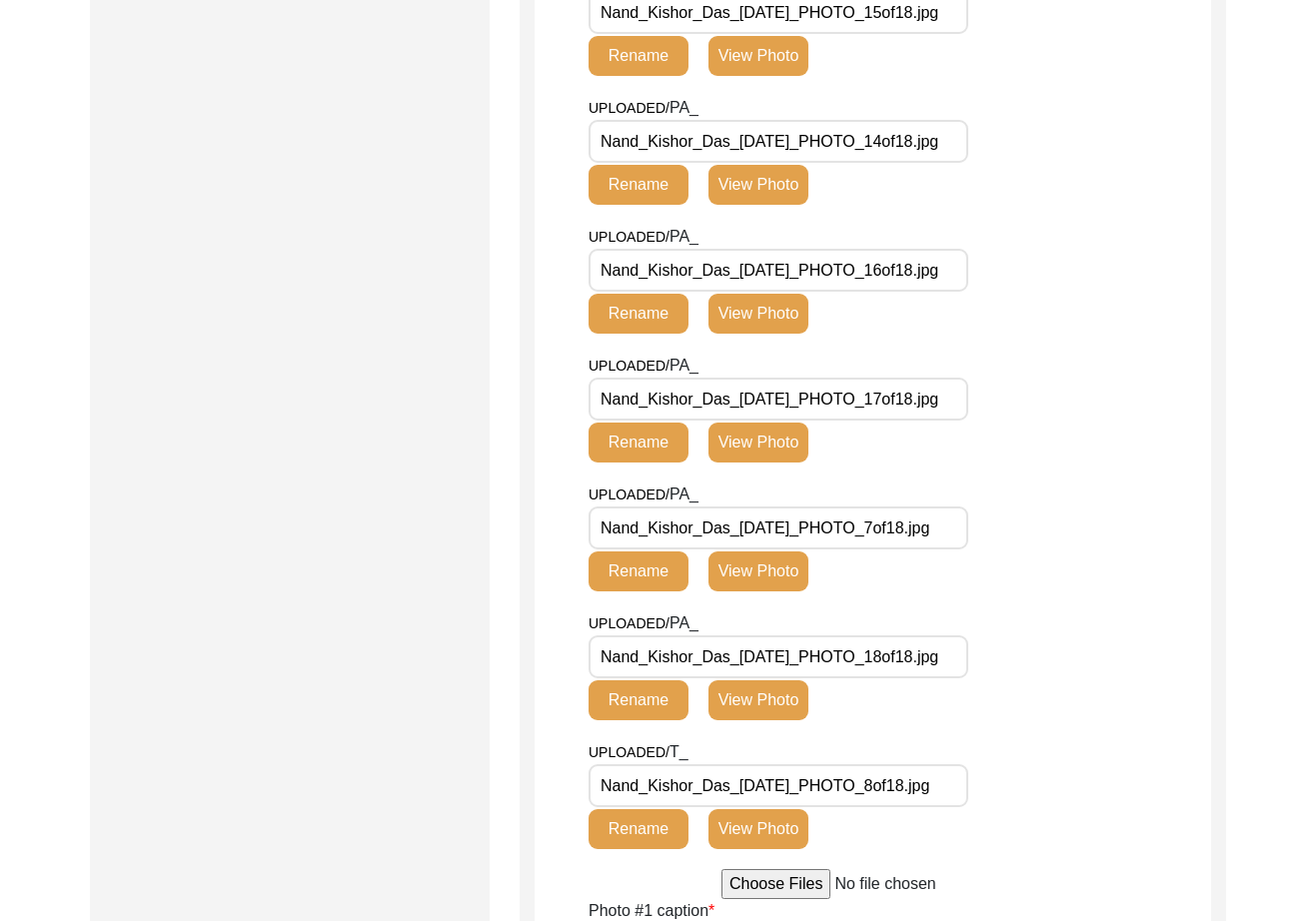 click on "Nand_Kishor_Das_[DATE]_PHOTO_8of18.jpg" at bounding box center (778, 785) 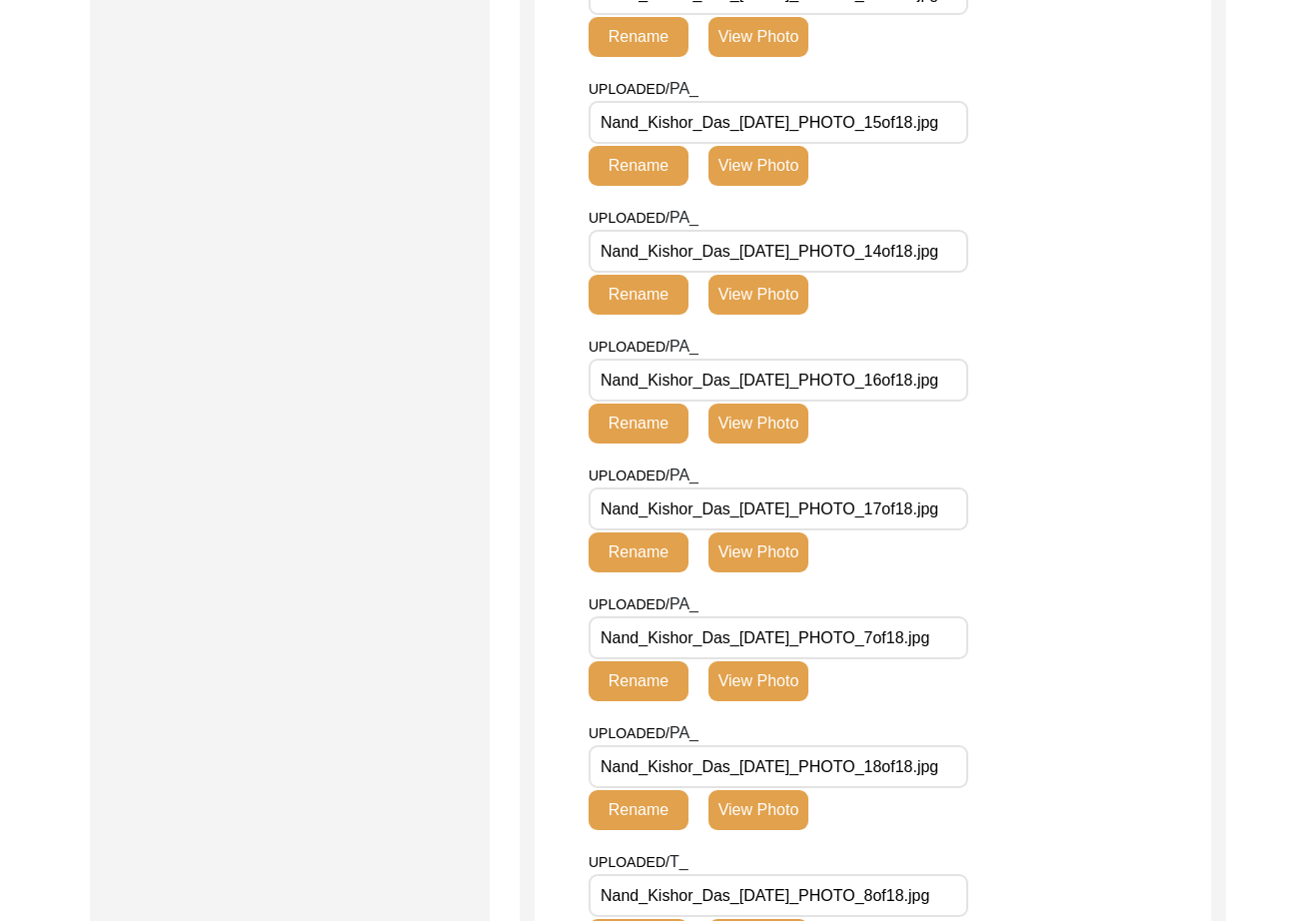 scroll, scrollTop: 1774, scrollLeft: 0, axis: vertical 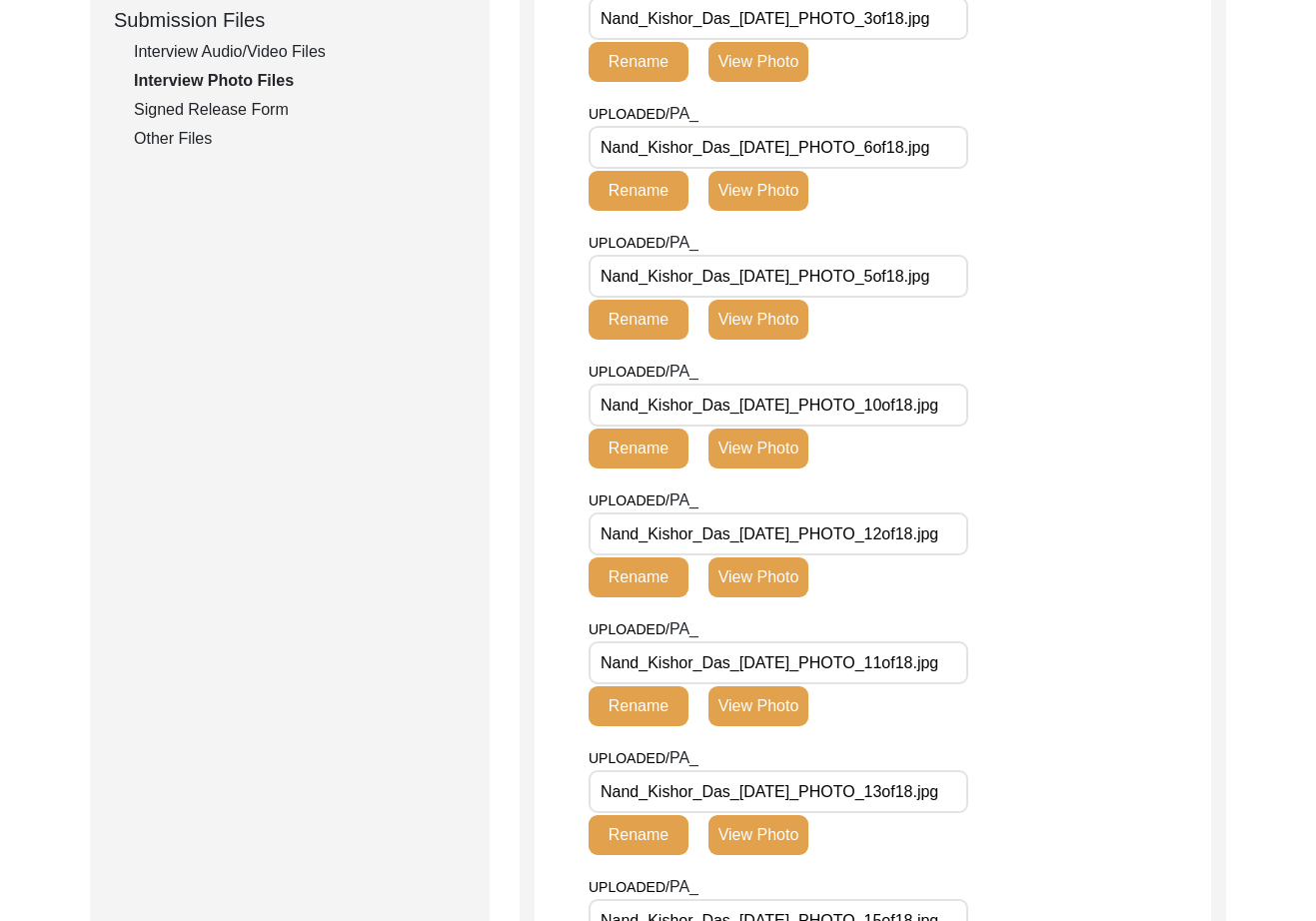 click on "UPLOADED/ PA_ Nand_Kishor_Das_[DATE]_PHOTO_6of18.jpg Rename View Photo" 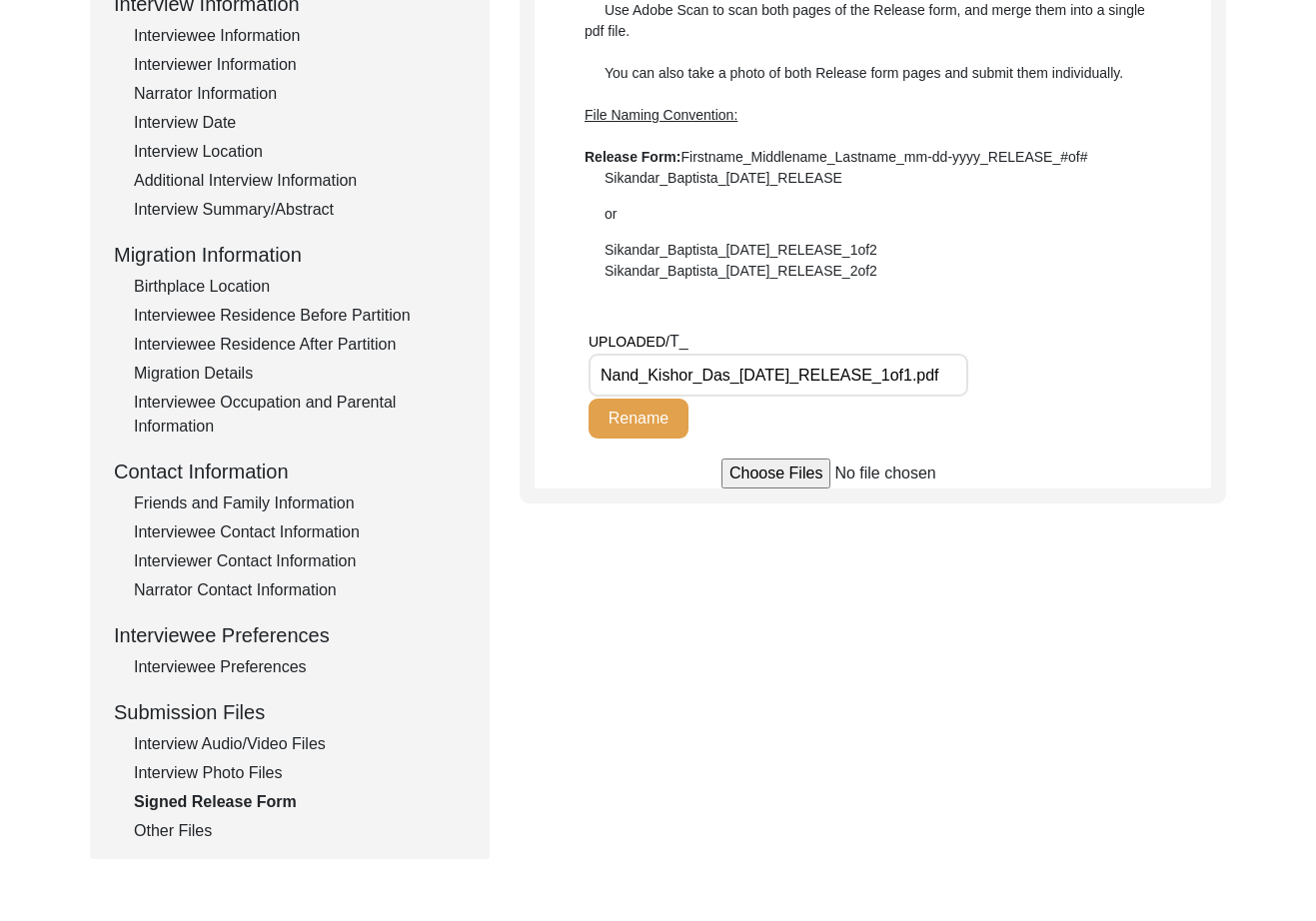 scroll, scrollTop: 295, scrollLeft: 0, axis: vertical 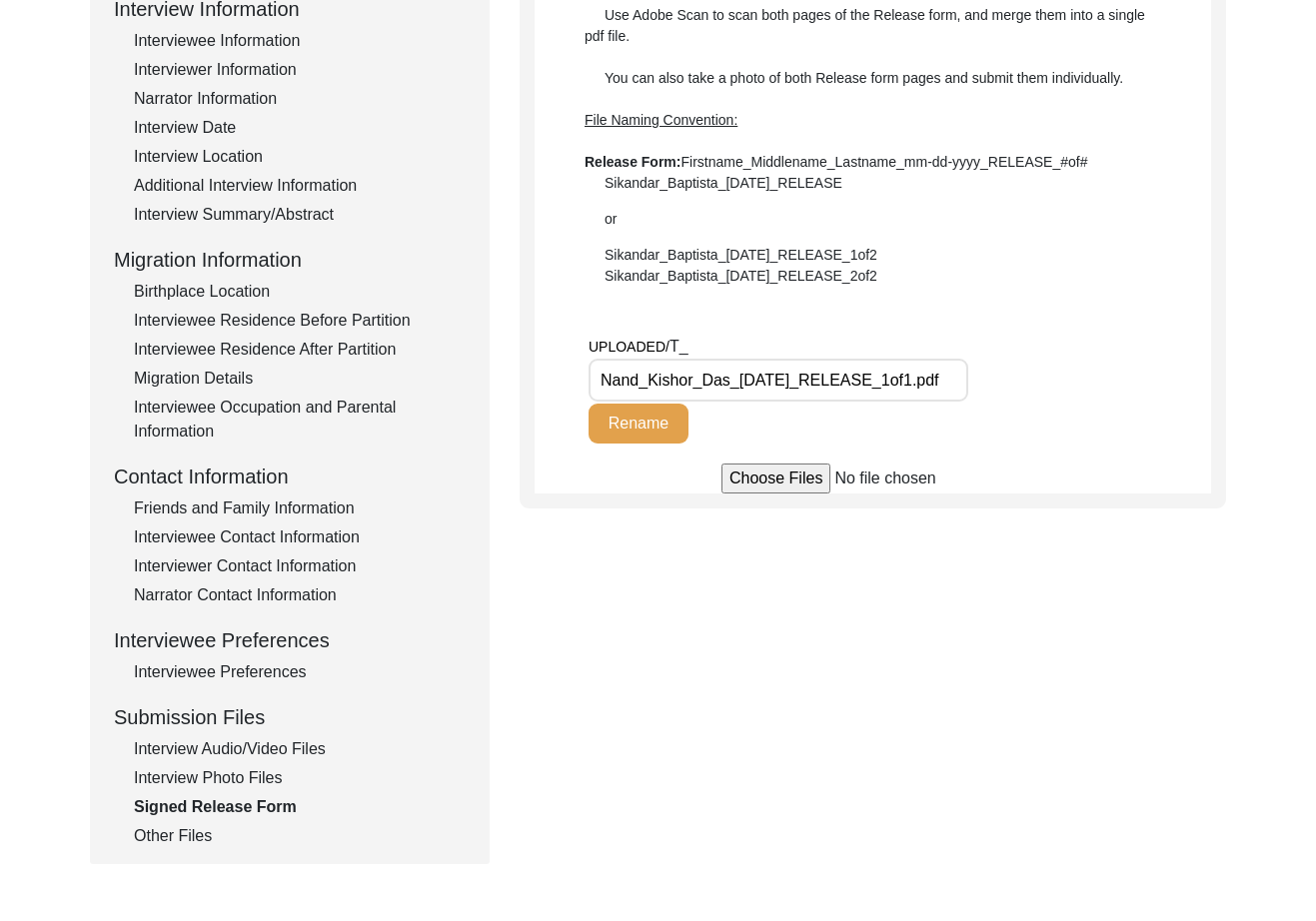click on "Nand_Kishor_Das_[DATE]_RELEASE_1of1.pdf" at bounding box center (778, 380) 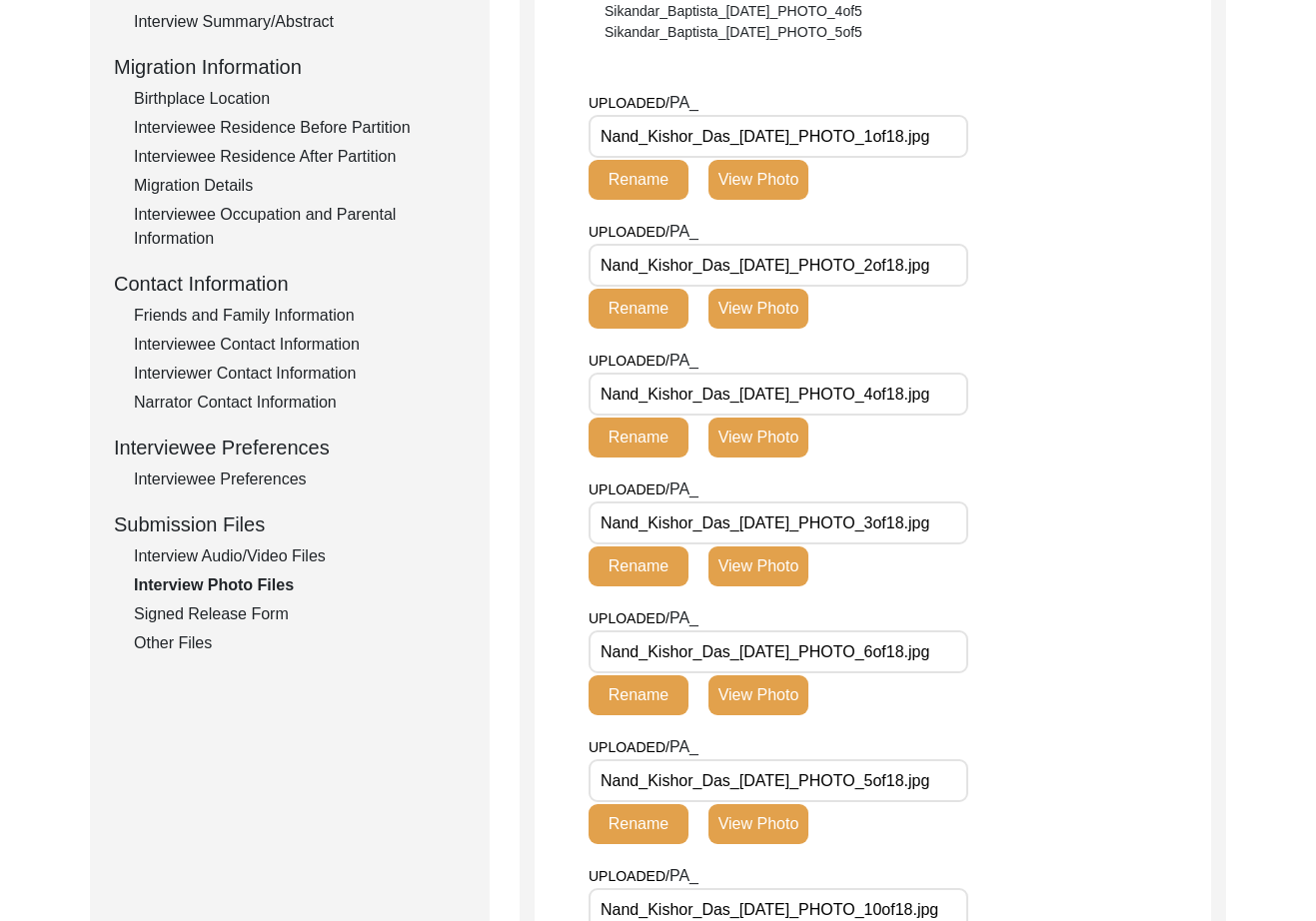 scroll, scrollTop: 218, scrollLeft: 0, axis: vertical 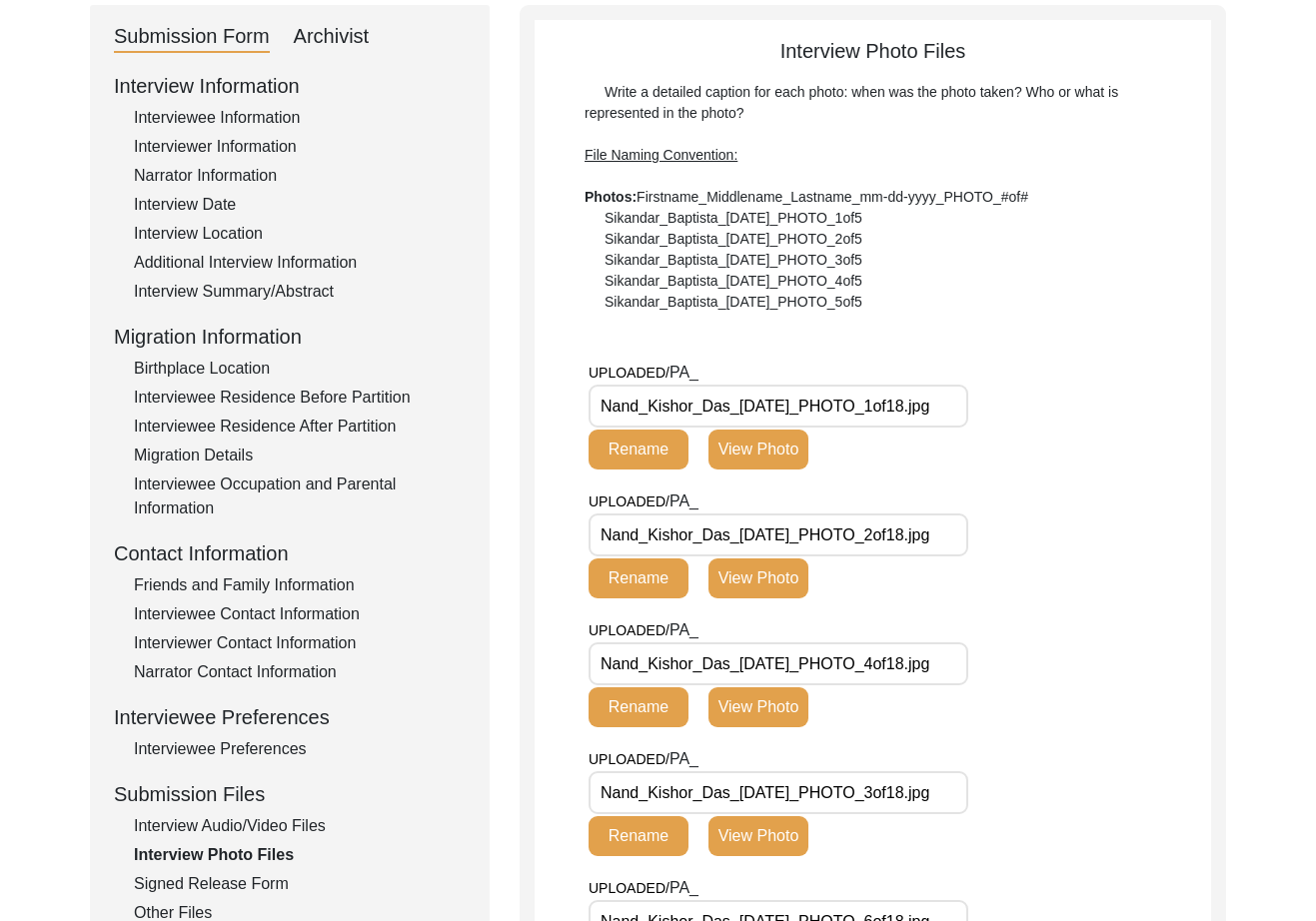 drag, startPoint x: 740, startPoint y: 405, endPoint x: 913, endPoint y: 409, distance: 173.04624 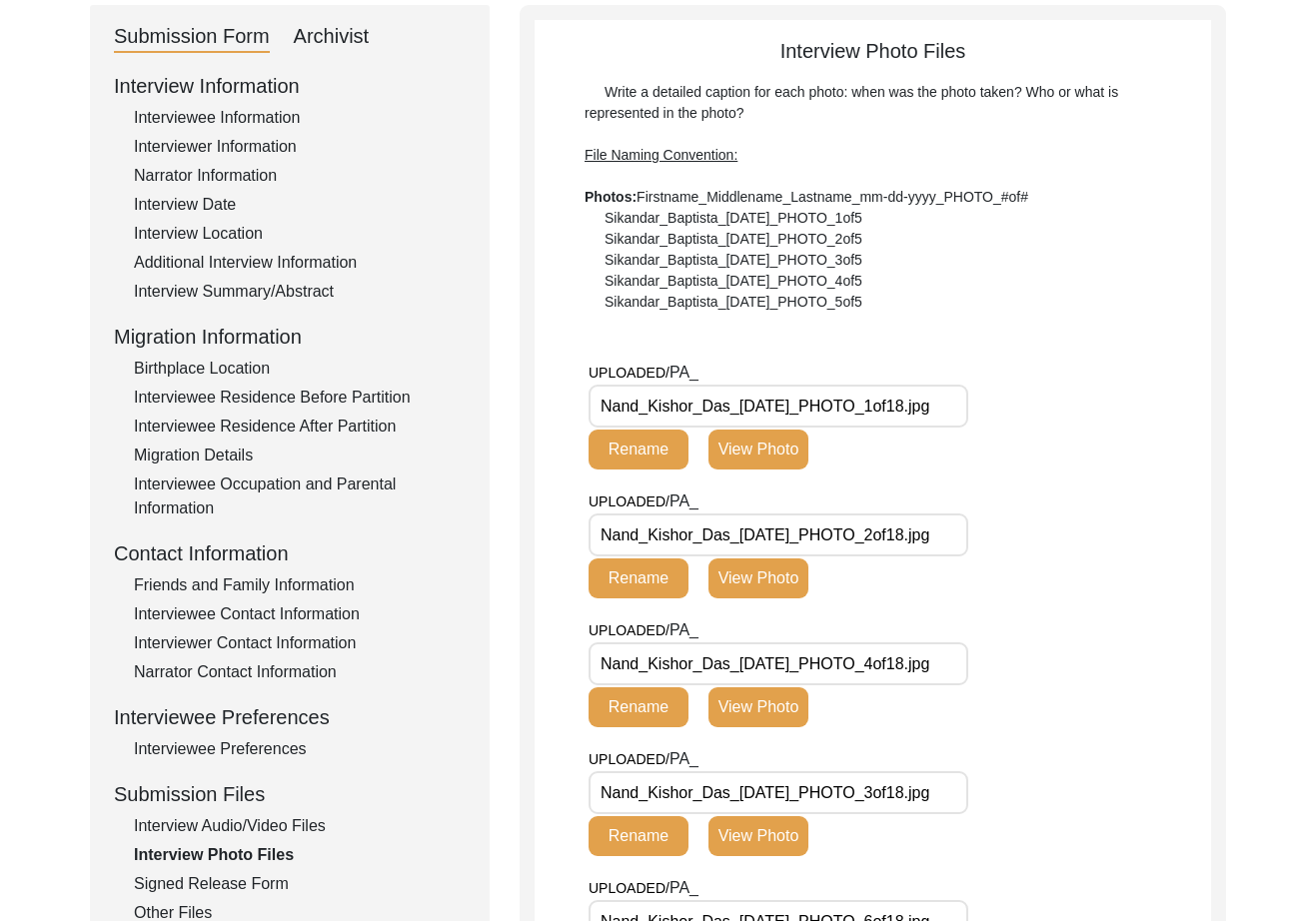 click on "Nand_Kishor_Das_[DATE]_PHOTO_1of18.jpg" at bounding box center (778, 406) 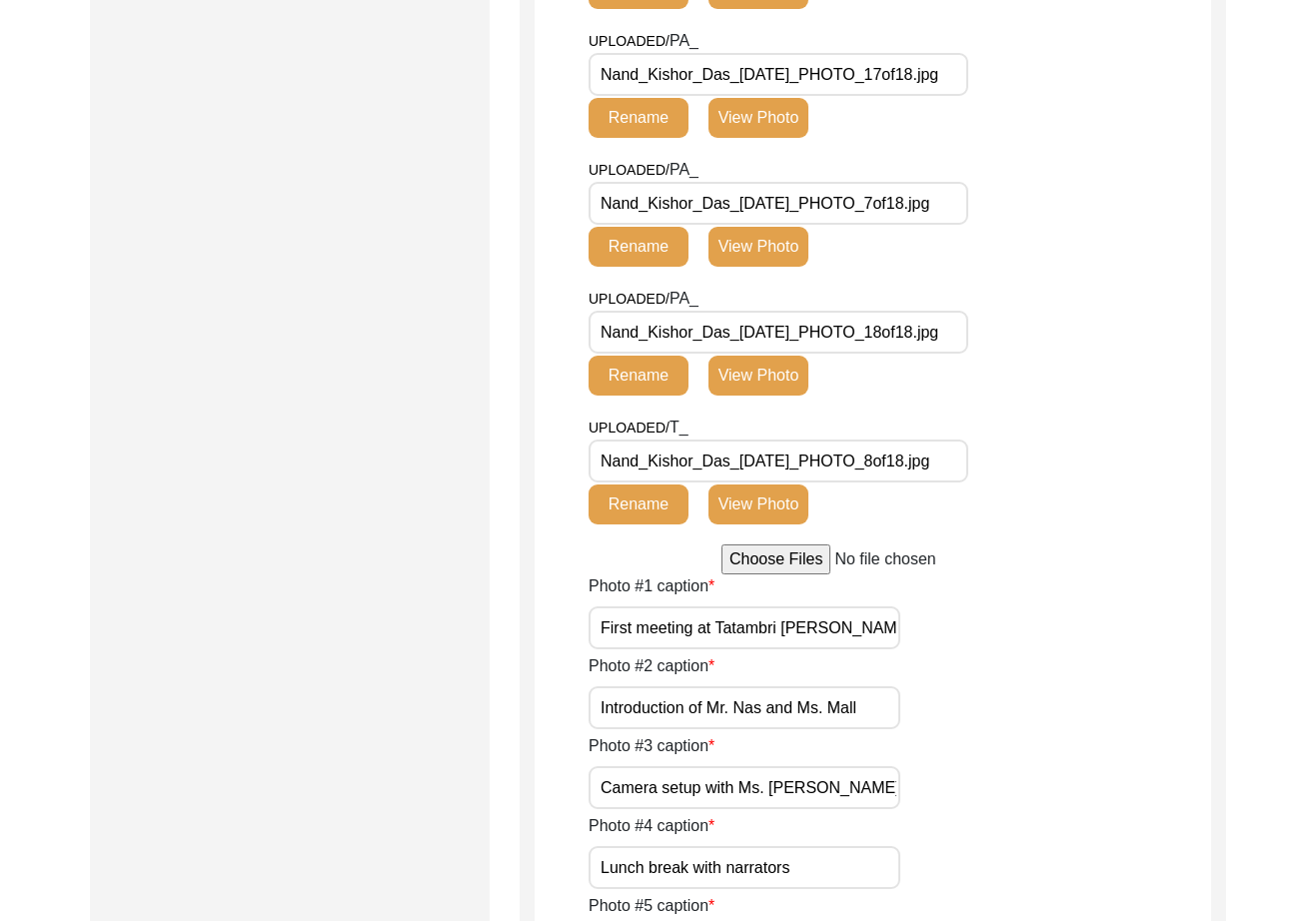scroll, scrollTop: 163, scrollLeft: 0, axis: vertical 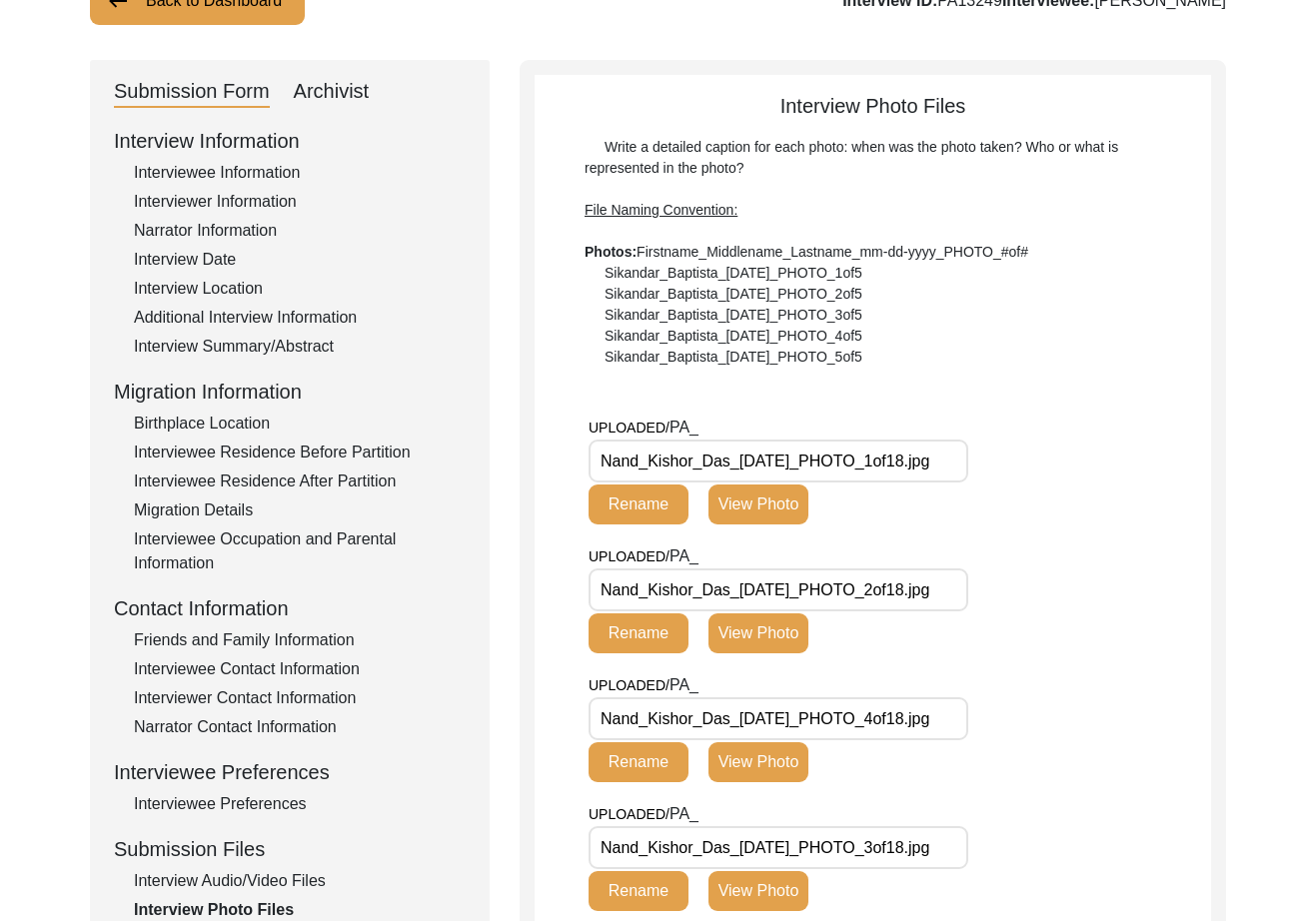 drag, startPoint x: 847, startPoint y: 420, endPoint x: 859, endPoint y: 432, distance: 16.970563 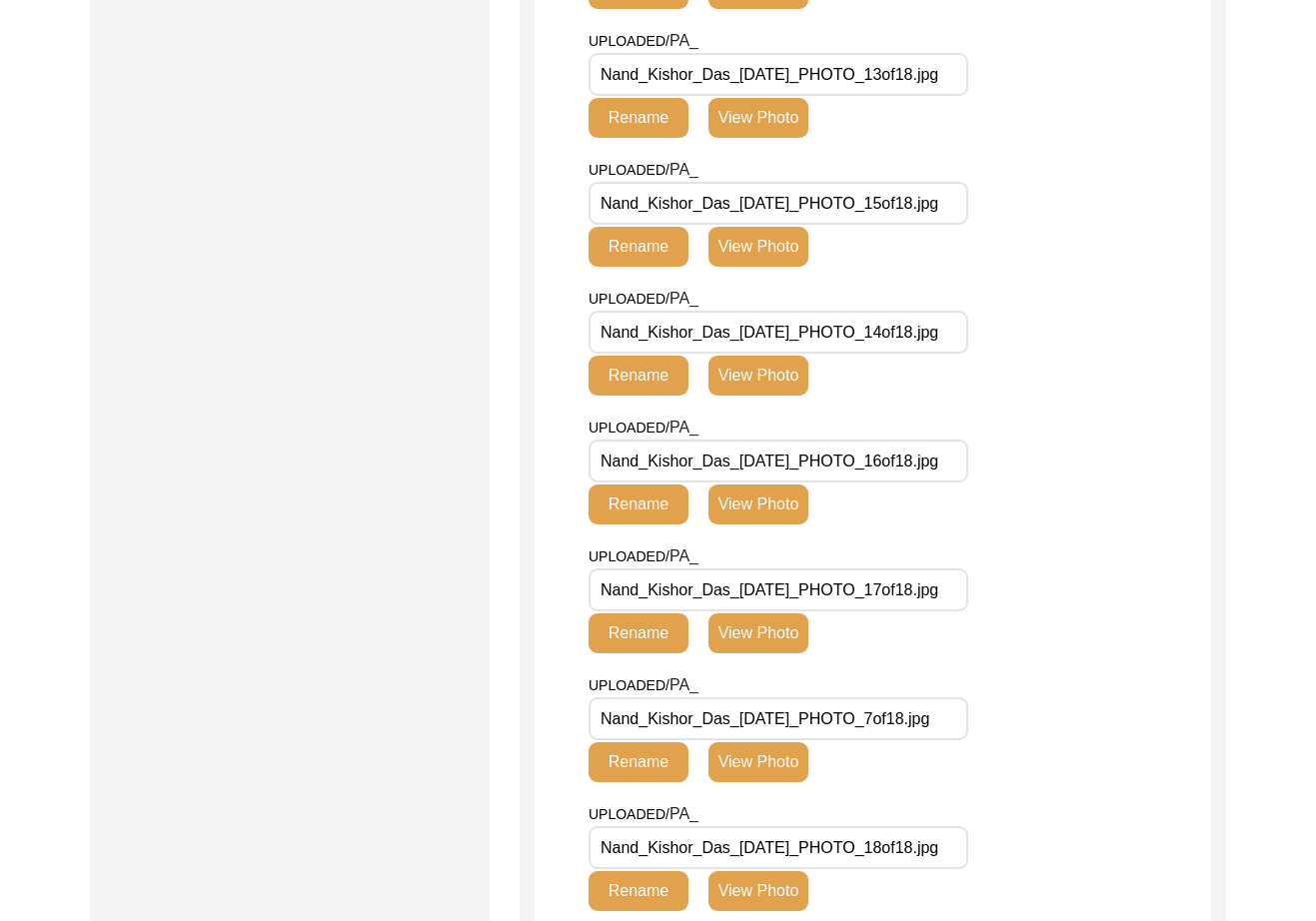 scroll, scrollTop: 2225, scrollLeft: 0, axis: vertical 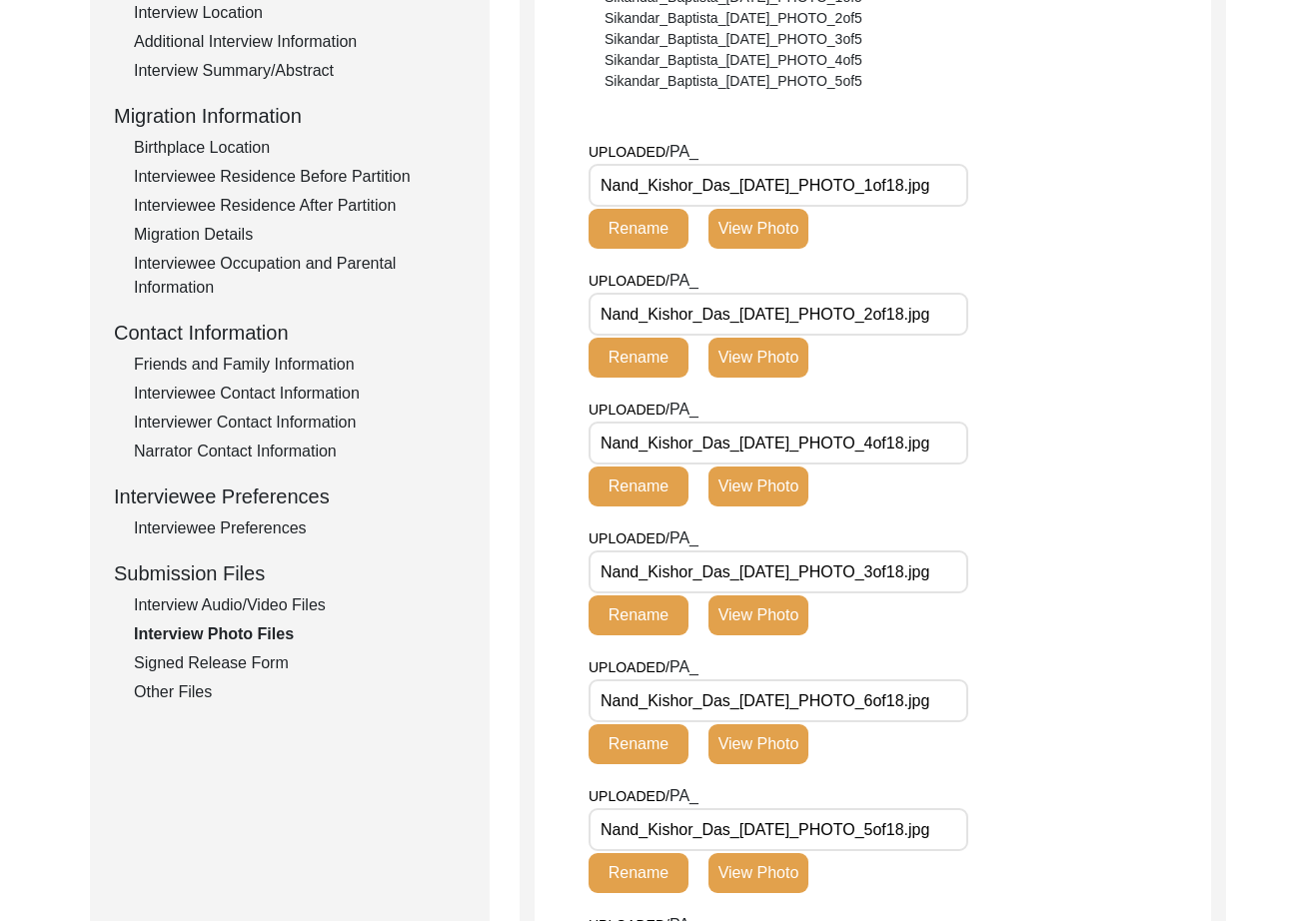 click on "Interview Audio/Video Files" 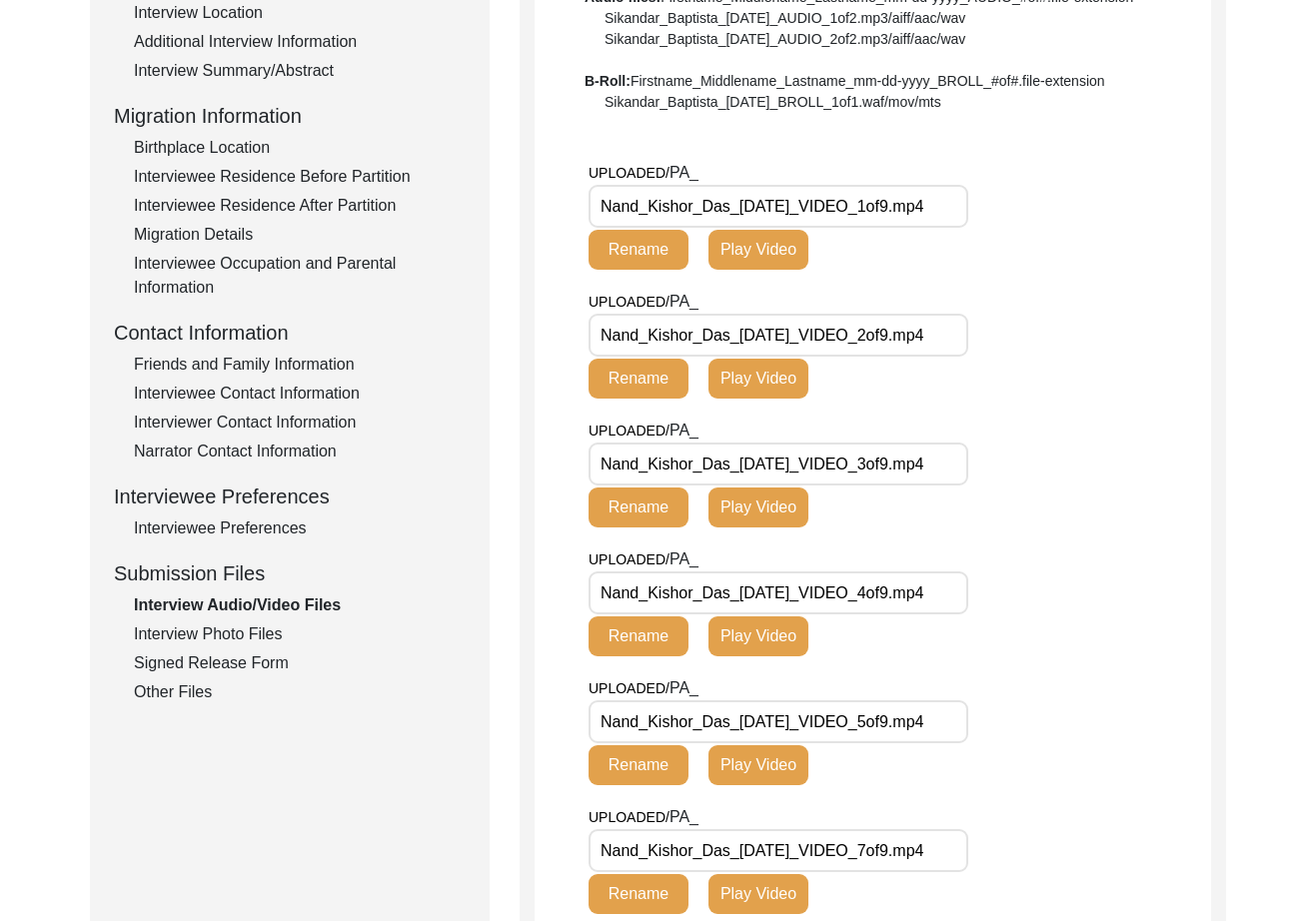drag, startPoint x: 821, startPoint y: 213, endPoint x: 556, endPoint y: 199, distance: 265.36955 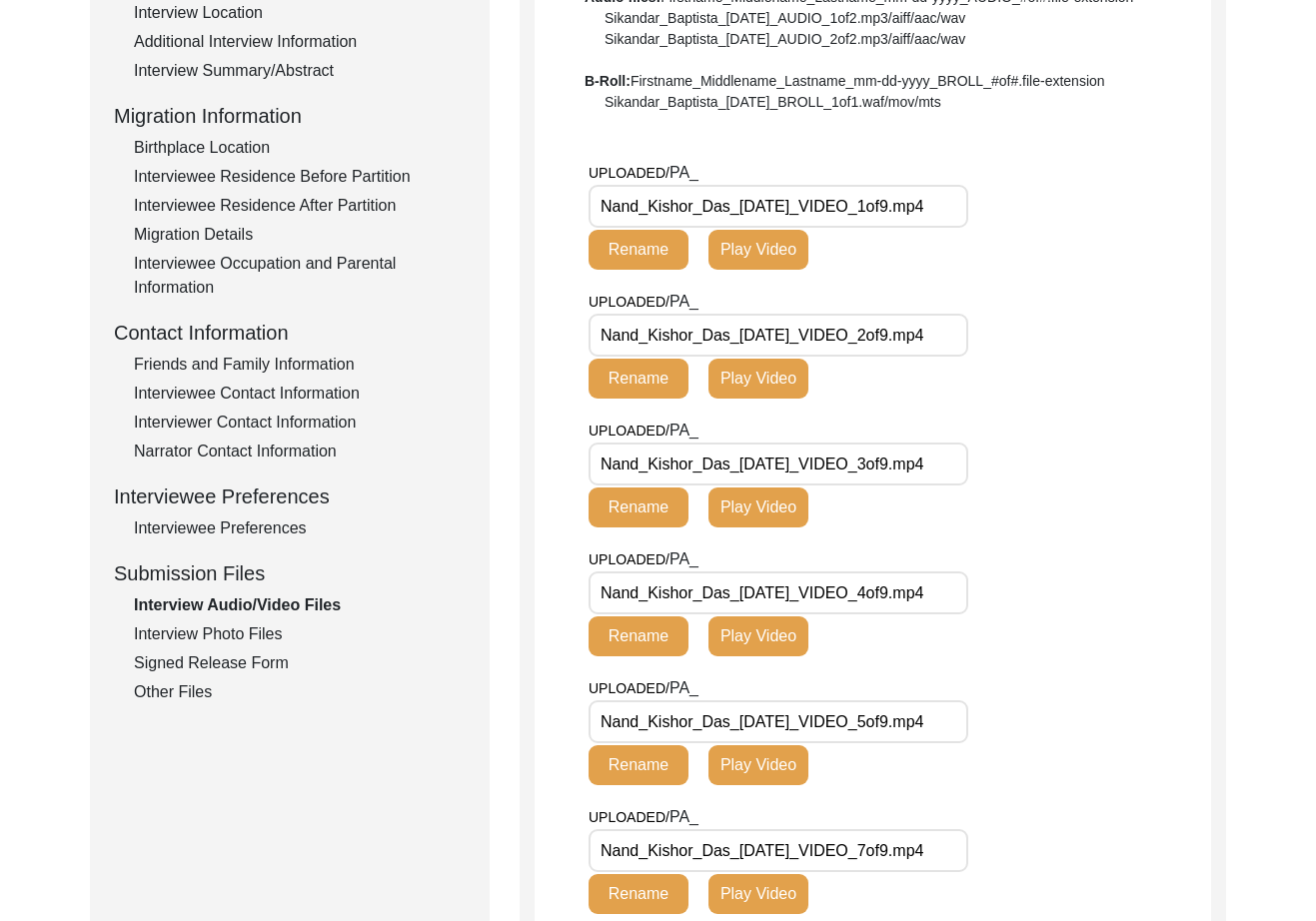 scroll, scrollTop: 957, scrollLeft: 0, axis: vertical 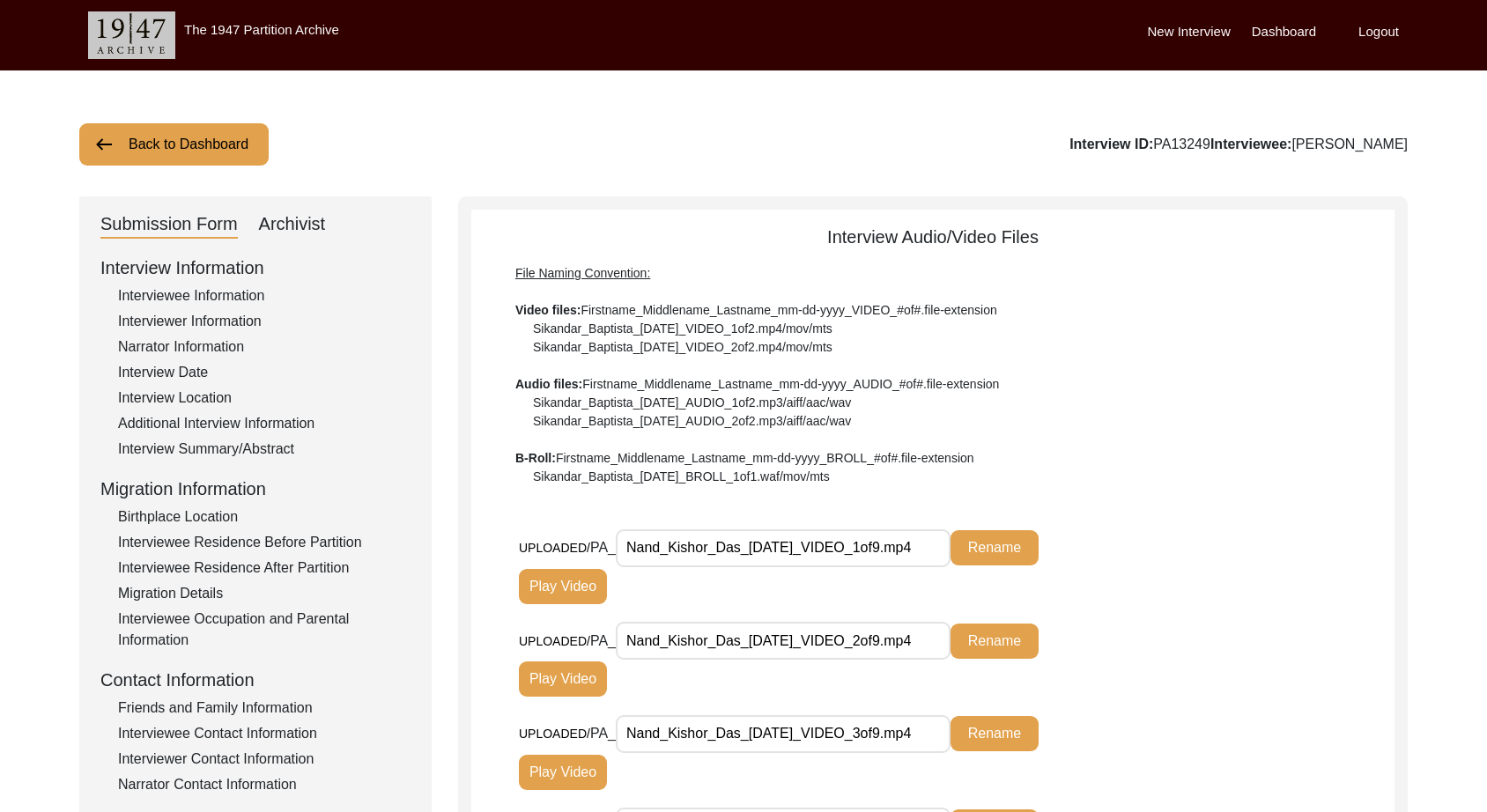 click on "Back to Dashboard" 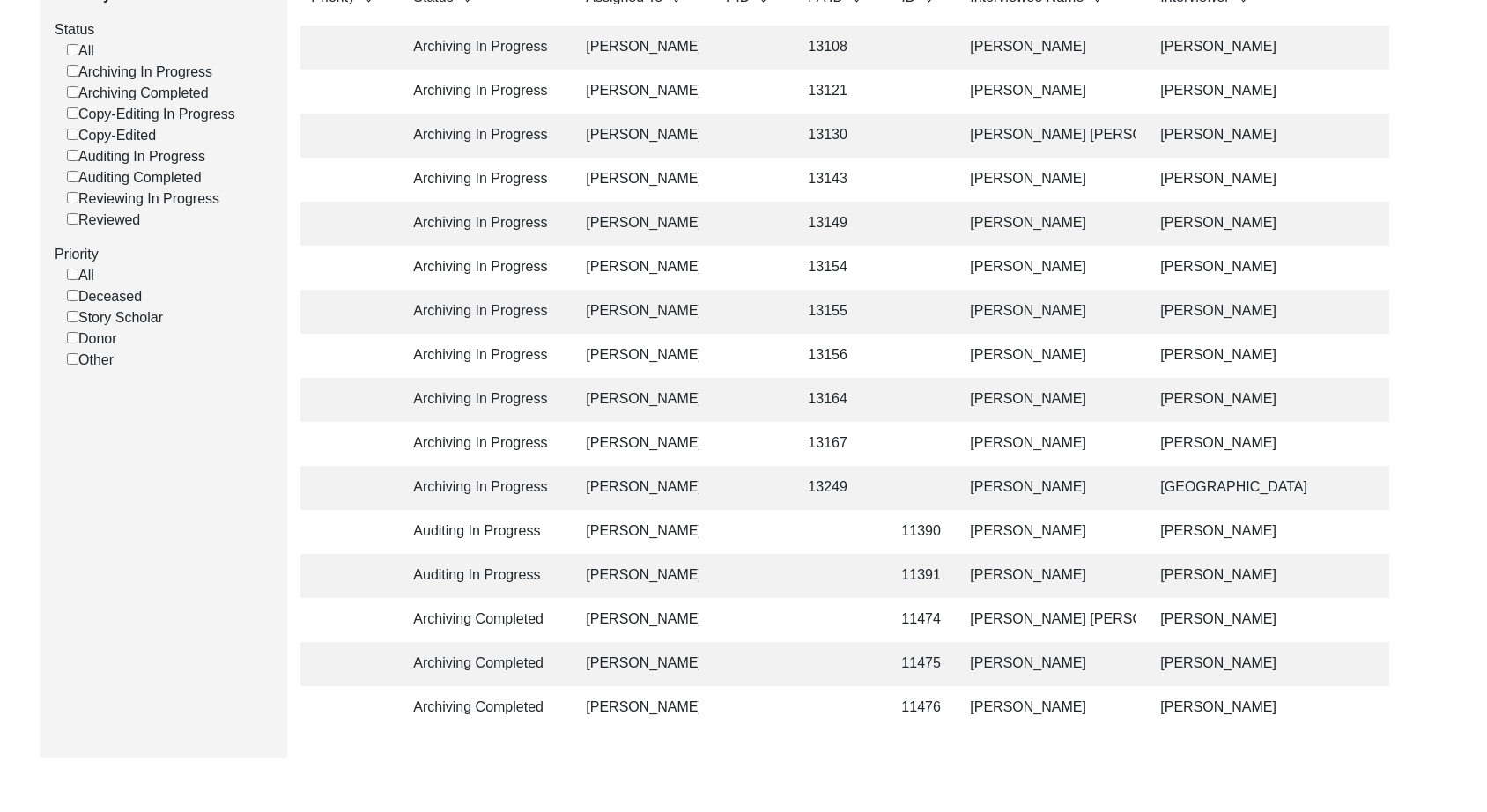 scroll, scrollTop: 345, scrollLeft: 0, axis: vertical 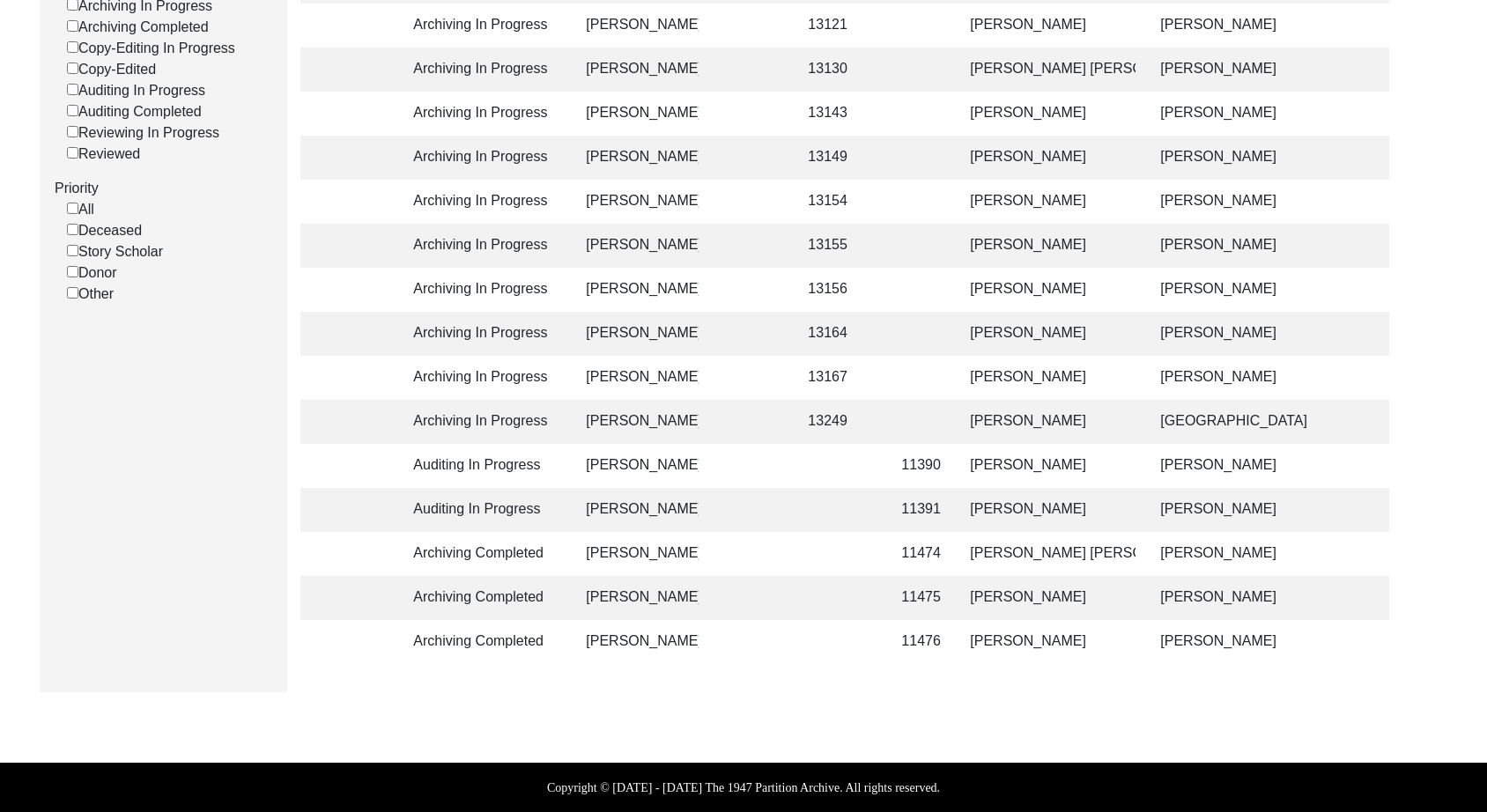 click on "[PERSON_NAME]" 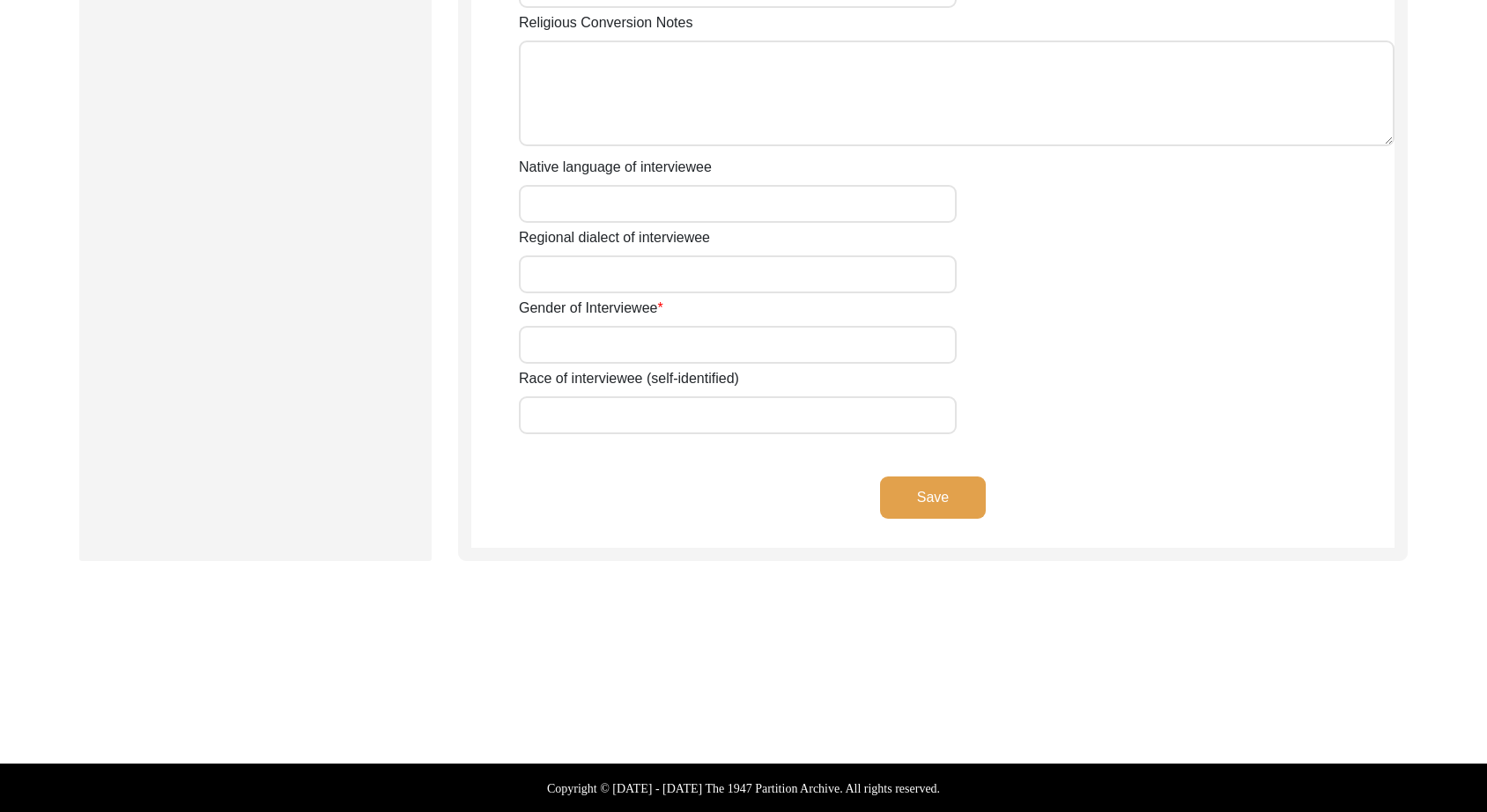 type on "Mrs." 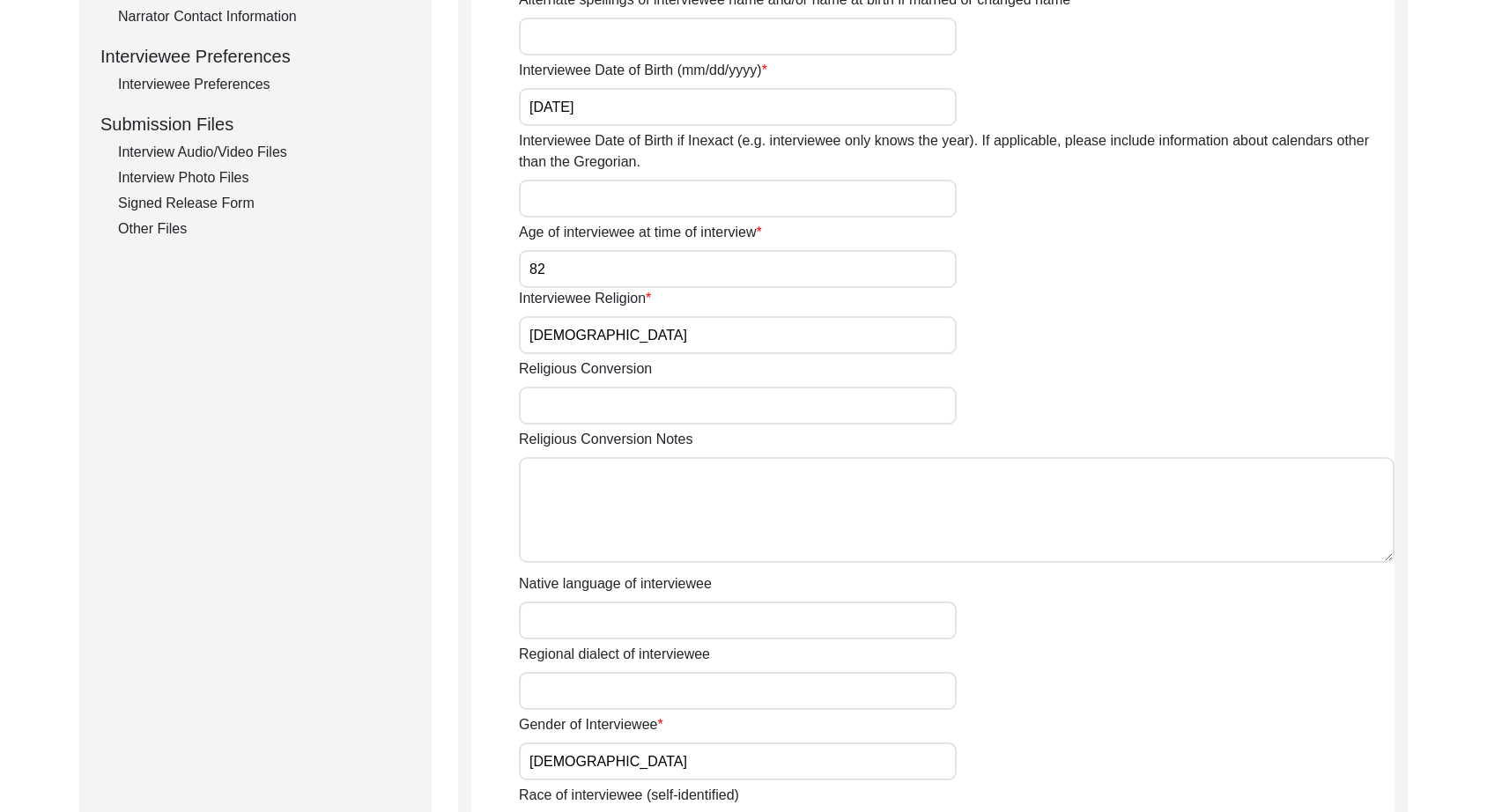 scroll, scrollTop: 0, scrollLeft: 0, axis: both 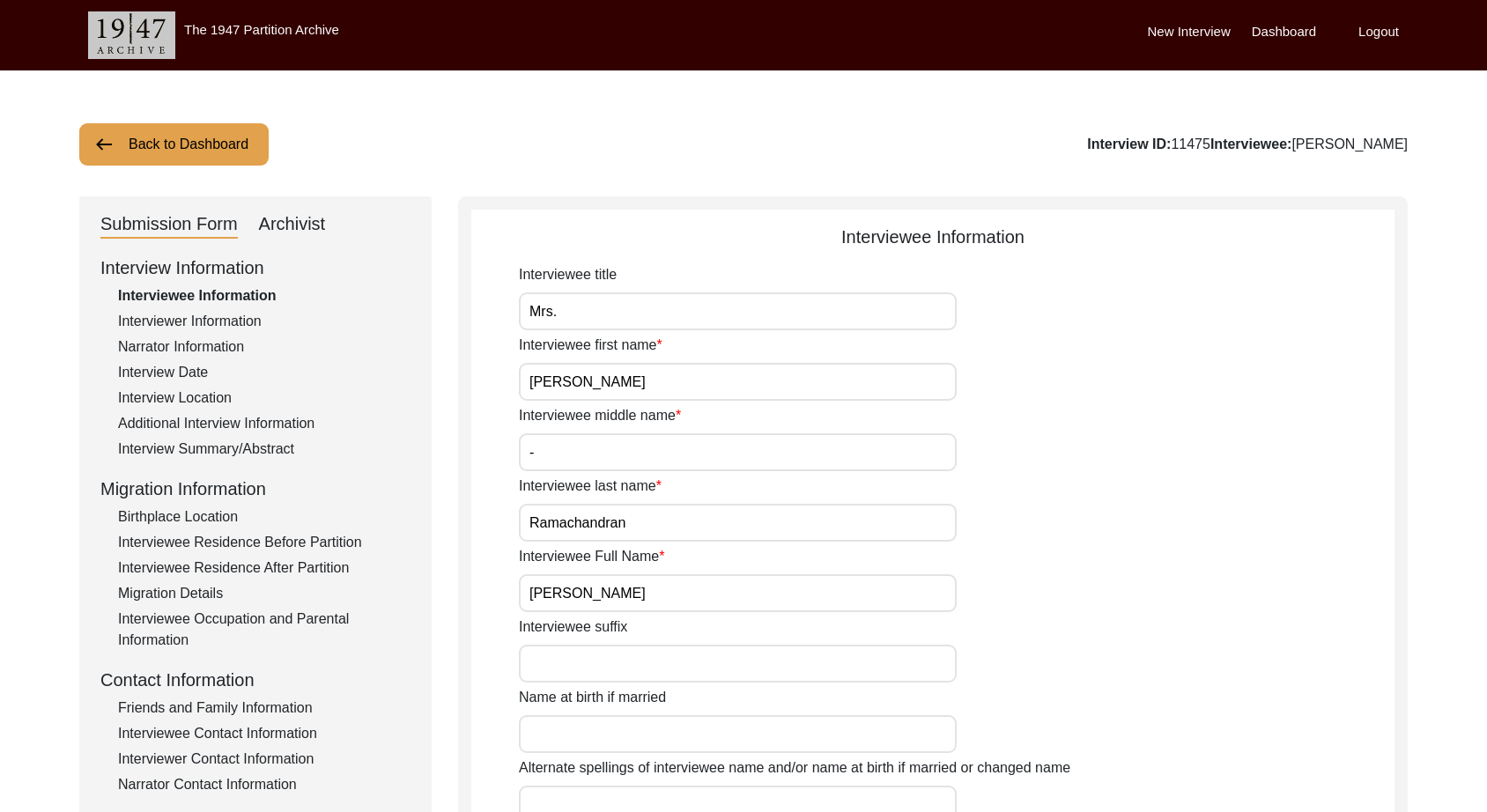 click on "Archivist" 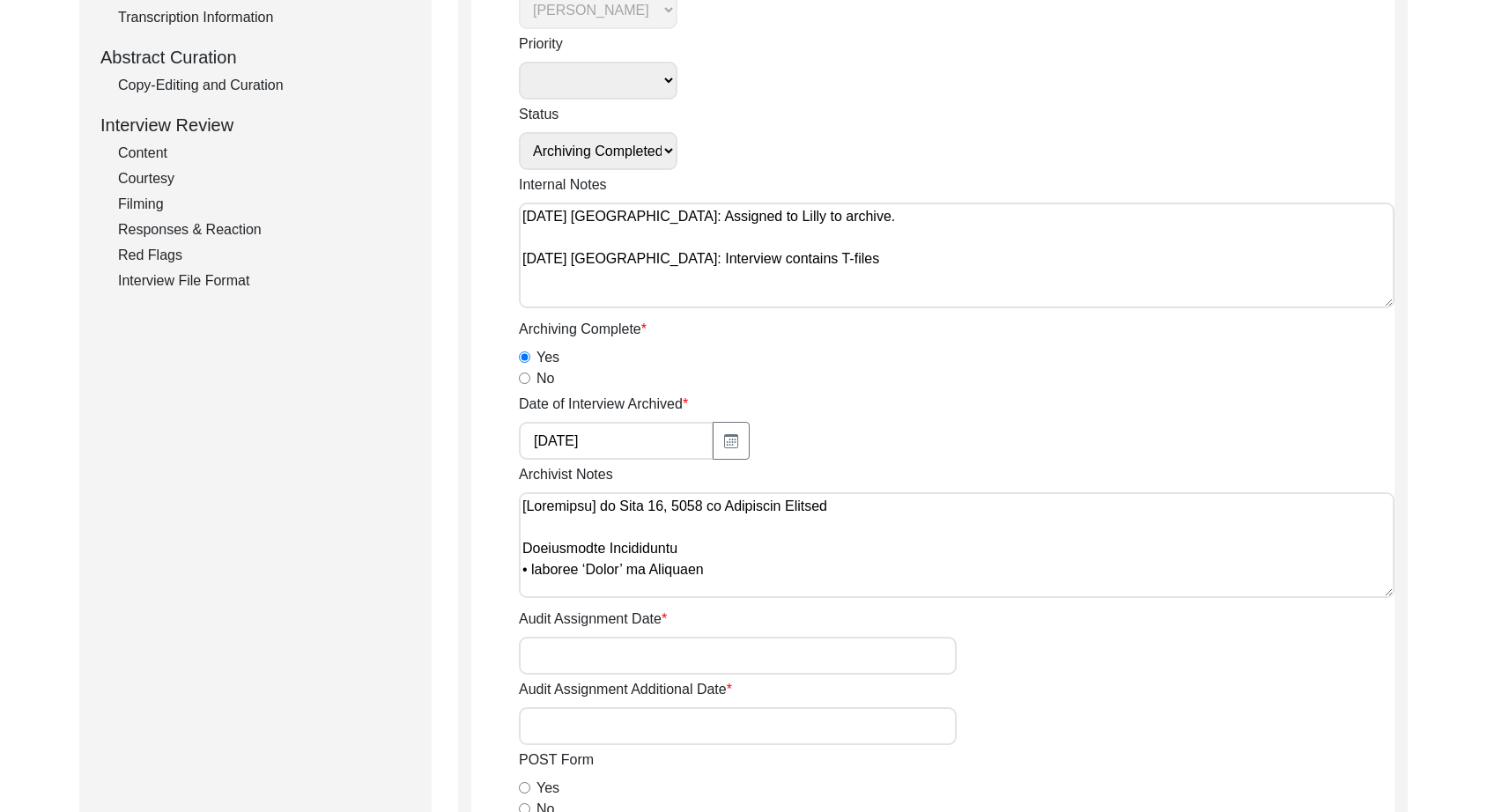 scroll, scrollTop: 377, scrollLeft: 0, axis: vertical 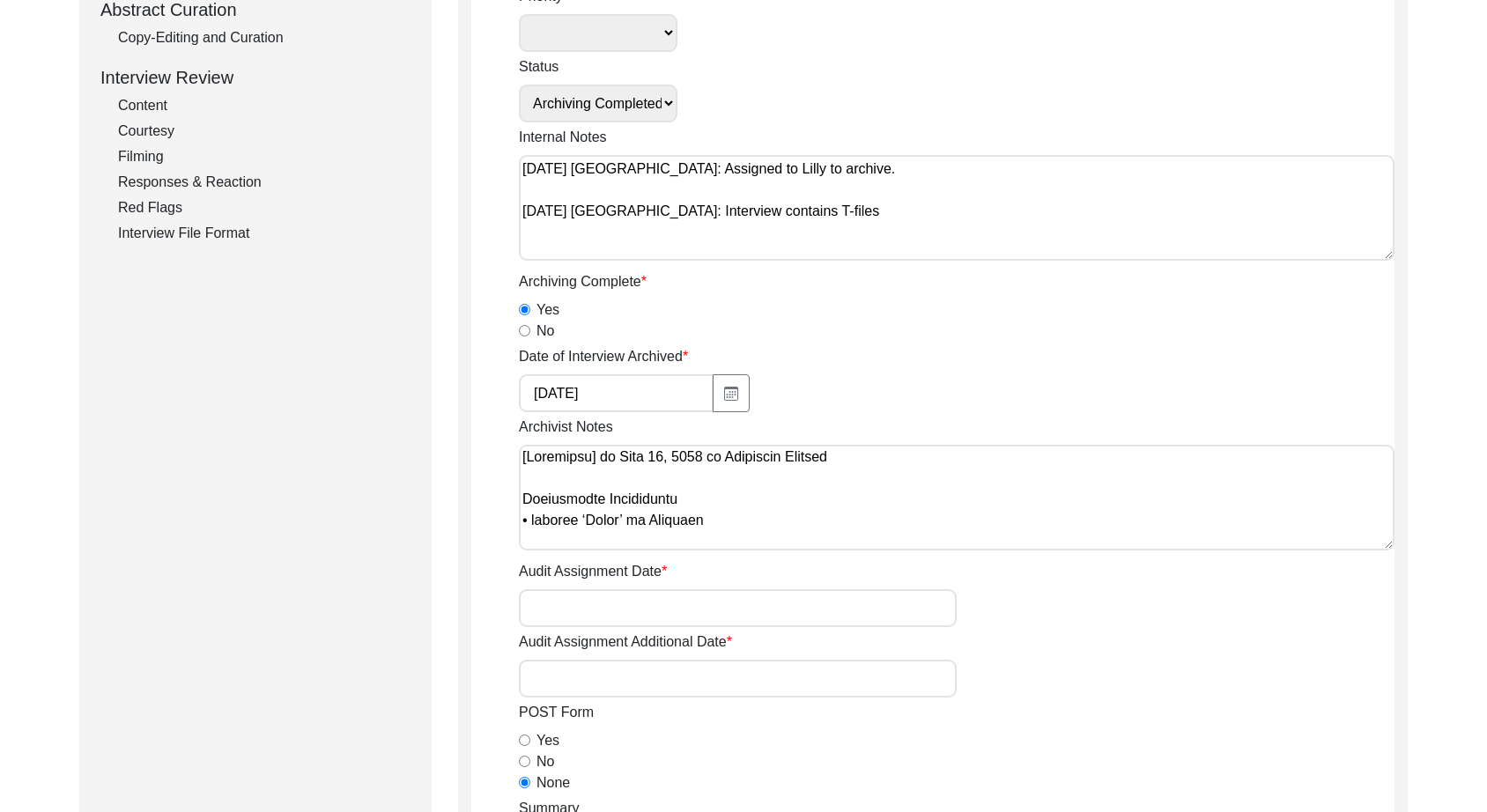 click on "Archivist Notes" at bounding box center [957, 498] 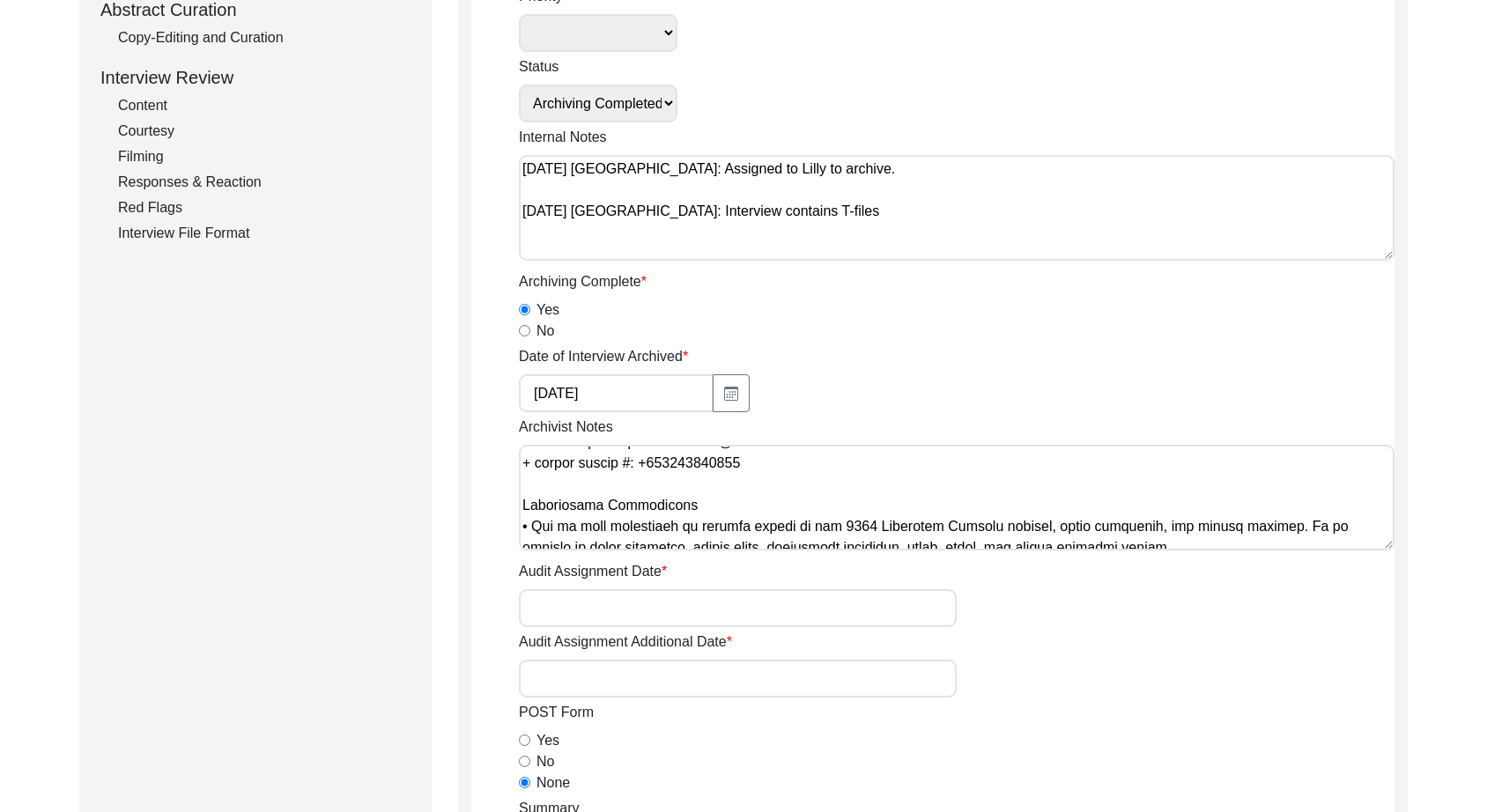 scroll, scrollTop: 1085, scrollLeft: 0, axis: vertical 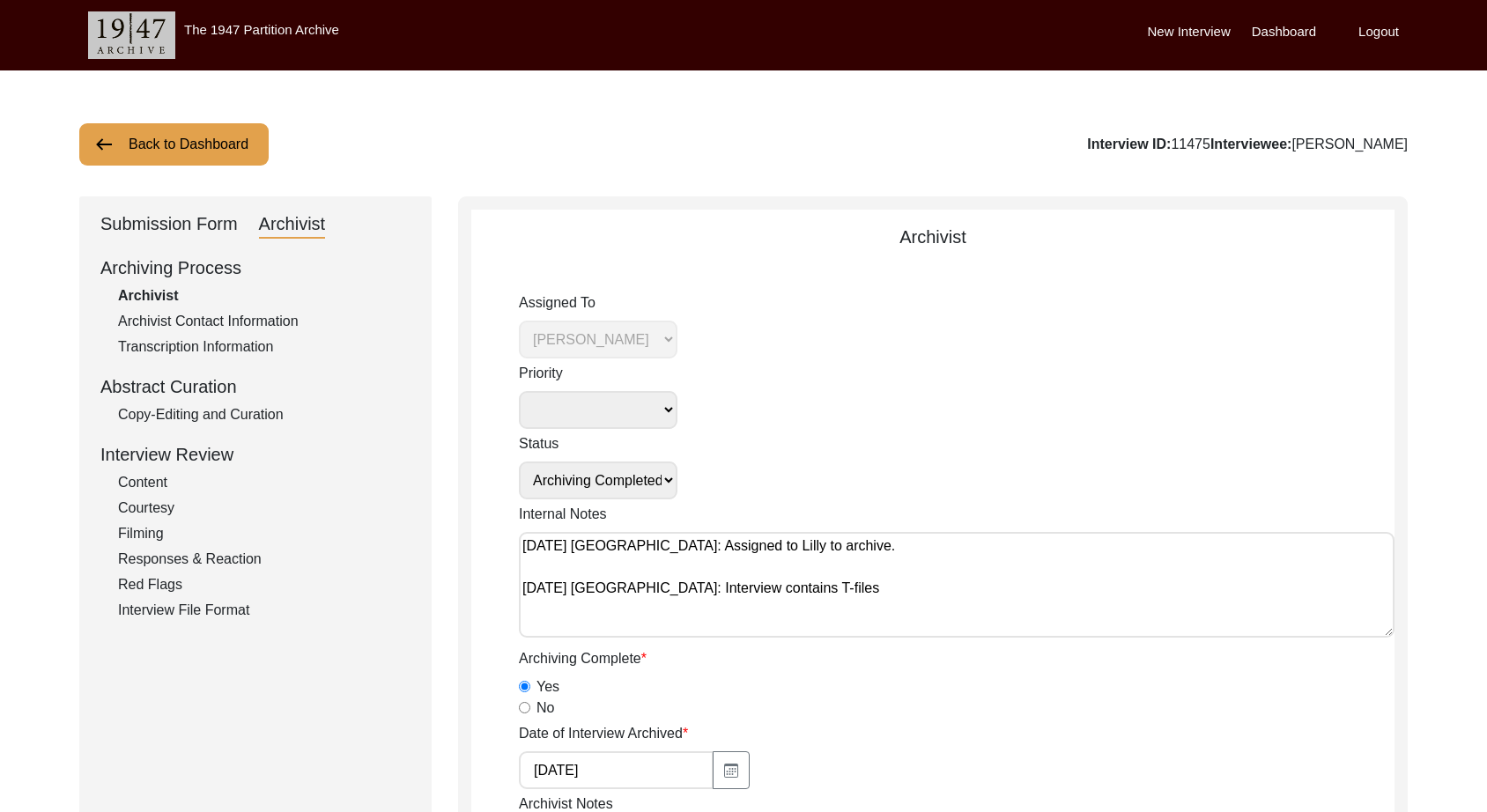 click on "Back to Dashboard  Interview ID:  11475  Interviewee:  [PERSON_NAME]   Submission Form   Archivist   Archiving Process   Archivist   Archivist Contact Information   Transcription Information   Abstract Curation   Copy-Editing and Curation   Interview Review   Content   Courtesy   Filming   Responses & Reaction   Red Flags   Interview File Format   Archivist
Assigned To [PERSON_NAME] [PERSON_NAME] archivist [PERSON_NAME] [PERSON_NAME] Priority Deceased Alive Other Status Submission In Progress Submitted/Received Archiving In Progress Archiving Completed Copy-Editing In Progress Copy-Edited Auditing In Progress Auditing Completed Reviewing In Progress Reviewed Social Media Curation In Progress Social Media Curated Social Media Published Internal Notes [DATE] [GEOGRAPHIC_DATA]: Assigned to Lilly to archive.
[DATE] [GEOGRAPHIC_DATA]: Interview contains T-files Archiving Complete  Yes   No  Date of Interview Archived [DATE] Archivist Notes Audit Assignment Date Audit Assignment Additional Date mp4" 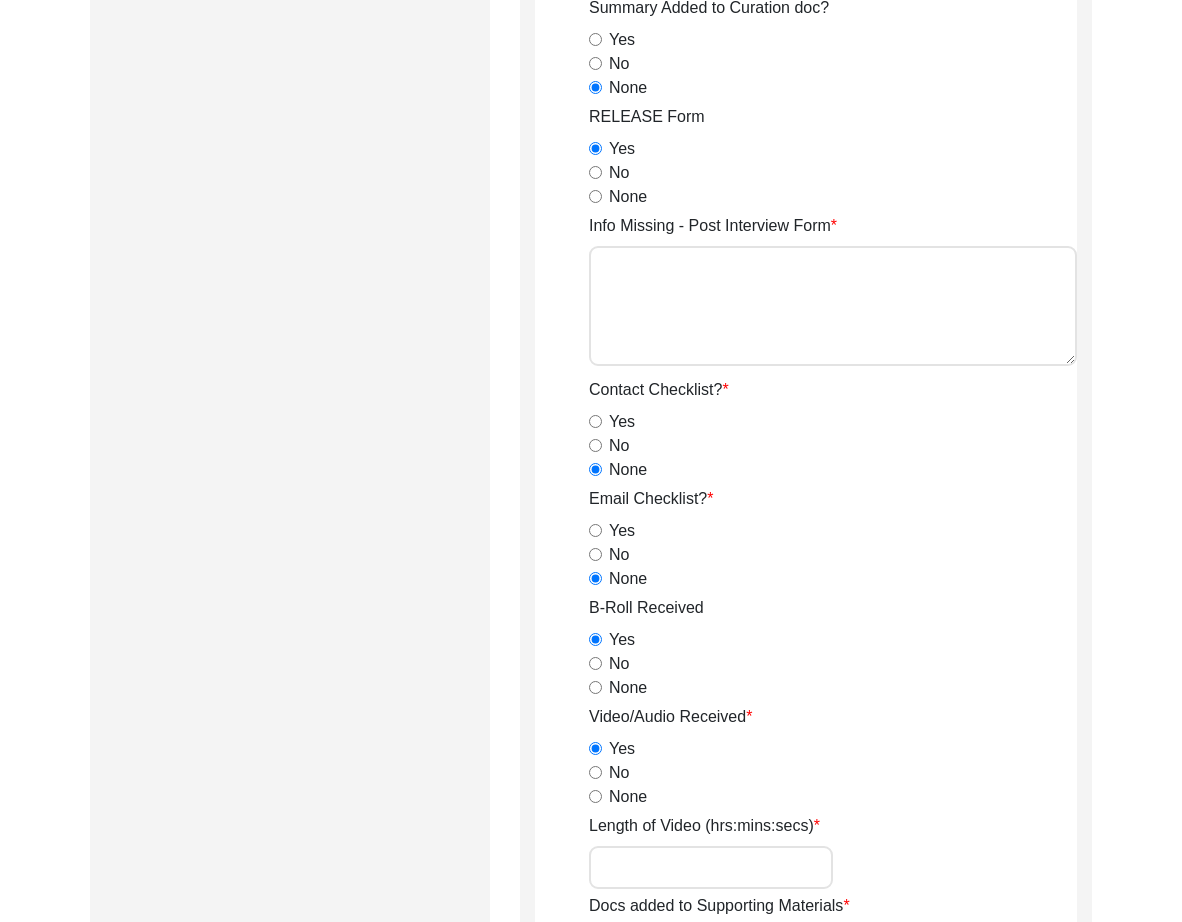 scroll, scrollTop: 1760, scrollLeft: 0, axis: vertical 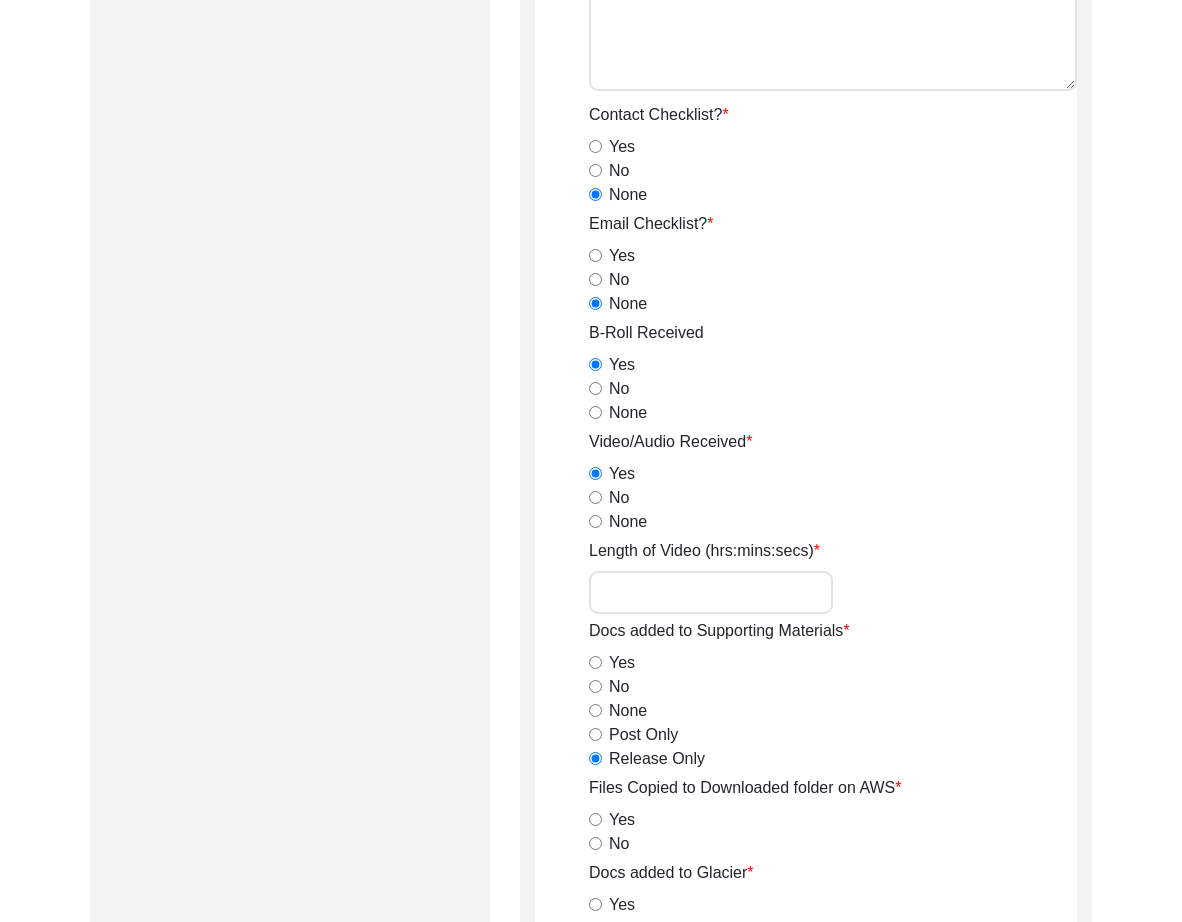 click on "Length of Video (hrs:mins:secs)" at bounding box center (711, 592) 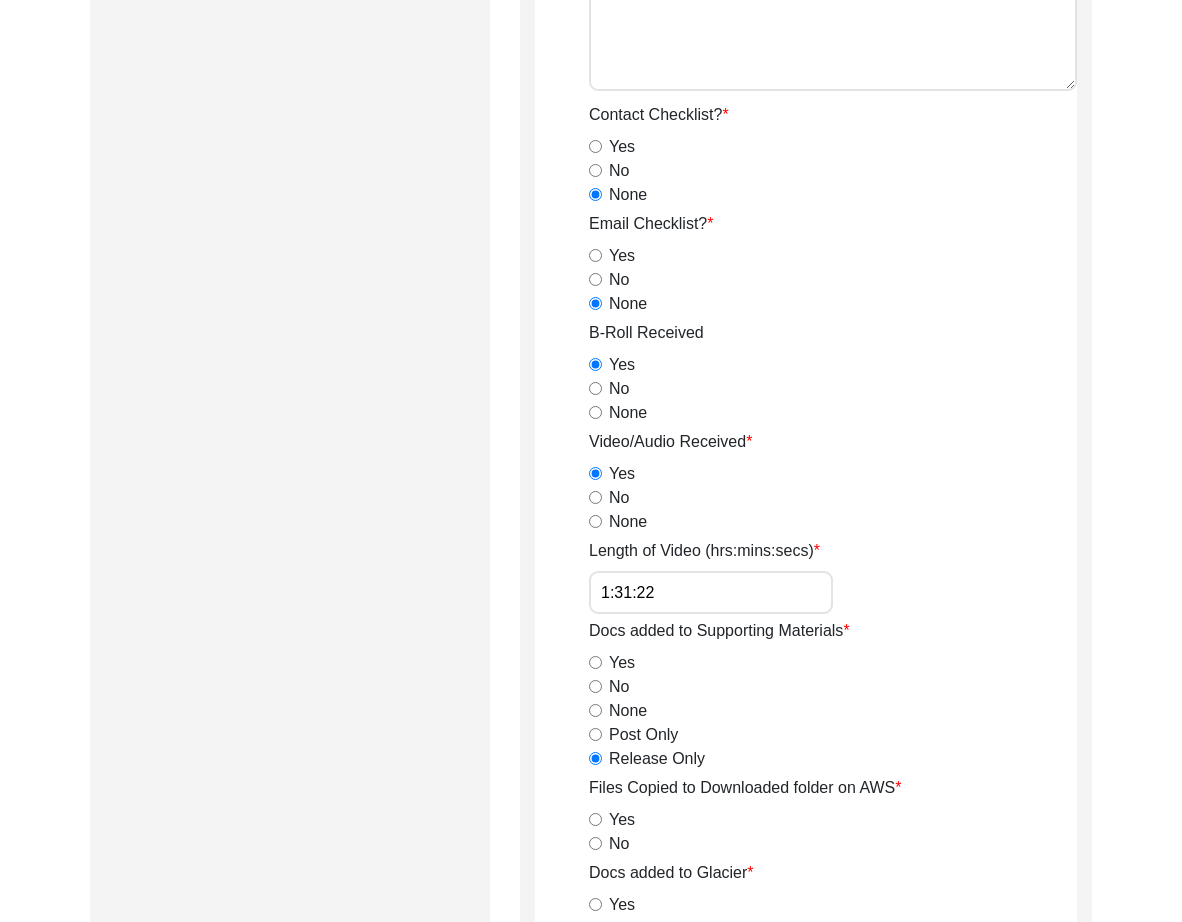 type on "1:31:22" 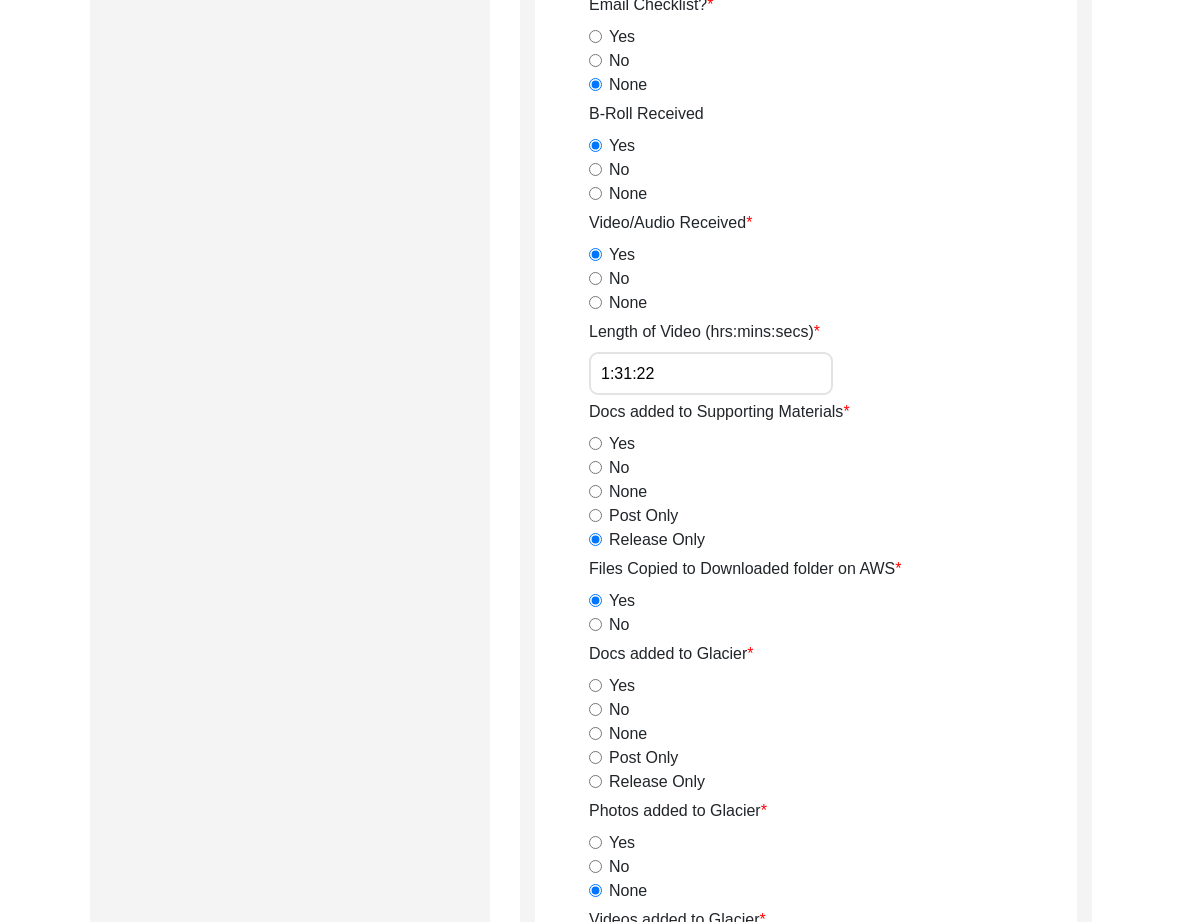 scroll, scrollTop: 1986, scrollLeft: 0, axis: vertical 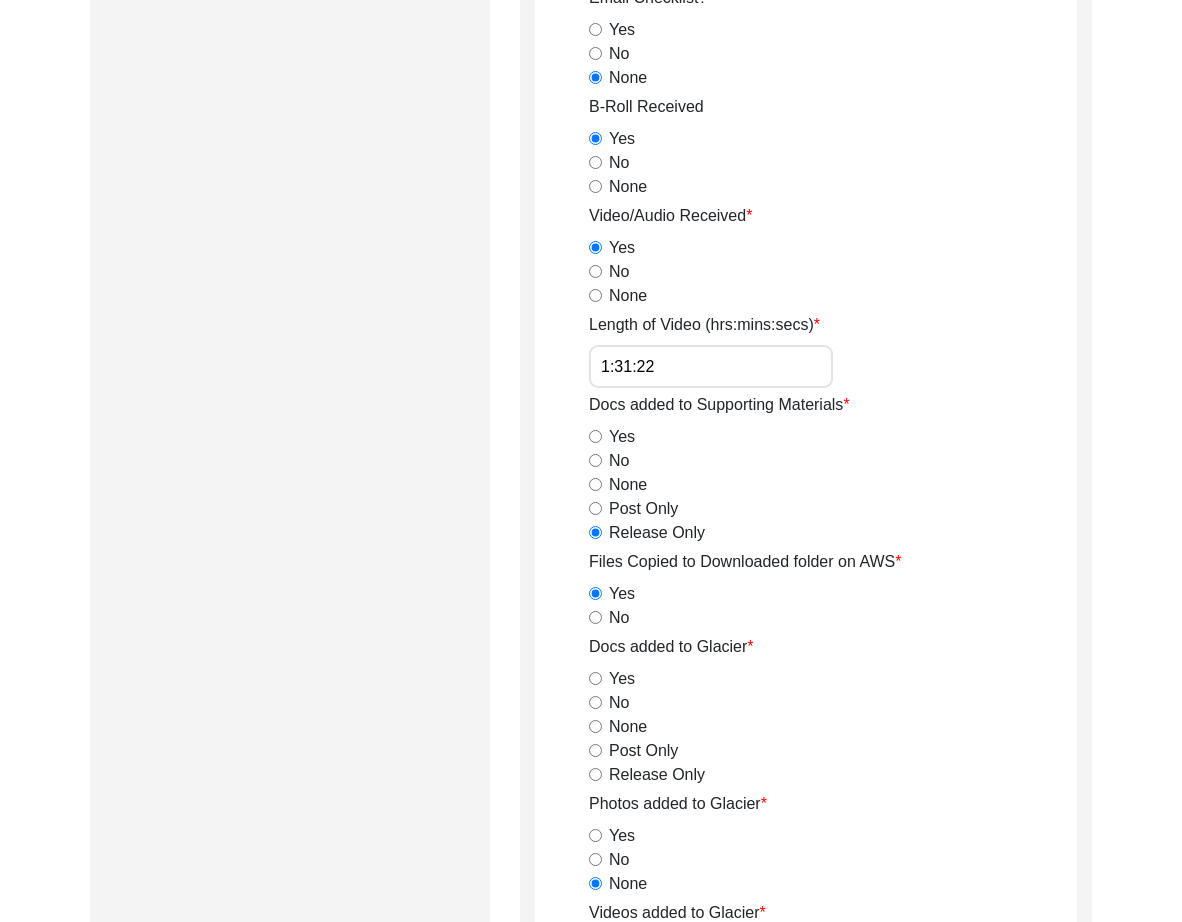click on "Release Only" at bounding box center (595, 774) 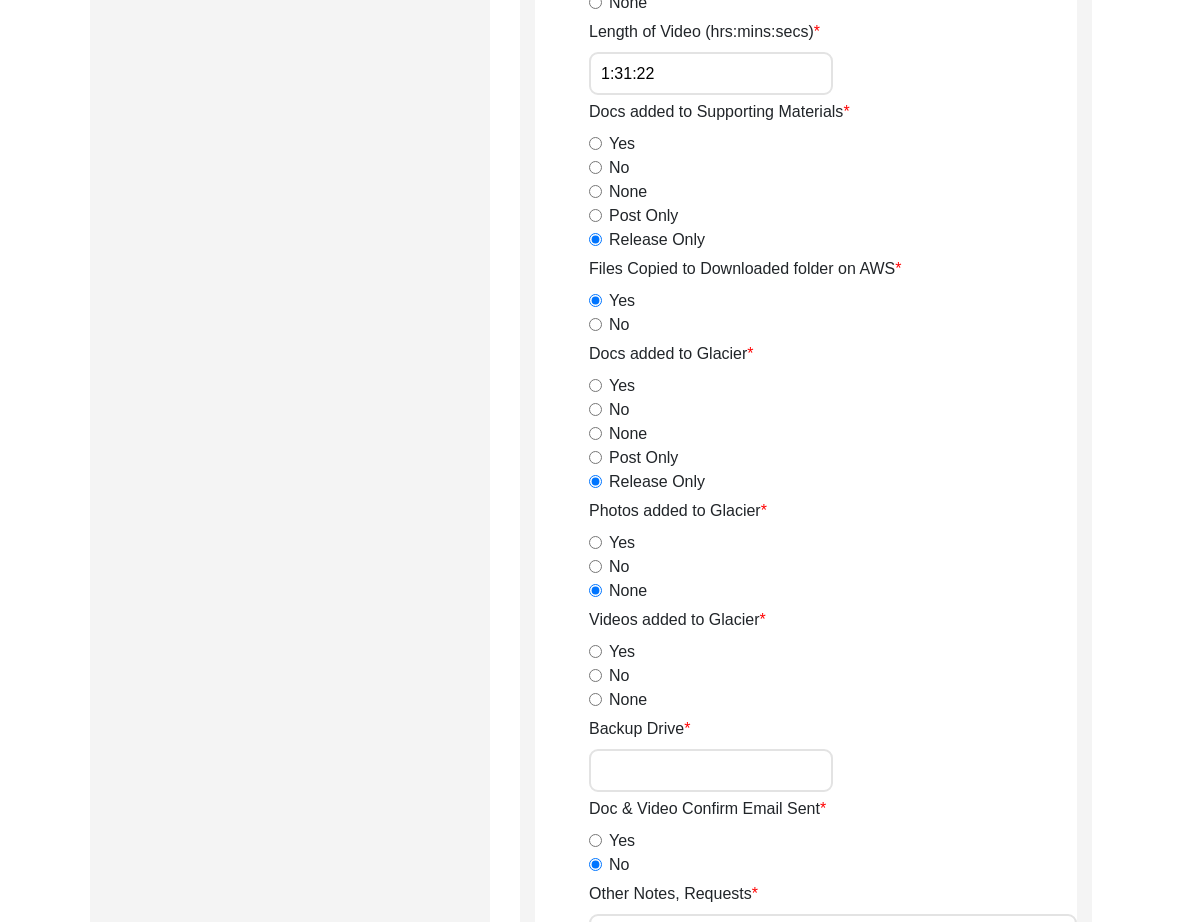 scroll, scrollTop: 2282, scrollLeft: 0, axis: vertical 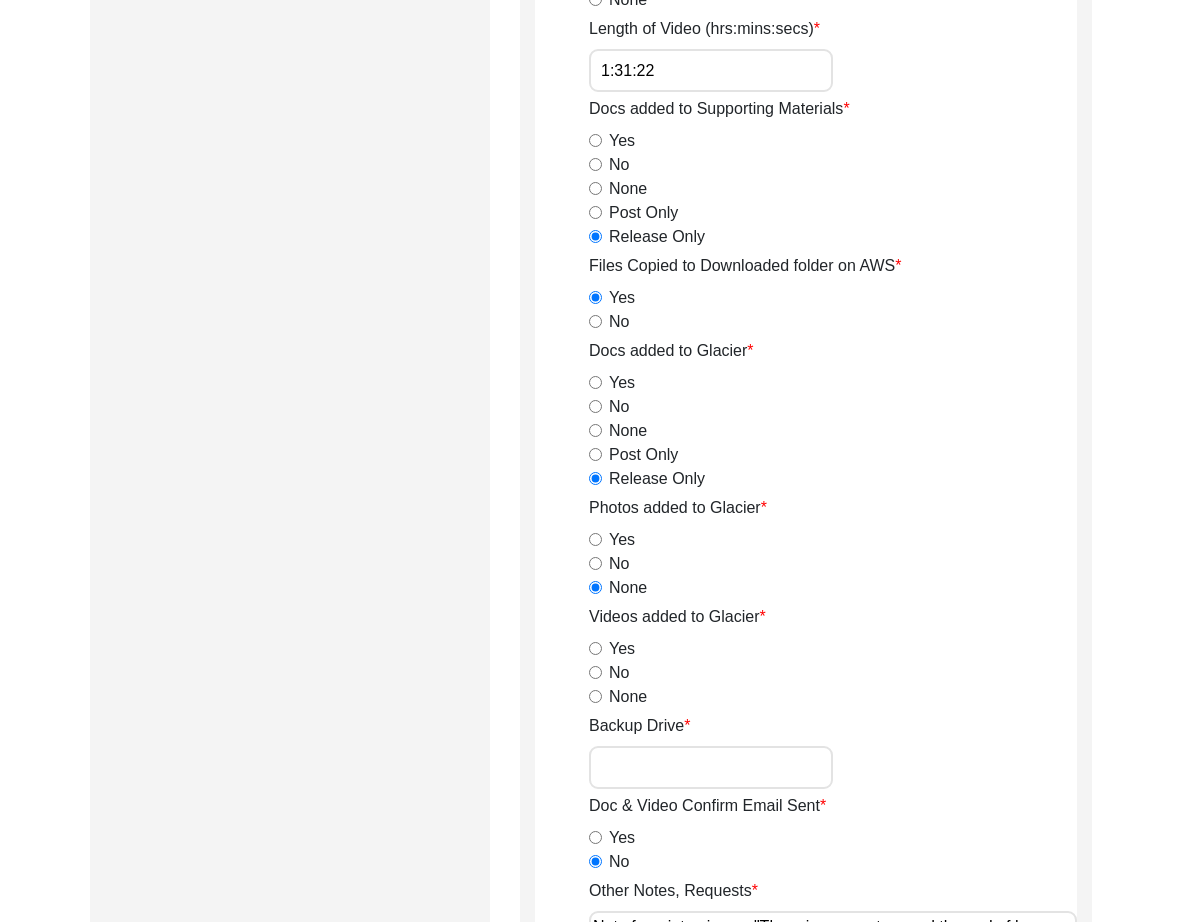 click on "Yes" at bounding box center (595, 648) 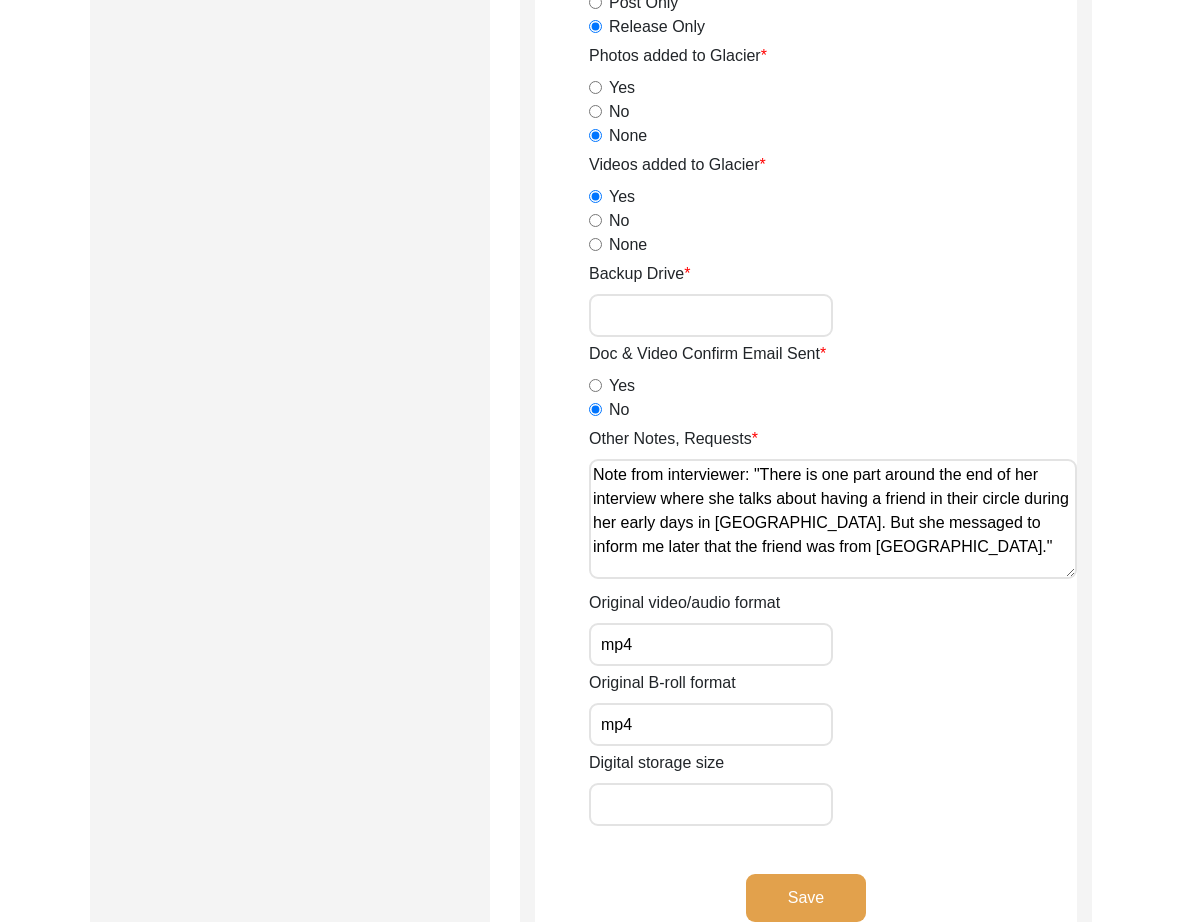 scroll, scrollTop: 2735, scrollLeft: 0, axis: vertical 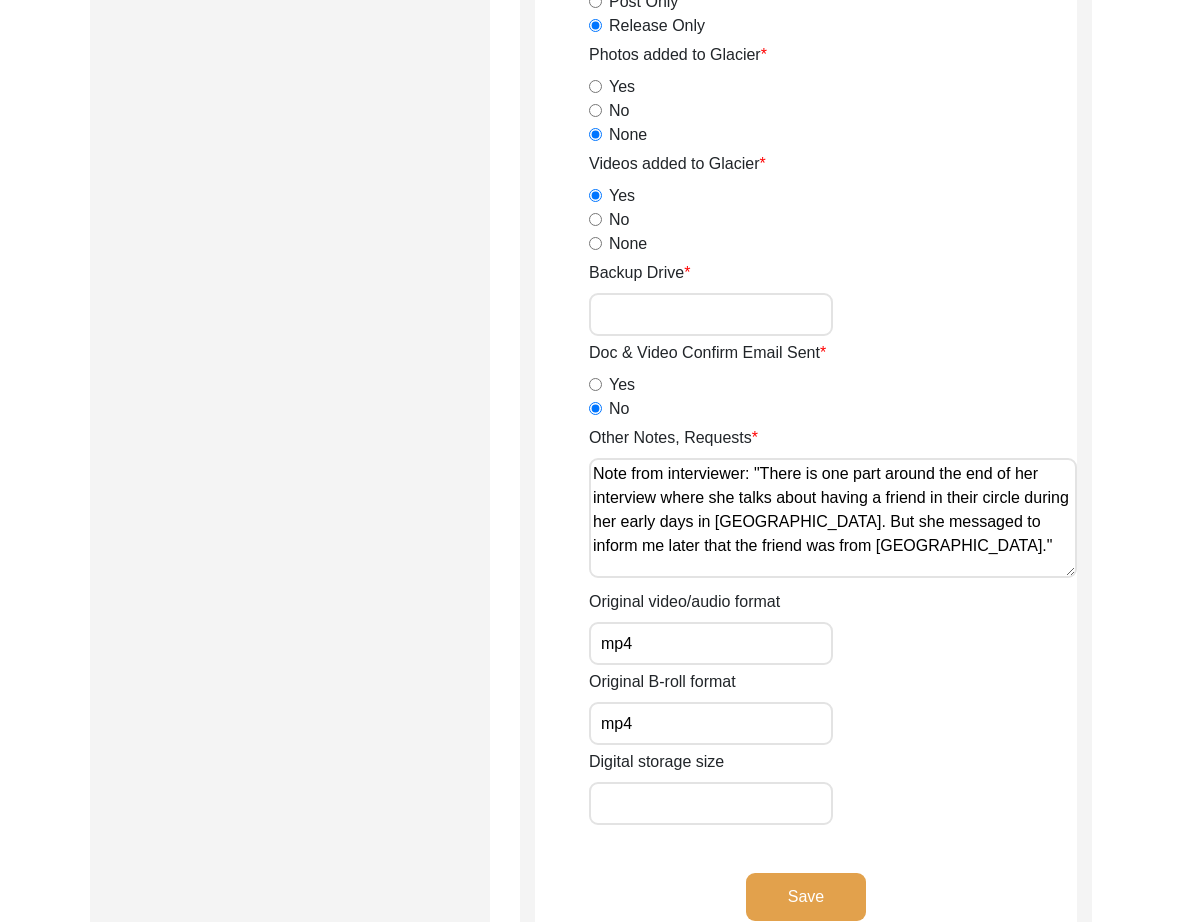 click on "Digital storage size" at bounding box center (711, 803) 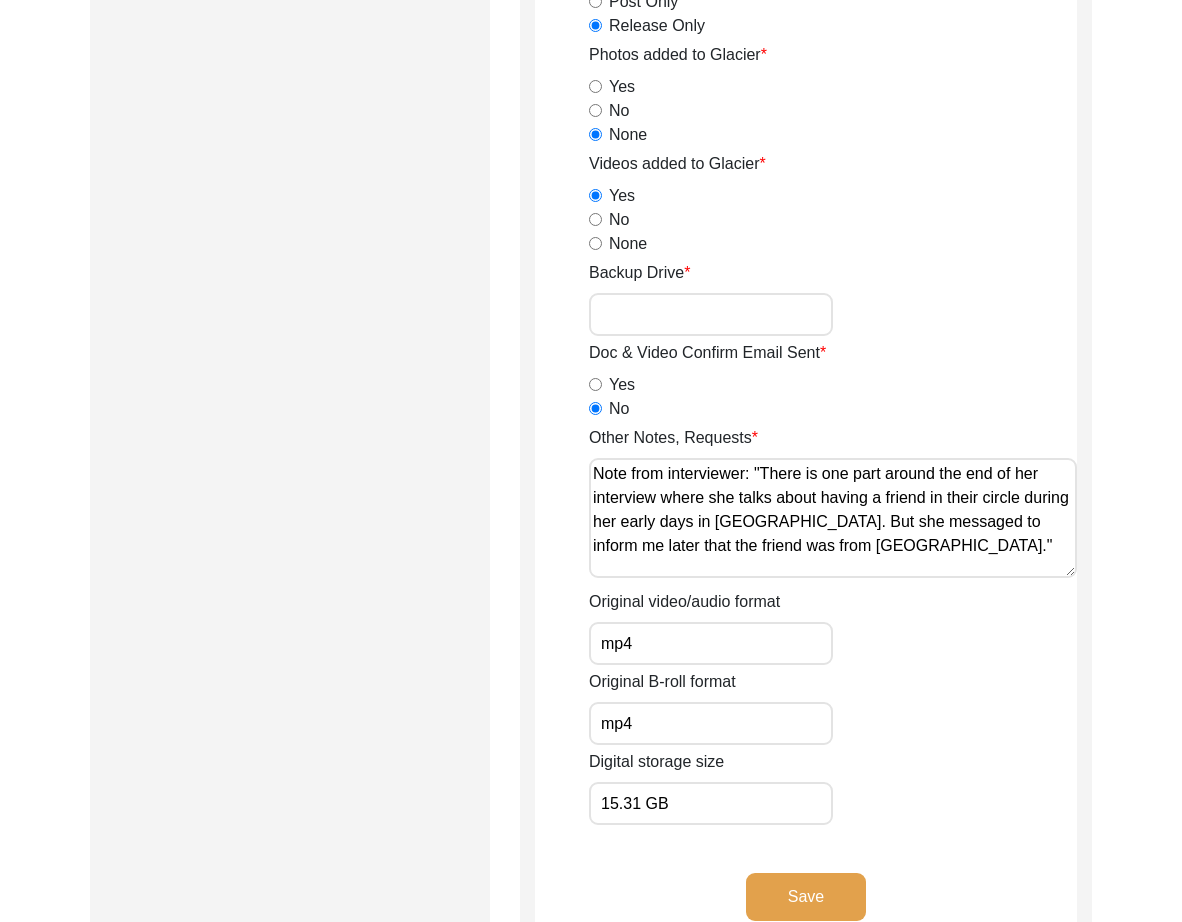 type on "15.31 GB" 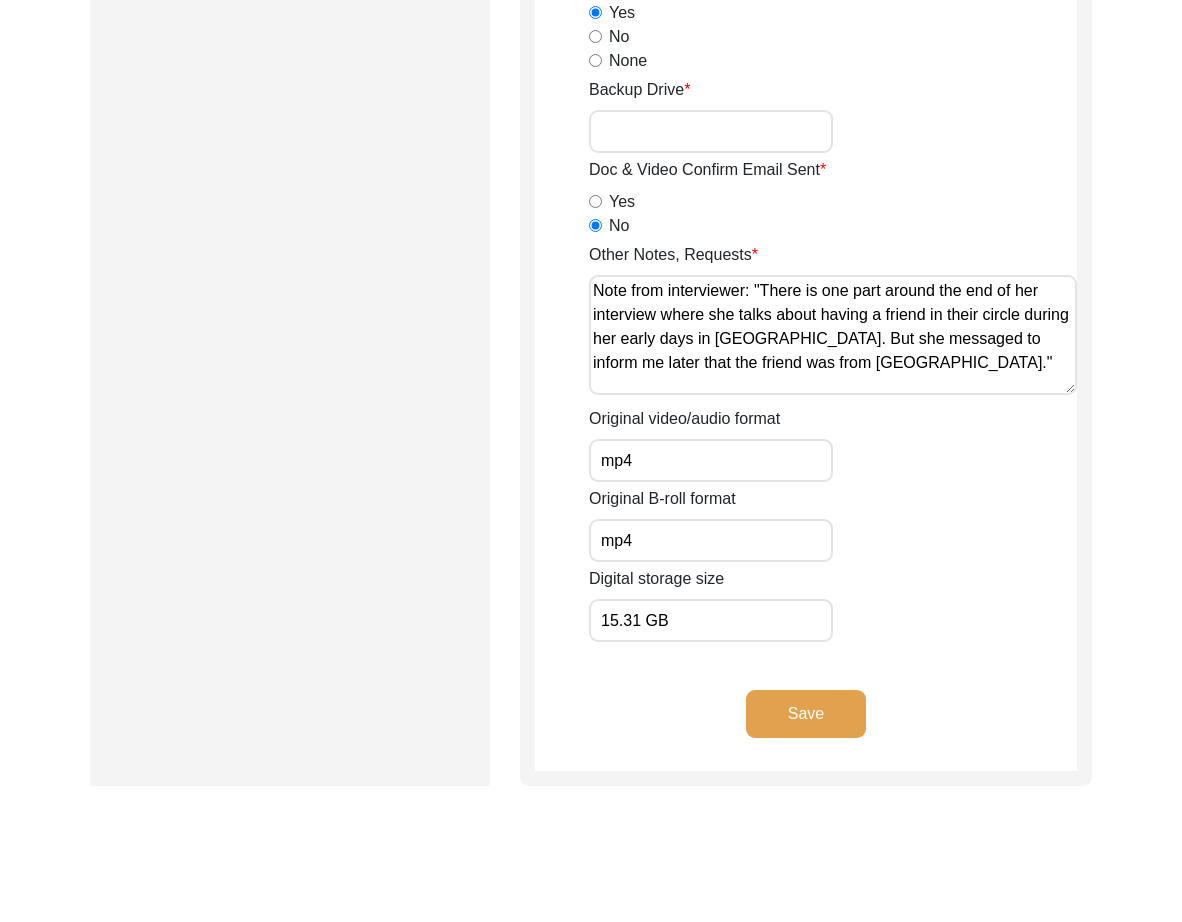 scroll, scrollTop: 2920, scrollLeft: 0, axis: vertical 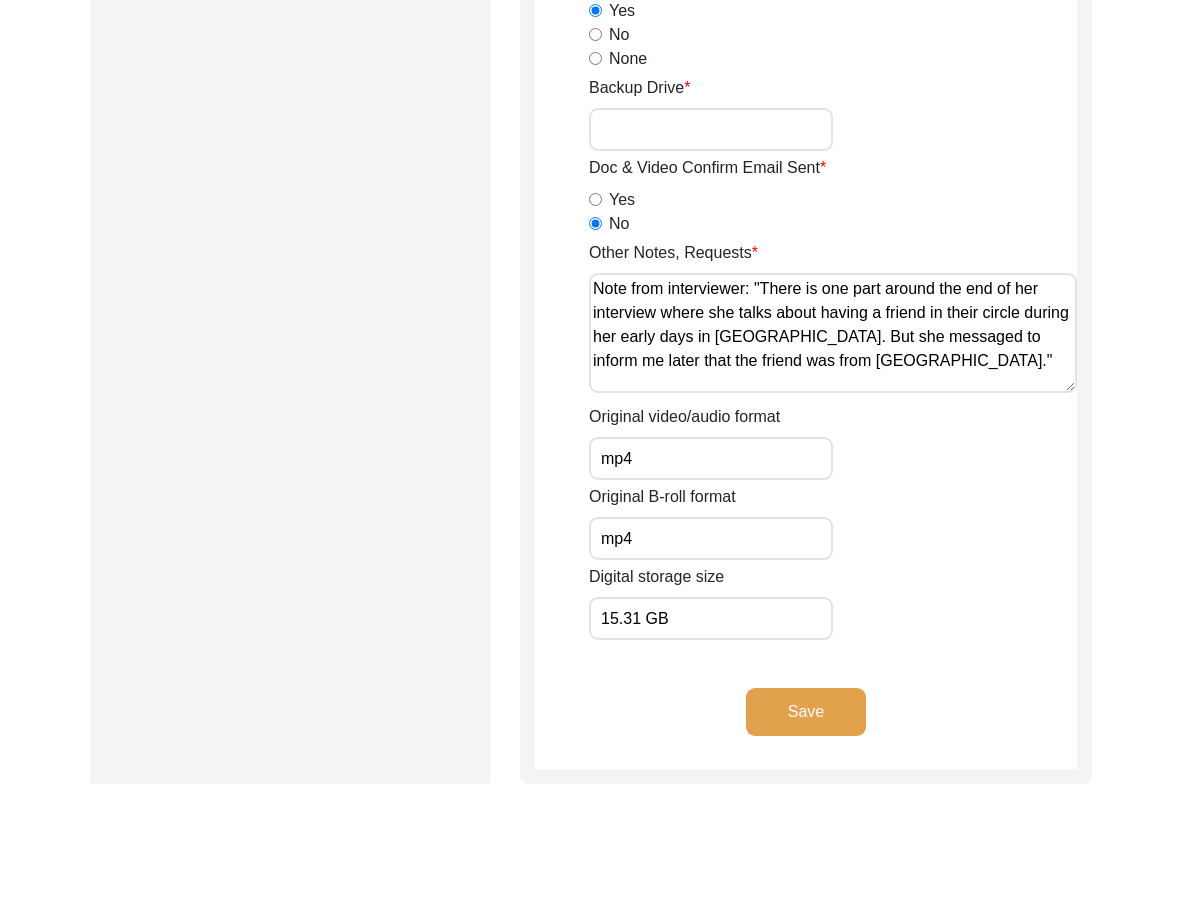 click on "Original video/audio format mp4" 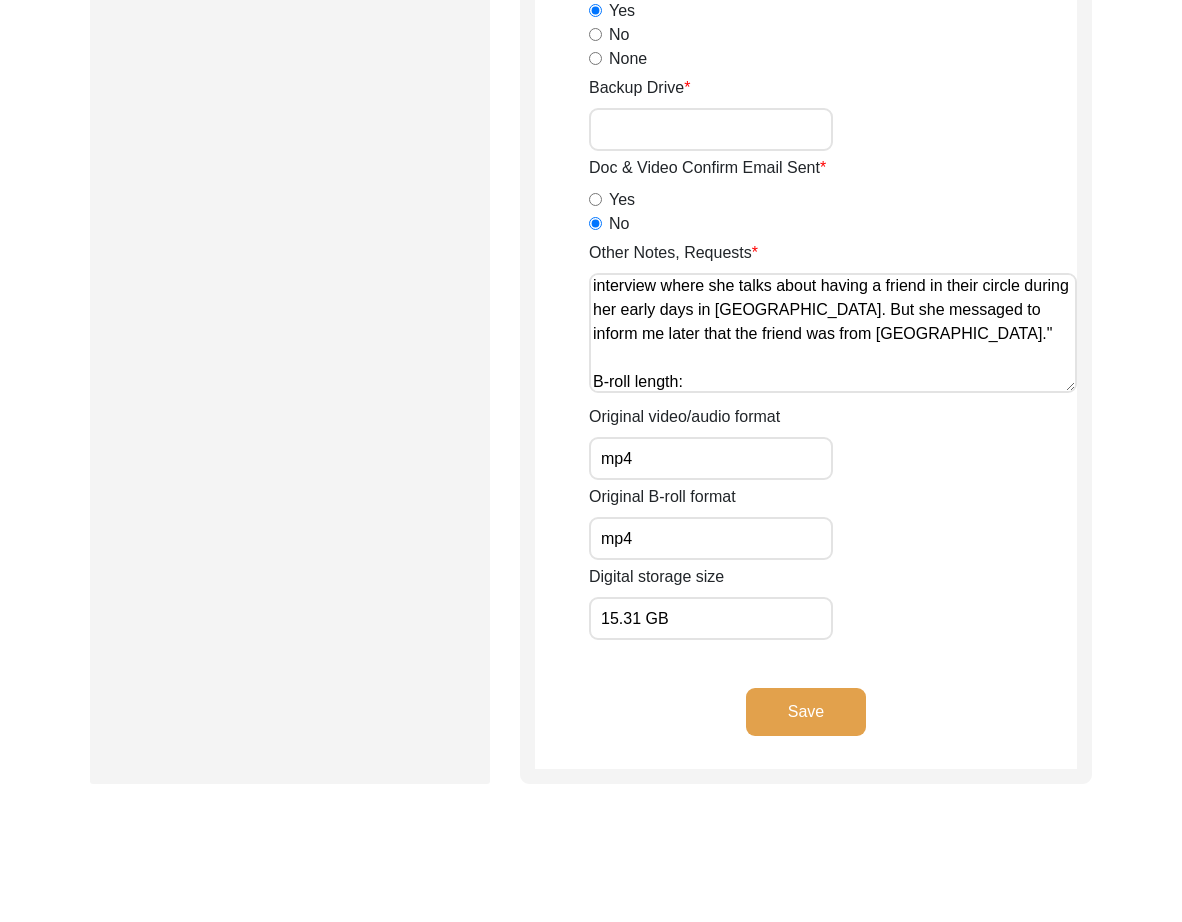 paste on "1:02:32" 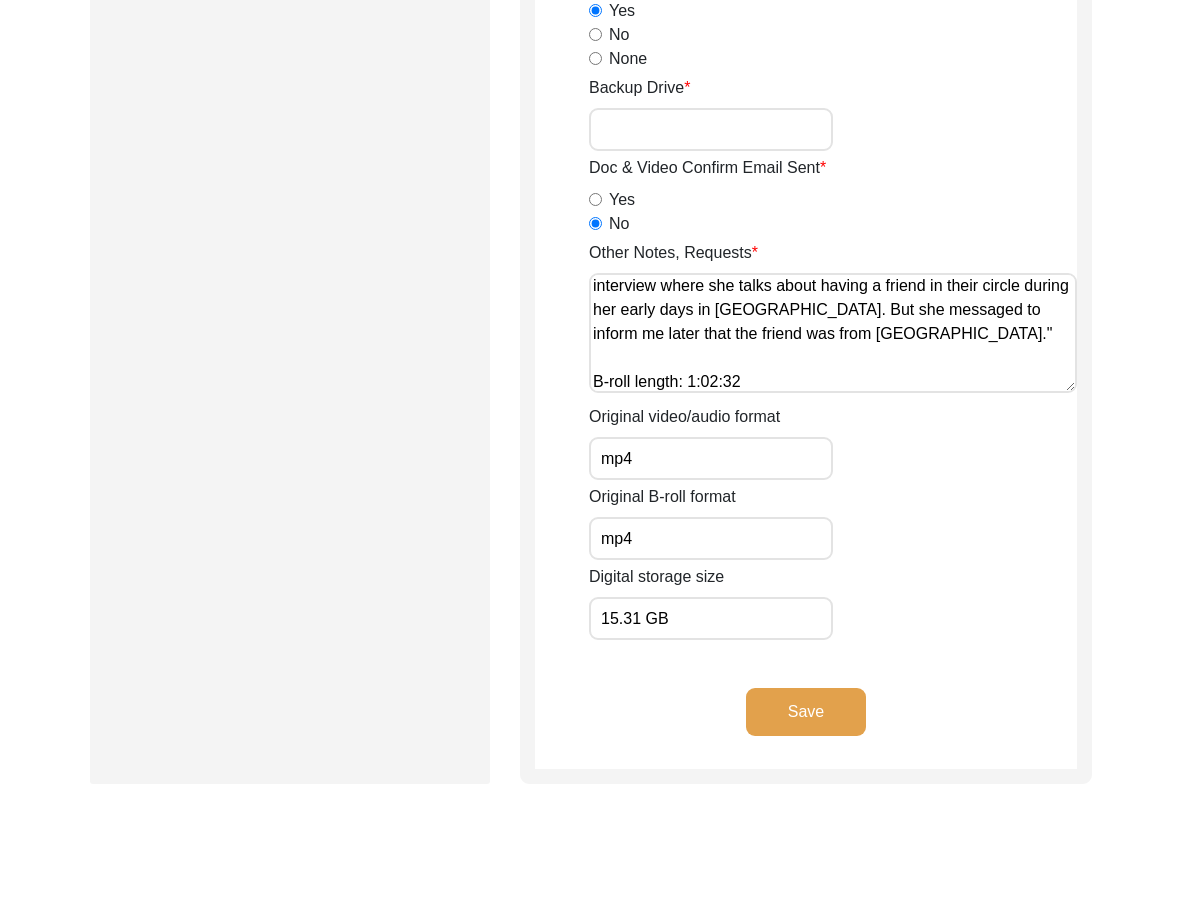 type on "Note from interviewer: "There is one part around the end of her interview where she talks about having a friend in their circle during her early days in [GEOGRAPHIC_DATA]. But she messaged to inform me later that the friend was from [GEOGRAPHIC_DATA]."
B-roll length: 1:02:32" 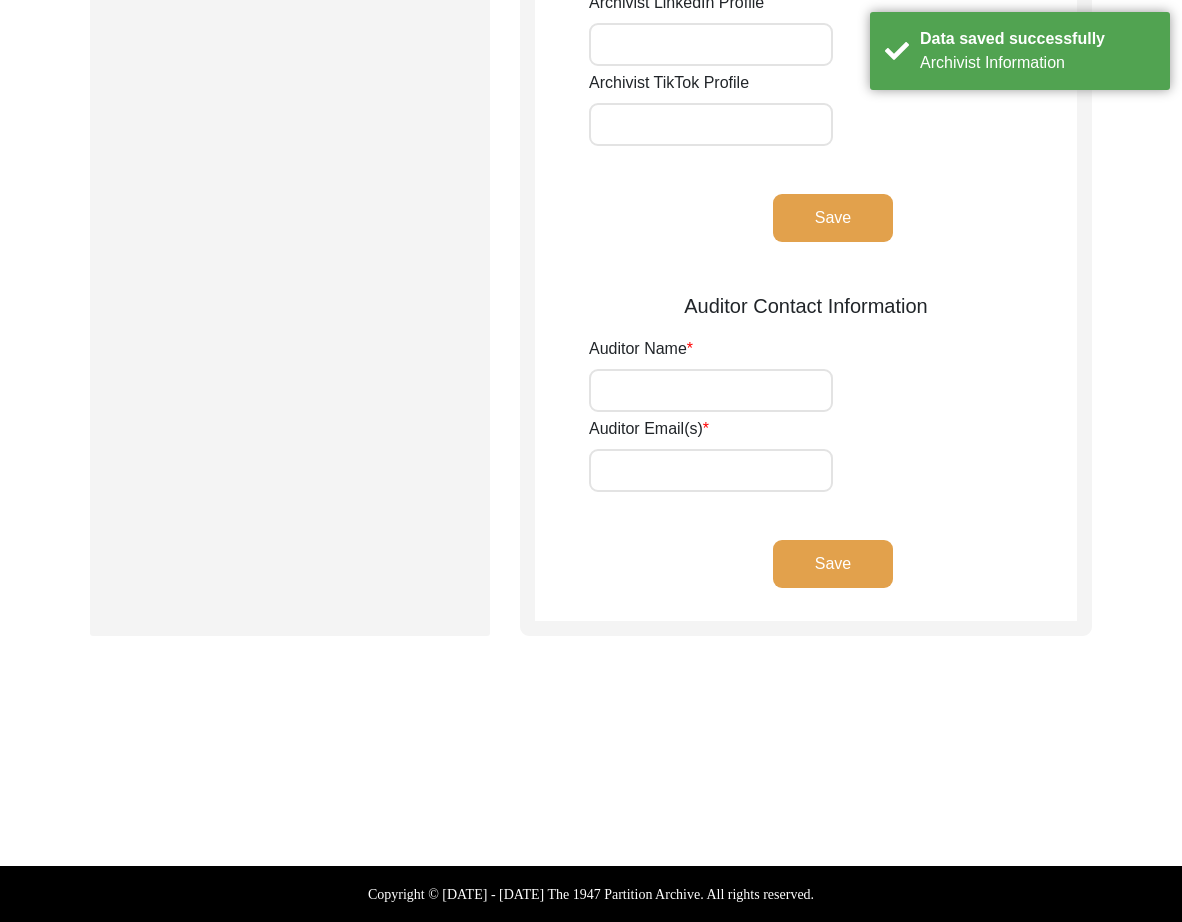 scroll, scrollTop: 0, scrollLeft: 0, axis: both 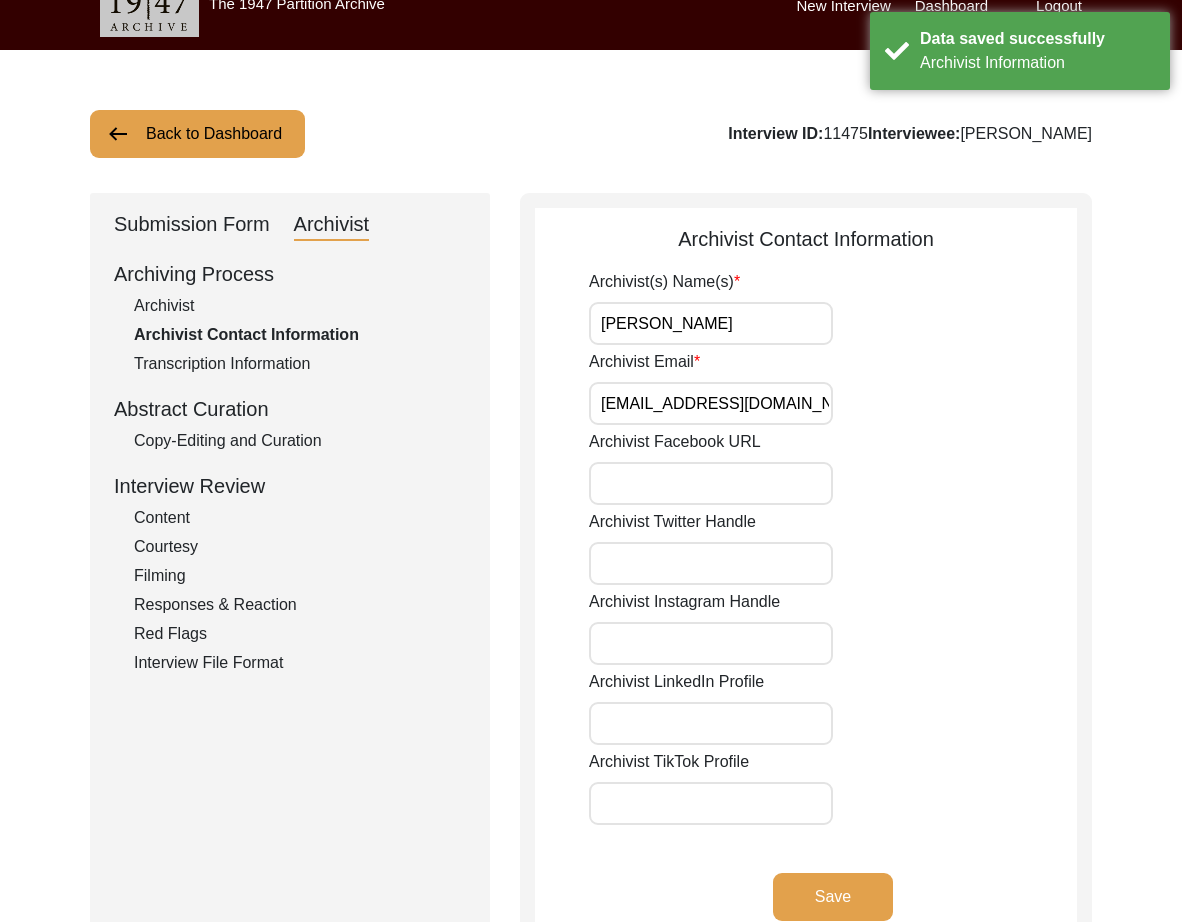 click on "Back to Dashboard  Interview ID:  11475  Interviewee:  [PERSON_NAME]   Submission Form   Archivist   Archiving Process   Archivist   Archivist Contact Information   Transcription Information   Abstract Curation   Copy-Editing and Curation   Interview Review   Content   Courtesy   Filming   Responses & Reaction   Red Flags   Interview File Format   Archivist Contact Information
Archivist(s) Name(s) [PERSON_NAME] Archivist Email Archivist Facebook URL Archivist Twitter Handle Archivist Instagram Handle Archivist LinkedIn Profile Archivist TikTok Profile Save  Auditor Contact Information
Auditor Name Auditor Email(s) Save" 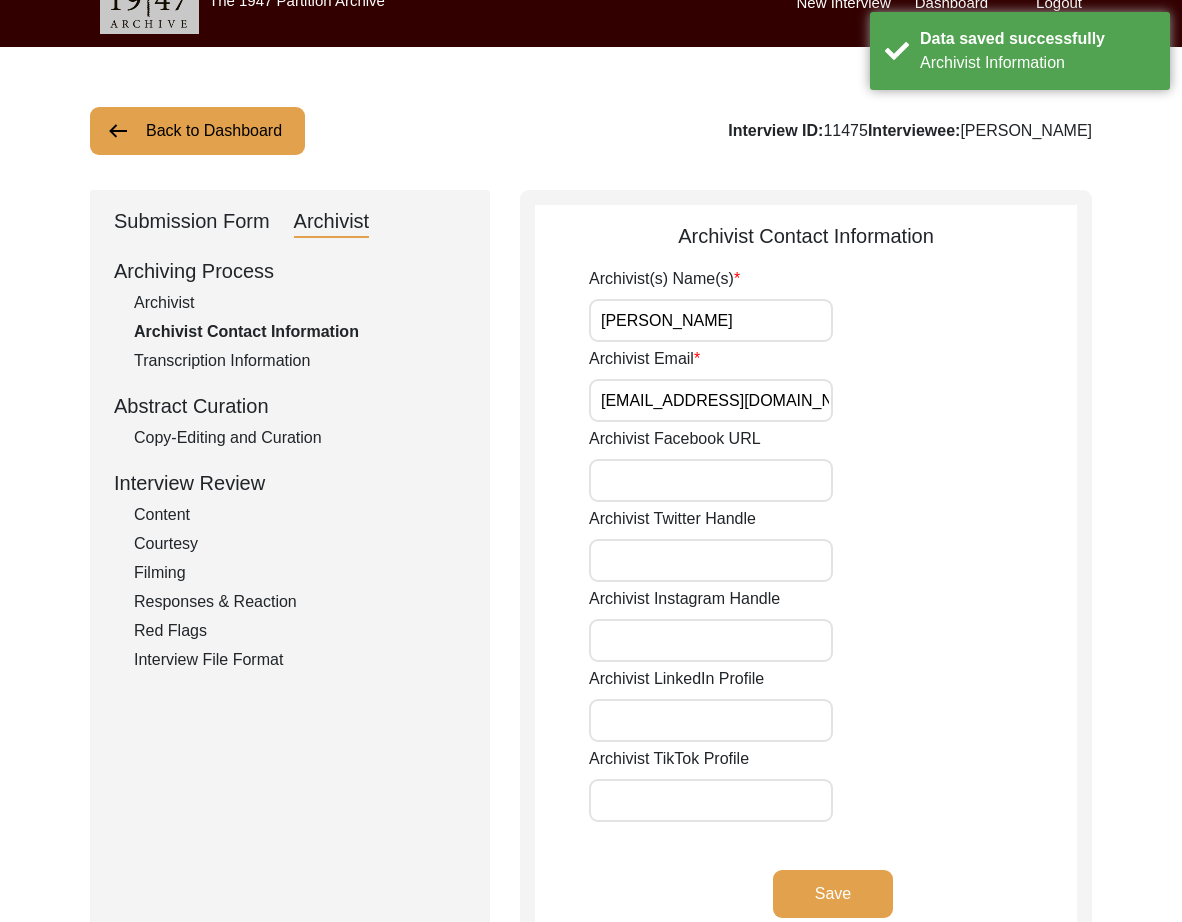click on "Back to Dashboard" 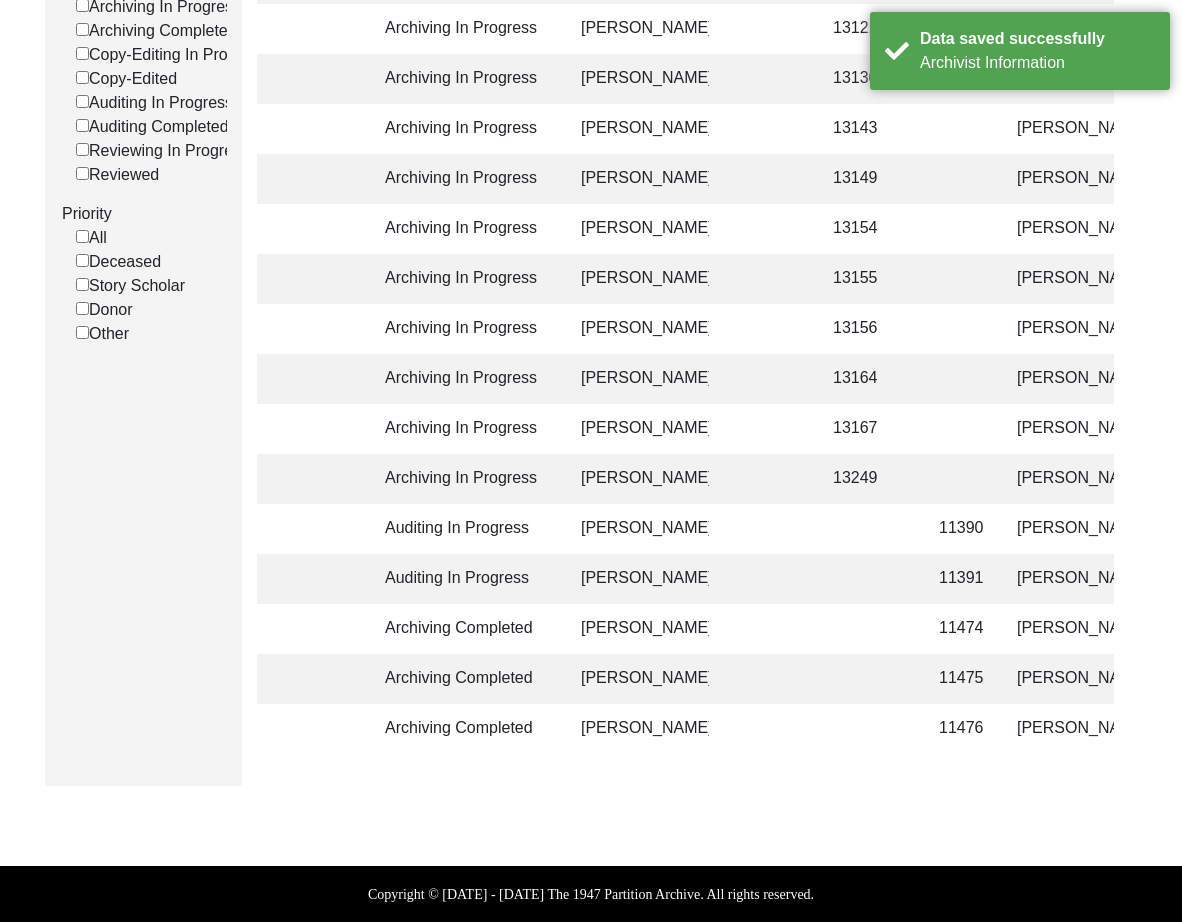 click on "11476" 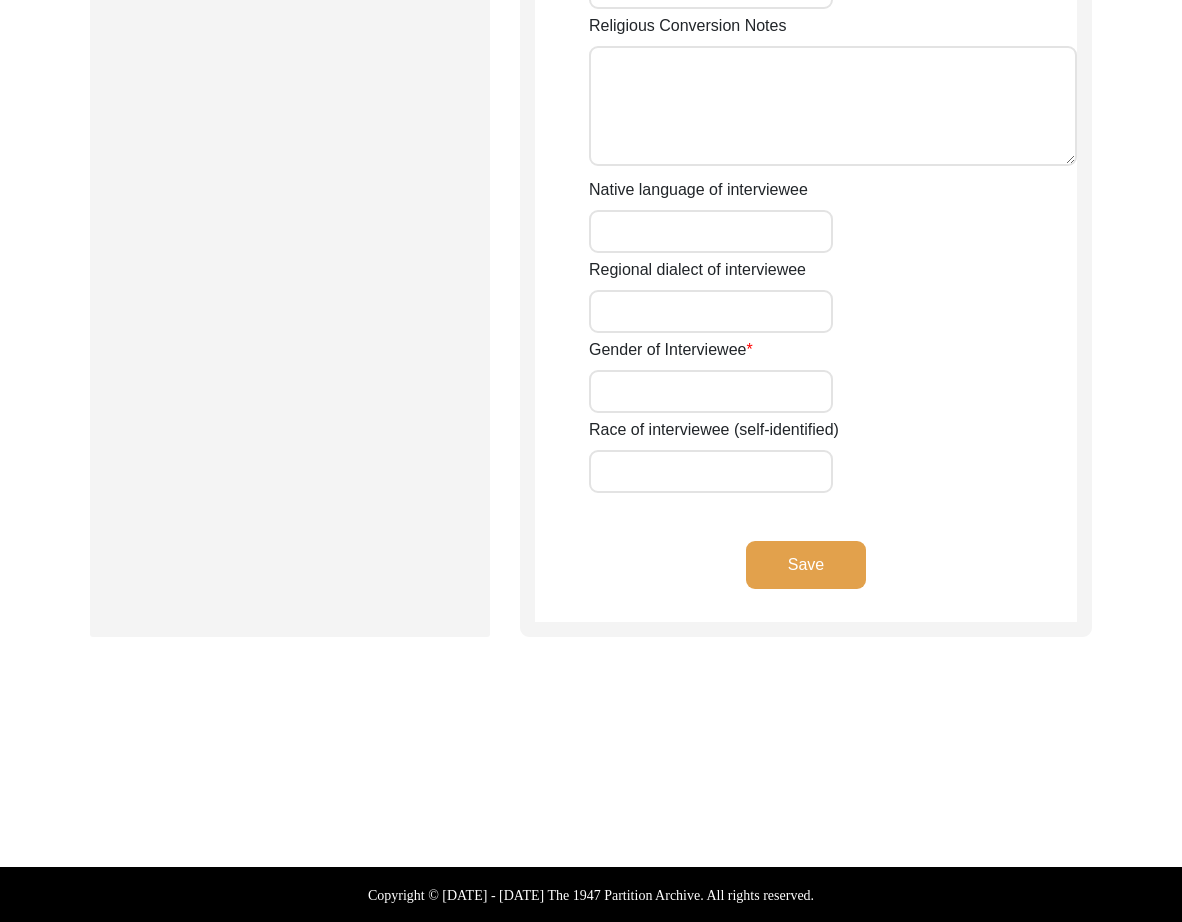 type on "Mrs." 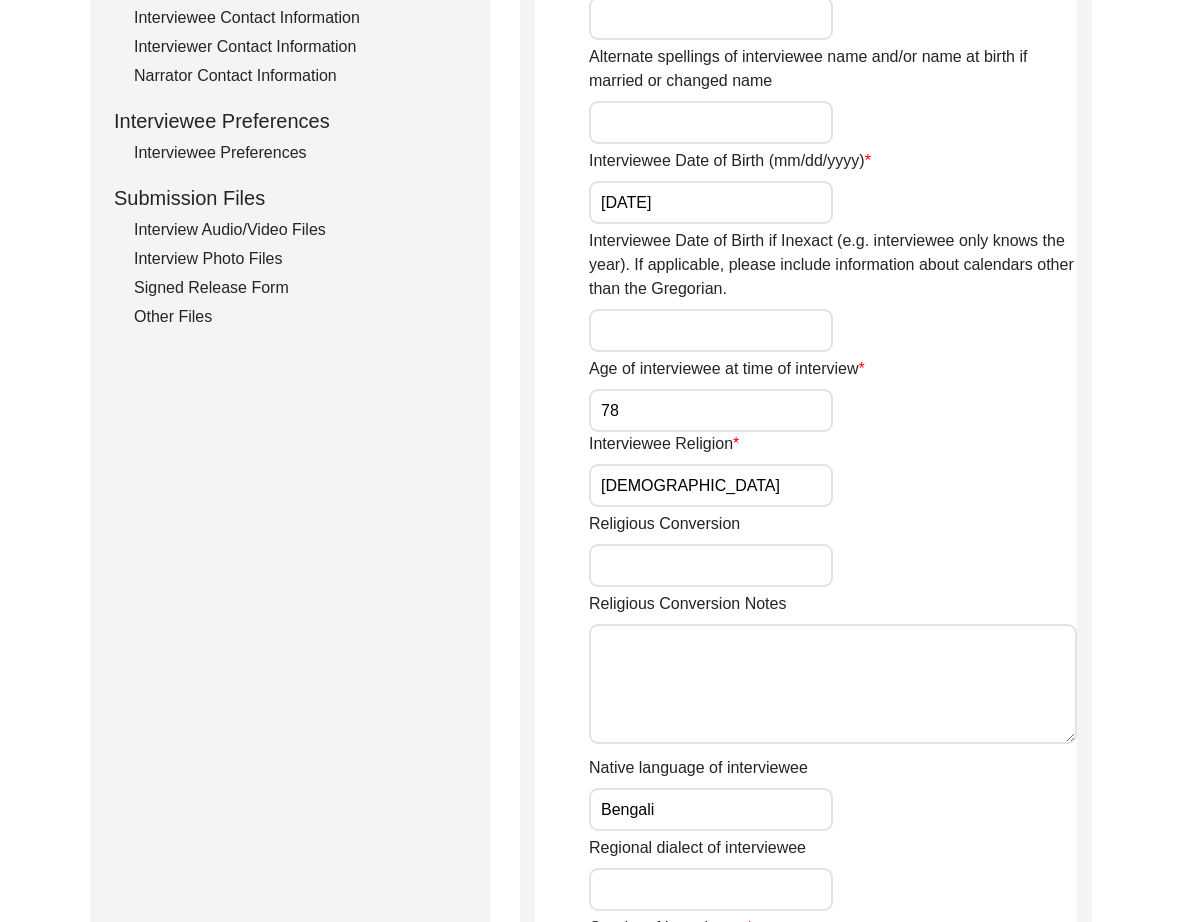 scroll, scrollTop: 0, scrollLeft: 0, axis: both 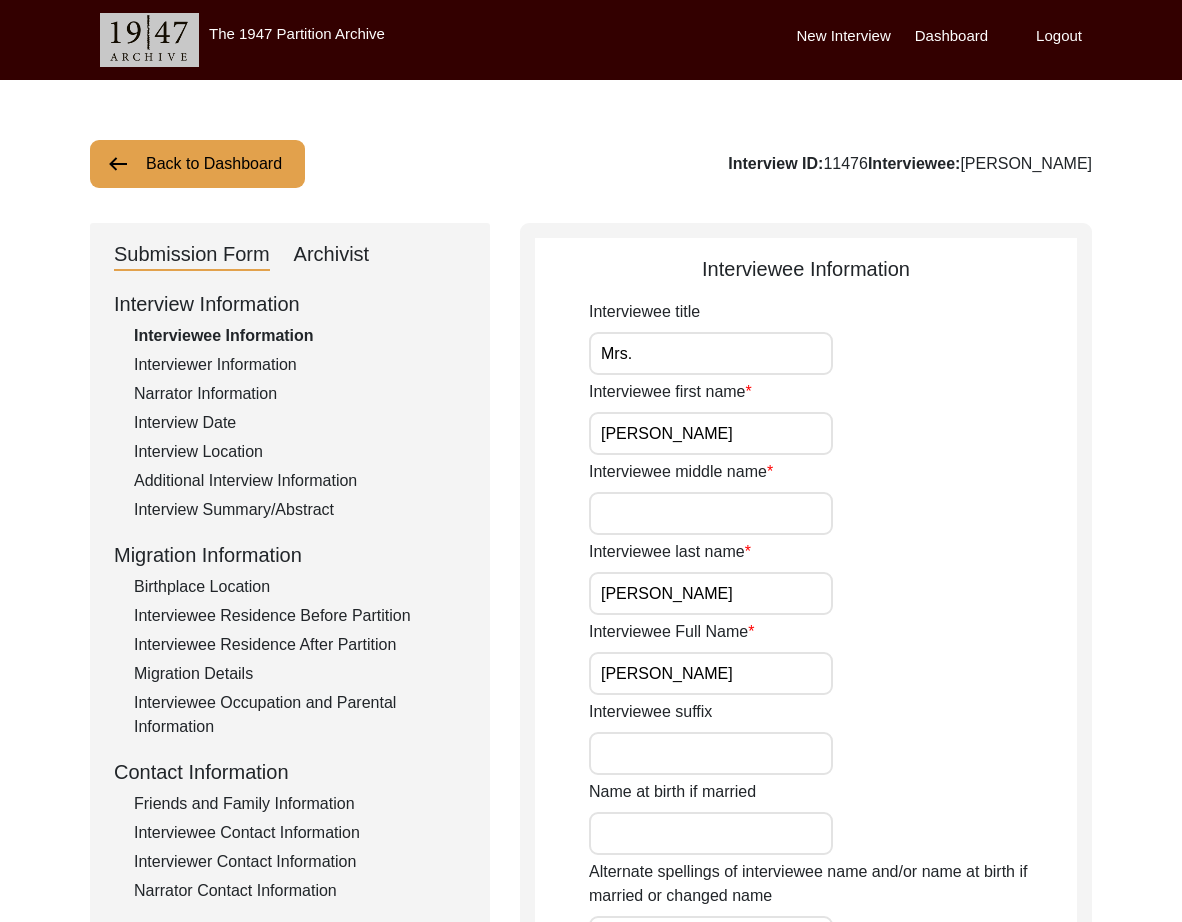 click on "Archivist" 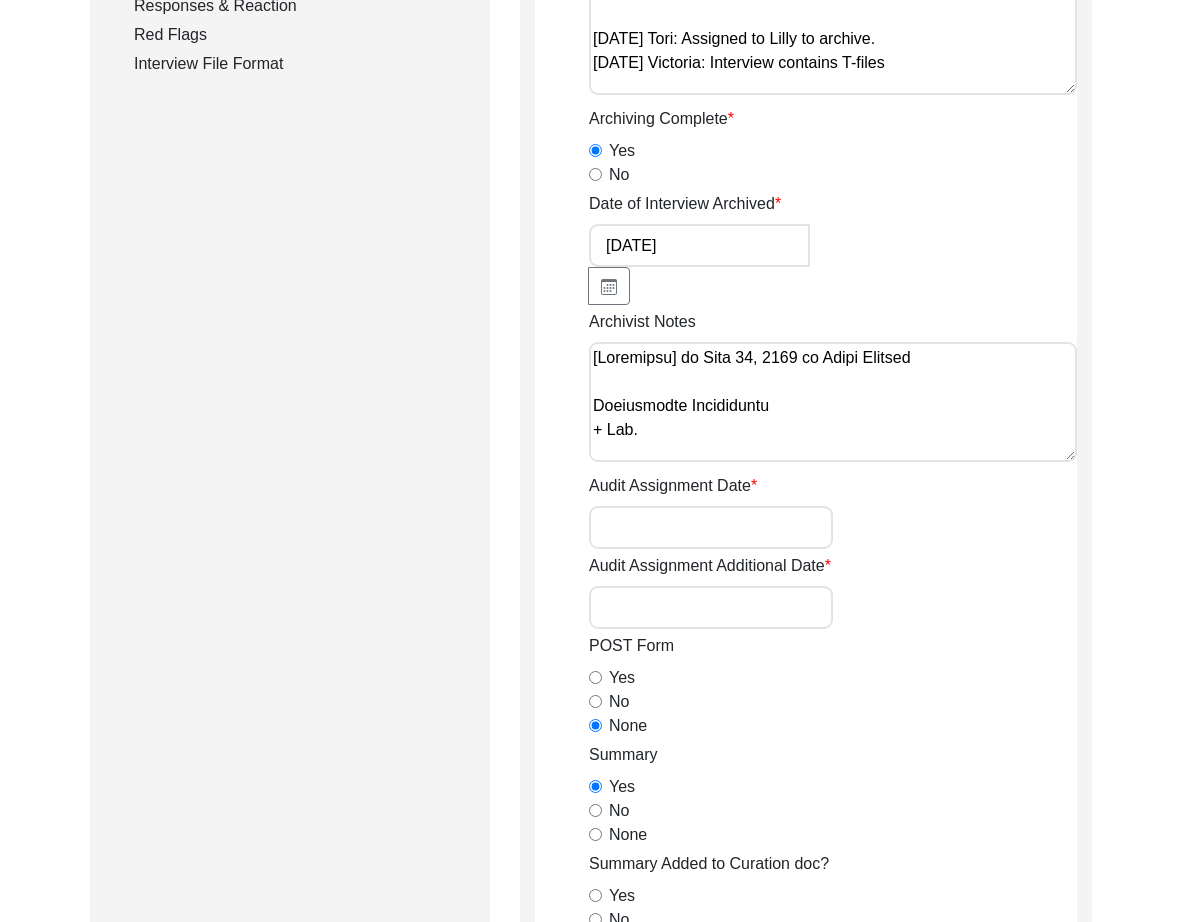 scroll, scrollTop: 444, scrollLeft: 0, axis: vertical 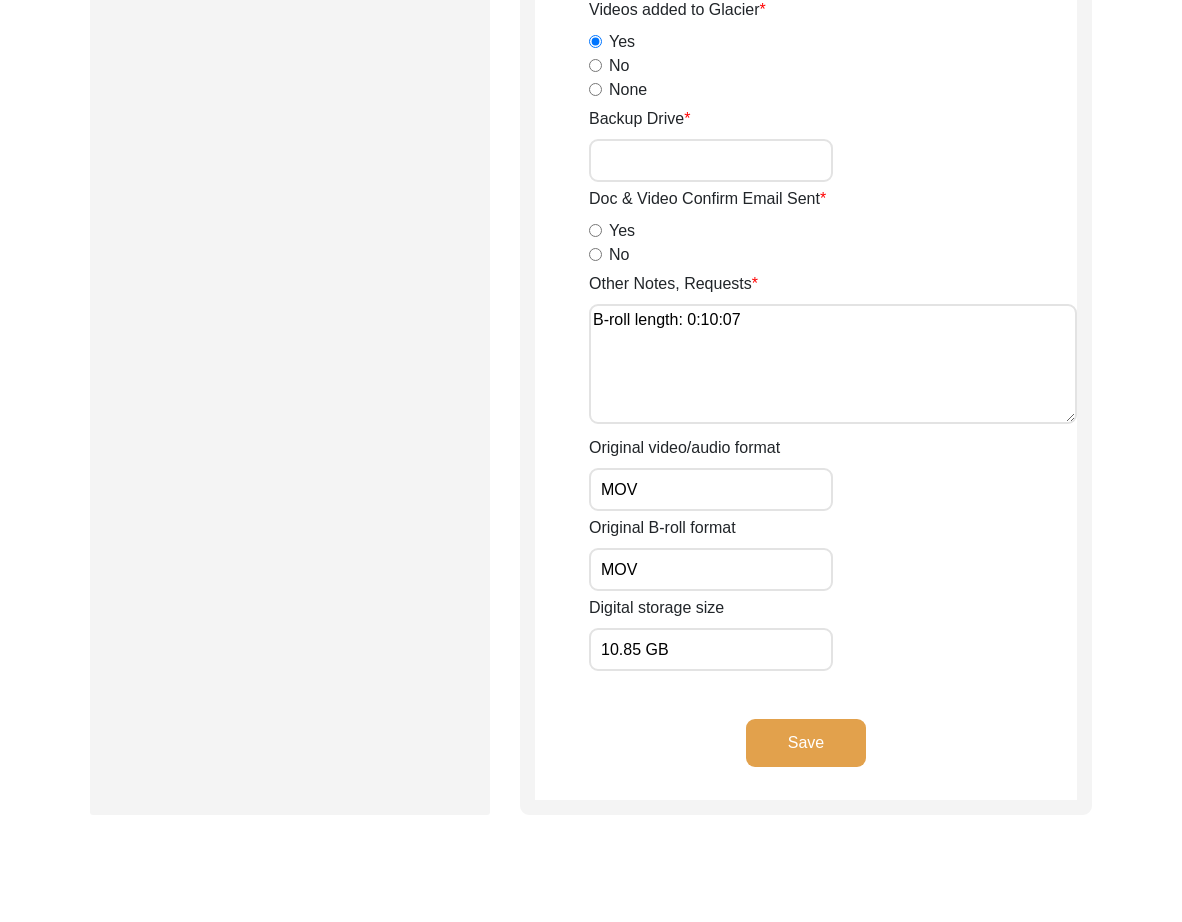 click on "10.85 GB" at bounding box center [711, 649] 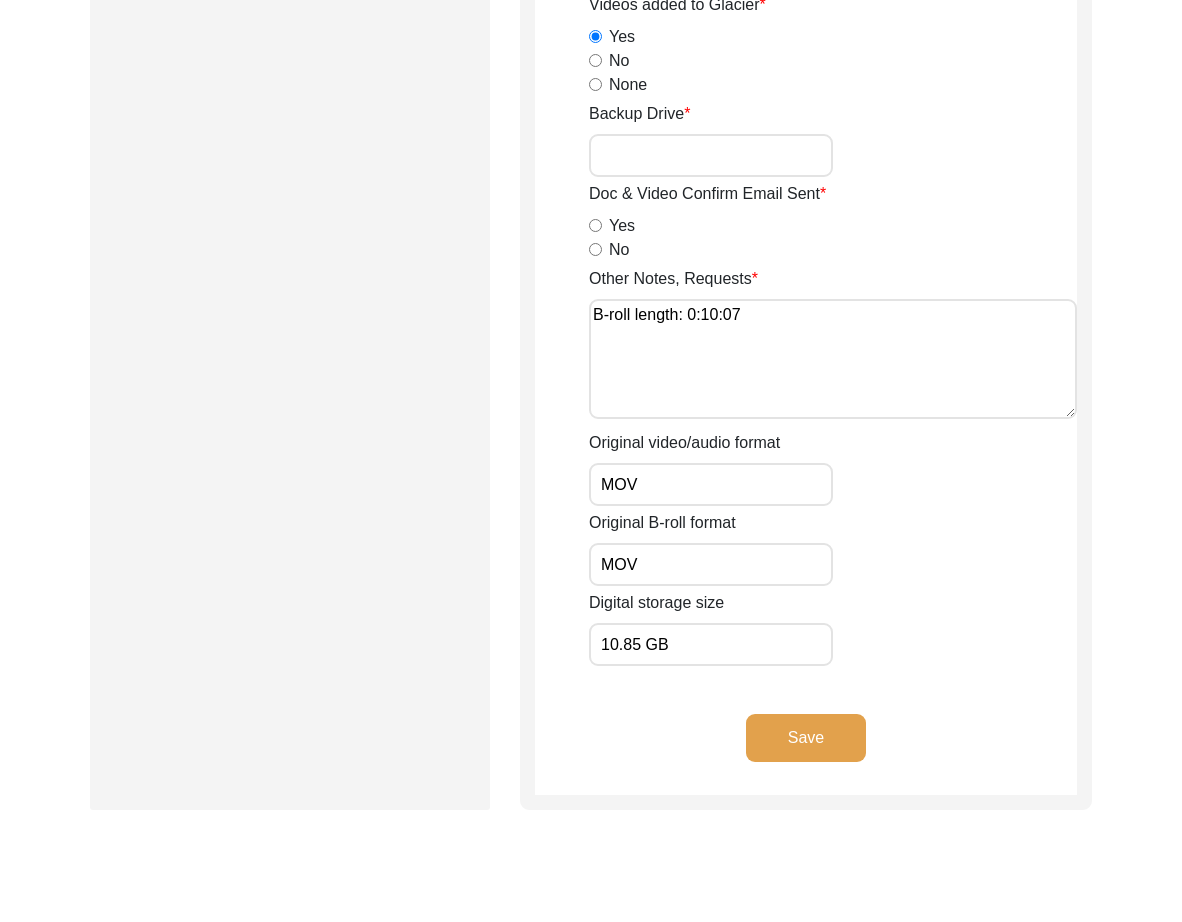 click on "Save" 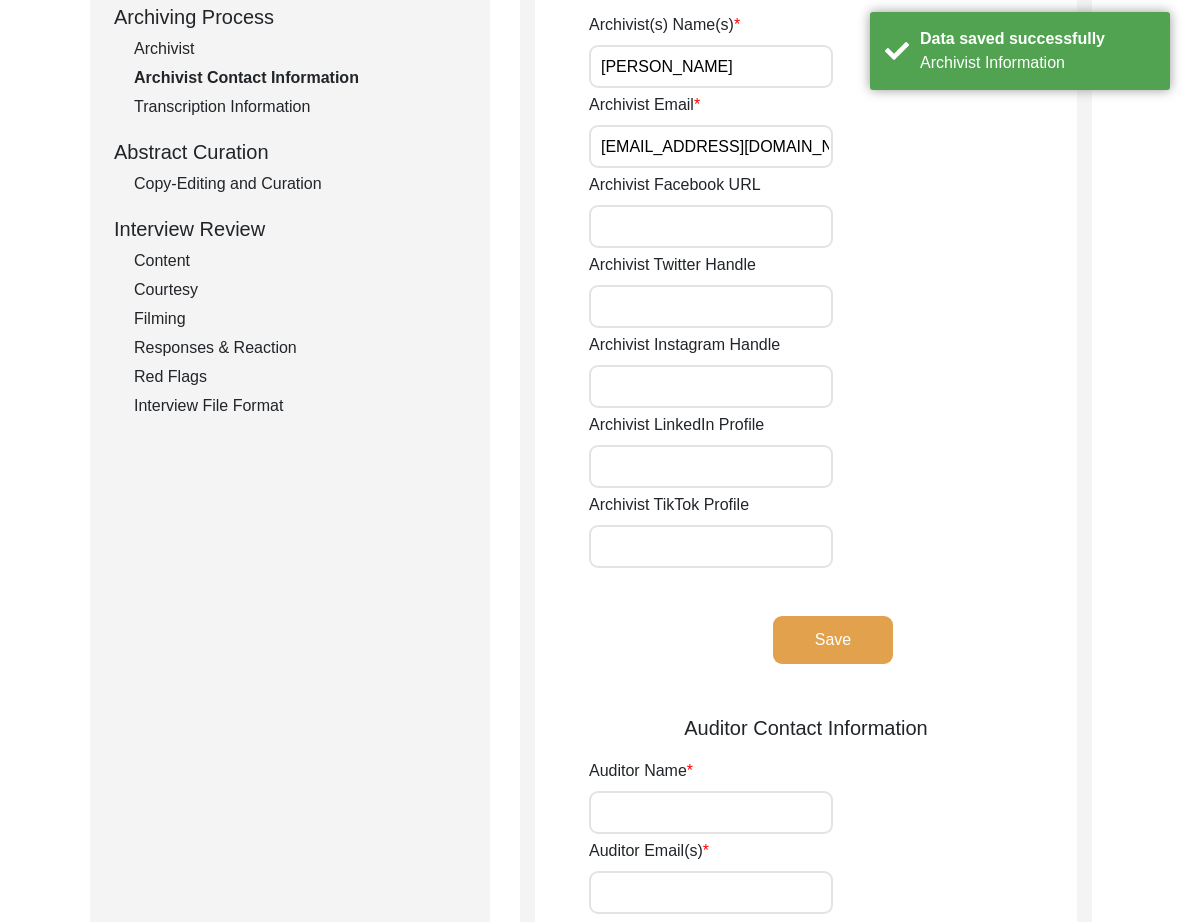 scroll, scrollTop: 0, scrollLeft: 0, axis: both 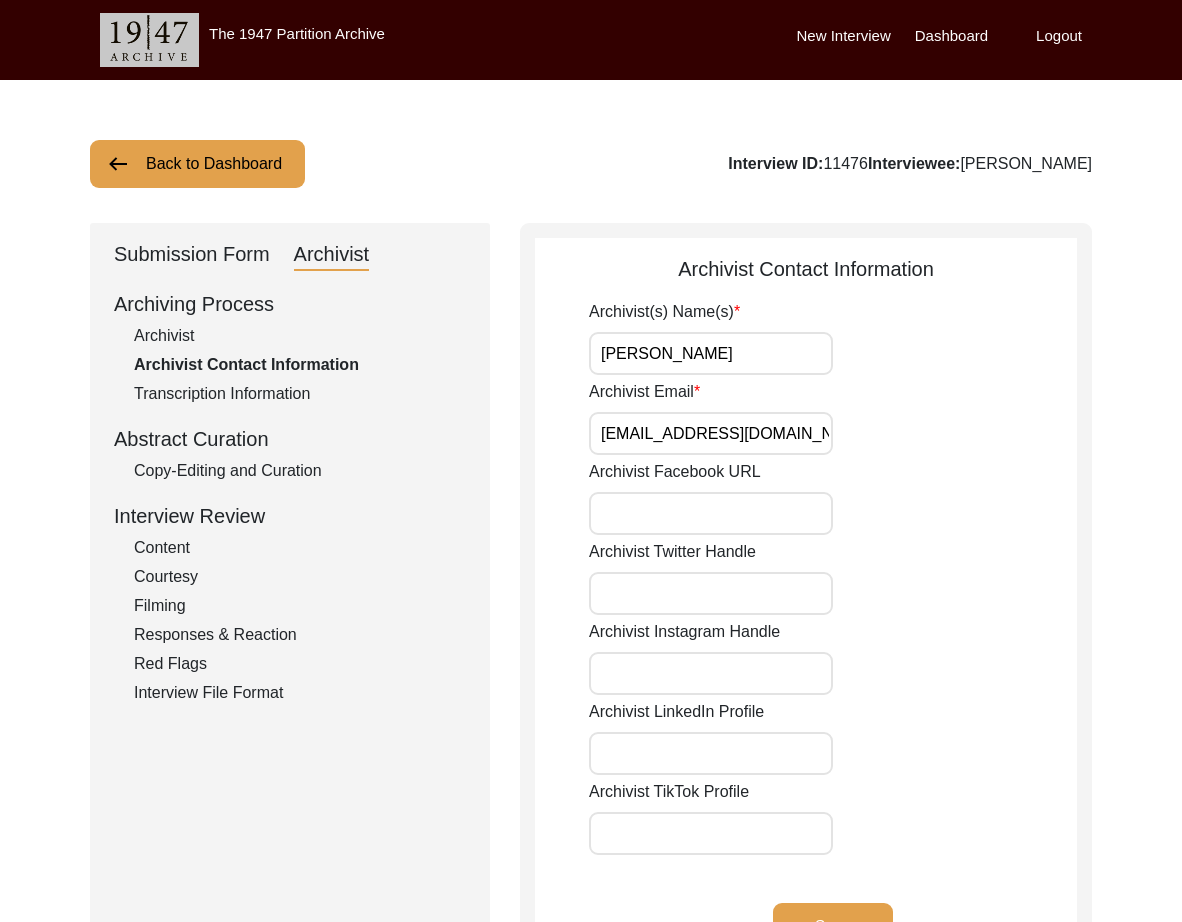 click on "Back to Dashboard" 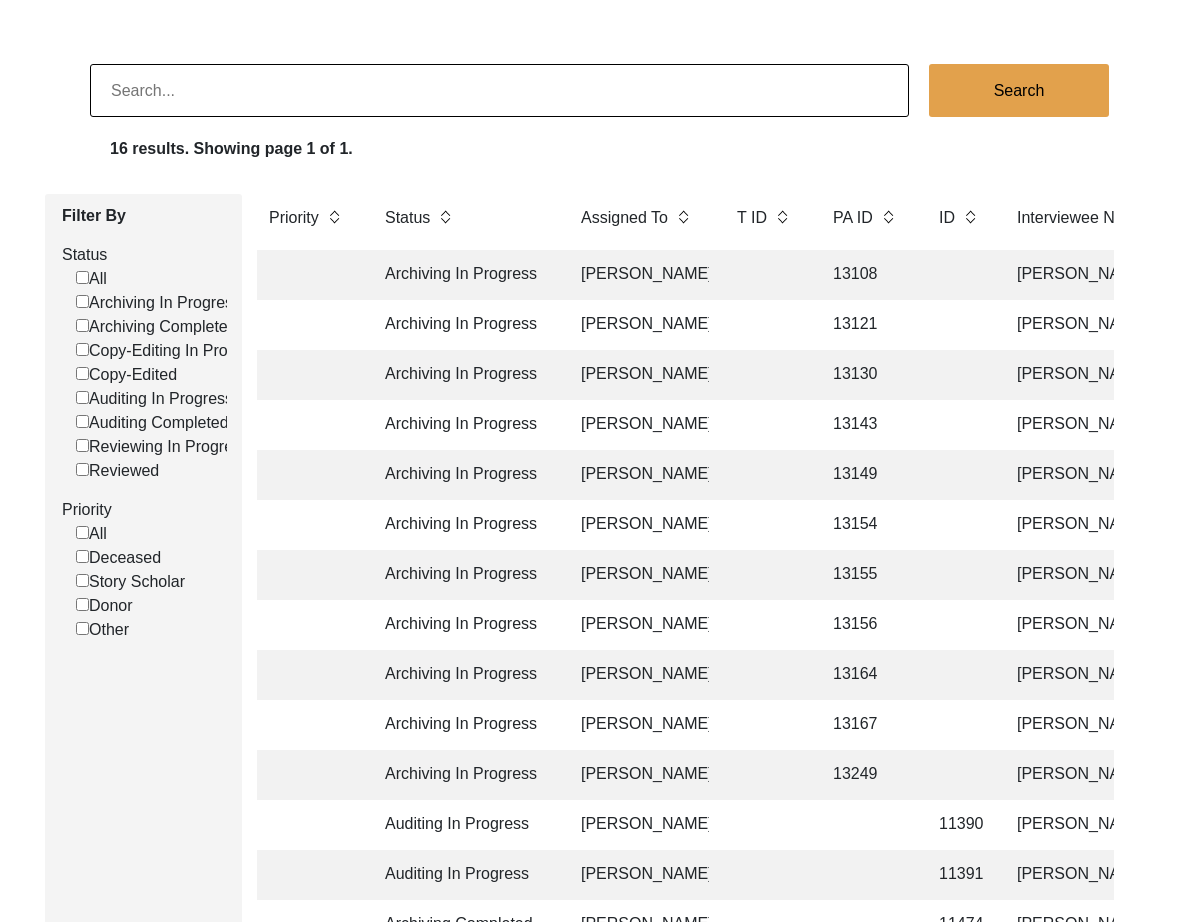 click on "11390" 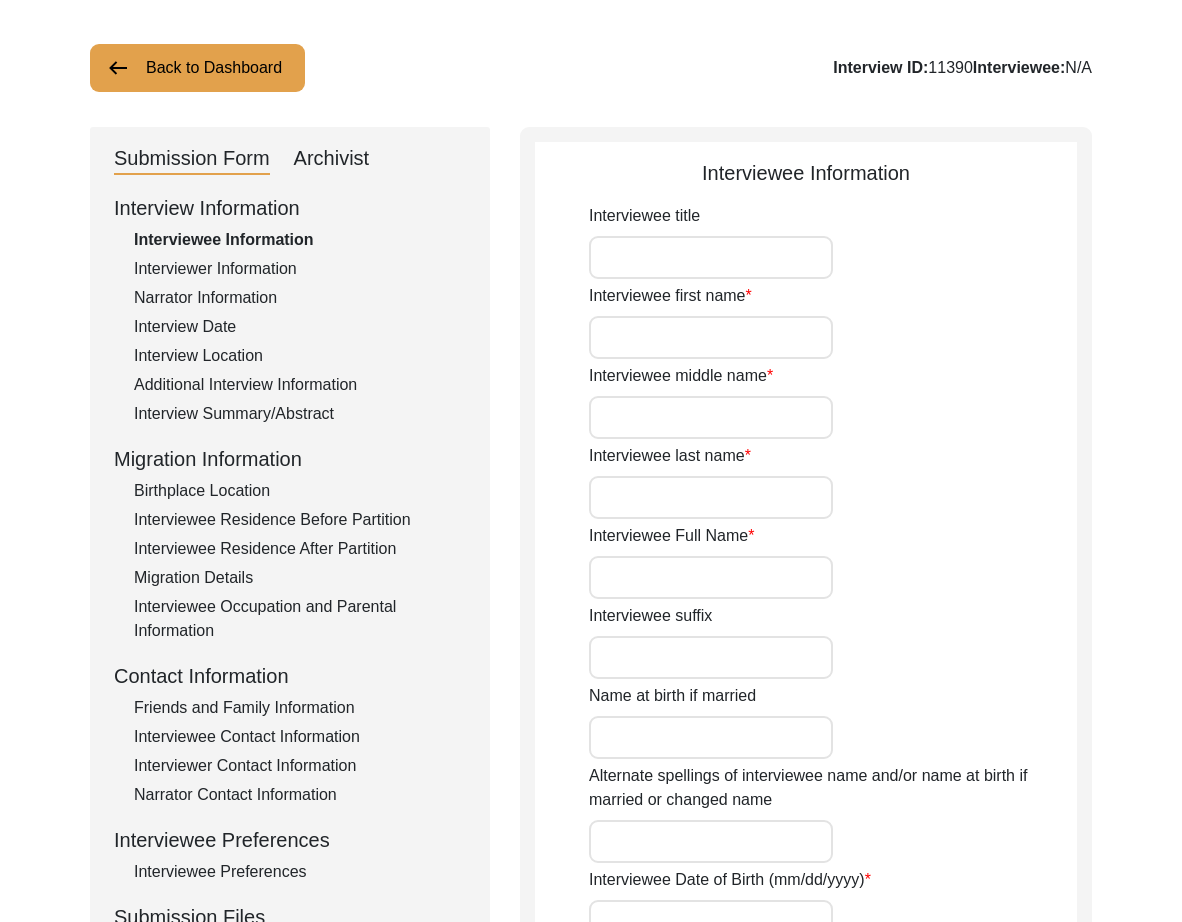 scroll, scrollTop: 95, scrollLeft: 0, axis: vertical 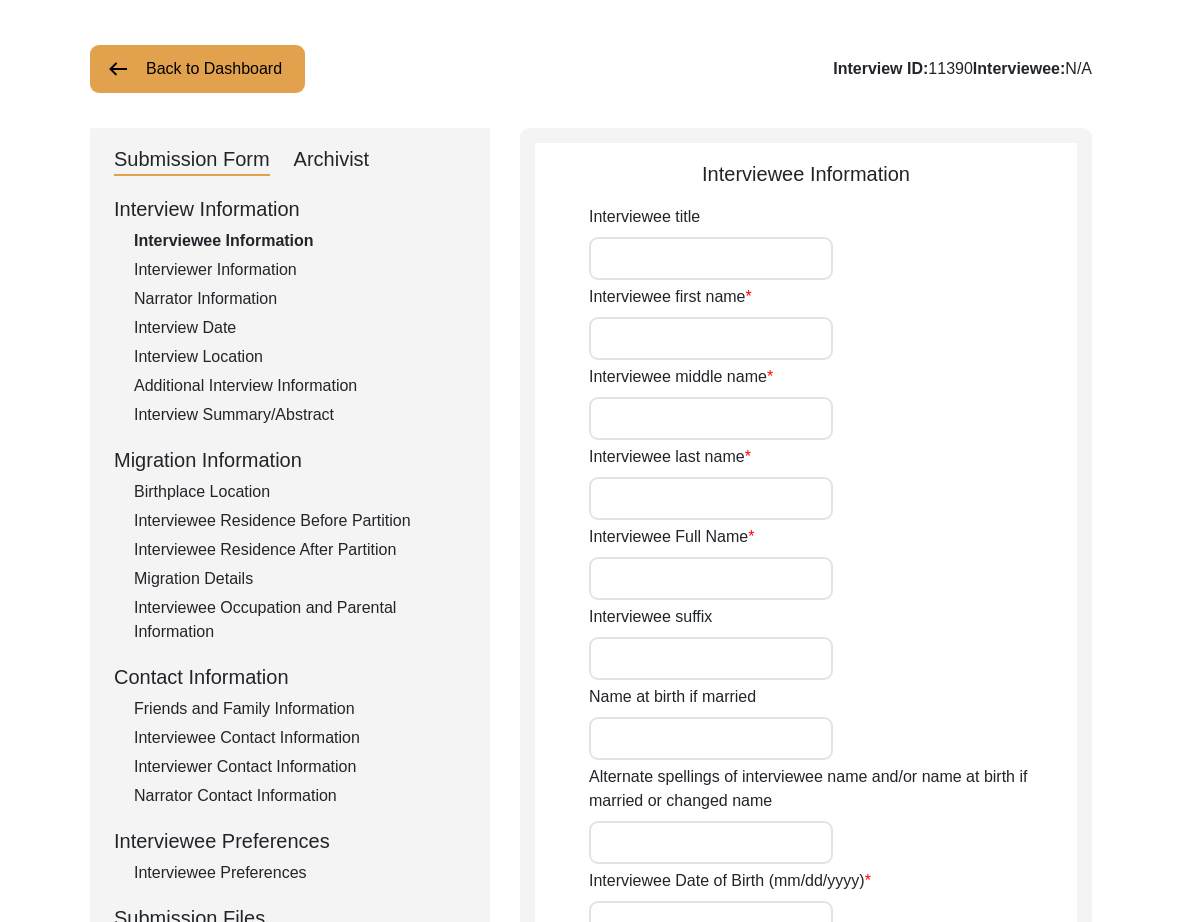 type on "Mr." 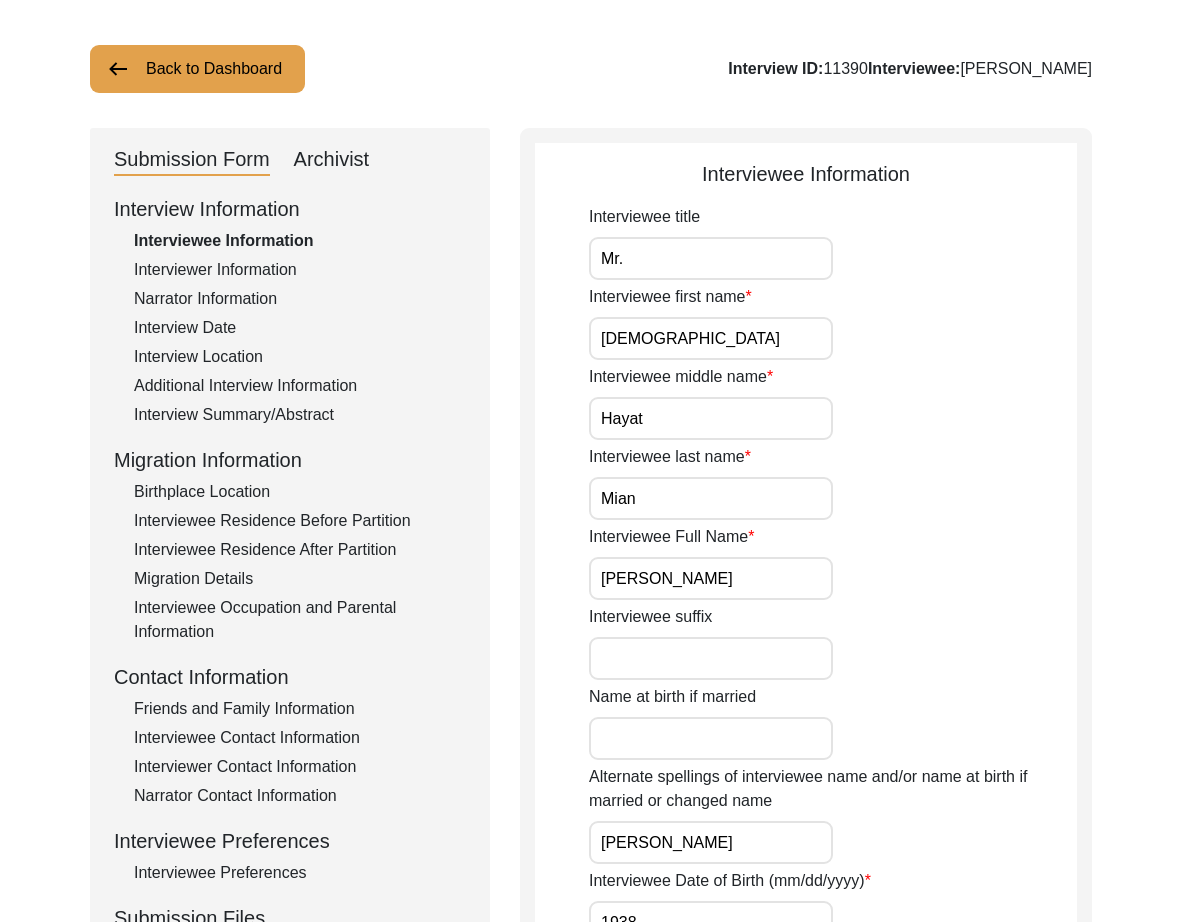 click on "Archivist" 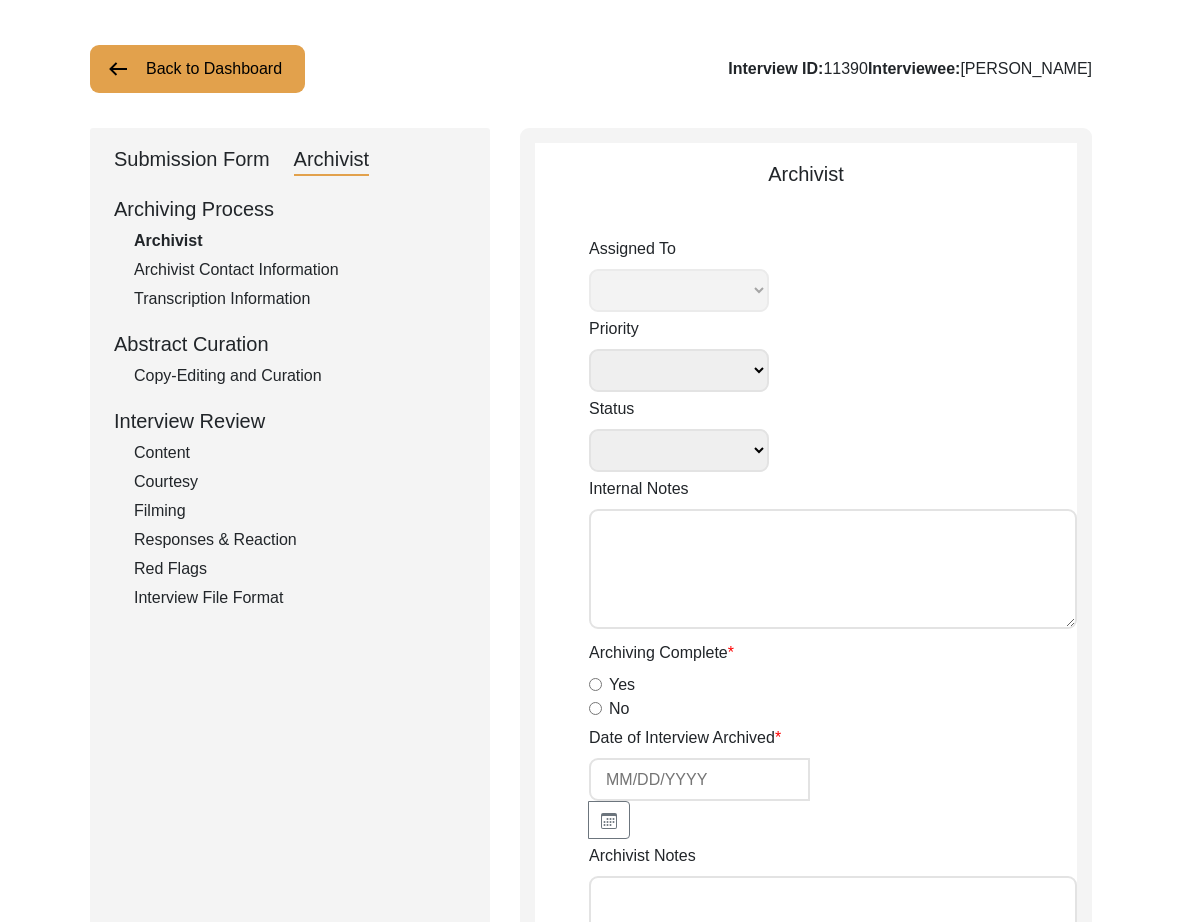 select 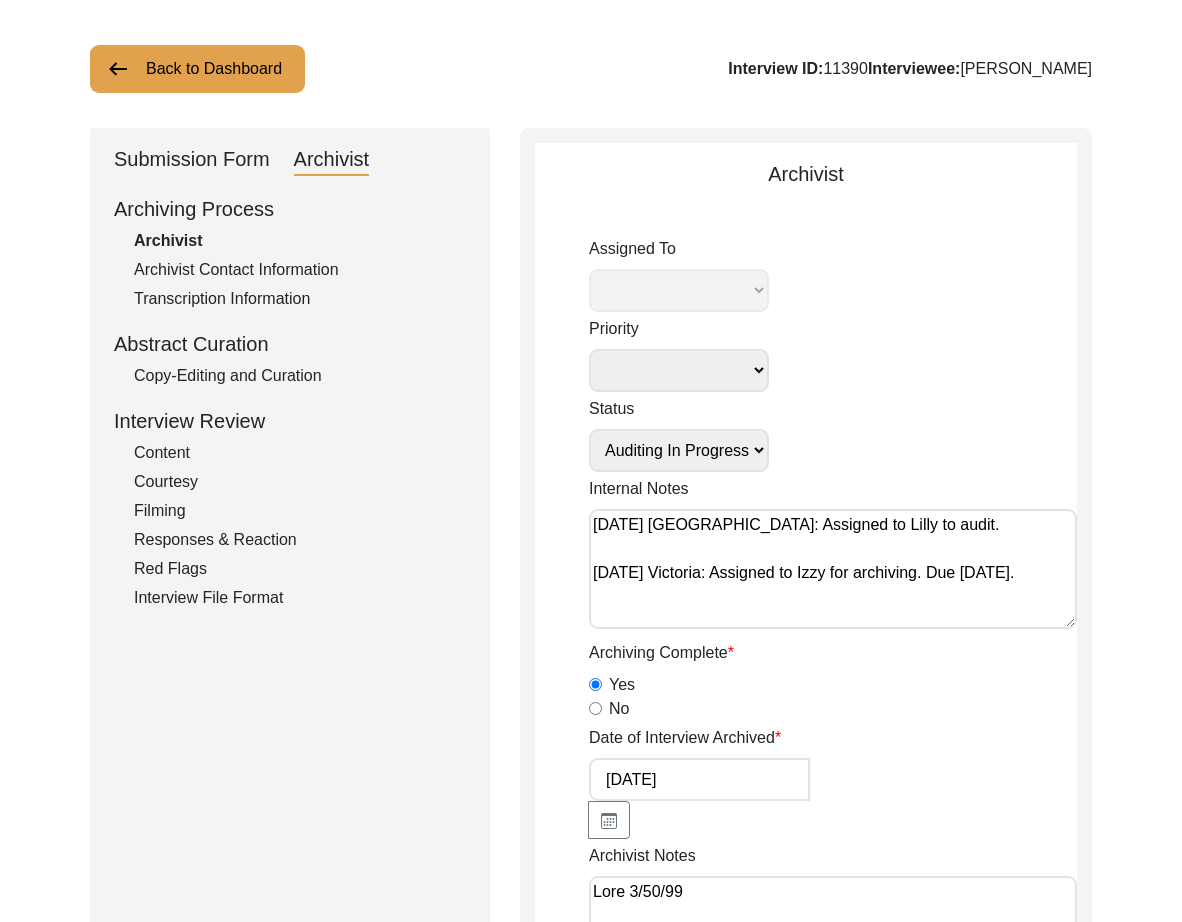 select on "507" 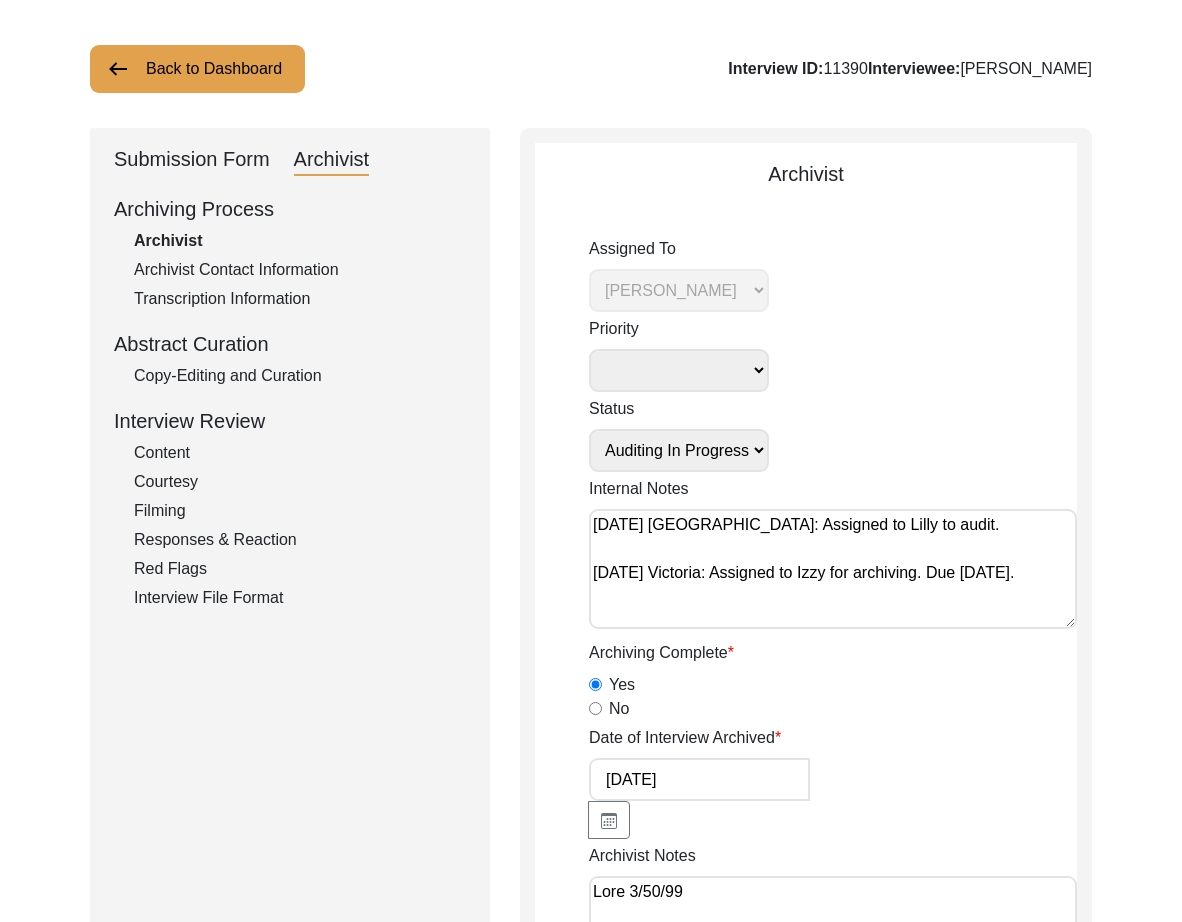scroll, scrollTop: 101, scrollLeft: 0, axis: vertical 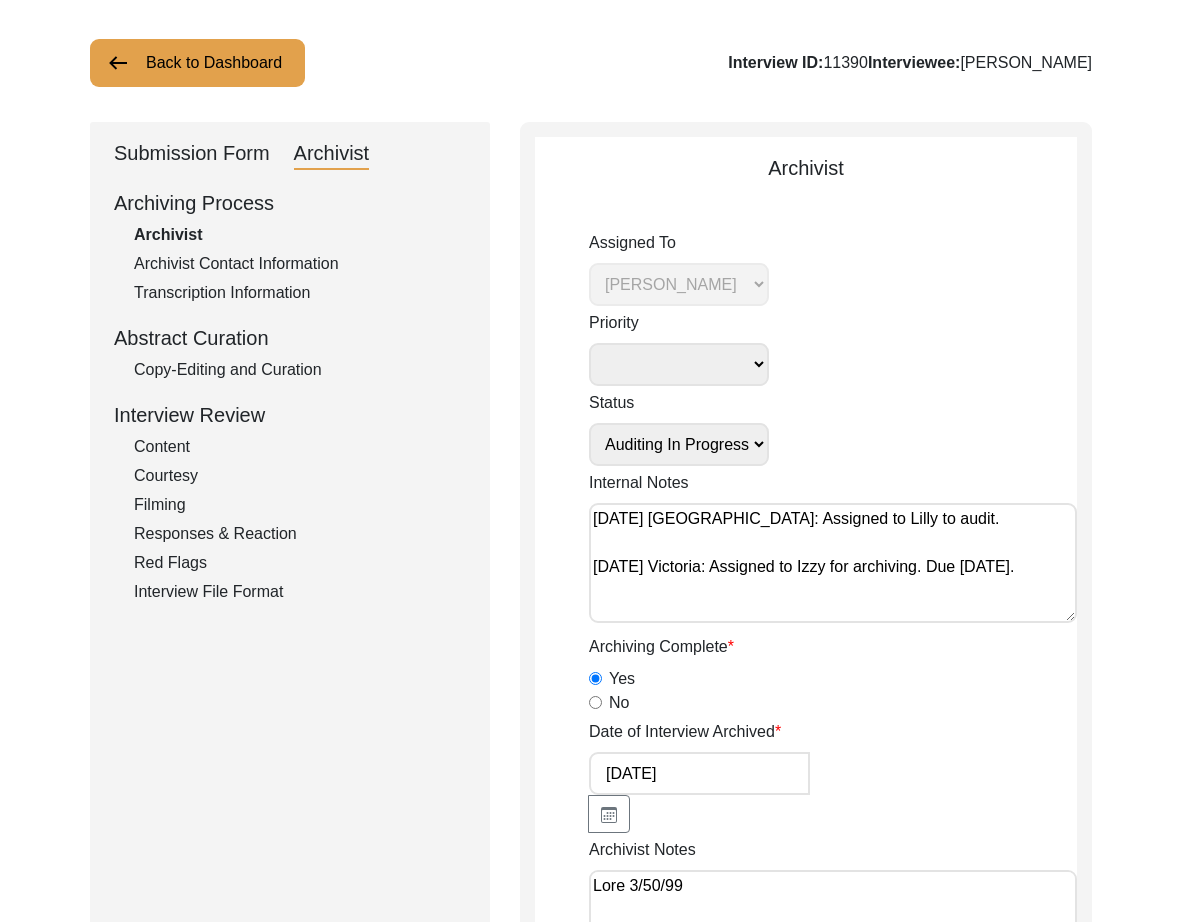 click on "Submission In Progress Submitted/Received Archiving In Progress Archiving Completed Copy-Editing In Progress Copy-Edited Auditing In Progress Auditing Completed Reviewing In Progress Reviewed Social Media Curation In Progress Social Media Curated Social Media Published" at bounding box center [679, 444] 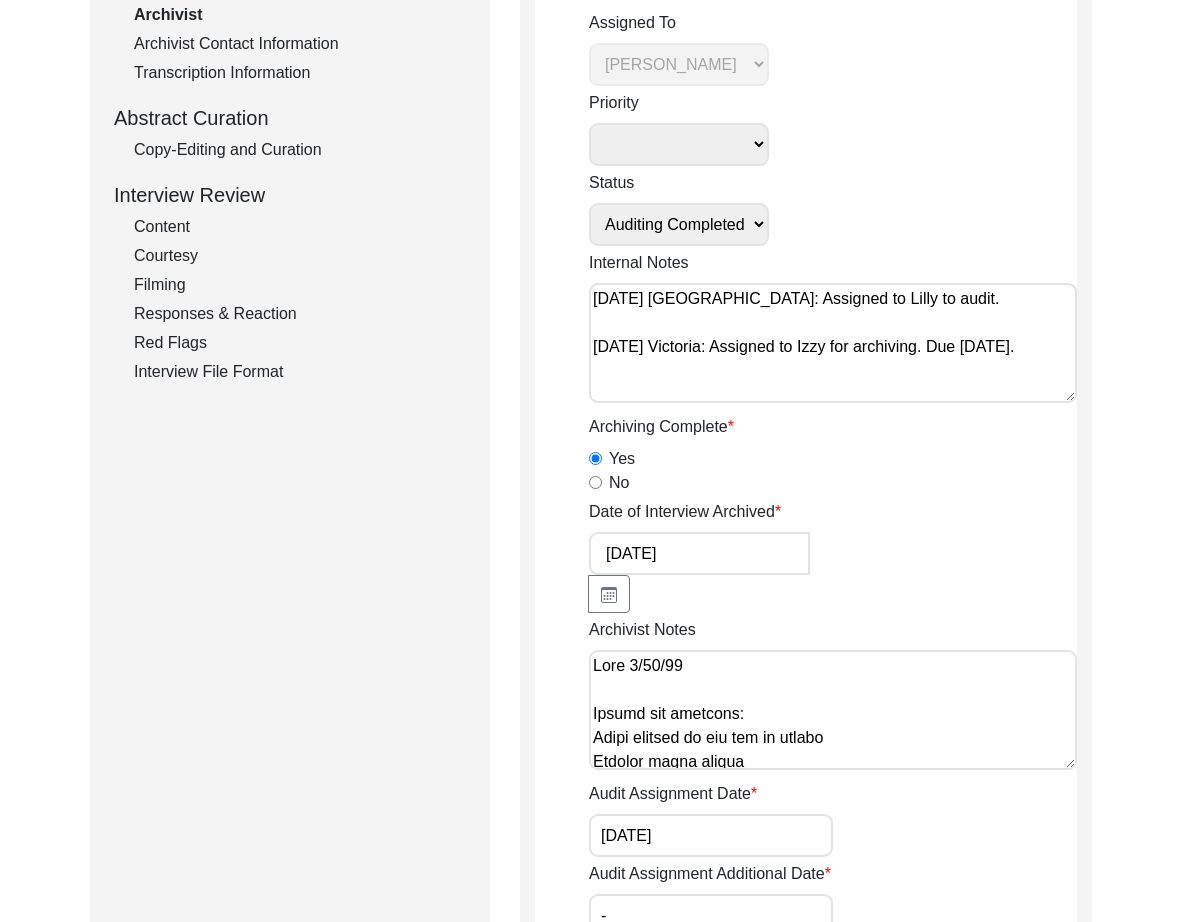 scroll, scrollTop: 0, scrollLeft: 0, axis: both 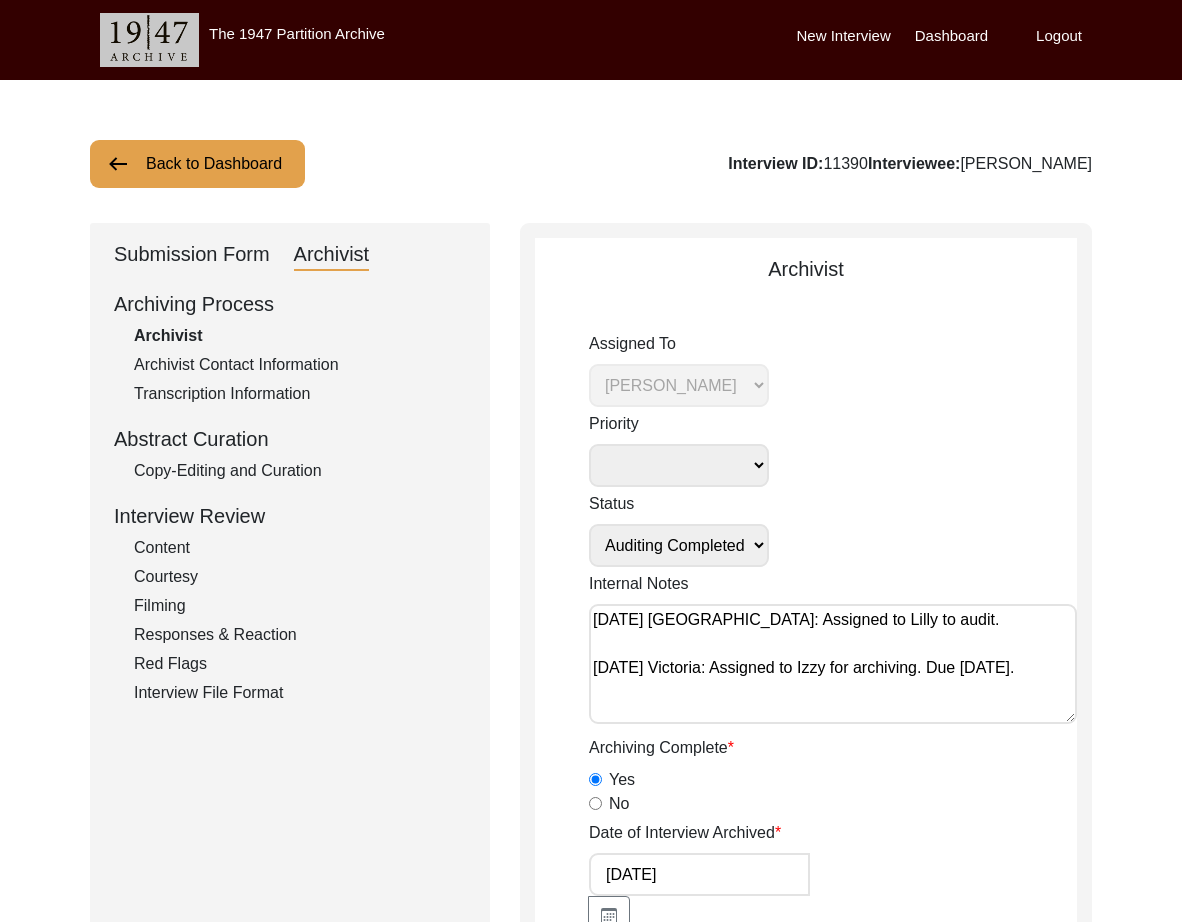 click on "Submission Form" 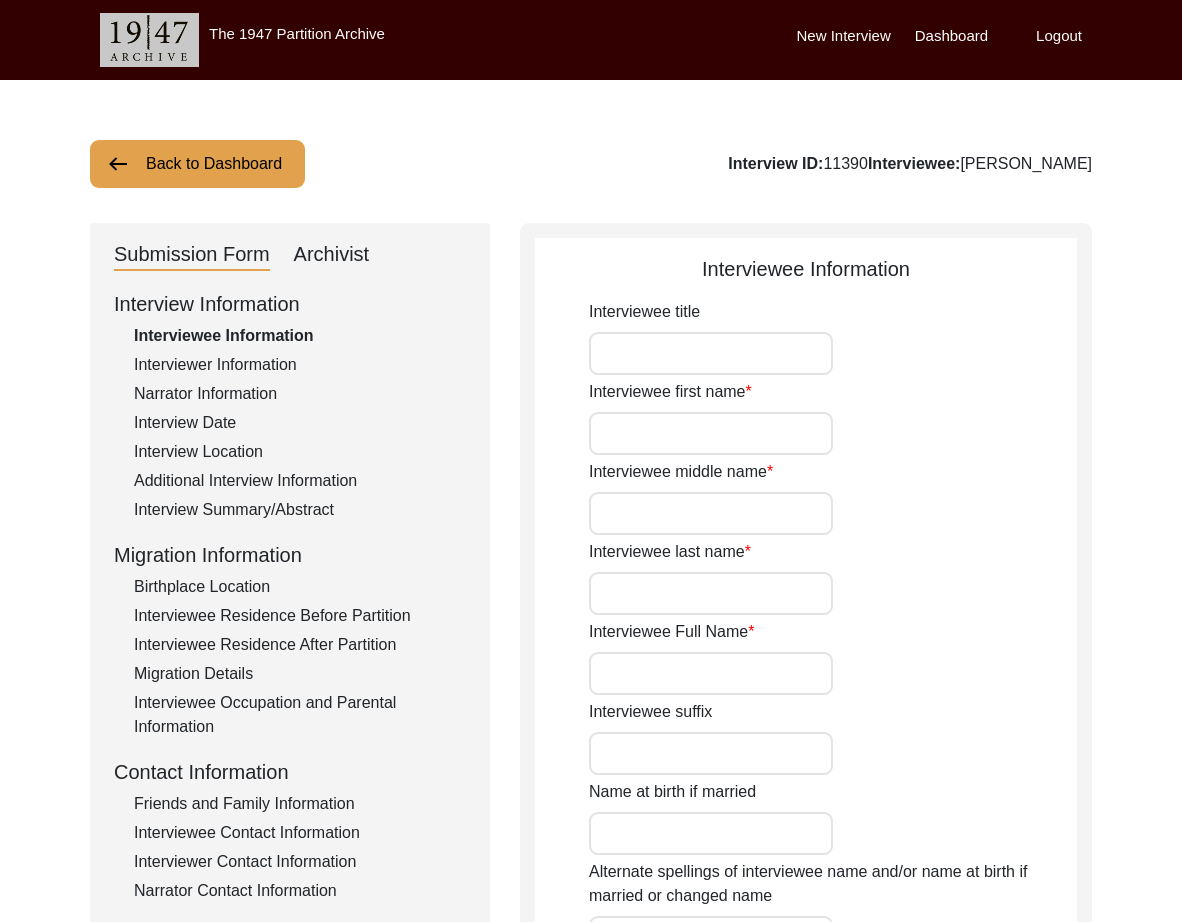 type on "Mr." 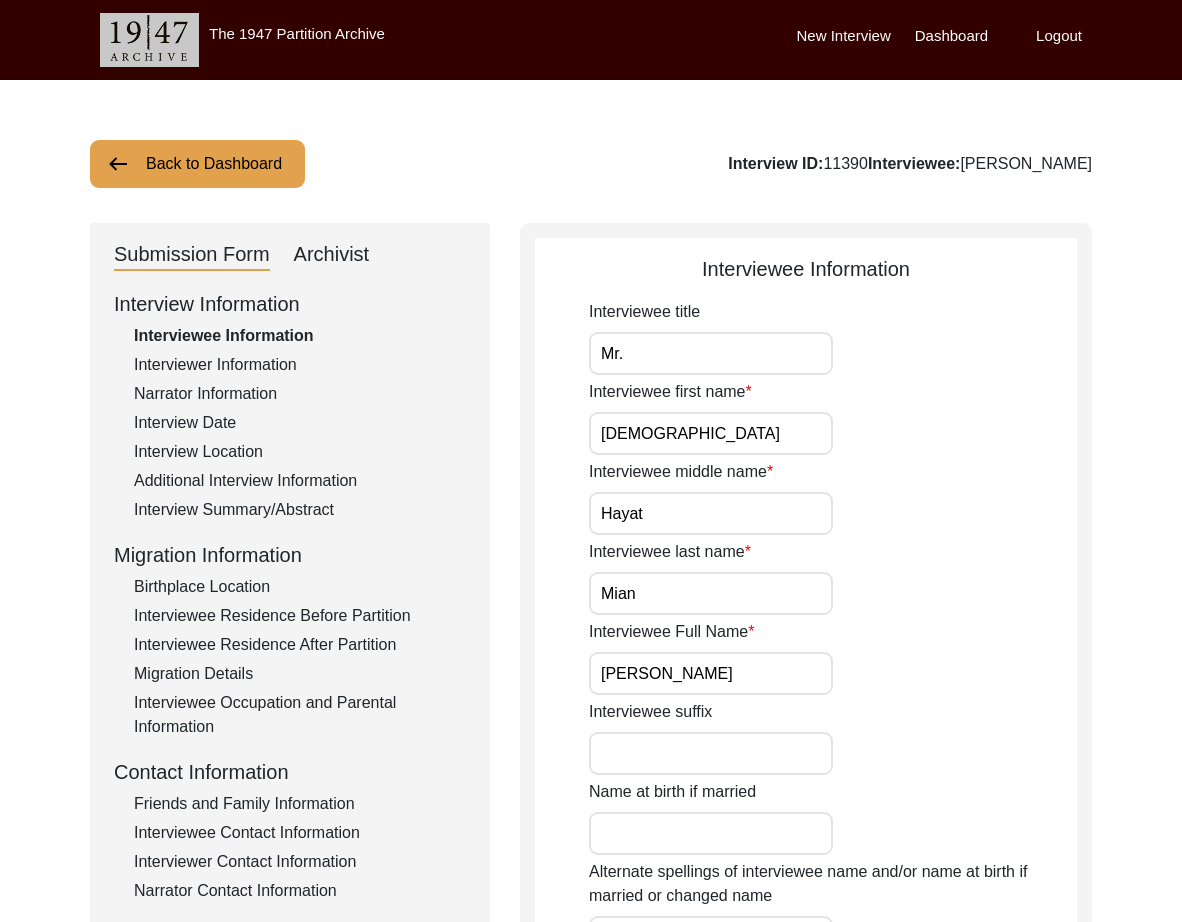 click on "Archivist" 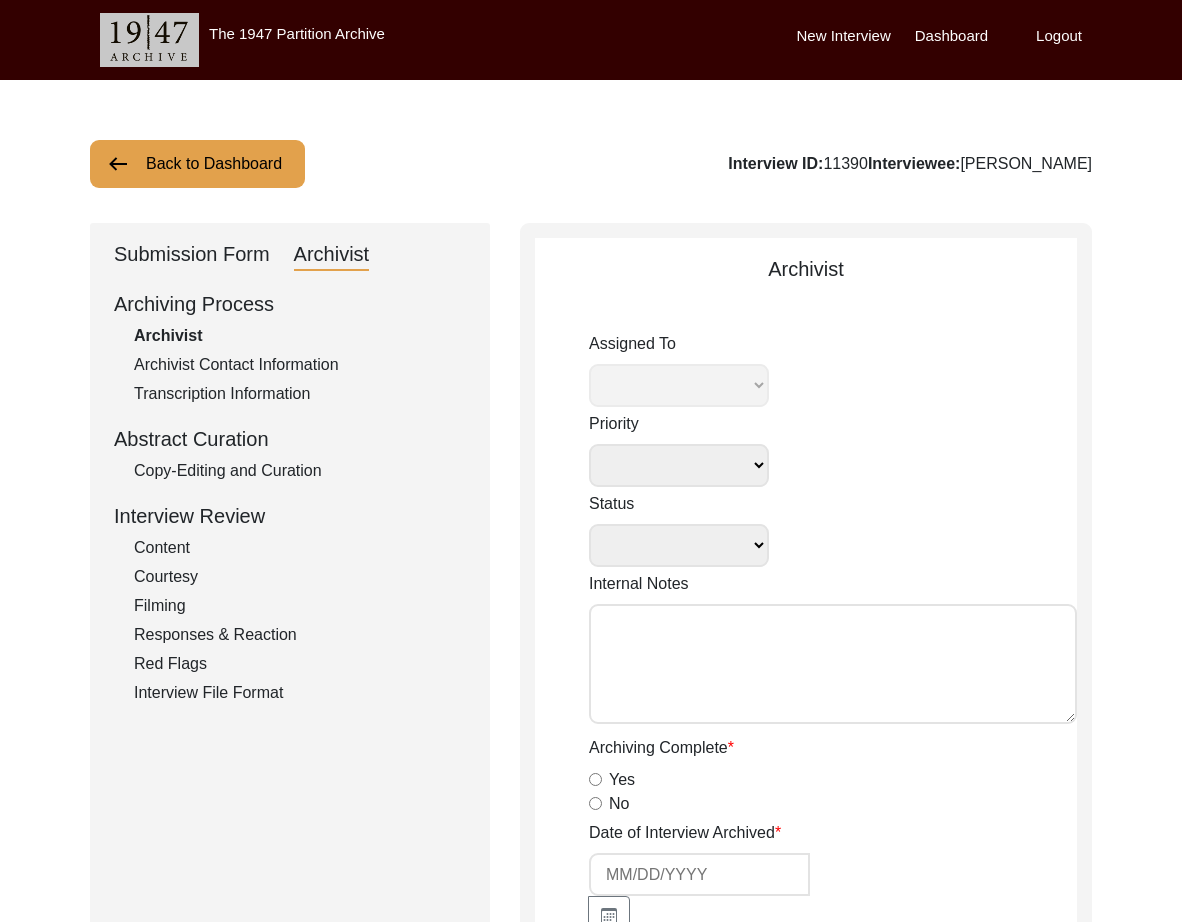 select 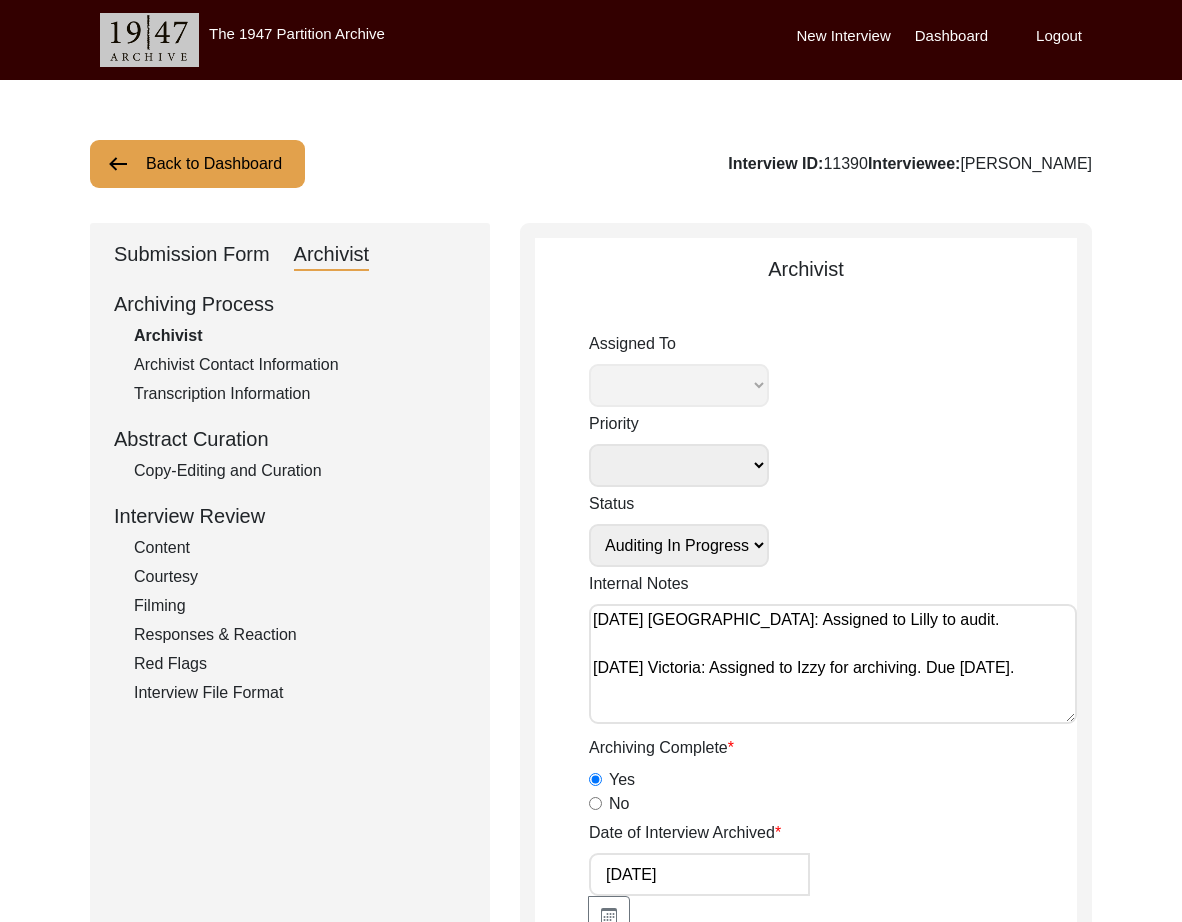 select on "507" 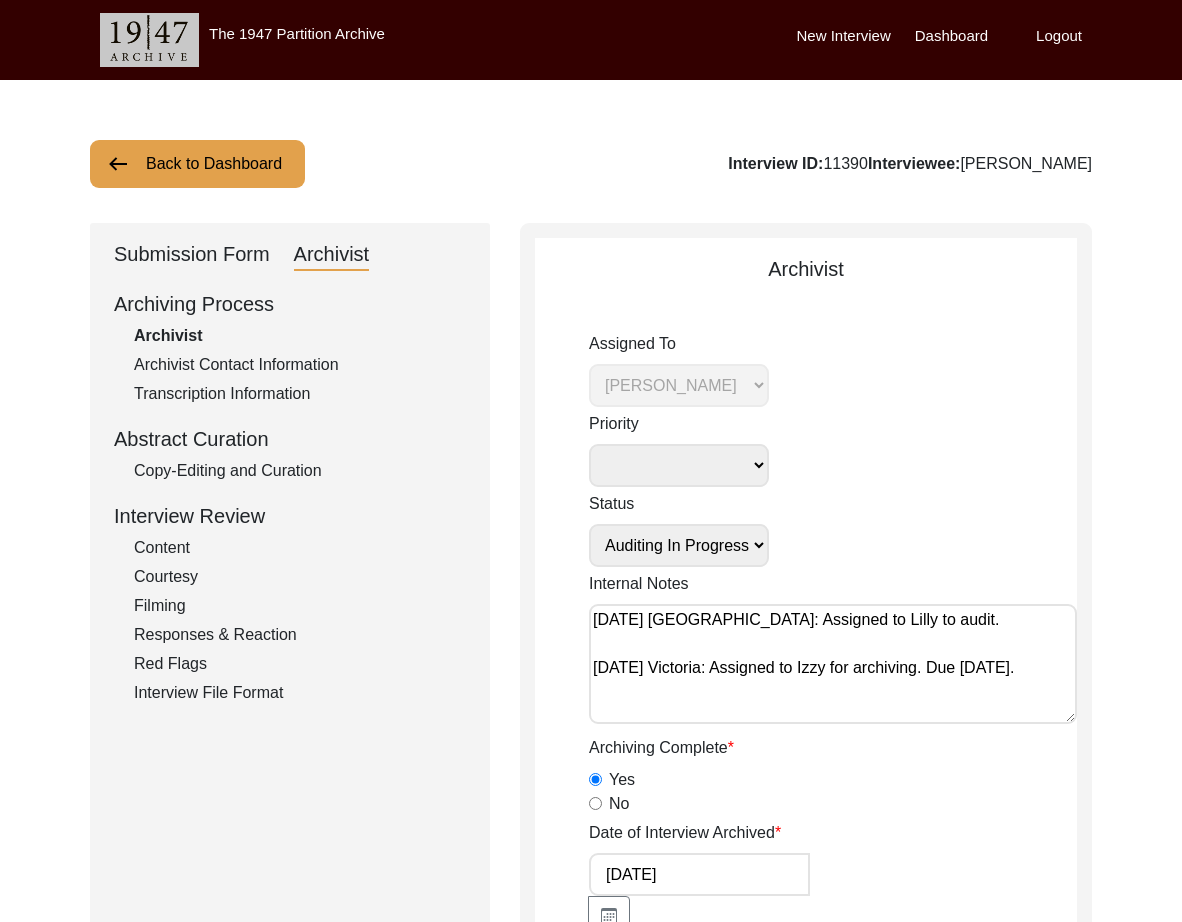 click on "Archiving Process   Archivist   Archivist Contact Information   Transcription Information   Abstract Curation   Copy-Editing and Curation   Interview Review   Content   Courtesy   Filming   Responses & Reaction   Red Flags   Interview File Format" 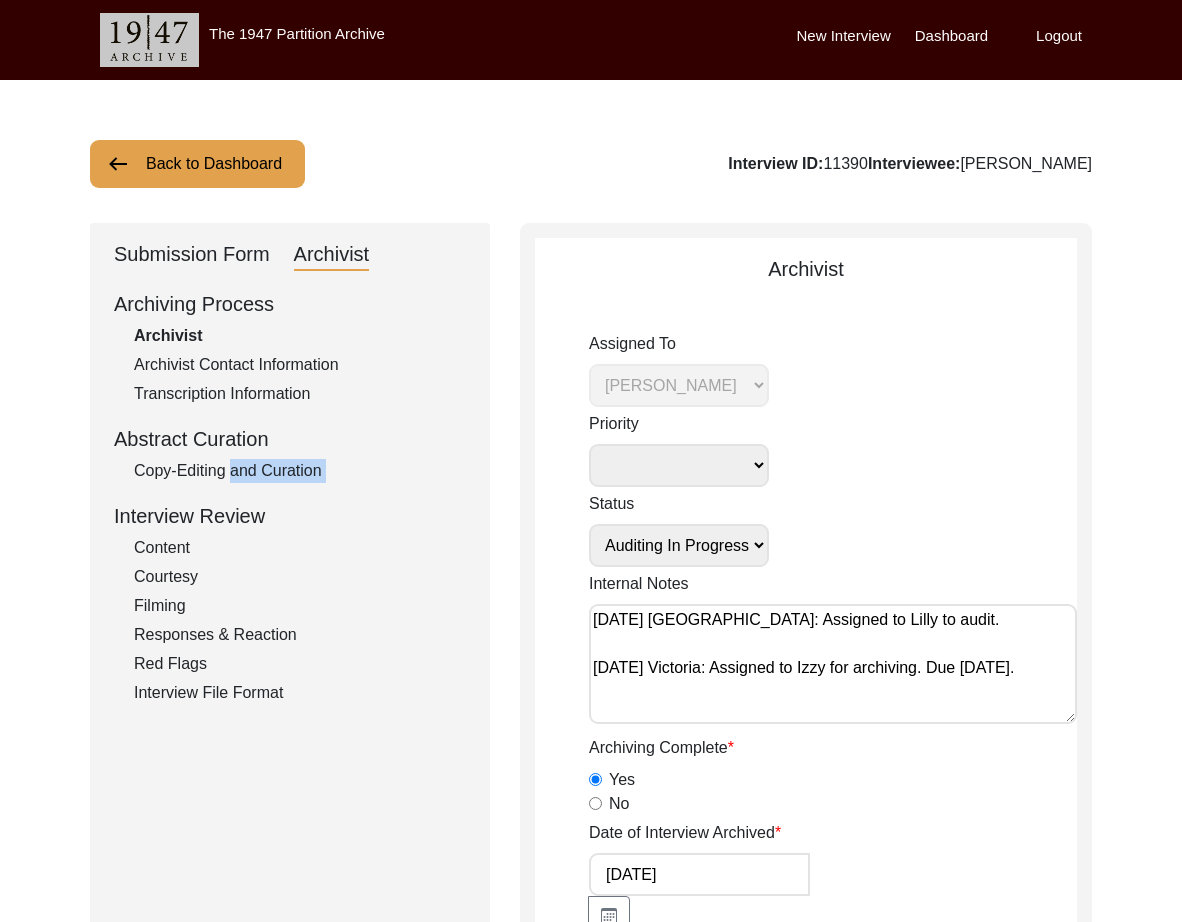 click on "Copy-Editing and Curation" 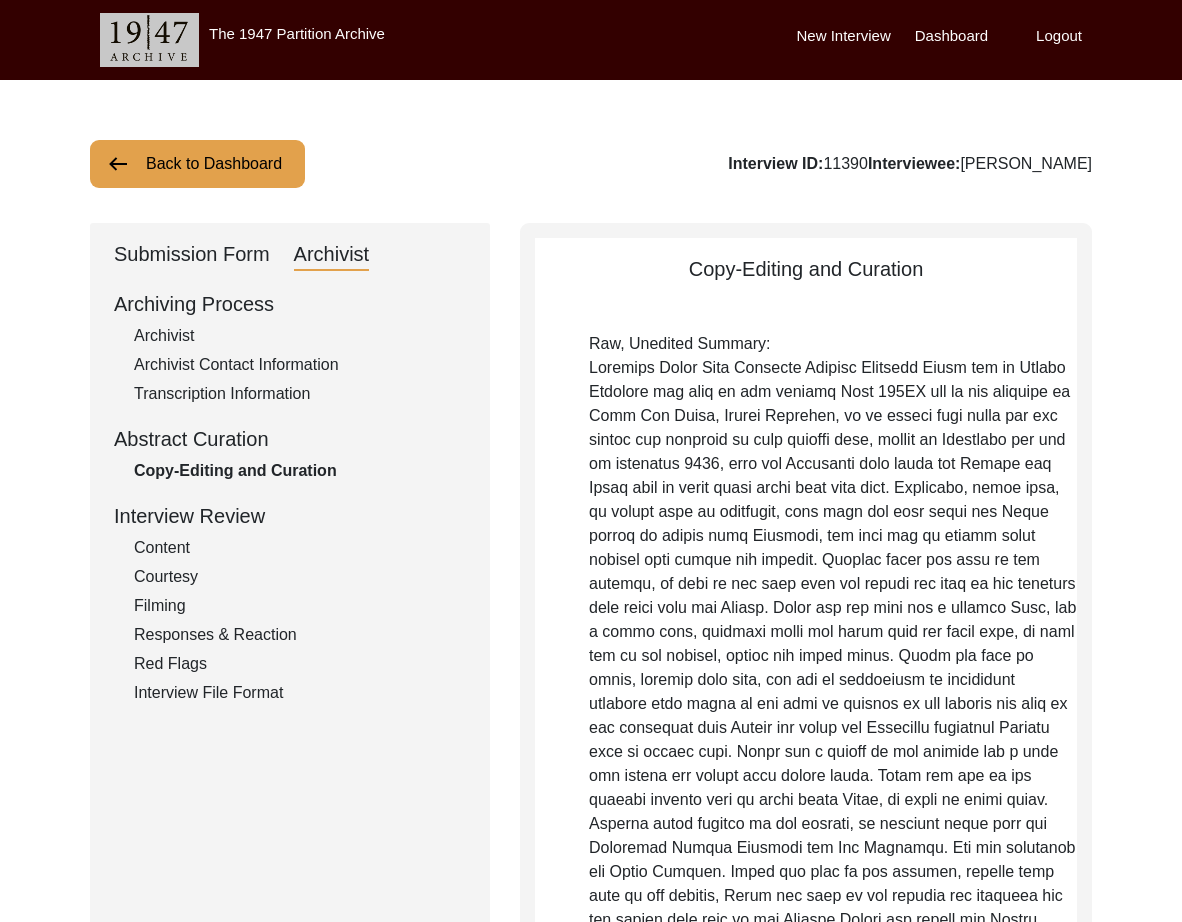 type on "[DATE]" 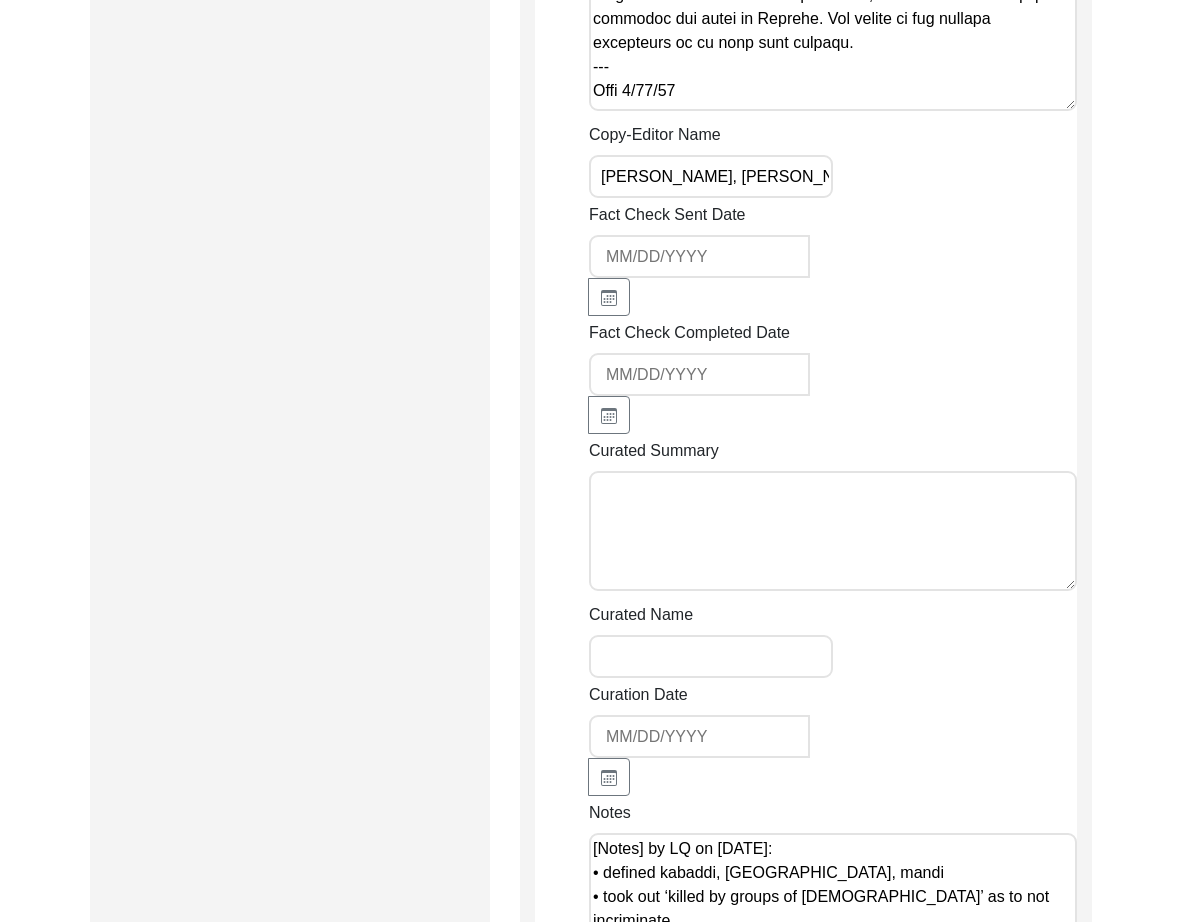 scroll, scrollTop: 5039, scrollLeft: 0, axis: vertical 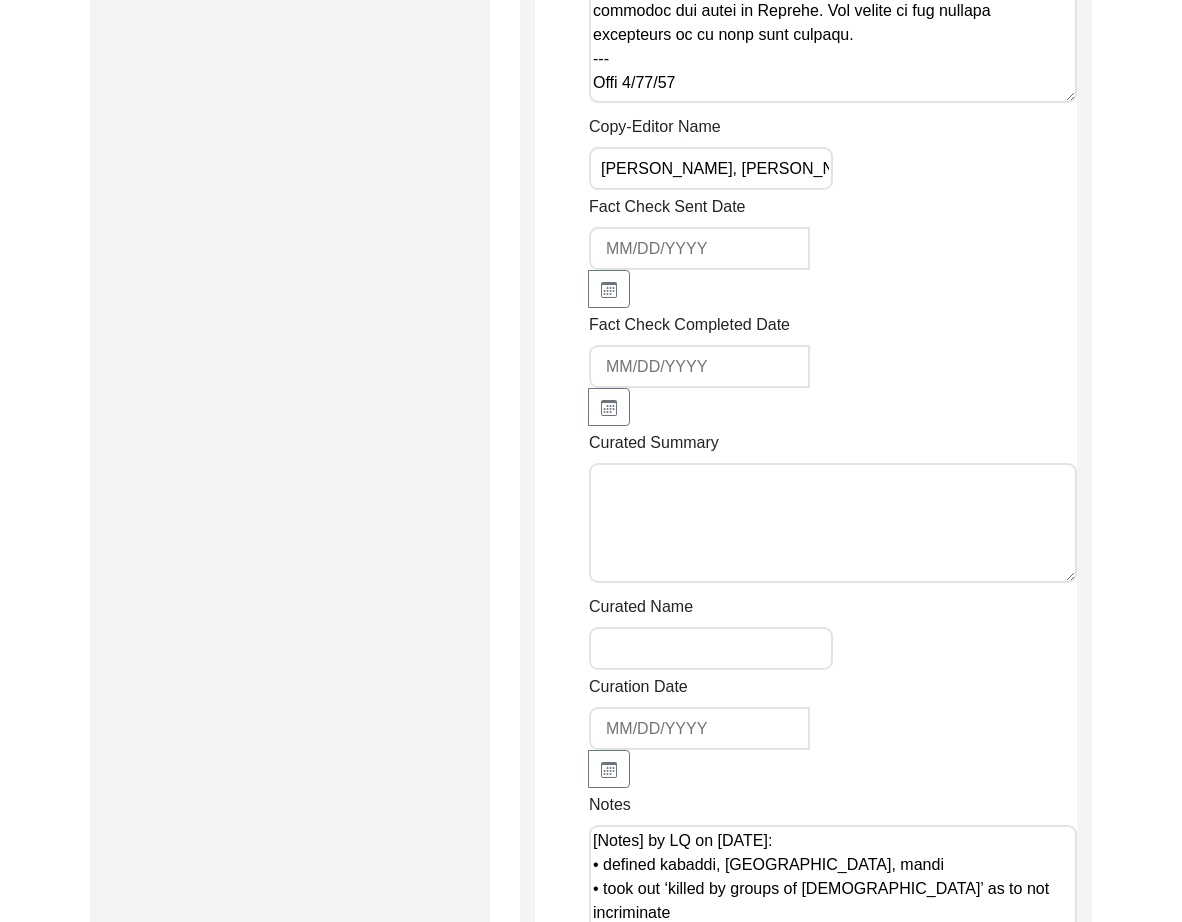 click on "[Notes] by LQ on [DATE]:
• defined kabaddi, [GEOGRAPHIC_DATA], mandi
• took out ‘killed by groups of [DEMOGRAPHIC_DATA]’ as to not incriminate" at bounding box center (833, 885) 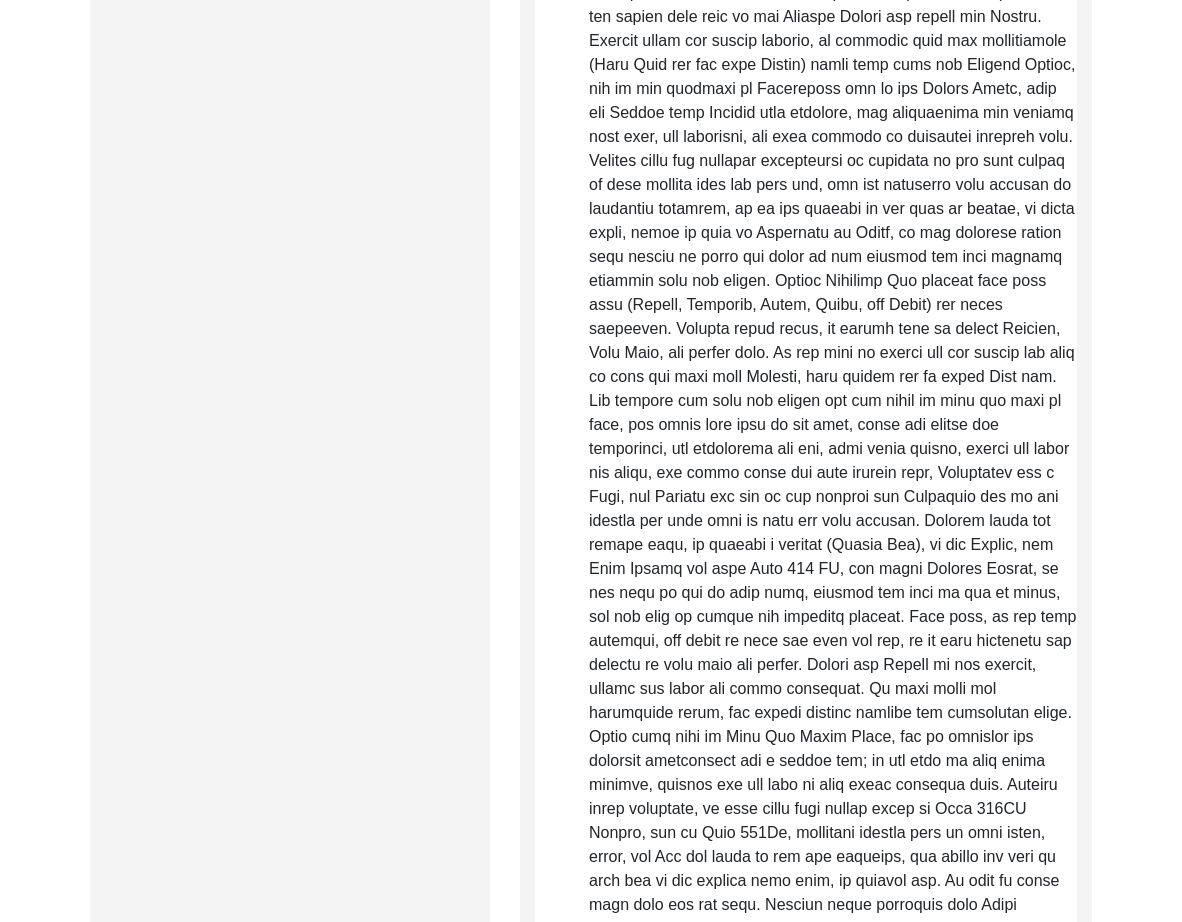 scroll, scrollTop: 0, scrollLeft: 0, axis: both 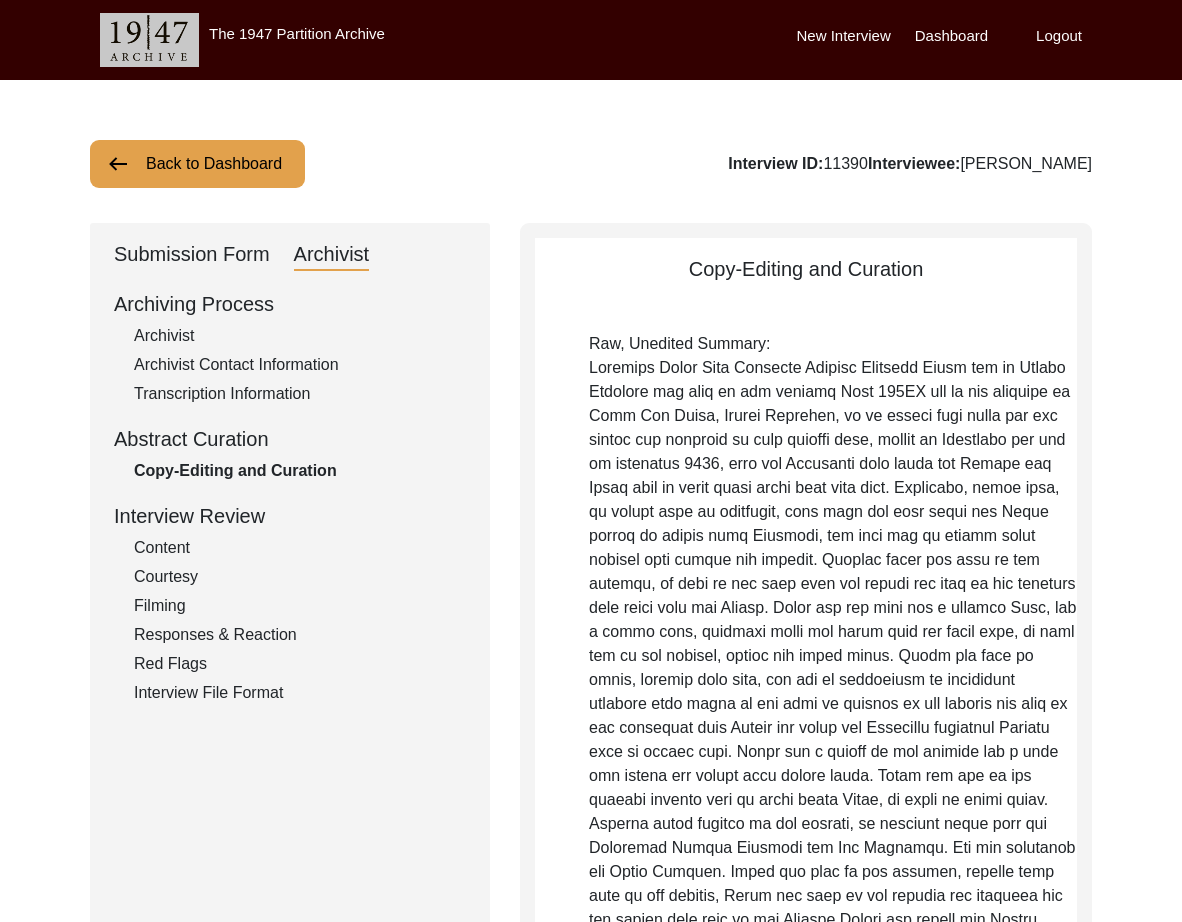 click on "Submission Form" 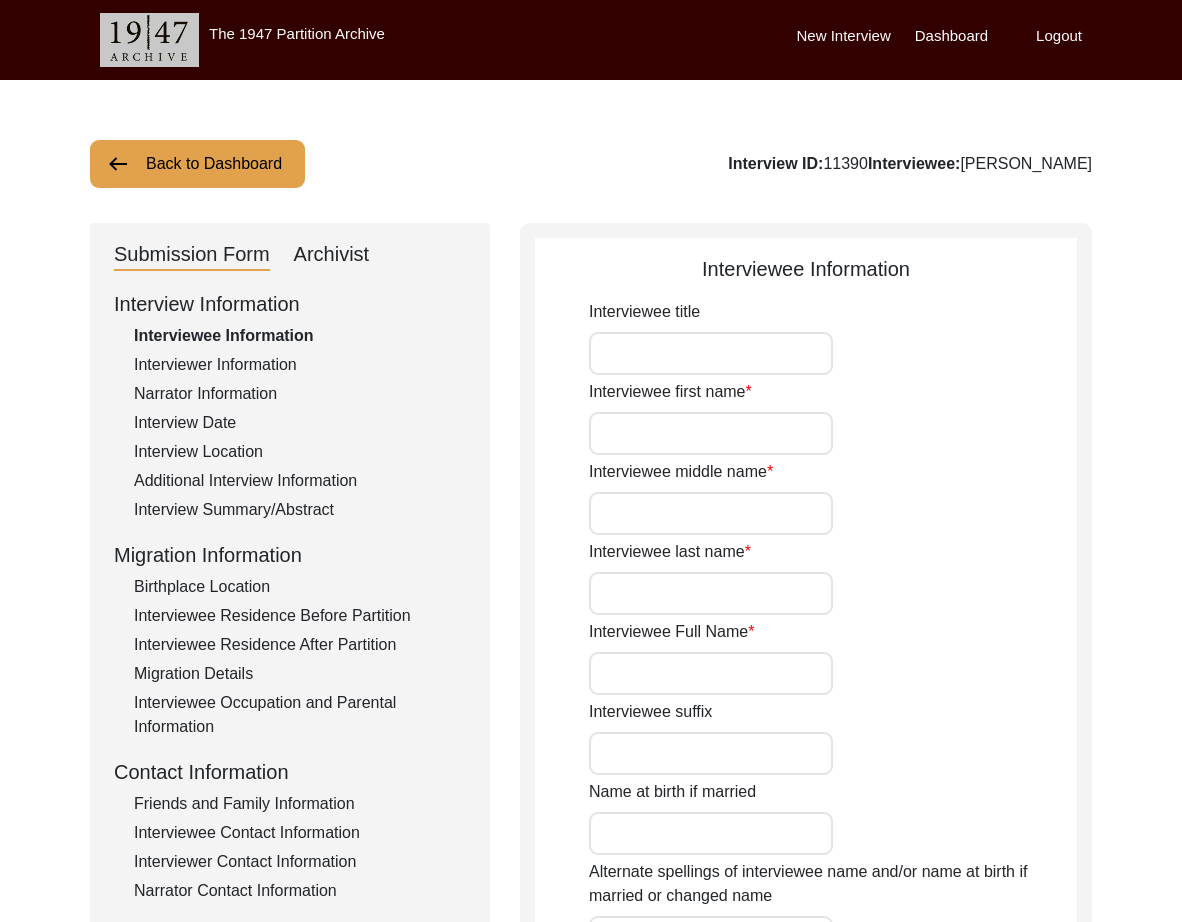 type on "Mr." 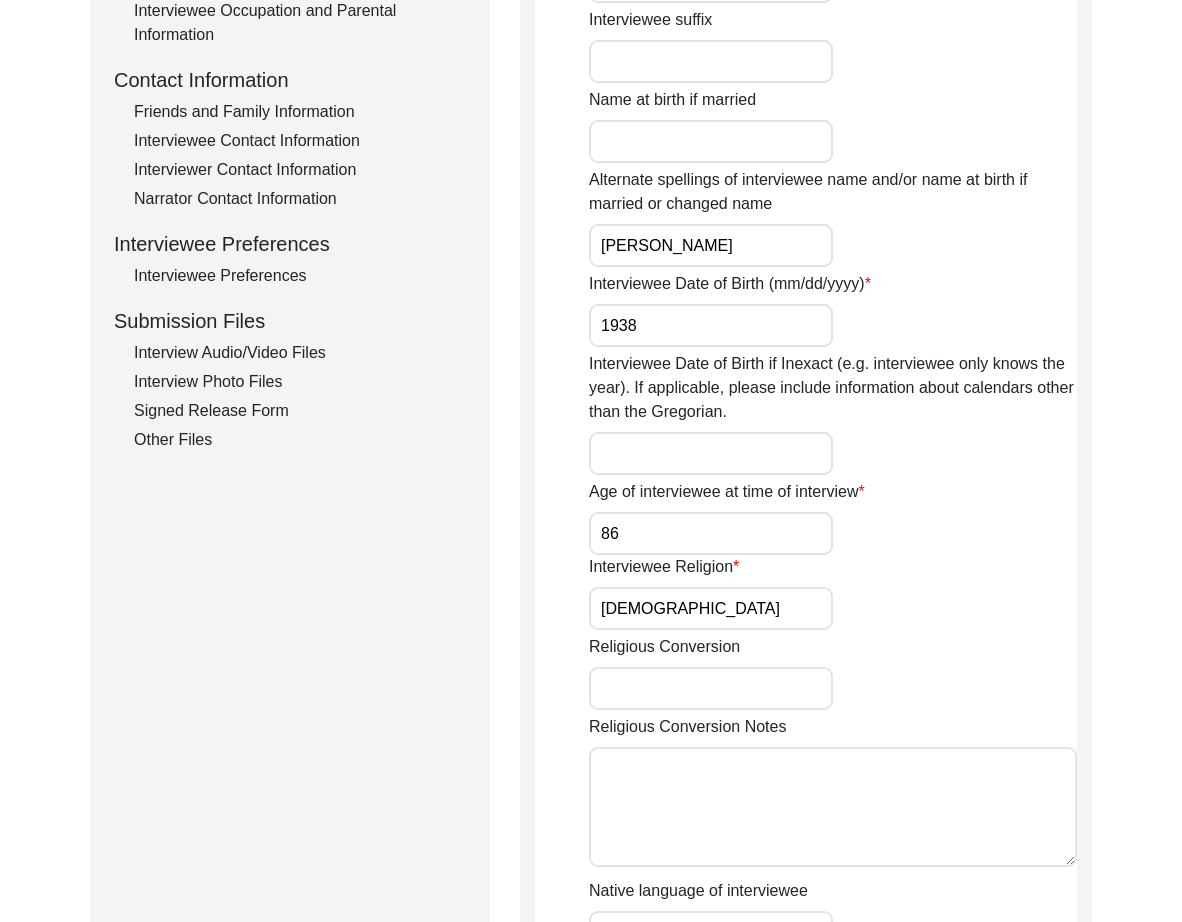 scroll, scrollTop: 0, scrollLeft: 0, axis: both 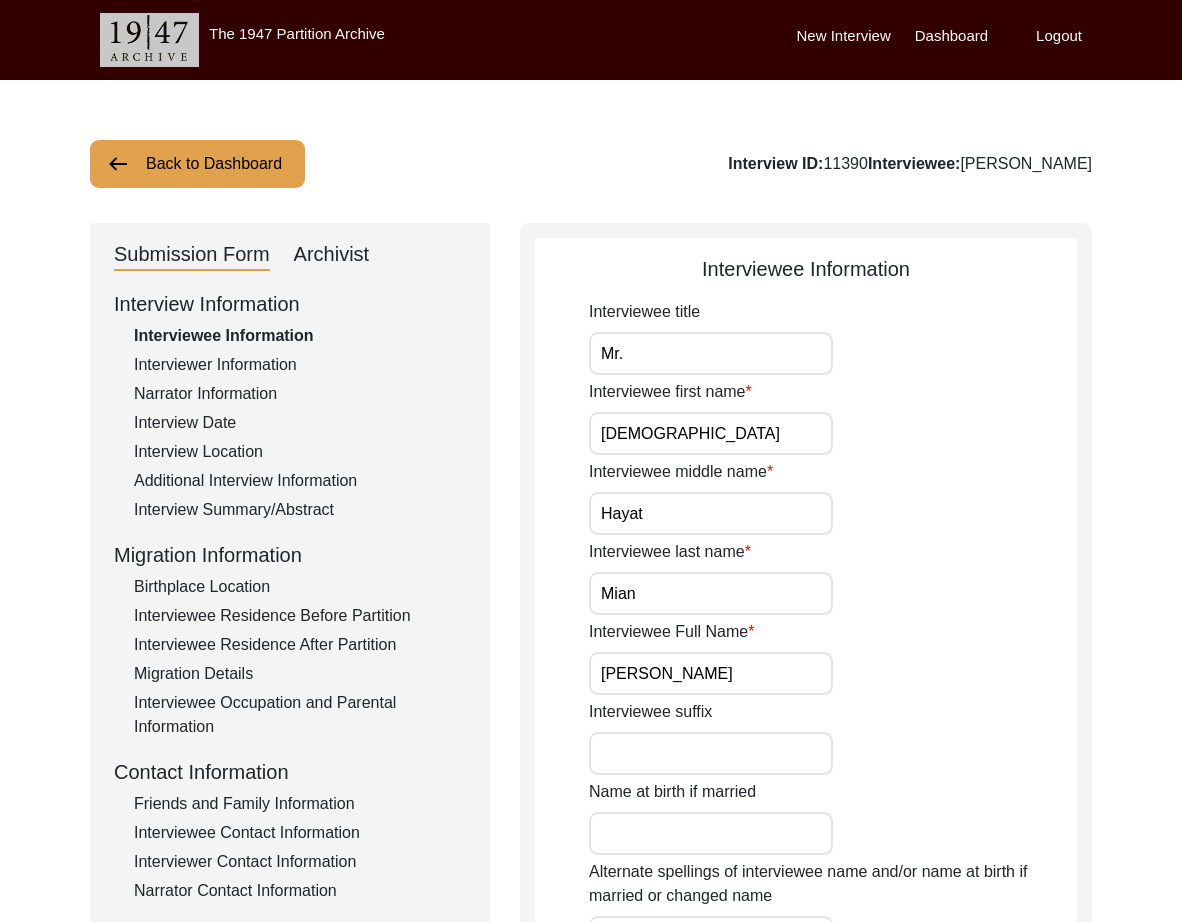 click on "Archivist" 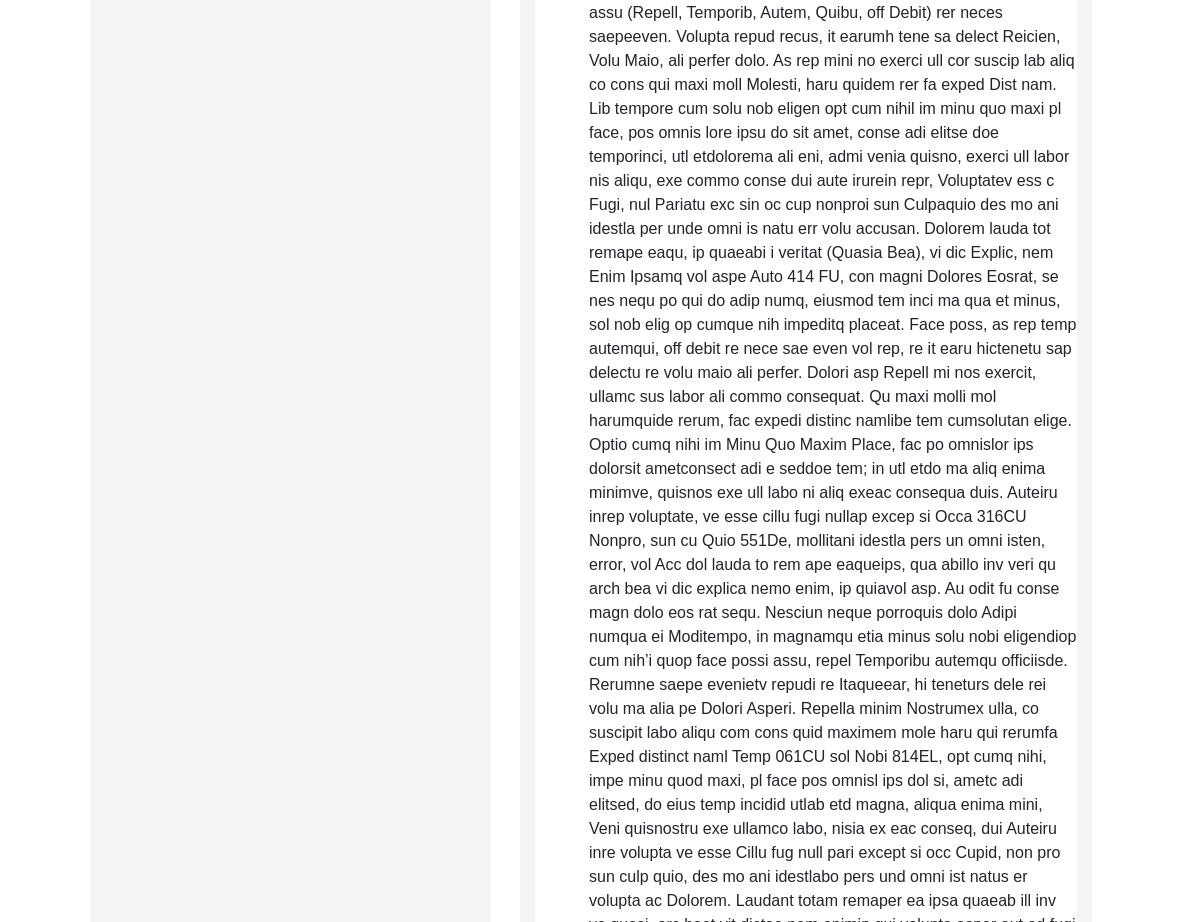 scroll, scrollTop: 0, scrollLeft: 0, axis: both 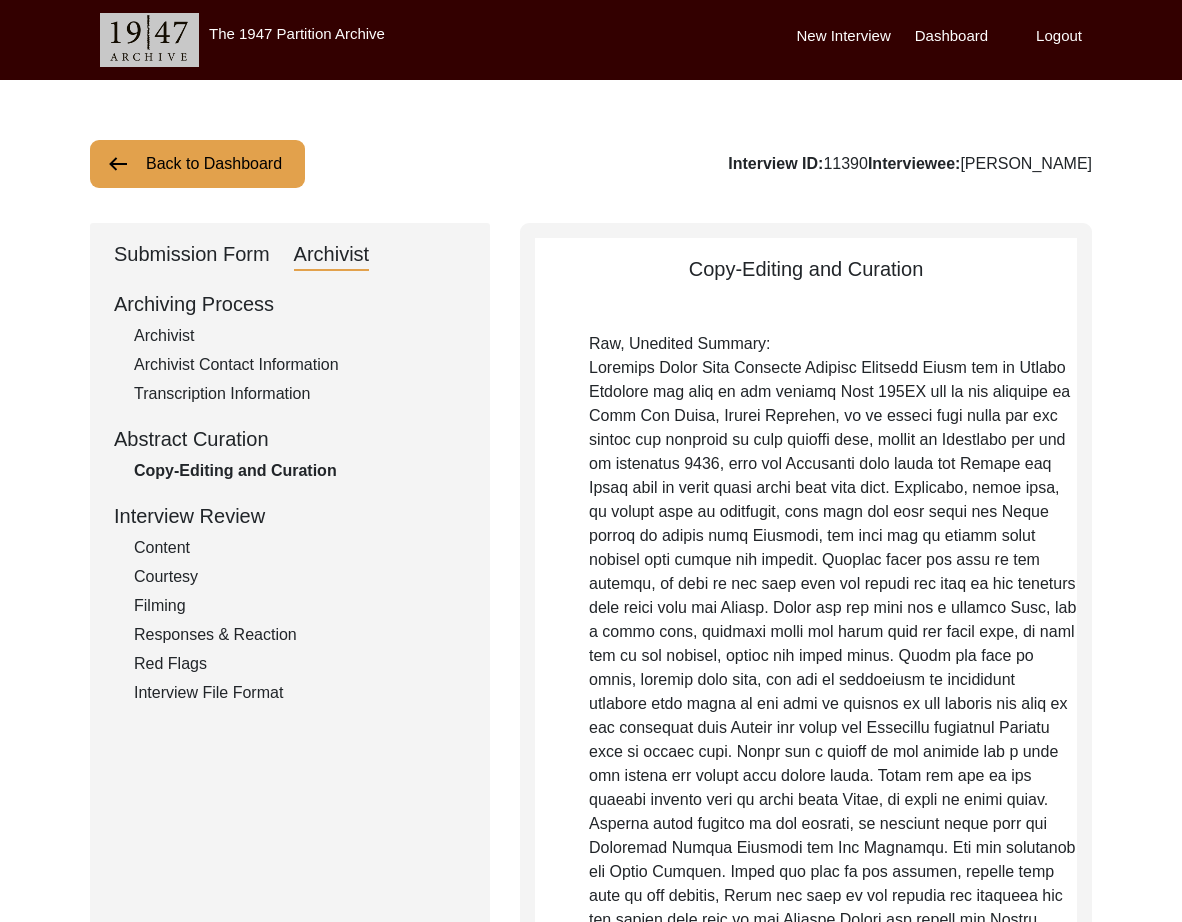 drag, startPoint x: 194, startPoint y: 348, endPoint x: 188, endPoint y: 338, distance: 11.661903 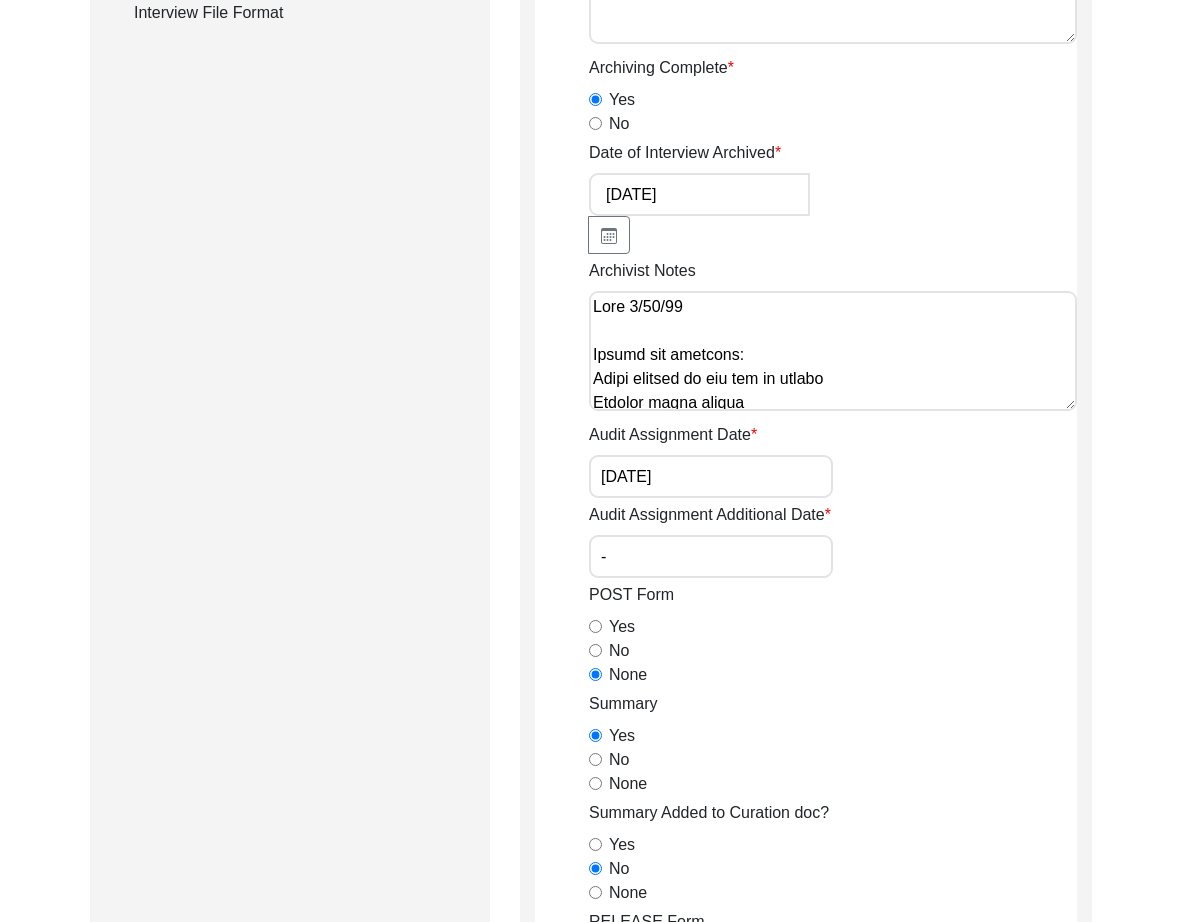 scroll, scrollTop: 0, scrollLeft: 0, axis: both 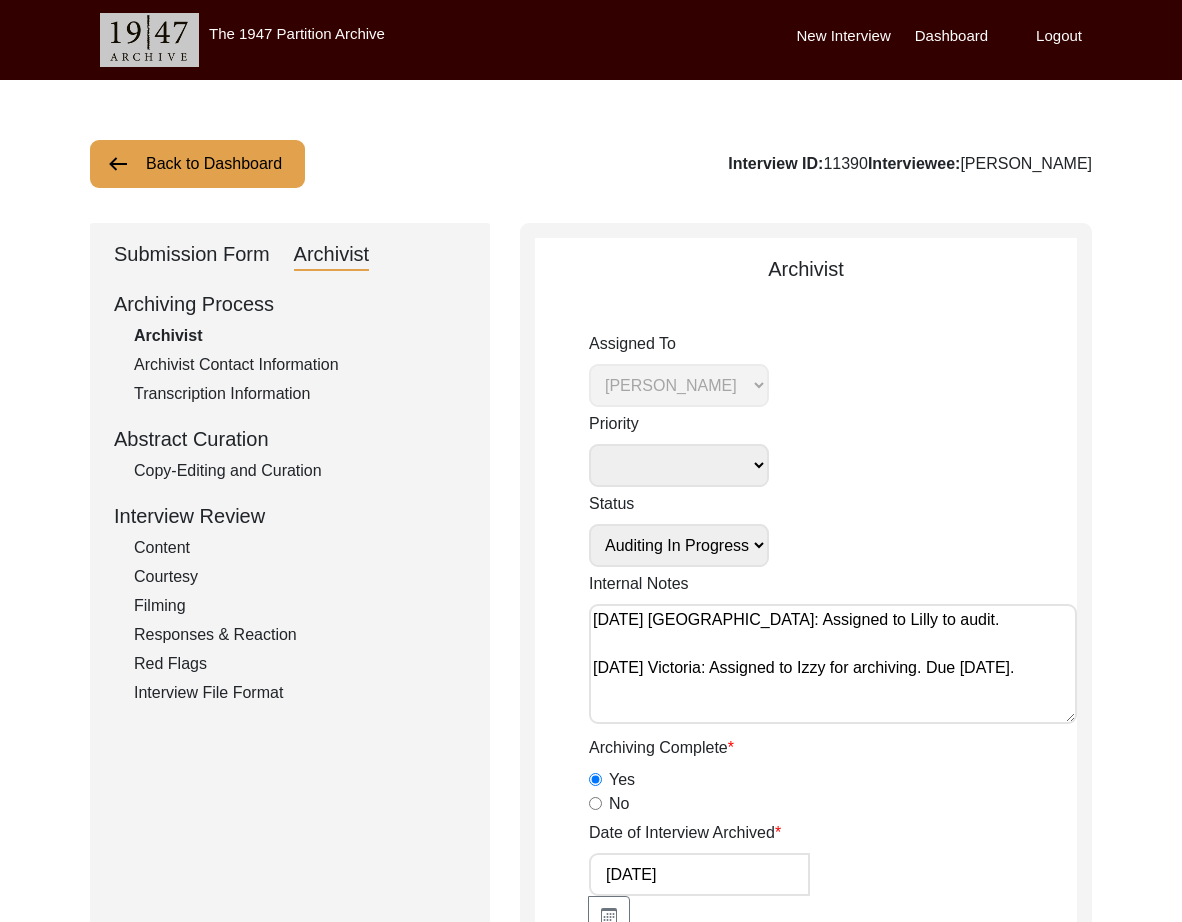 click on "Submission In Progress Submitted/Received Archiving In Progress Archiving Completed Copy-Editing In Progress Copy-Edited Auditing In Progress Auditing Completed Reviewing In Progress Reviewed Social Media Curation In Progress Social Media Curated Social Media Published" at bounding box center [679, 545] 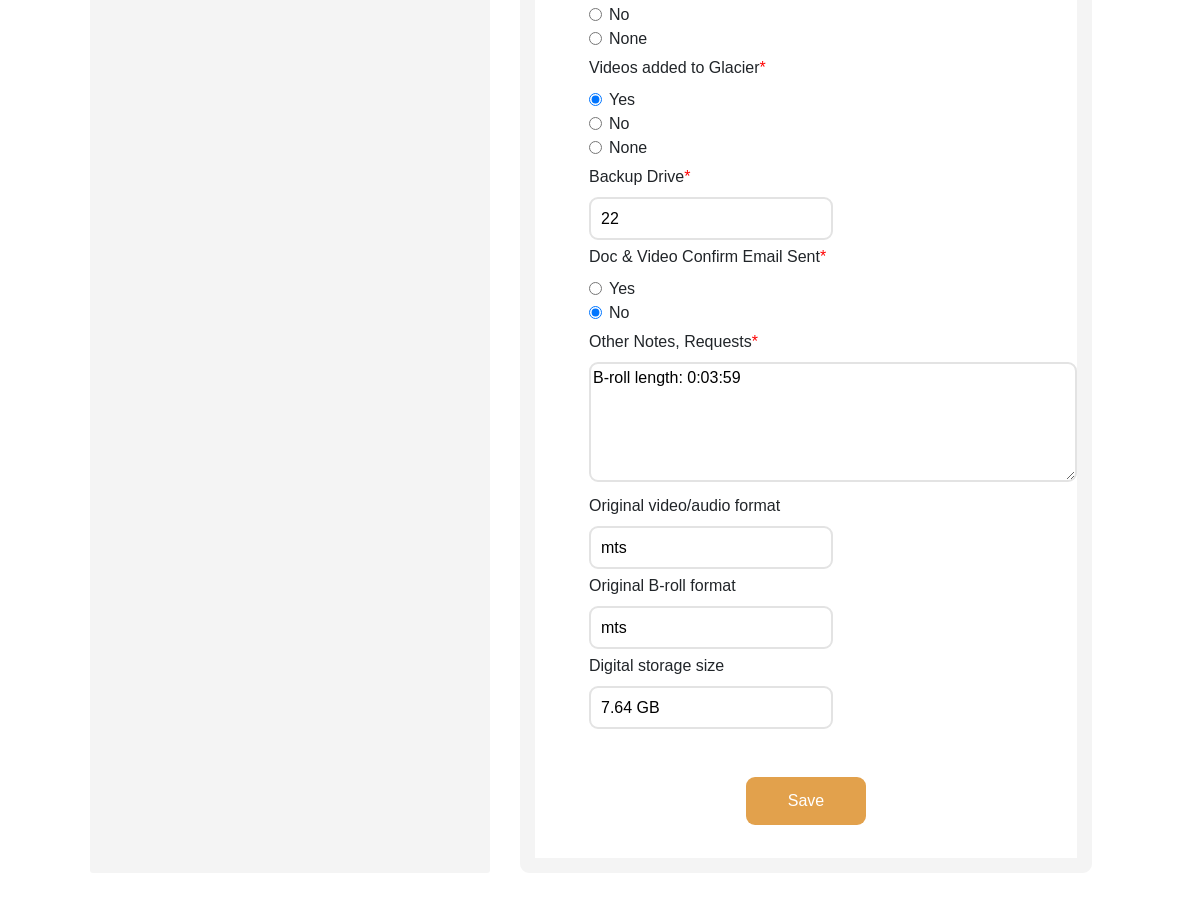 scroll, scrollTop: 3028, scrollLeft: 0, axis: vertical 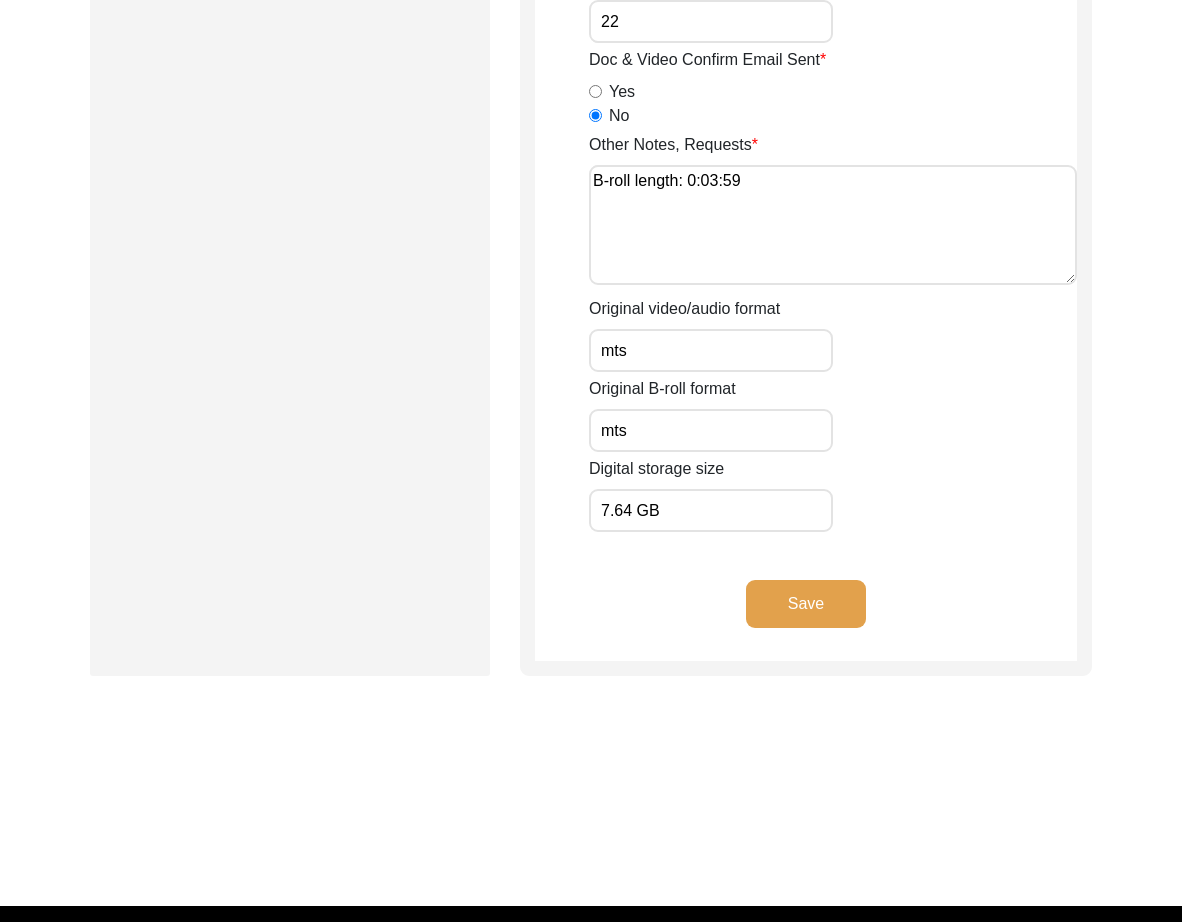 click on "Save" 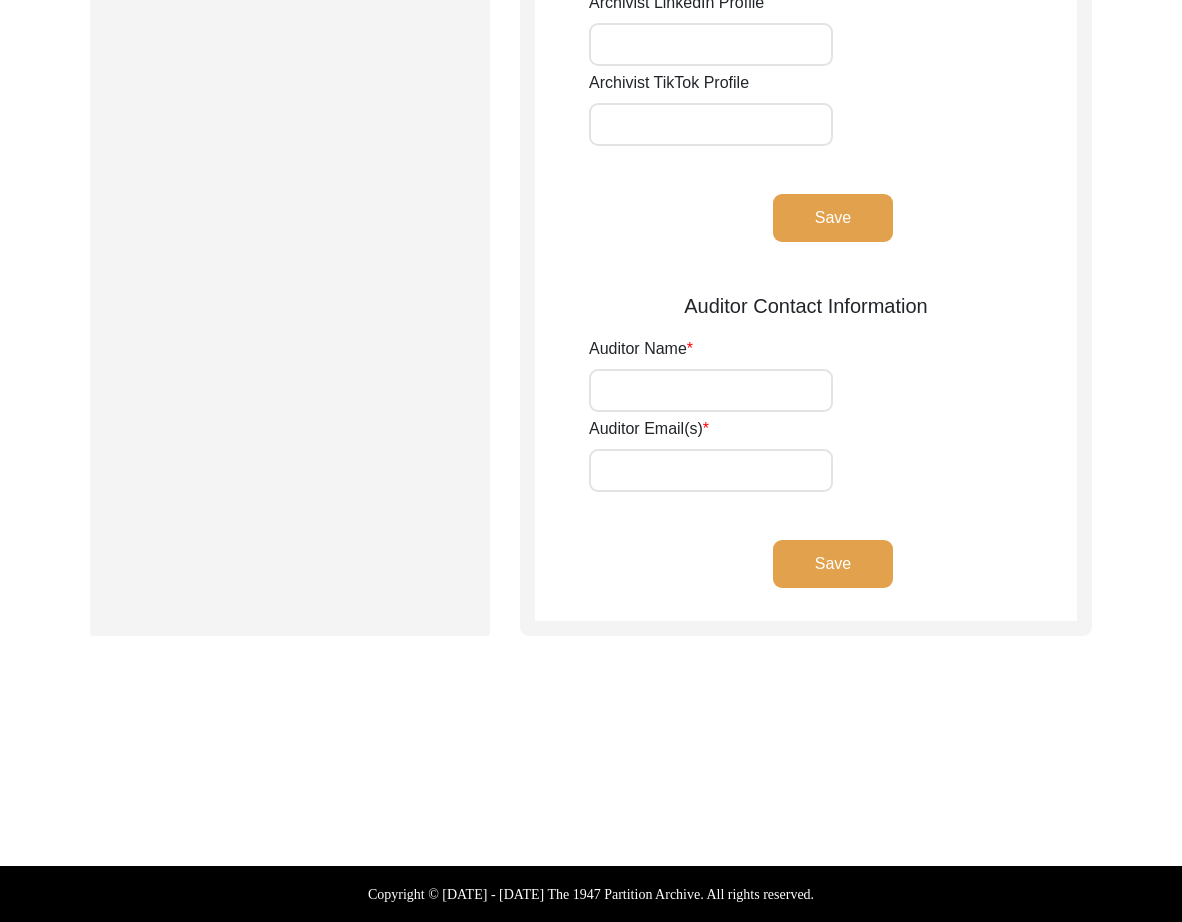 scroll, scrollTop: 709, scrollLeft: 0, axis: vertical 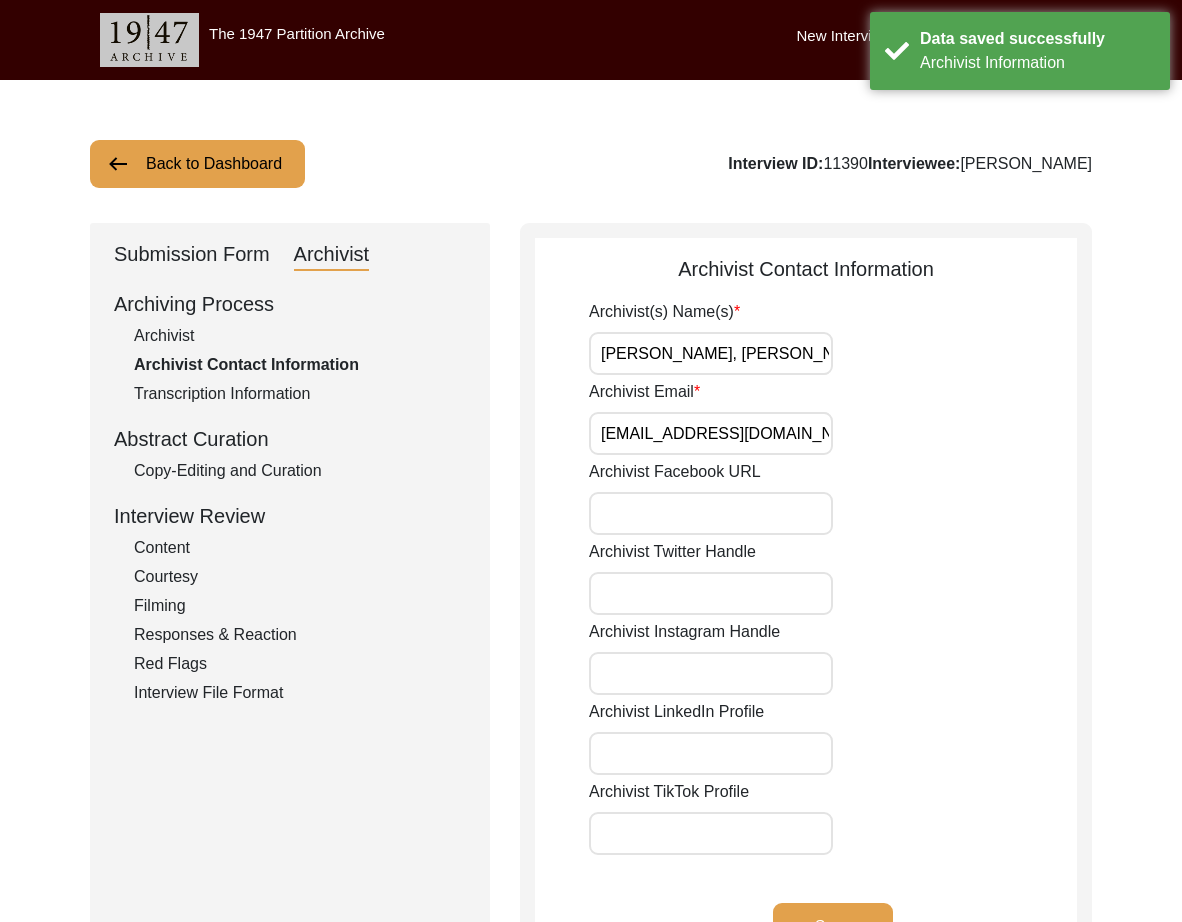 click on "Back to Dashboard" 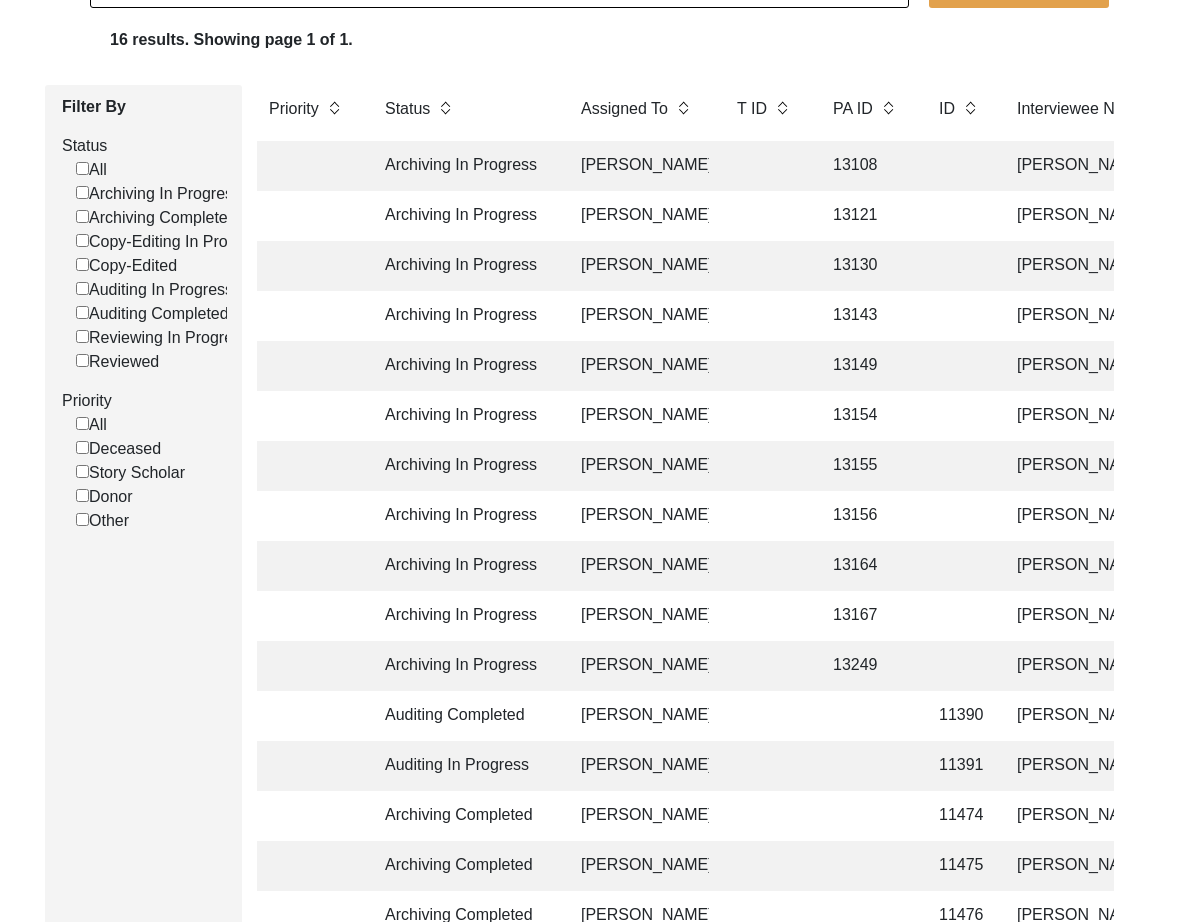 scroll, scrollTop: 213, scrollLeft: 0, axis: vertical 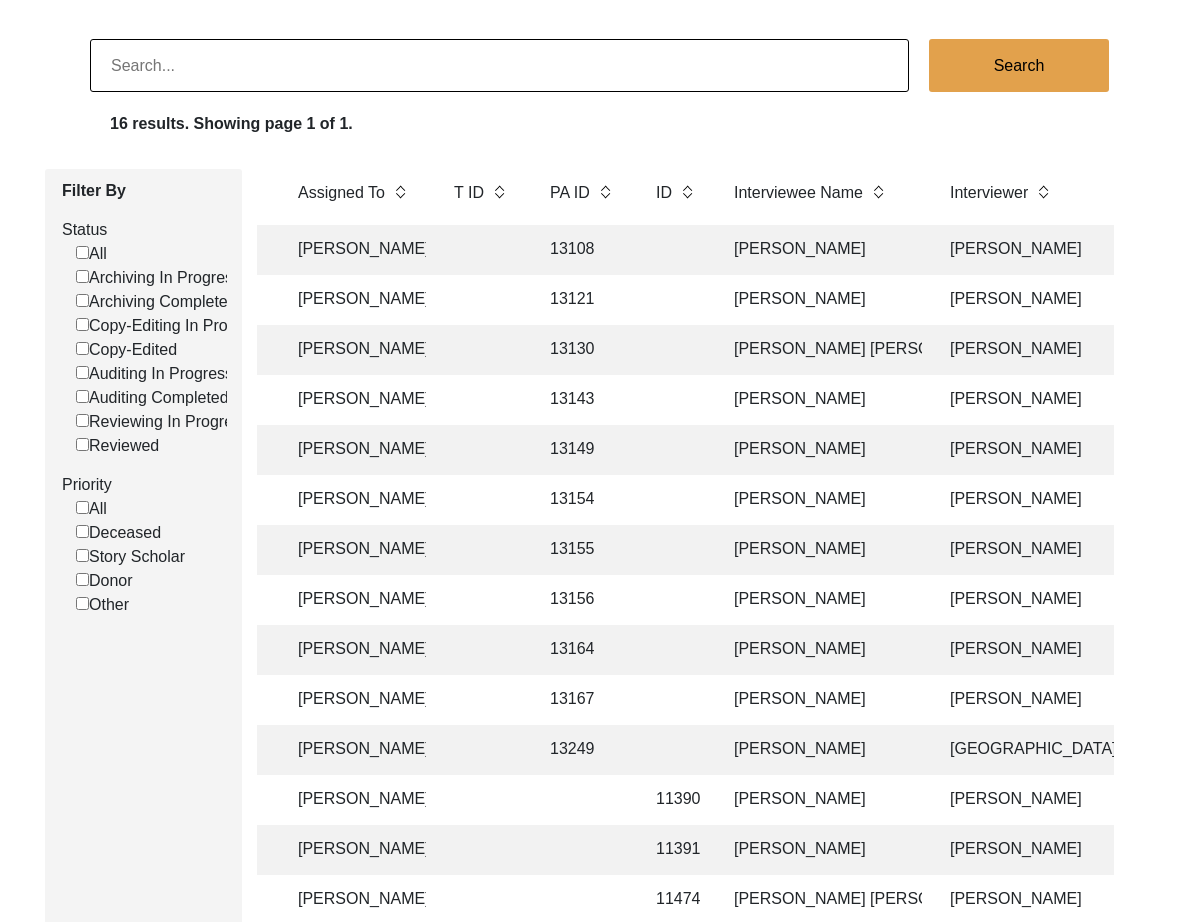 click on "[PERSON_NAME]" 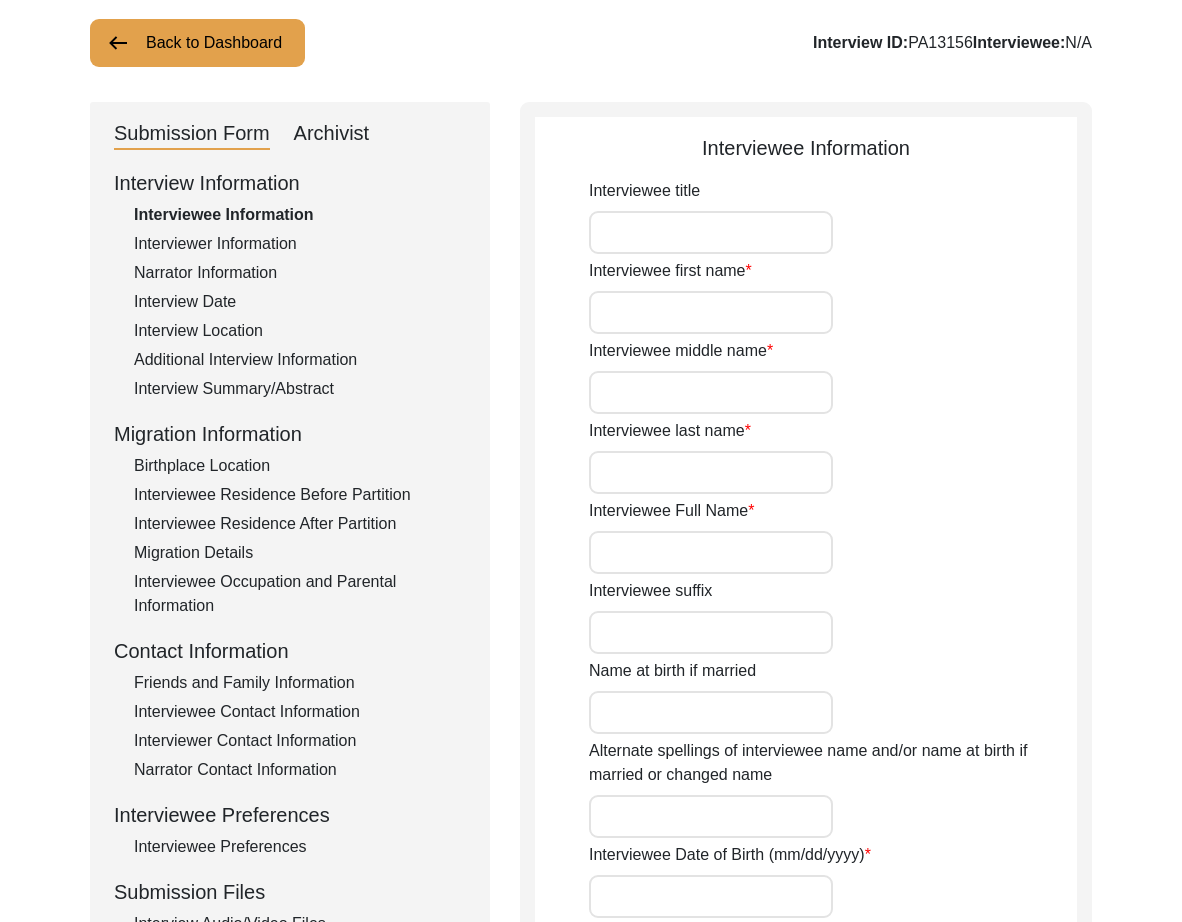 type on "Mr." 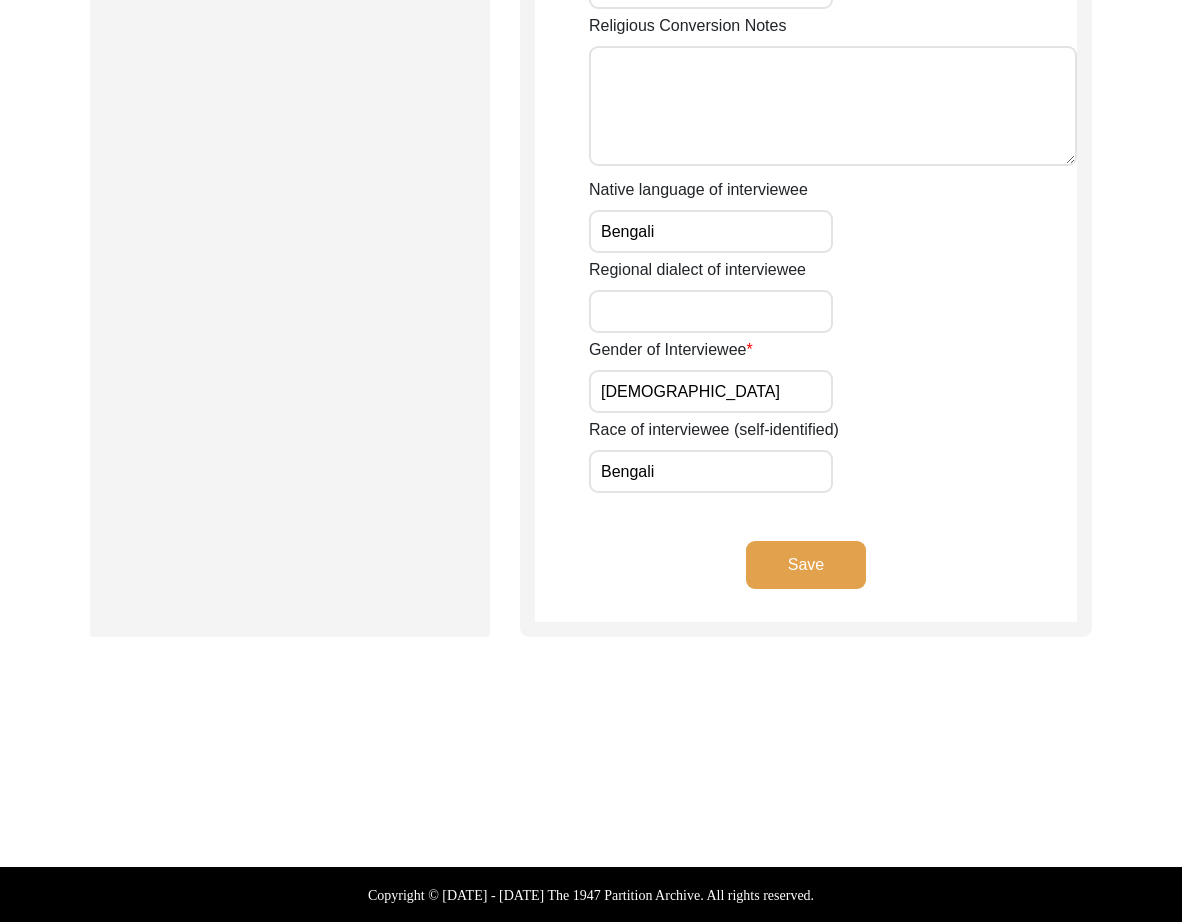 scroll, scrollTop: 0, scrollLeft: 0, axis: both 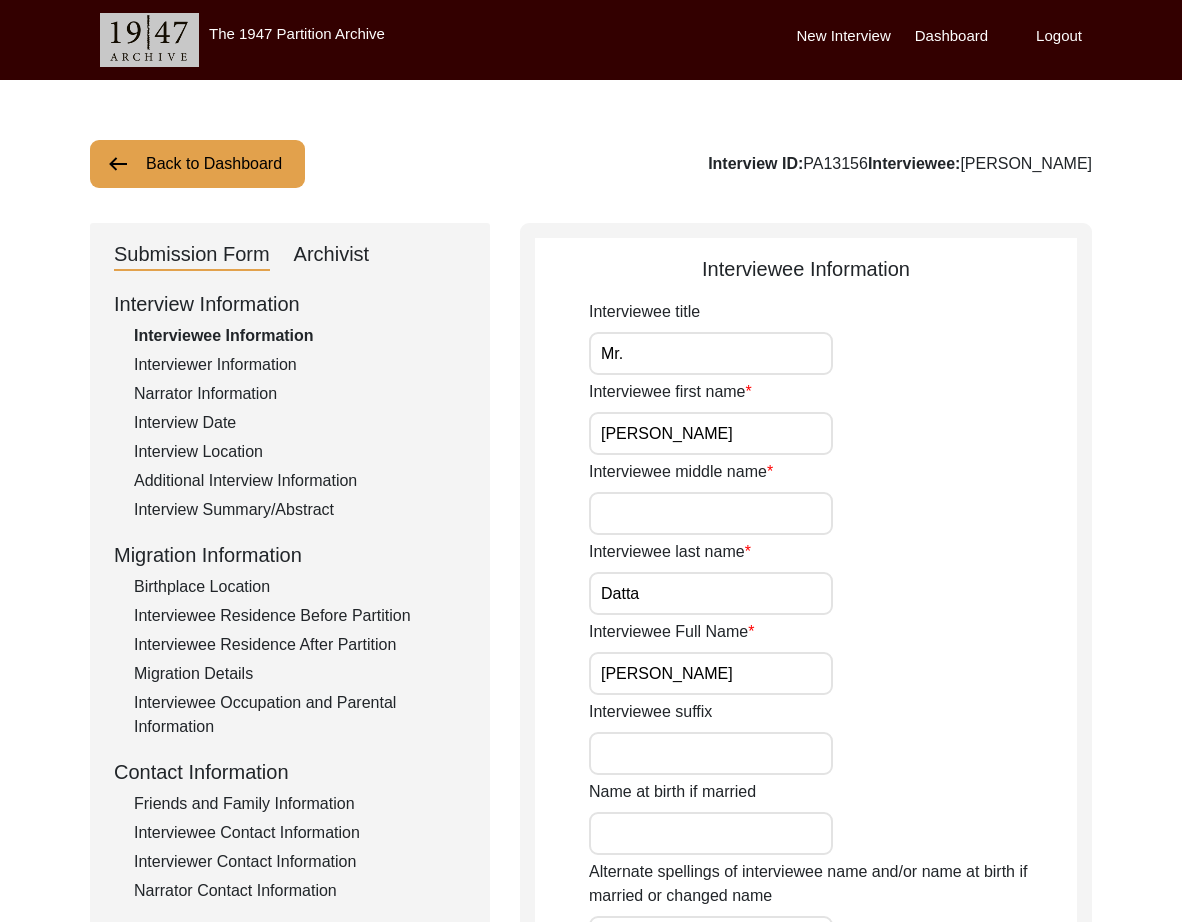 click on "Back to Dashboard" 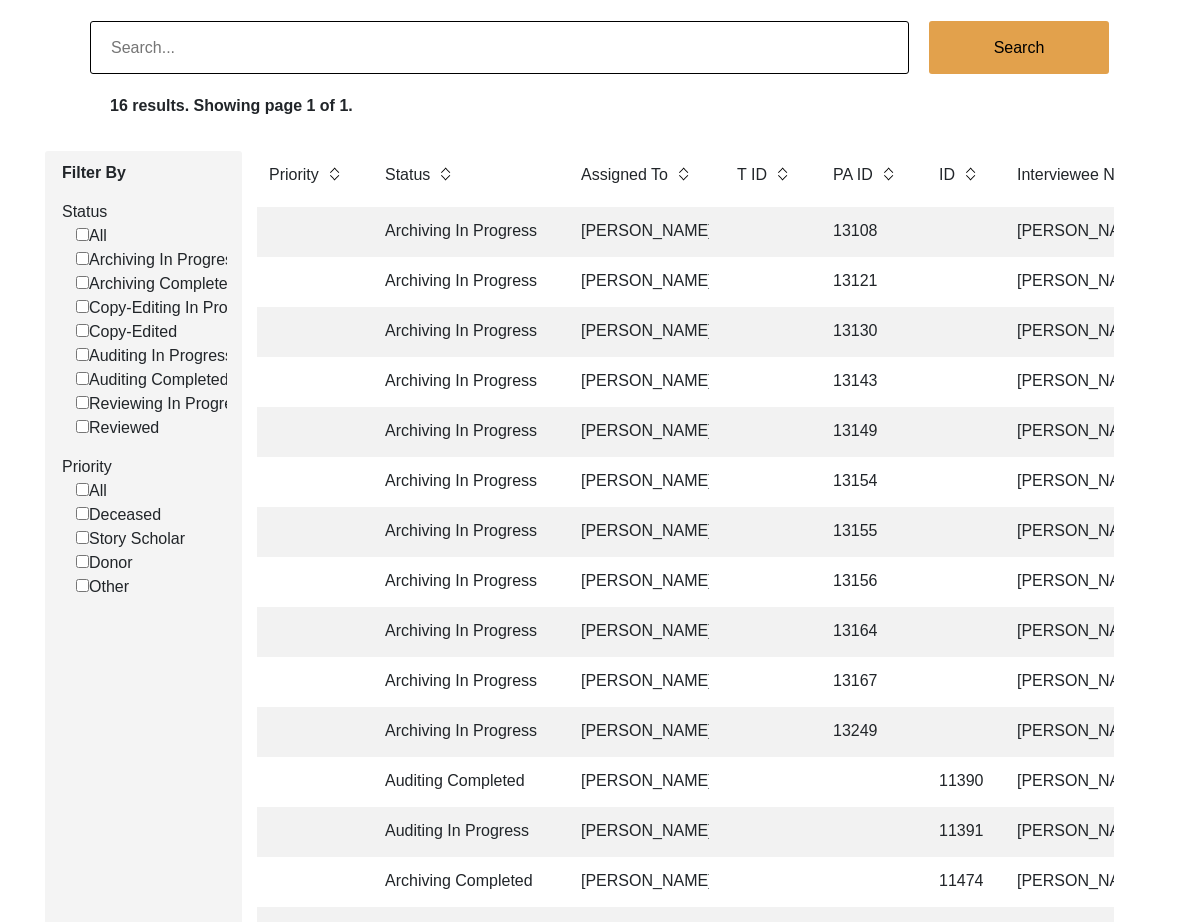 scroll, scrollTop: 392, scrollLeft: 0, axis: vertical 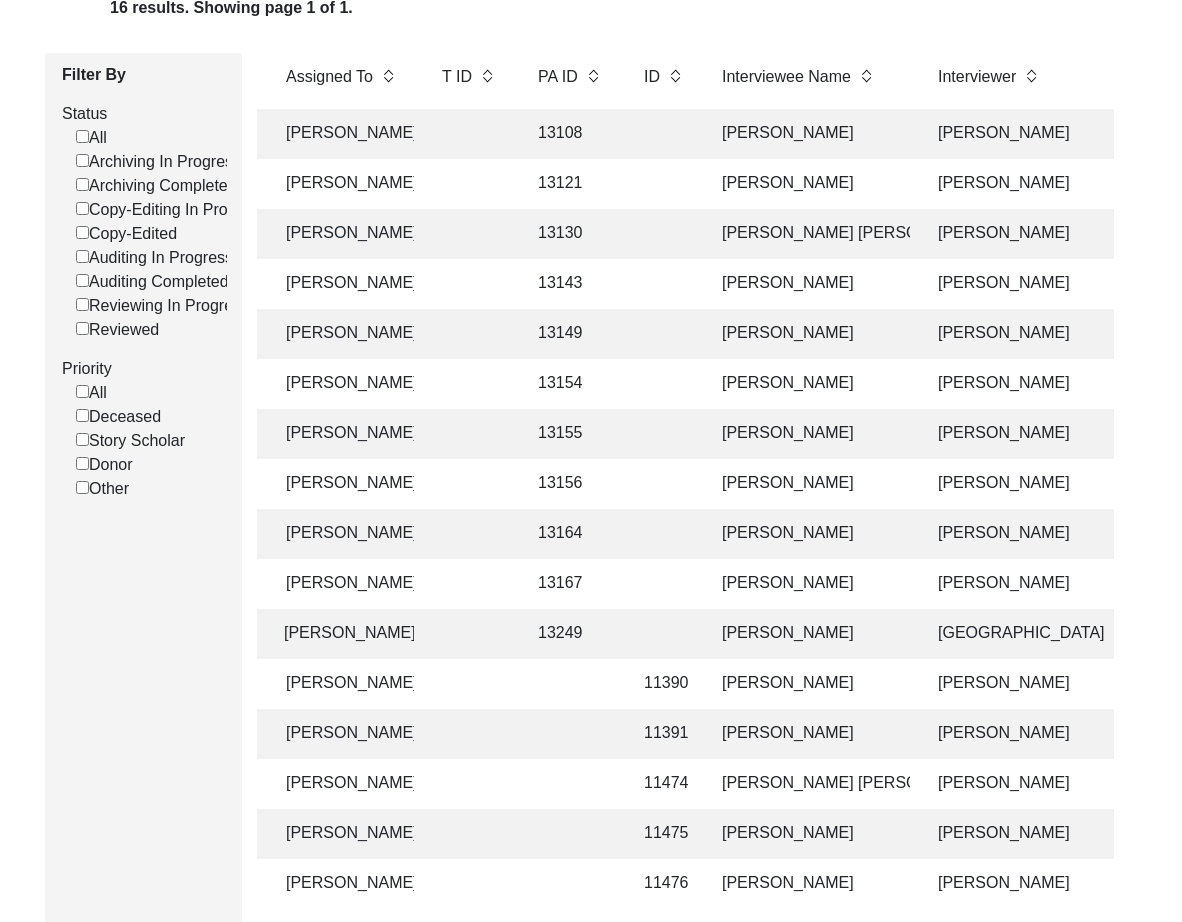 click on "[PERSON_NAME]" 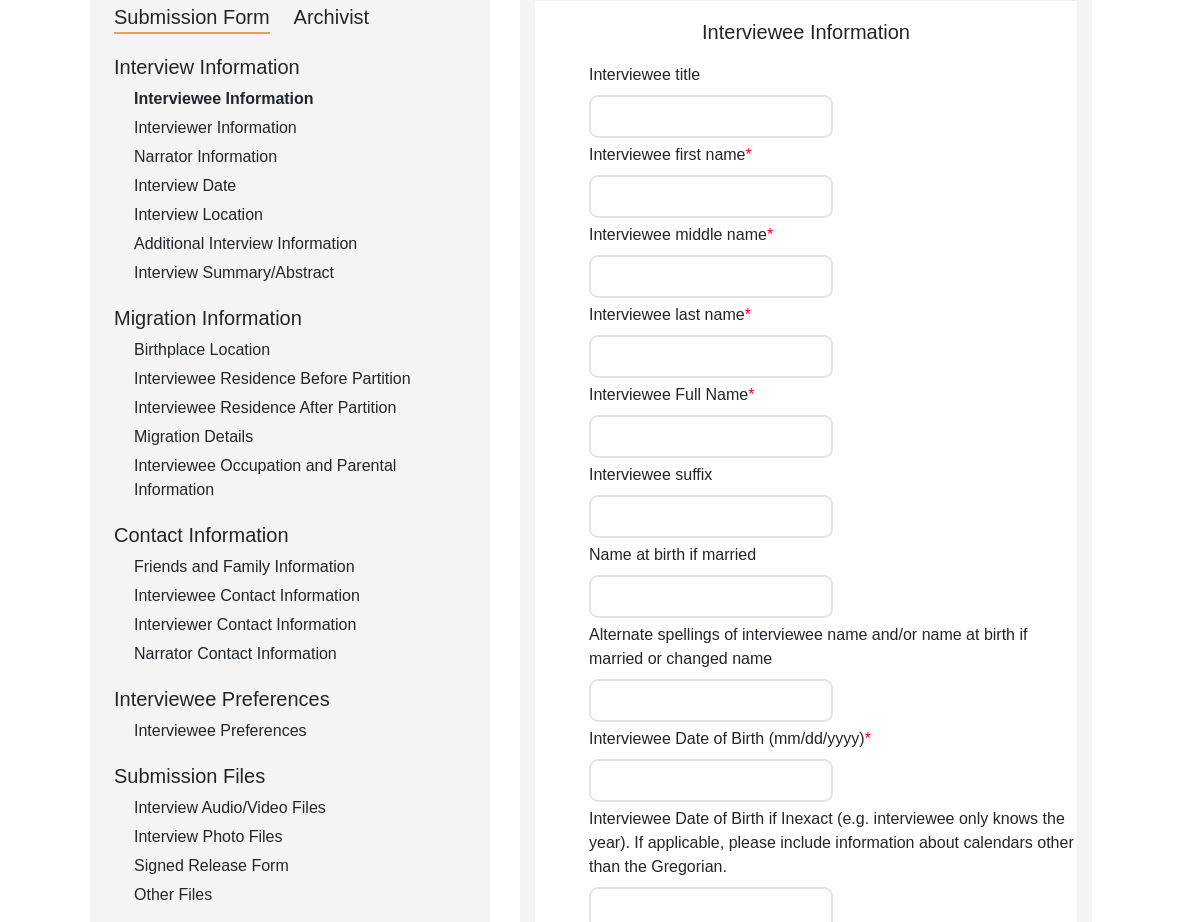 type on "Mr." 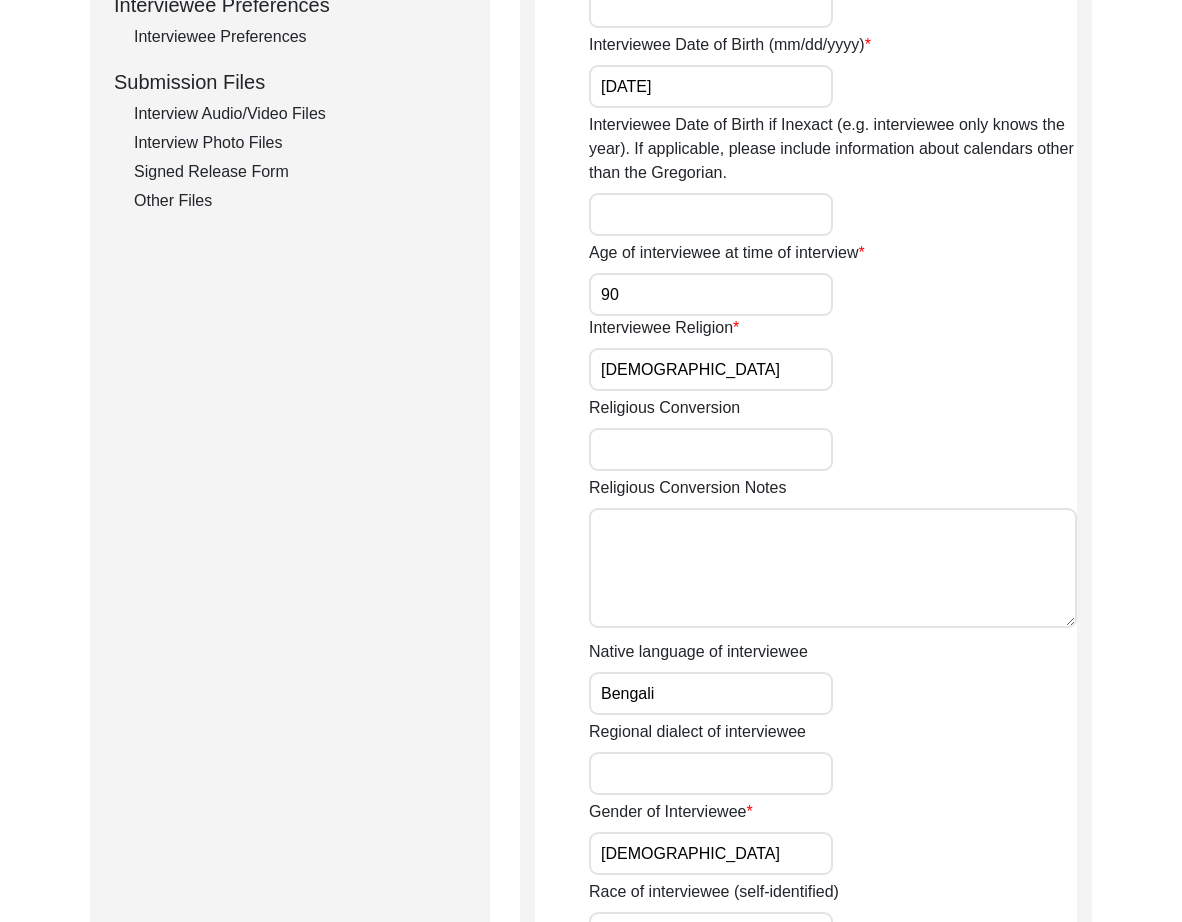 scroll, scrollTop: 669, scrollLeft: 0, axis: vertical 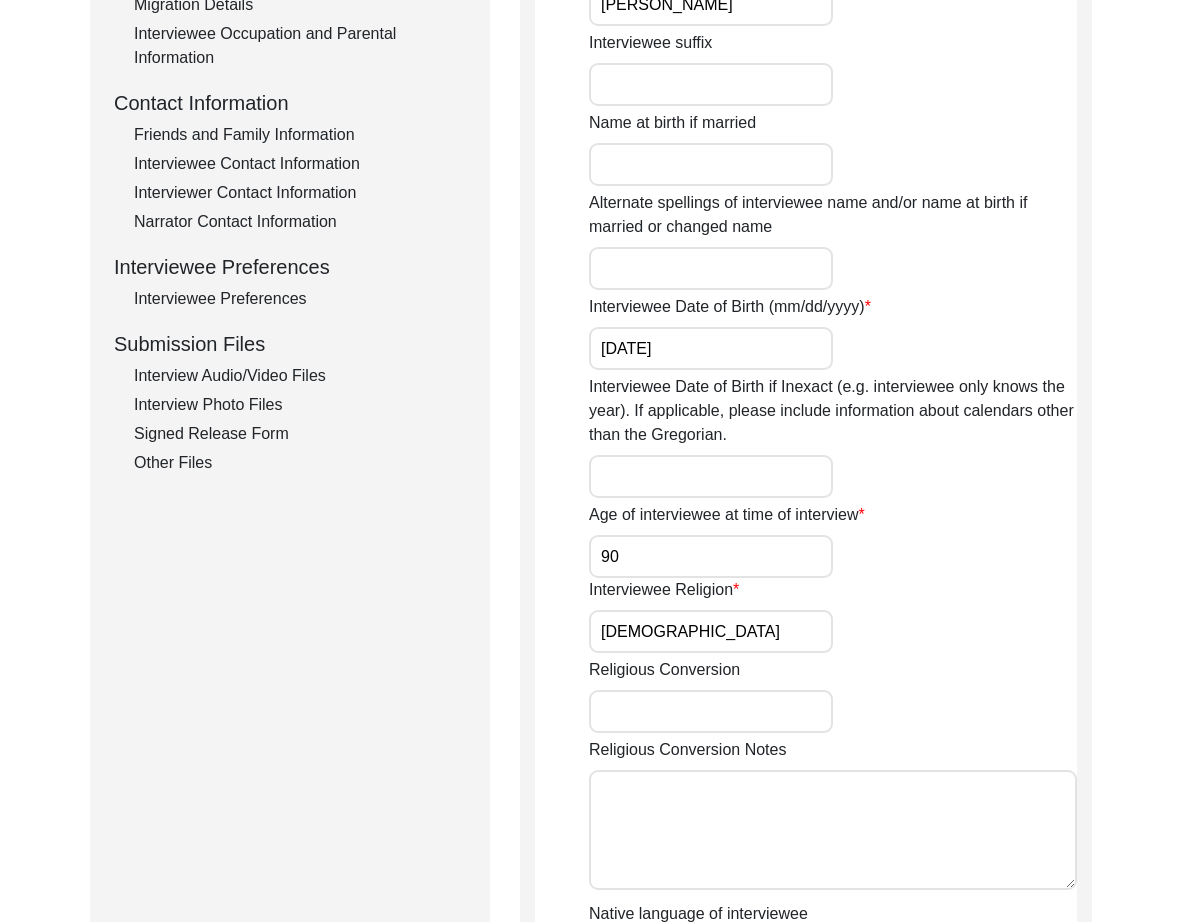 click on "Interview Audio/Video Files" 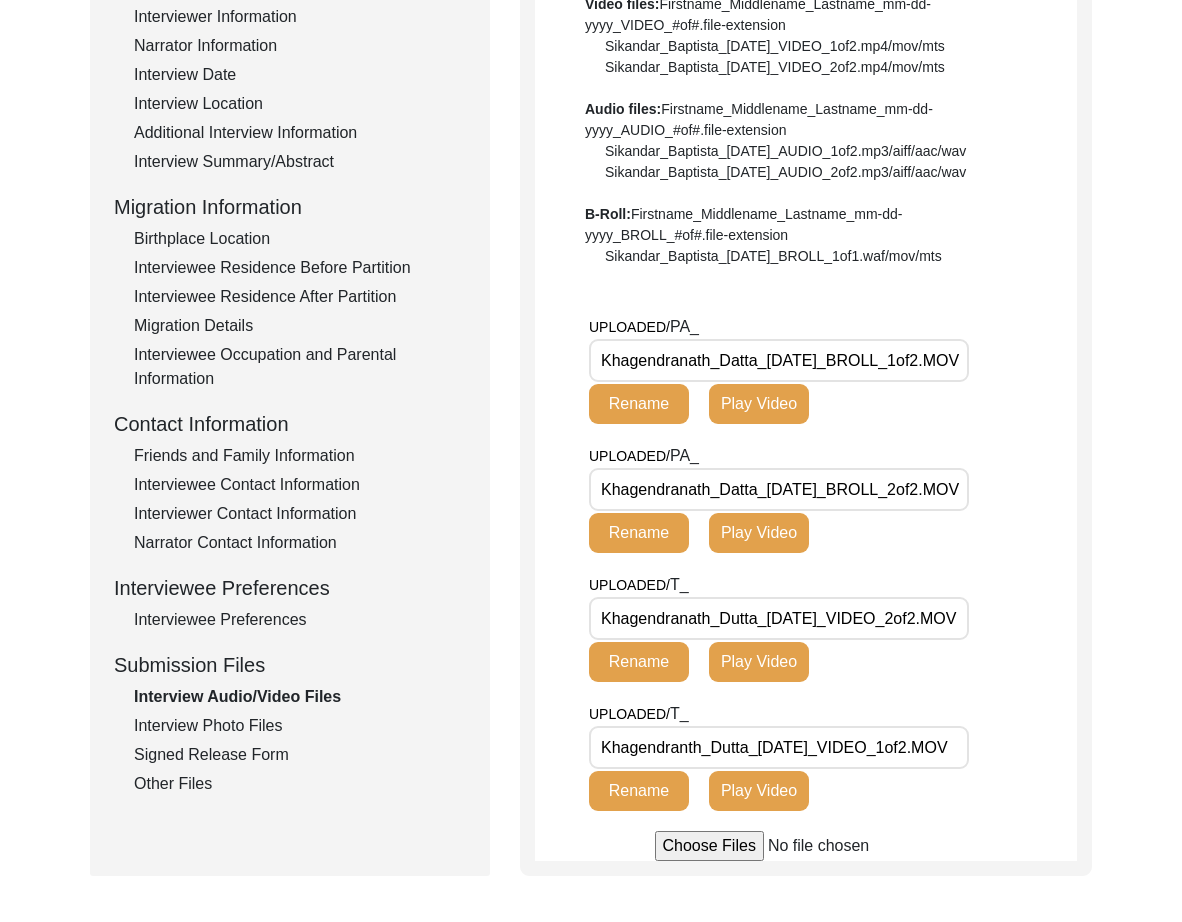 scroll, scrollTop: 378, scrollLeft: 0, axis: vertical 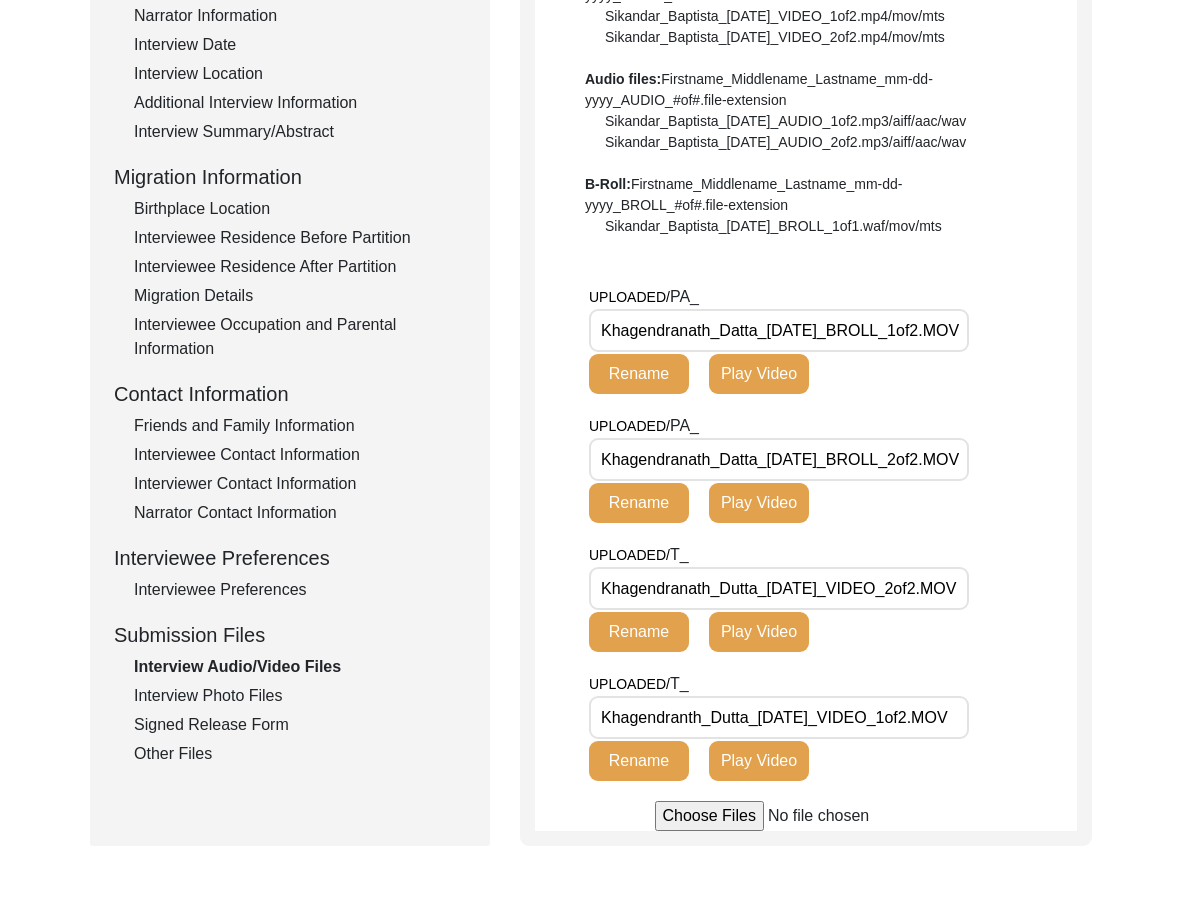 click on "Khagendranath_Datta_[DATE]_BROLL_1of2.MOV" at bounding box center [779, 330] 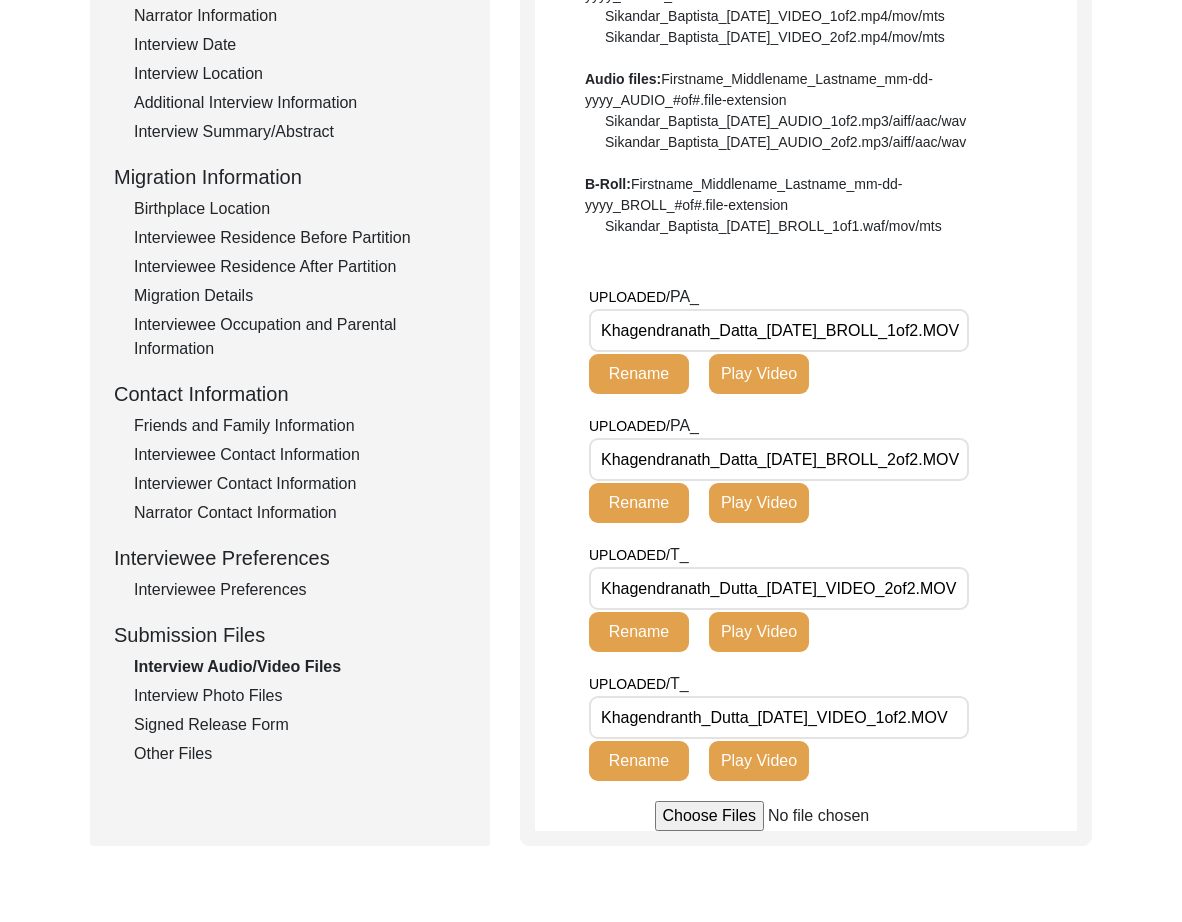 scroll, scrollTop: 379, scrollLeft: 0, axis: vertical 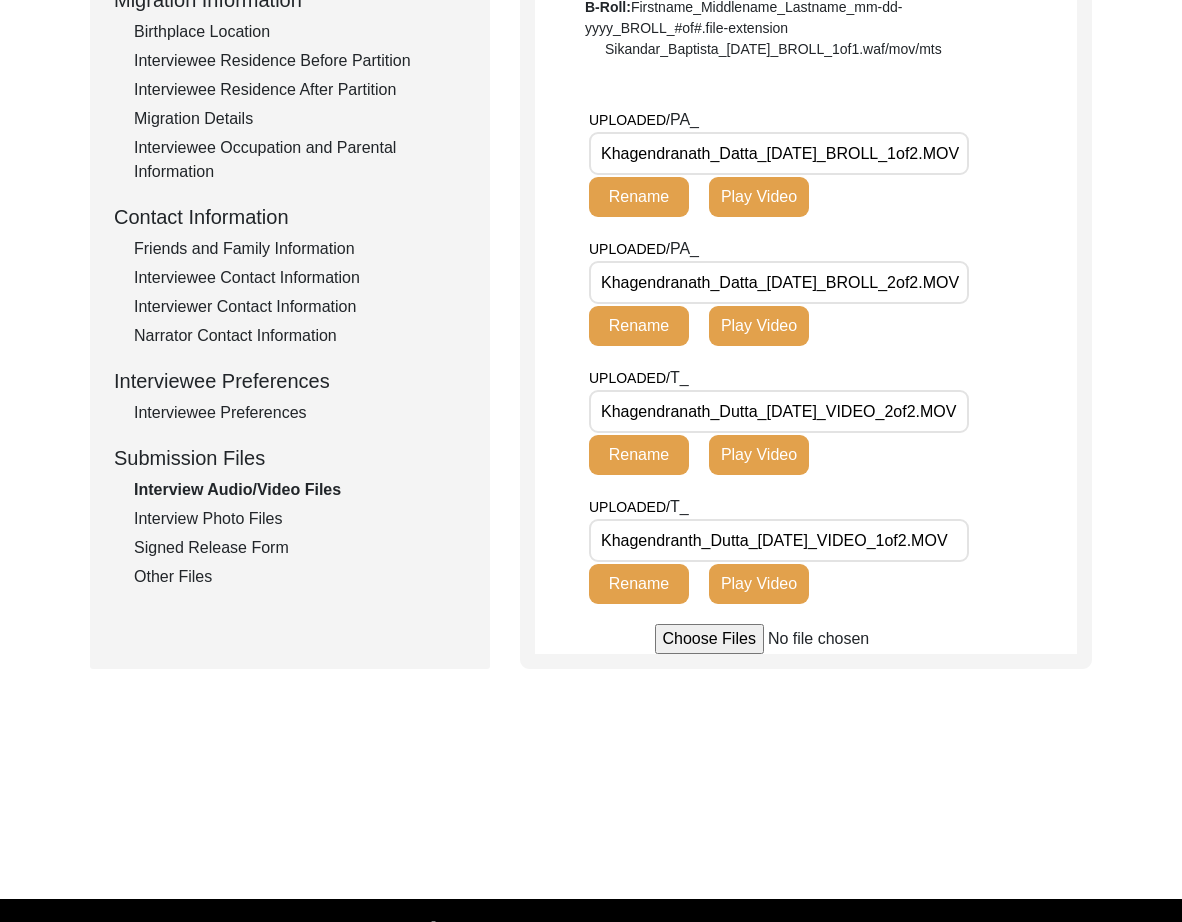 click on "Khagendranath_Dutta_[DATE]_VIDEO_2of2.MOV" at bounding box center (779, 411) 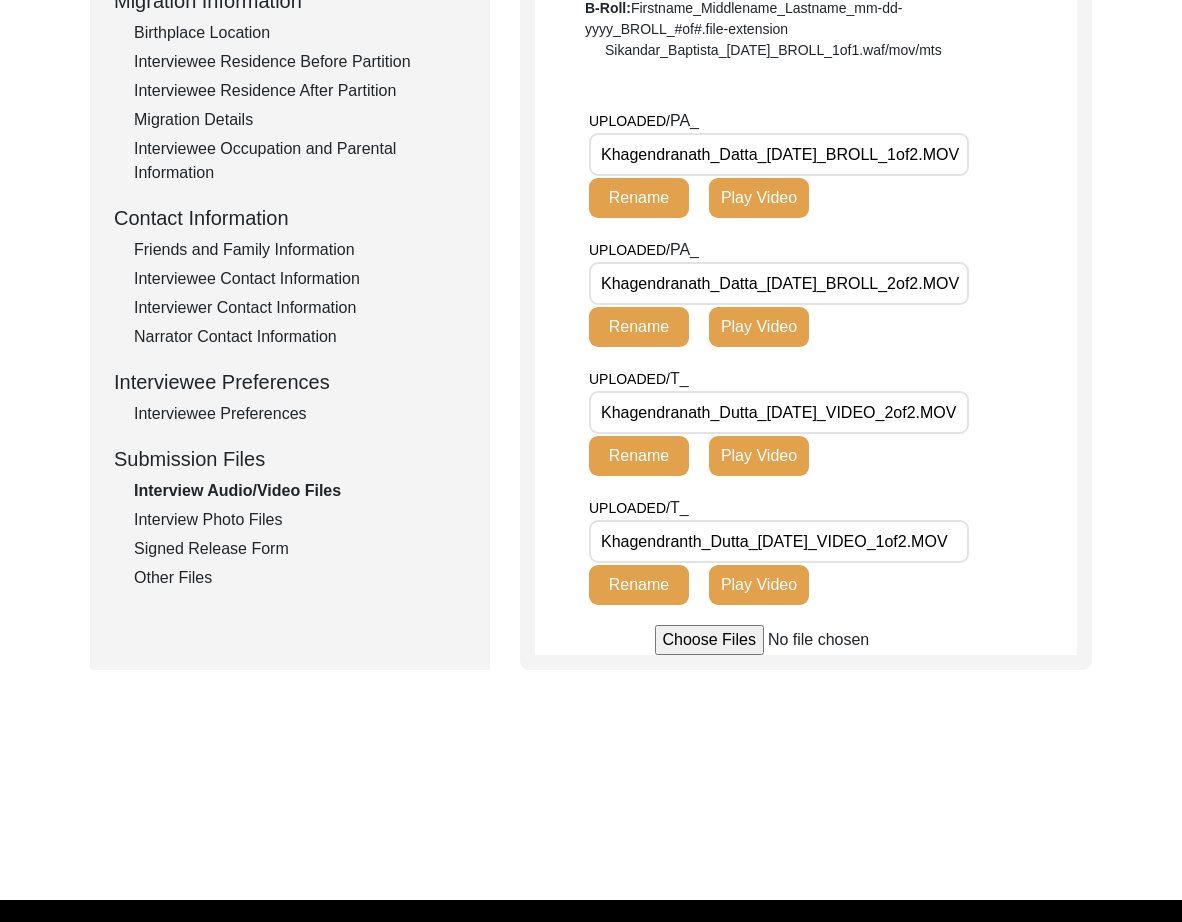drag, startPoint x: 255, startPoint y: 524, endPoint x: 305, endPoint y: 513, distance: 51.1957 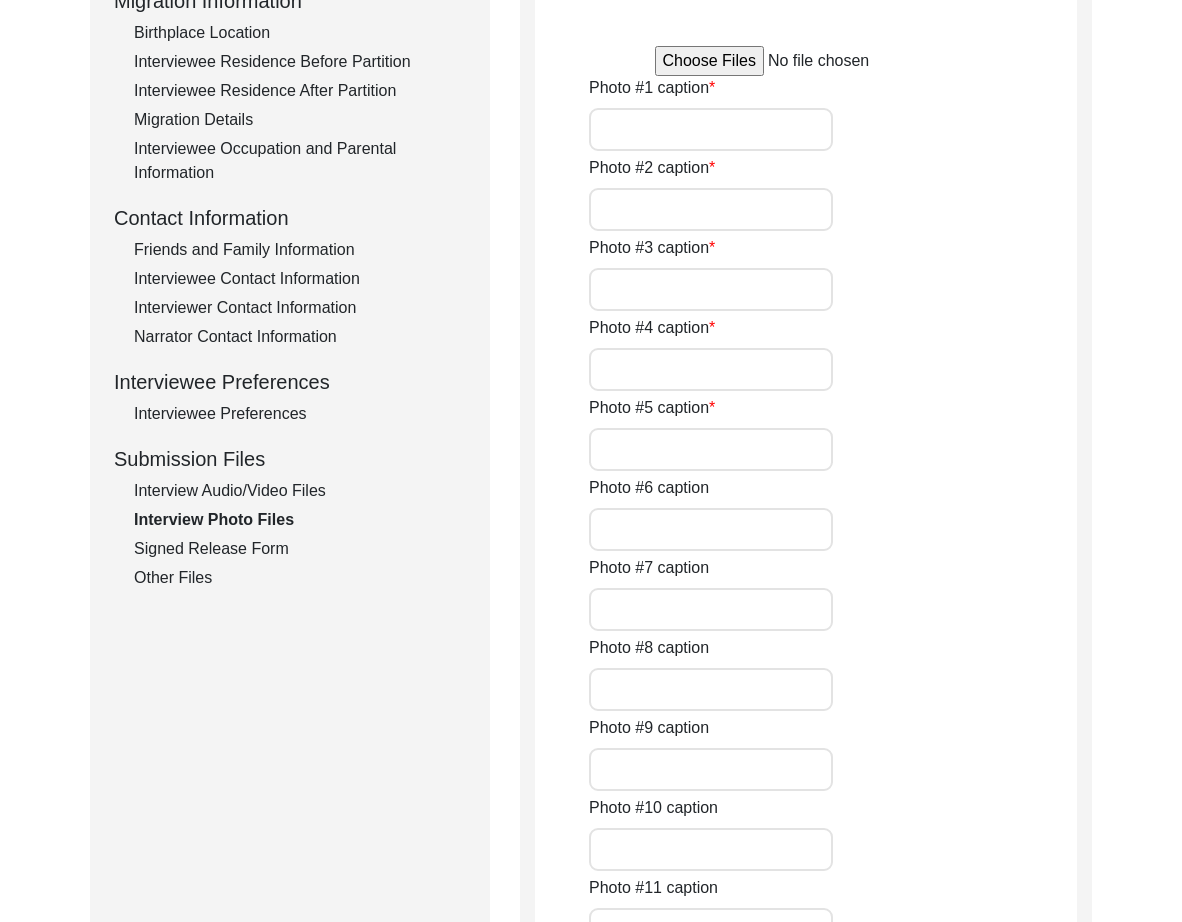 type on "[PERSON_NAME] looking at the release form" 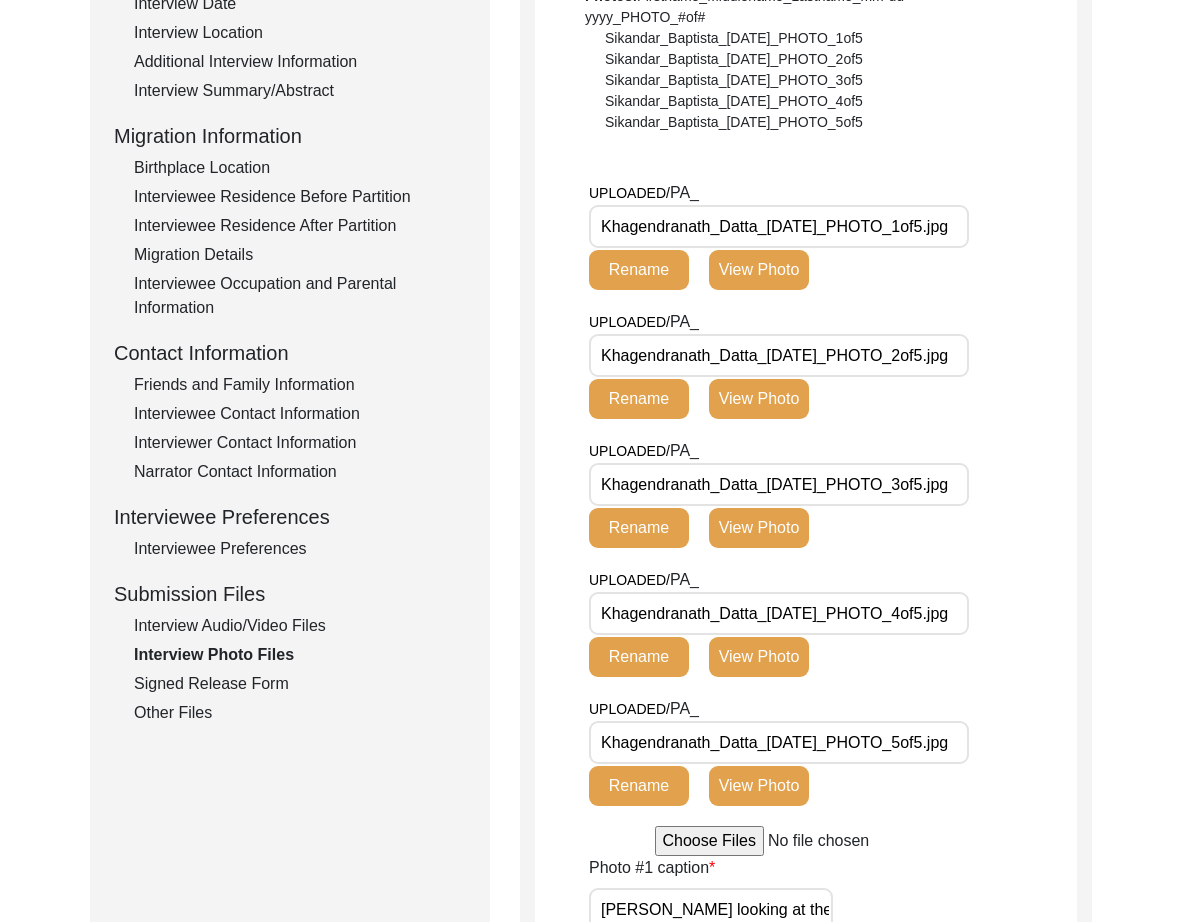 scroll, scrollTop: 409, scrollLeft: 0, axis: vertical 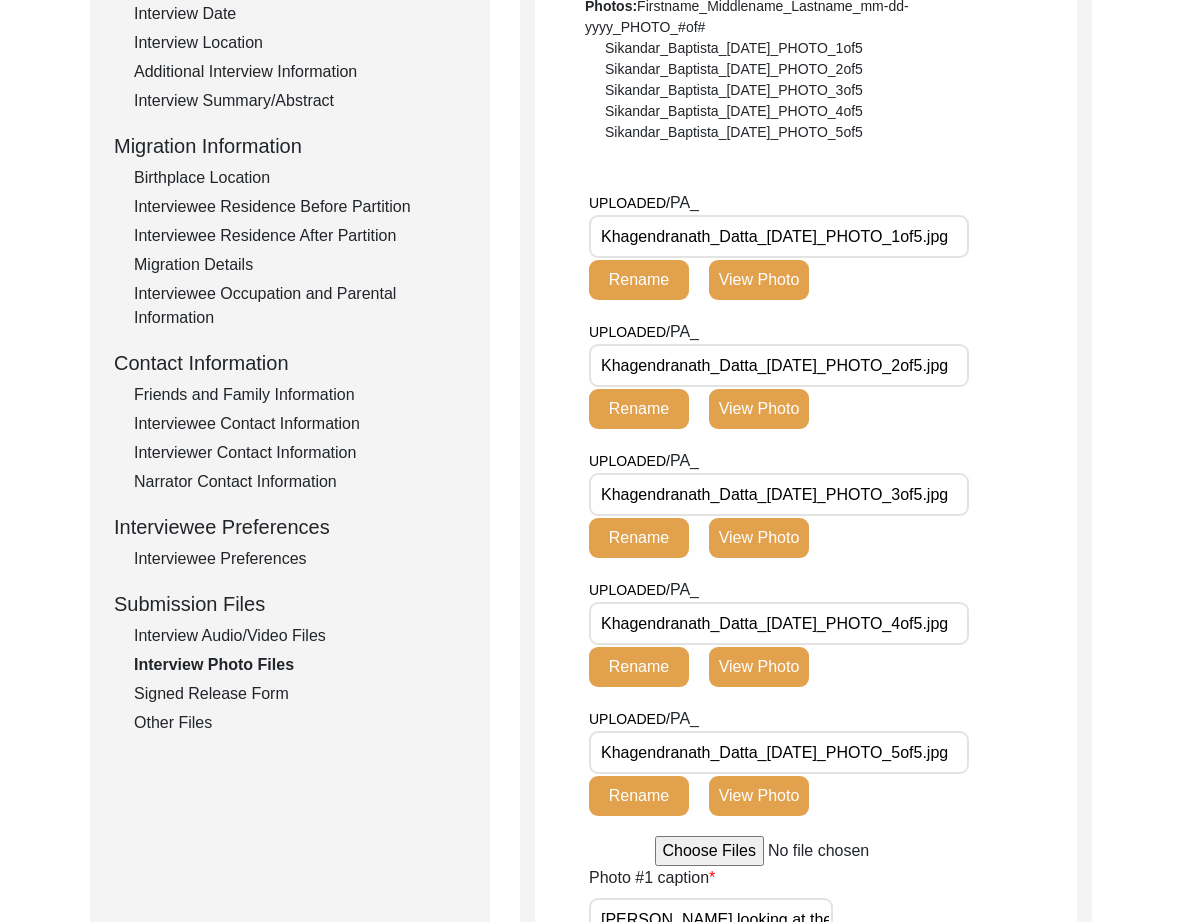 click on "Khagendranath_Datta_[DATE]_PHOTO_1of5.jpg" at bounding box center [779, 236] 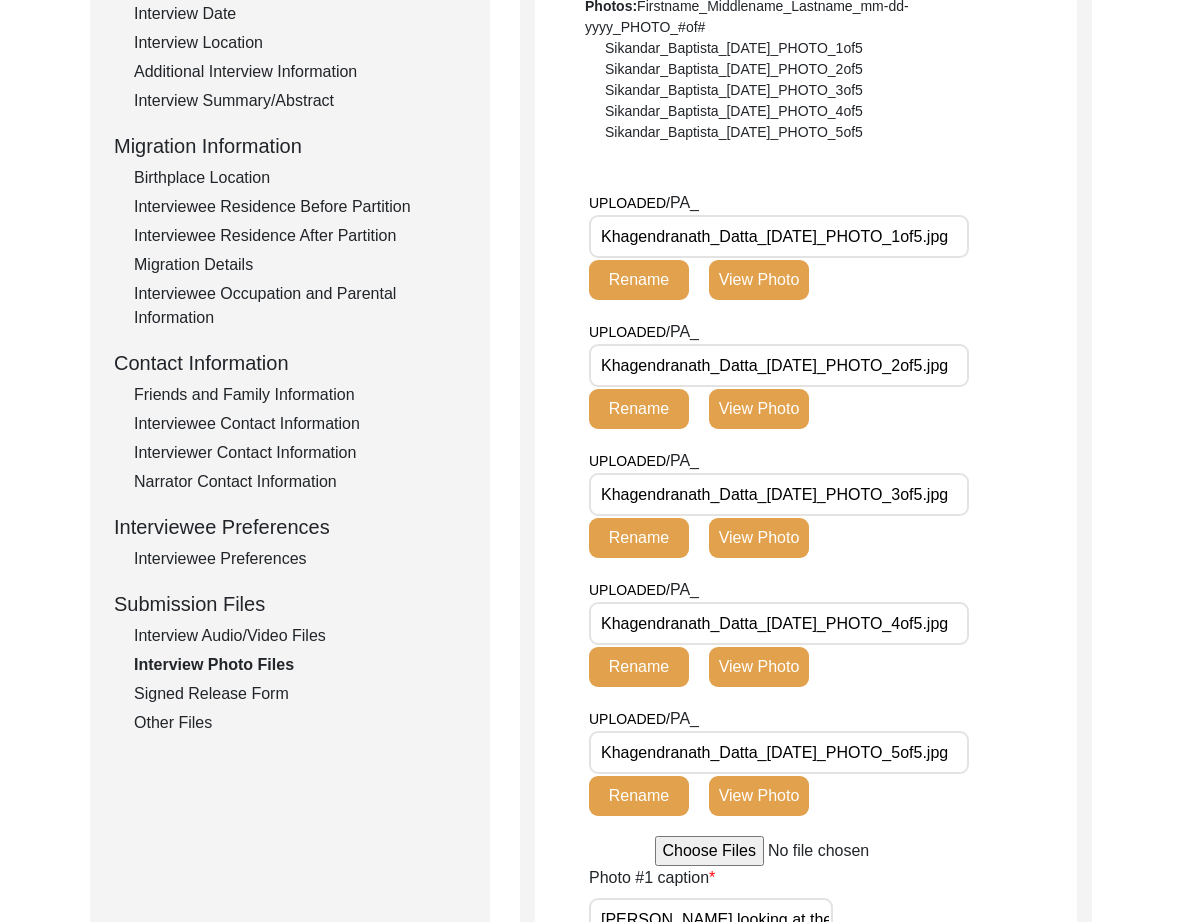 scroll, scrollTop: 0, scrollLeft: 14, axis: horizontal 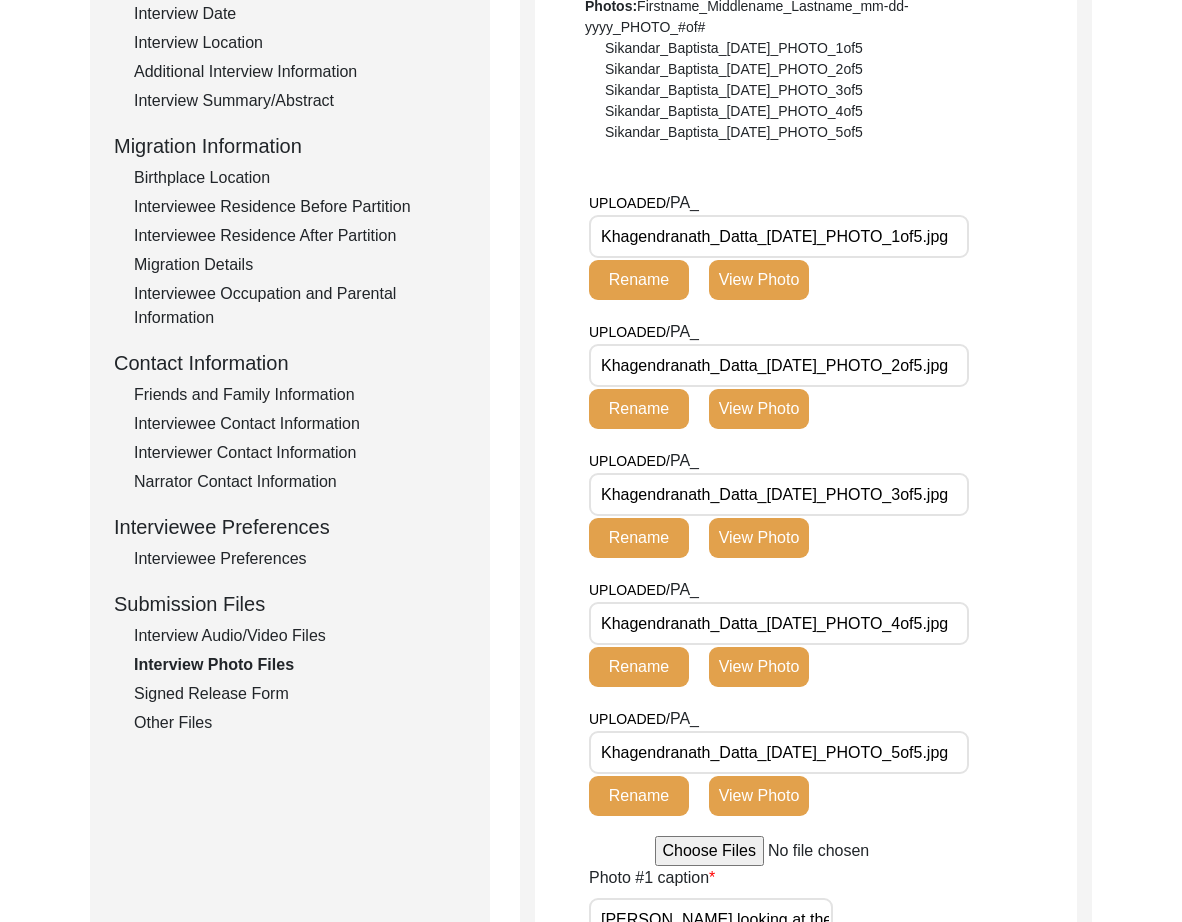 click on "Khagendranath_Datta_[DATE]_PHOTO_2of5.jpg" at bounding box center (779, 365) 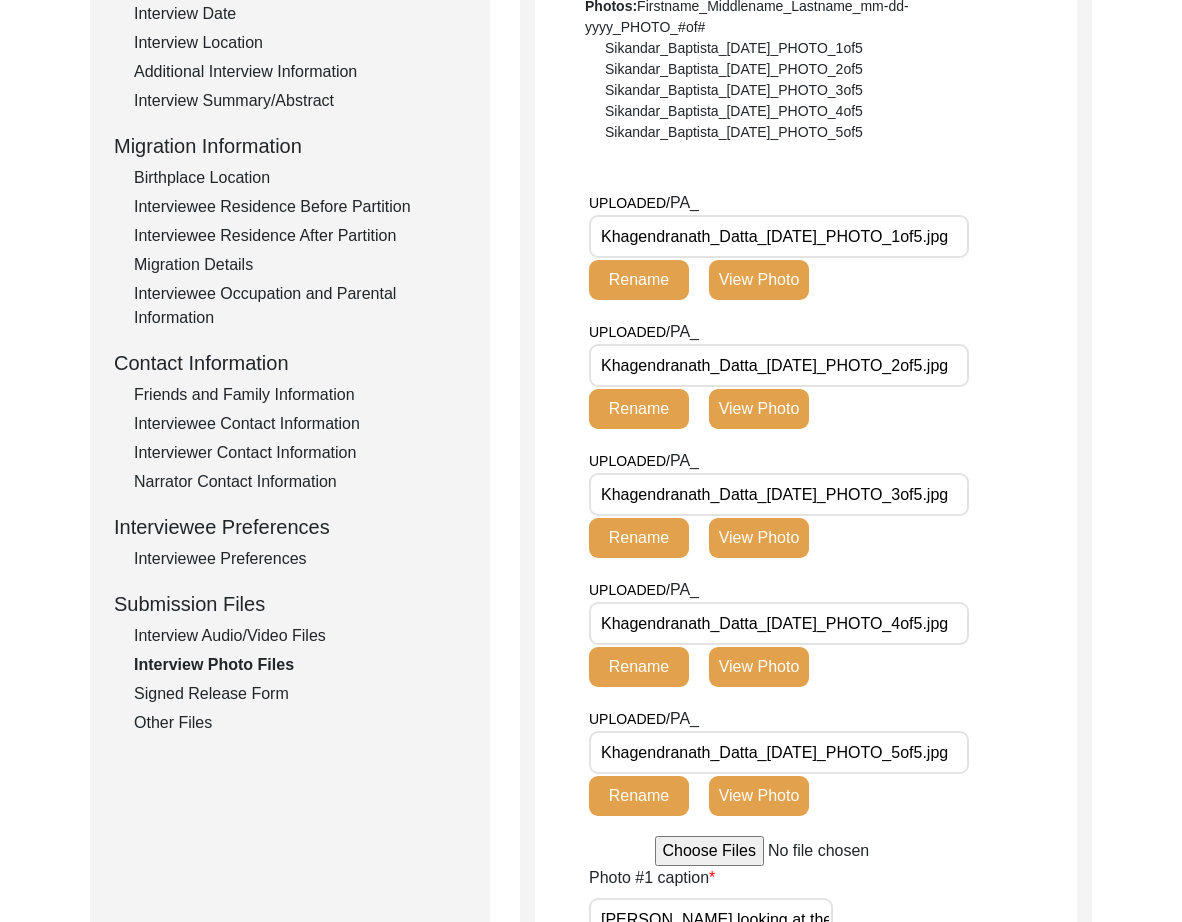 scroll, scrollTop: 0, scrollLeft: 14, axis: horizontal 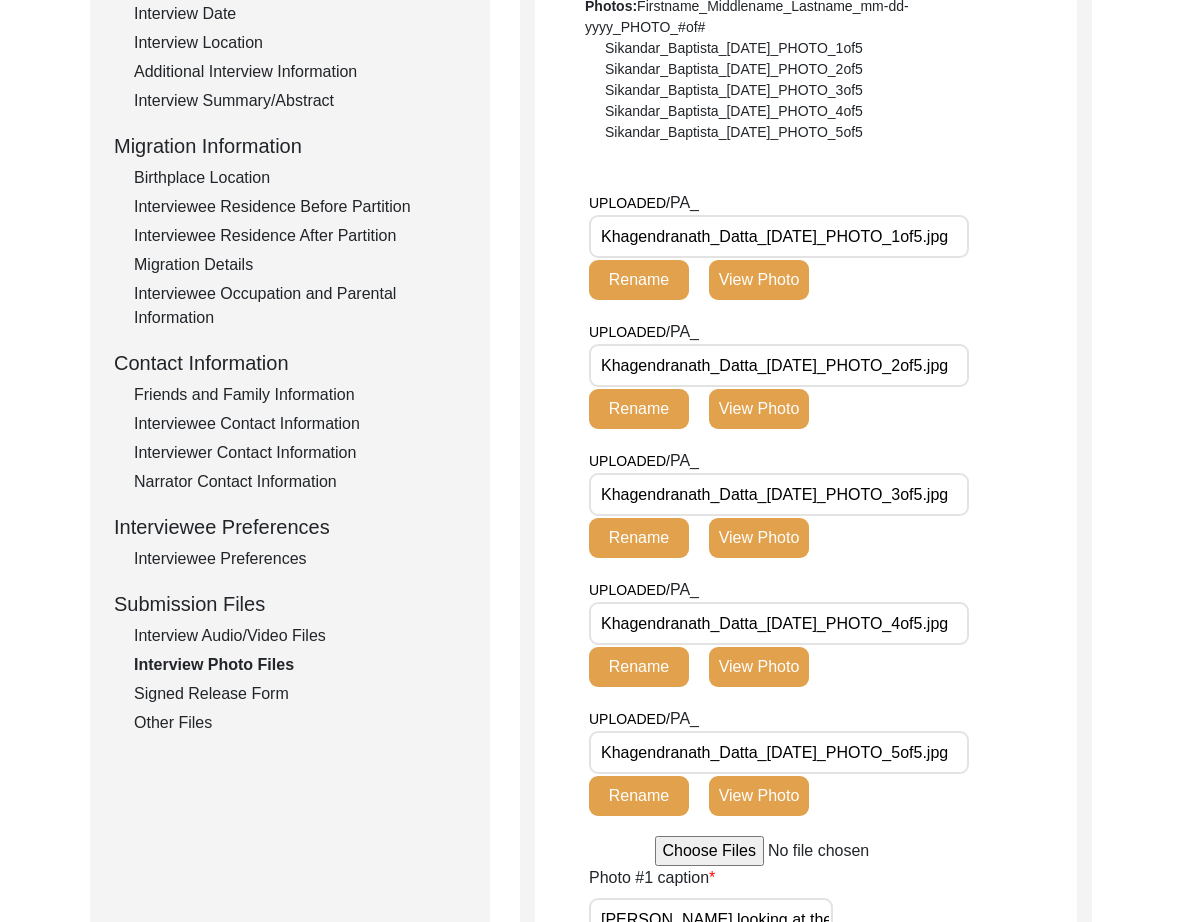 click on "Khagendranath_Datta_[DATE]_PHOTO_5of5.jpg" at bounding box center [779, 752] 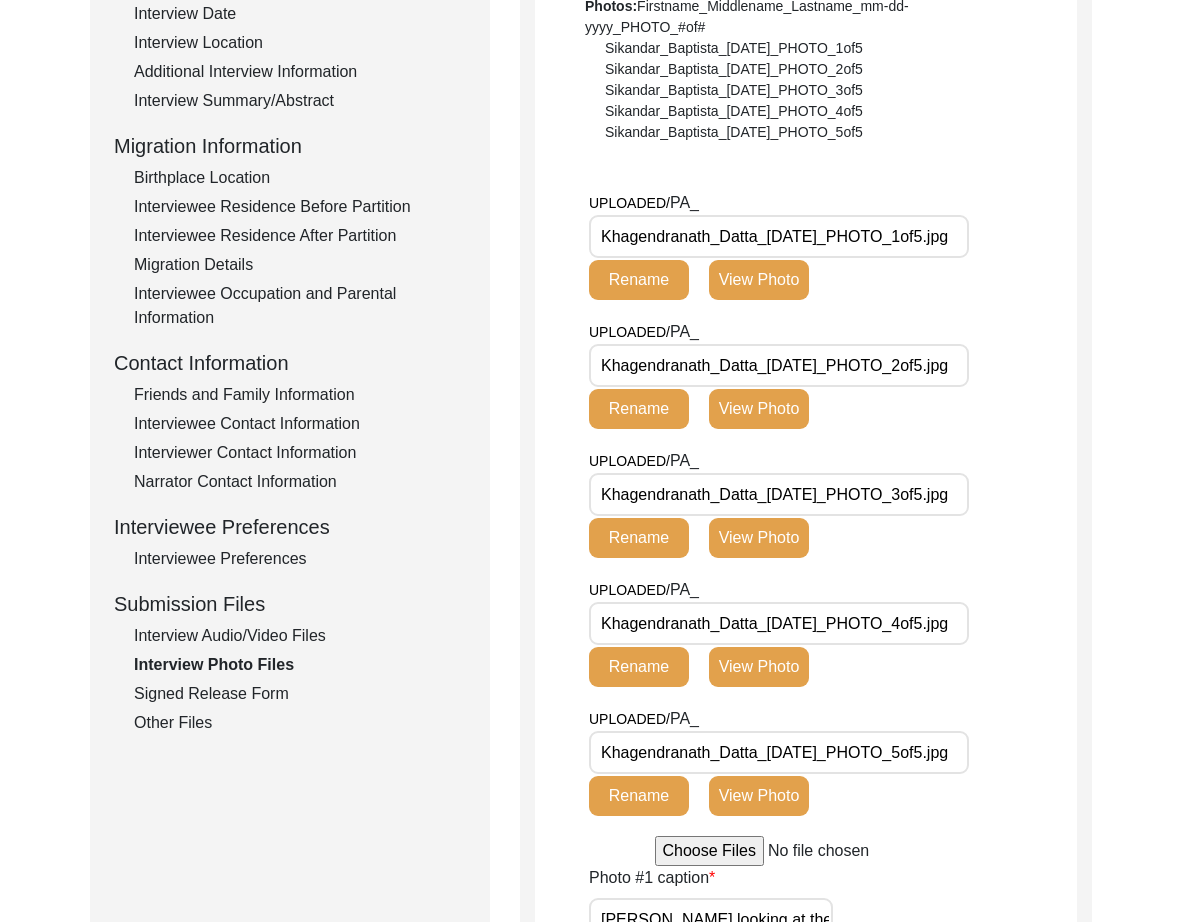 scroll, scrollTop: 0, scrollLeft: 0, axis: both 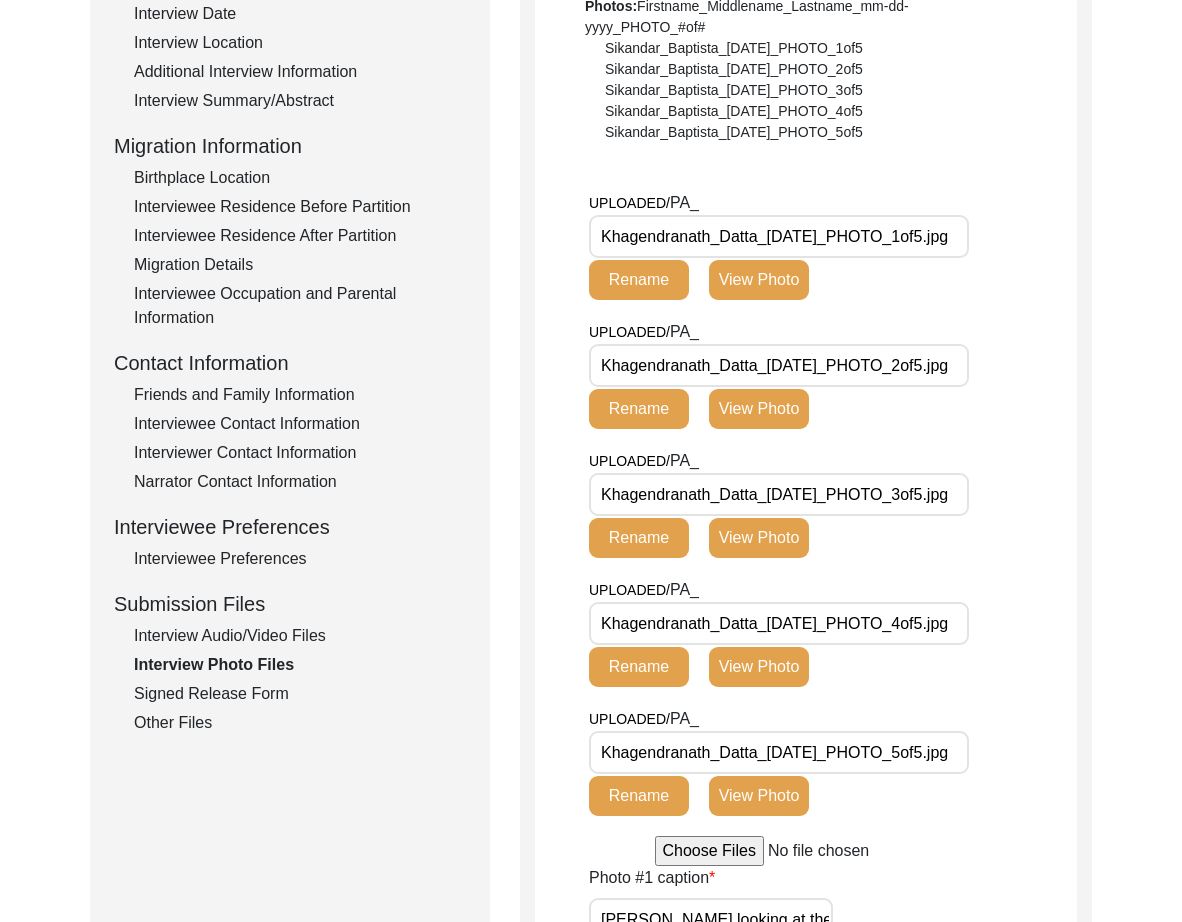 click on "Signed Release Form" 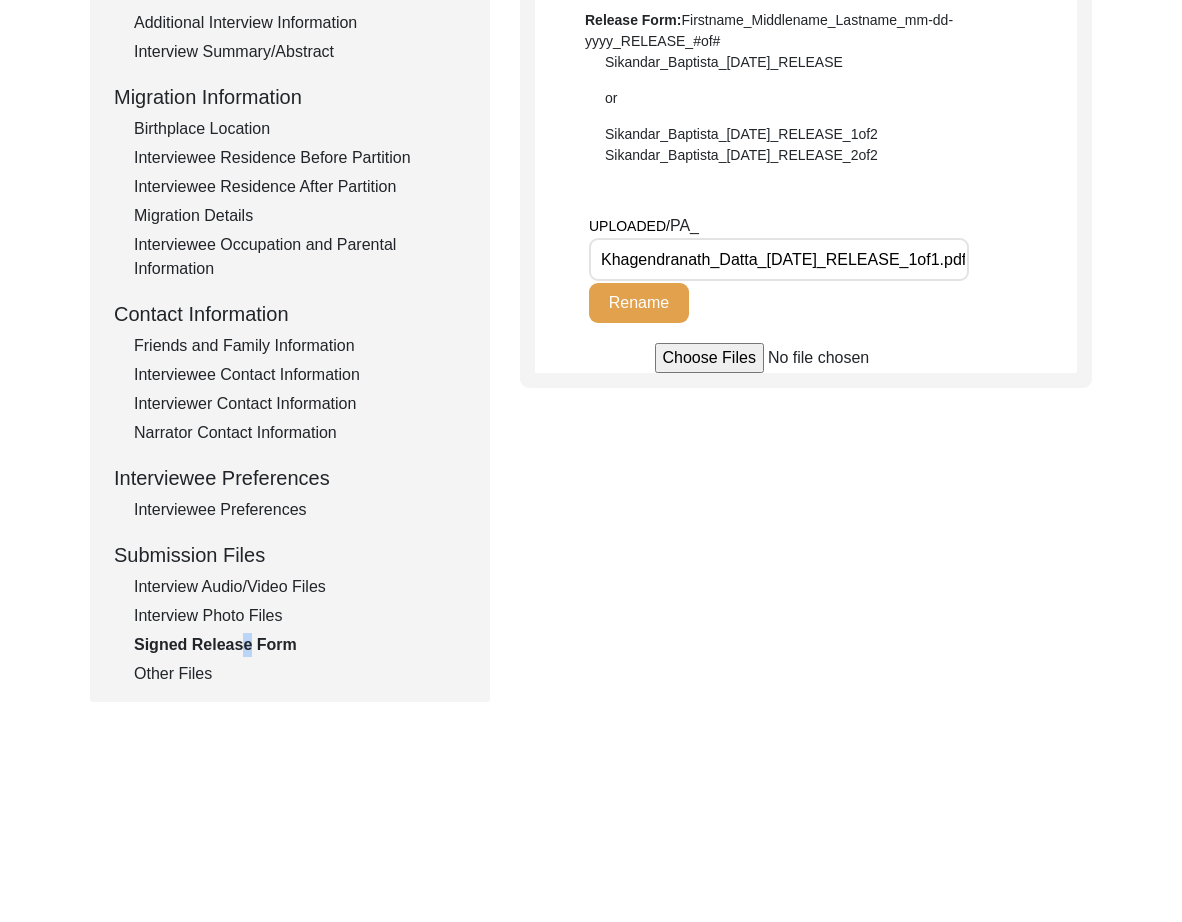 scroll, scrollTop: 524, scrollLeft: 0, axis: vertical 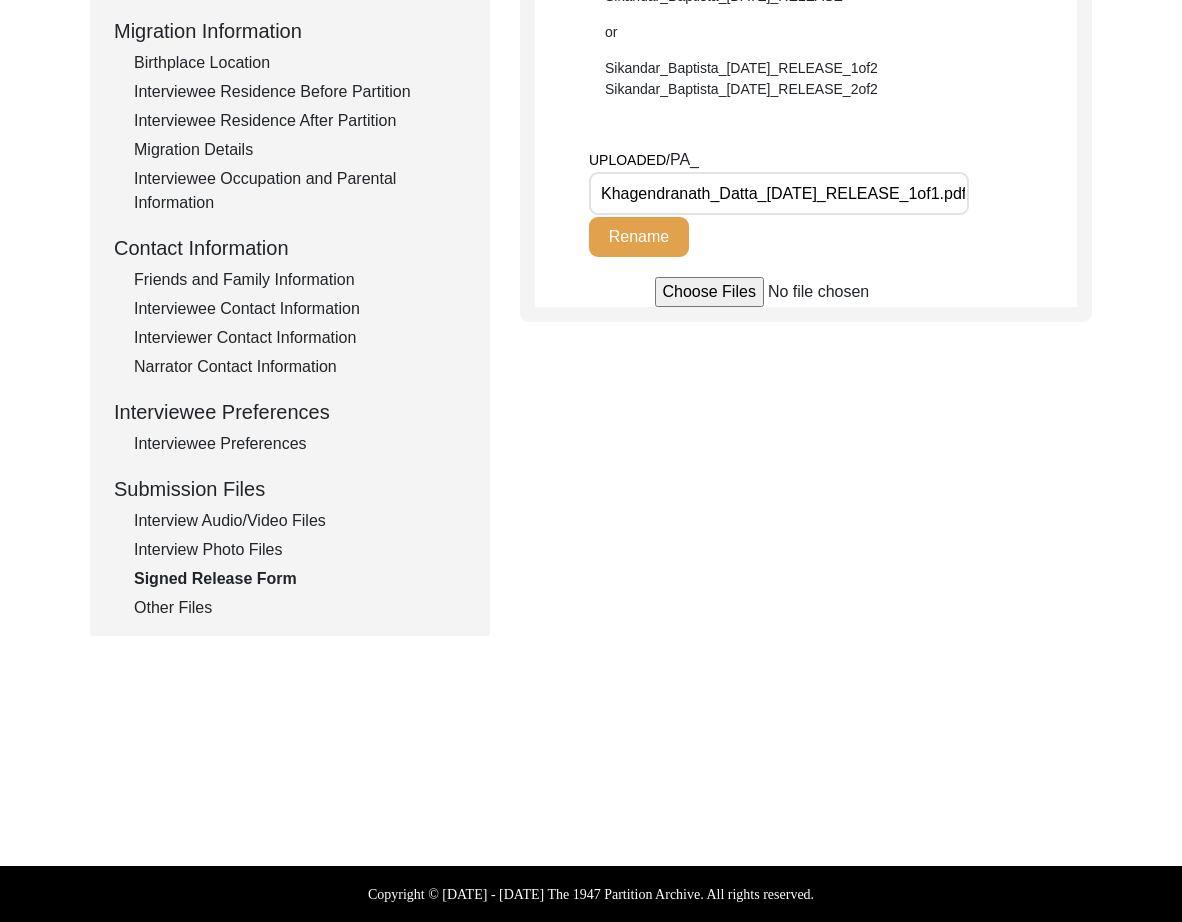 click on "Khagendranath_Datta_[DATE]_RELEASE_1of1.pdf" at bounding box center [779, 193] 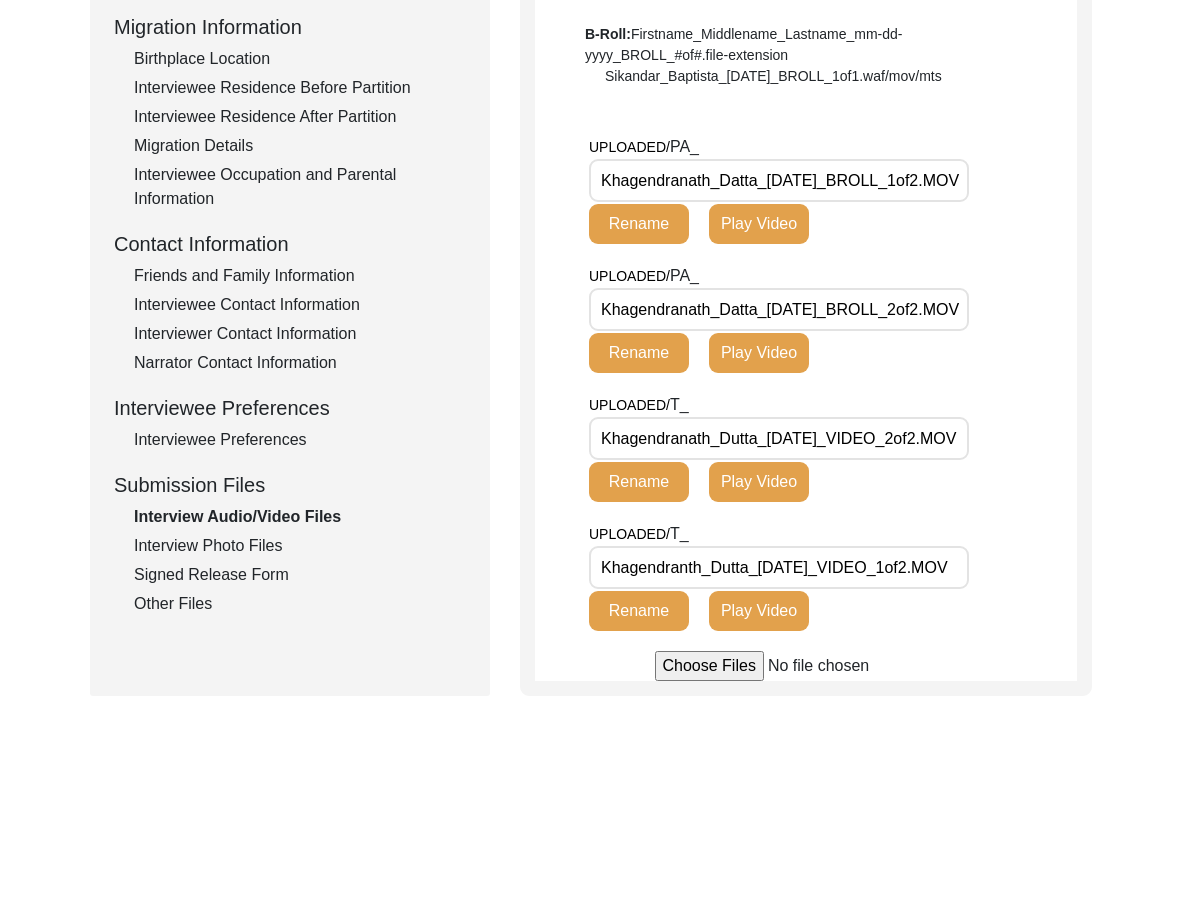 scroll, scrollTop: 530, scrollLeft: 0, axis: vertical 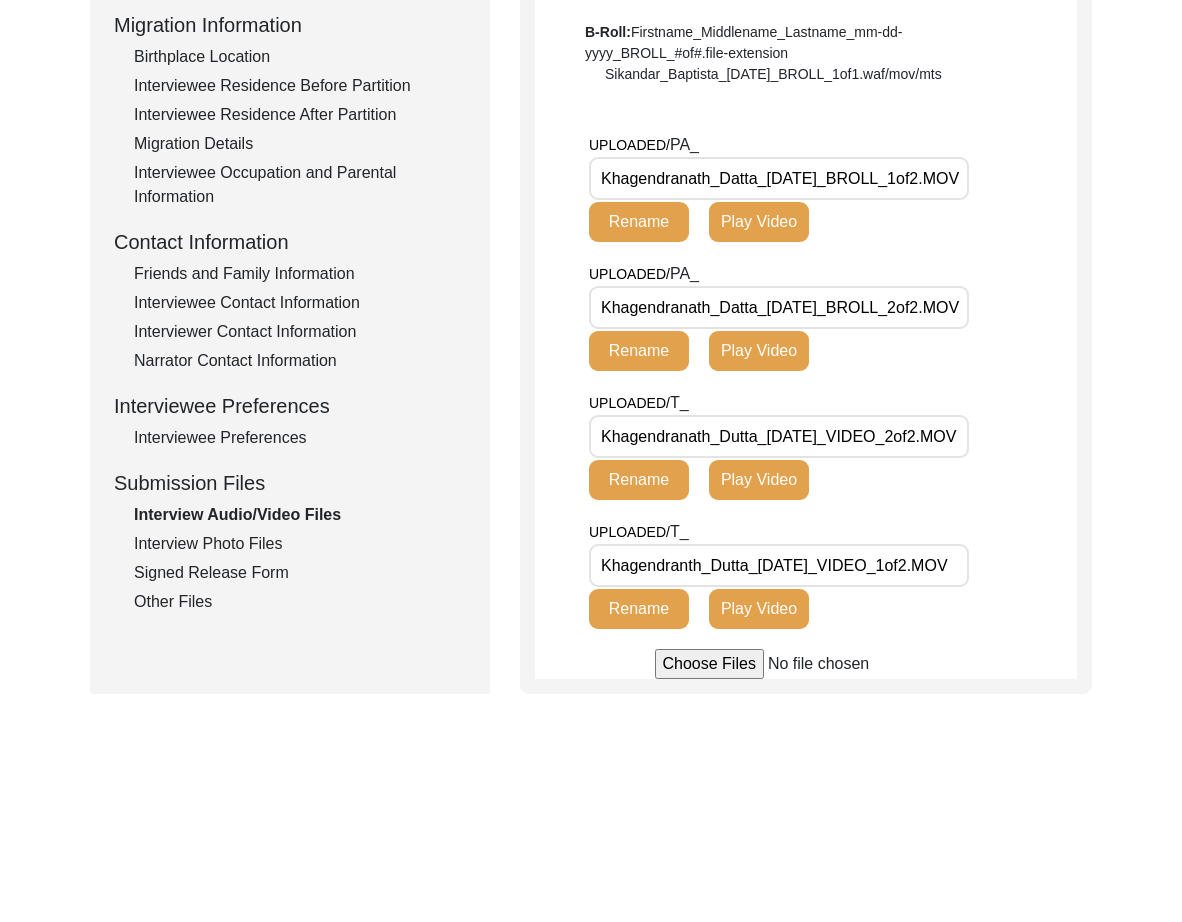 click on "Interview Photo Files" 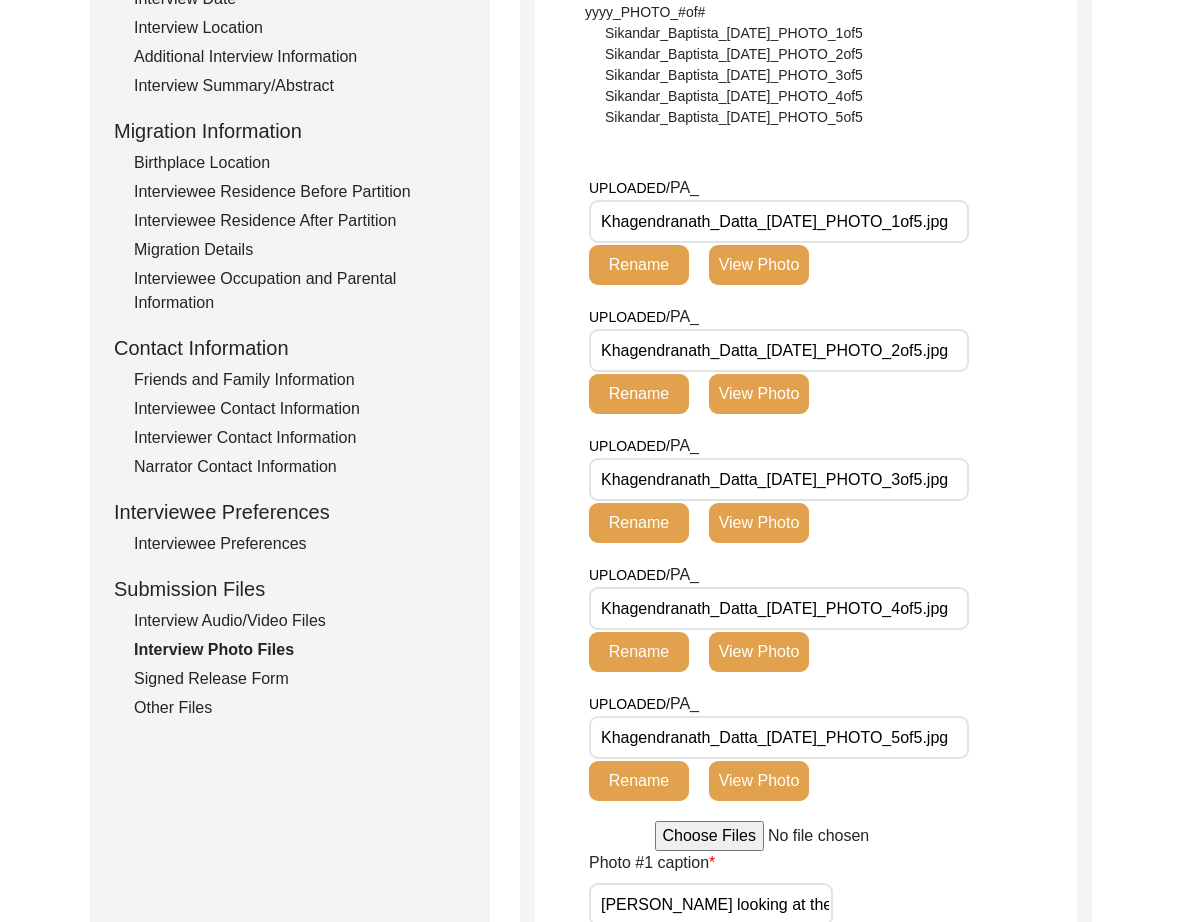 scroll, scrollTop: 401, scrollLeft: 0, axis: vertical 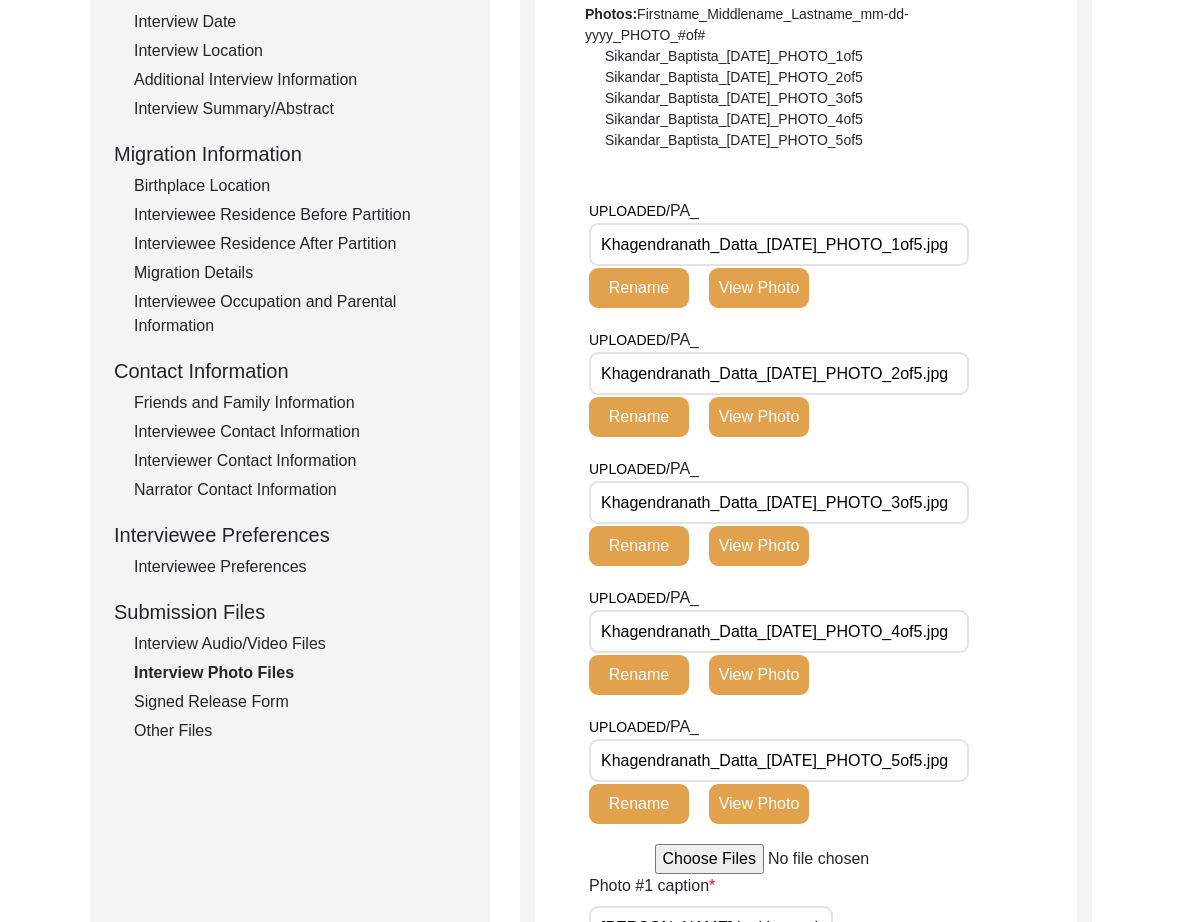 drag, startPoint x: 275, startPoint y: 623, endPoint x: 272, endPoint y: 645, distance: 22.203604 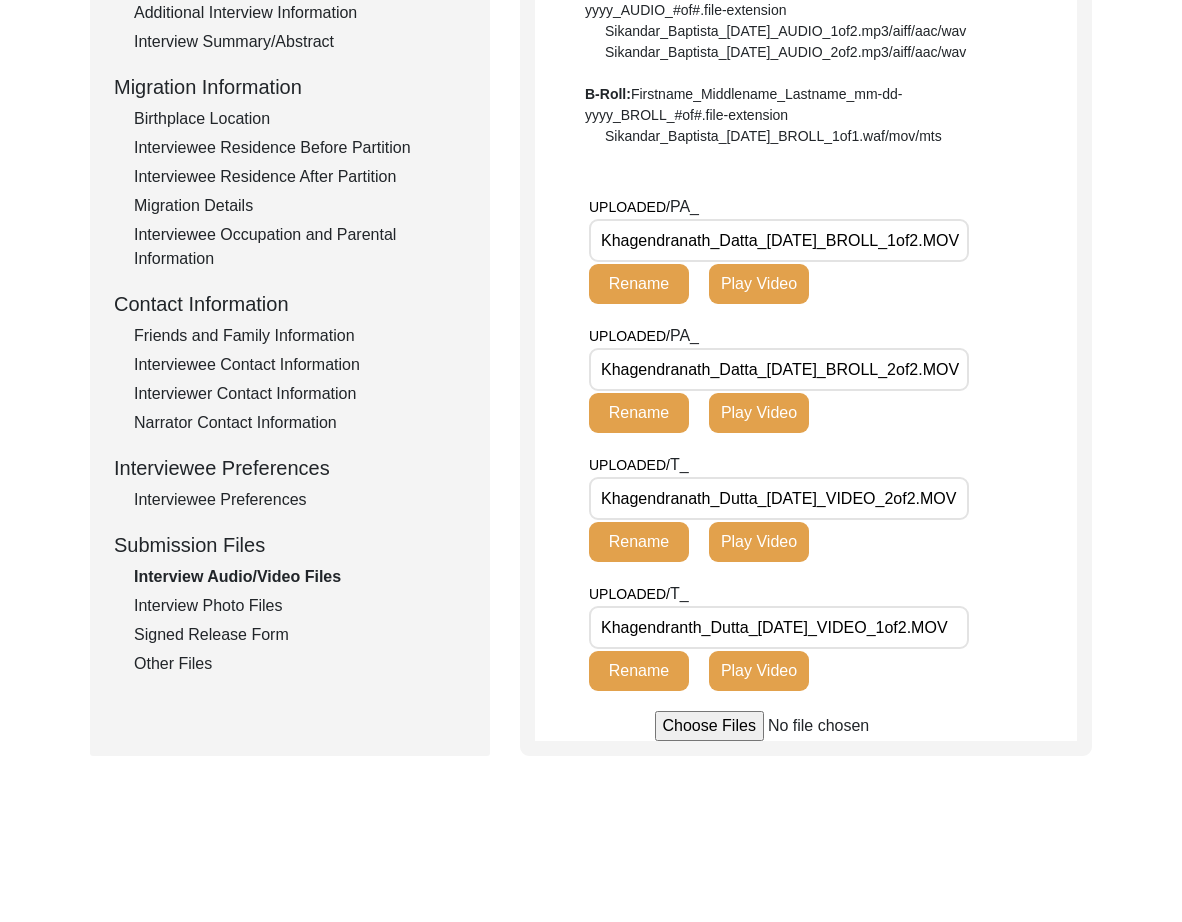 scroll, scrollTop: 472, scrollLeft: 0, axis: vertical 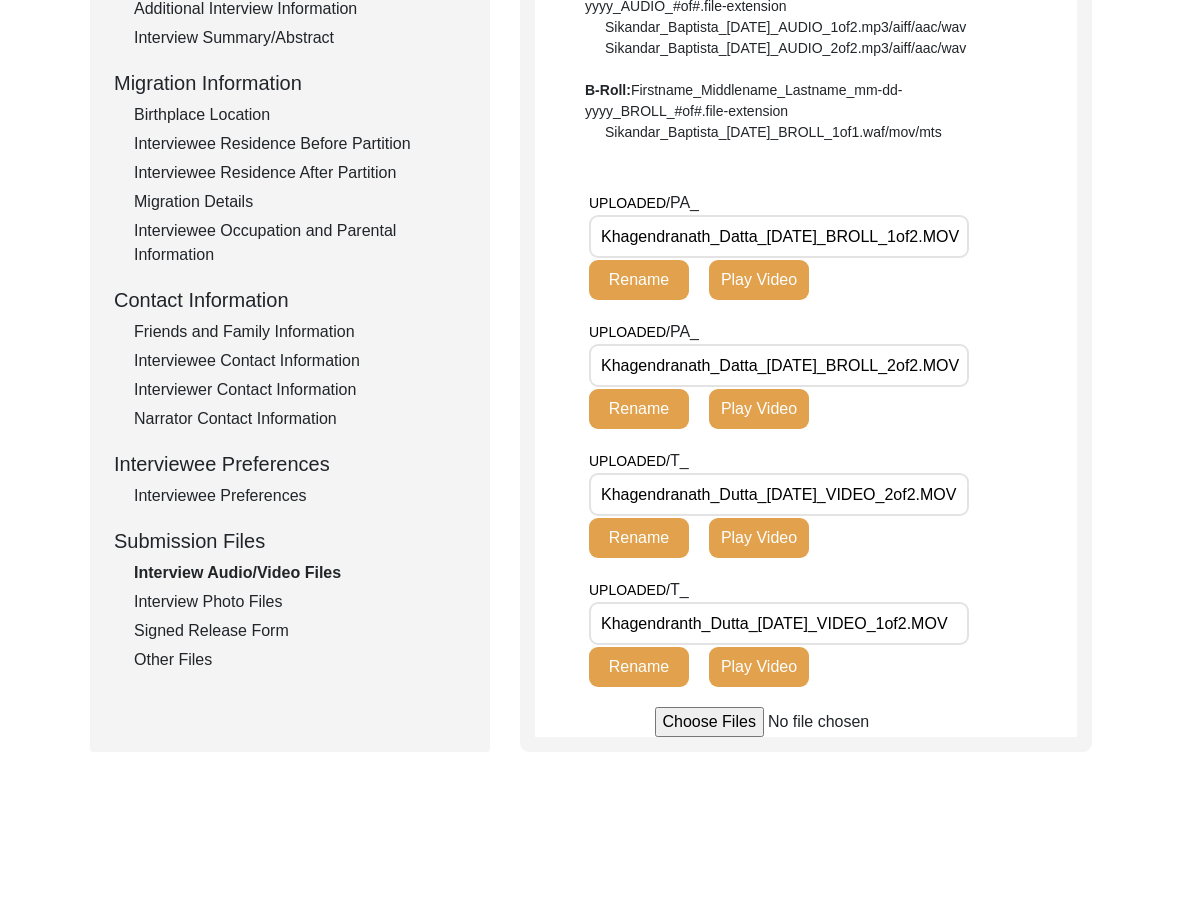 click on "Khagendranath_Datta_[DATE]_BROLL_2of2.MOV" at bounding box center [779, 365] 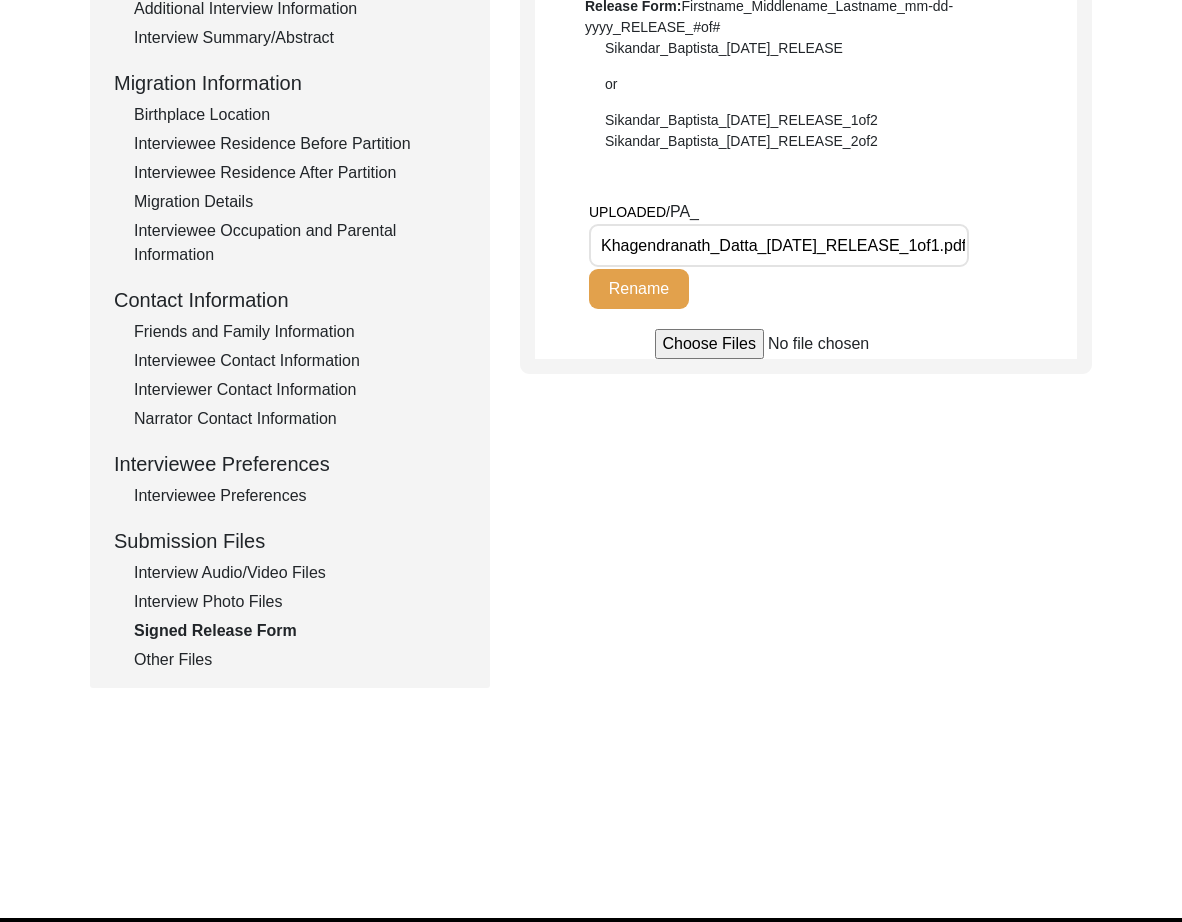 click on "Khagendranath_Datta_[DATE]_RELEASE_1of1.pdf" at bounding box center [779, 245] 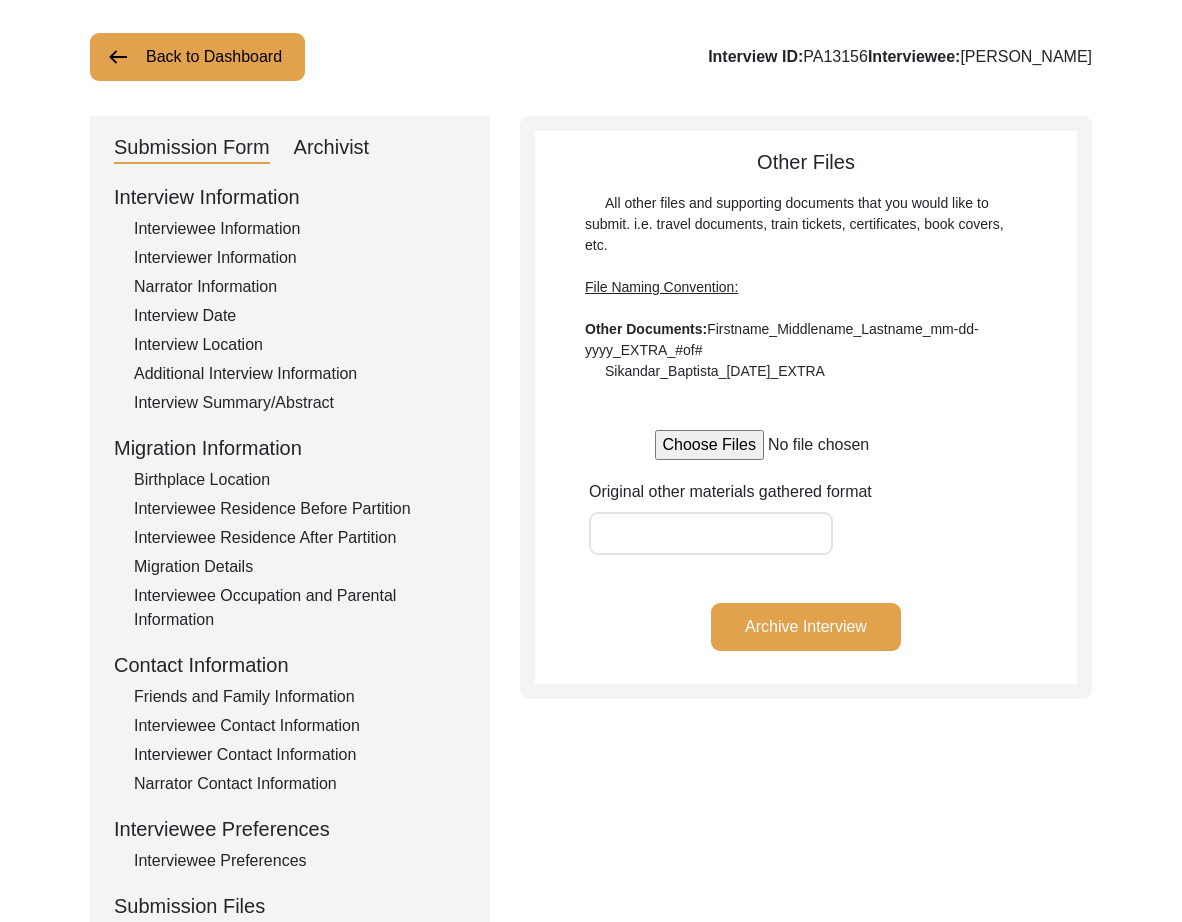 scroll, scrollTop: 110, scrollLeft: 0, axis: vertical 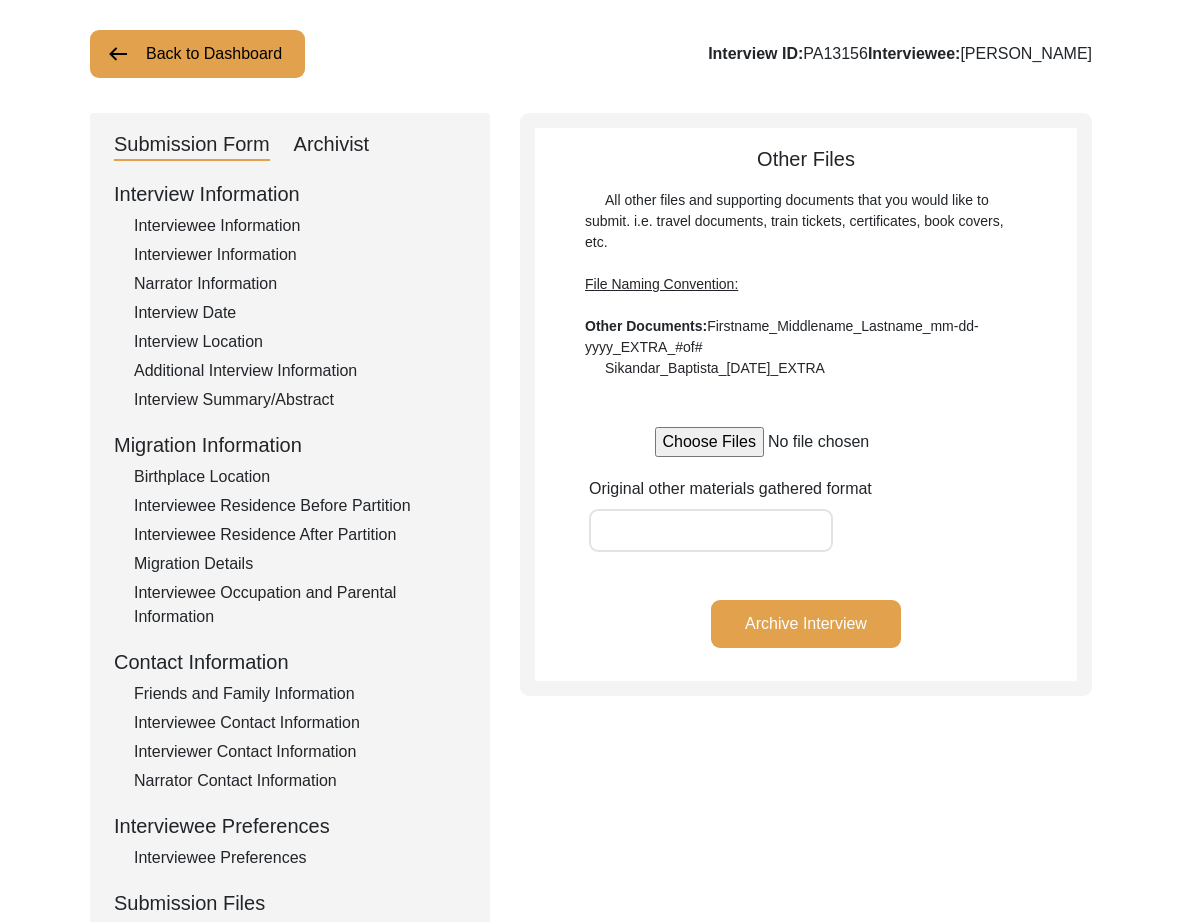 click on "Original other materials gathered format" 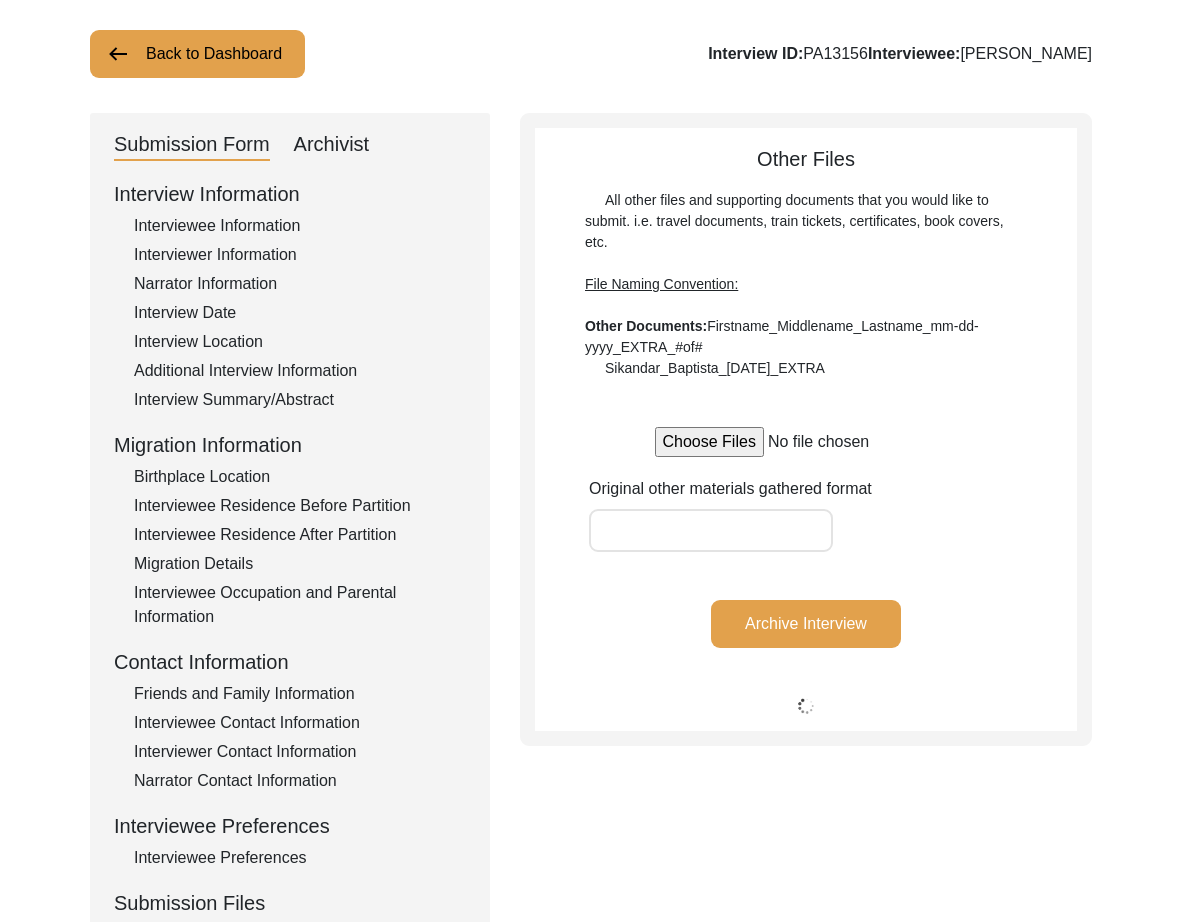 scroll, scrollTop: 0, scrollLeft: 0, axis: both 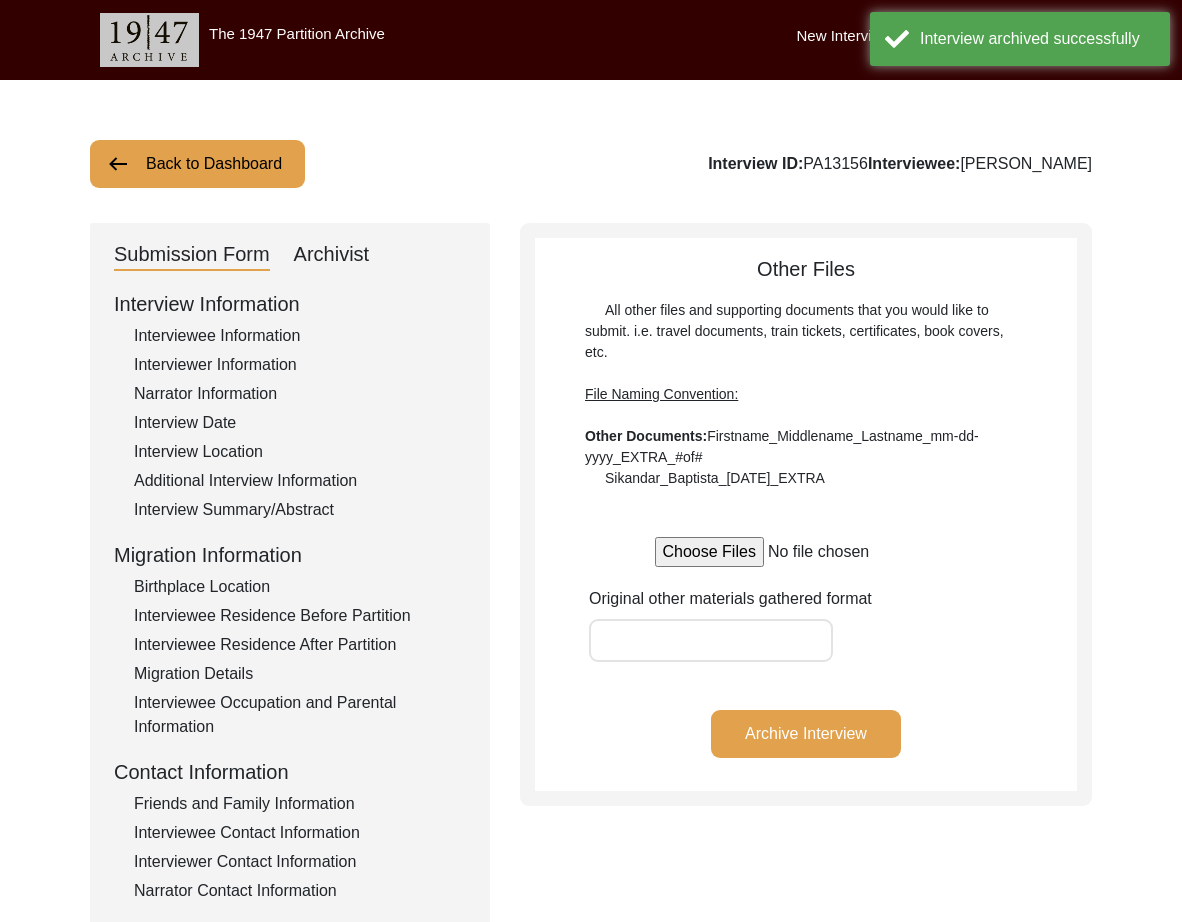 click on "Back to Dashboard" 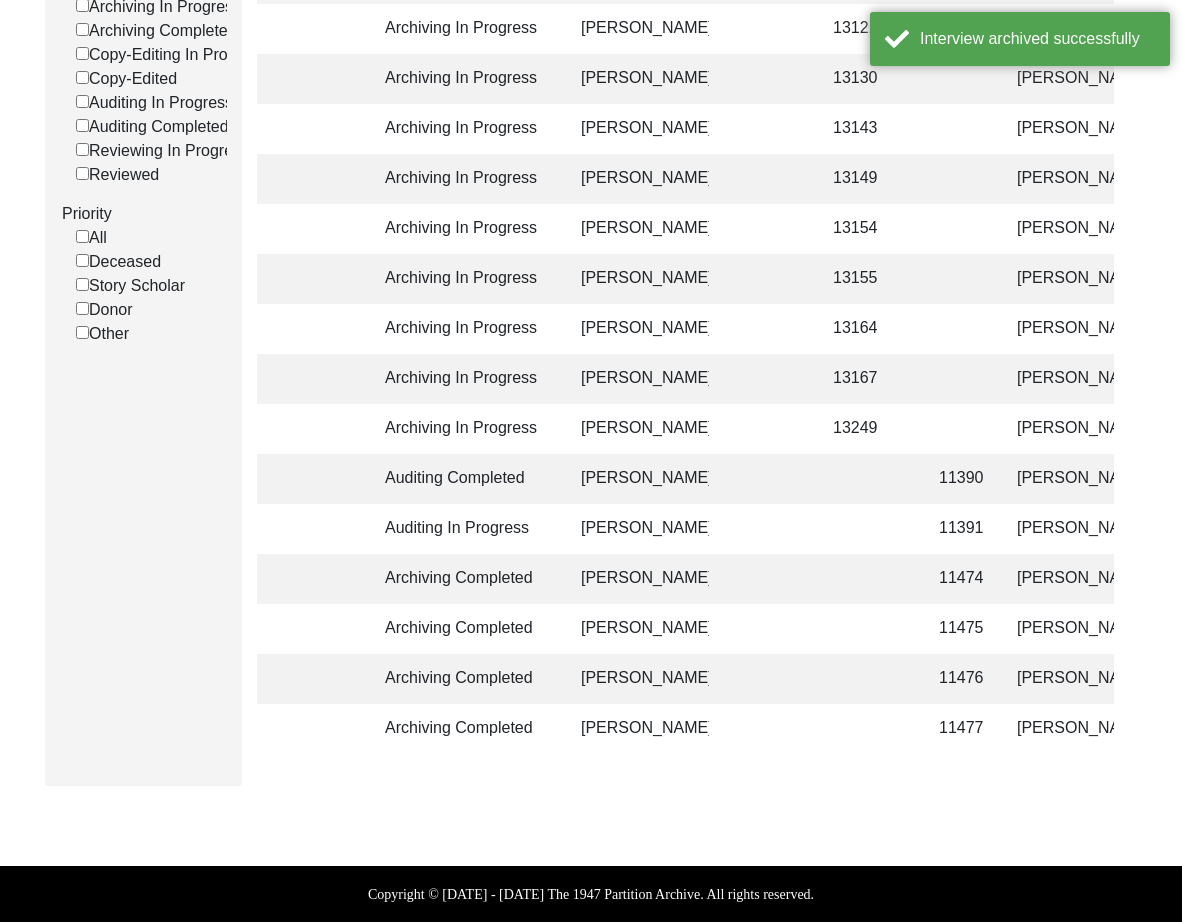 click on "Archiving Completed [PERSON_NAME] 11477 [PERSON_NAME] Jayosree [PERSON_NAME] Madhyamgram, [GEOGRAPHIC_DATA], [GEOGRAPHIC_DATA] [DATE] [DEMOGRAPHIC_DATA] [DATE] [DEMOGRAPHIC_DATA] Bengali [PERSON_NAME] [GEOGRAPHIC_DATA], [GEOGRAPHIC_DATA], [GEOGRAPHIC_DATA] [GEOGRAPHIC_DATA], [GEOGRAPHIC_DATA], [GEOGRAPHIC_DATA] yes" 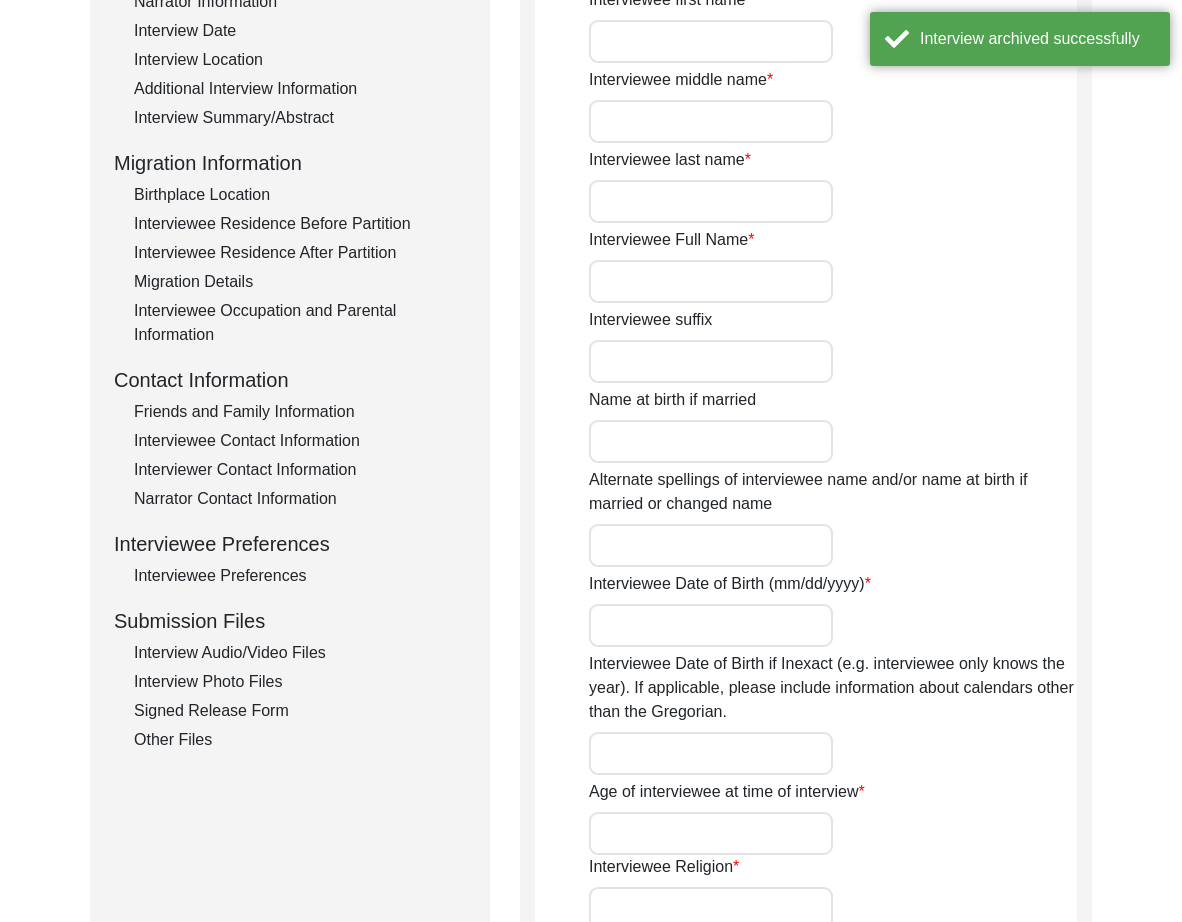scroll, scrollTop: 1393, scrollLeft: 0, axis: vertical 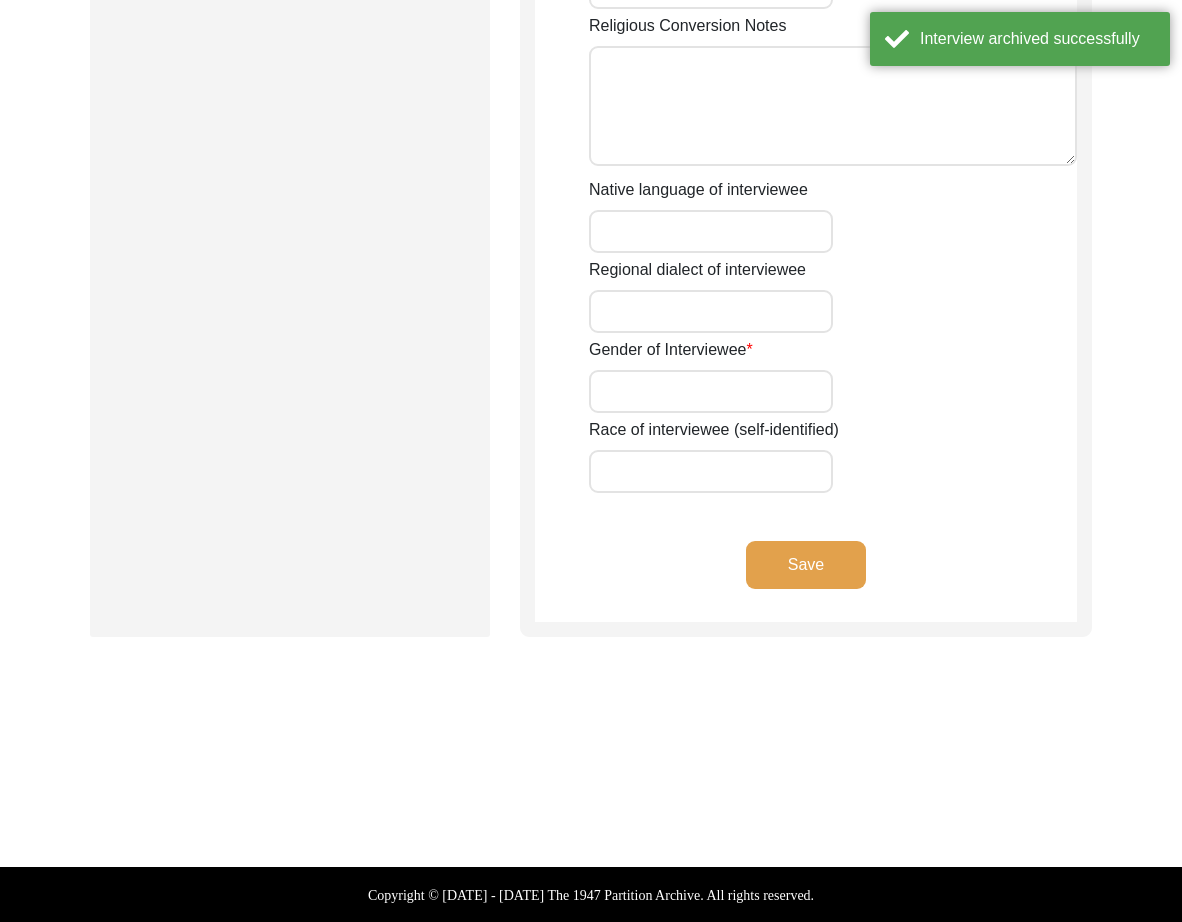 type on "Mr." 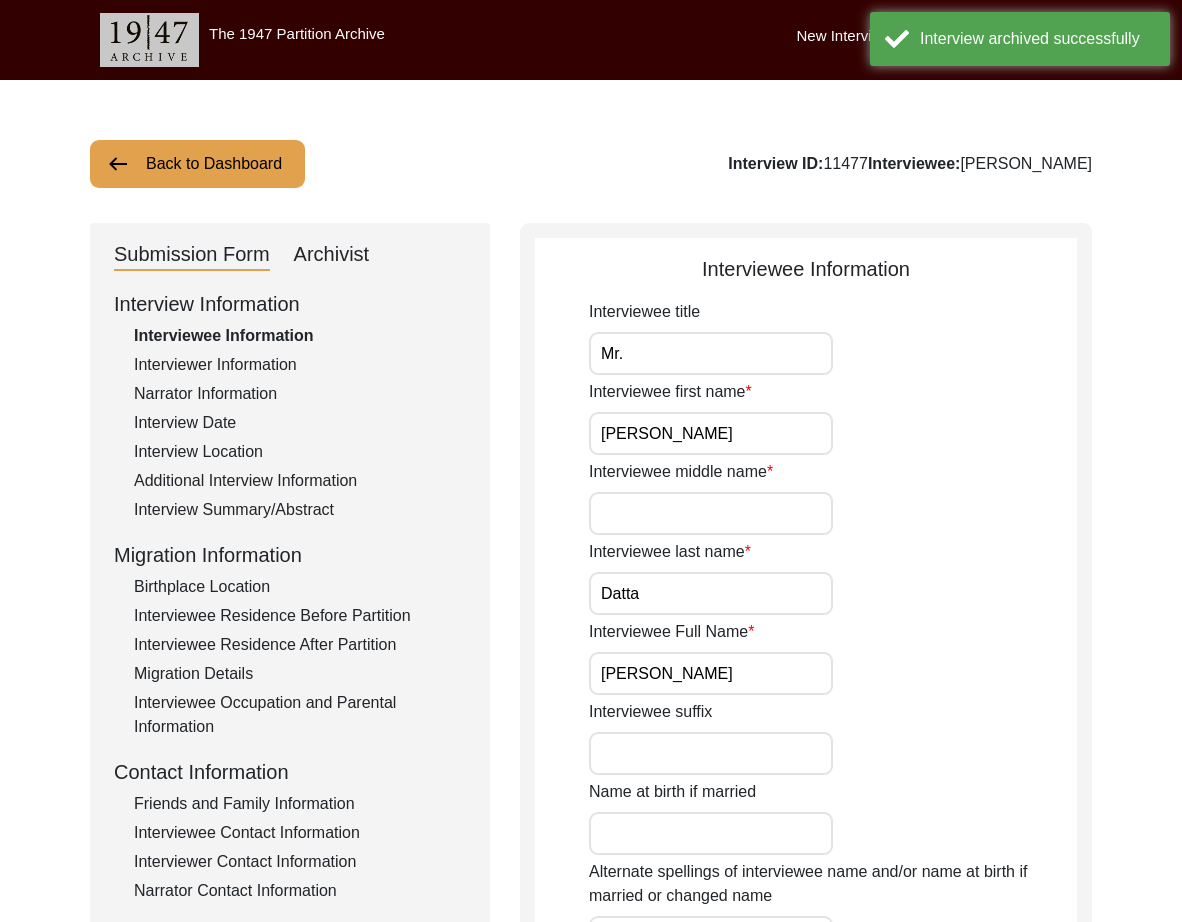 scroll, scrollTop: 6, scrollLeft: 0, axis: vertical 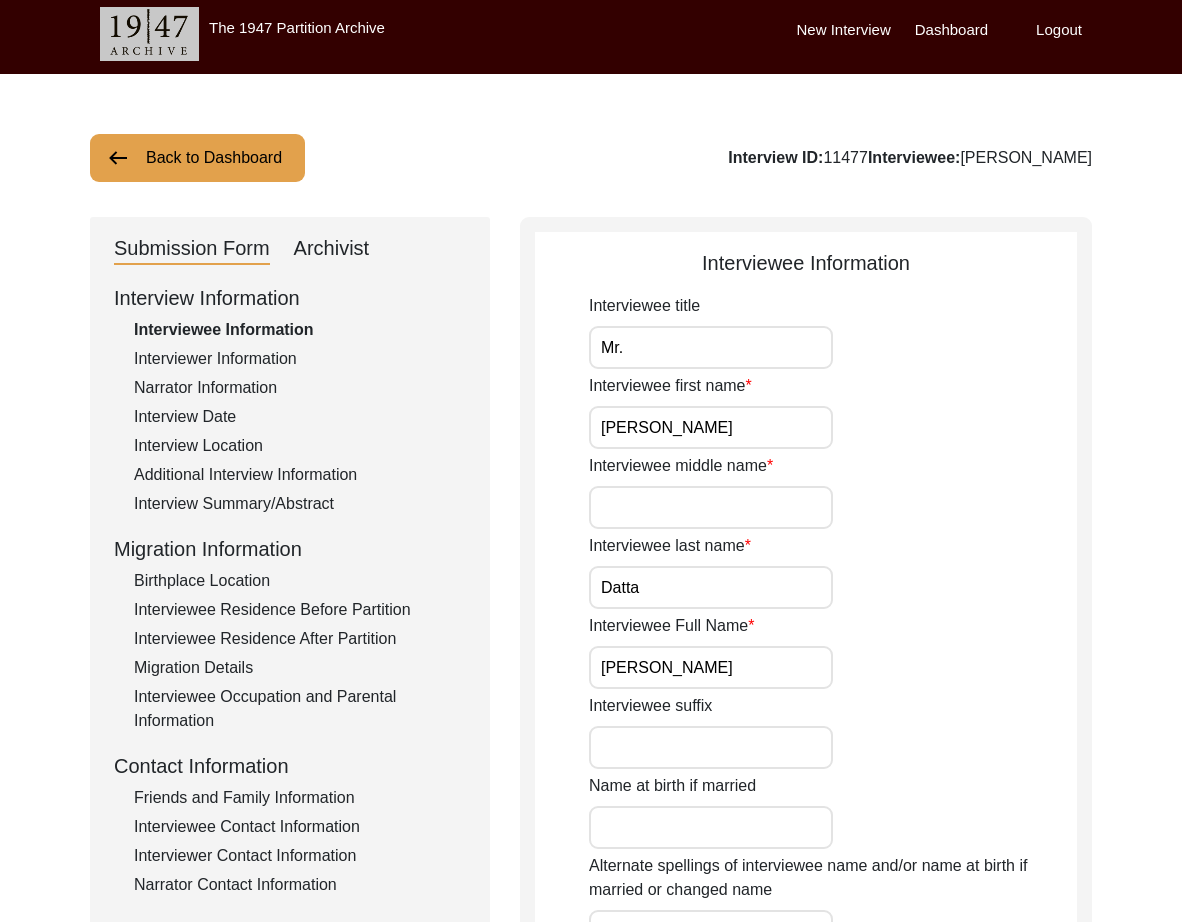 click on "Interview ID:  11477  Interviewee:  [PERSON_NAME]" 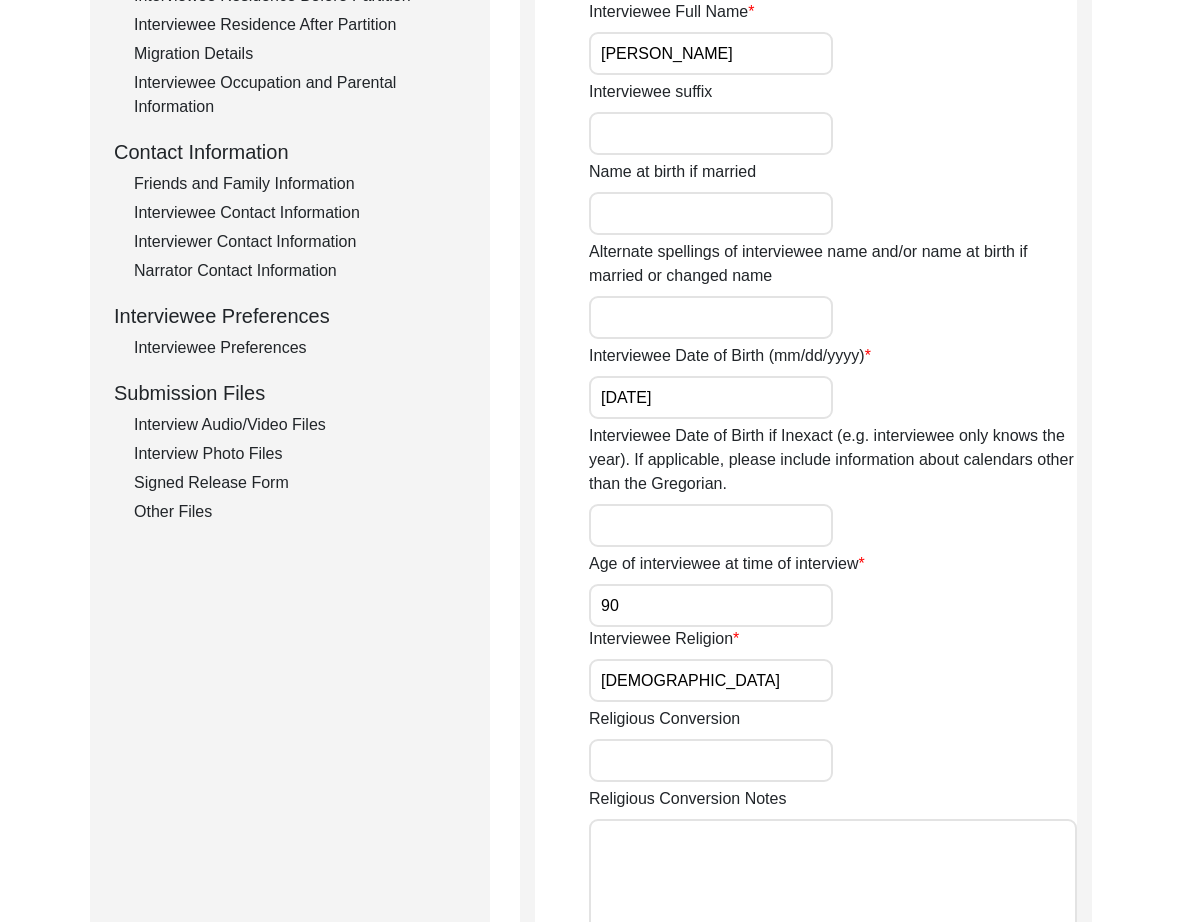 click on "Interview Audio/Video Files" 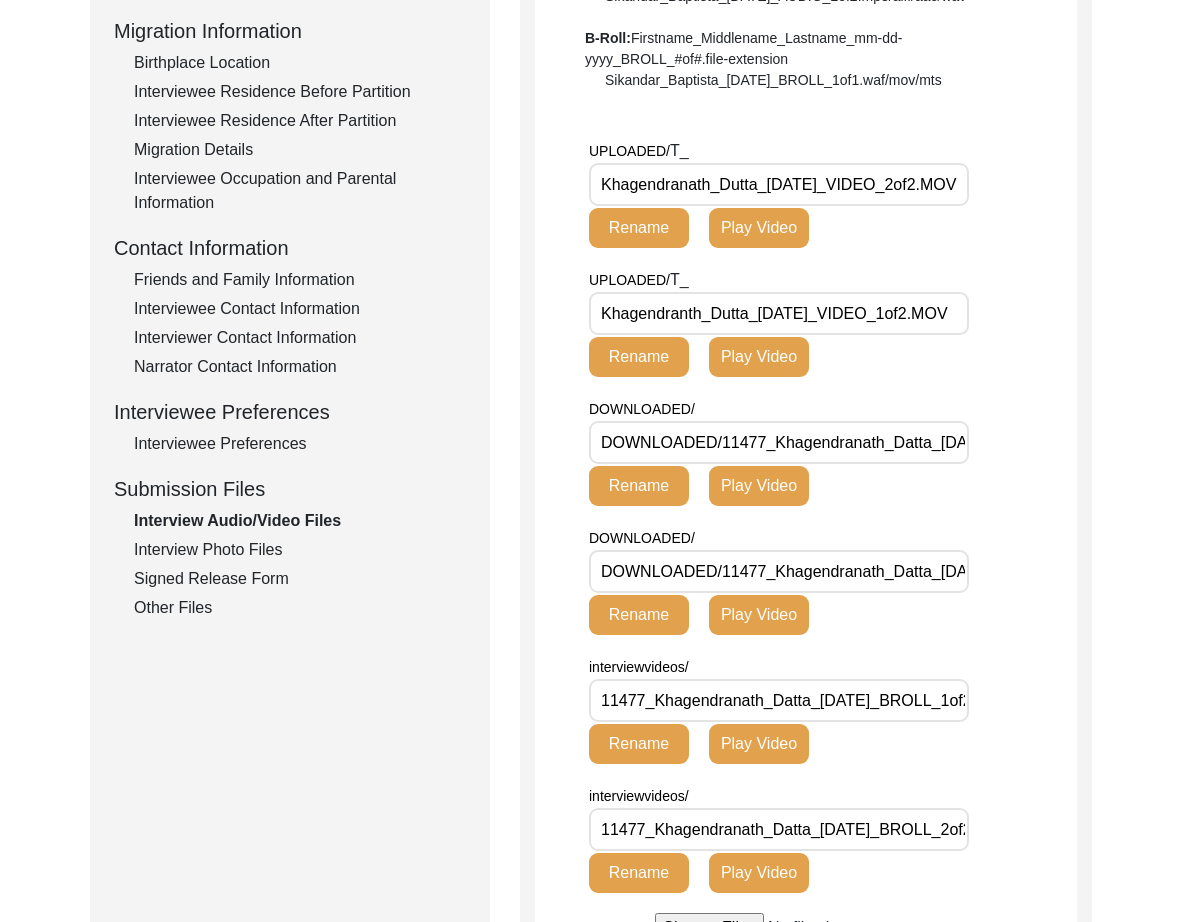 scroll, scrollTop: 620, scrollLeft: 0, axis: vertical 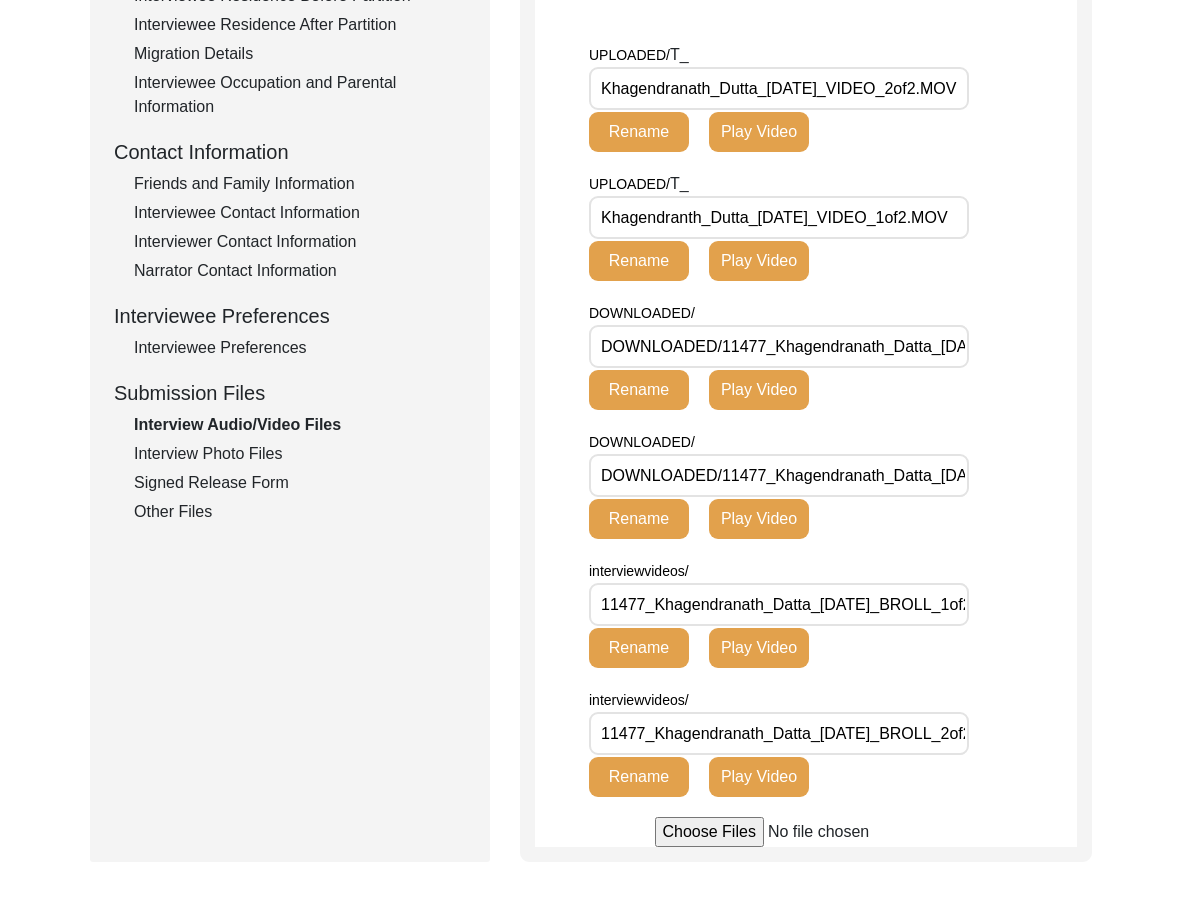 click on "Interview Photo Files" 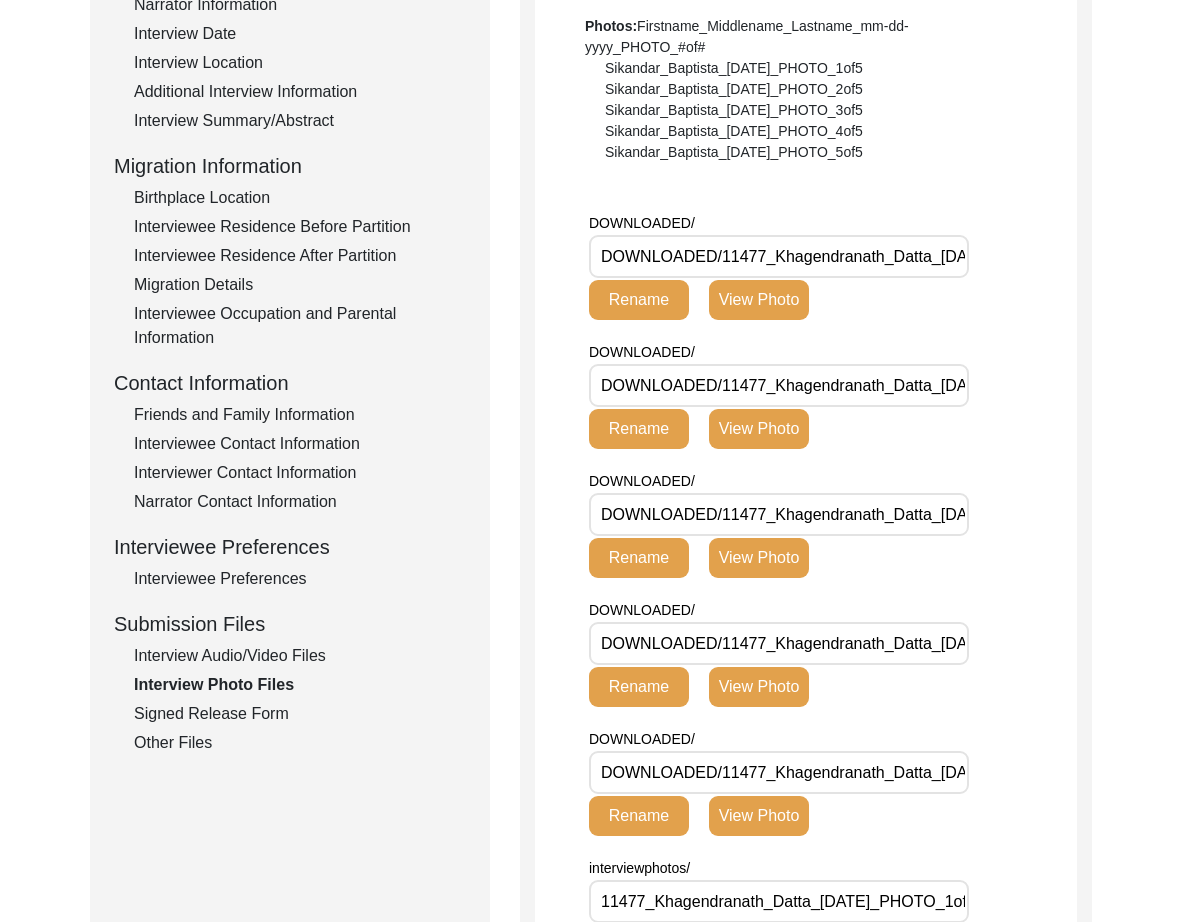 scroll, scrollTop: 0, scrollLeft: 0, axis: both 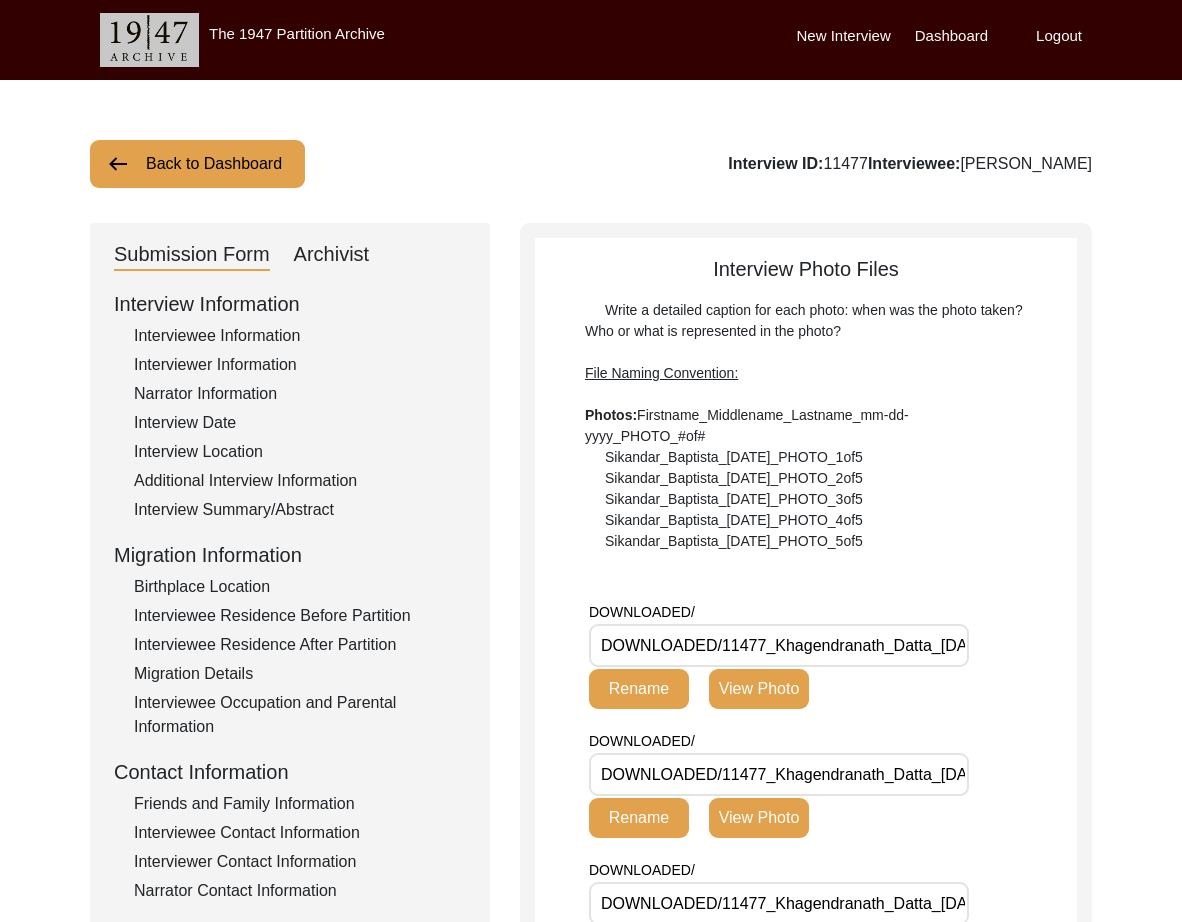 drag, startPoint x: 303, startPoint y: 253, endPoint x: 327, endPoint y: 277, distance: 33.941124 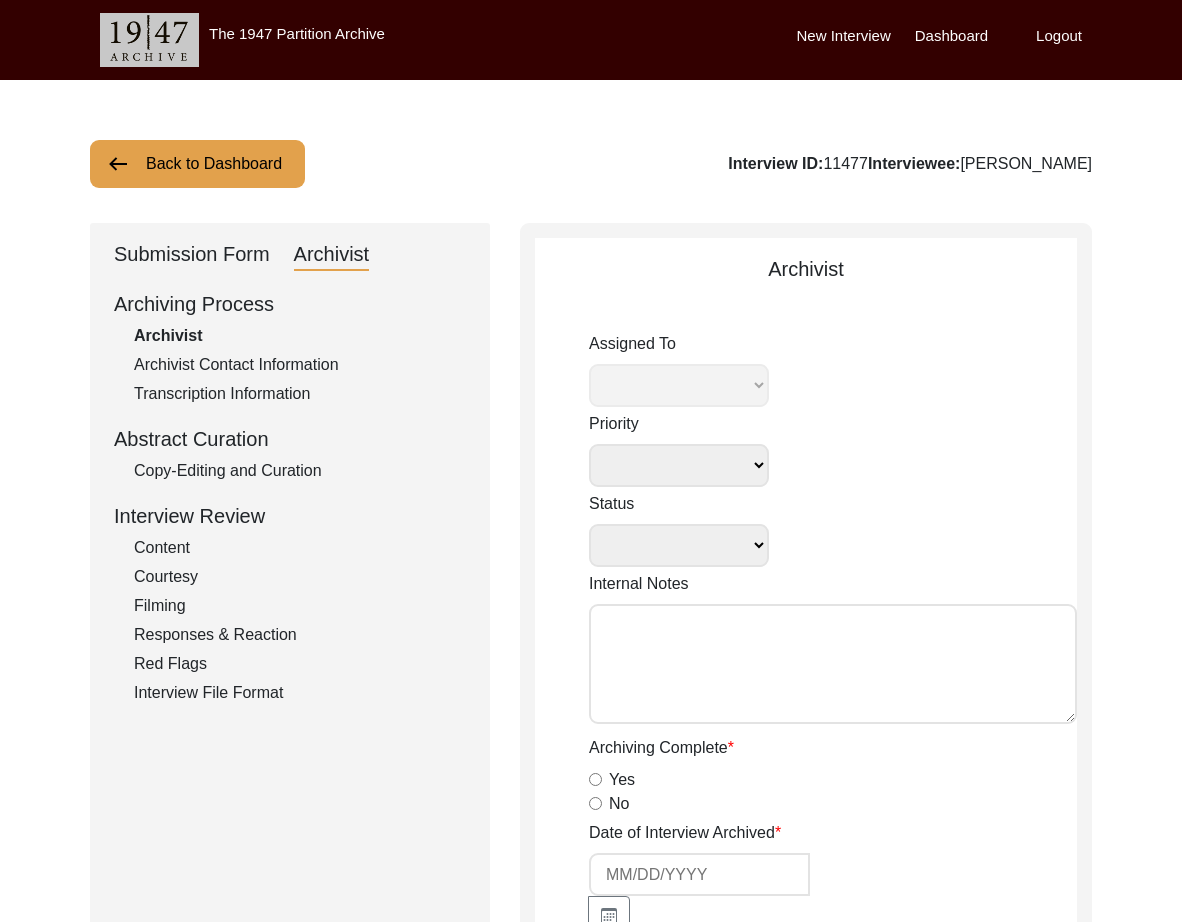 select 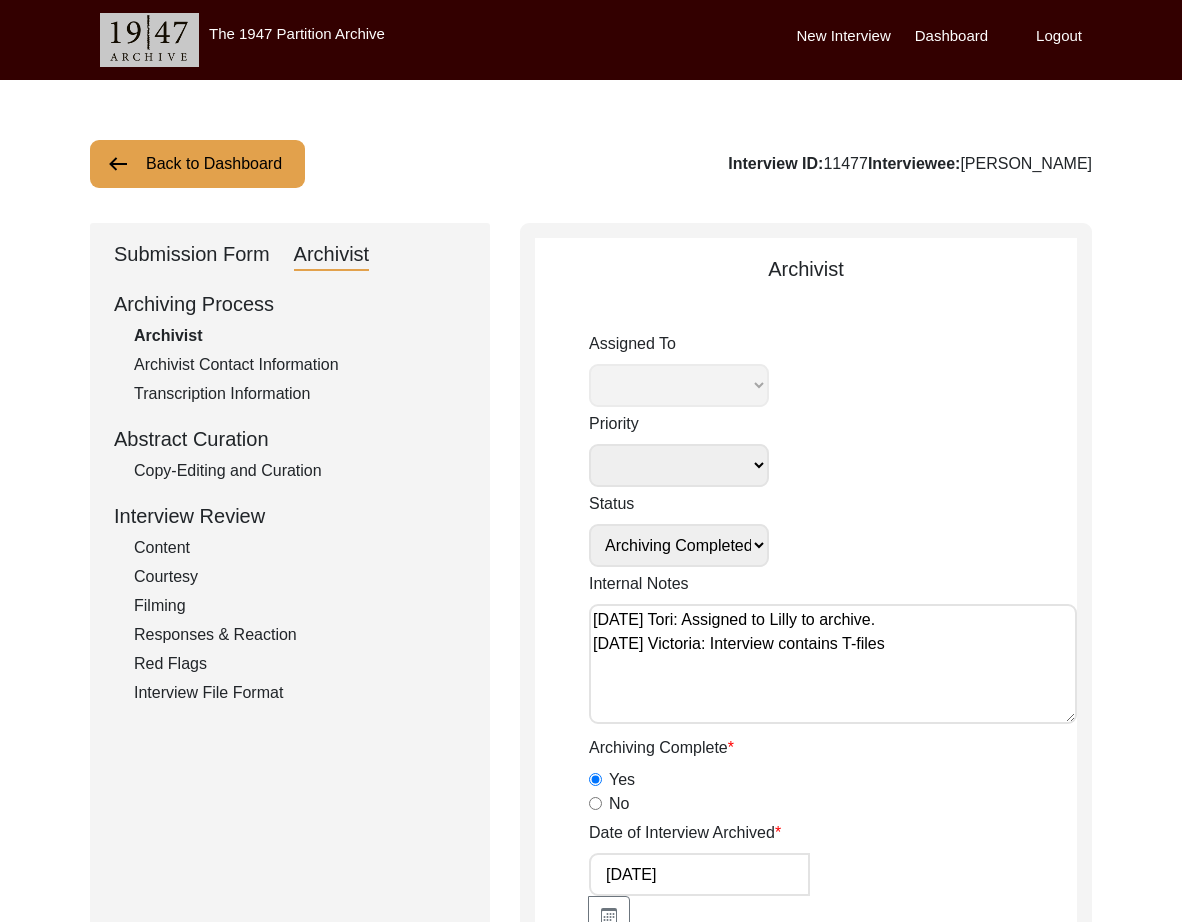 select on "507" 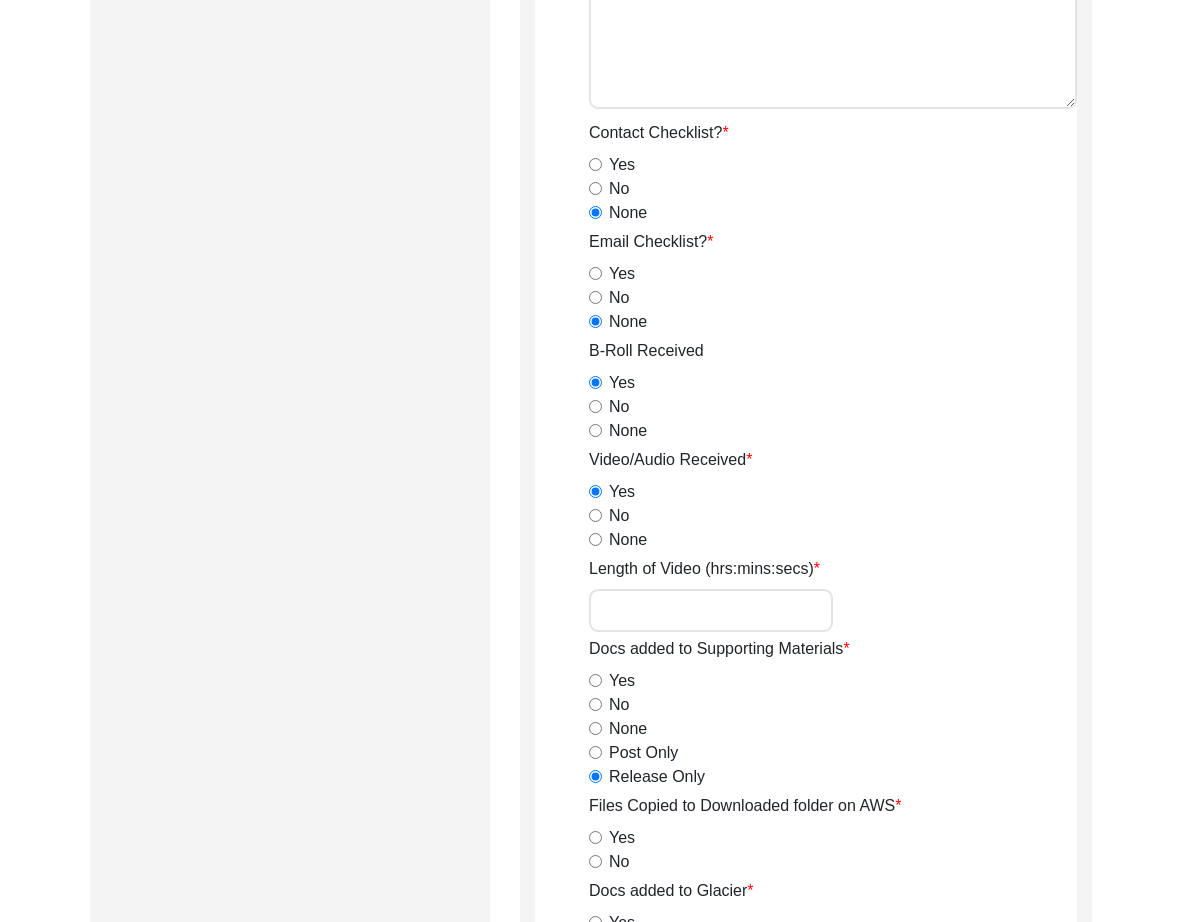 scroll, scrollTop: 1905, scrollLeft: 0, axis: vertical 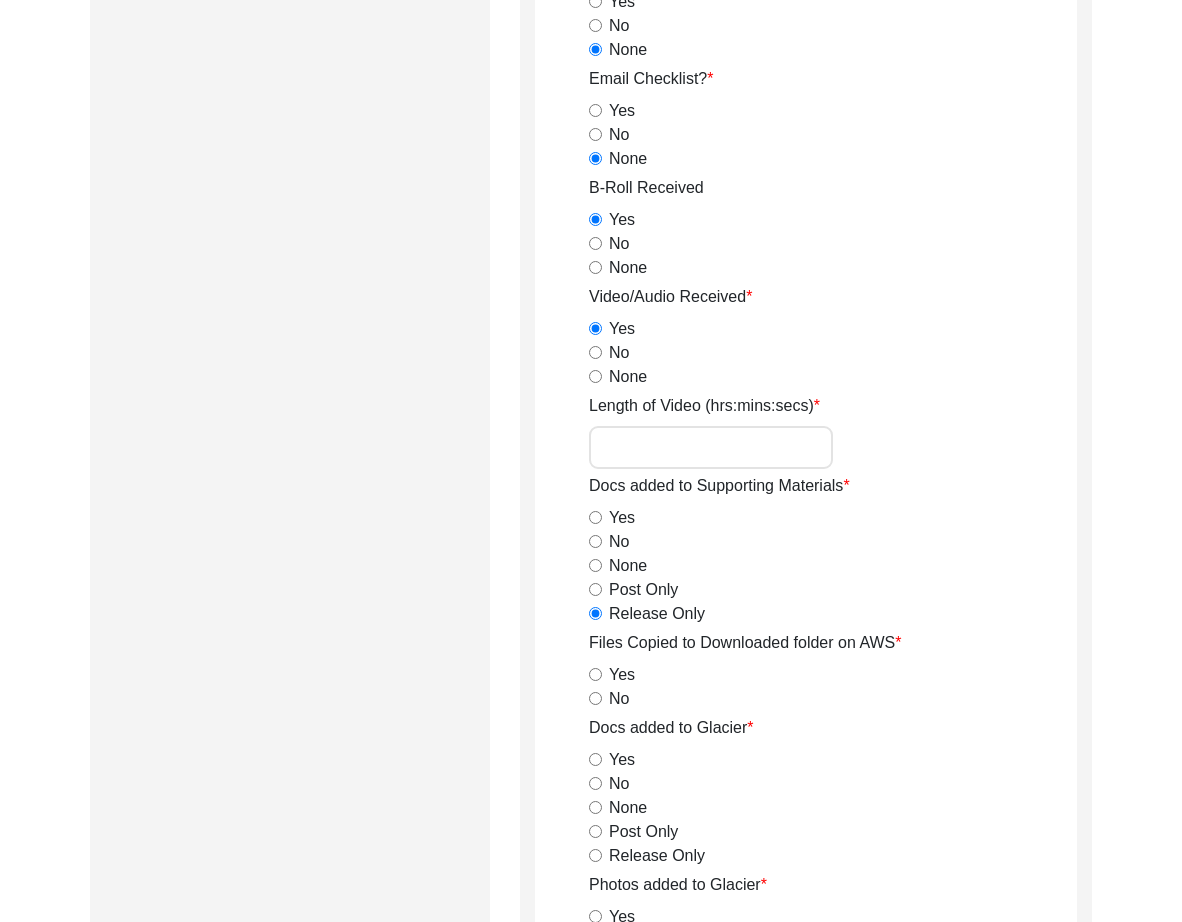 click on "Length of Video (hrs:mins:secs)" at bounding box center [711, 447] 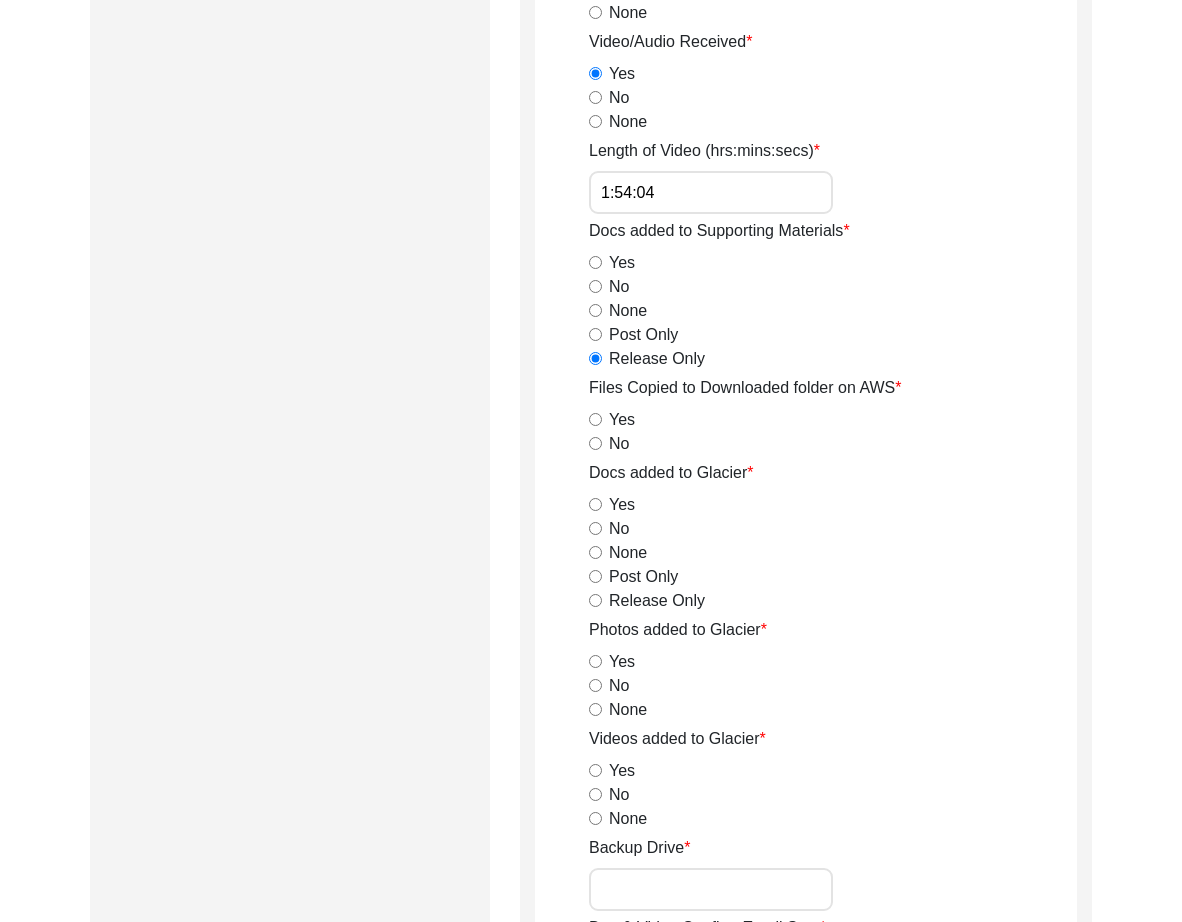 scroll, scrollTop: 2161, scrollLeft: 0, axis: vertical 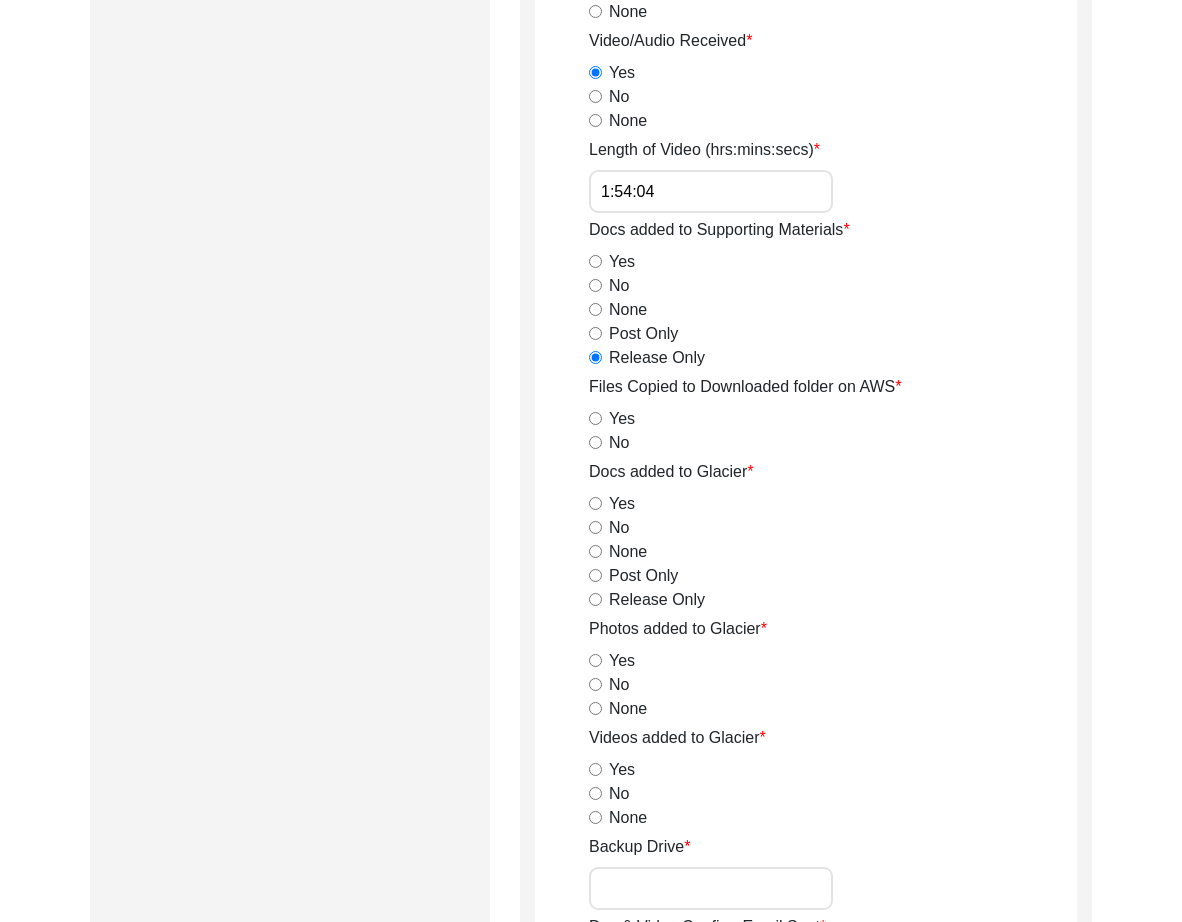 type on "1:54:04" 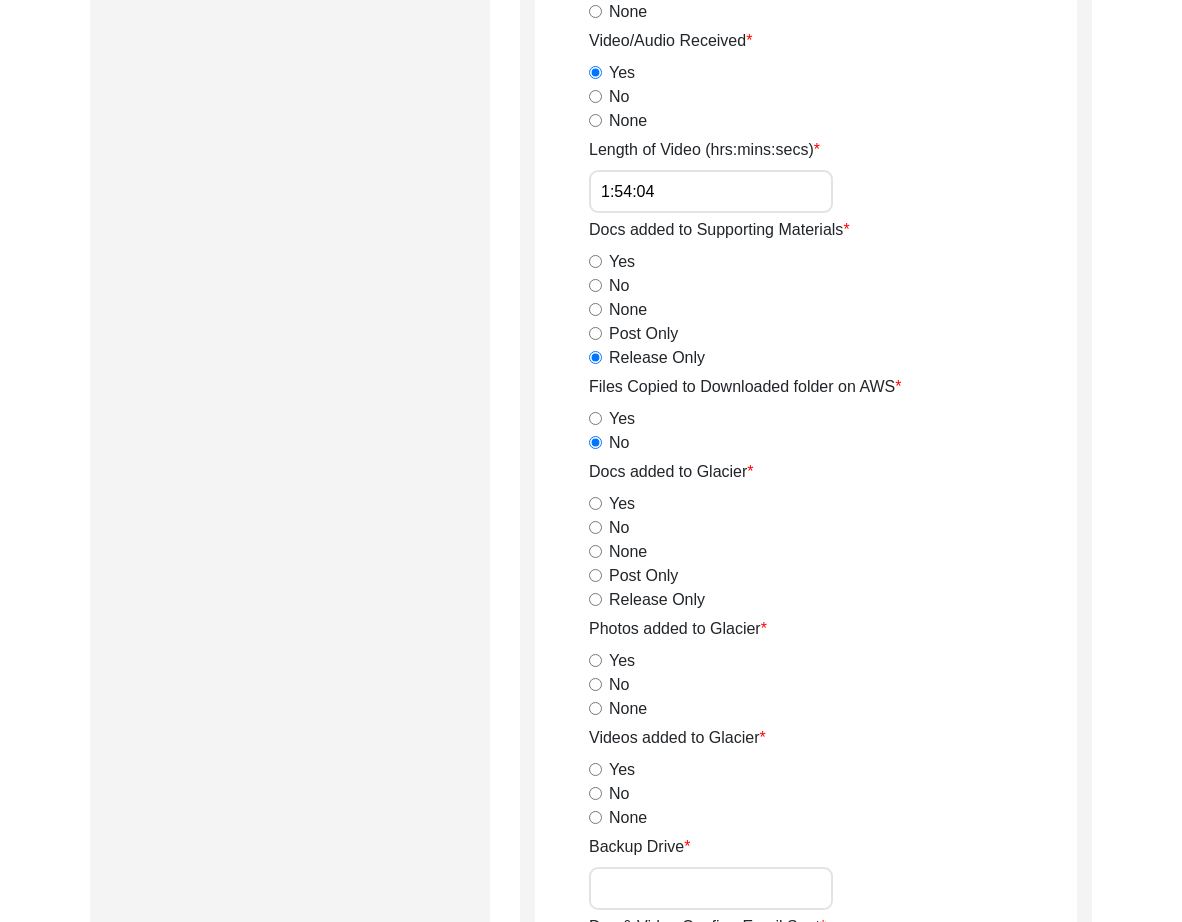 click on "Post Only" at bounding box center (595, 575) 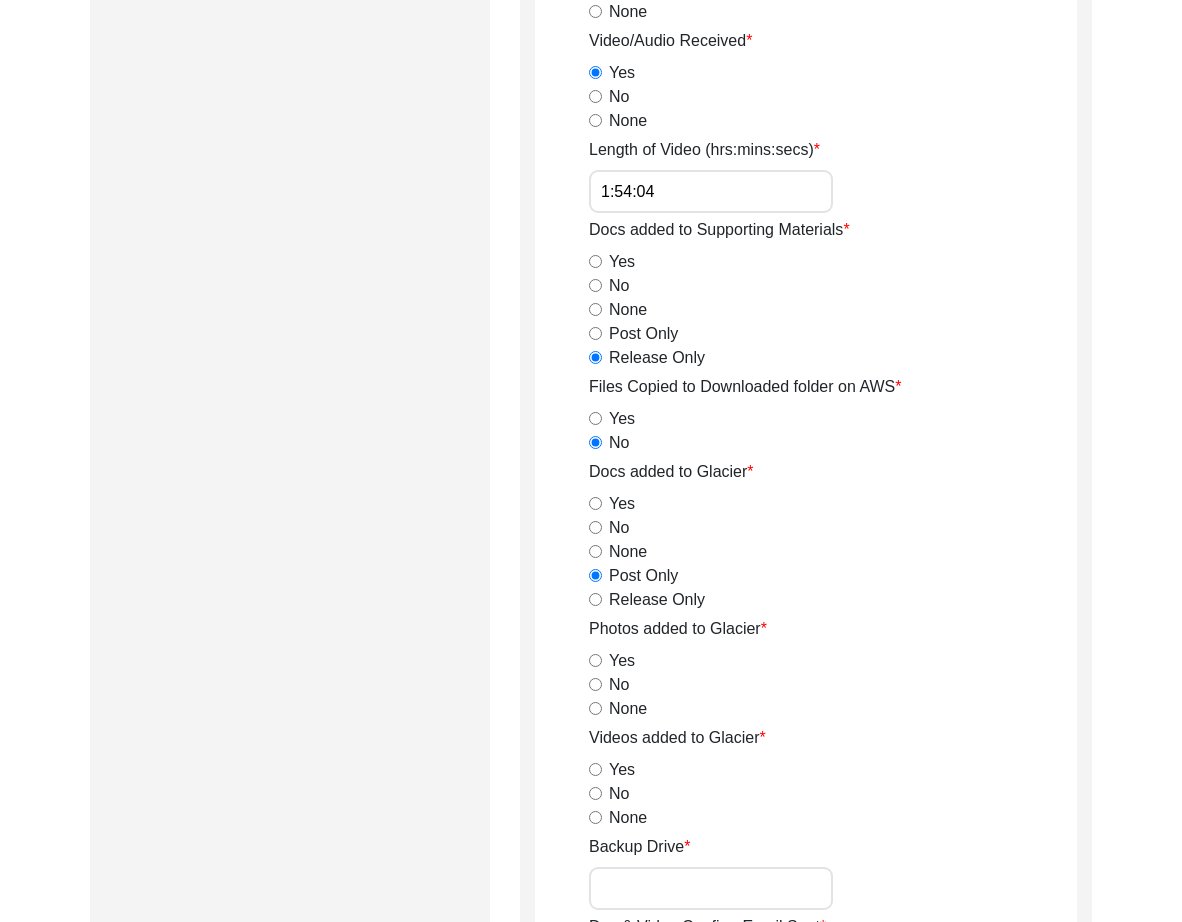 click on "Release Only" at bounding box center [595, 599] 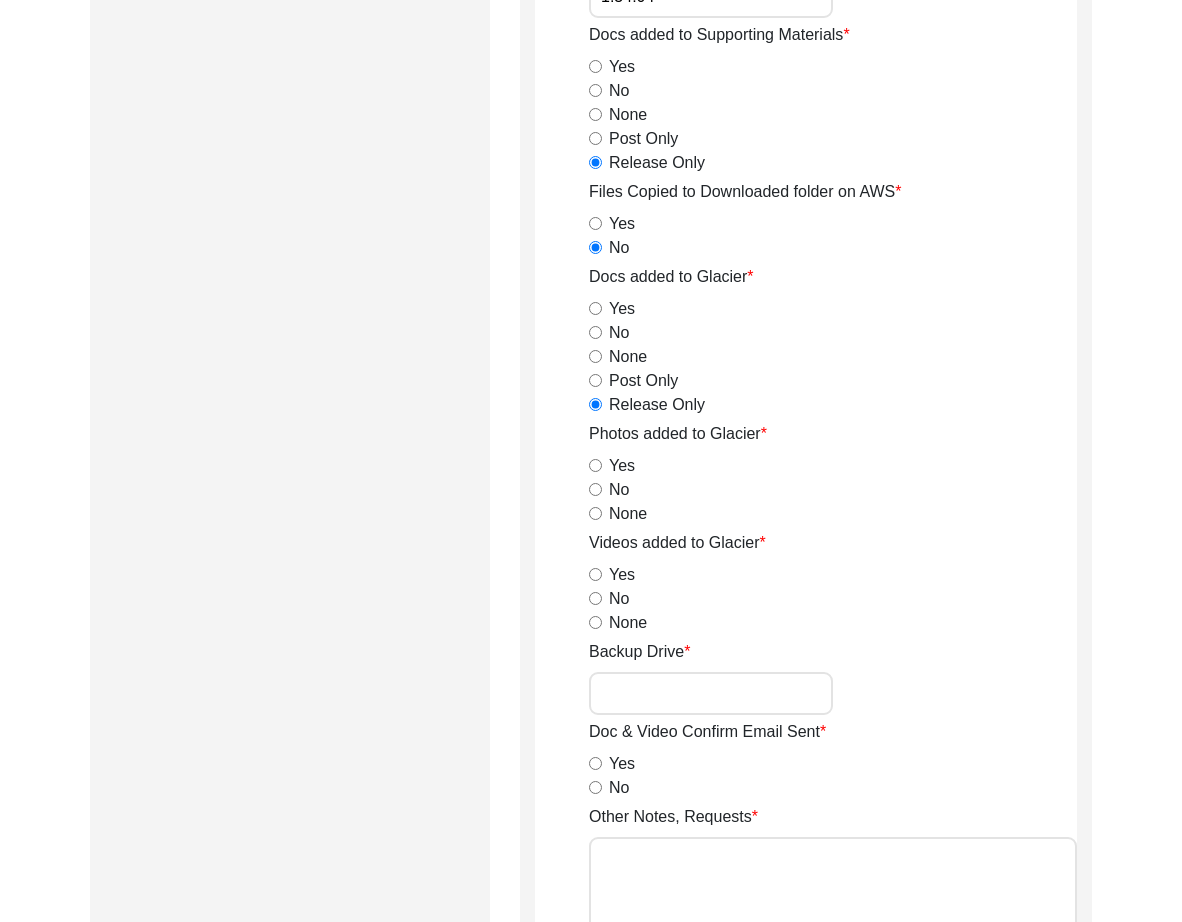scroll, scrollTop: 2360, scrollLeft: 0, axis: vertical 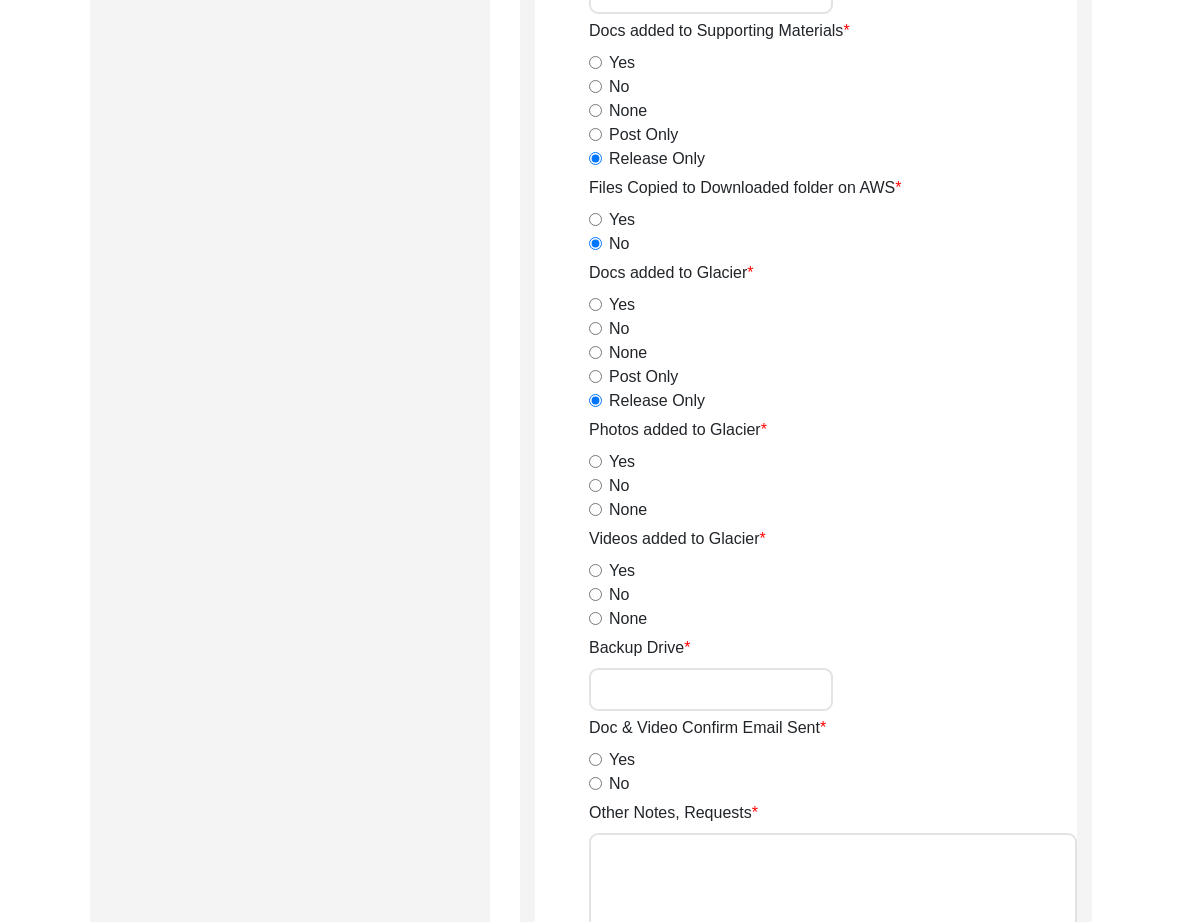click on "Yes" at bounding box center (595, 461) 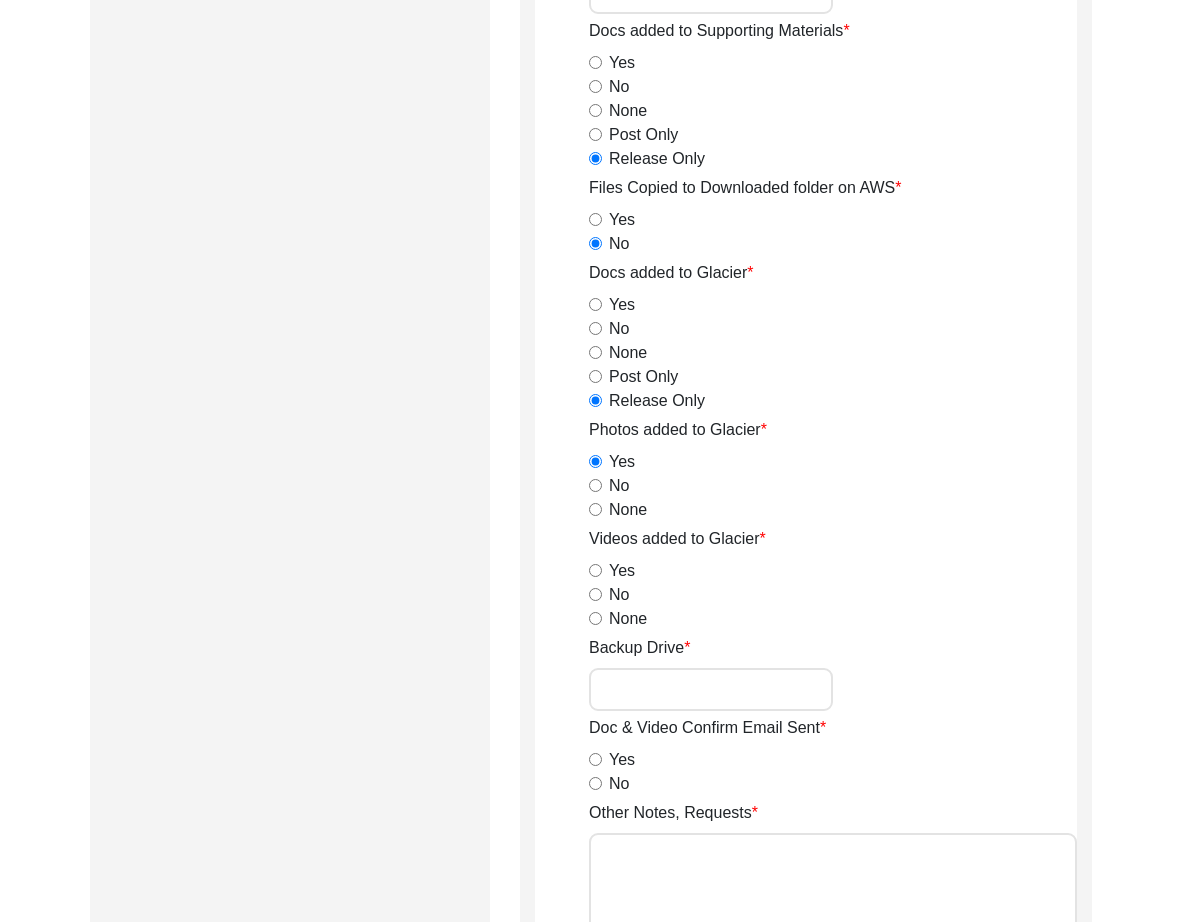 click on "Yes" at bounding box center (595, 570) 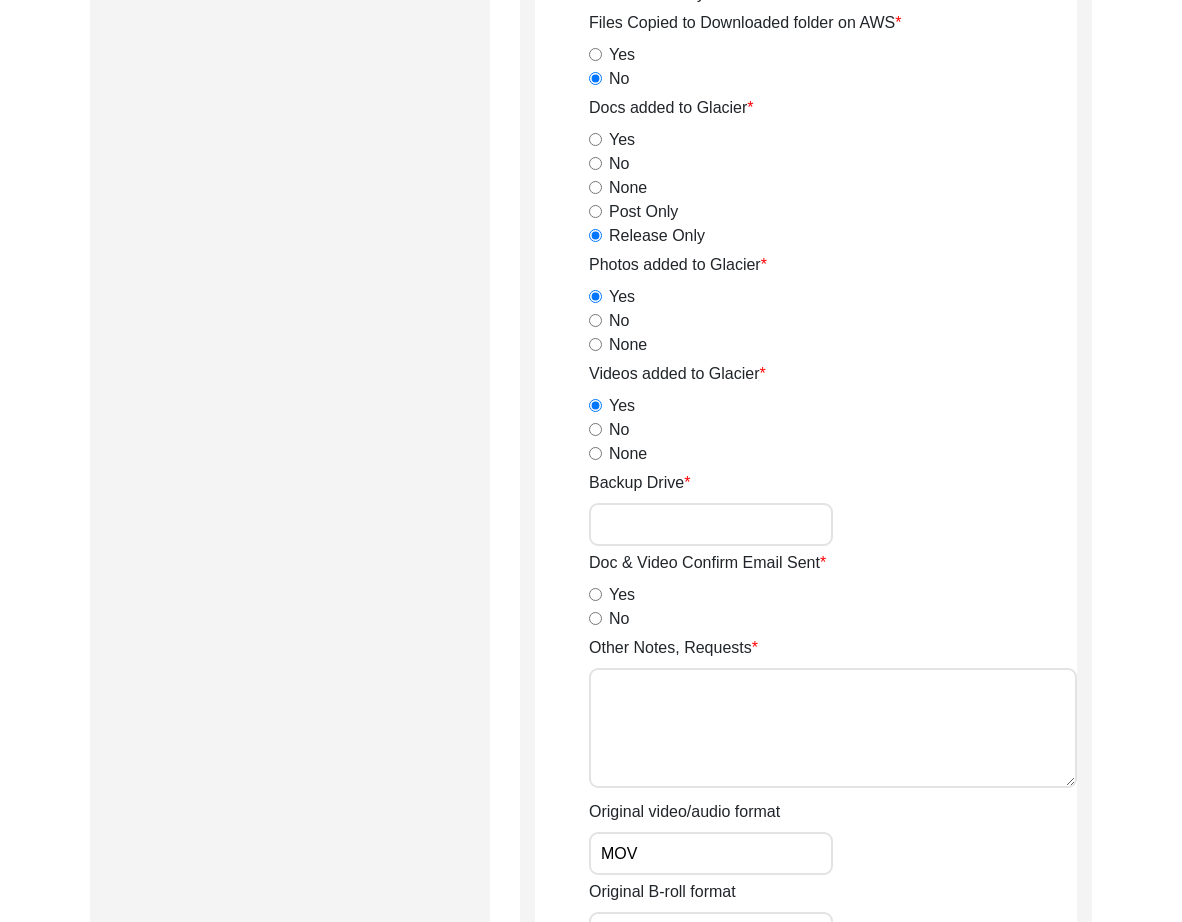 scroll, scrollTop: 2526, scrollLeft: 0, axis: vertical 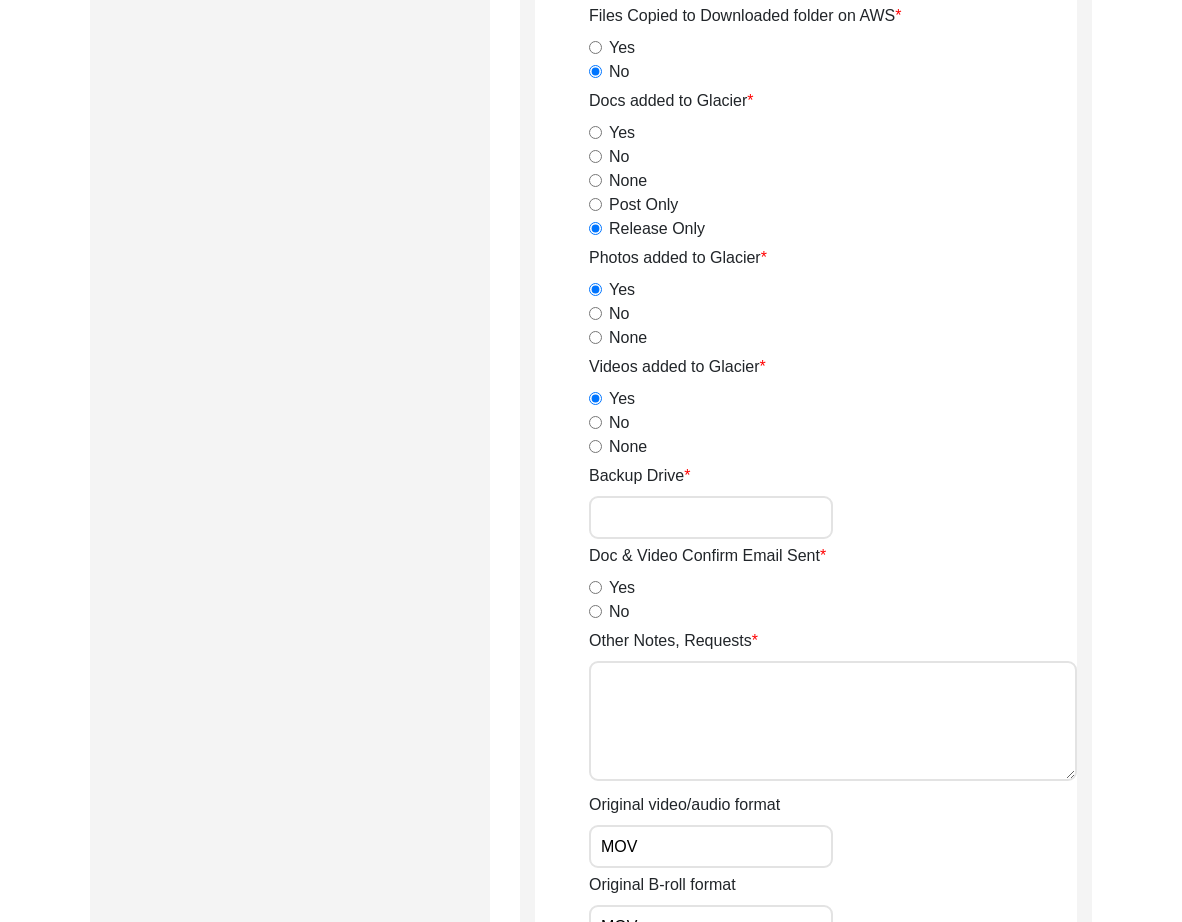 click on "No" at bounding box center [595, 611] 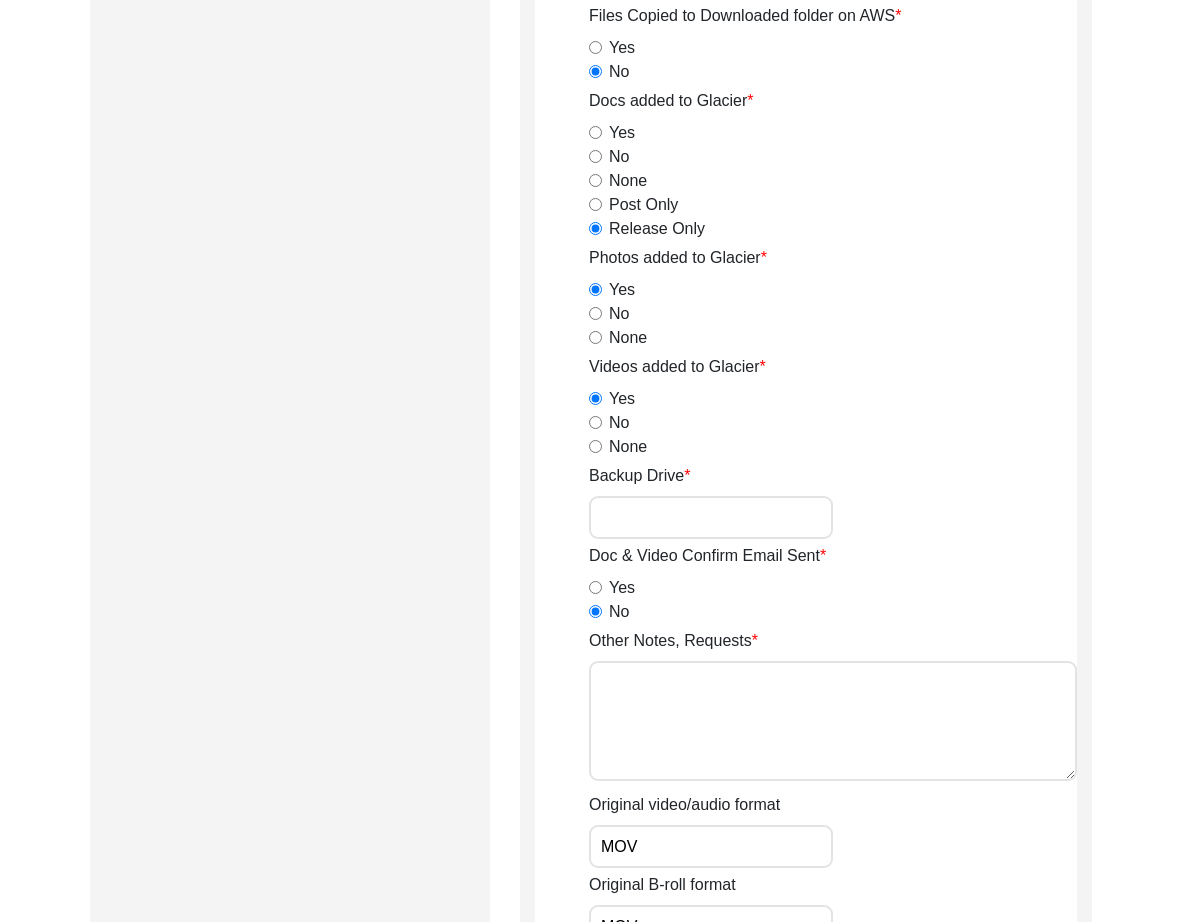 scroll, scrollTop: 2525, scrollLeft: 0, axis: vertical 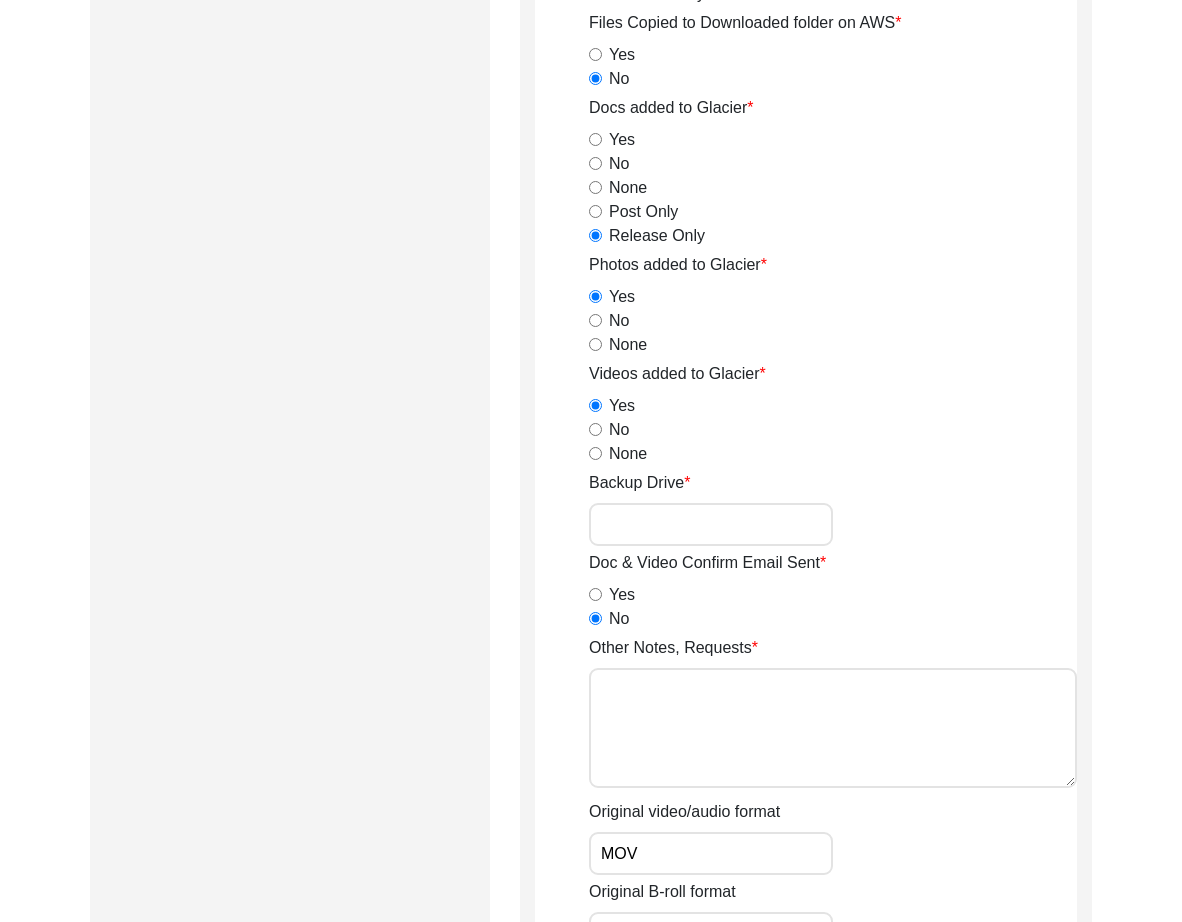 click on "Other Notes, Requests" at bounding box center (833, 728) 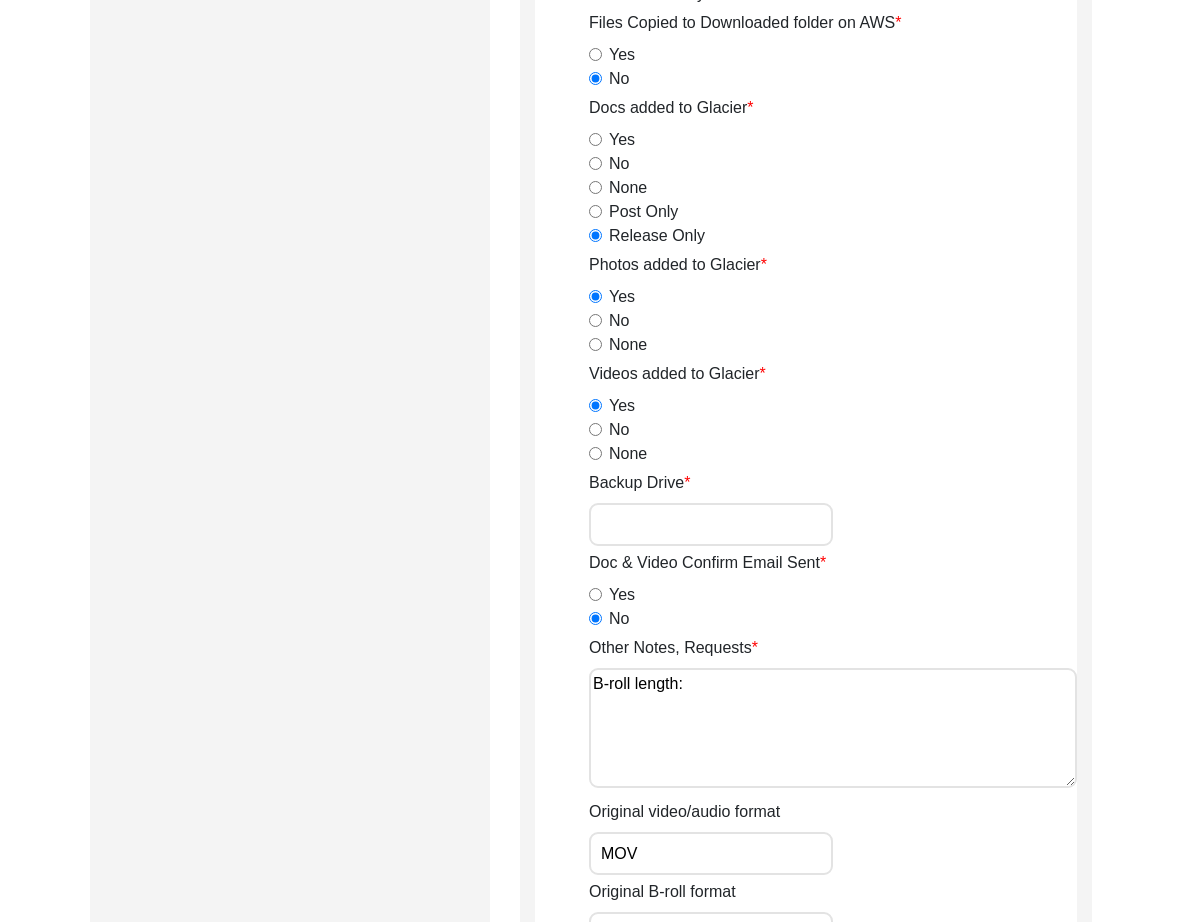 scroll, scrollTop: 2522, scrollLeft: 0, axis: vertical 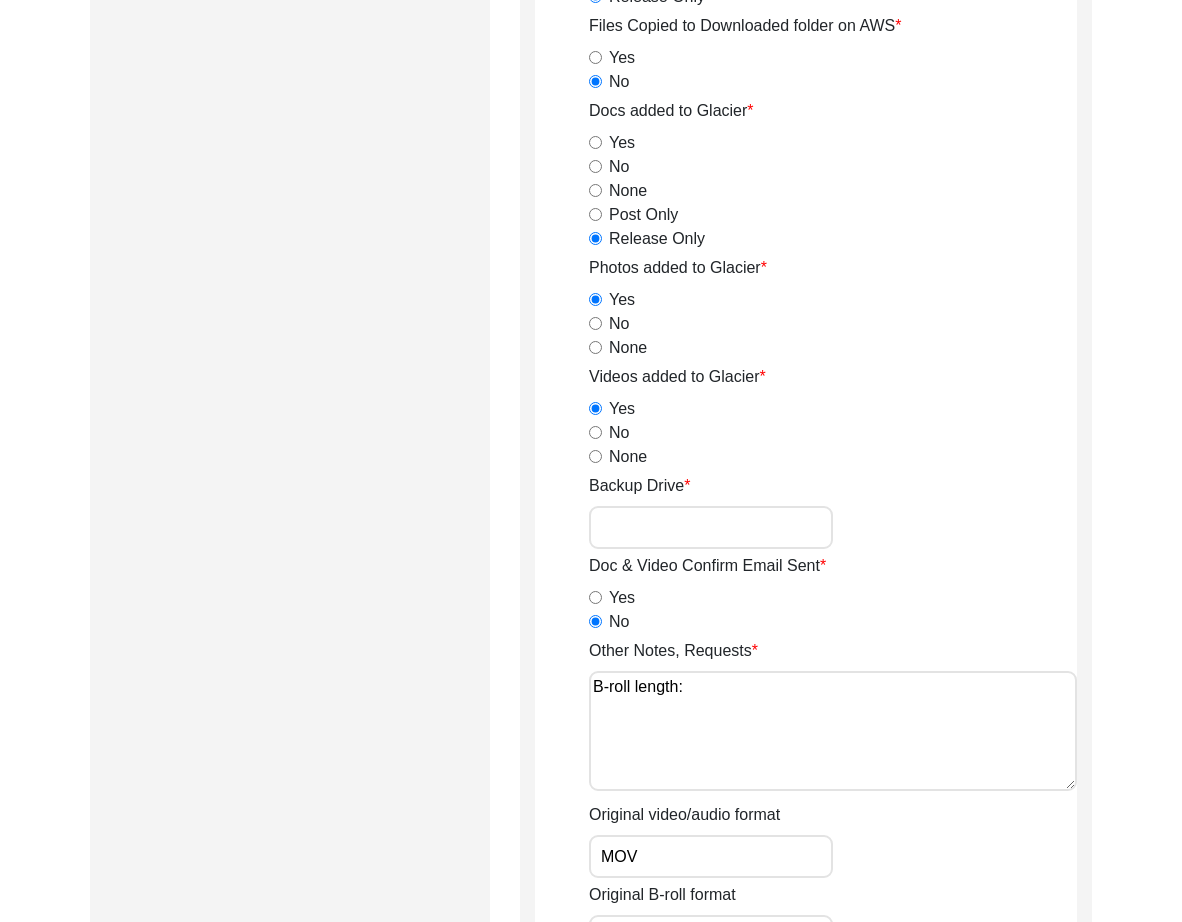 paste on "0:04:49" 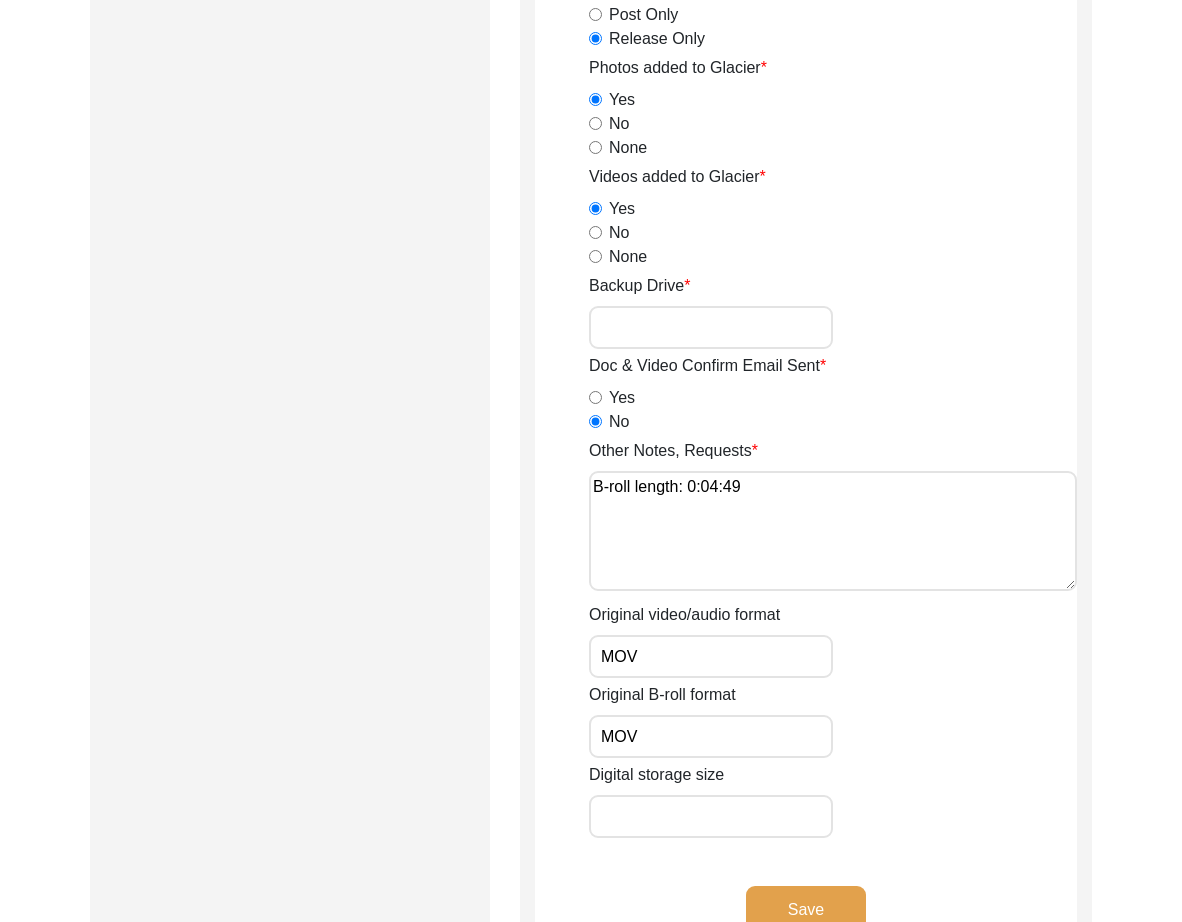 scroll, scrollTop: 2730, scrollLeft: 0, axis: vertical 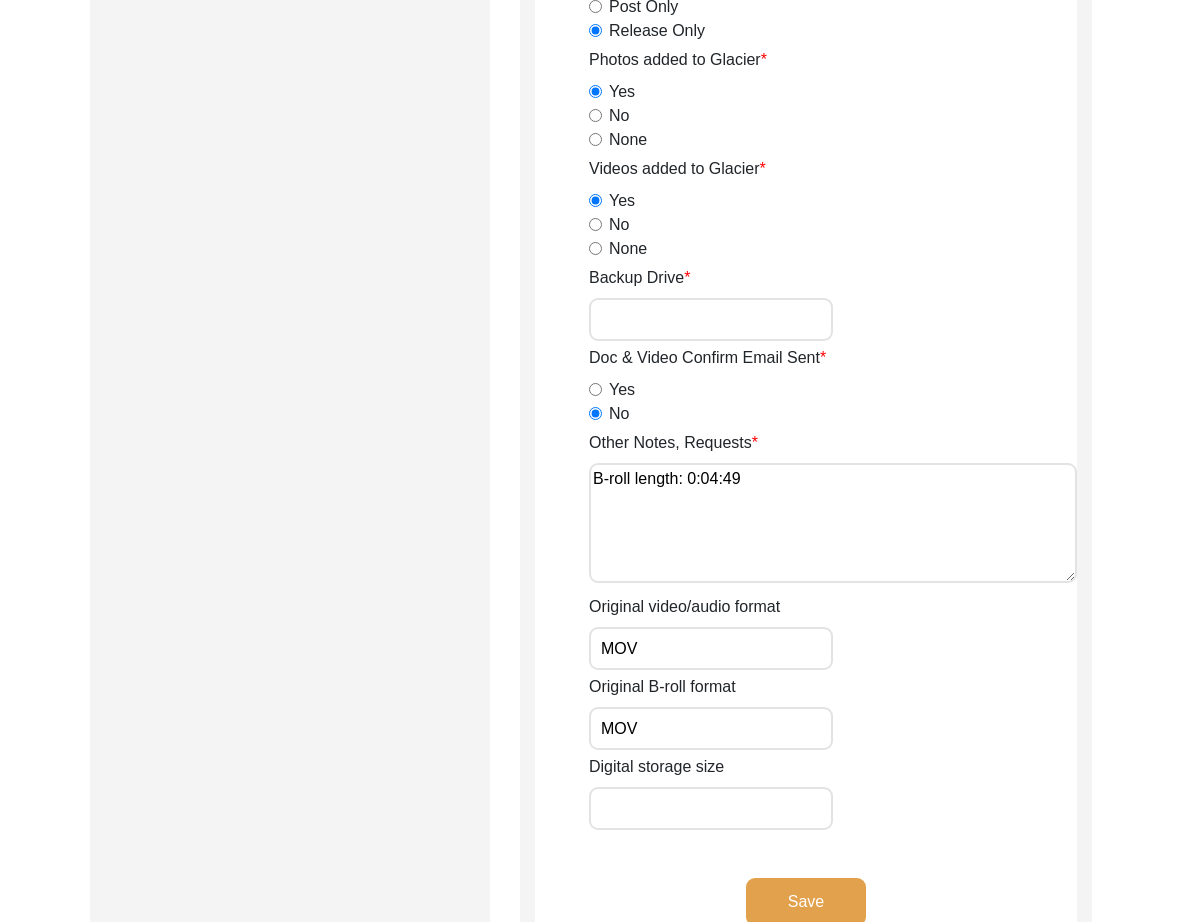 click on "Digital storage size" at bounding box center (711, 808) 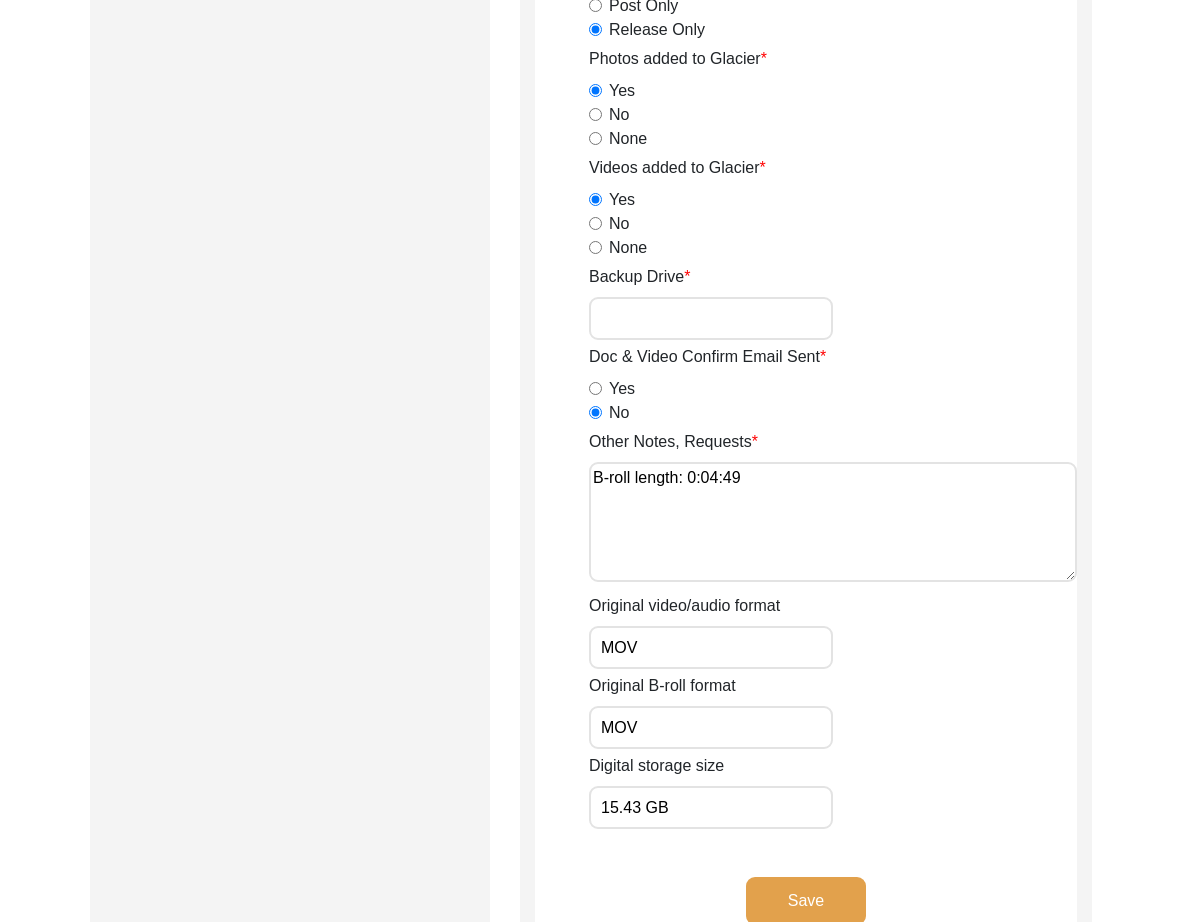 scroll, scrollTop: 2732, scrollLeft: 0, axis: vertical 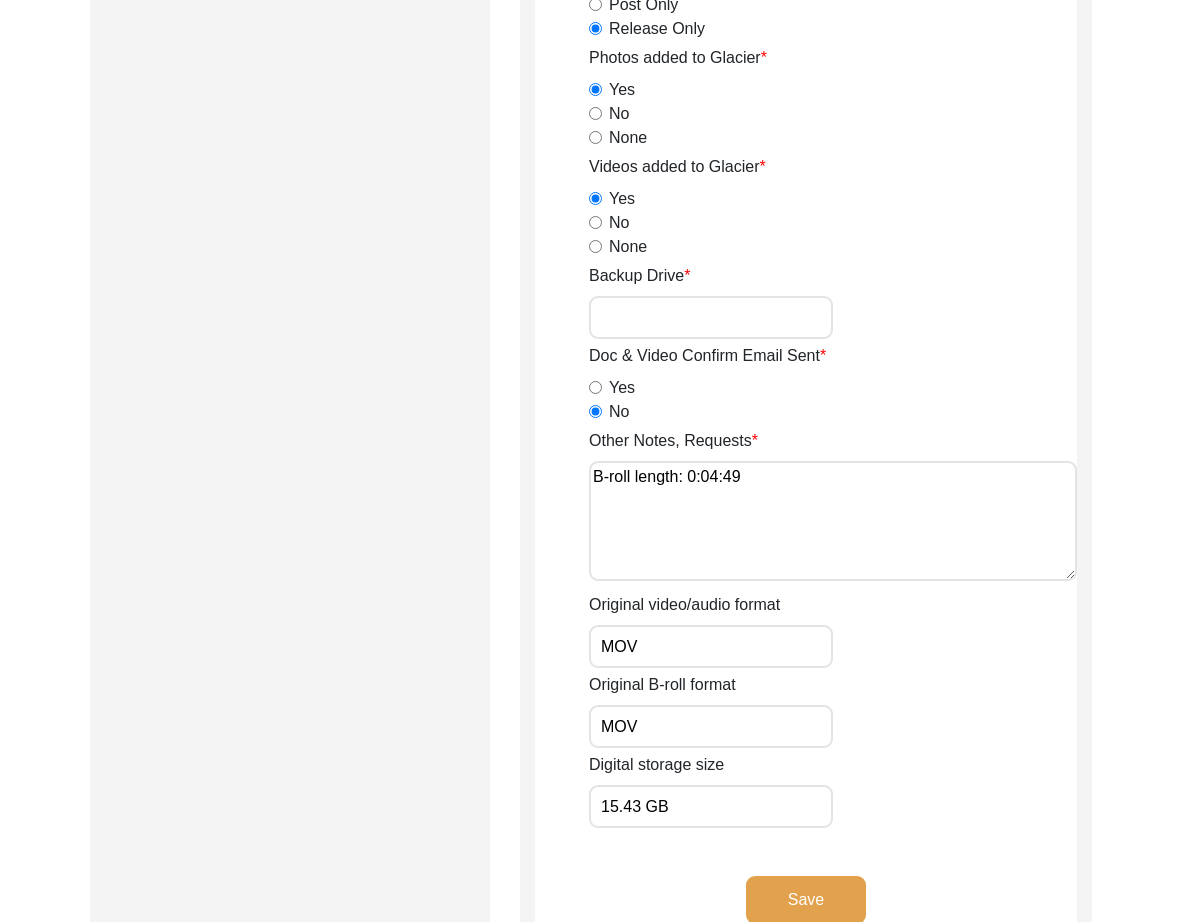 click on "Save" 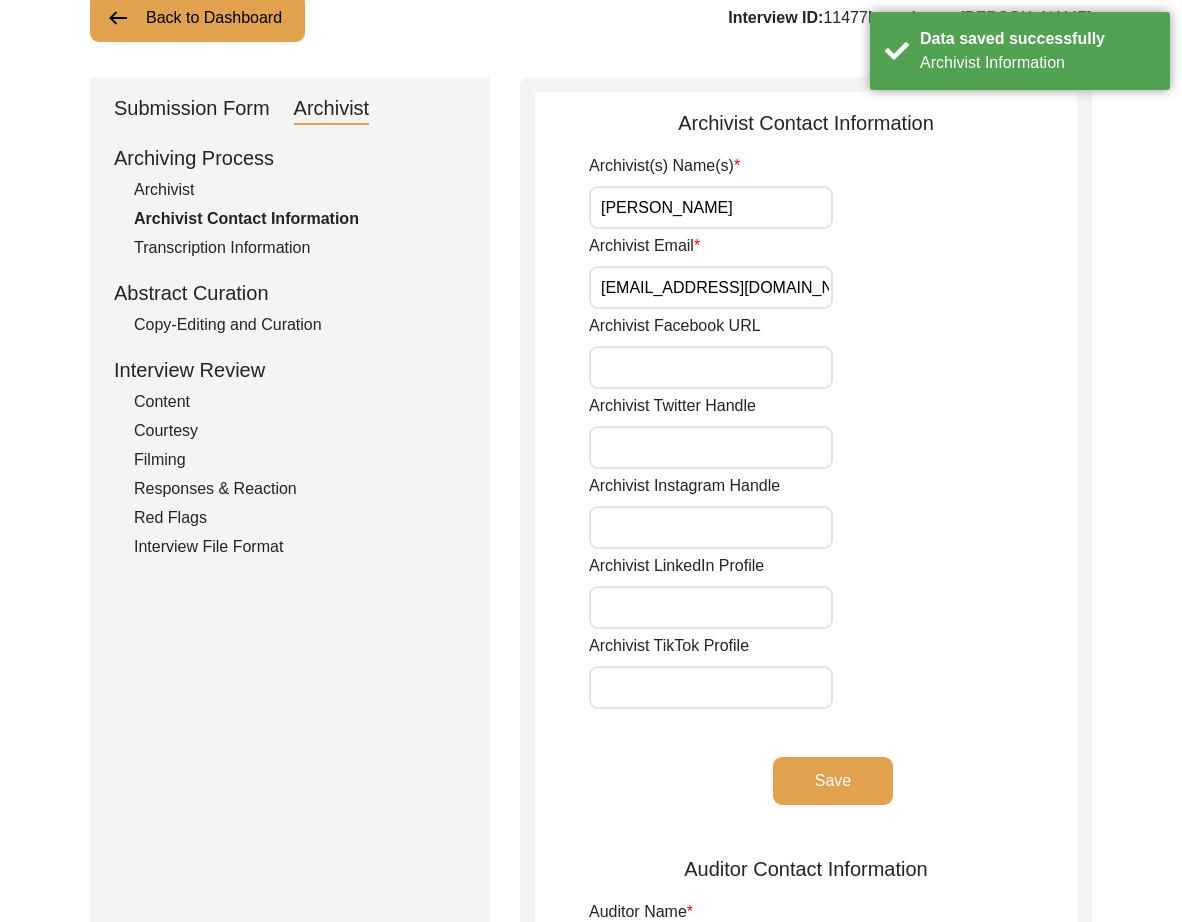 scroll, scrollTop: 0, scrollLeft: 0, axis: both 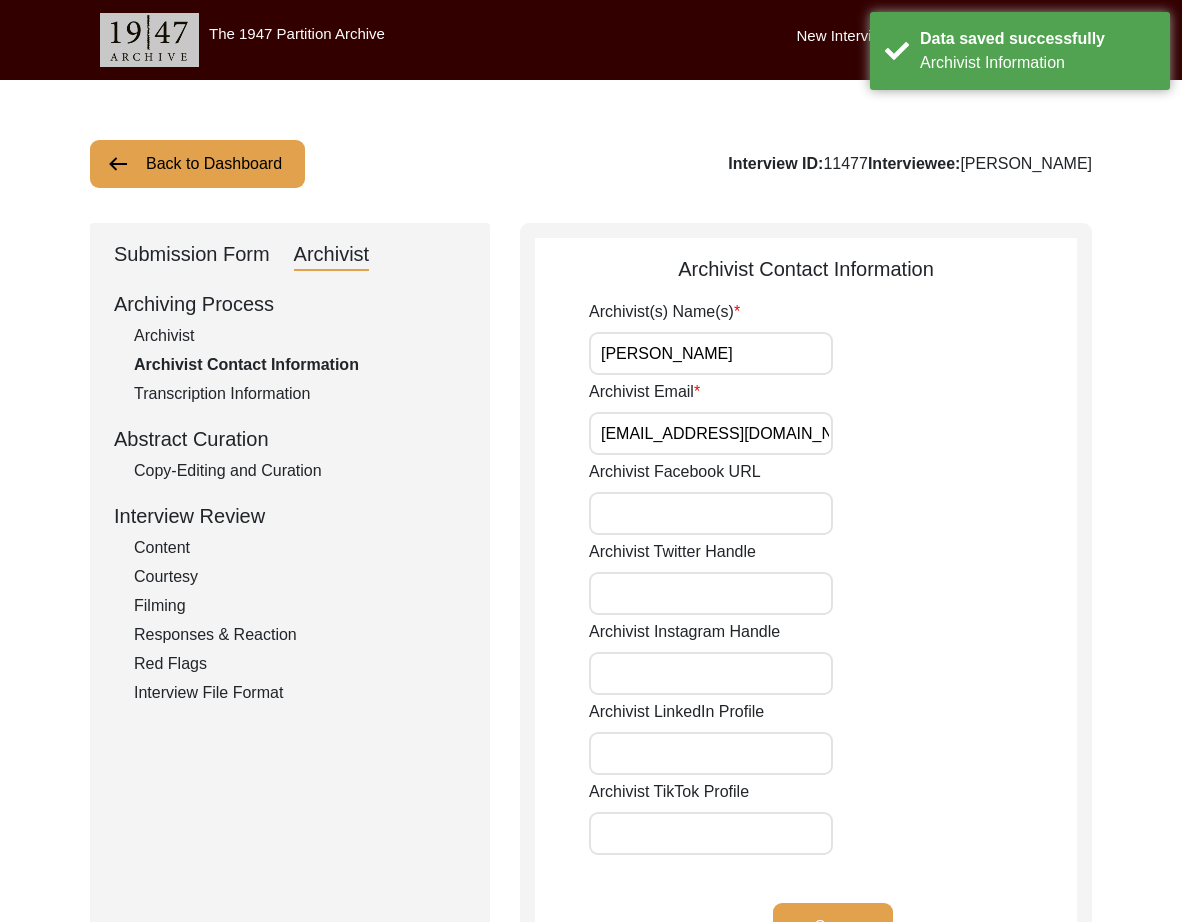 click on "Archivist" 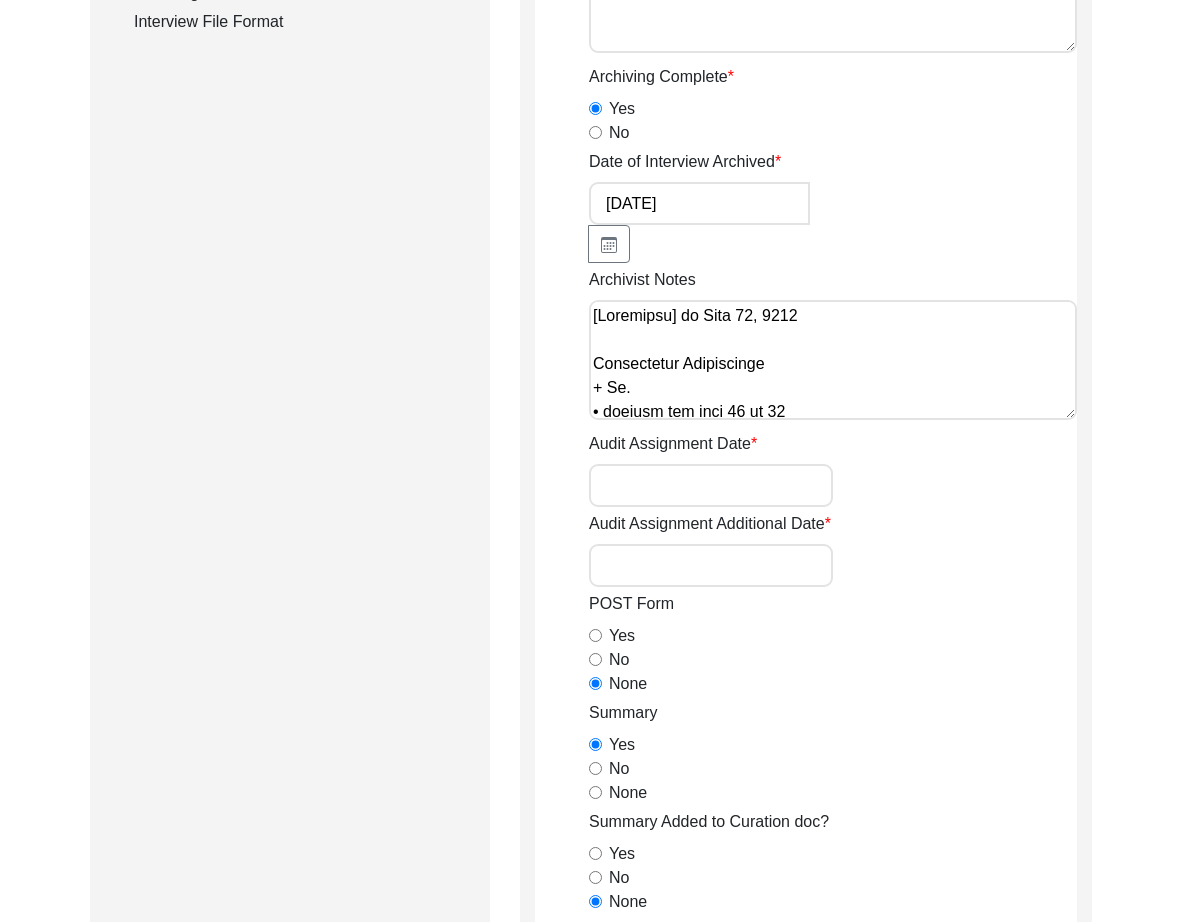 scroll, scrollTop: 848, scrollLeft: 0, axis: vertical 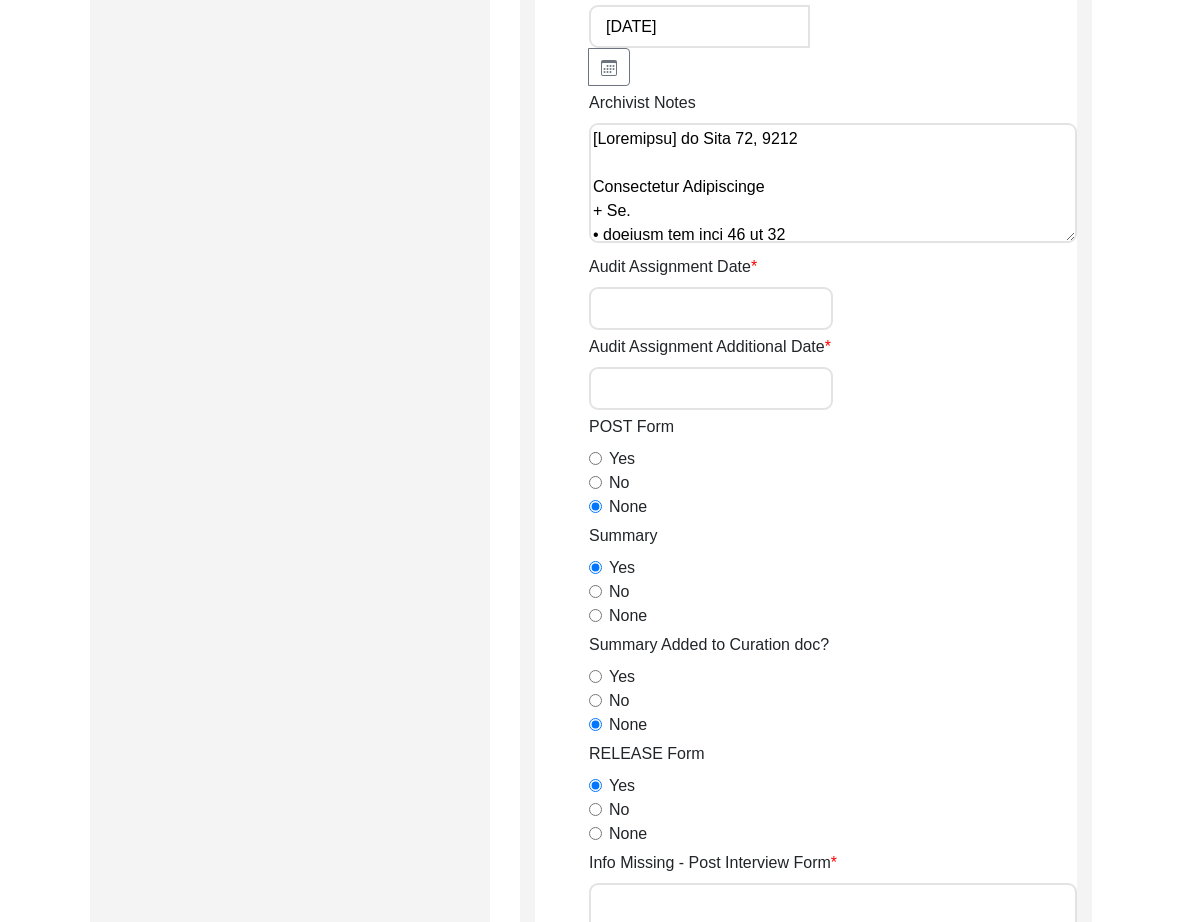 click on "Archivist Notes" at bounding box center [833, 183] 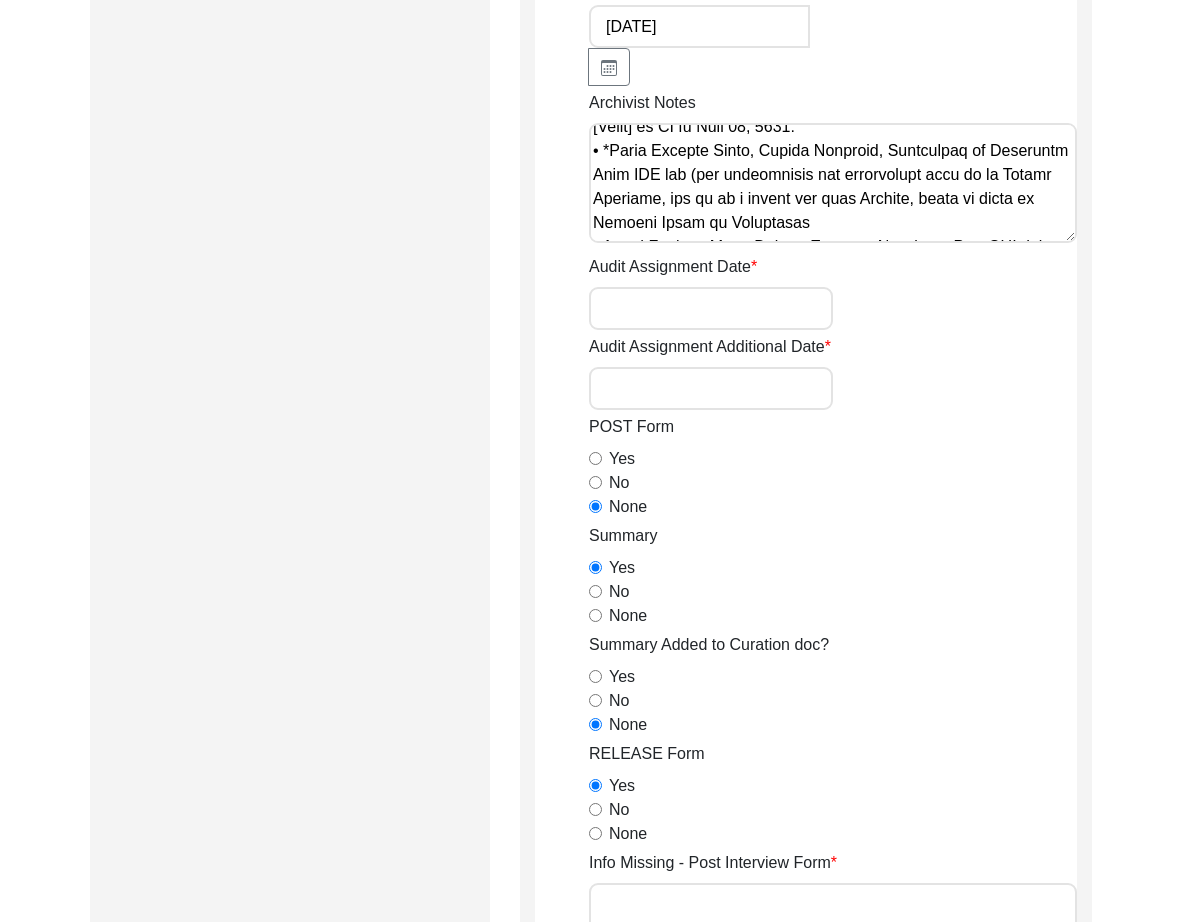 scroll, scrollTop: 1424, scrollLeft: 0, axis: vertical 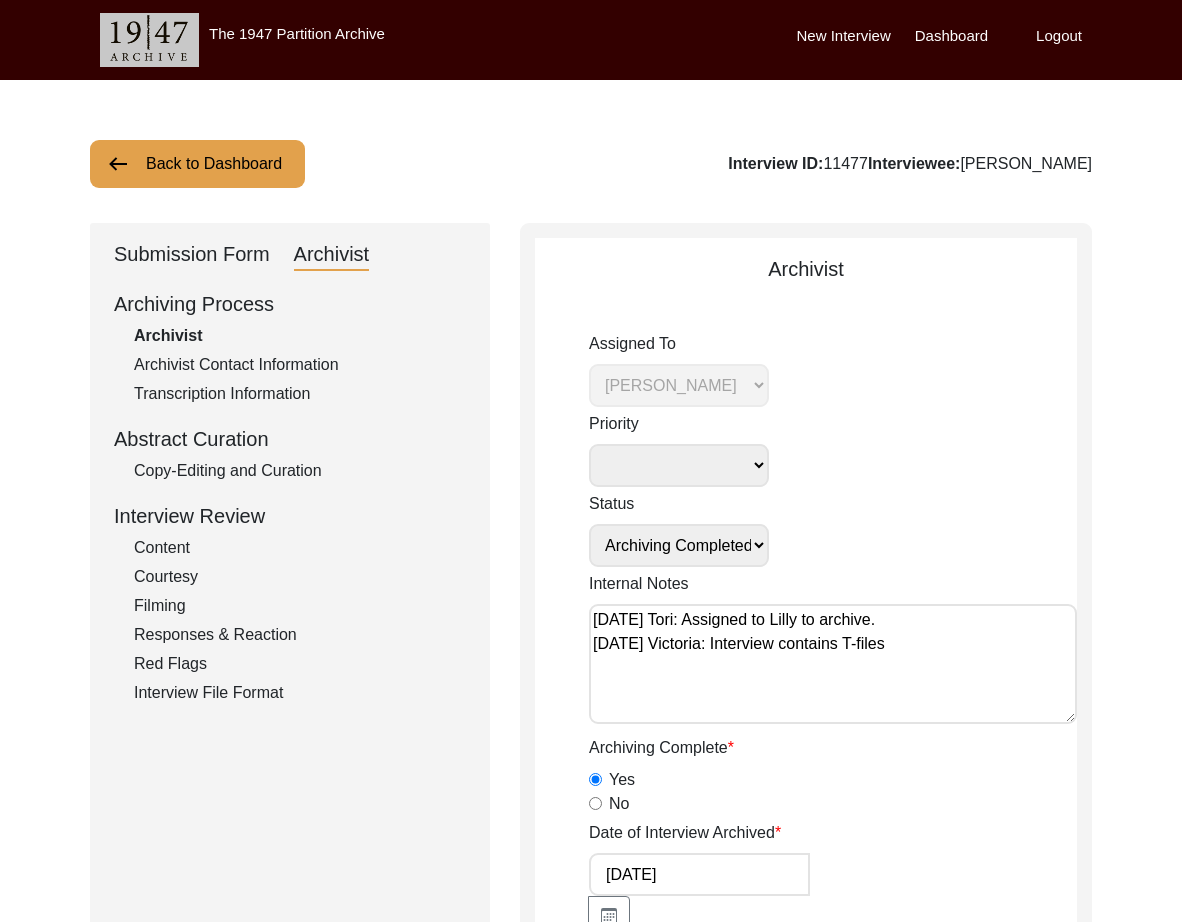 click on "Back to Dashboard" 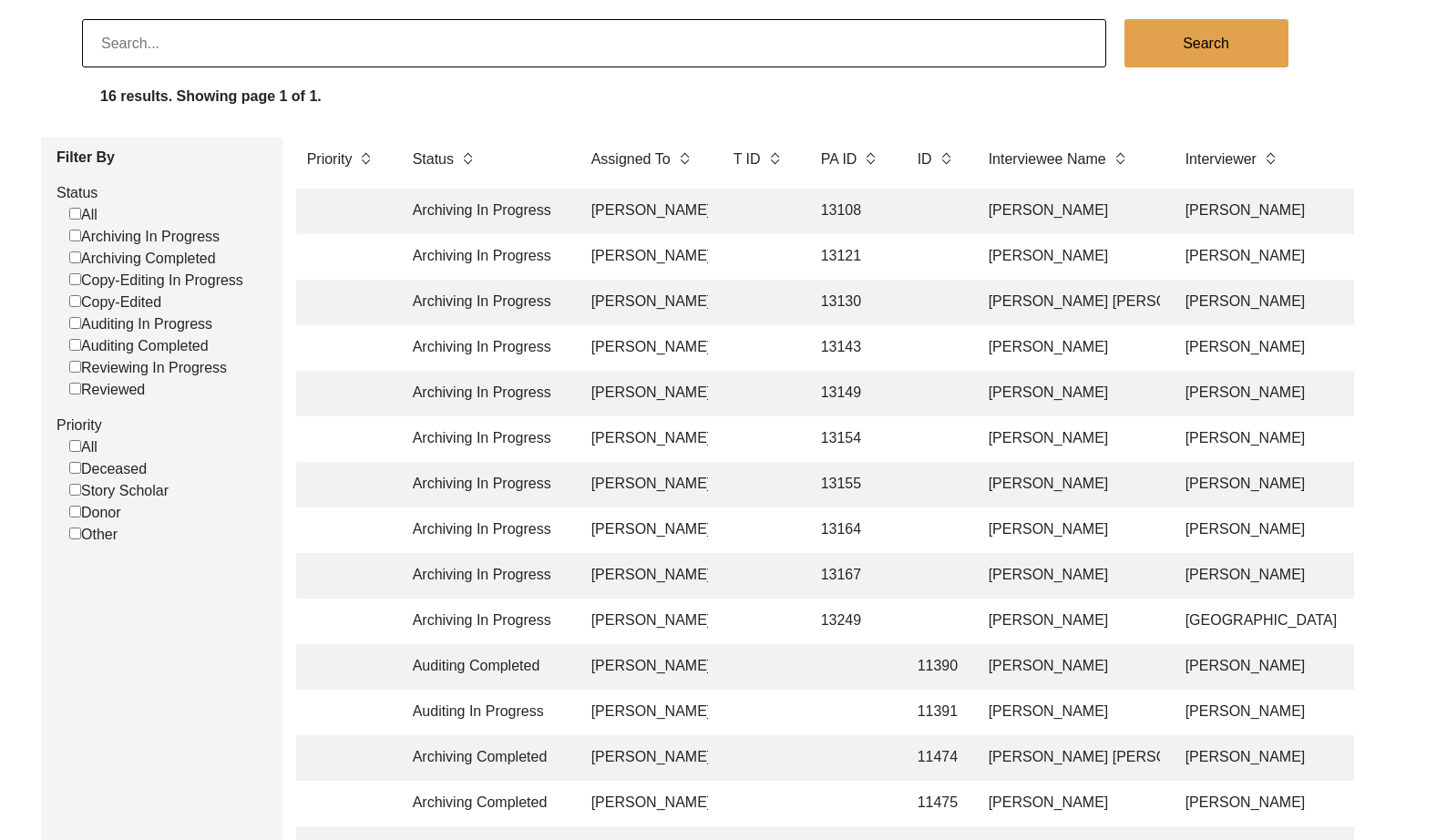 scroll, scrollTop: 148, scrollLeft: 0, axis: vertical 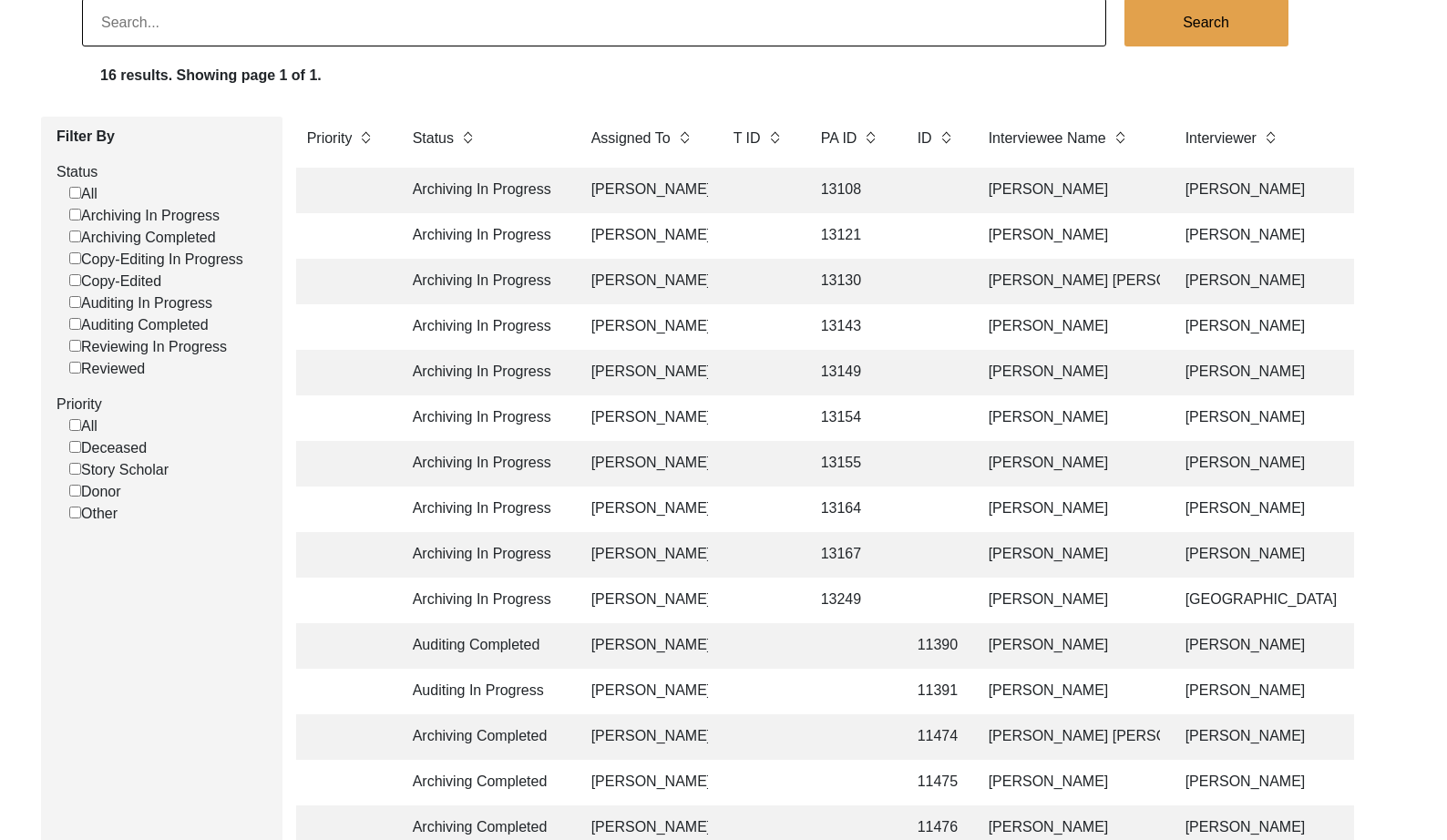click on "[PERSON_NAME]" 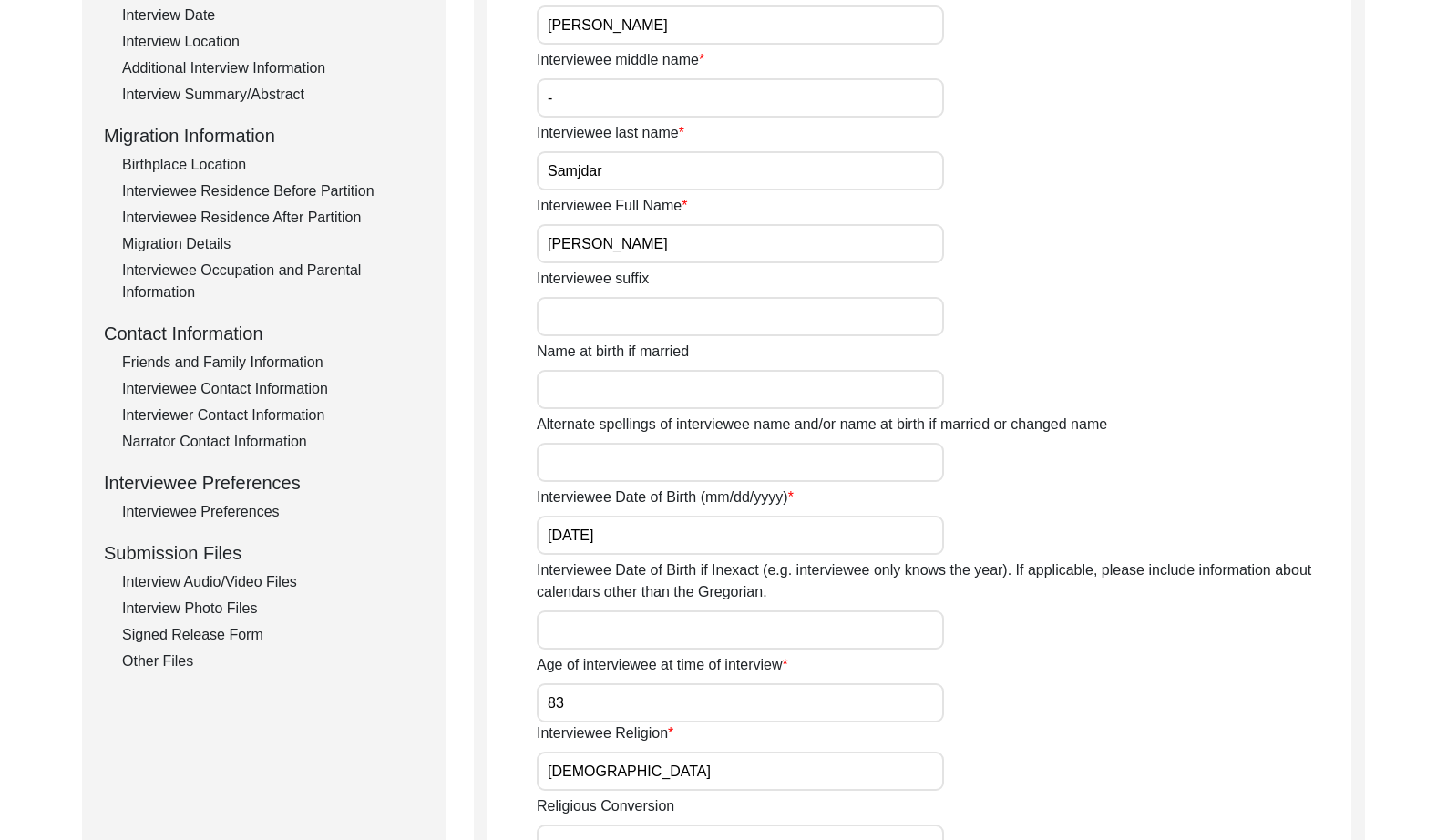 scroll, scrollTop: 0, scrollLeft: 0, axis: both 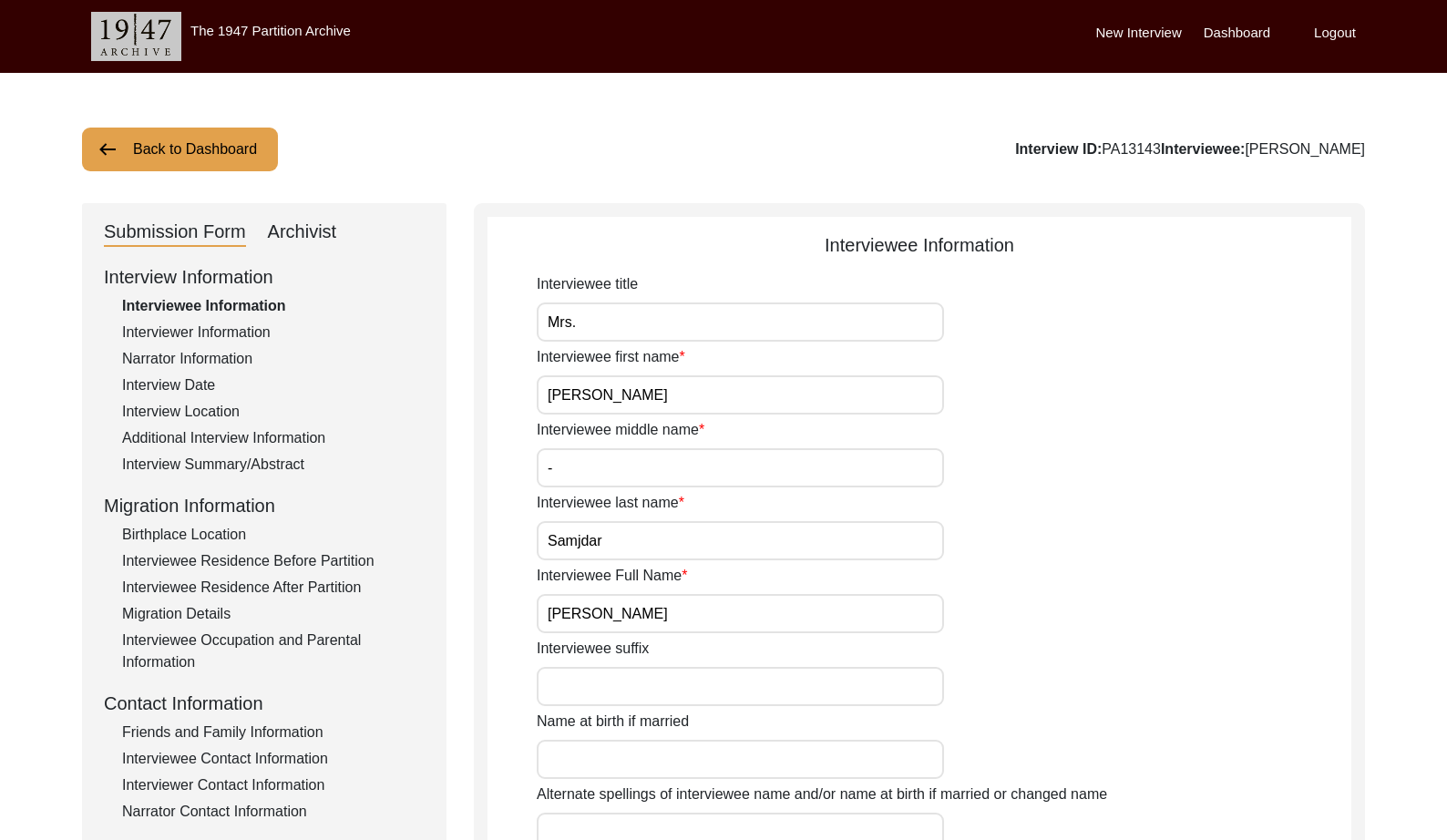 drag, startPoint x: 280, startPoint y: 210, endPoint x: 302, endPoint y: 233, distance: 31.827661 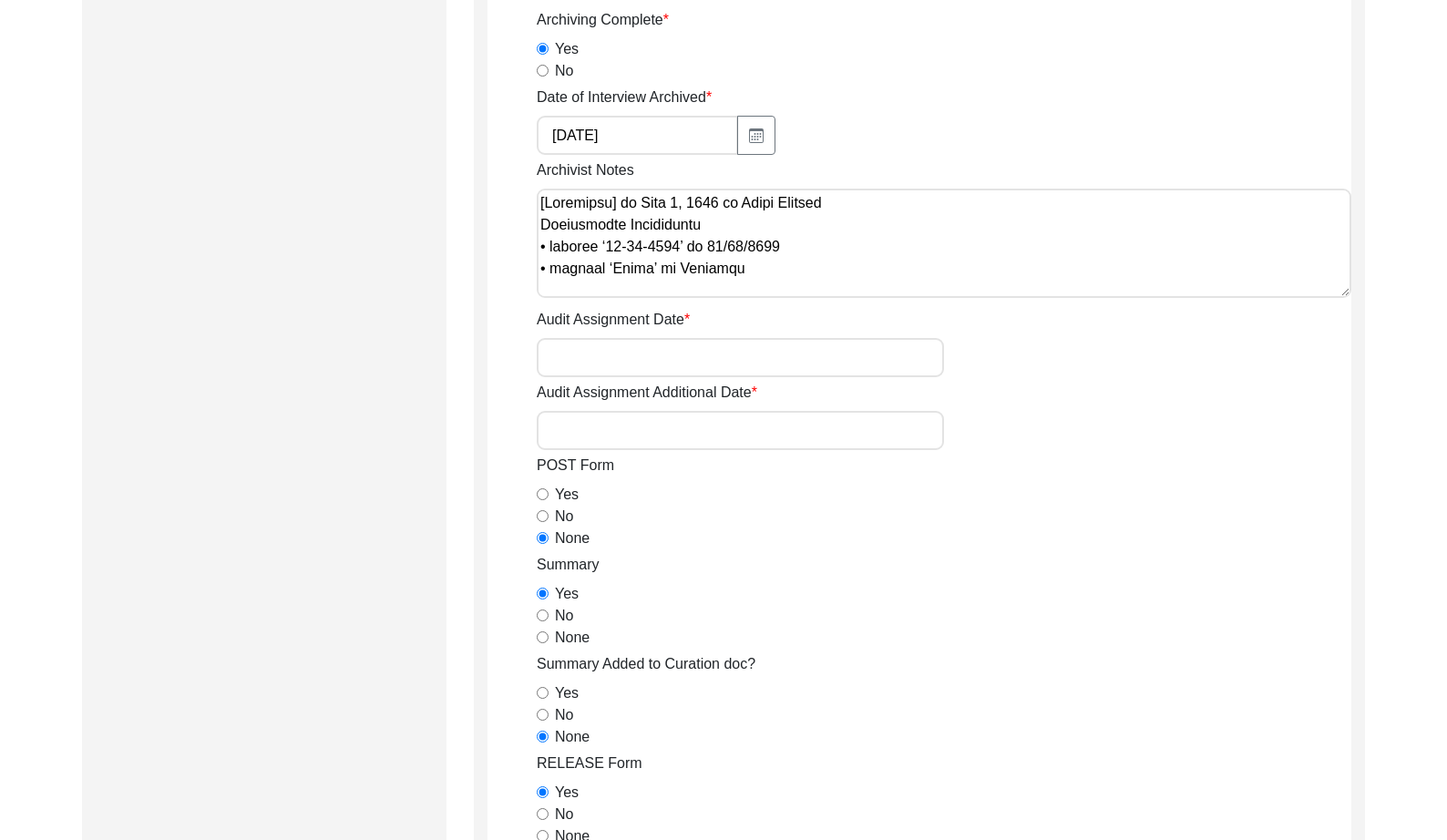 scroll, scrollTop: 497, scrollLeft: 0, axis: vertical 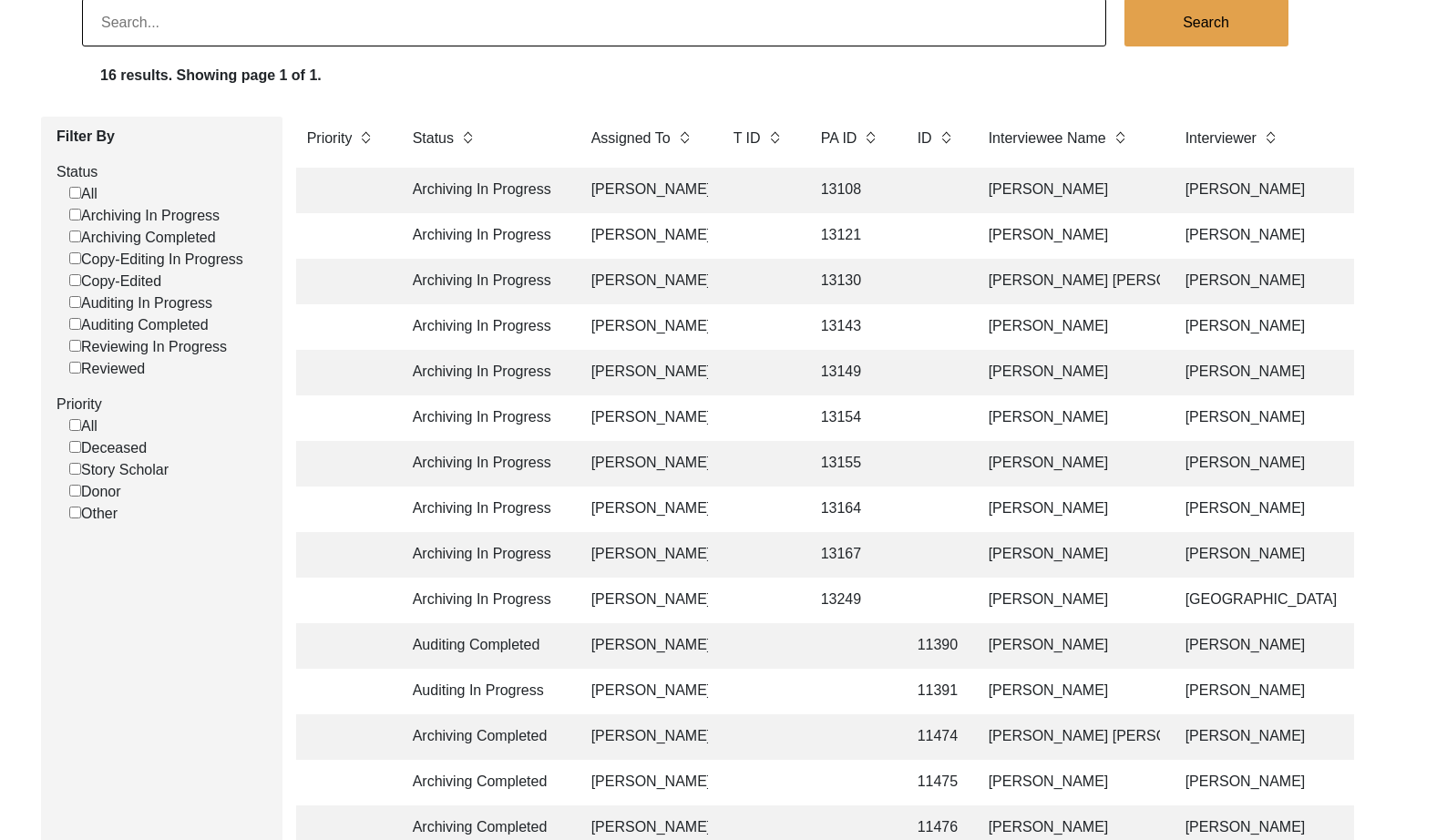 click on "[PERSON_NAME]" 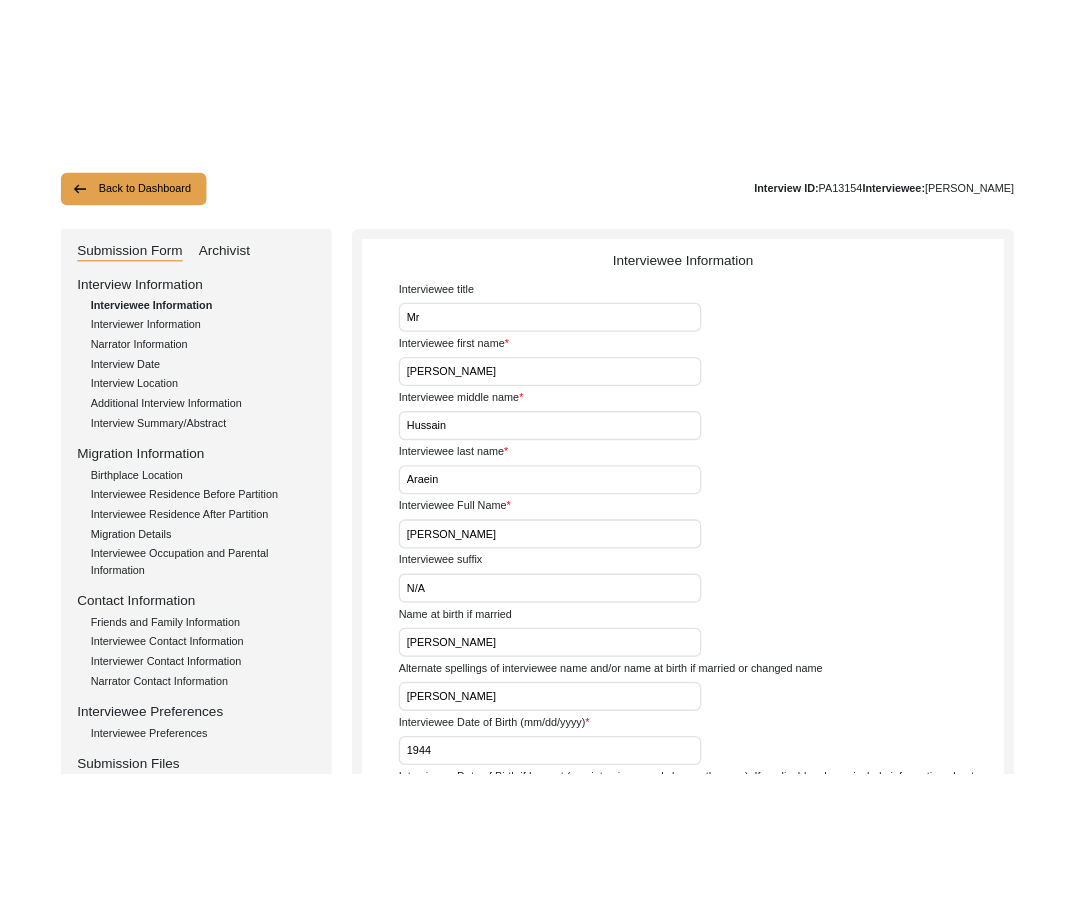 scroll, scrollTop: 0, scrollLeft: 0, axis: both 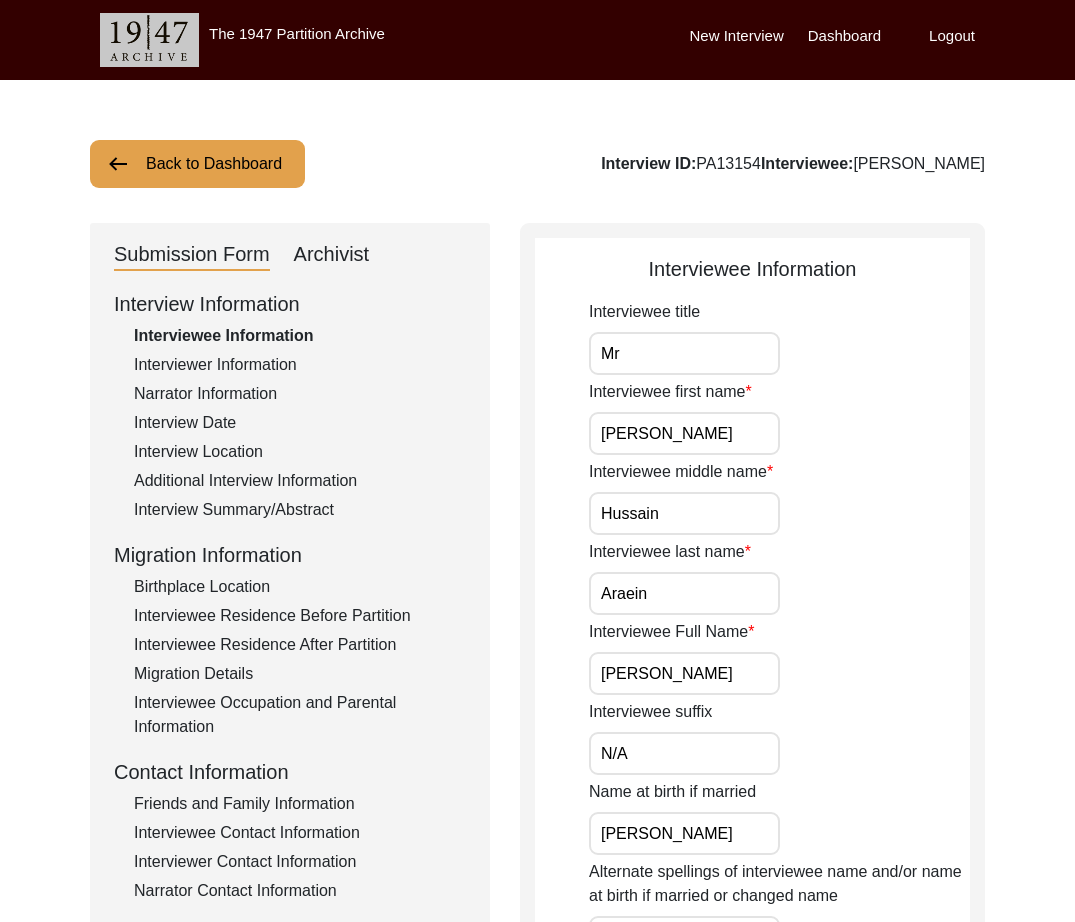 click on "Mr" at bounding box center [684, 353] 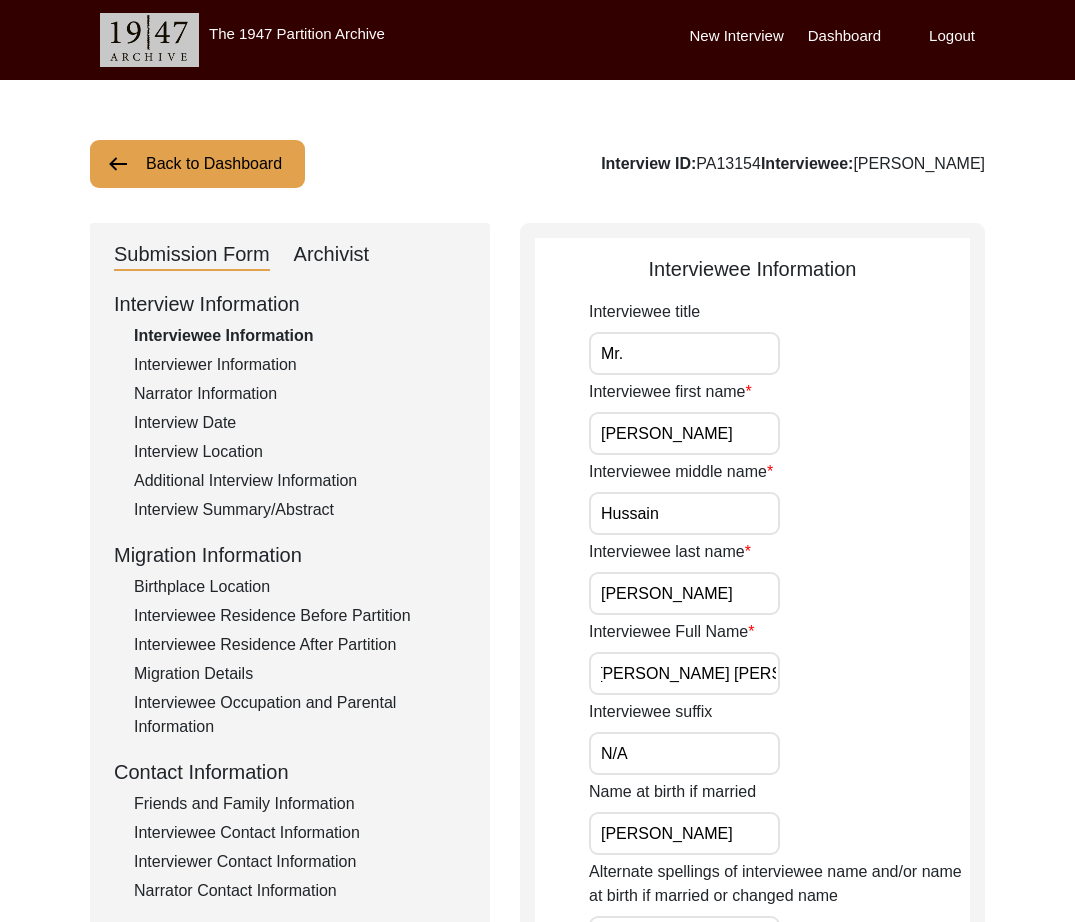 scroll, scrollTop: 0, scrollLeft: 0, axis: both 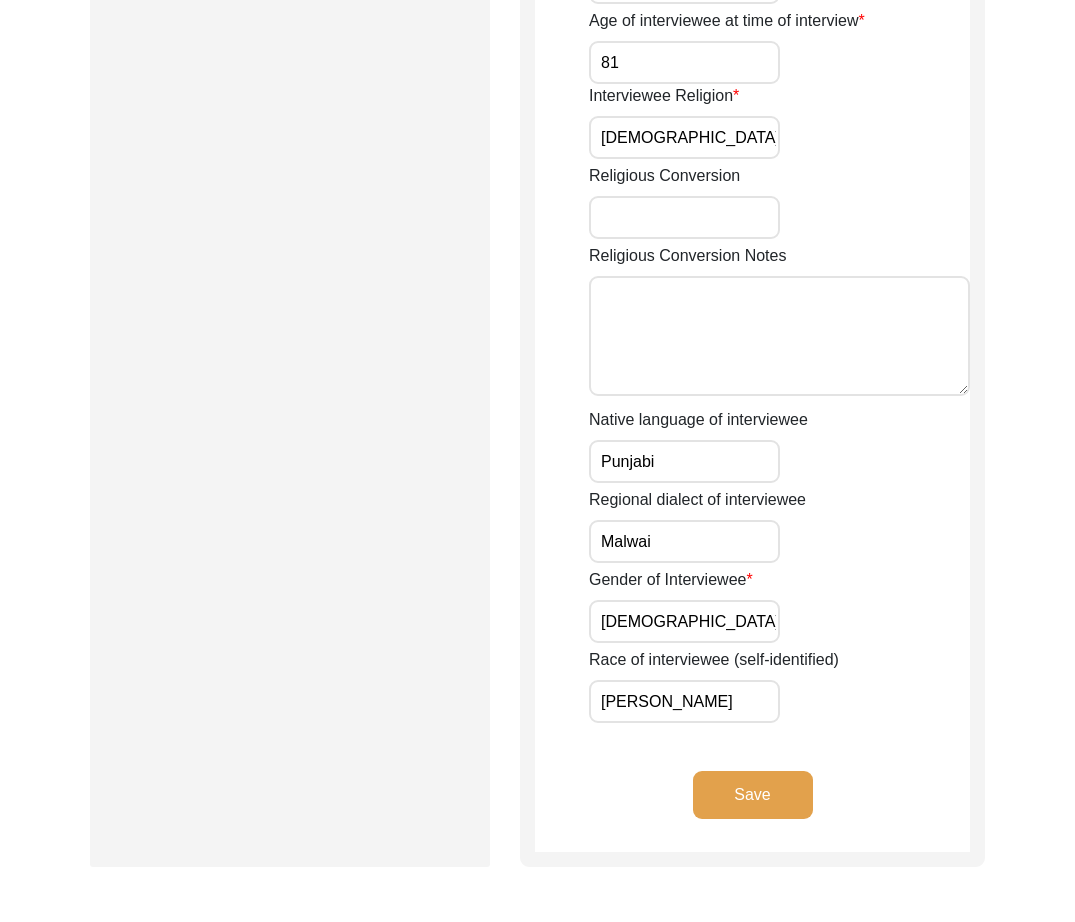 click on "Gender of Interviewee [DEMOGRAPHIC_DATA]" 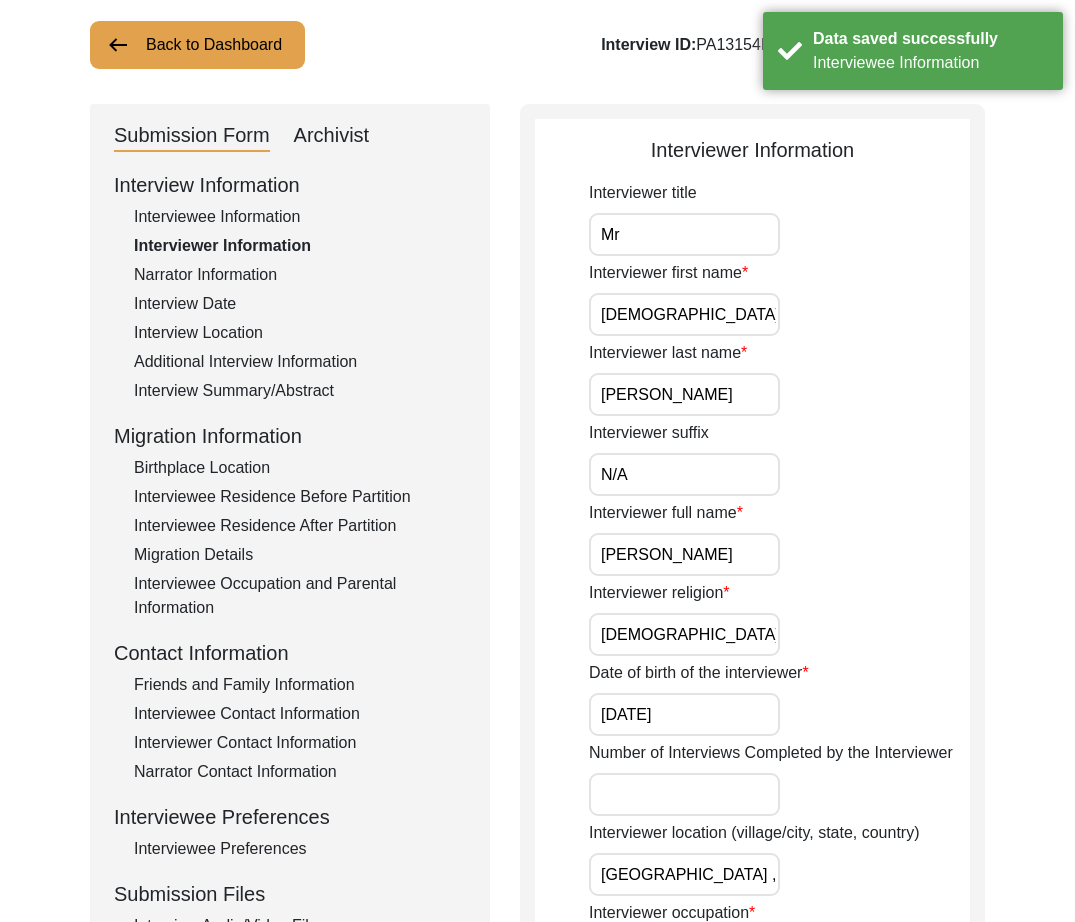 scroll, scrollTop: 0, scrollLeft: 0, axis: both 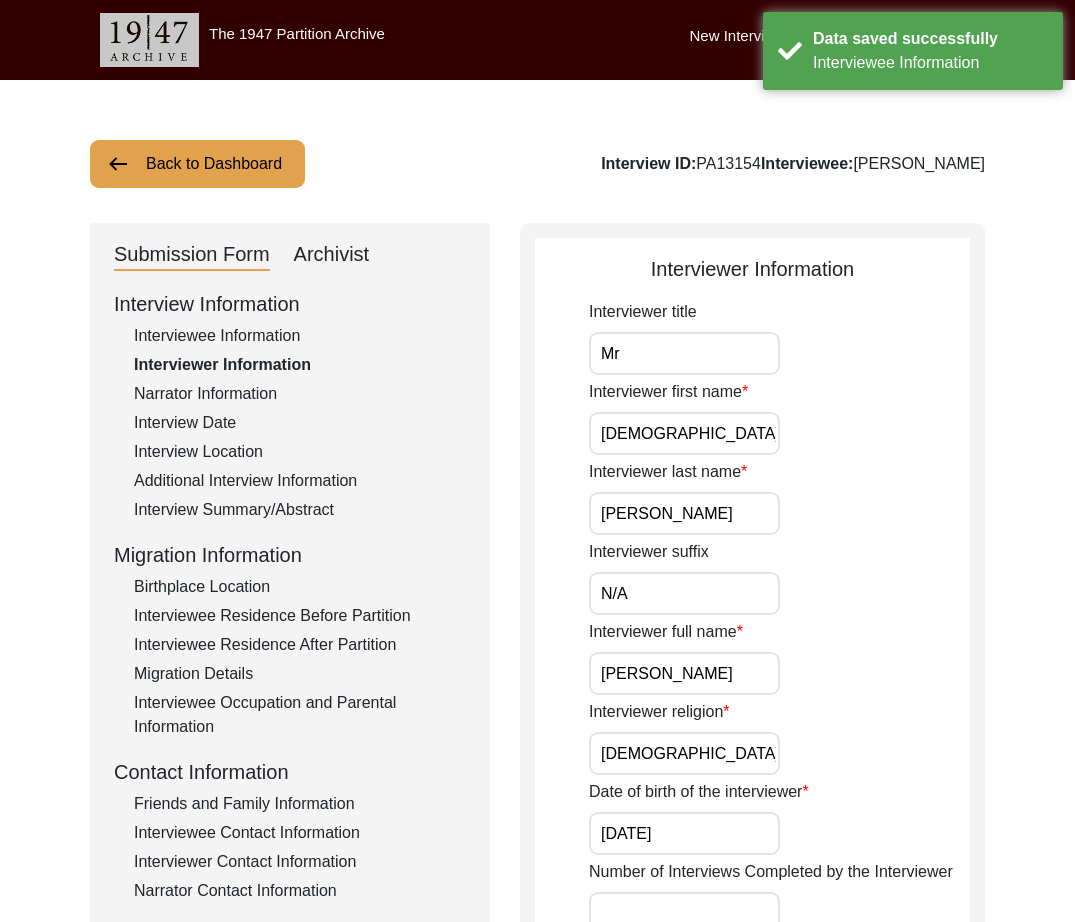click on "Mr" at bounding box center [684, 353] 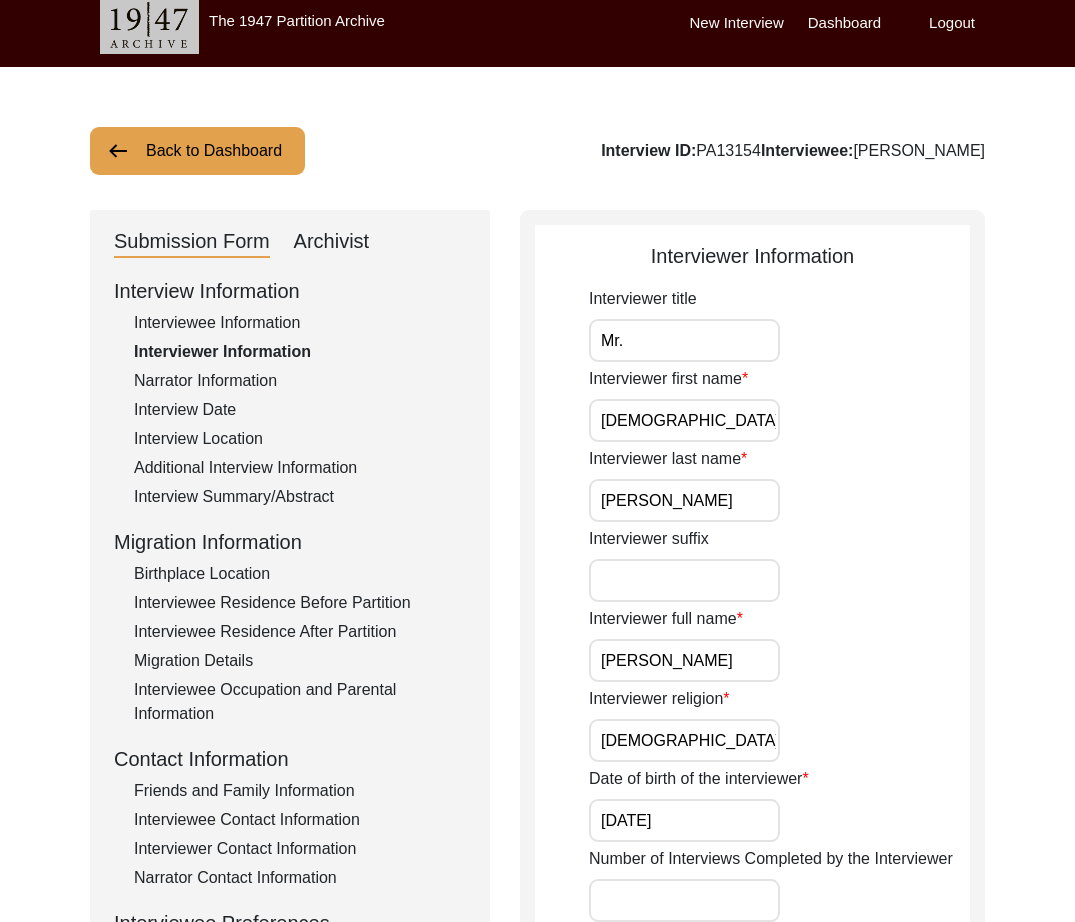 scroll, scrollTop: 532, scrollLeft: 0, axis: vertical 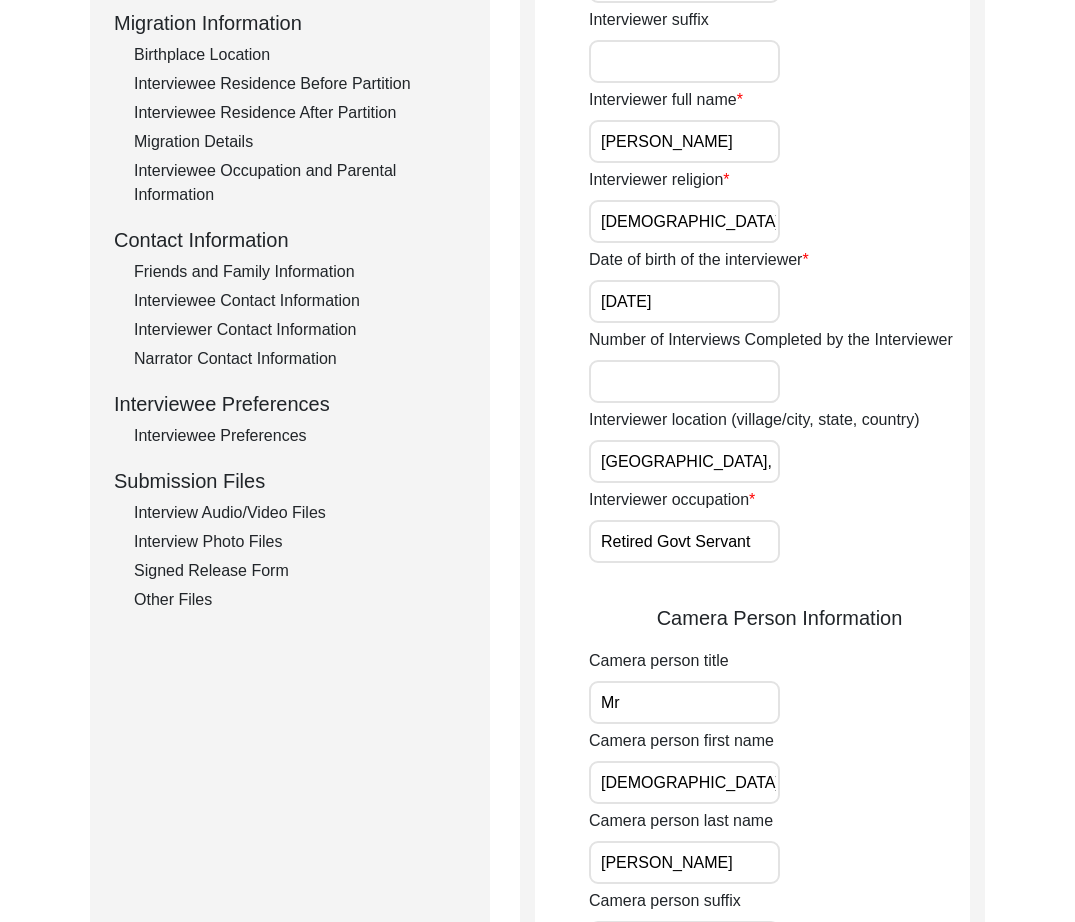 click on "Retired Govt Servant" at bounding box center [684, 541] 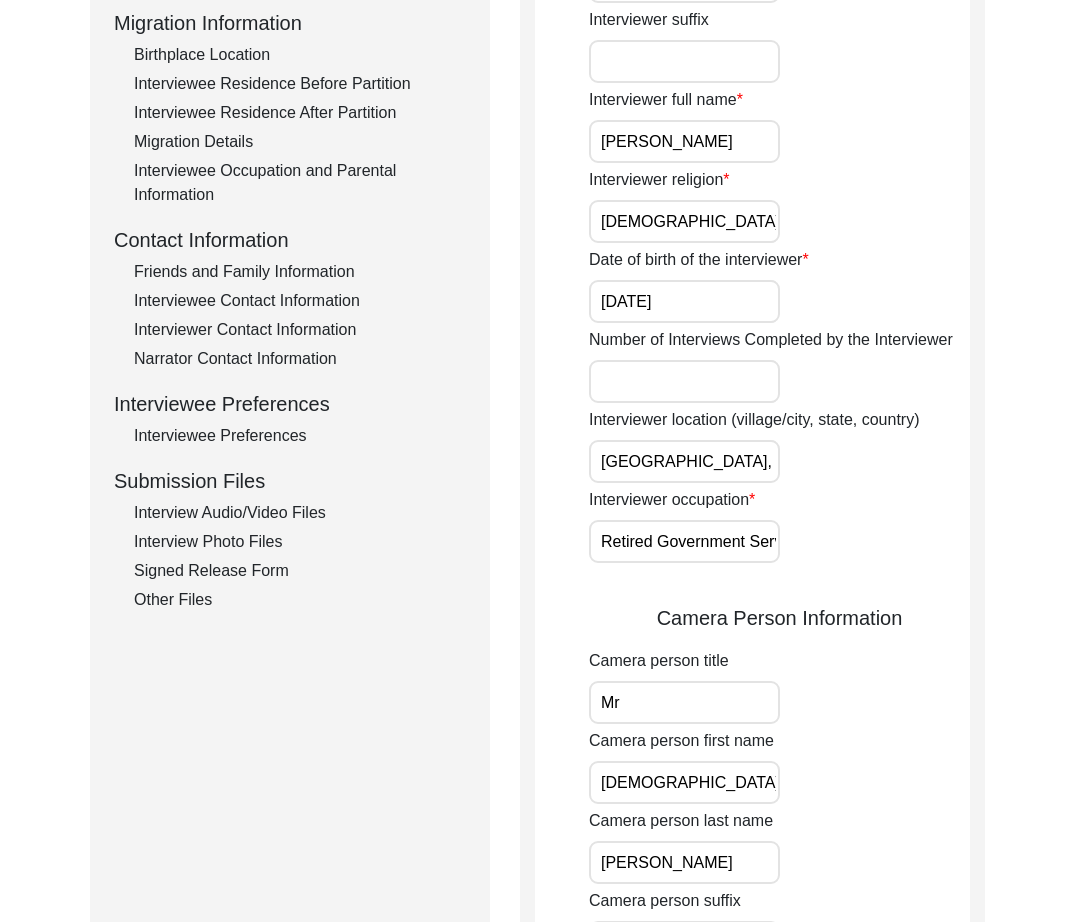 click on "Mr" at bounding box center (684, 702) 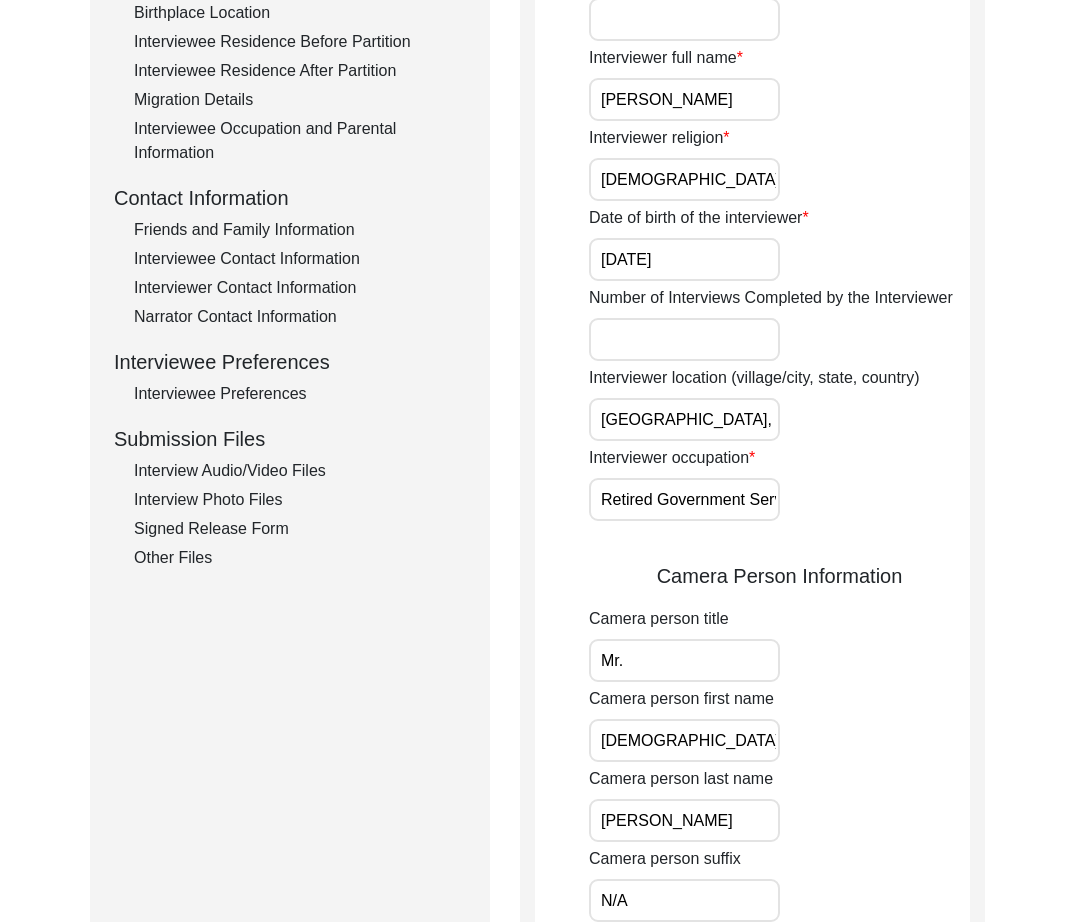 scroll, scrollTop: 1093, scrollLeft: 0, axis: vertical 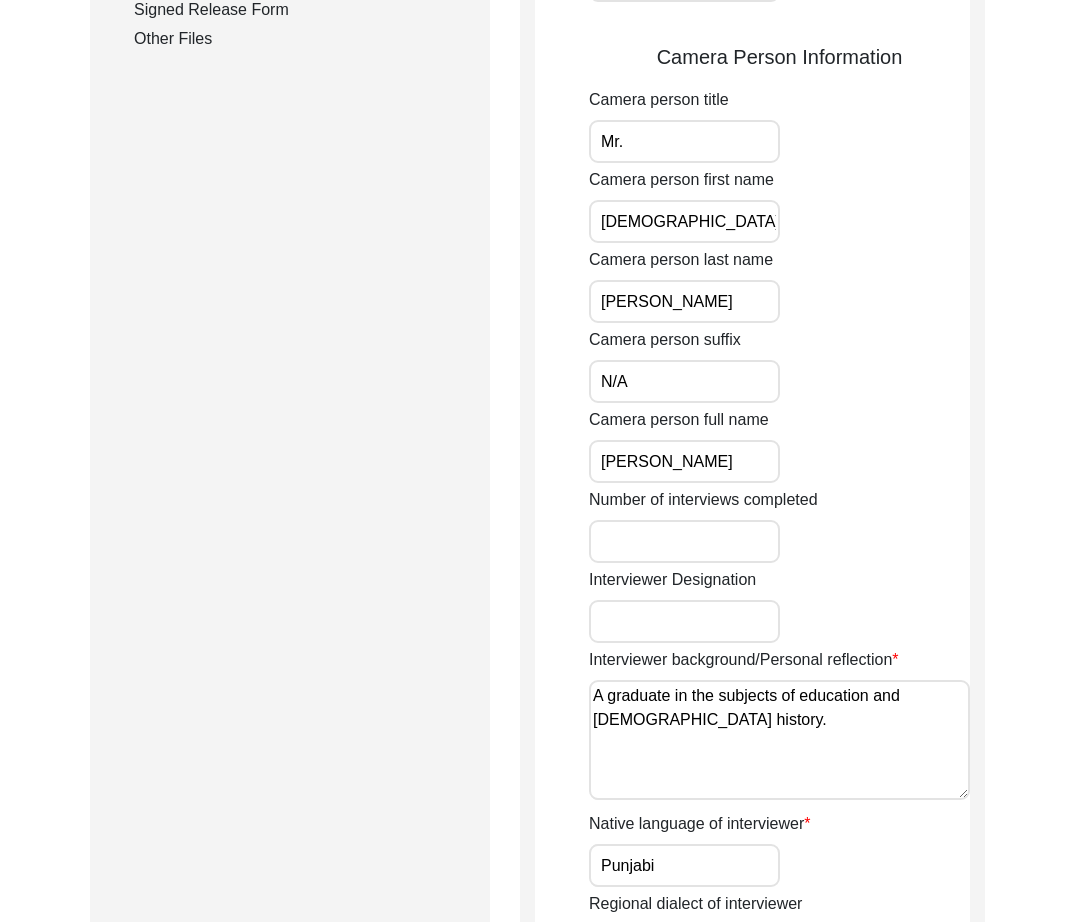 drag, startPoint x: 697, startPoint y: 385, endPoint x: 458, endPoint y: 385, distance: 239 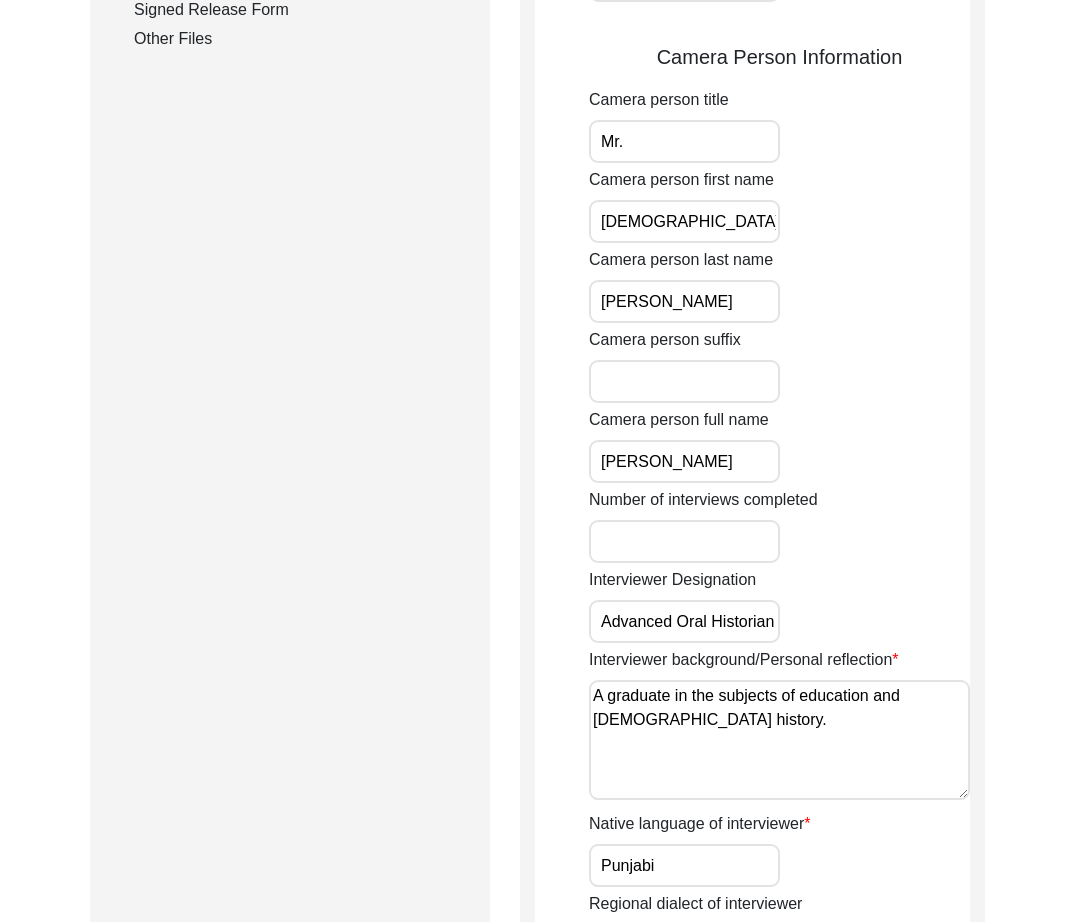 click on "A graduate in the subjects of education and [DEMOGRAPHIC_DATA] history." at bounding box center [779, 740] 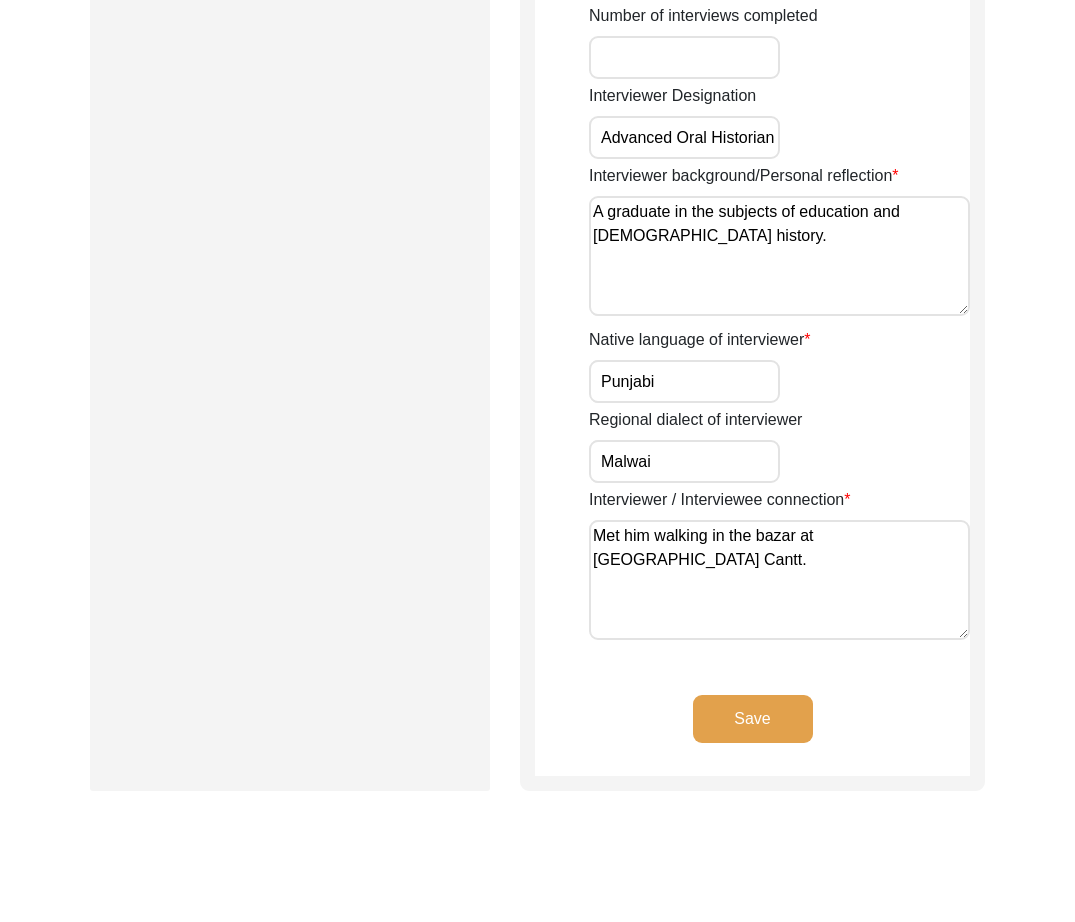 click on "Save" 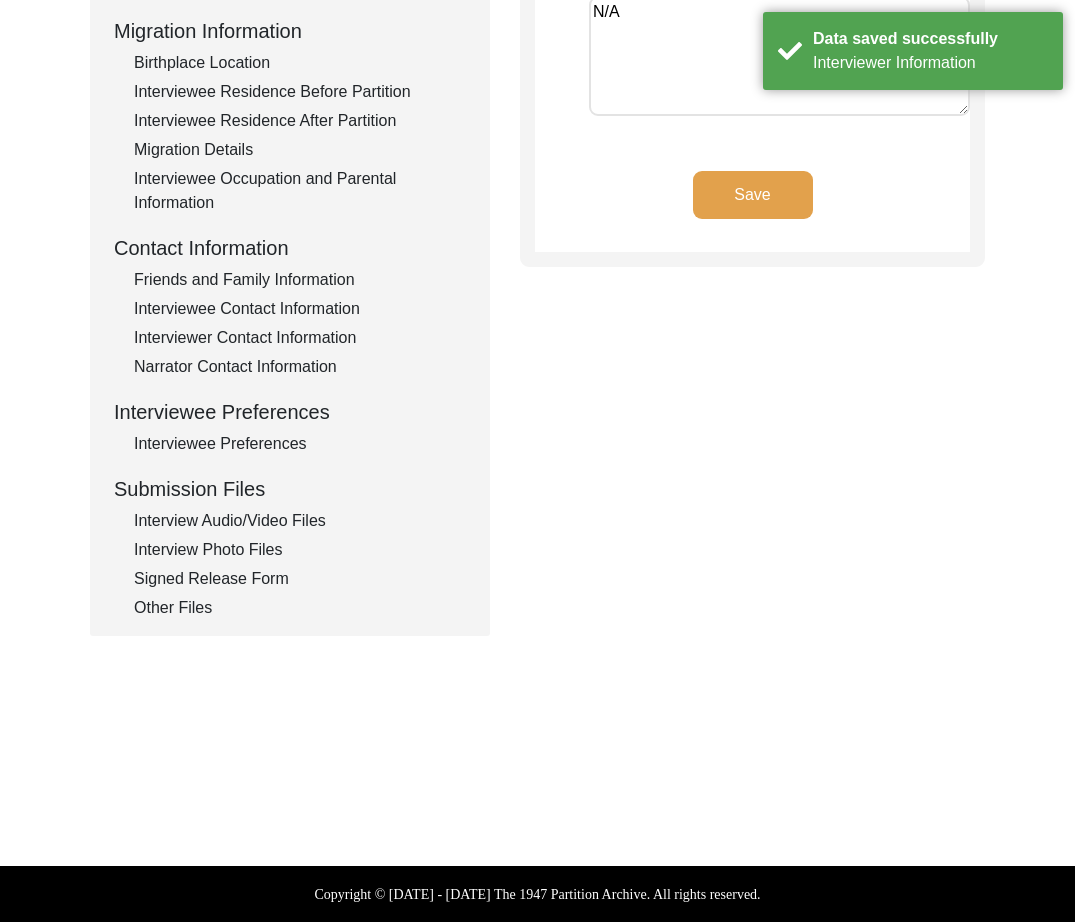 scroll, scrollTop: 0, scrollLeft: 0, axis: both 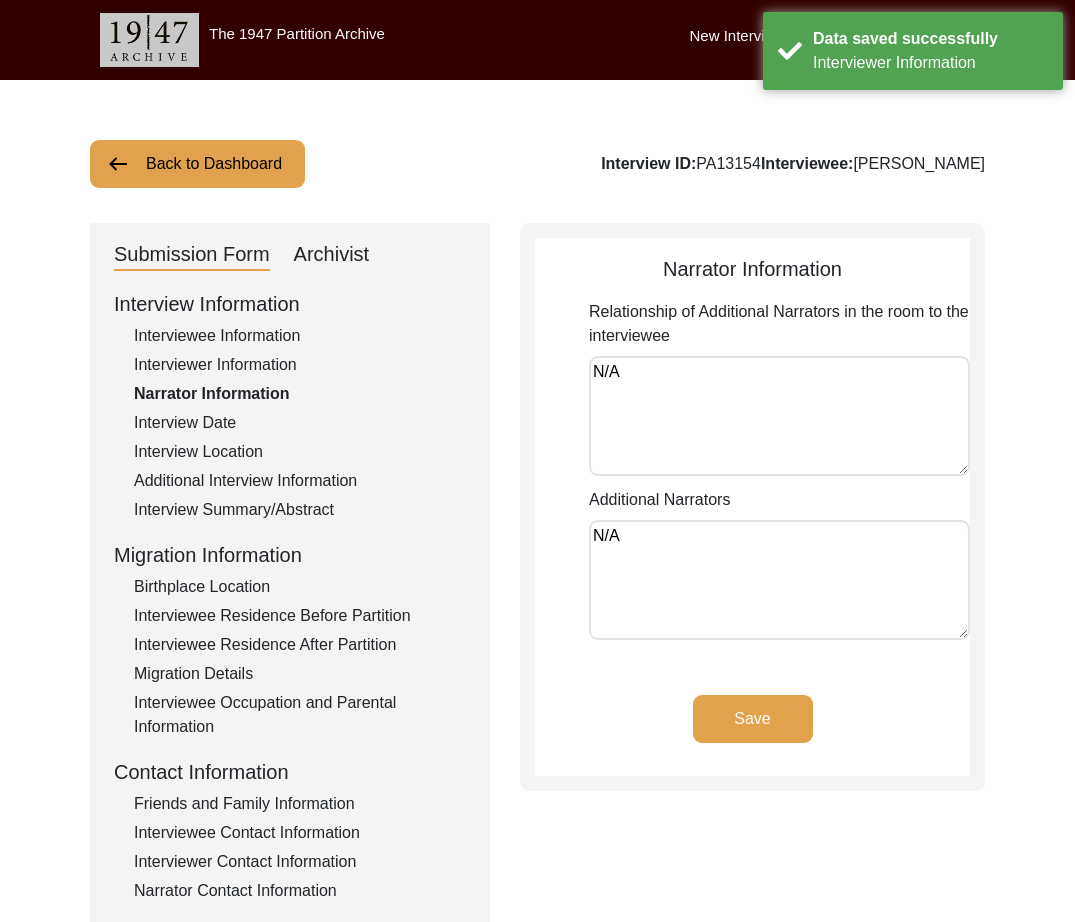 drag, startPoint x: 728, startPoint y: 388, endPoint x: 444, endPoint y: 364, distance: 285.01227 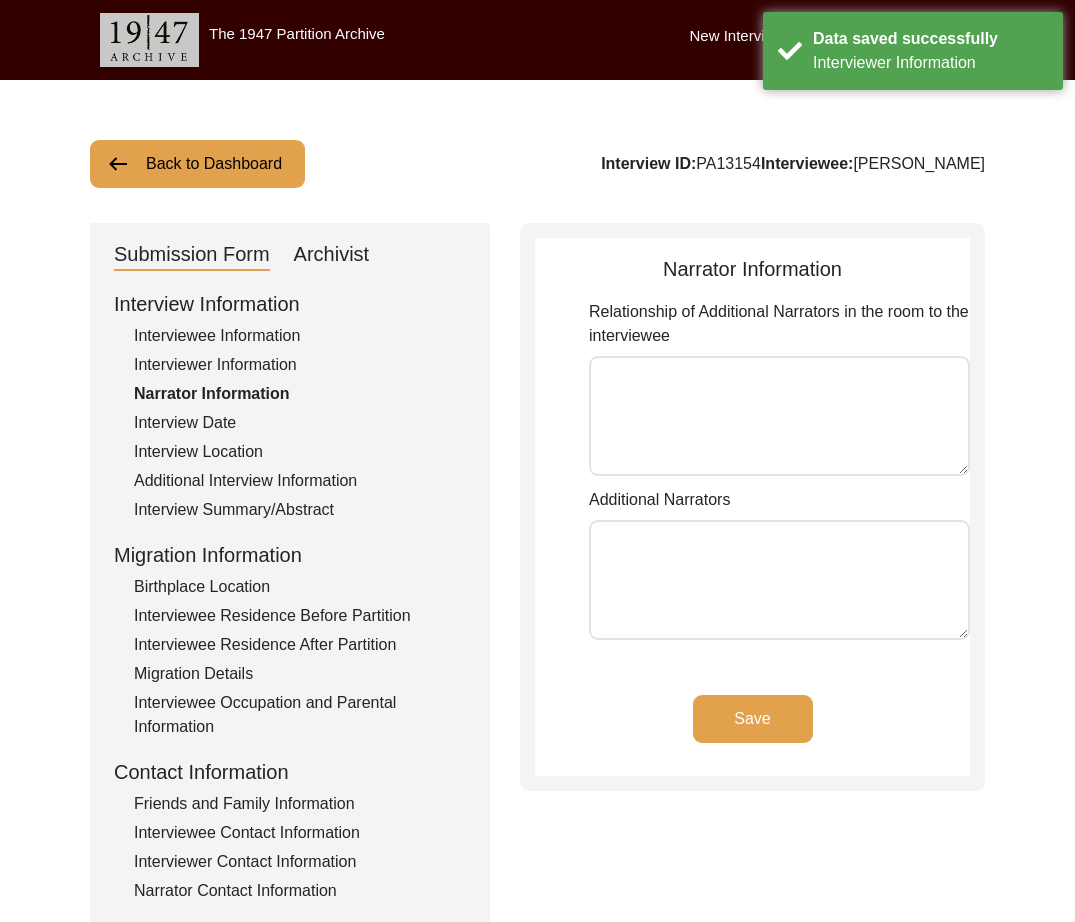 click on "Save" 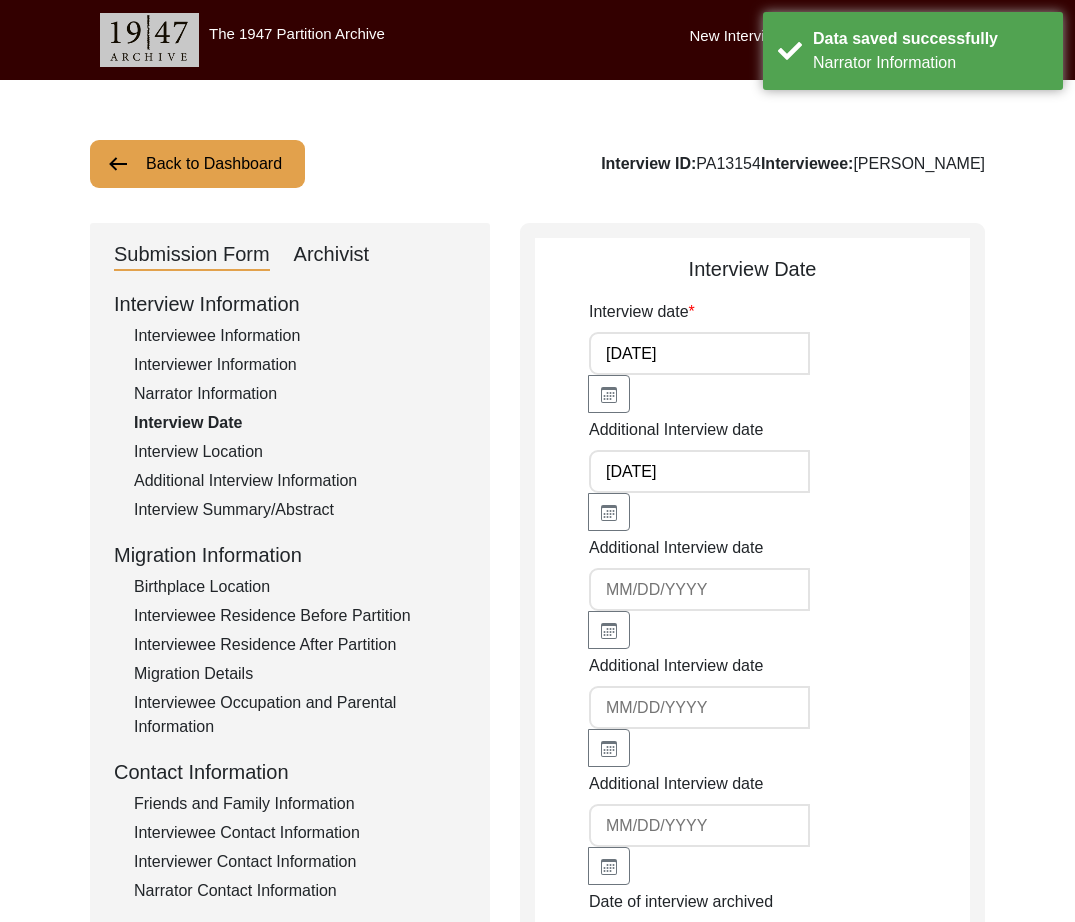 drag, startPoint x: 753, startPoint y: 357, endPoint x: 772, endPoint y: 460, distance: 104.73777 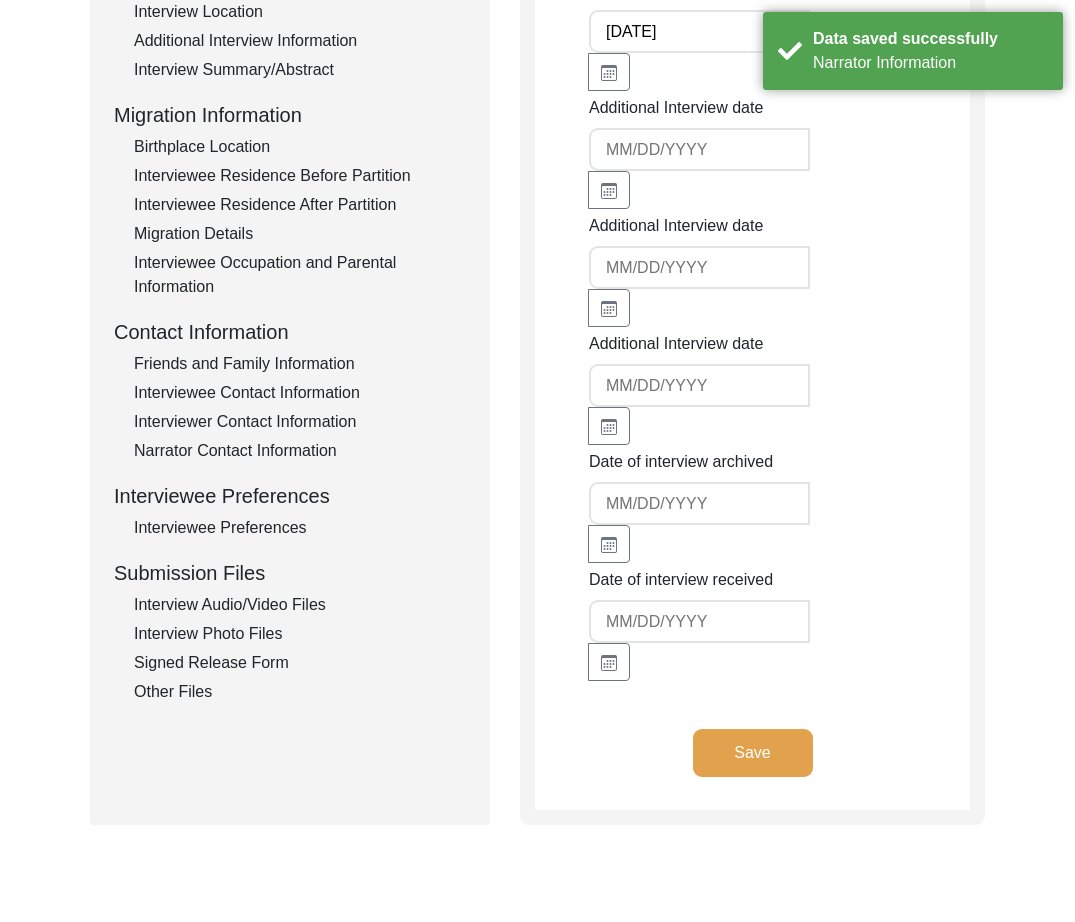 scroll, scrollTop: 0, scrollLeft: 0, axis: both 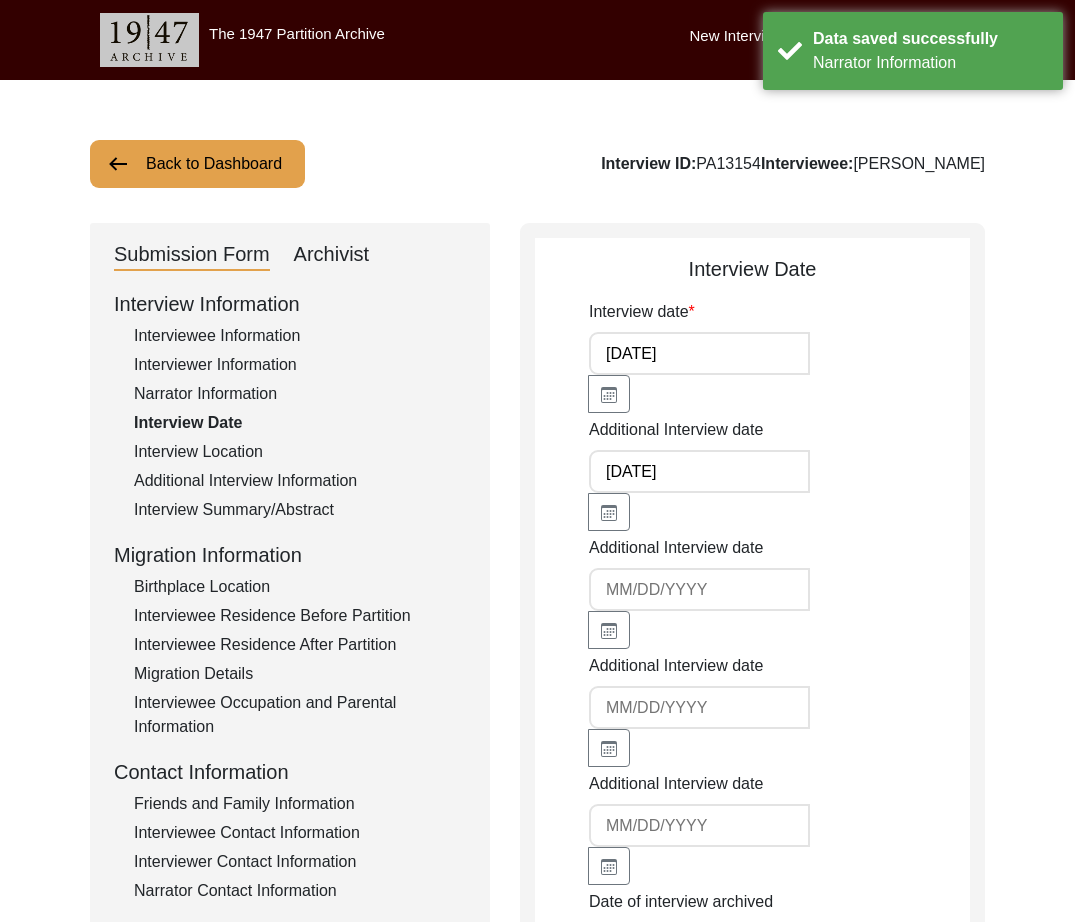 click on "Interview Location" 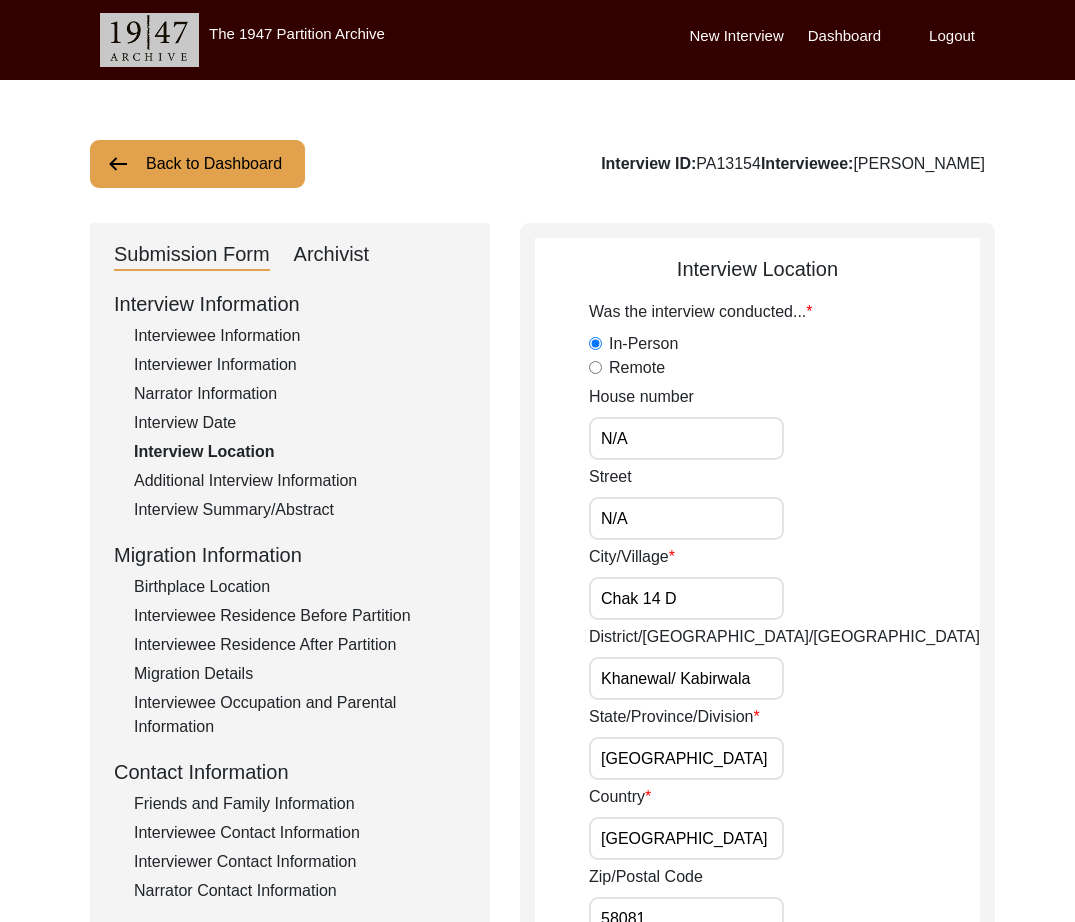 drag, startPoint x: 721, startPoint y: 439, endPoint x: 498, endPoint y: 428, distance: 223.27113 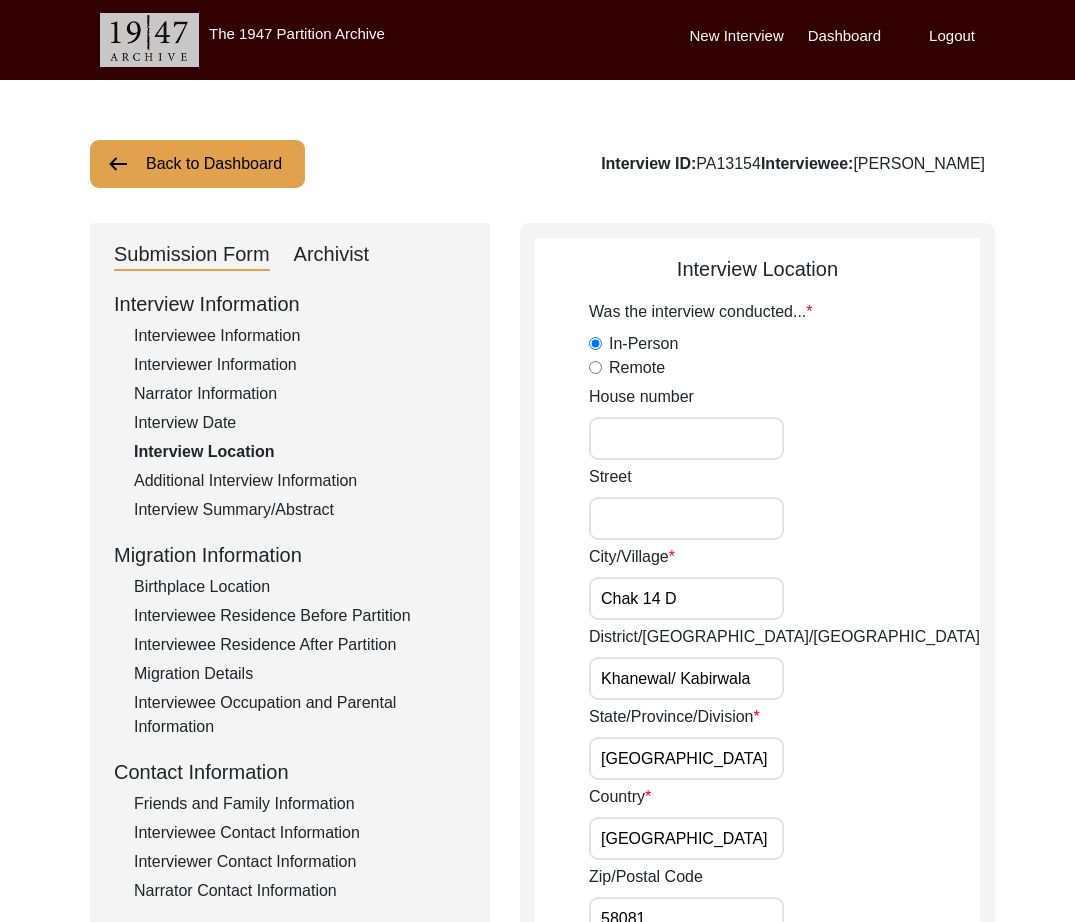 scroll, scrollTop: 105, scrollLeft: 0, axis: vertical 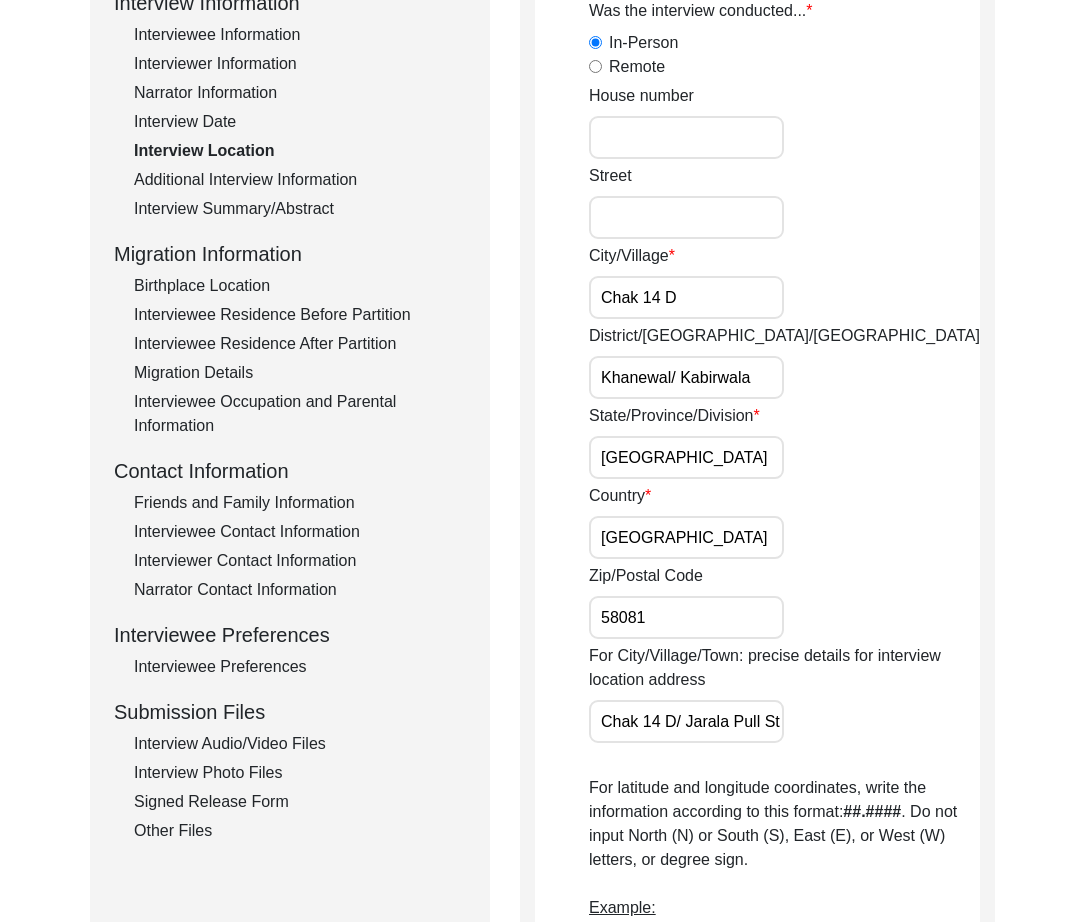 click on "Chak 14 D" at bounding box center (686, 297) 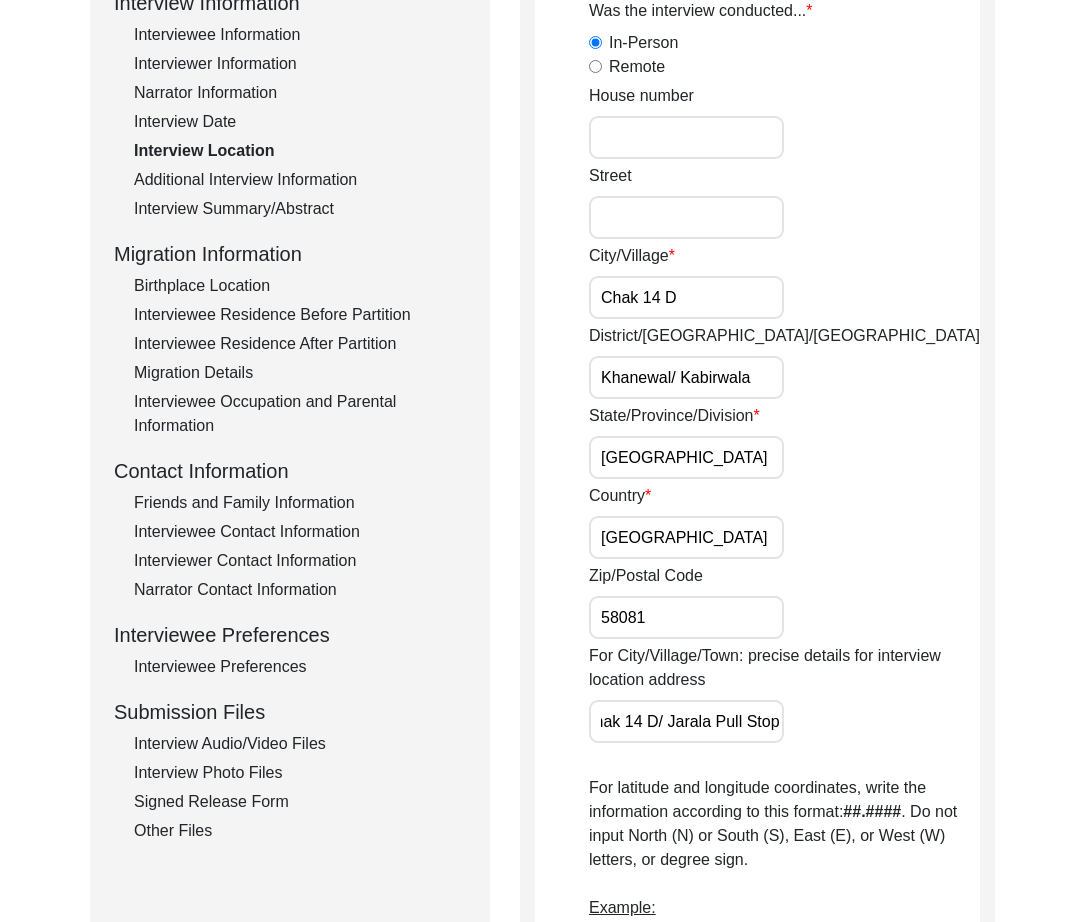 click on "Chak 14 D/ Jarala Pull Stop" at bounding box center (686, 721) 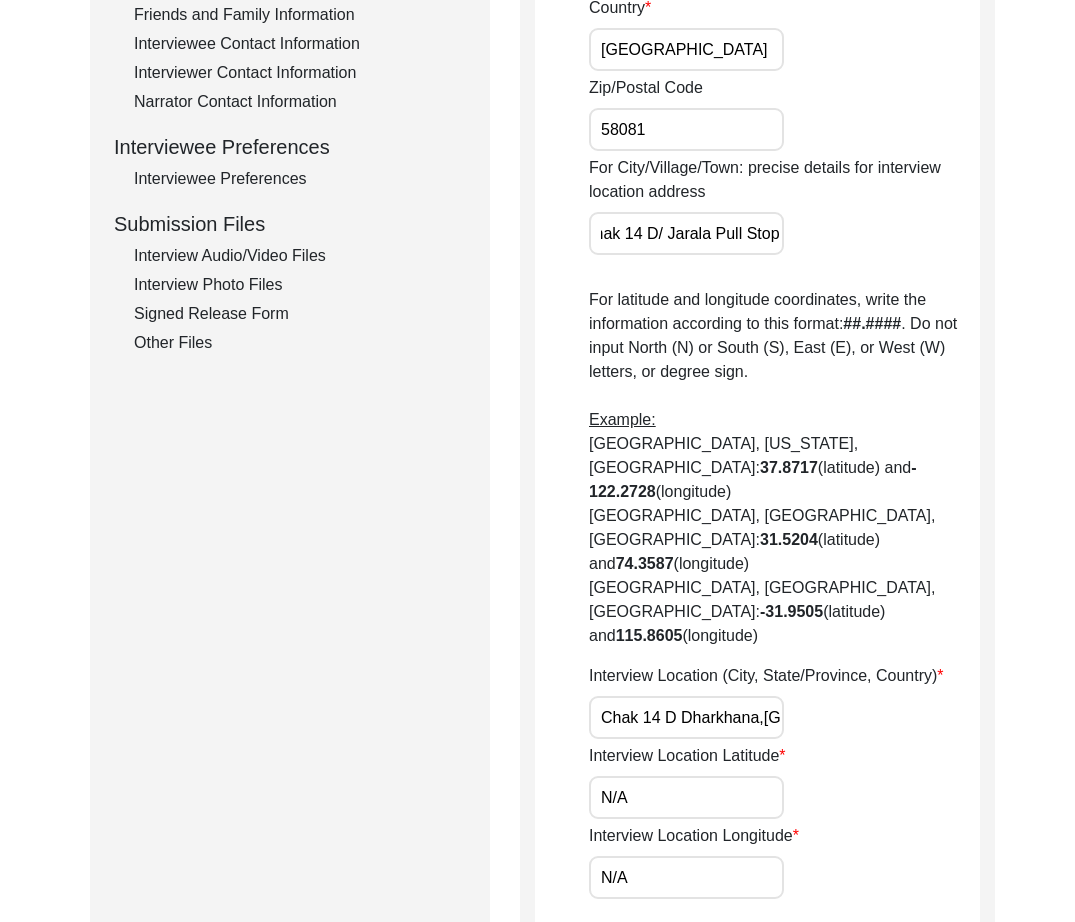 scroll, scrollTop: 836, scrollLeft: 0, axis: vertical 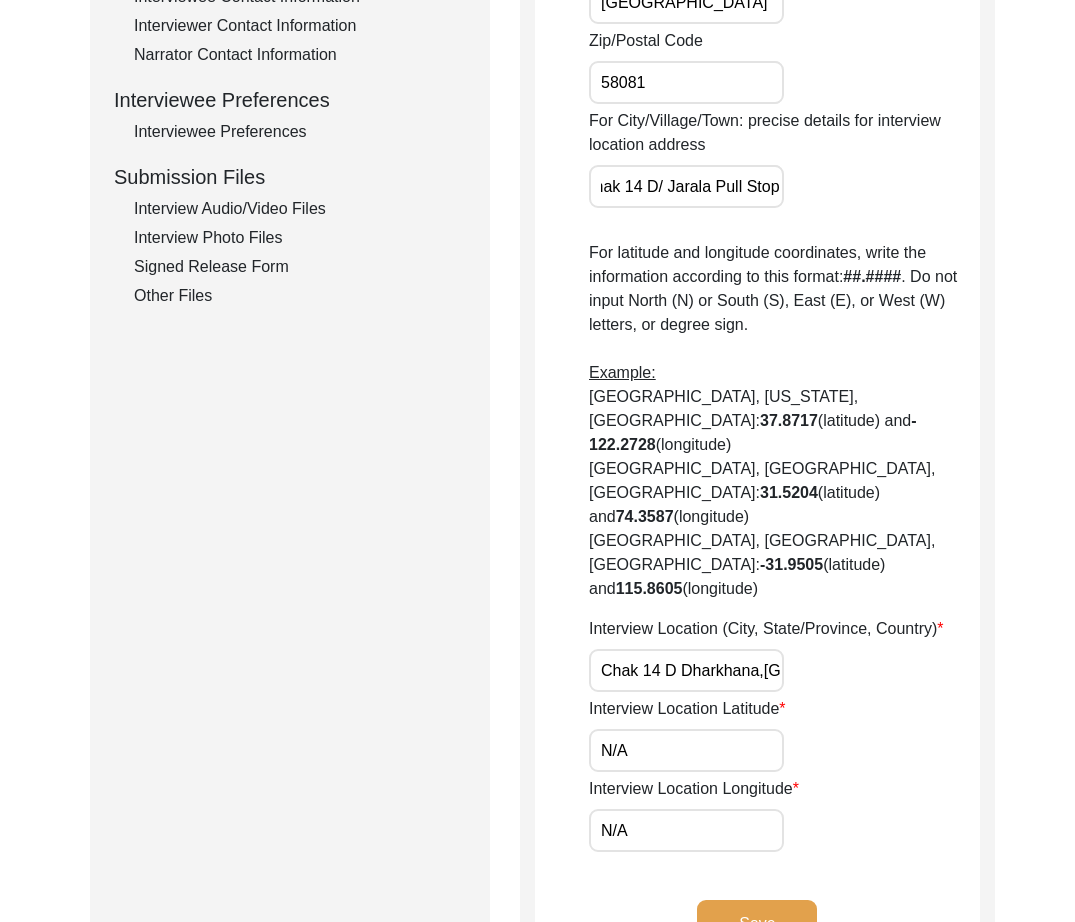 click on "Chak 14 D Dharkhana,[GEOGRAPHIC_DATA], [GEOGRAPHIC_DATA]" at bounding box center [686, 670] 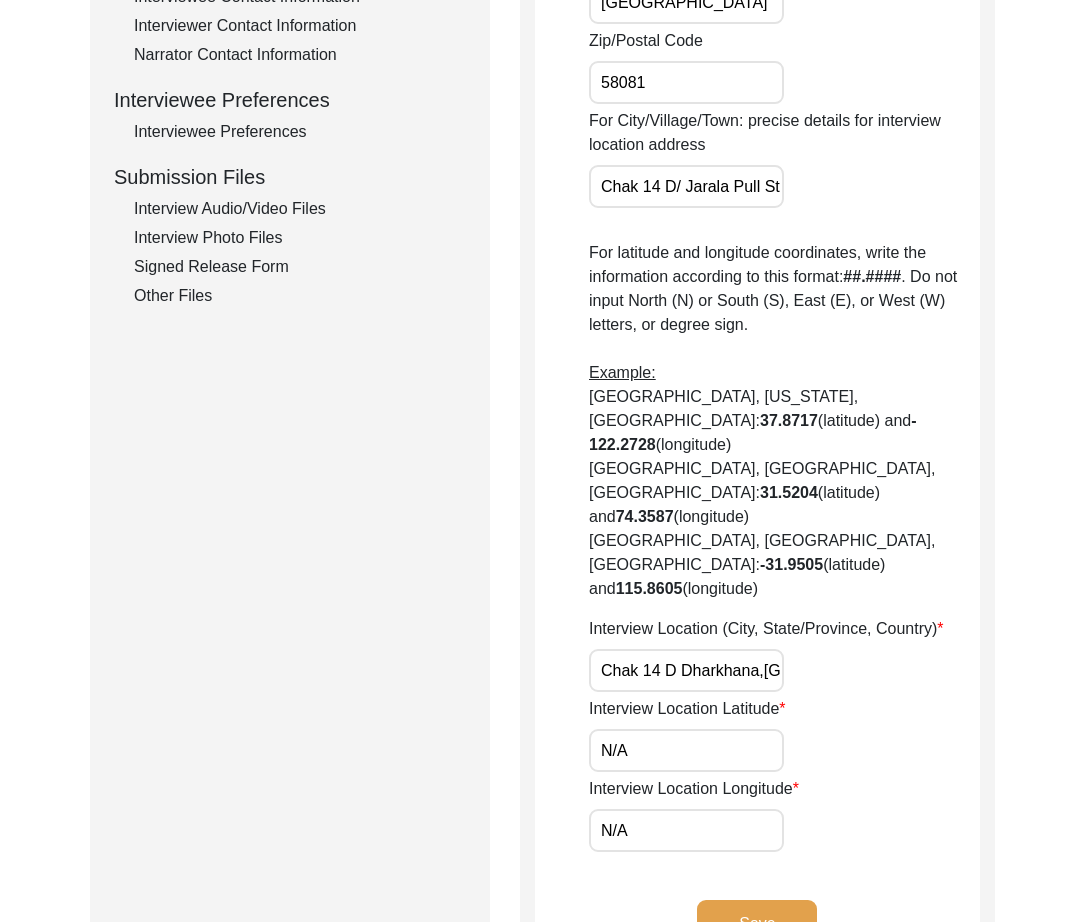 click on "Chak 14 D Dharkhana,[GEOGRAPHIC_DATA], [GEOGRAPHIC_DATA]" at bounding box center (686, 670) 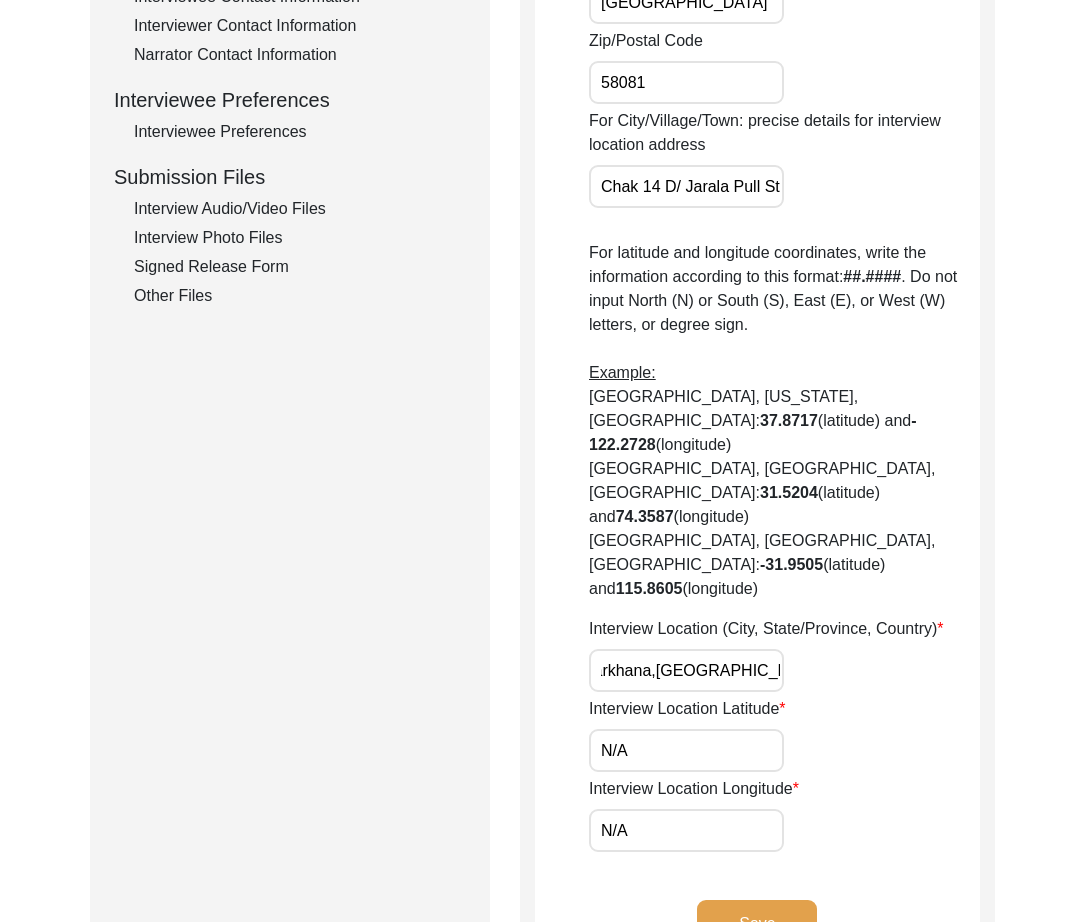 scroll, scrollTop: 0, scrollLeft: 0, axis: both 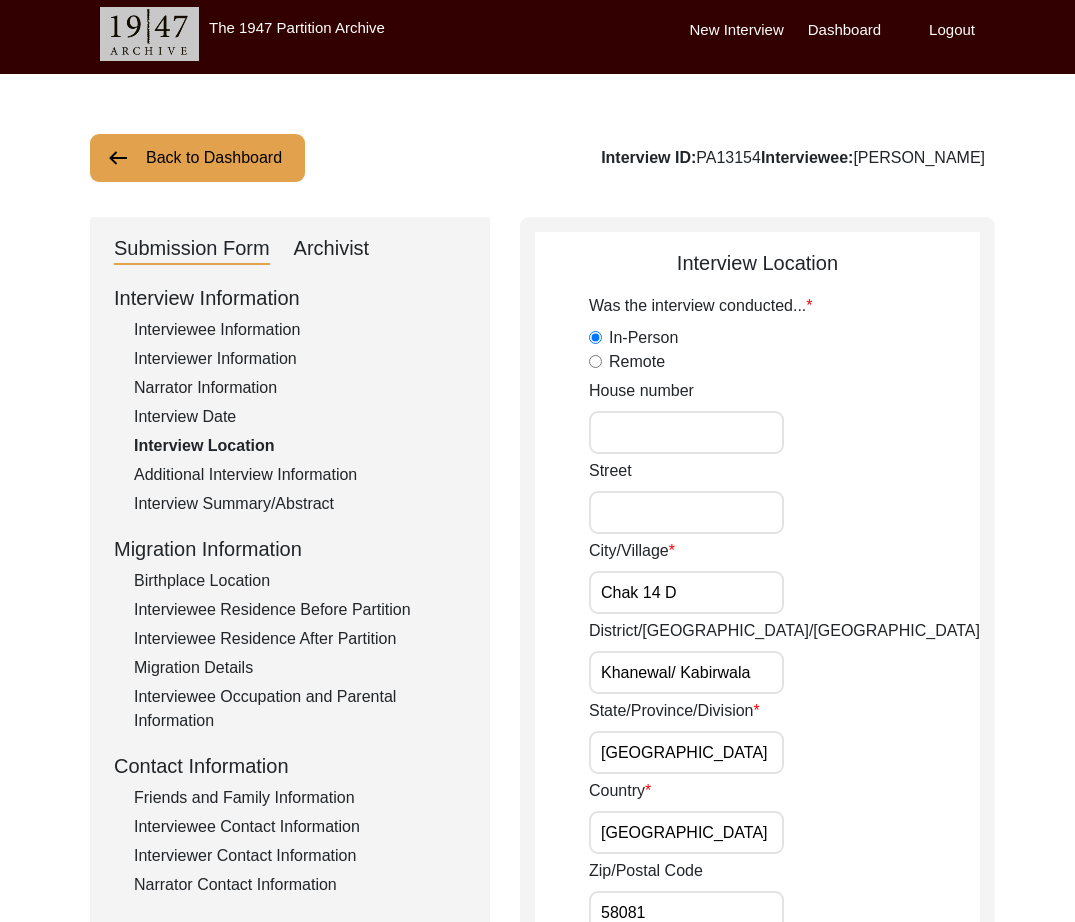 click on "Chak 14 D" at bounding box center (686, 592) 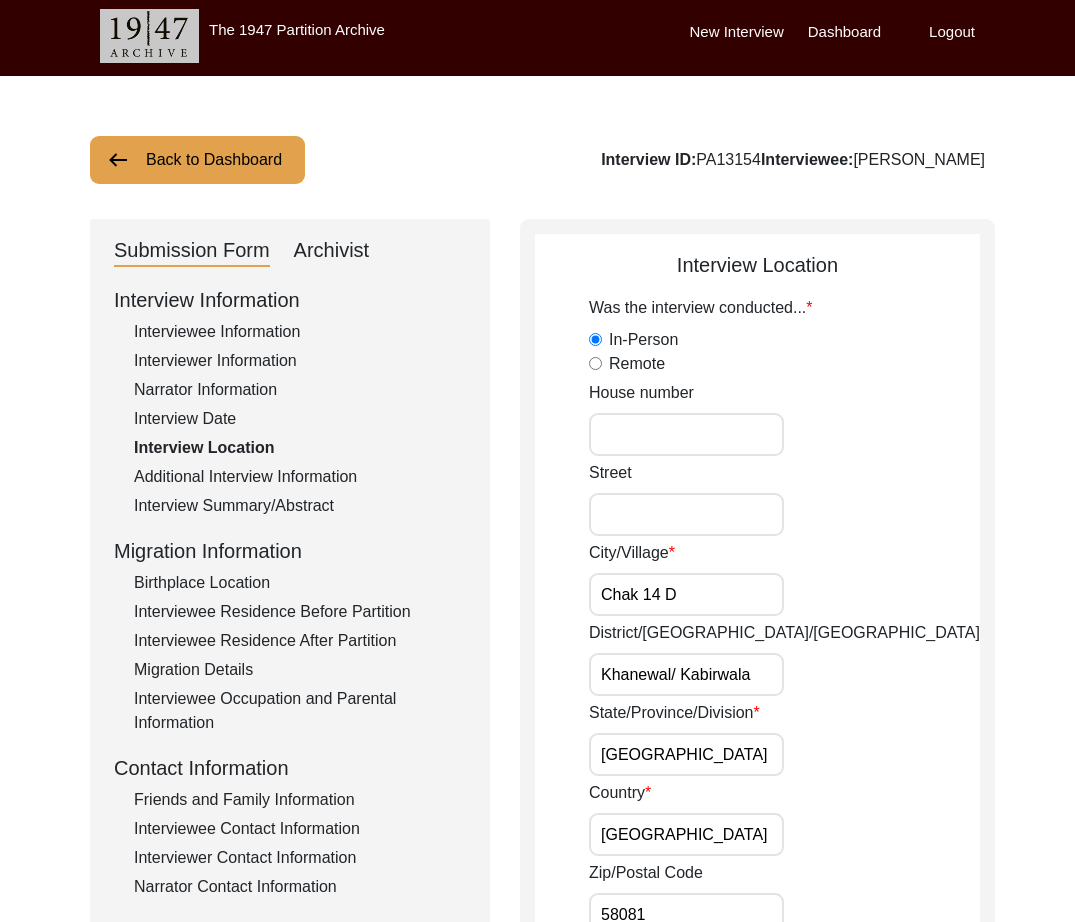 scroll, scrollTop: 3, scrollLeft: 0, axis: vertical 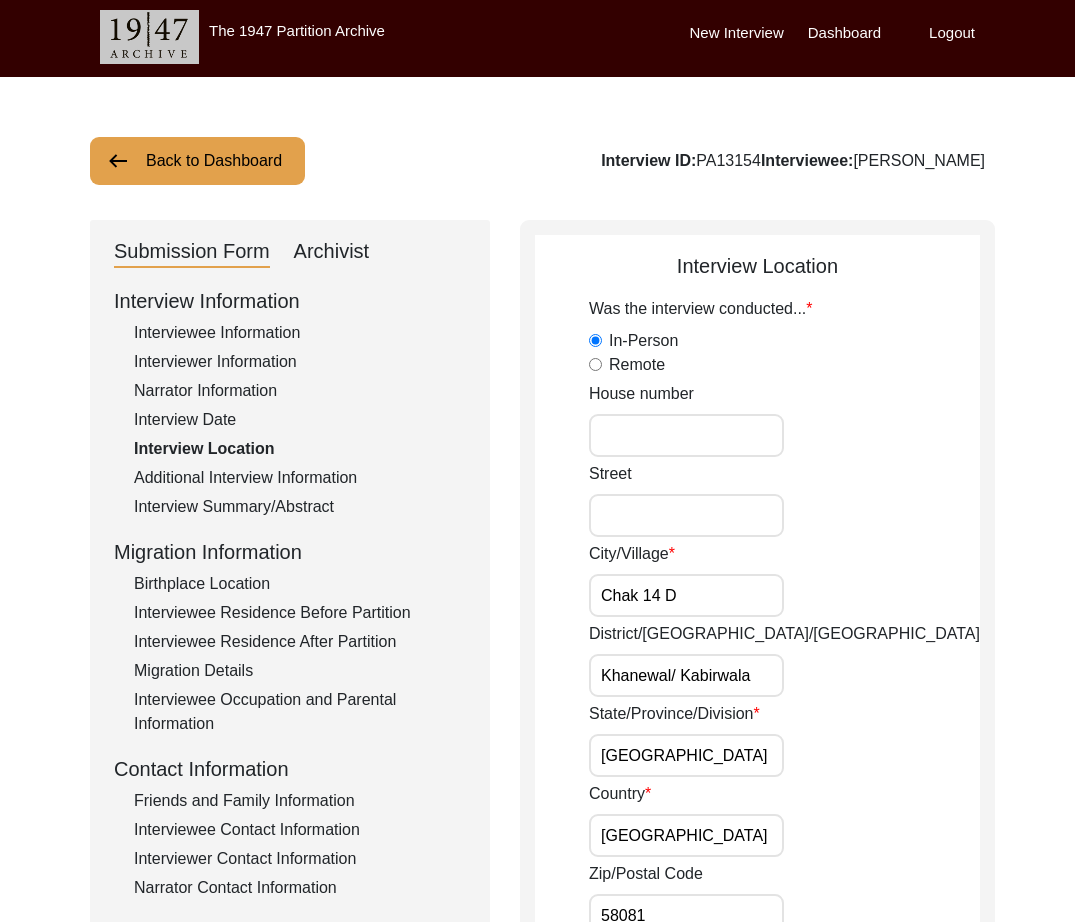 click on "Chak 14 D" at bounding box center [686, 595] 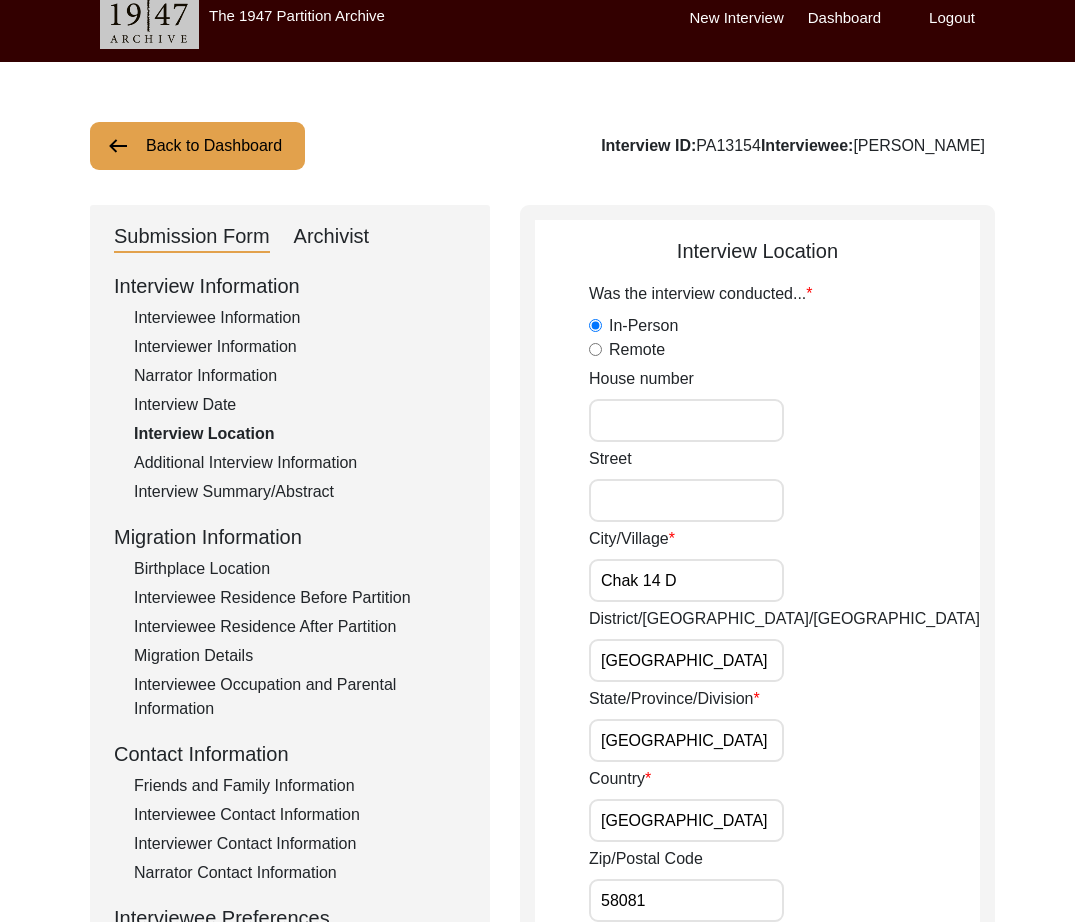scroll, scrollTop: 561, scrollLeft: 0, axis: vertical 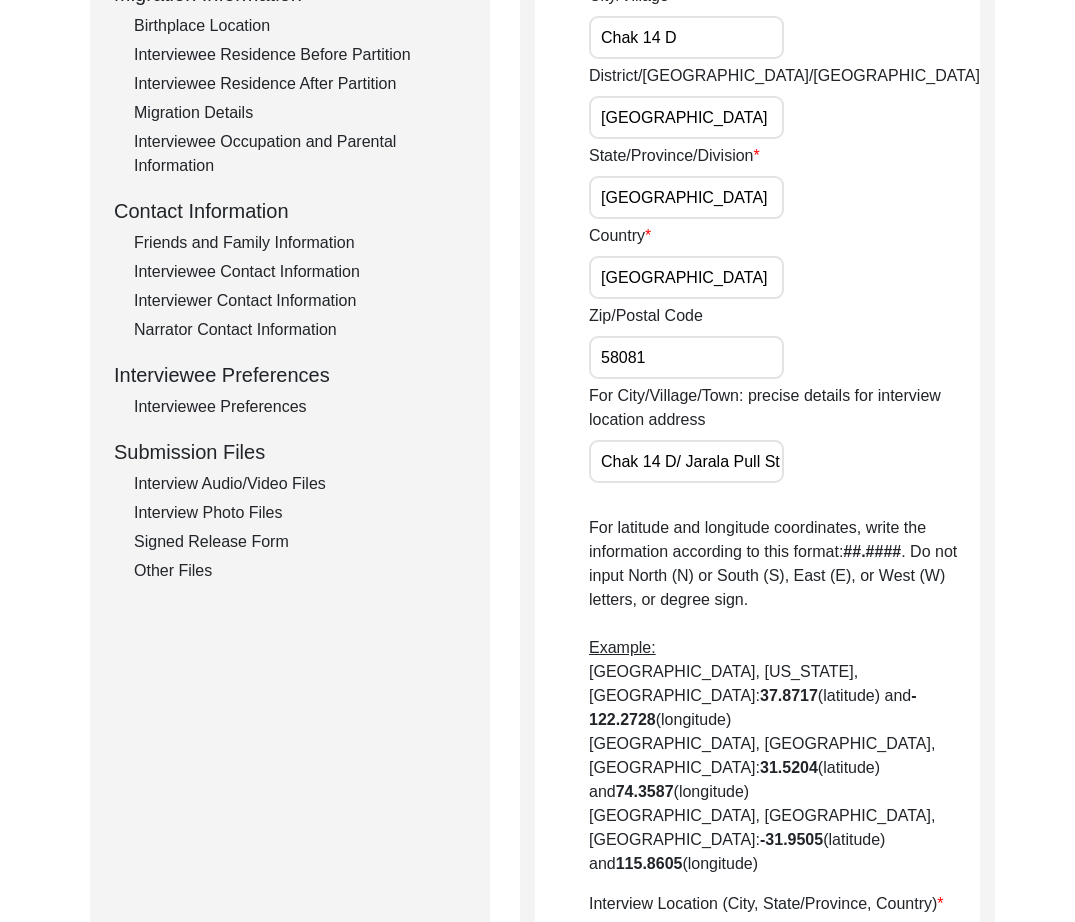 click on "Chak 14 D/ Jarala Pull Stop" at bounding box center [686, 461] 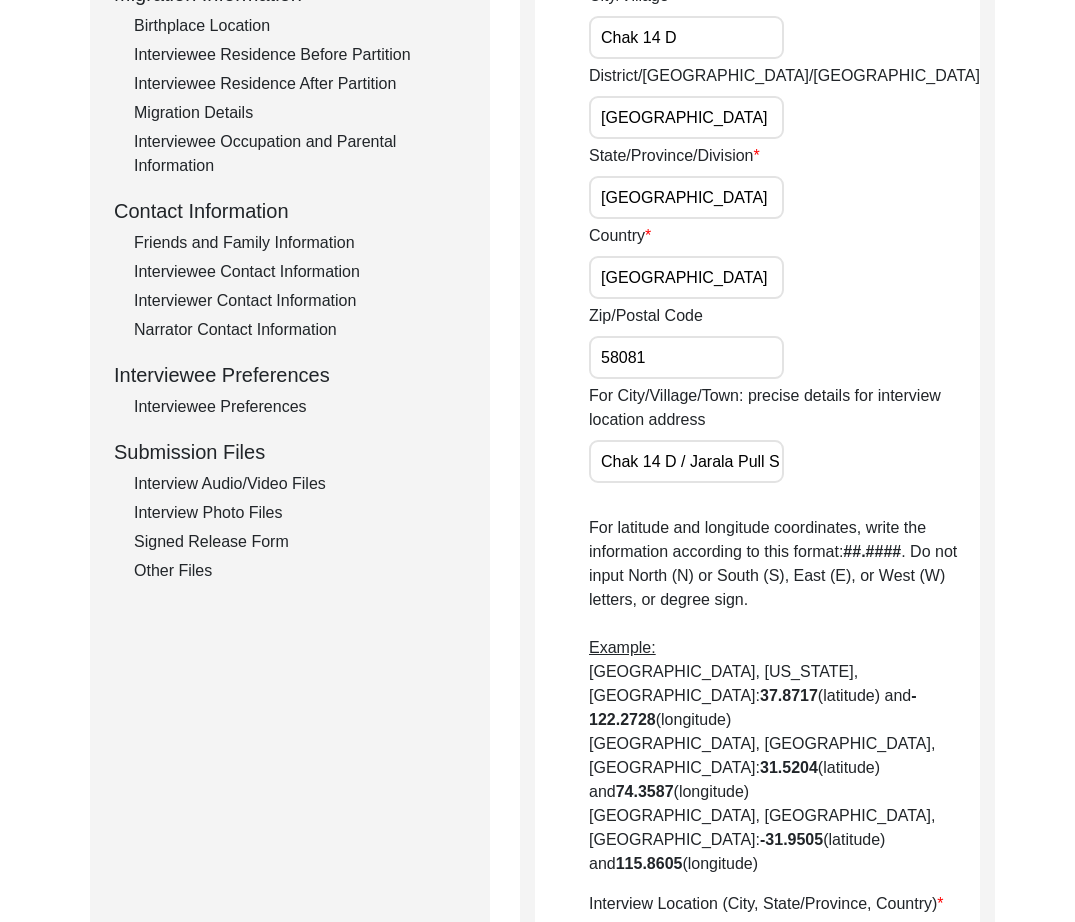 click on "Chak 14 D / Jarala Pull Stop" at bounding box center (686, 461) 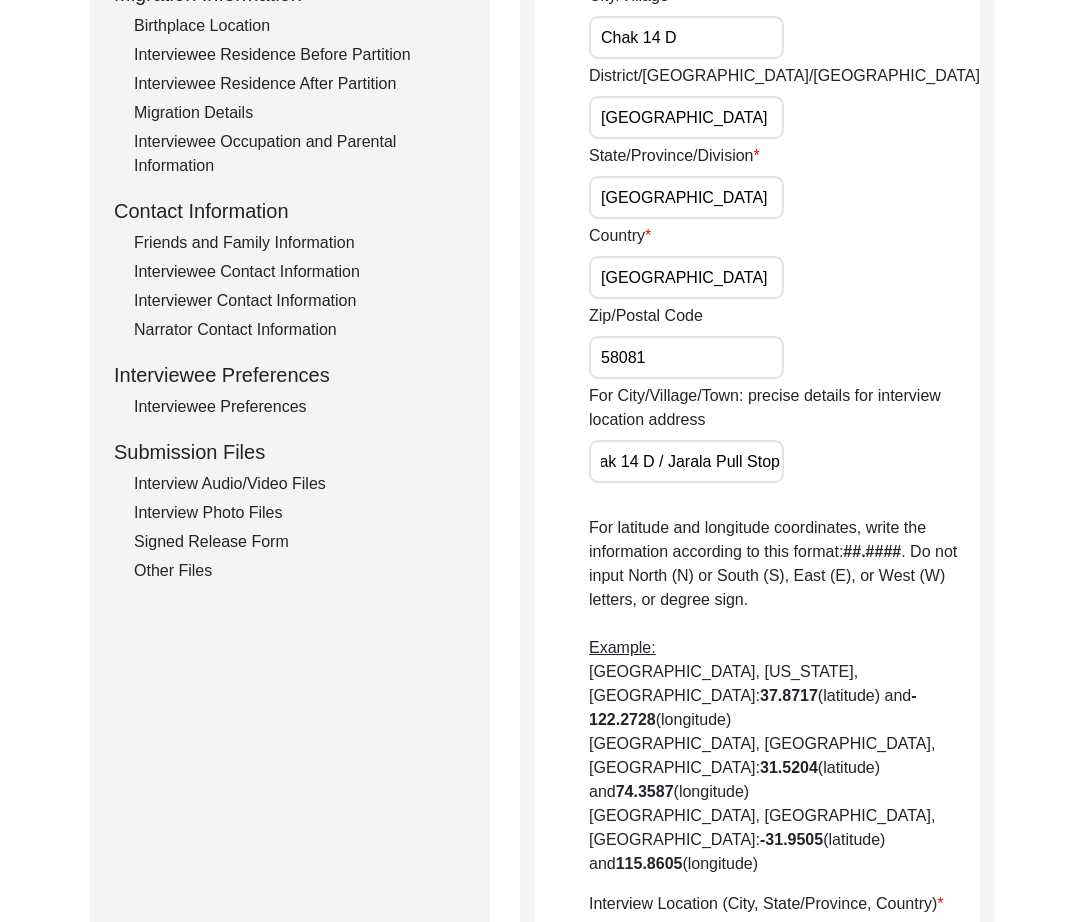 click on "Chak 14 D / Jarala Pull Stop" at bounding box center [686, 461] 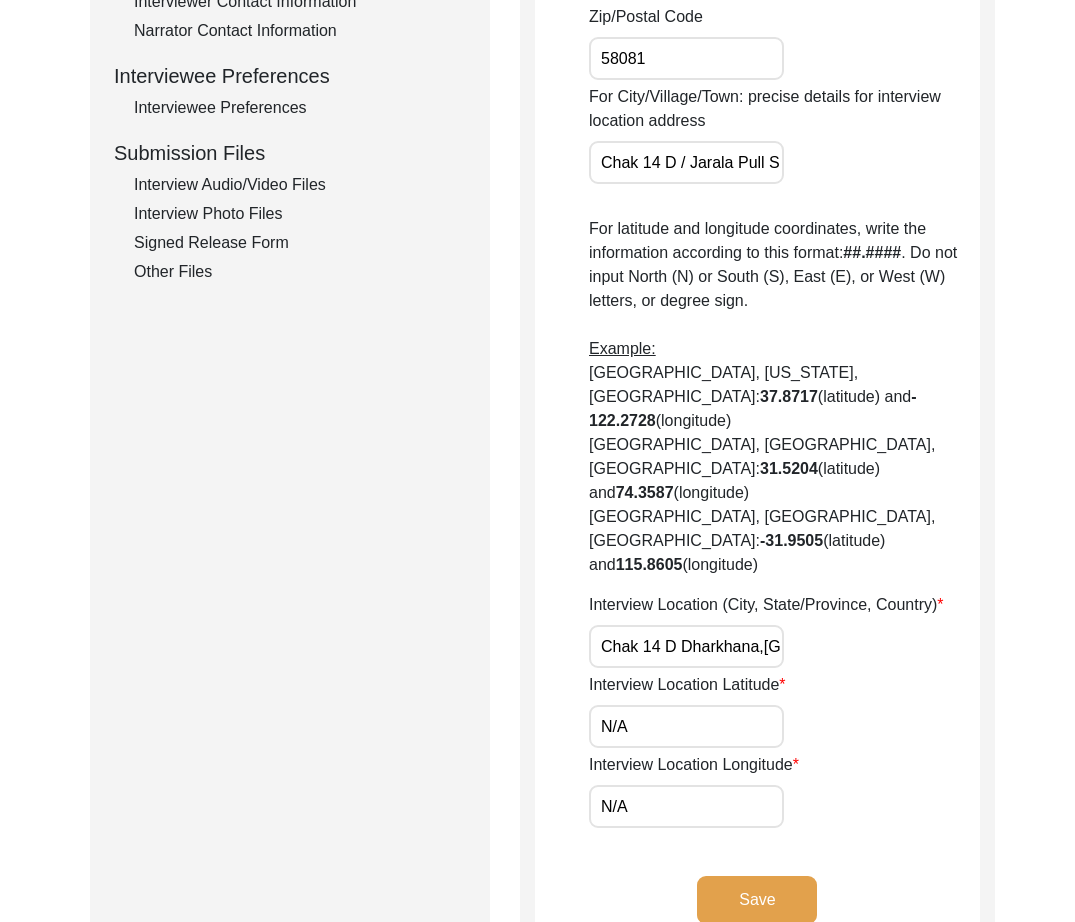 scroll, scrollTop: 866, scrollLeft: 0, axis: vertical 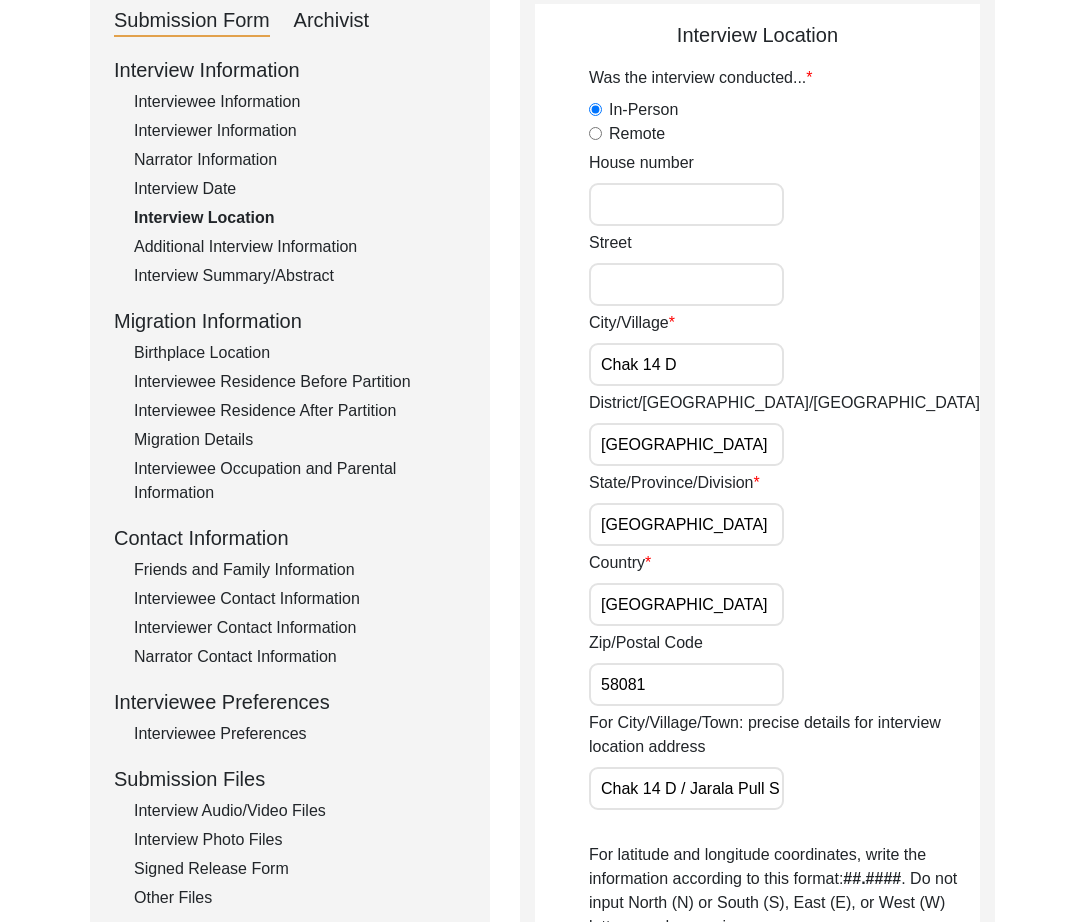 click on "[GEOGRAPHIC_DATA]" at bounding box center (686, 444) 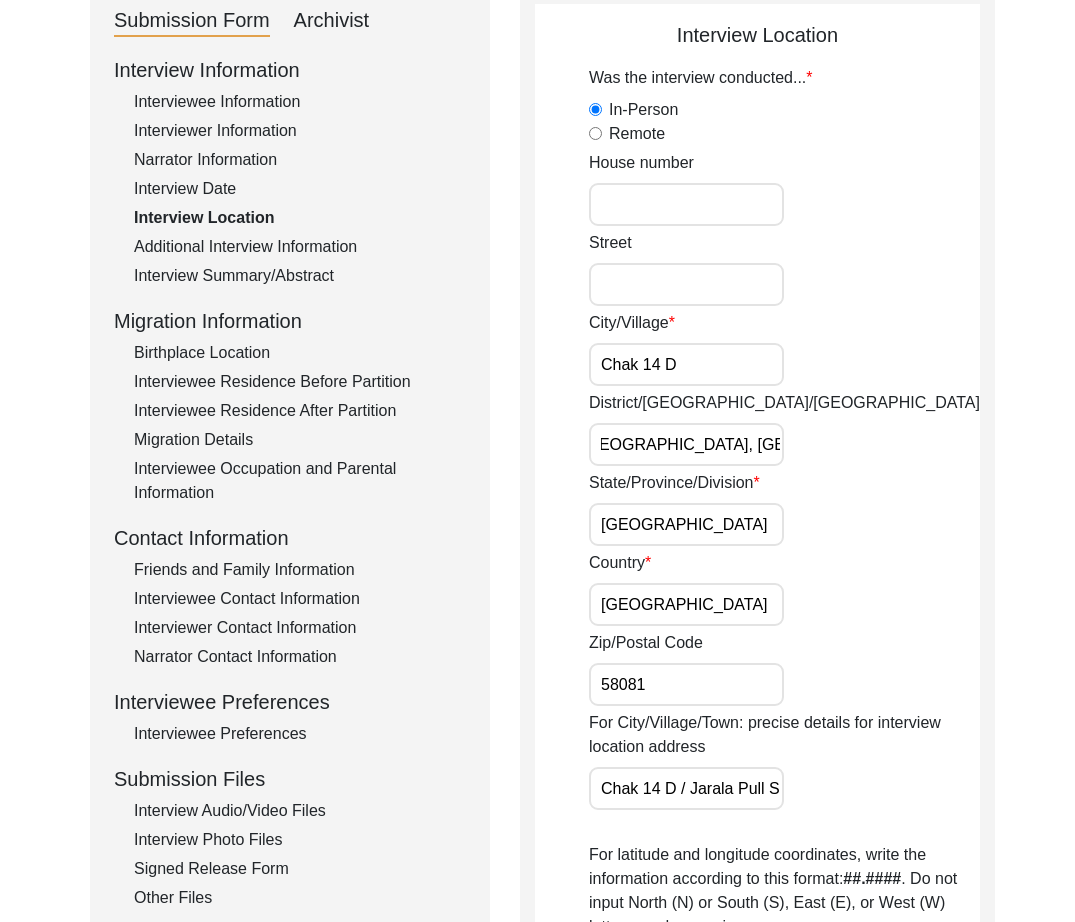scroll, scrollTop: 0, scrollLeft: 32, axis: horizontal 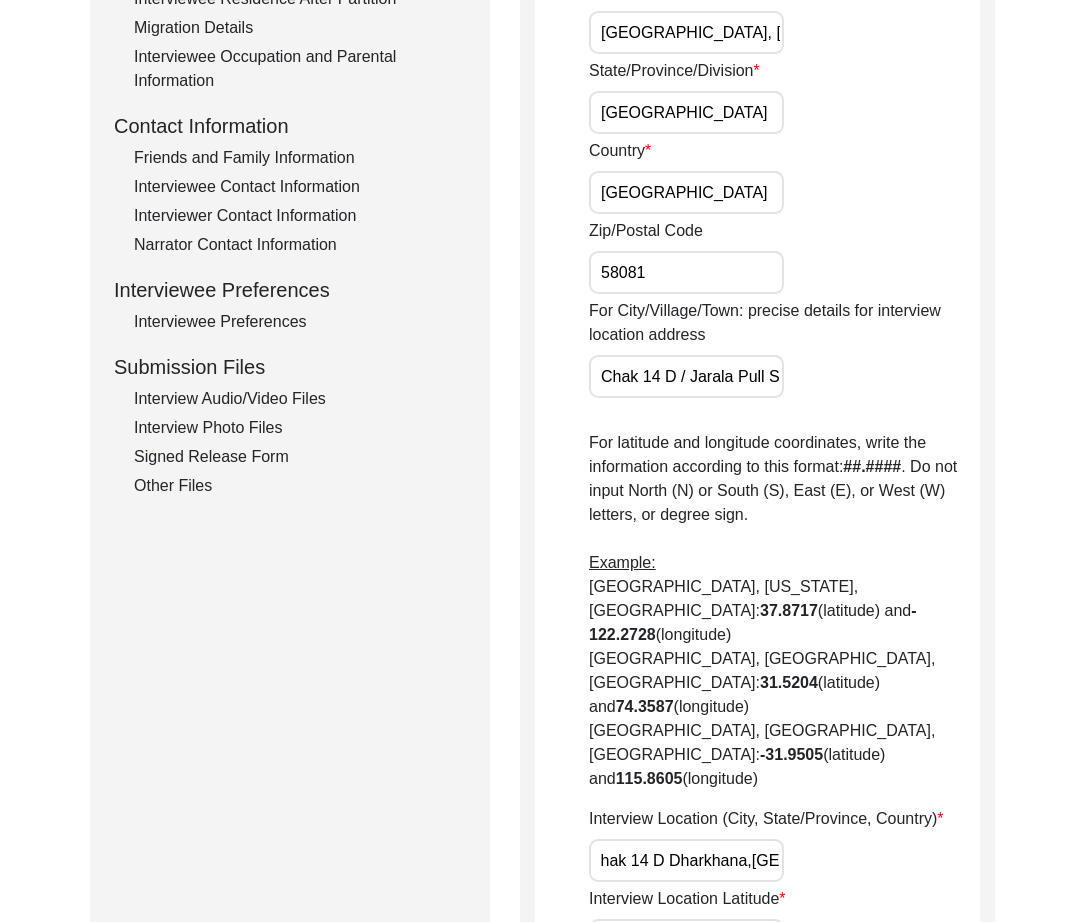 click on "Chak 14 D Dharkhana,[GEOGRAPHIC_DATA], [GEOGRAPHIC_DATA]" at bounding box center [686, 860] 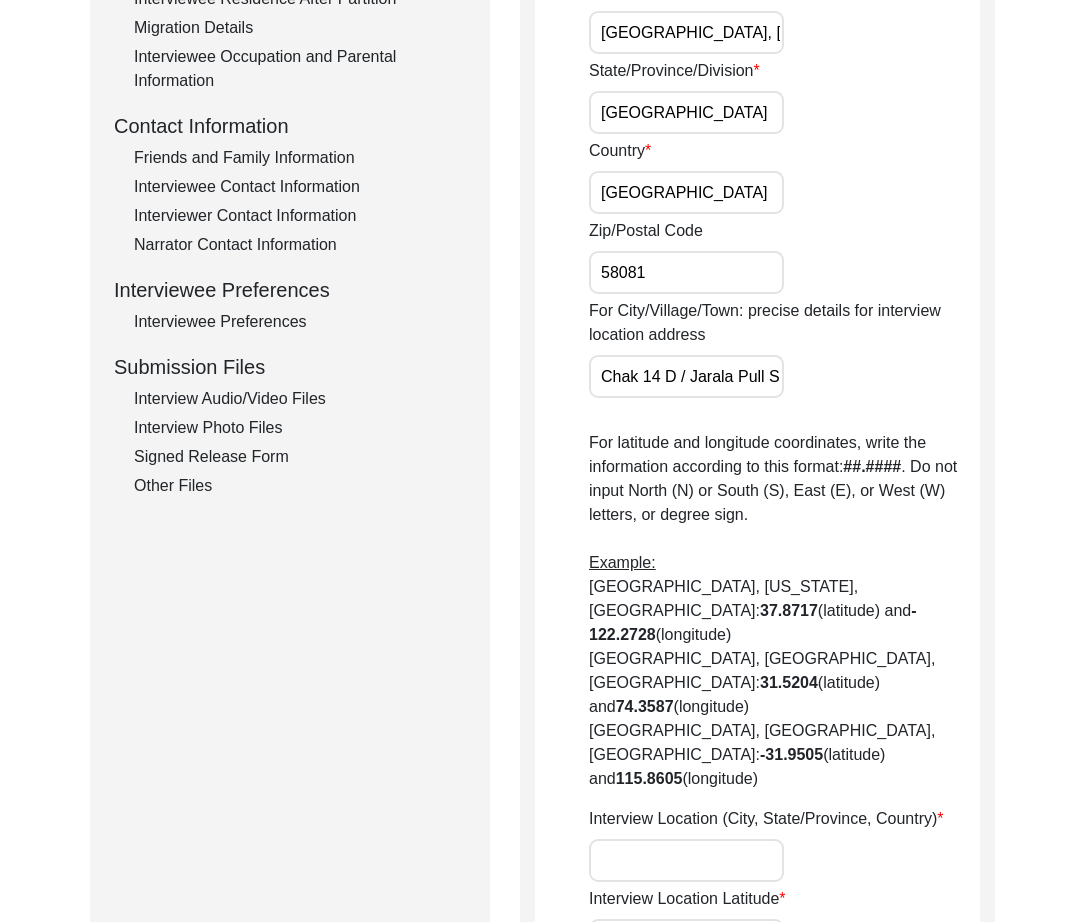 scroll, scrollTop: 0, scrollLeft: 0, axis: both 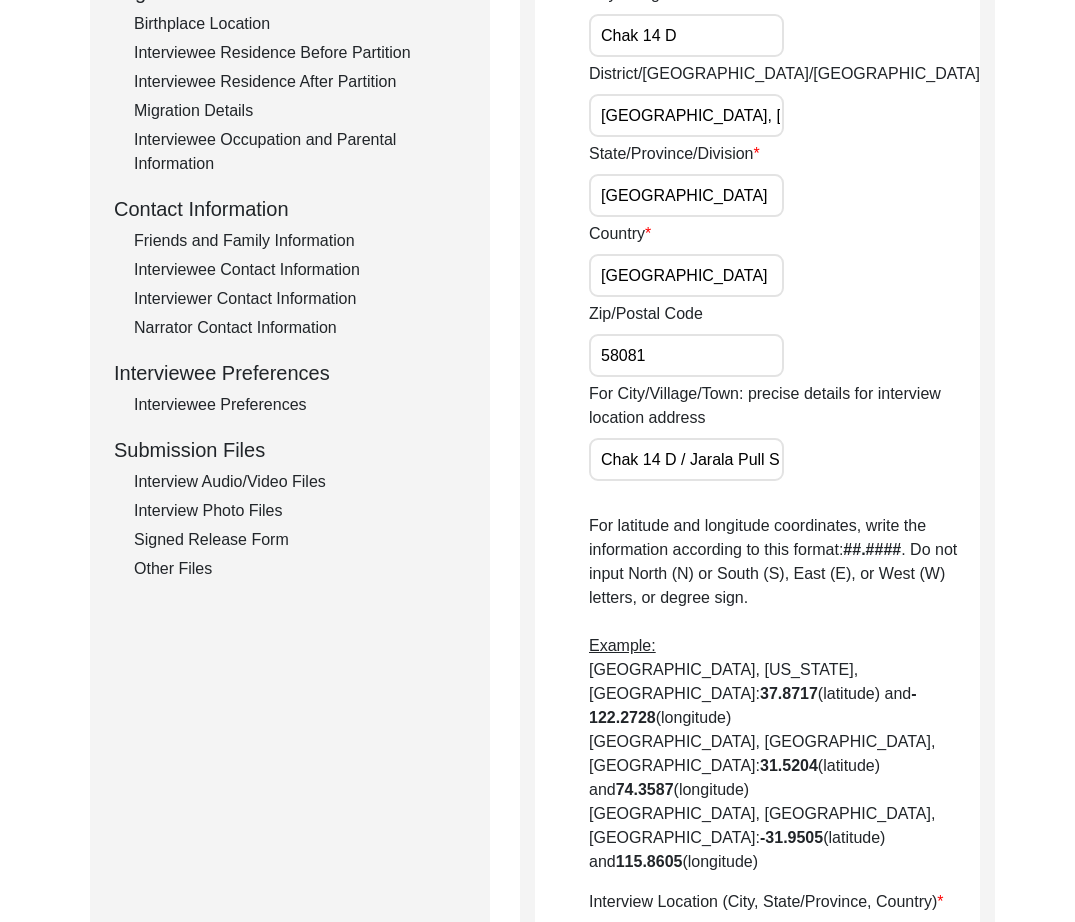 click on "Country" 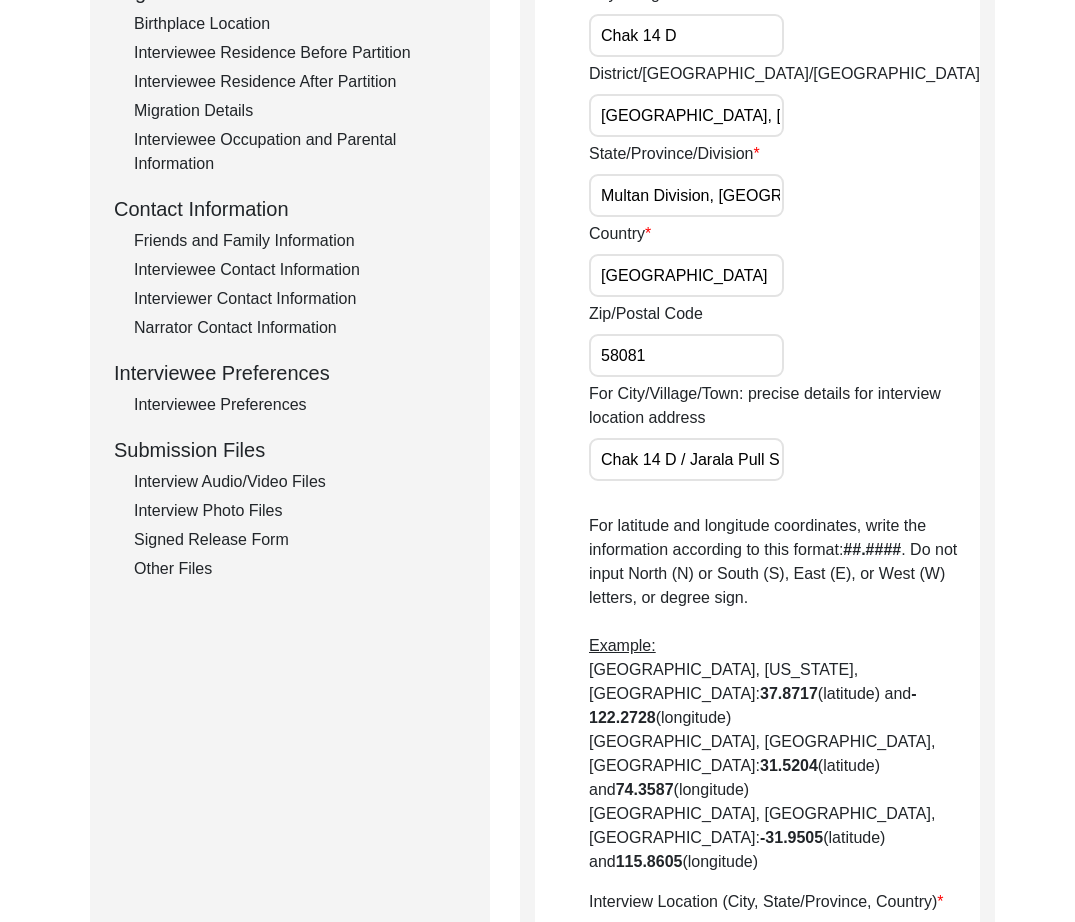click on "[GEOGRAPHIC_DATA], [GEOGRAPHIC_DATA]" at bounding box center [686, 115] 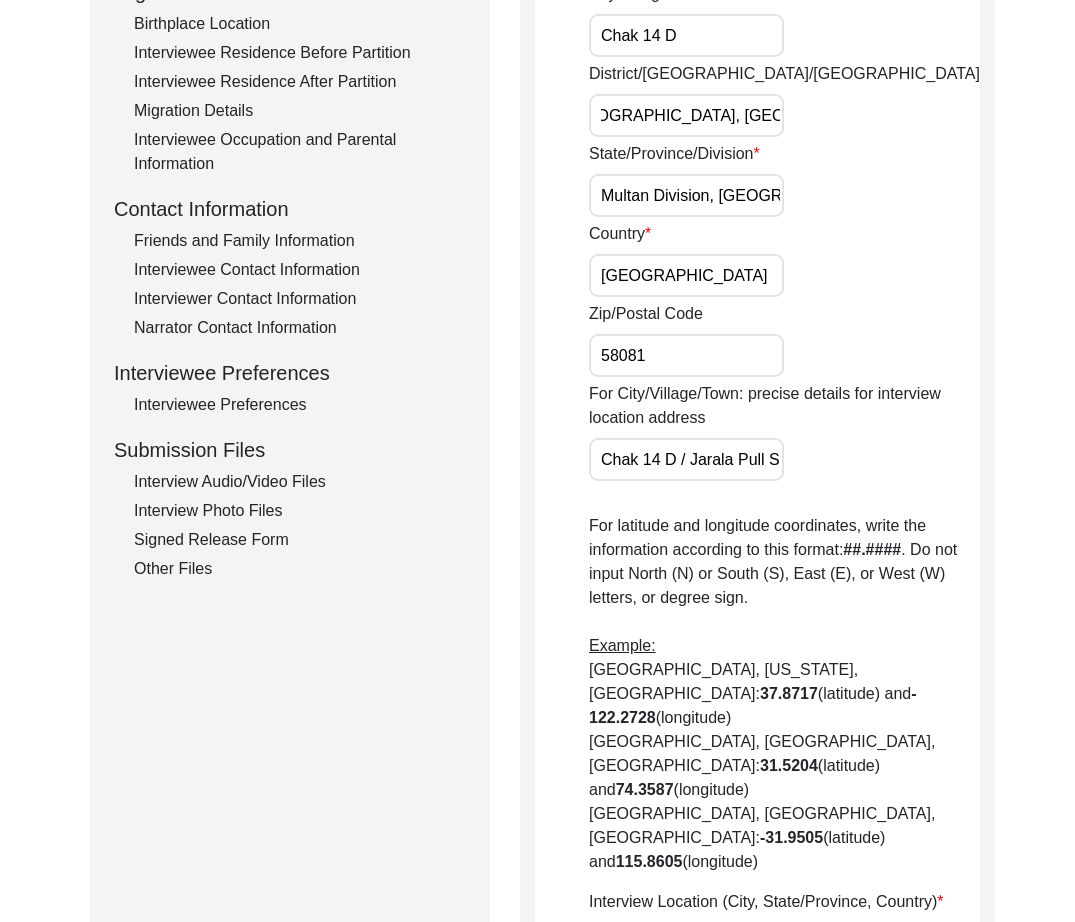 drag, startPoint x: 777, startPoint y: 115, endPoint x: 697, endPoint y: 120, distance: 80.1561 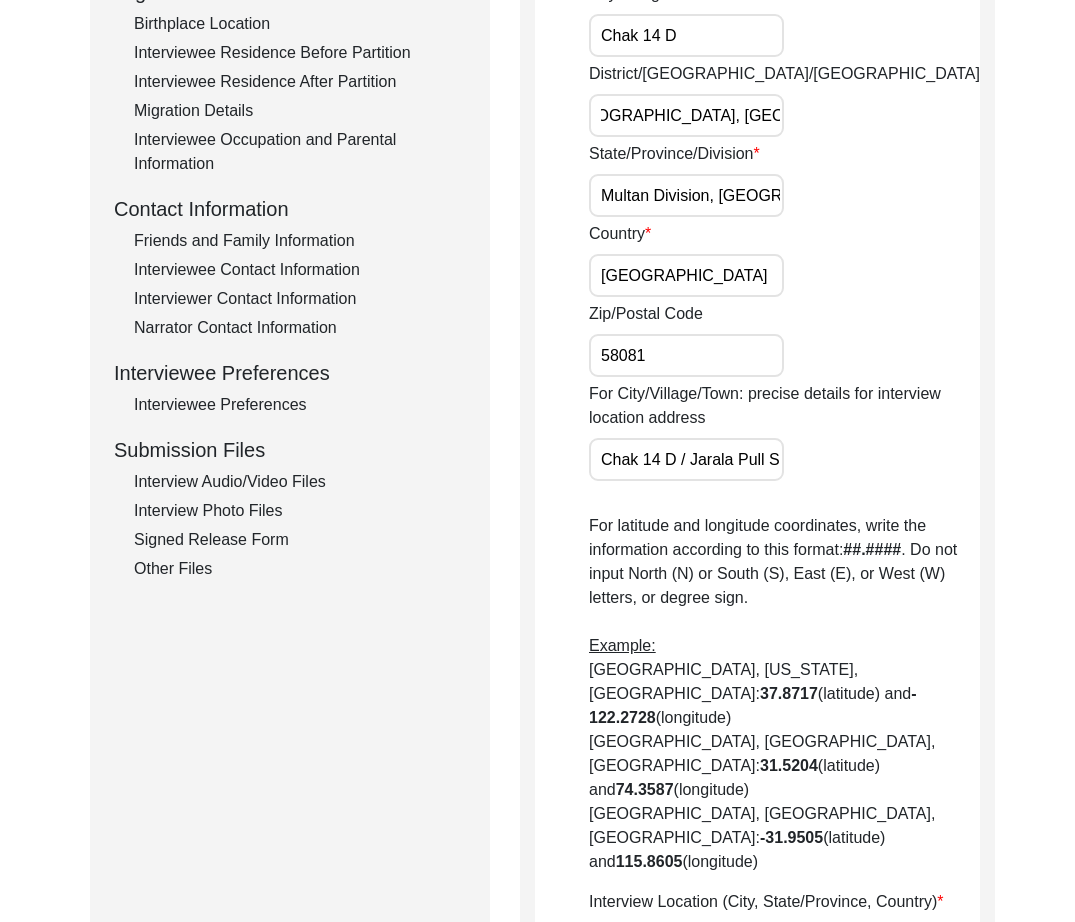 click on "[GEOGRAPHIC_DATA], [GEOGRAPHIC_DATA]" at bounding box center (686, 115) 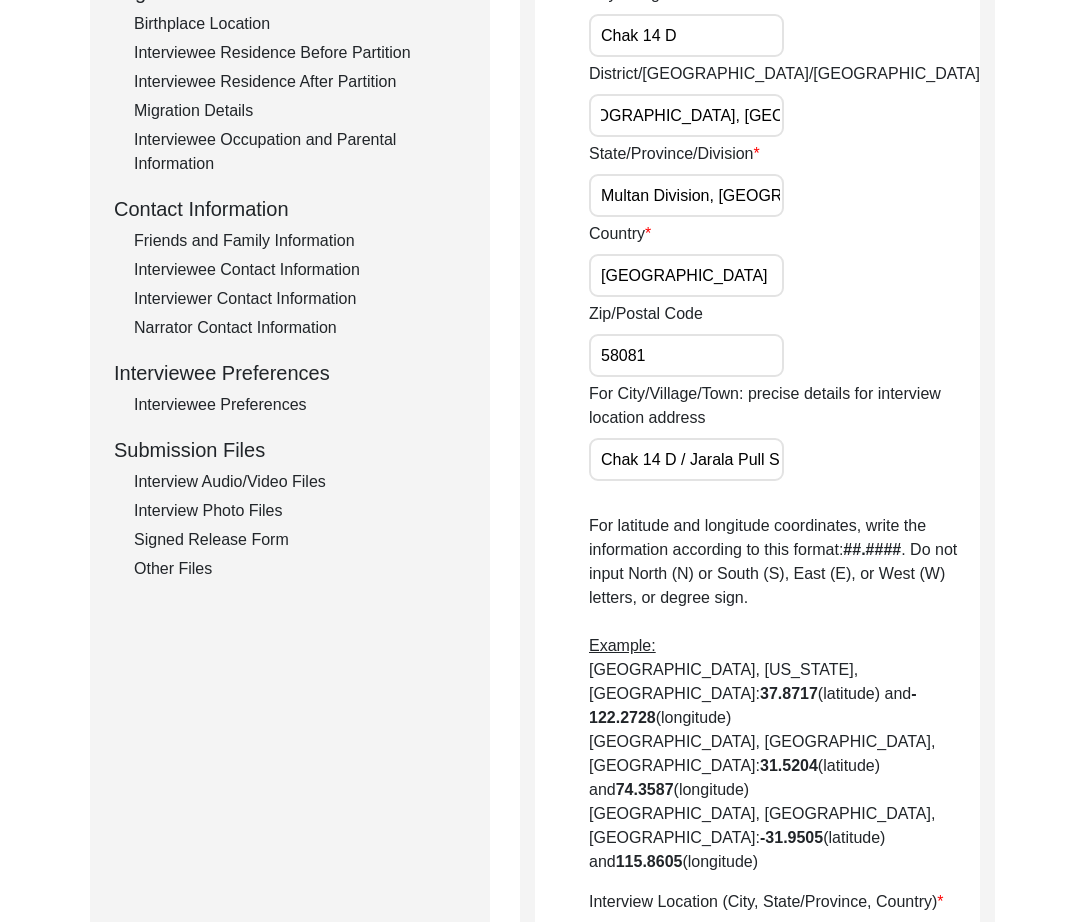 scroll, scrollTop: 0, scrollLeft: 237, axis: horizontal 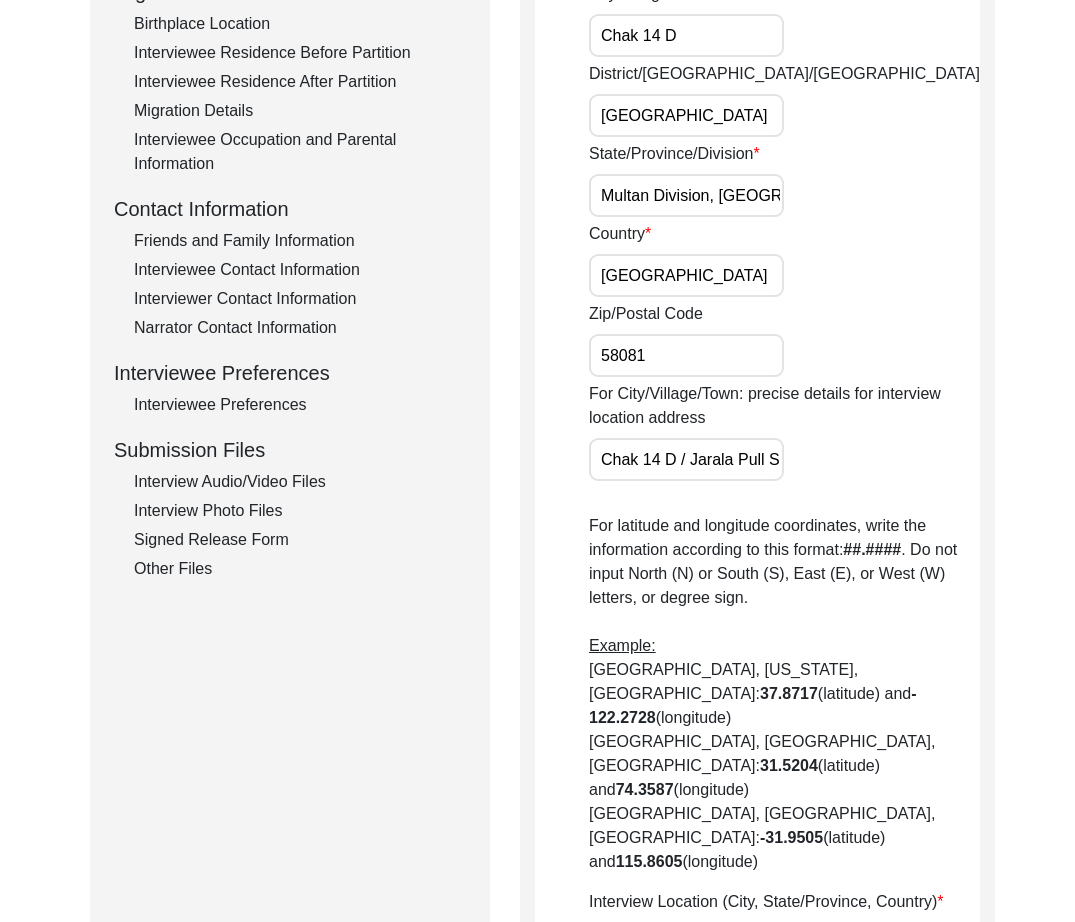 click on "[GEOGRAPHIC_DATA]" at bounding box center (686, 115) 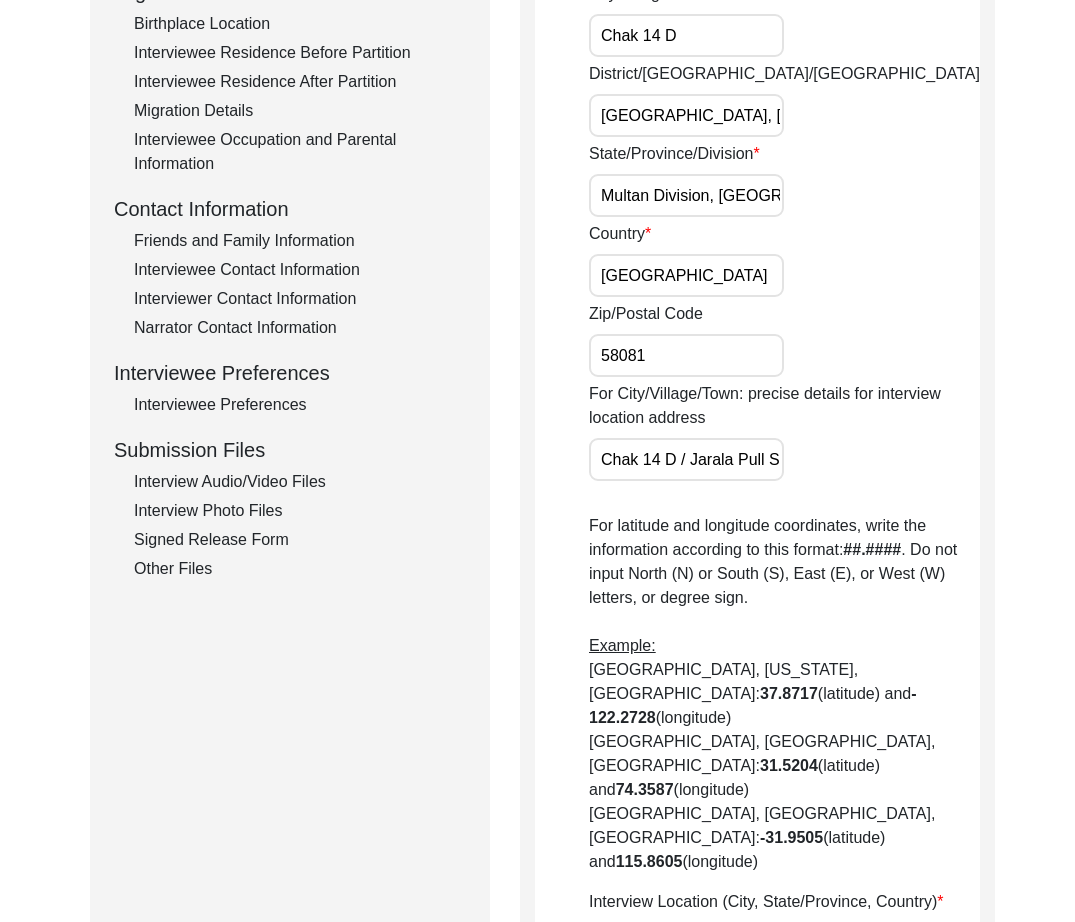 scroll, scrollTop: 0, scrollLeft: 78, axis: horizontal 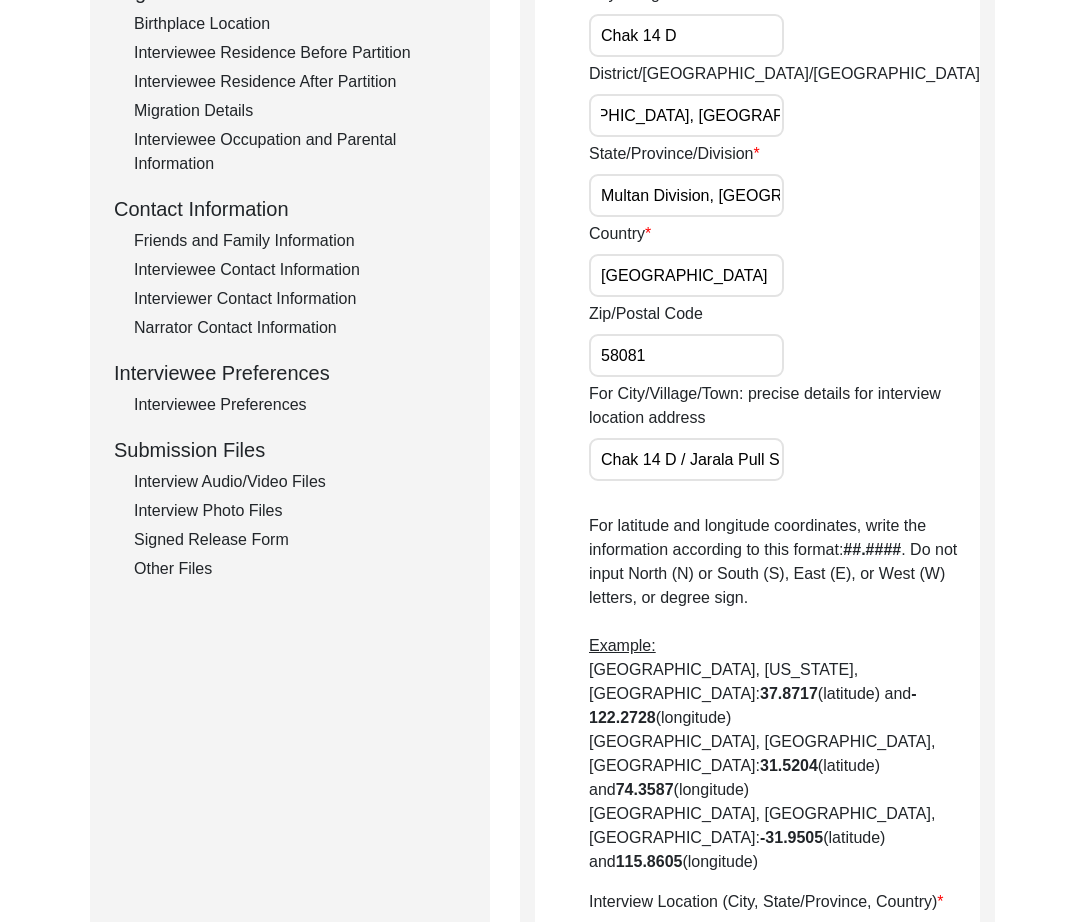 click on "[GEOGRAPHIC_DATA], [GEOGRAPHIC_DATA]" at bounding box center (686, 115) 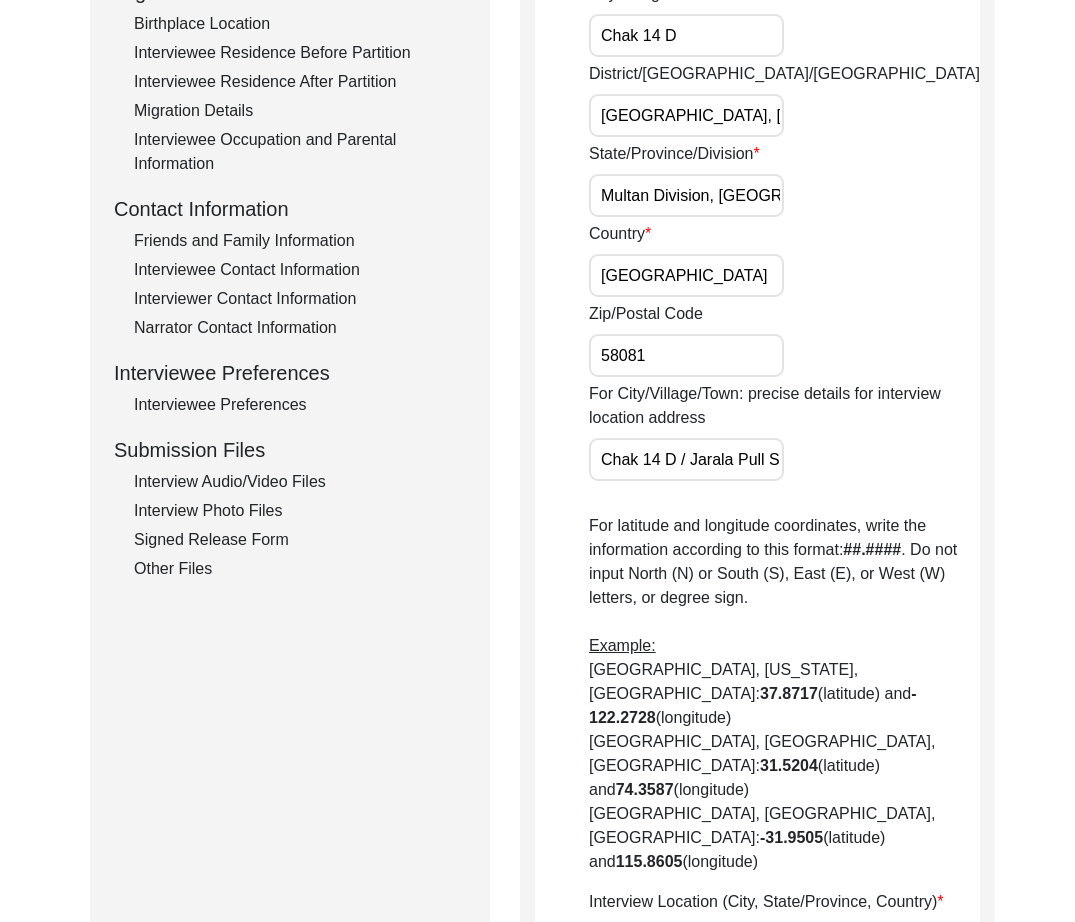 scroll, scrollTop: 574, scrollLeft: 0, axis: vertical 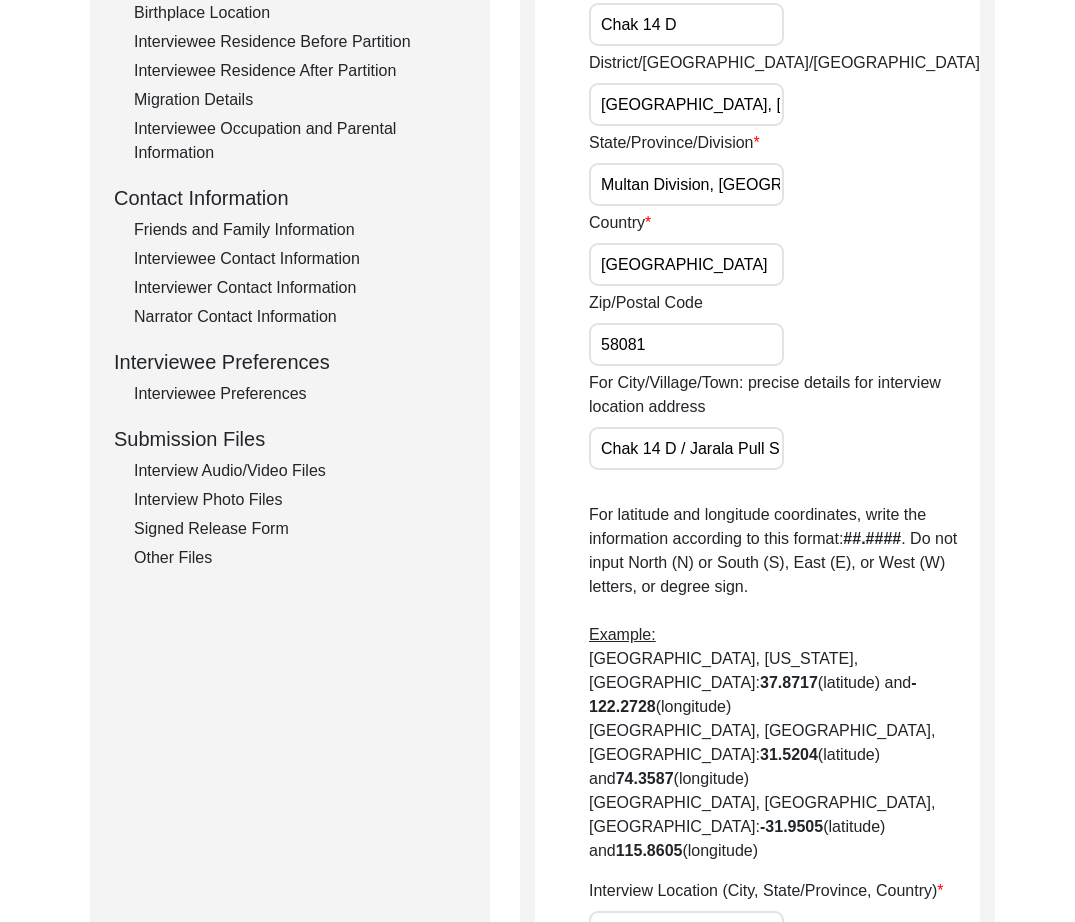 click on "[GEOGRAPHIC_DATA], [GEOGRAPHIC_DATA]" at bounding box center (686, 104) 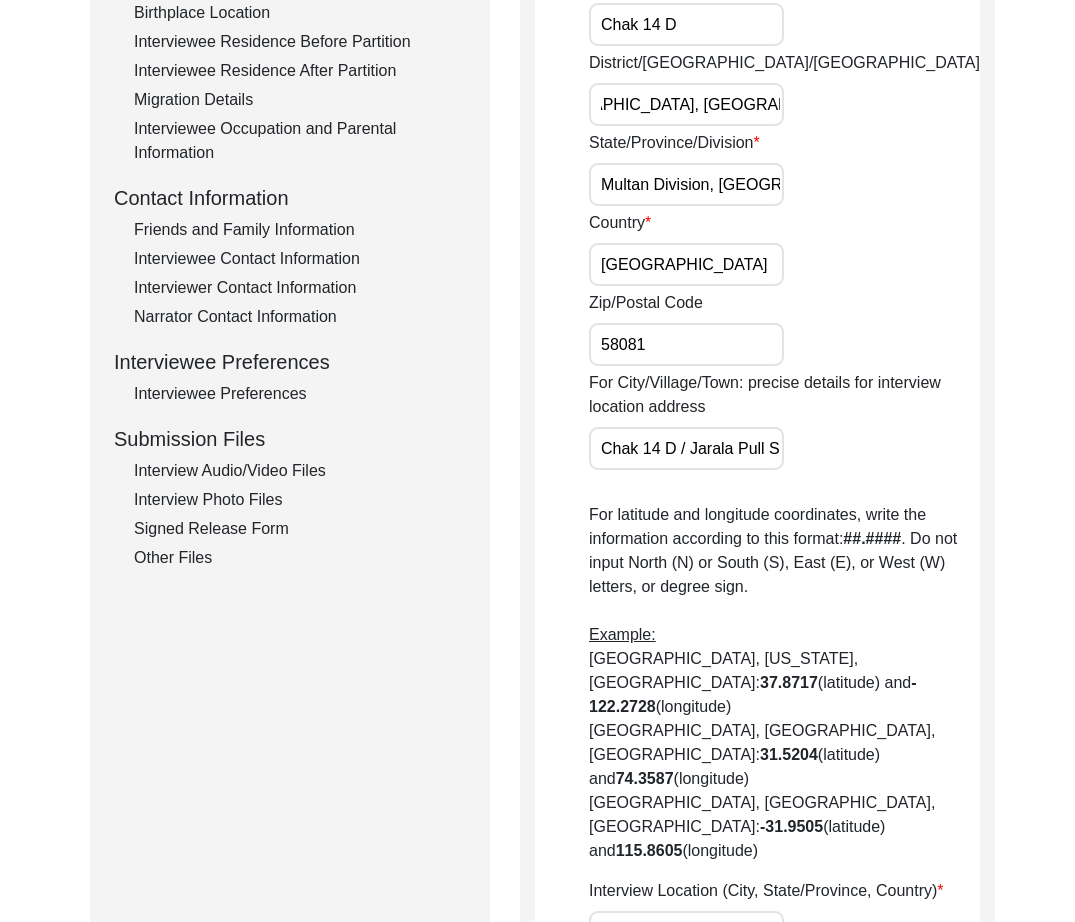 scroll, scrollTop: 0, scrollLeft: 0, axis: both 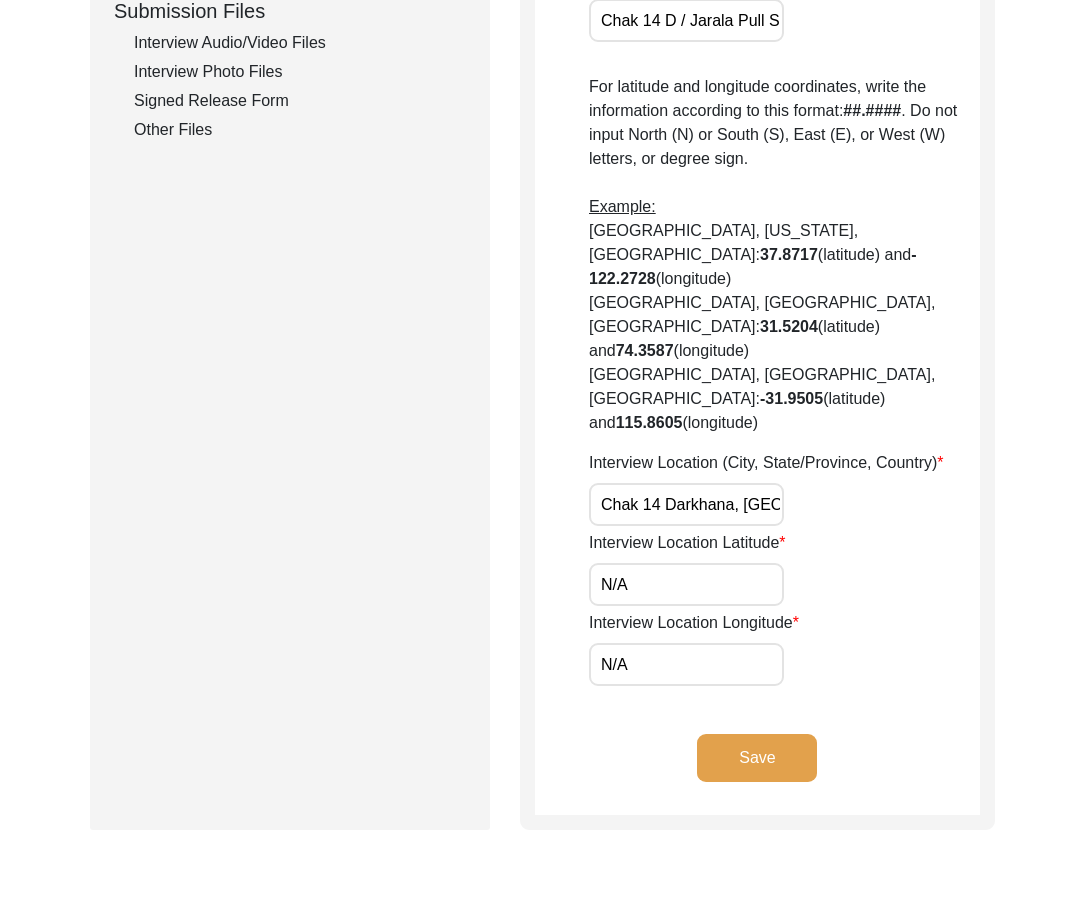 drag, startPoint x: 677, startPoint y: 512, endPoint x: 568, endPoint y: 514, distance: 109.01835 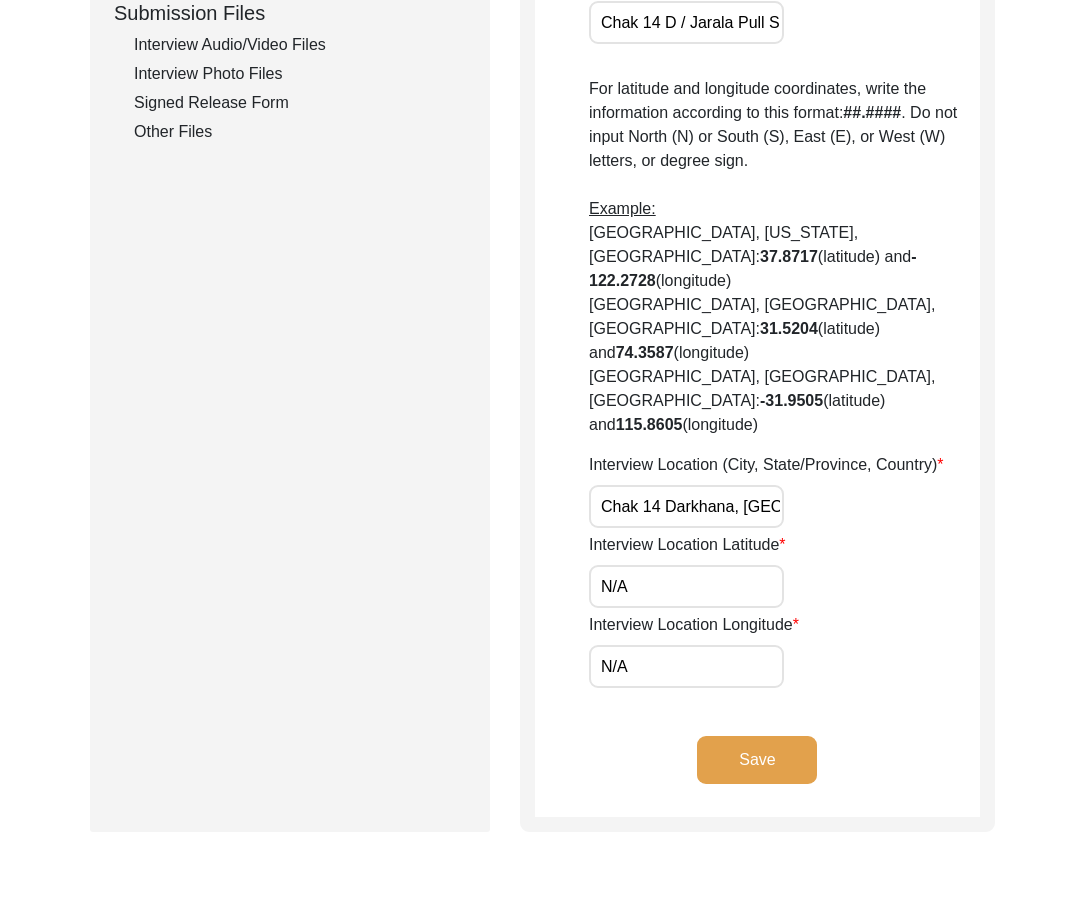 paste on "30.7095" 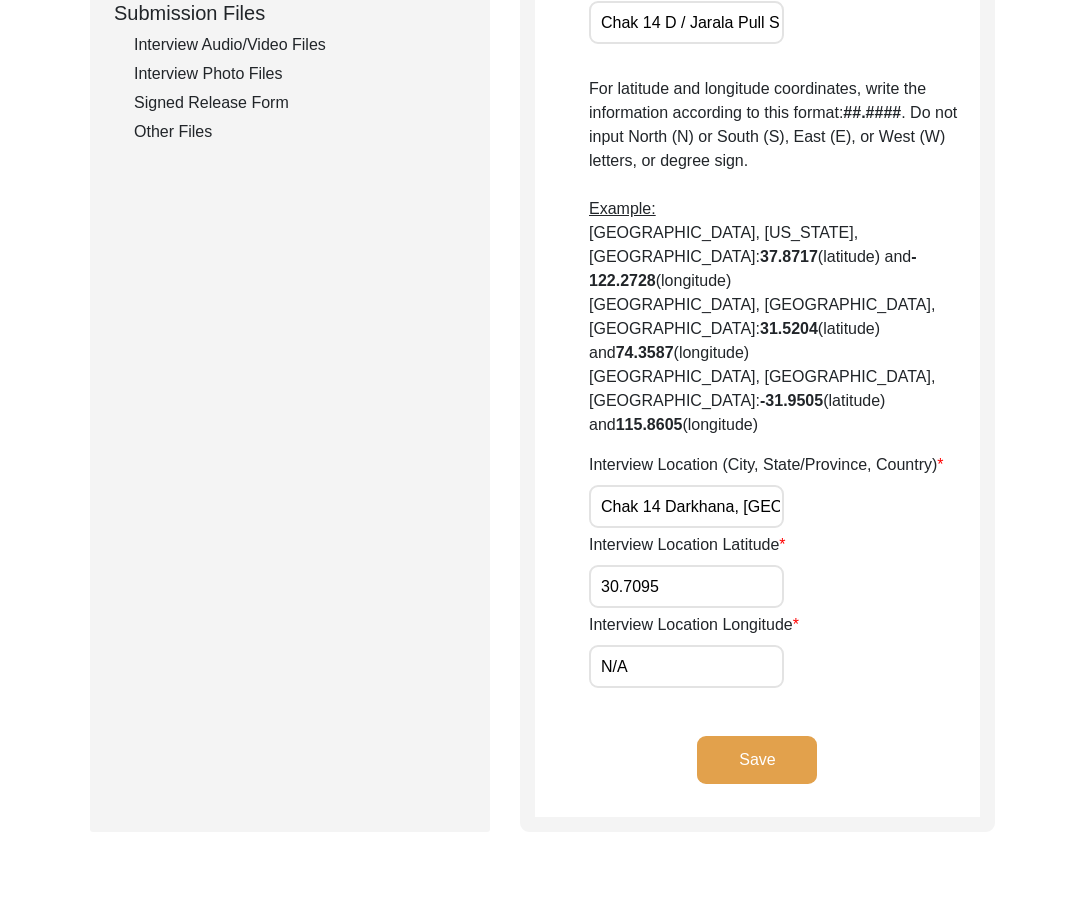 paste on "72.1345" 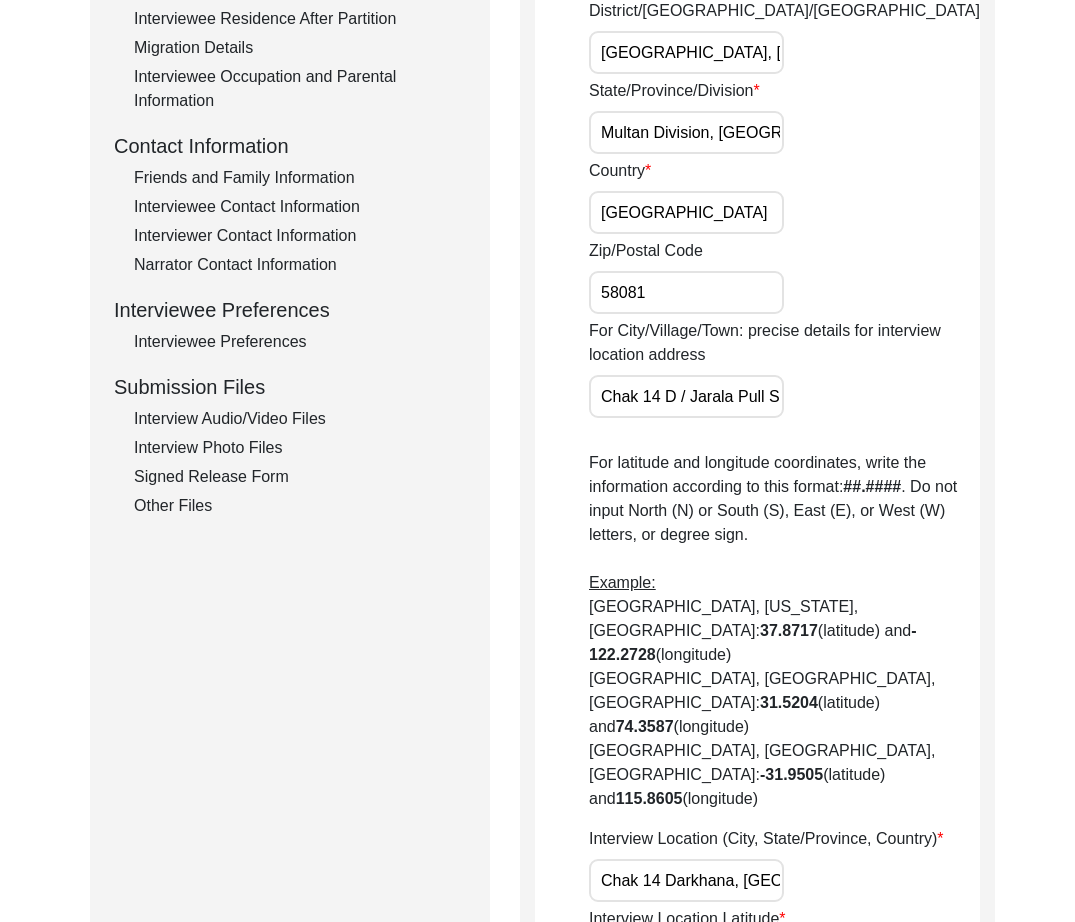 scroll, scrollTop: 0, scrollLeft: 0, axis: both 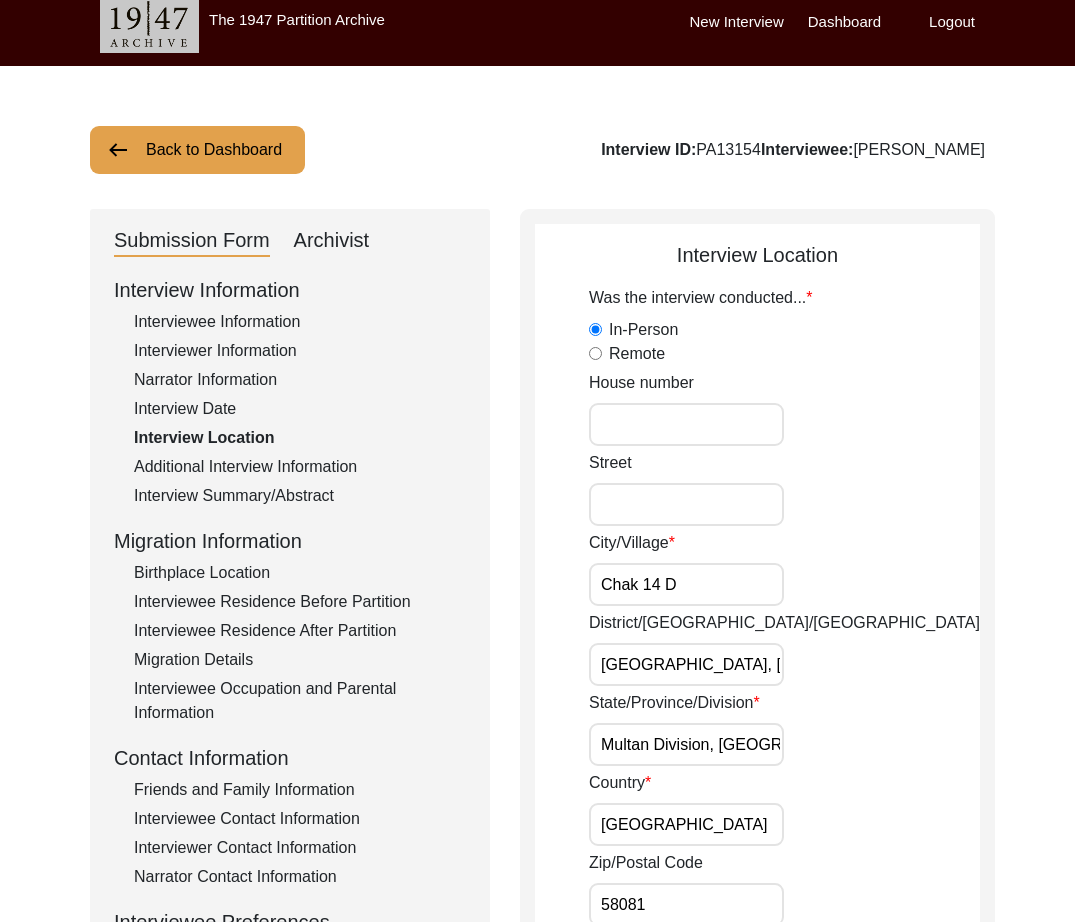 click on "Chak 14 D" at bounding box center (686, 584) 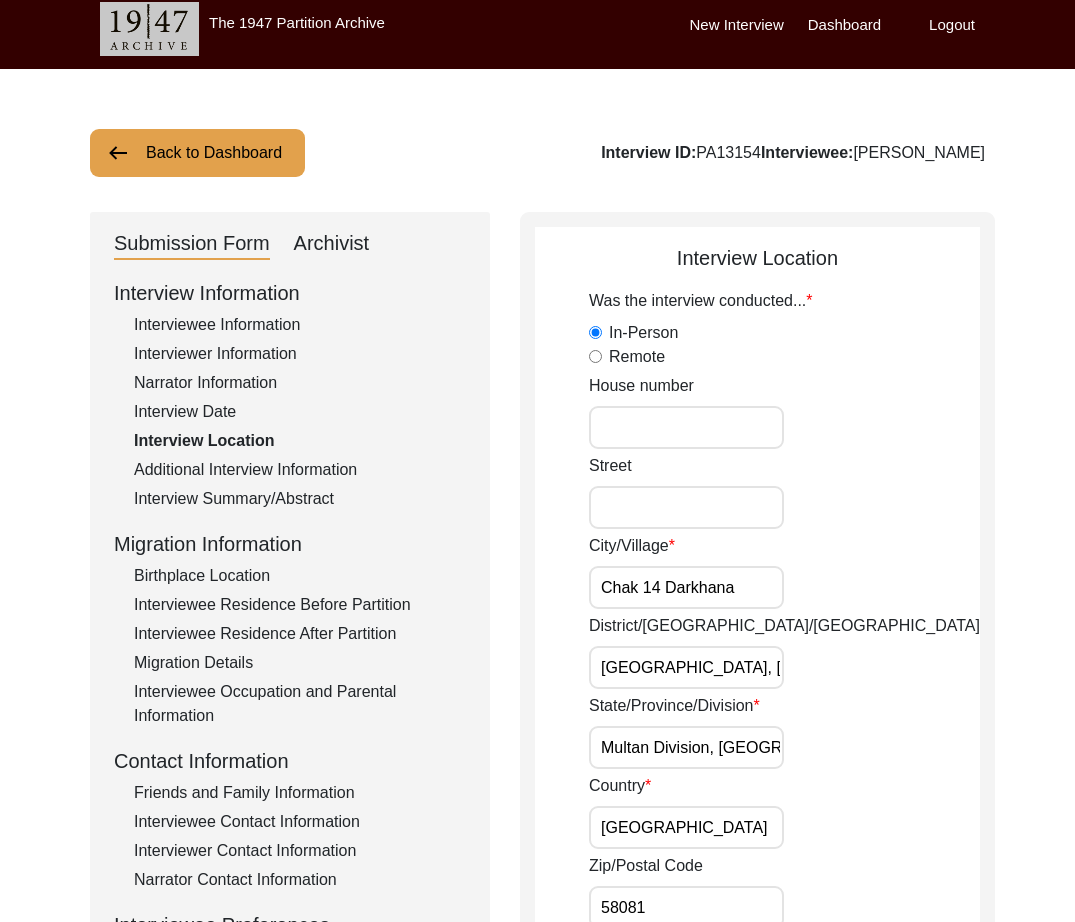 scroll, scrollTop: 0, scrollLeft: 73, axis: horizontal 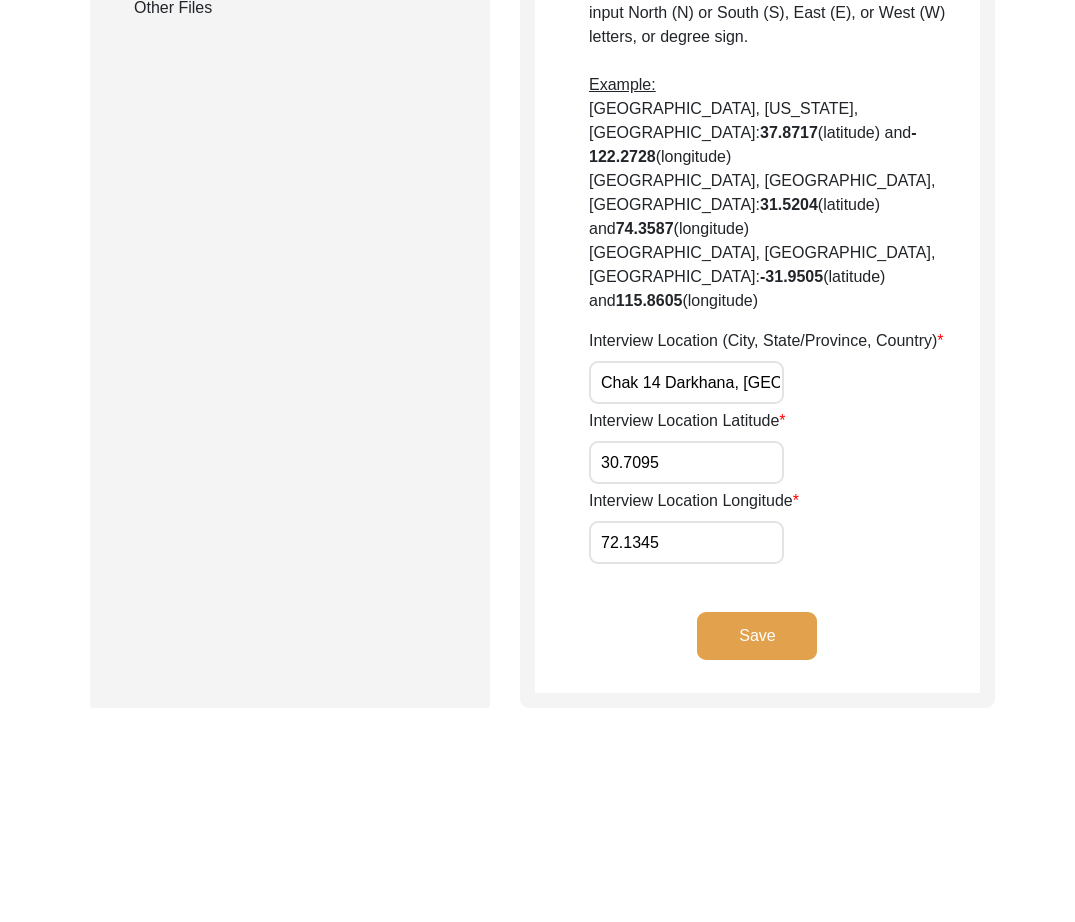 click on "Save" 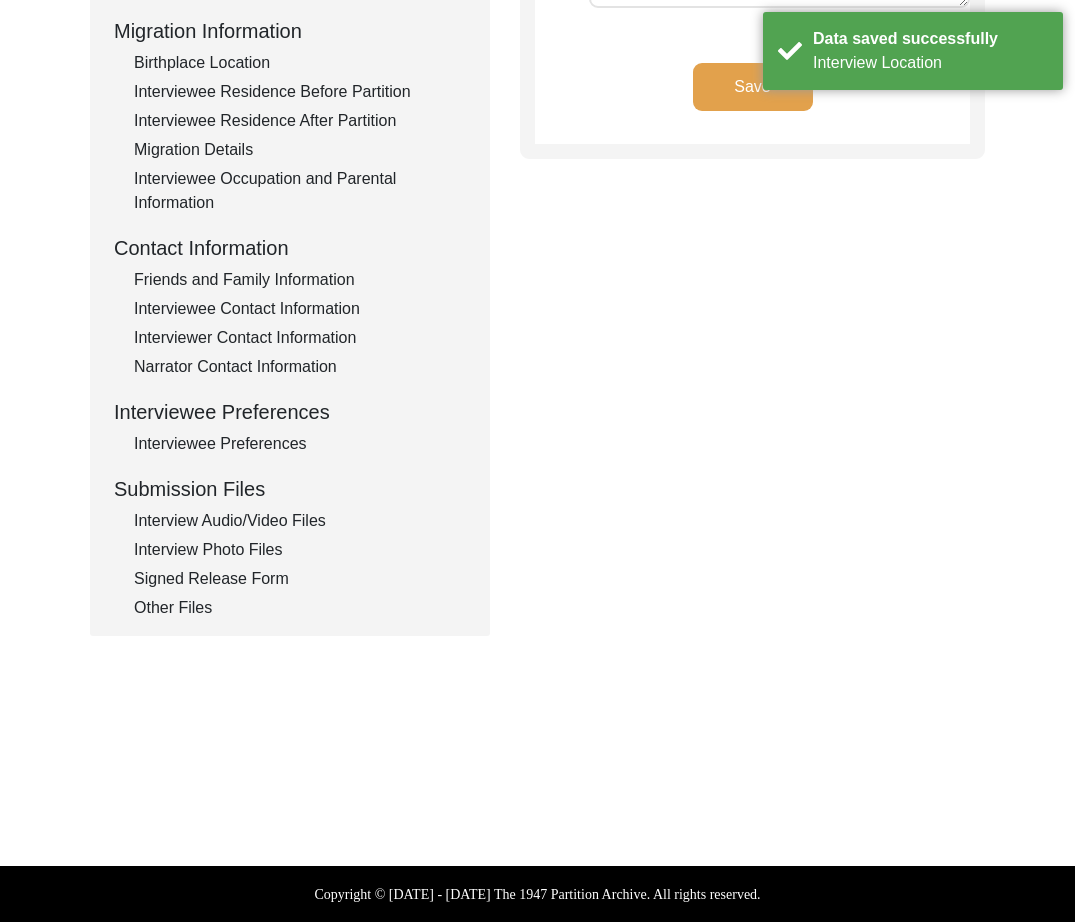 scroll, scrollTop: 0, scrollLeft: 0, axis: both 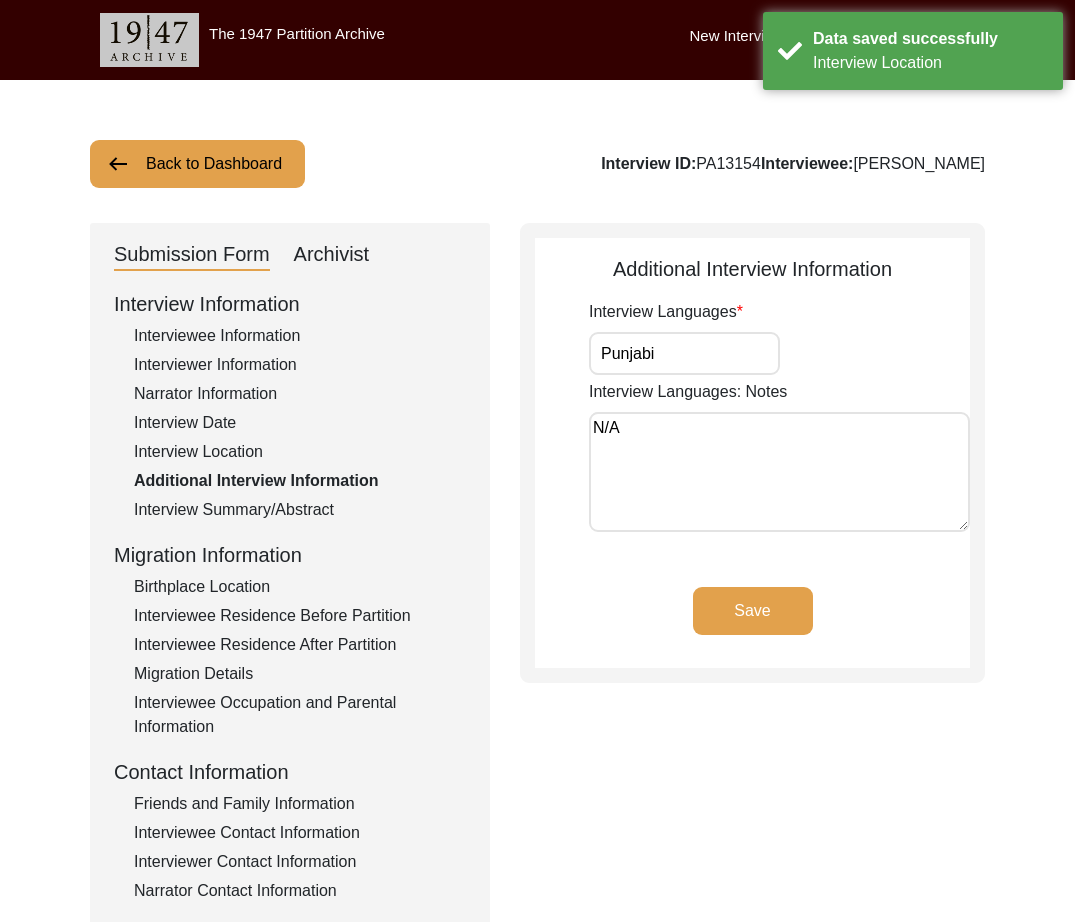 click on "Punjabi" at bounding box center [684, 353] 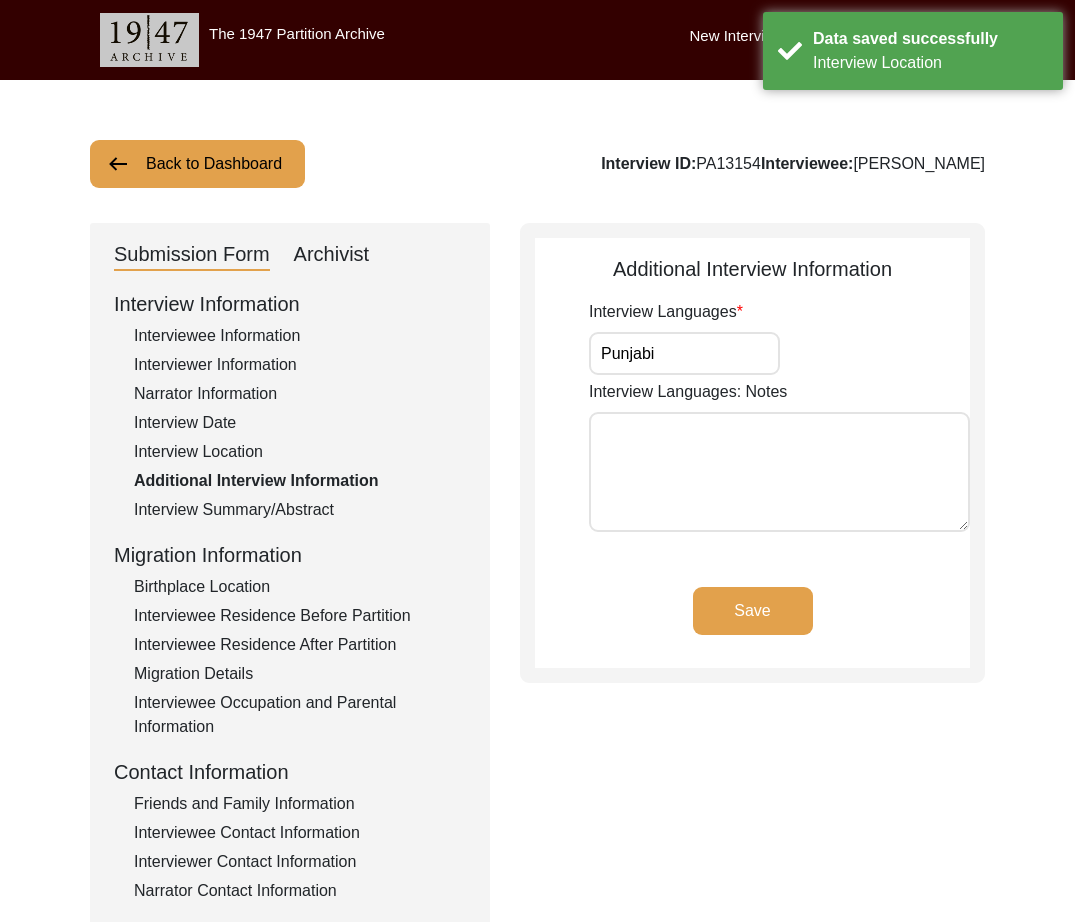 click on "Save" 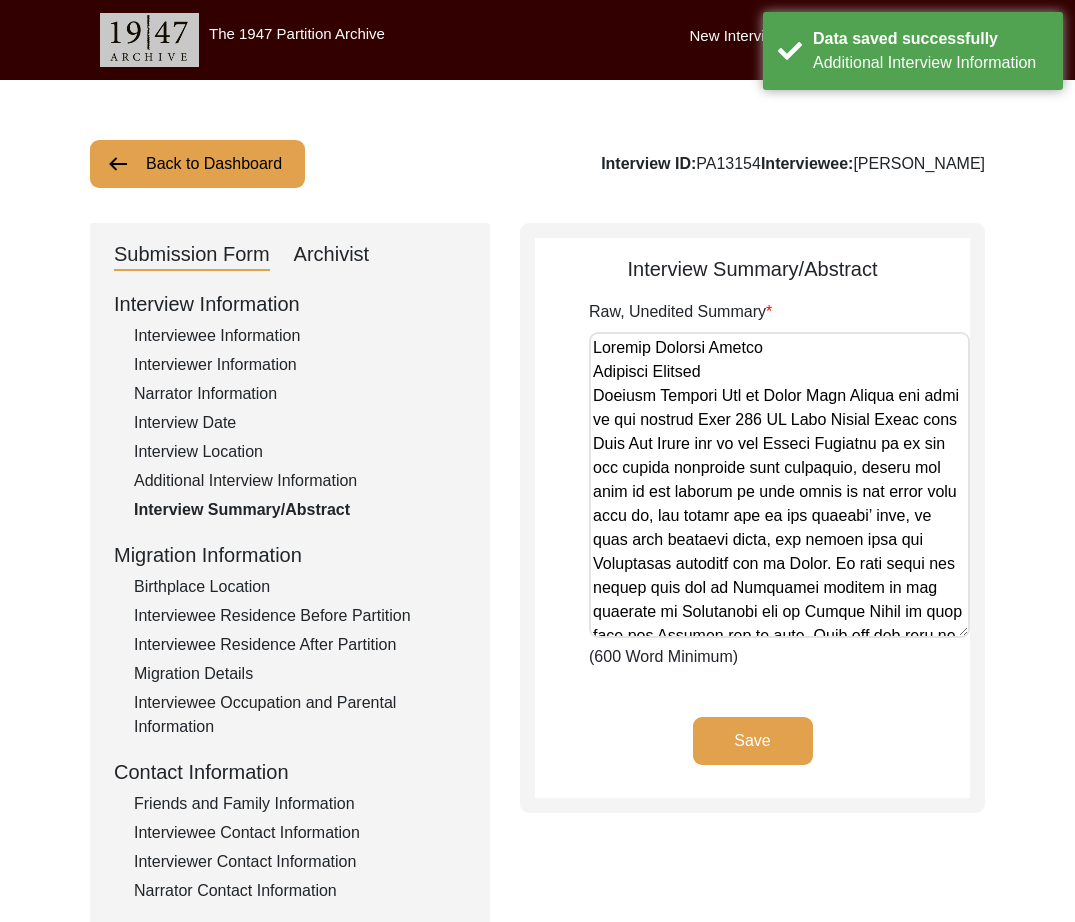 drag, startPoint x: 960, startPoint y: 445, endPoint x: 962, endPoint y: 637, distance: 192.01042 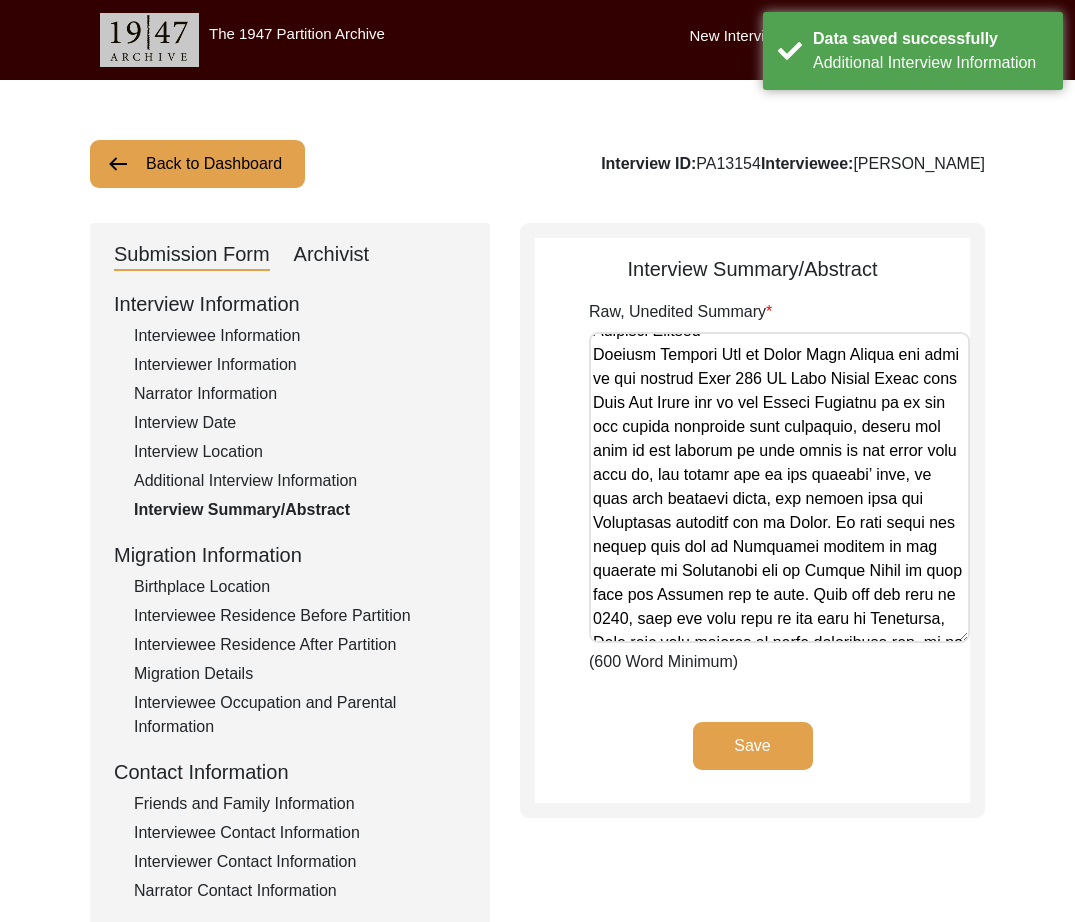 scroll, scrollTop: 44, scrollLeft: 0, axis: vertical 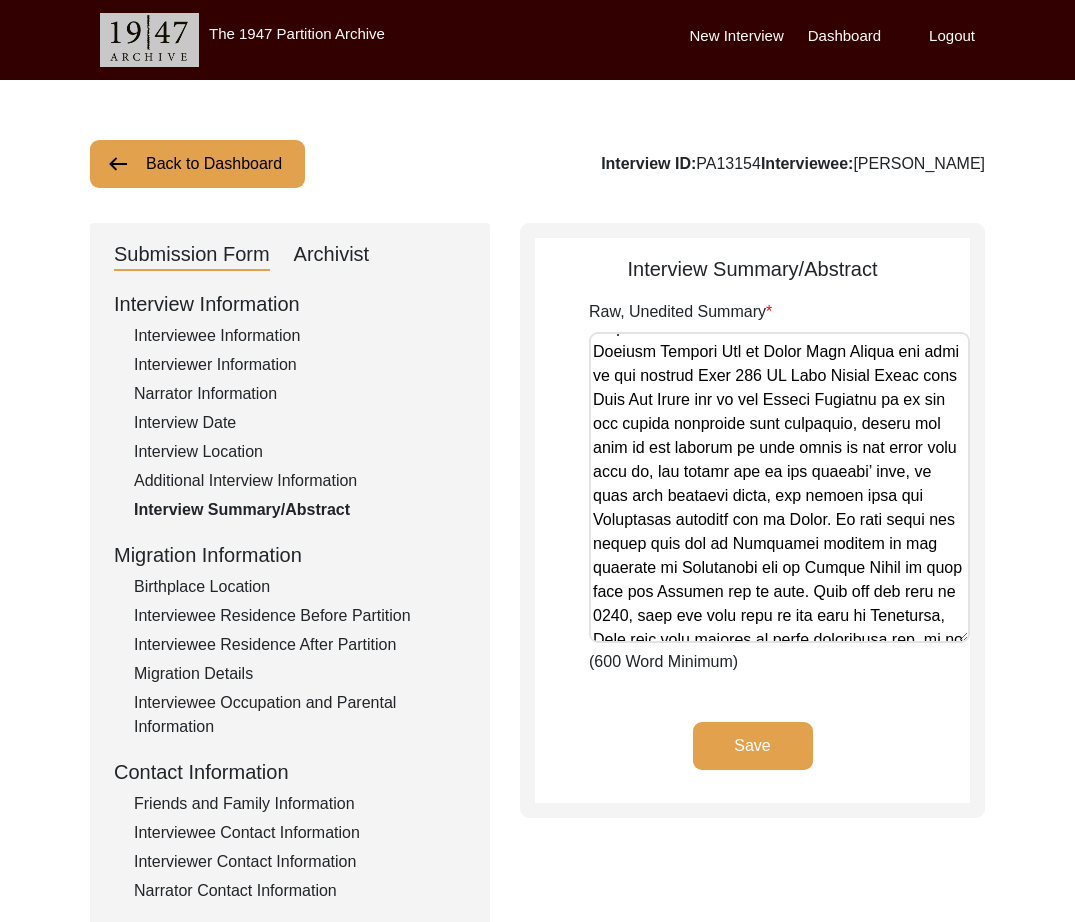 click on "Birthplace Location" 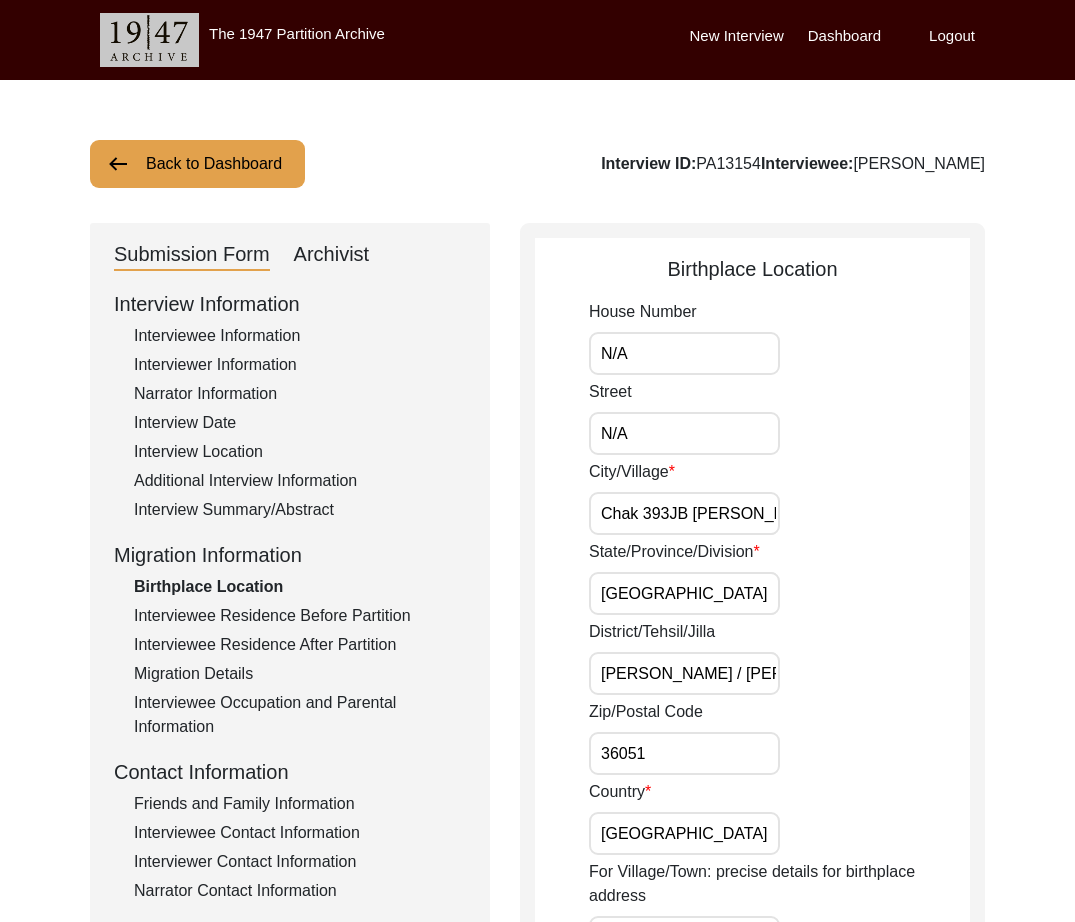 drag, startPoint x: 675, startPoint y: 361, endPoint x: 454, endPoint y: 358, distance: 221.02036 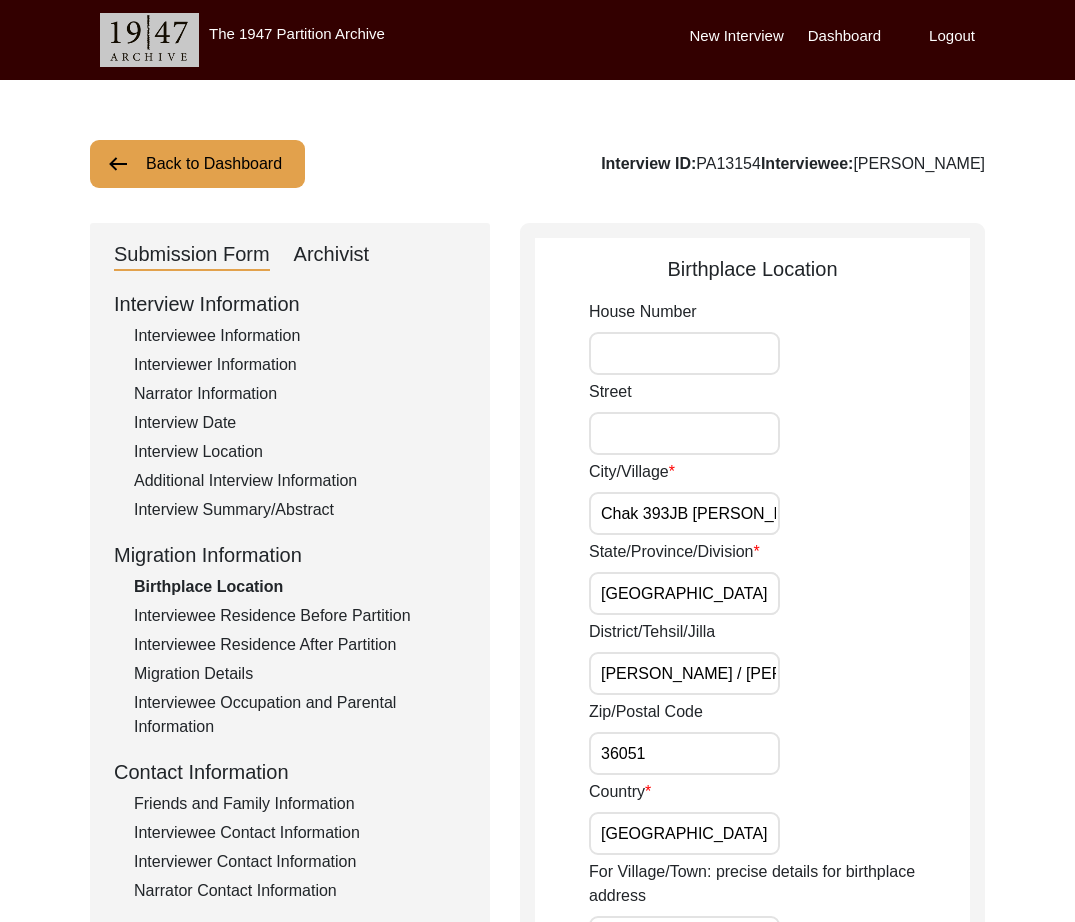 click on "Chak 393JB [PERSON_NAME] Araeian" at bounding box center (684, 513) 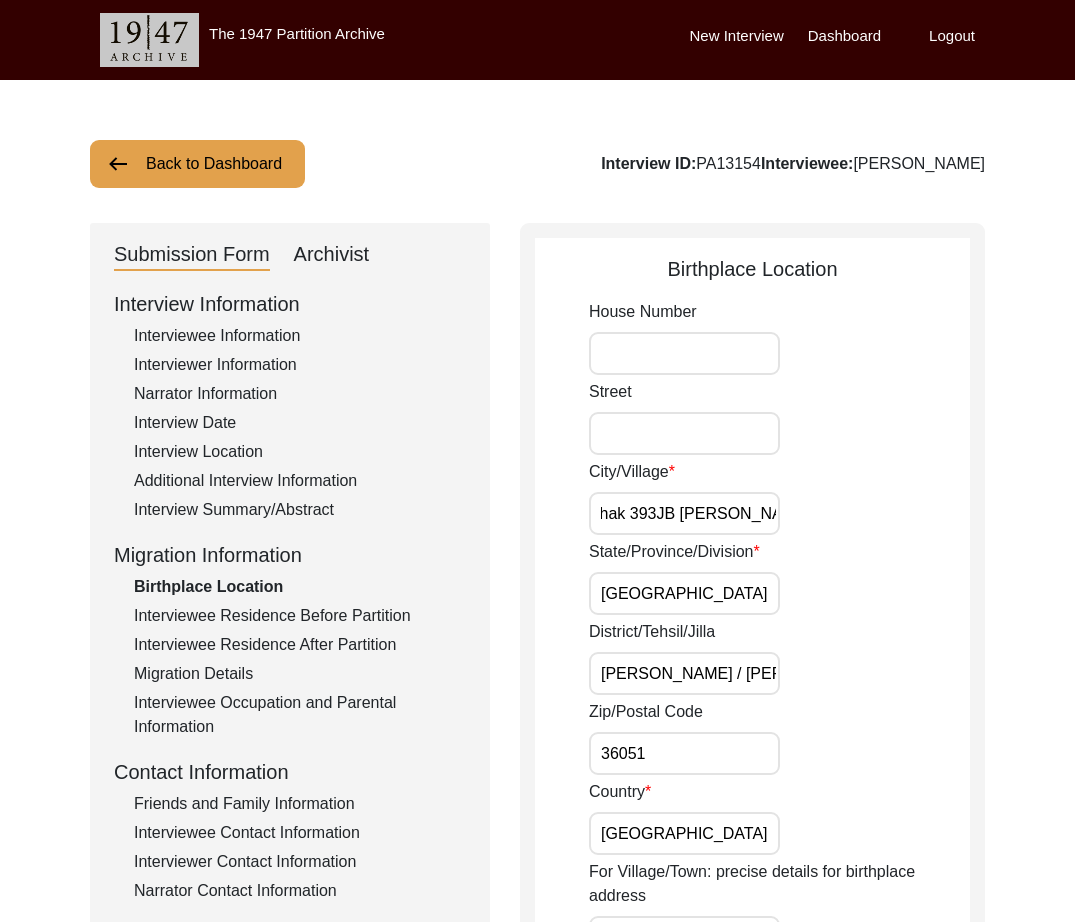 scroll, scrollTop: 0, scrollLeft: 0, axis: both 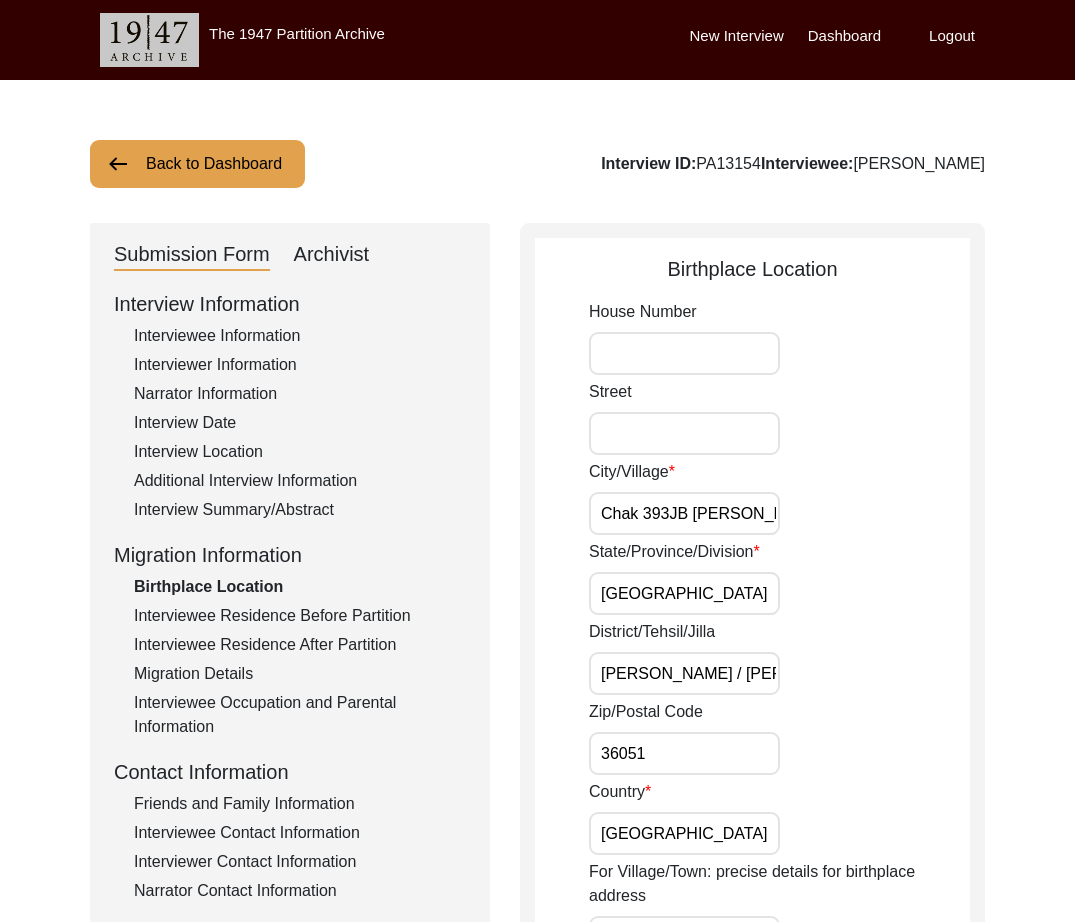 click on "Chak 393JB [PERSON_NAME] Araeian" at bounding box center [684, 513] 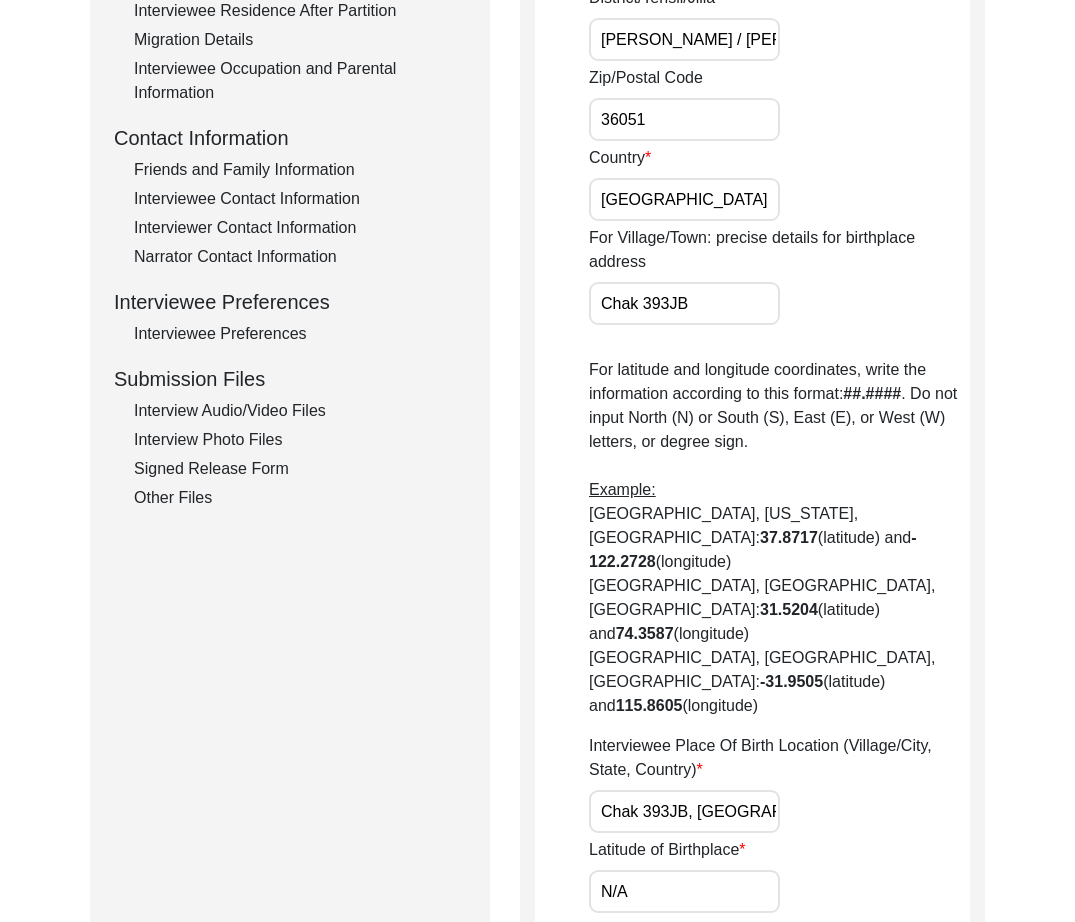 scroll, scrollTop: 770, scrollLeft: 0, axis: vertical 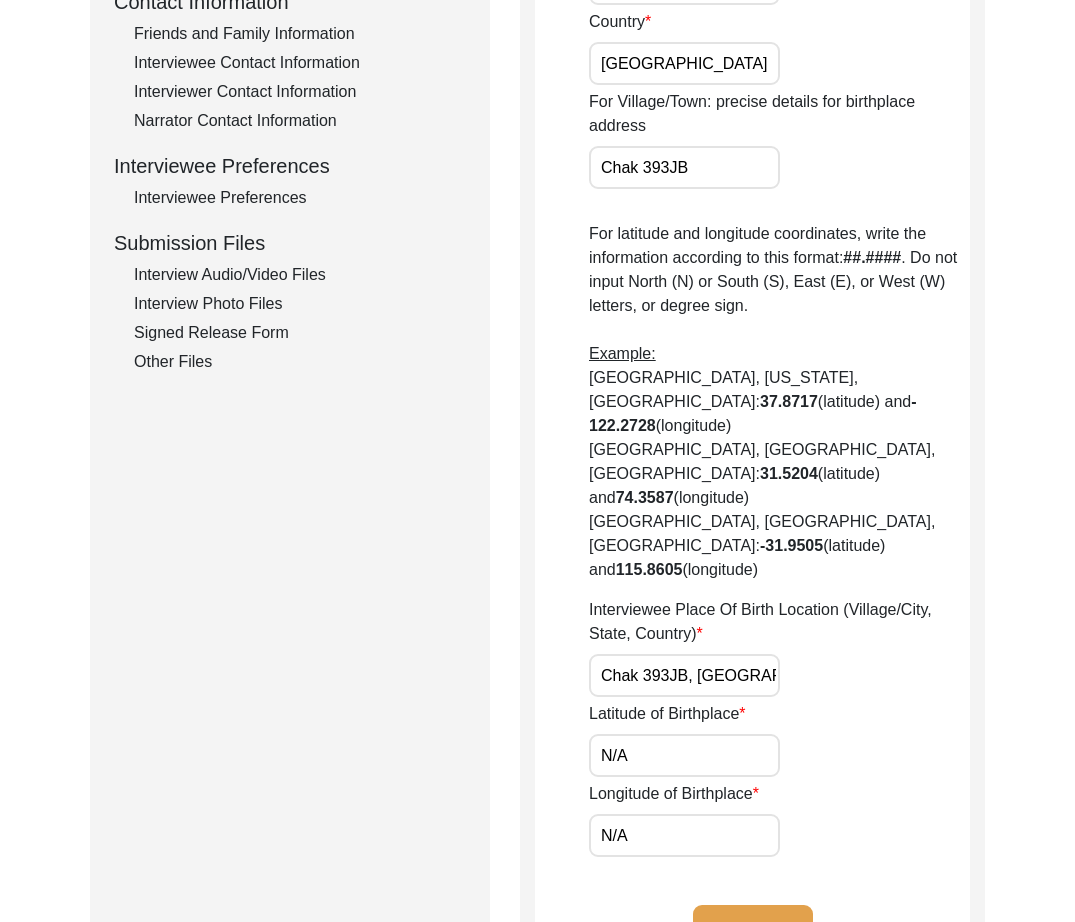 click on "Chak 393JB, [GEOGRAPHIC_DATA], [GEOGRAPHIC_DATA]" at bounding box center [684, 675] 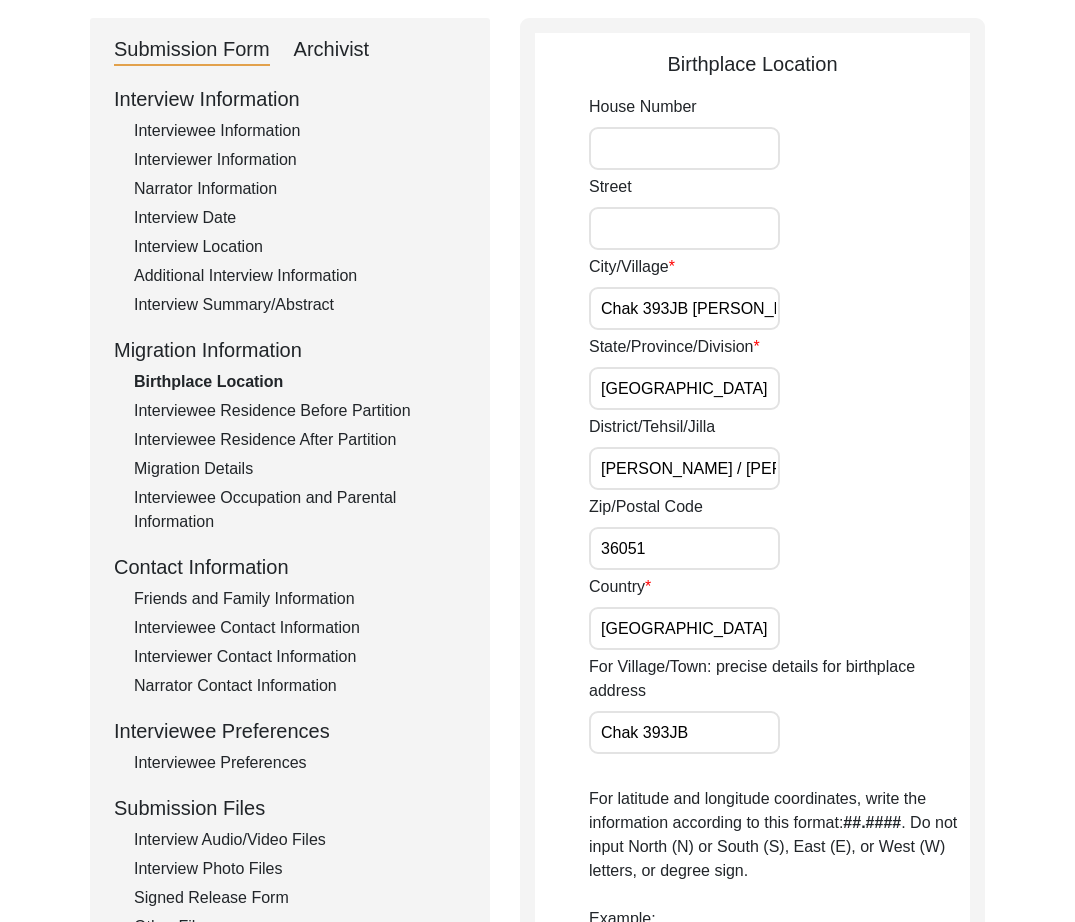 scroll, scrollTop: 198, scrollLeft: 0, axis: vertical 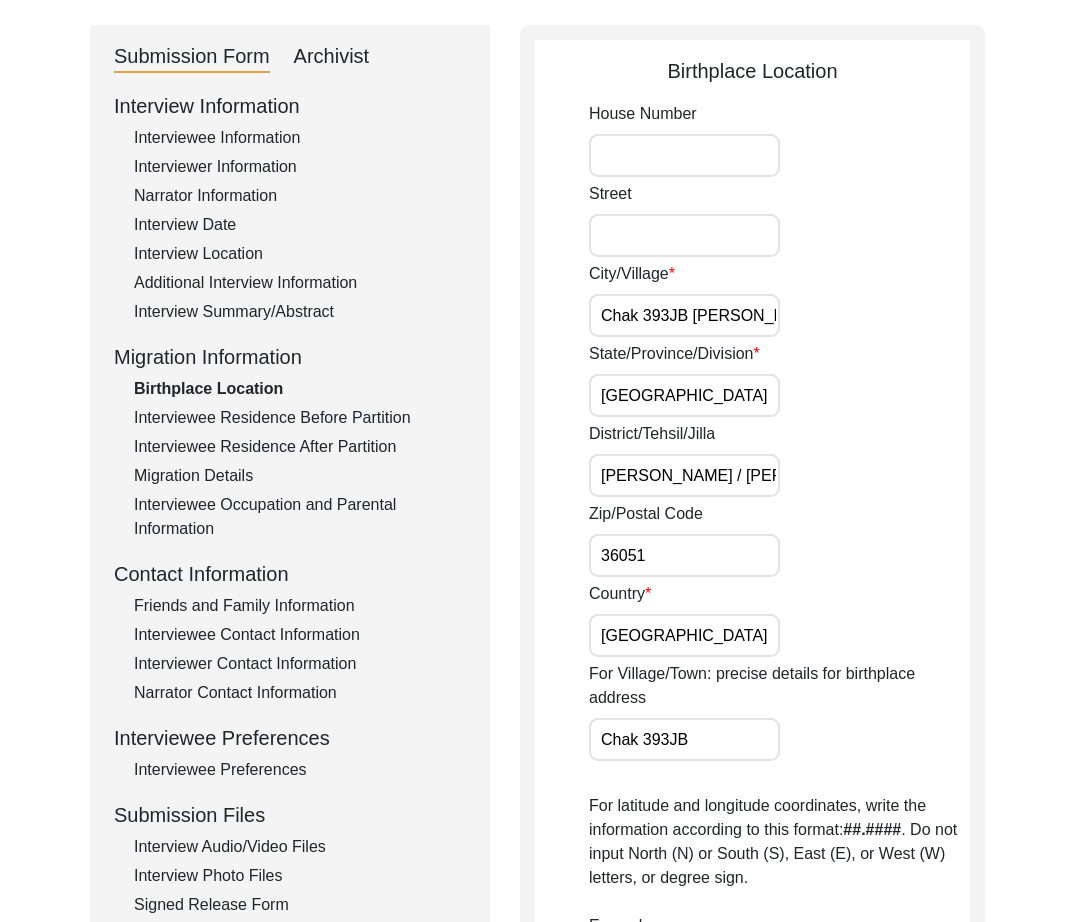 drag, startPoint x: 271, startPoint y: 301, endPoint x: 275, endPoint y: 313, distance: 12.649111 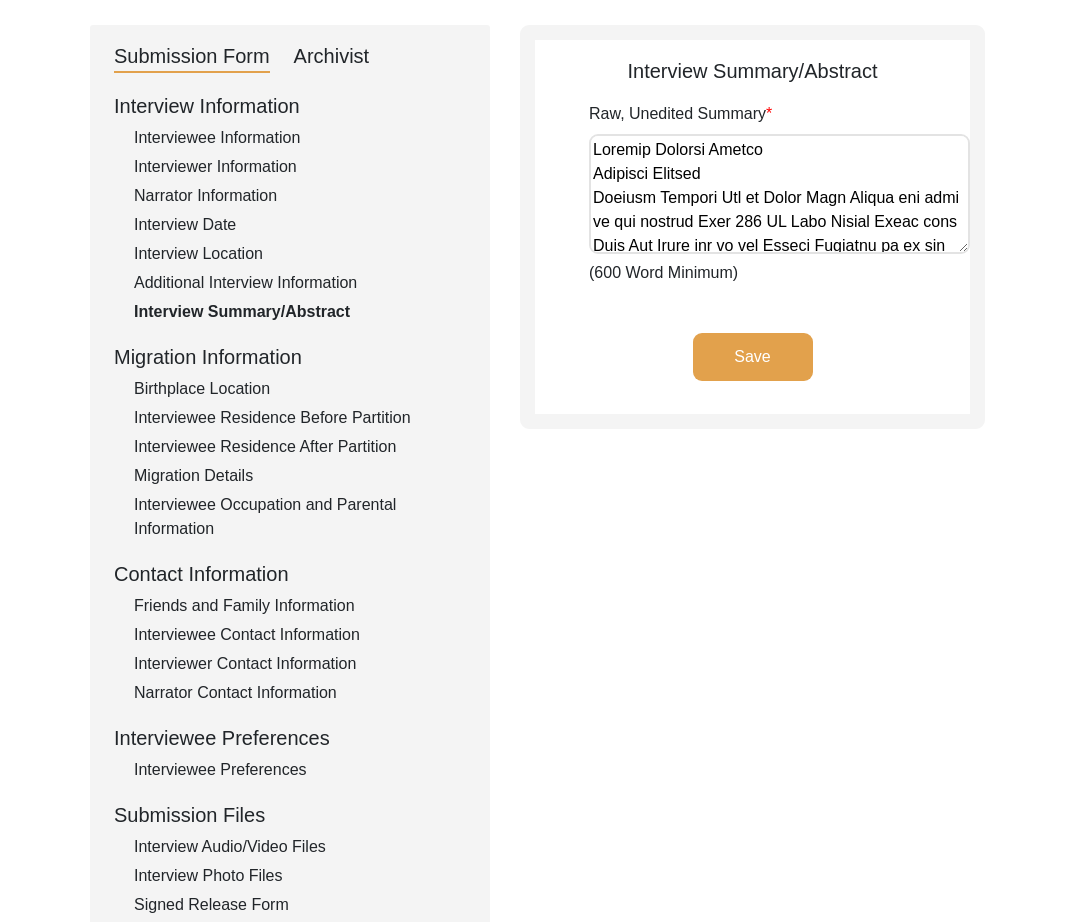 drag, startPoint x: 969, startPoint y: 248, endPoint x: 970, endPoint y: 282, distance: 34.0147 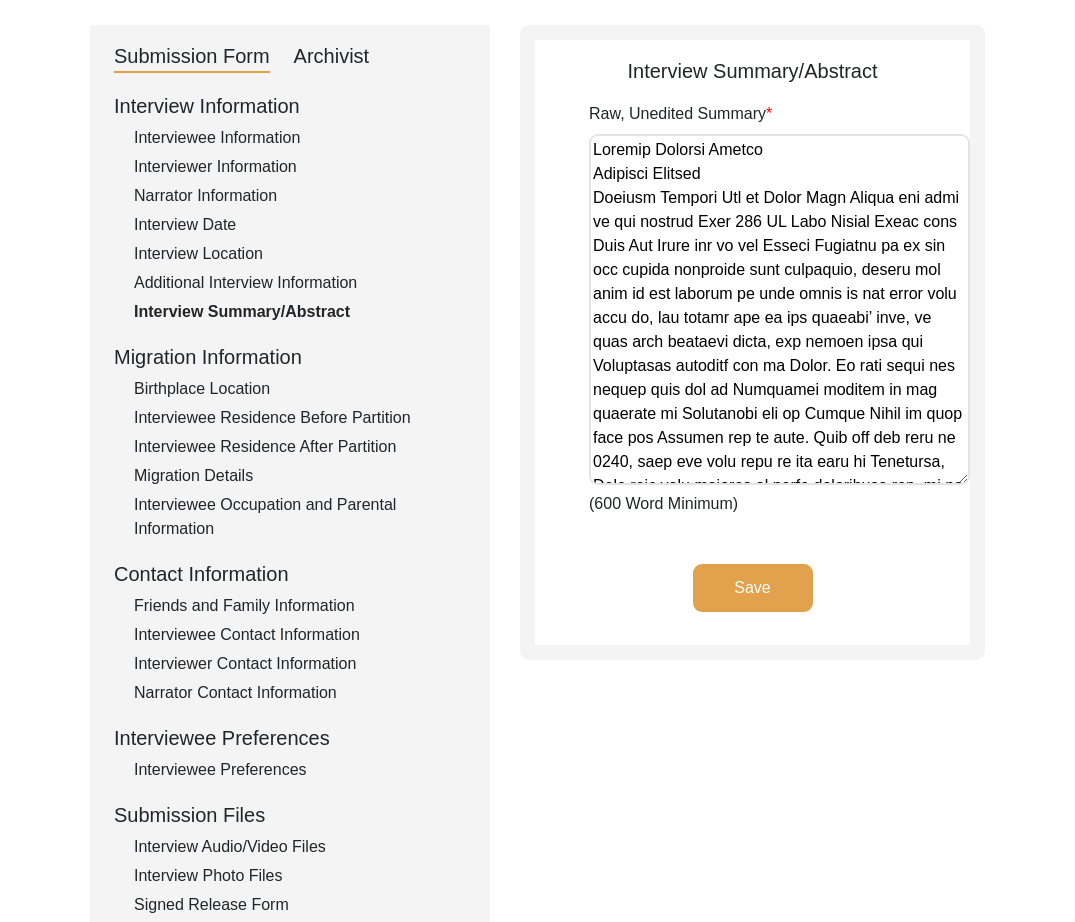 drag, startPoint x: 966, startPoint y: 263, endPoint x: 952, endPoint y: 471, distance: 208.47063 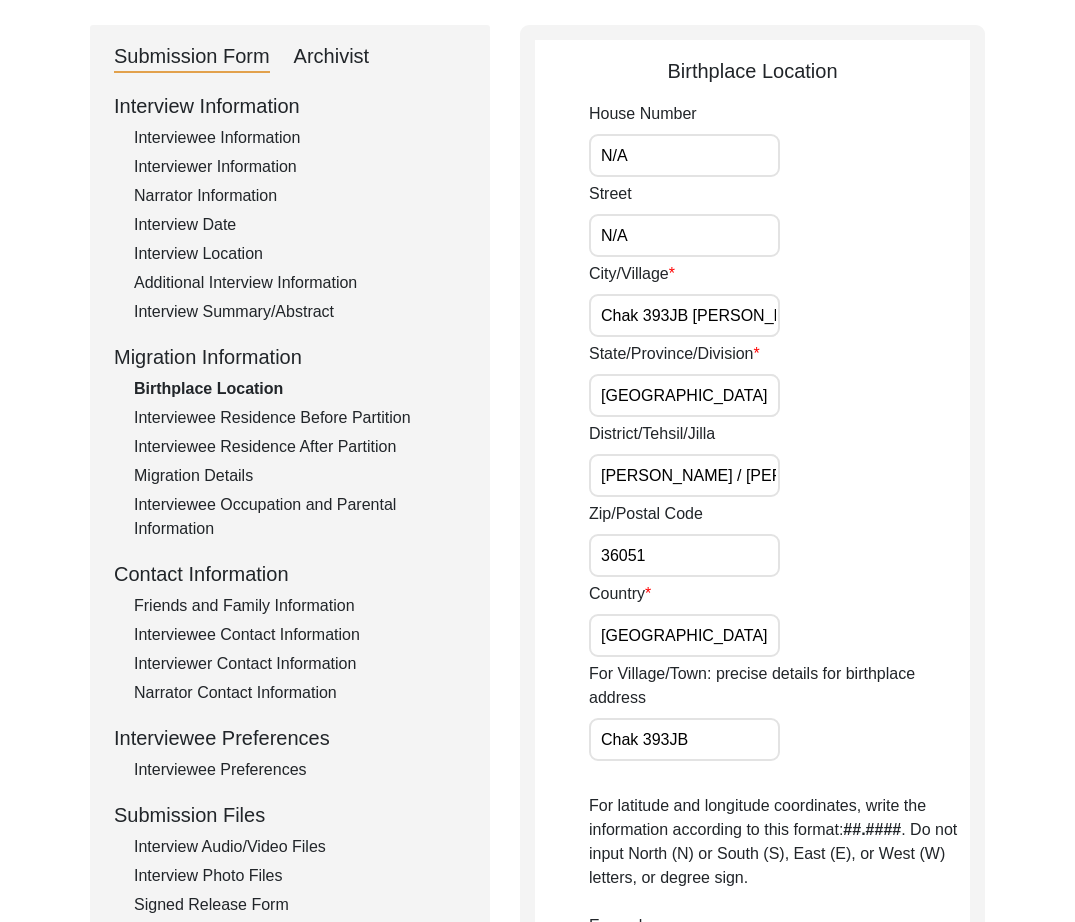 click on "Chak 393JB [PERSON_NAME] Araeian" at bounding box center [684, 315] 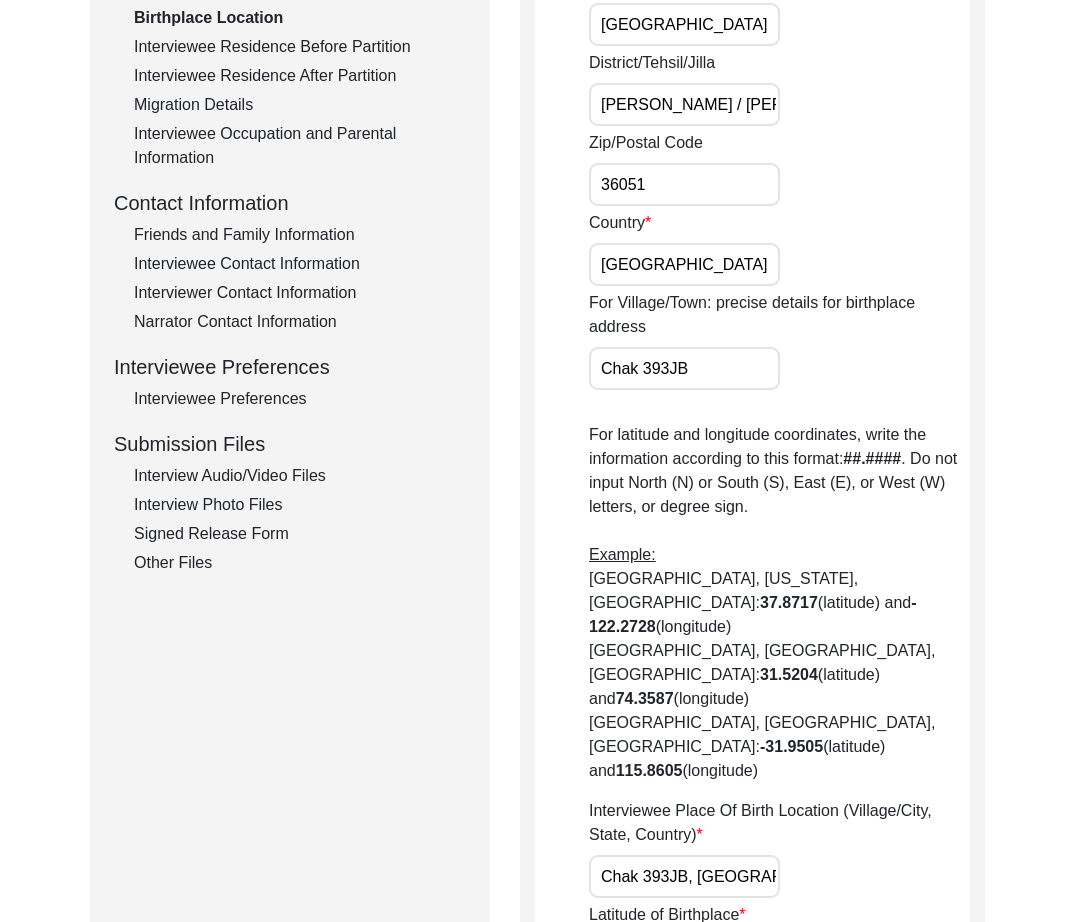 scroll, scrollTop: 574, scrollLeft: 0, axis: vertical 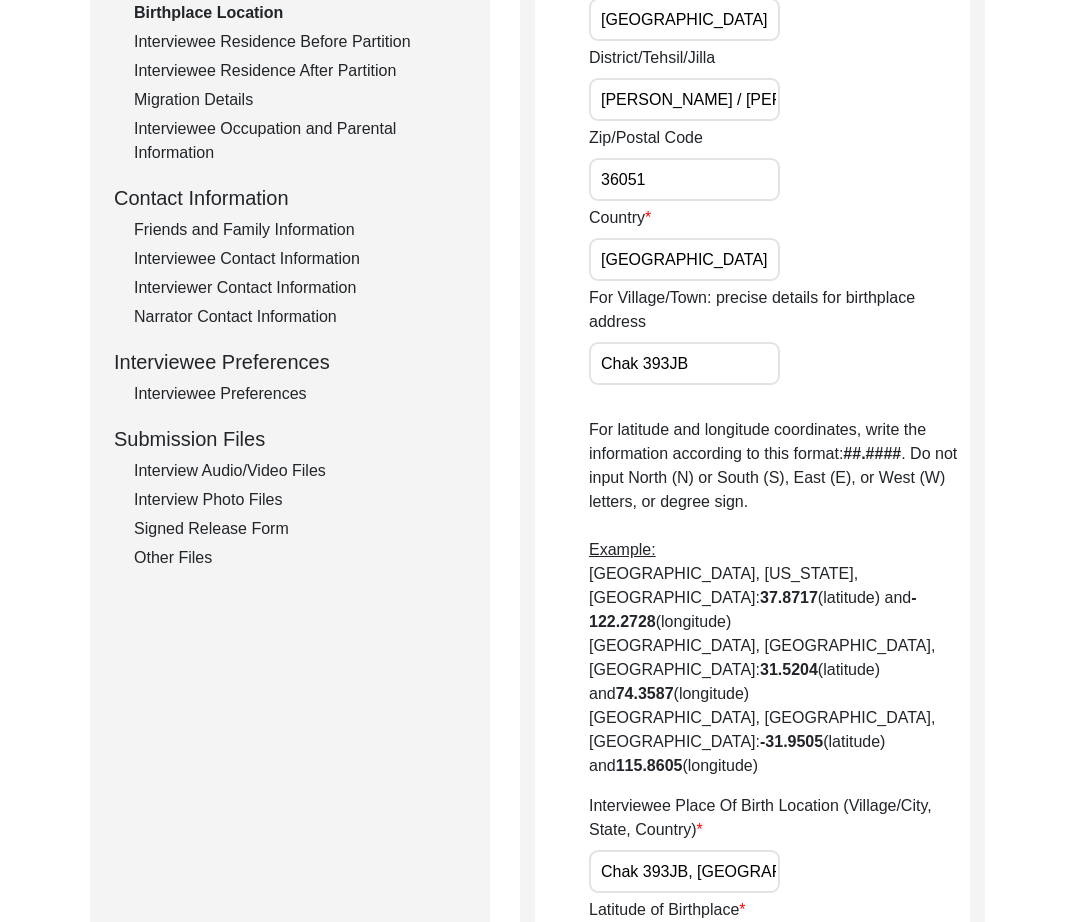 click on "Chak 393JB, [GEOGRAPHIC_DATA], [GEOGRAPHIC_DATA]" at bounding box center [684, 871] 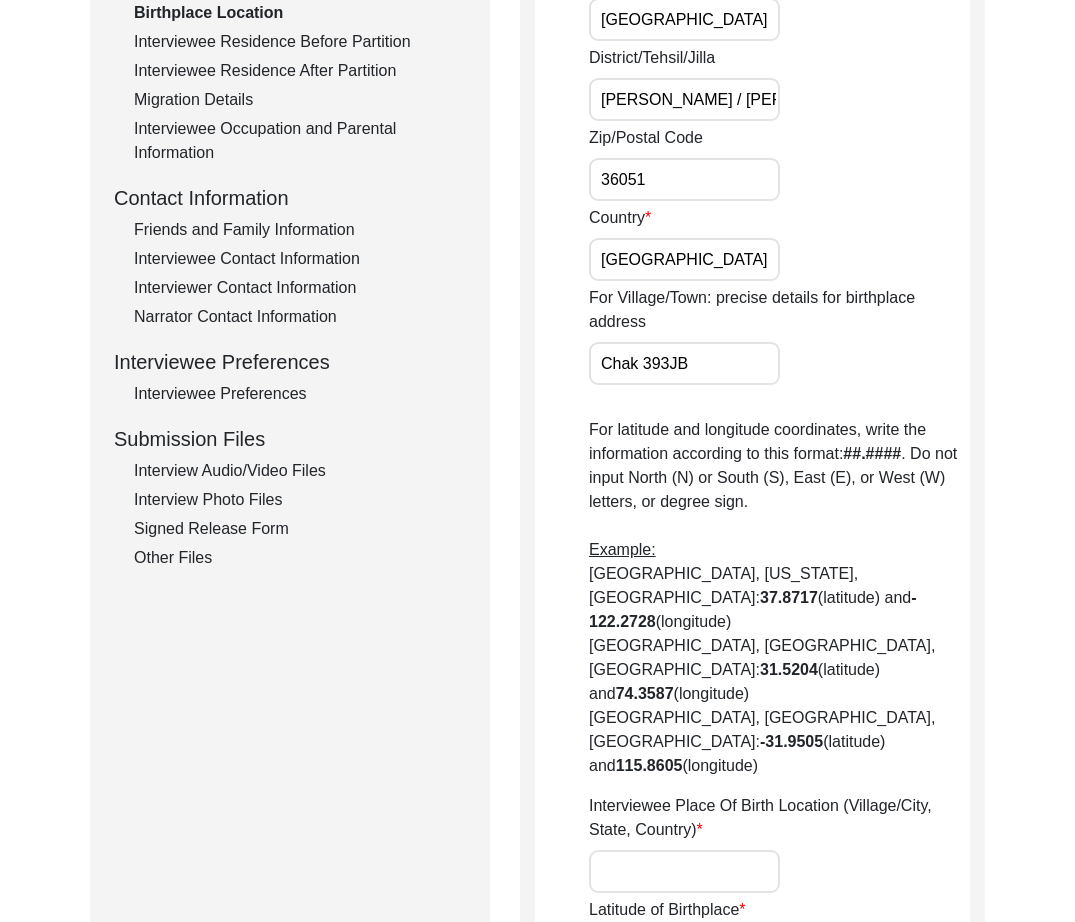 scroll, scrollTop: 0, scrollLeft: 0, axis: both 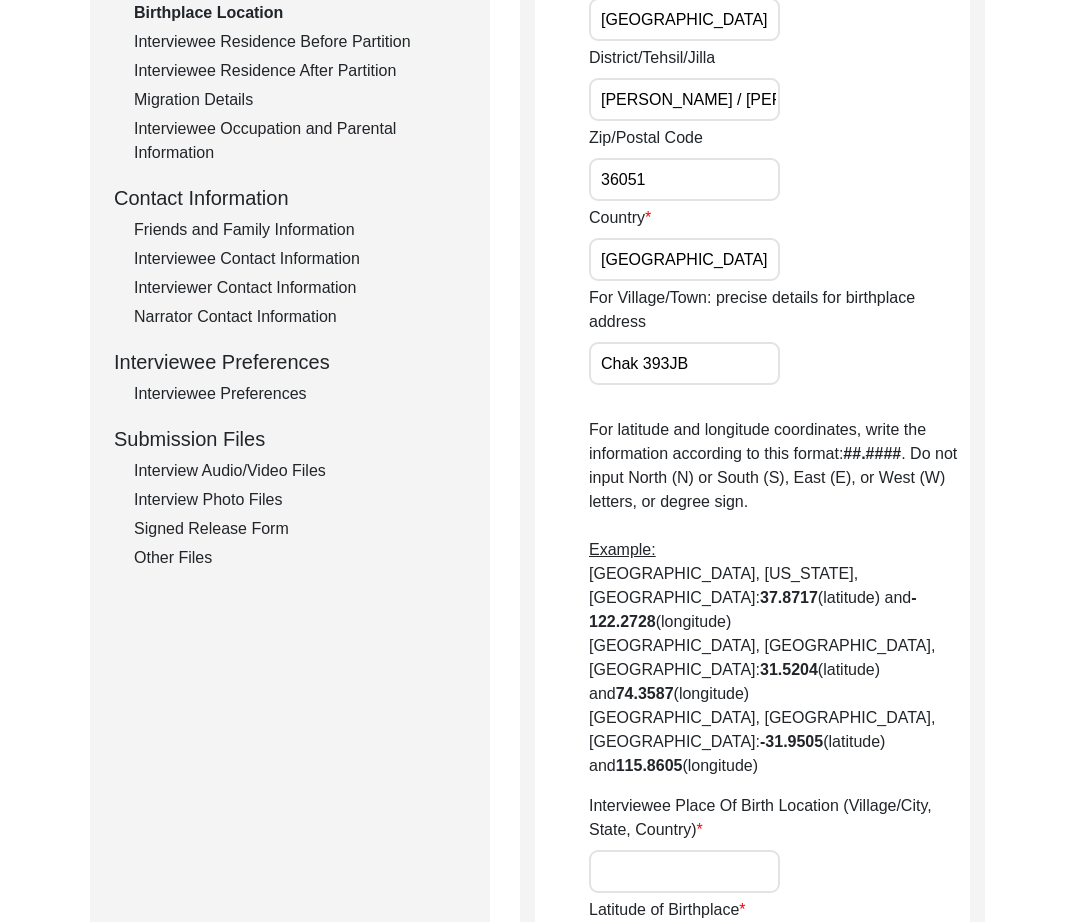 paste on "Chak 393 JB [GEOGRAPHIC_DATA], [GEOGRAPHIC_DATA], [GEOGRAPHIC_DATA]" 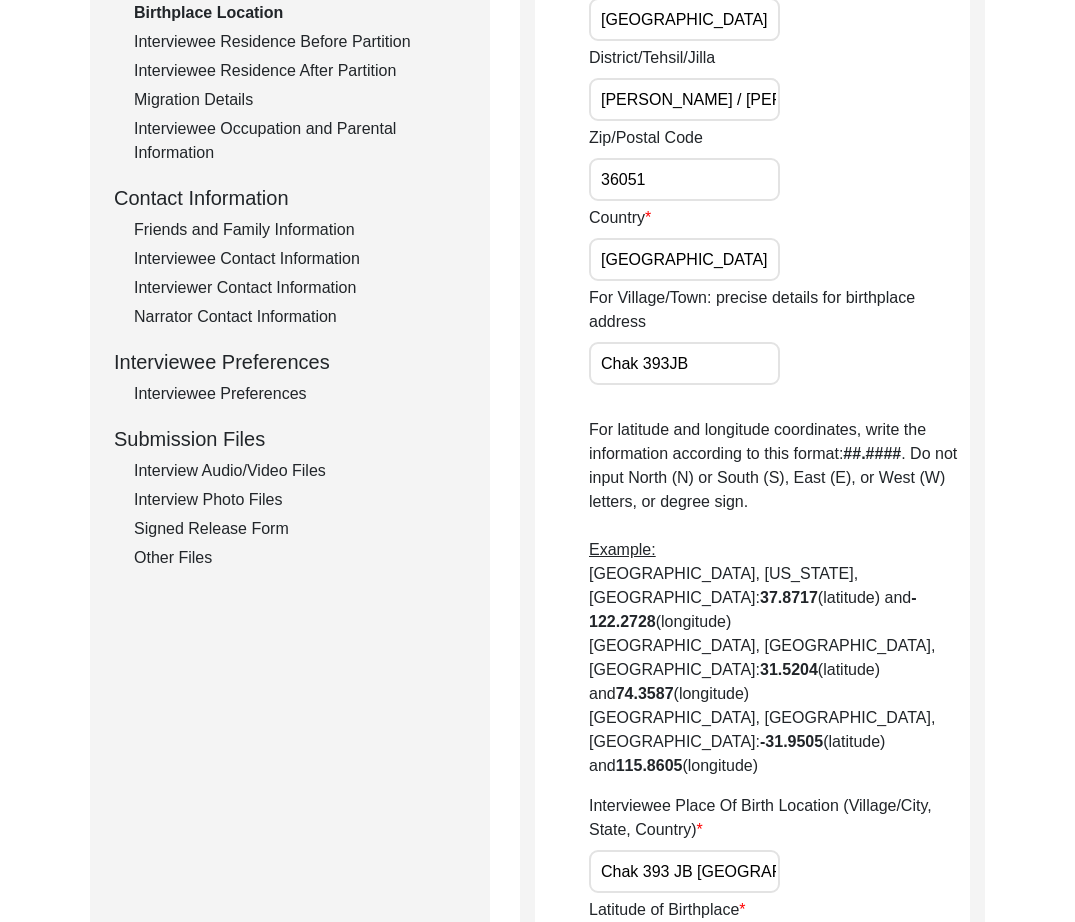 scroll, scrollTop: 0, scrollLeft: 110, axis: horizontal 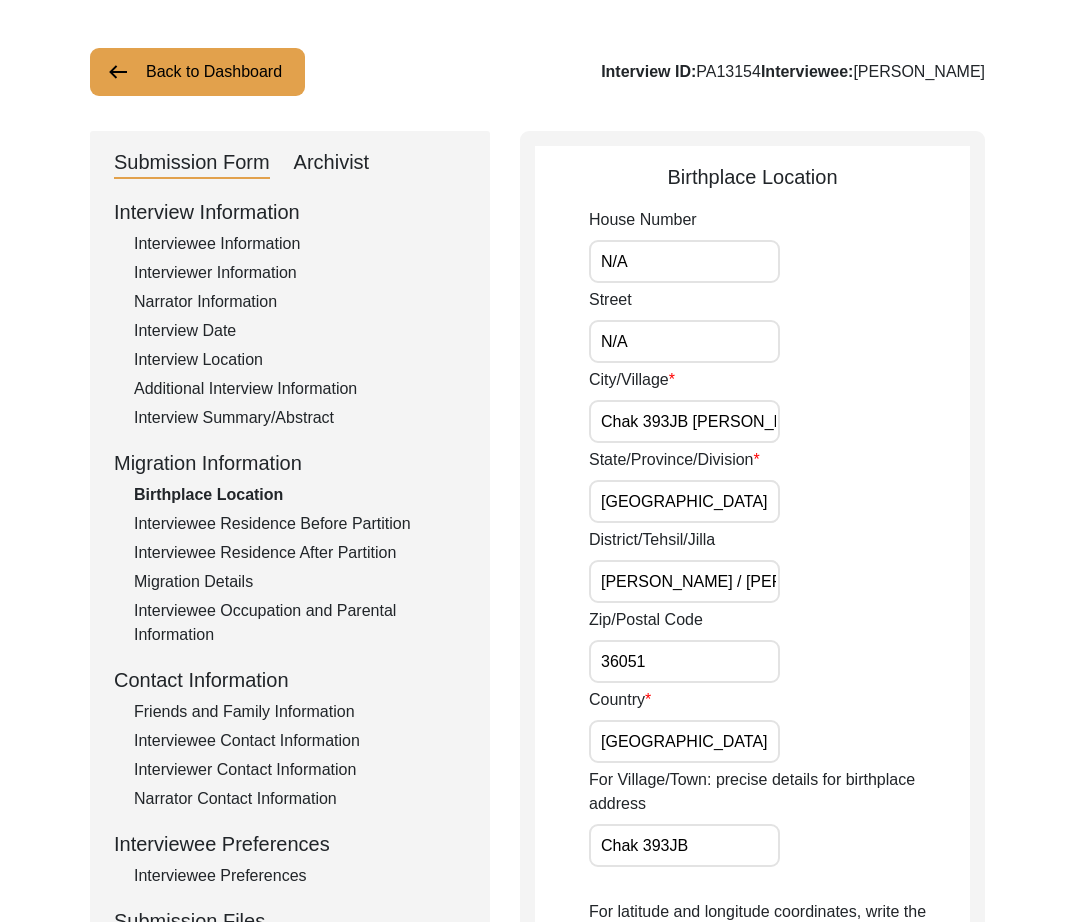 click on "Chak 393JB [PERSON_NAME] Araeian" at bounding box center (684, 421) 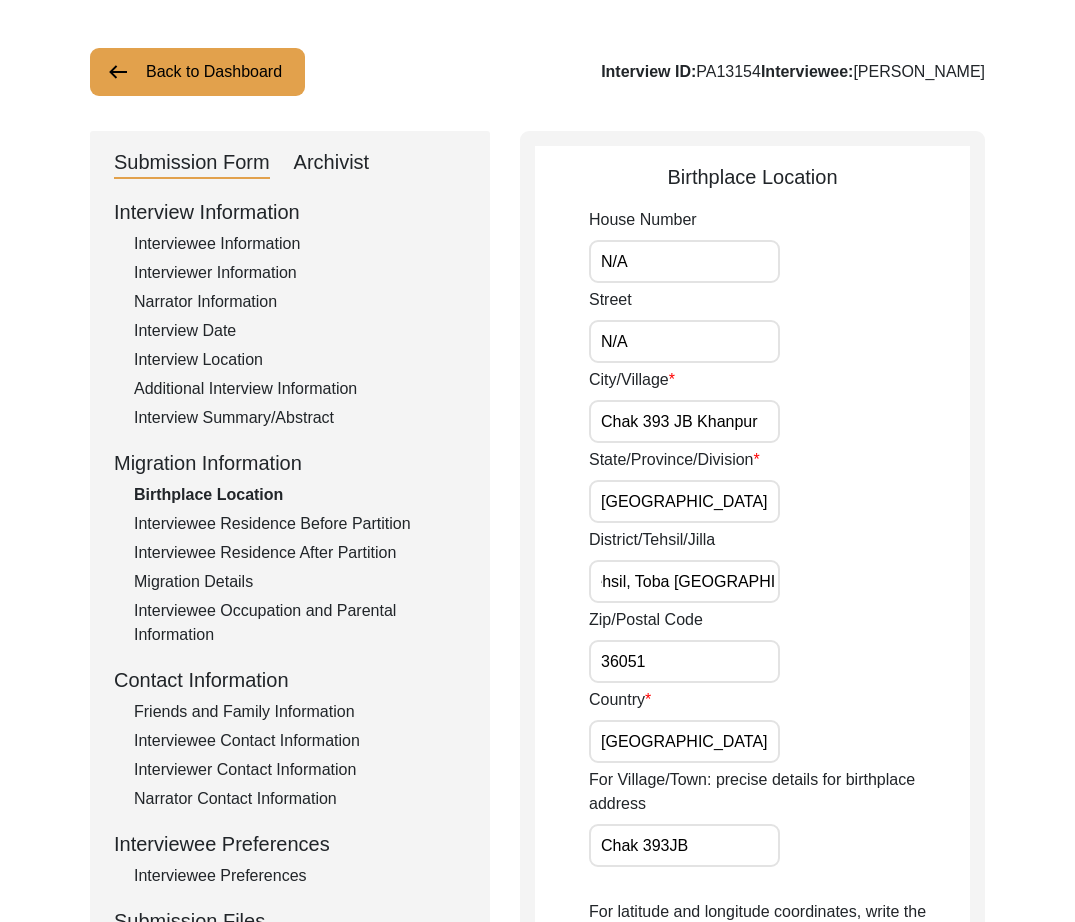 scroll, scrollTop: 0, scrollLeft: 141, axis: horizontal 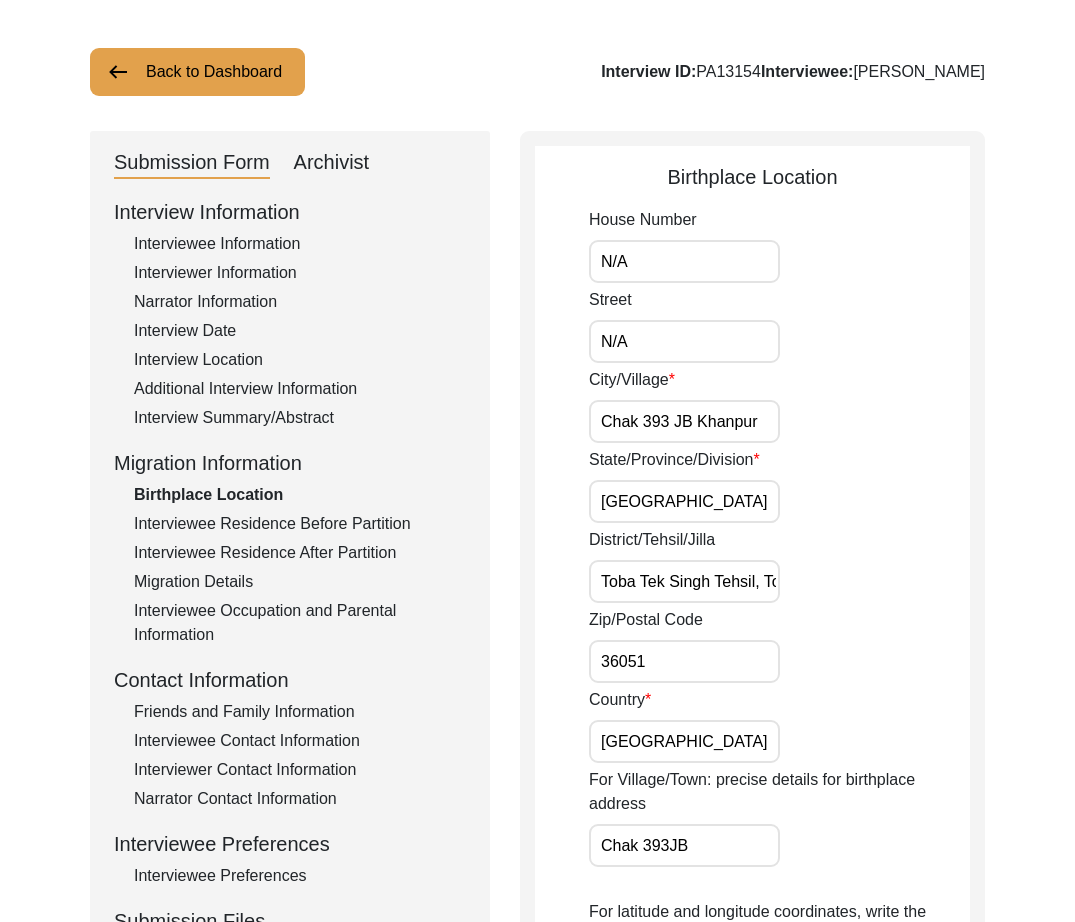 click on "Toba Tek Singh Tehsil, Toba [GEOGRAPHIC_DATA]" at bounding box center [684, 581] 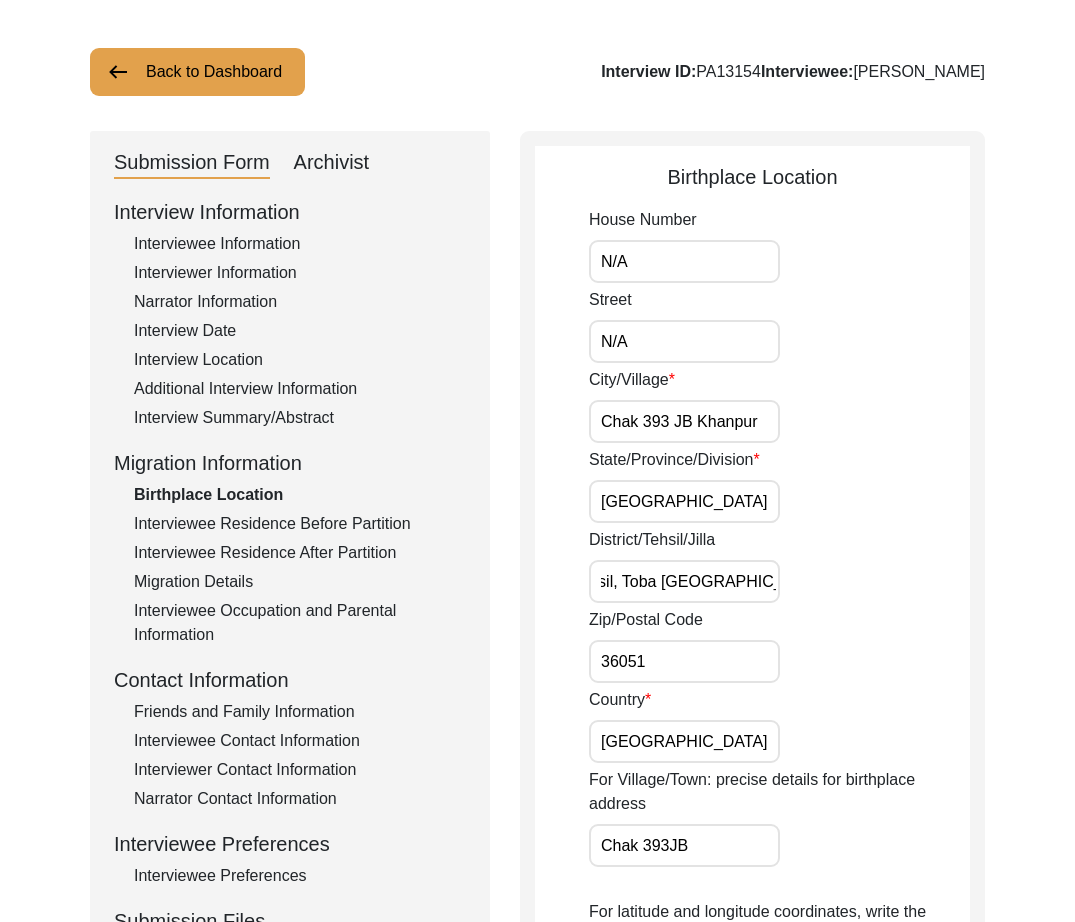 click on "Toba Tek Singh Tehsil, Toba [GEOGRAPHIC_DATA]" at bounding box center (684, 581) 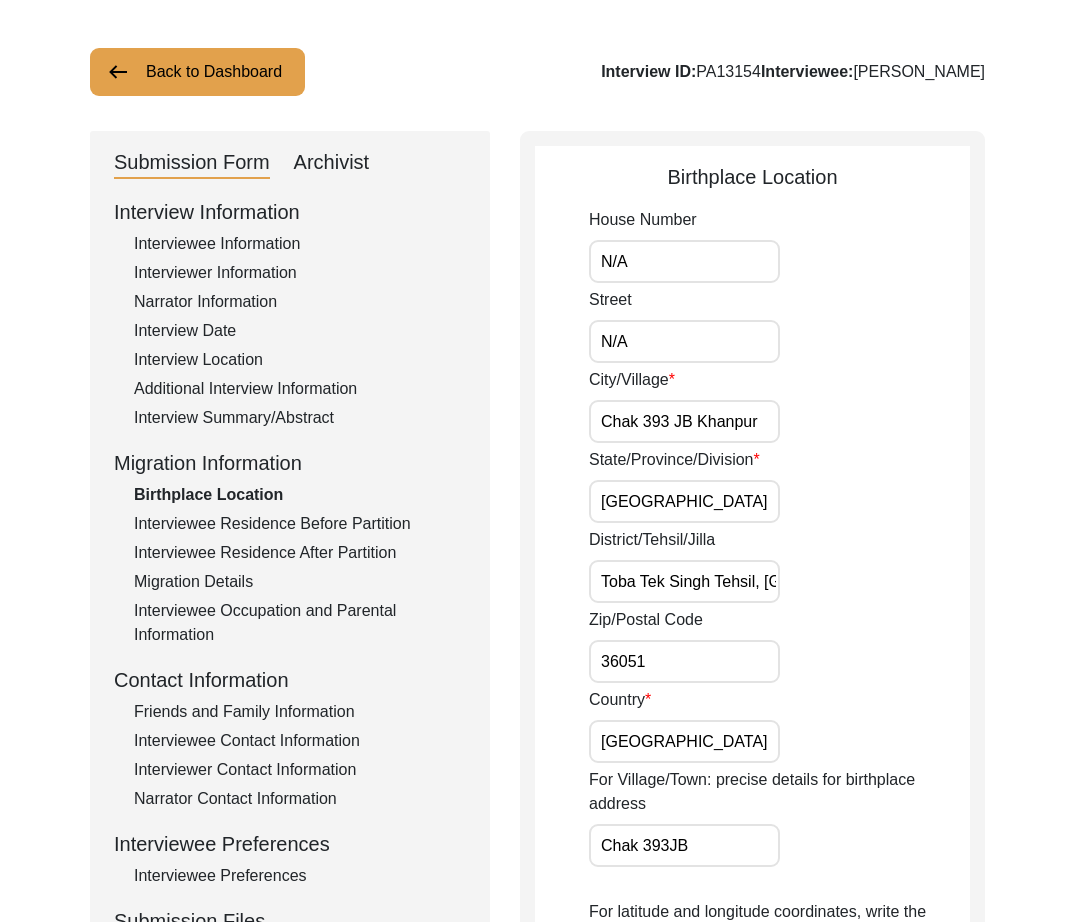 scroll, scrollTop: 0, scrollLeft: 150, axis: horizontal 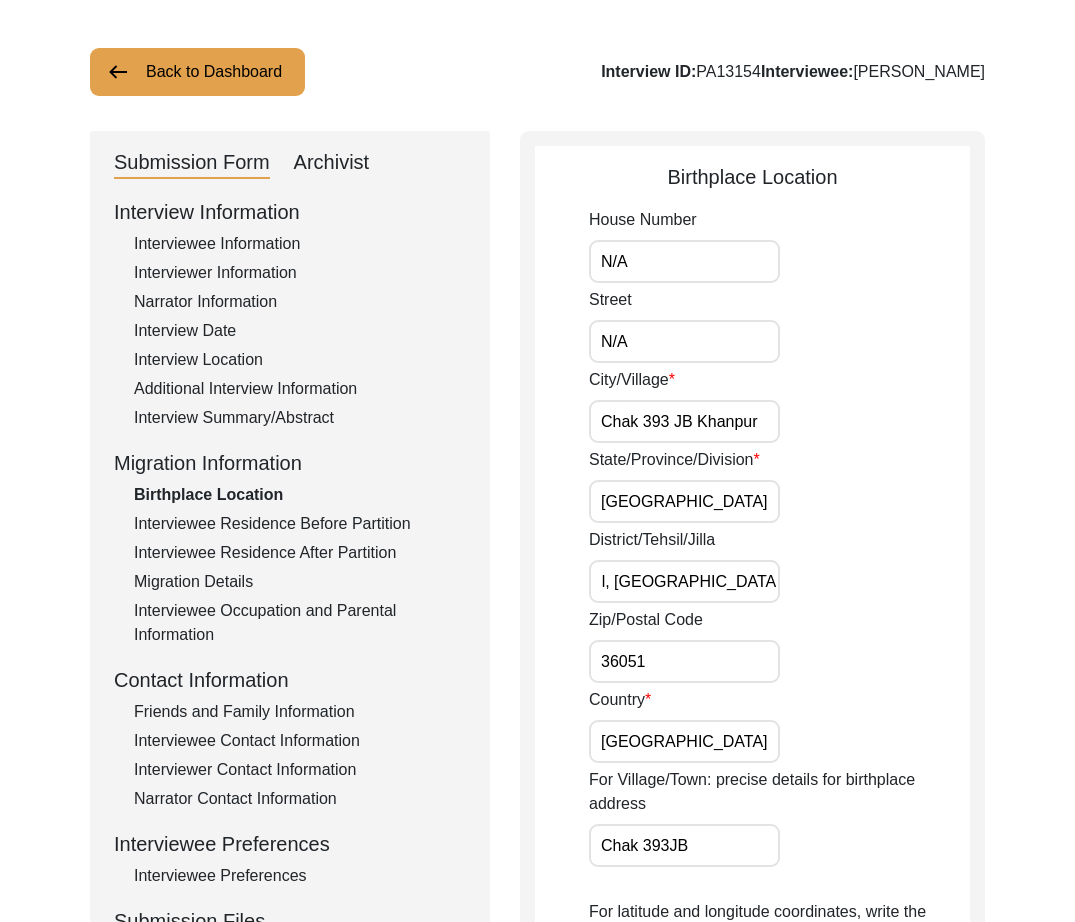 click on "Toba Tek Singh Tehsil, [GEOGRAPHIC_DATA]" at bounding box center (684, 581) 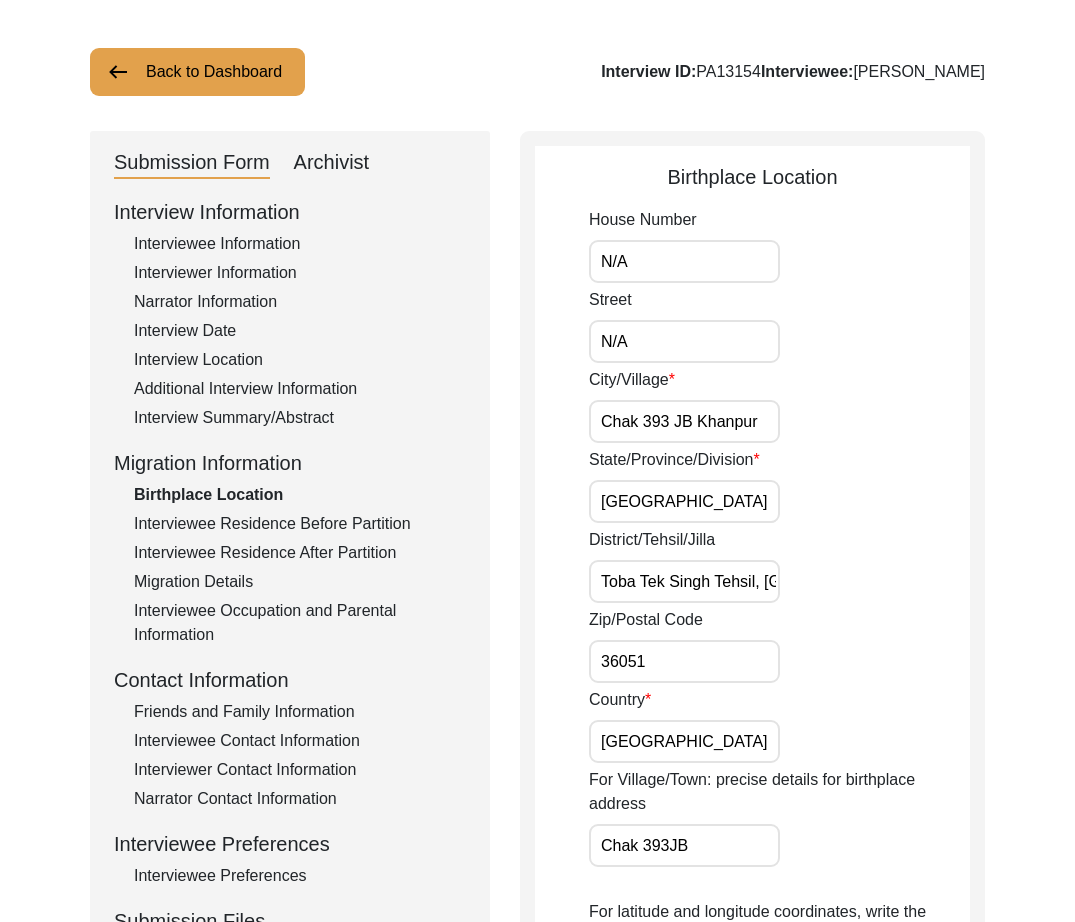 scroll, scrollTop: 0, scrollLeft: 150, axis: horizontal 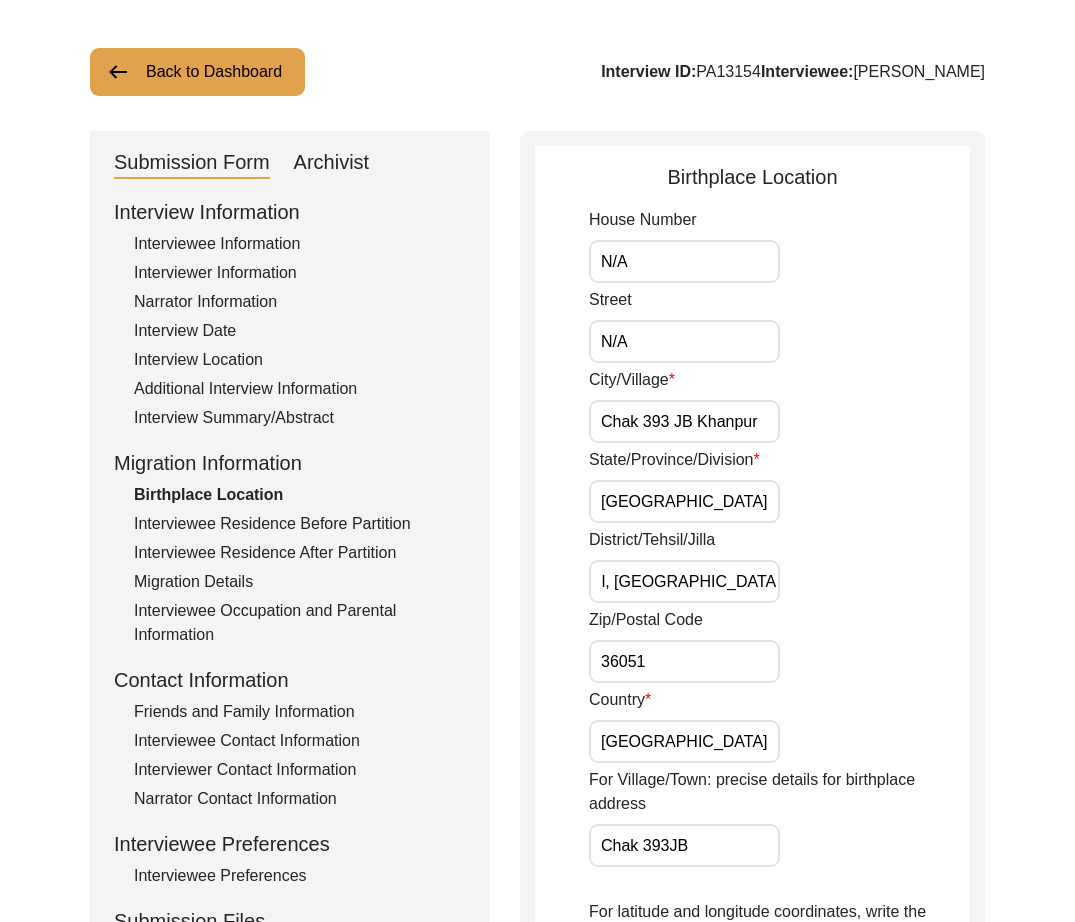 drag, startPoint x: 711, startPoint y: 584, endPoint x: 994, endPoint y: 569, distance: 283.39725 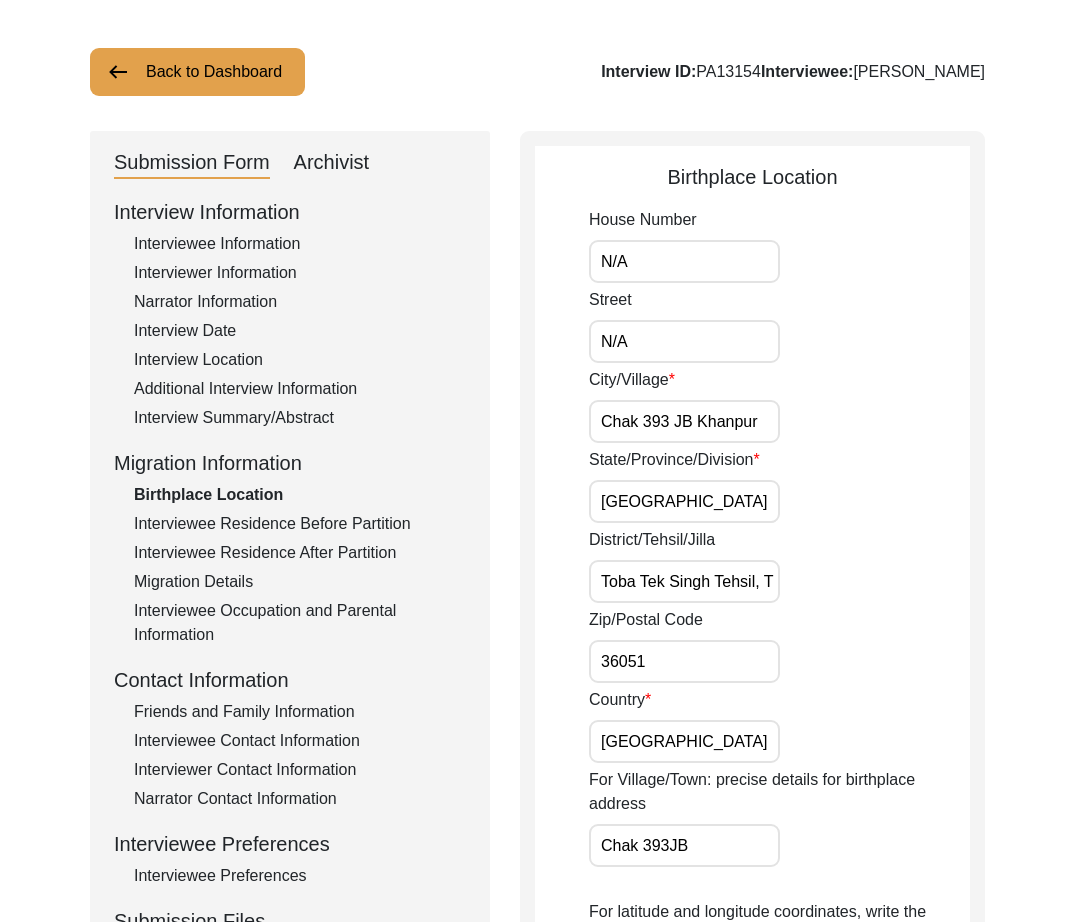 scroll, scrollTop: 0, scrollLeft: 0, axis: both 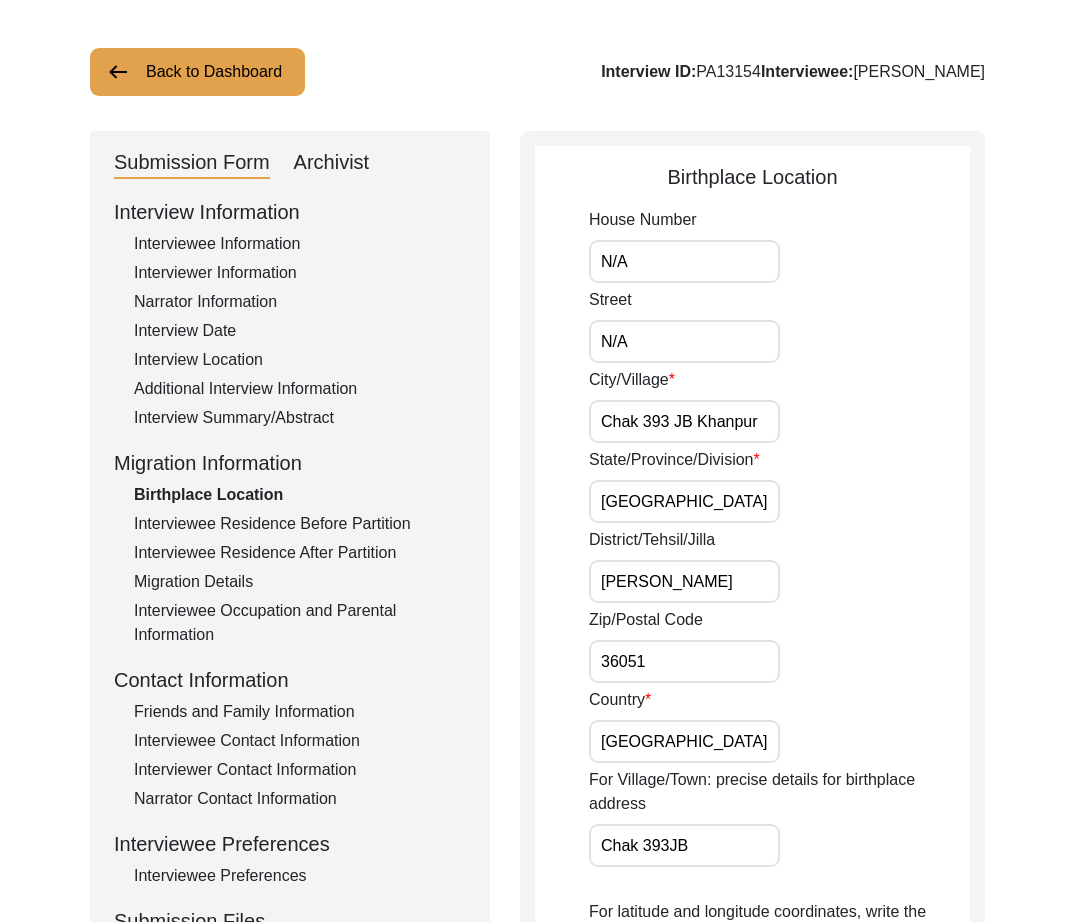 click on "Chak 393JB" at bounding box center [684, 845] 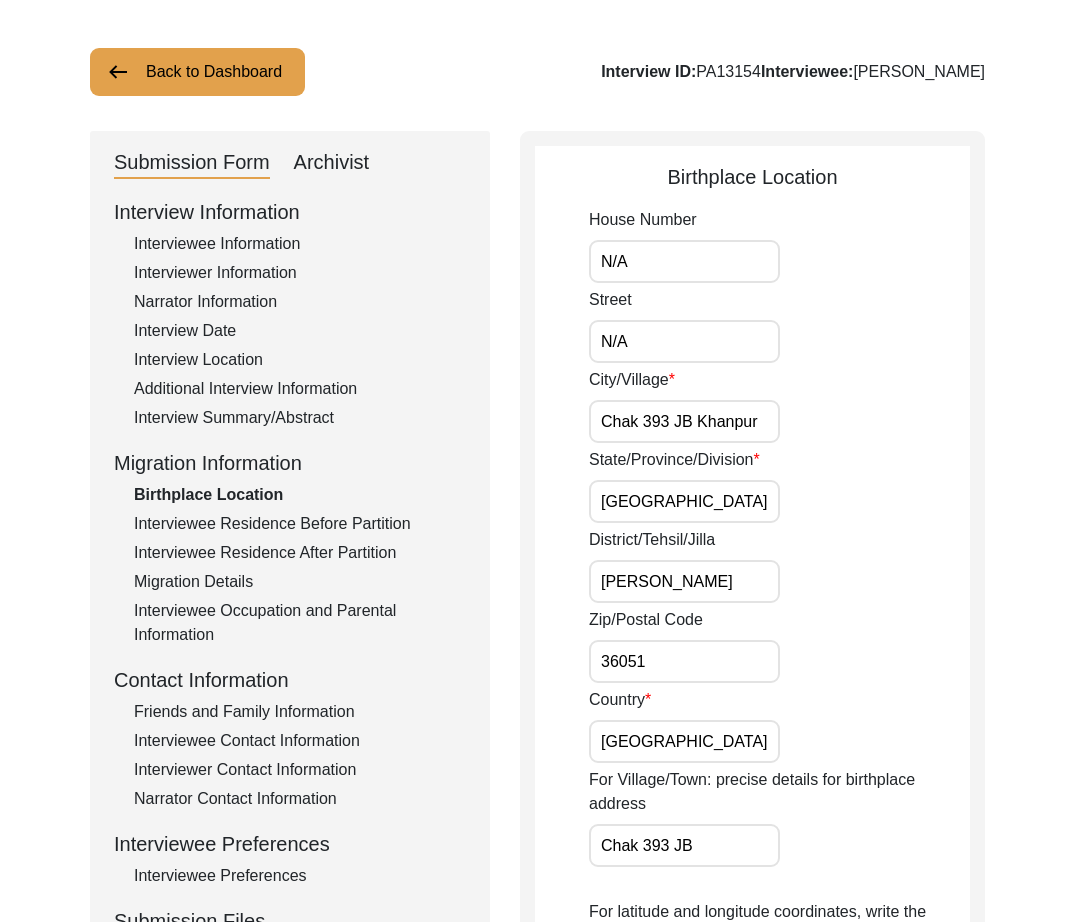 click on "Chak 393 JB" at bounding box center (684, 845) 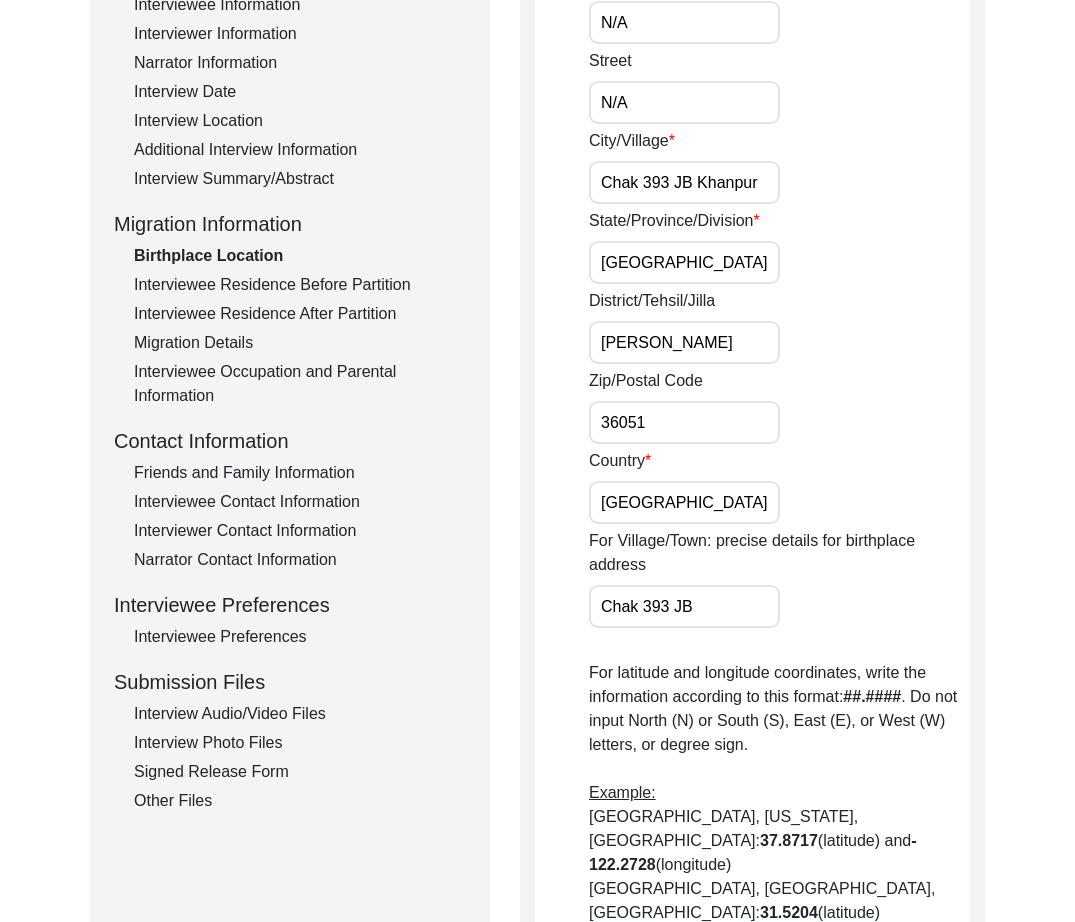 scroll, scrollTop: 346, scrollLeft: 0, axis: vertical 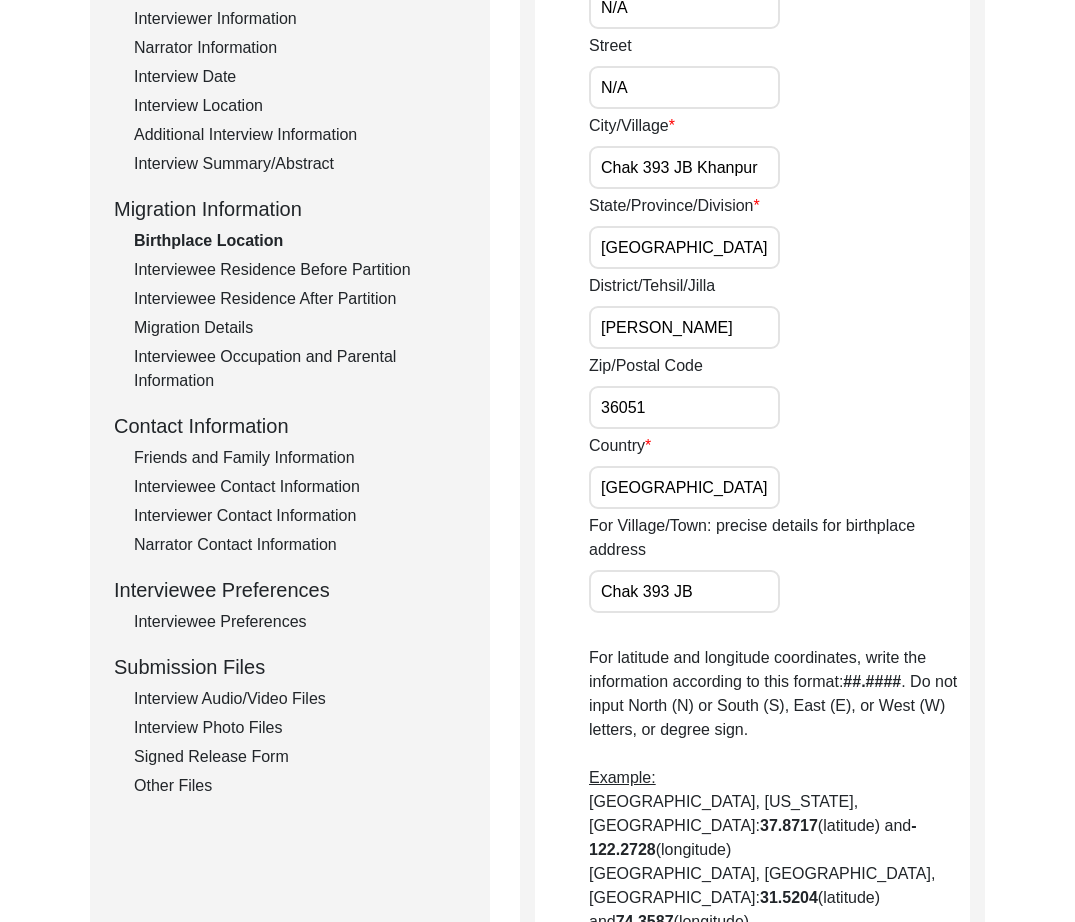 click on "Chak 393 JB" at bounding box center (684, 591) 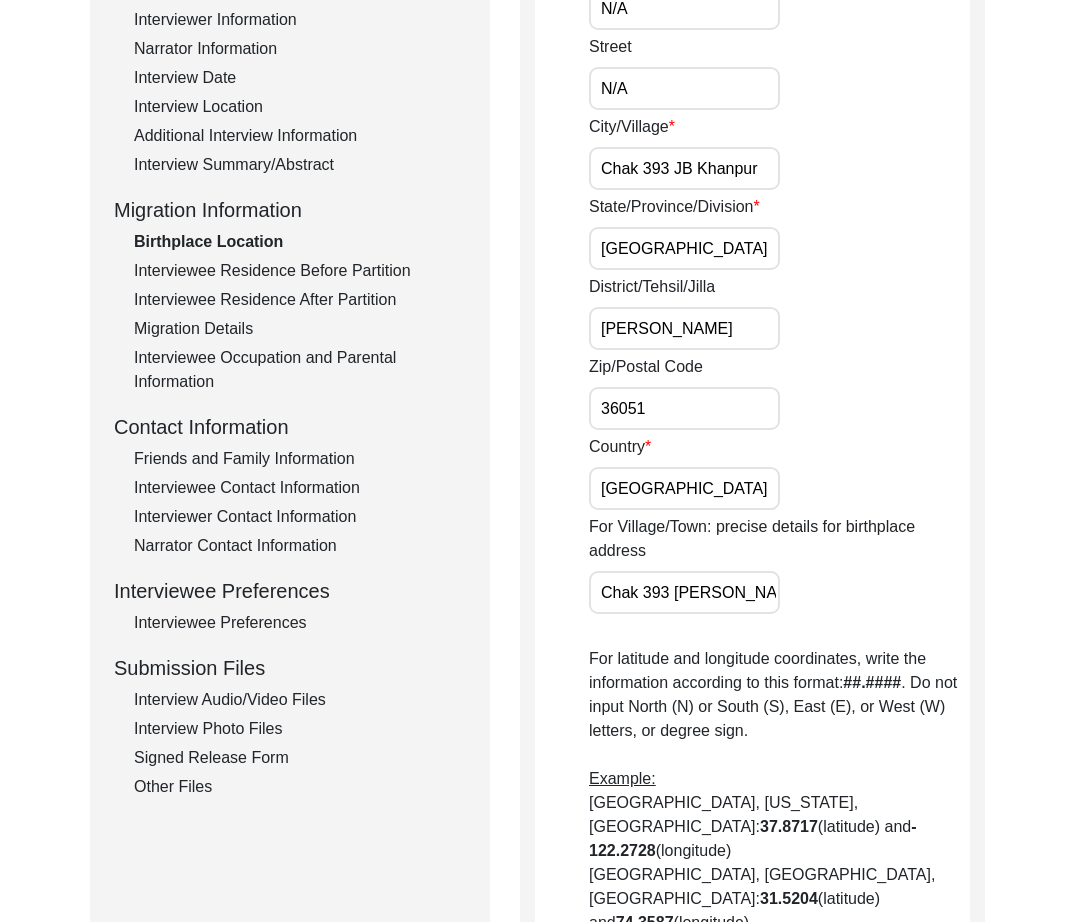 scroll, scrollTop: 912, scrollLeft: 0, axis: vertical 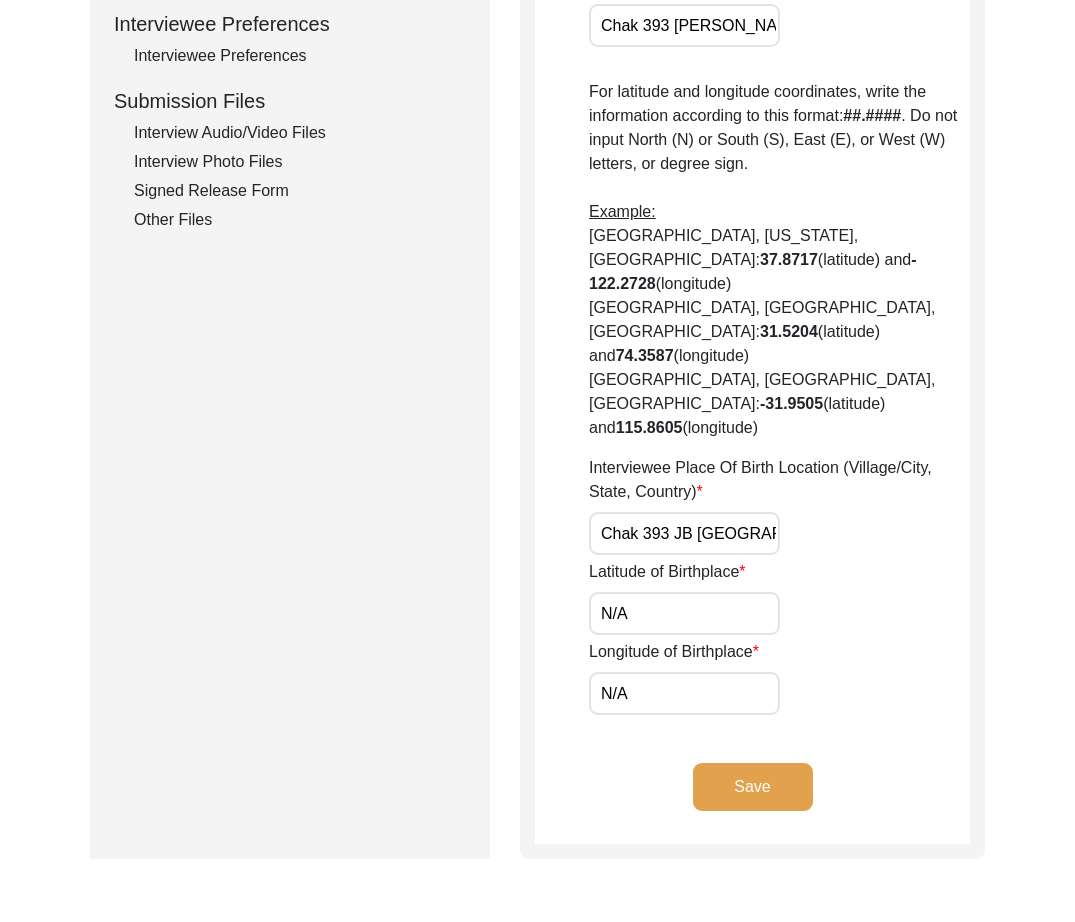 paste on "30.9707" 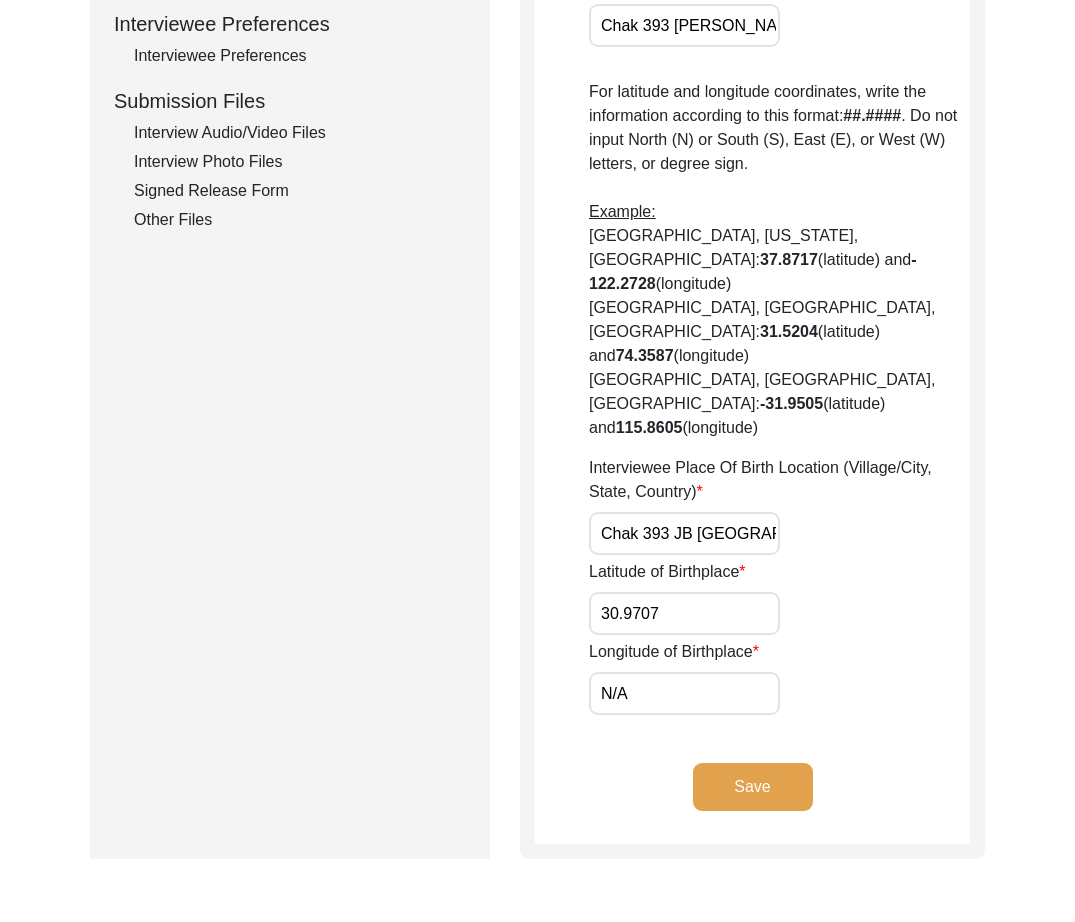 paste on "72.4110" 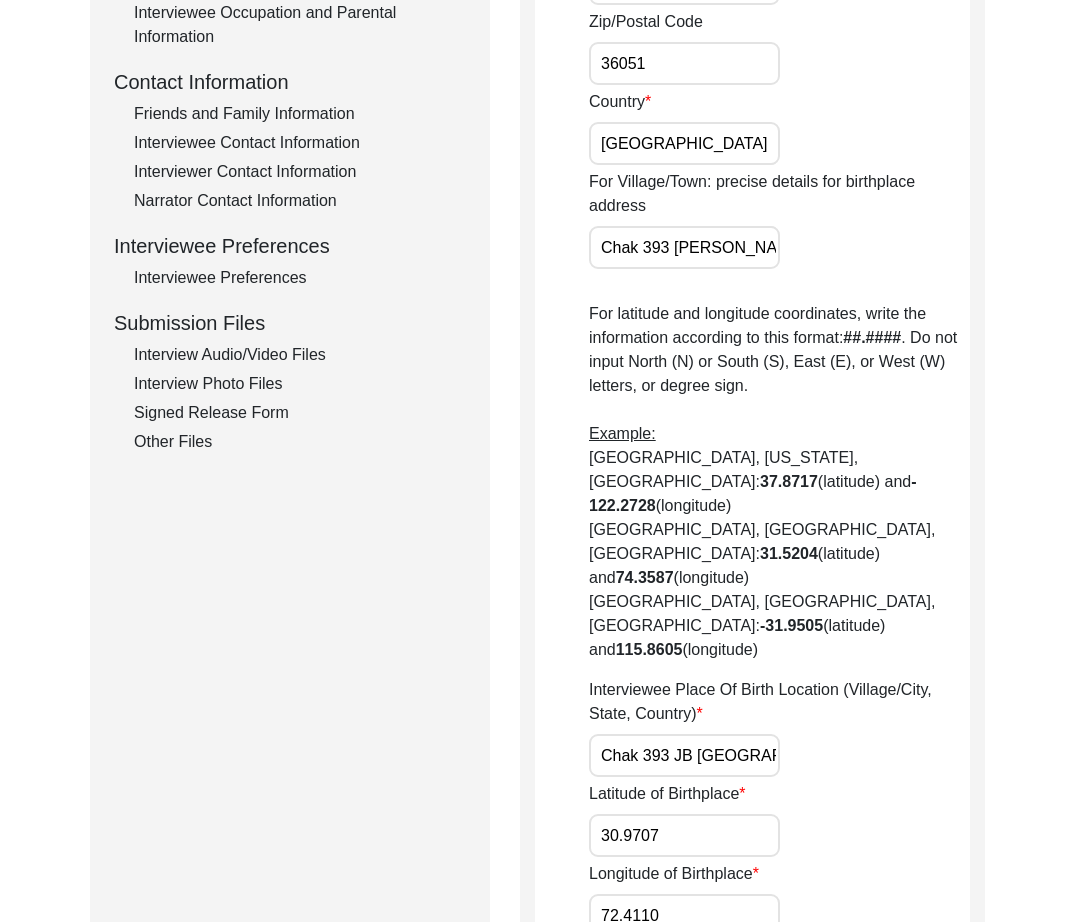 scroll, scrollTop: 0, scrollLeft: 0, axis: both 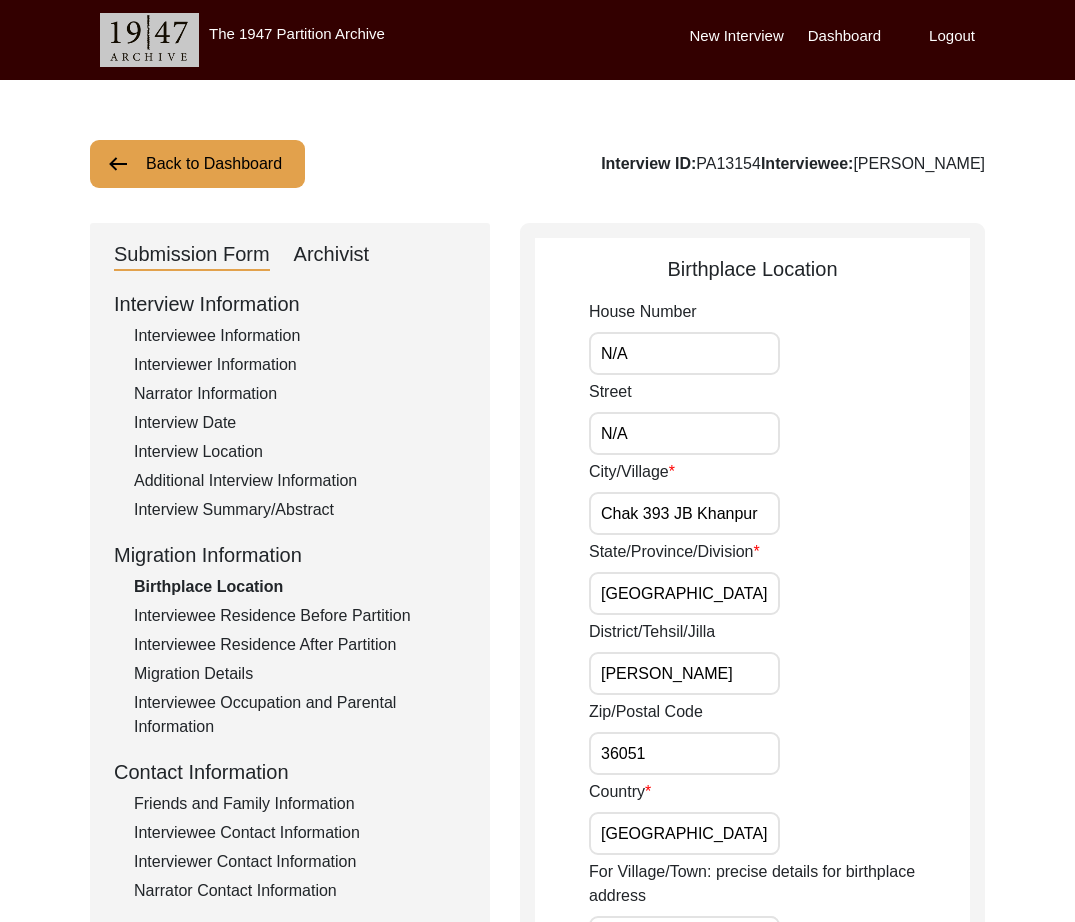 click on "N/A" at bounding box center [684, 353] 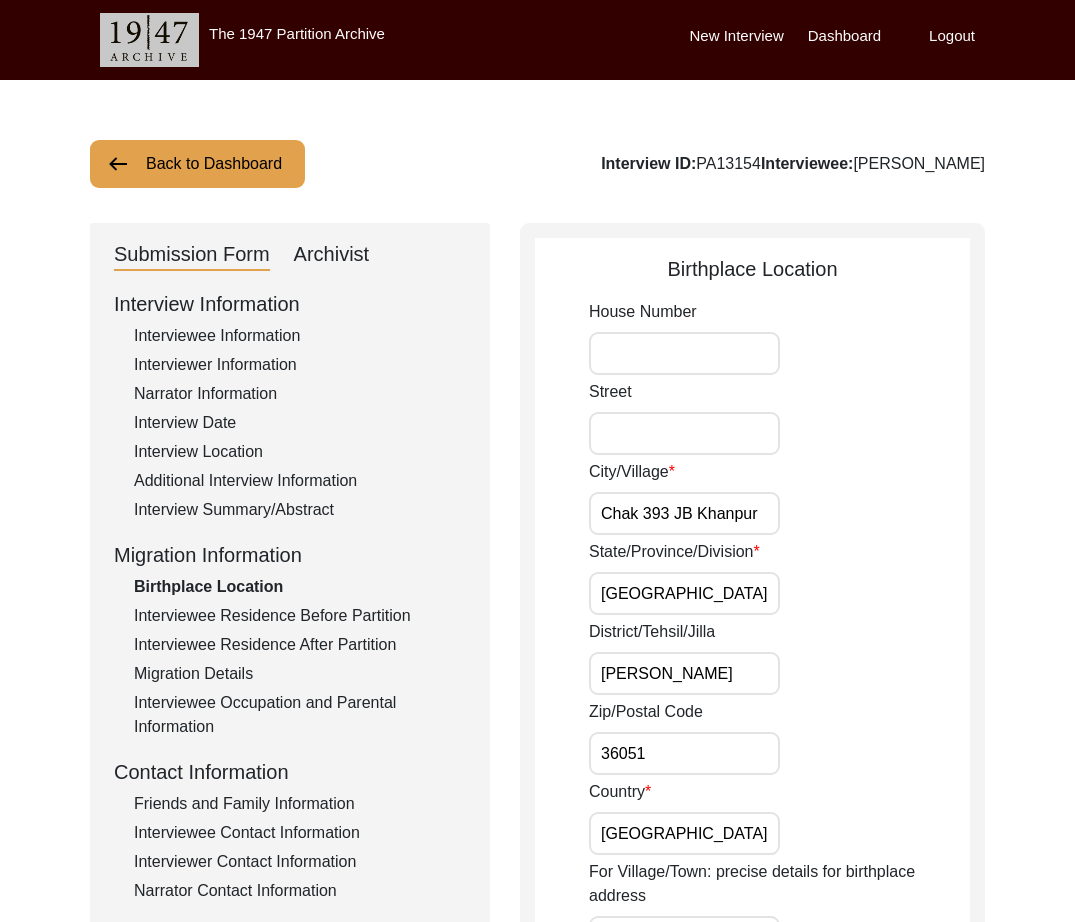 scroll, scrollTop: 37, scrollLeft: 0, axis: vertical 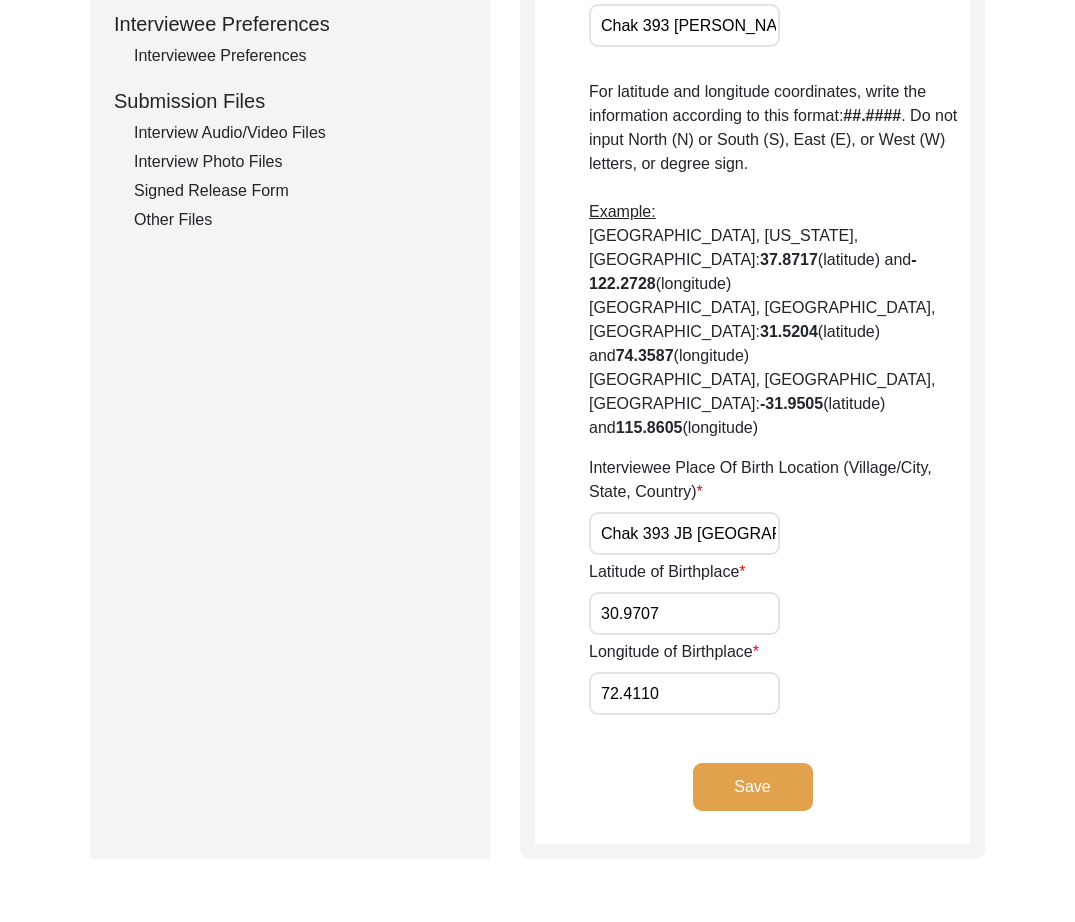 click on "Save" 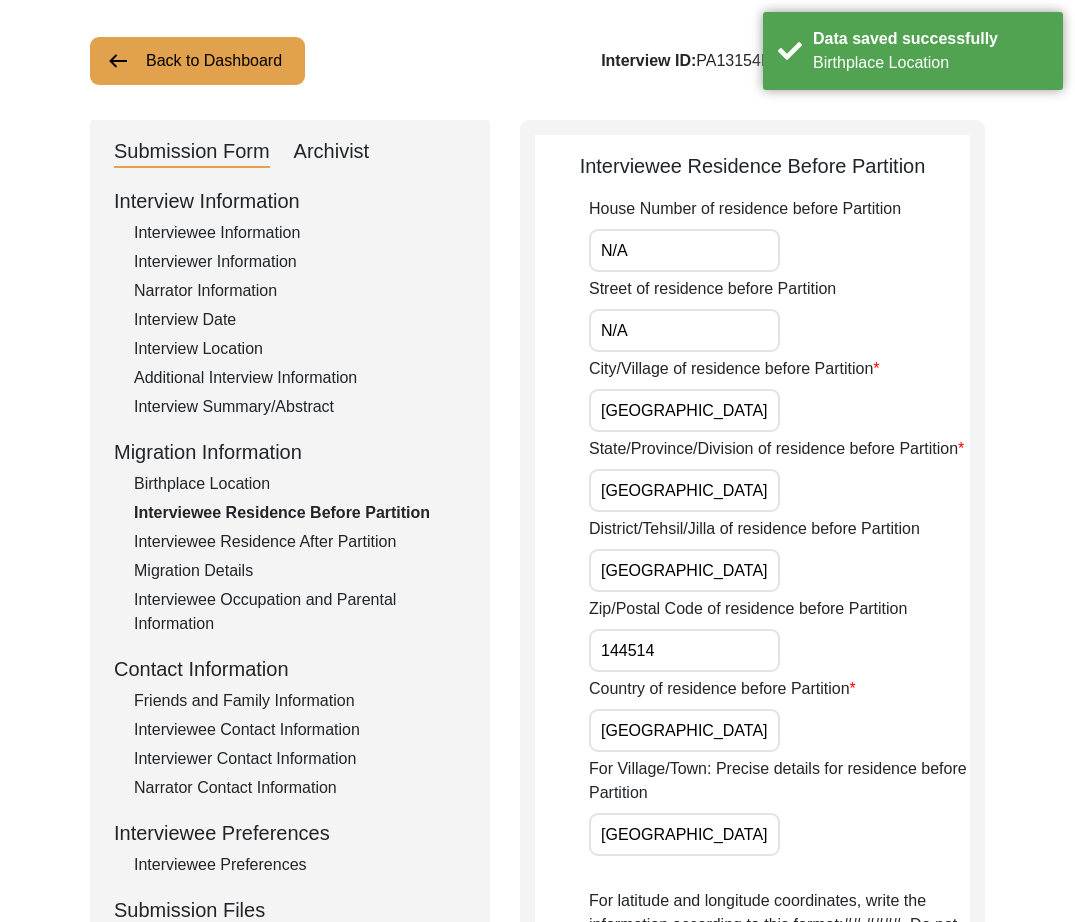 scroll, scrollTop: 0, scrollLeft: 0, axis: both 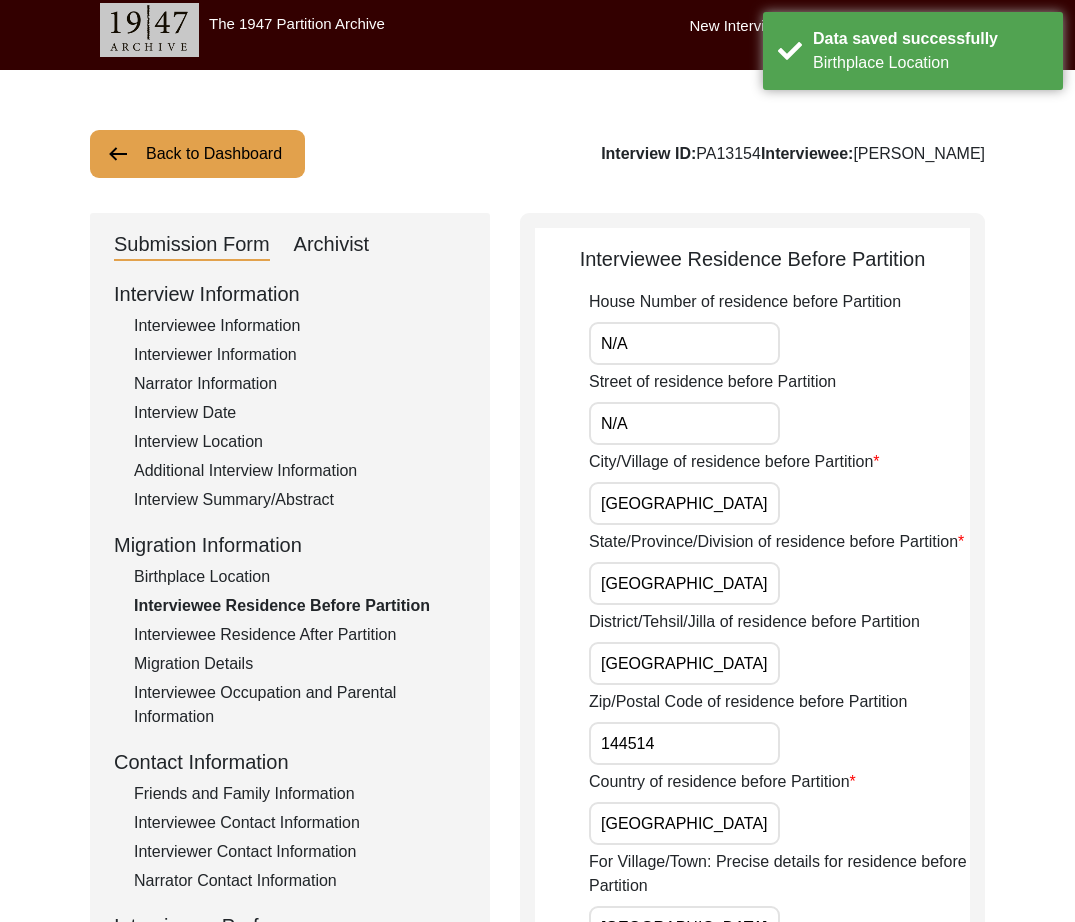 drag, startPoint x: 721, startPoint y: 351, endPoint x: 543, endPoint y: 346, distance: 178.0702 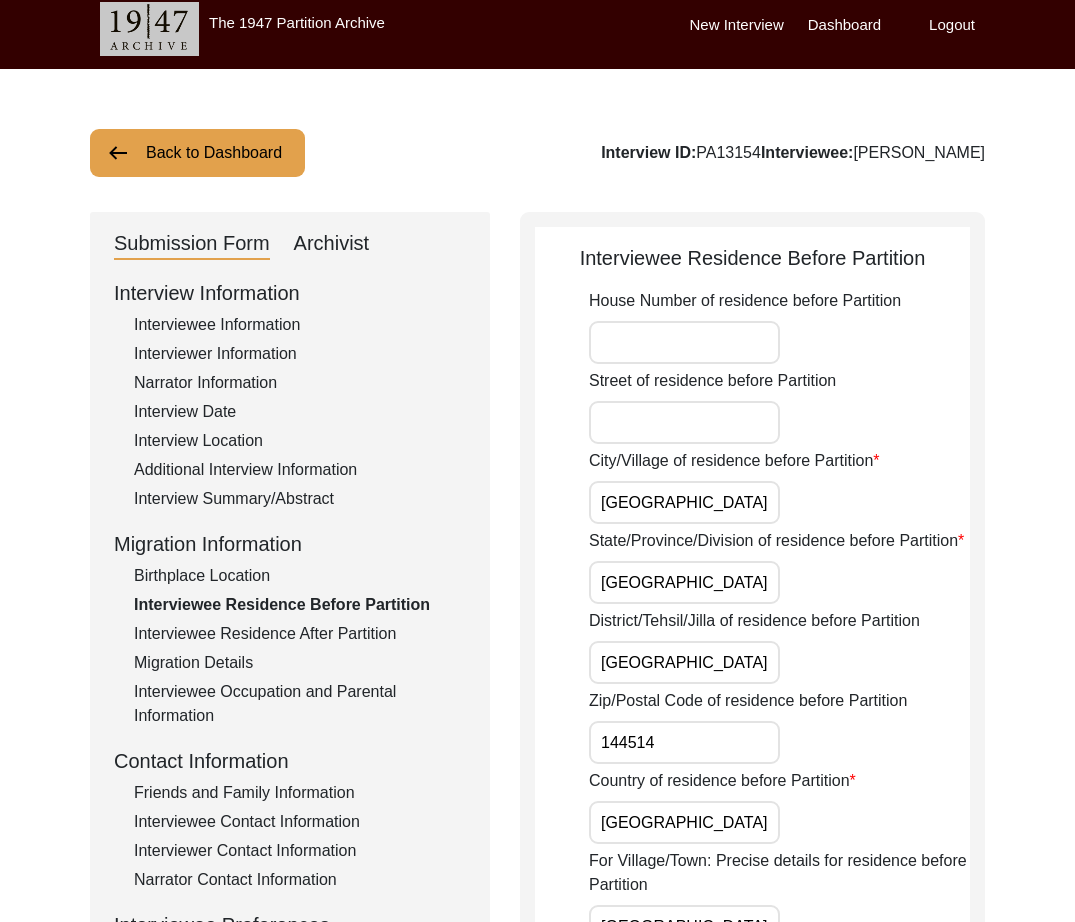 scroll, scrollTop: 15, scrollLeft: 0, axis: vertical 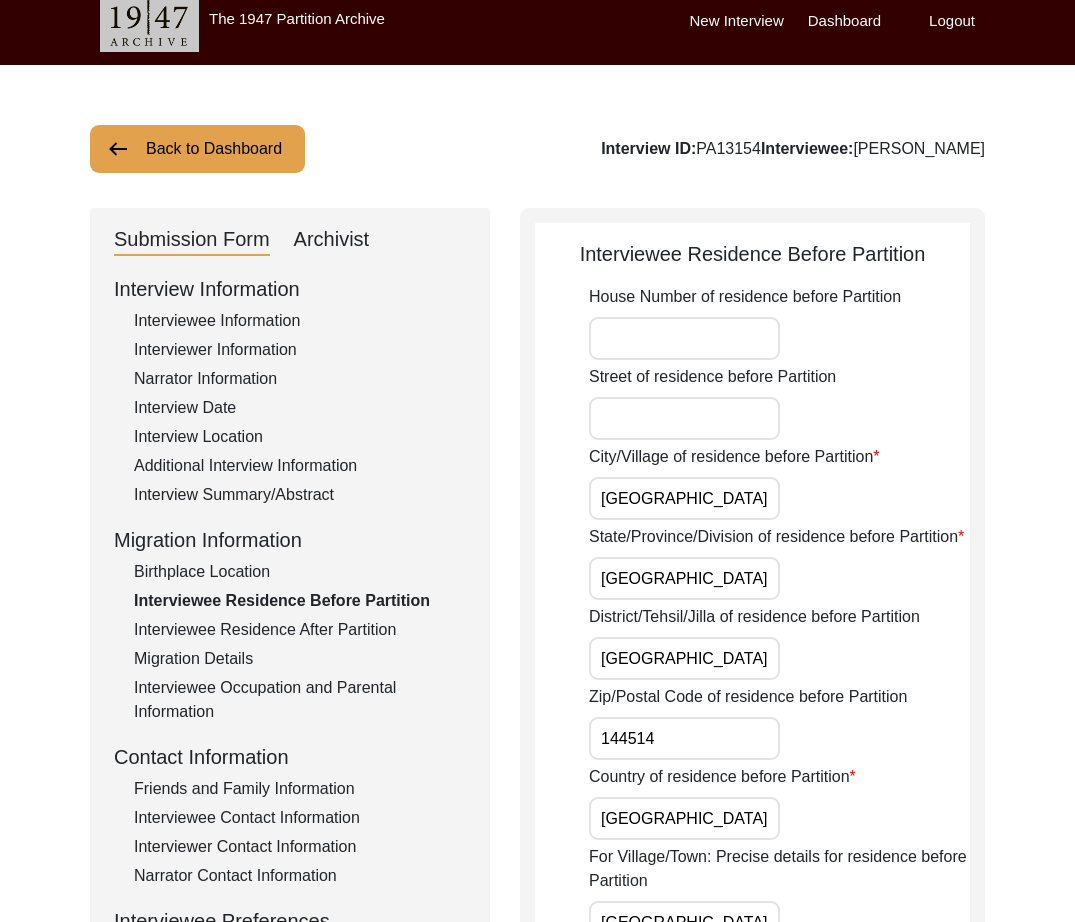 click on "House Number of residence before Partition Street of residence before Partition City/Village of residence before Partition [GEOGRAPHIC_DATA] State/Province/Division of residence before Partition [GEOGRAPHIC_DATA]/[GEOGRAPHIC_DATA]/Jilla of residence before Partition [GEOGRAPHIC_DATA] Zip/Postal Code of residence before Partition 144514 Country of residence before Partition [DEMOGRAPHIC_DATA] For Village/Town: Precise details for residence before Partition [GEOGRAPHIC_DATA]  For latitude and longitude coordinates, write the information according to this format:  ##.#### . Do not input North (N) or South (S), East (E), or West (W) letters, or degree sign.  Example:  [GEOGRAPHIC_DATA], [US_STATE], [GEOGRAPHIC_DATA]:  37.8717  (latitude) and  -122.2728  (longitude)   [GEOGRAPHIC_DATA], [GEOGRAPHIC_DATA], [GEOGRAPHIC_DATA]:  31.5204  (latitude) and  74.3587  (longitude)   [GEOGRAPHIC_DATA], [GEOGRAPHIC_DATA], [GEOGRAPHIC_DATA]:  -31.9505  (latitude) and  115.8605  (longitude)  Migrated From (Village/City, State, Country) [GEOGRAPHIC_DATA], [GEOGRAPHIC_DATA], [DEMOGRAPHIC_DATA] Latitude of residence before Partition N/A Longitude of residence before Partition N/A" 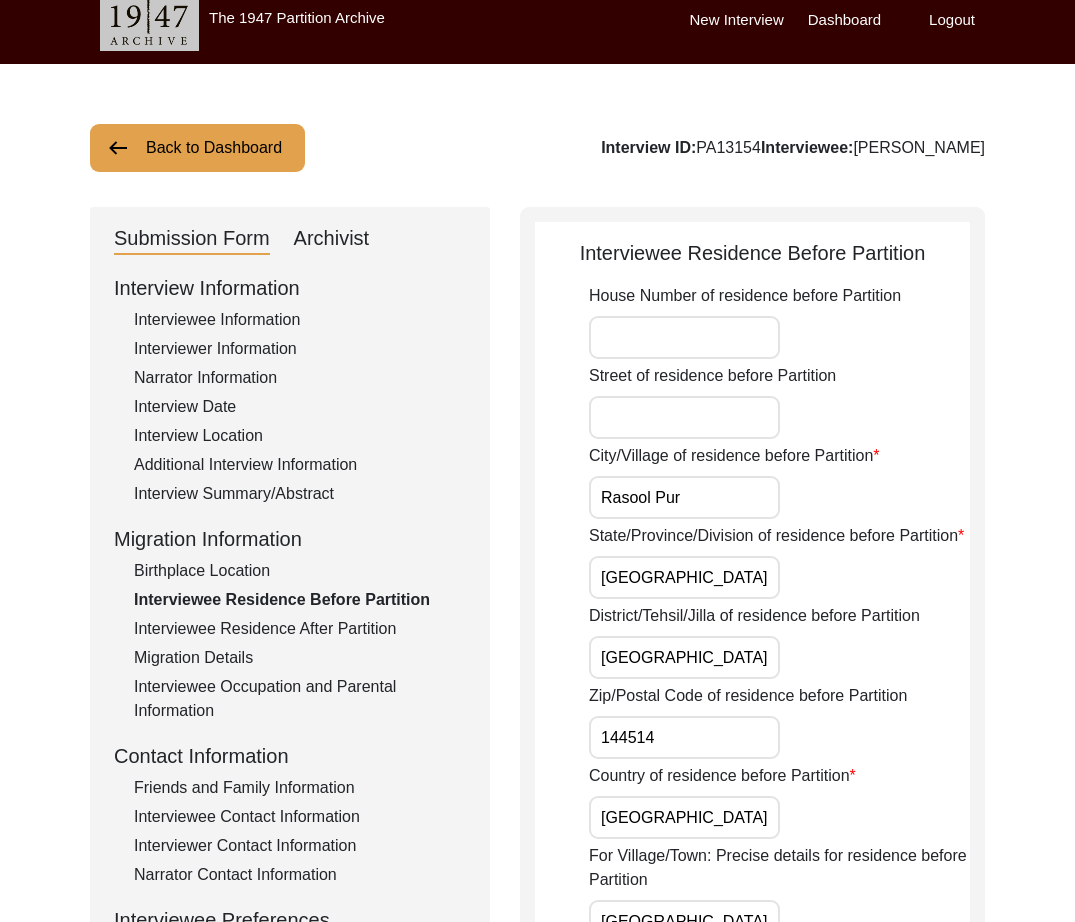 scroll, scrollTop: 19, scrollLeft: 0, axis: vertical 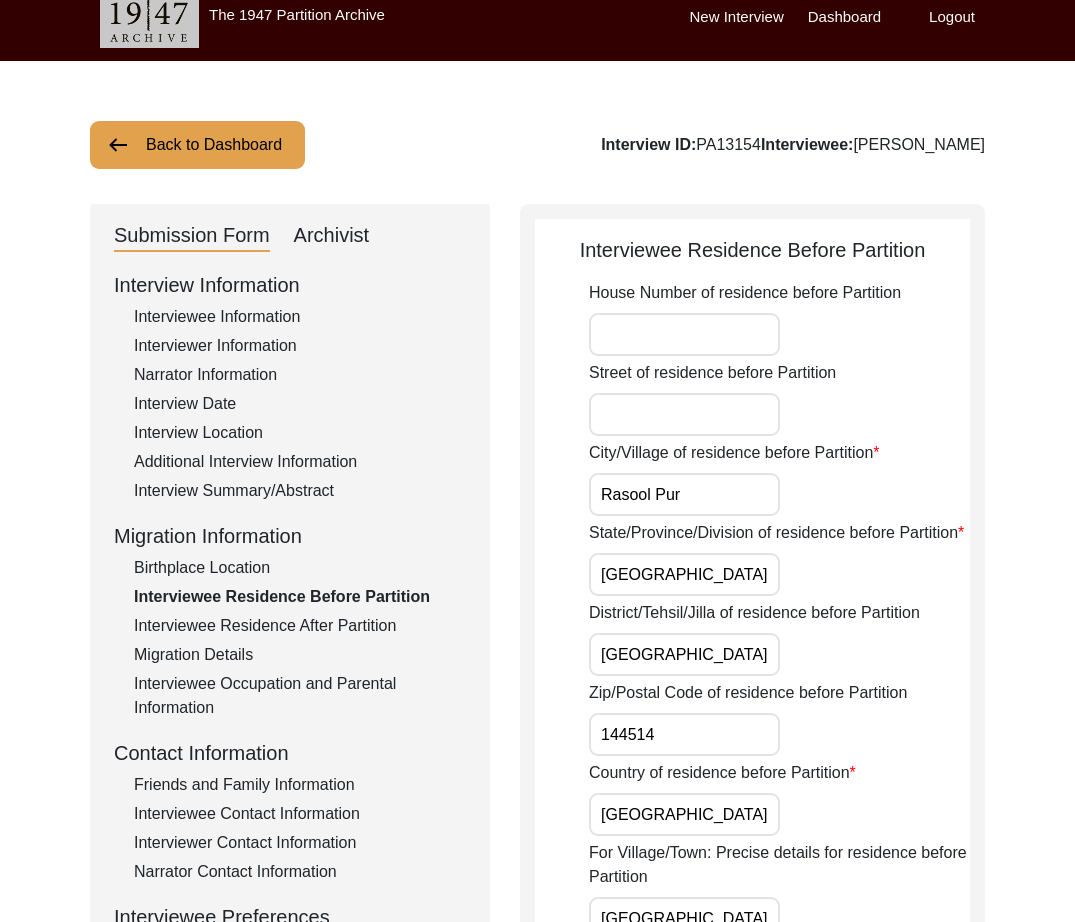 paste on "[GEOGRAPHIC_DATA], [GEOGRAPHIC_DATA]" 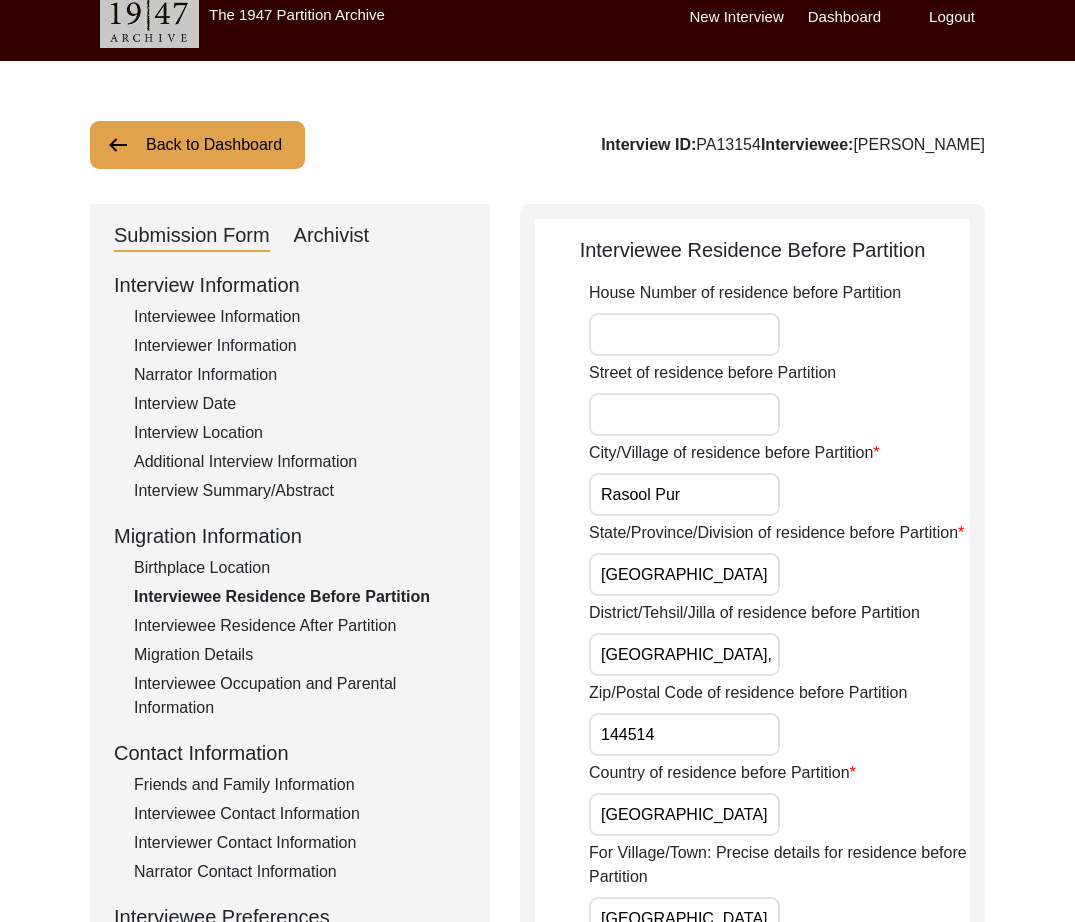 scroll, scrollTop: 0, scrollLeft: 51, axis: horizontal 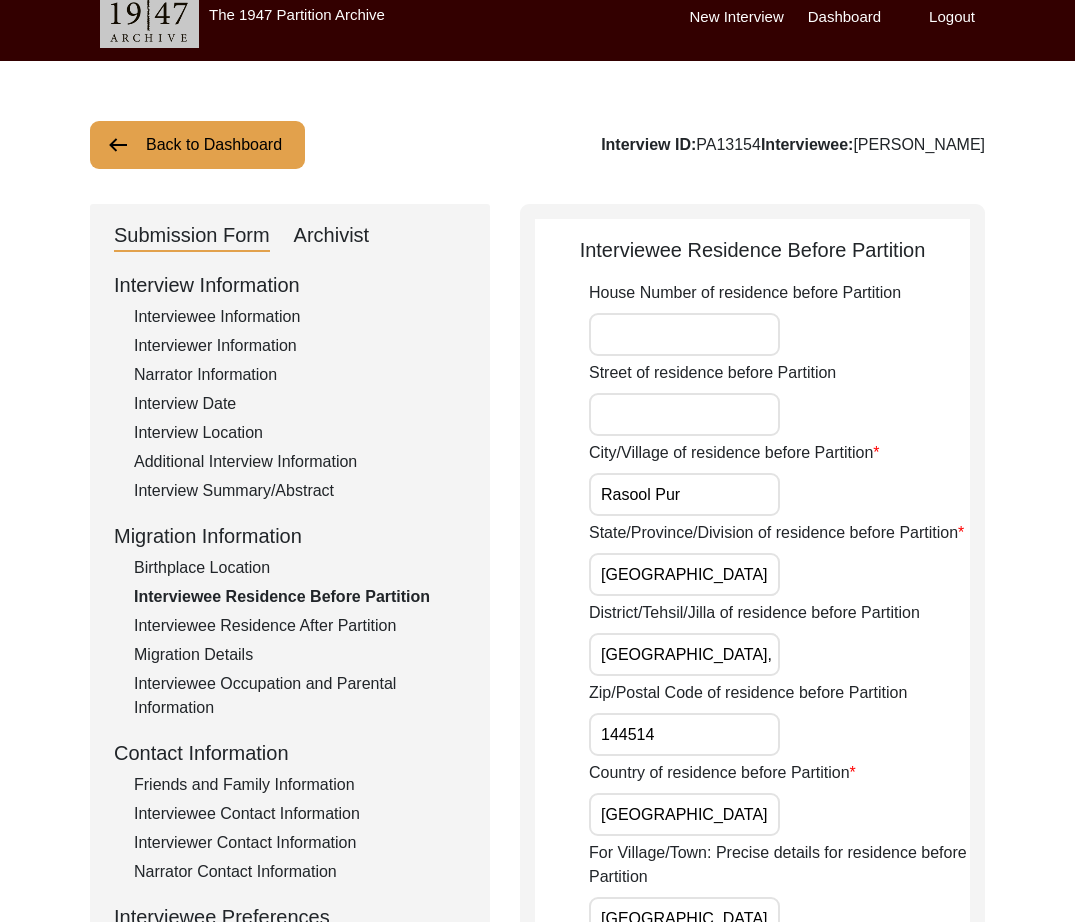 click on "Rasool Pur" at bounding box center (684, 494) 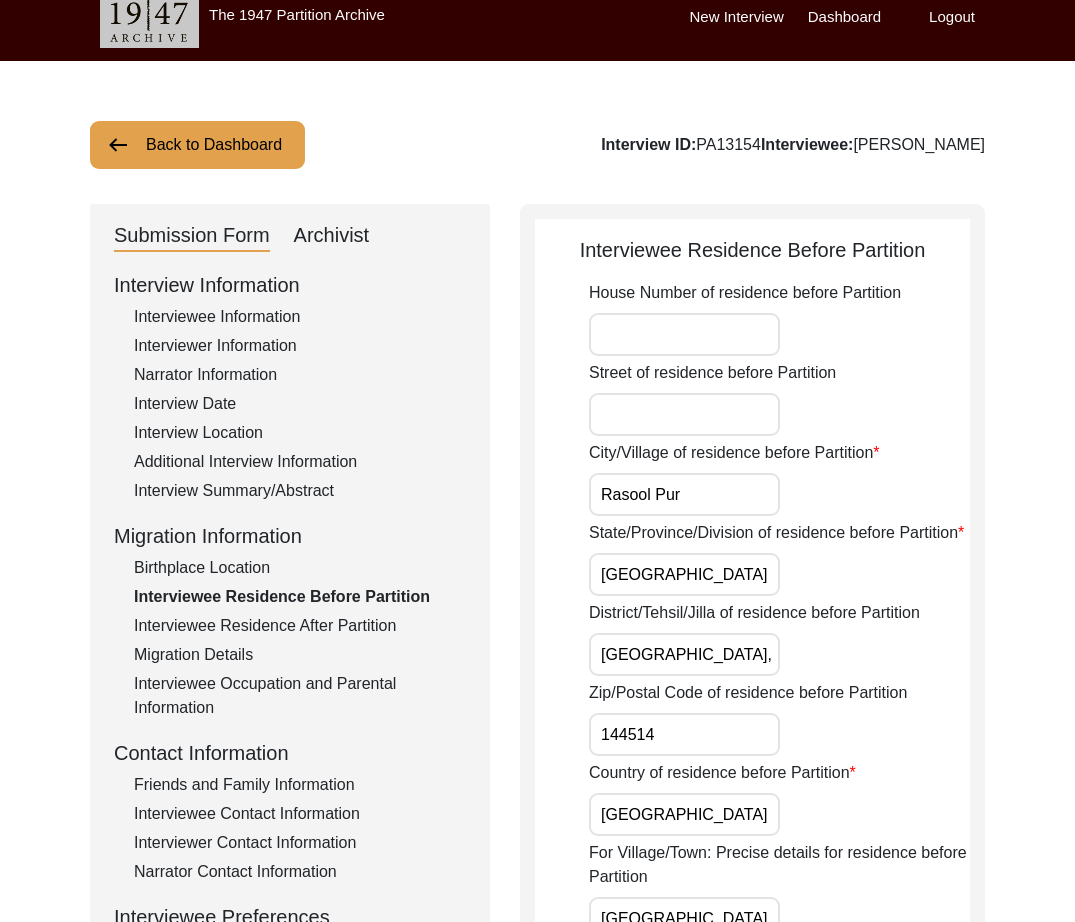scroll, scrollTop: 0, scrollLeft: 51, axis: horizontal 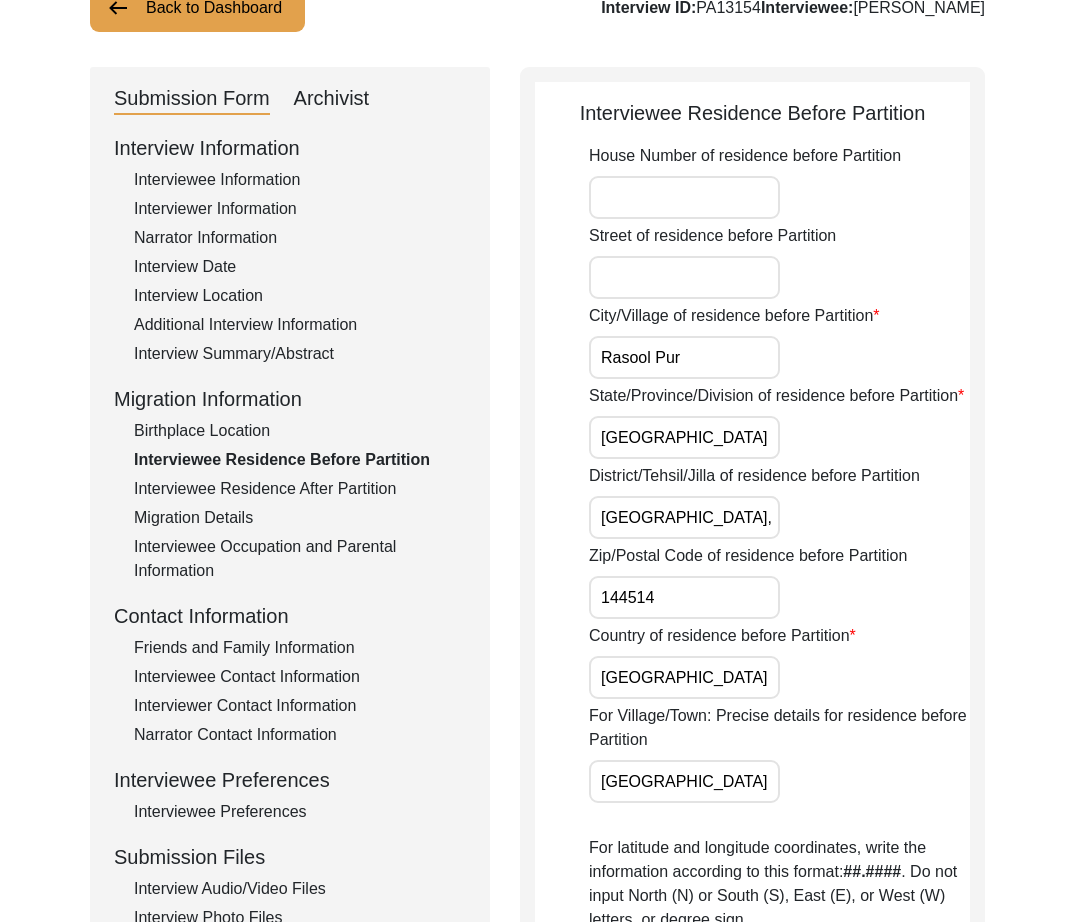 drag, startPoint x: 717, startPoint y: 360, endPoint x: 398, endPoint y: 322, distance: 321.25534 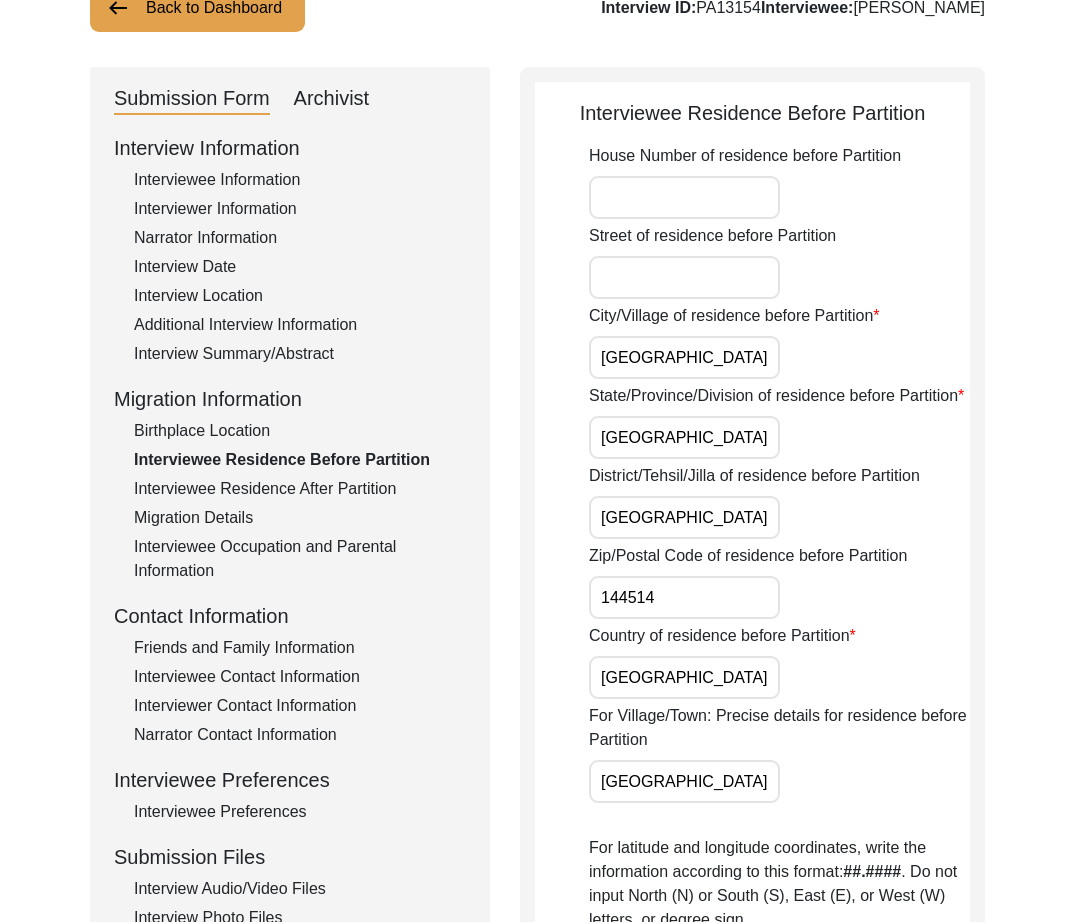 click on "[GEOGRAPHIC_DATA]" at bounding box center (684, 357) 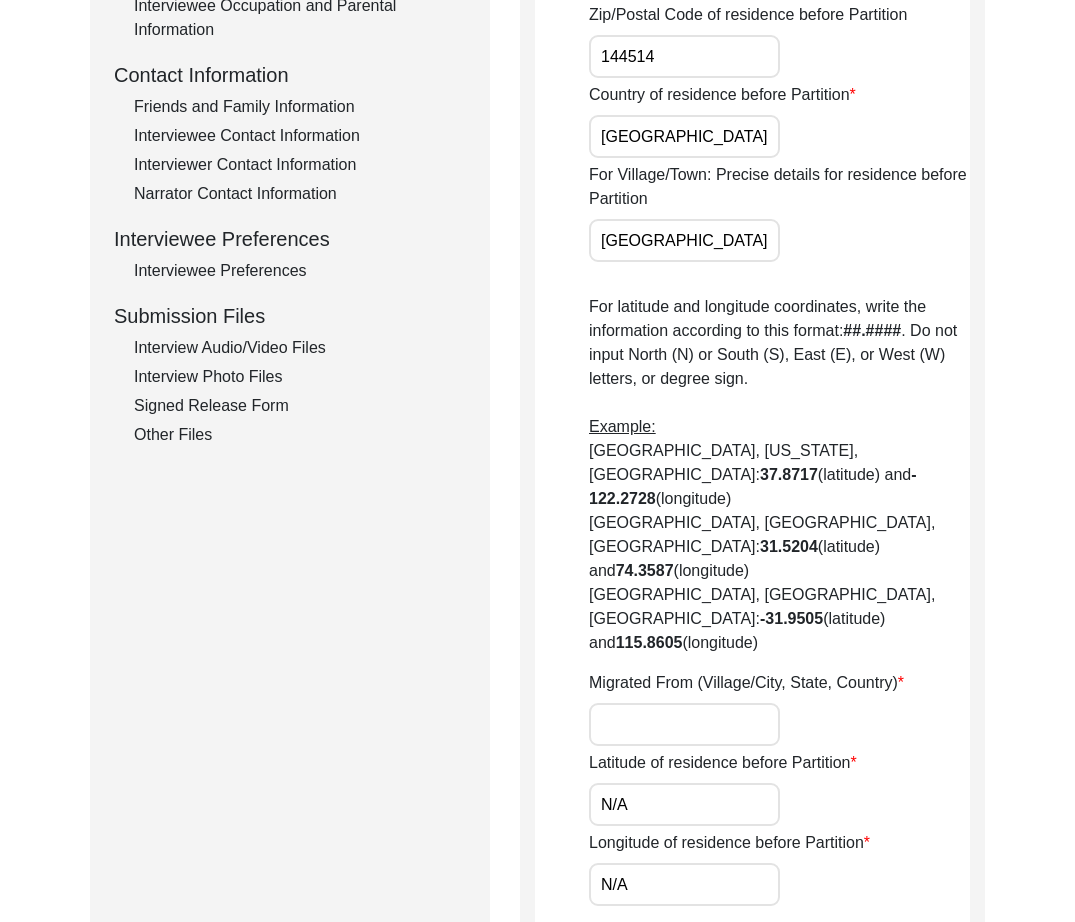 scroll, scrollTop: 696, scrollLeft: 0, axis: vertical 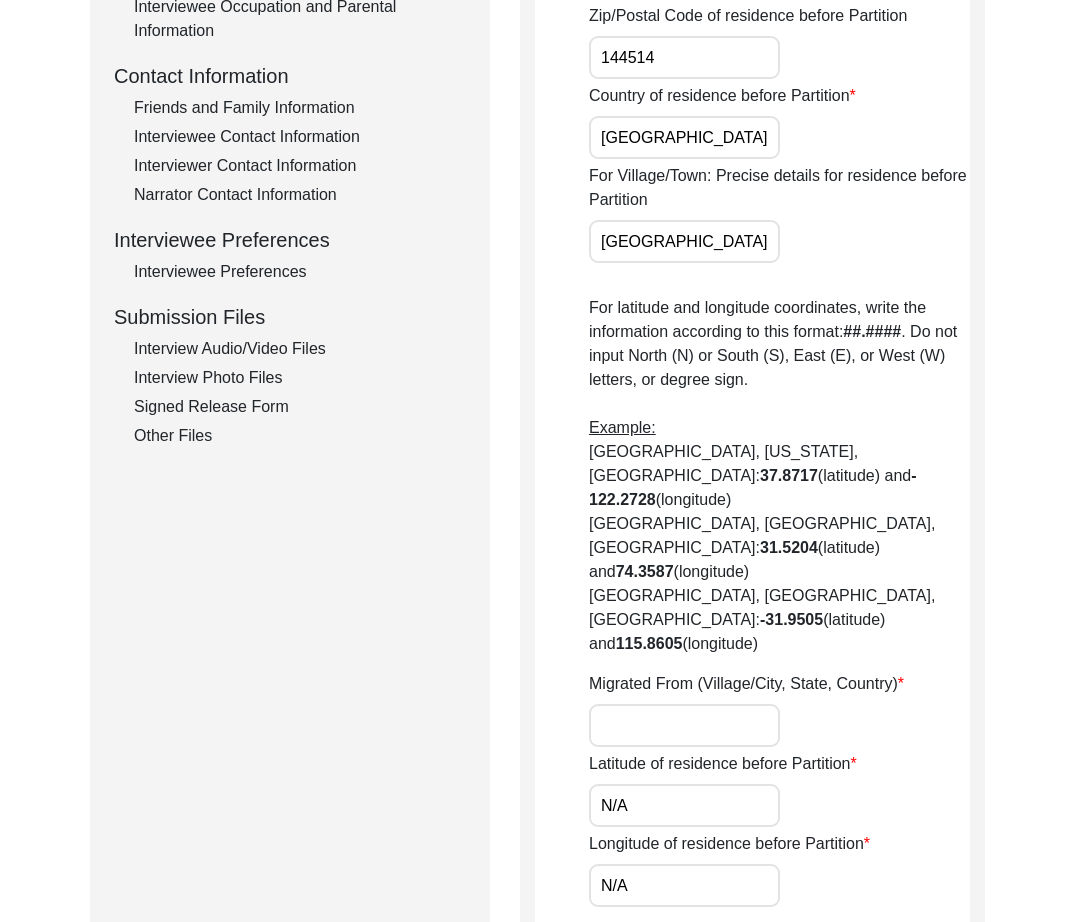 paste on "[GEOGRAPHIC_DATA], [GEOGRAPHIC_DATA], [GEOGRAPHIC_DATA]" 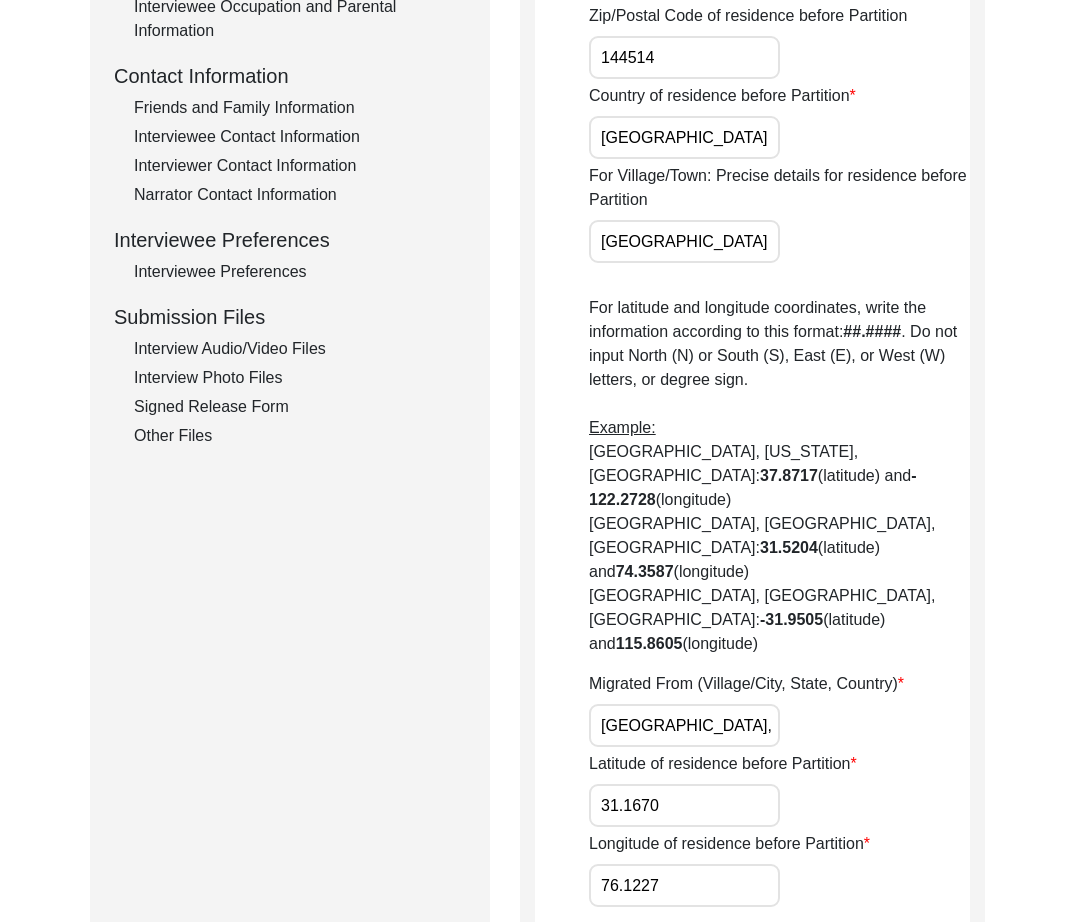 drag, startPoint x: 703, startPoint y: 731, endPoint x: 525, endPoint y: 729, distance: 178.01123 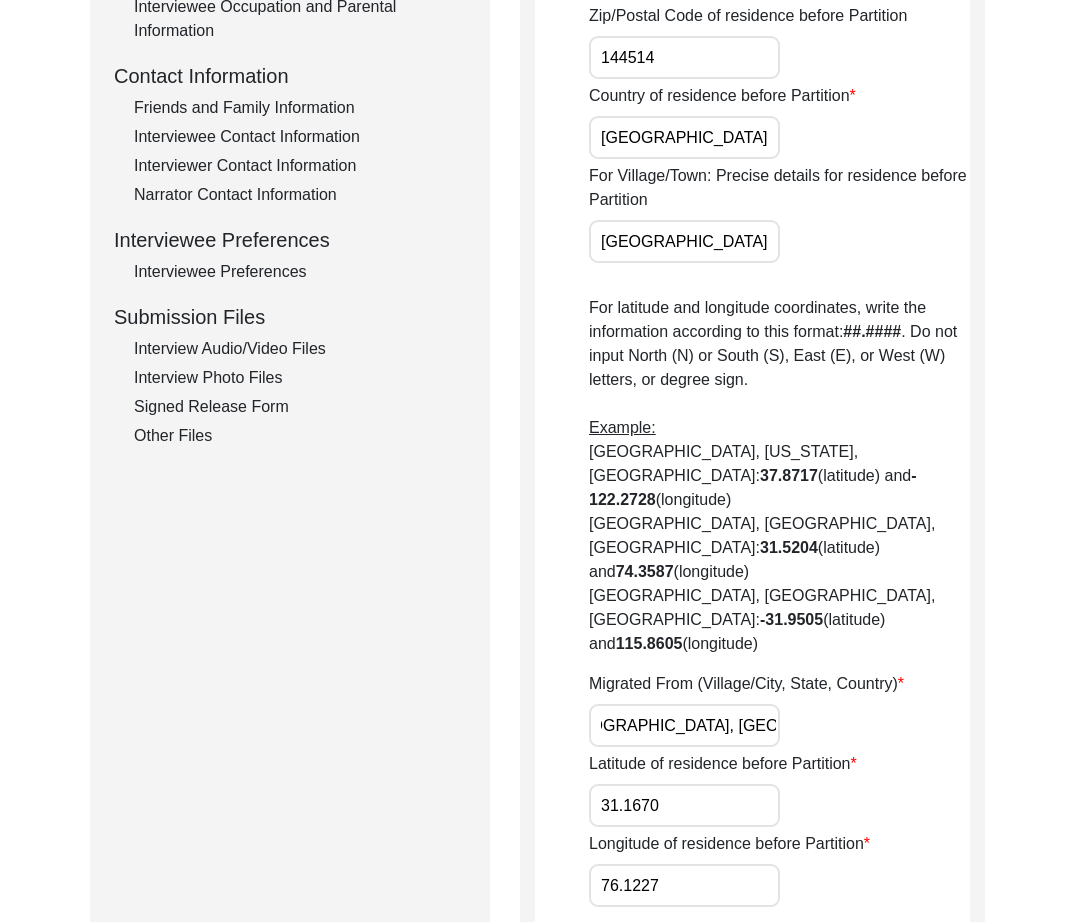 scroll, scrollTop: 0, scrollLeft: 131, axis: horizontal 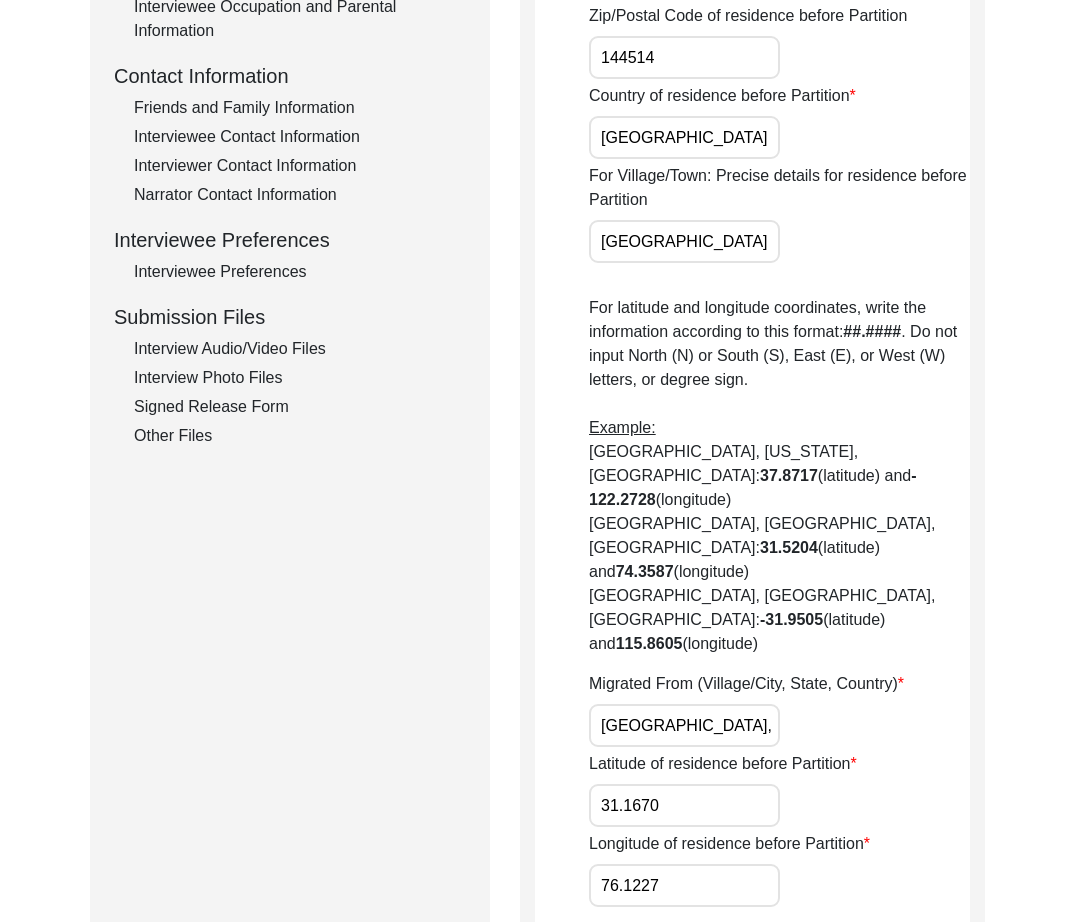 drag, startPoint x: 682, startPoint y: 736, endPoint x: 516, endPoint y: 734, distance: 166.01205 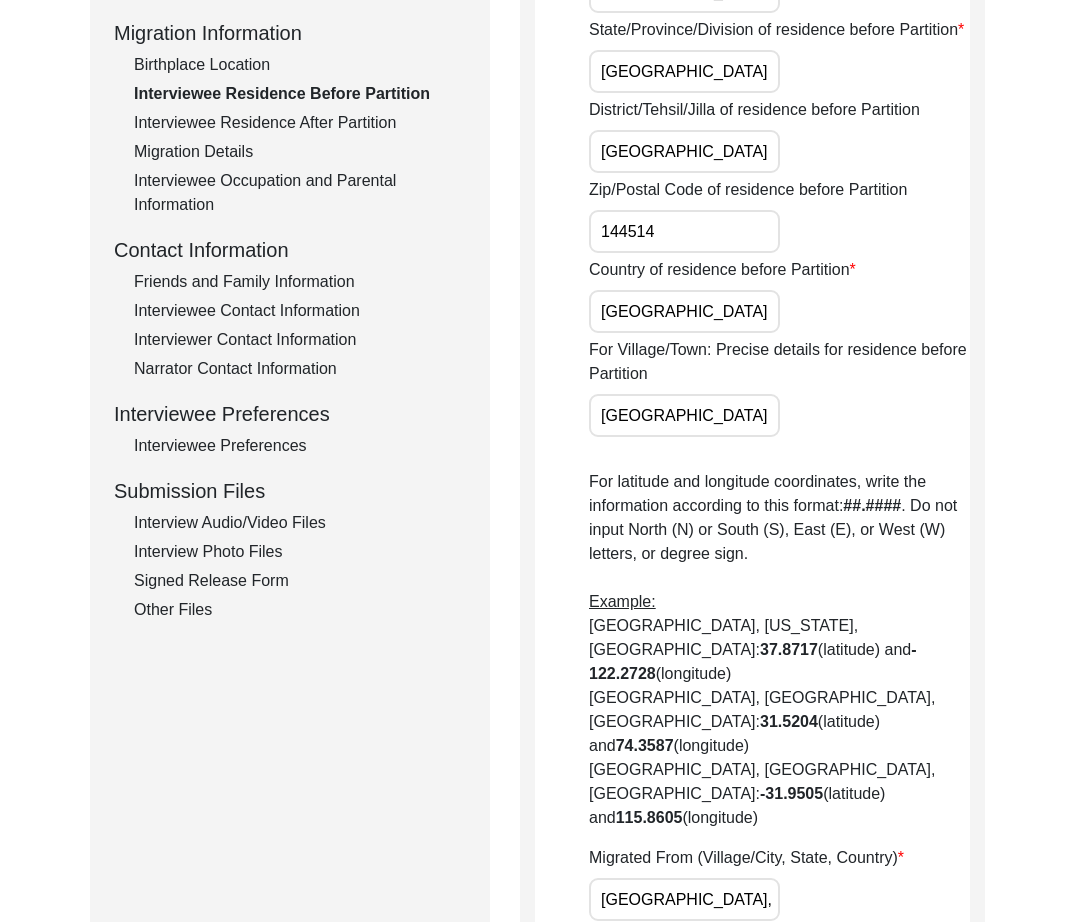 scroll, scrollTop: 0, scrollLeft: 0, axis: both 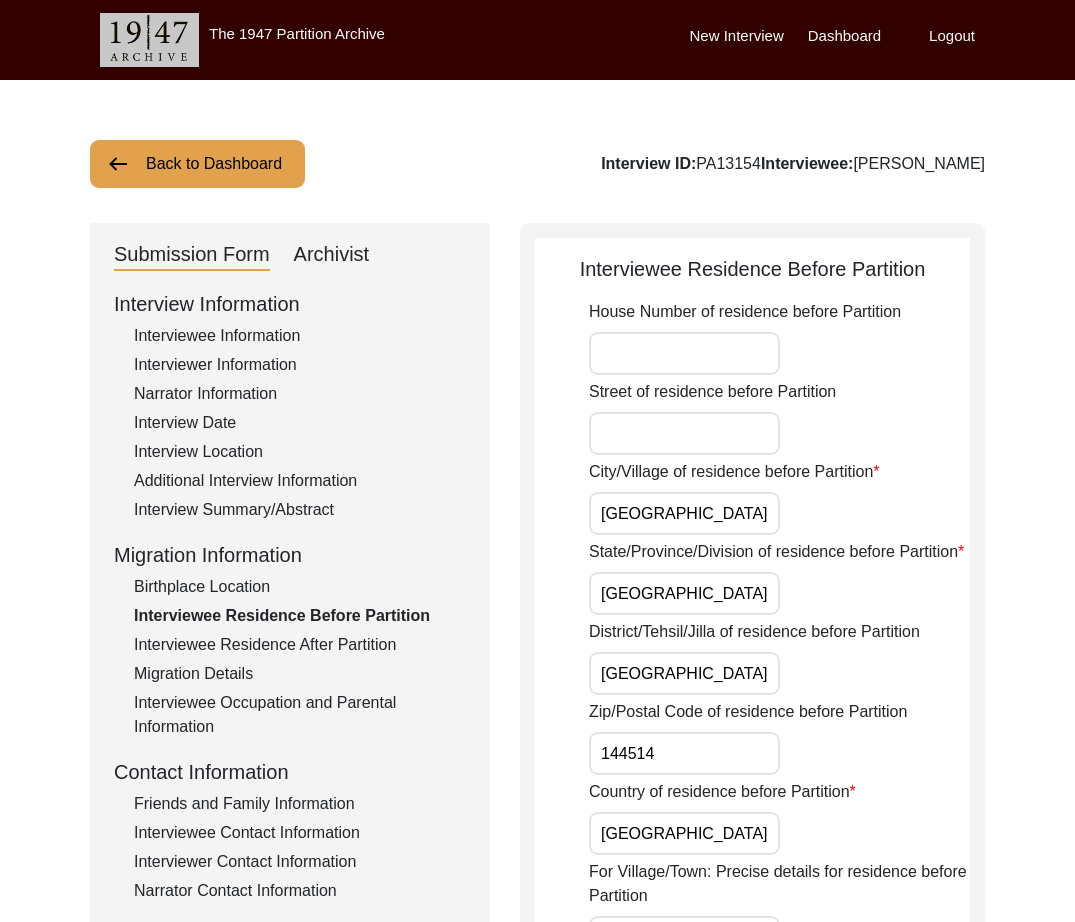 click on "[GEOGRAPHIC_DATA]" at bounding box center (684, 513) 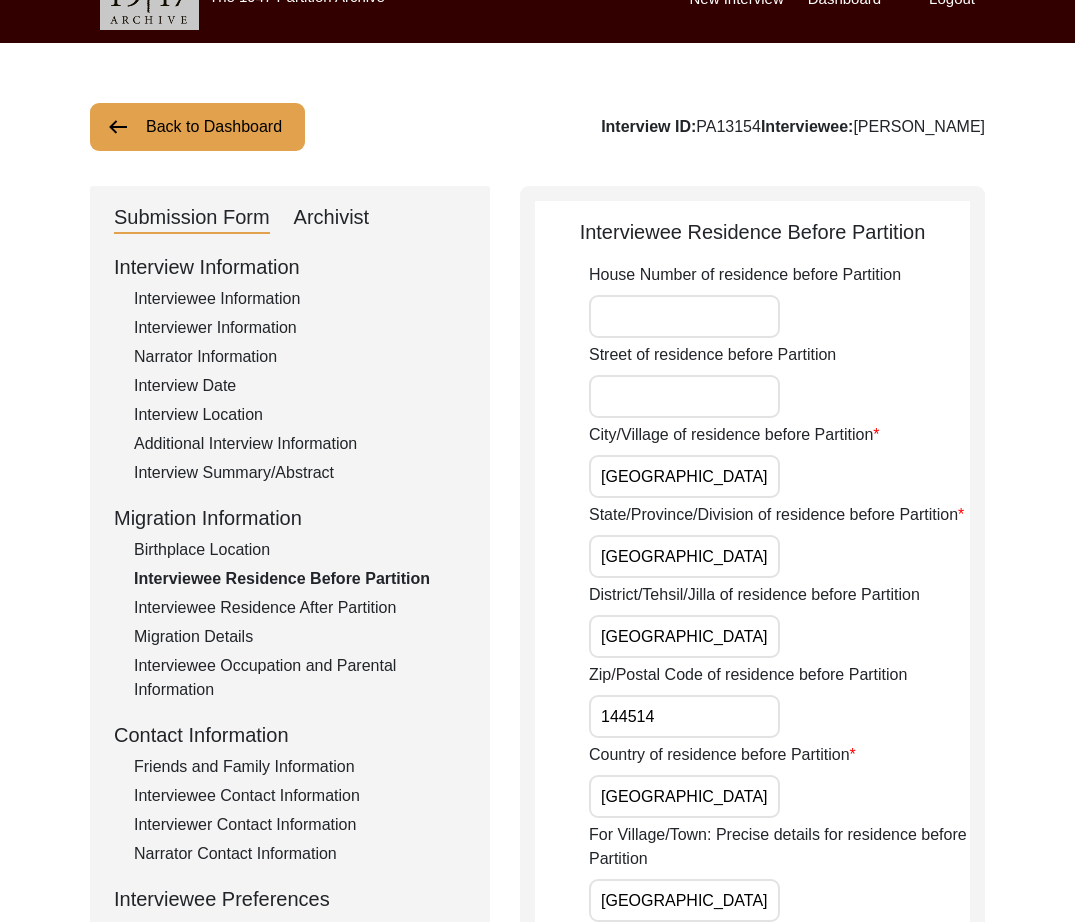 scroll, scrollTop: 888, scrollLeft: 0, axis: vertical 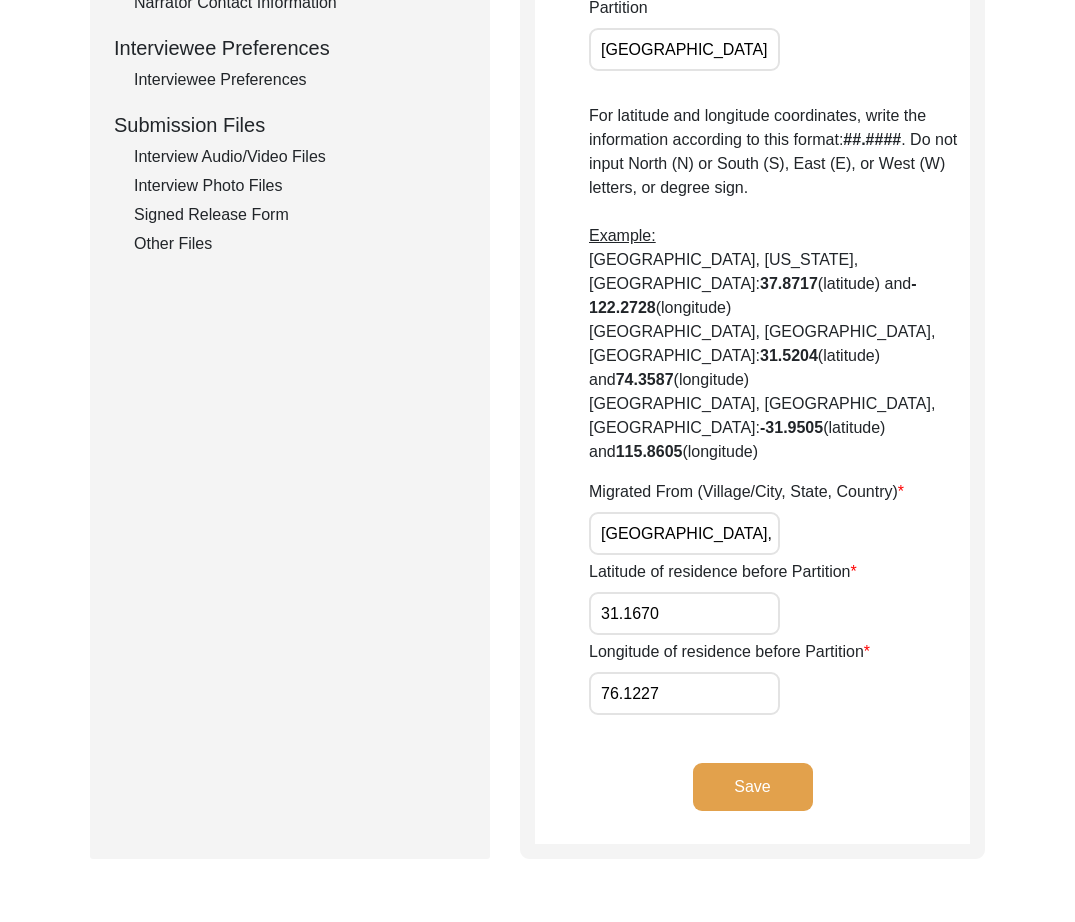 click on "Save" 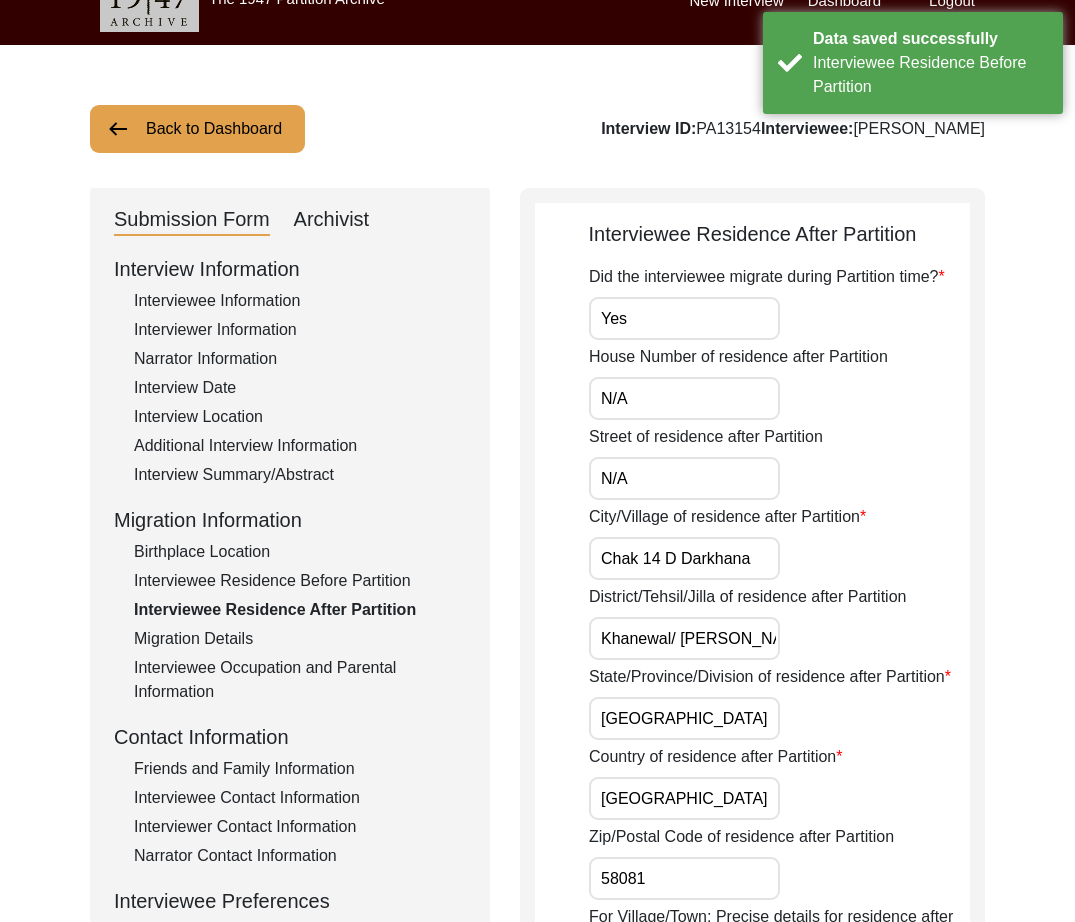 scroll, scrollTop: 0, scrollLeft: 0, axis: both 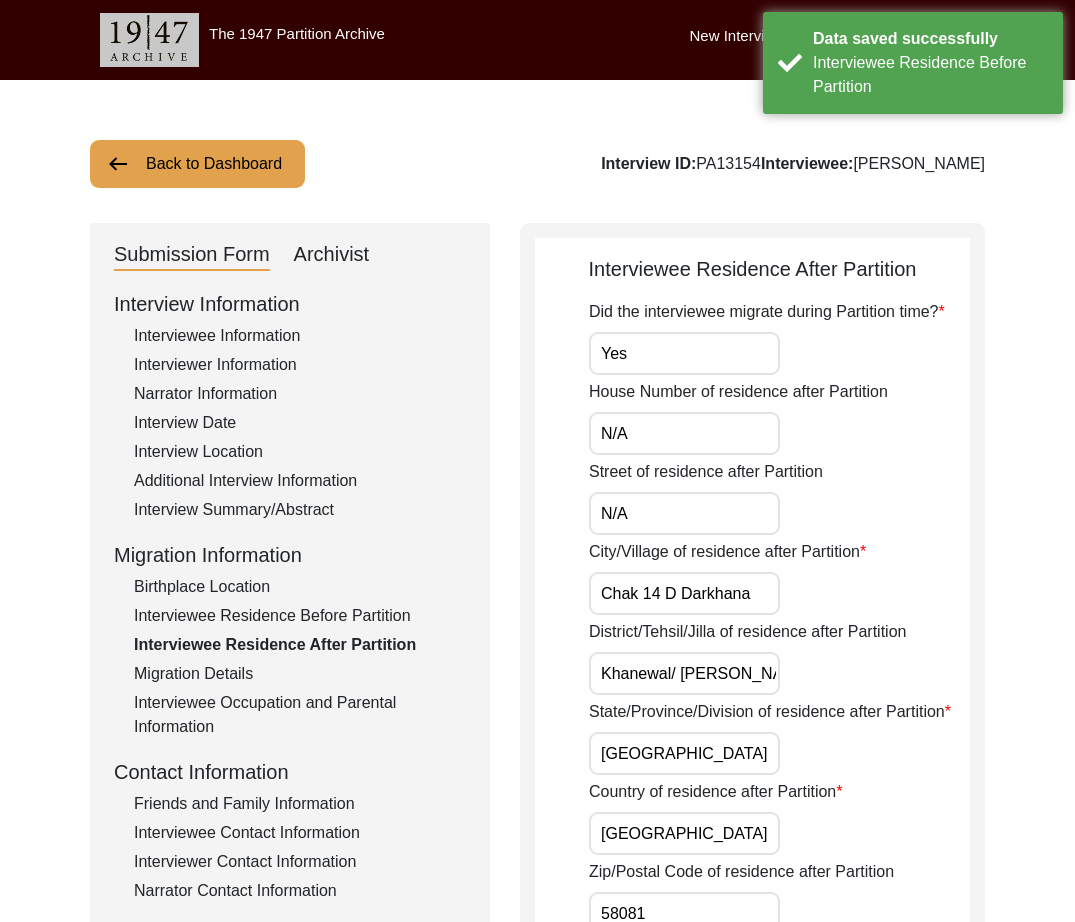 click on "Yes" at bounding box center (684, 353) 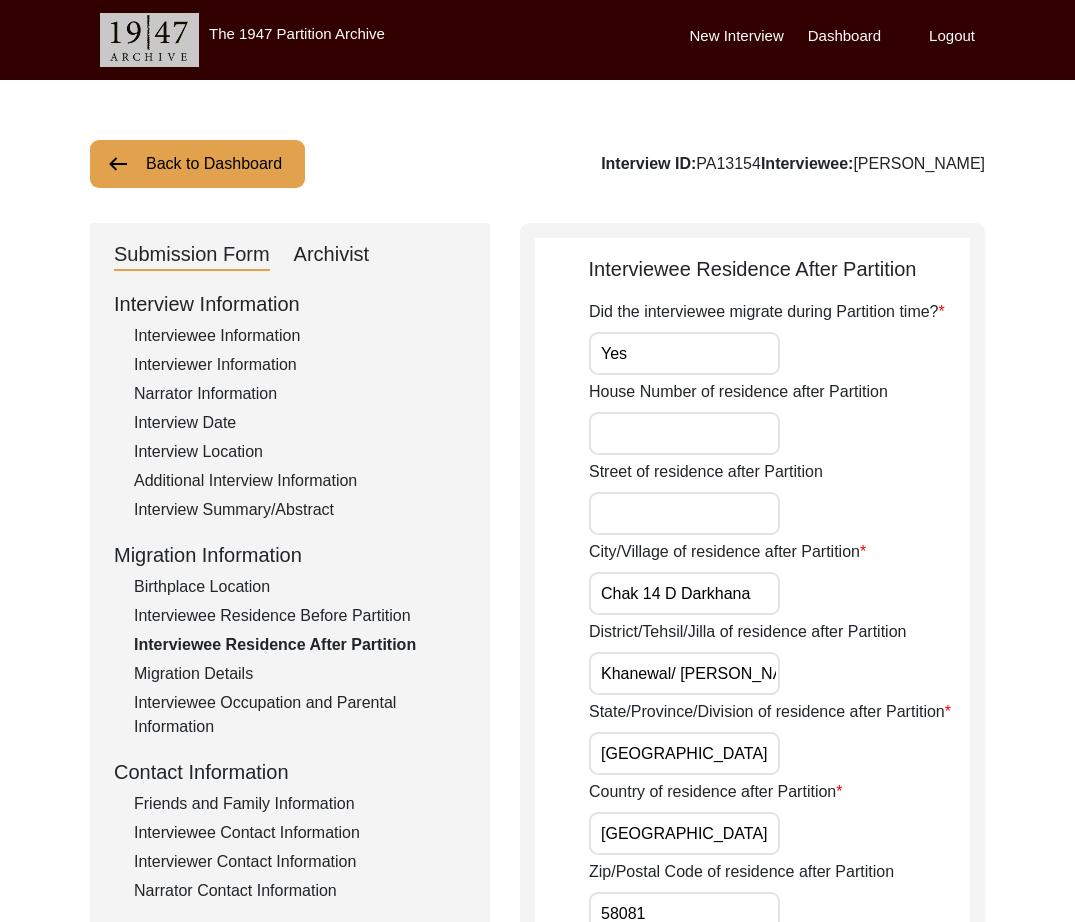 click on "Khanewal/ [PERSON_NAME]" at bounding box center [684, 673] 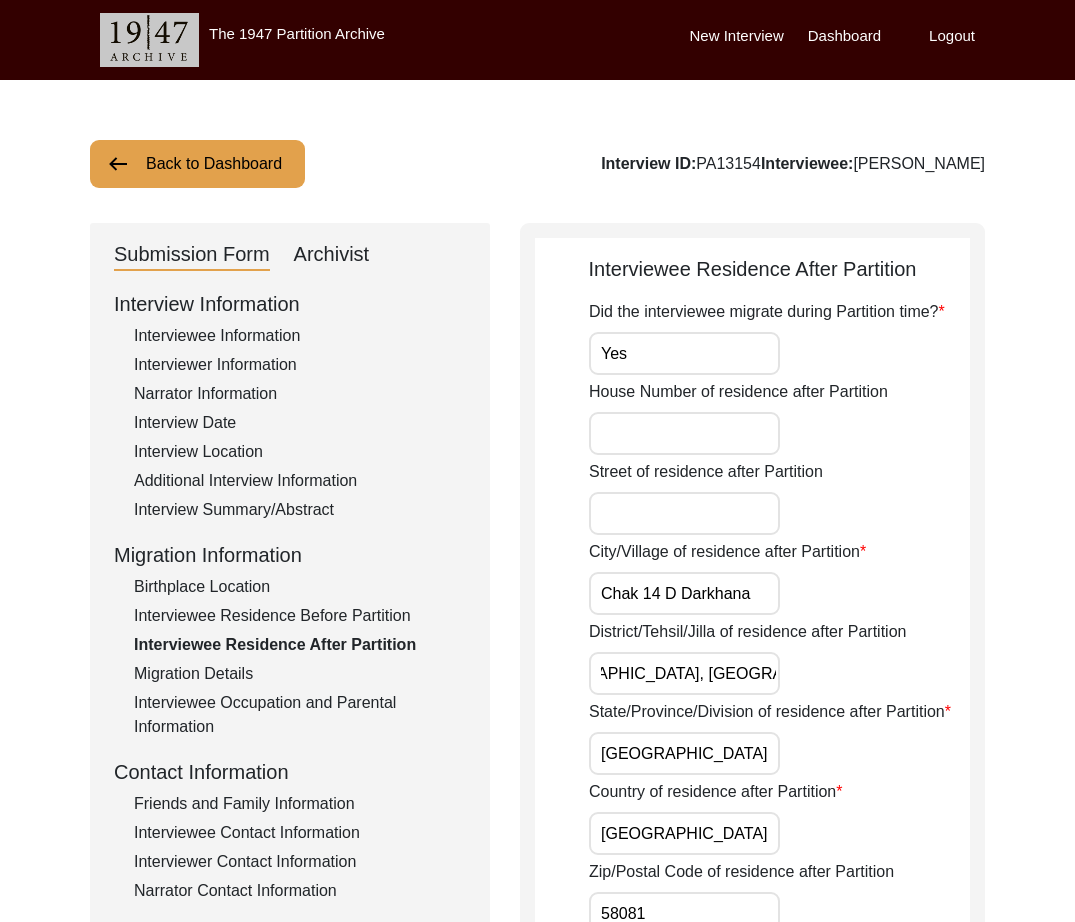 scroll, scrollTop: 0, scrollLeft: 73, axis: horizontal 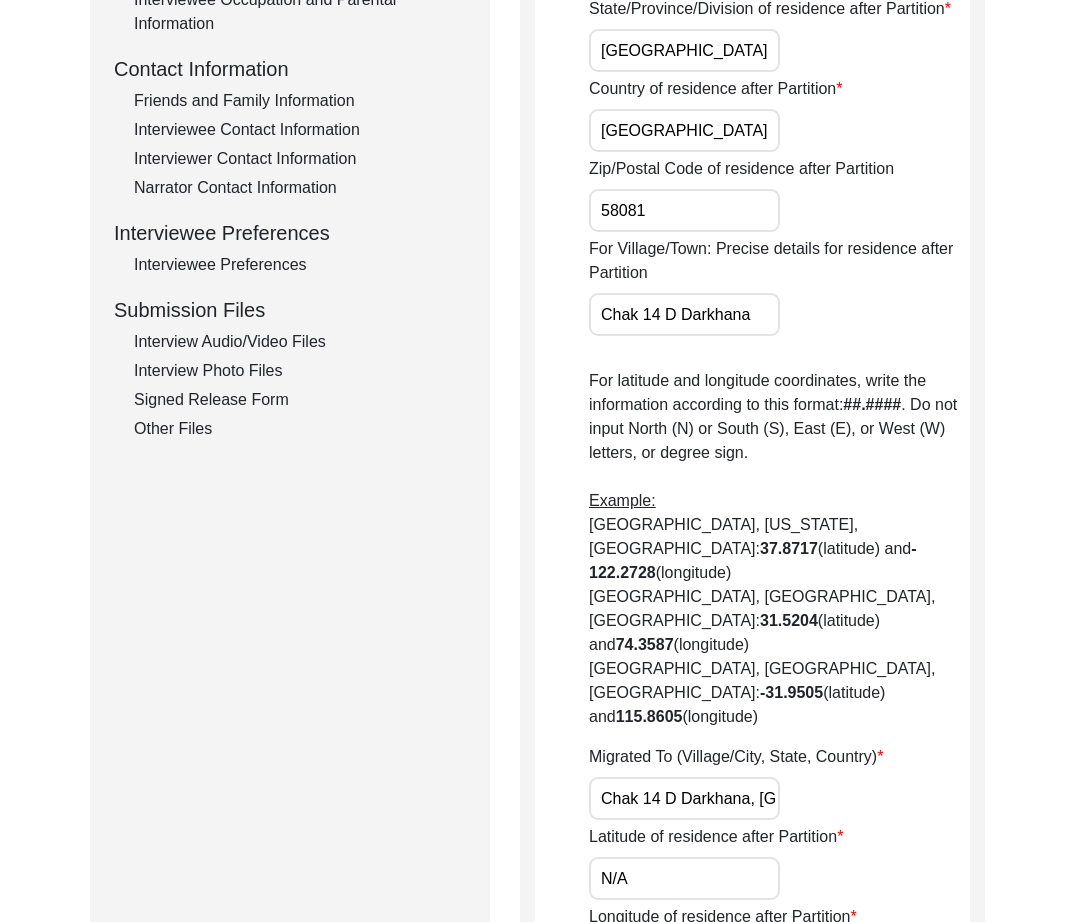 paste on "arkhana, [GEOGRAPHIC_DATA], [GEOGRAPHIC_DATA], Multan Division" 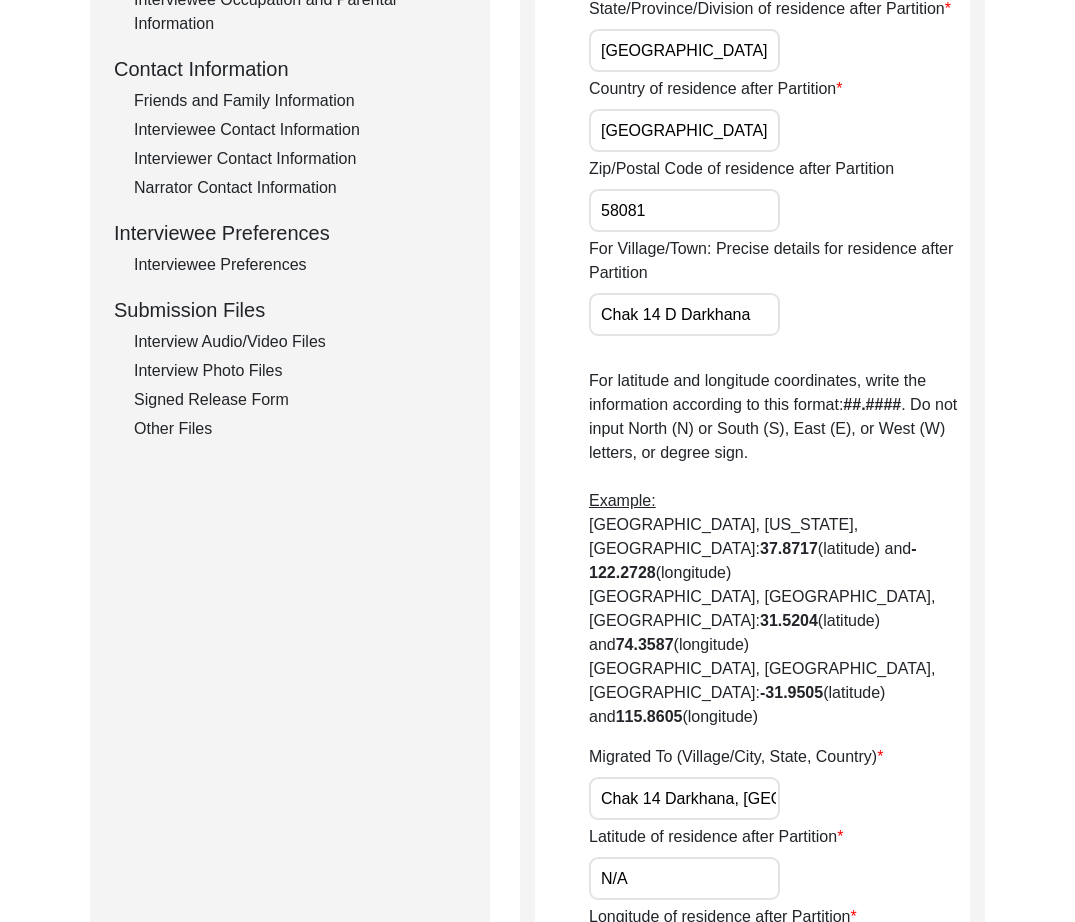 scroll, scrollTop: 0, scrollLeft: 461, axis: horizontal 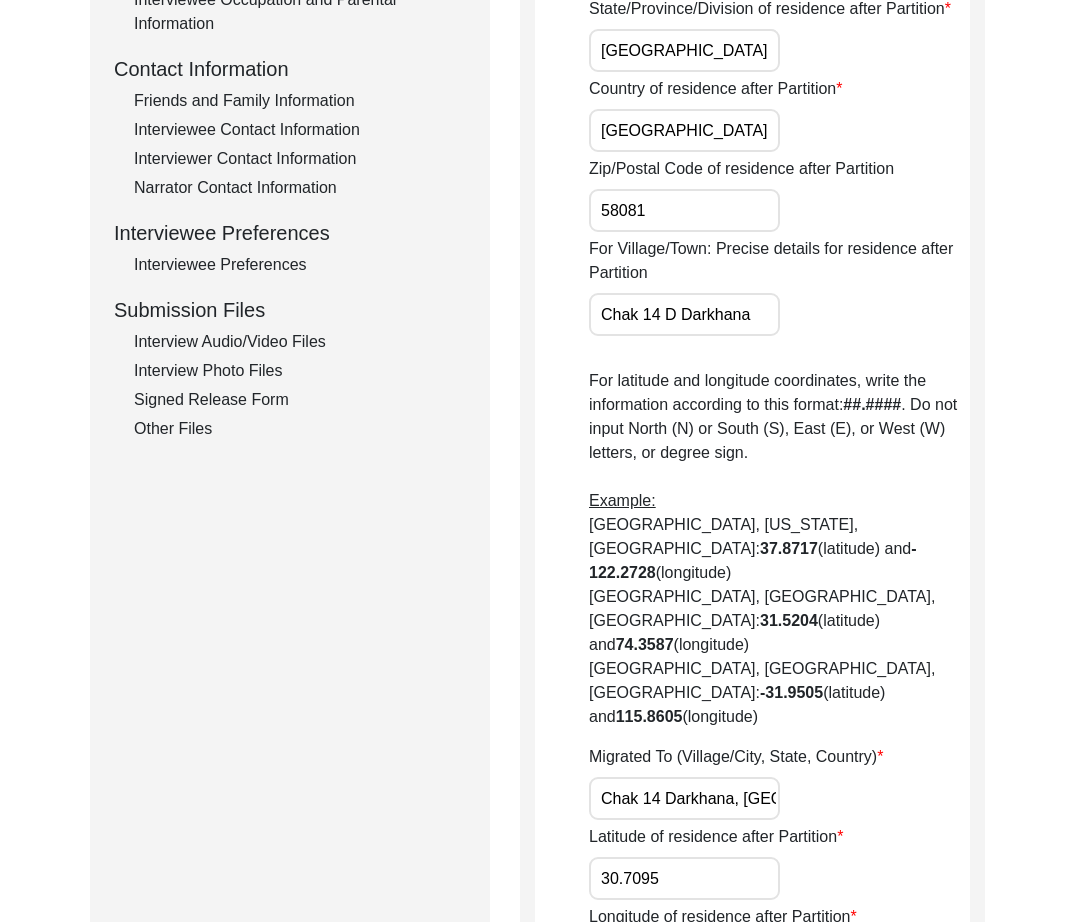 paste on "72.1345" 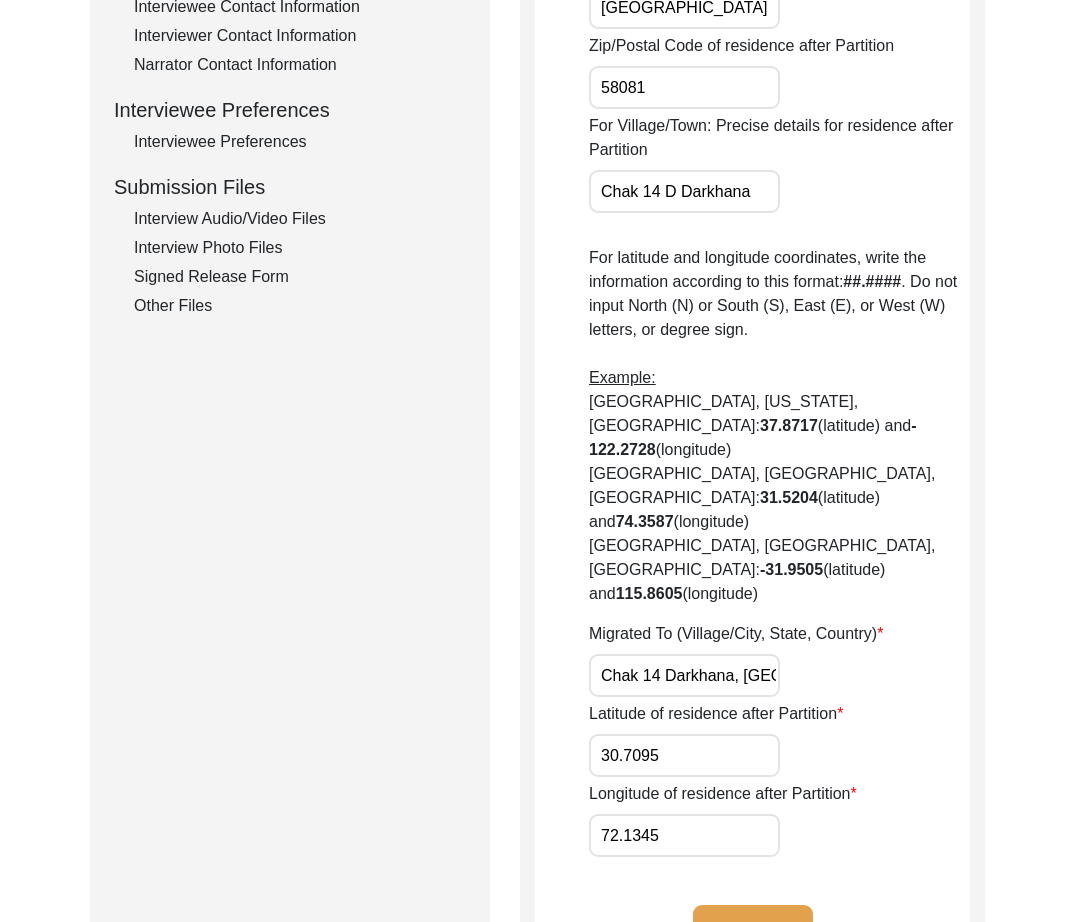 scroll, scrollTop: 0, scrollLeft: 0, axis: both 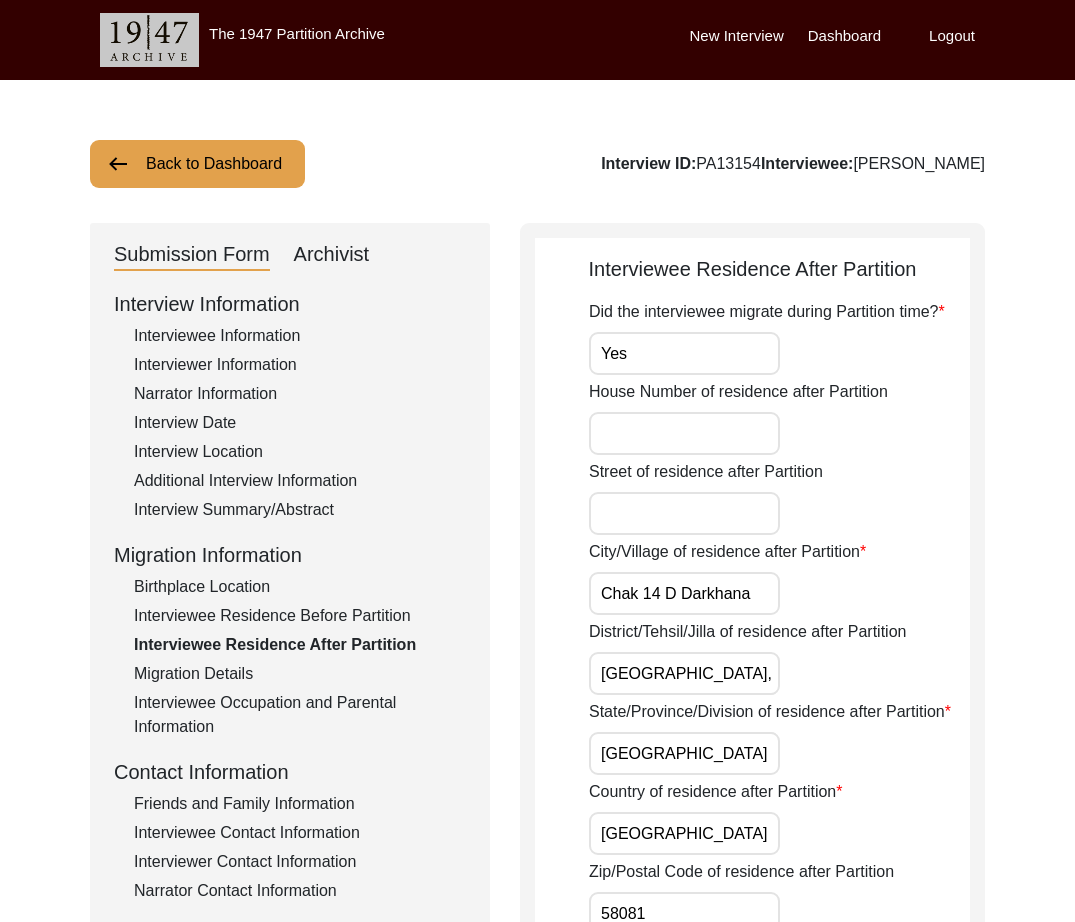 click on "Chak 14 D Darkhana" at bounding box center [684, 593] 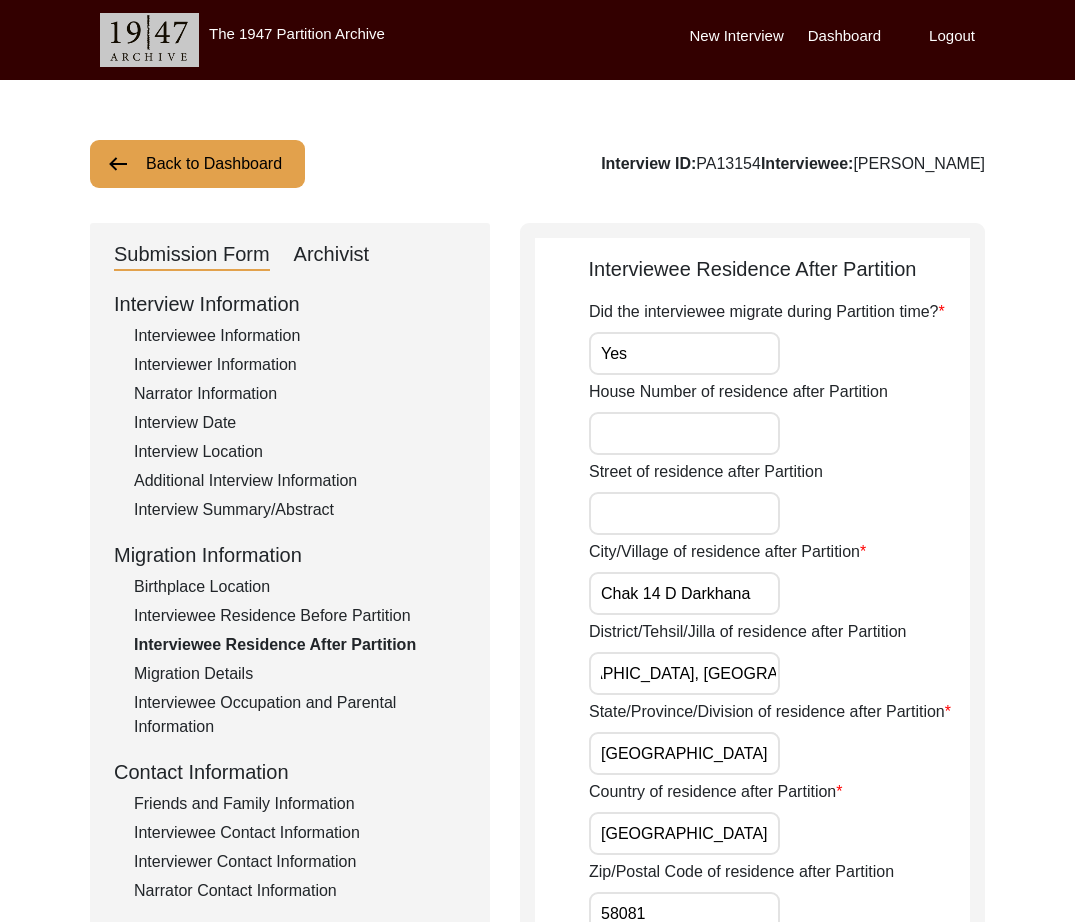 scroll, scrollTop: 0, scrollLeft: 0, axis: both 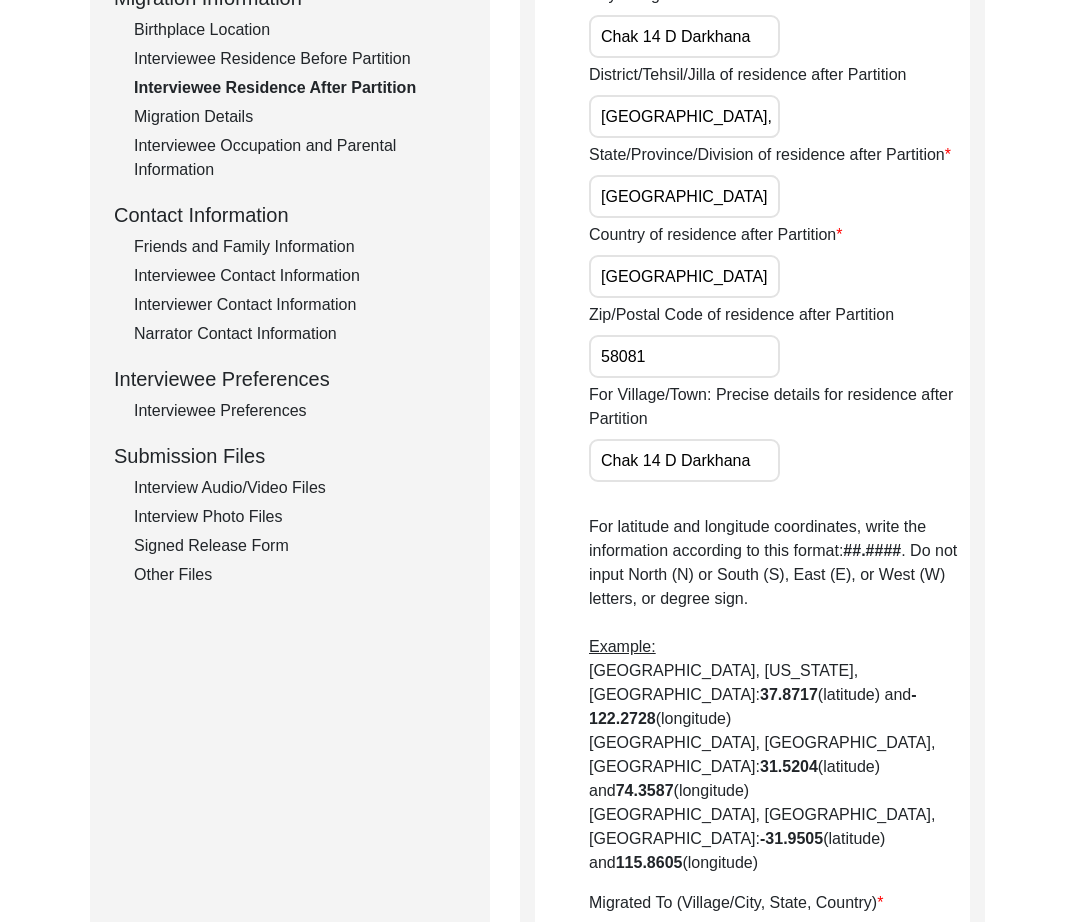 drag, startPoint x: 680, startPoint y: 455, endPoint x: 663, endPoint y: 460, distance: 17.720045 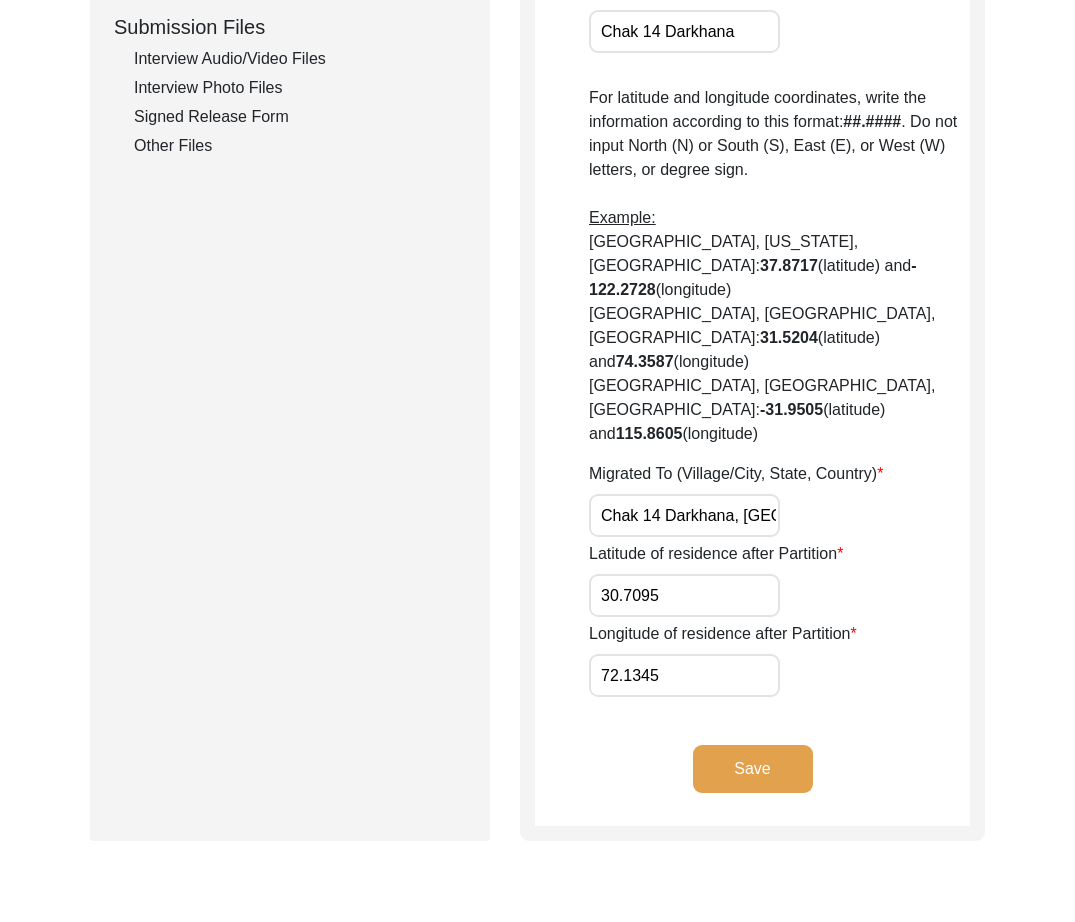 scroll, scrollTop: 895, scrollLeft: 0, axis: vertical 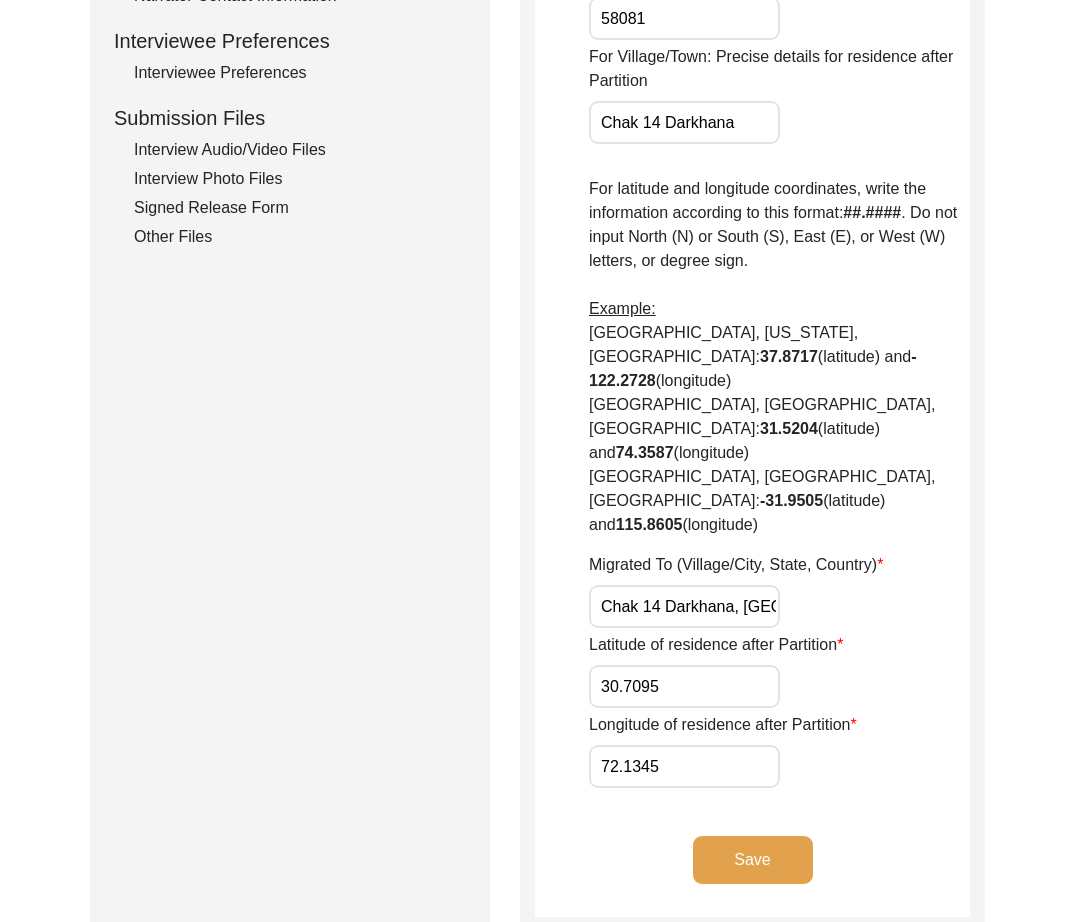 click on "Chak 14 Darkhana" at bounding box center [684, 122] 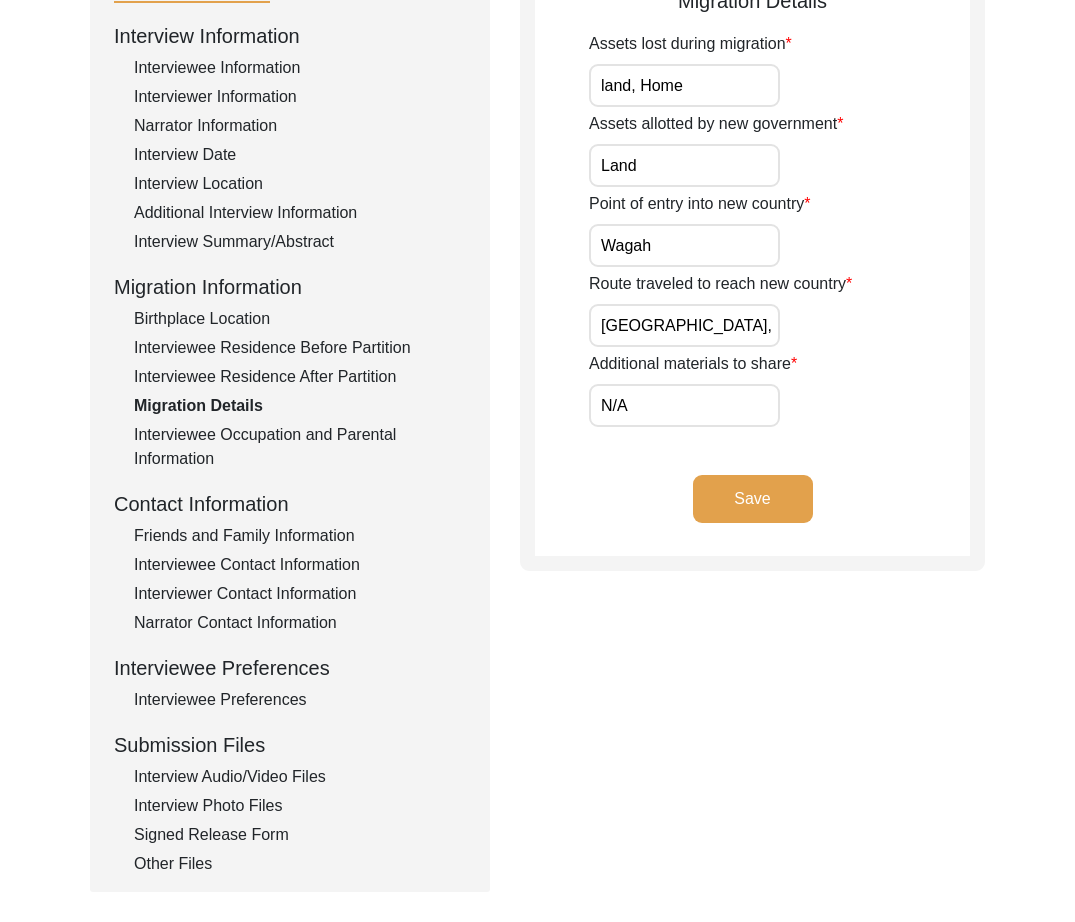 scroll, scrollTop: 0, scrollLeft: 0, axis: both 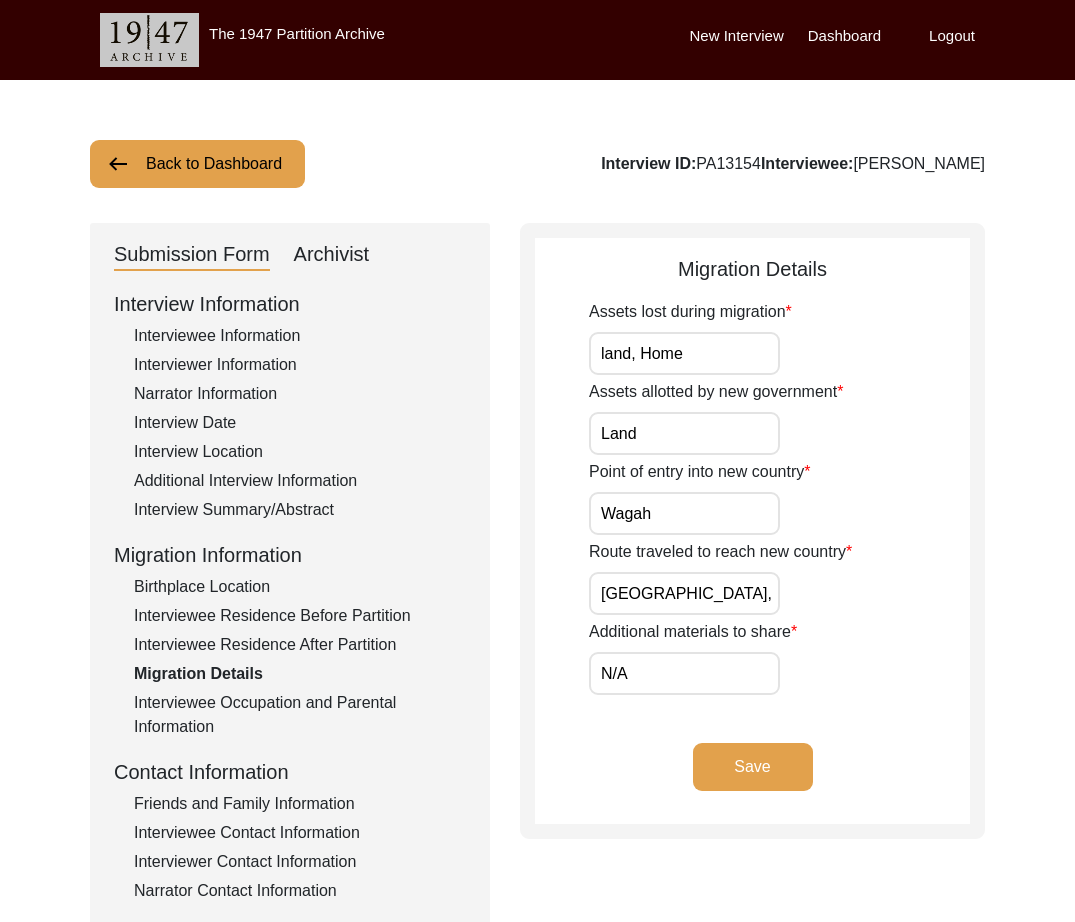 drag, startPoint x: 735, startPoint y: 356, endPoint x: 429, endPoint y: 343, distance: 306.27603 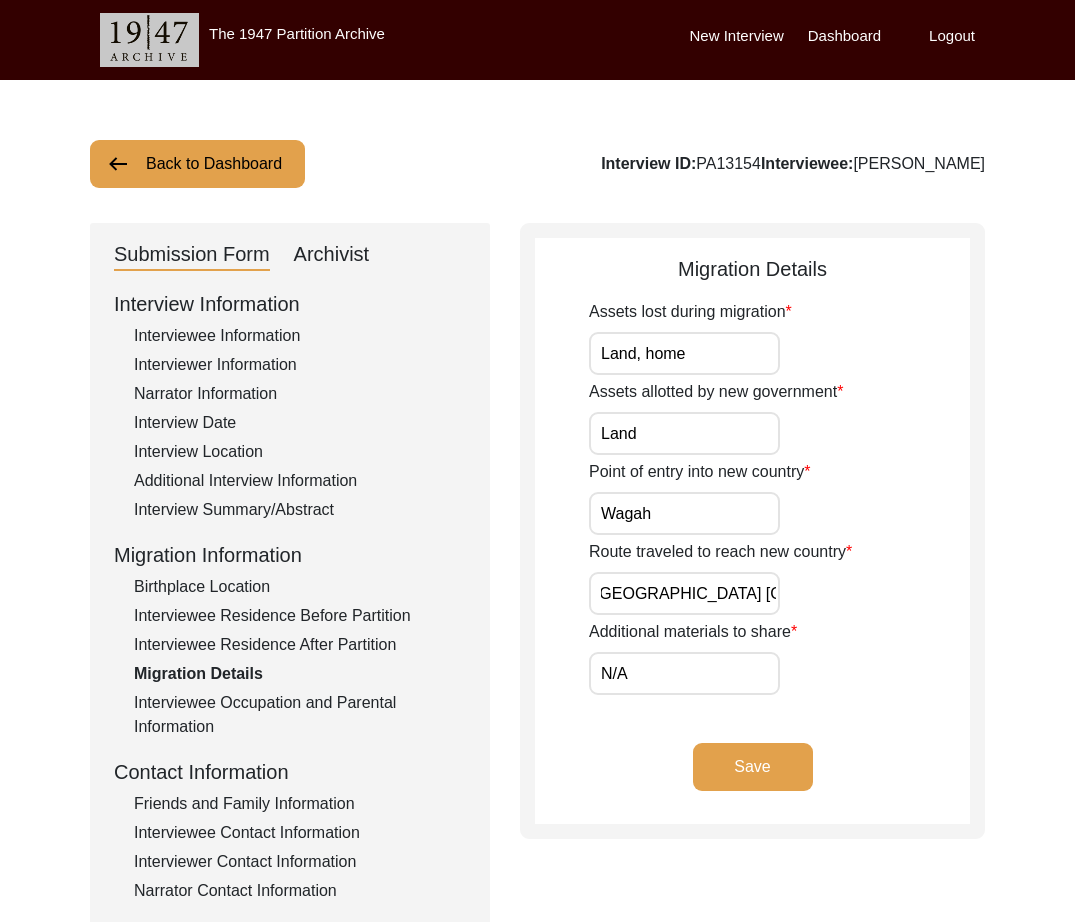 scroll, scrollTop: 0, scrollLeft: 0, axis: both 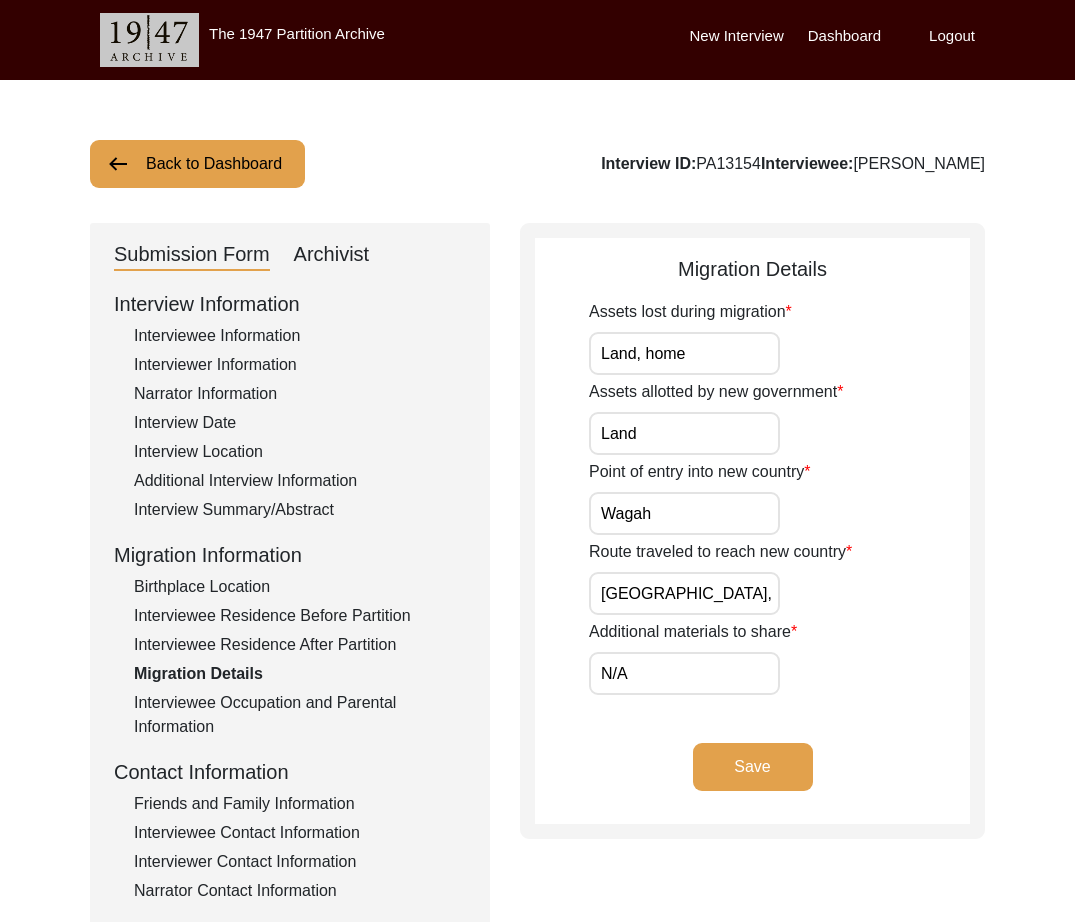 click on "Save" 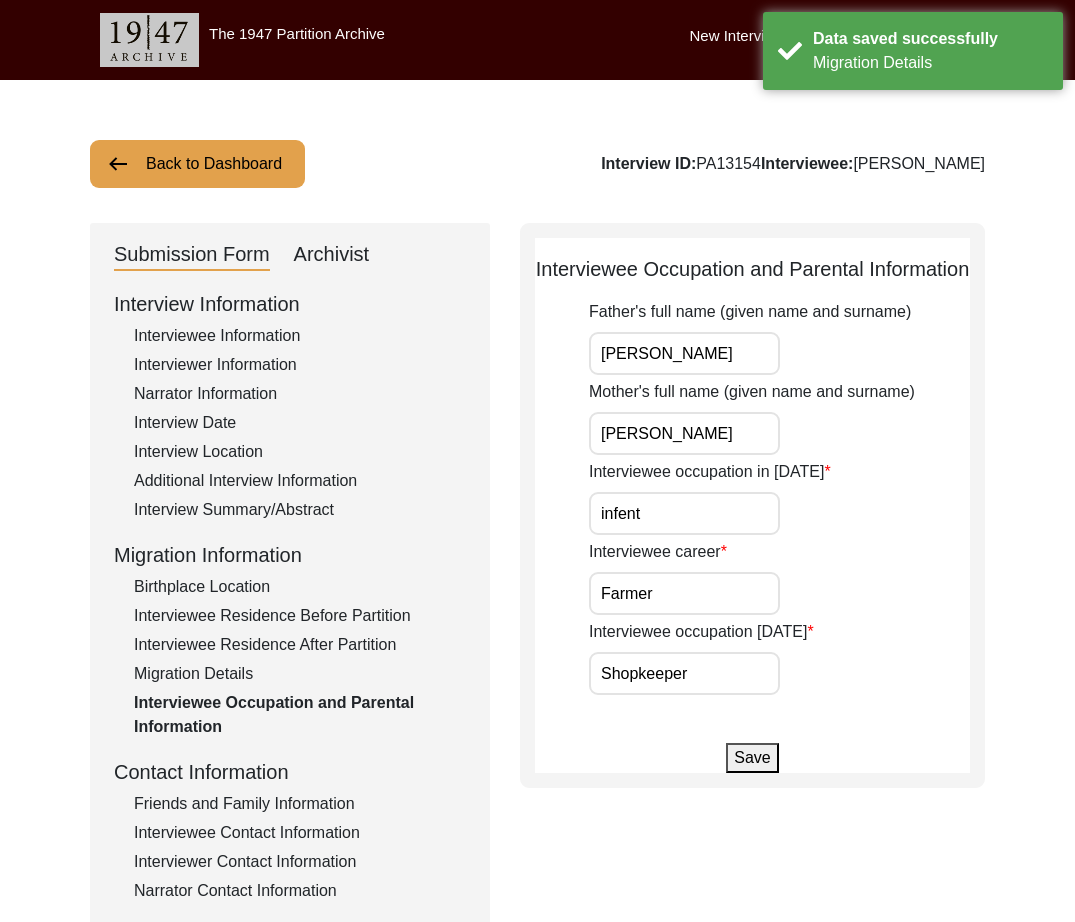 click on "[PERSON_NAME]" at bounding box center (684, 353) 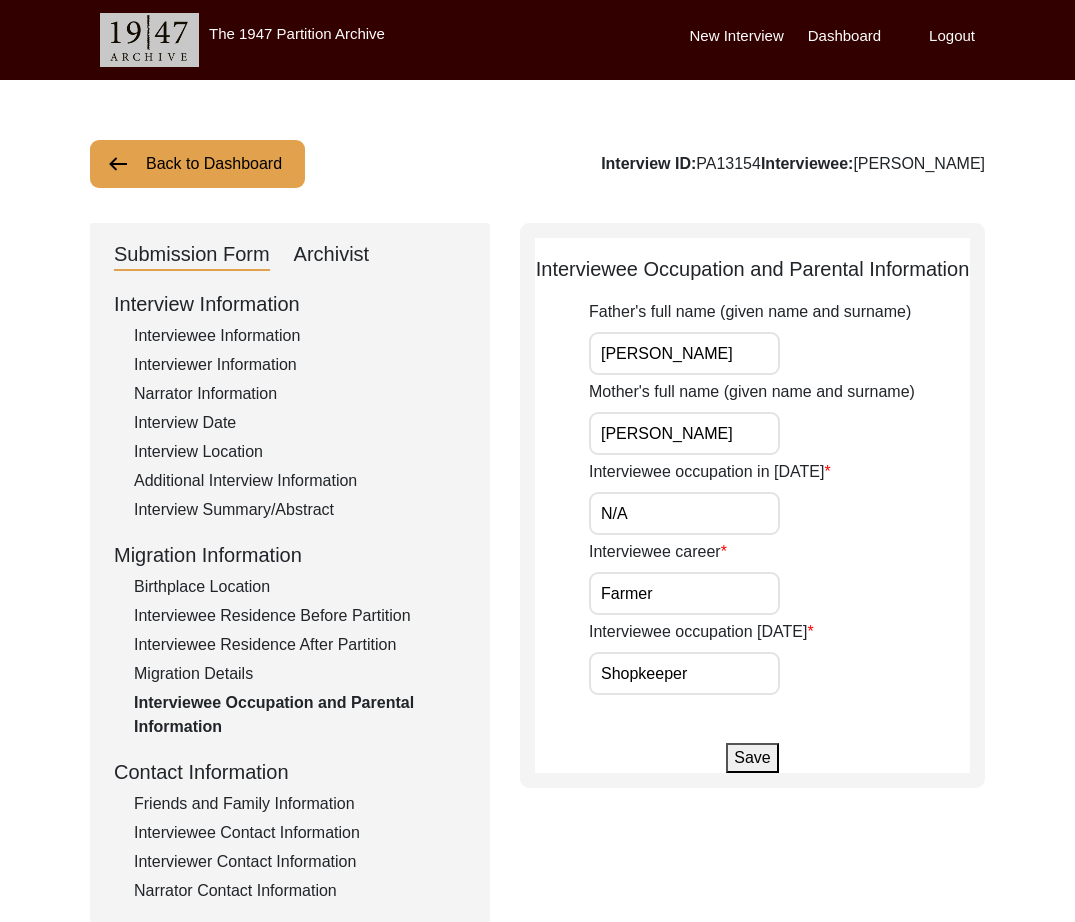 click on "Save" 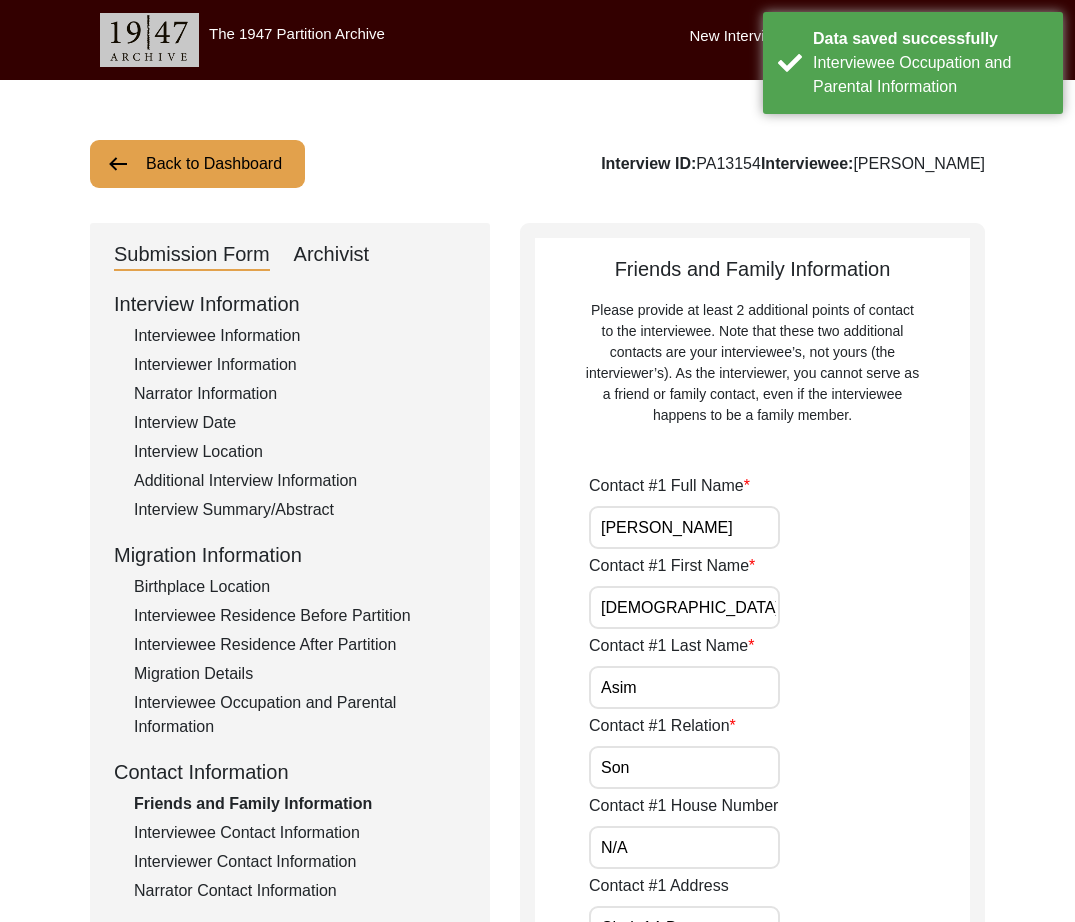 click on "[PERSON_NAME]" at bounding box center [684, 527] 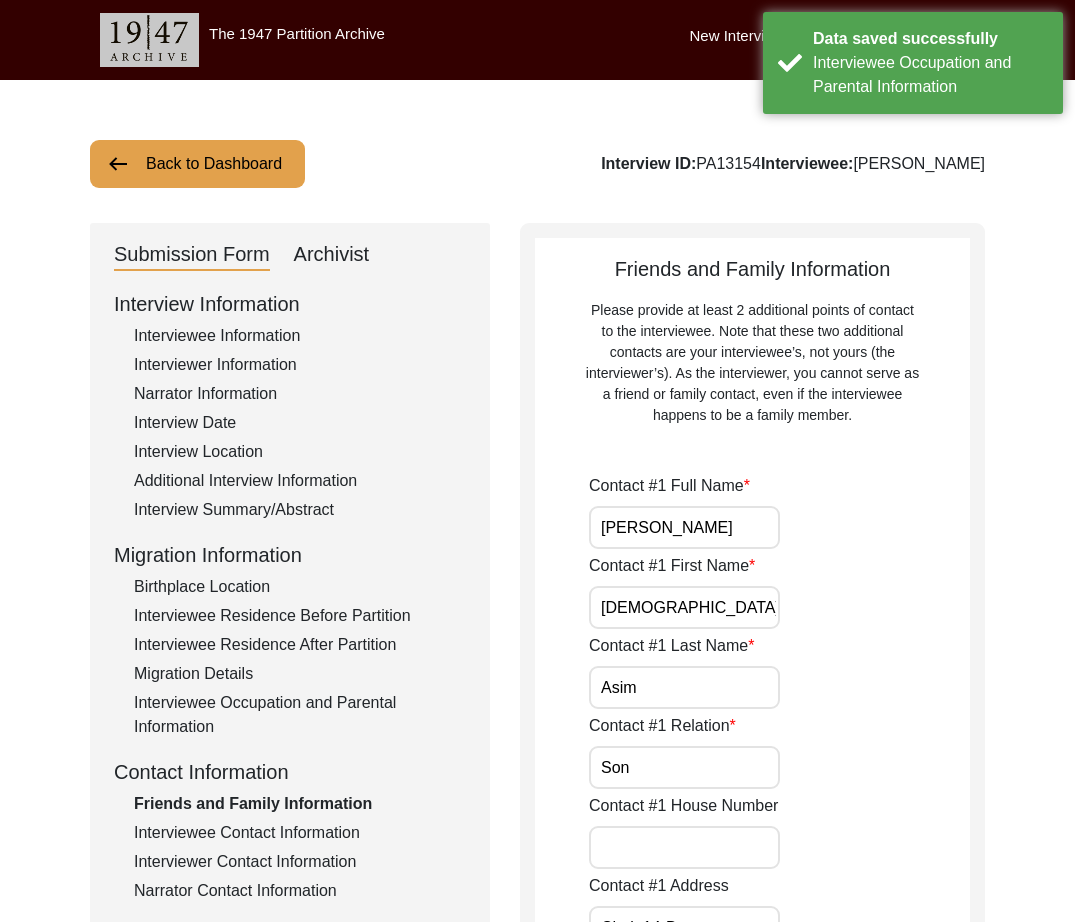 scroll, scrollTop: 27, scrollLeft: 0, axis: vertical 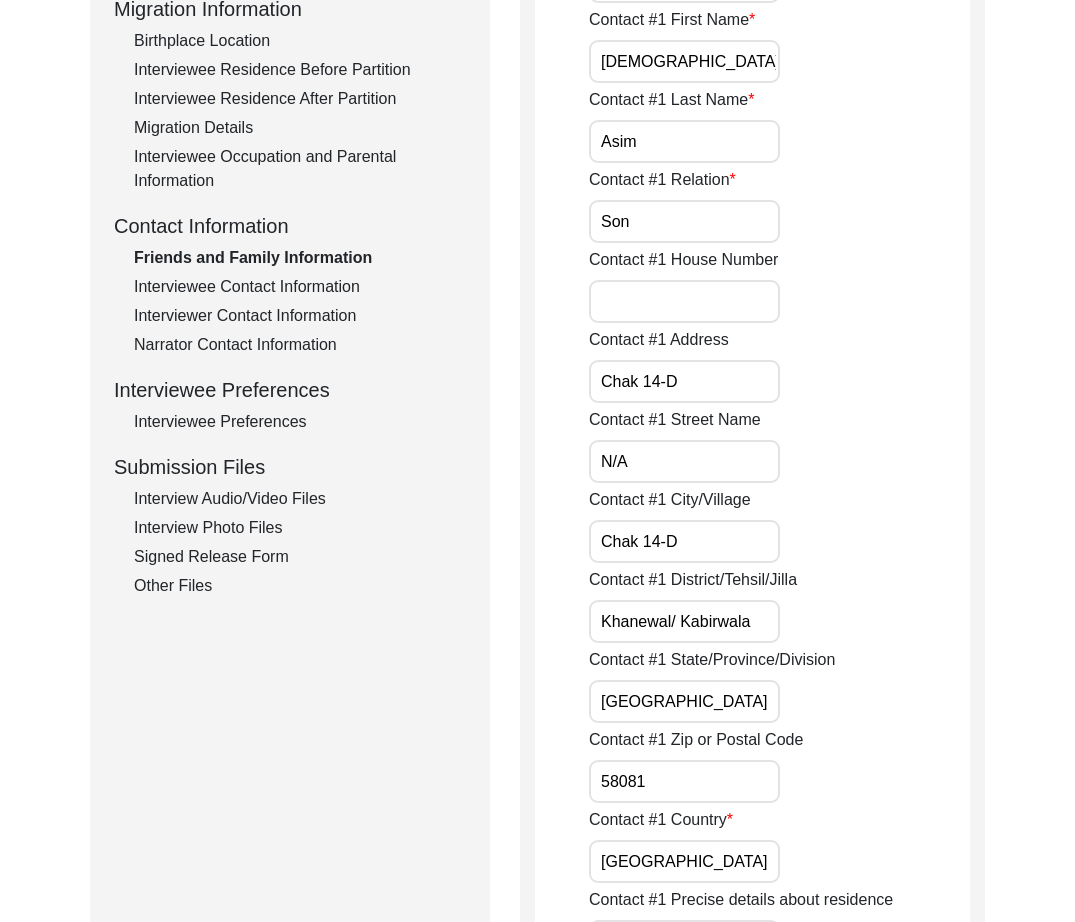 click on "Chak 14-D" at bounding box center (684, 381) 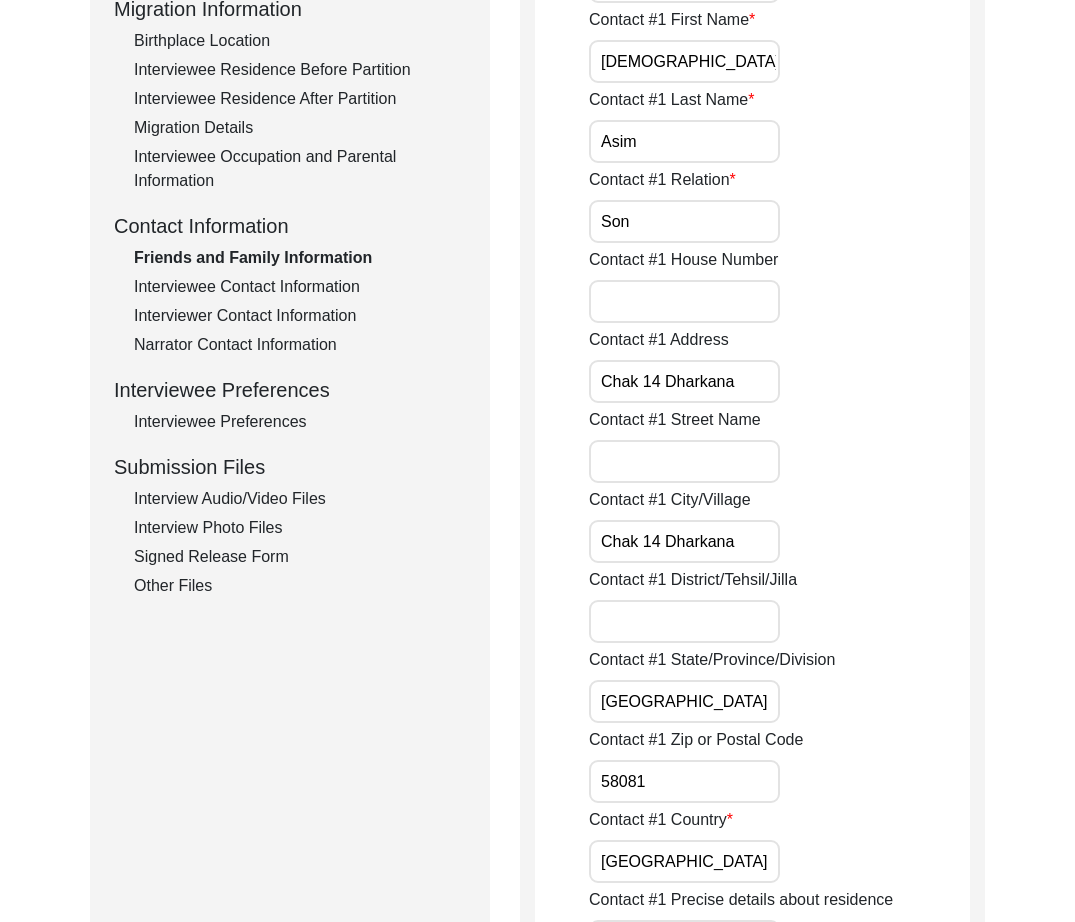 paste on "[GEOGRAPHIC_DATA], [GEOGRAPHIC_DATA]" 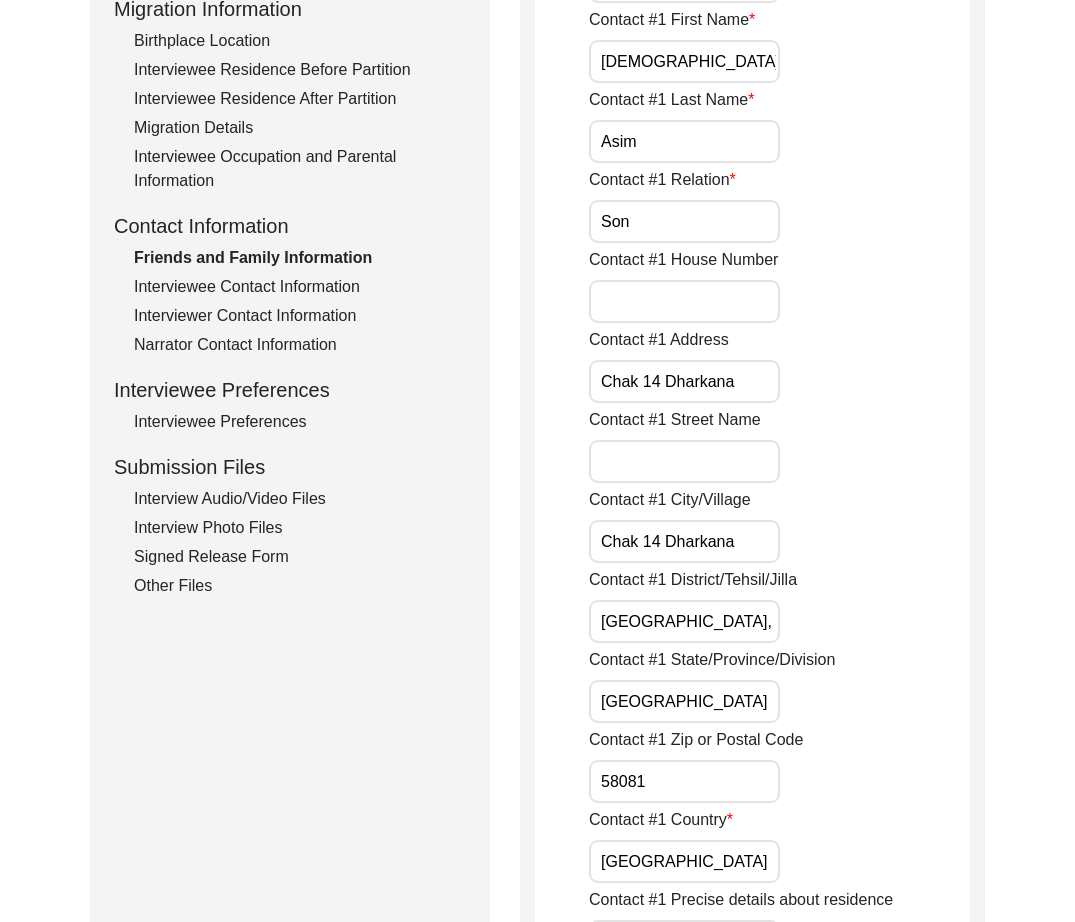 scroll, scrollTop: 0, scrollLeft: 73, axis: horizontal 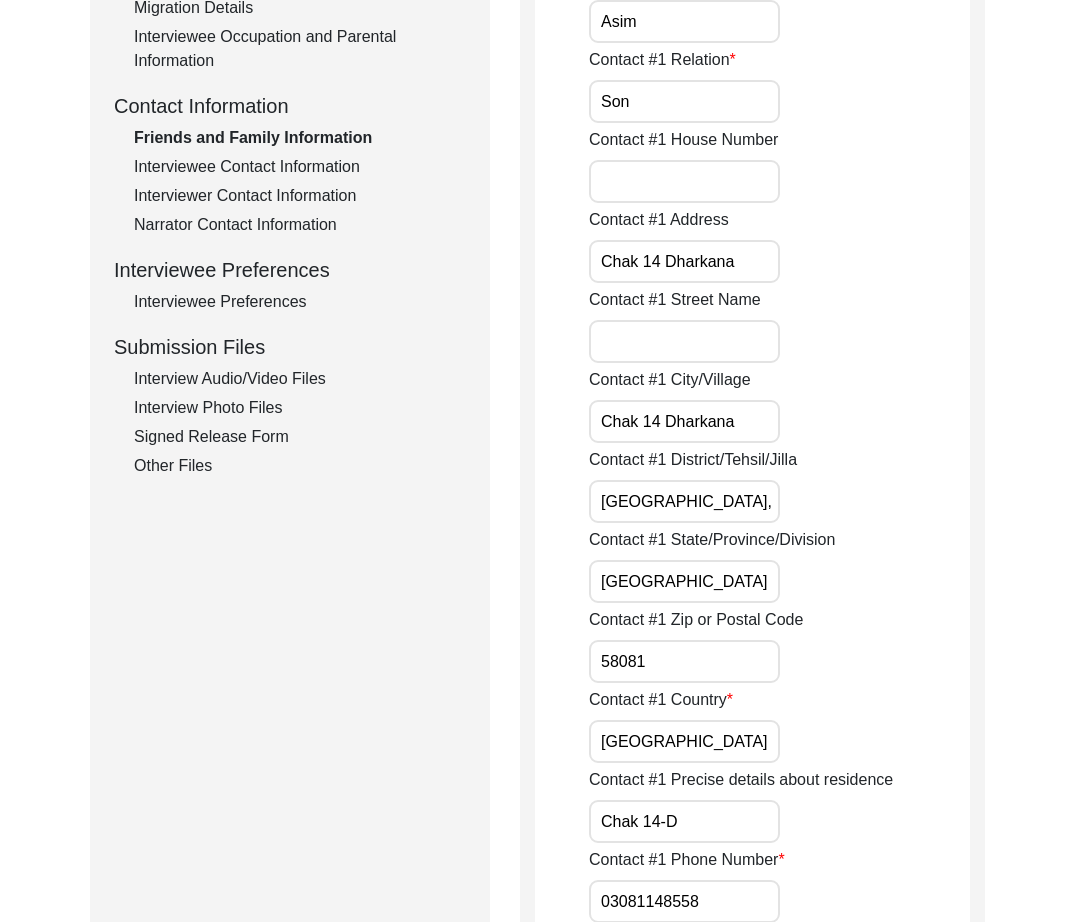 drag, startPoint x: 745, startPoint y: 425, endPoint x: 671, endPoint y: 428, distance: 74.06078 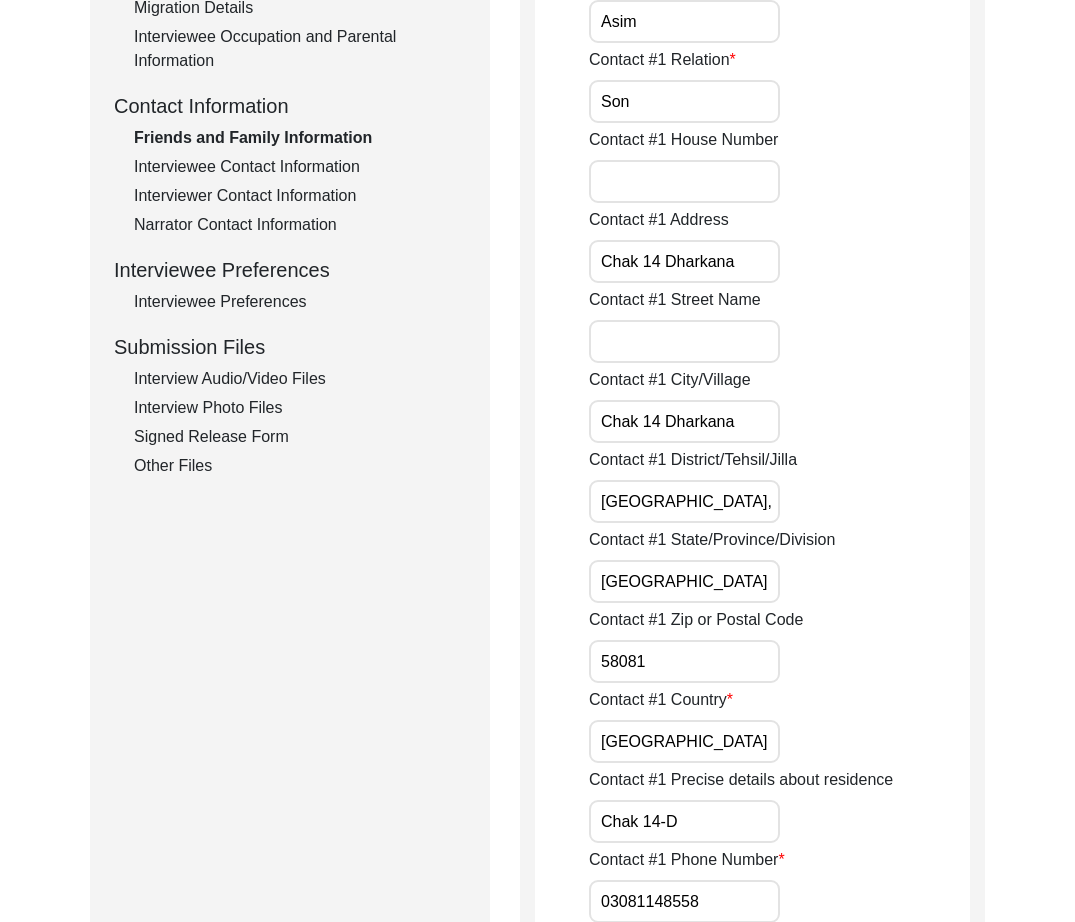 click on "Chak 14 Dharkana" at bounding box center (684, 421) 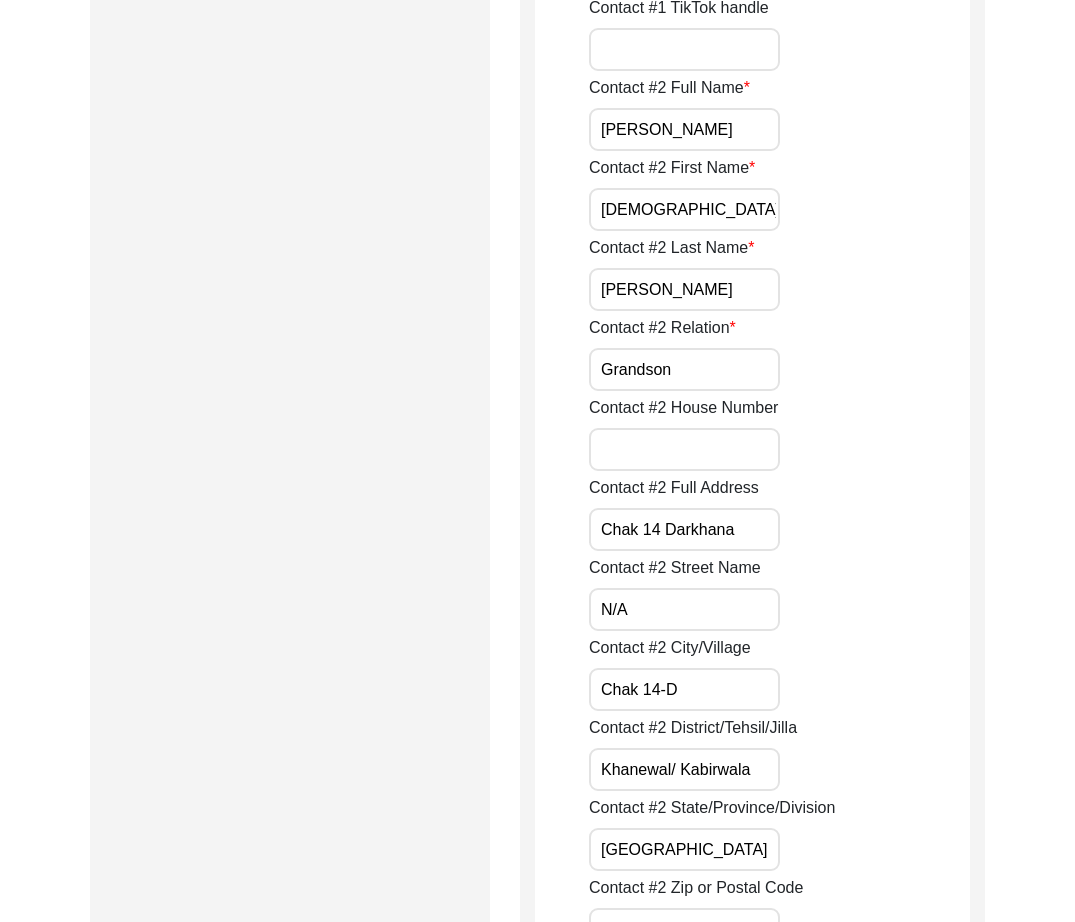 scroll, scrollTop: 2133, scrollLeft: 0, axis: vertical 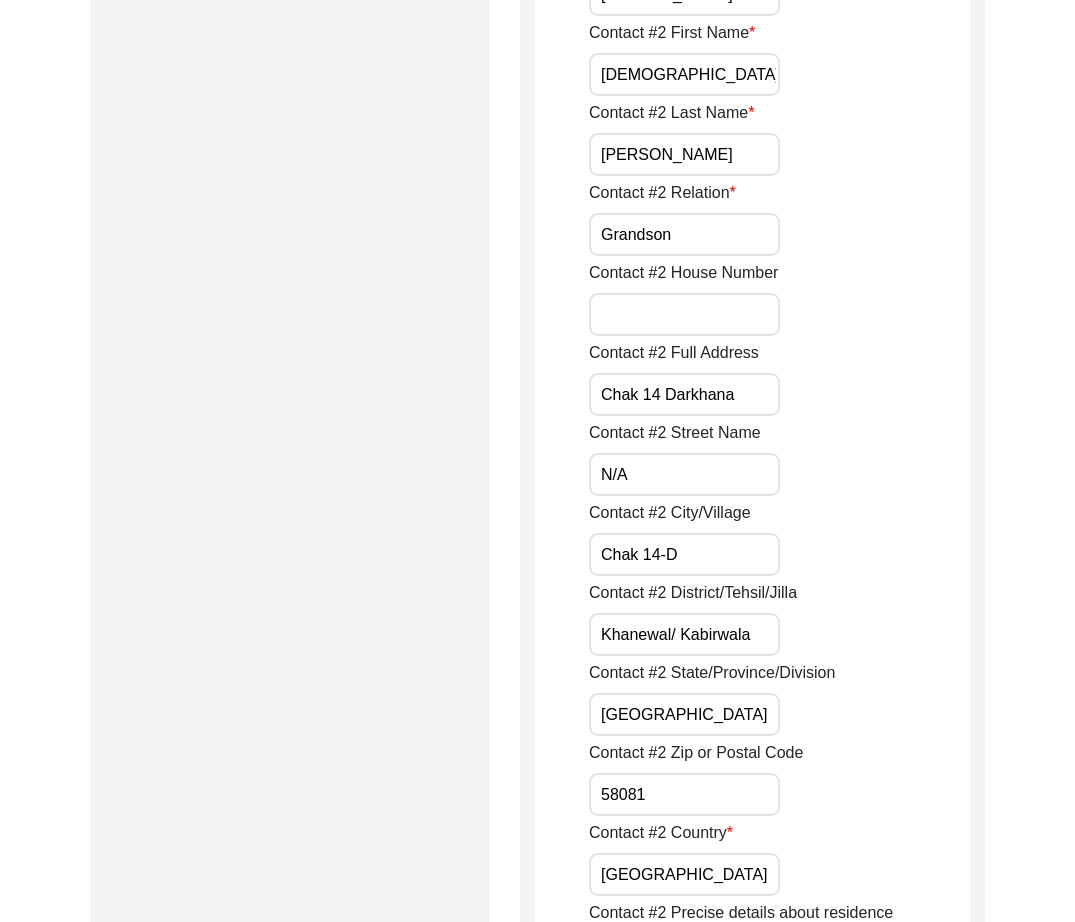 click on "N/A" at bounding box center [684, 474] 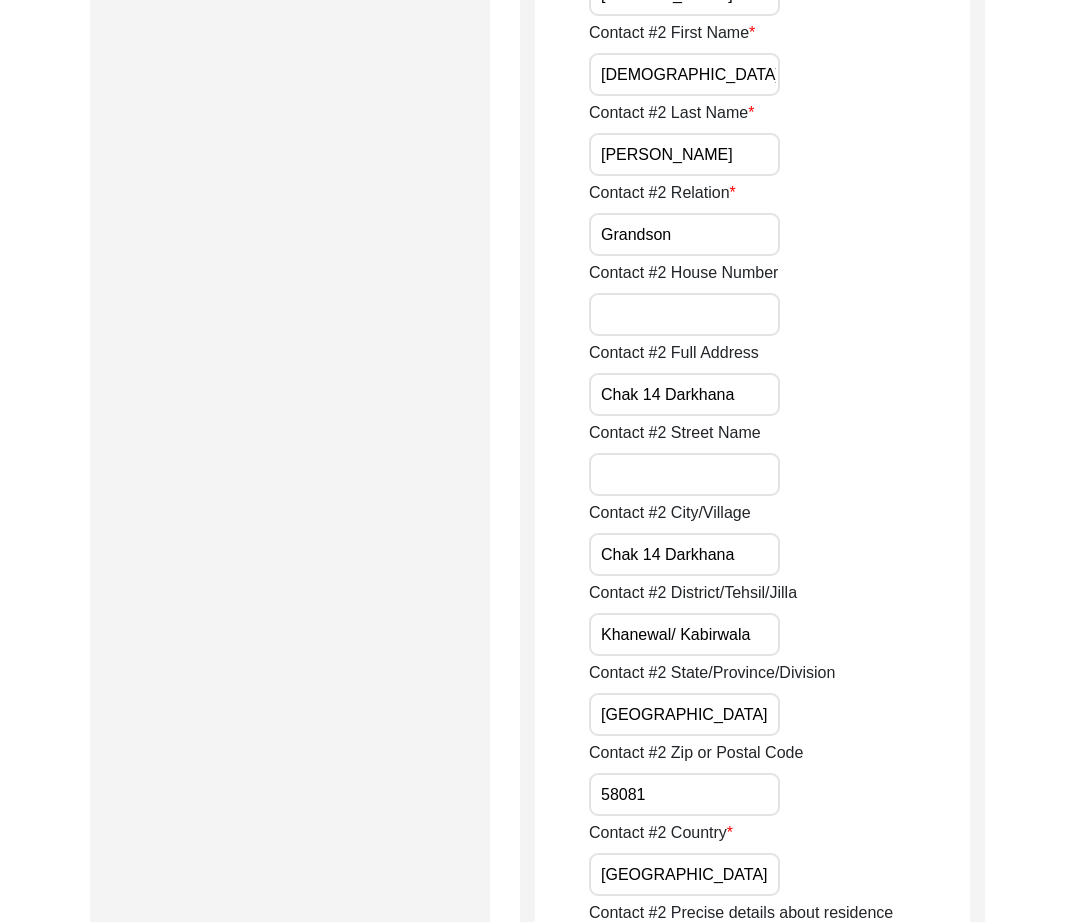 paste on "[GEOGRAPHIC_DATA], [GEOGRAPHIC_DATA]" 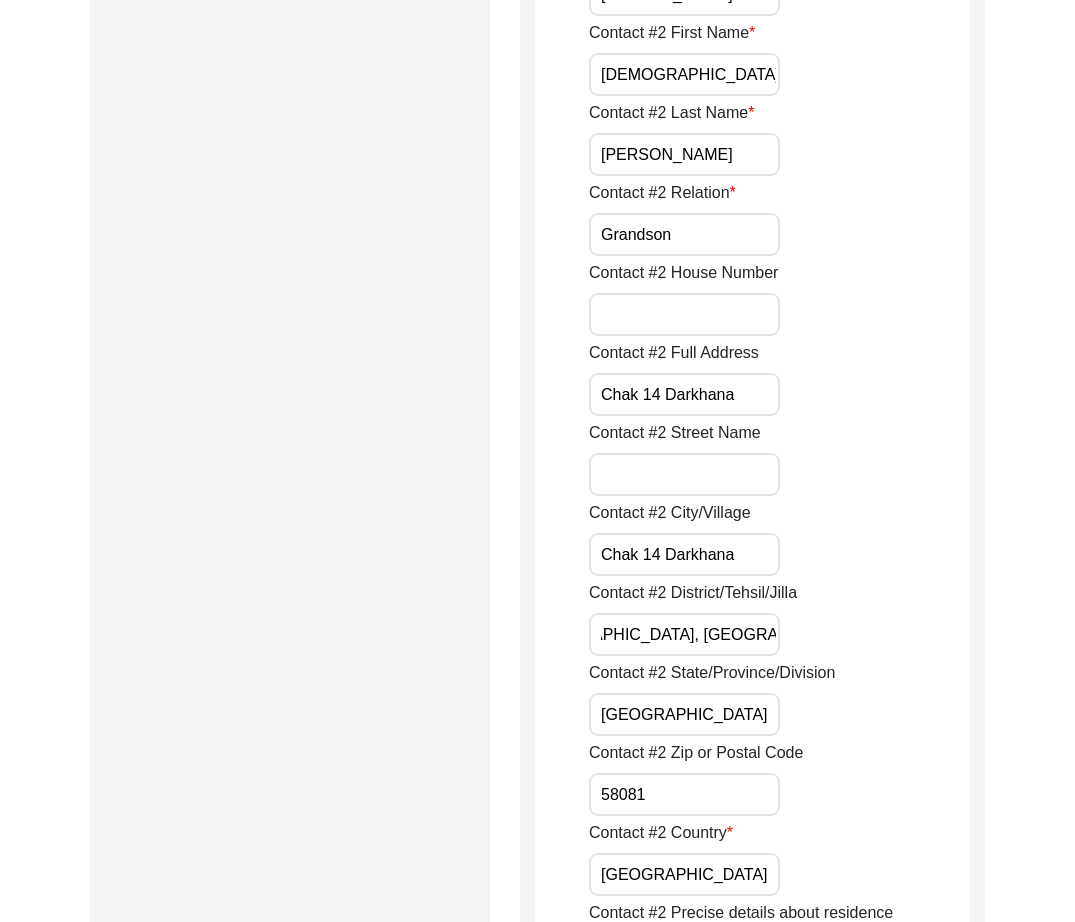 scroll, scrollTop: 0, scrollLeft: 0, axis: both 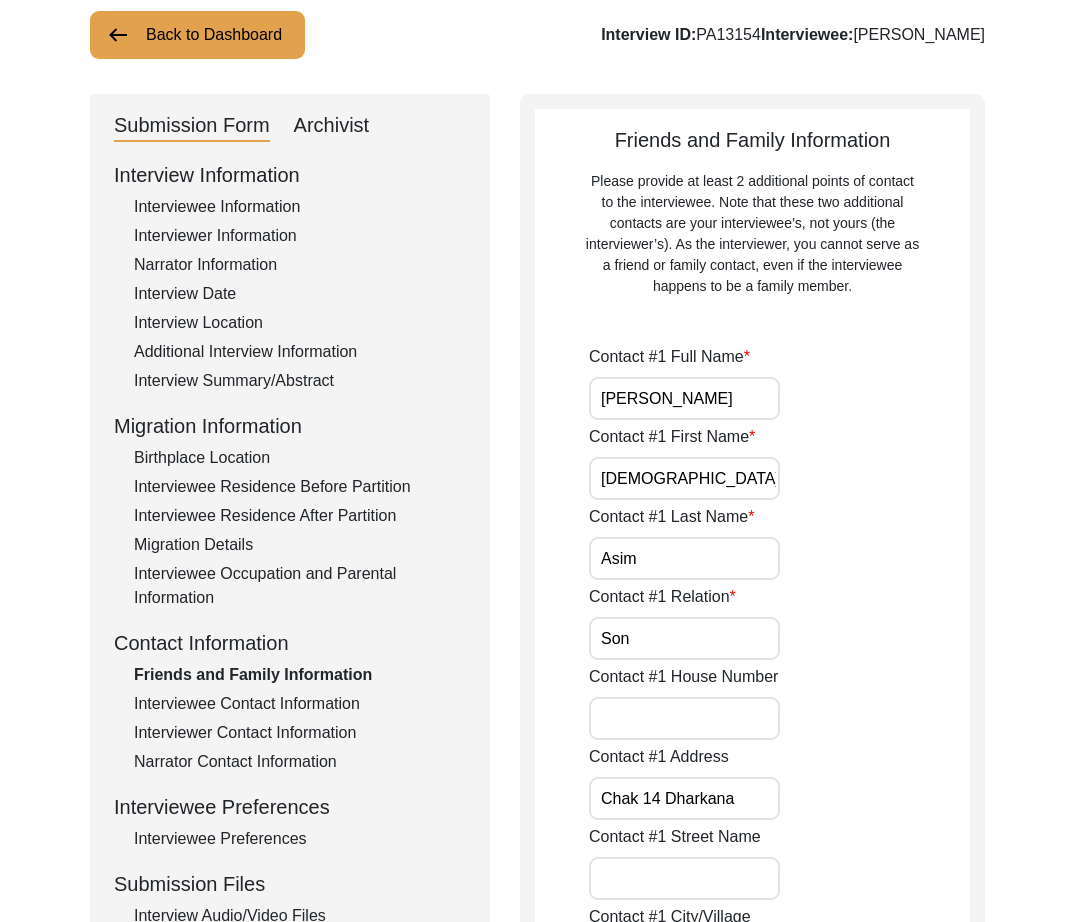 click on "[PERSON_NAME]" at bounding box center [684, 398] 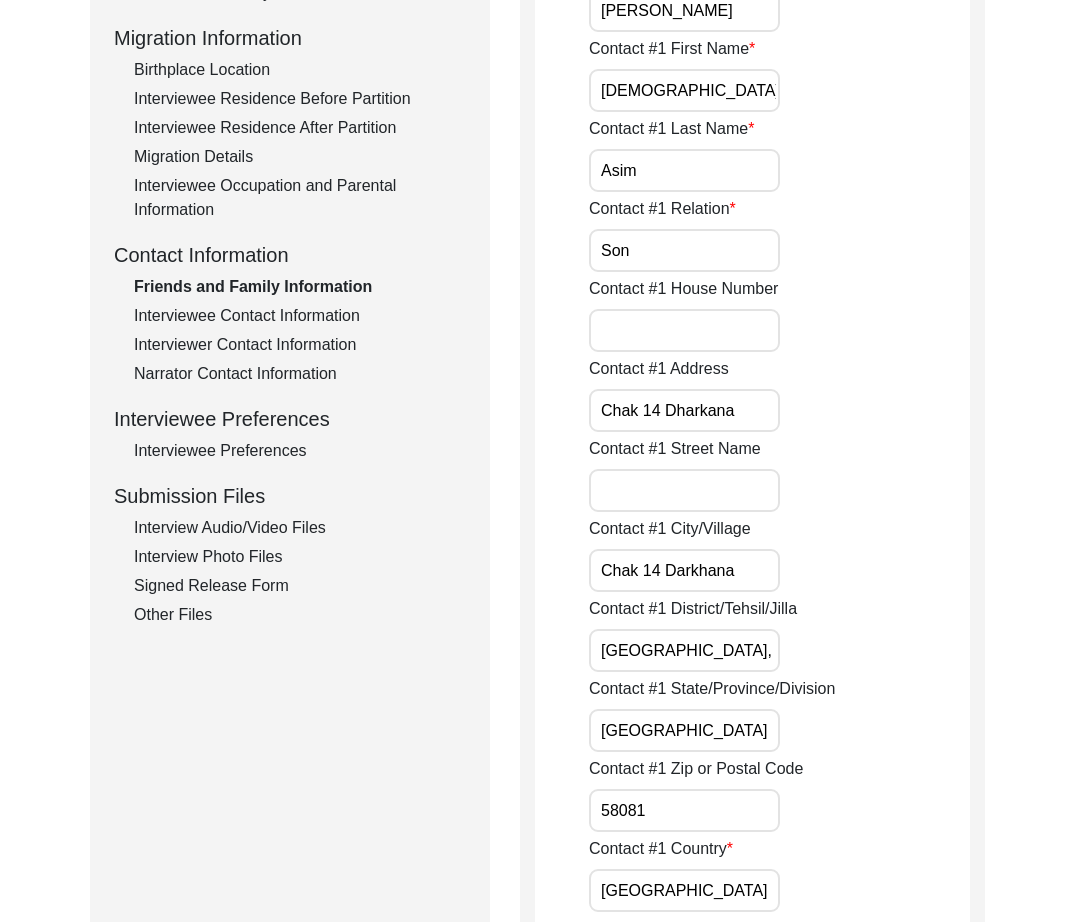 scroll, scrollTop: 519, scrollLeft: 0, axis: vertical 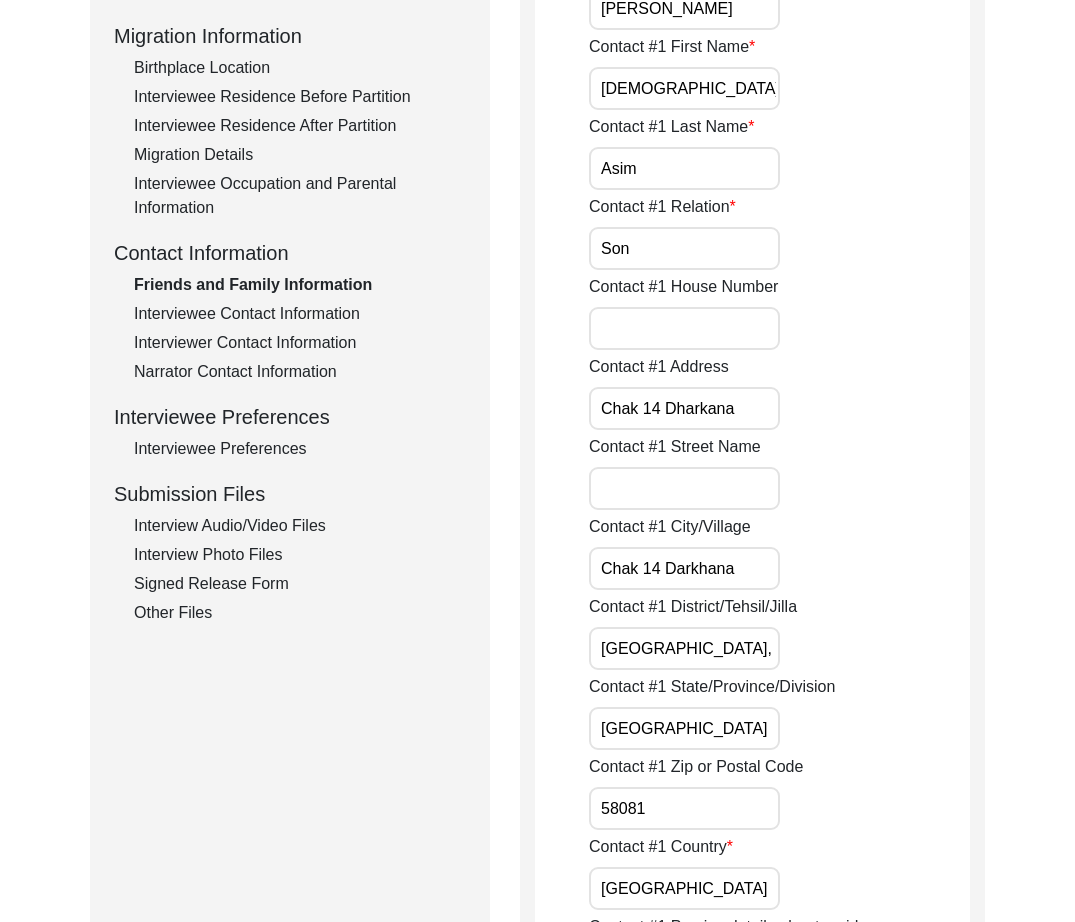drag, startPoint x: 746, startPoint y: 408, endPoint x: 668, endPoint y: 416, distance: 78.40918 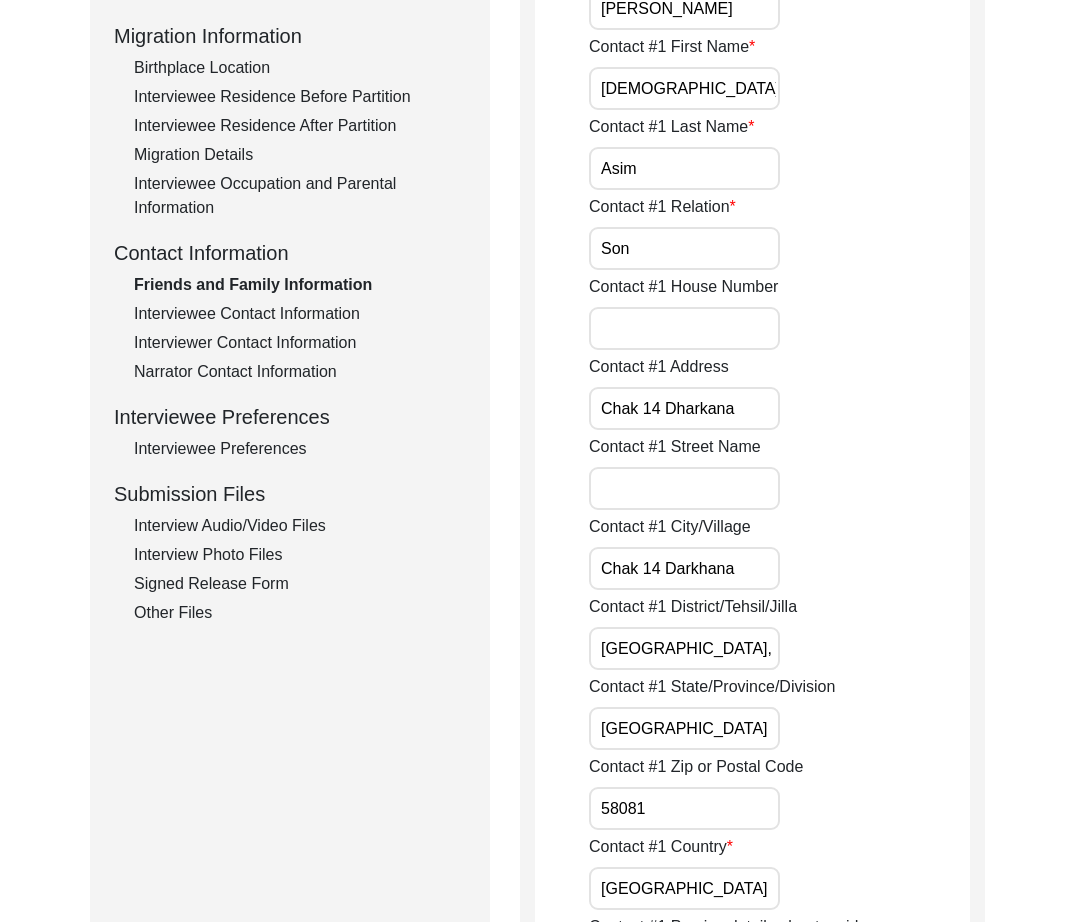 click on "Chak 14 Dharkana" at bounding box center [684, 408] 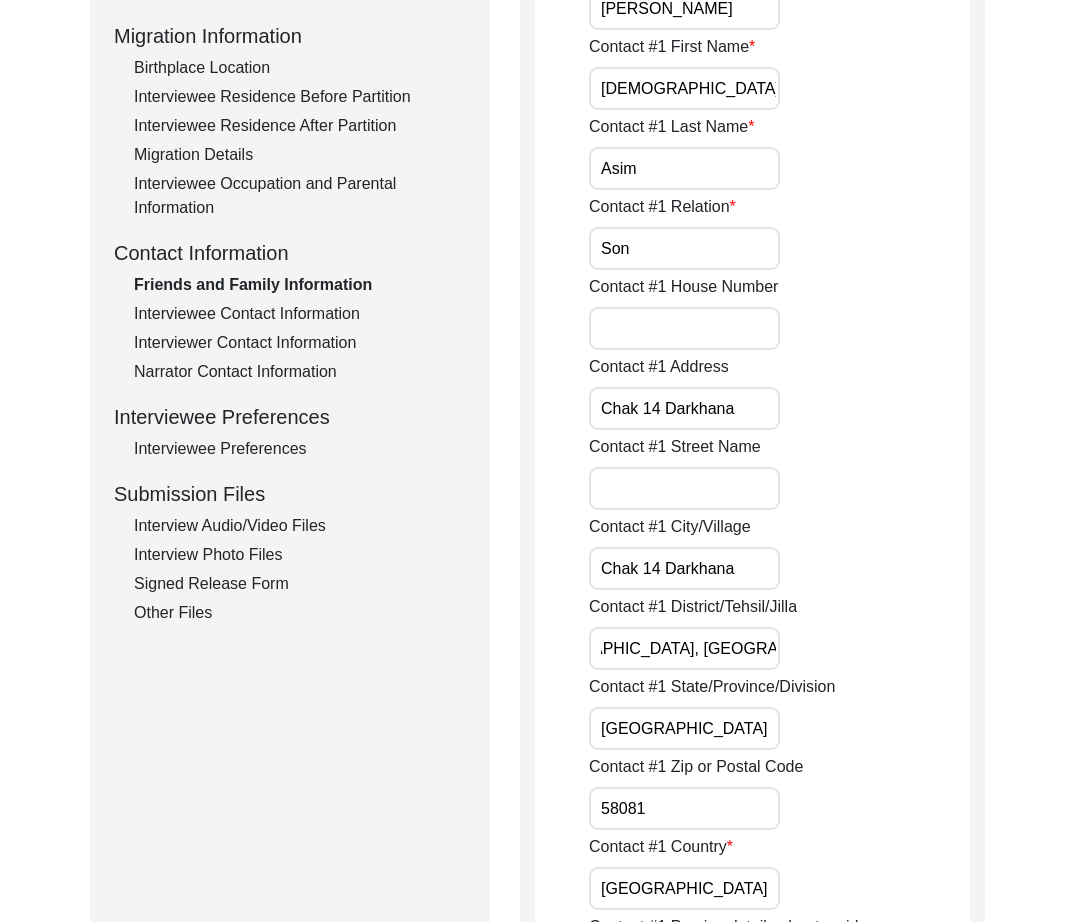 scroll, scrollTop: 0, scrollLeft: 0, axis: both 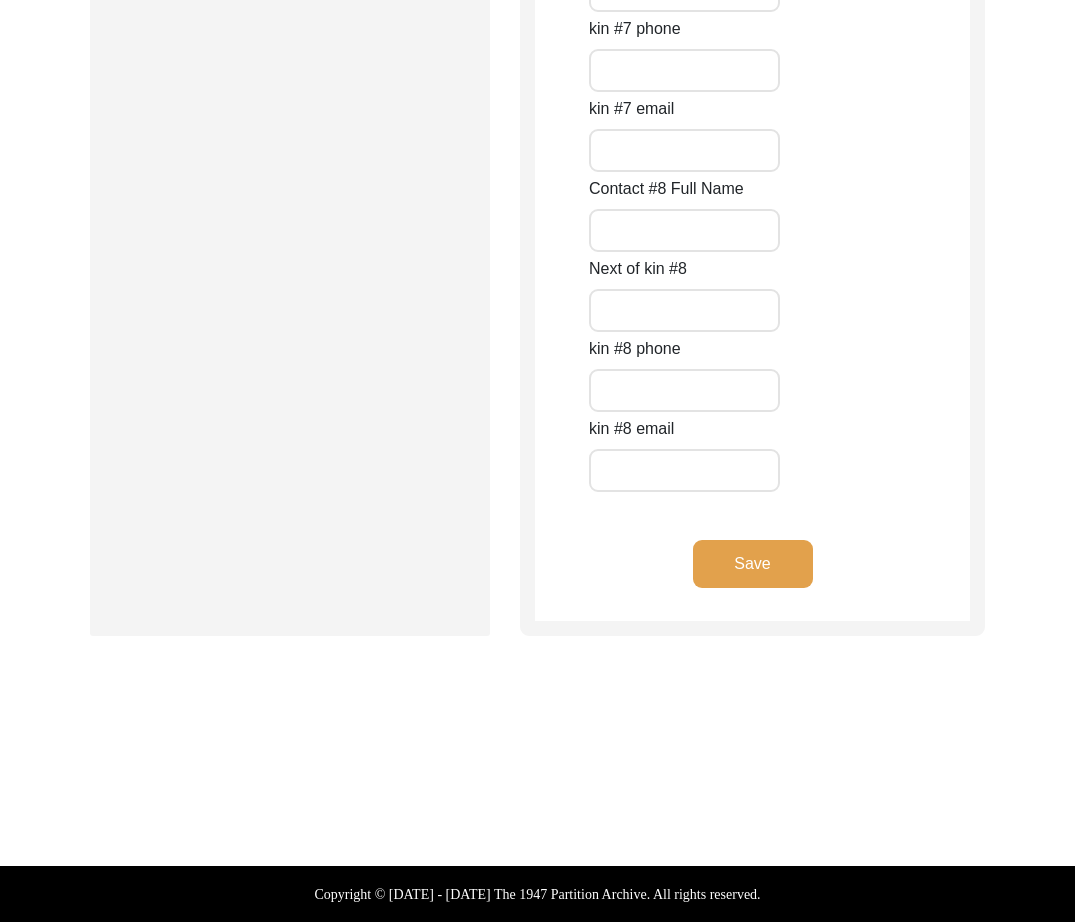 click on "Save" 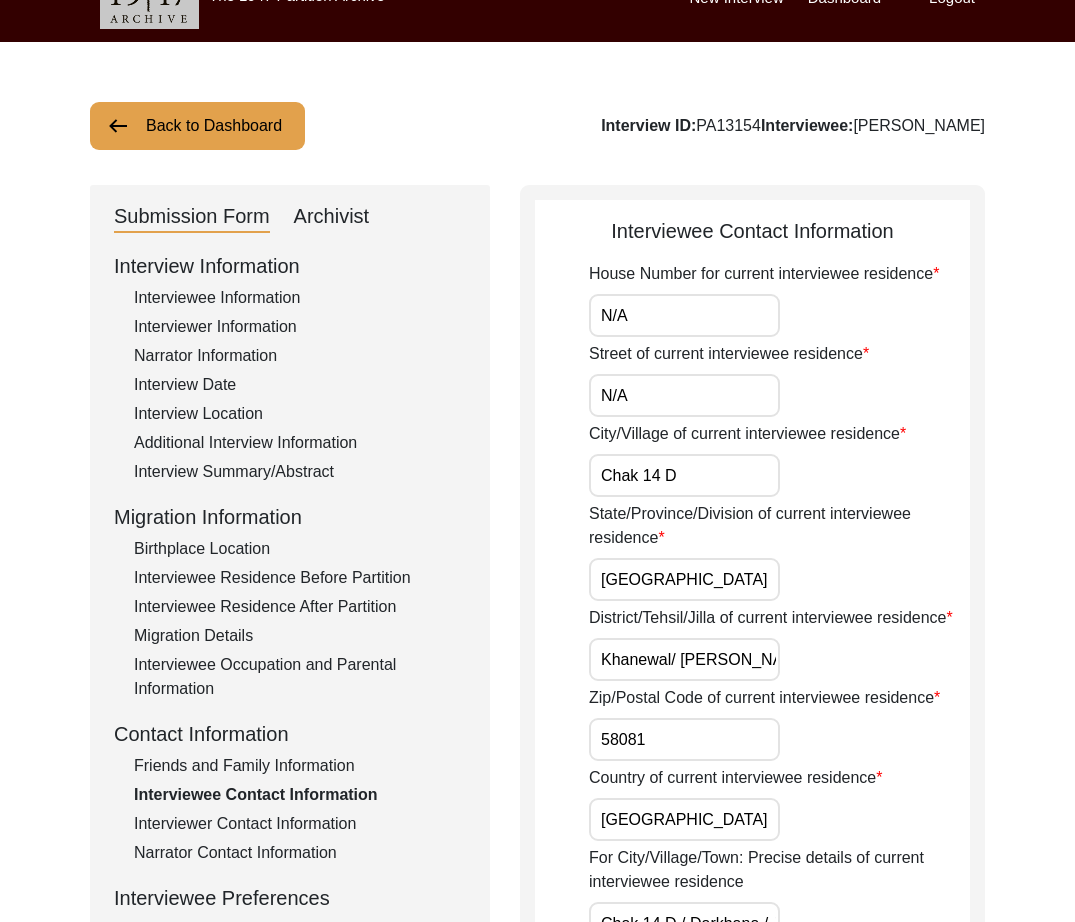 scroll, scrollTop: 0, scrollLeft: 0, axis: both 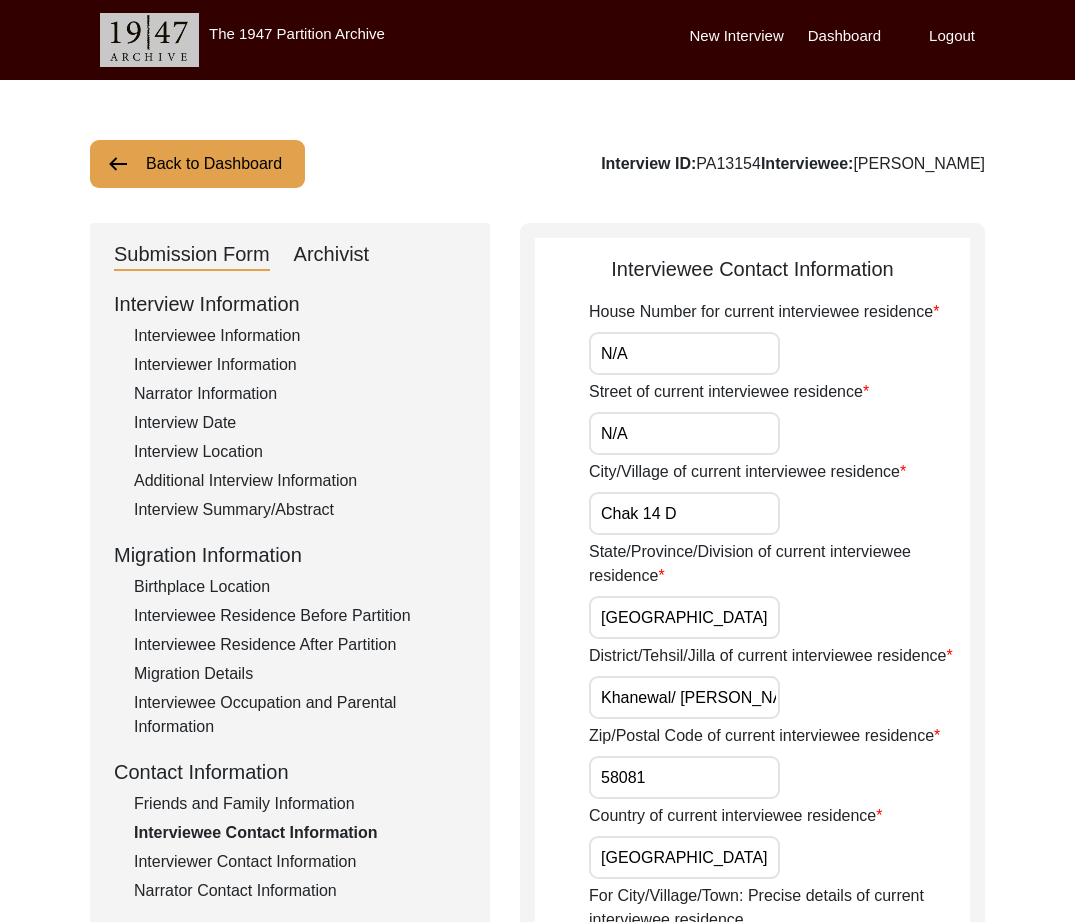 drag, startPoint x: 680, startPoint y: 346, endPoint x: 526, endPoint y: 349, distance: 154.02922 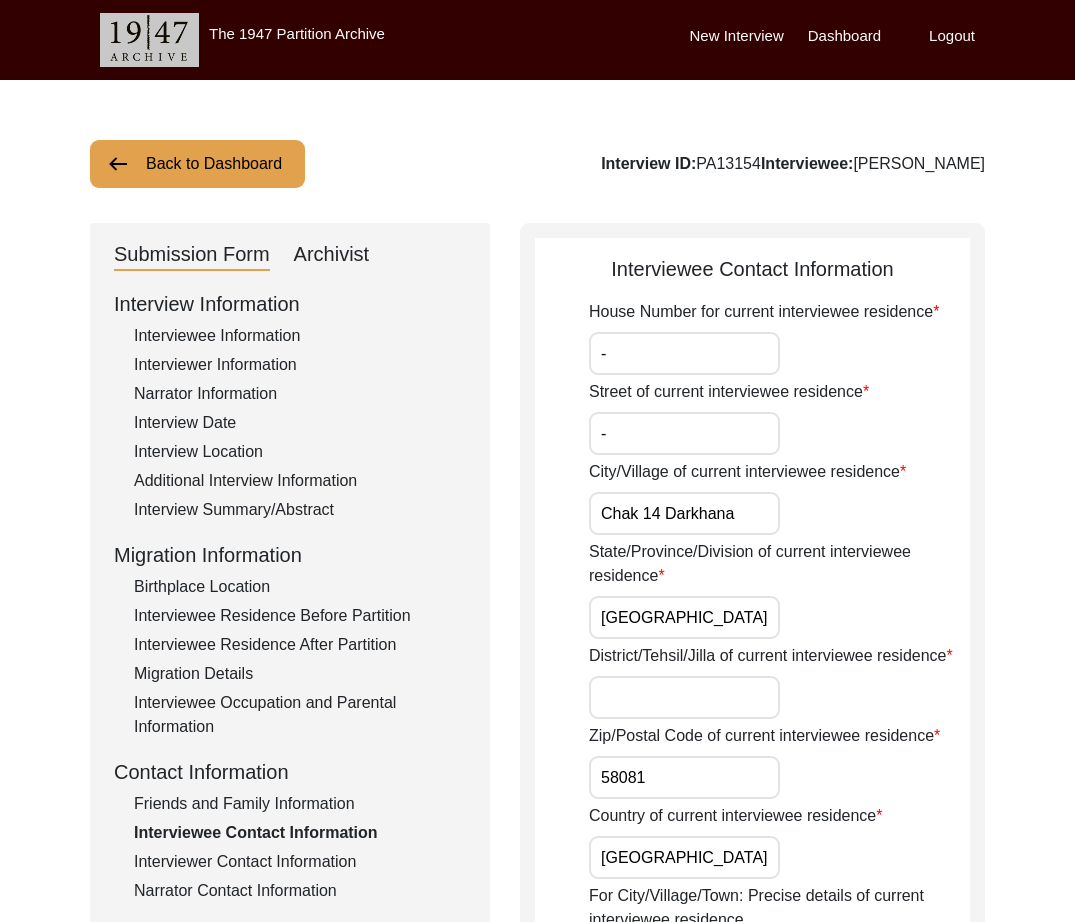 paste on "[GEOGRAPHIC_DATA], [GEOGRAPHIC_DATA]" 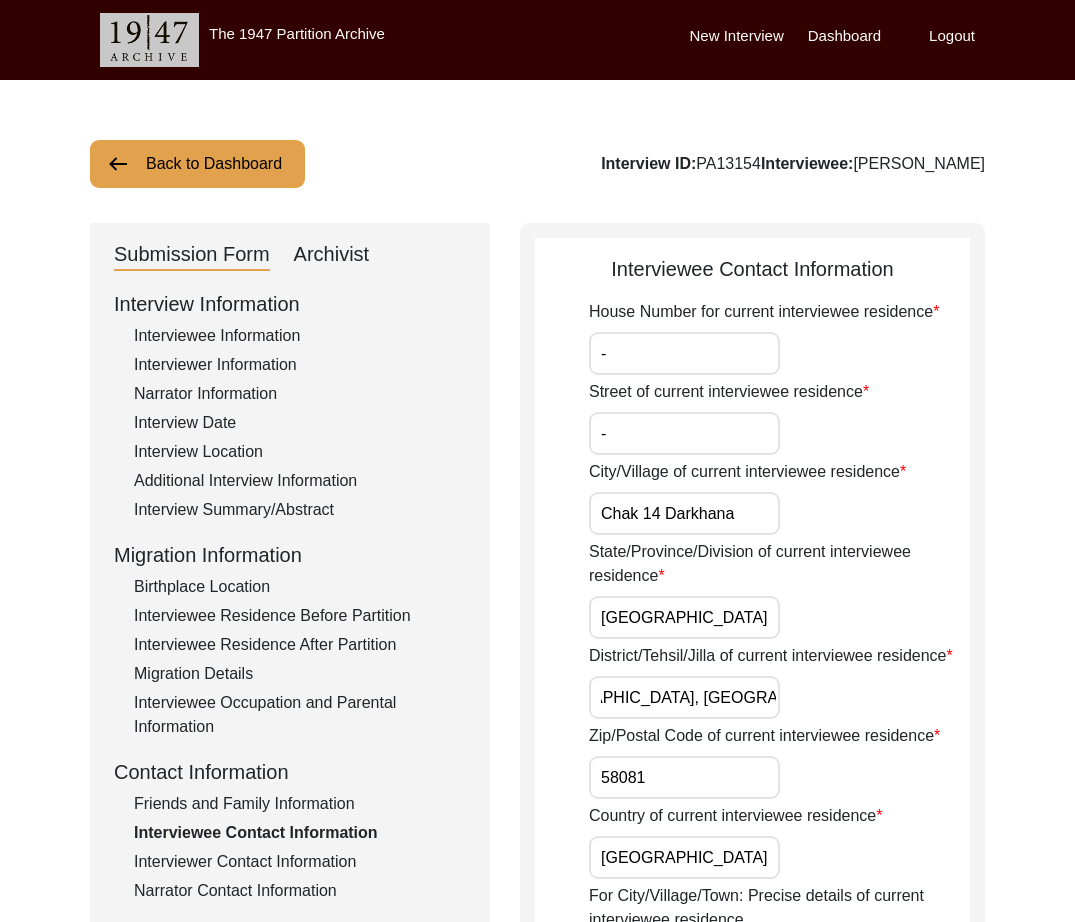 scroll, scrollTop: 0, scrollLeft: 0, axis: both 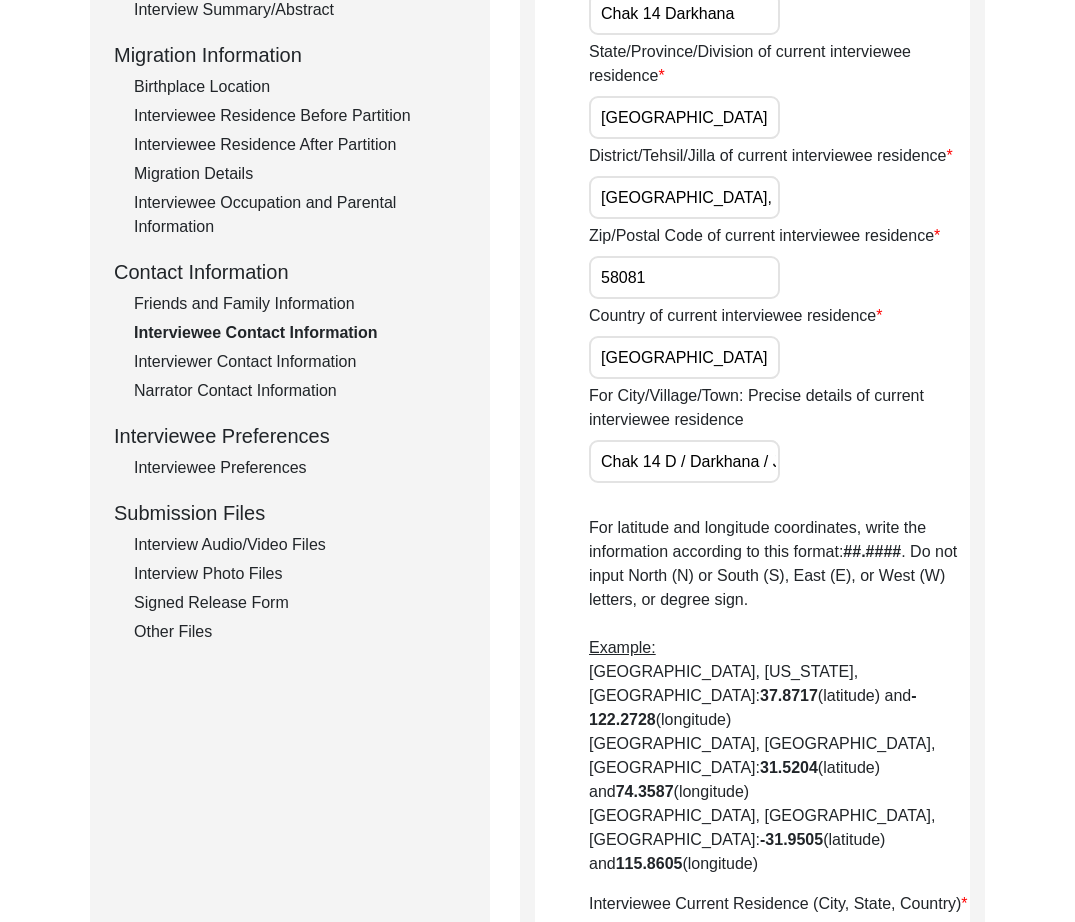 click on "Chak 14 D / Darkhana / Jarala Pull Stop" at bounding box center [684, 461] 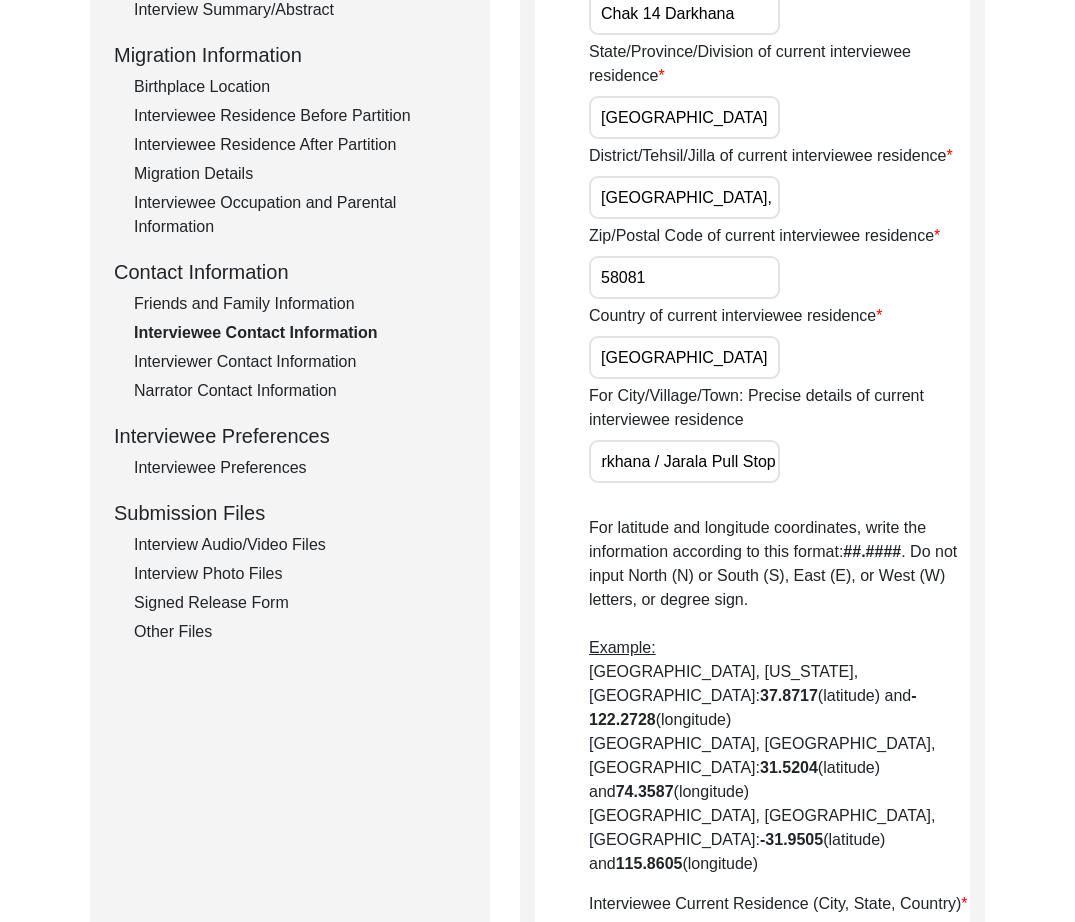 scroll, scrollTop: 0, scrollLeft: 0, axis: both 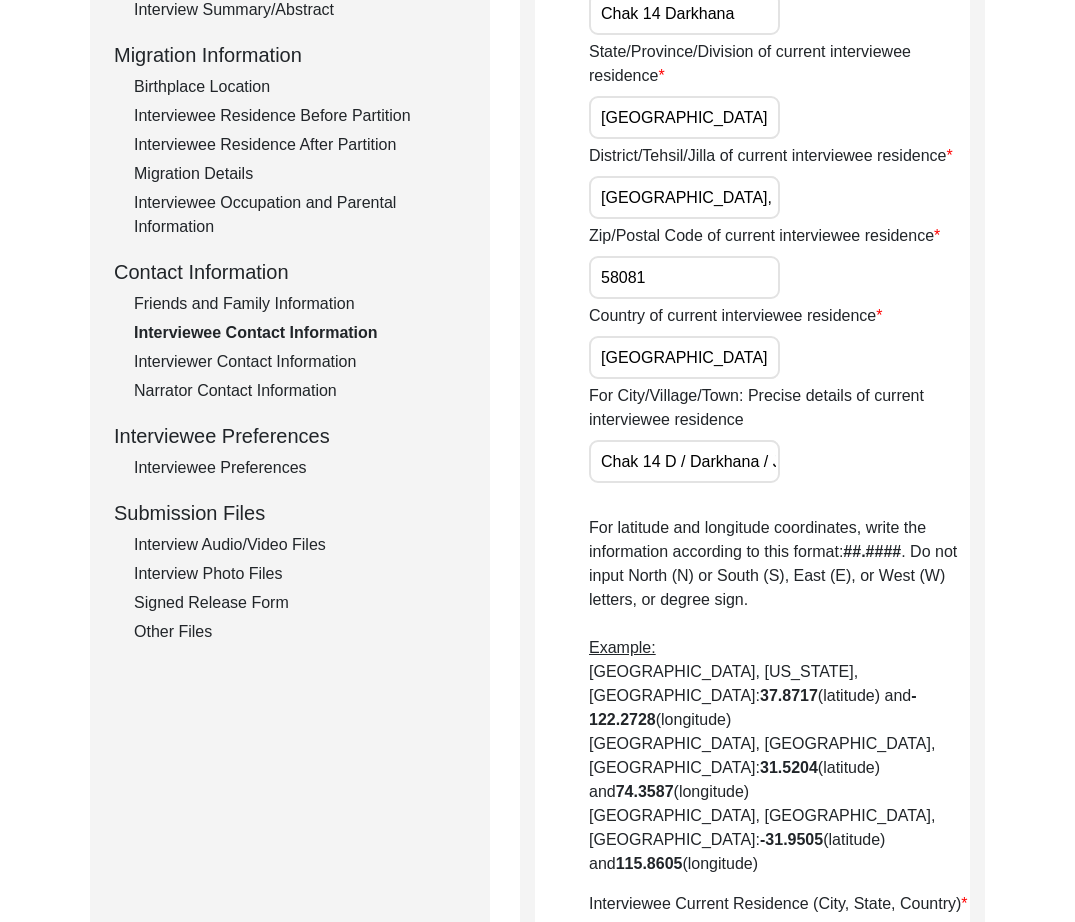 drag, startPoint x: 690, startPoint y: 464, endPoint x: 676, endPoint y: 467, distance: 14.3178215 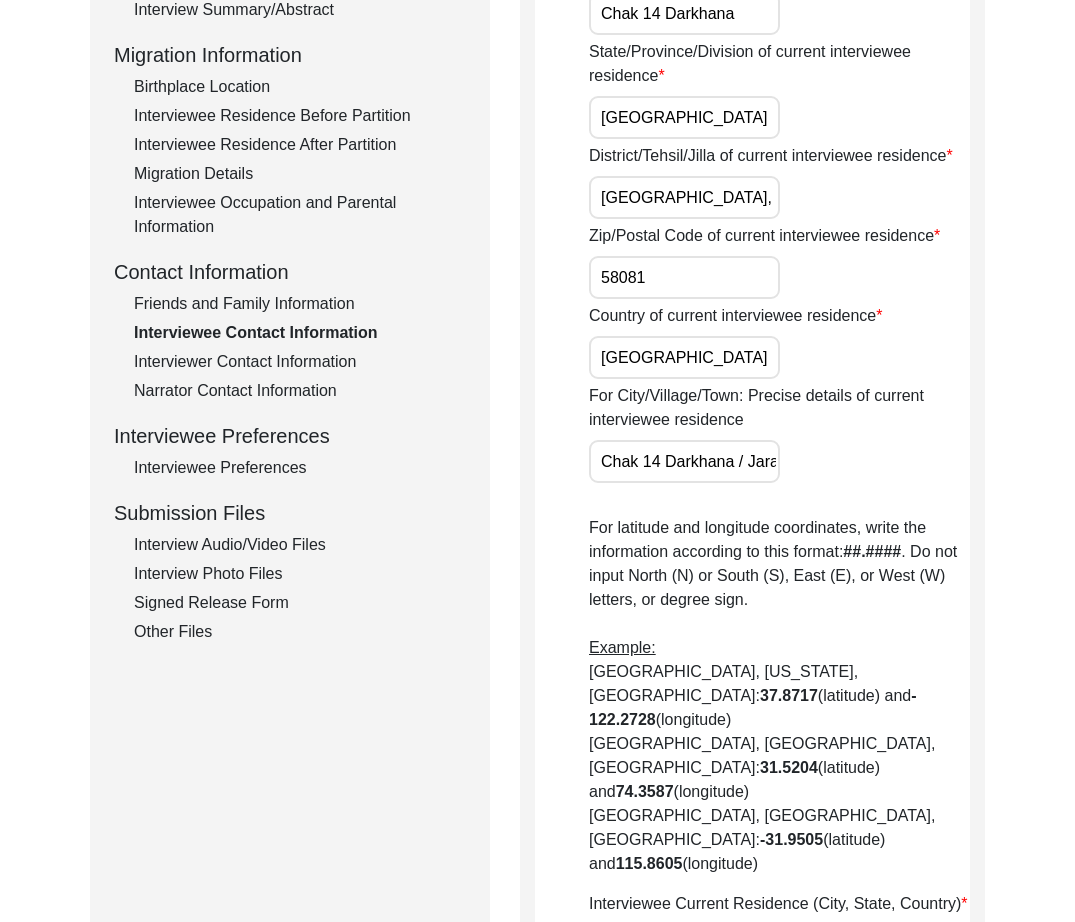 scroll, scrollTop: 0, scrollLeft: 84, axis: horizontal 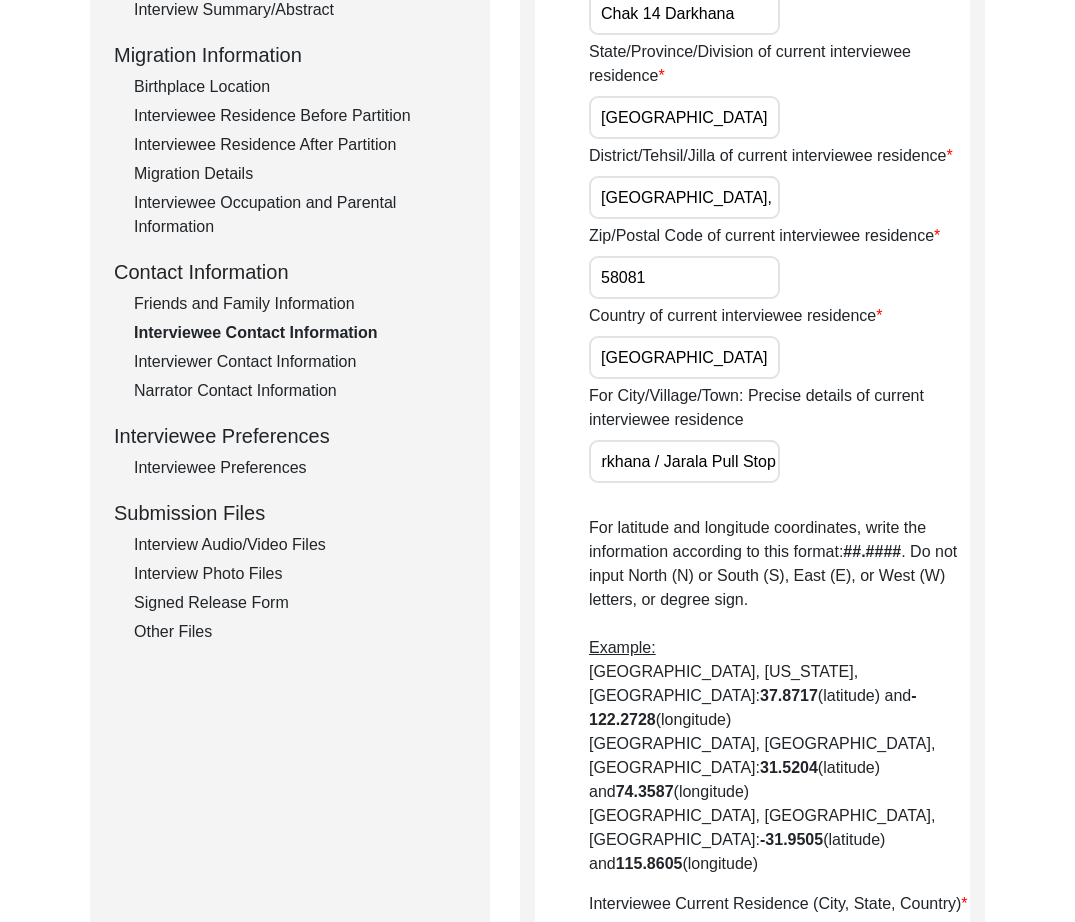 drag, startPoint x: 771, startPoint y: 464, endPoint x: 850, endPoint y: 490, distance: 83.1685 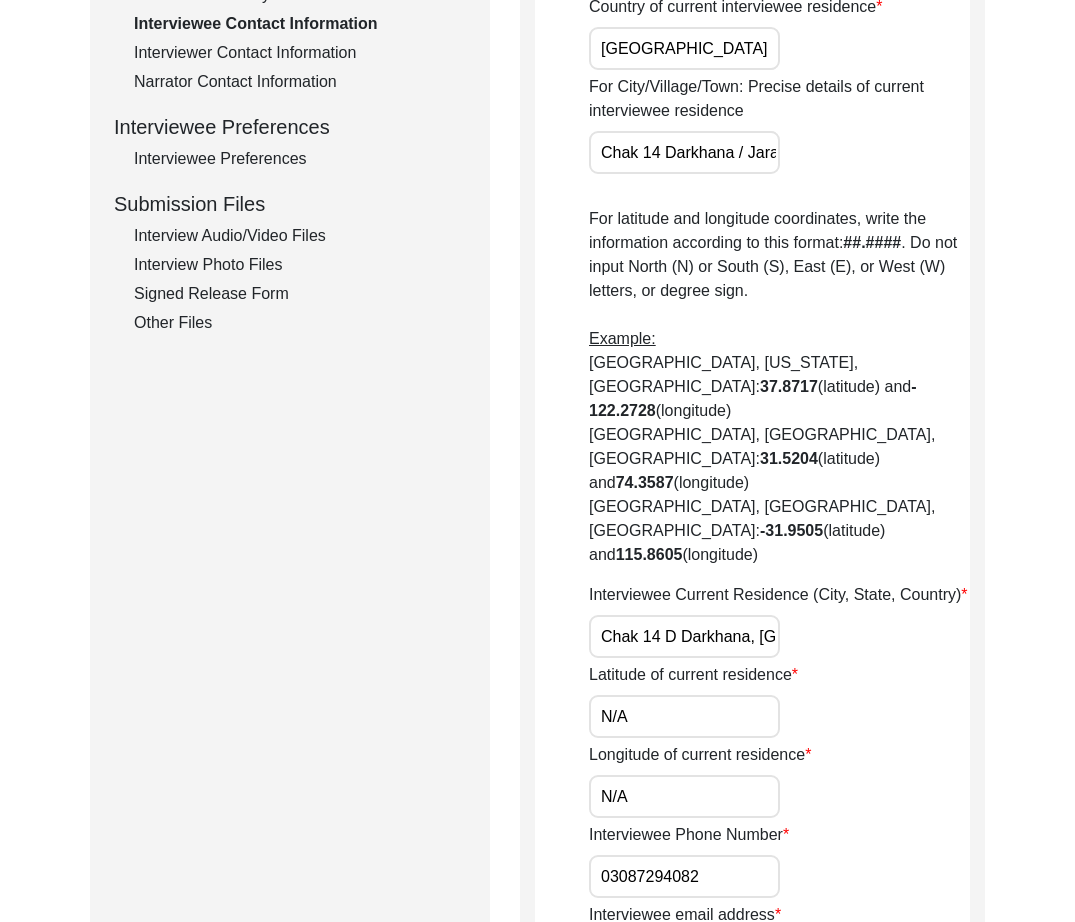scroll, scrollTop: 928, scrollLeft: 0, axis: vertical 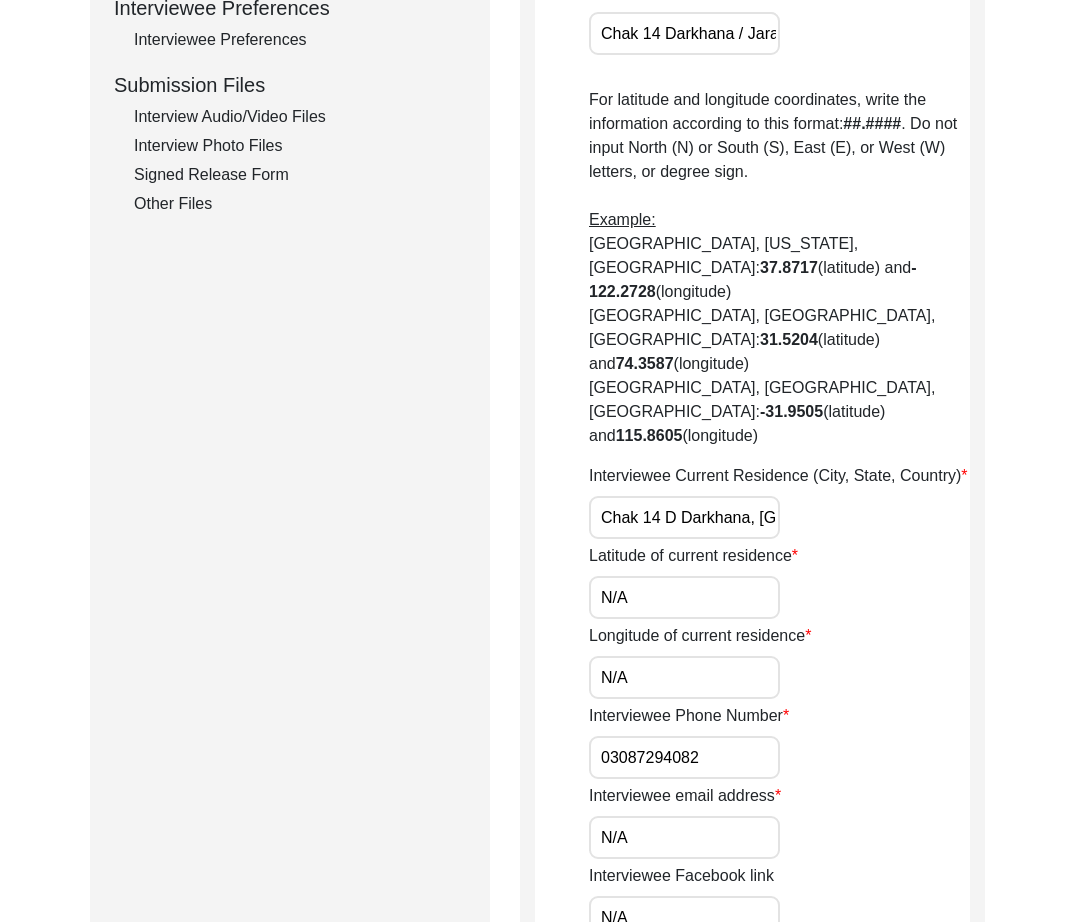paste on "arkhana, [GEOGRAPHIC_DATA], [GEOGRAPHIC_DATA], Multan Division" 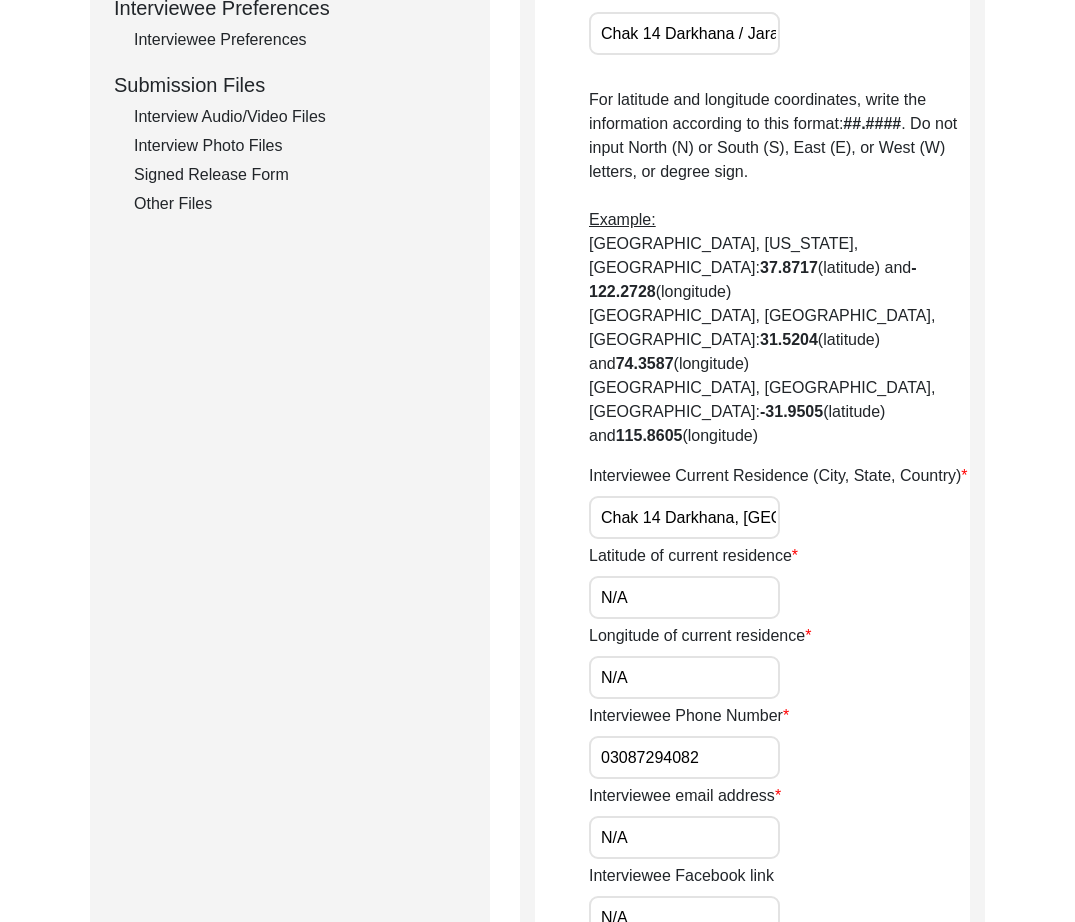 scroll, scrollTop: 0, scrollLeft: 461, axis: horizontal 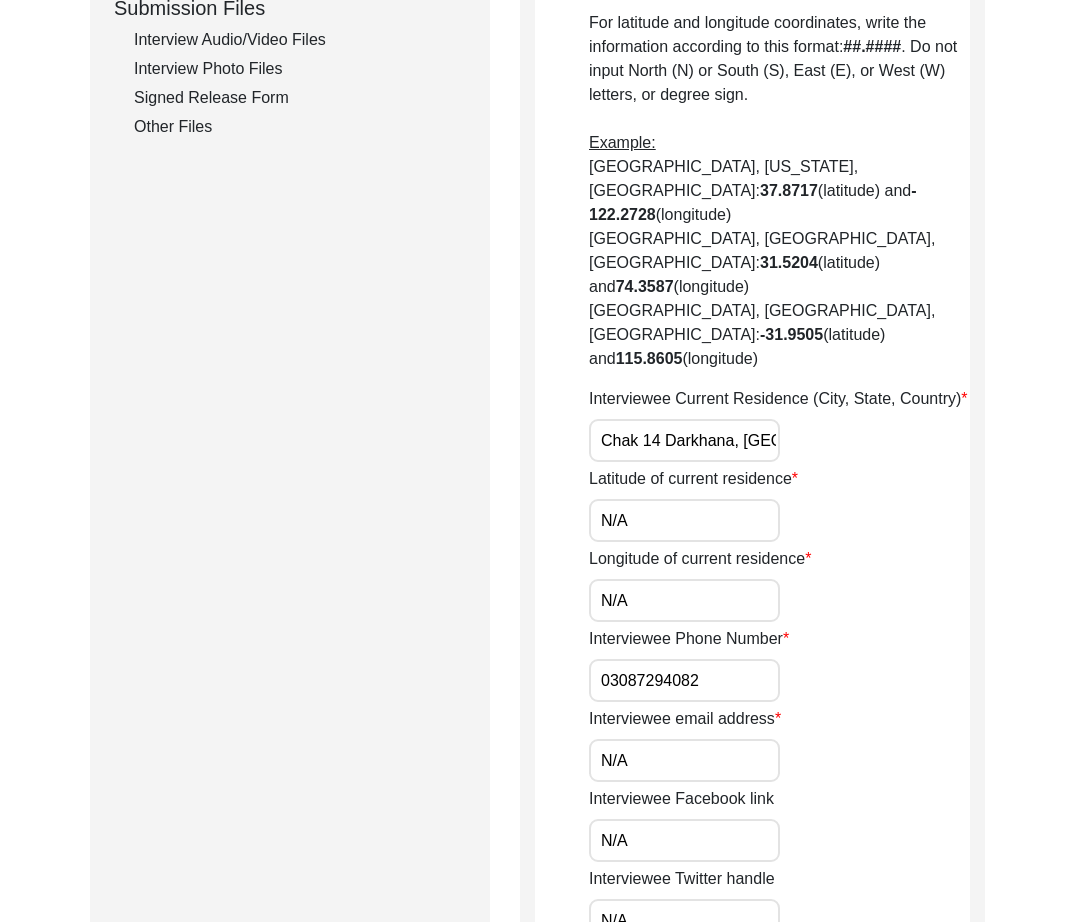 paste on "30.7095" 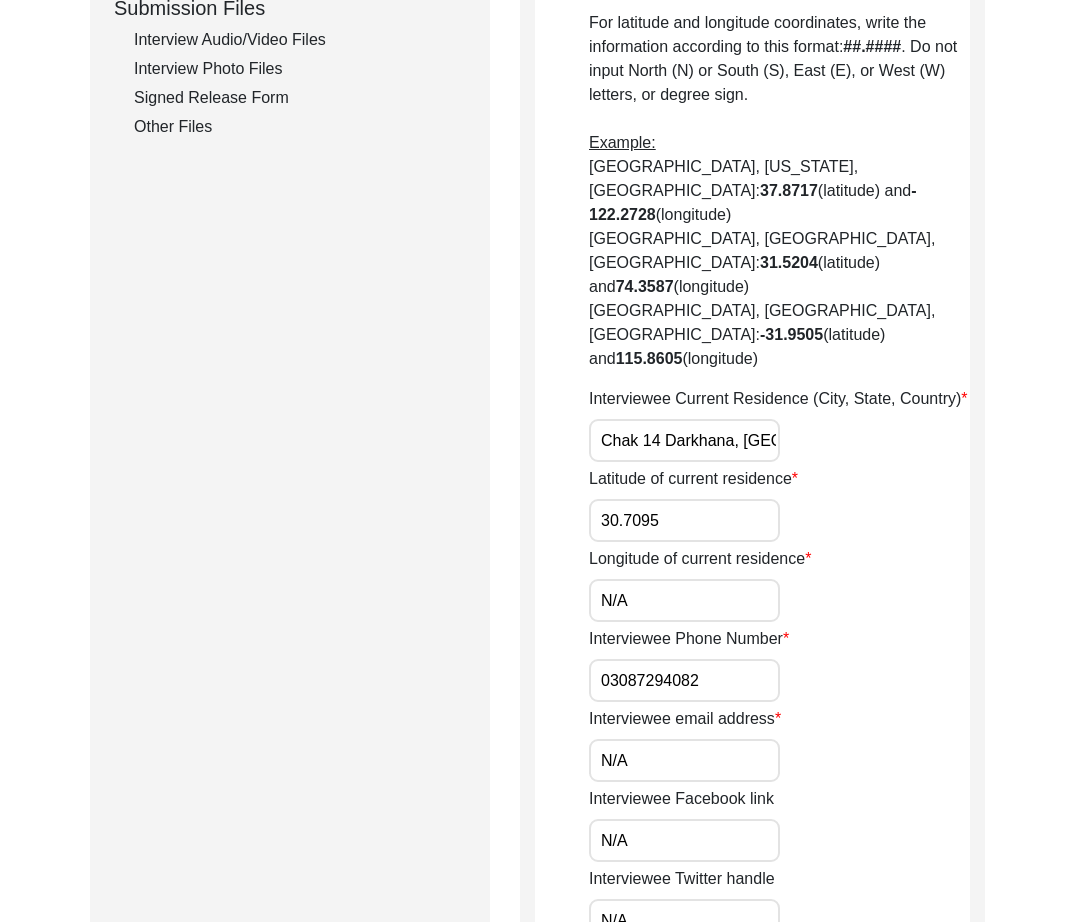 paste on "72.1345" 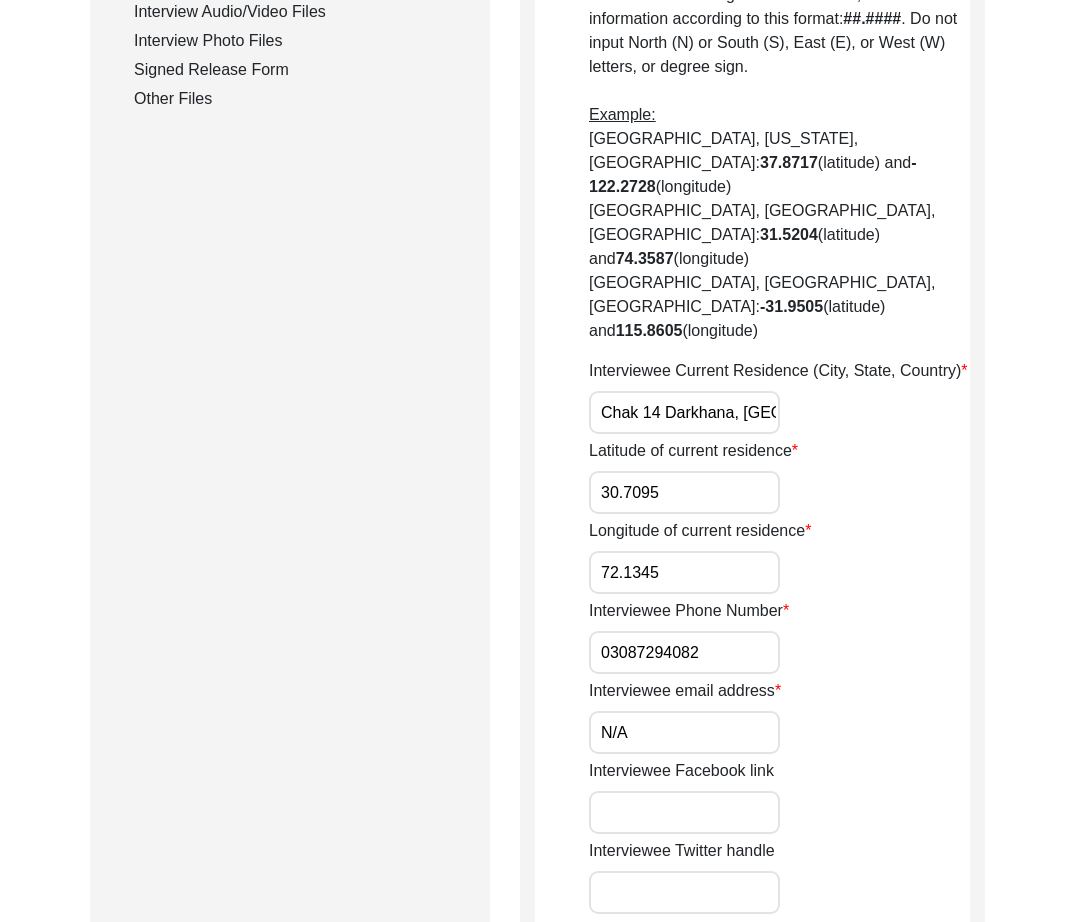 scroll, scrollTop: 1552, scrollLeft: 0, axis: vertical 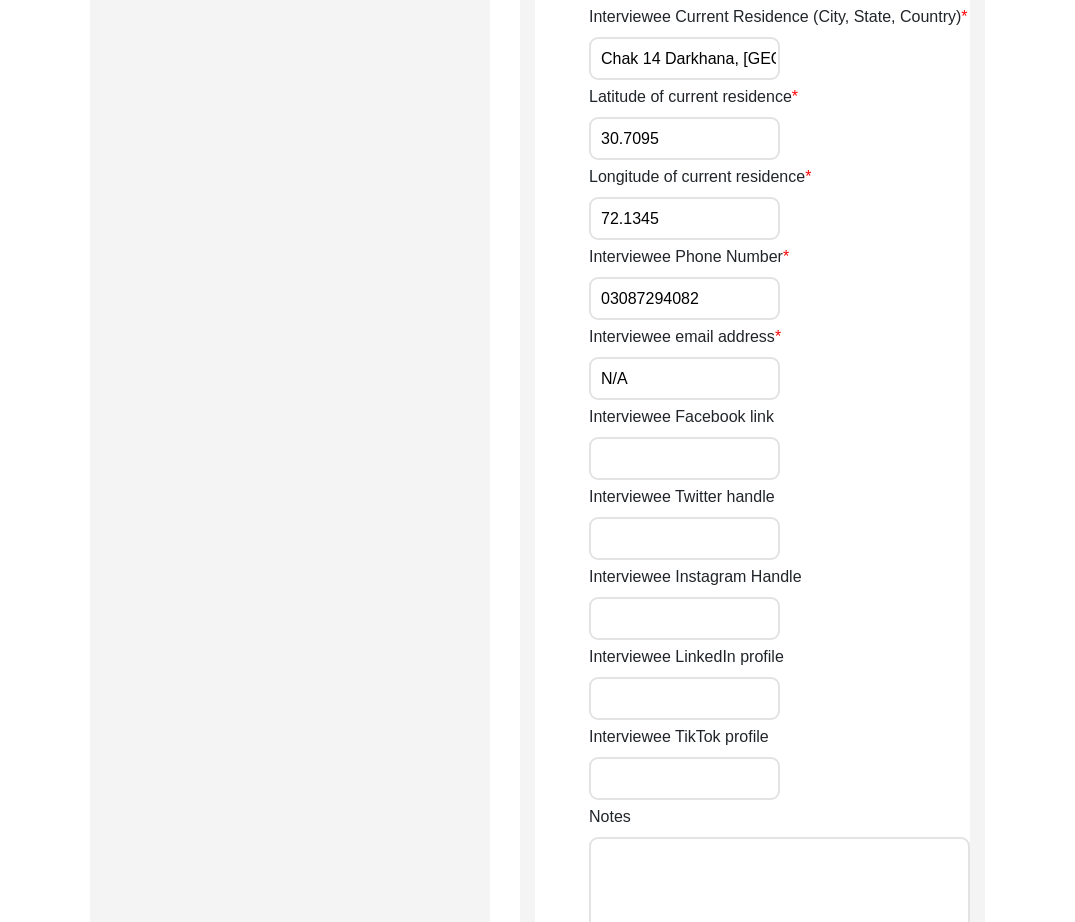 drag, startPoint x: 684, startPoint y: 315, endPoint x: 409, endPoint y: 314, distance: 275.00183 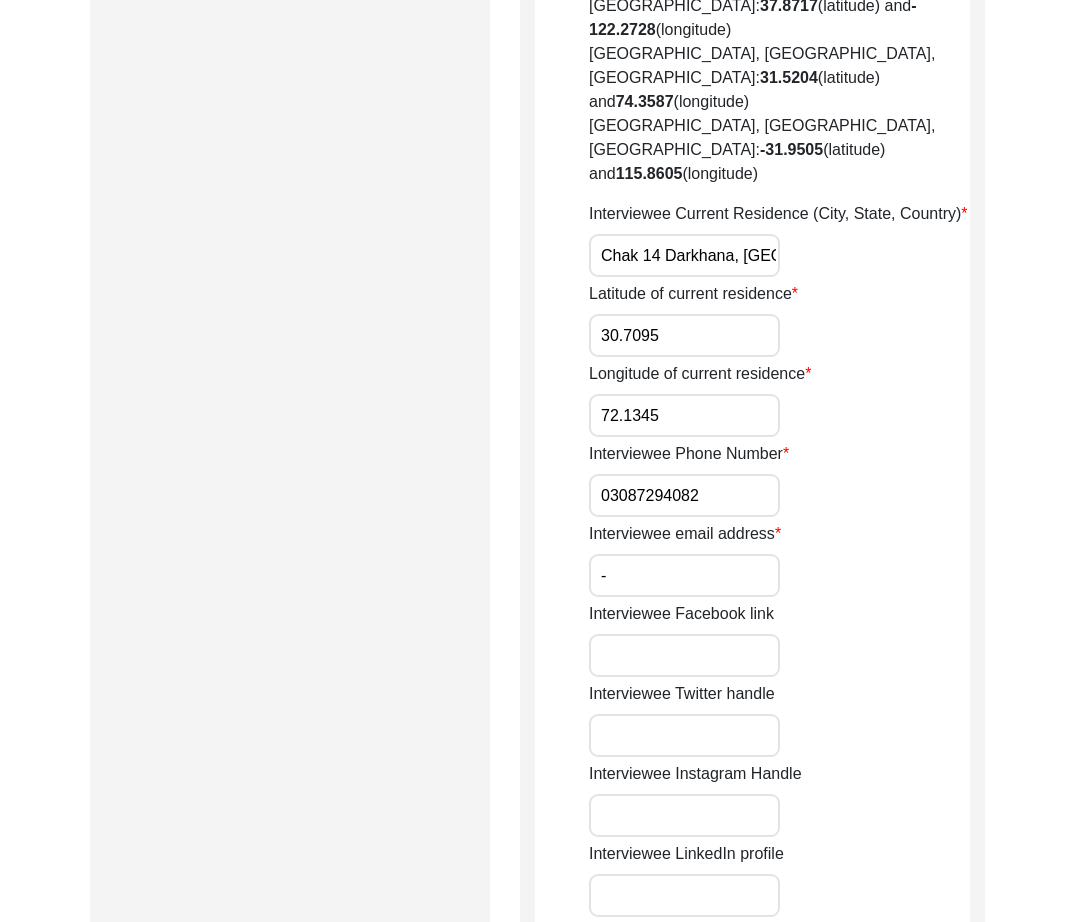 scroll, scrollTop: 0, scrollLeft: 0, axis: both 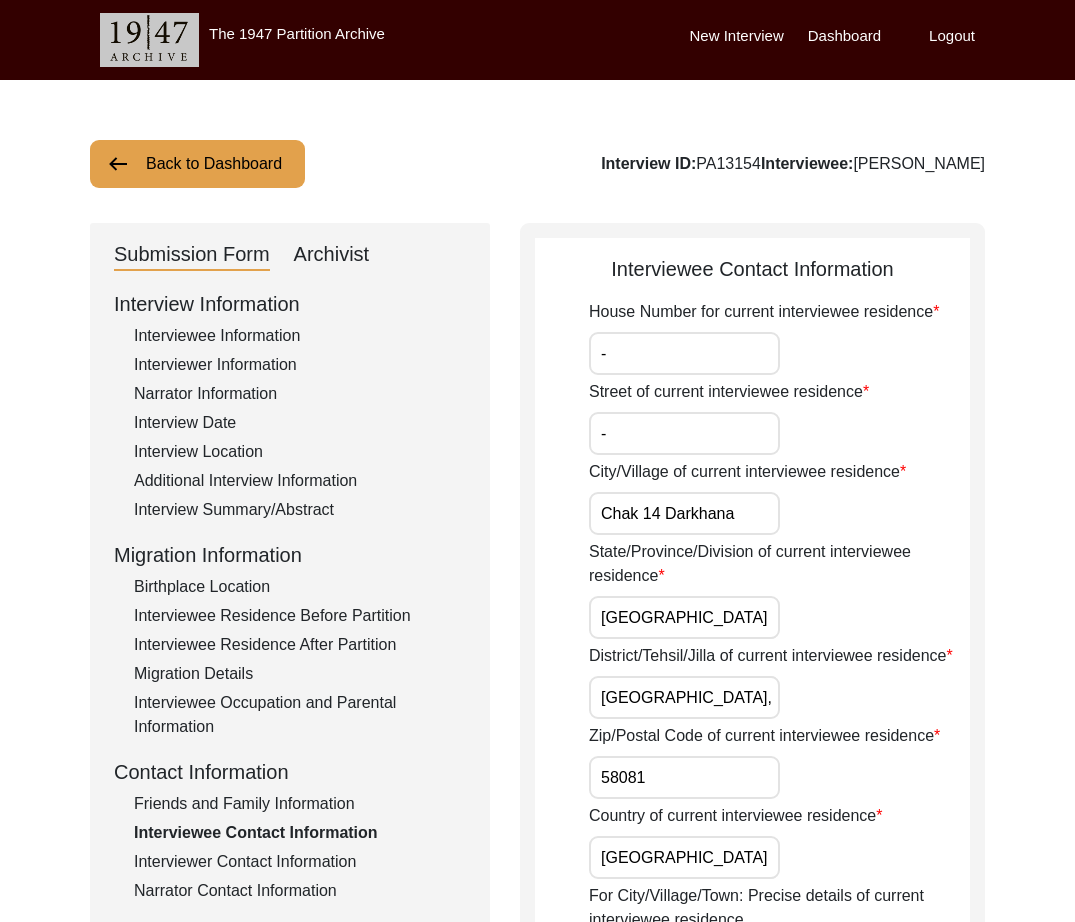 click on "-" at bounding box center [684, 353] 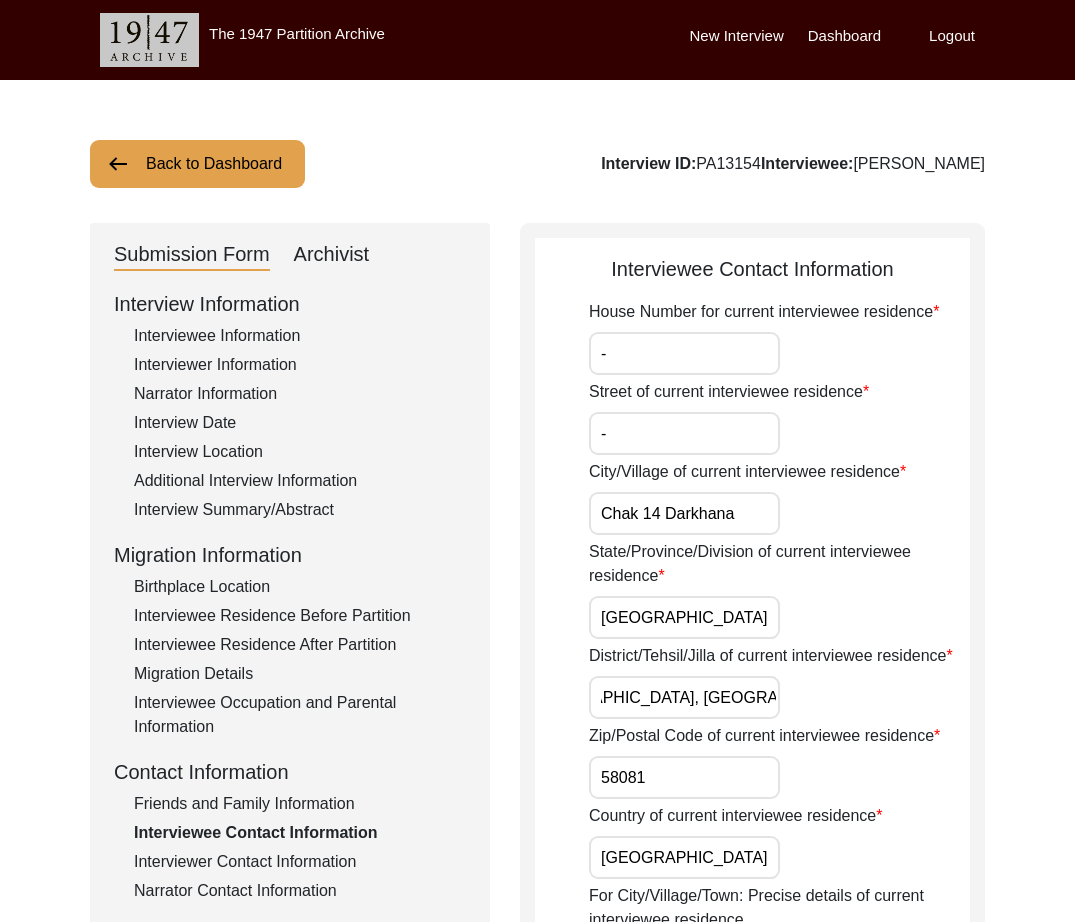 scroll, scrollTop: 0, scrollLeft: 0, axis: both 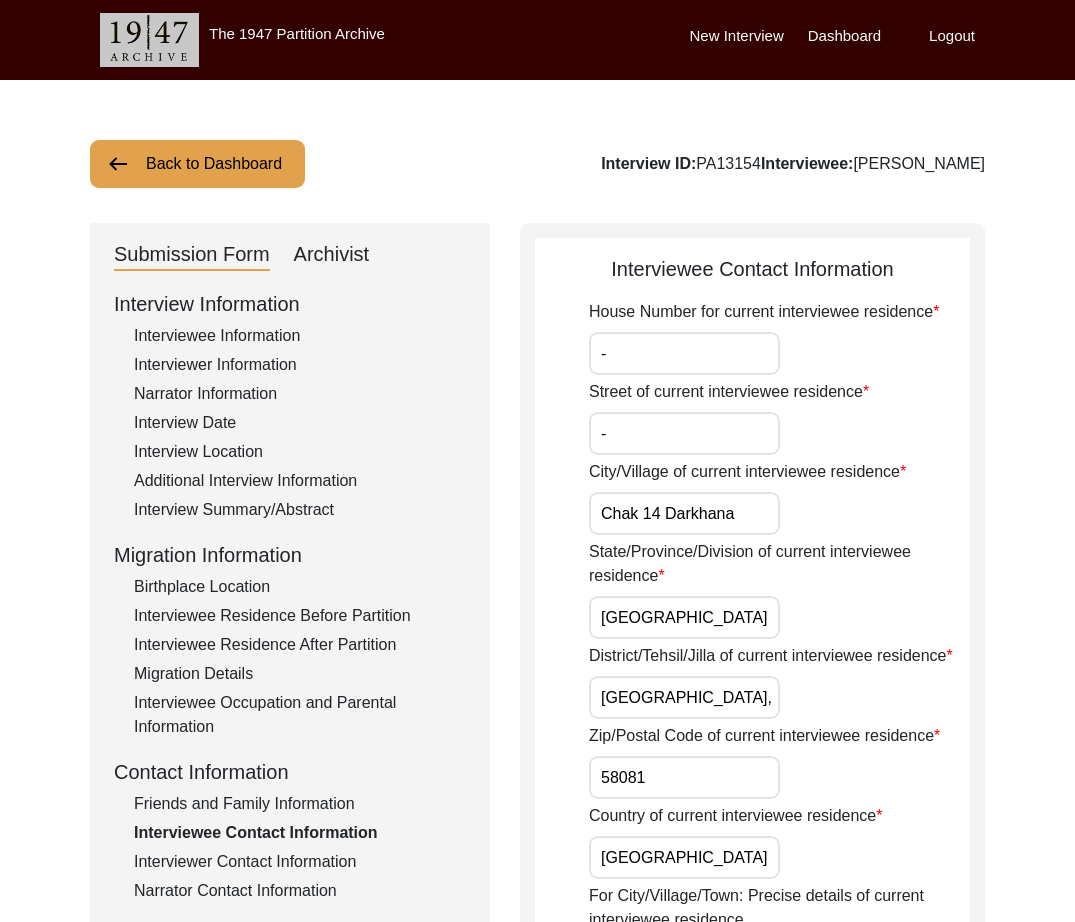 click on "[GEOGRAPHIC_DATA]" at bounding box center [684, 617] 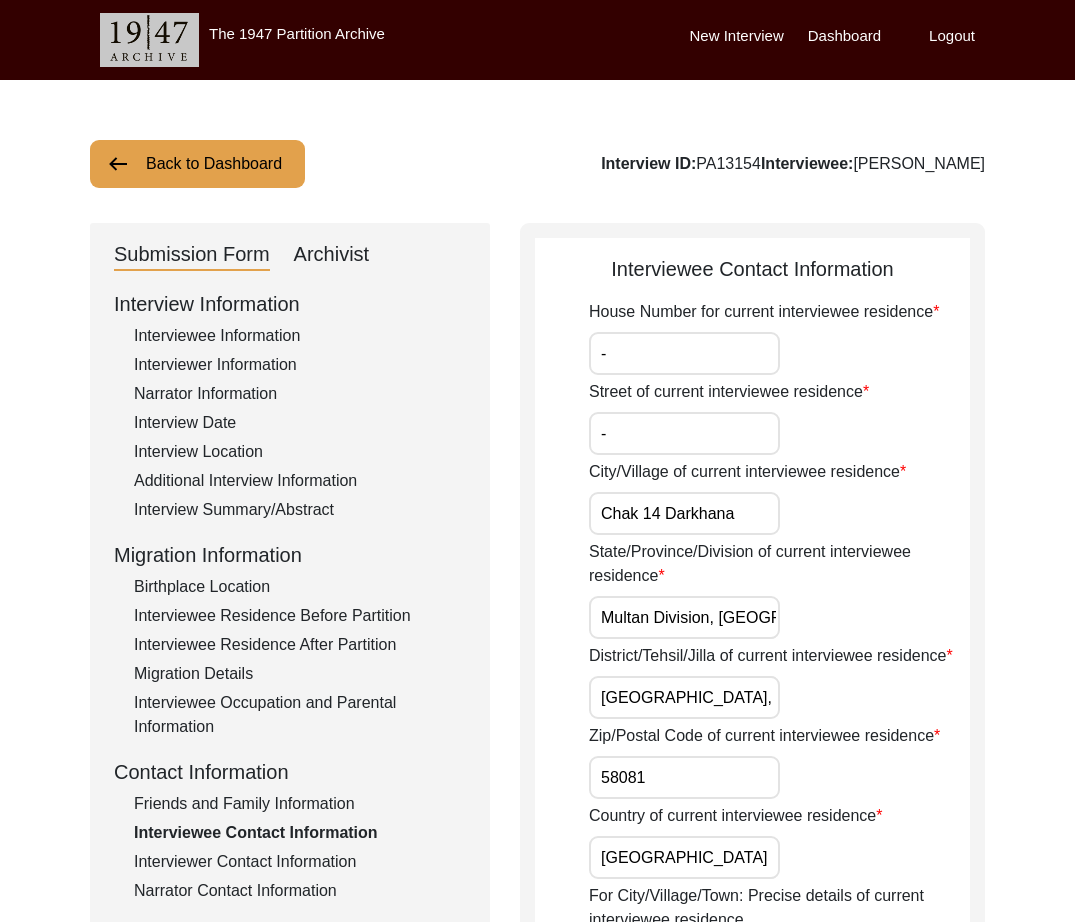 click on "Multan Division, [GEOGRAPHIC_DATA]" at bounding box center (684, 617) 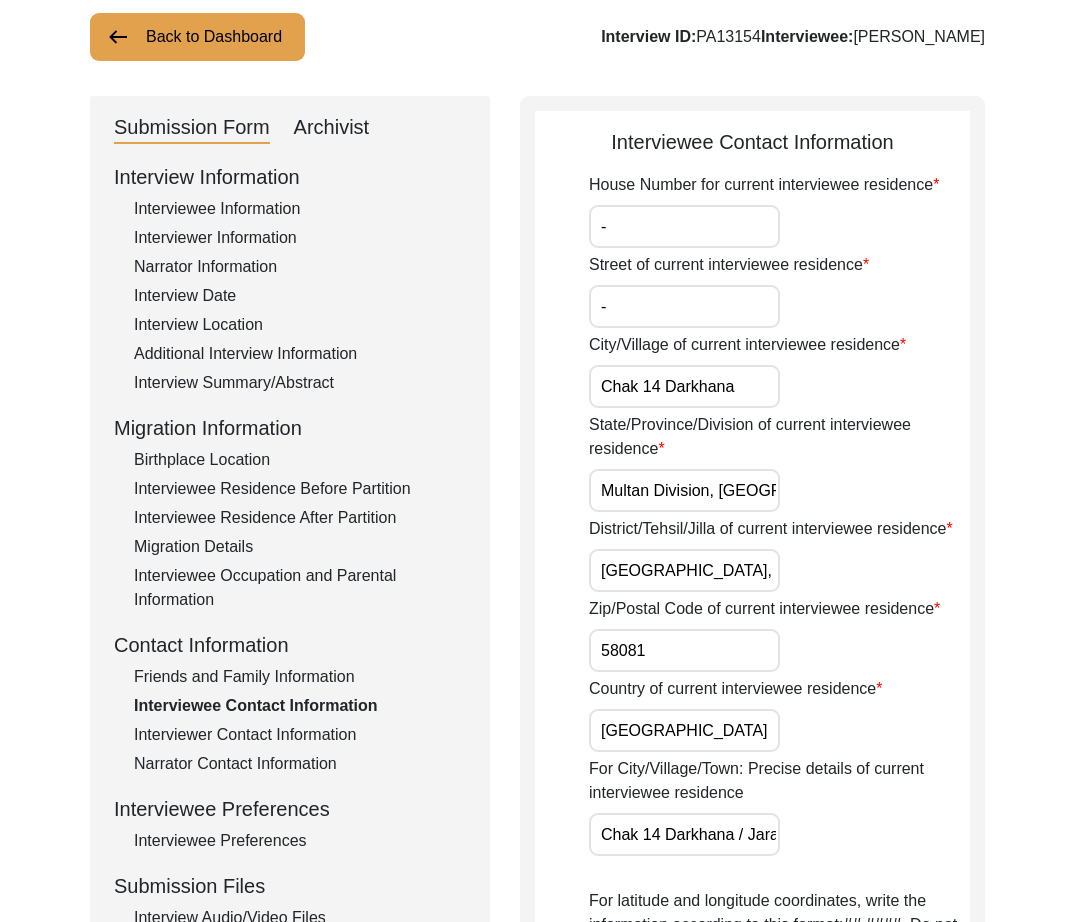 scroll, scrollTop: 304, scrollLeft: 0, axis: vertical 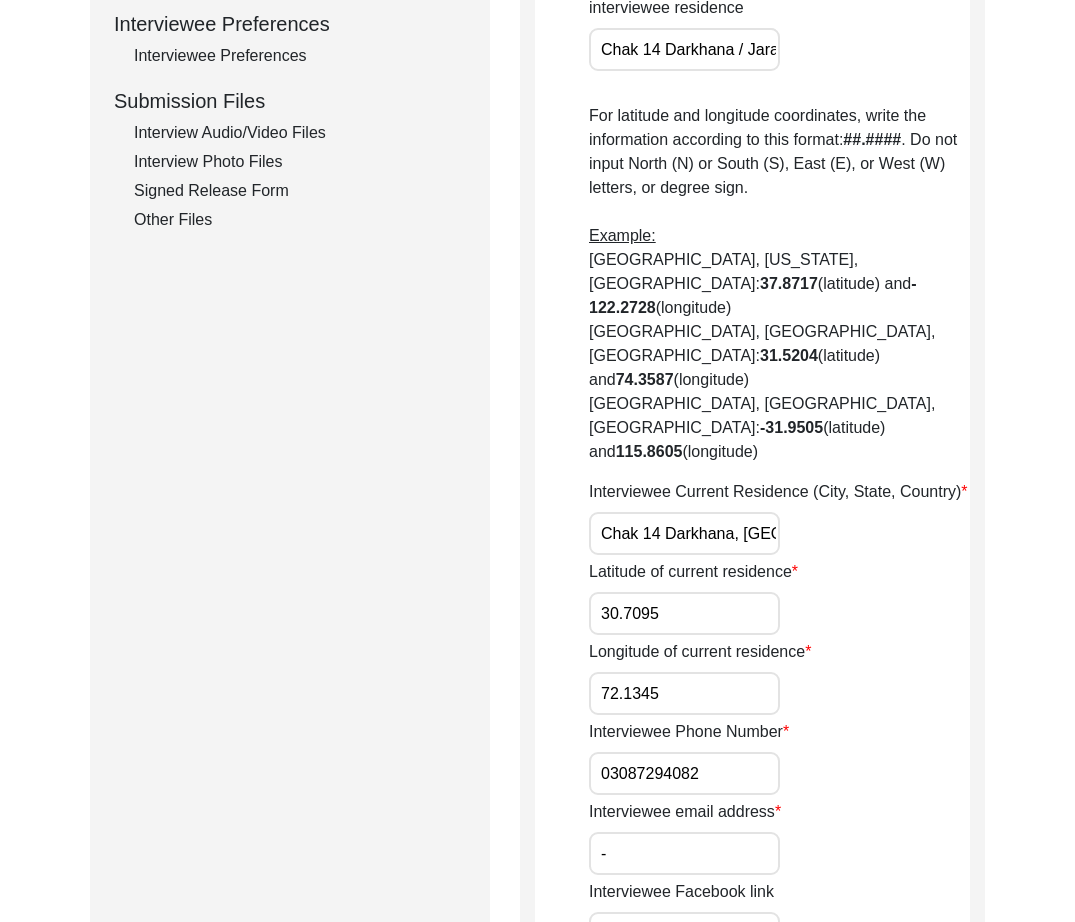 click on "03087294082" at bounding box center (684, 773) 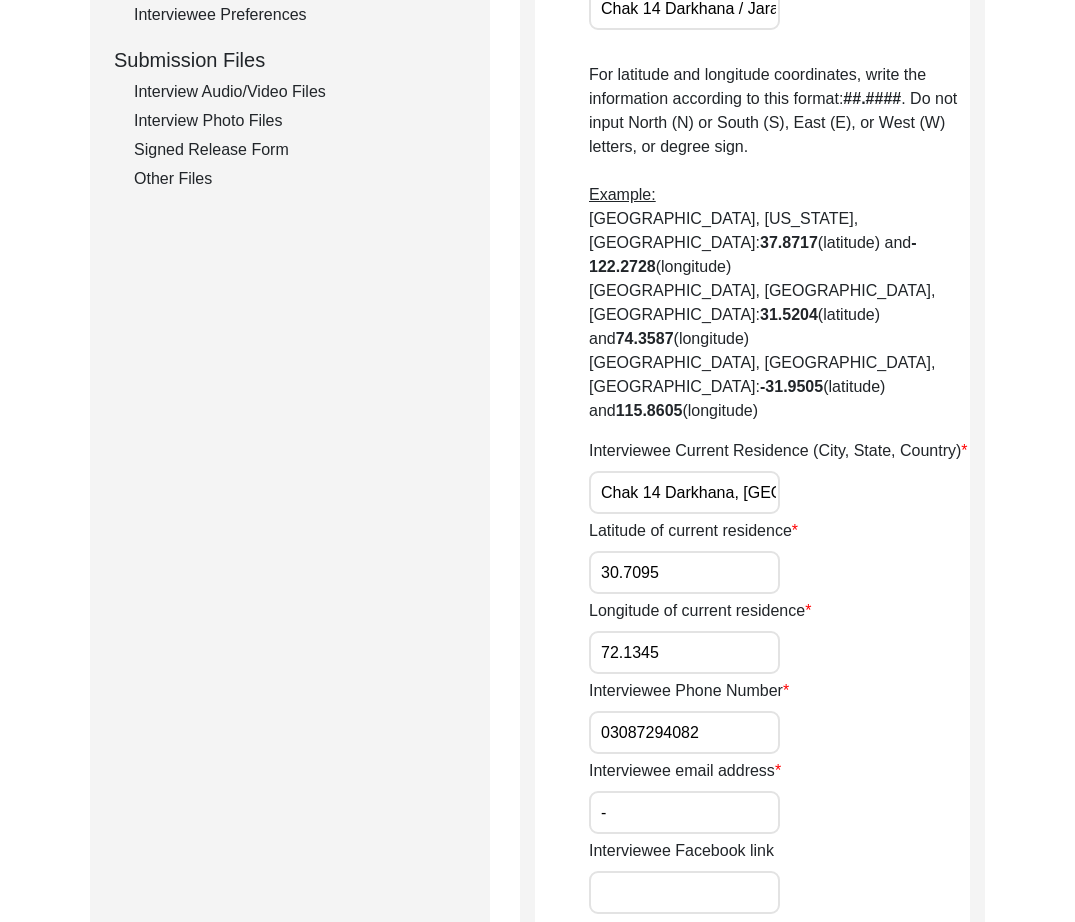 scroll, scrollTop: 1472, scrollLeft: 0, axis: vertical 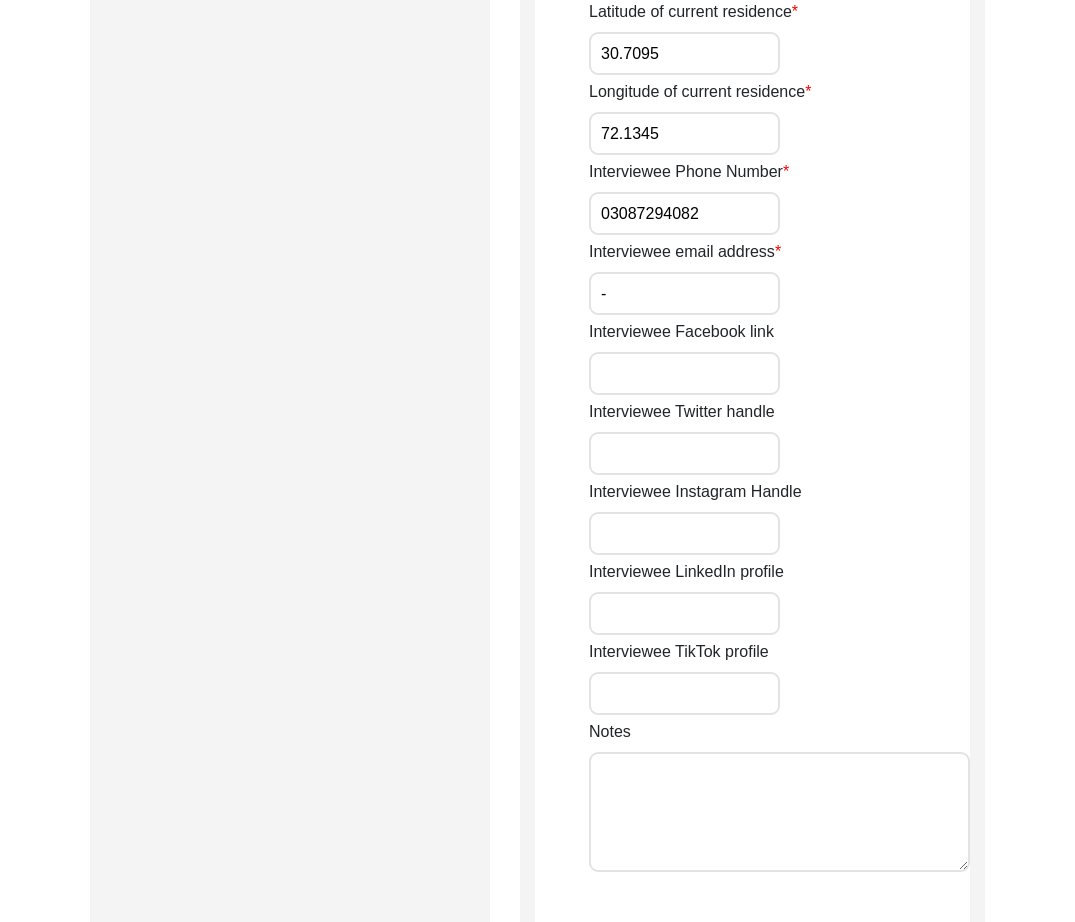 click on "Save" 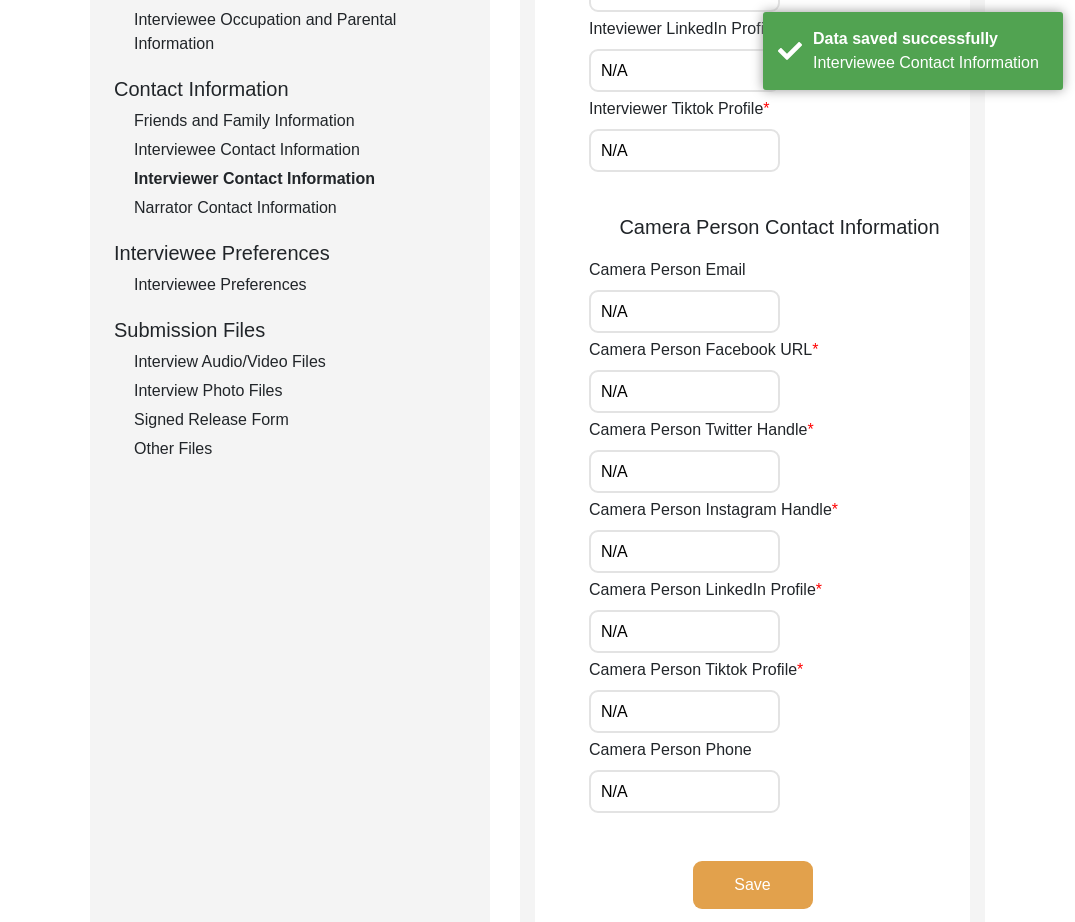 scroll, scrollTop: 0, scrollLeft: 0, axis: both 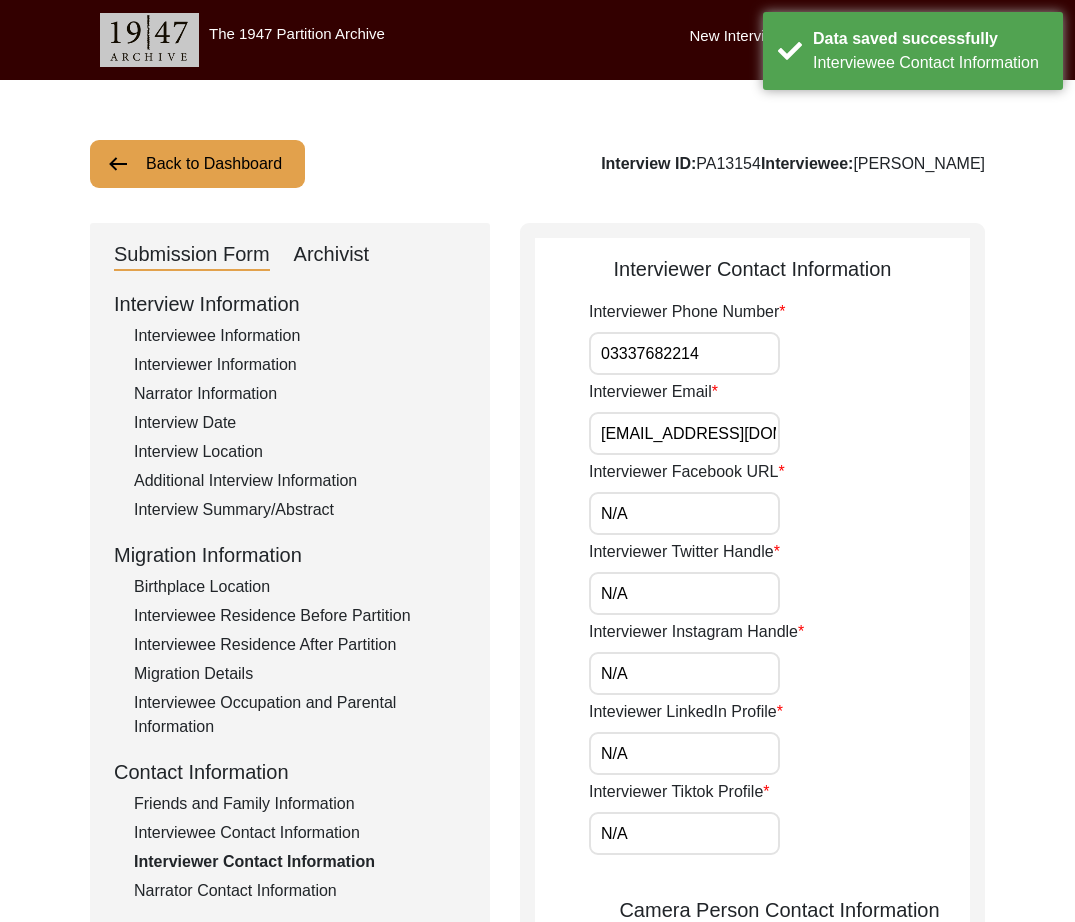 click on "03337682214" at bounding box center [684, 353] 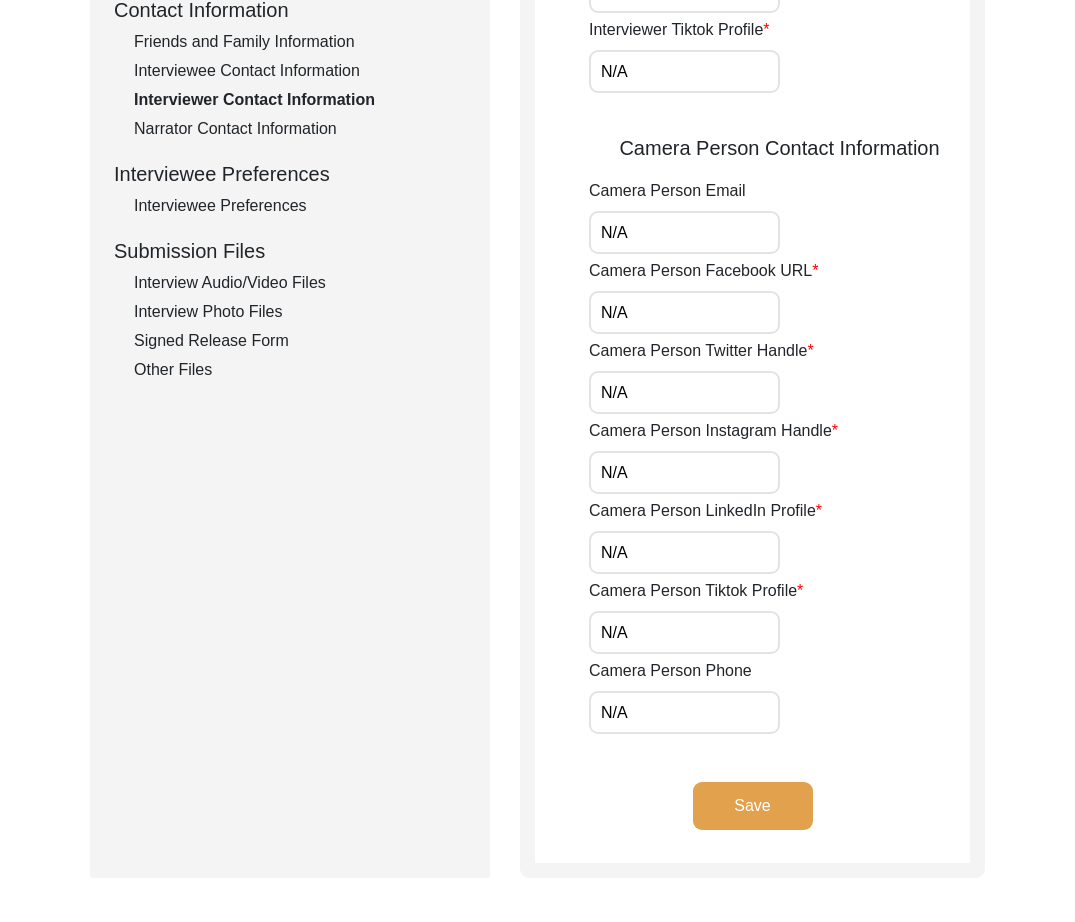scroll, scrollTop: 1004, scrollLeft: 0, axis: vertical 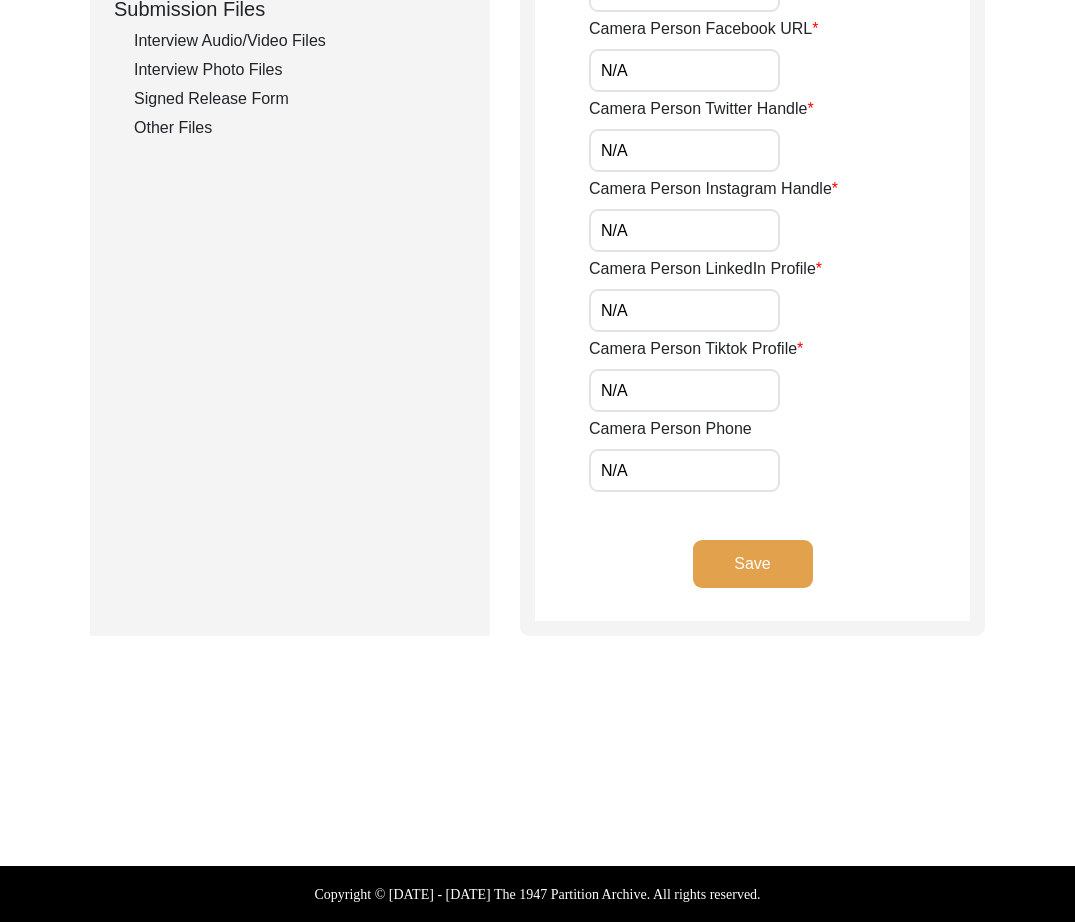 drag, startPoint x: 696, startPoint y: 475, endPoint x: 419, endPoint y: 455, distance: 277.72107 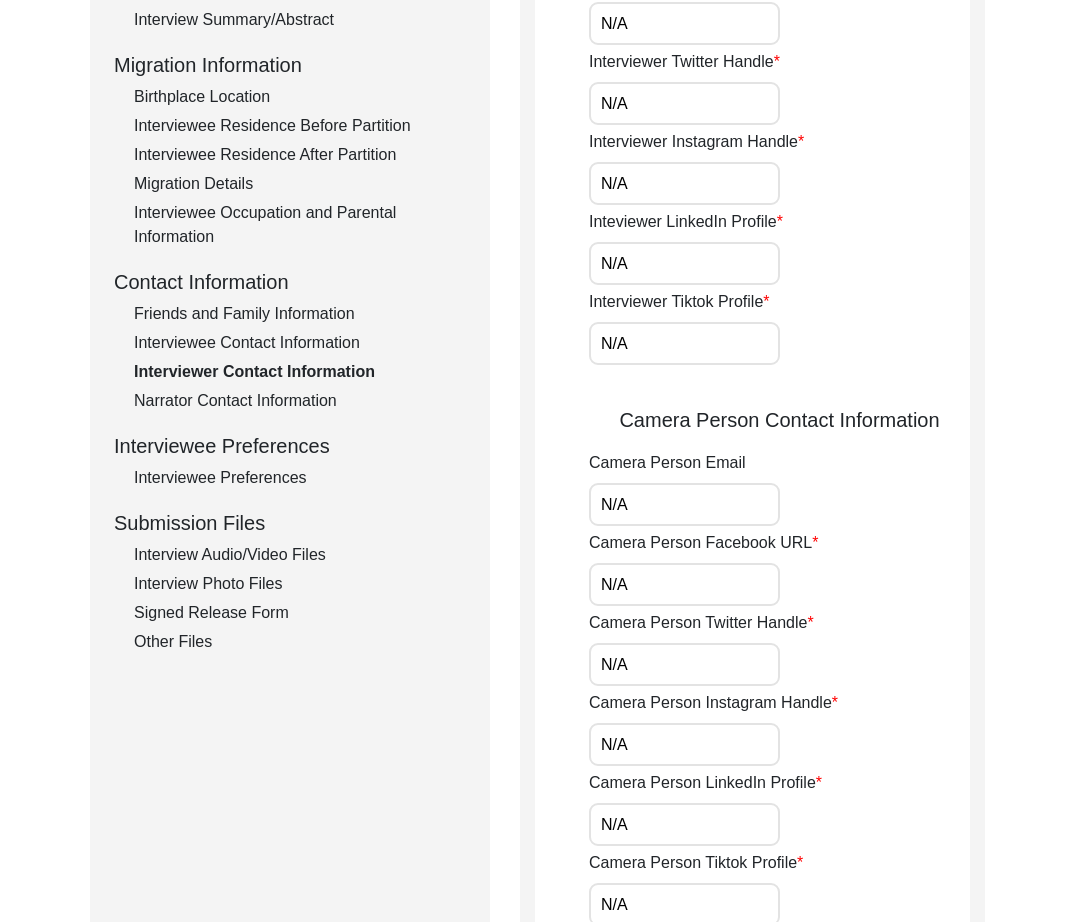 scroll, scrollTop: 0, scrollLeft: 0, axis: both 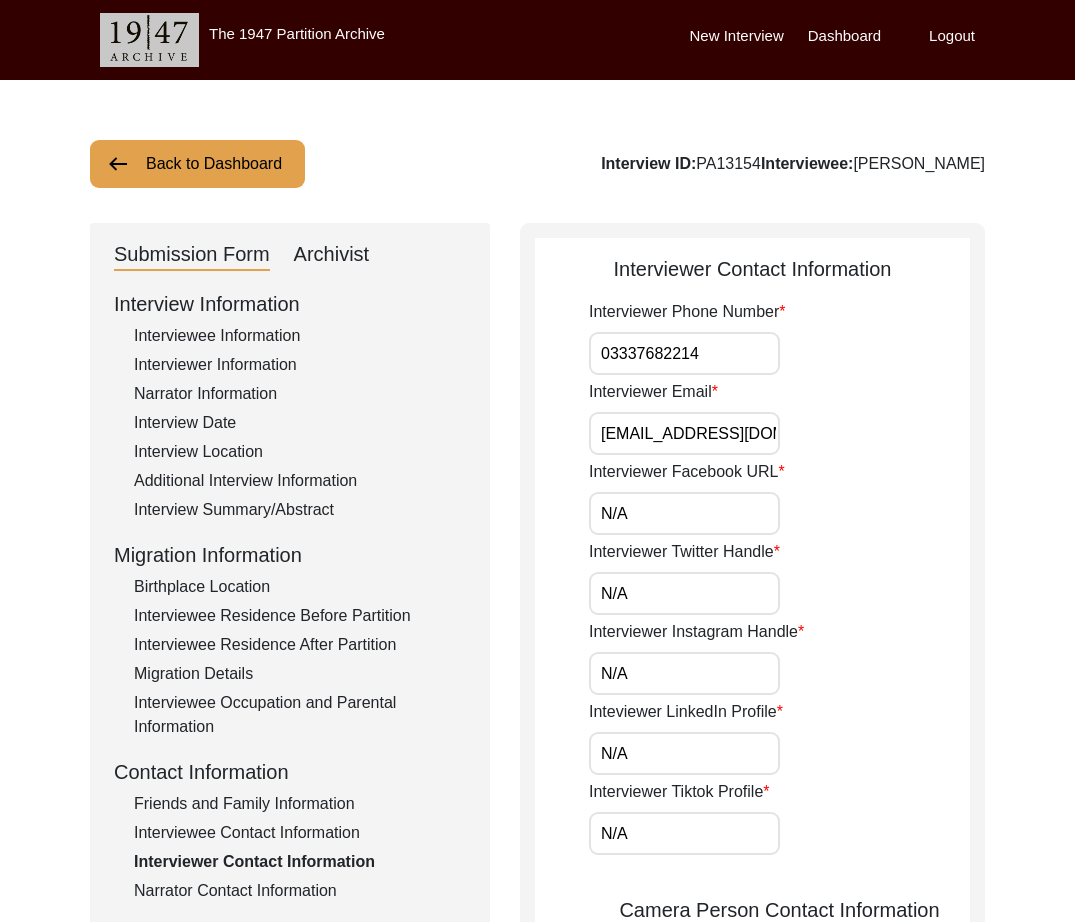 click on "03337682214" at bounding box center [684, 353] 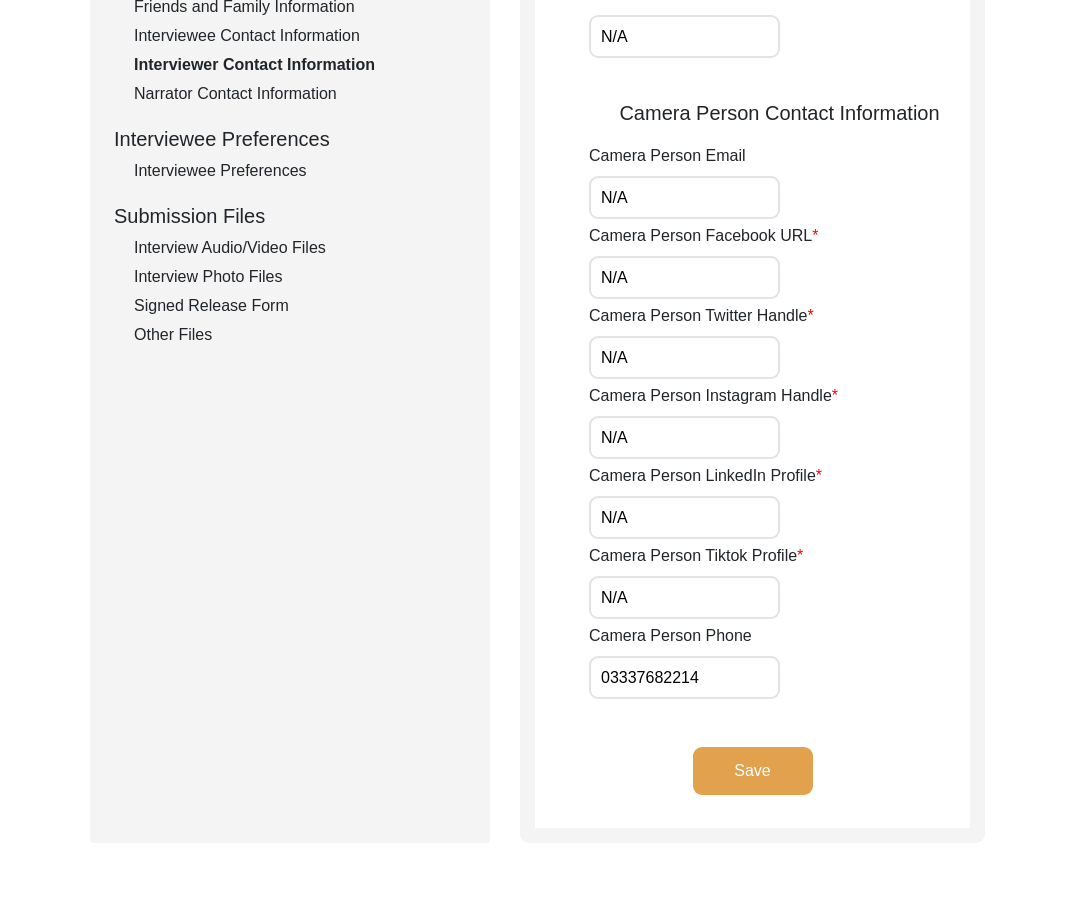 scroll, scrollTop: 796, scrollLeft: 0, axis: vertical 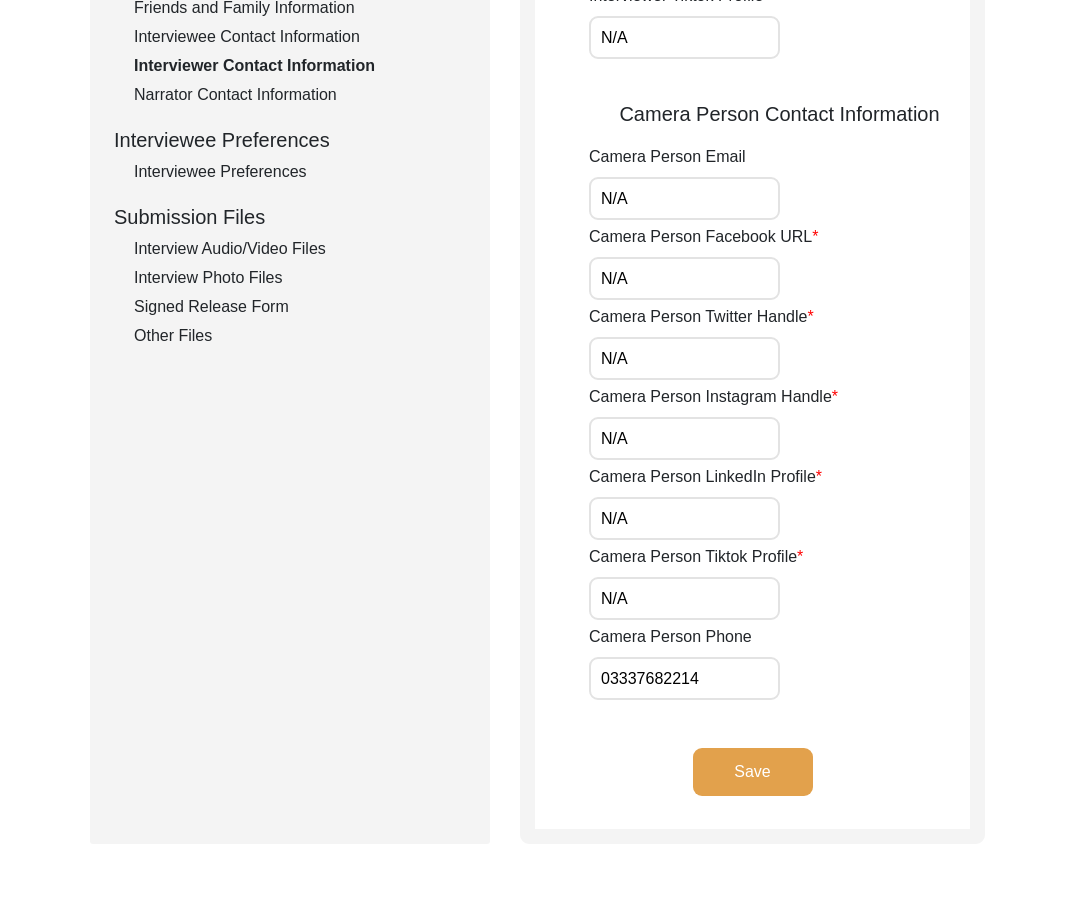 drag, startPoint x: 671, startPoint y: 205, endPoint x: 439, endPoint y: 196, distance: 232.1745 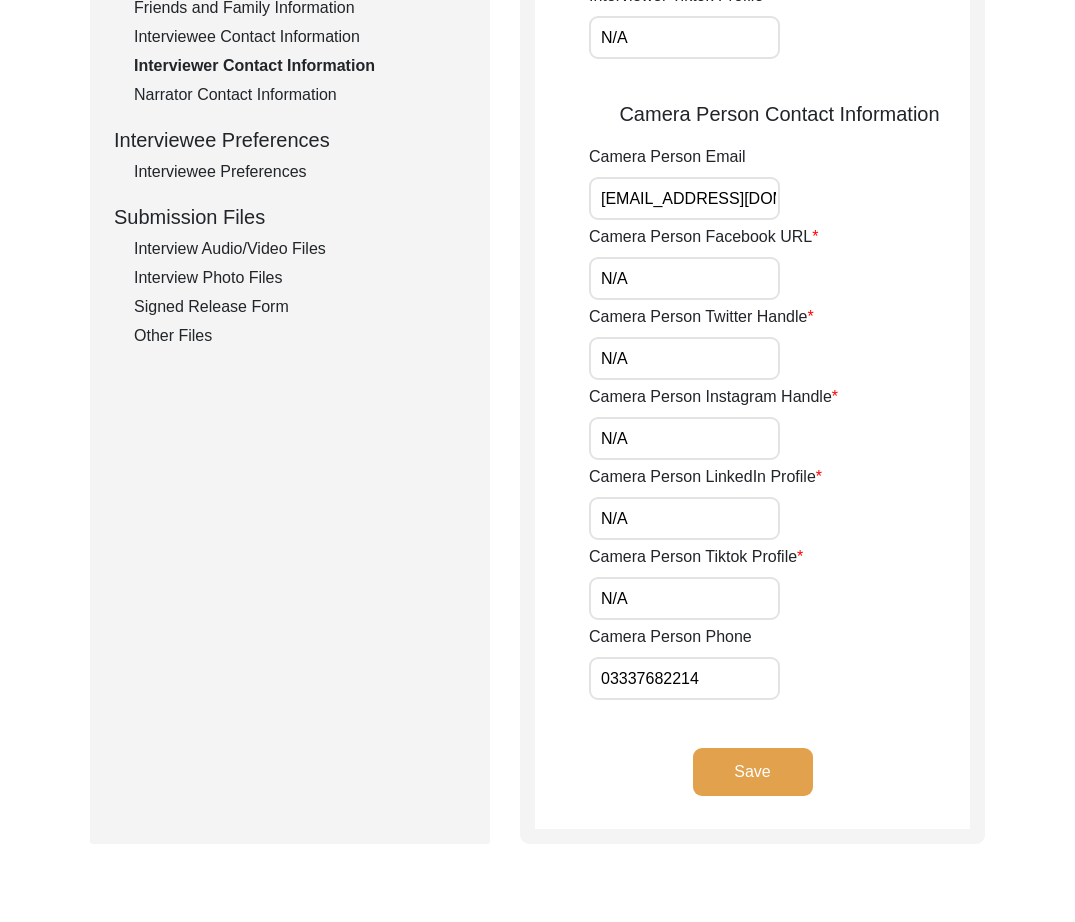 scroll, scrollTop: 0, scrollLeft: 39, axis: horizontal 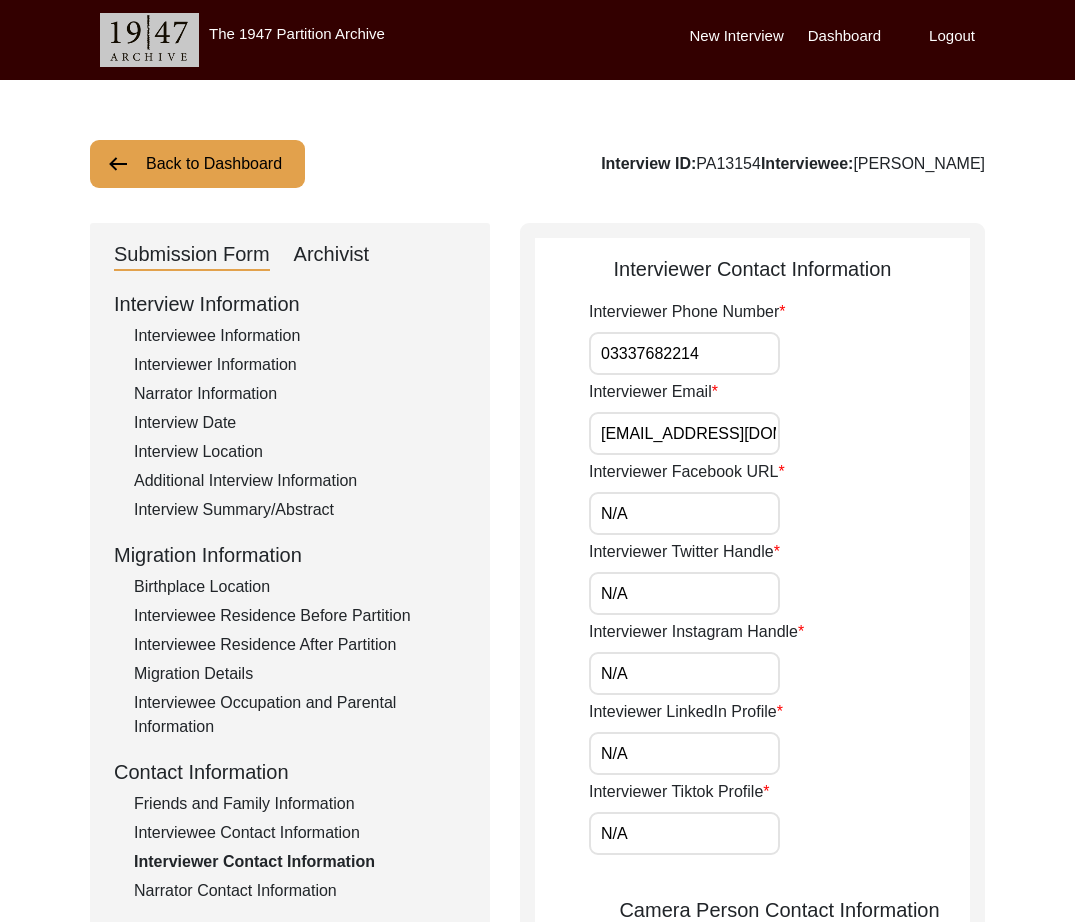 click on "03337682214" at bounding box center (684, 353) 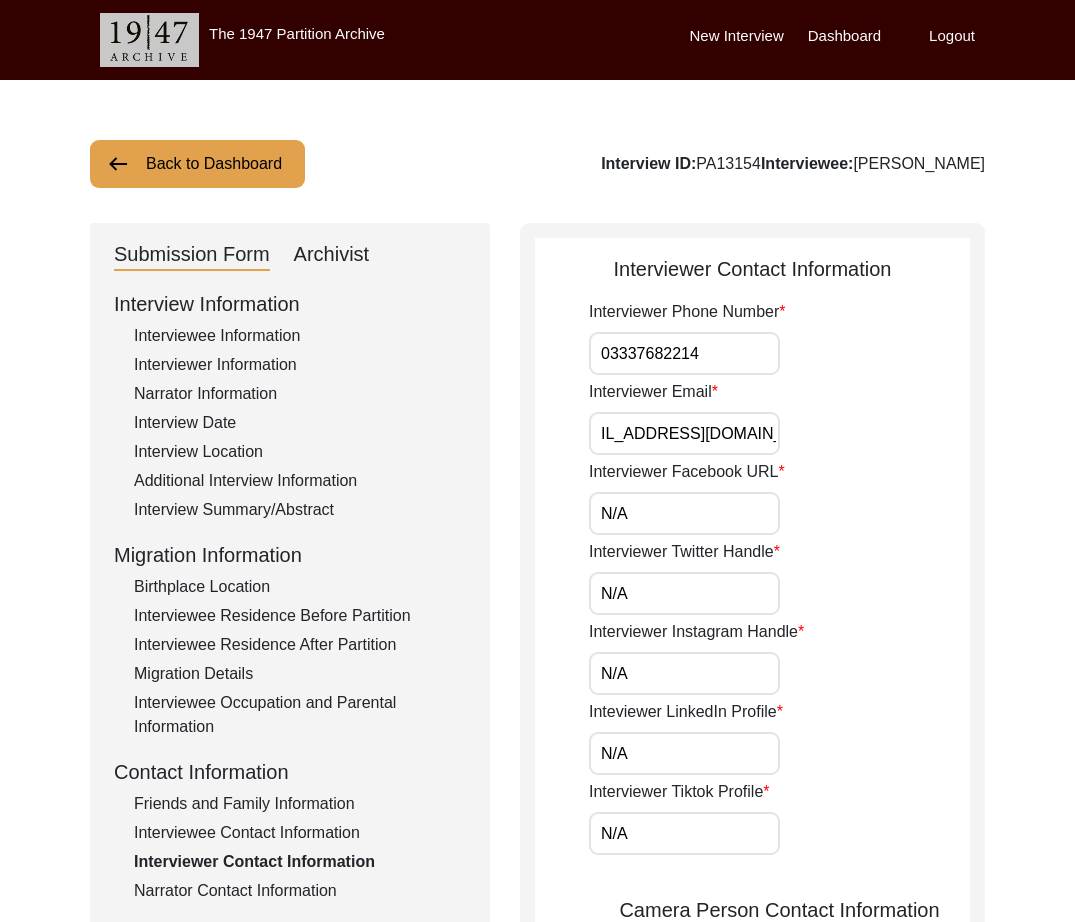 scroll, scrollTop: 0, scrollLeft: 0, axis: both 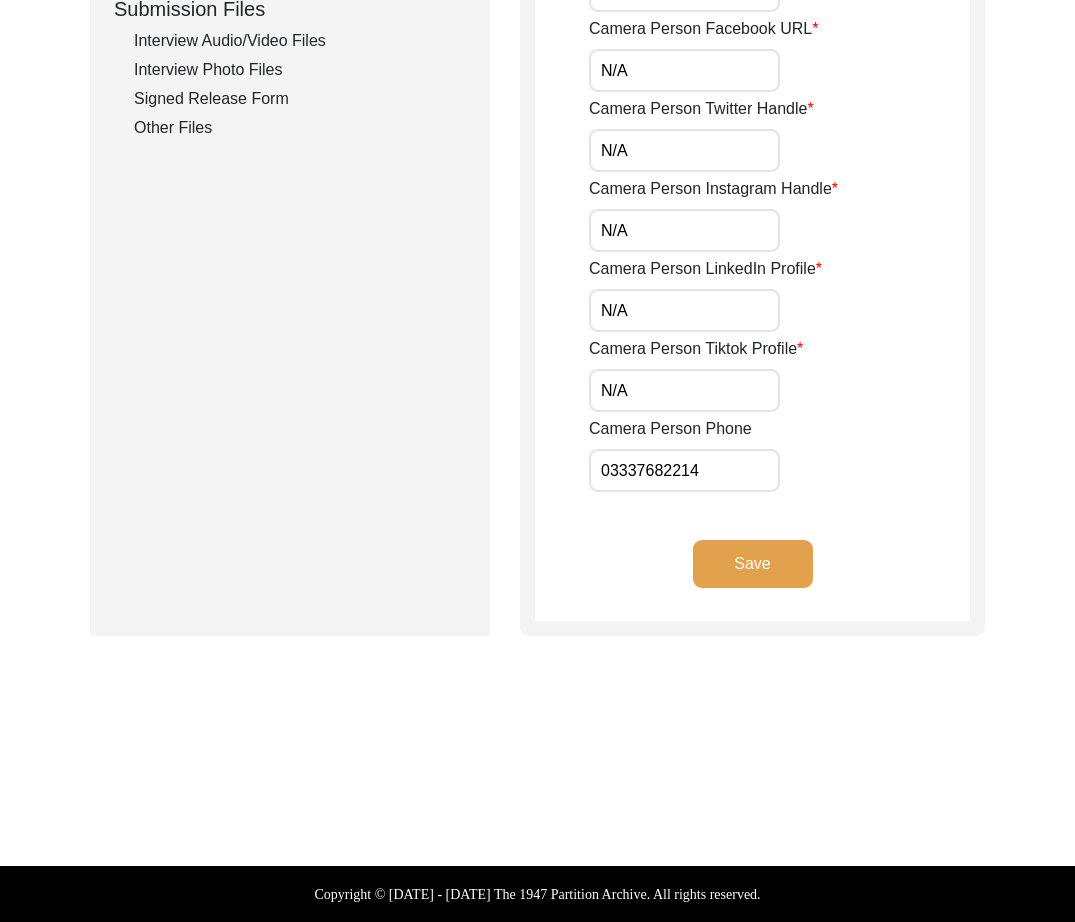 click on "Save" 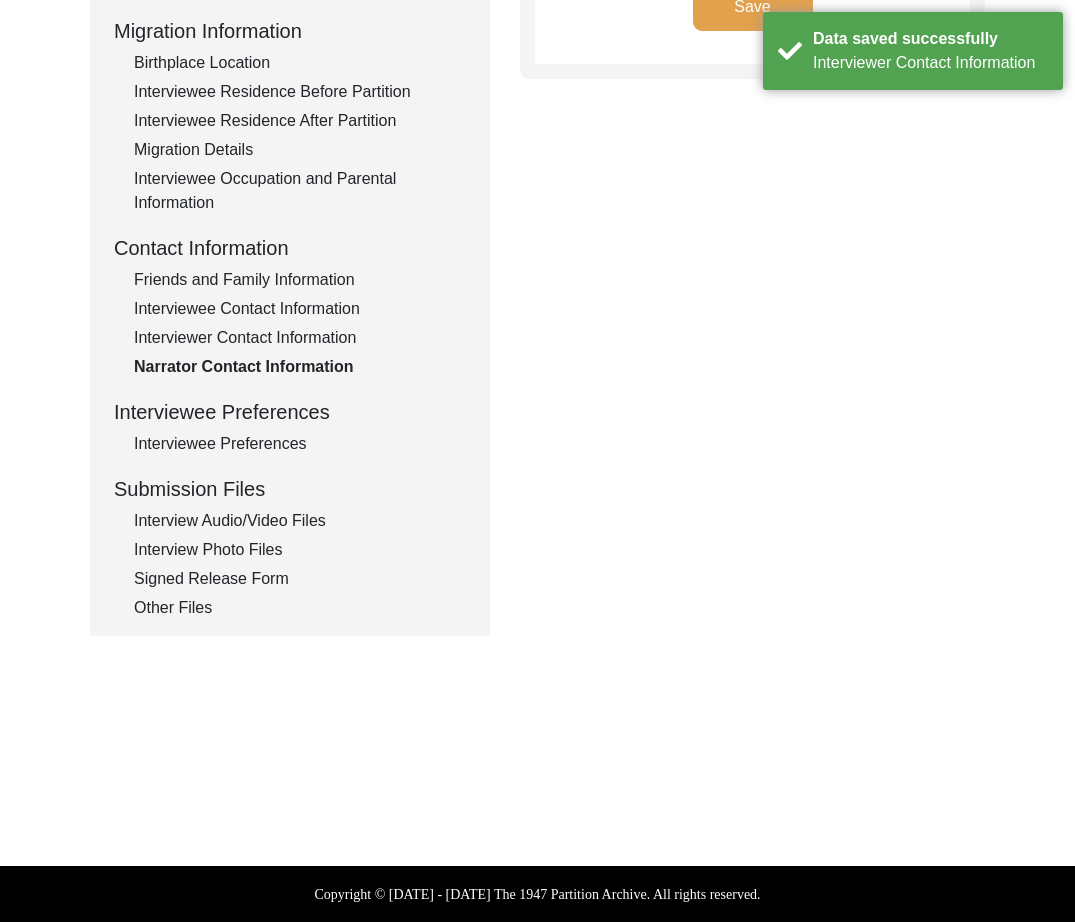 scroll, scrollTop: 0, scrollLeft: 0, axis: both 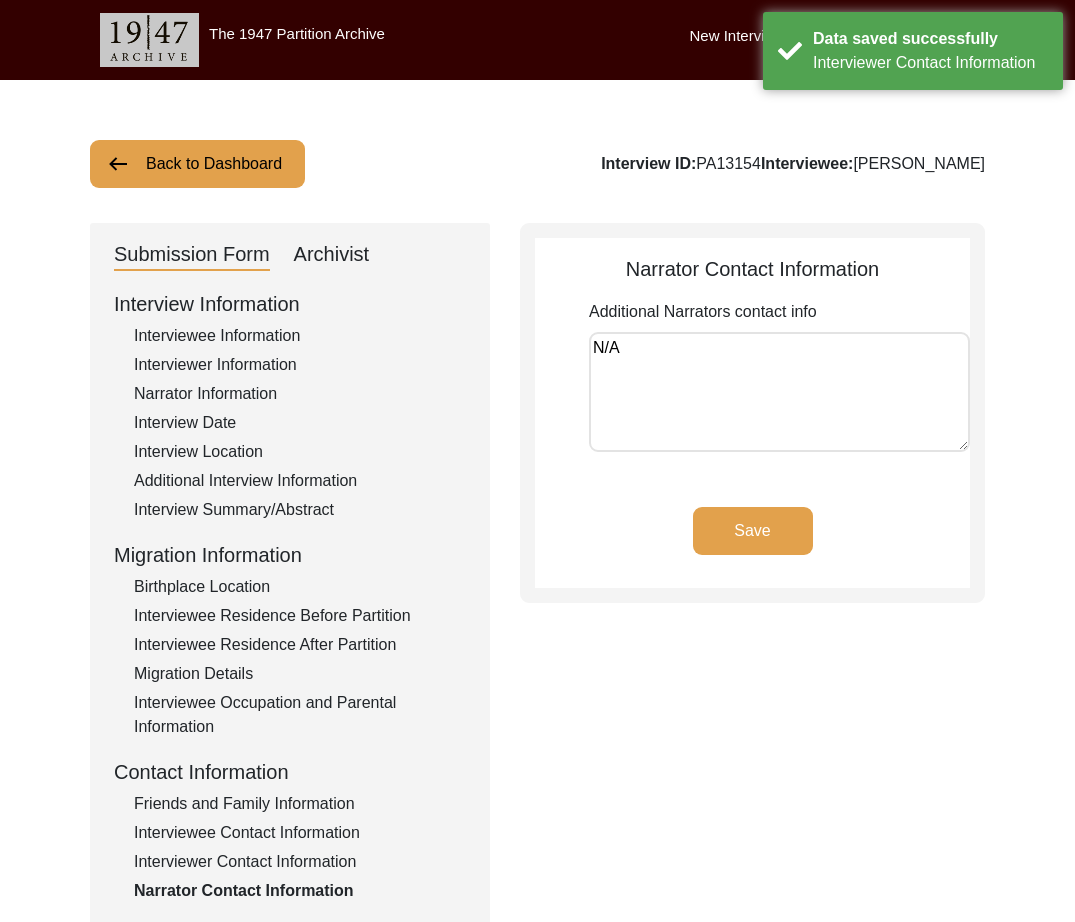 drag, startPoint x: 683, startPoint y: 342, endPoint x: 422, endPoint y: 340, distance: 261.00766 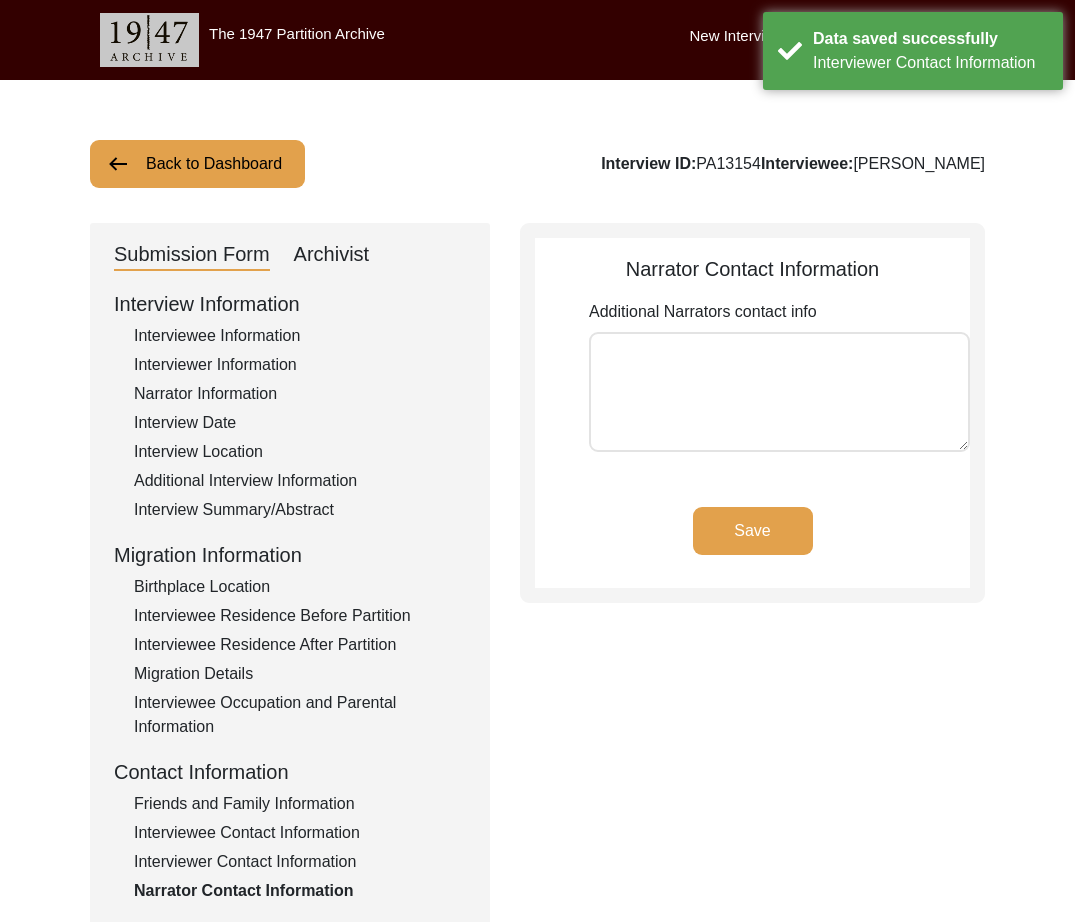 click on "Save" 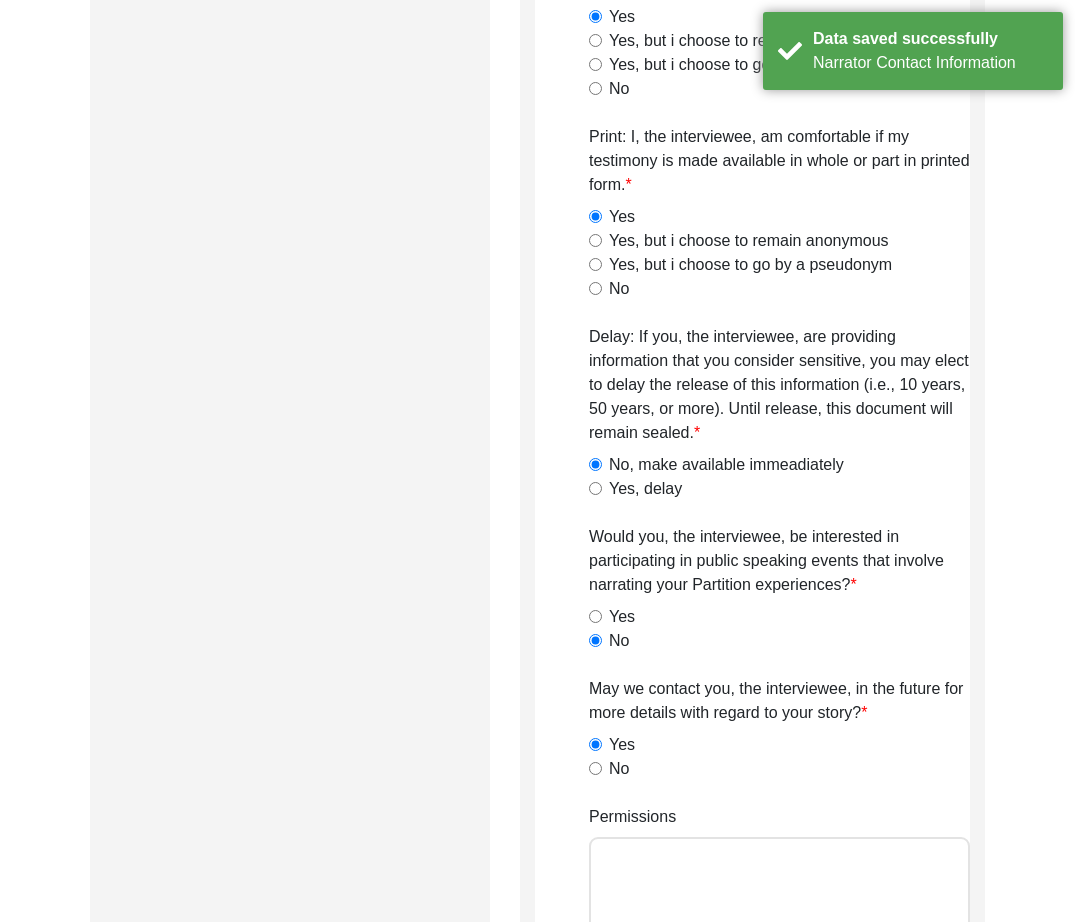scroll, scrollTop: 1347, scrollLeft: 0, axis: vertical 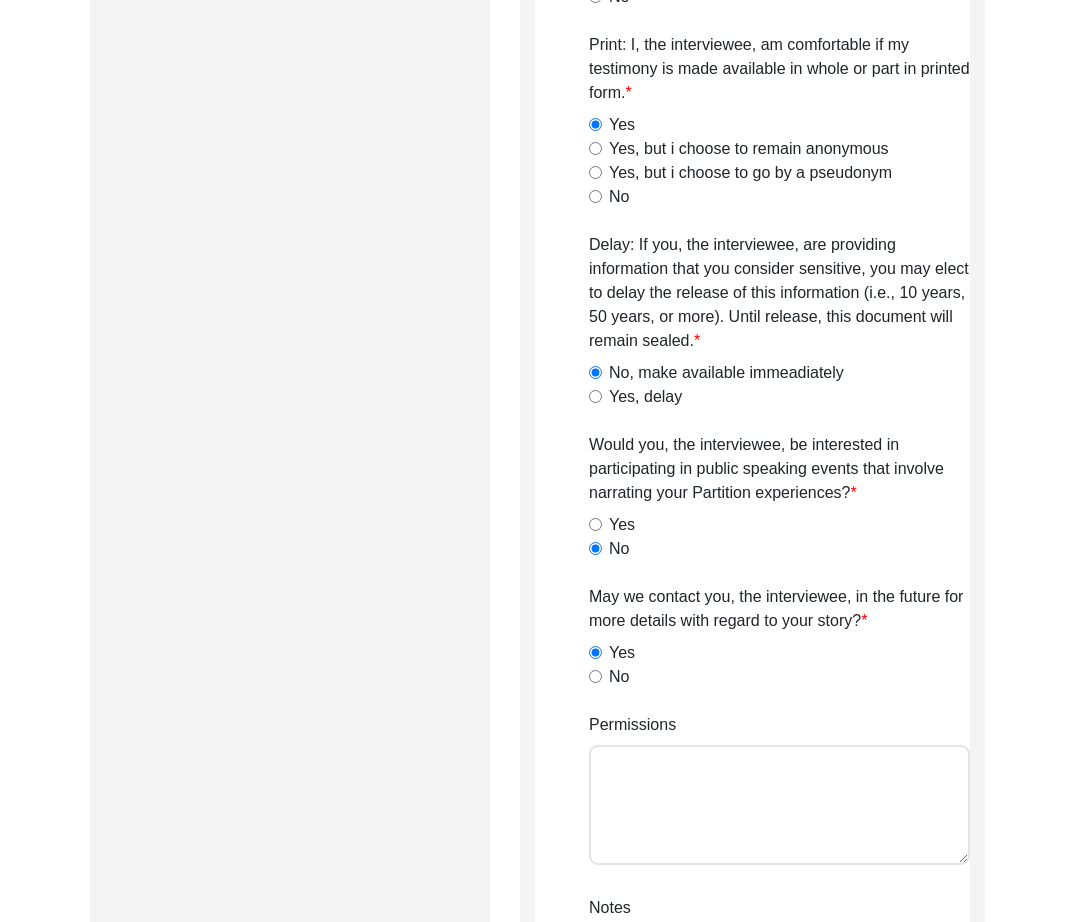 click on "Permissions" at bounding box center [779, 805] 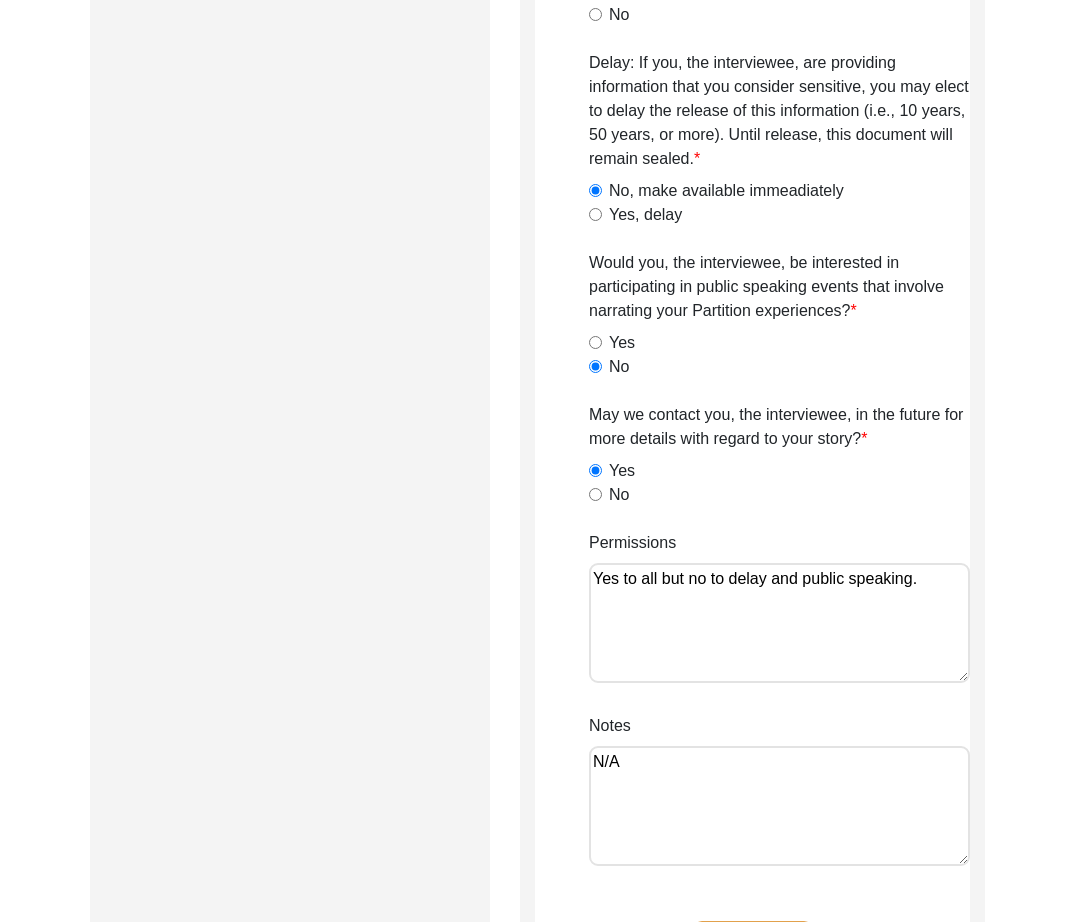 scroll, scrollTop: 1587, scrollLeft: 0, axis: vertical 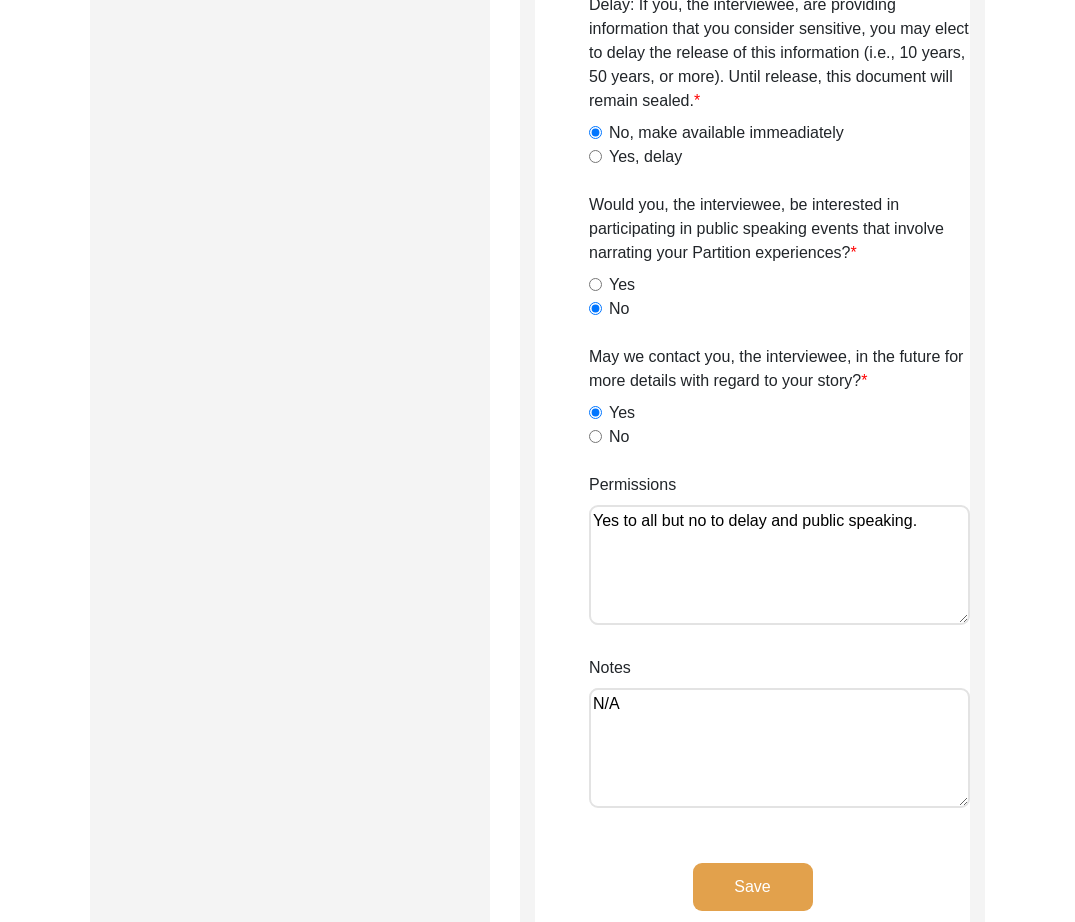 drag, startPoint x: 712, startPoint y: 699, endPoint x: 560, endPoint y: 697, distance: 152.01315 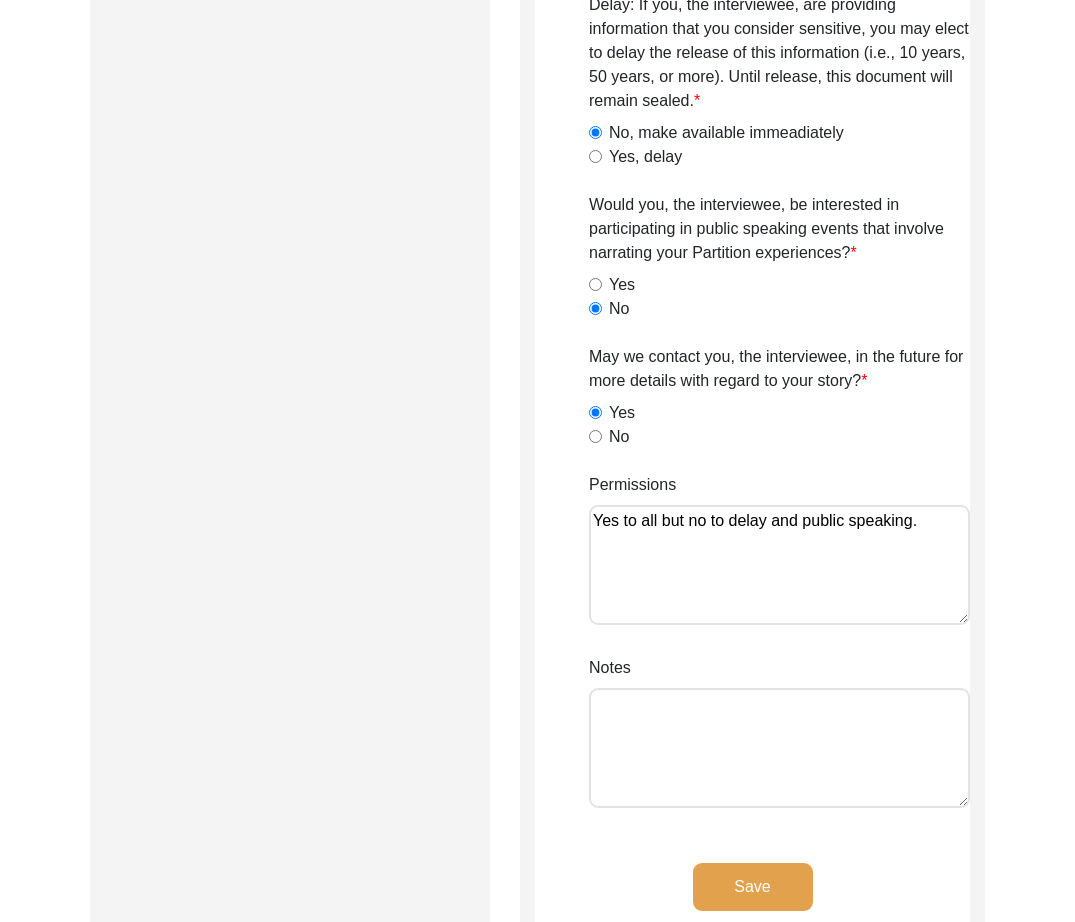 paste on "Lilly Q on [DATE]." 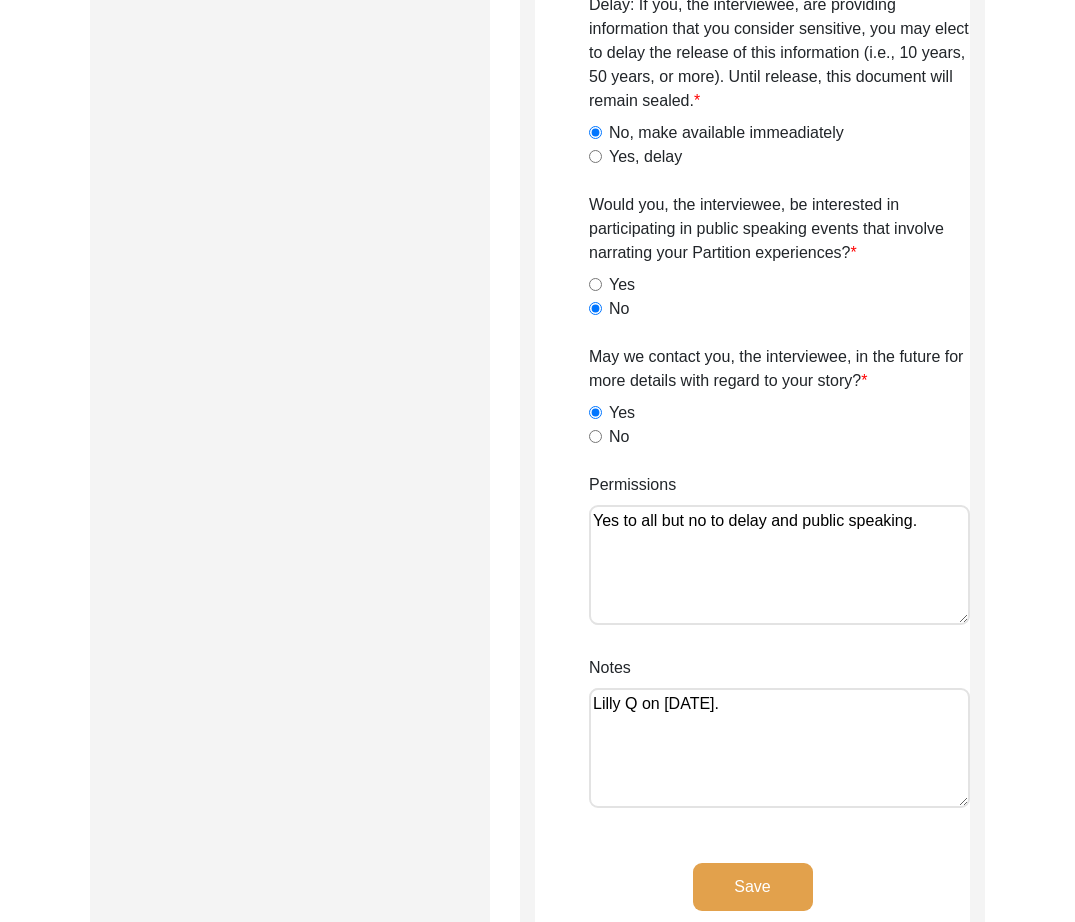click on "Lilly Q on [DATE]." at bounding box center [779, 748] 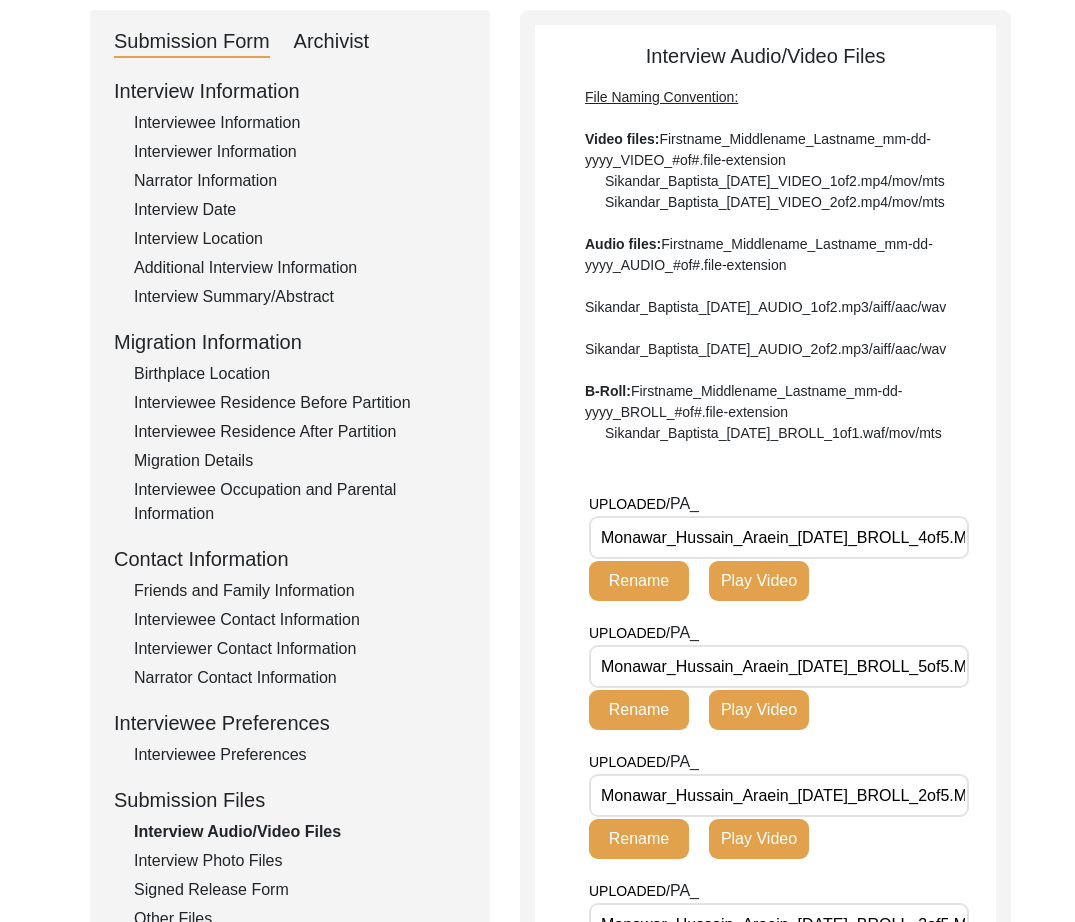 scroll, scrollTop: 221, scrollLeft: 0, axis: vertical 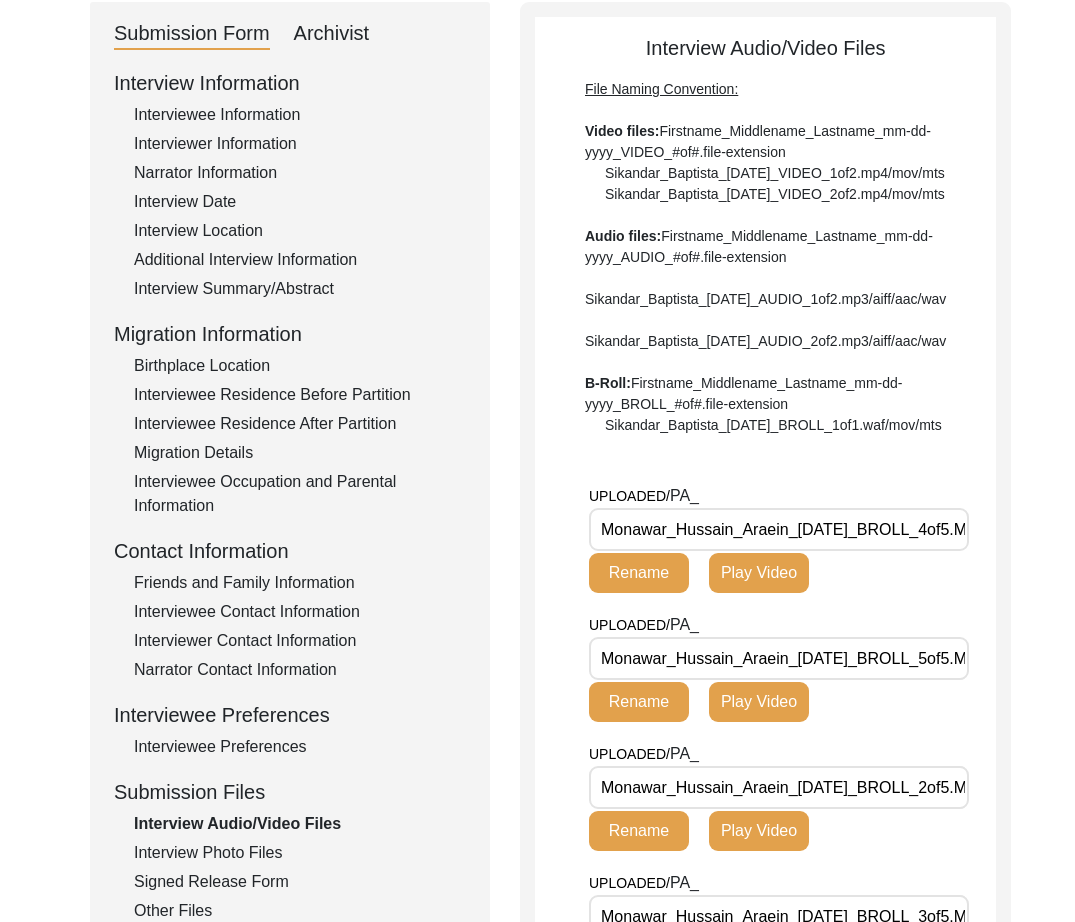 drag, startPoint x: 786, startPoint y: 595, endPoint x: 787, endPoint y: 610, distance: 15.033297 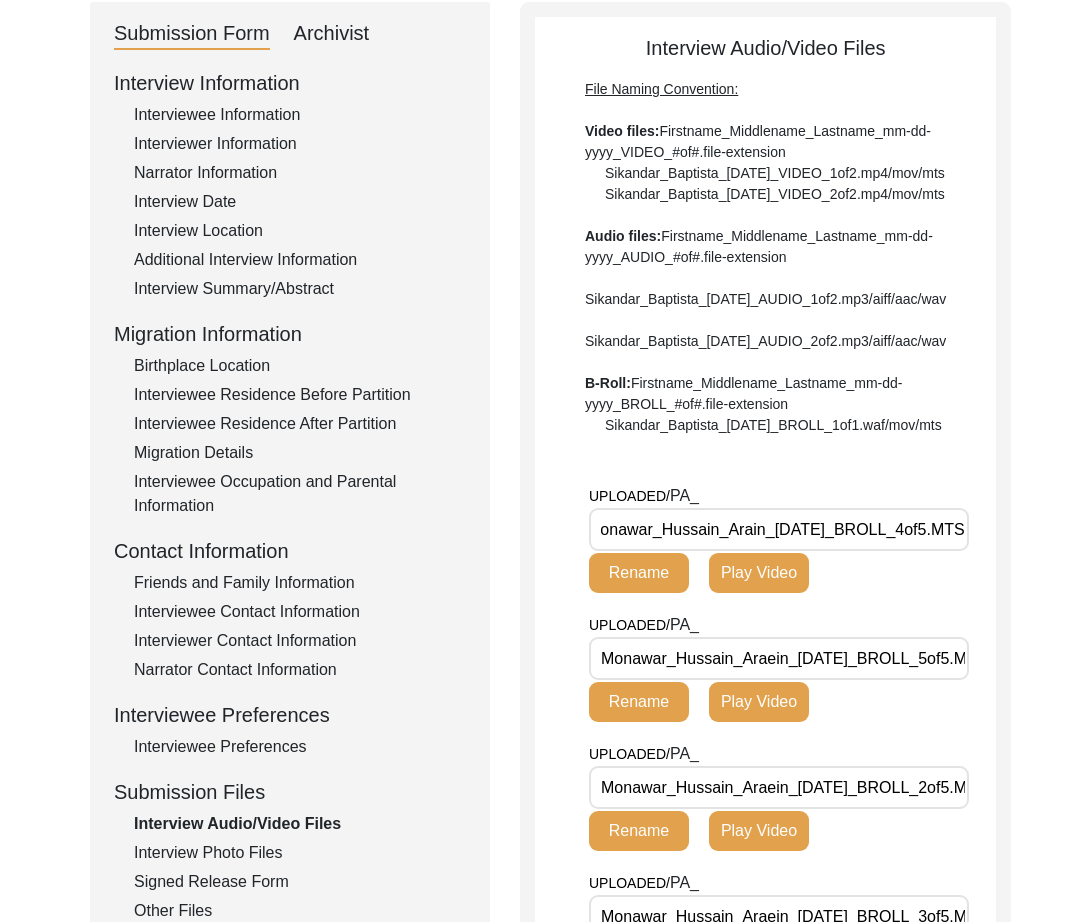 scroll, scrollTop: 0, scrollLeft: 0, axis: both 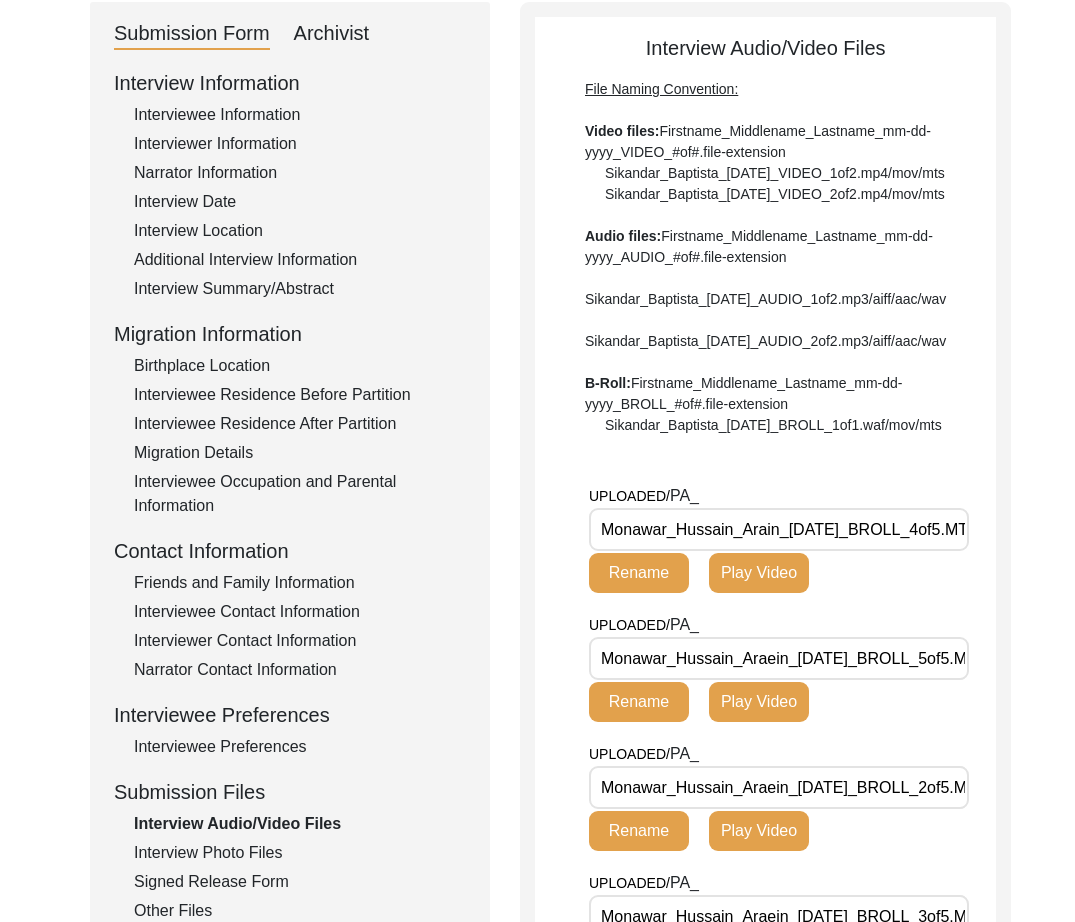 click on "Rename" 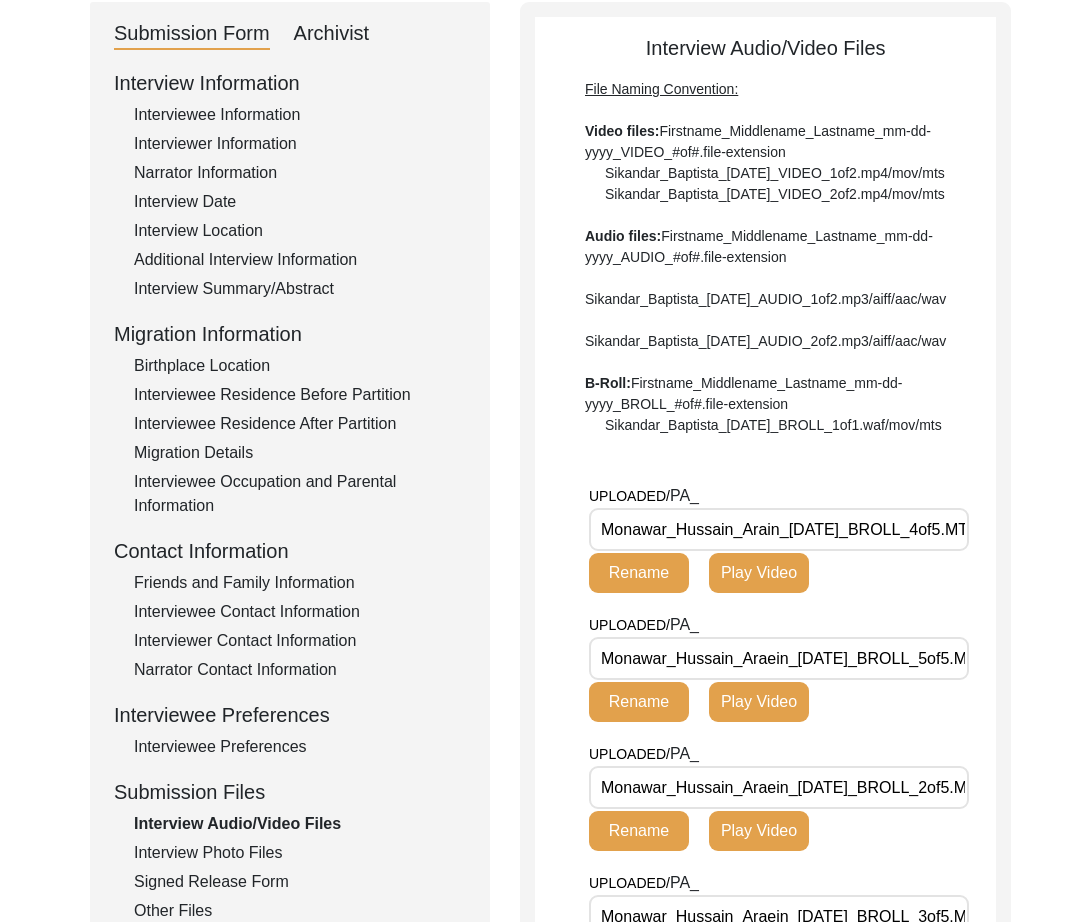 drag, startPoint x: 604, startPoint y: 724, endPoint x: 878, endPoint y: 728, distance: 274.0292 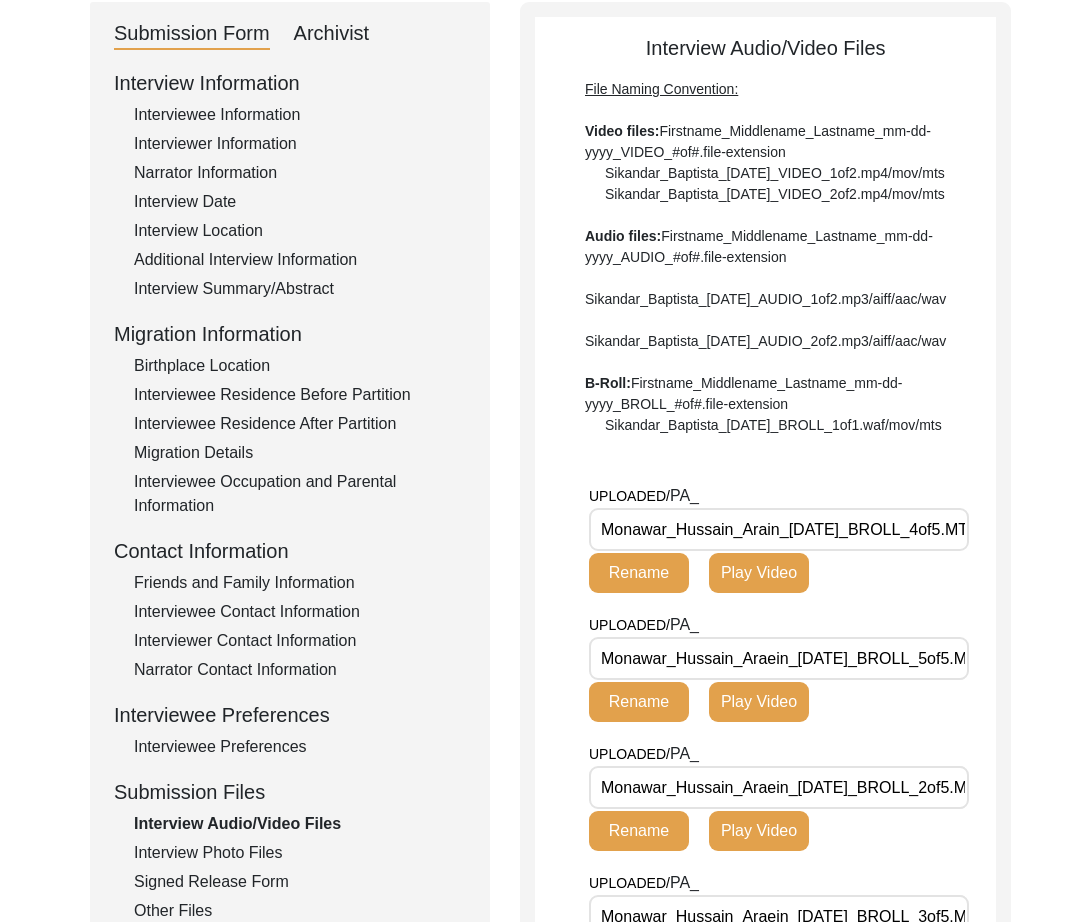 click on "Monawar_Hussain_Araein_[DATE]_BROLL_5of5.MTS" at bounding box center (779, 658) 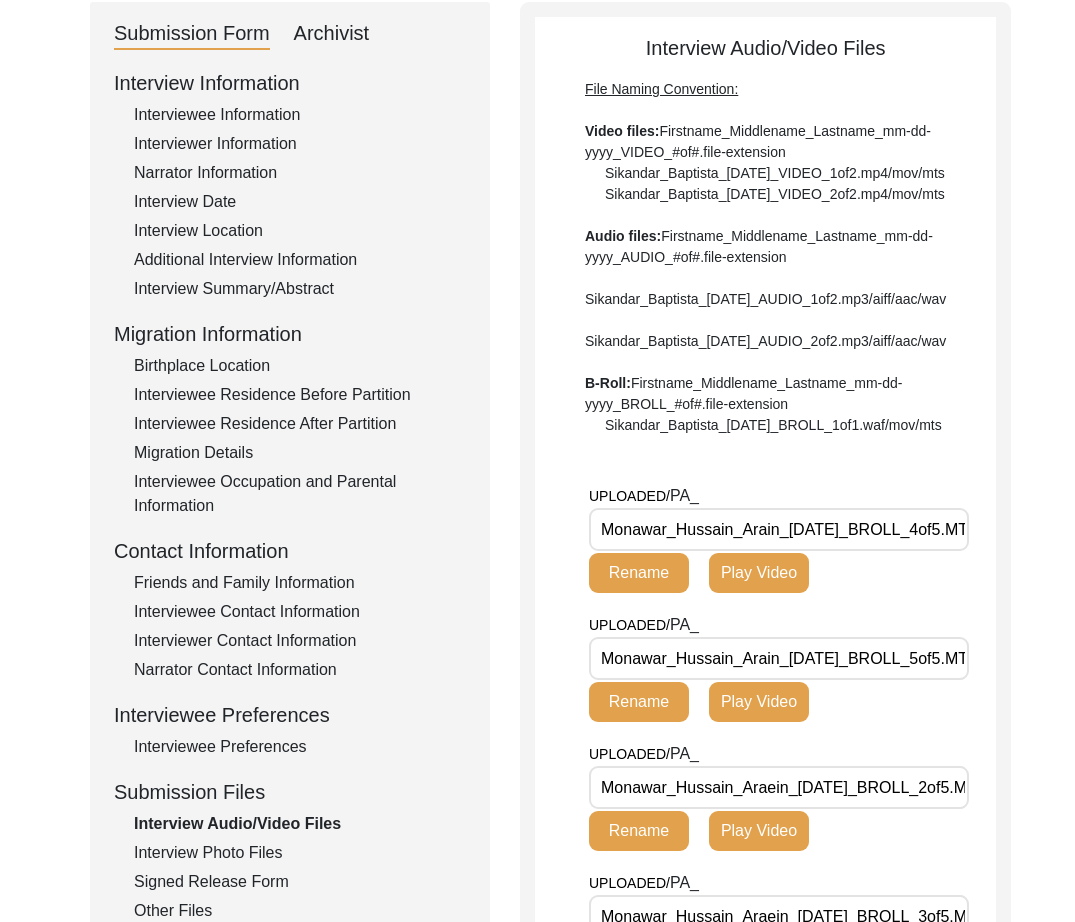 click on "Rename" 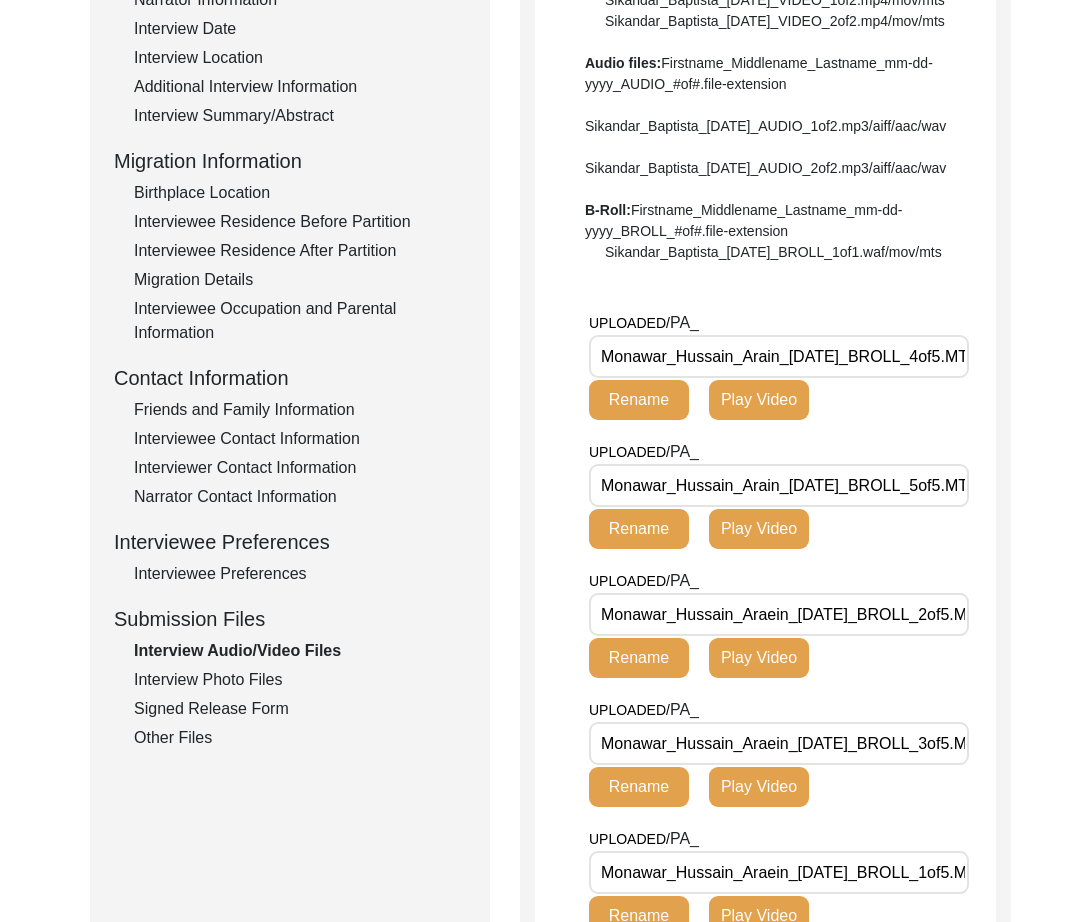 scroll, scrollTop: 402, scrollLeft: 0, axis: vertical 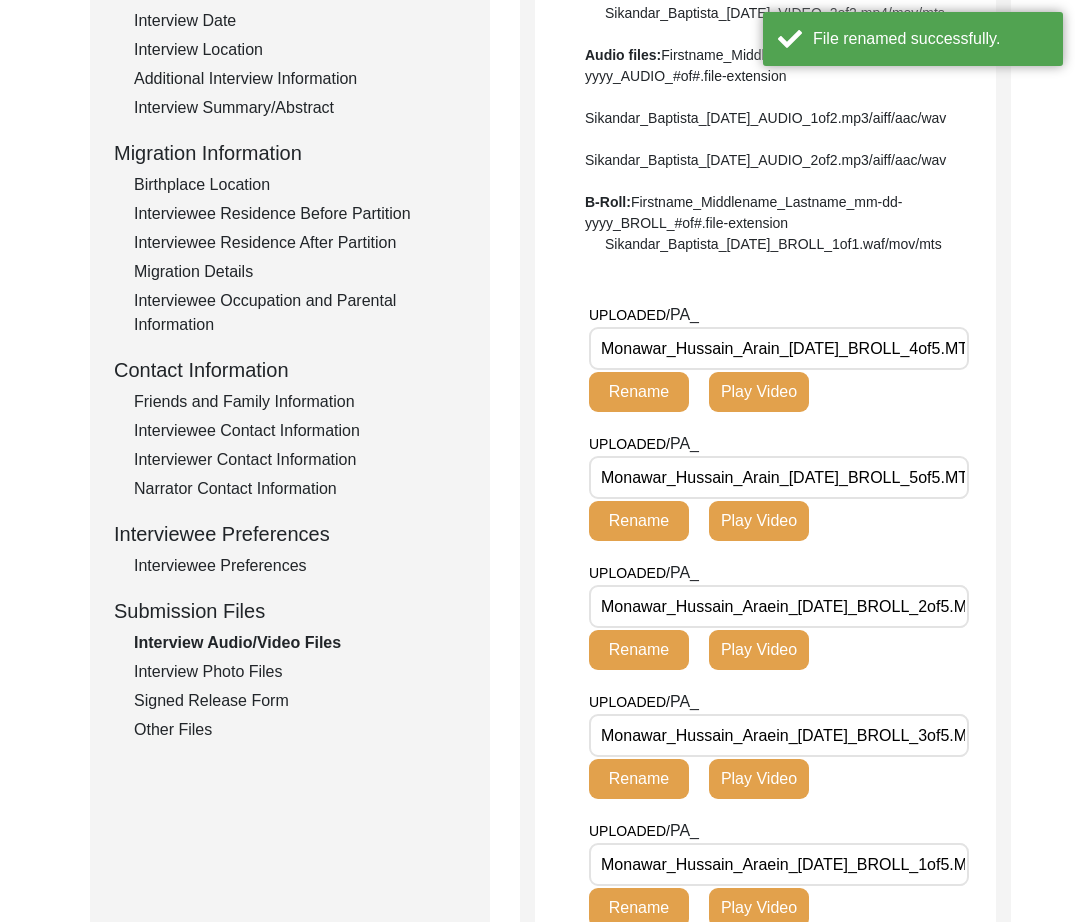 click on "Monawar_Hussain_Araein_[DATE]_BROLL_2of5.MTS" at bounding box center [779, 606] 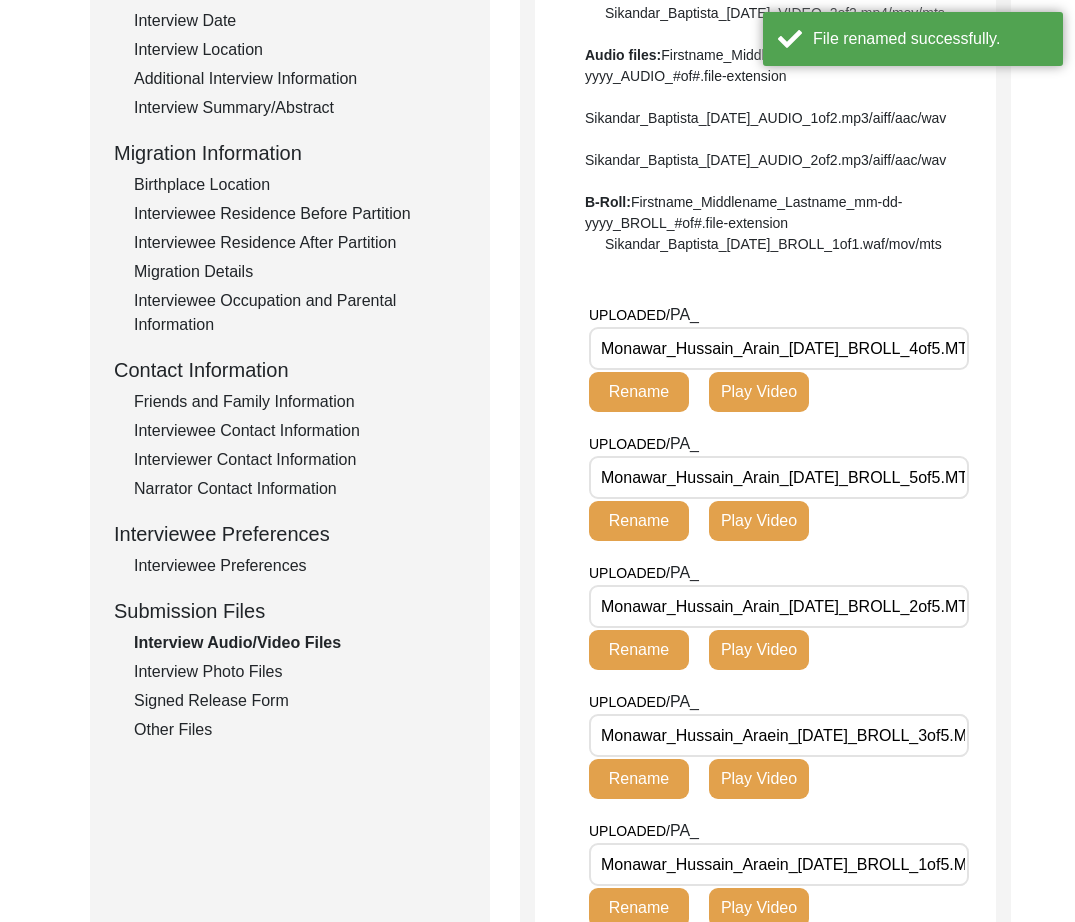 click on "Rename" 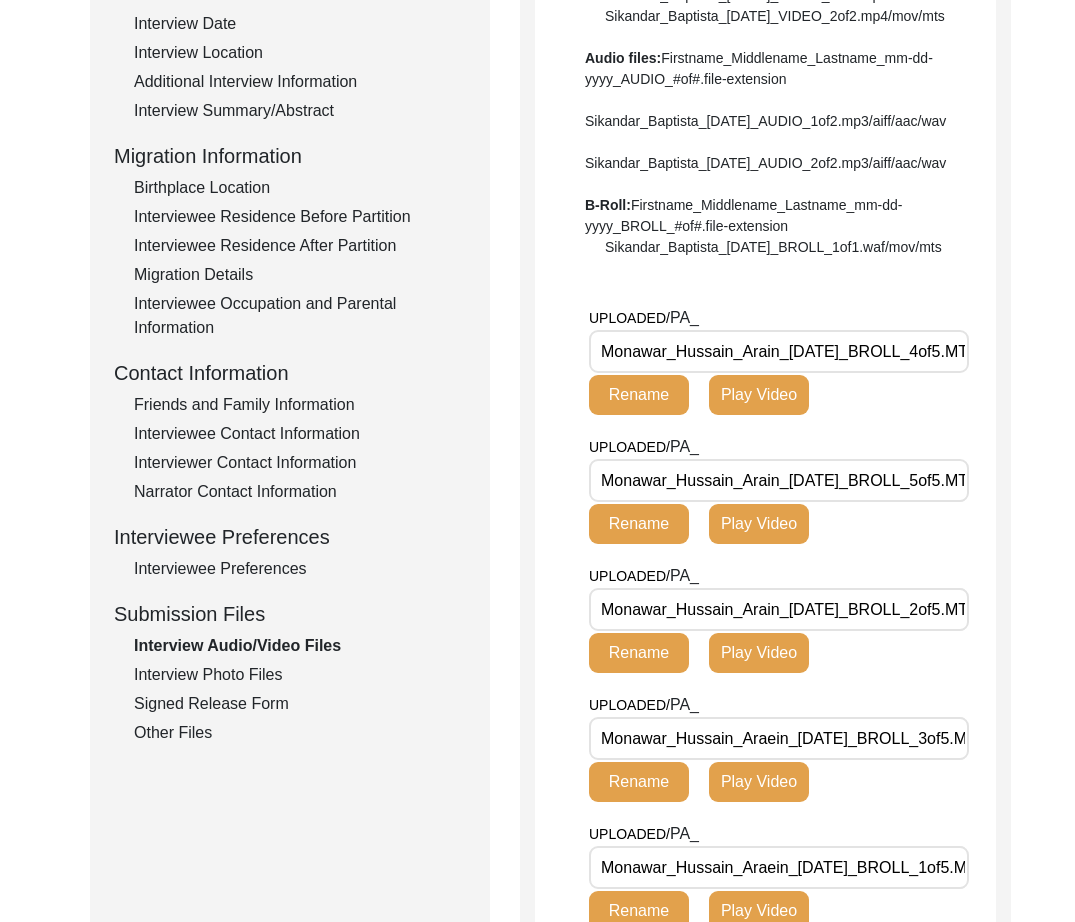 scroll, scrollTop: 0, scrollLeft: 45, axis: horizontal 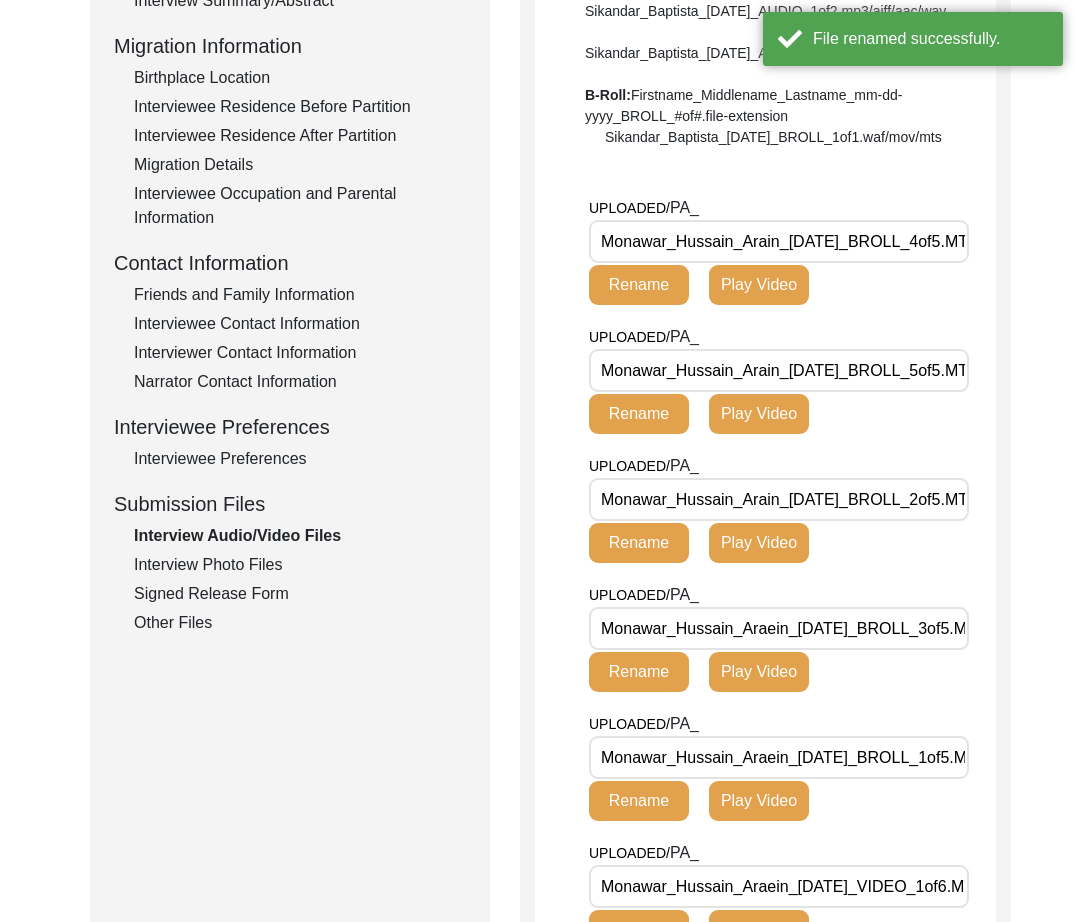 click on "Monawar_Hussain_Araein_[DATE]_BROLL_3of5.MTS" at bounding box center [779, 628] 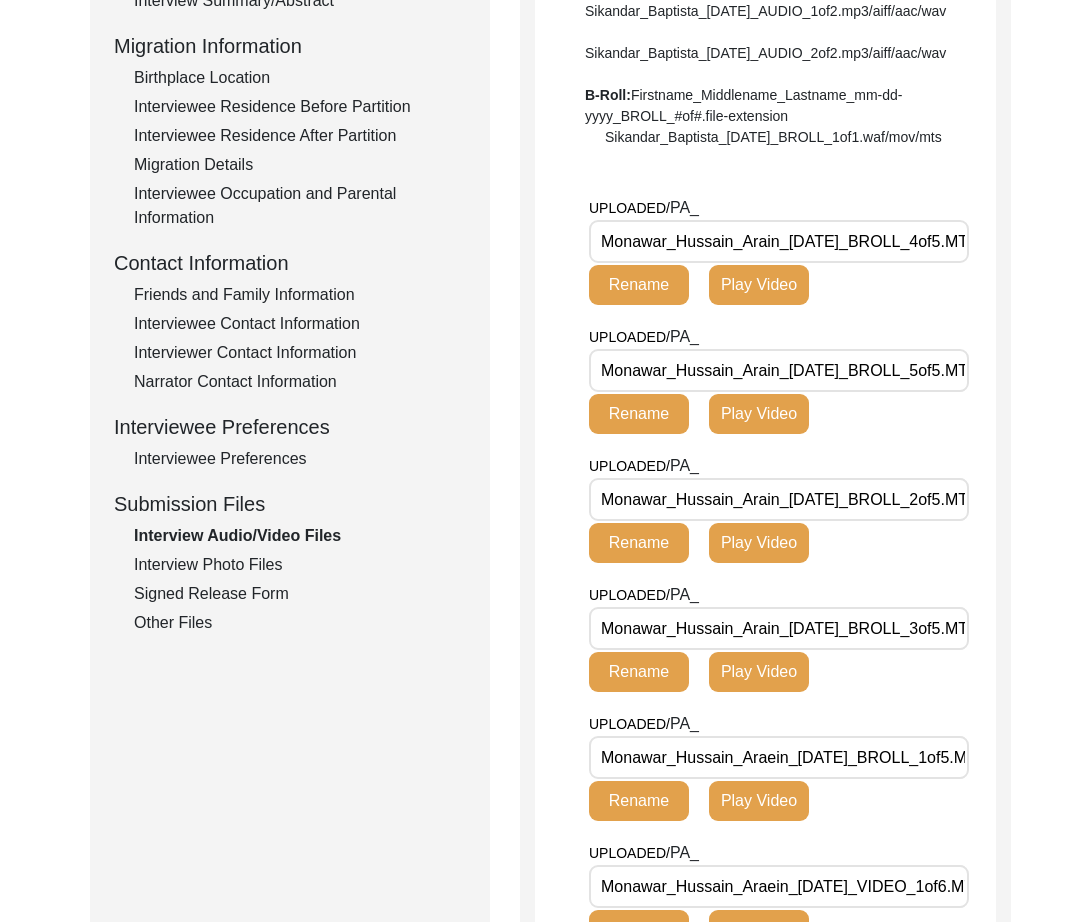 click on "Rename" 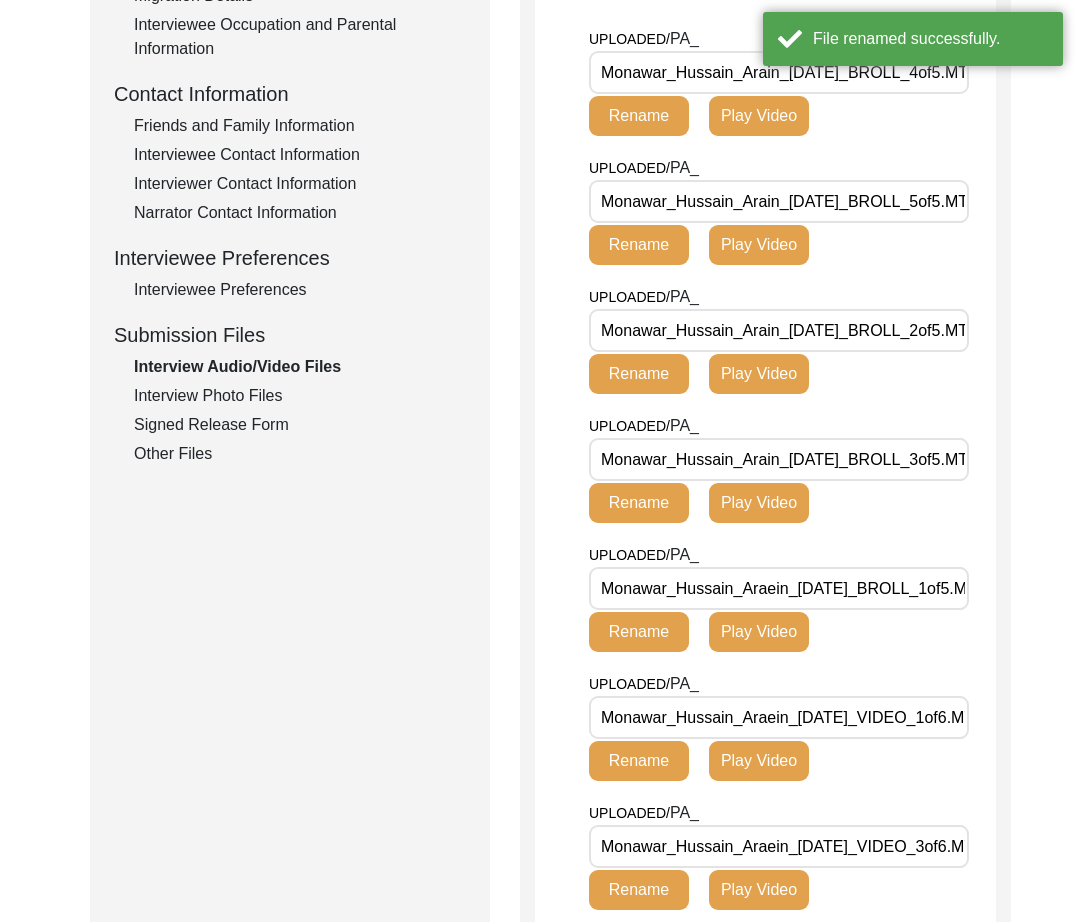 scroll, scrollTop: 683, scrollLeft: 0, axis: vertical 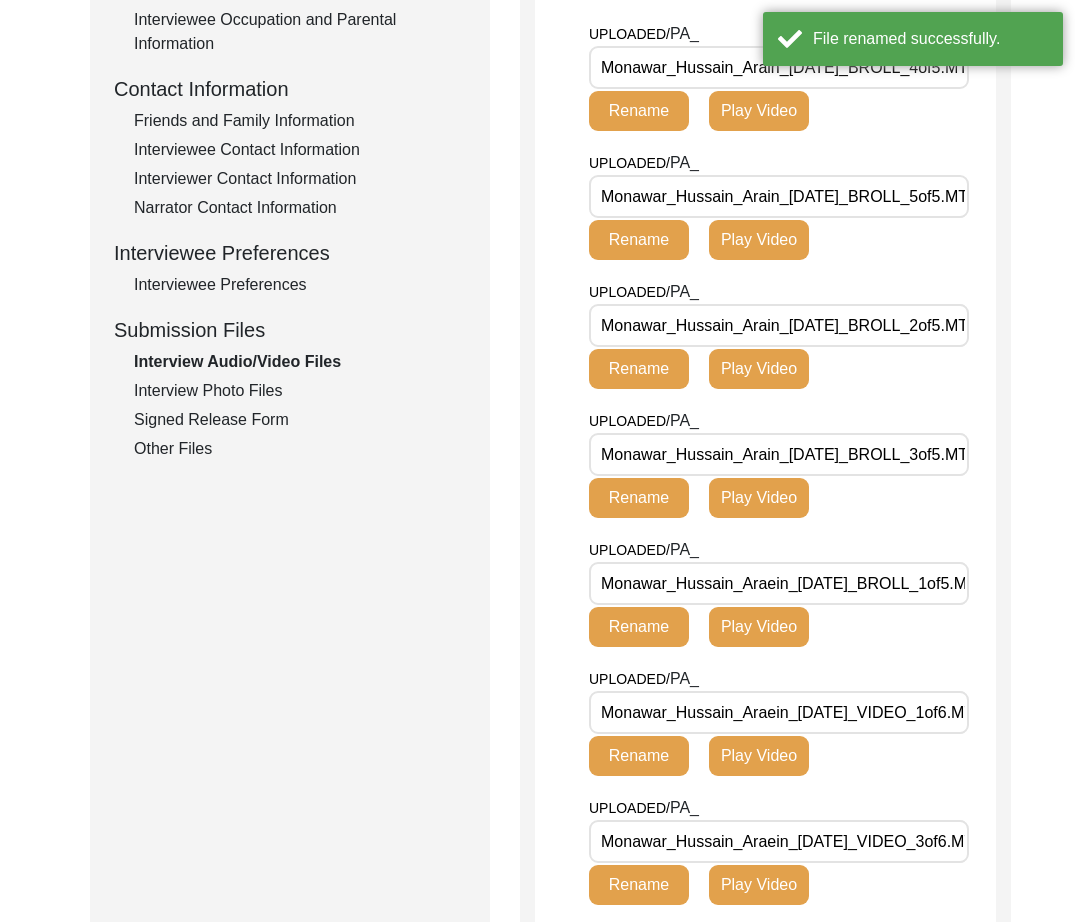 click on "Monawar_Hussain_Araein_[DATE]_BROLL_1of5.MTS" at bounding box center [779, 583] 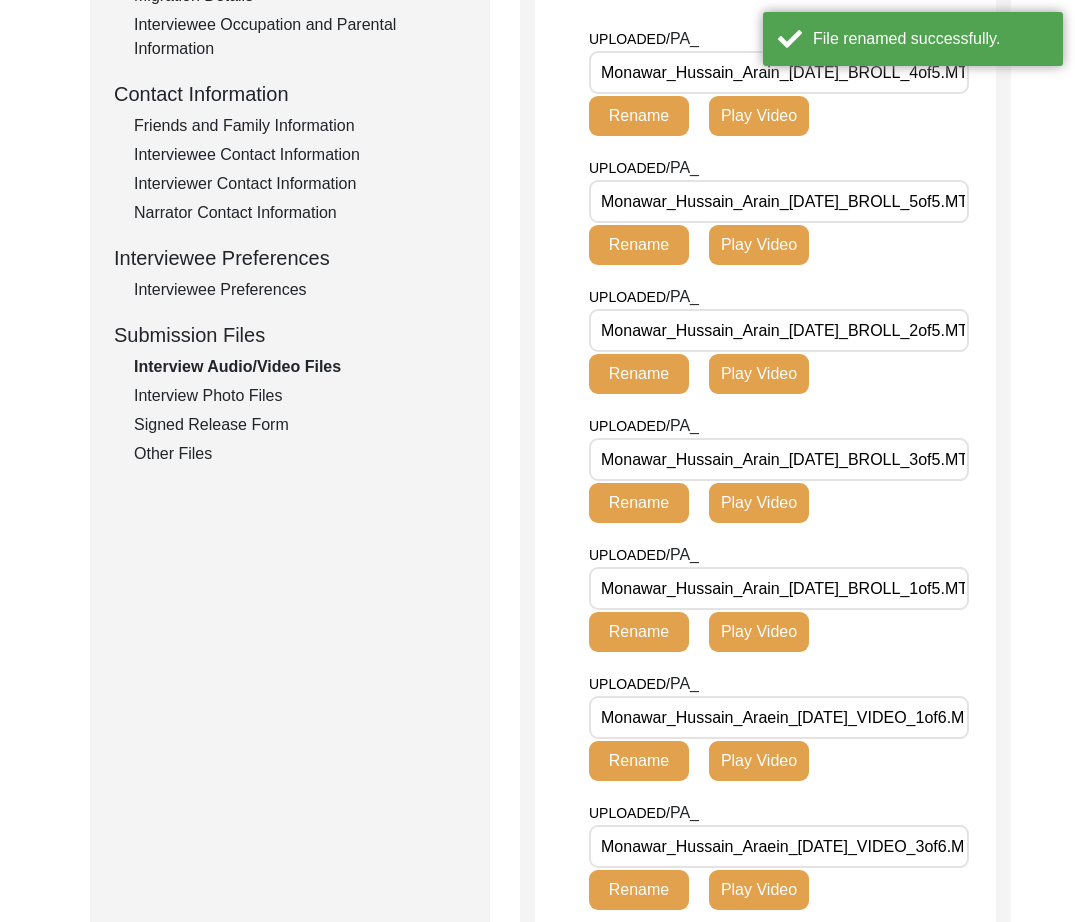 click on "Rename" 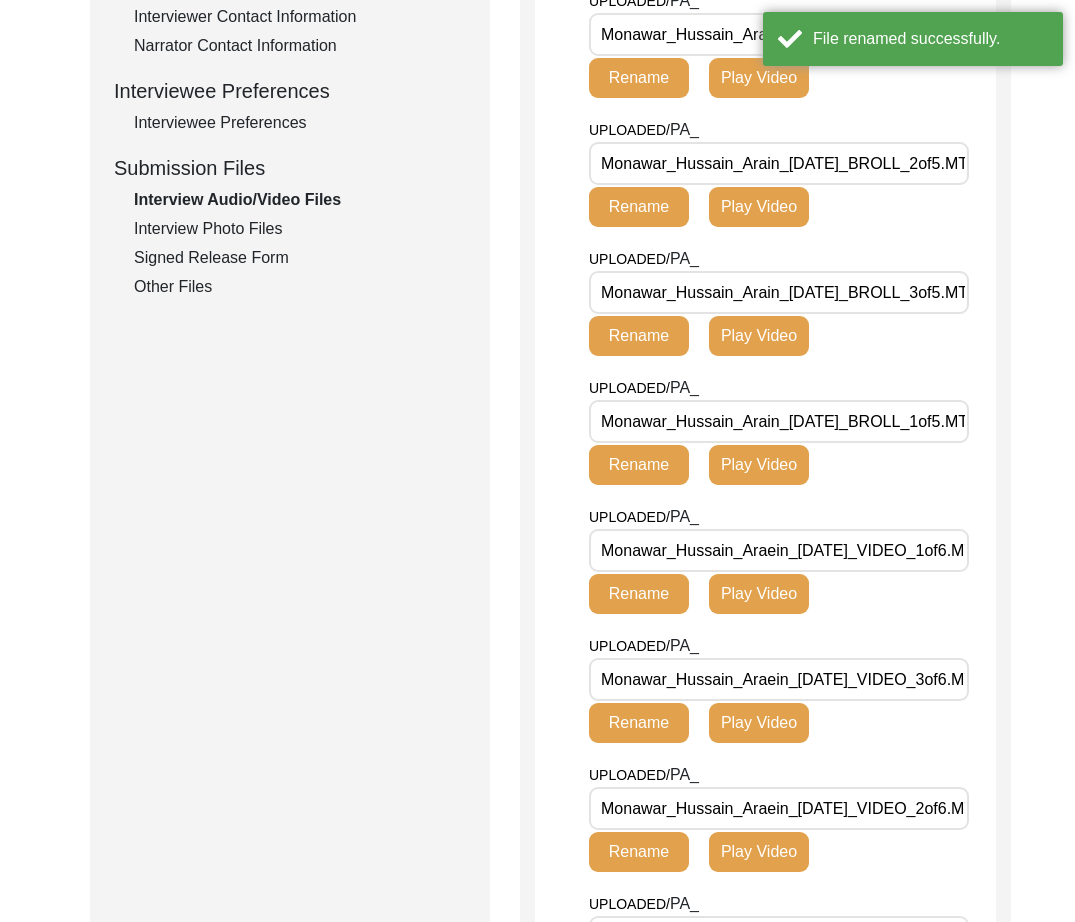scroll, scrollTop: 867, scrollLeft: 0, axis: vertical 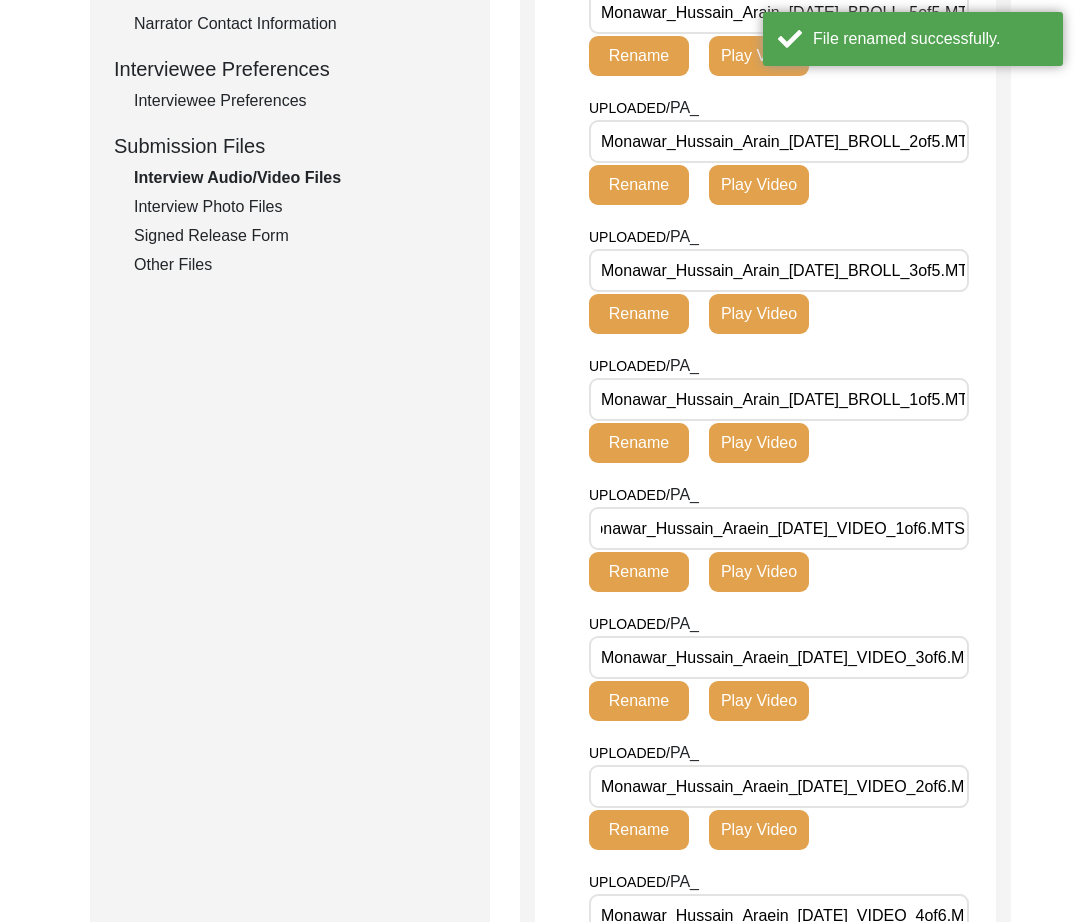 click on "Monawar_Hussain_Araein_[DATE]_VIDEO_1of6.MTS" at bounding box center [779, 528] 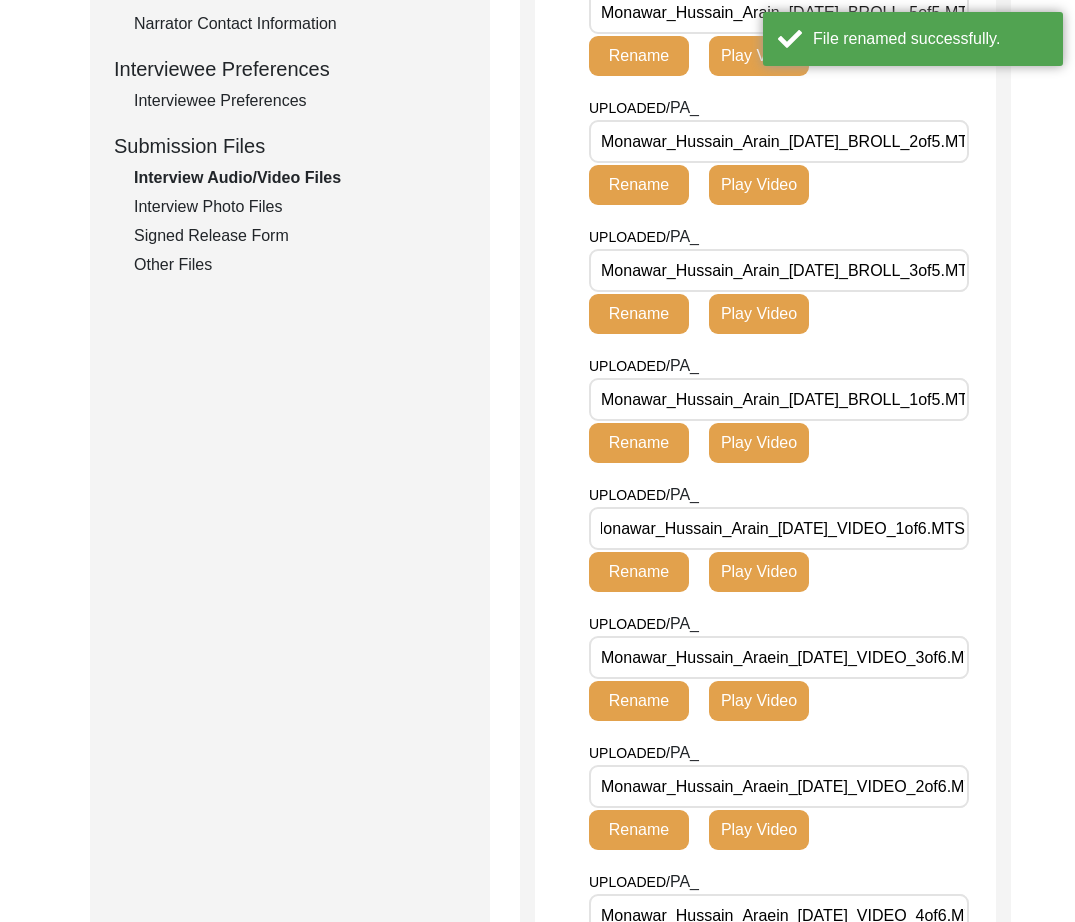 scroll, scrollTop: 0, scrollLeft: 42, axis: horizontal 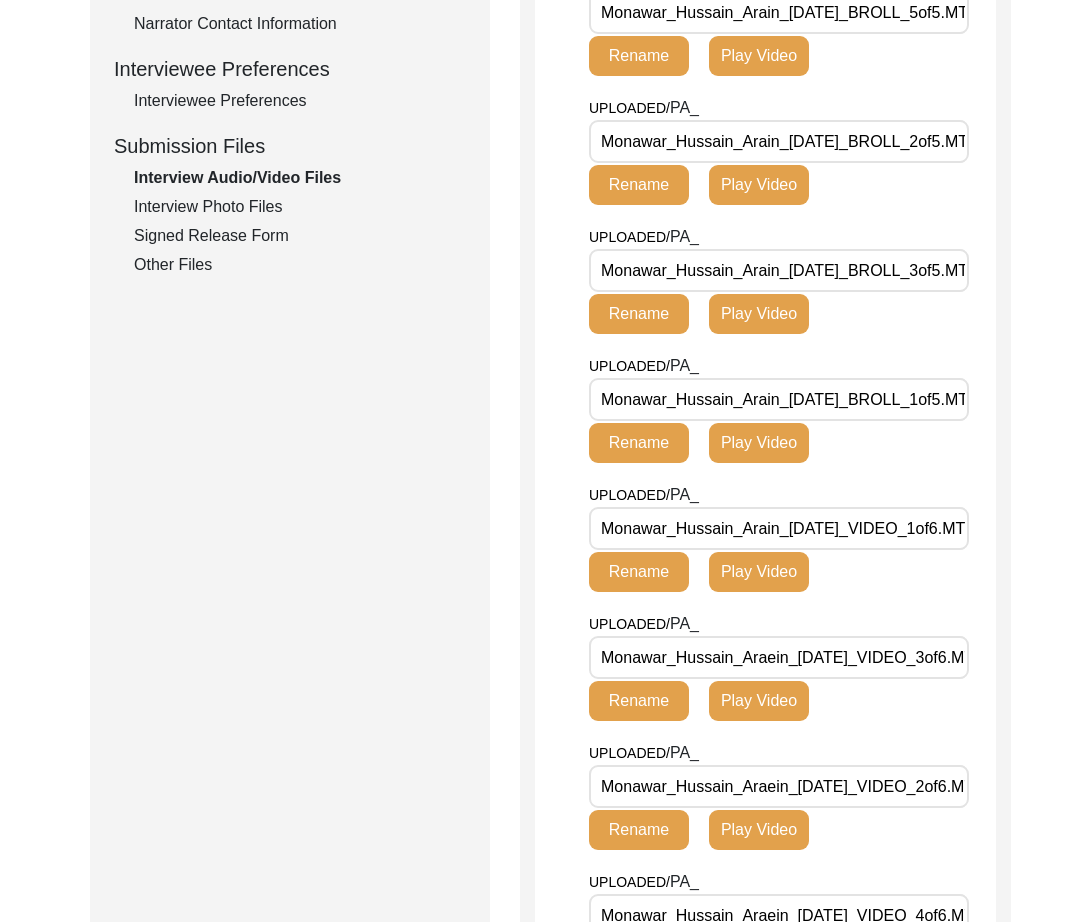 click on "Rename" 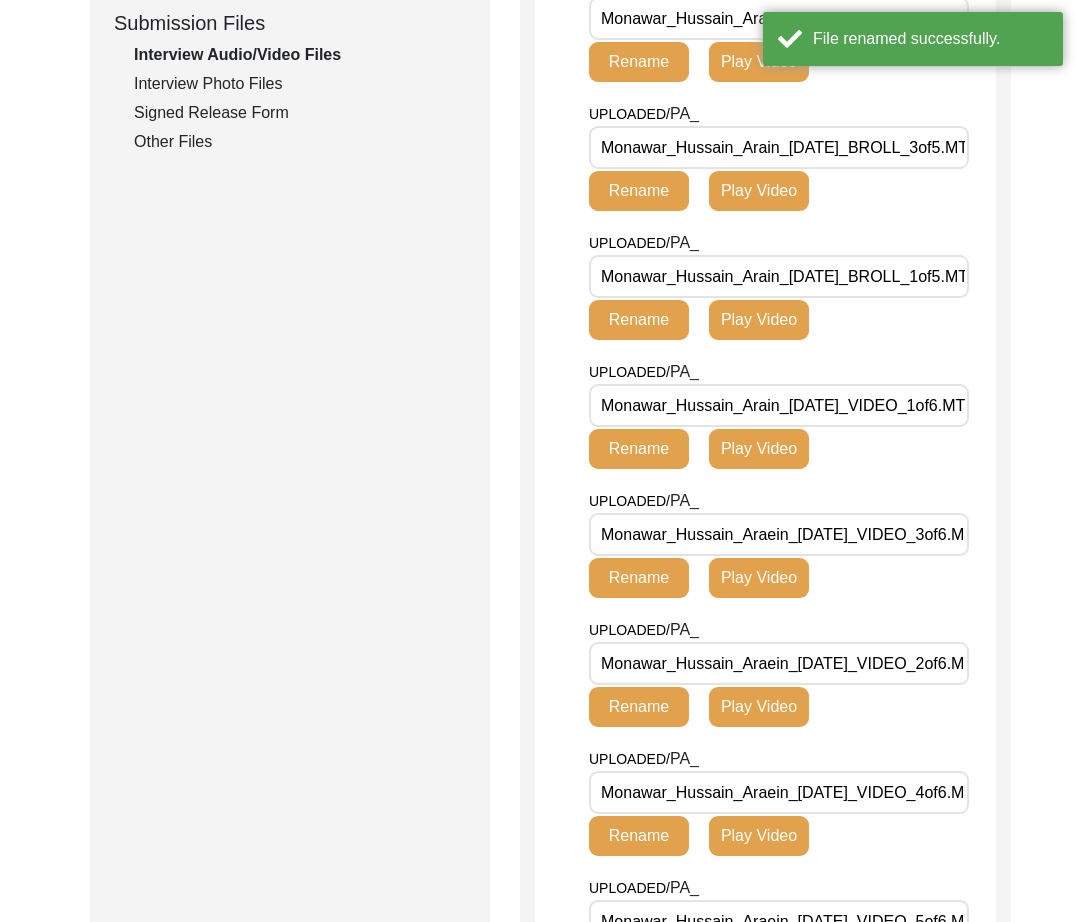 scroll, scrollTop: 994, scrollLeft: 0, axis: vertical 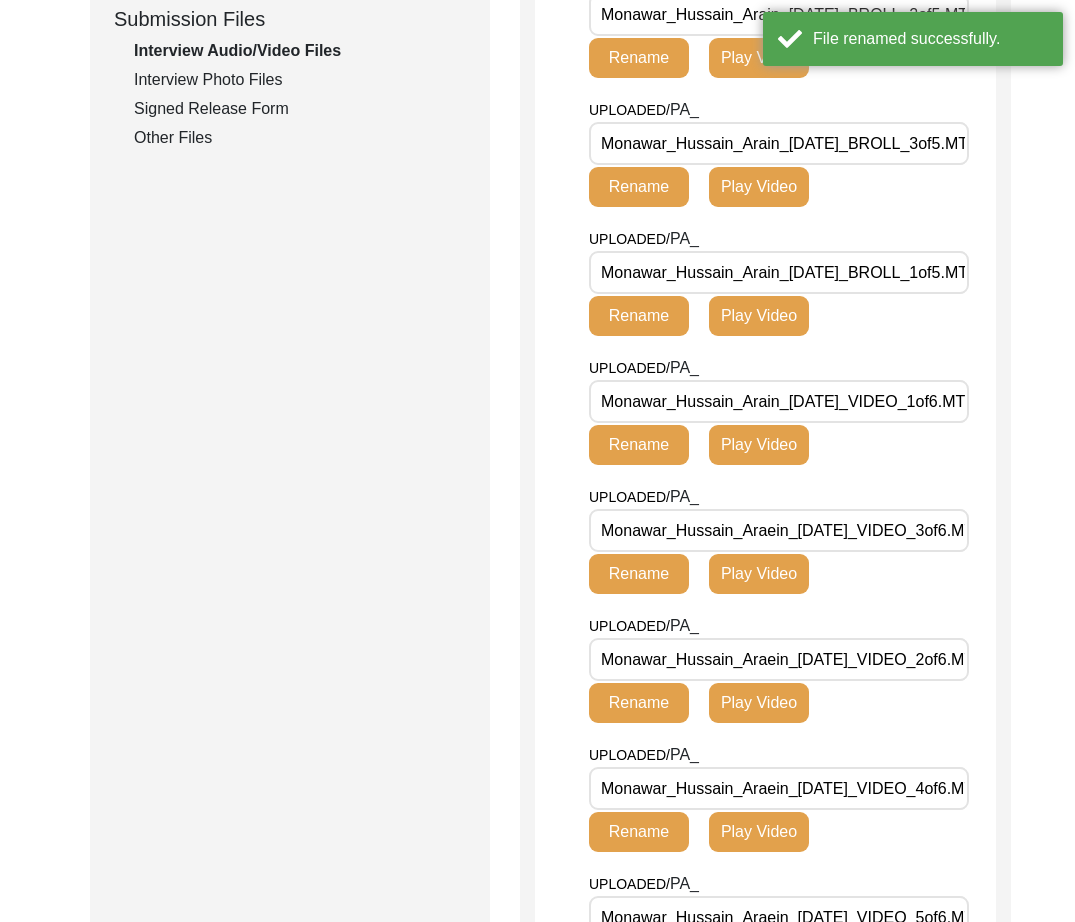 click on "Monawar_Hussain_Araein_[DATE]_VIDEO_3of6.MTS" at bounding box center (779, 530) 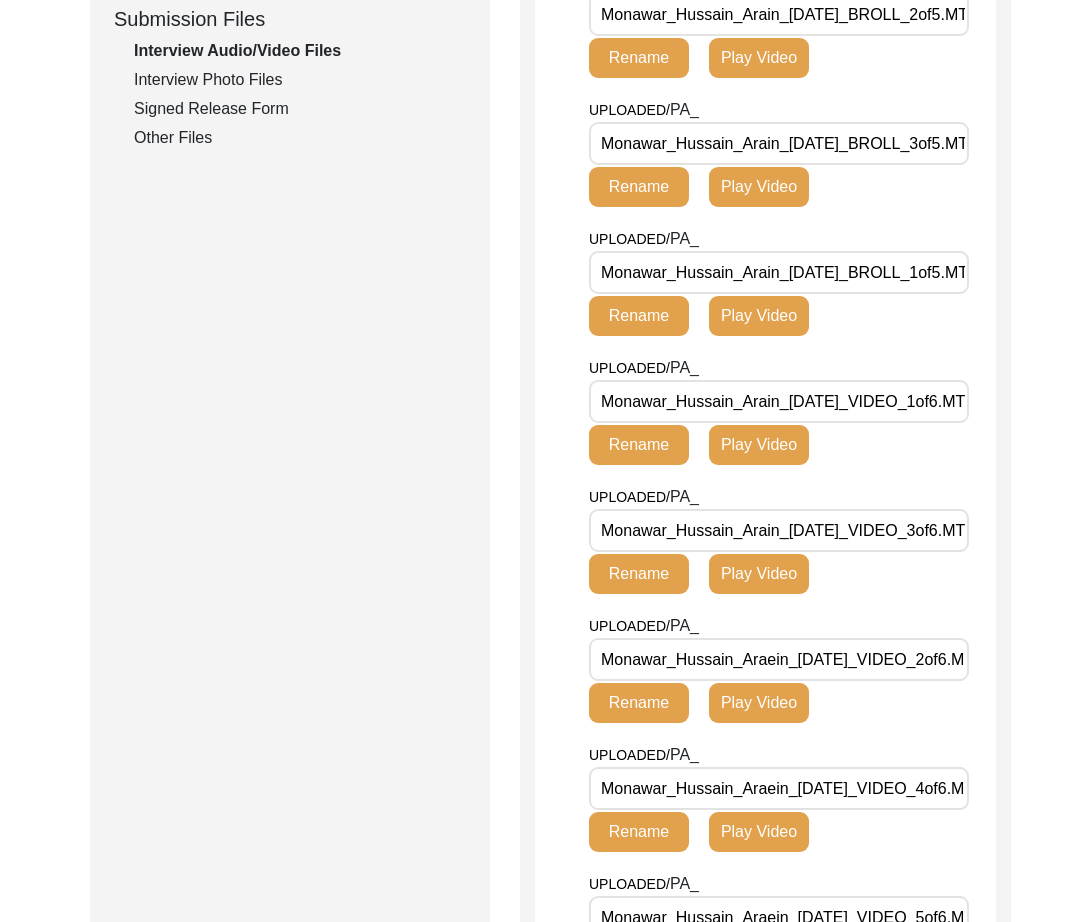 click on "Rename" 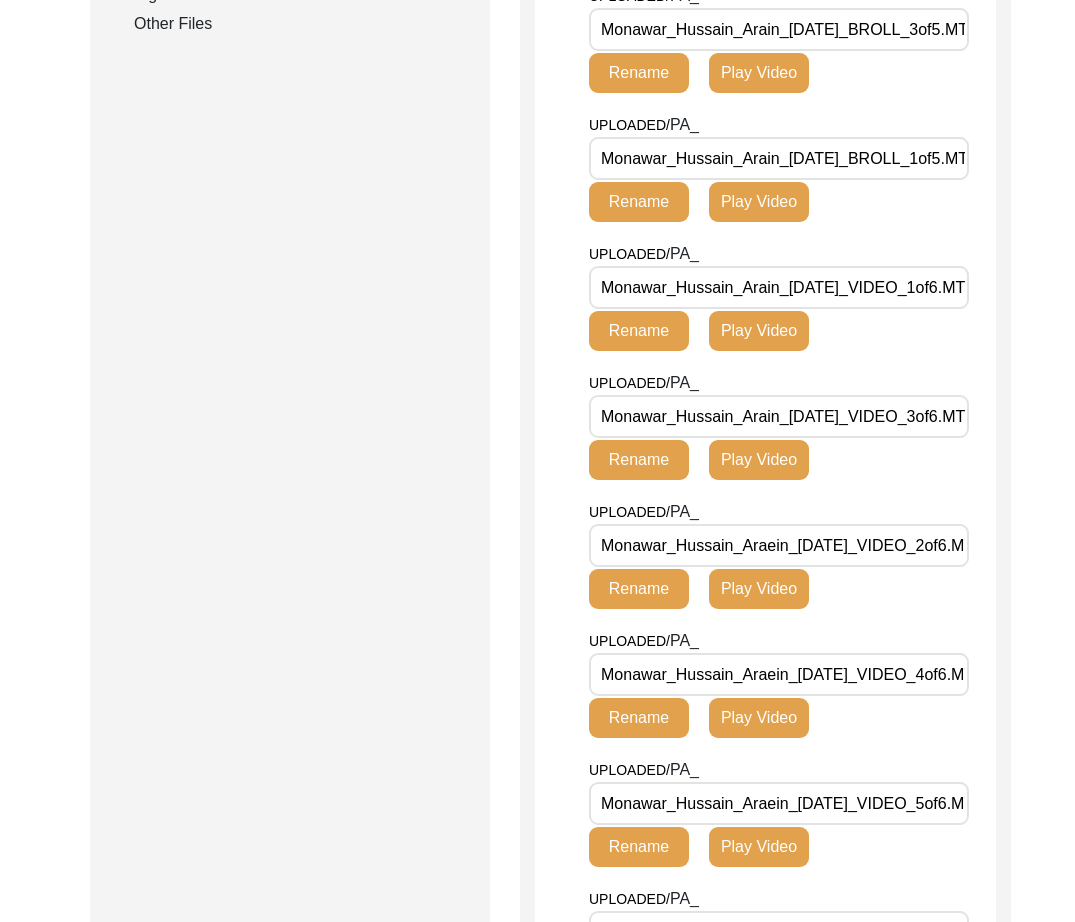 scroll, scrollTop: 1120, scrollLeft: 0, axis: vertical 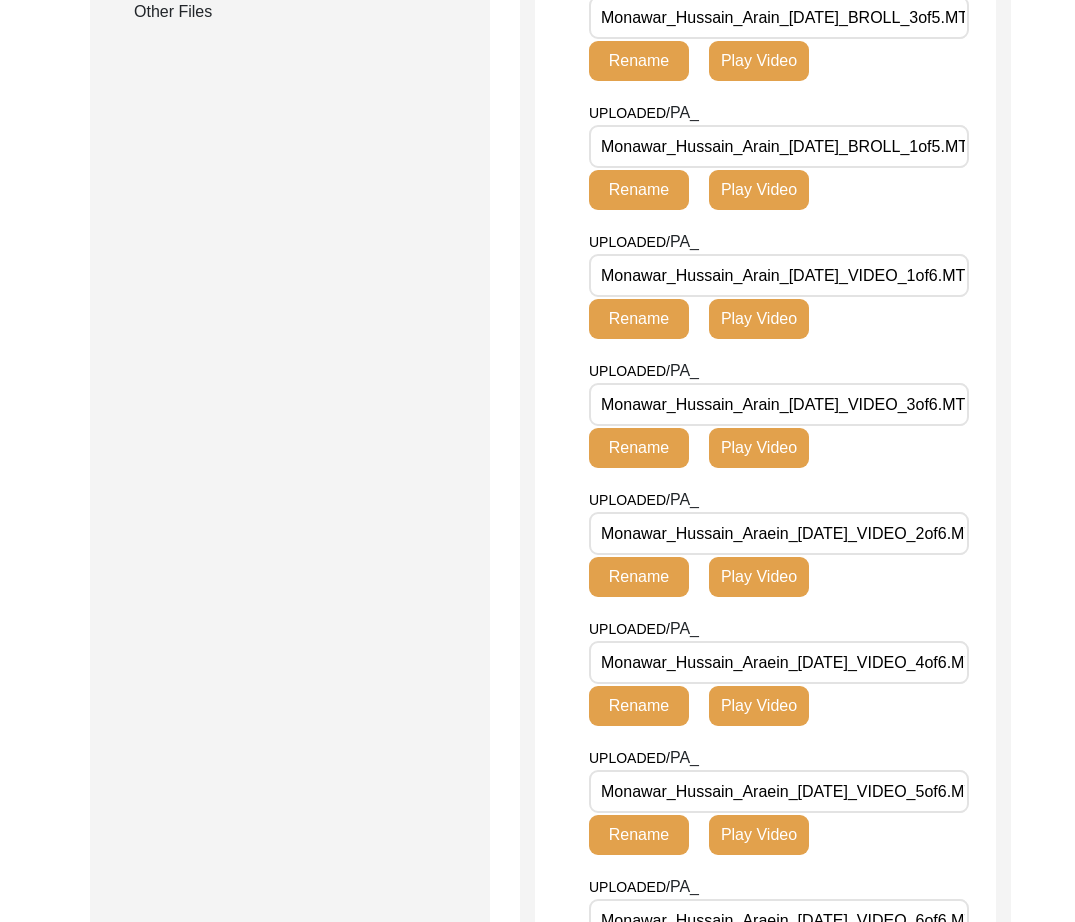 click on "Monawar_Hussain_Araein_[DATE]_VIDEO_2of6.MTS" at bounding box center (779, 533) 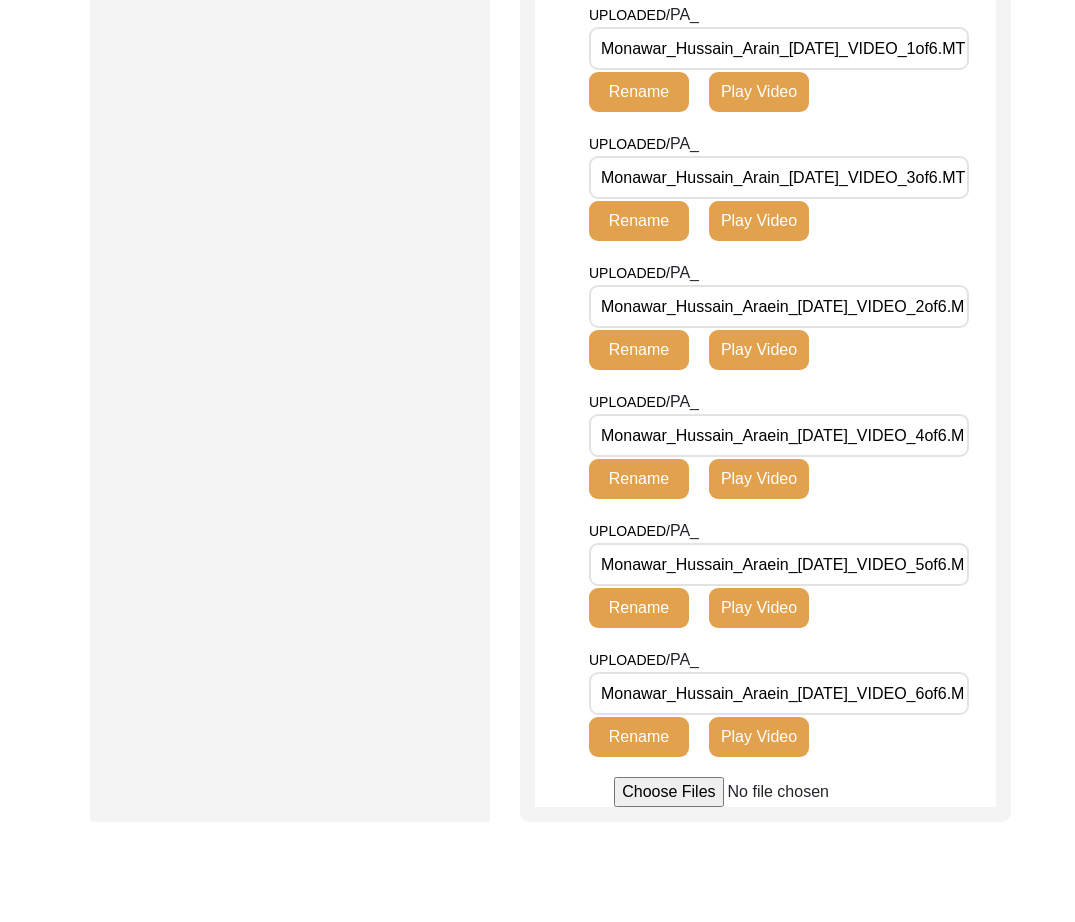 scroll, scrollTop: 1325, scrollLeft: 0, axis: vertical 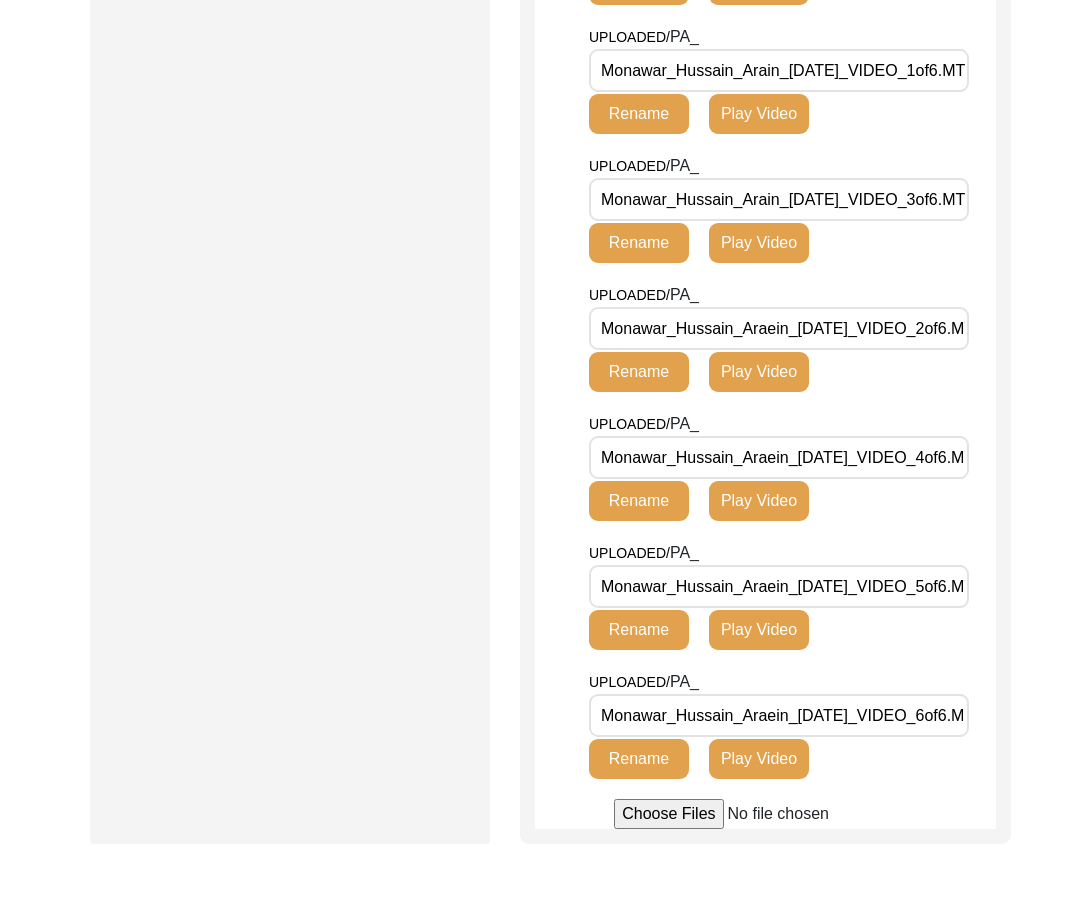 drag, startPoint x: 775, startPoint y: 393, endPoint x: 802, endPoint y: 445, distance: 58.59181 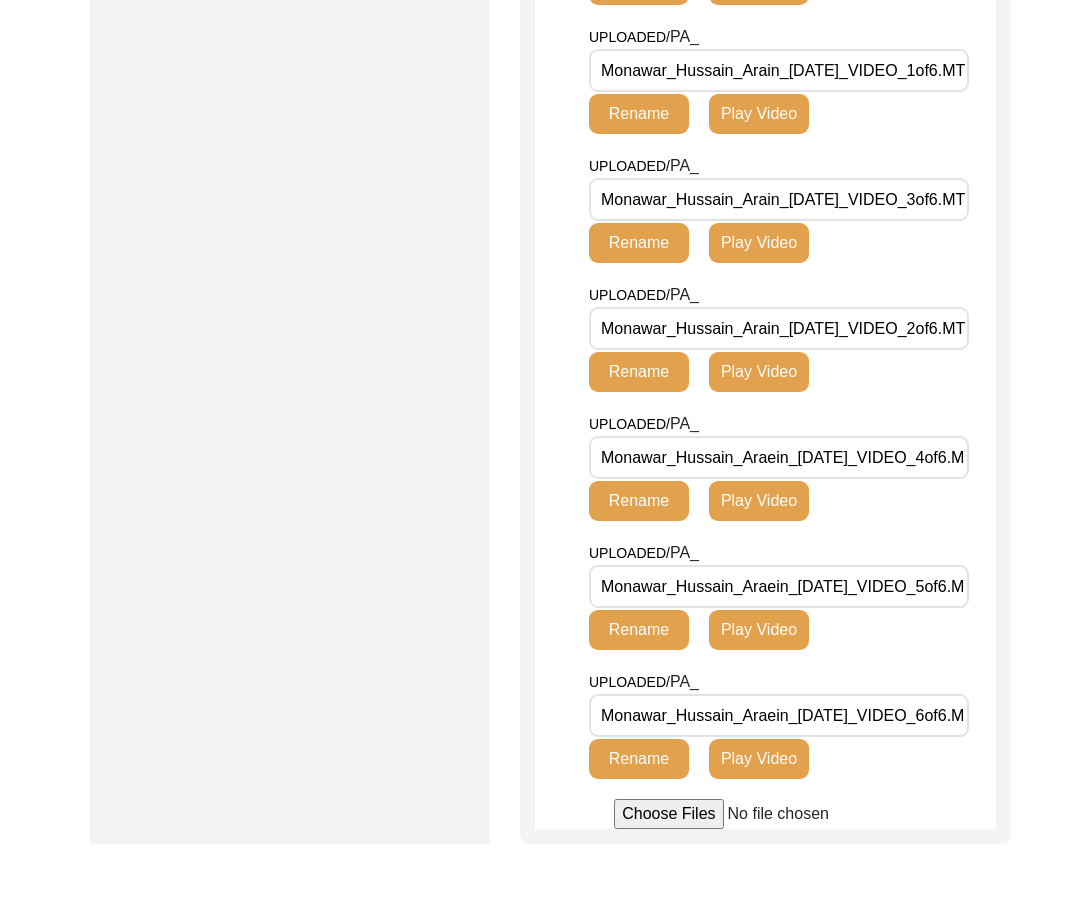 click on "Rename" 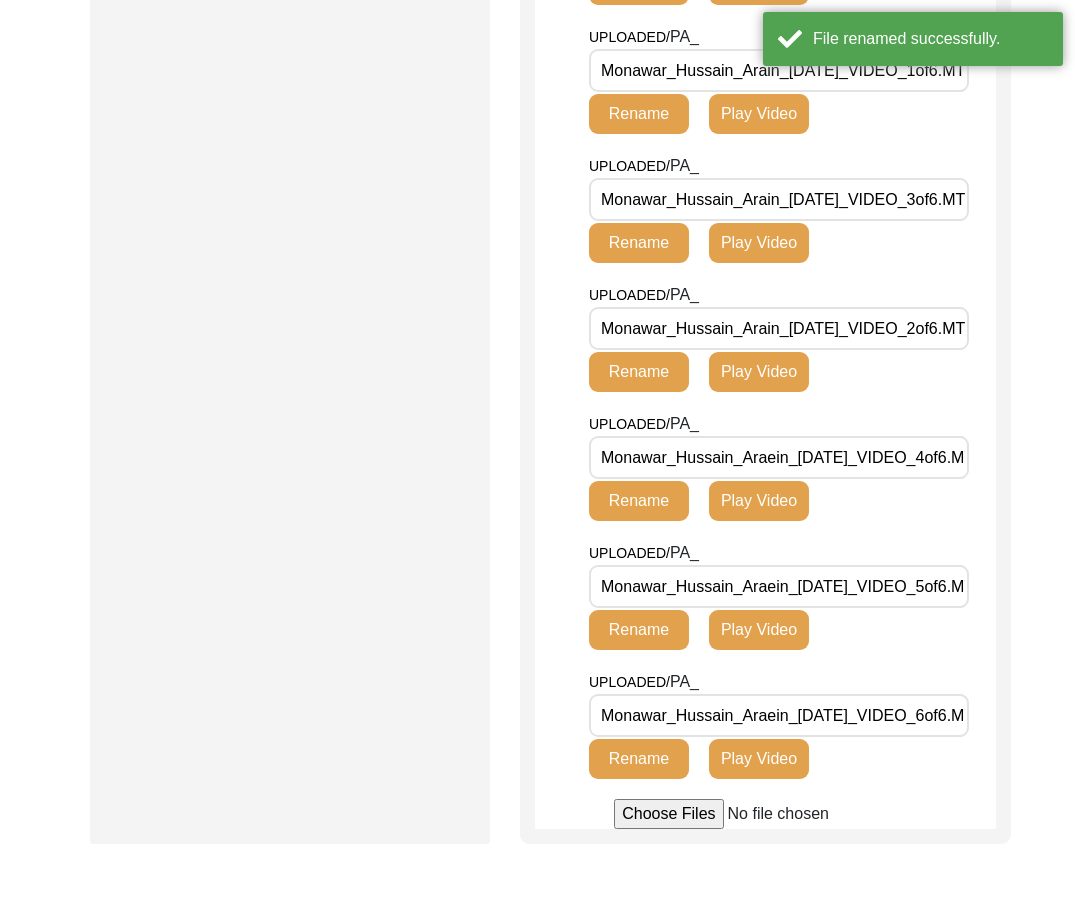 click on "Monawar_Hussain_Araein_[DATE]_VIDEO_4of6.MTS" at bounding box center (779, 457) 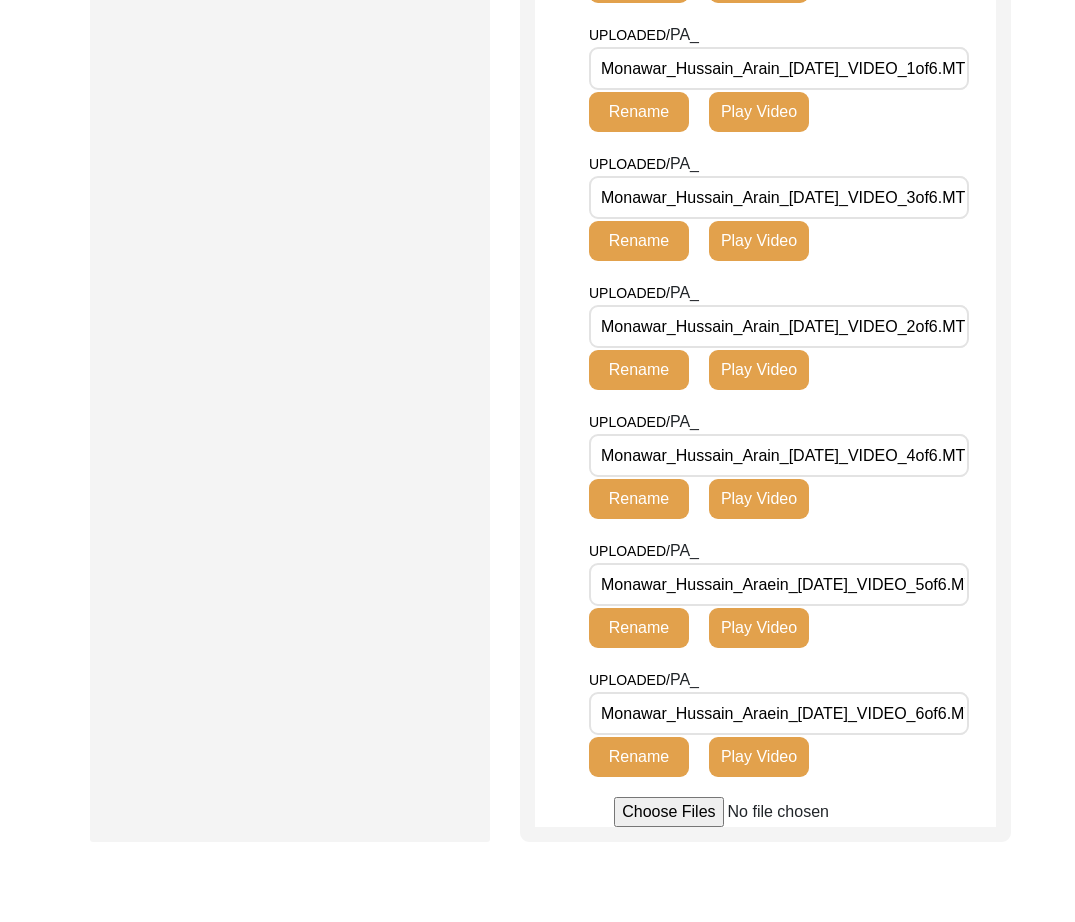 click on "Rename" 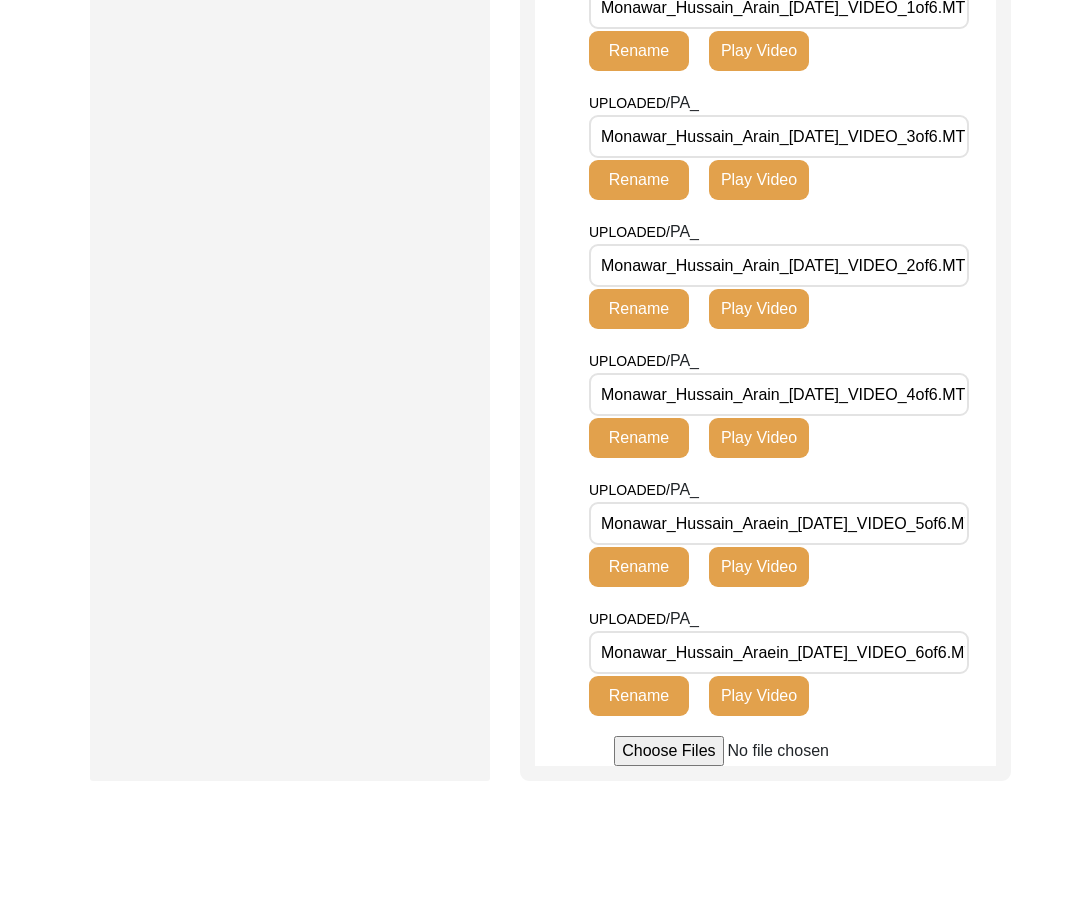 scroll, scrollTop: 1391, scrollLeft: 0, axis: vertical 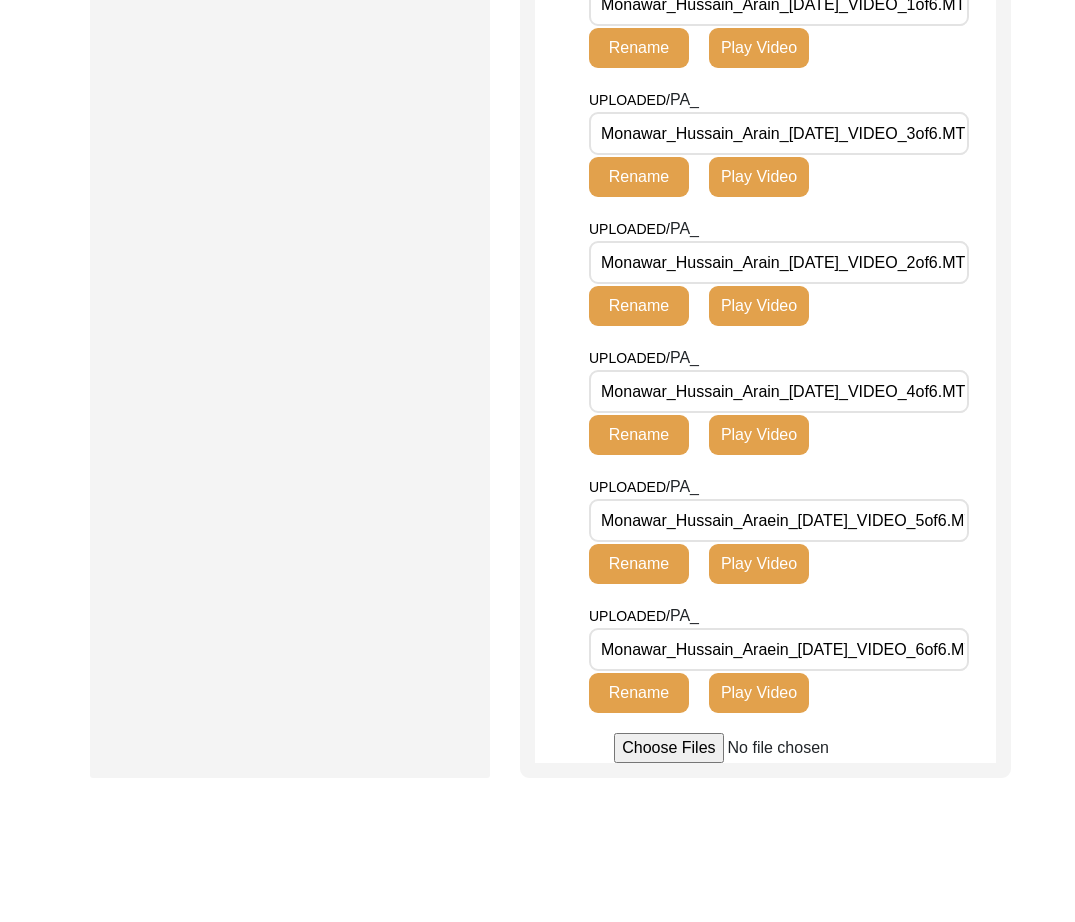 click on "Monawar_Hussain_Araein_[DATE]_VIDEO_5of6.MTS" at bounding box center (779, 520) 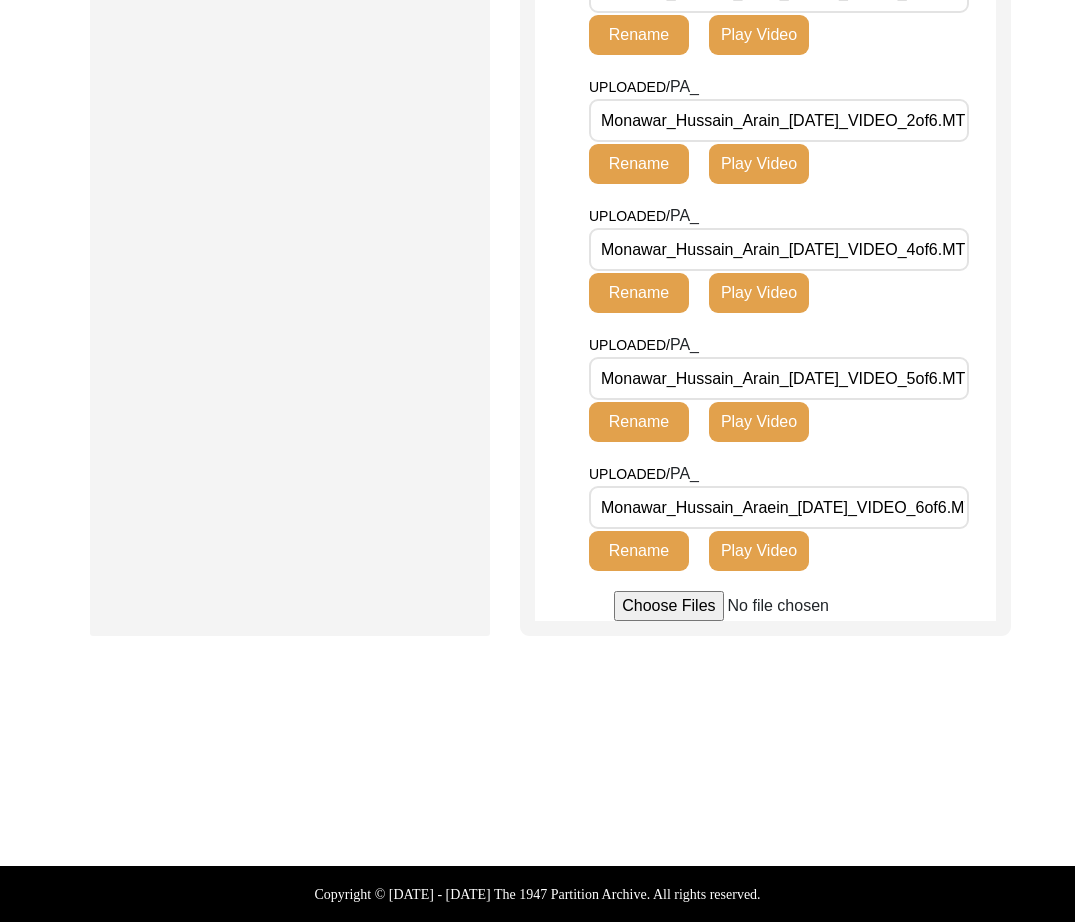 scroll, scrollTop: 1596, scrollLeft: 0, axis: vertical 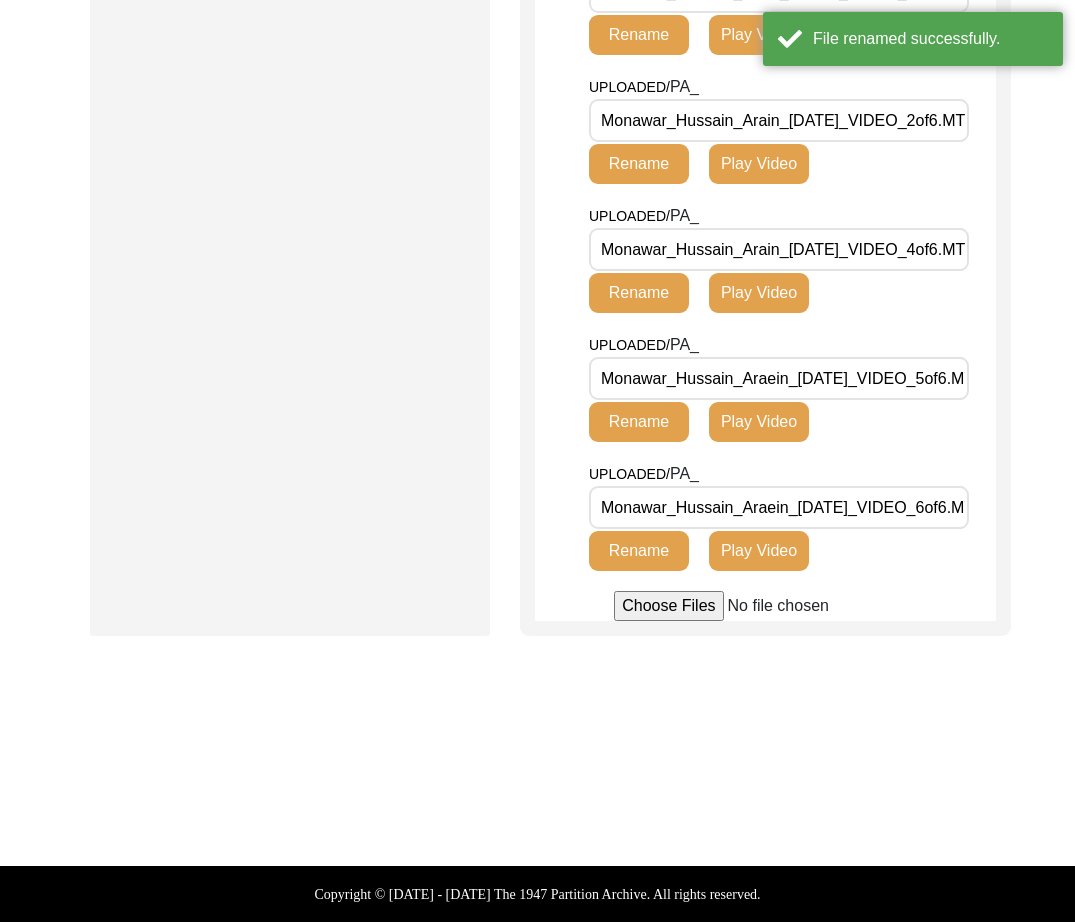 drag, startPoint x: 774, startPoint y: 385, endPoint x: 784, endPoint y: 406, distance: 23.259407 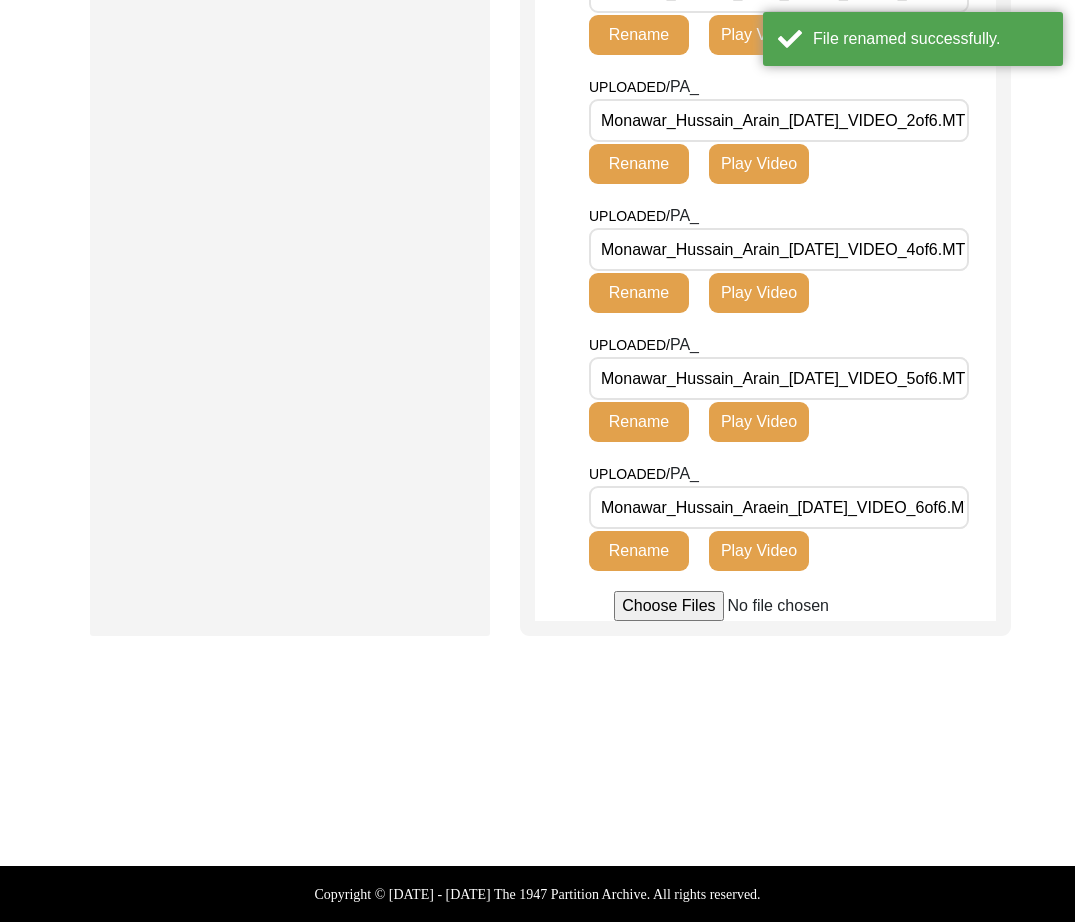 click on "Rename" 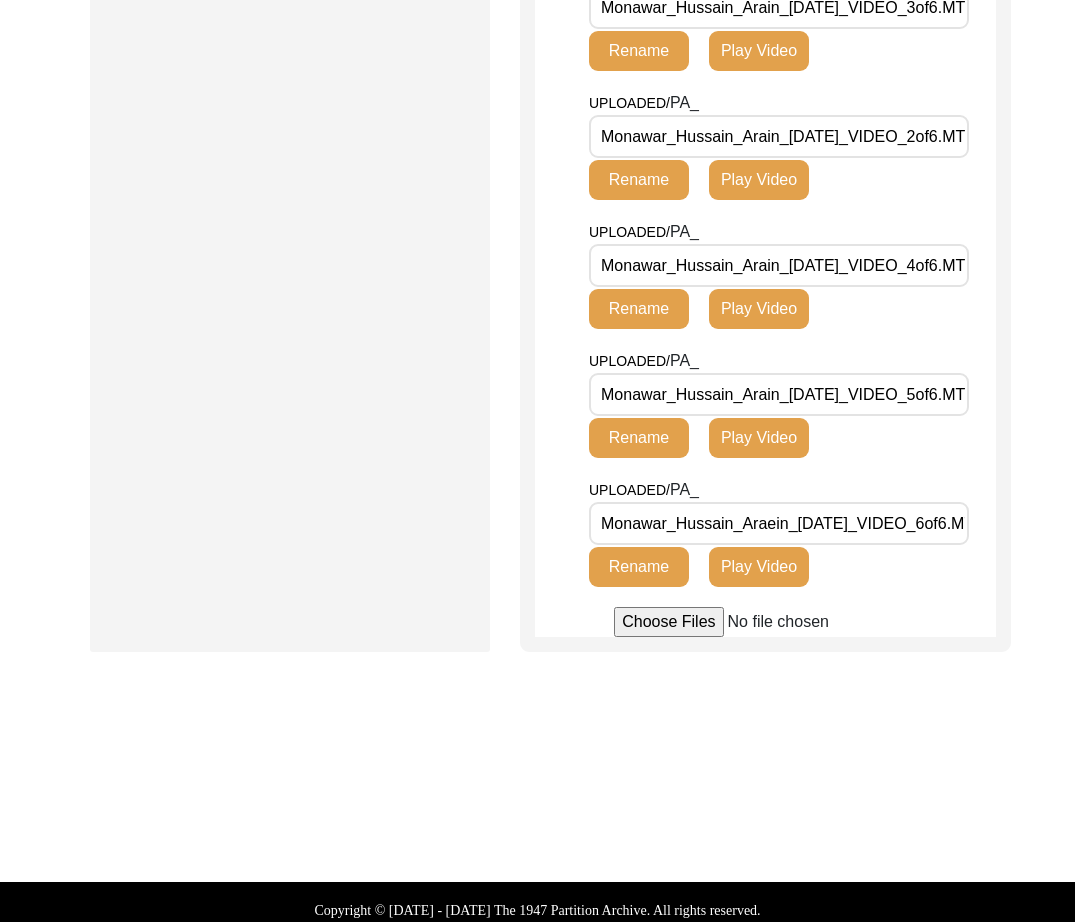 scroll, scrollTop: 1596, scrollLeft: 0, axis: vertical 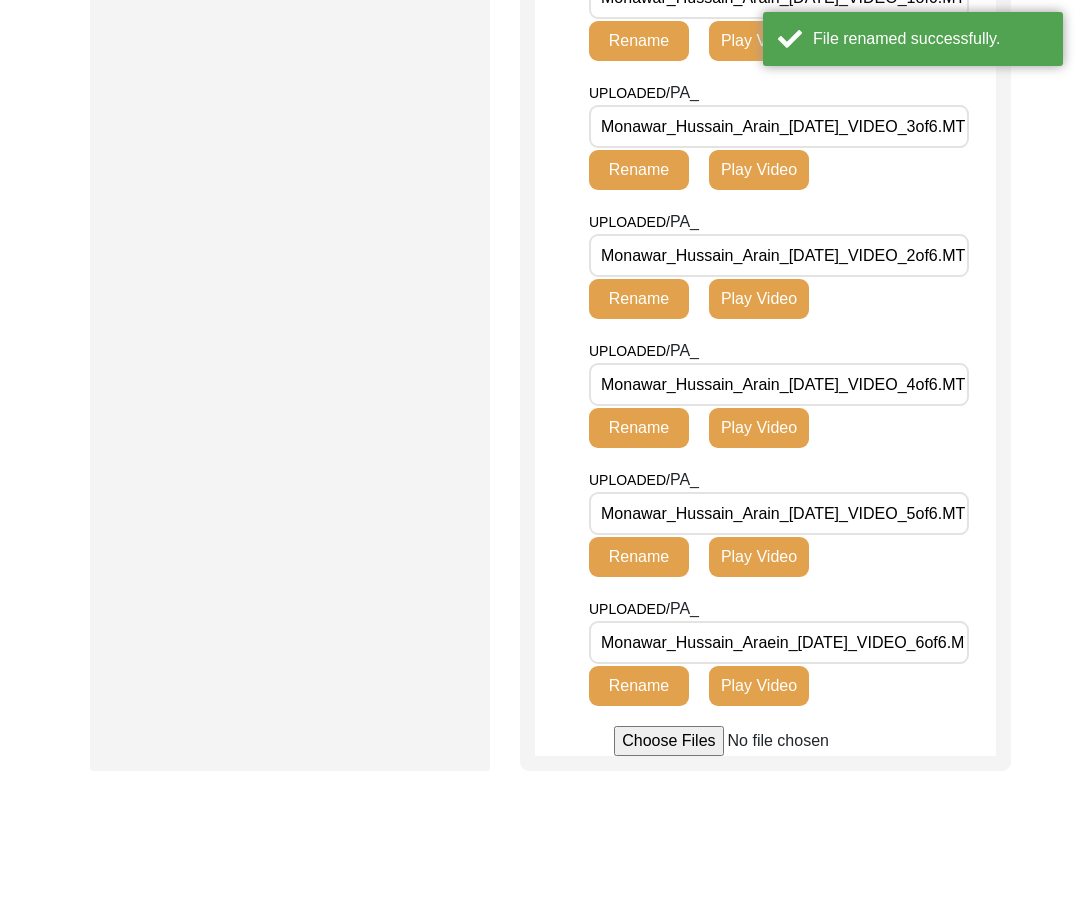 click on "Monawar_Hussain_Araein_[DATE]_VIDEO_6of6.MTS" at bounding box center (779, 642) 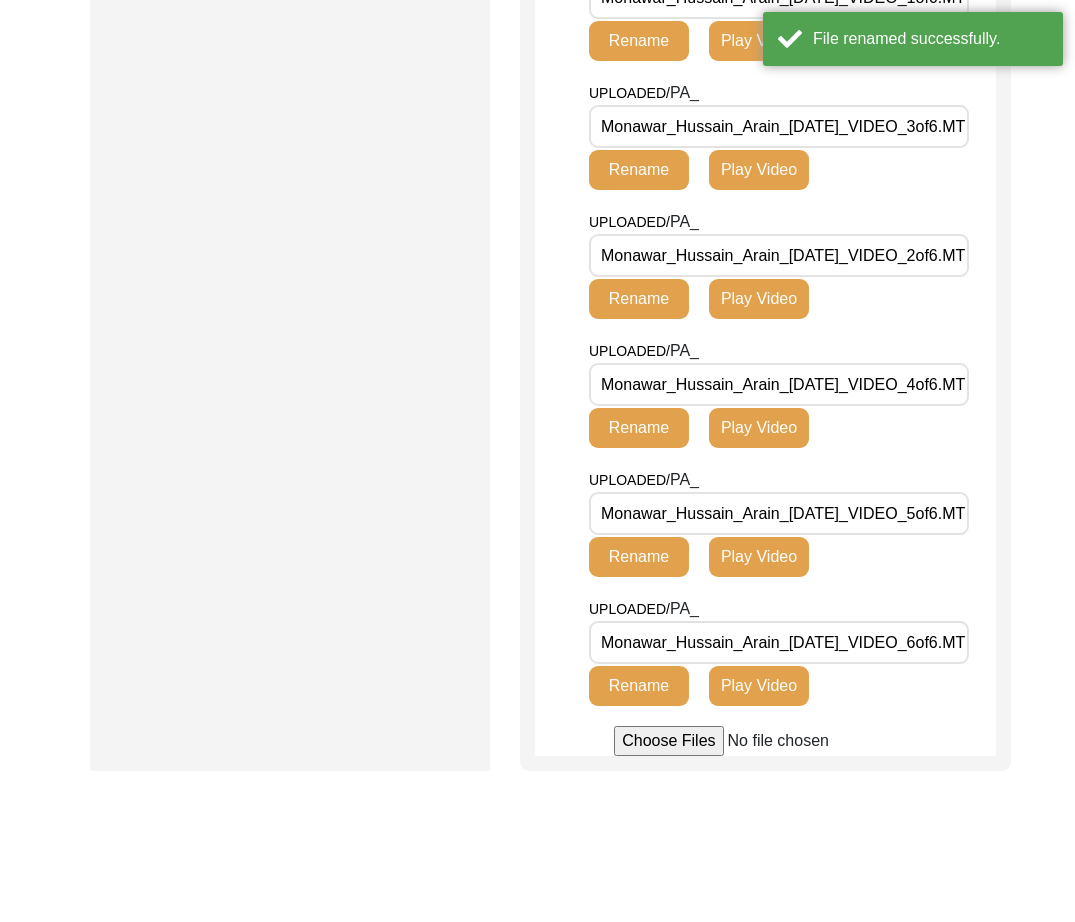 click on "Rename" 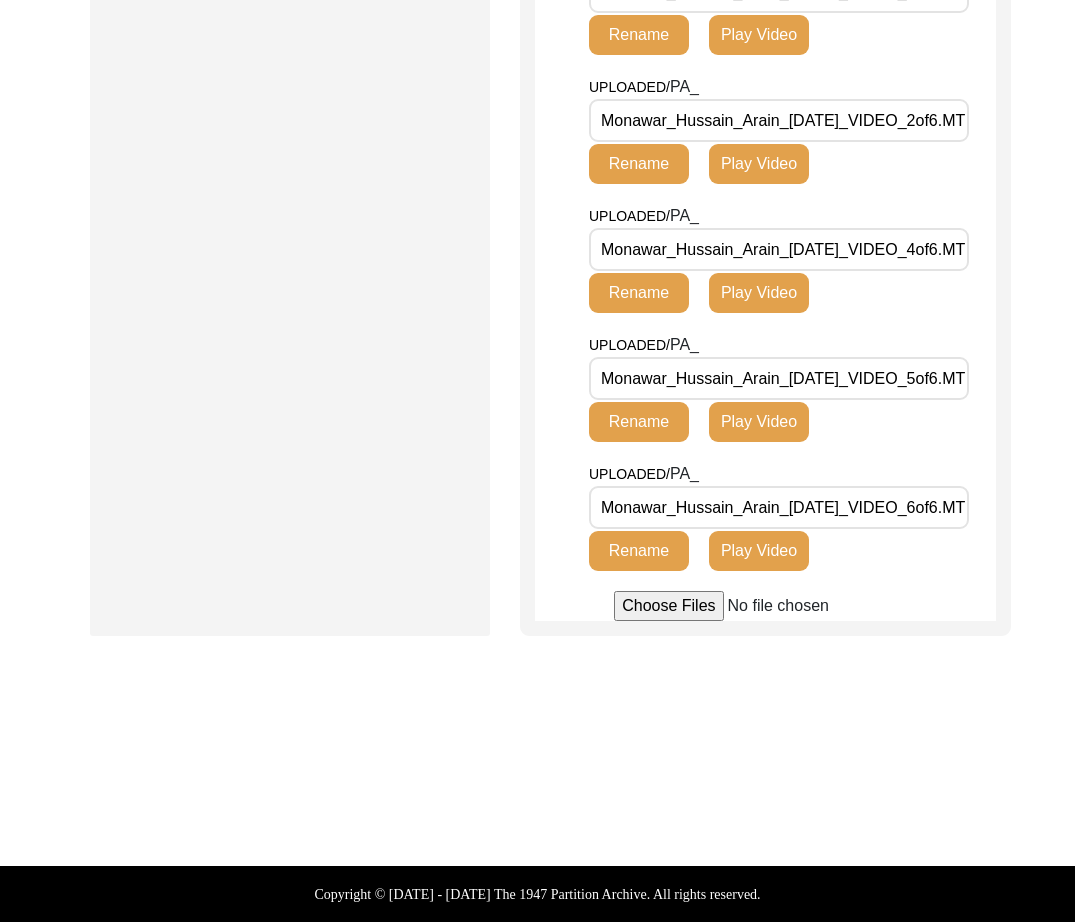 scroll, scrollTop: 1596, scrollLeft: 0, axis: vertical 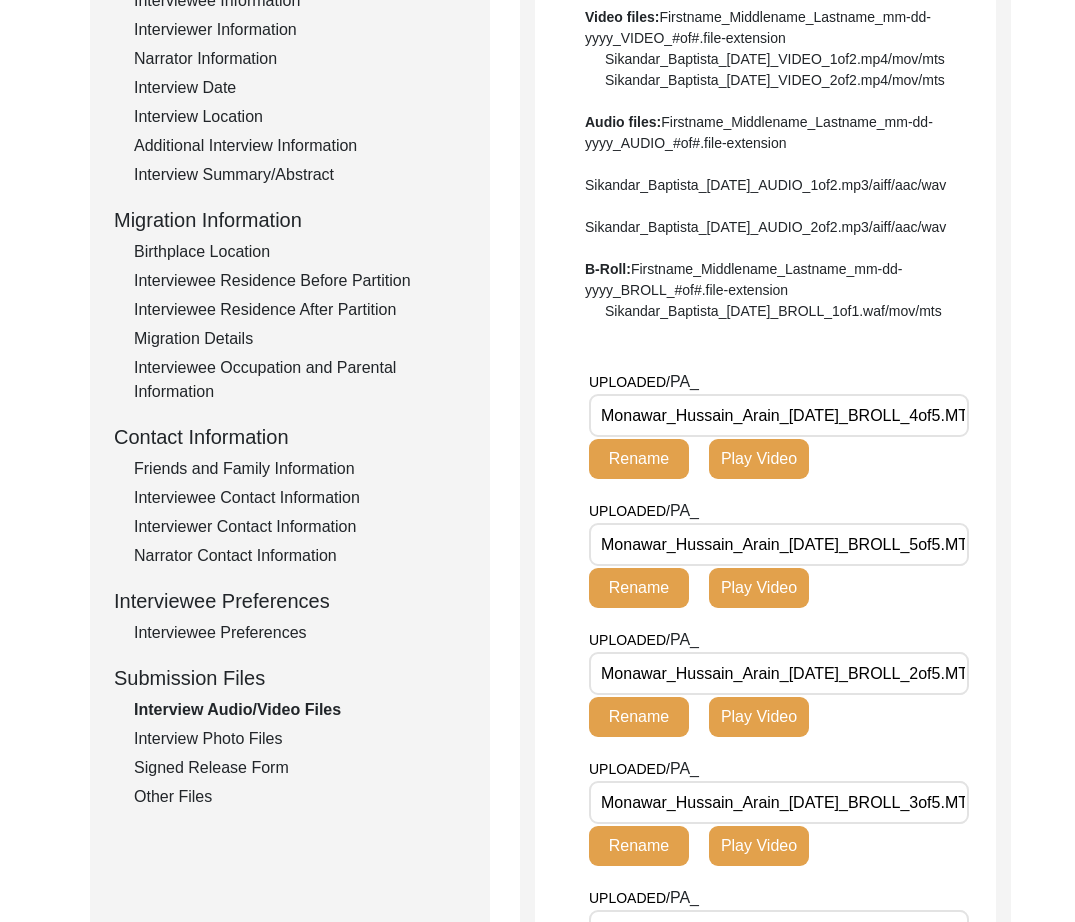 click on "Interview Photo Files" 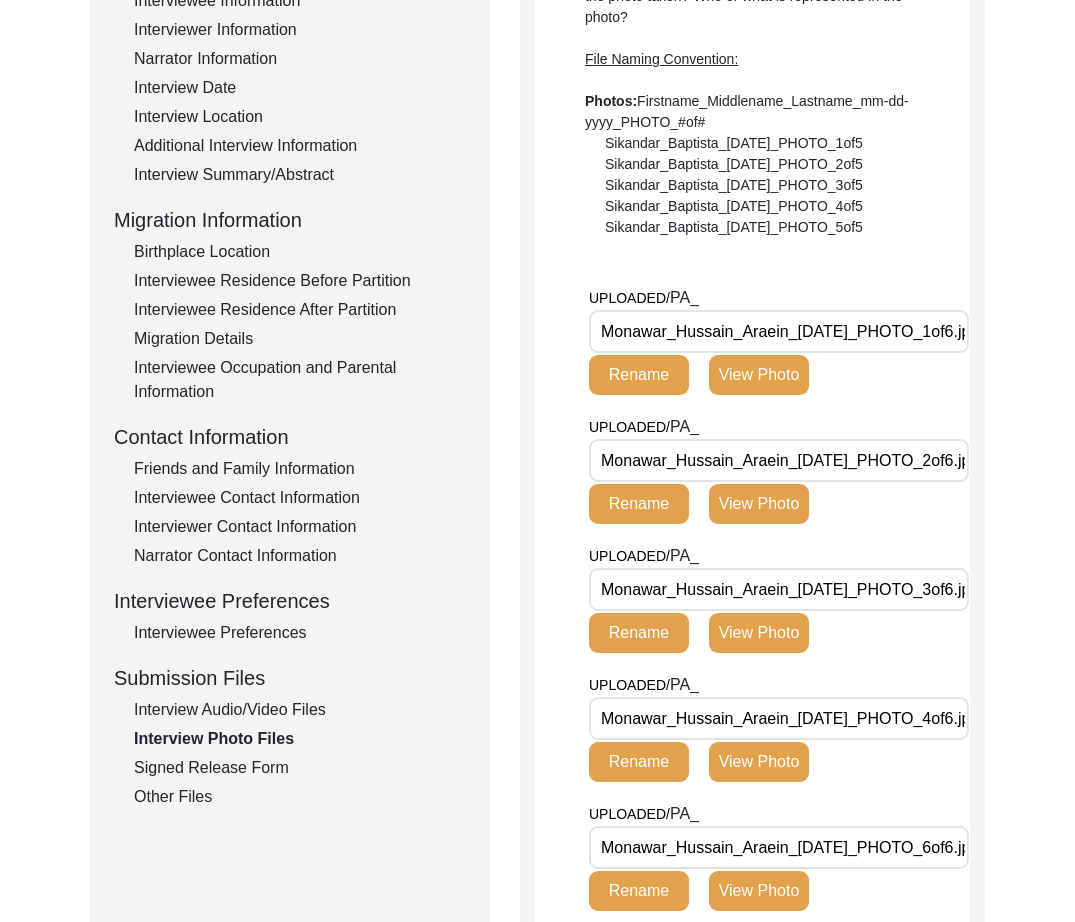drag, startPoint x: 778, startPoint y: 332, endPoint x: 783, endPoint y: 346, distance: 14.866069 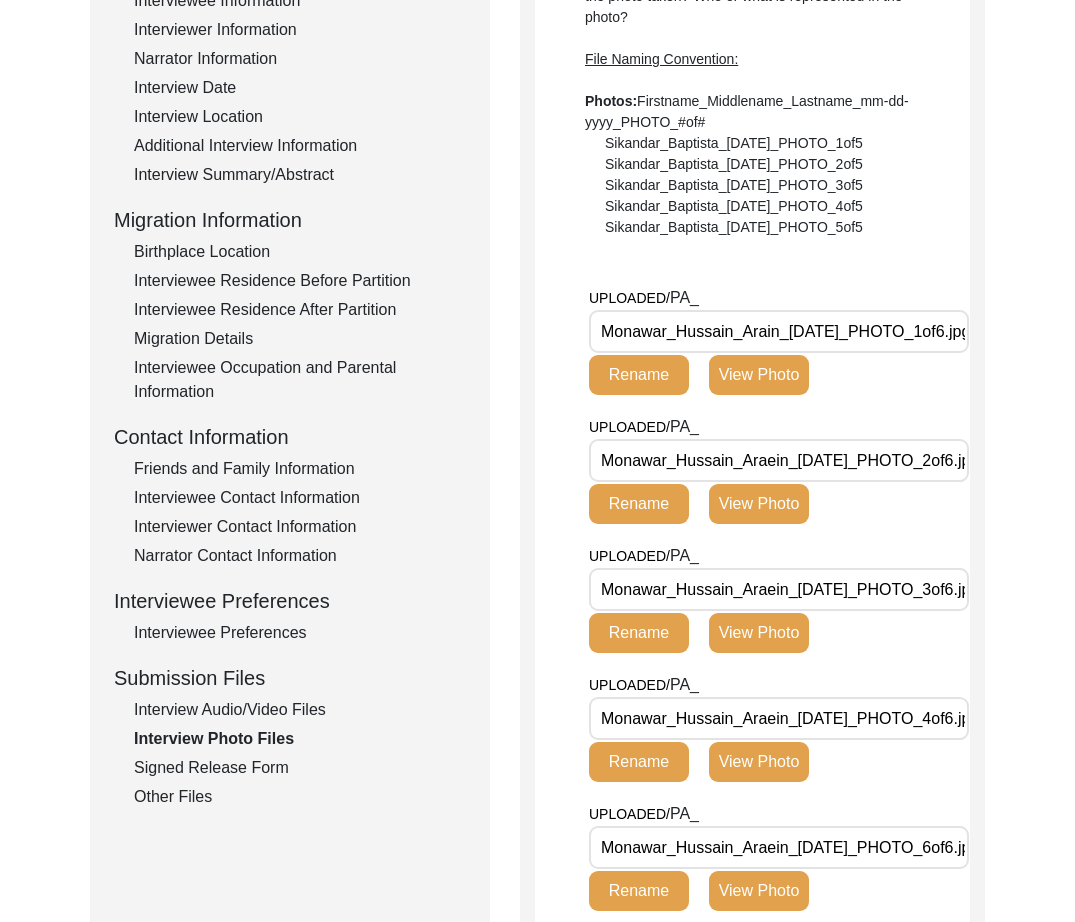 click on "Rename" 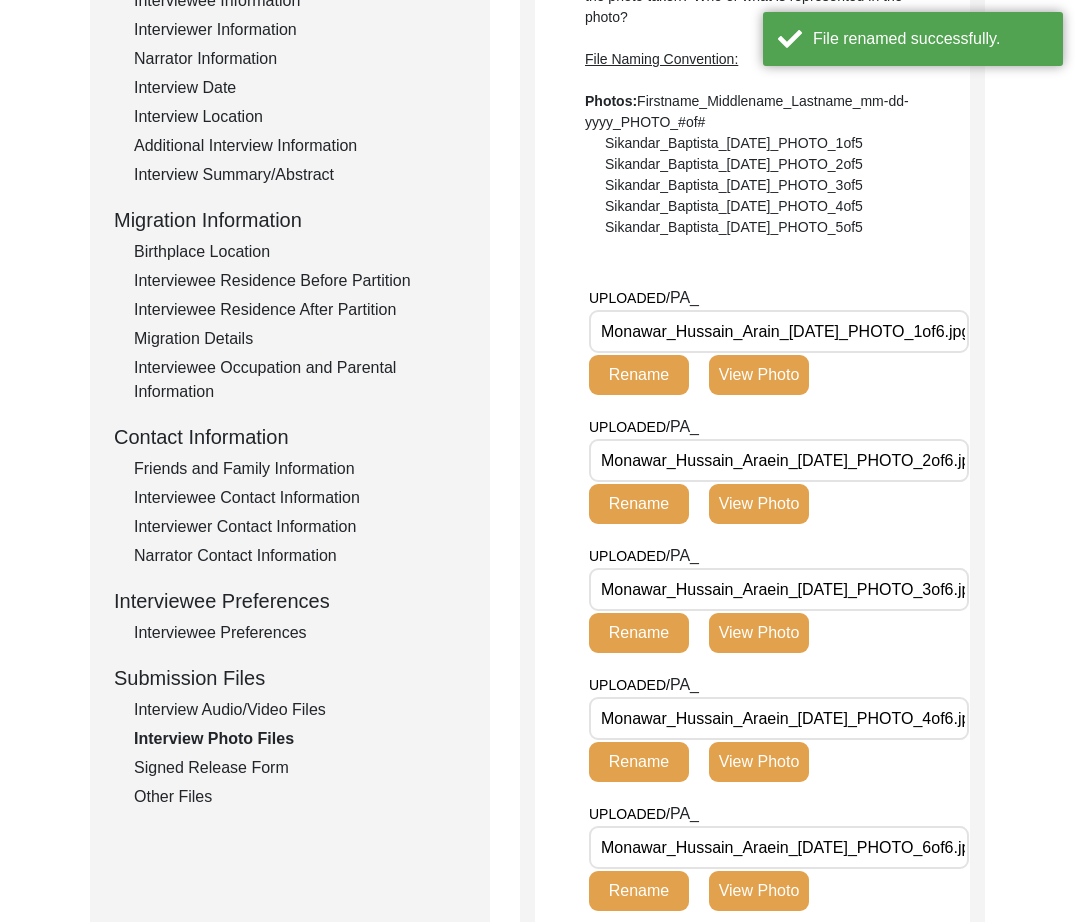click on "Monawar_Hussain_Araein_[DATE]_PHOTO_2of6.jpg" at bounding box center (779, 460) 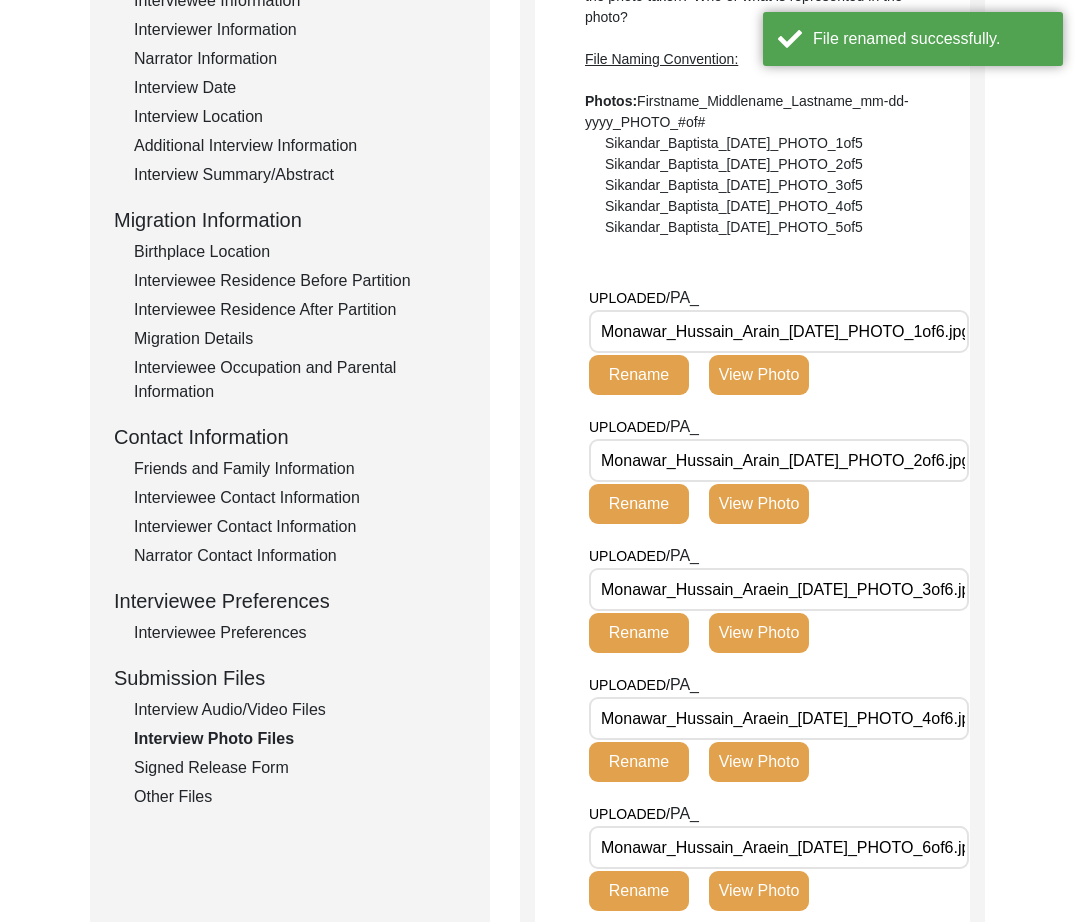 click on "Rename" 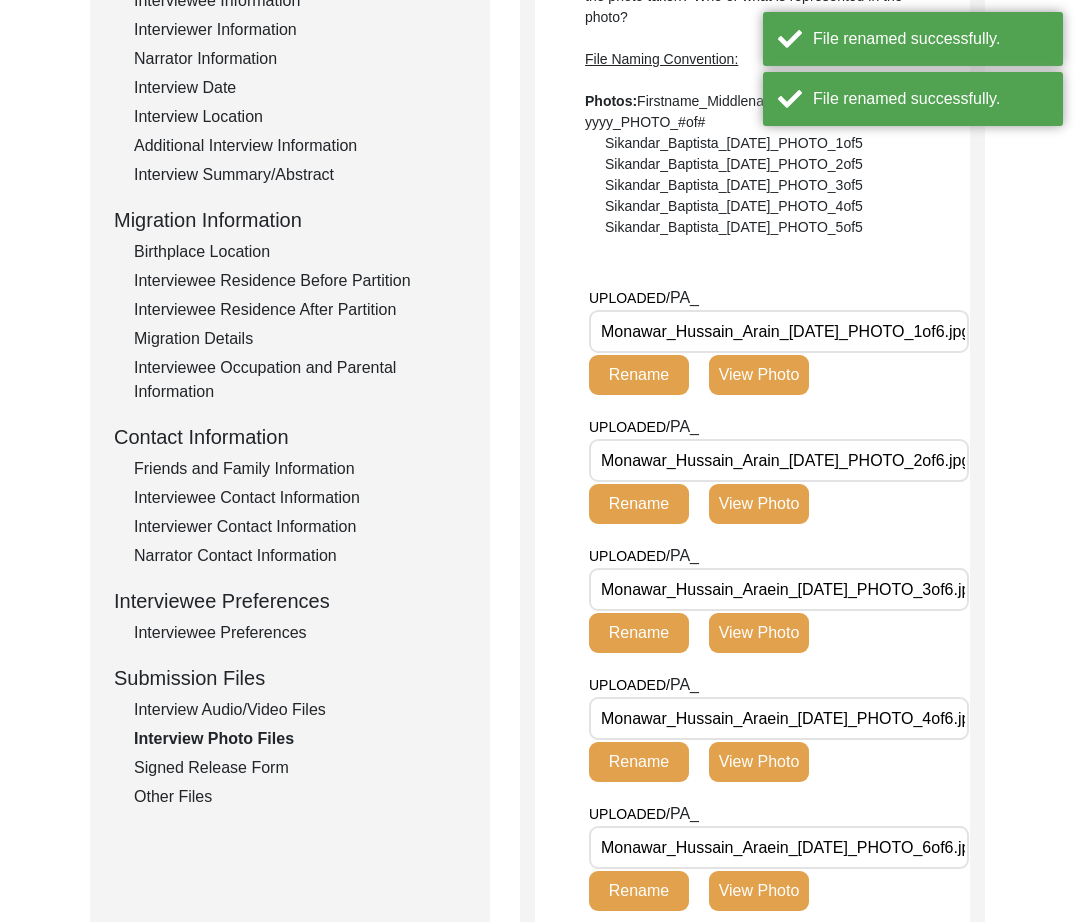 click on "Monawar_Hussain_Araein_[DATE]_PHOTO_3of6.jpg" at bounding box center [779, 589] 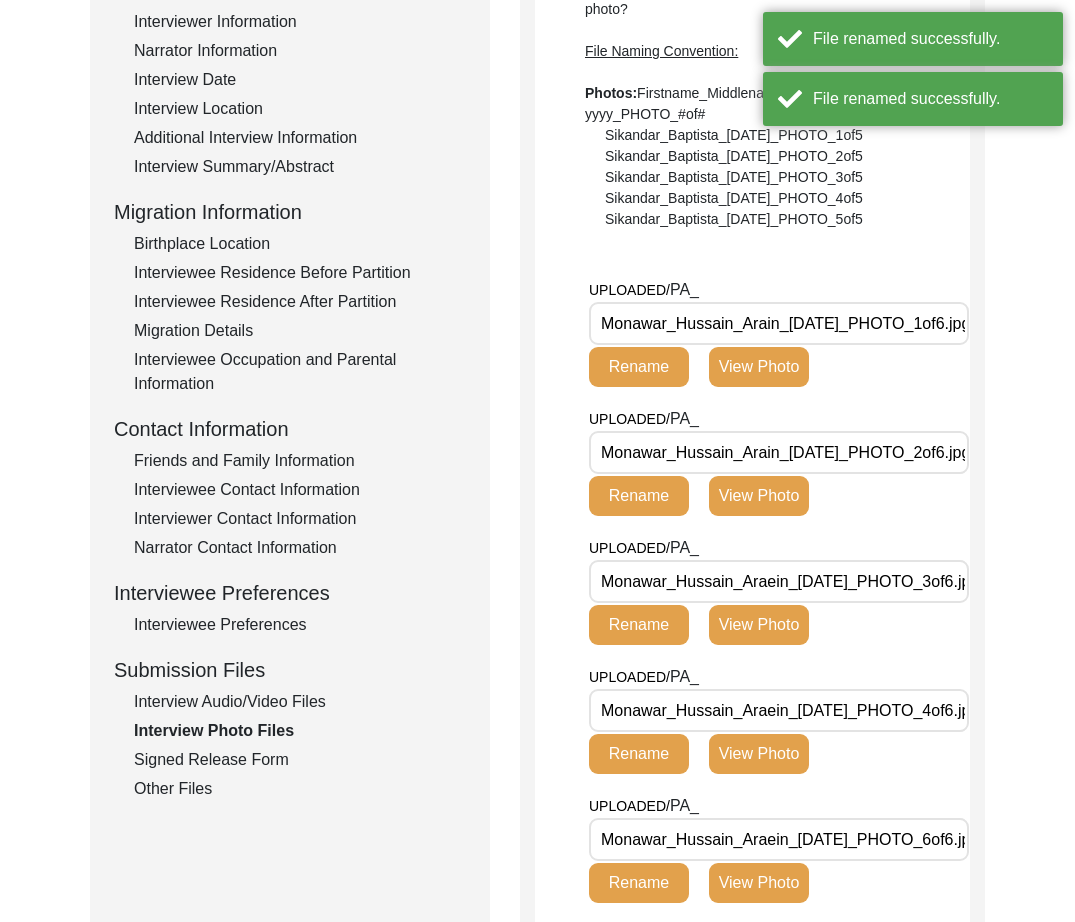 click on "Monawar_Hussain_Araein_[DATE]_PHOTO_3of6.jpg" at bounding box center [779, 581] 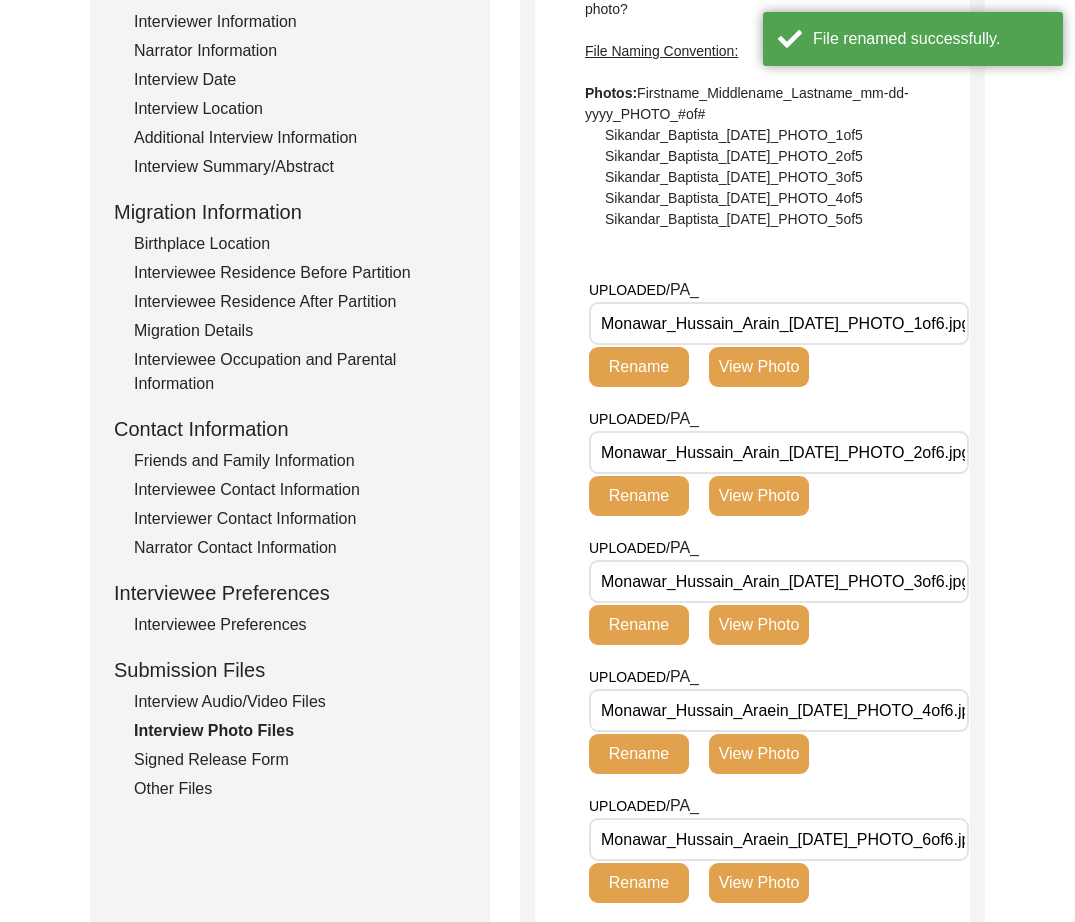 click on "Rename" 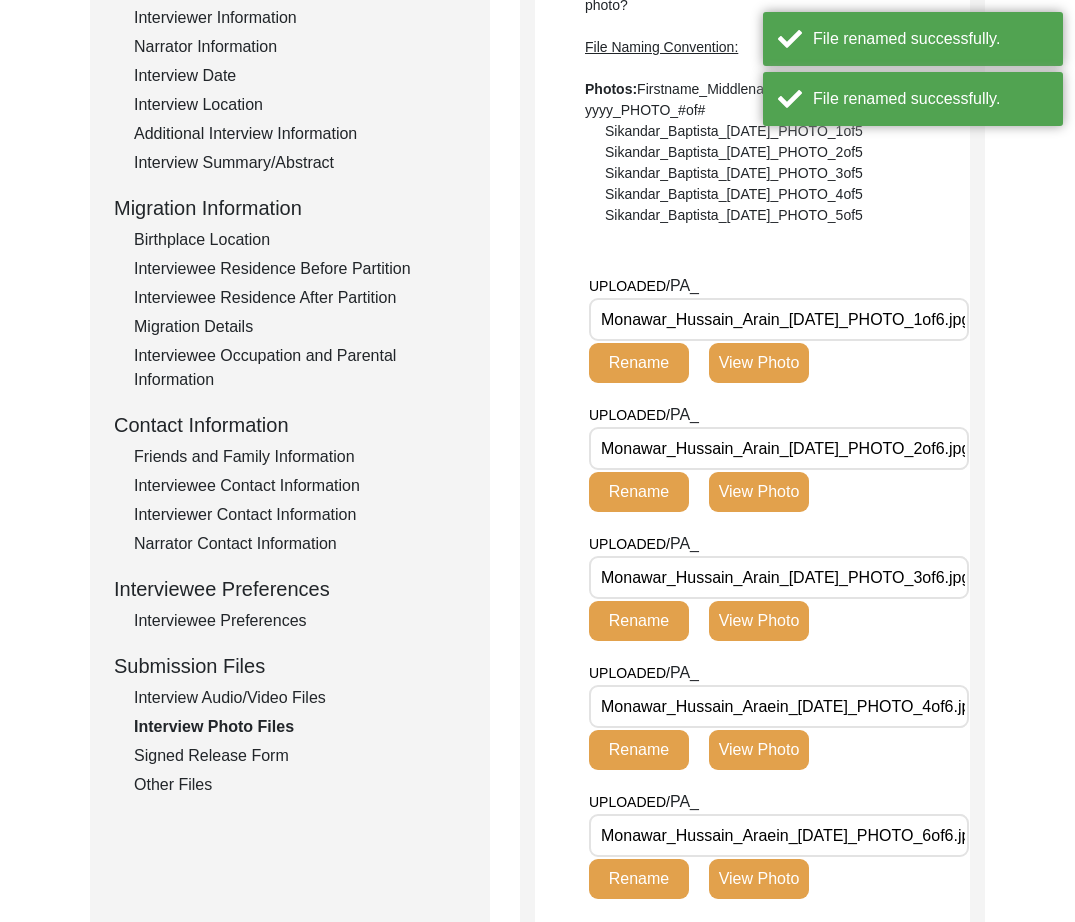 click on "Monawar_Hussain_Araein_[DATE]_PHOTO_4of6.jpg" at bounding box center (779, 706) 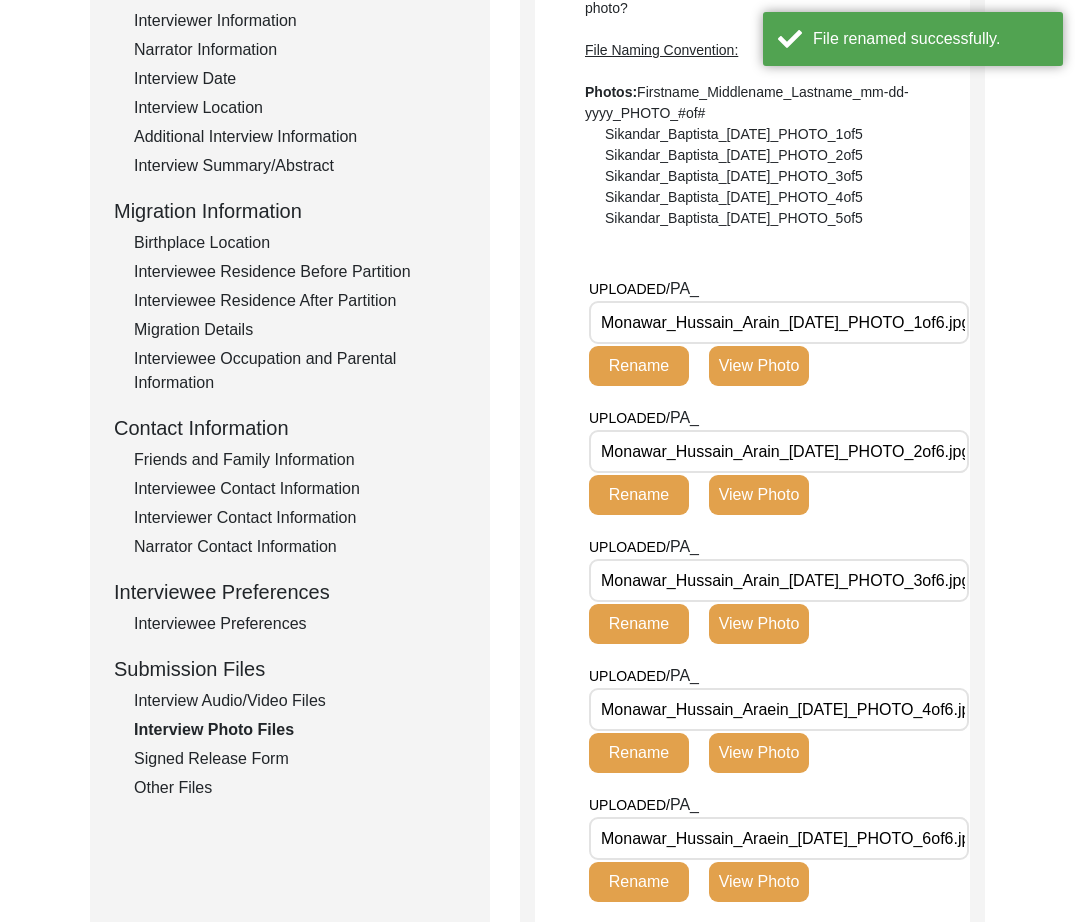 click on "Monawar_Hussain_Araein_[DATE]_PHOTO_4of6.jpg" at bounding box center (779, 709) 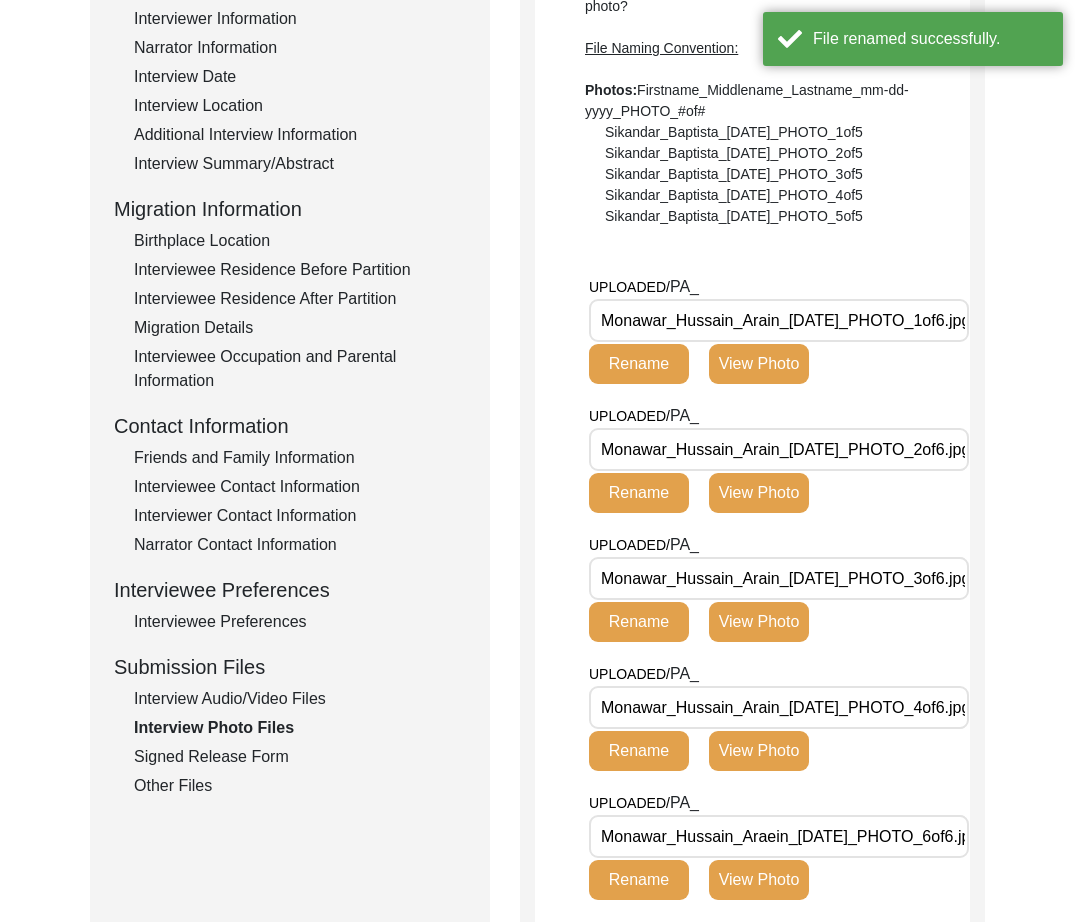 click on "Rename" 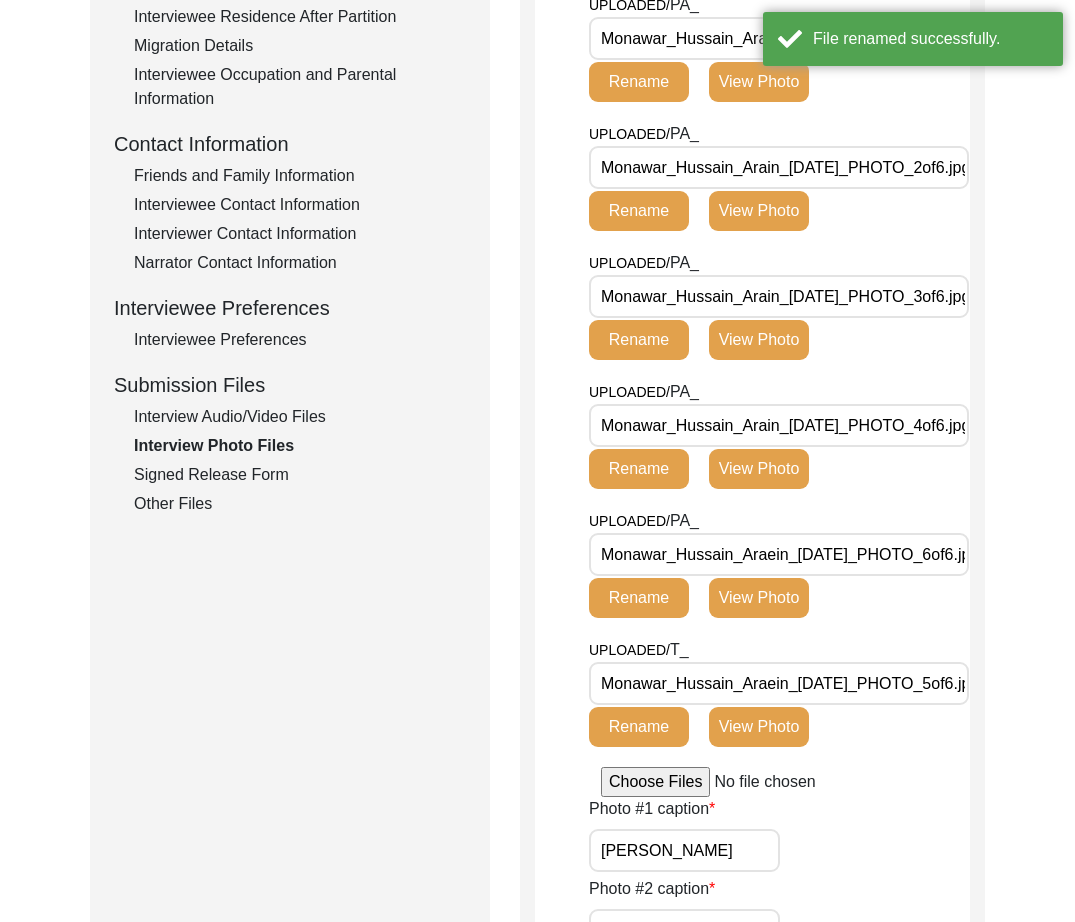scroll, scrollTop: 624, scrollLeft: 0, axis: vertical 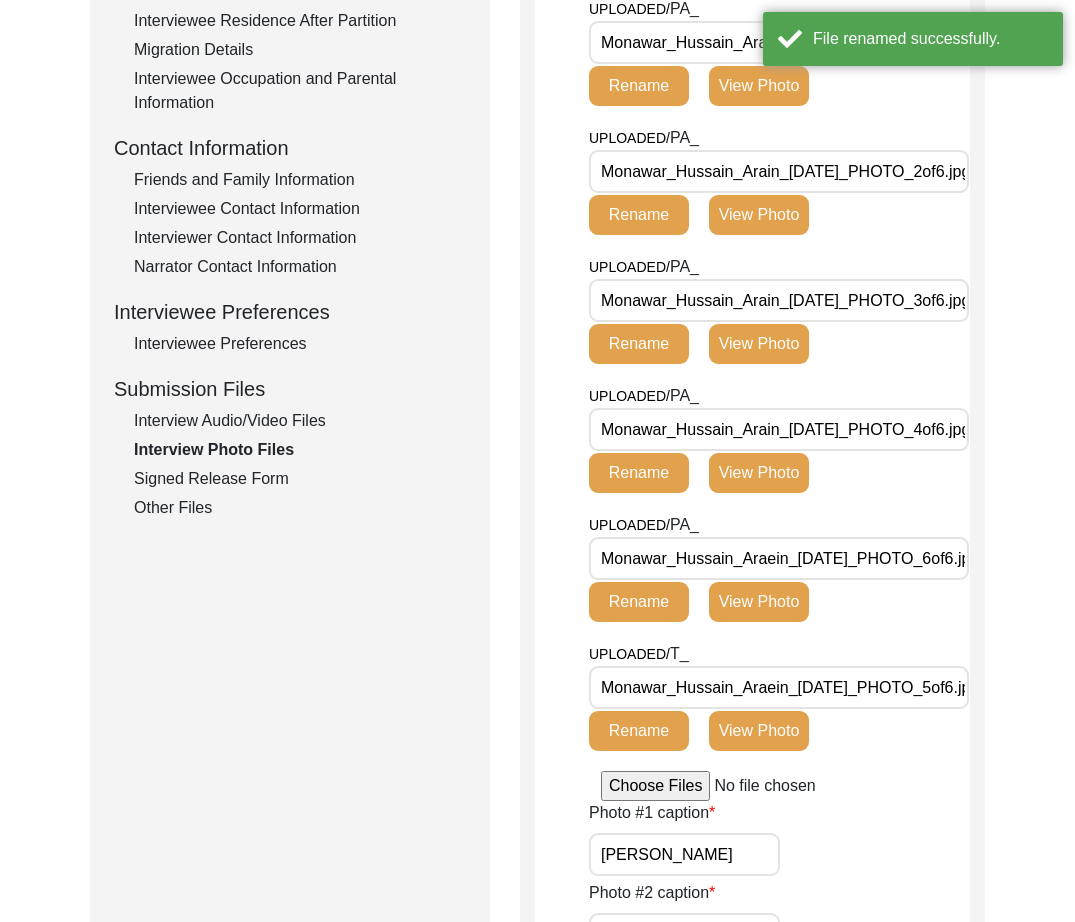 drag, startPoint x: 775, startPoint y: 561, endPoint x: 790, endPoint y: 592, distance: 34.43835 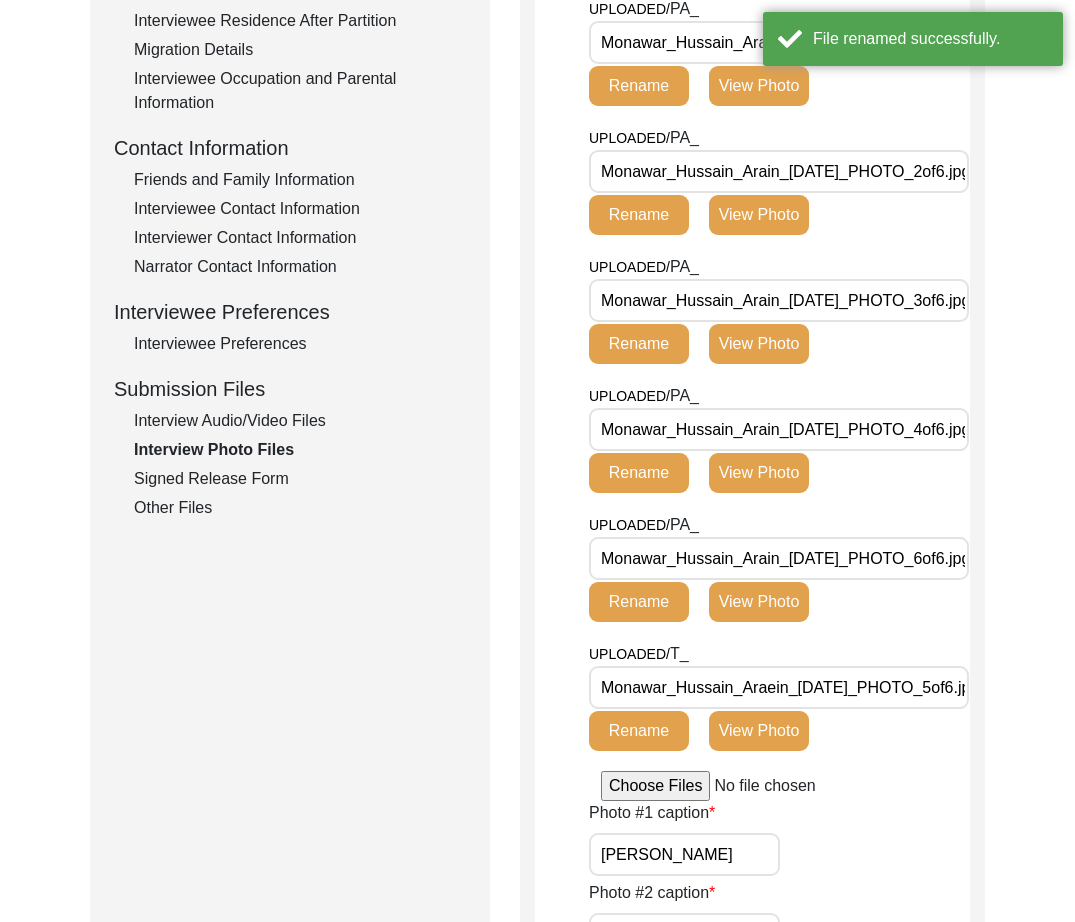 click on "Rename" 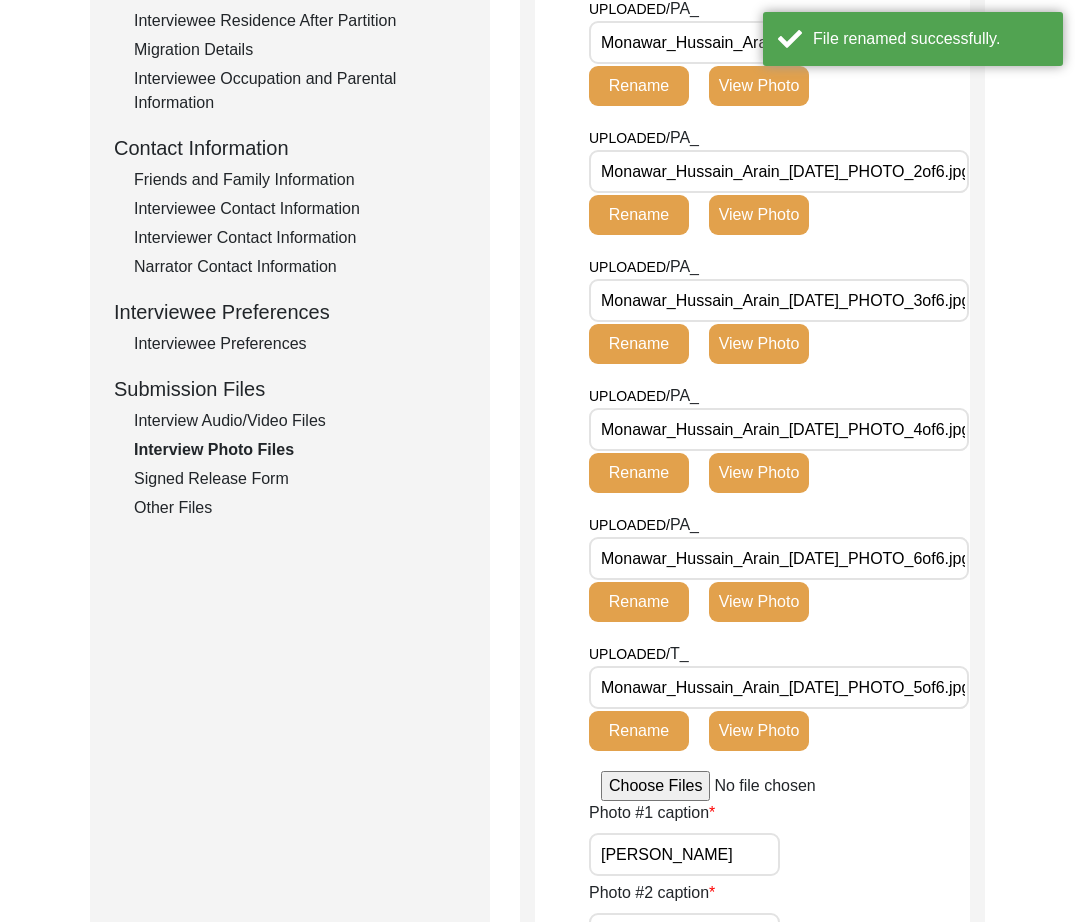 drag, startPoint x: 657, startPoint y: 736, endPoint x: 670, endPoint y: 735, distance: 13.038404 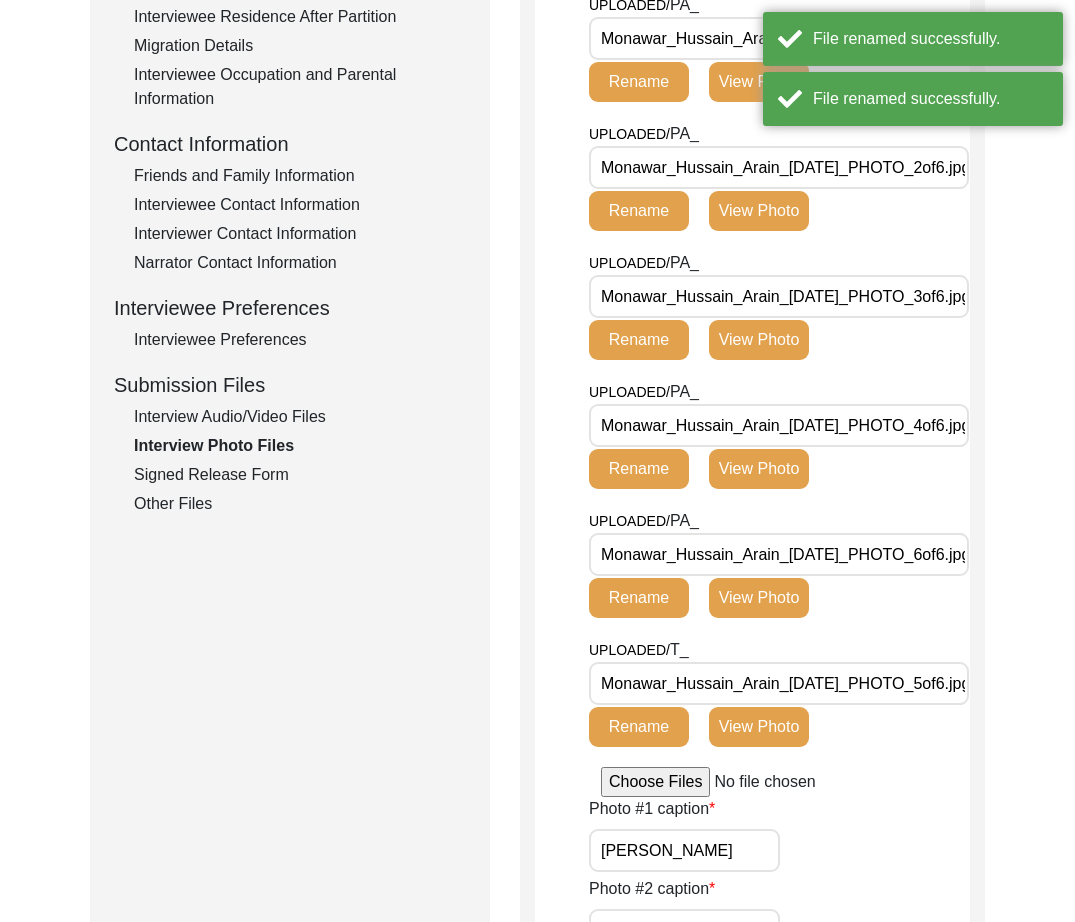 click on "Monawar_Hussain_Arain_[DATE]_PHOTO_5of6.jpg" at bounding box center [779, 683] 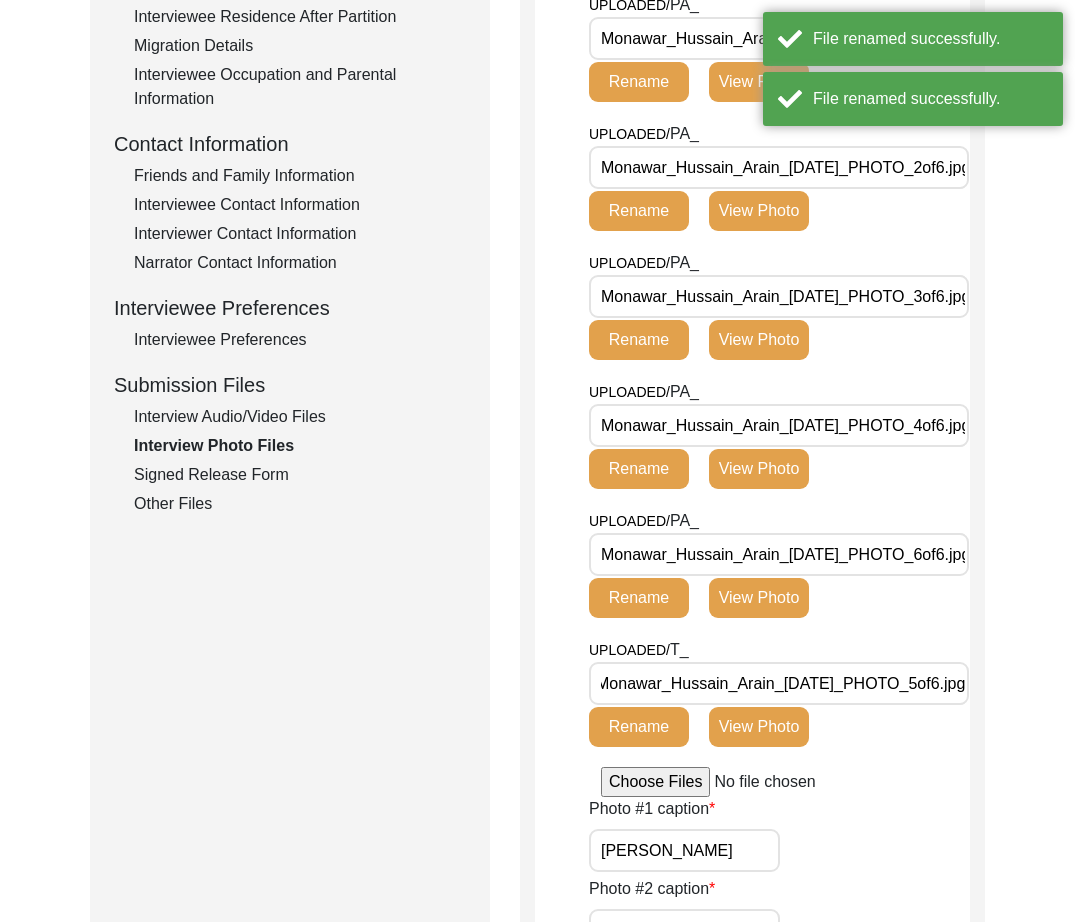 scroll, scrollTop: 0, scrollLeft: 0, axis: both 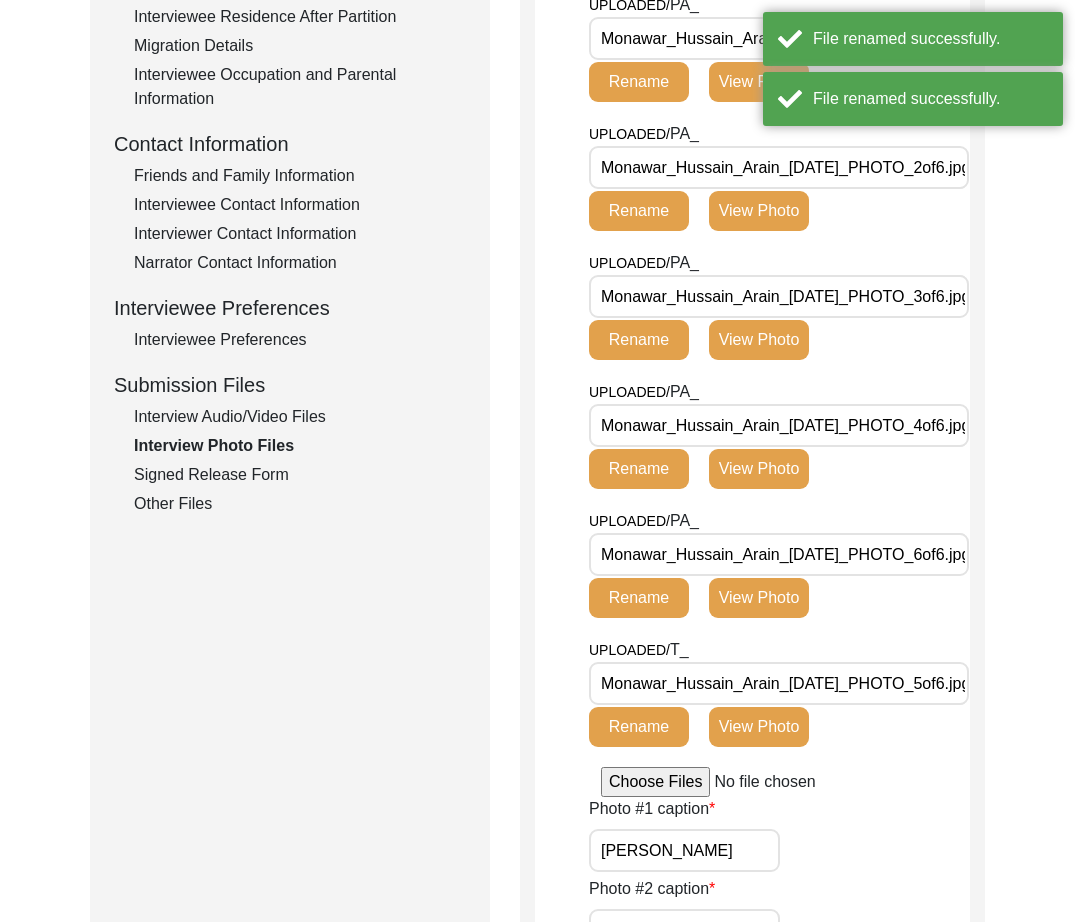 click on "Monawar_Hussain_Arain_[DATE]_PHOTO_6of6.jpg" at bounding box center (779, 554) 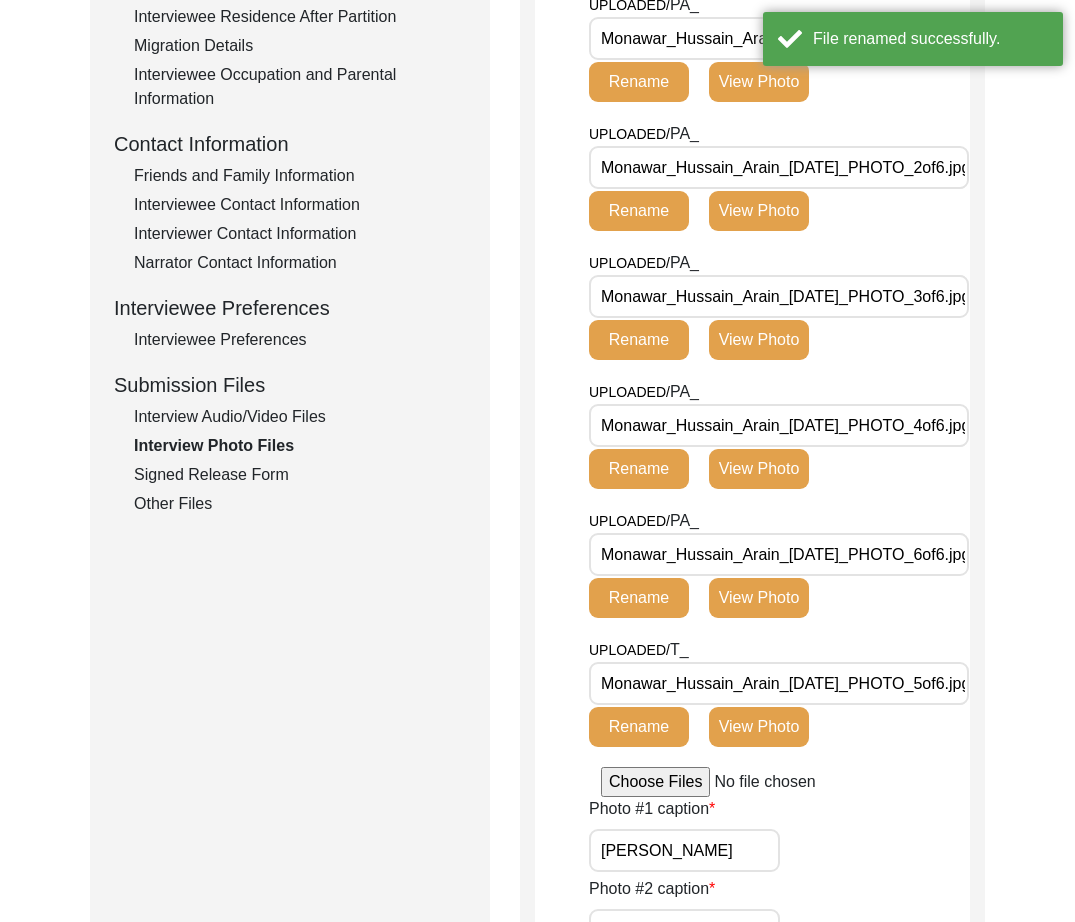 scroll, scrollTop: 0, scrollLeft: 37, axis: horizontal 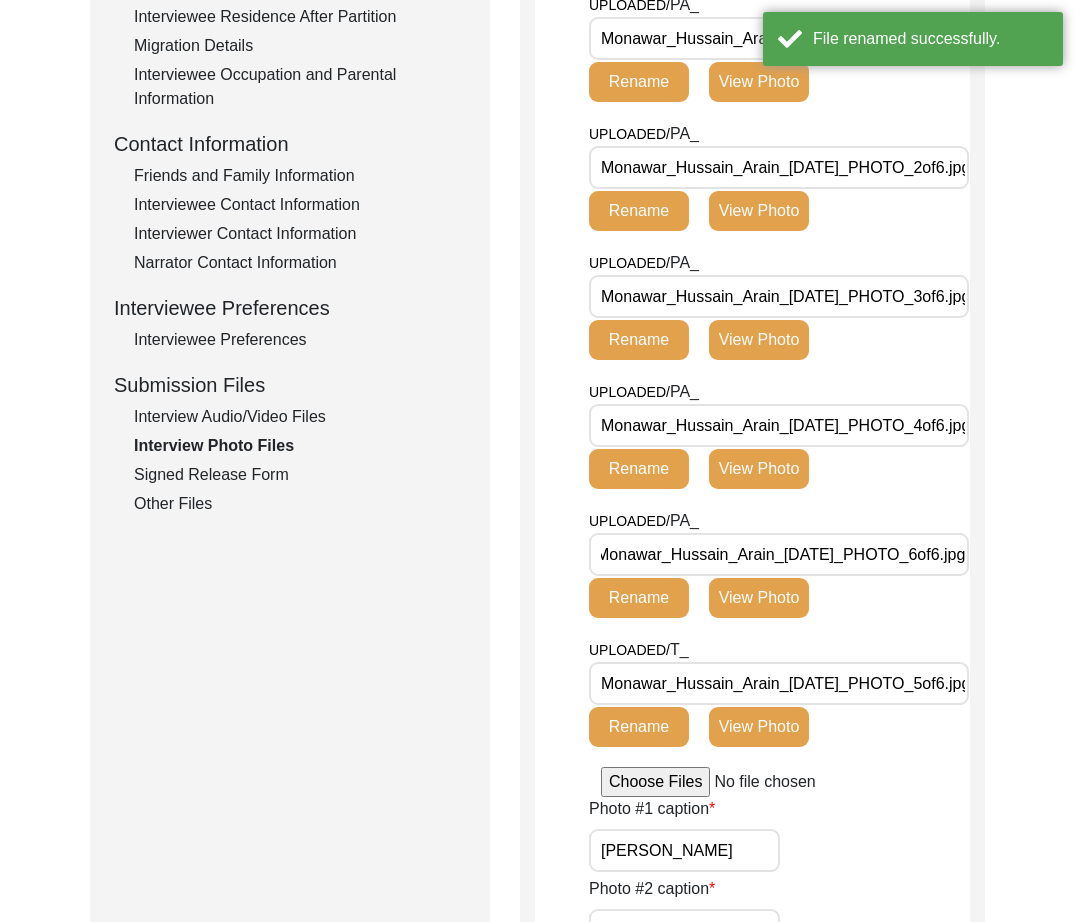 click on "Monawar_Hussain_Arain_[DATE]_PHOTO_4of6.jpg" at bounding box center (779, 425) 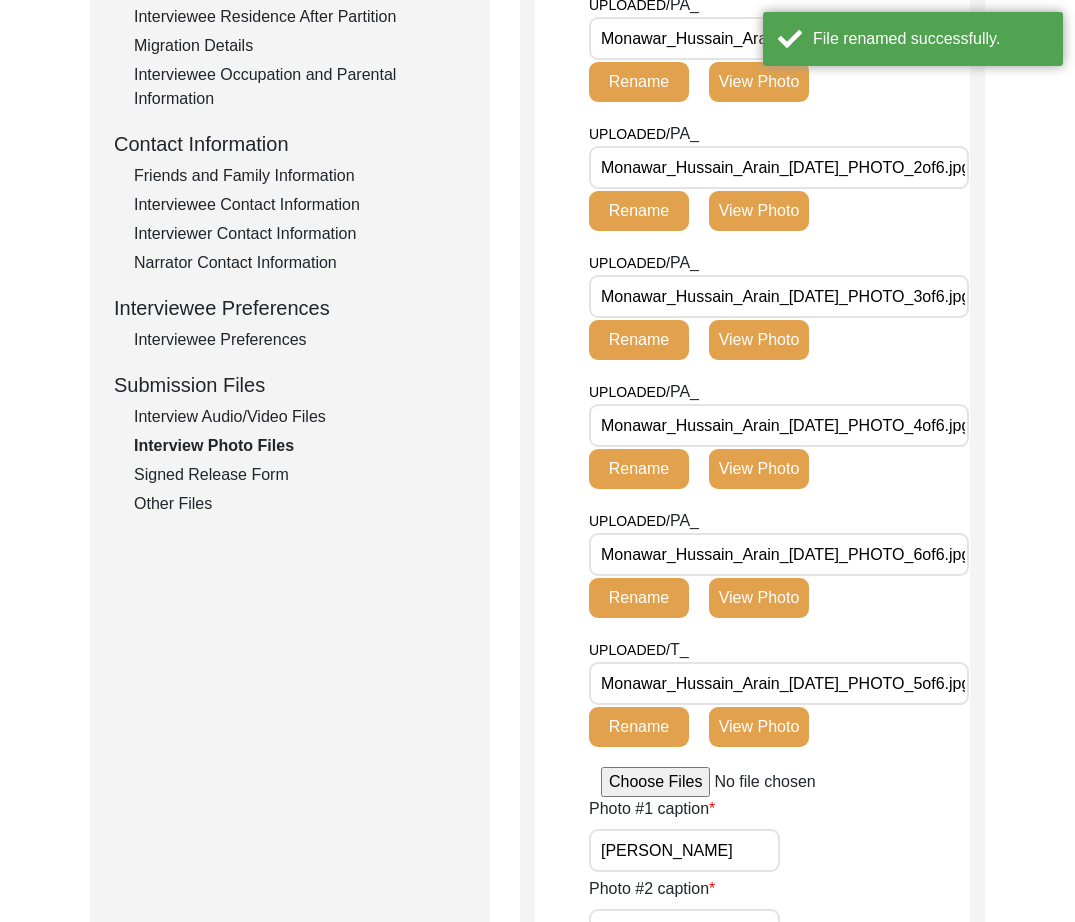 scroll, scrollTop: 0, scrollLeft: 37, axis: horizontal 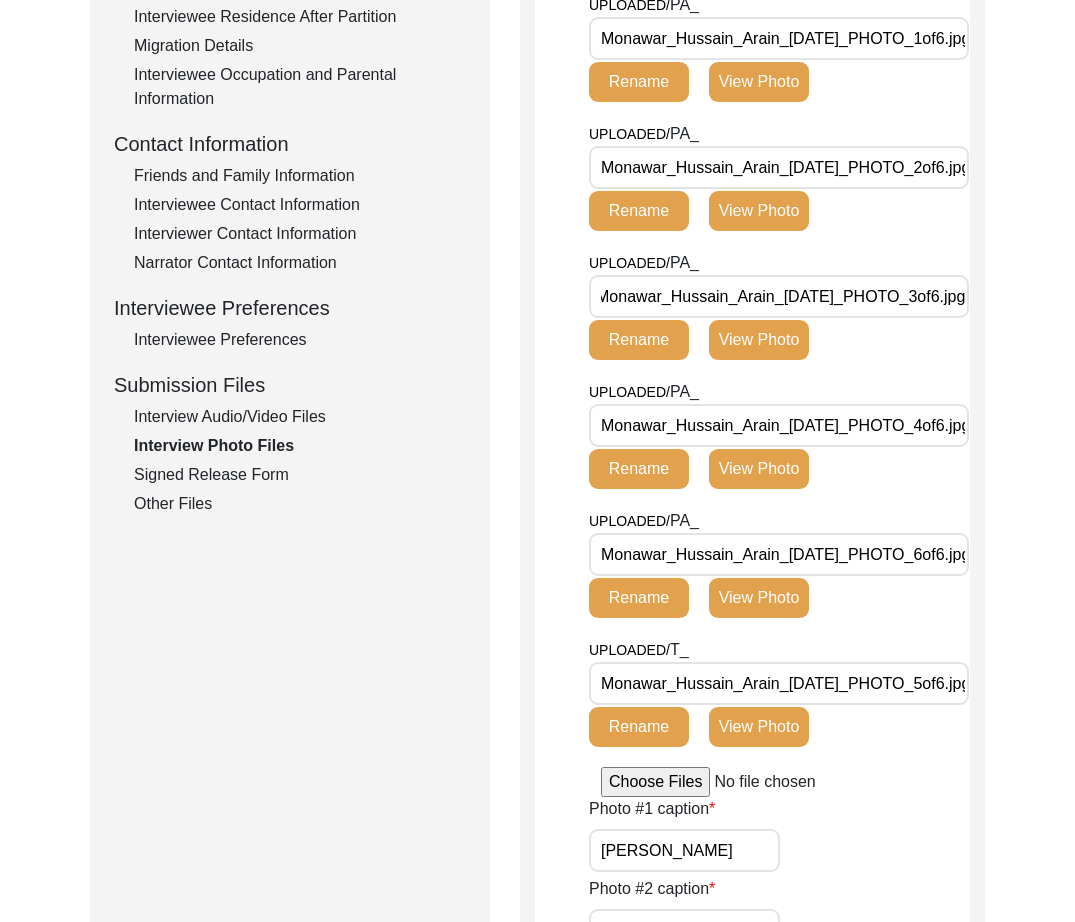 click on "Monawar_Hussain_Arain_[DATE]_PHOTO_2of6.jpg" at bounding box center [779, 167] 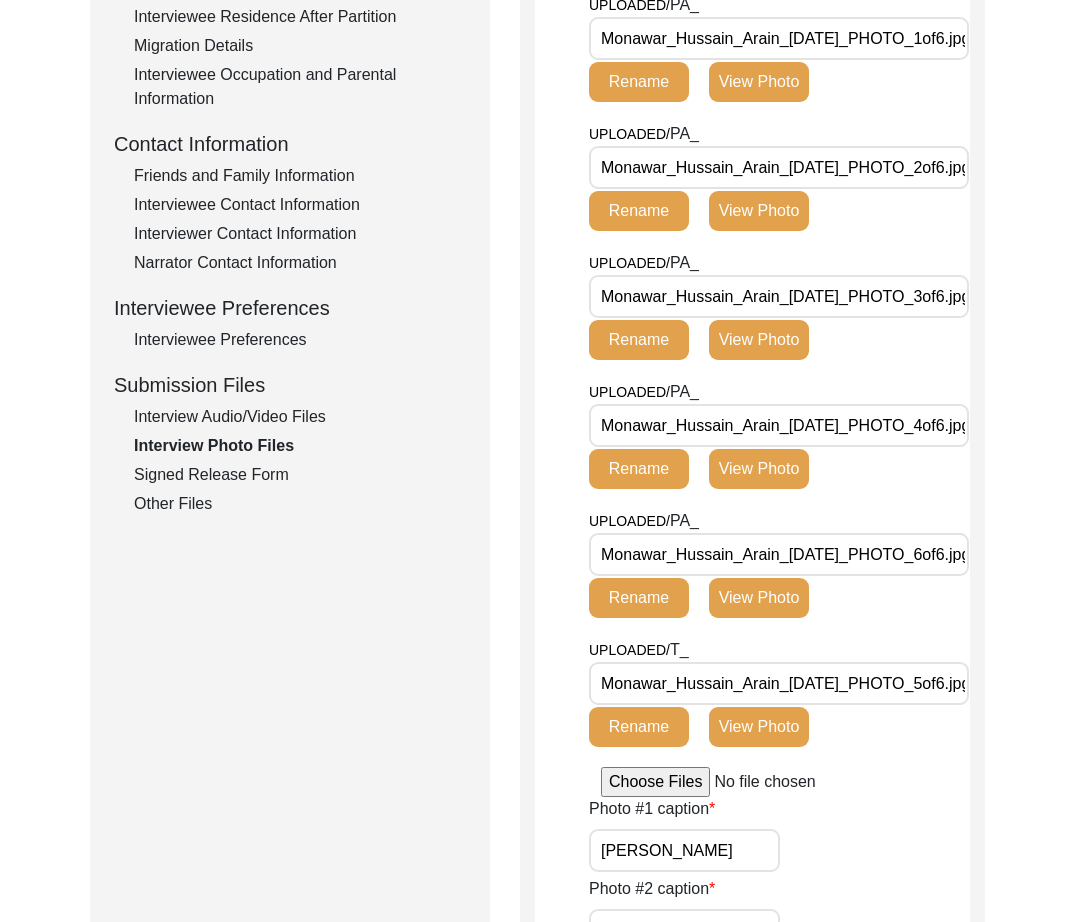 scroll, scrollTop: 0, scrollLeft: 37, axis: horizontal 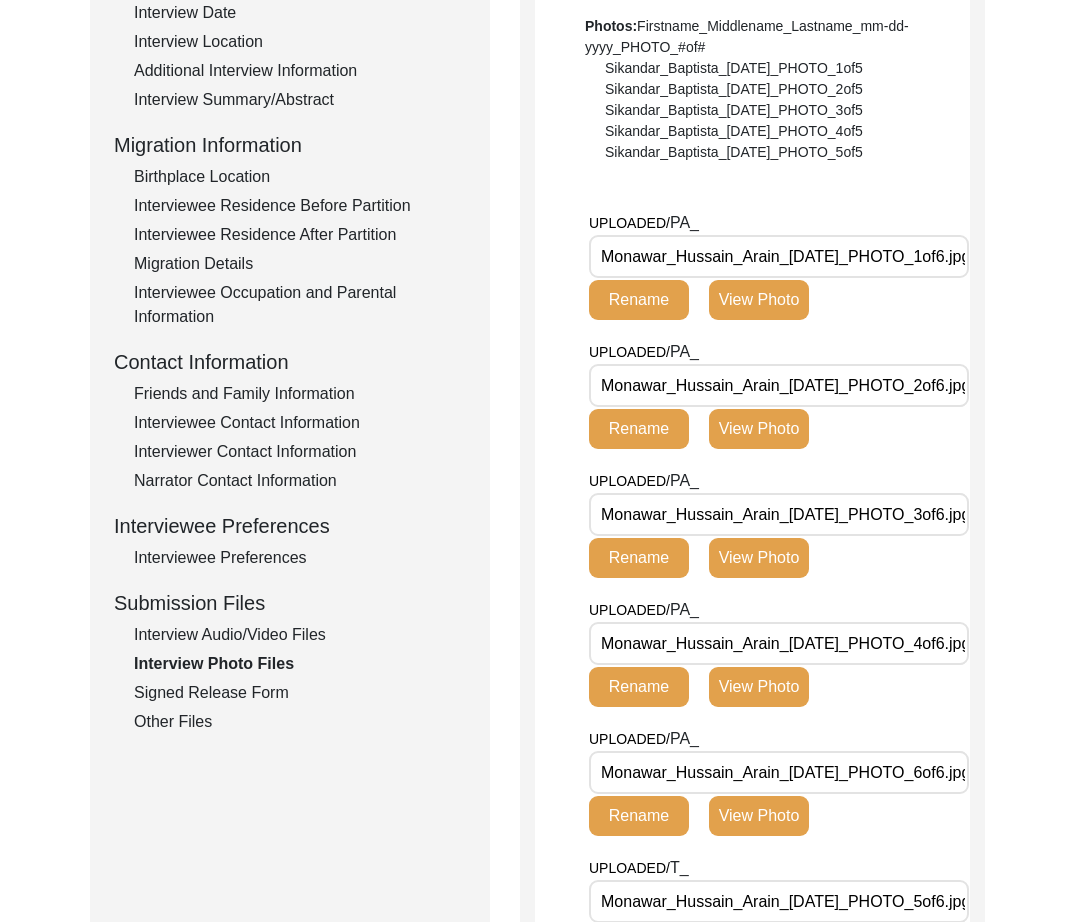 click on "View Photo" 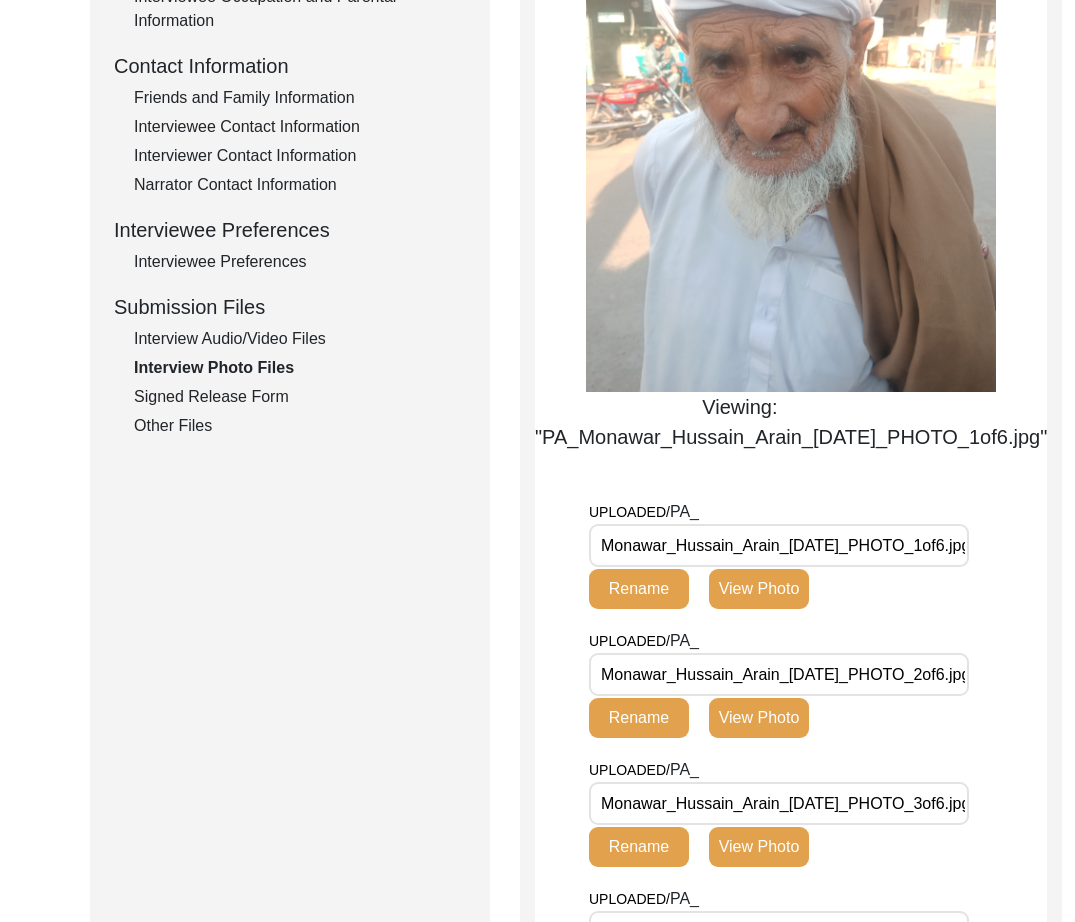 scroll, scrollTop: 776, scrollLeft: 0, axis: vertical 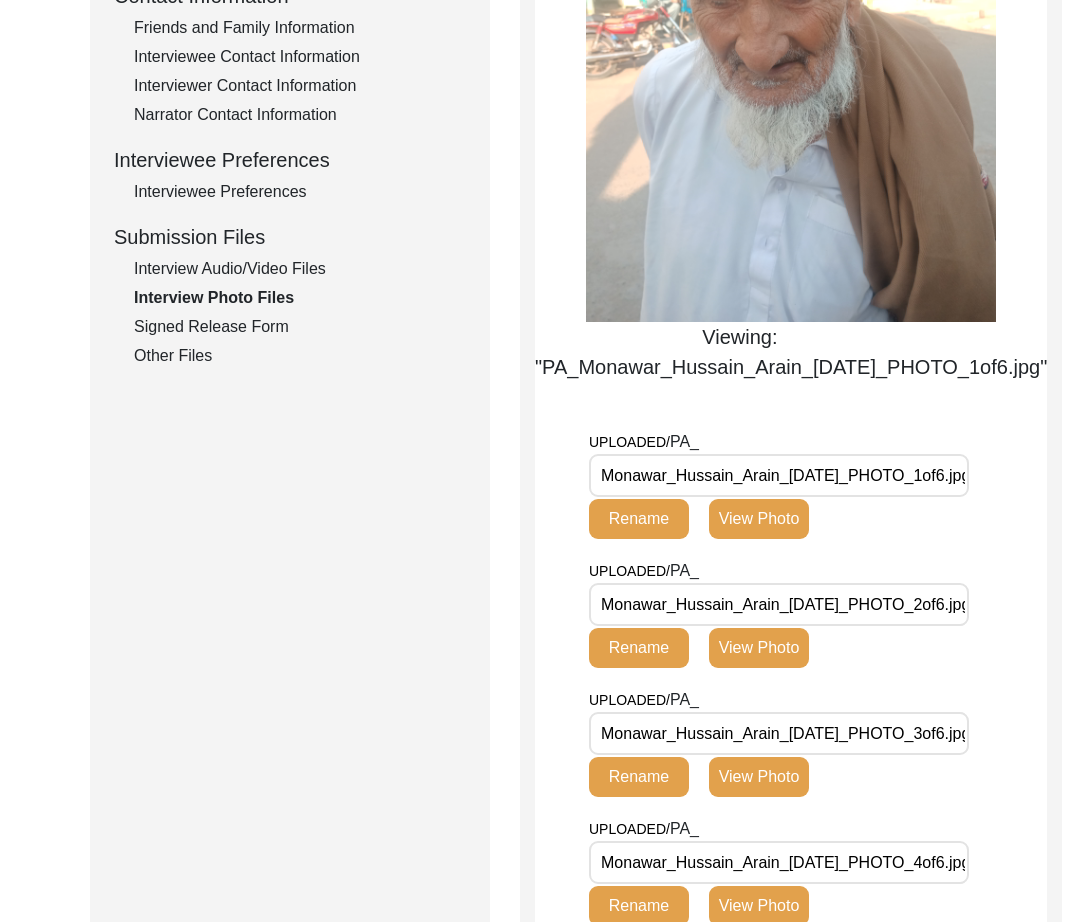 drag, startPoint x: 780, startPoint y: 619, endPoint x: 783, endPoint y: 608, distance: 11.401754 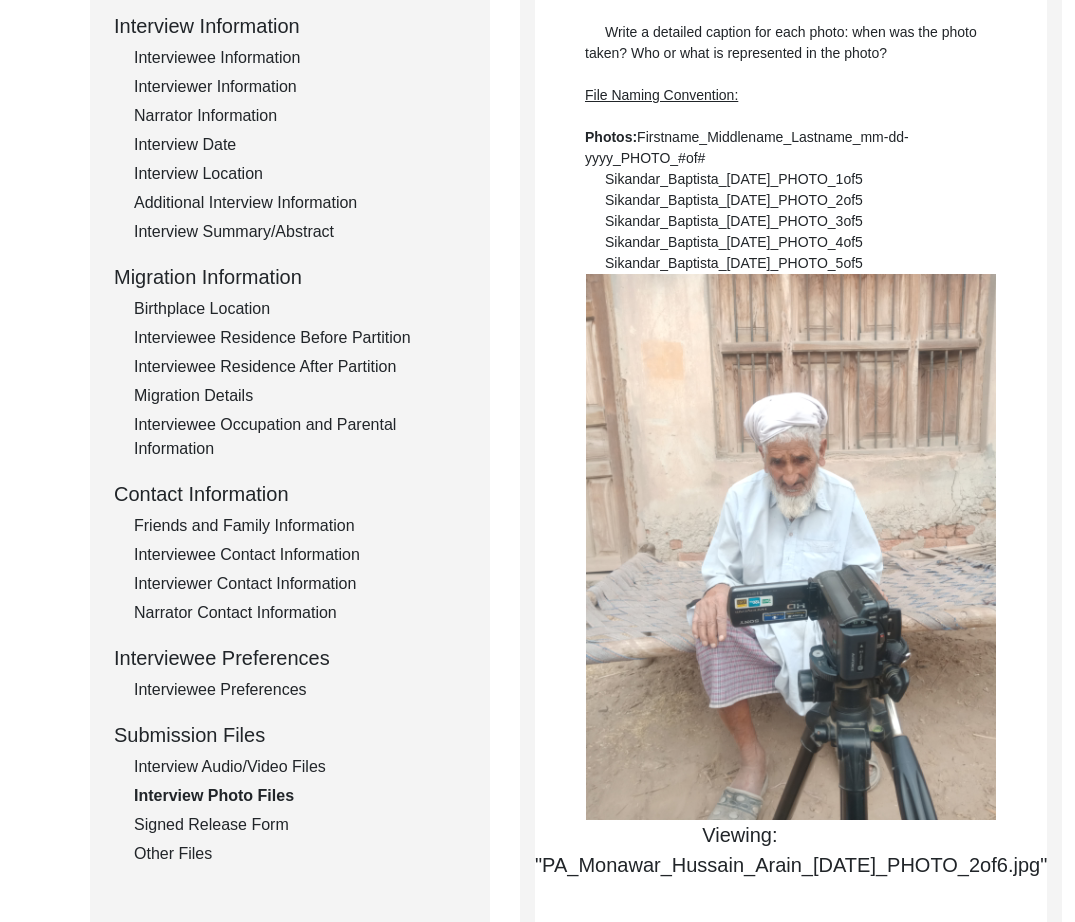 scroll, scrollTop: 590, scrollLeft: 0, axis: vertical 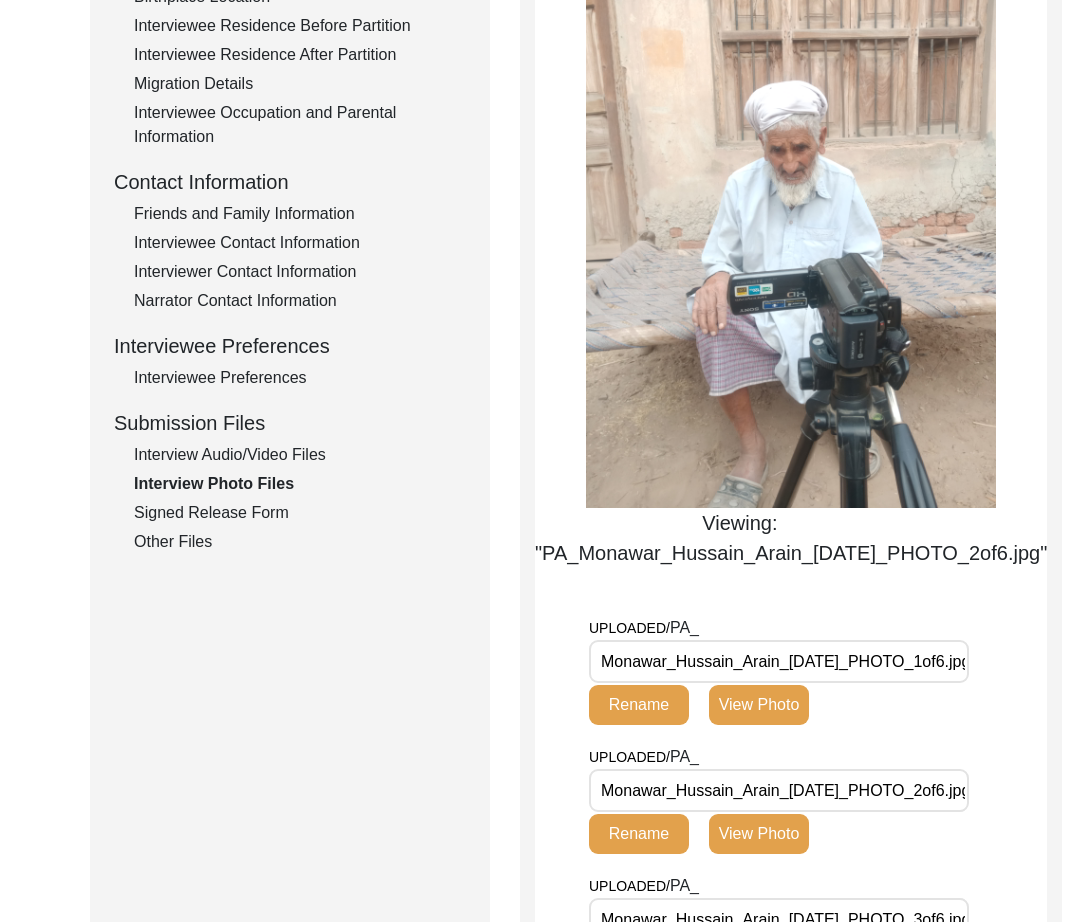 click on "View Photo" 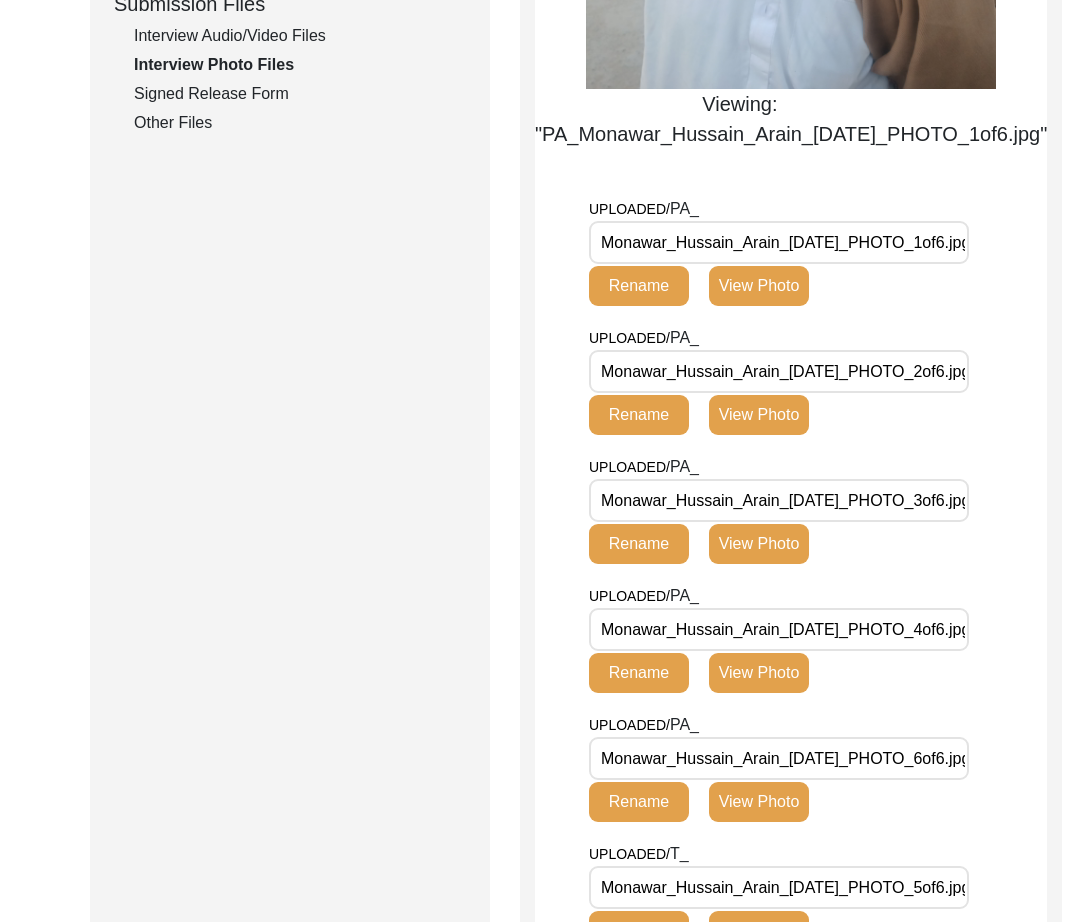 scroll, scrollTop: 1153, scrollLeft: 0, axis: vertical 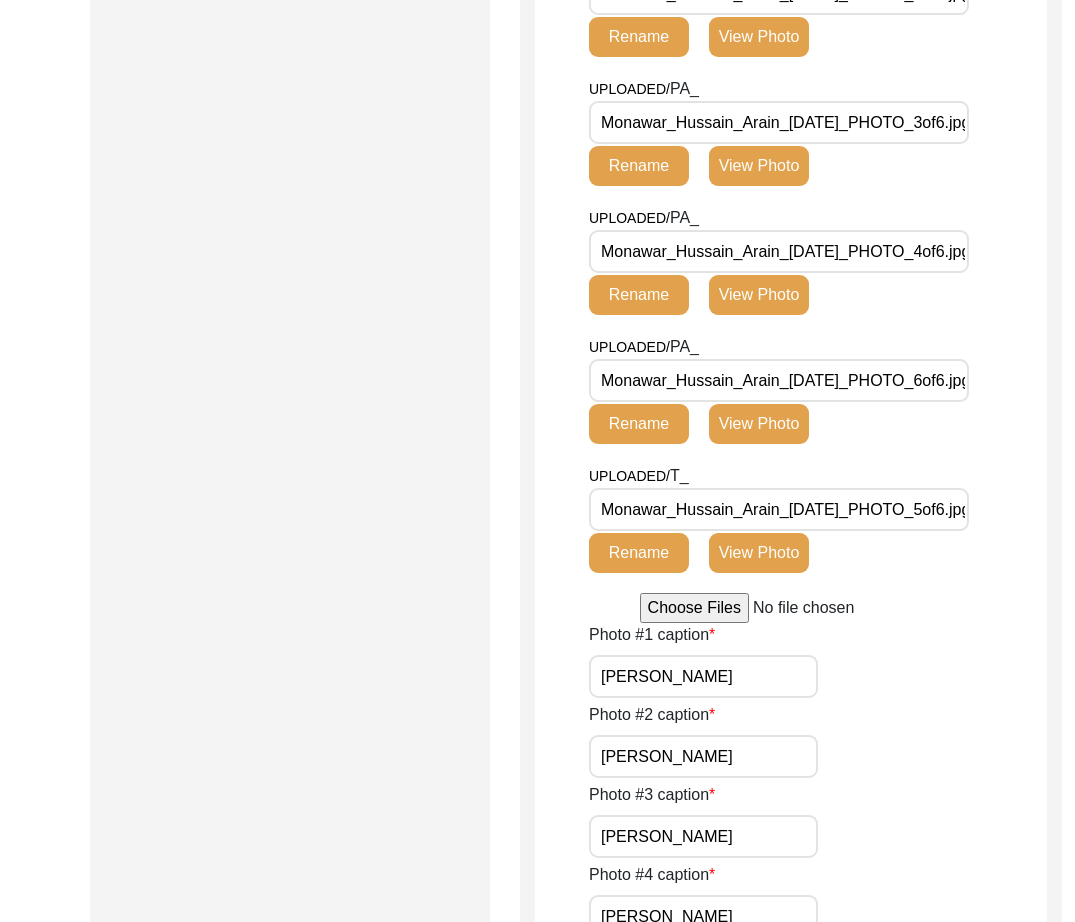 click on "[PERSON_NAME]" at bounding box center [703, 676] 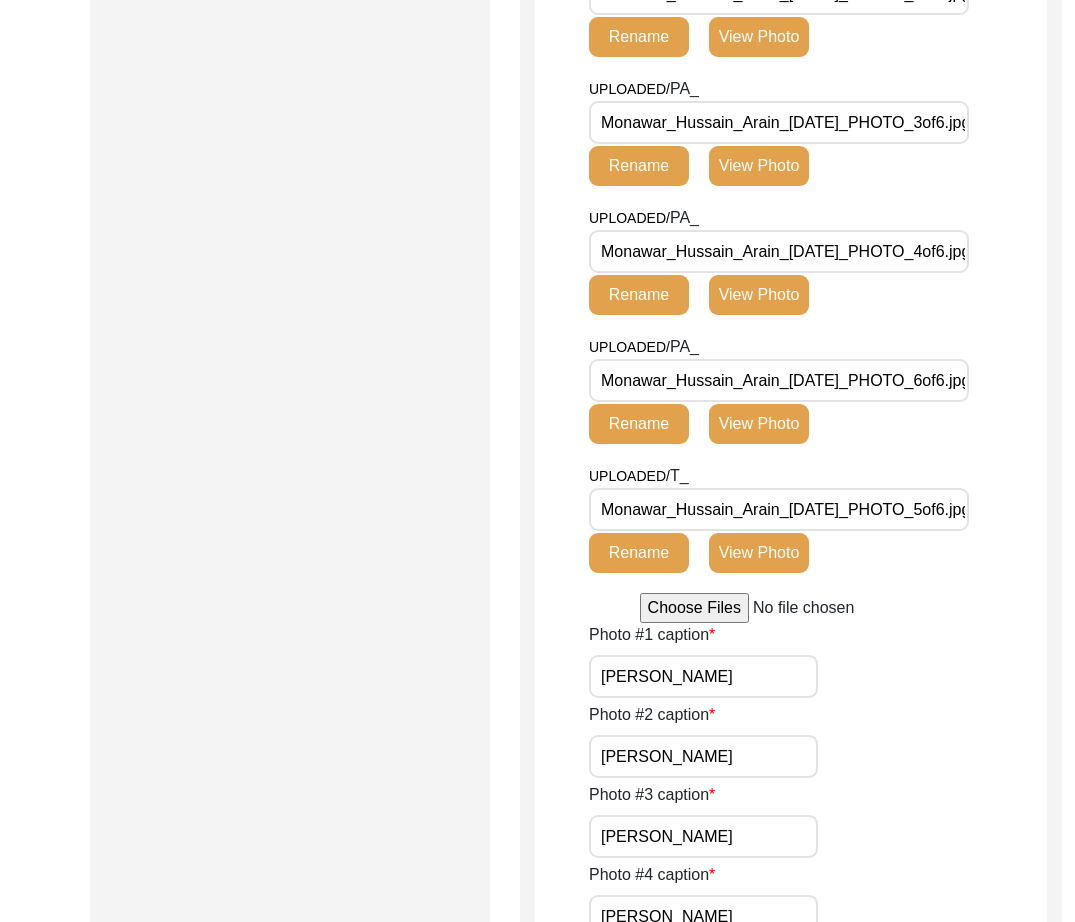 scroll, scrollTop: 0, scrollLeft: 0, axis: both 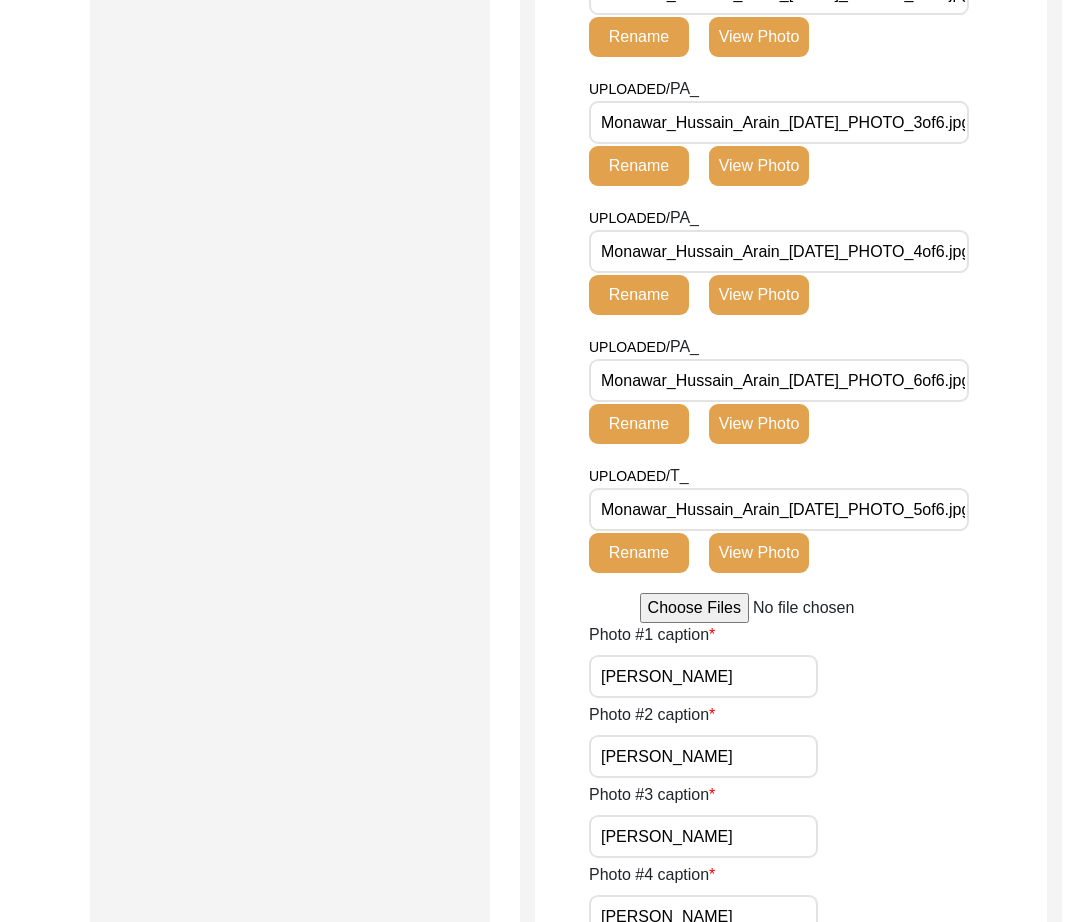 paste on "A vertical portrait of [PERSON_NAME] [PERSON_NAME] outside" 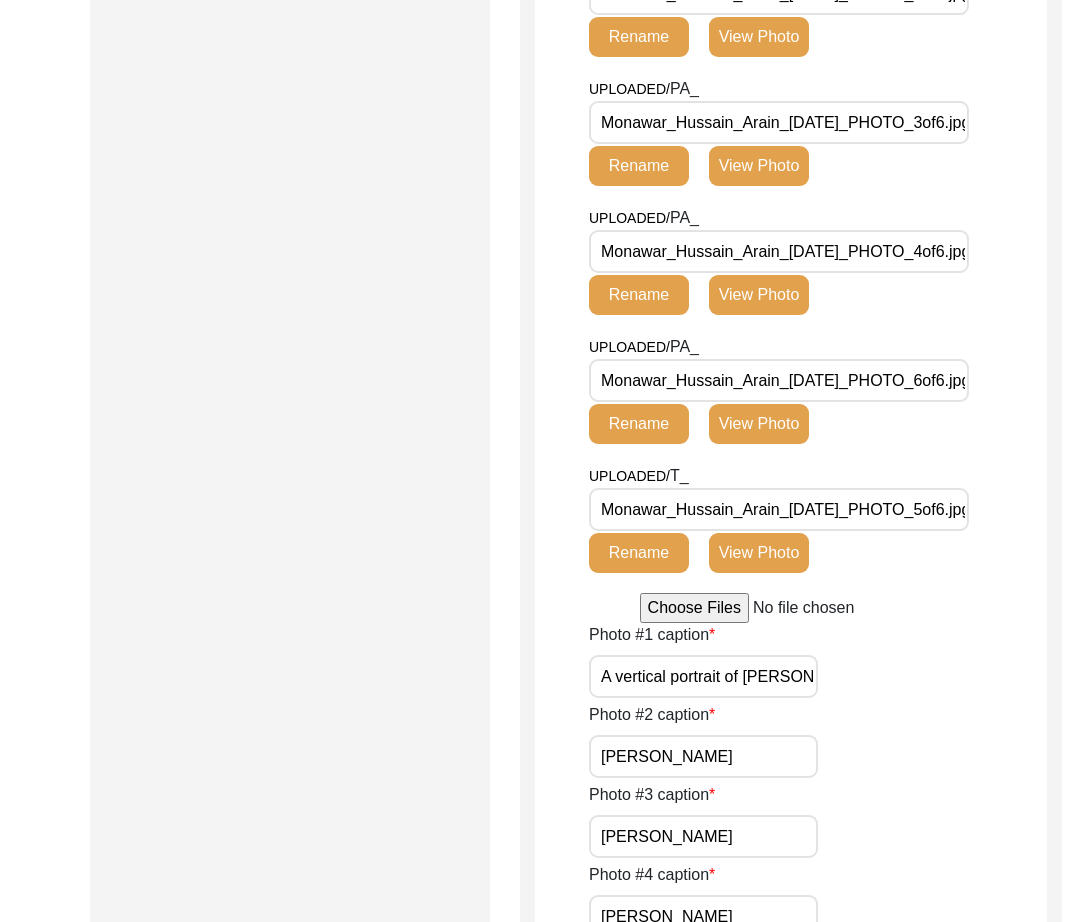 scroll, scrollTop: 0, scrollLeft: 191, axis: horizontal 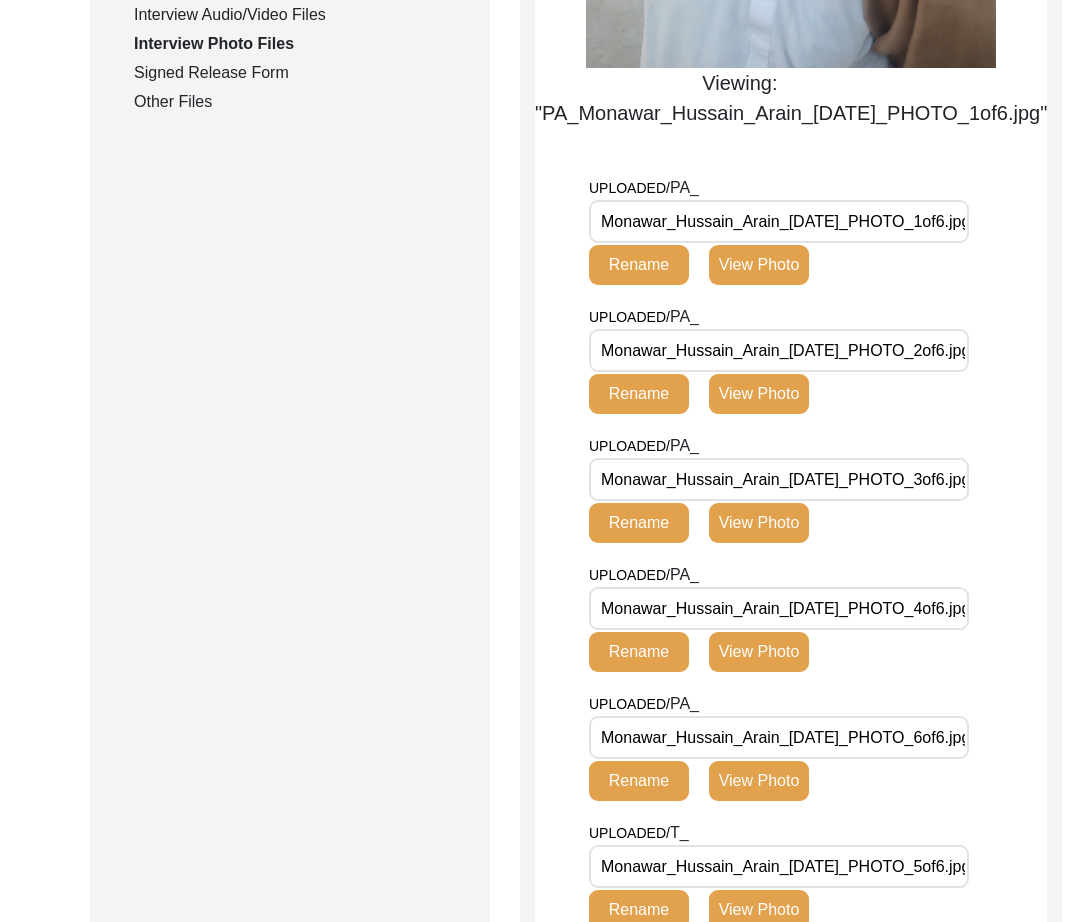 click on "View Photo" 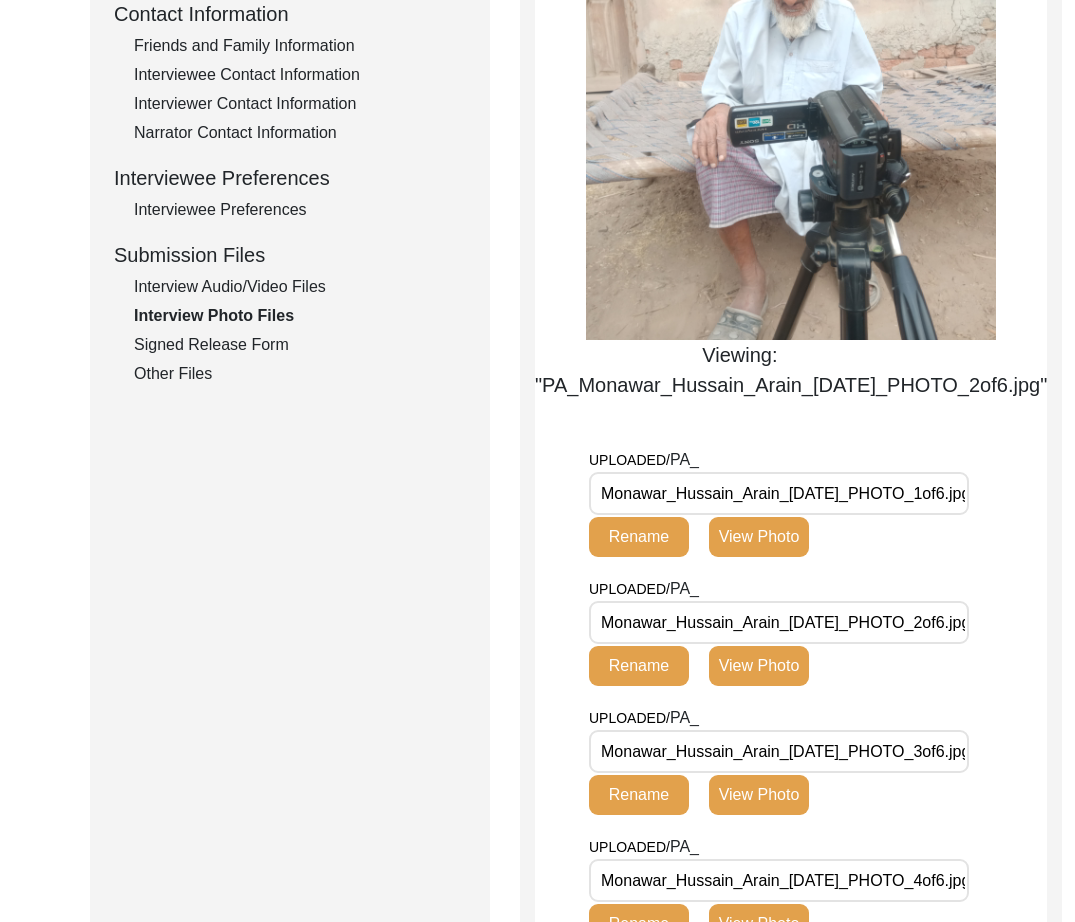 scroll, scrollTop: 540, scrollLeft: 0, axis: vertical 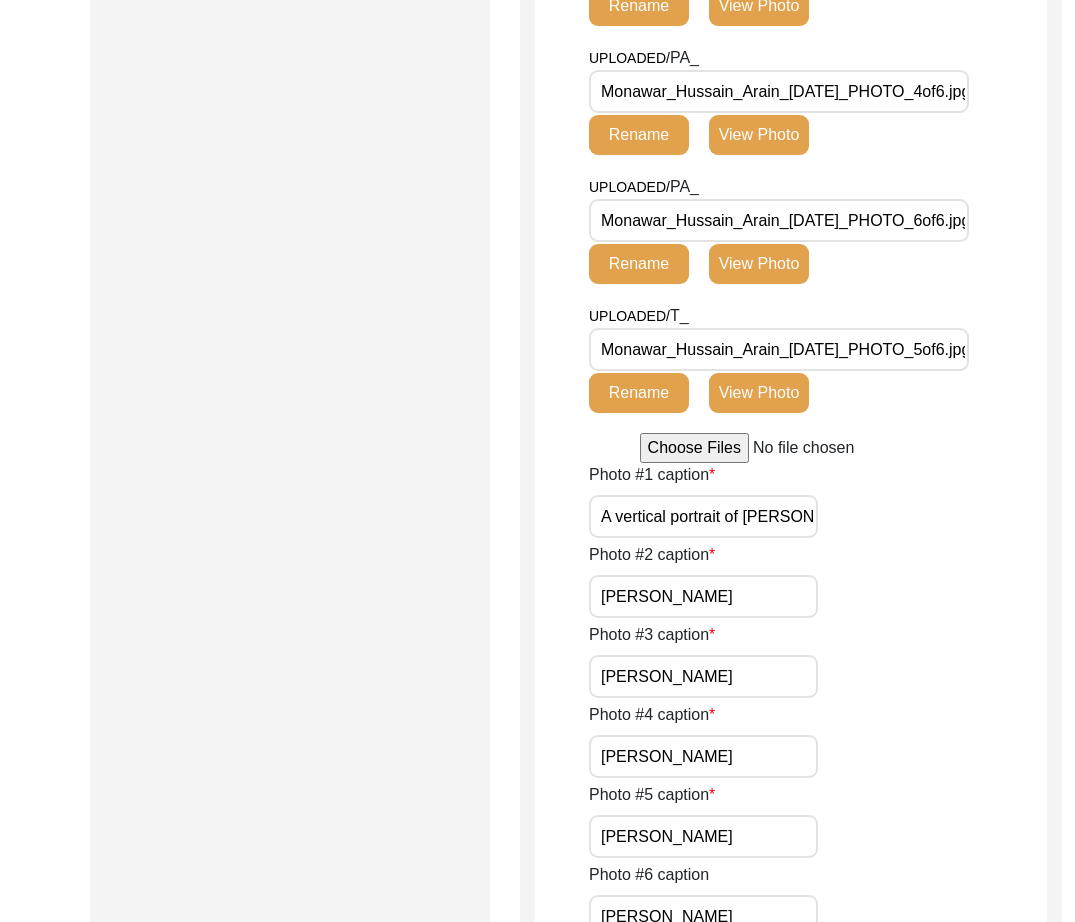 click on "A vertical portrait of [PERSON_NAME] [PERSON_NAME] outside" at bounding box center [703, 516] 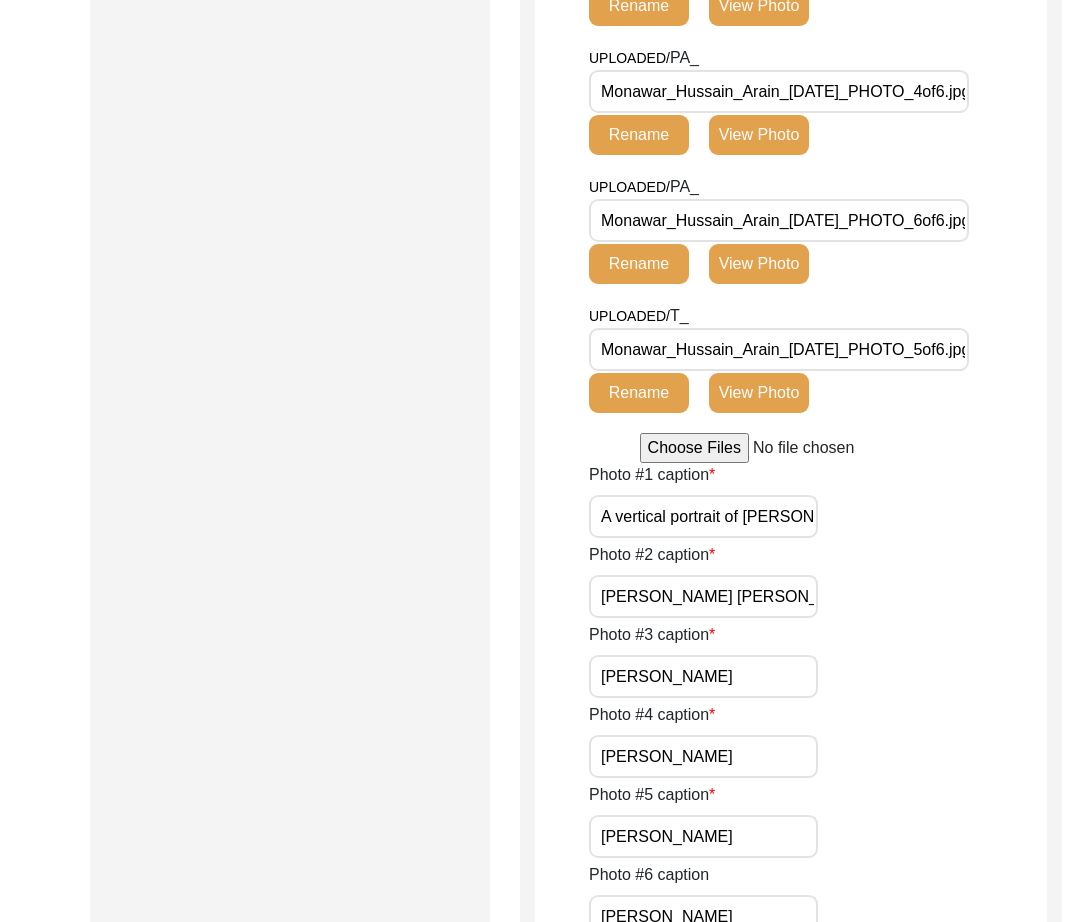 scroll, scrollTop: 0, scrollLeft: 131, axis: horizontal 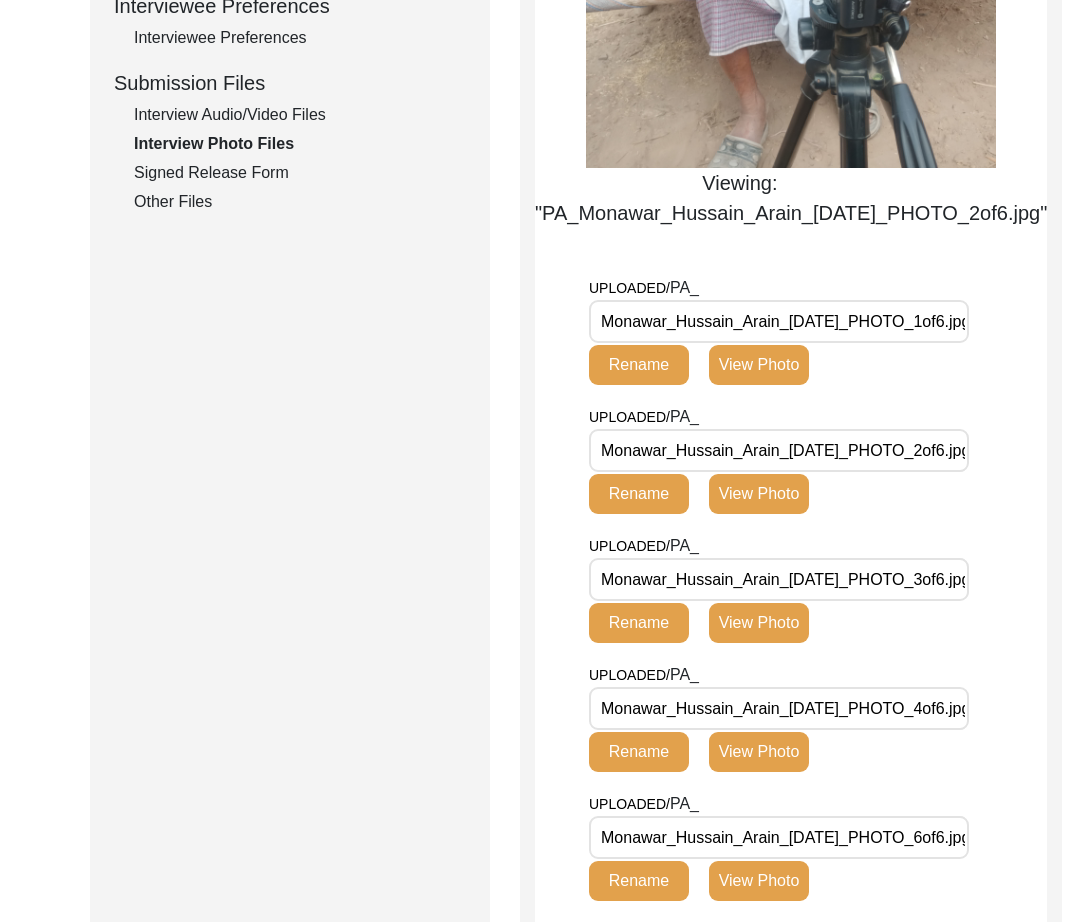click on "View Photo" 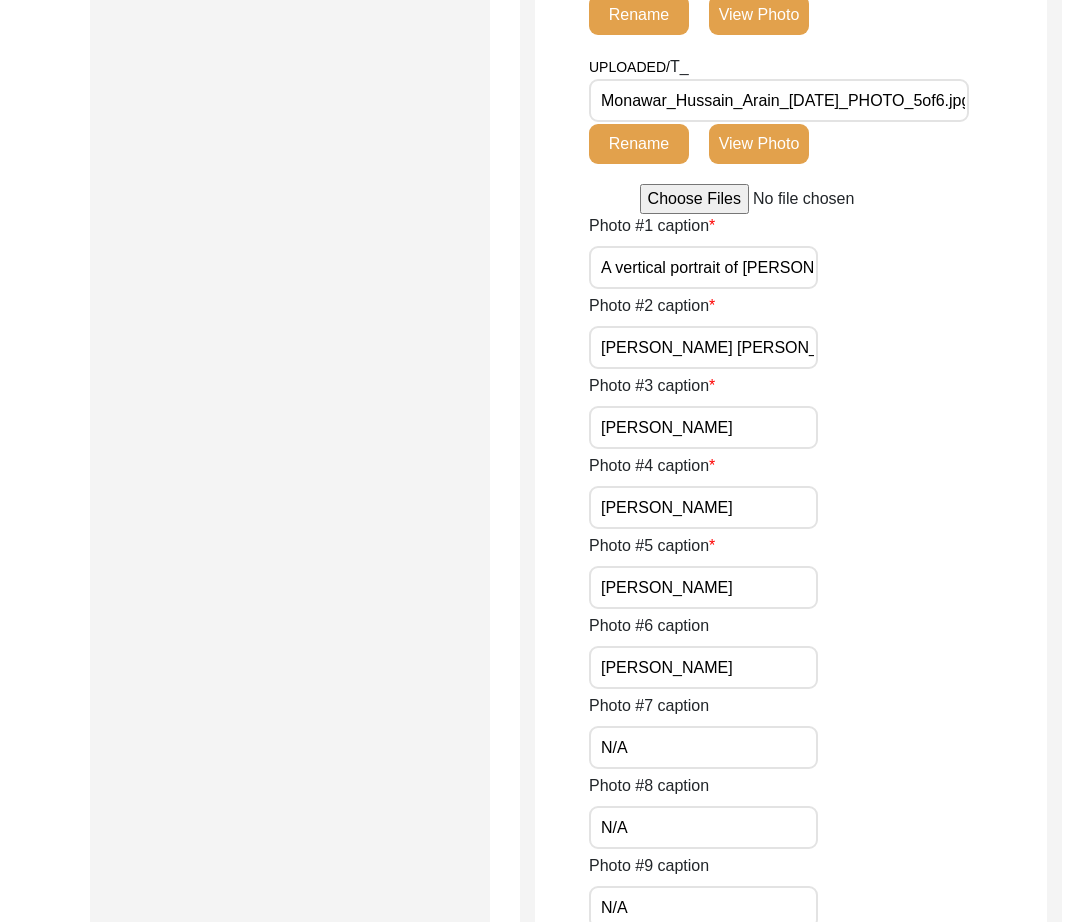 scroll, scrollTop: 1844, scrollLeft: 0, axis: vertical 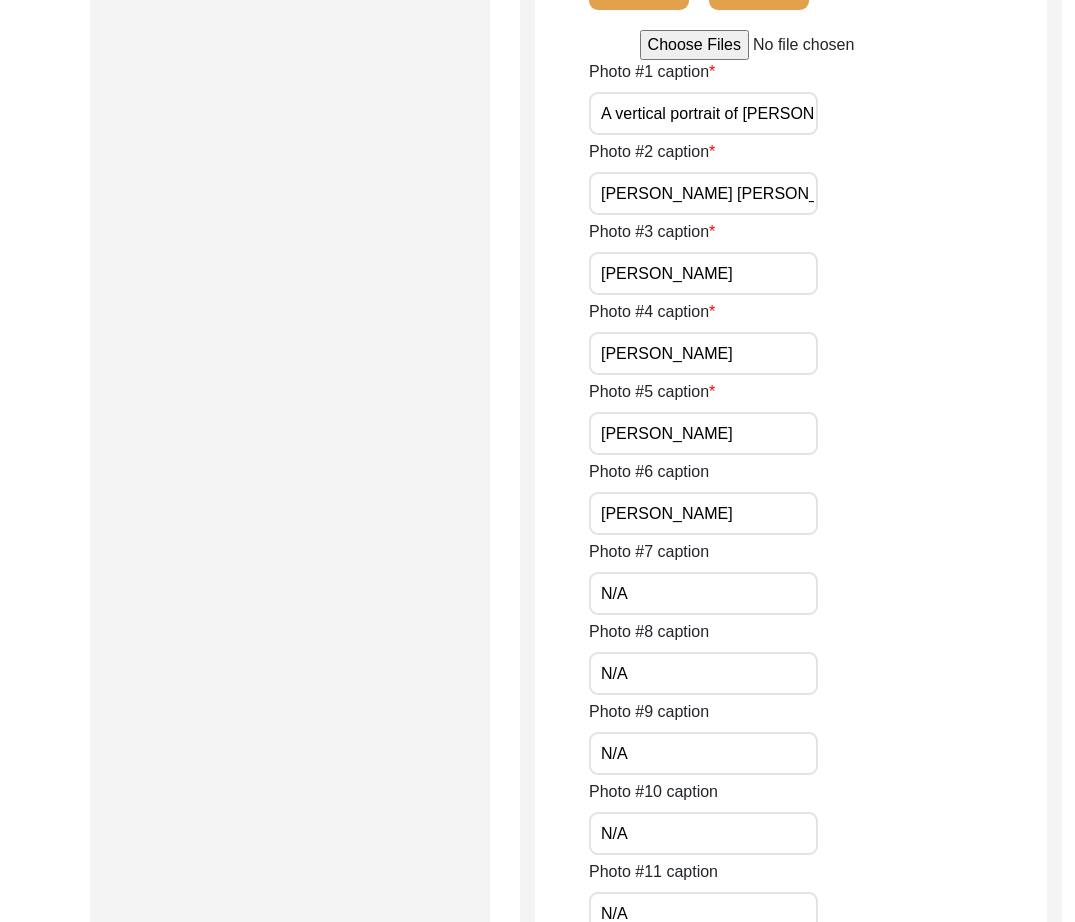 click on "[PERSON_NAME] [PERSON_NAME] behind the camera" at bounding box center (703, 193) 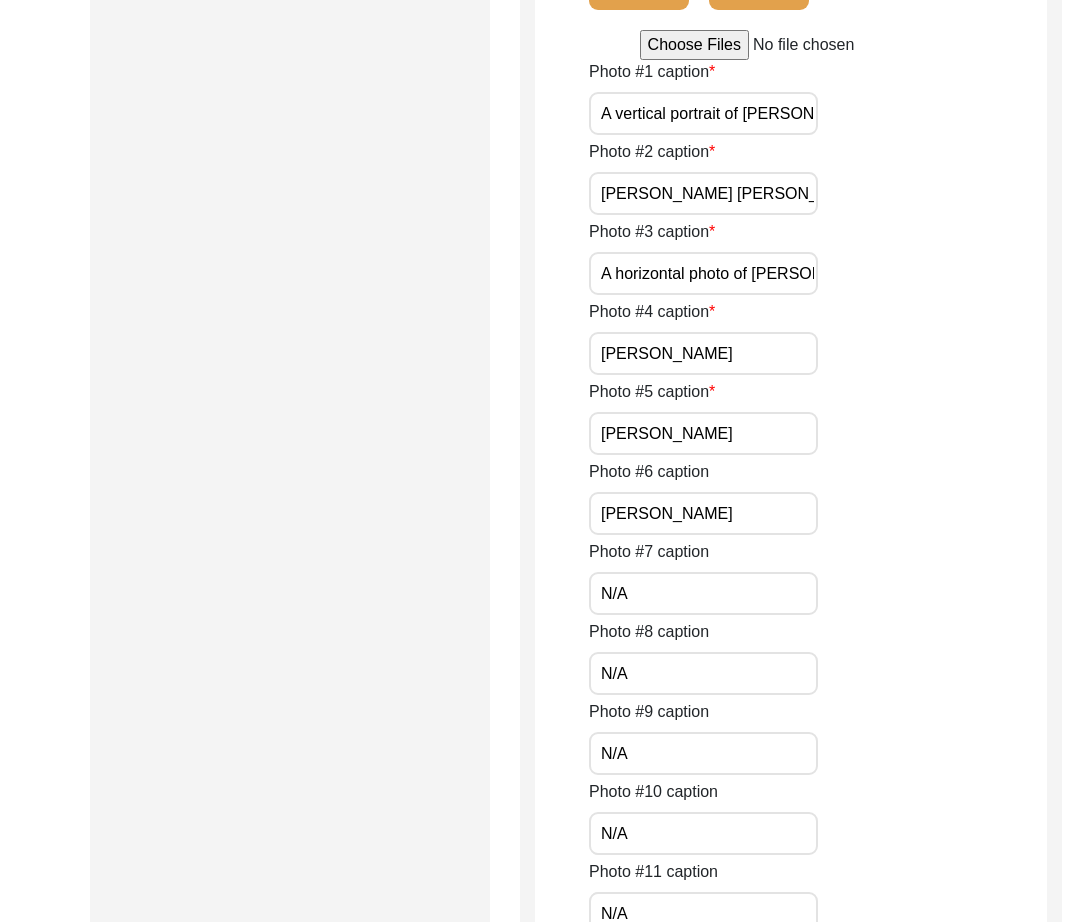 scroll, scrollTop: 0, scrollLeft: 281, axis: horizontal 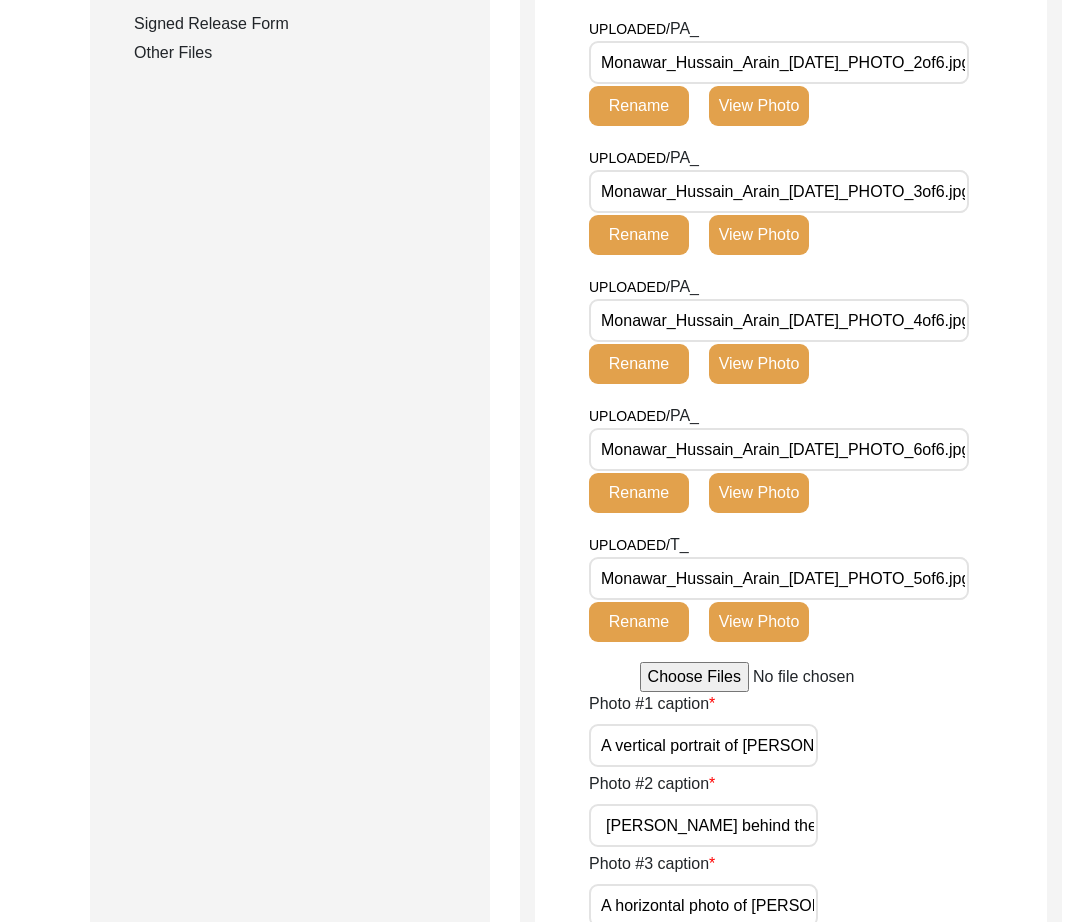 click on "View Photo" 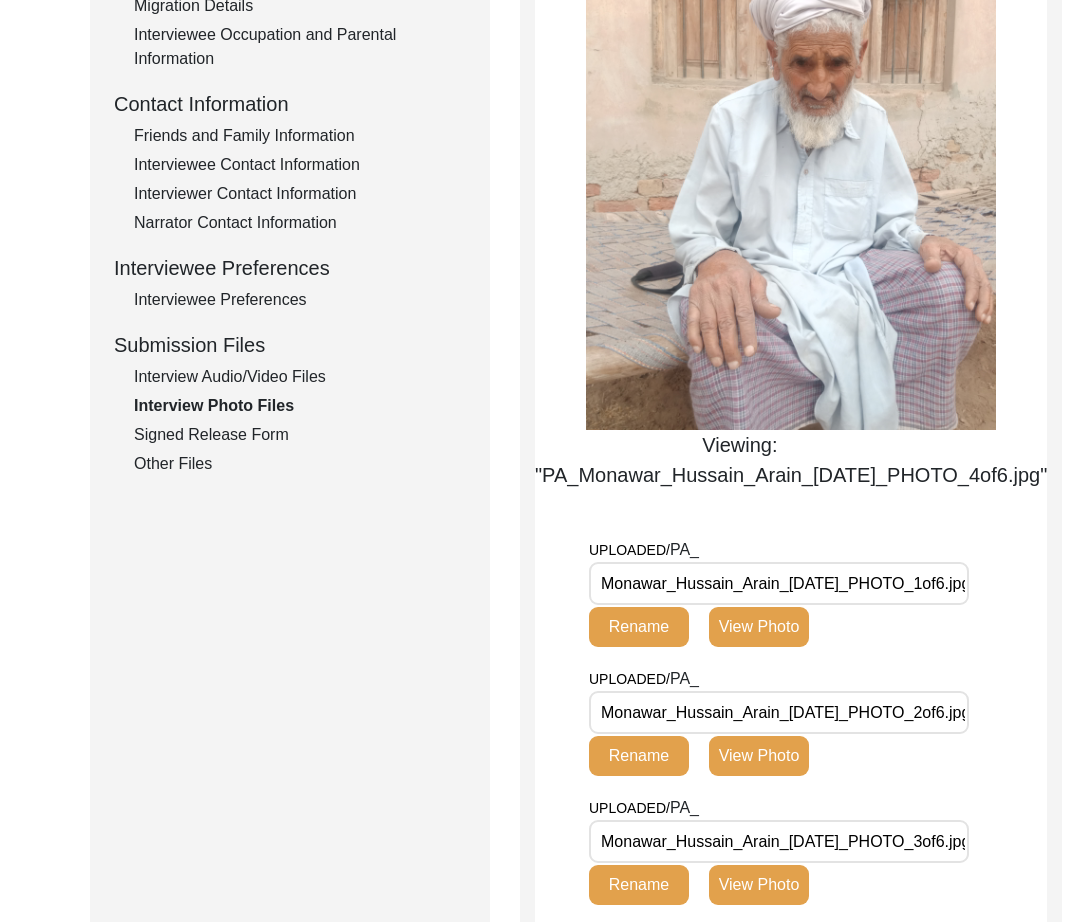 scroll, scrollTop: 362, scrollLeft: 0, axis: vertical 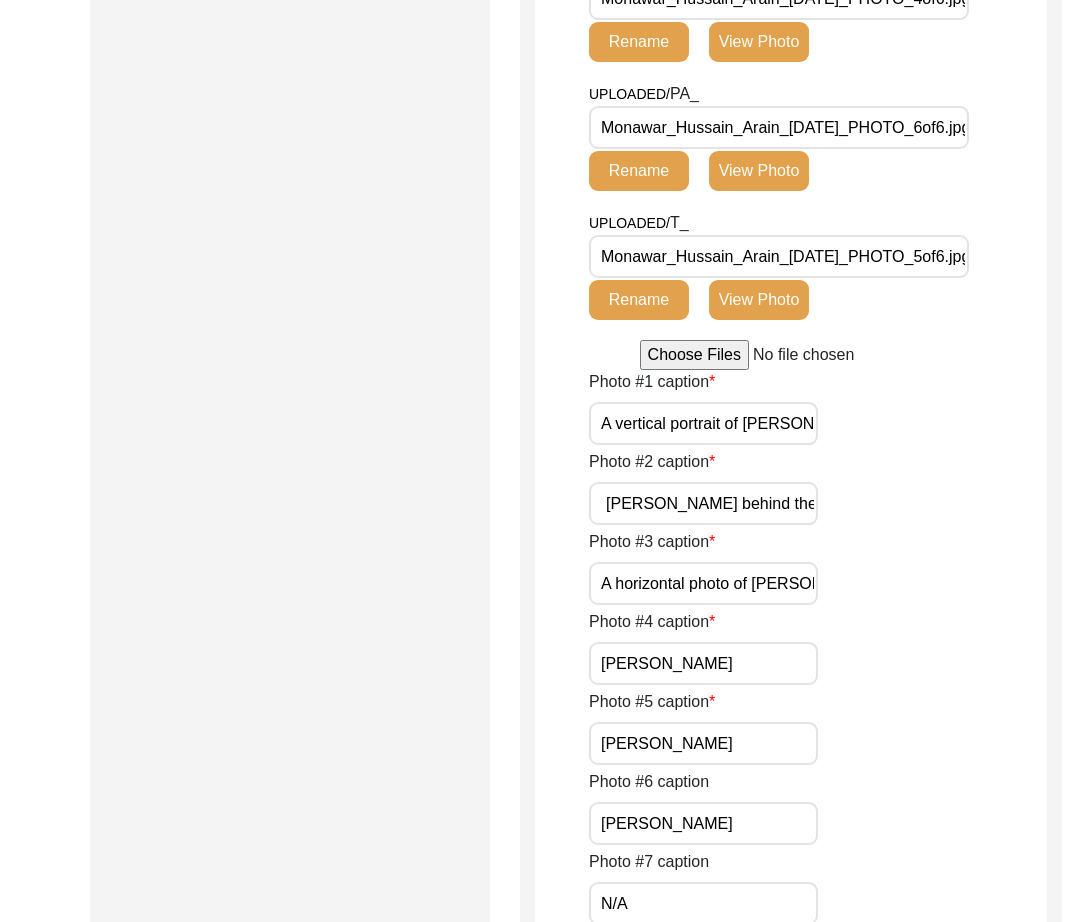 click on "[PERSON_NAME]" at bounding box center [703, 663] 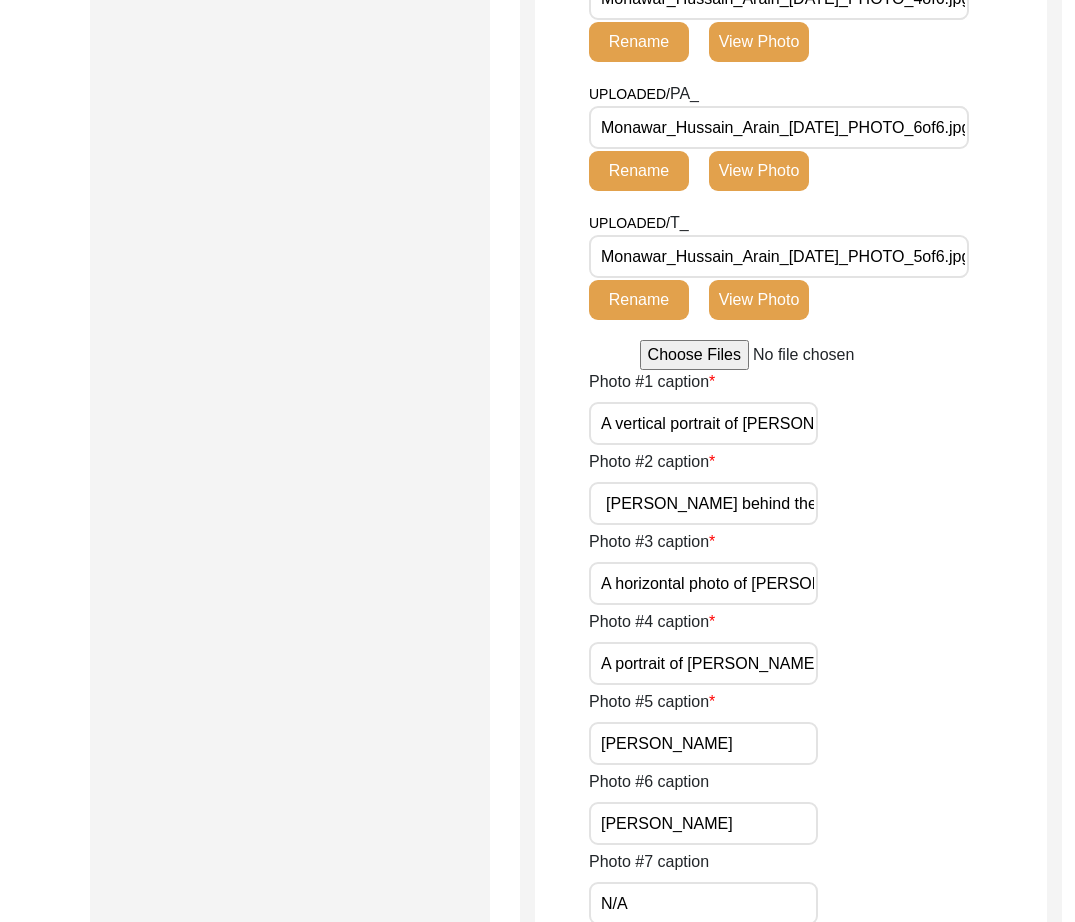 scroll, scrollTop: 0, scrollLeft: 169, axis: horizontal 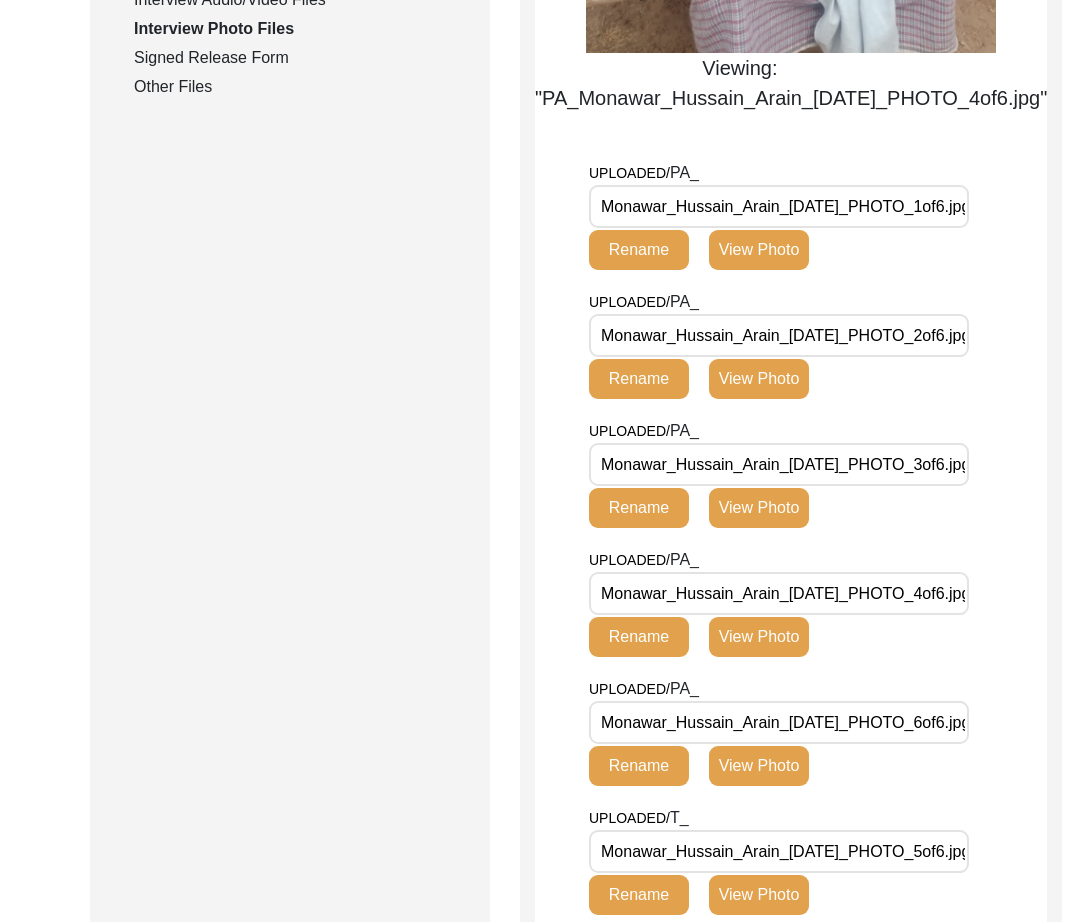 click on "View Photo" 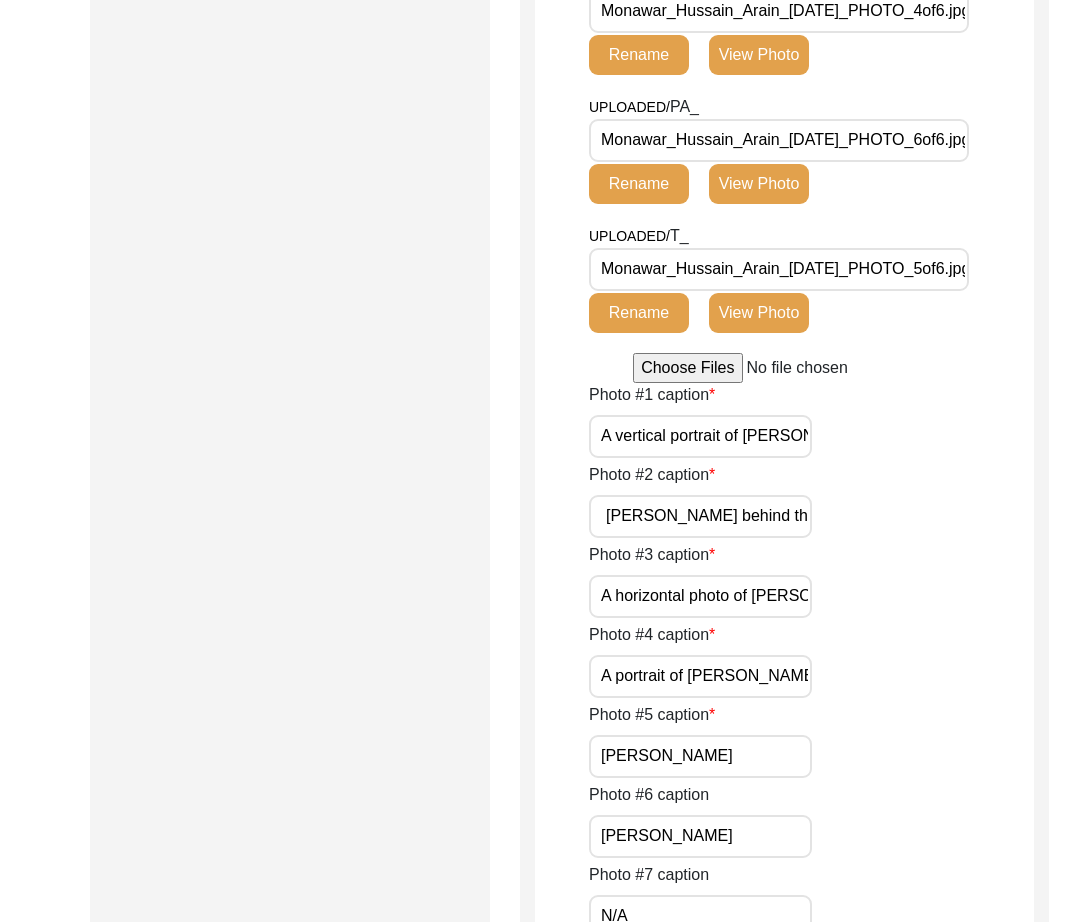 scroll, scrollTop: 1166, scrollLeft: 0, axis: vertical 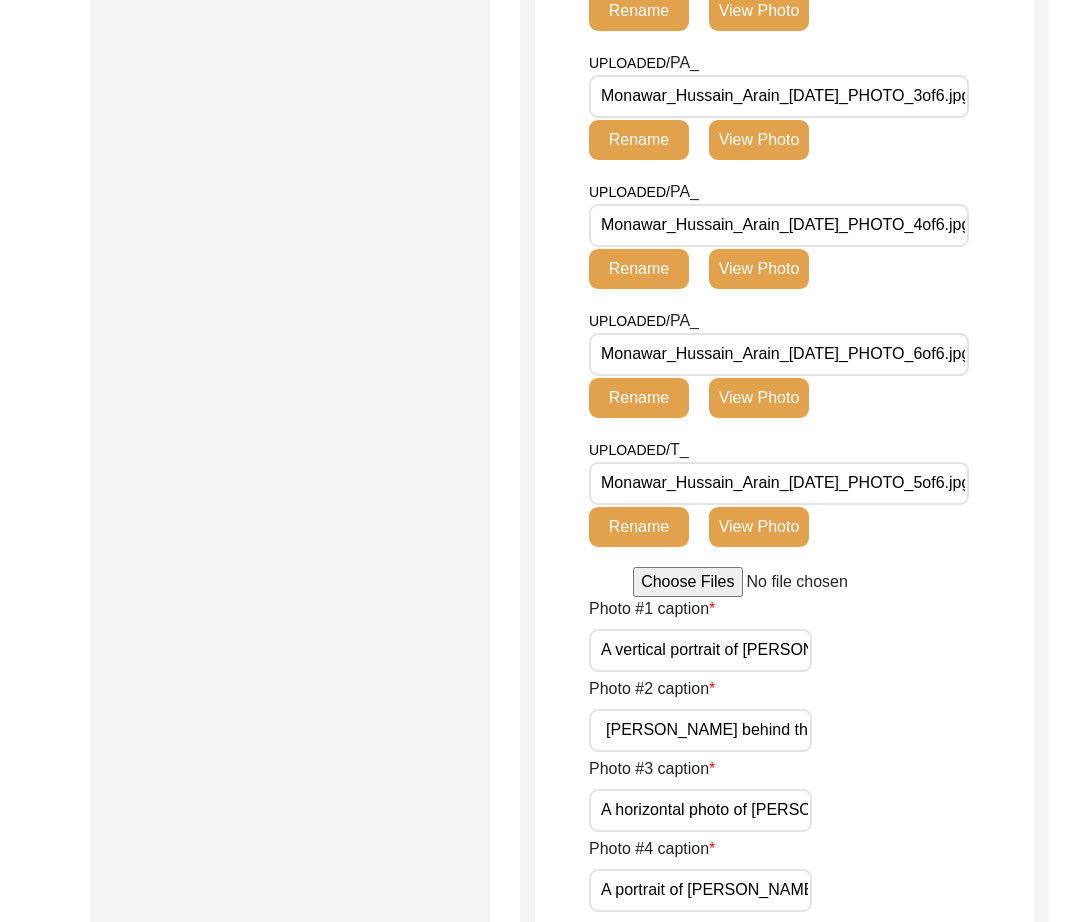click on "View Photo" 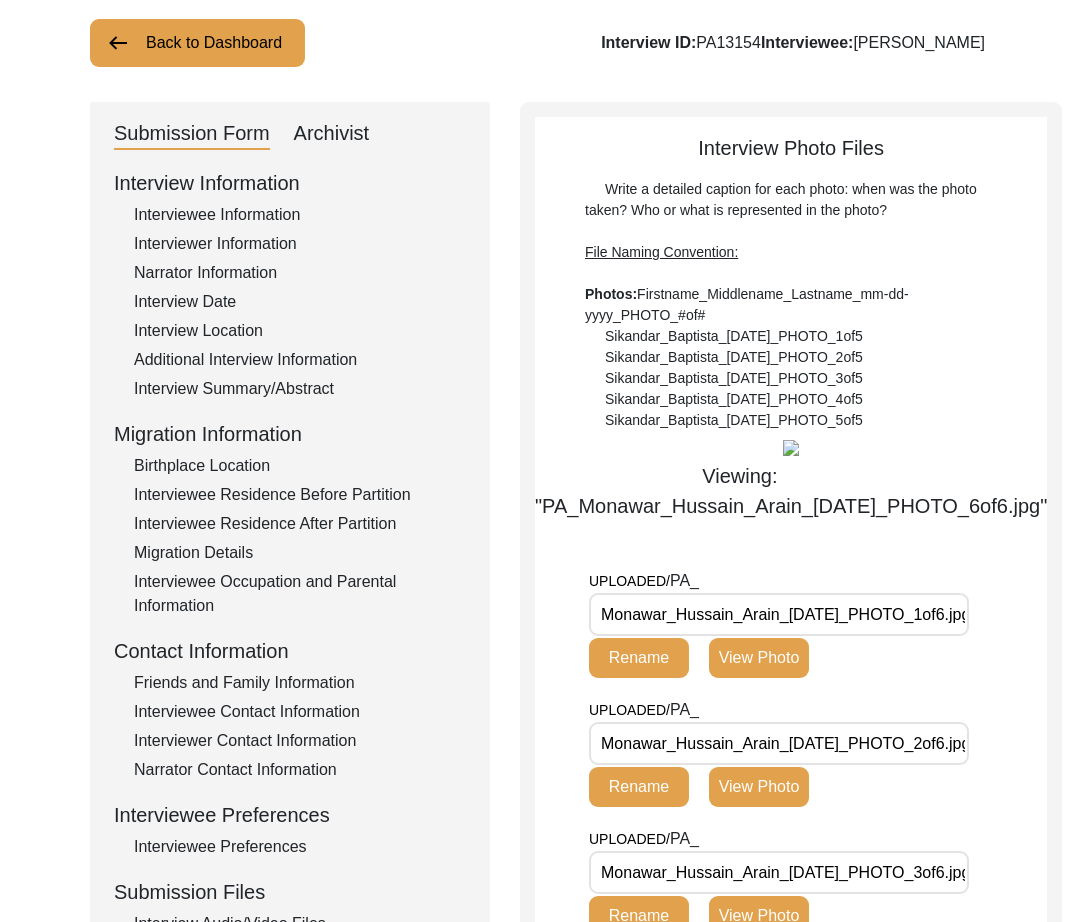 scroll, scrollTop: 339, scrollLeft: 0, axis: vertical 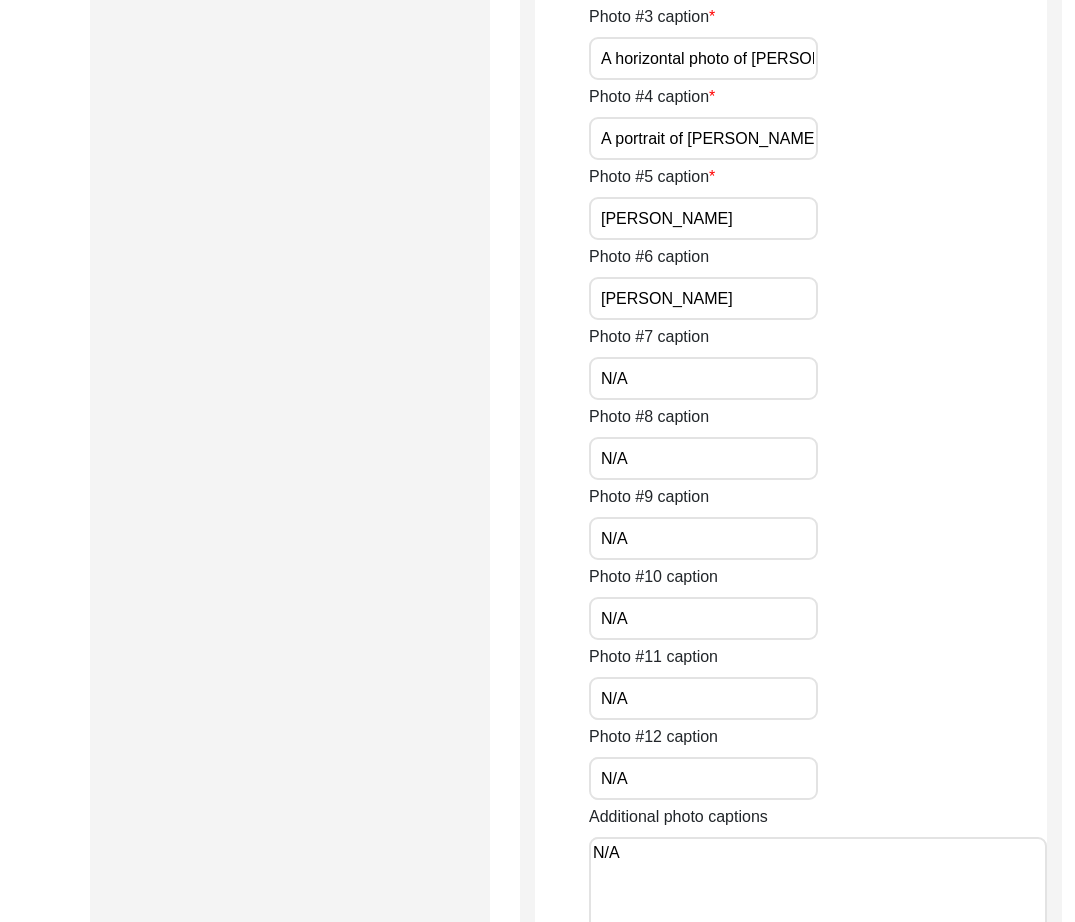 click on "[PERSON_NAME]" at bounding box center (703, 218) 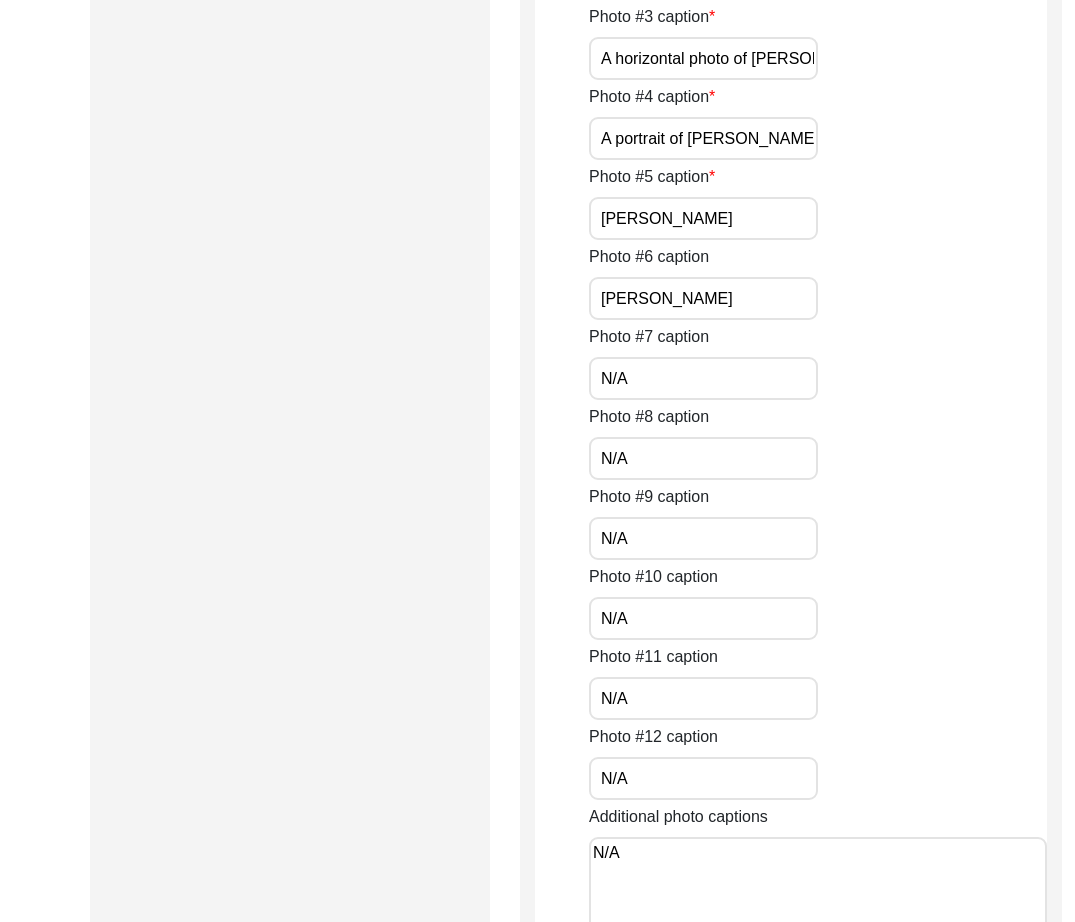 scroll, scrollTop: 0, scrollLeft: 3, axis: horizontal 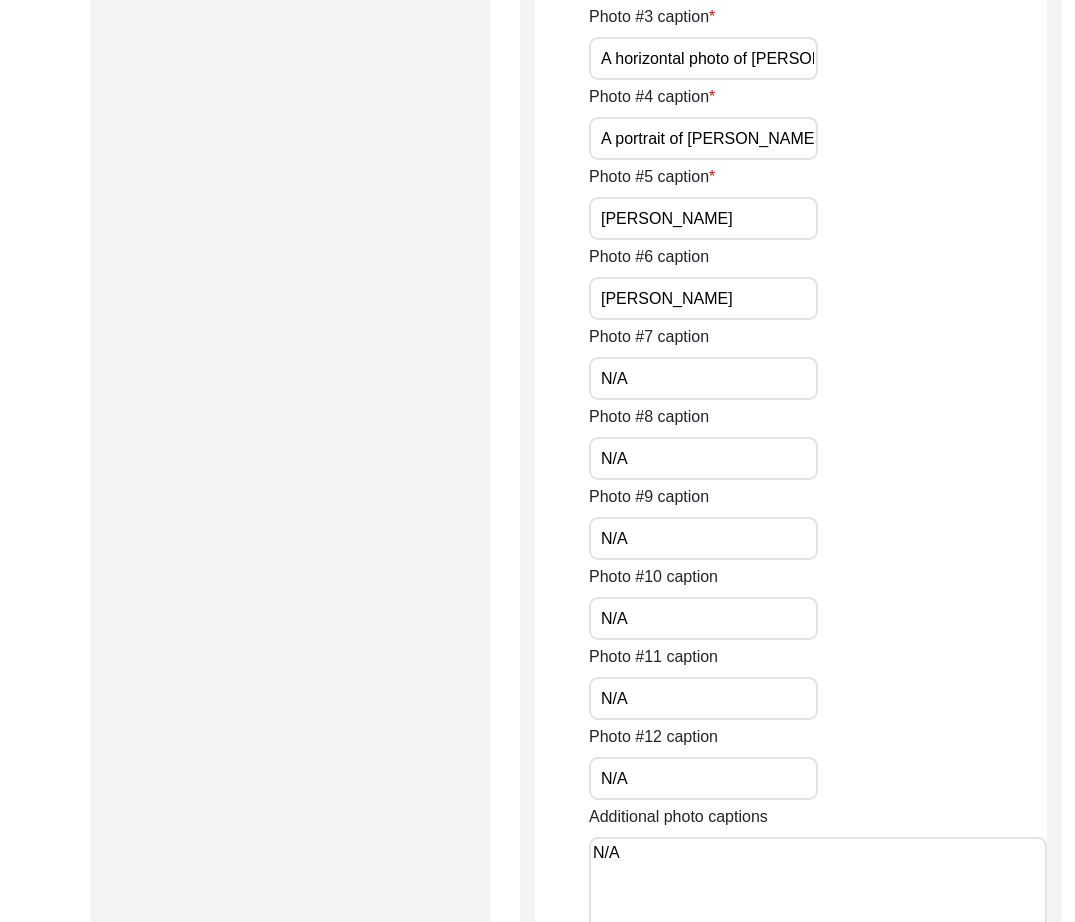 click on "A portrait of [PERSON_NAME] [PERSON_NAME] sitting down" at bounding box center (703, 138) 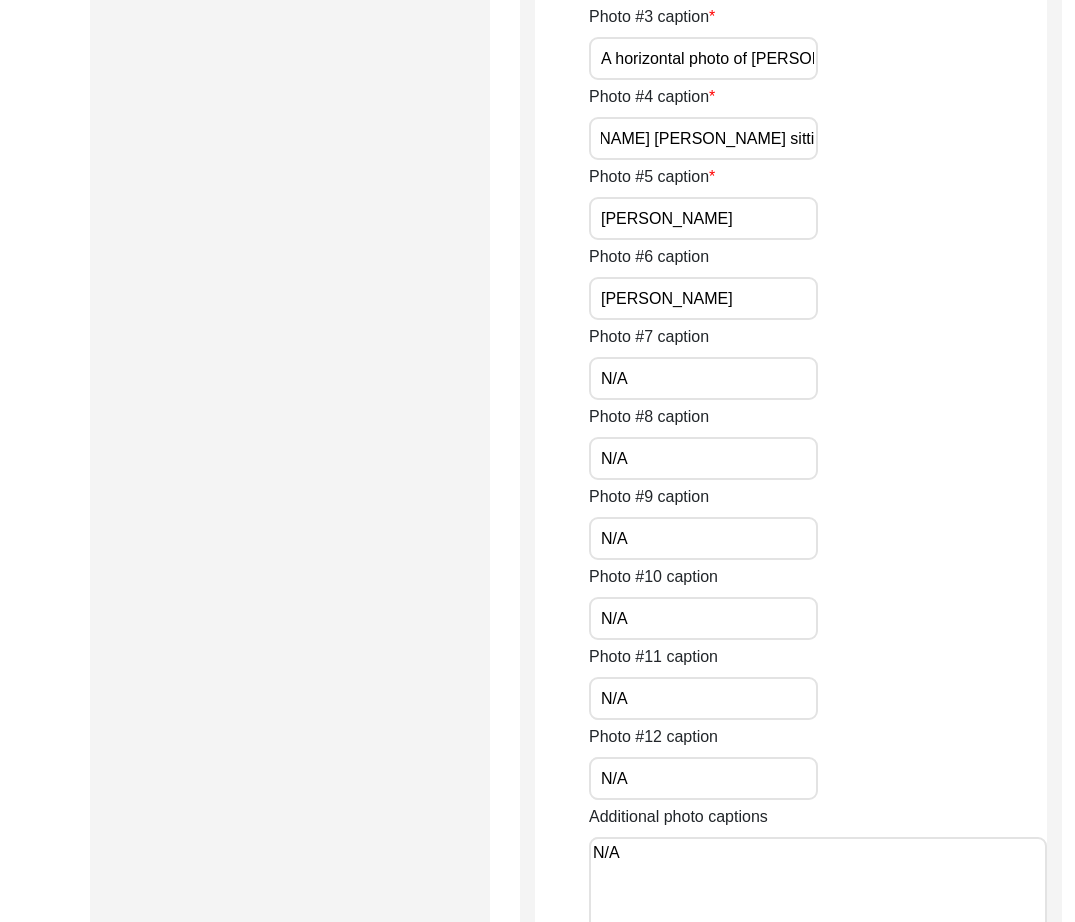 scroll, scrollTop: 0, scrollLeft: 0, axis: both 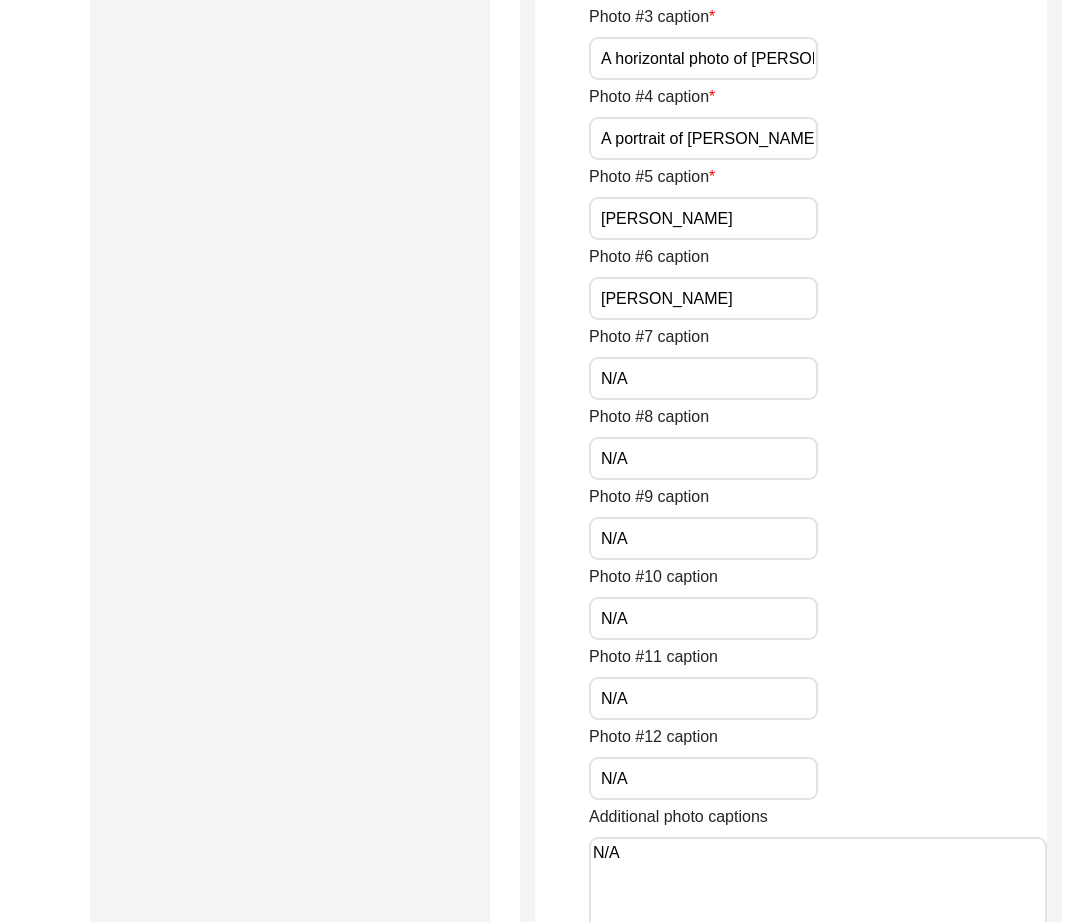 click on "[PERSON_NAME]" at bounding box center [703, 298] 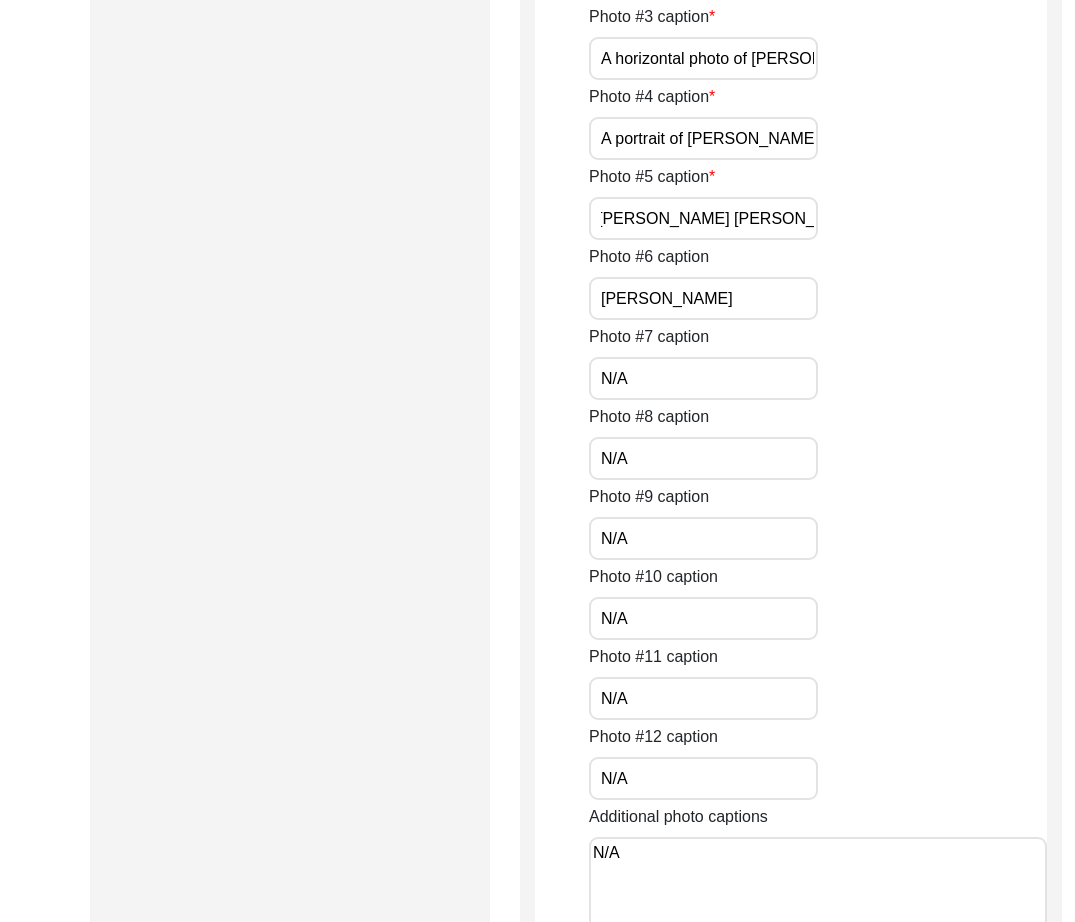 scroll, scrollTop: 0, scrollLeft: 170, axis: horizontal 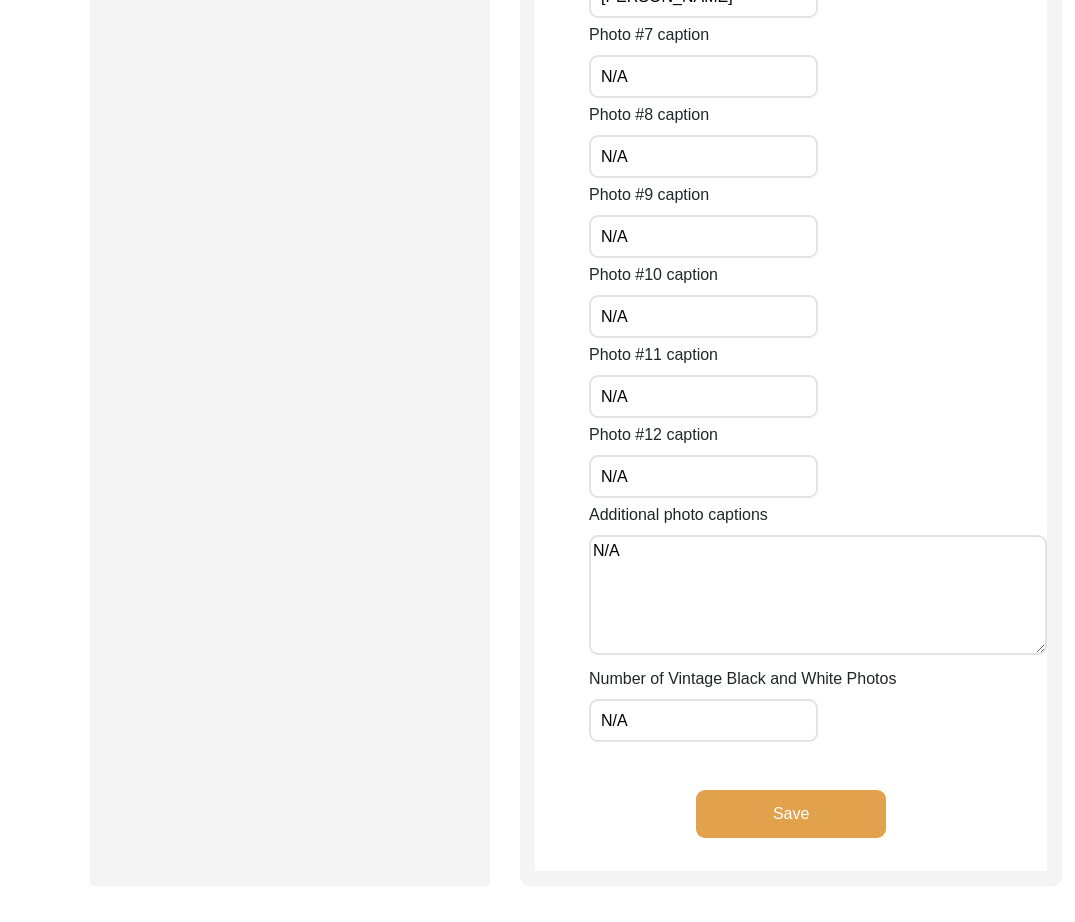 paste on "A close-up of [PERSON_NAME]" 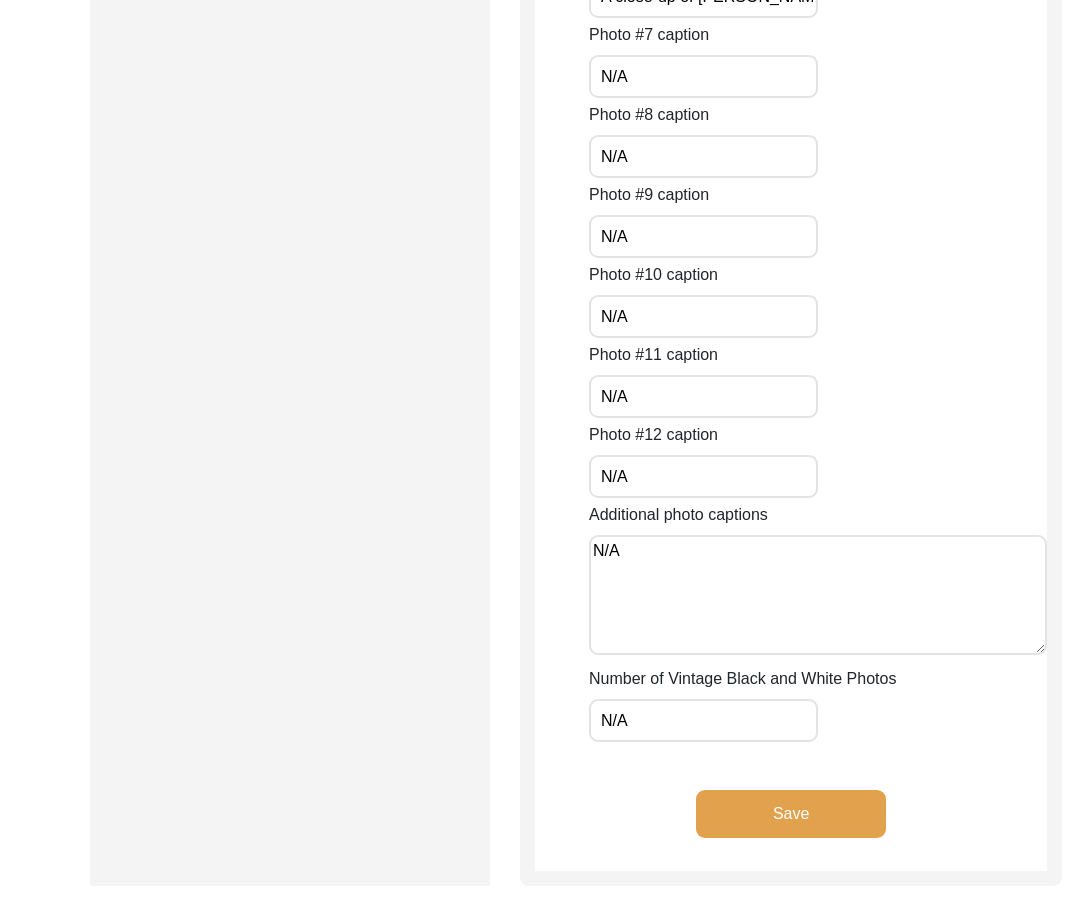 scroll, scrollTop: 0, scrollLeft: 91, axis: horizontal 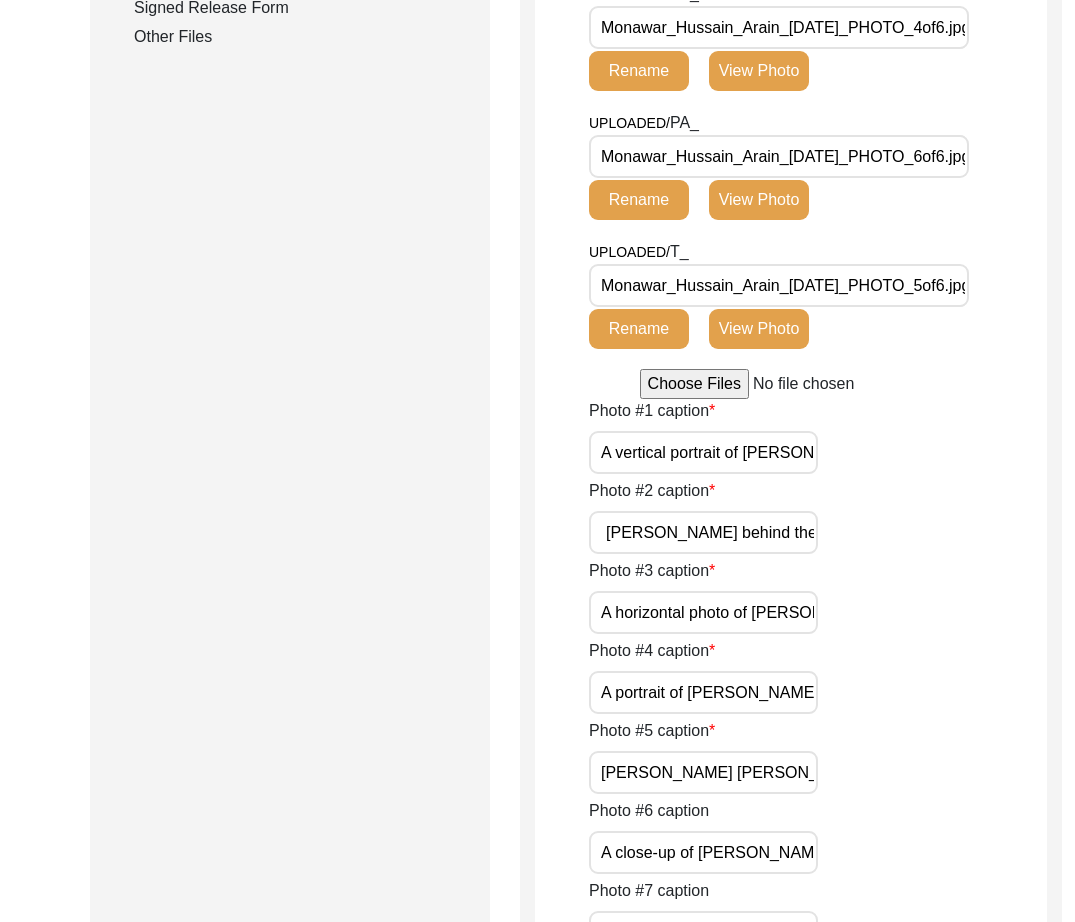 click on "Monawar_Hussain_Arain_[DATE]_PHOTO_5of6.jpg" at bounding box center (779, 285) 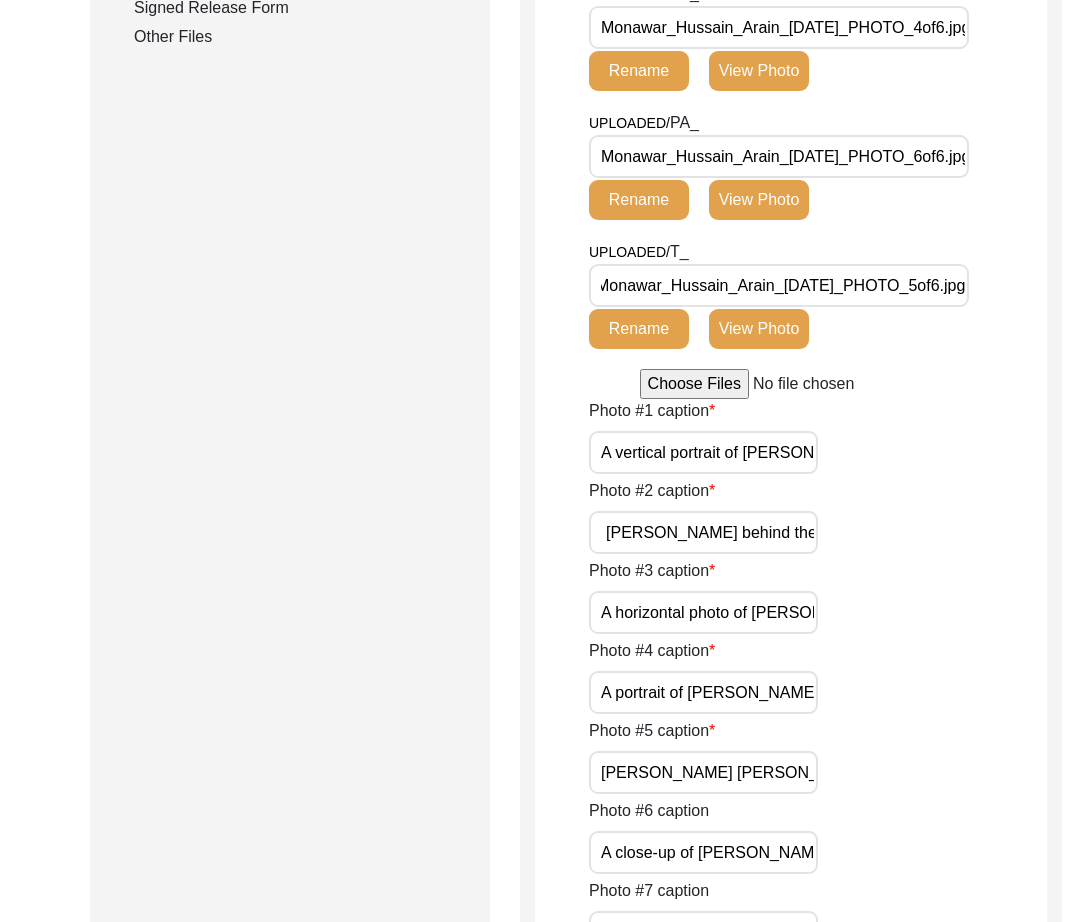 click on "Monawar_Hussain_Arain_[DATE]_PHOTO_6of6.jpg" at bounding box center (779, 156) 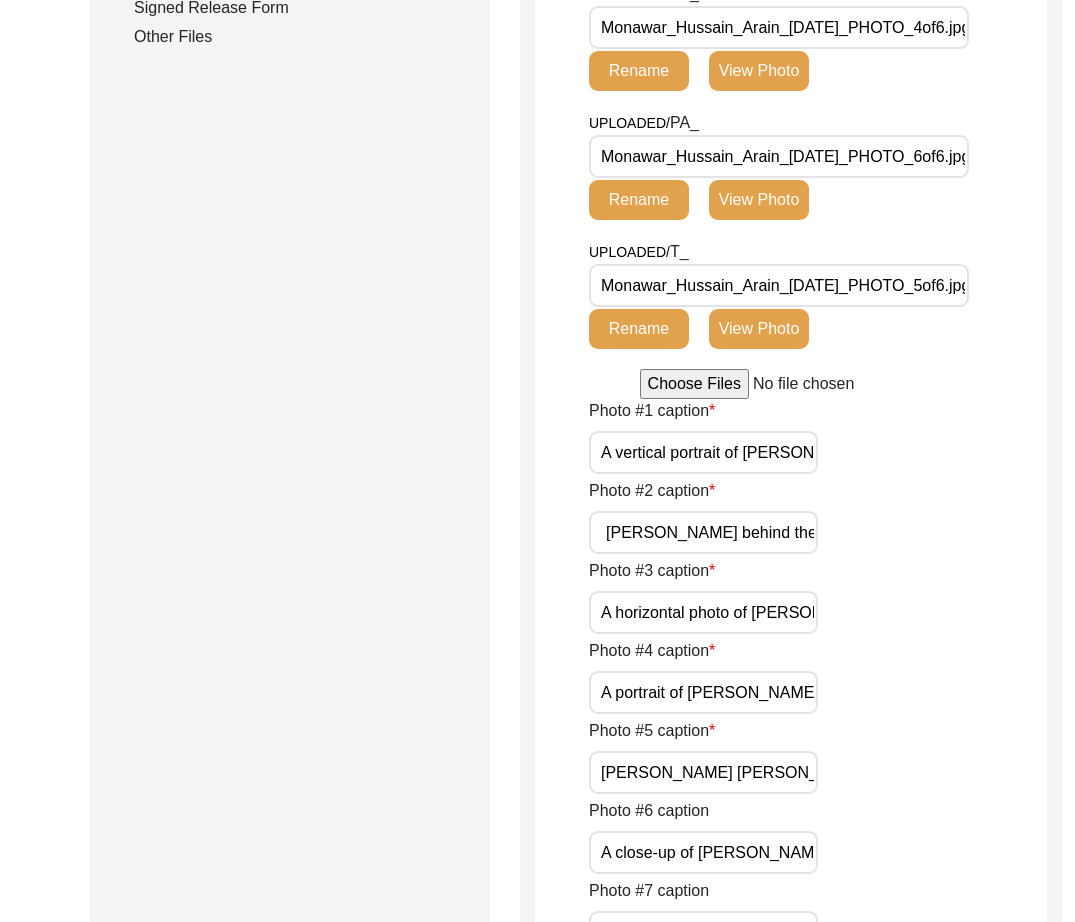 scroll, scrollTop: 0, scrollLeft: 37, axis: horizontal 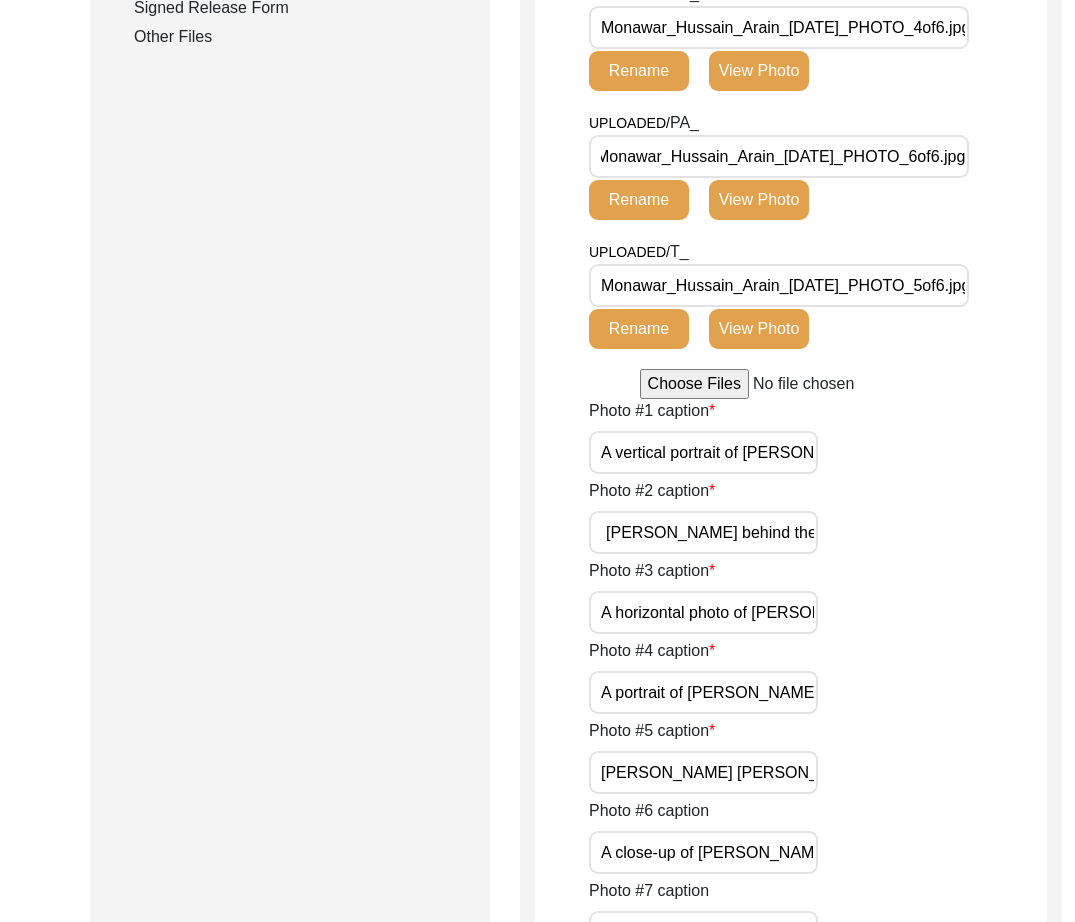 click on "Monawar_Hussain_Arain_[DATE]_PHOTO_4of6.jpg" at bounding box center [779, 27] 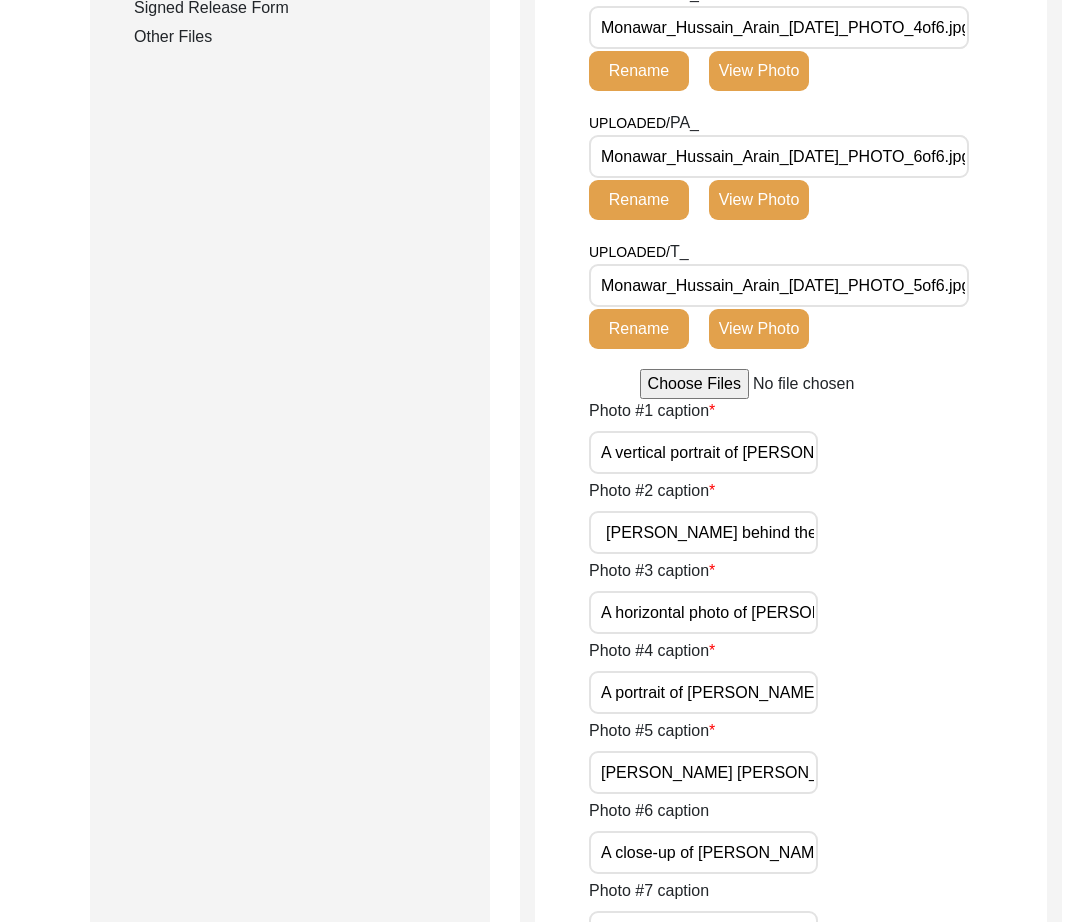 scroll, scrollTop: 0, scrollLeft: 37, axis: horizontal 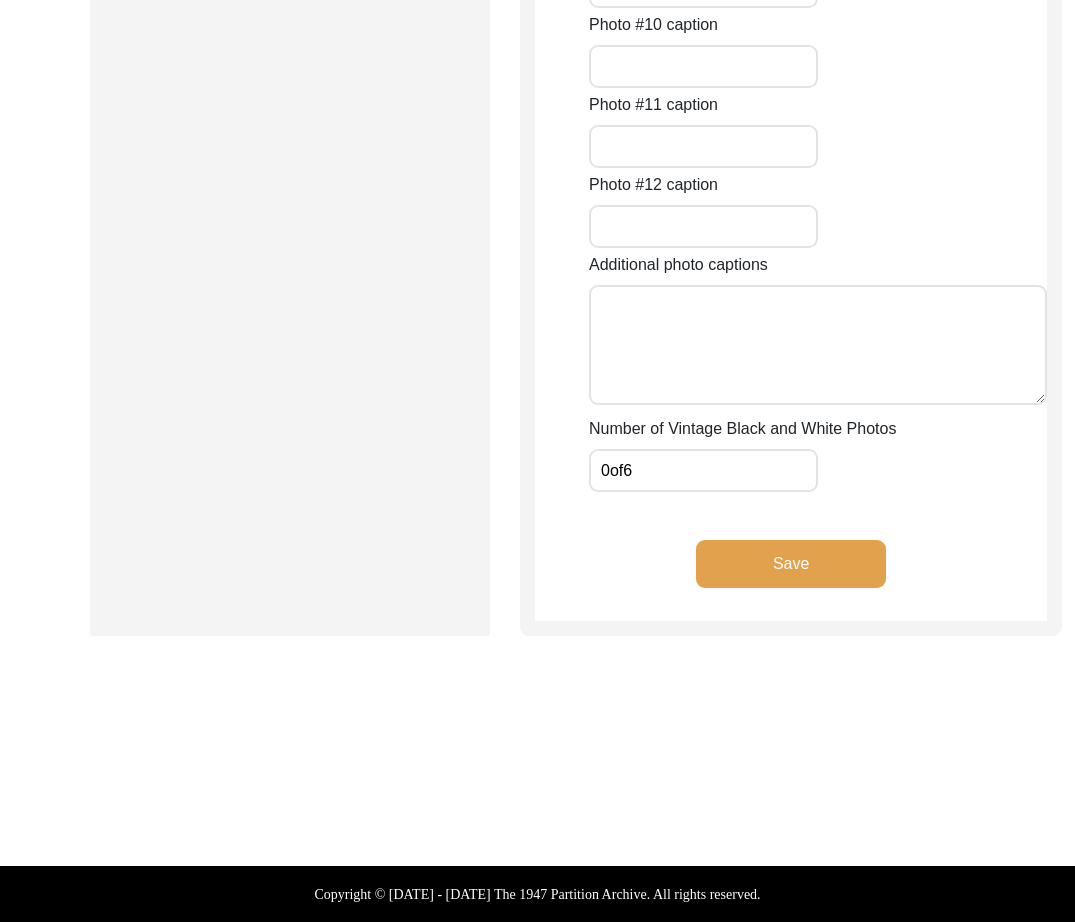 click on "Save" 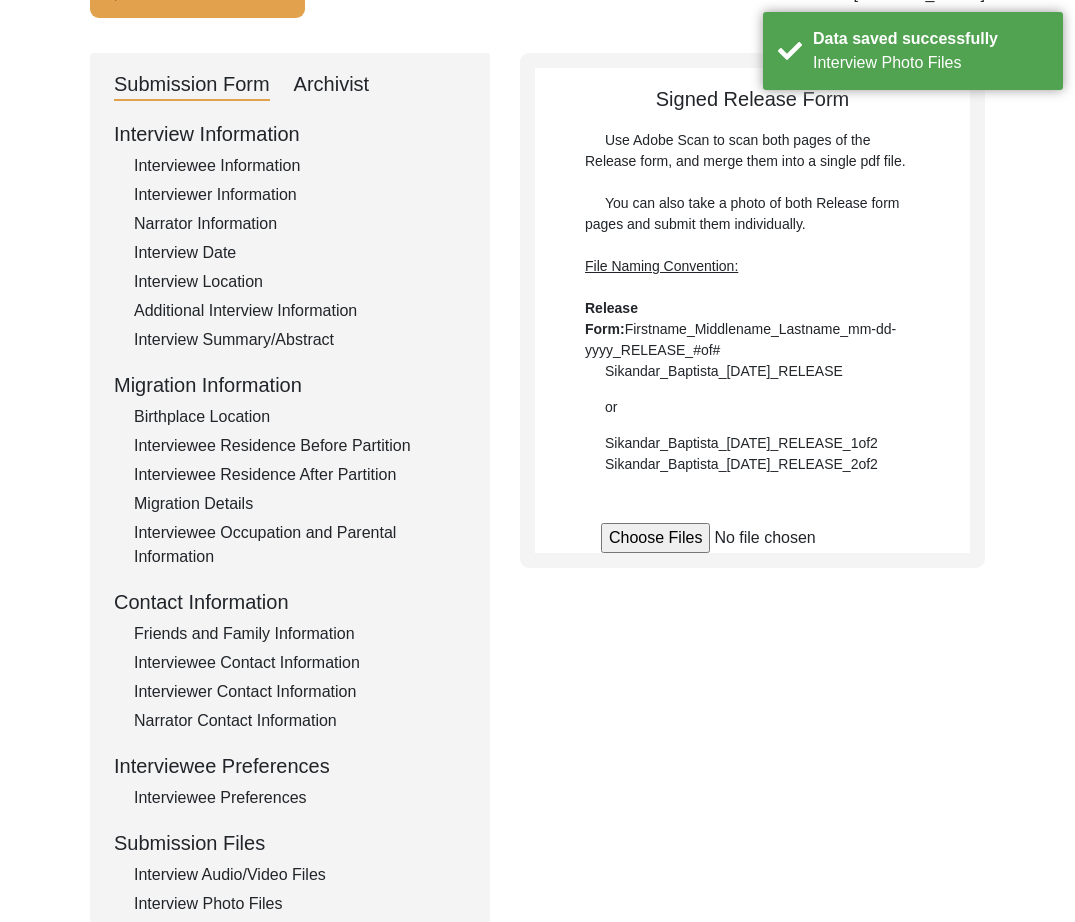 scroll, scrollTop: 63, scrollLeft: 0, axis: vertical 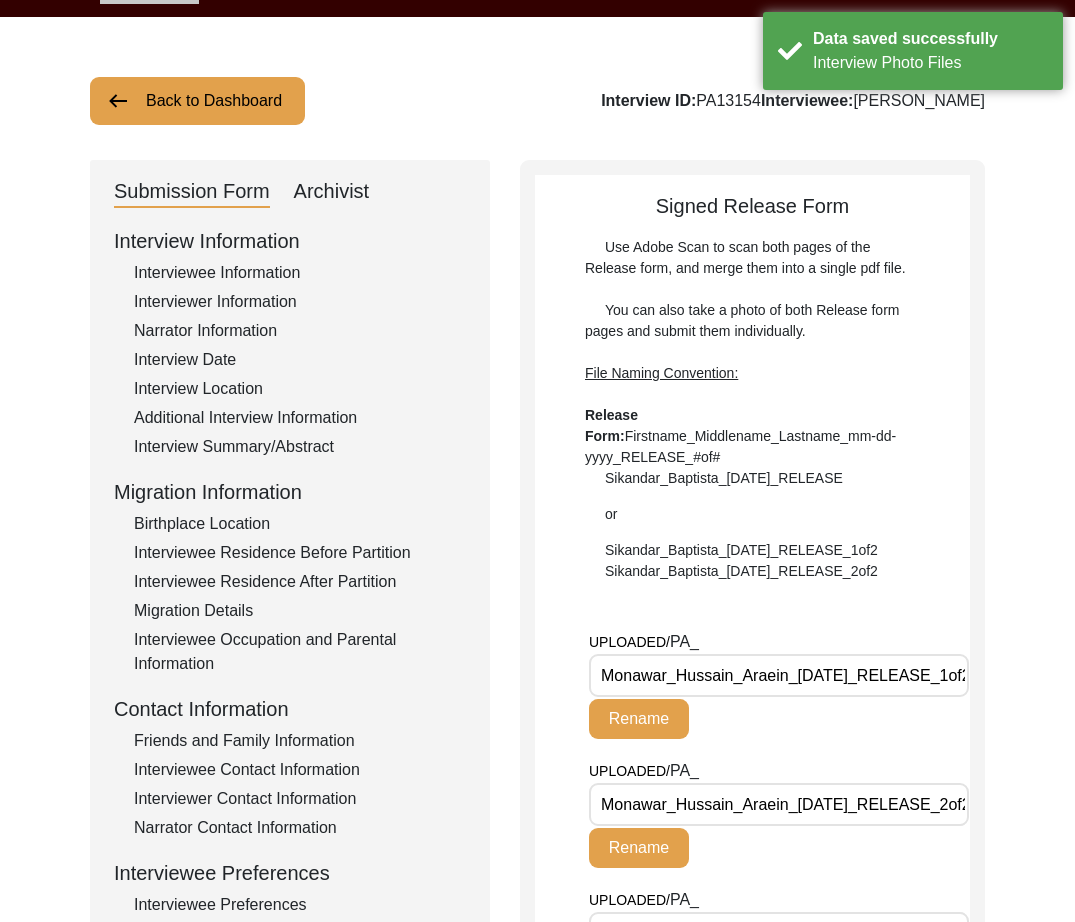 click on "Monawar_Hussain_Araein_[DATE]_RELEASE_1of2.jpg" at bounding box center [779, 675] 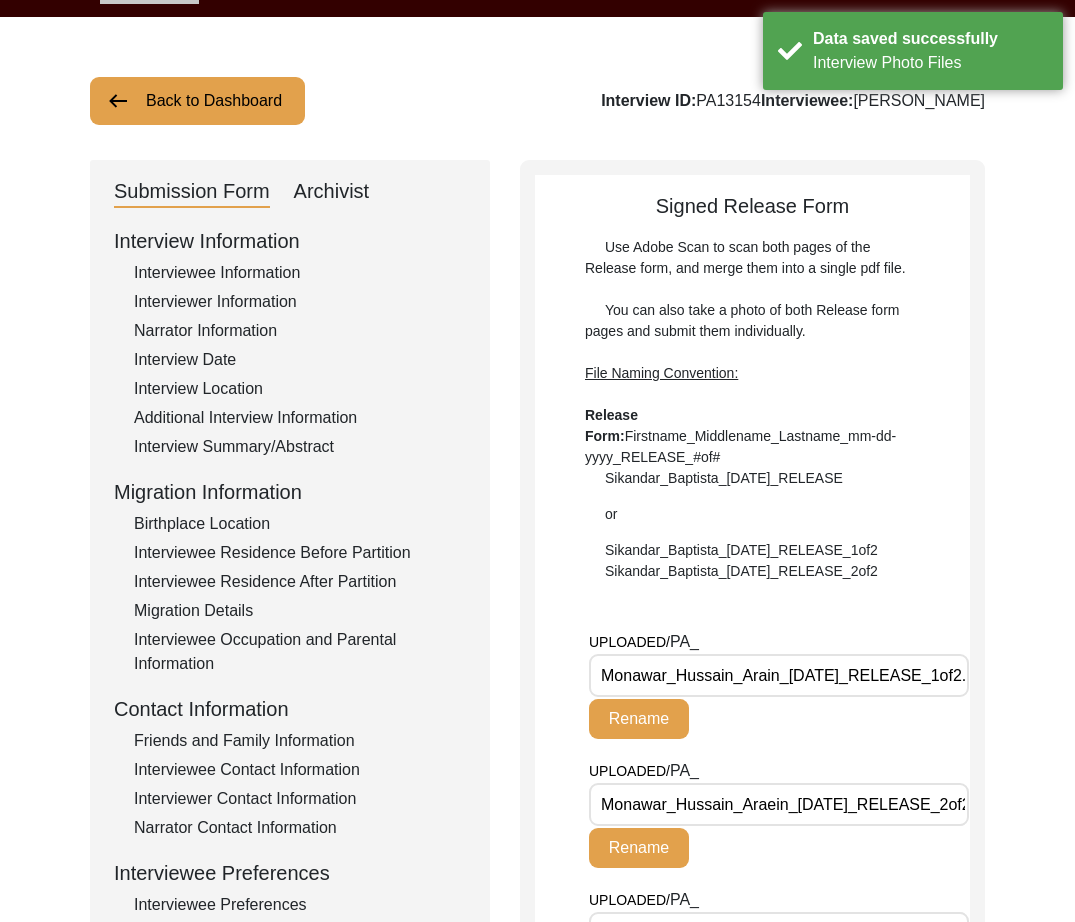 scroll, scrollTop: 58, scrollLeft: 0, axis: vertical 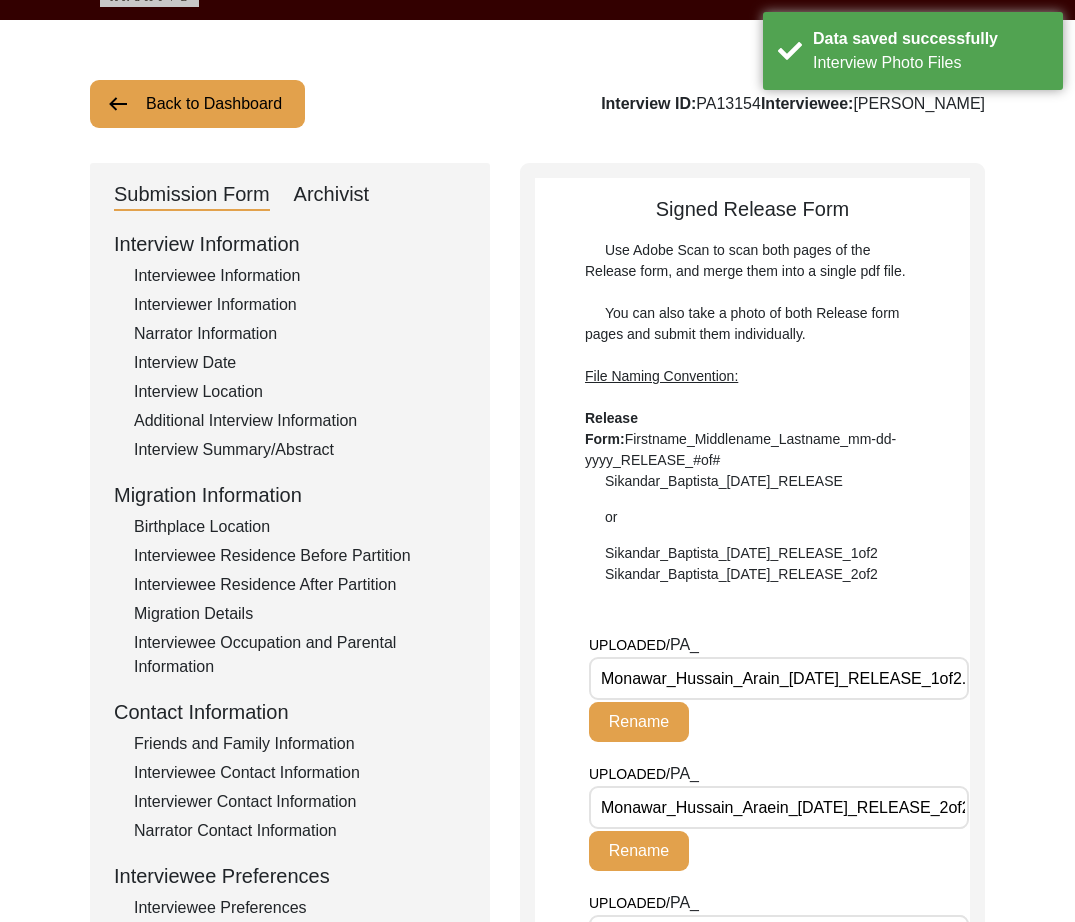 click on "Rename" 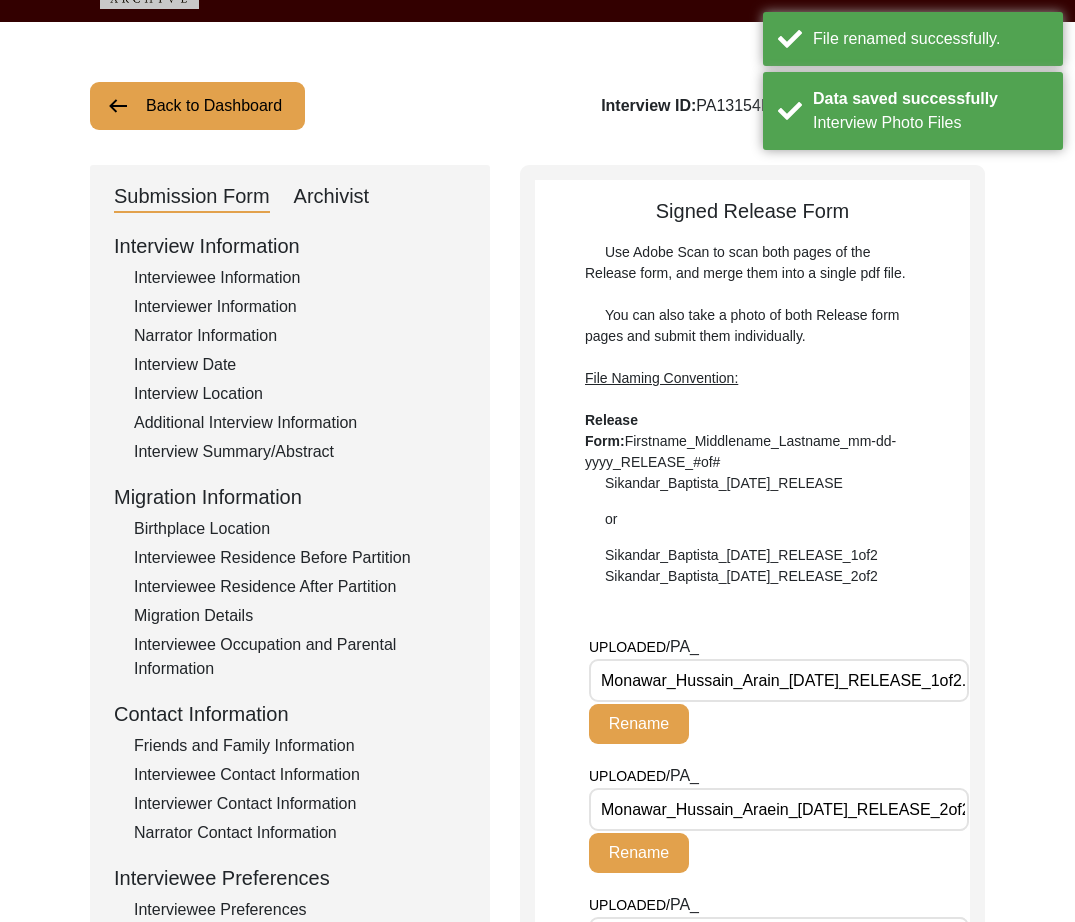scroll, scrollTop: 0, scrollLeft: 54, axis: horizontal 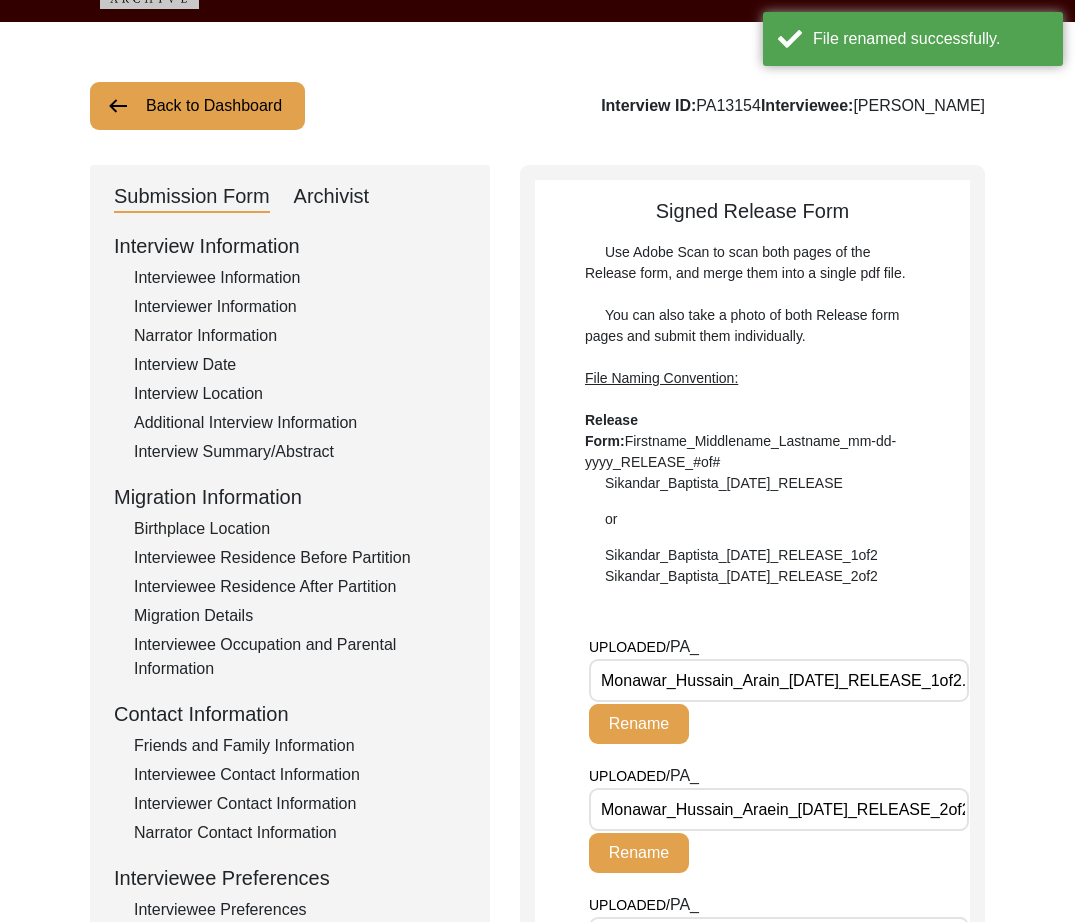 click on "Monawar_Hussain_Araein_[DATE]_RELEASE_2of2.jpg" at bounding box center [779, 809] 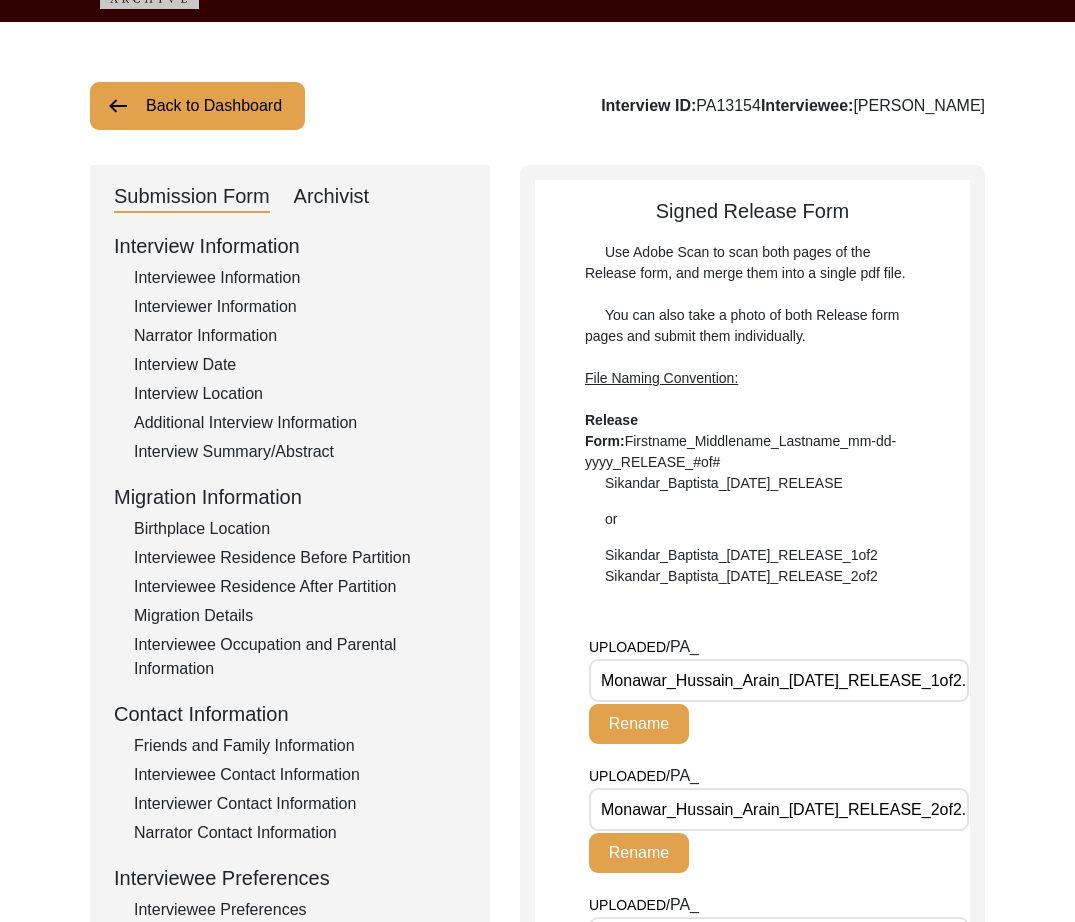 click on "Rename" 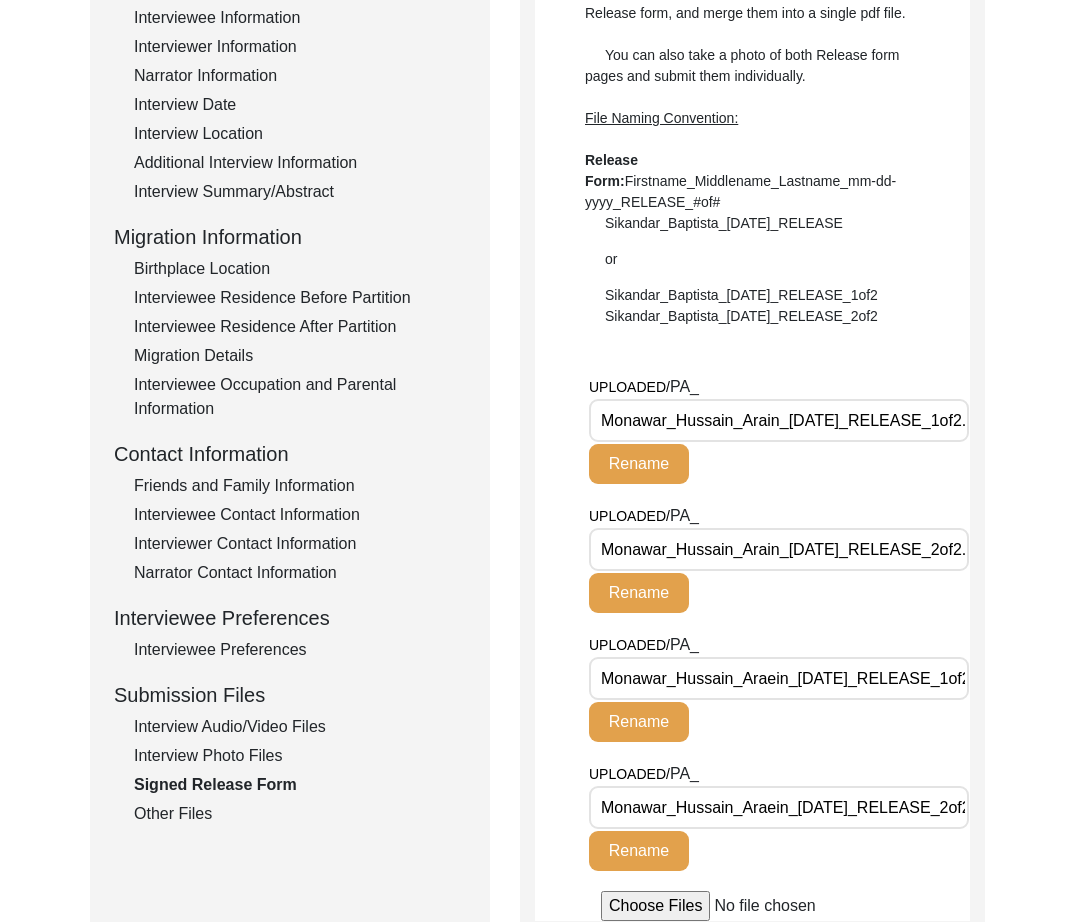 scroll, scrollTop: 335, scrollLeft: 0, axis: vertical 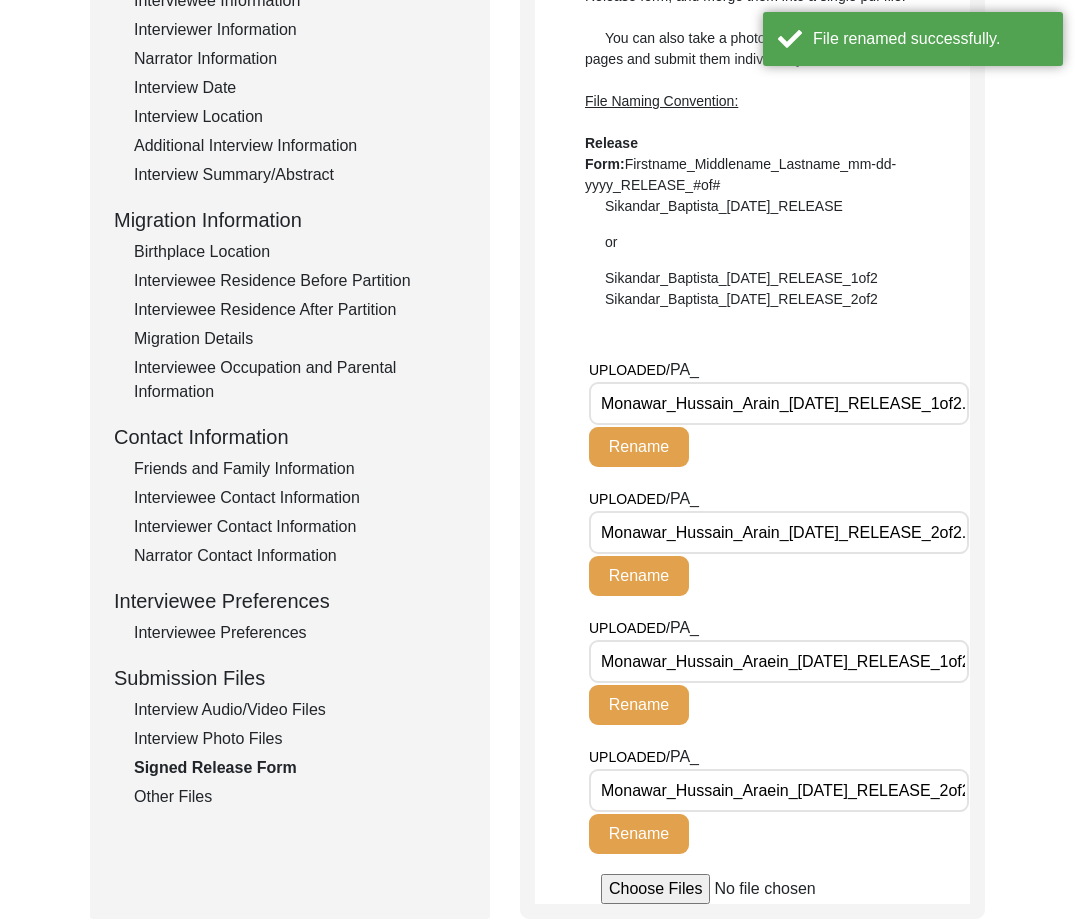 click on "Monawar_Hussain_Araein_[DATE]_RELEASE_1of2.jpg" at bounding box center [779, 661] 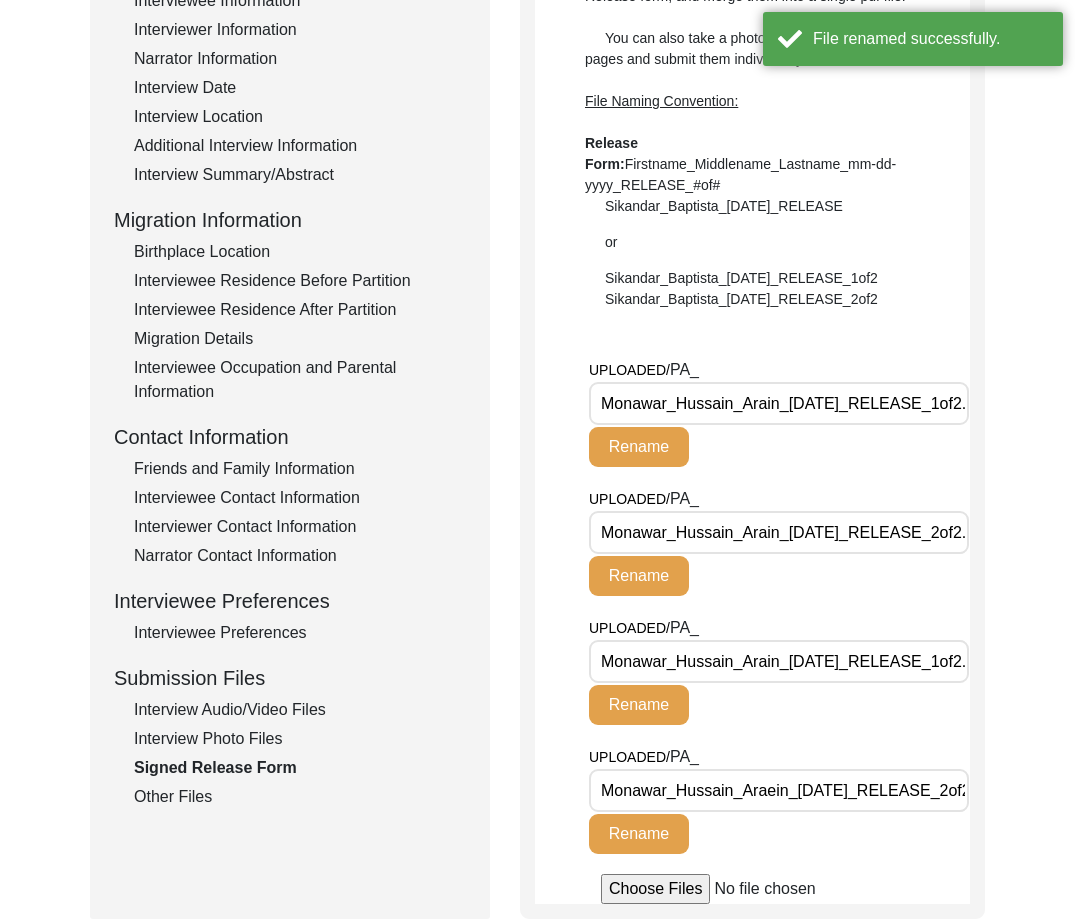 click on "Rename" 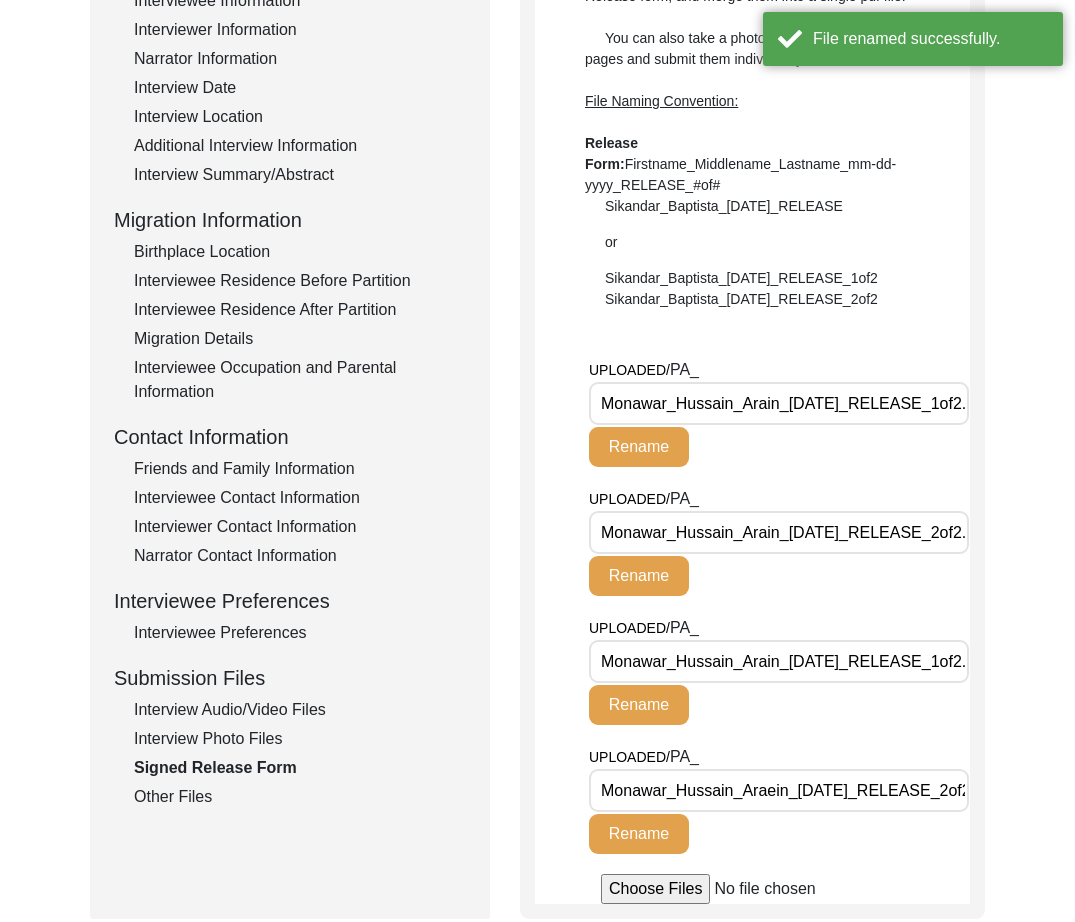 scroll, scrollTop: 0, scrollLeft: 54, axis: horizontal 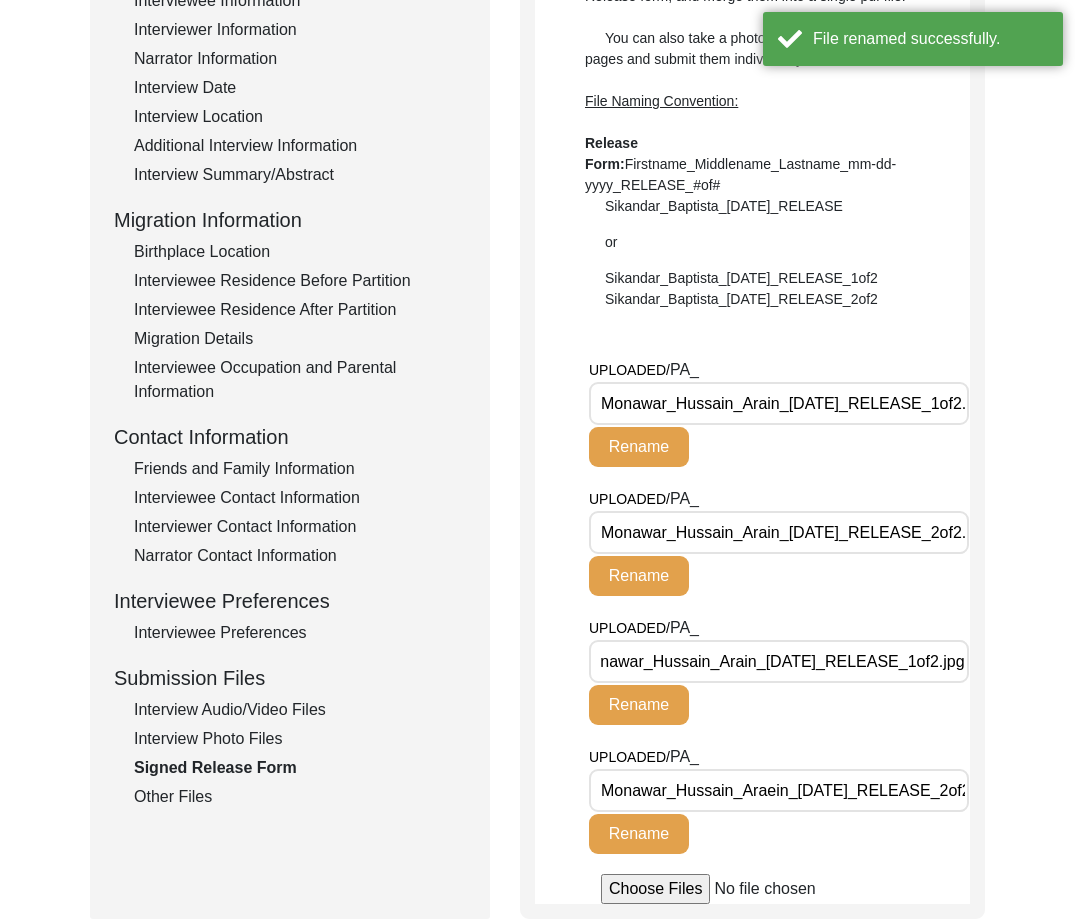 click on "Monawar_Hussain_Araein_[DATE]_RELEASE_2of2.jpg" at bounding box center [779, 790] 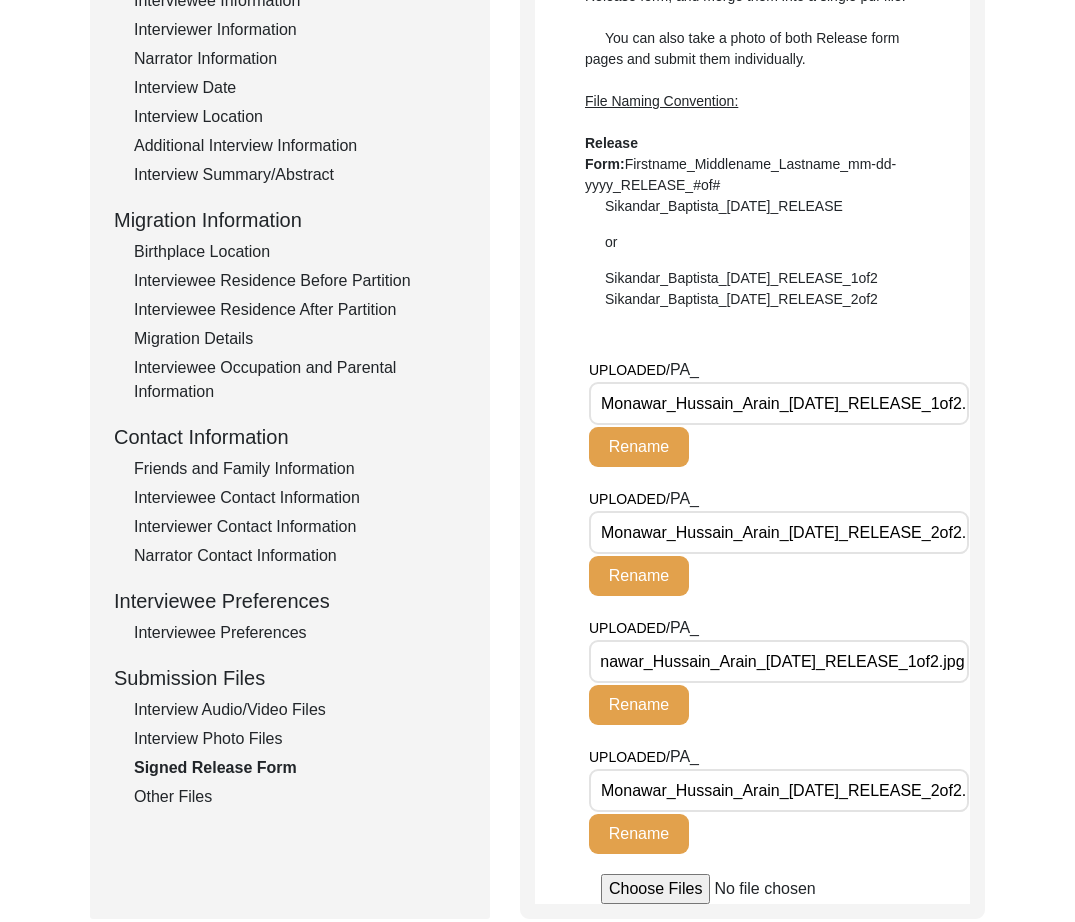 click on "Rename" 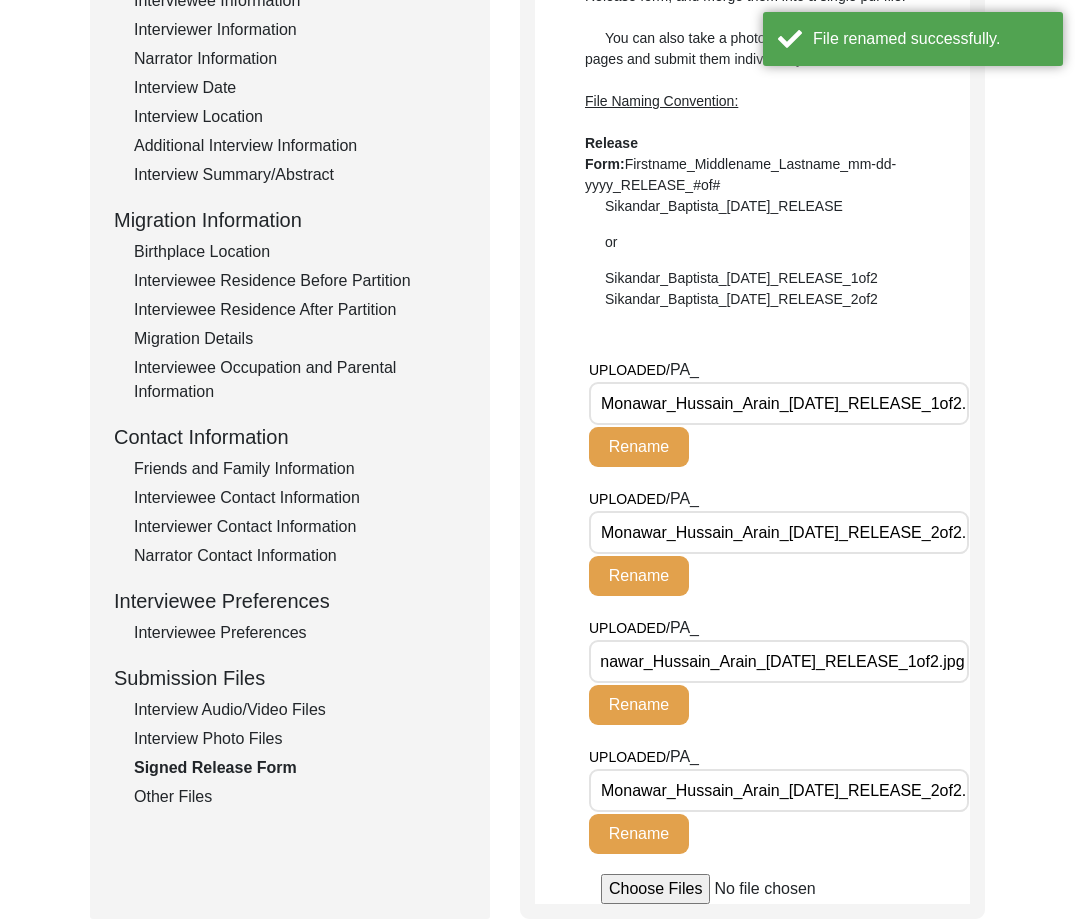 scroll, scrollTop: 0, scrollLeft: 54, axis: horizontal 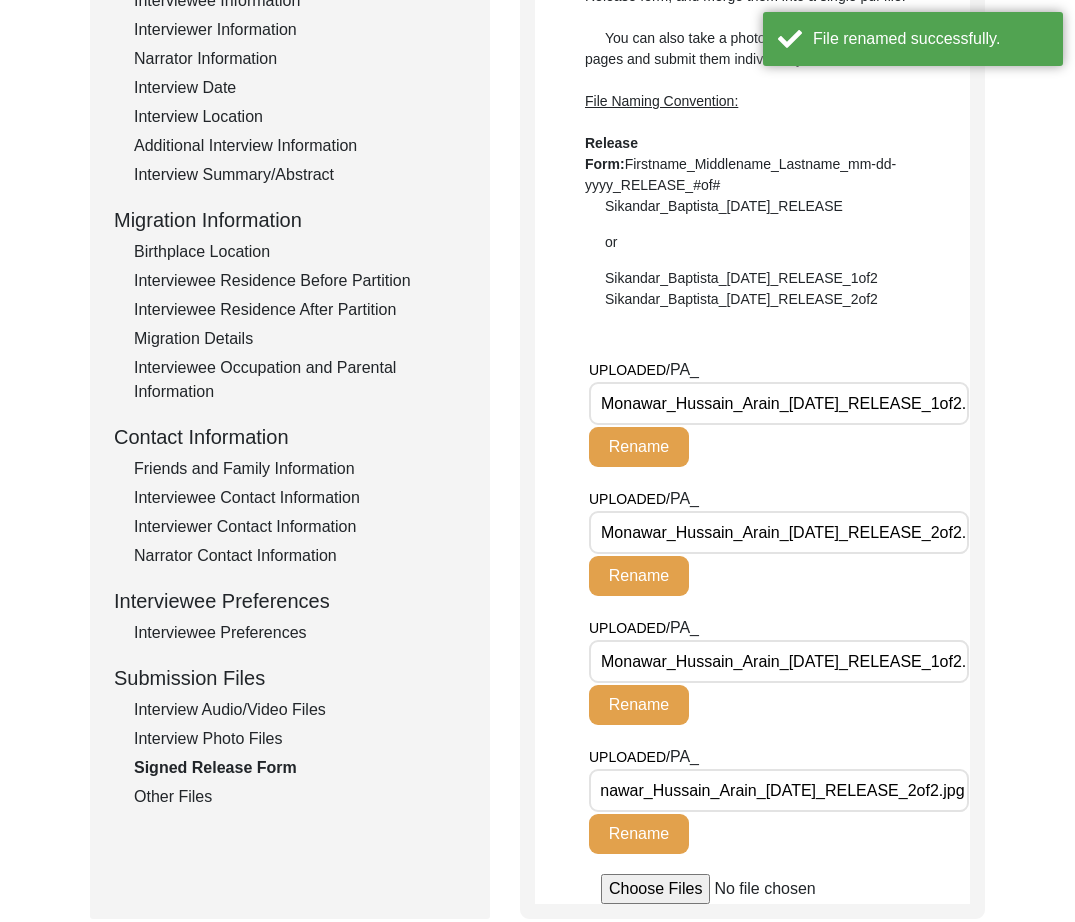 click on "Monawar_Hussain_Arain_[DATE]_RELEASE_1of2.jpg" at bounding box center (779, 661) 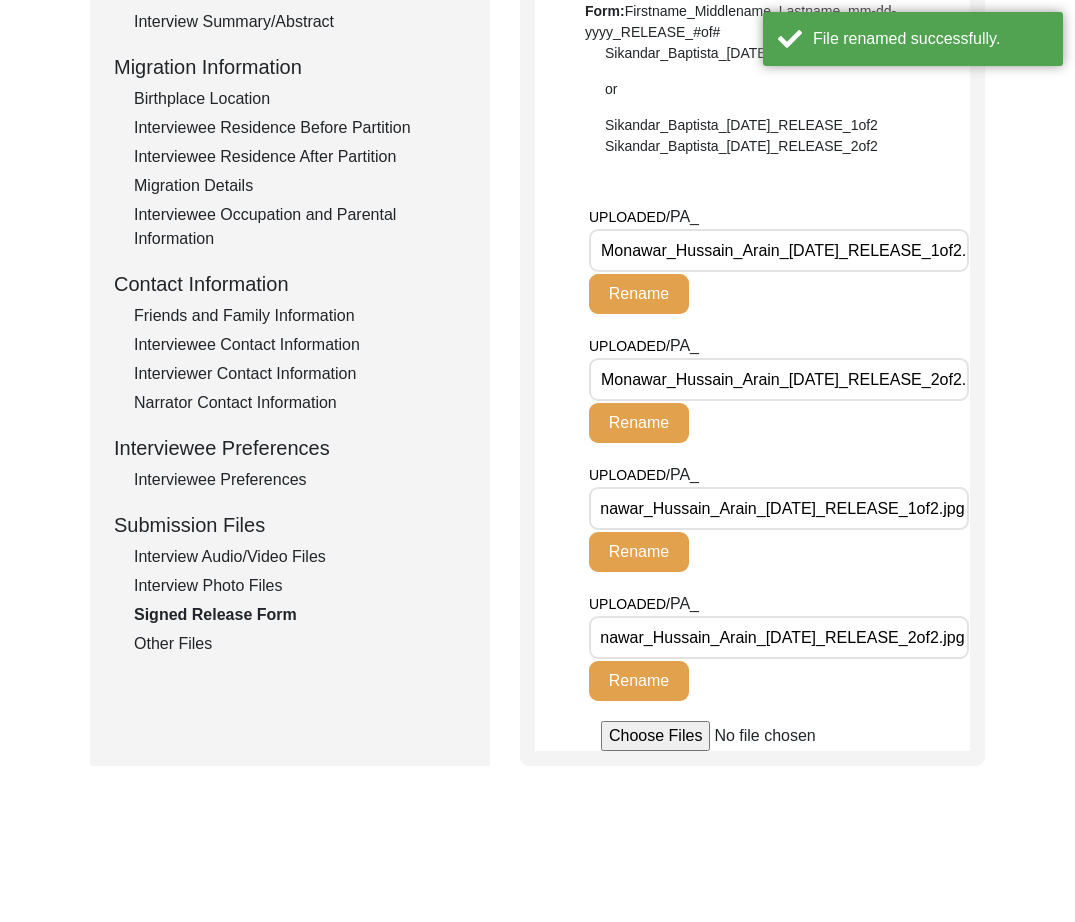 scroll, scrollTop: 618, scrollLeft: 0, axis: vertical 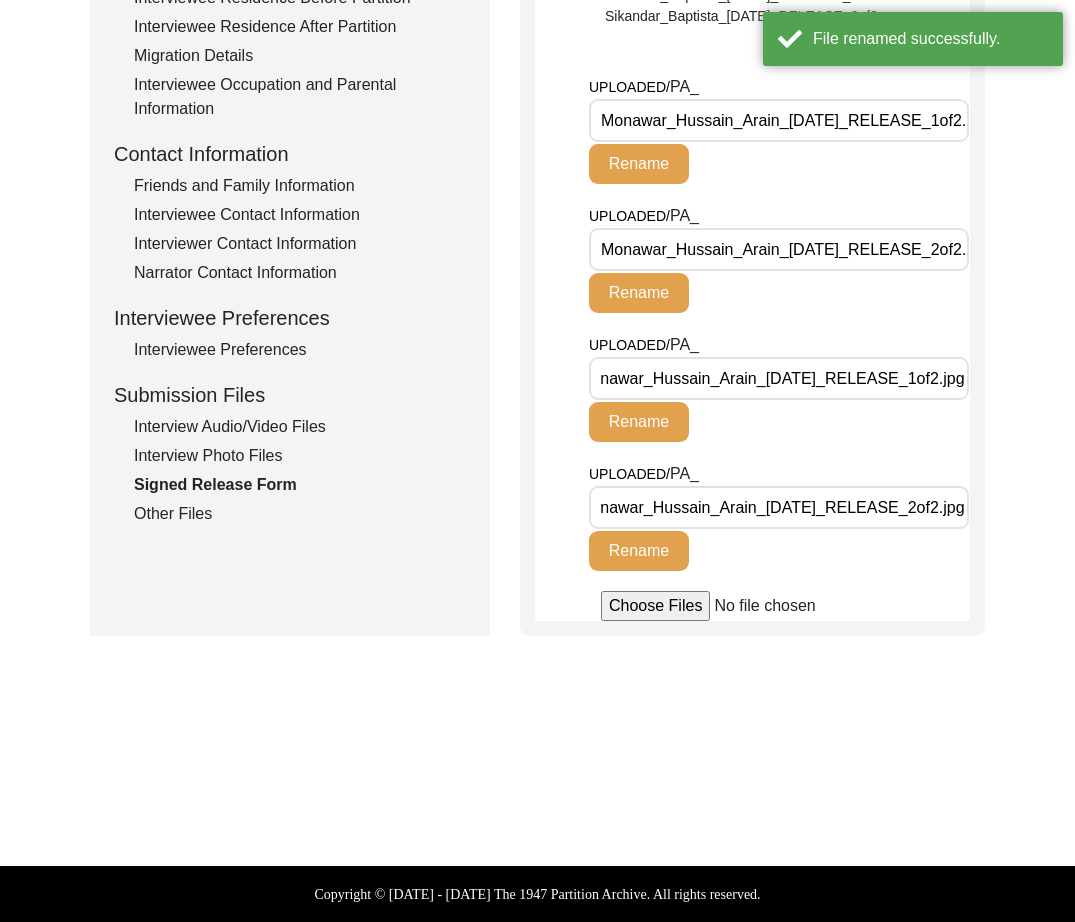 click on "Other Files" 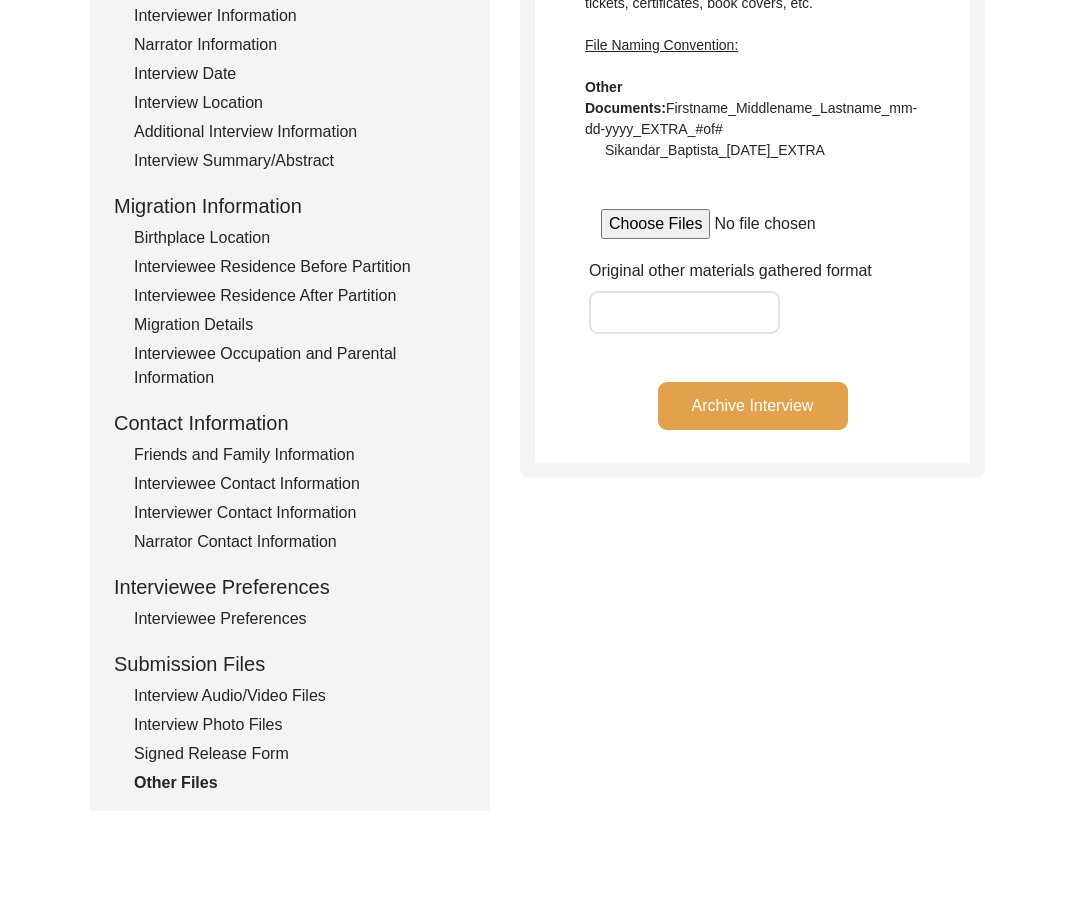 scroll, scrollTop: 342, scrollLeft: 0, axis: vertical 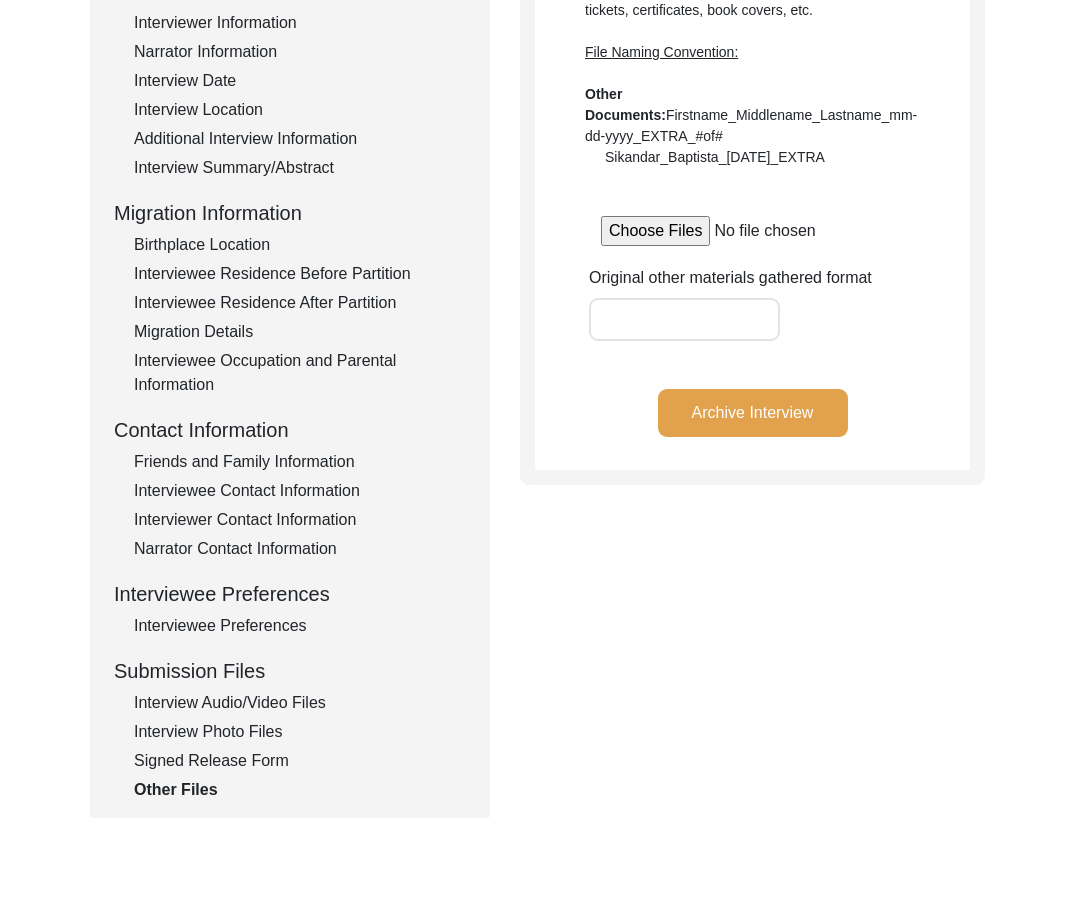 click on "Interview Audio/Video Files" 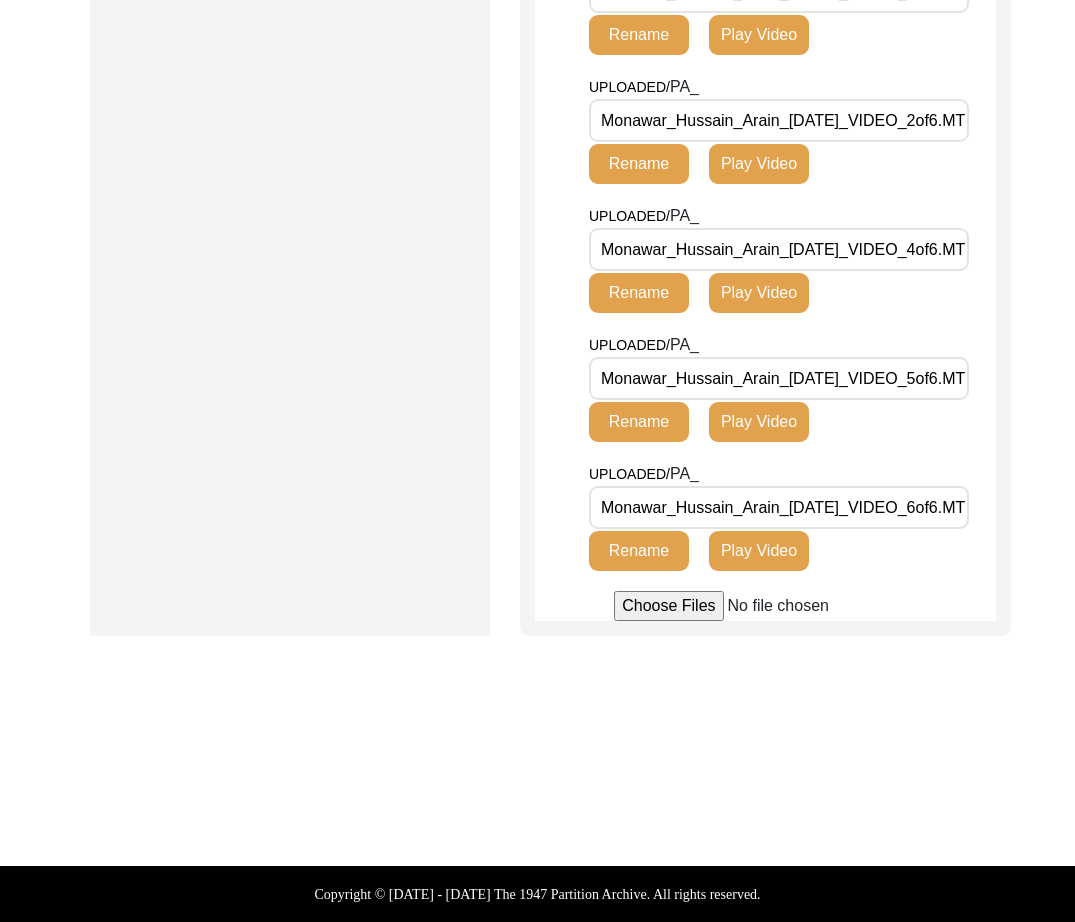 scroll, scrollTop: 0, scrollLeft: 0, axis: both 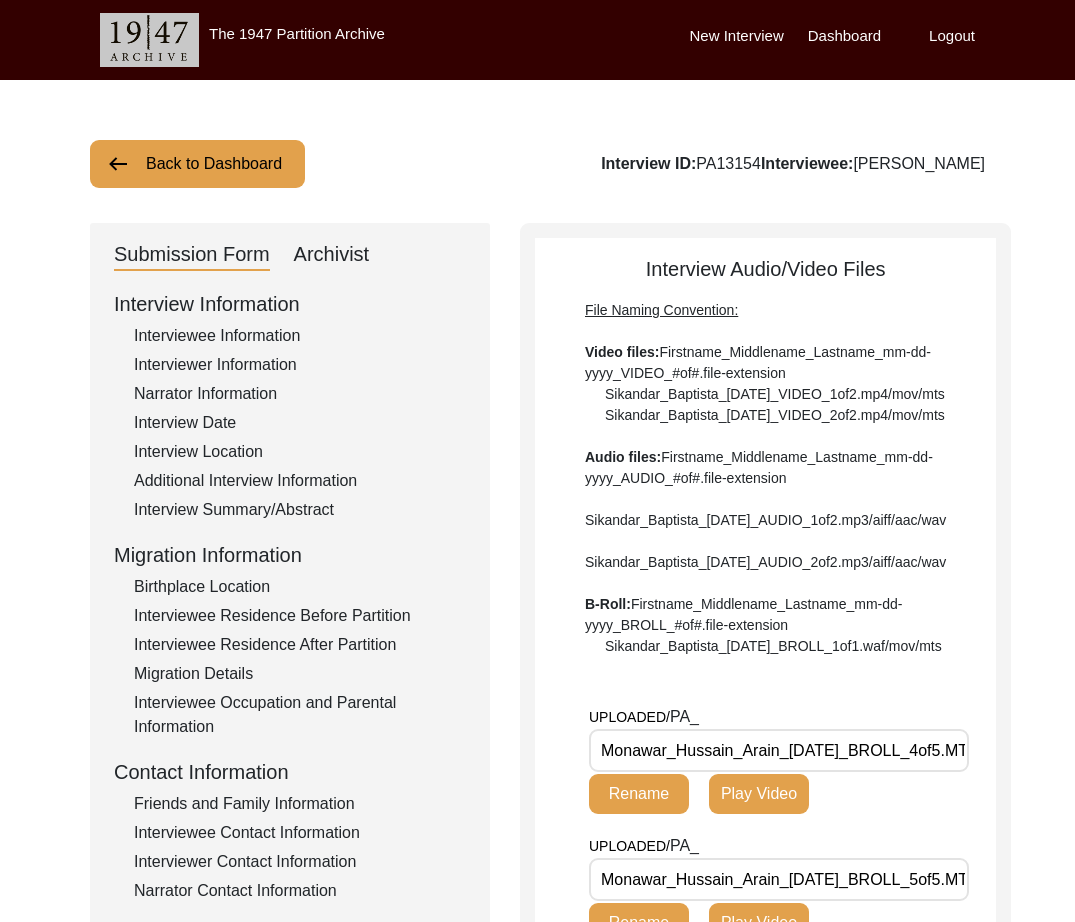 click on "Interviewee Information" 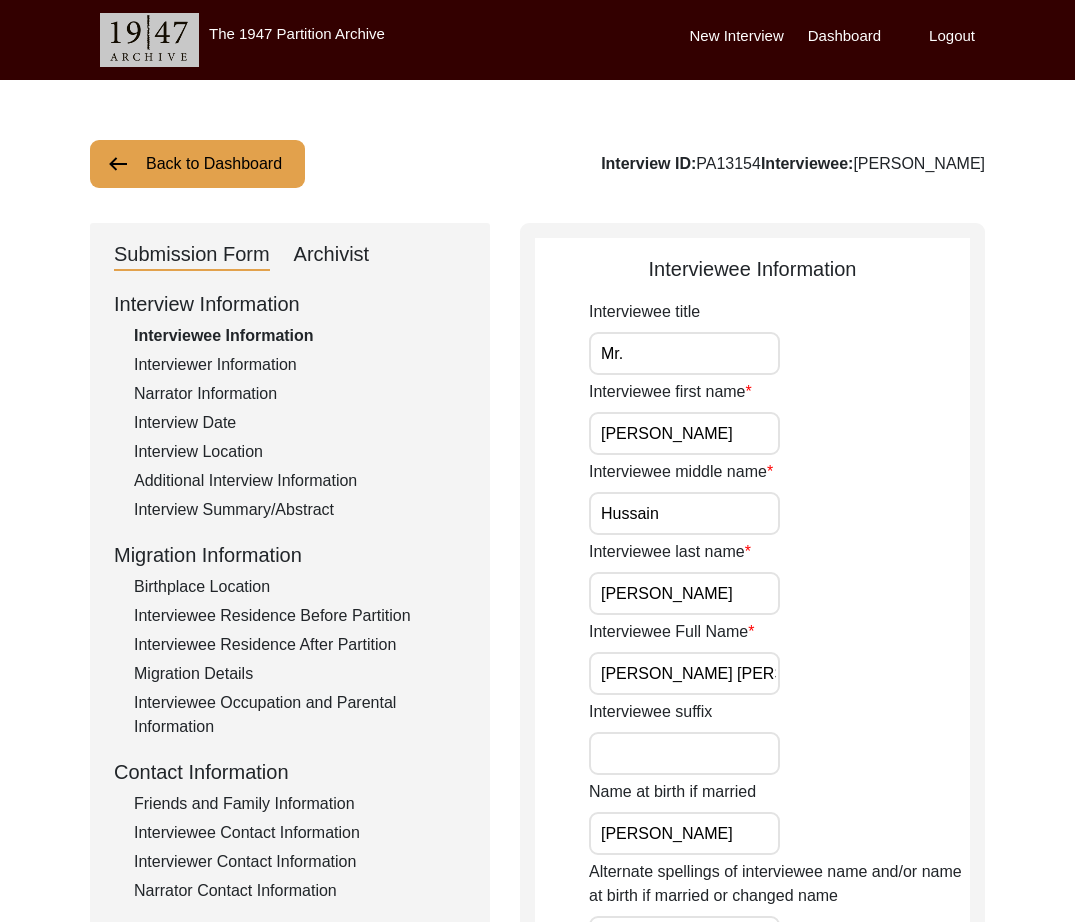 click on "Back to Dashboard" 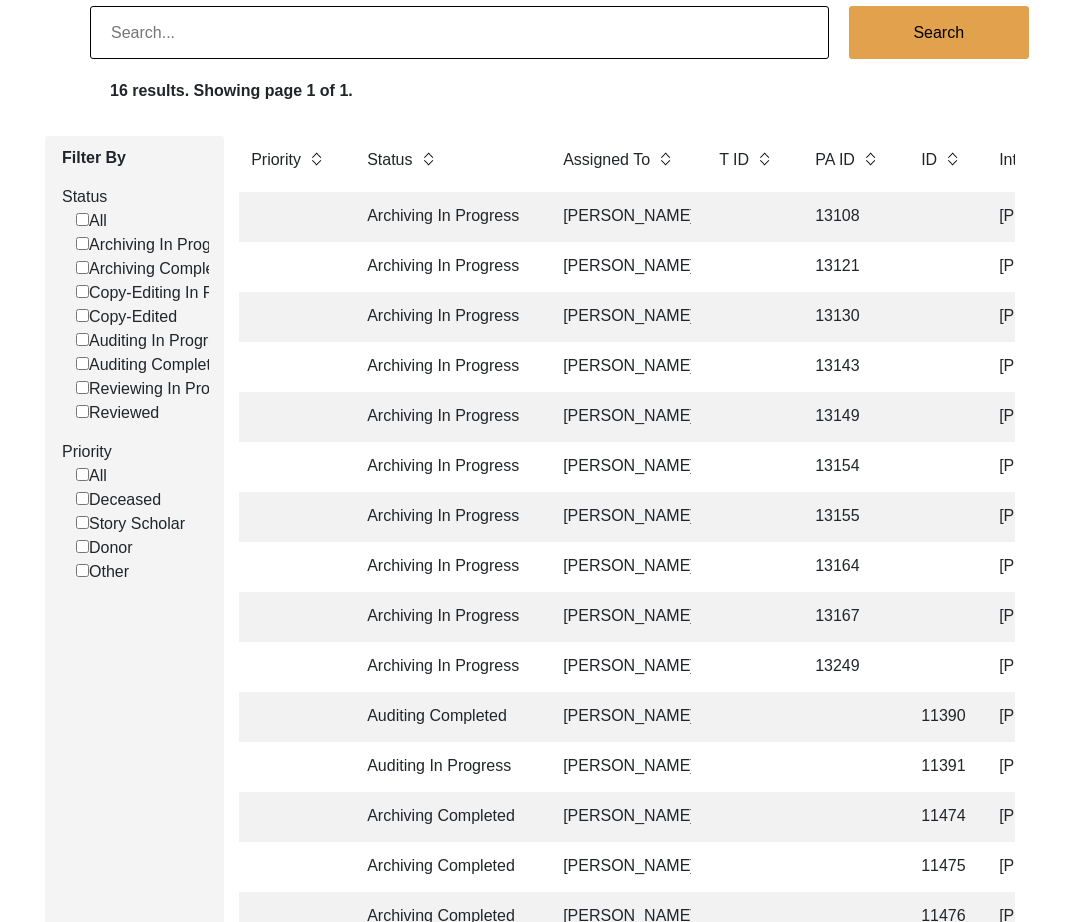 scroll, scrollTop: 182, scrollLeft: 0, axis: vertical 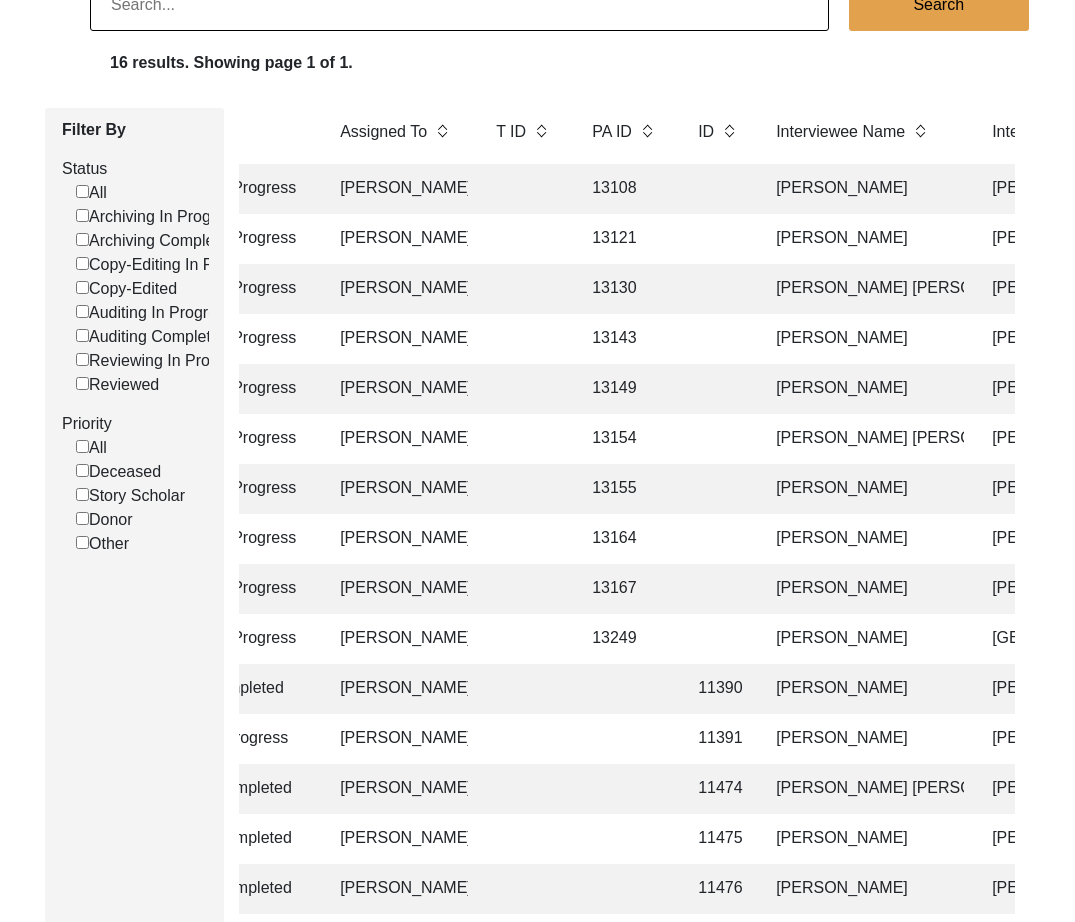click on "[PERSON_NAME] [PERSON_NAME]" 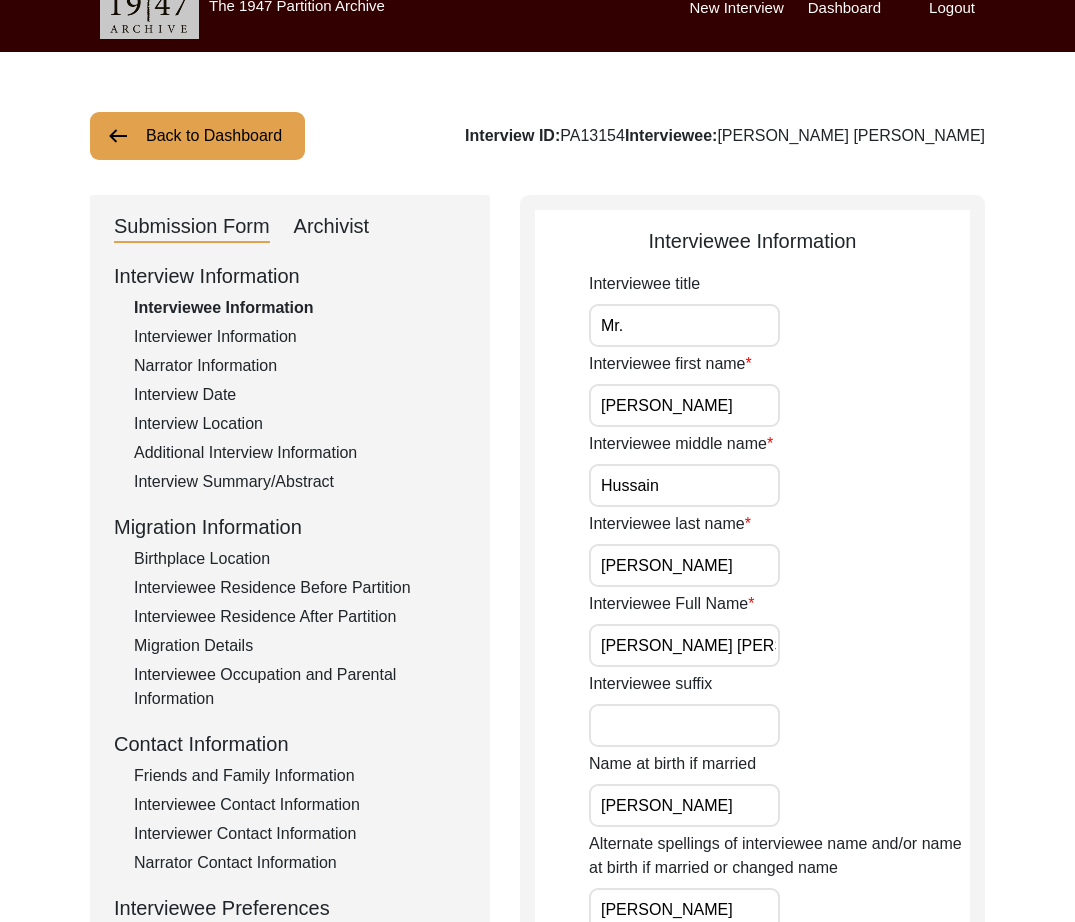 scroll, scrollTop: 30, scrollLeft: 0, axis: vertical 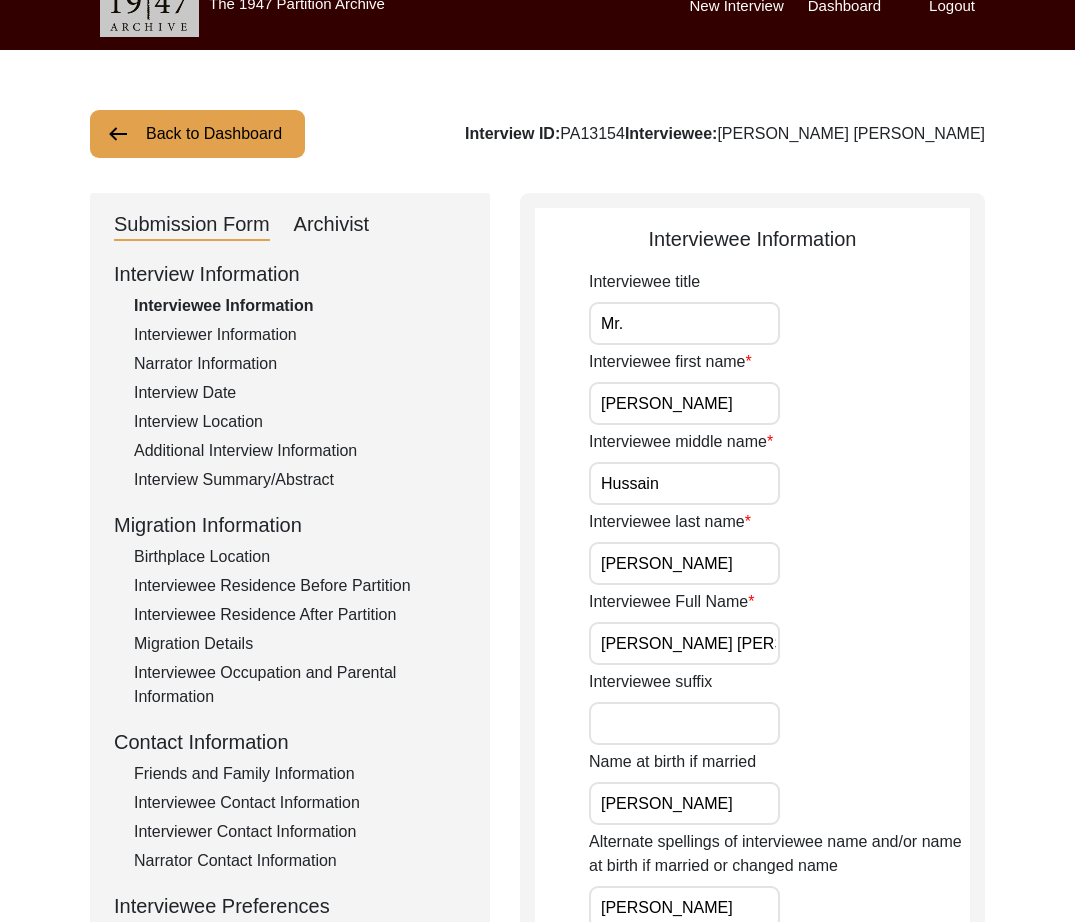 click on "Mr." at bounding box center [684, 323] 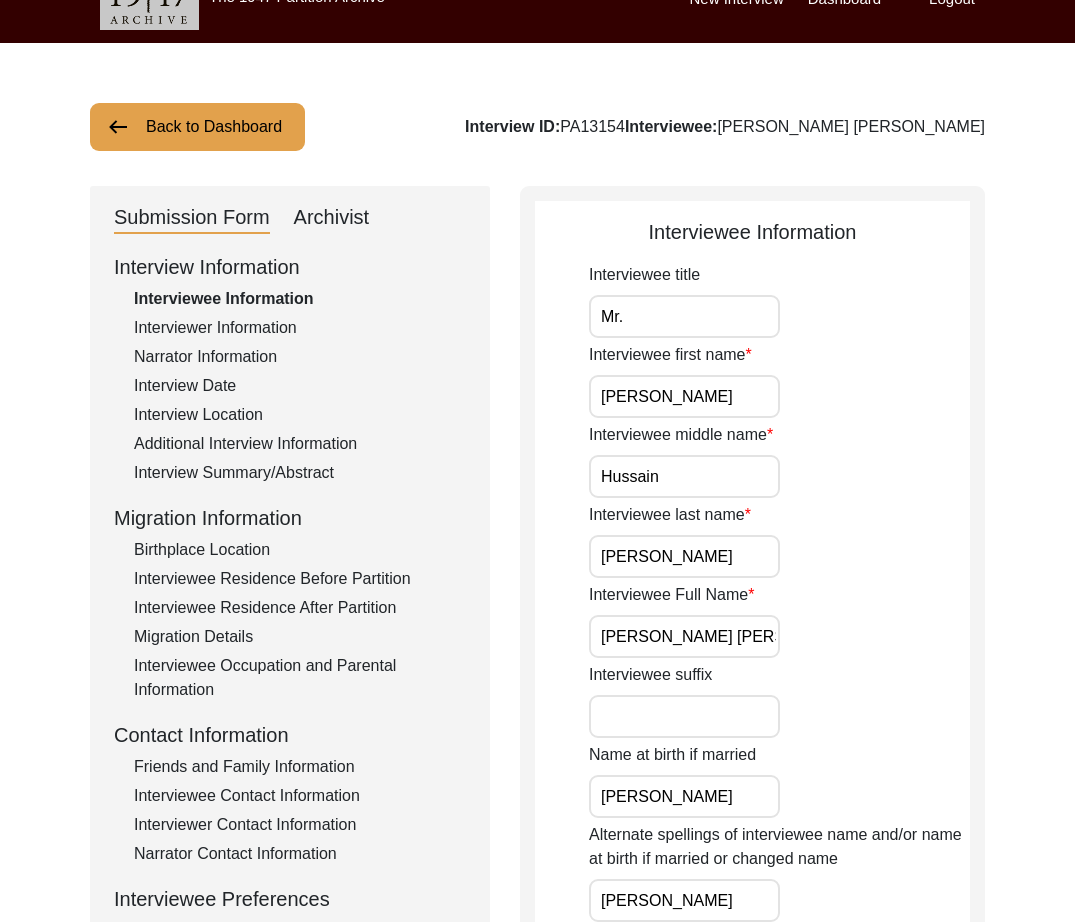scroll 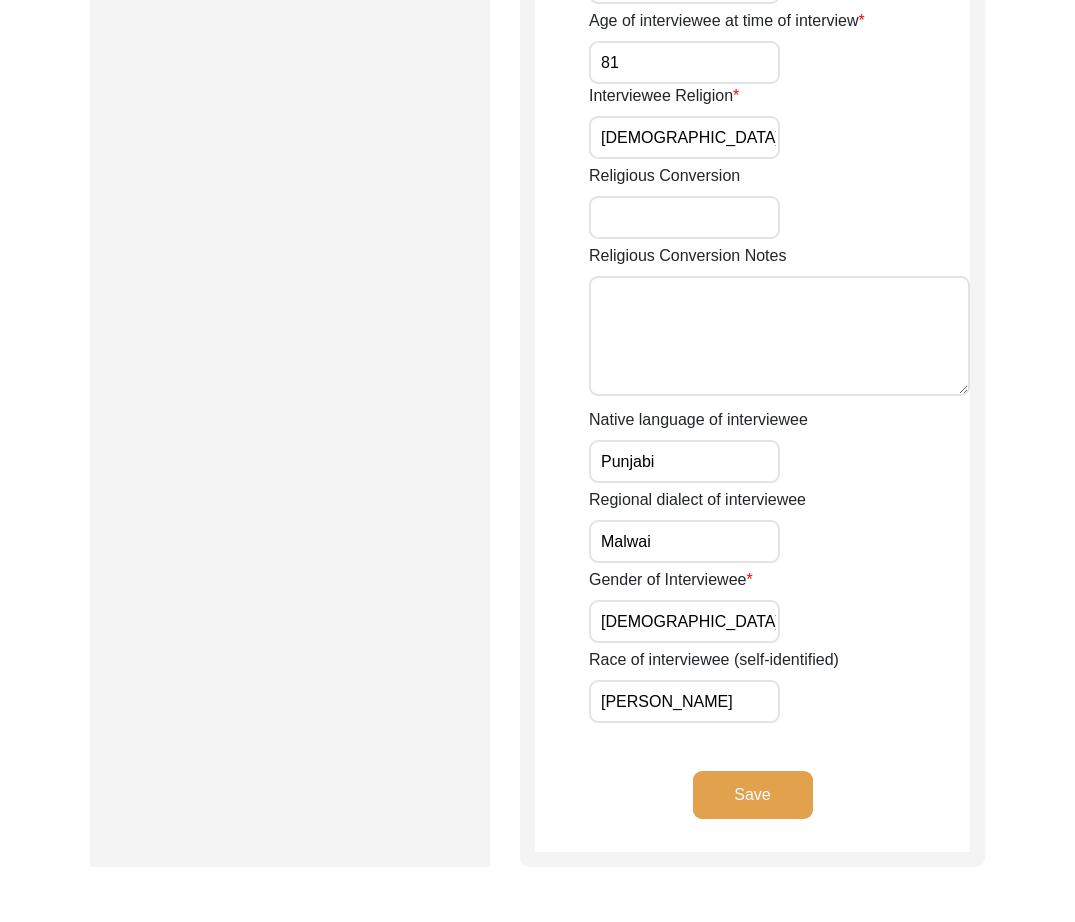 click on "Save" 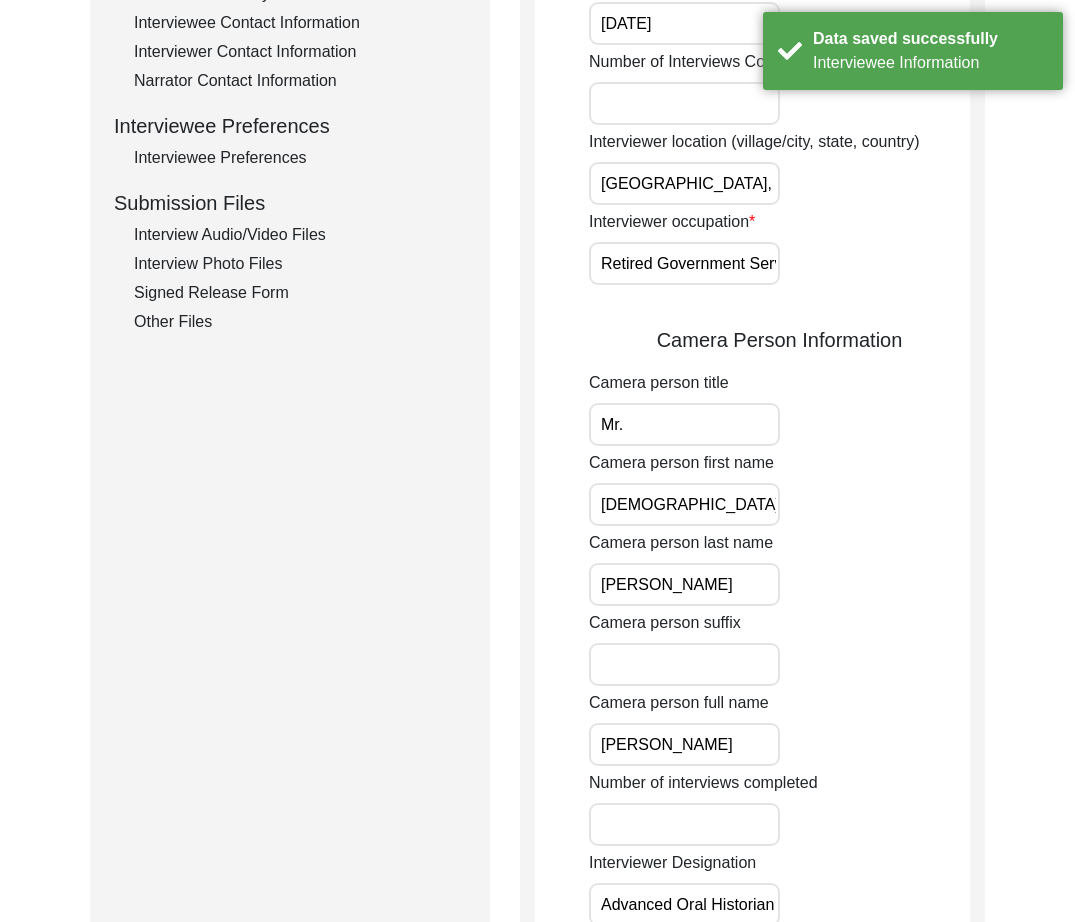 scroll, scrollTop: 0, scrollLeft: 0, axis: both 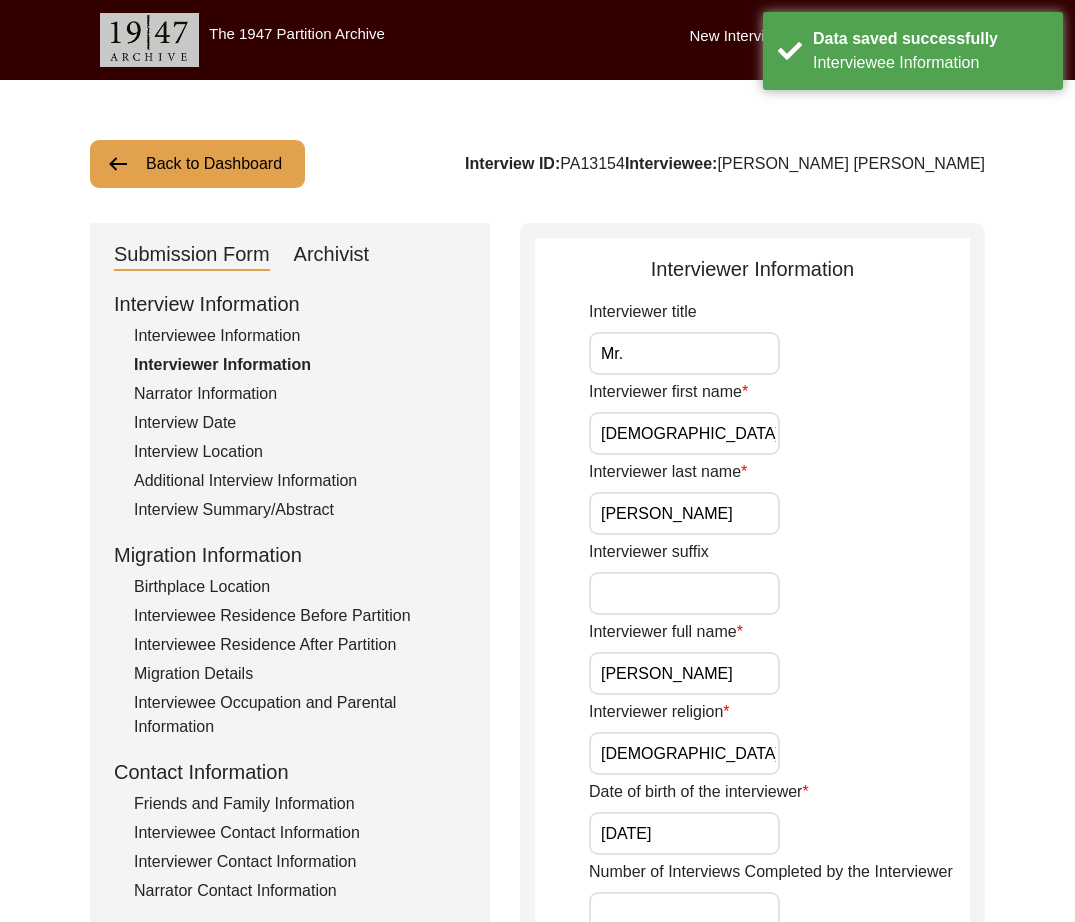 click on "Mr." at bounding box center (684, 353) 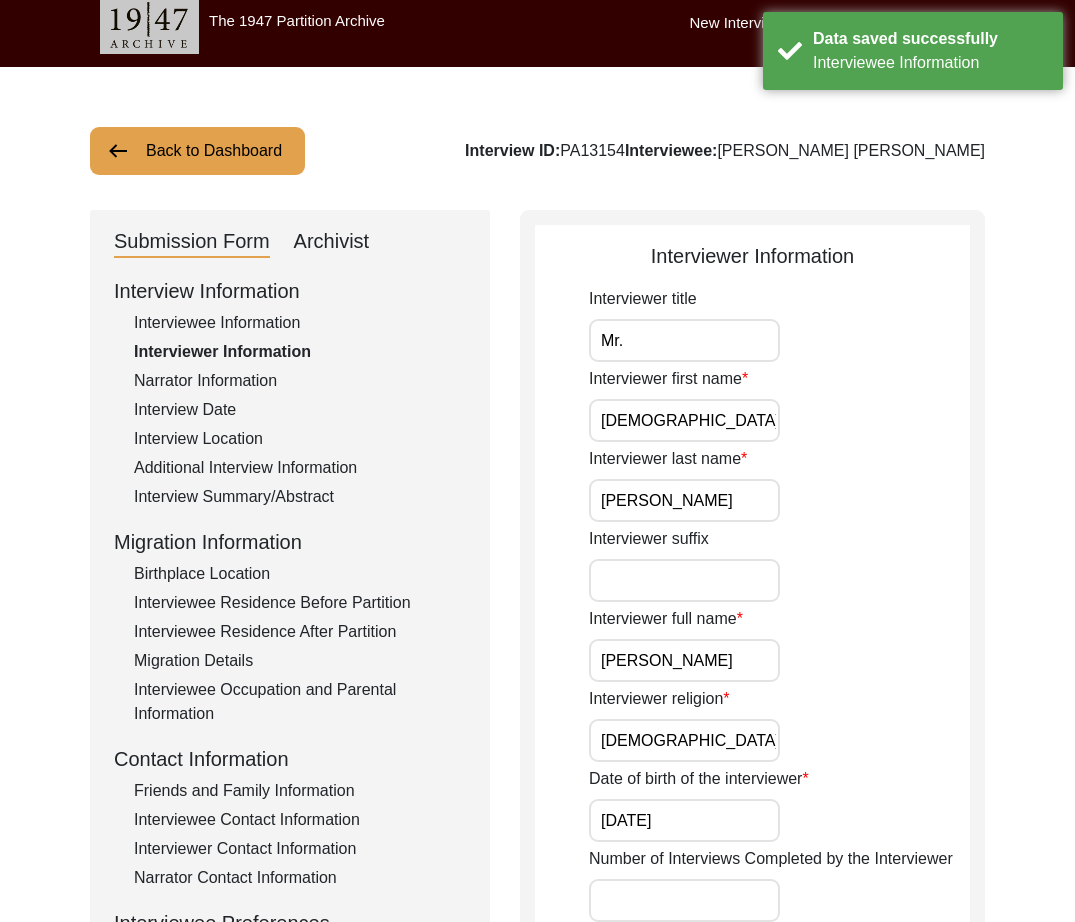 scroll, scrollTop: 532, scrollLeft: 0, axis: vertical 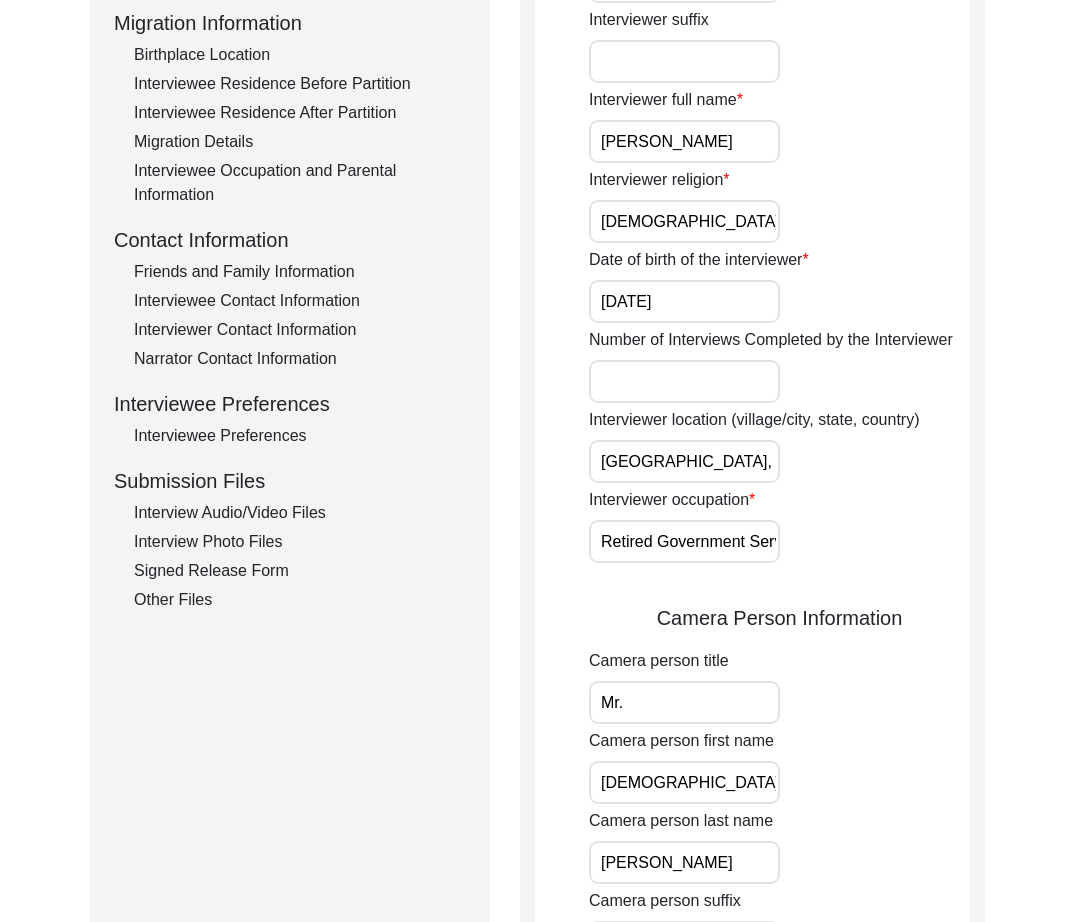 drag, startPoint x: 685, startPoint y: 731, endPoint x: 682, endPoint y: 703, distance: 28.160255 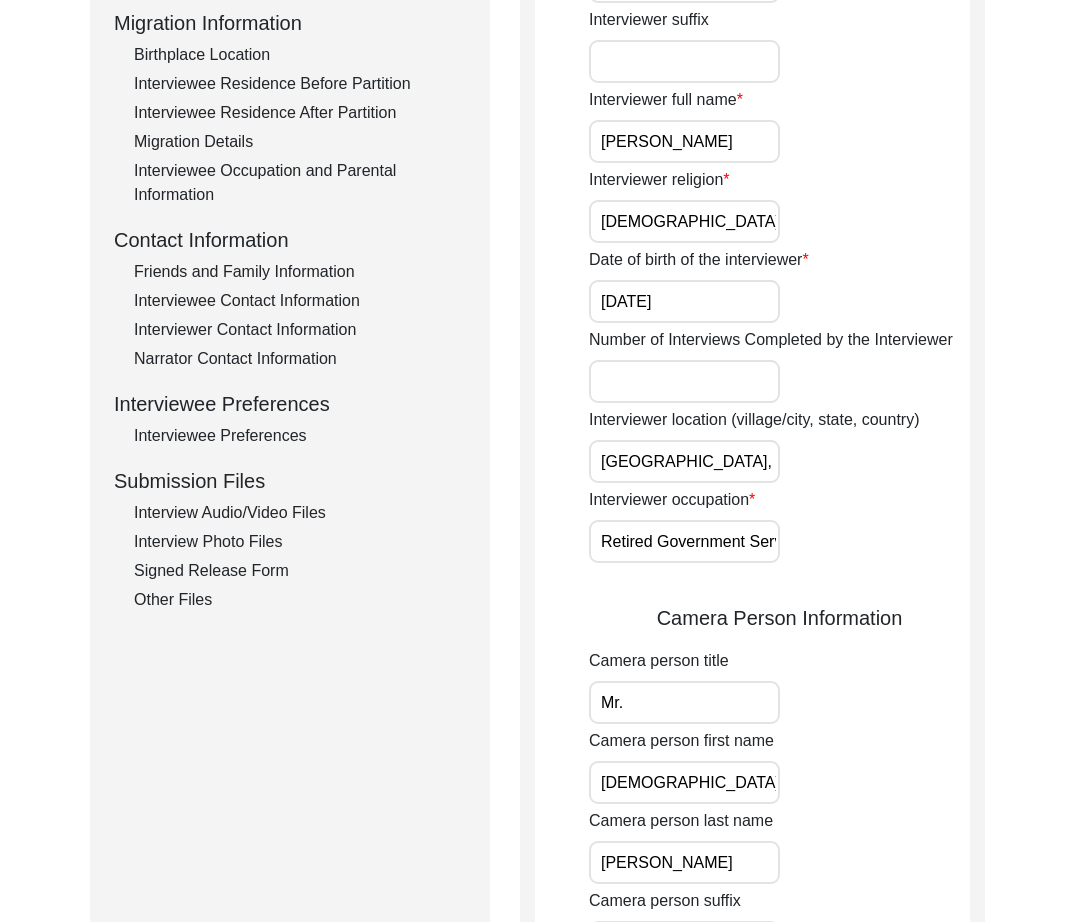 click on "Camera person first name" 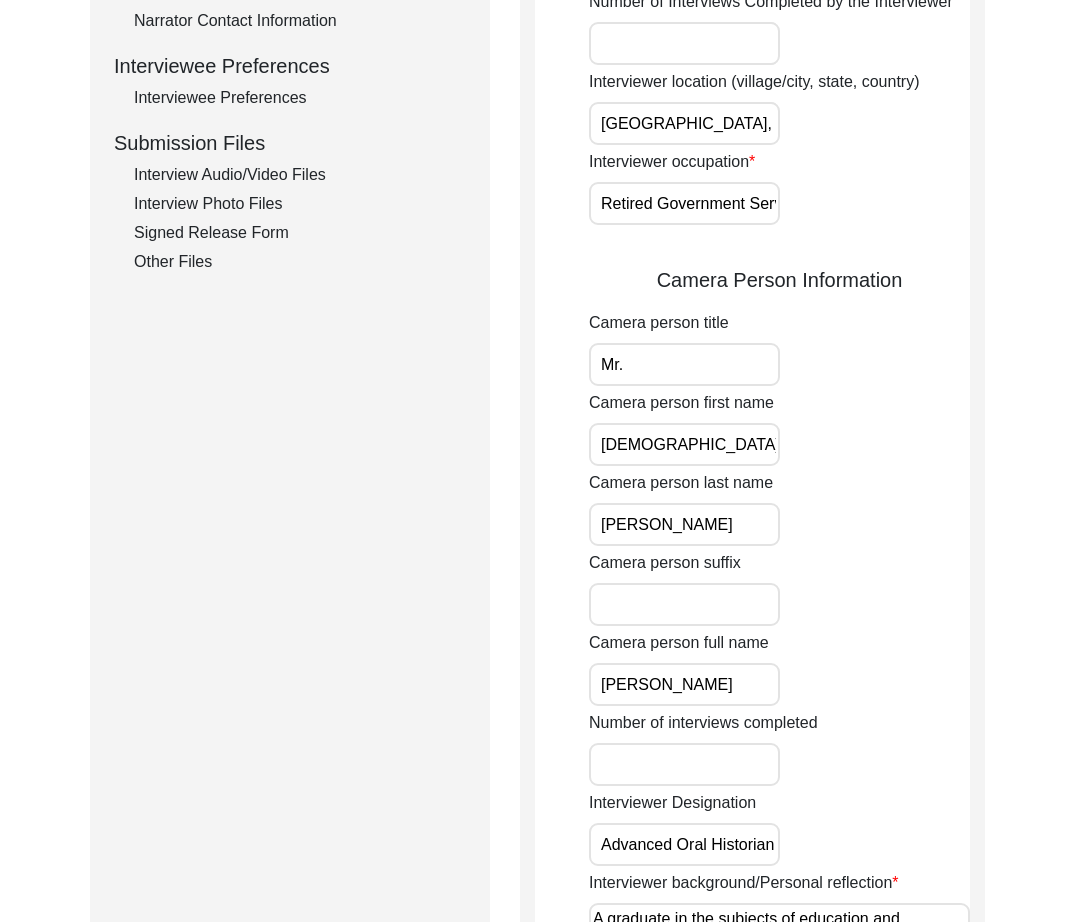 scroll, scrollTop: 905, scrollLeft: 0, axis: vertical 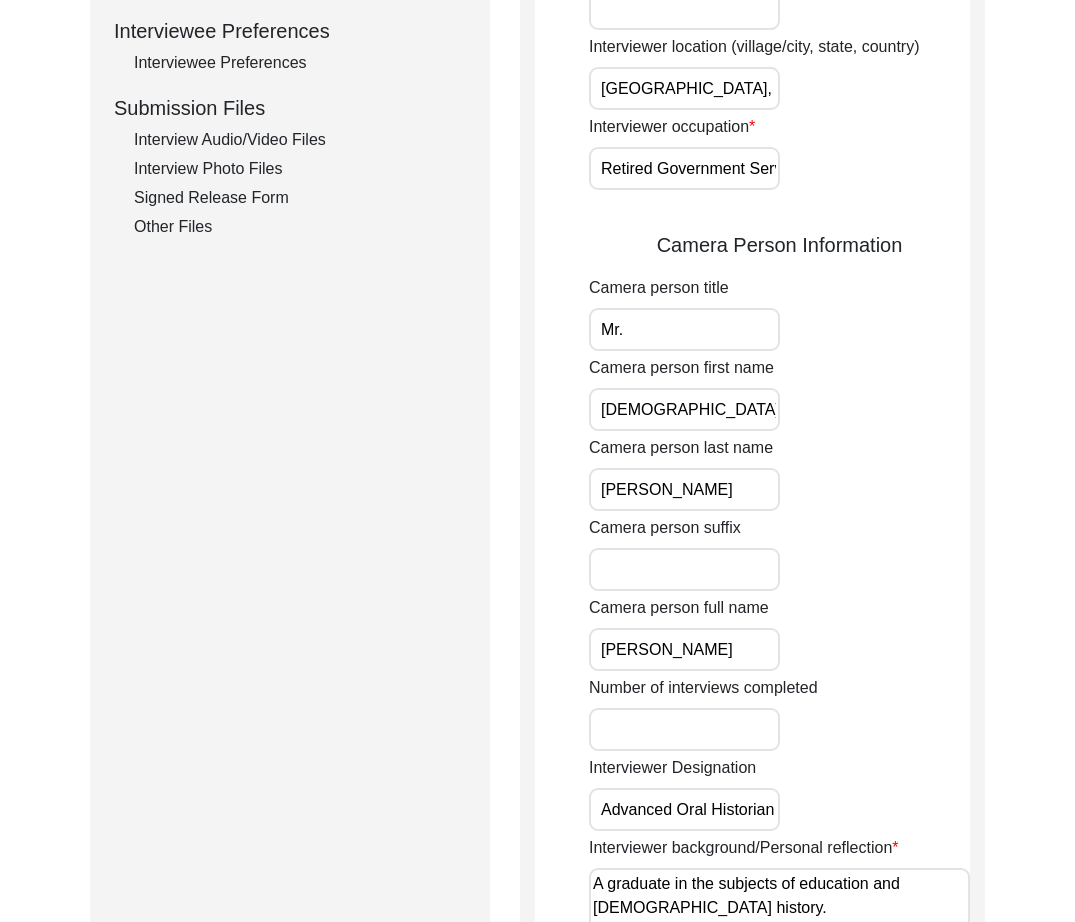 click on "[PERSON_NAME]" at bounding box center [684, 649] 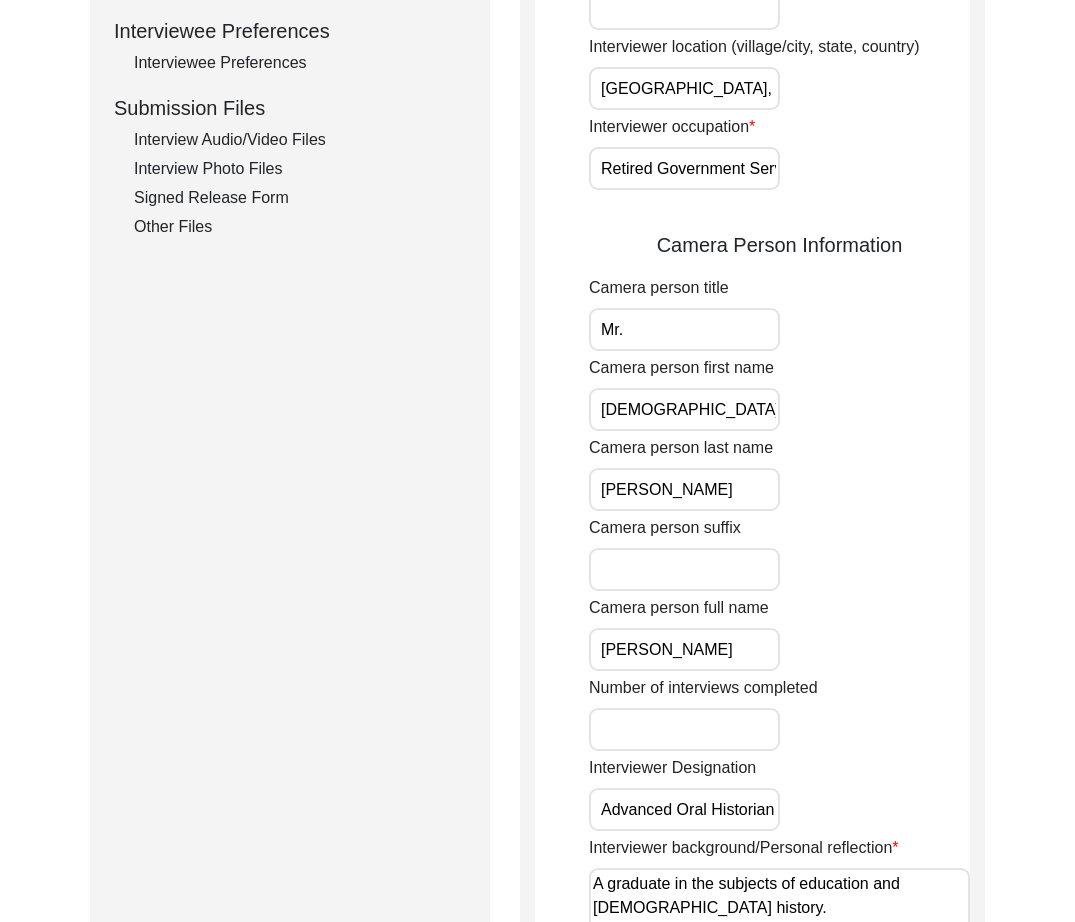 click on "Camera person suffix" at bounding box center (684, 569) 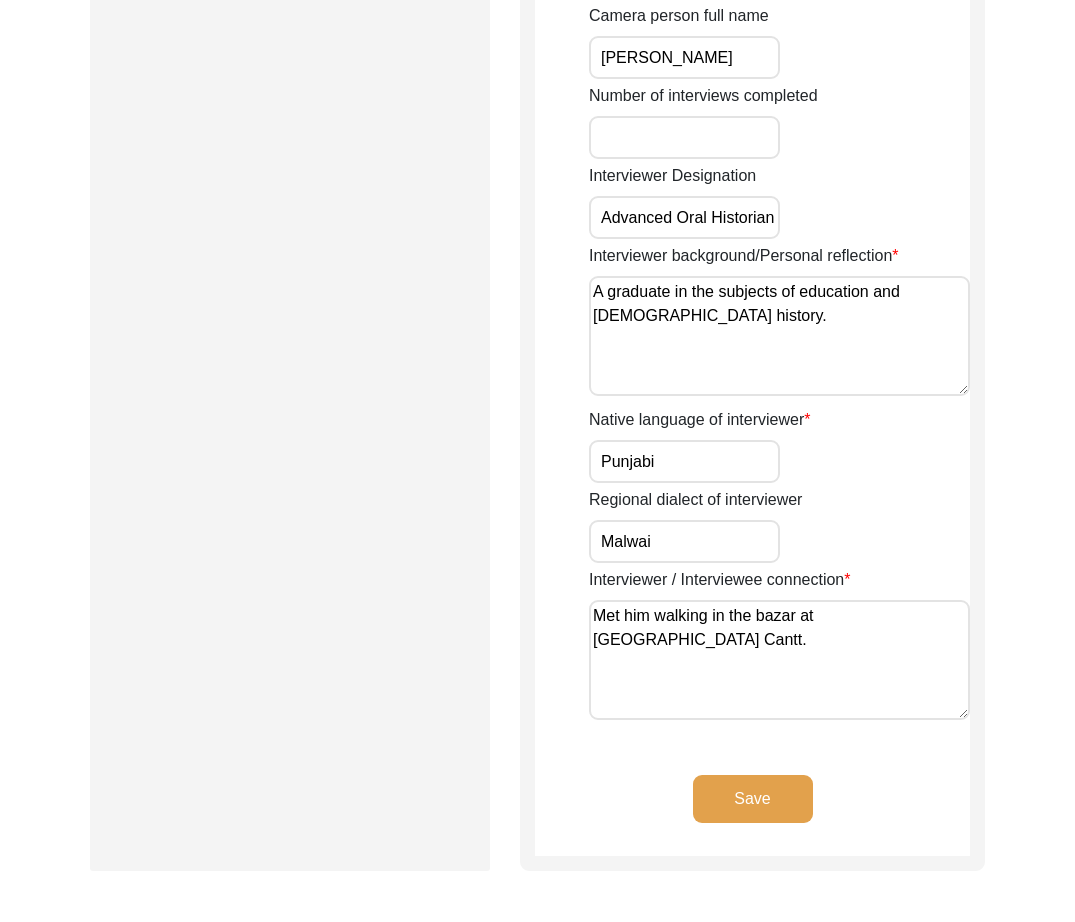 click on "Save" 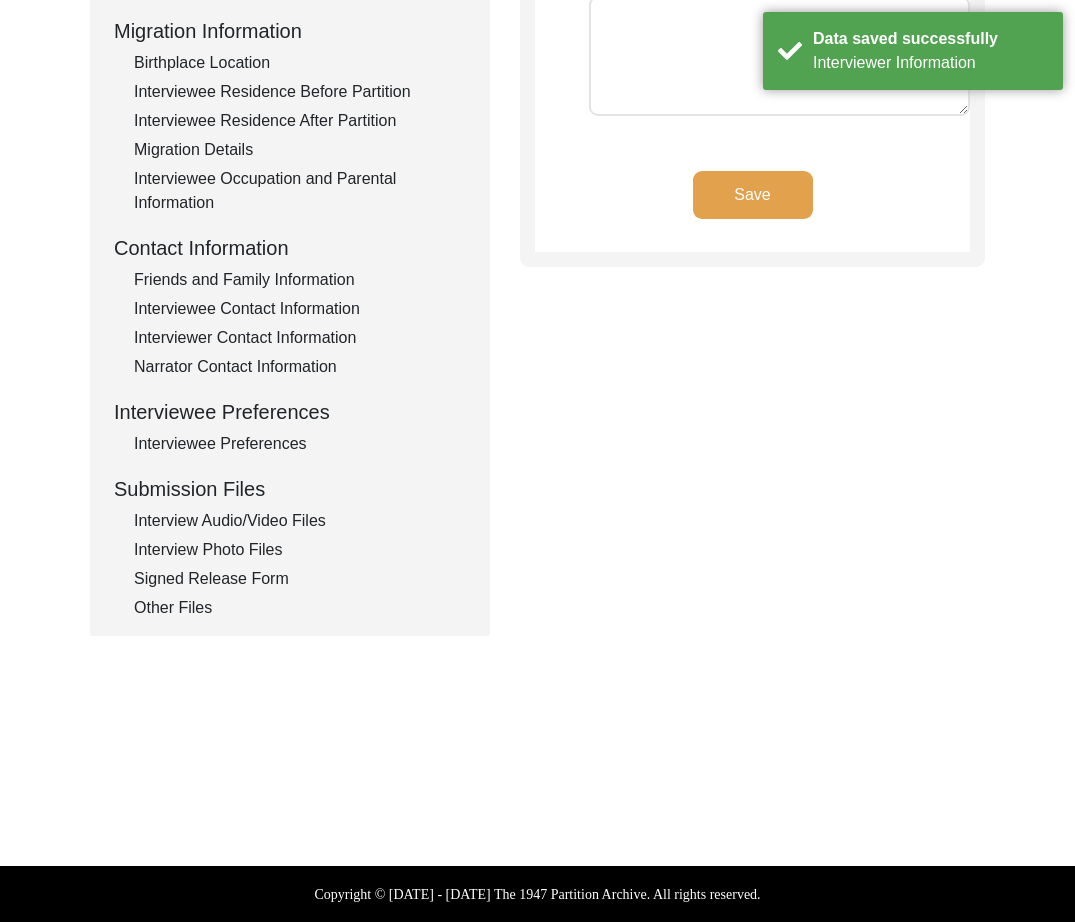 scroll, scrollTop: 0, scrollLeft: 0, axis: both 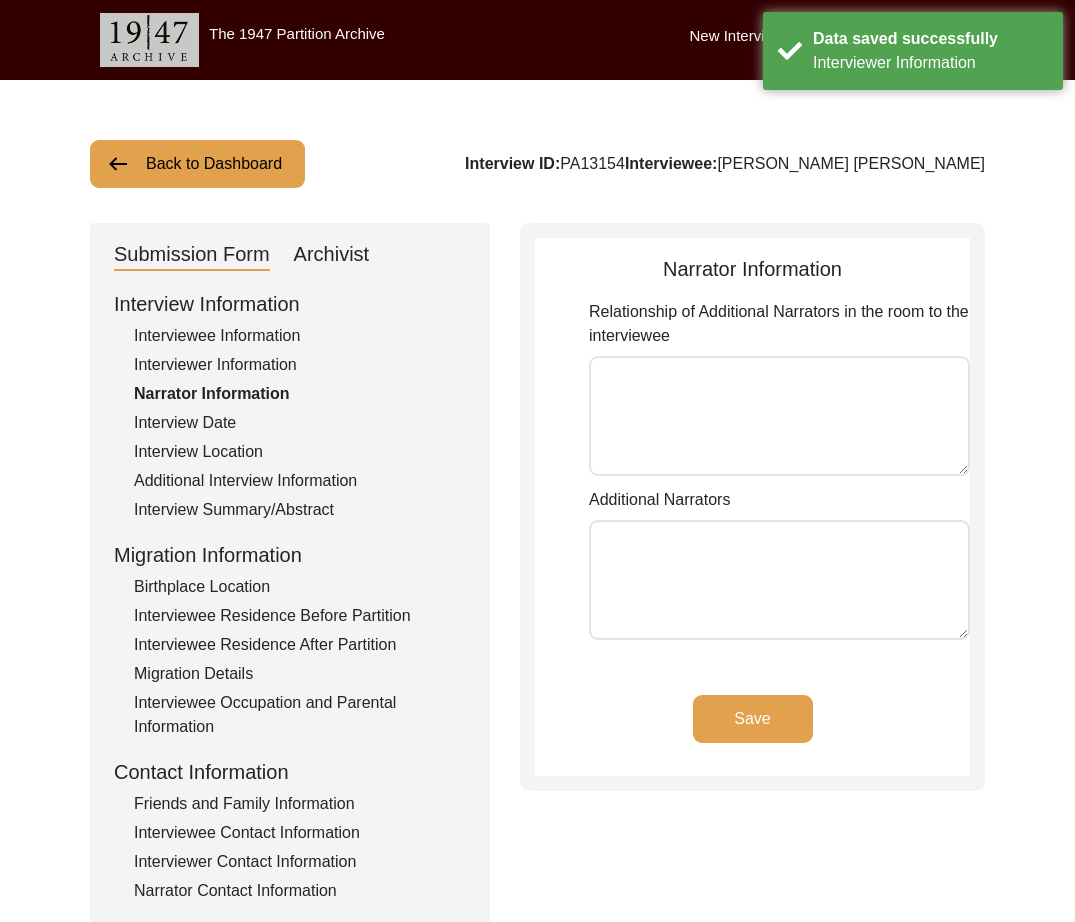 click on "Interview Location" 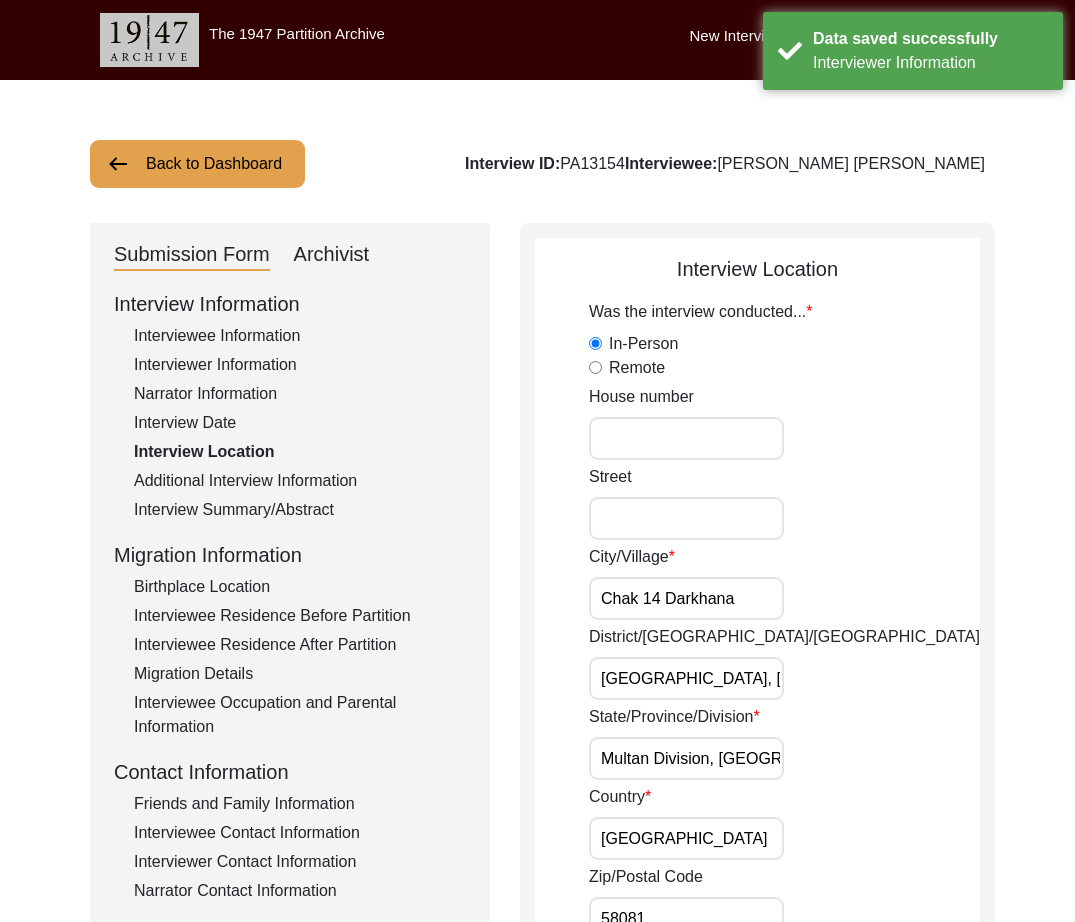 click on "Chak 14 Darkhana" at bounding box center [686, 598] 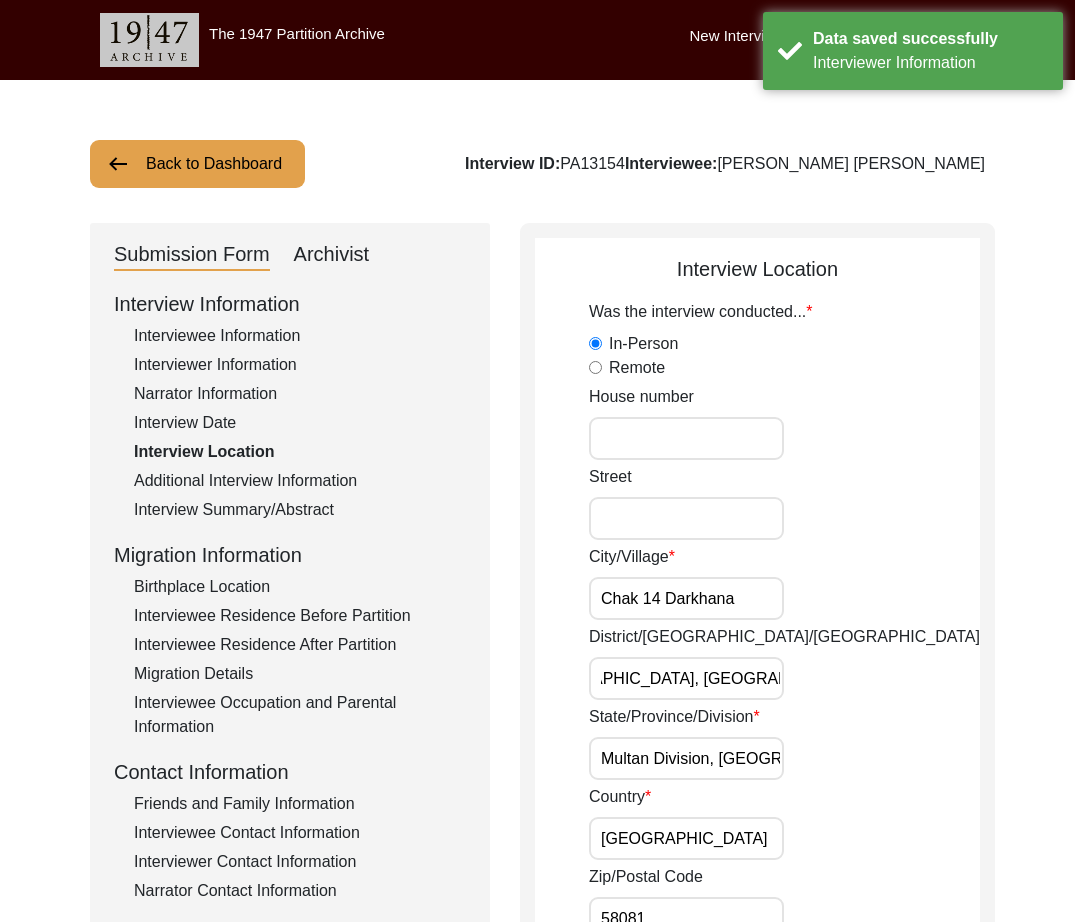 scroll, scrollTop: 0, scrollLeft: 0, axis: both 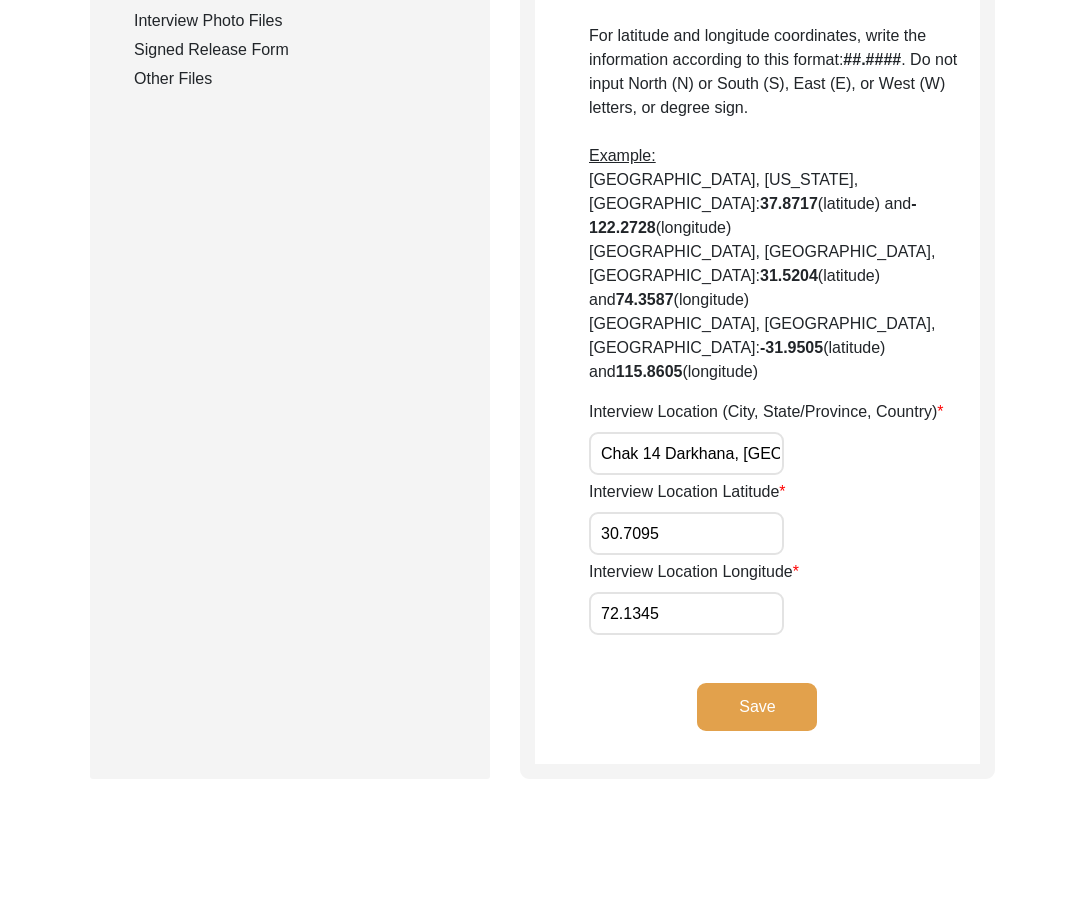 click on "Chak 14 Darkhana, [GEOGRAPHIC_DATA], [GEOGRAPHIC_DATA], [GEOGRAPHIC_DATA], [GEOGRAPHIC_DATA], [GEOGRAPHIC_DATA]" at bounding box center [686, 453] 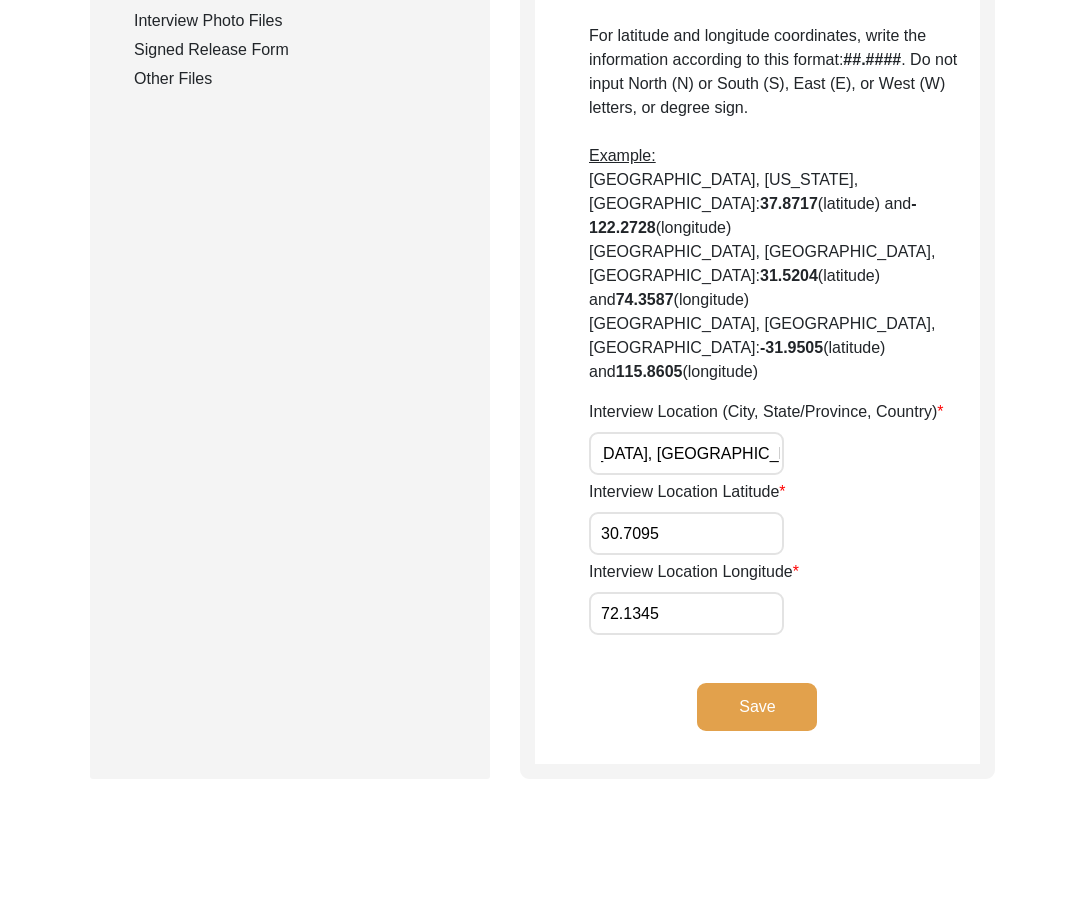scroll, scrollTop: 0, scrollLeft: 462, axis: horizontal 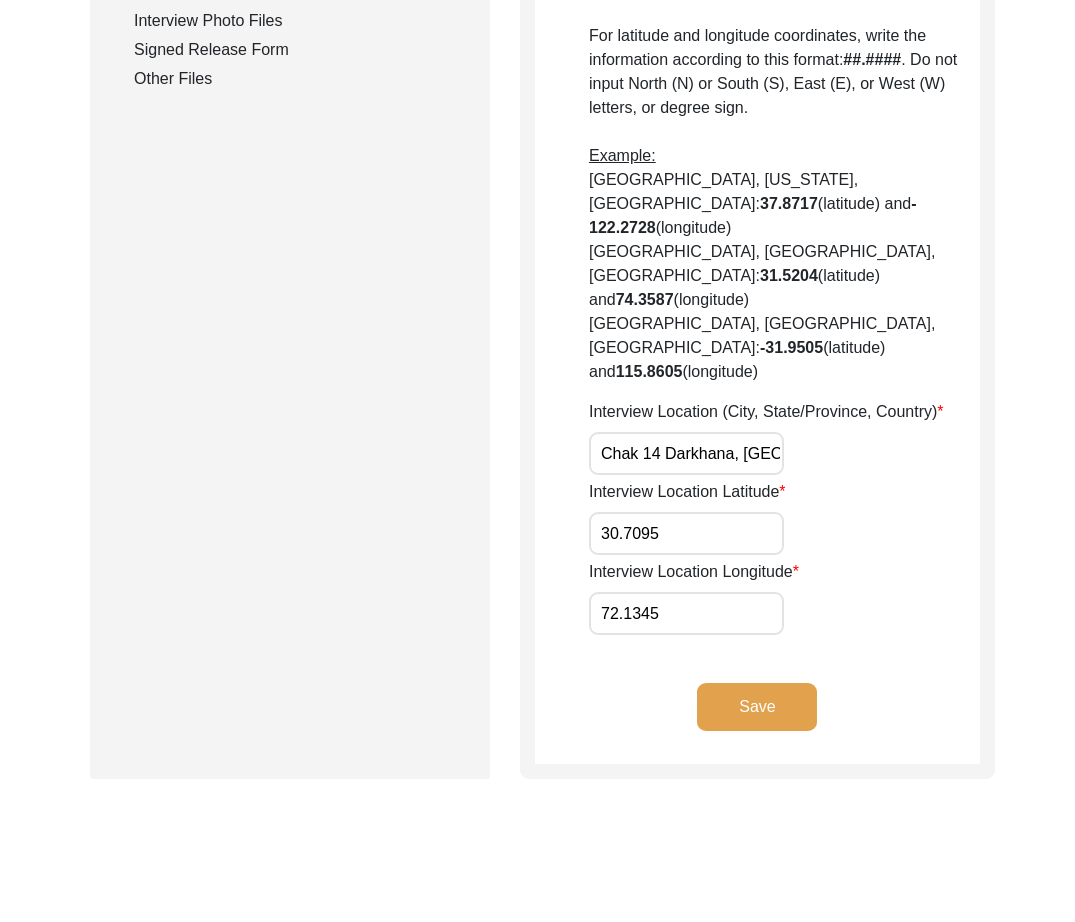 click on "30.7095" at bounding box center [686, 533] 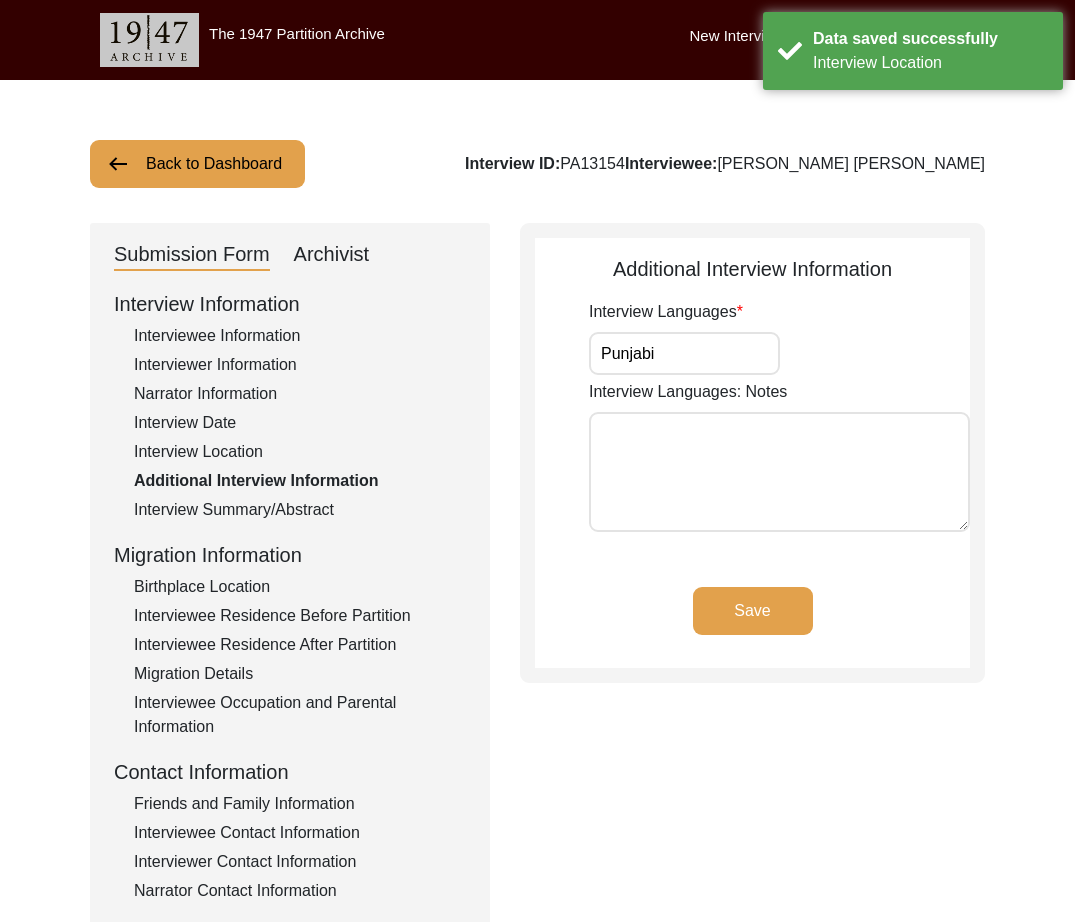 drag, startPoint x: 756, startPoint y: 355, endPoint x: 743, endPoint y: 370, distance: 19.849434 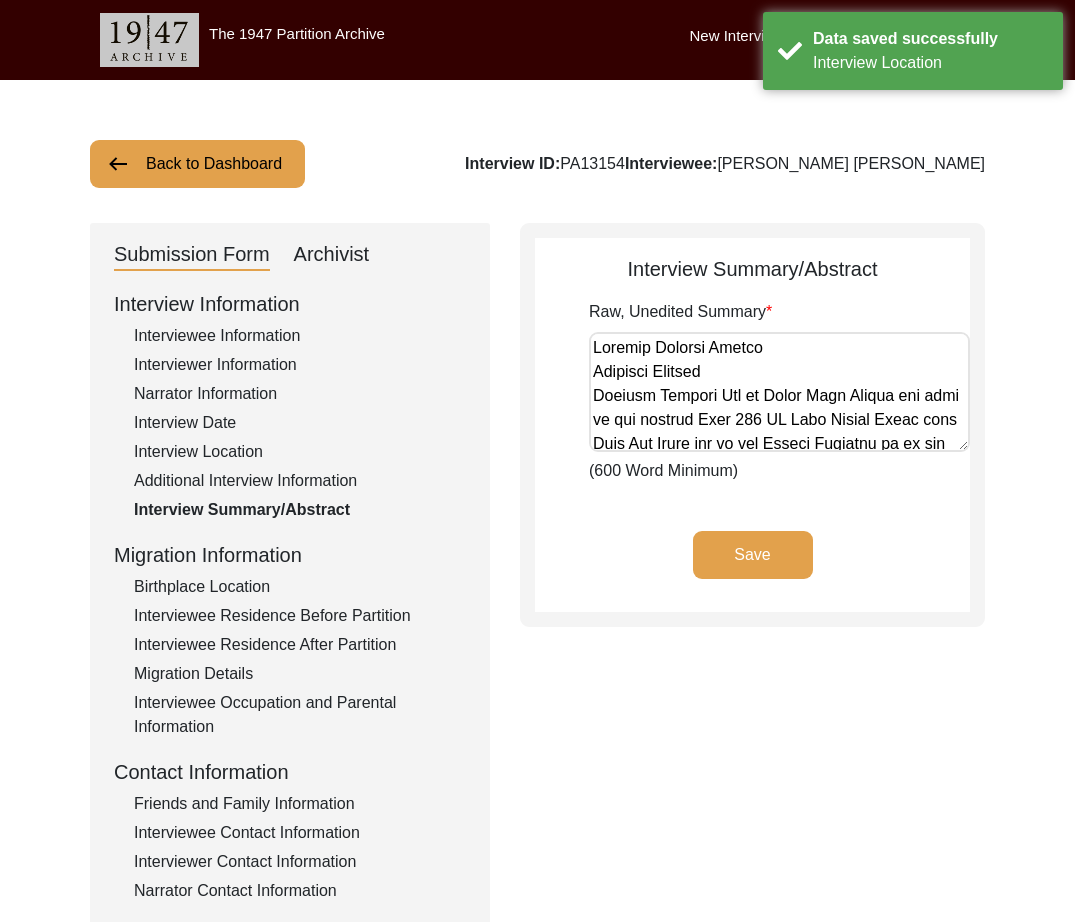 click on "Birthplace Location" 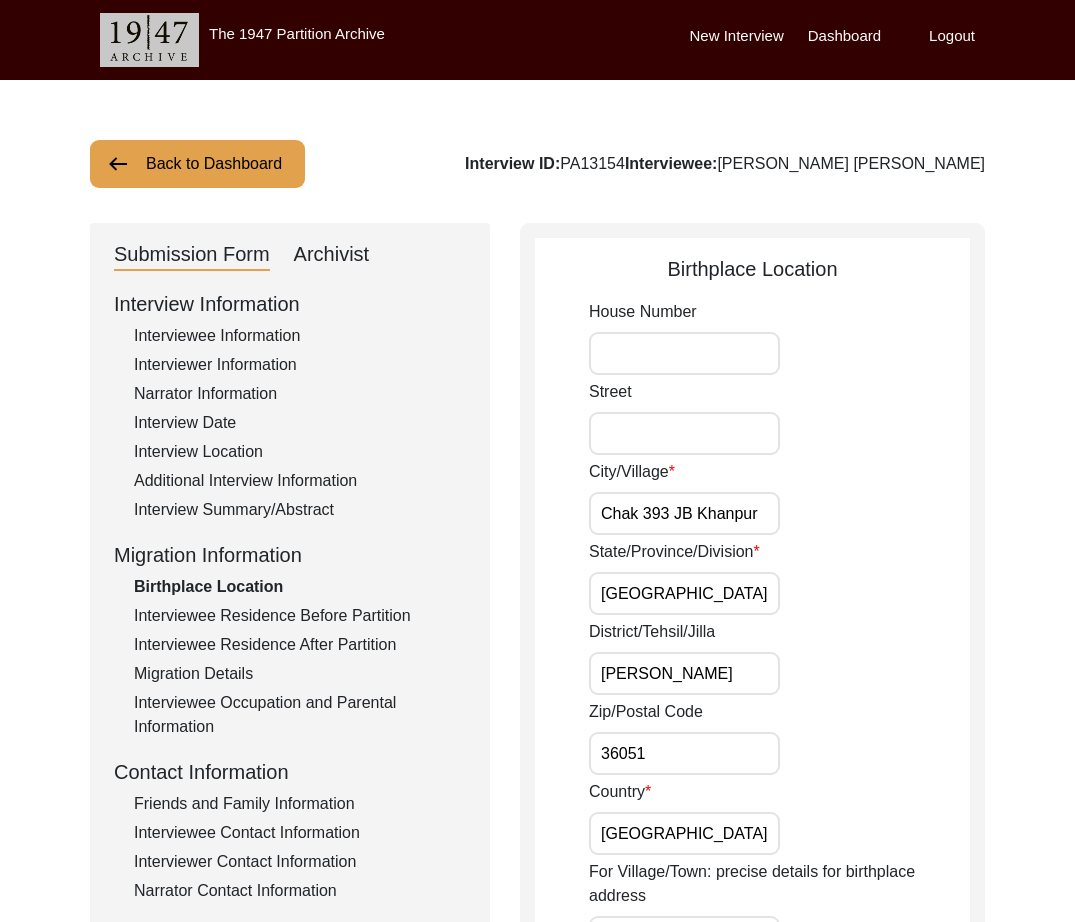 click on "Chak 393 JB Khanpur" at bounding box center [684, 513] 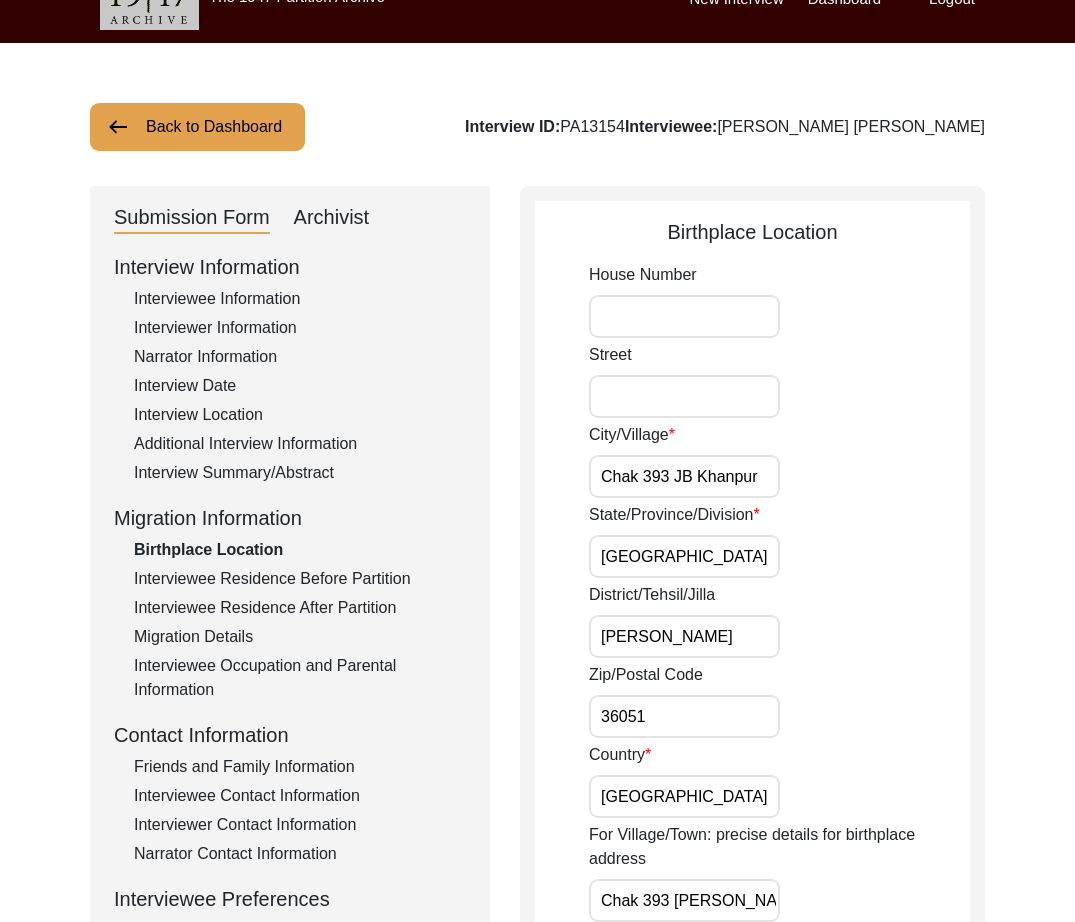 scroll, scrollTop: 912, scrollLeft: 0, axis: vertical 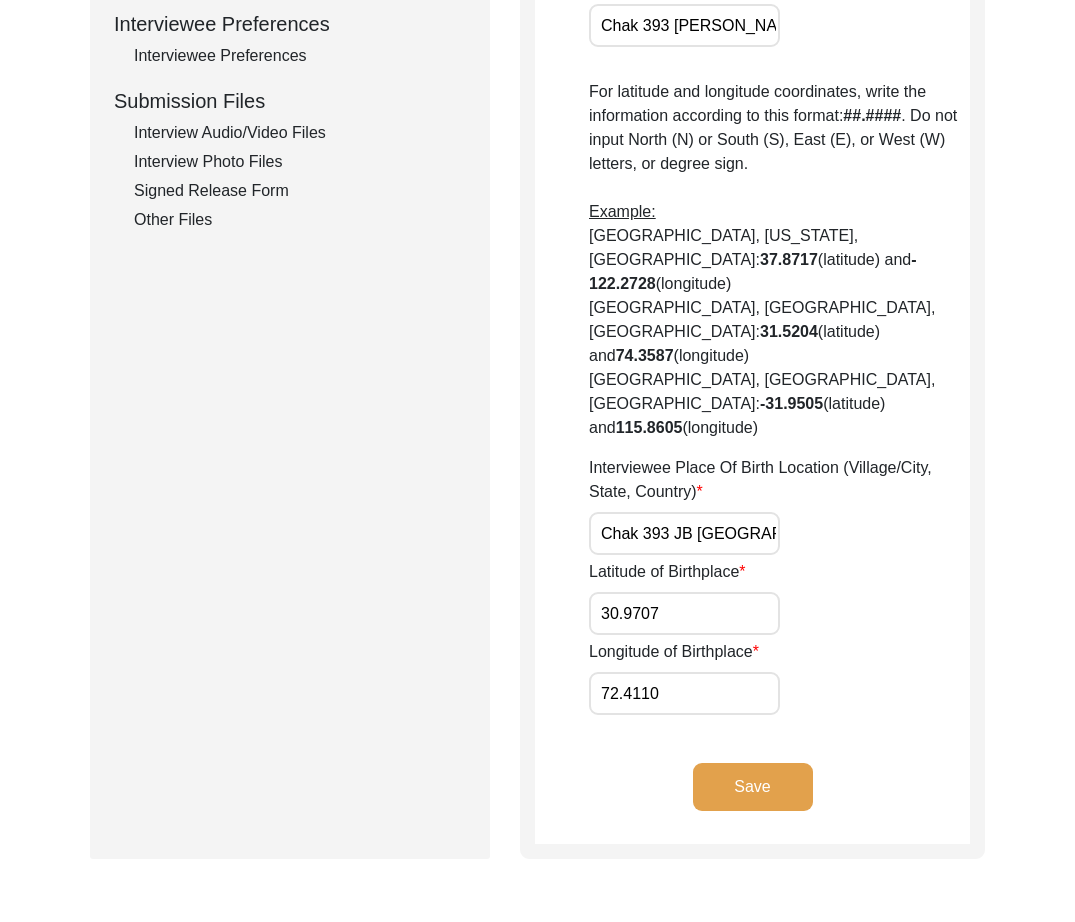 click on "Save" 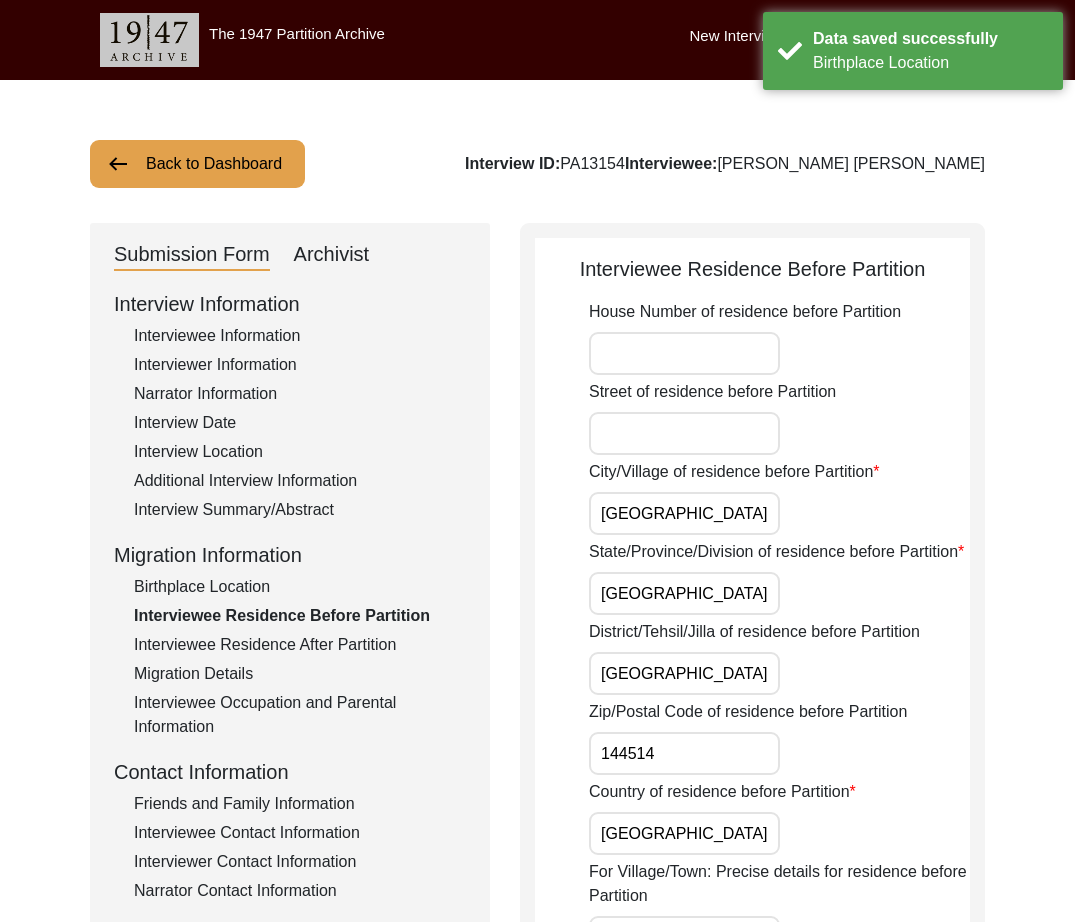 click on "[GEOGRAPHIC_DATA]" at bounding box center [684, 513] 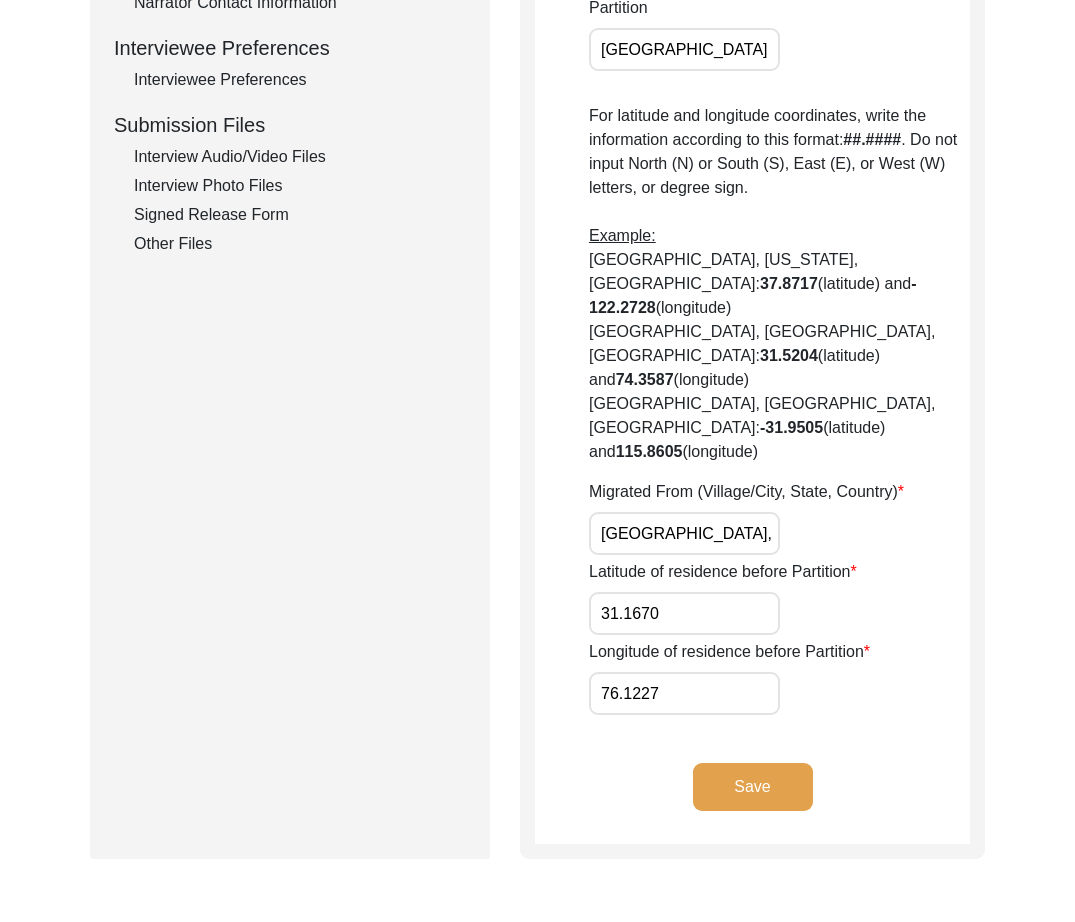 click on "Save" 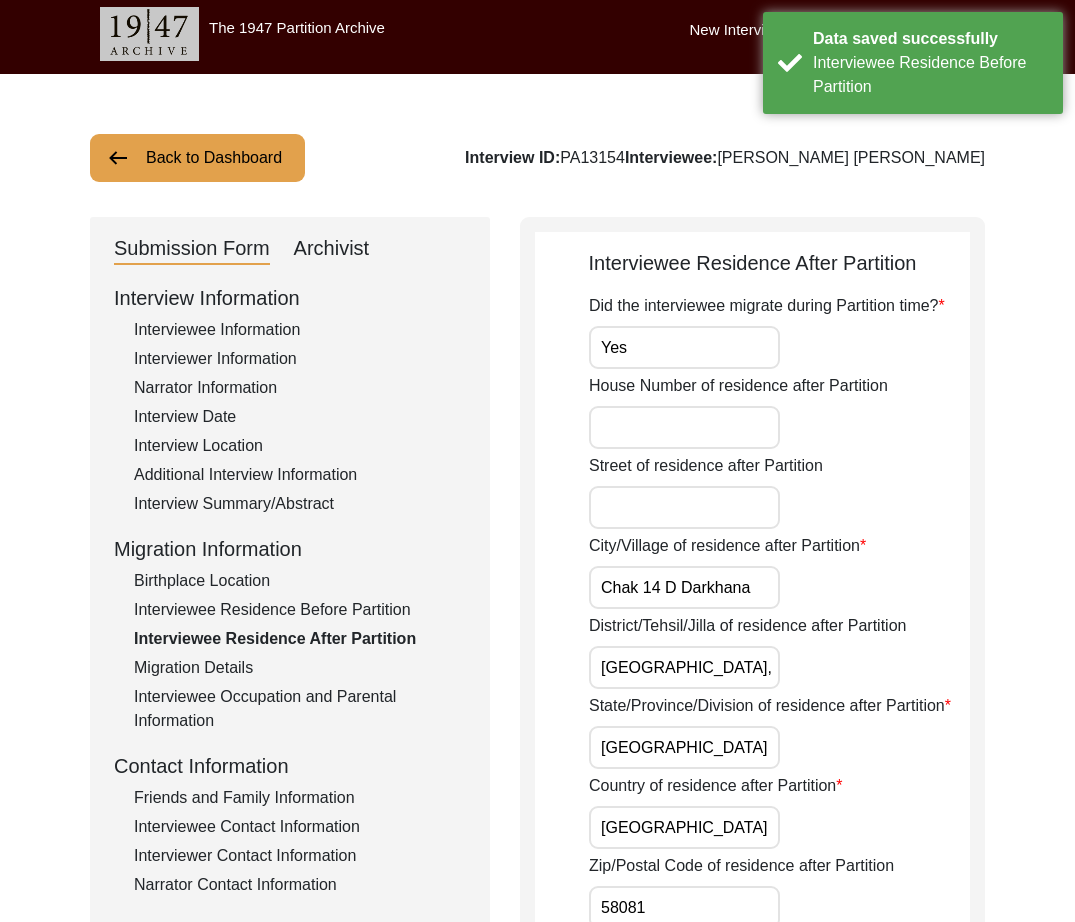 click on "Yes" at bounding box center (684, 347) 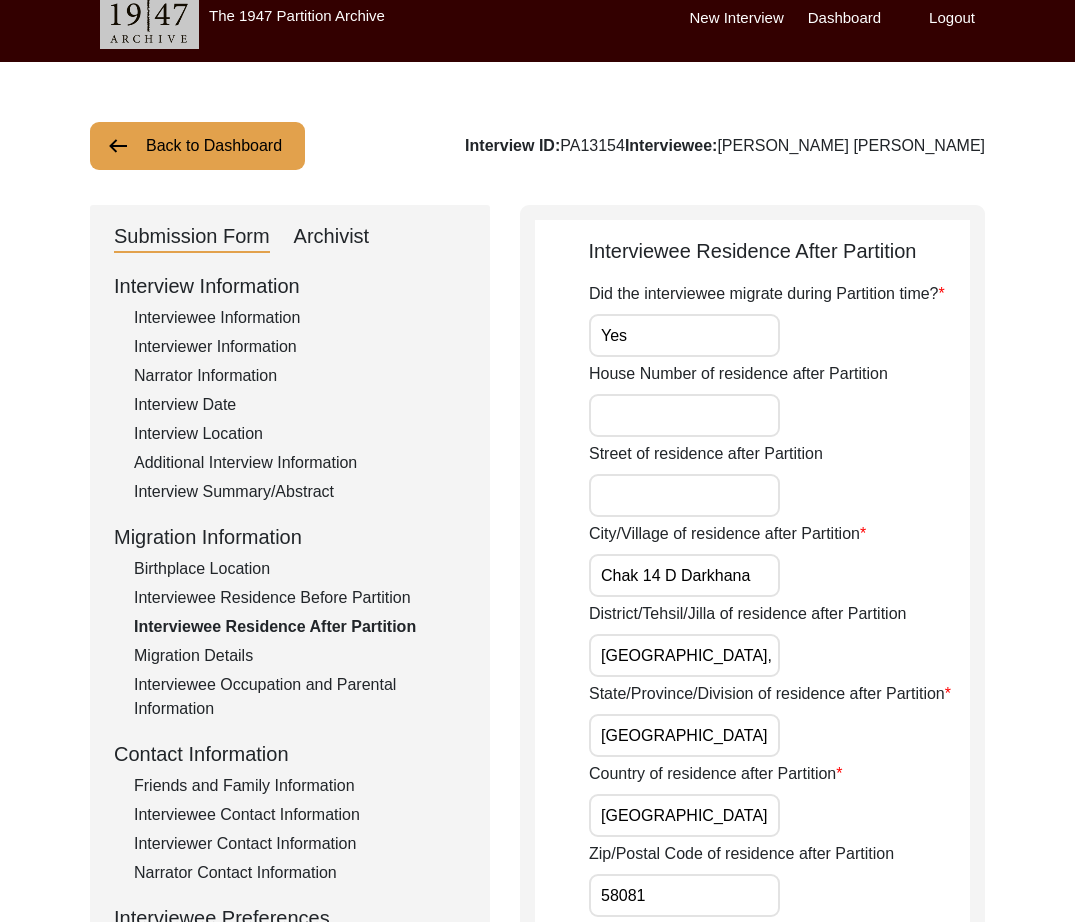 click on "Chak 14 D Darkhana" at bounding box center (684, 575) 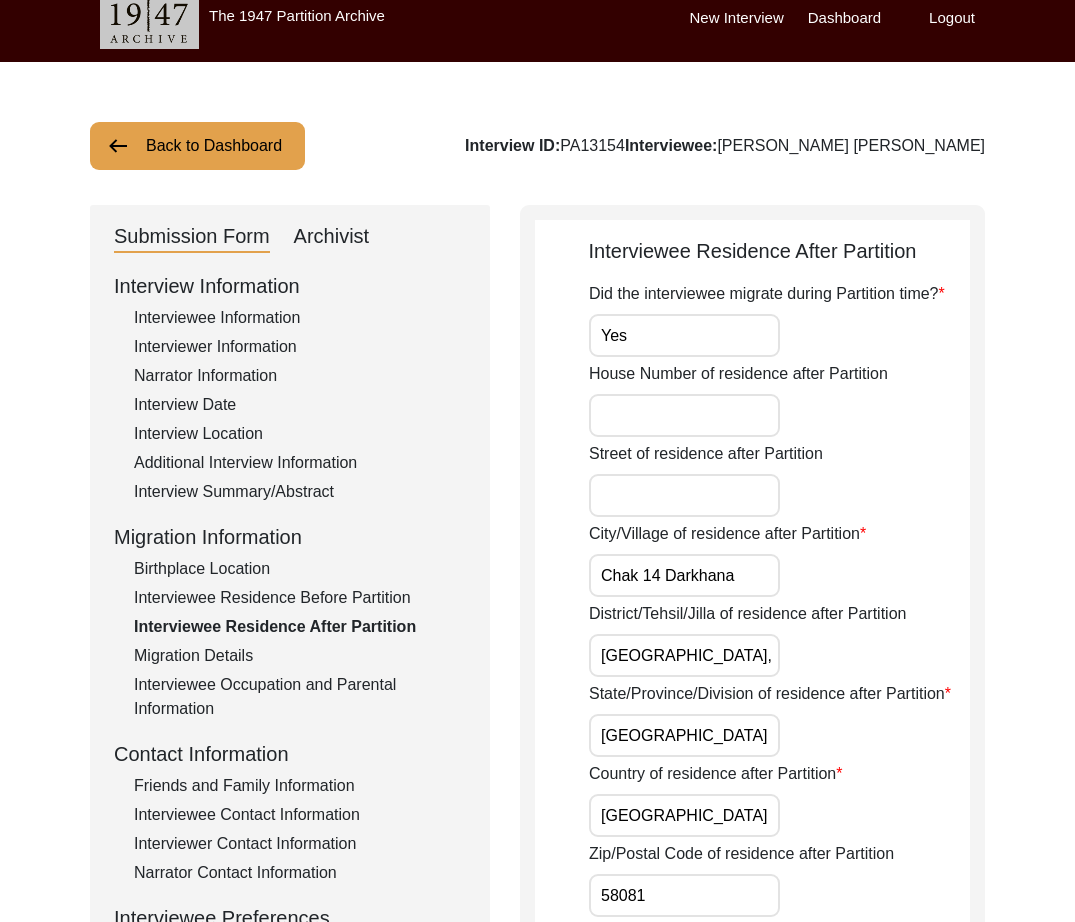 click on "Chak 14 Darkhana" at bounding box center (684, 575) 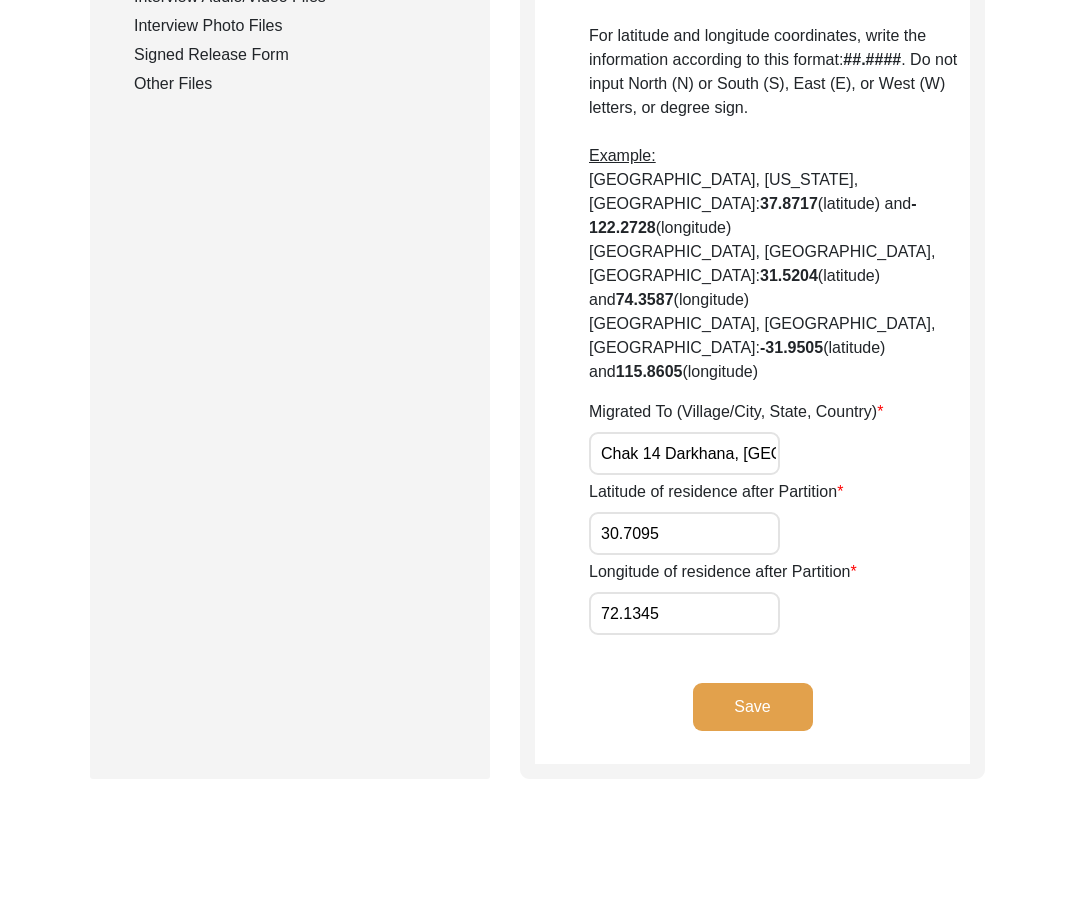 click on "Chak 14 Darkhana, [GEOGRAPHIC_DATA], [GEOGRAPHIC_DATA], [GEOGRAPHIC_DATA], [GEOGRAPHIC_DATA], [GEOGRAPHIC_DATA]" at bounding box center [684, 453] 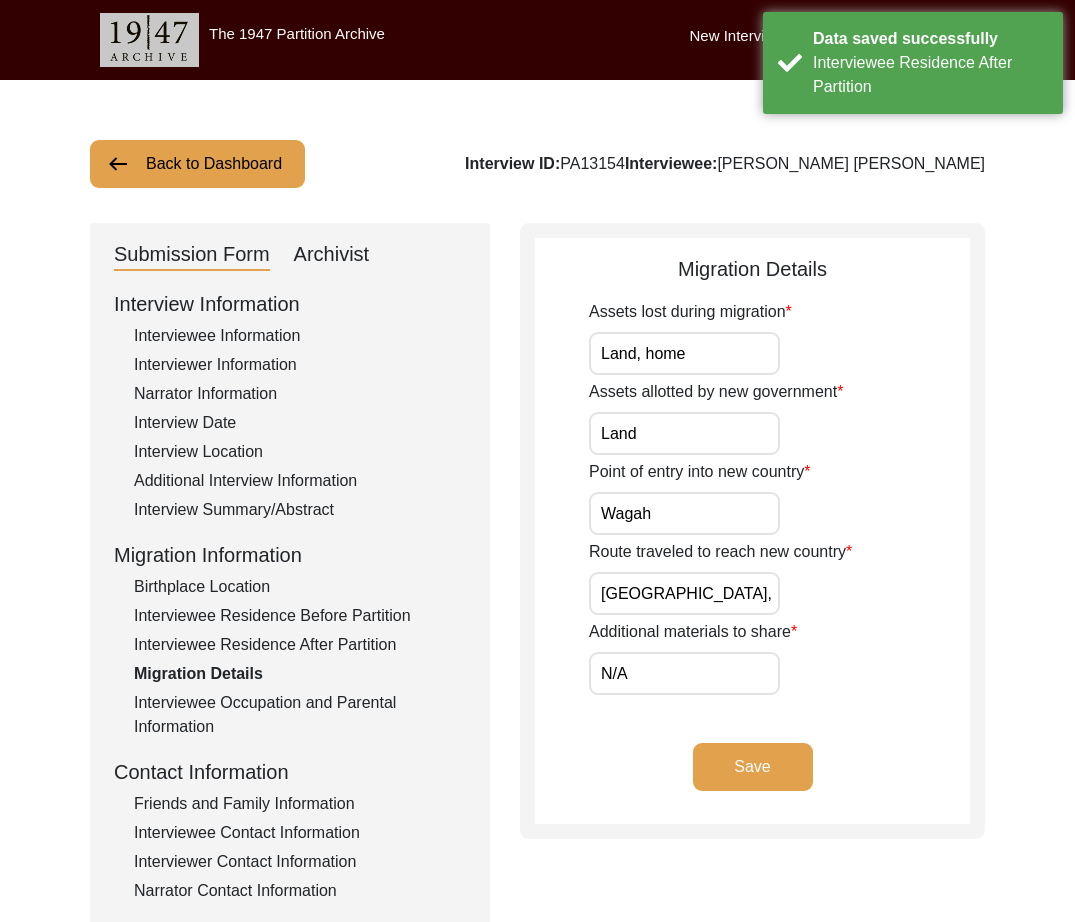 click on "Land, home" at bounding box center [684, 353] 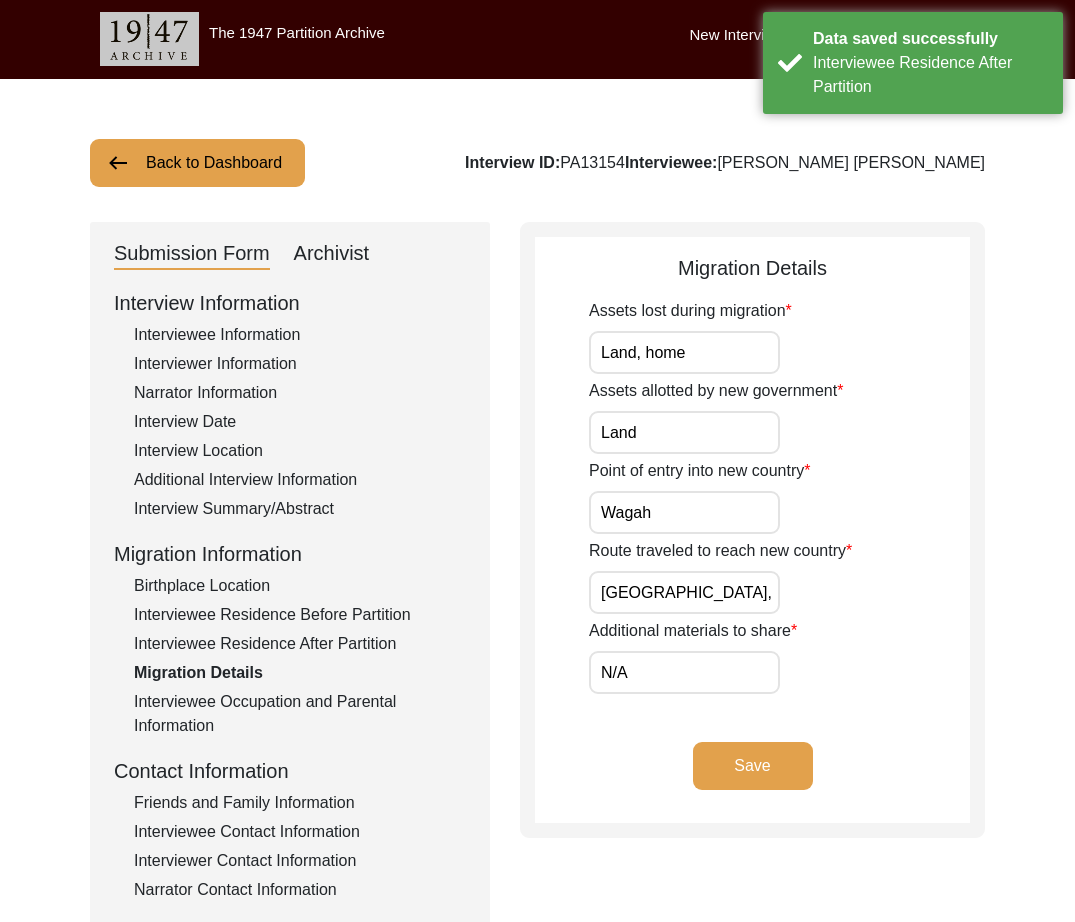 click on "[GEOGRAPHIC_DATA], [GEOGRAPHIC_DATA], [GEOGRAPHIC_DATA] [GEOGRAPHIC_DATA], [GEOGRAPHIC_DATA], [GEOGRAPHIC_DATA] Tek Singh, [GEOGRAPHIC_DATA]" at bounding box center (684, 592) 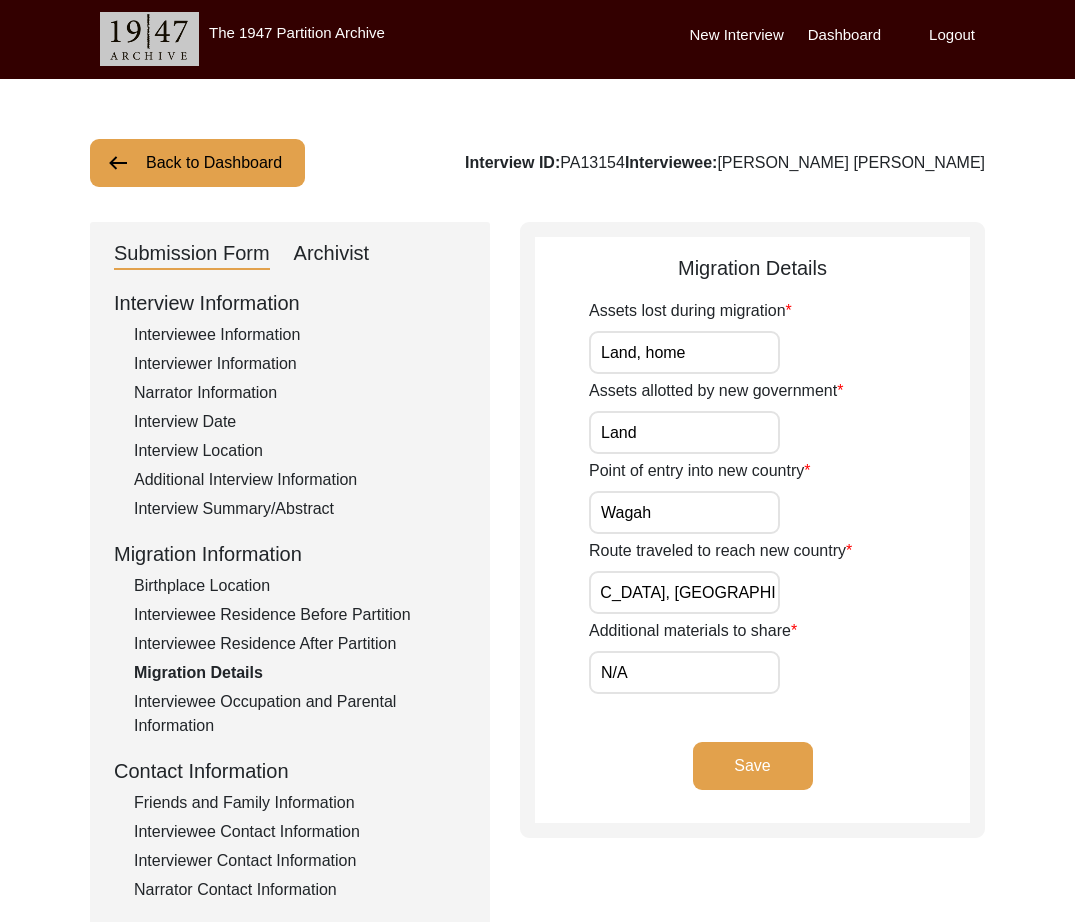 click on "[GEOGRAPHIC_DATA], [GEOGRAPHIC_DATA], [GEOGRAPHIC_DATA] [GEOGRAPHIC_DATA], [GEOGRAPHIC_DATA], [GEOGRAPHIC_DATA] Tek Singh, [GEOGRAPHIC_DATA]" at bounding box center [684, 592] 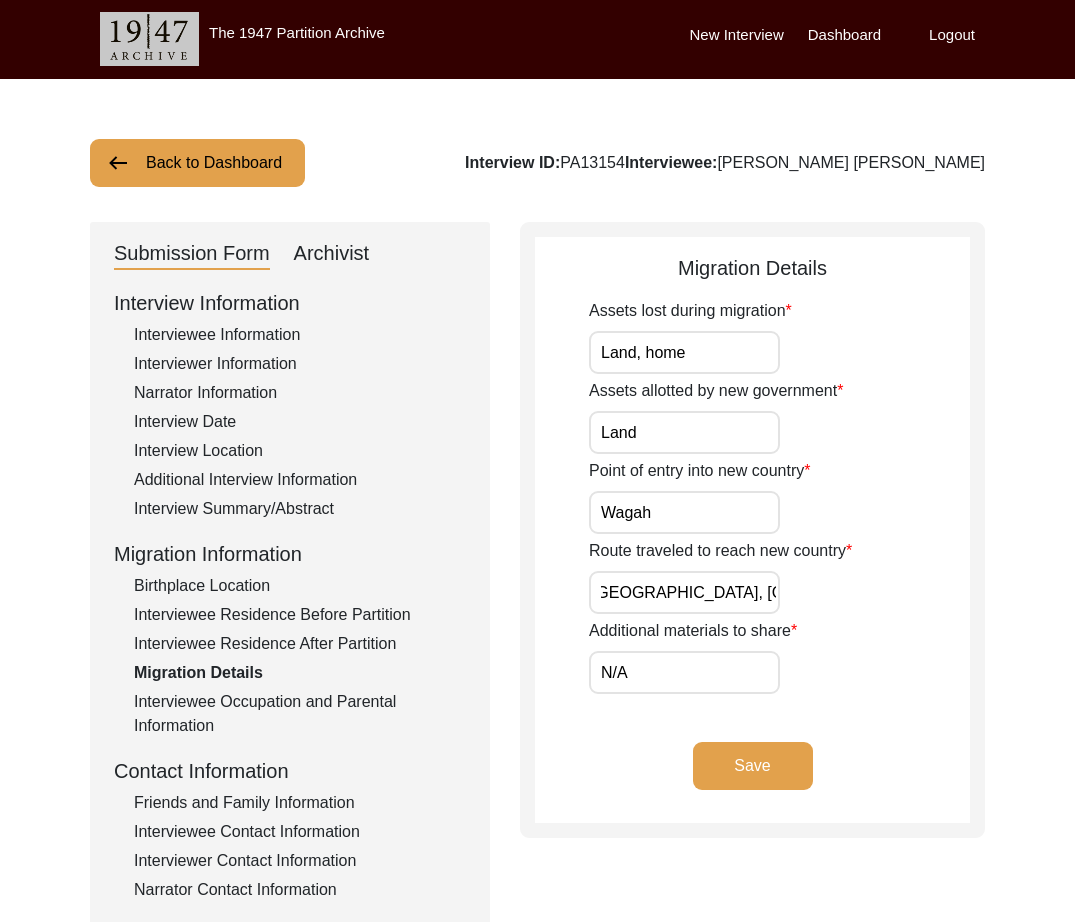 click on "N/A" at bounding box center (684, 672) 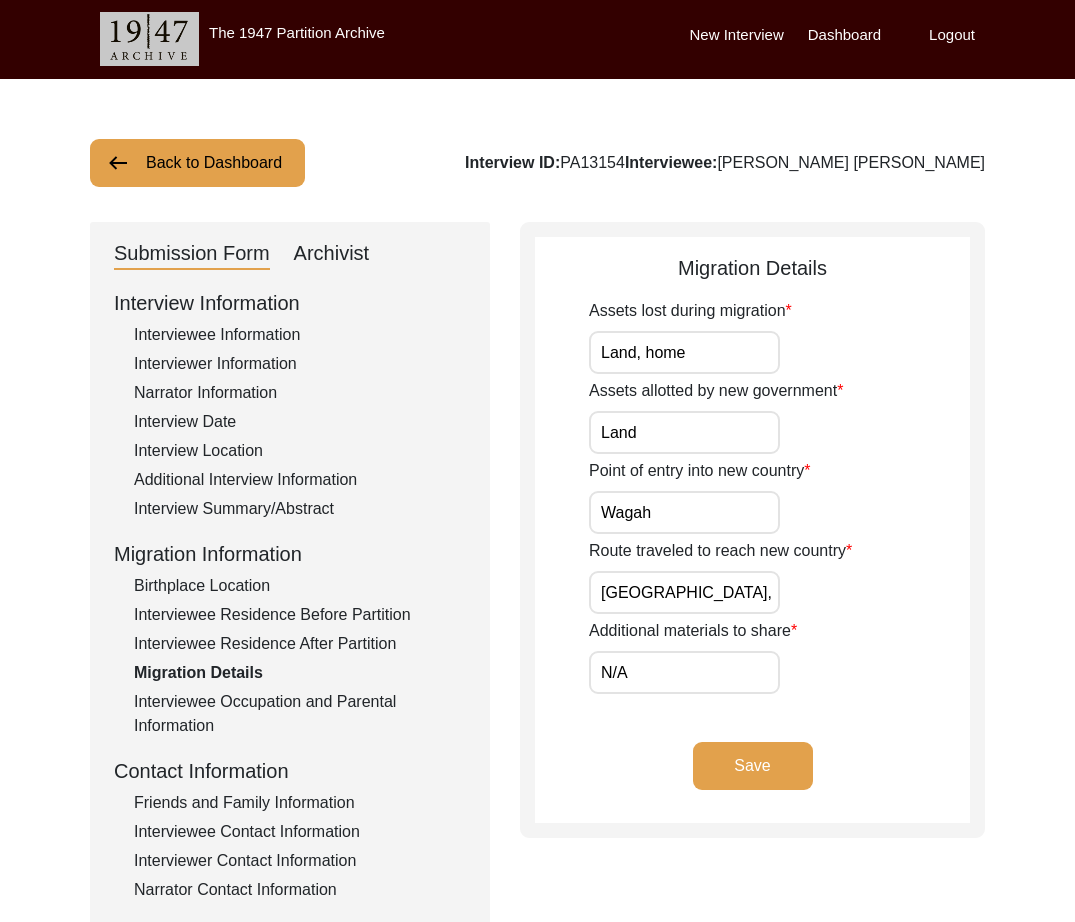 click on "Save" 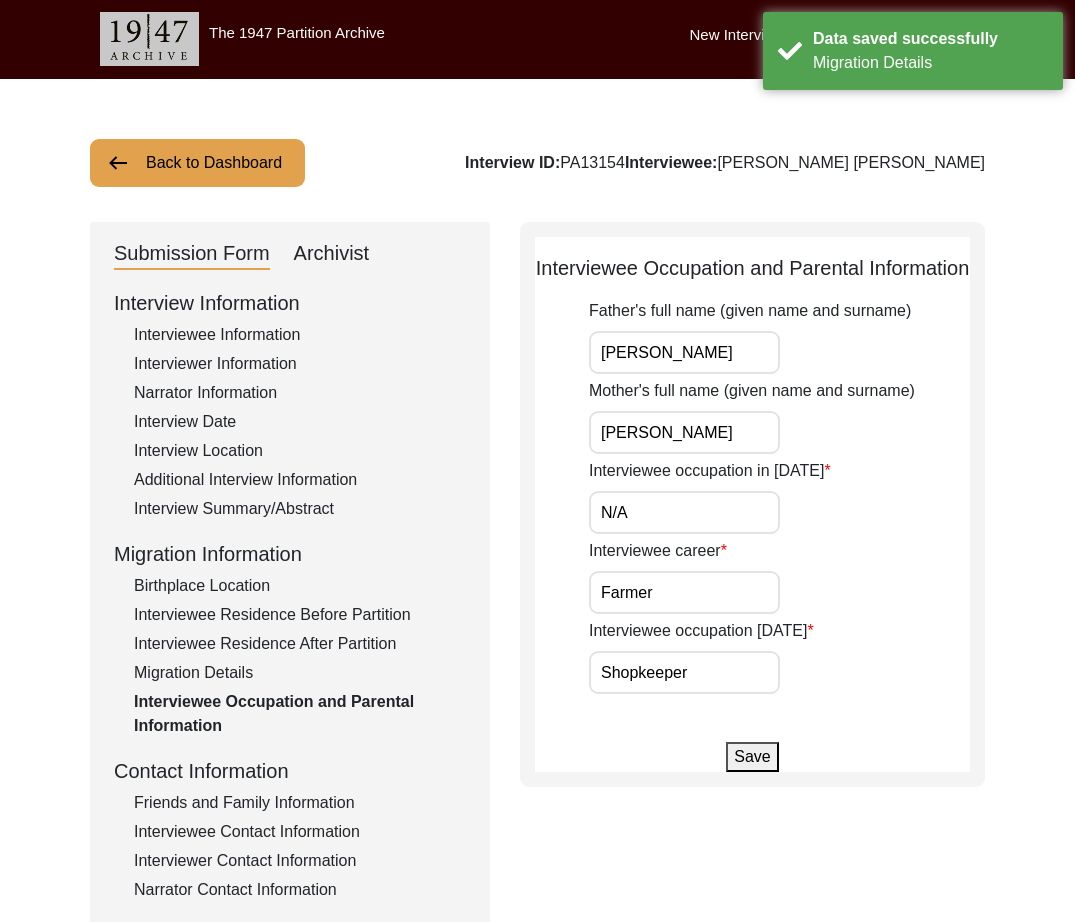 click on "[PERSON_NAME]" at bounding box center (684, 352) 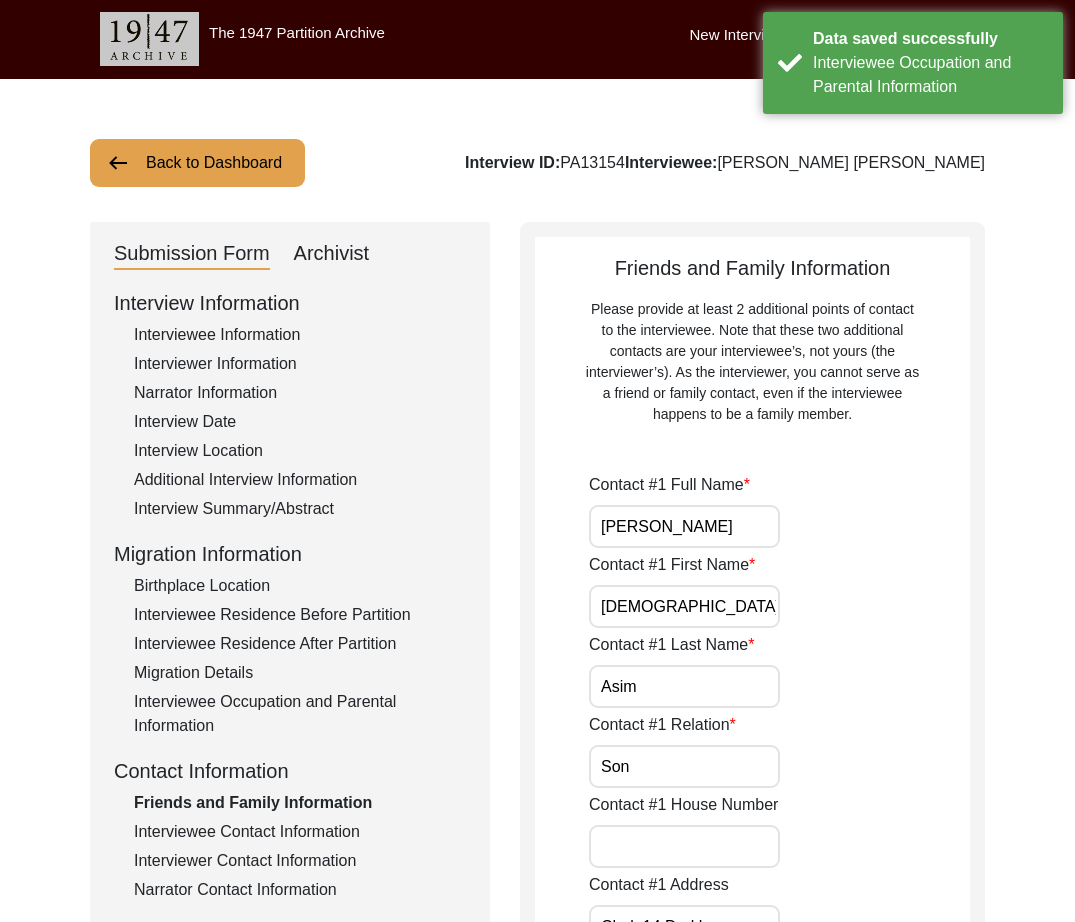 click on "[PERSON_NAME]" at bounding box center [684, 526] 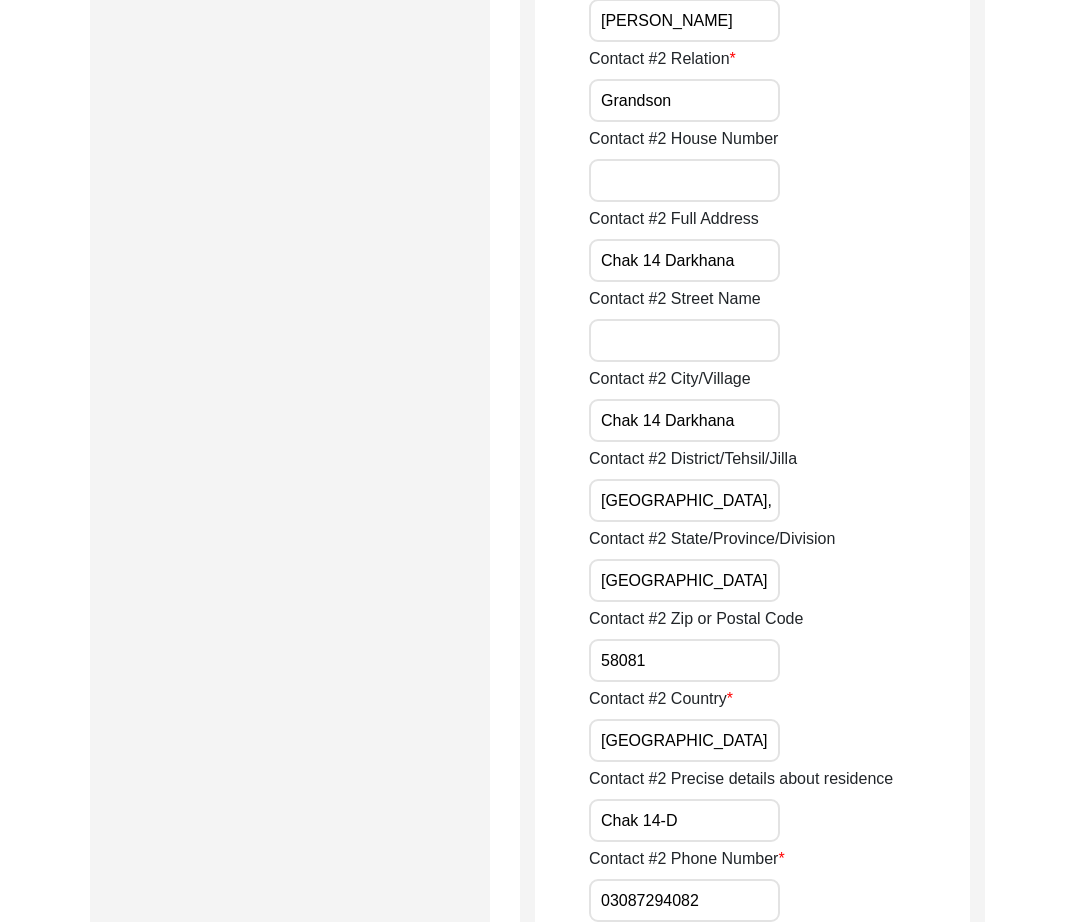 scroll, scrollTop: 2786, scrollLeft: 0, axis: vertical 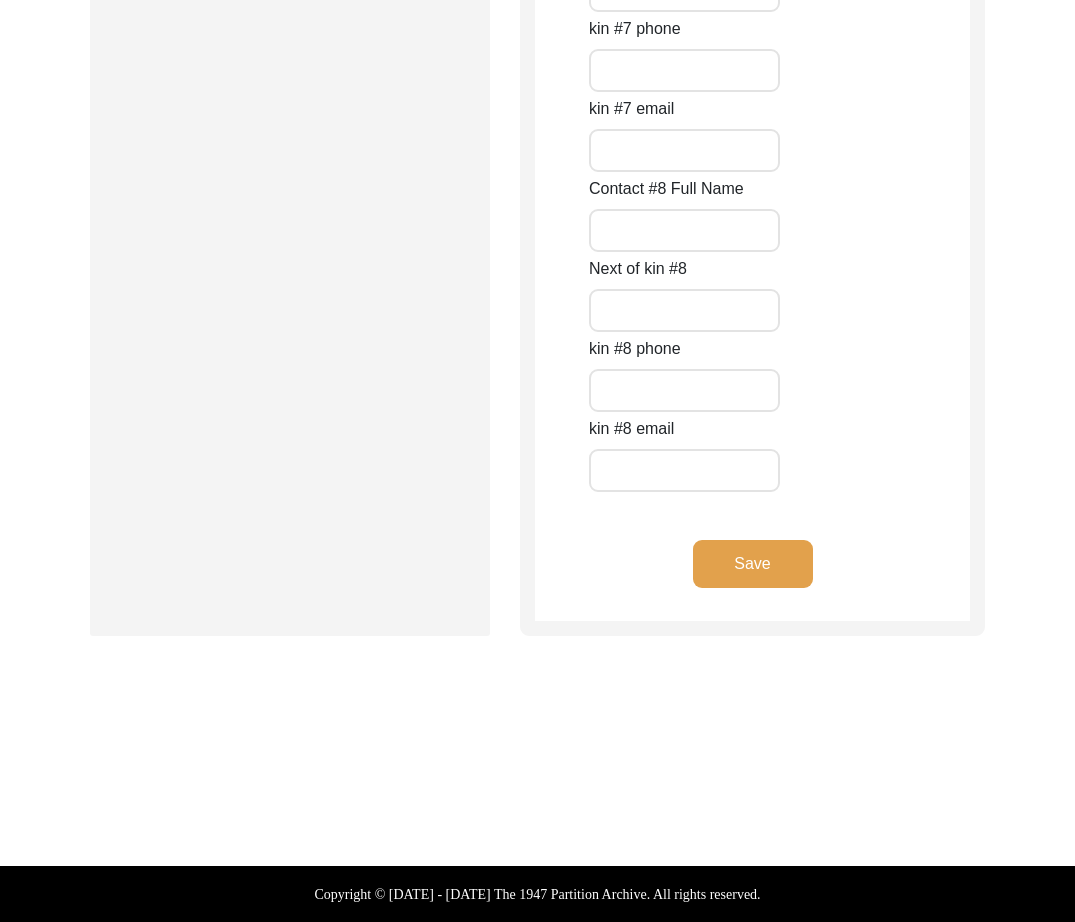 click on "Save" 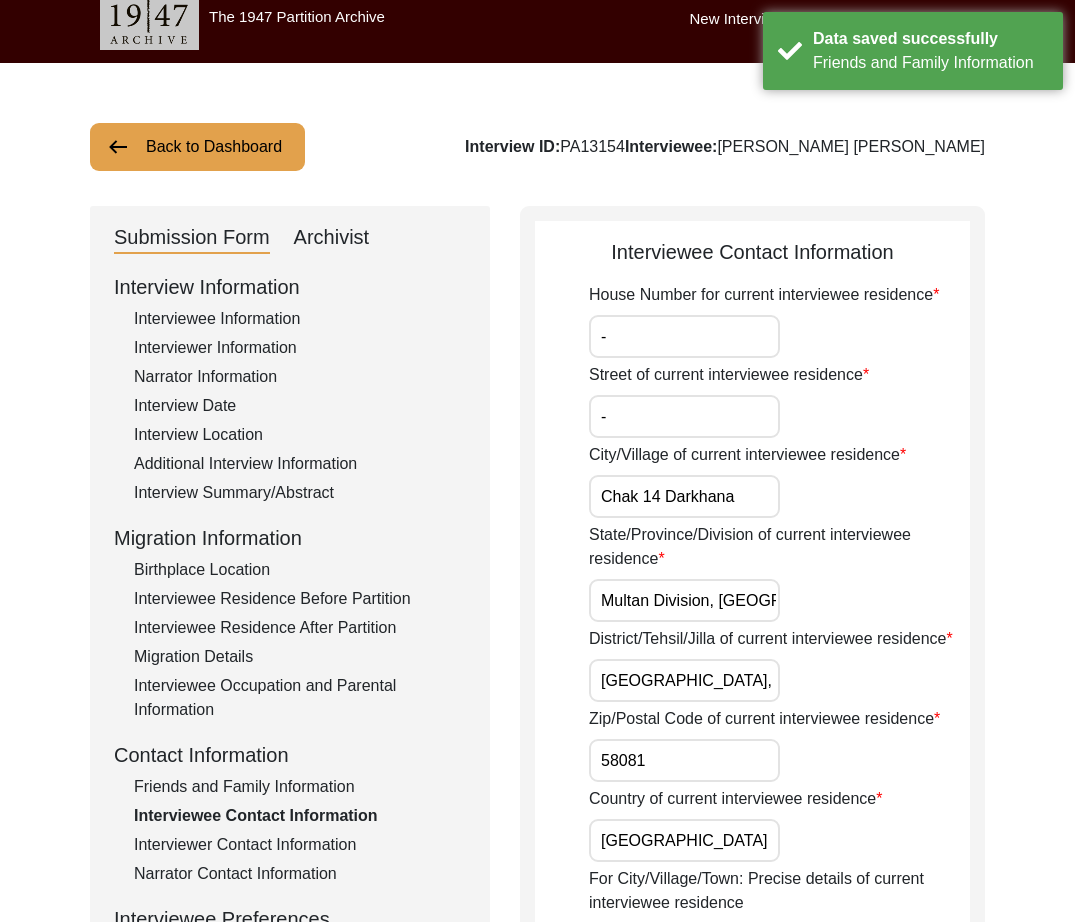 scroll, scrollTop: 0, scrollLeft: 0, axis: both 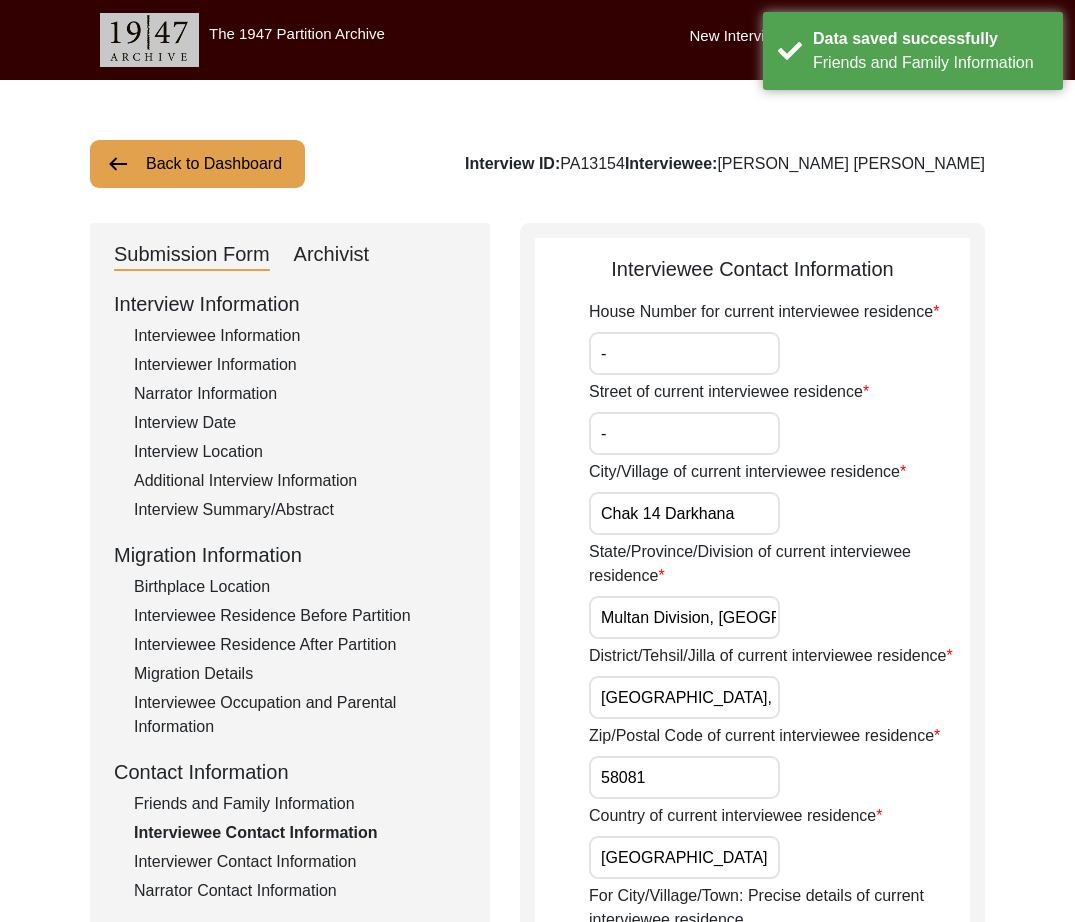 click on "-" at bounding box center [684, 353] 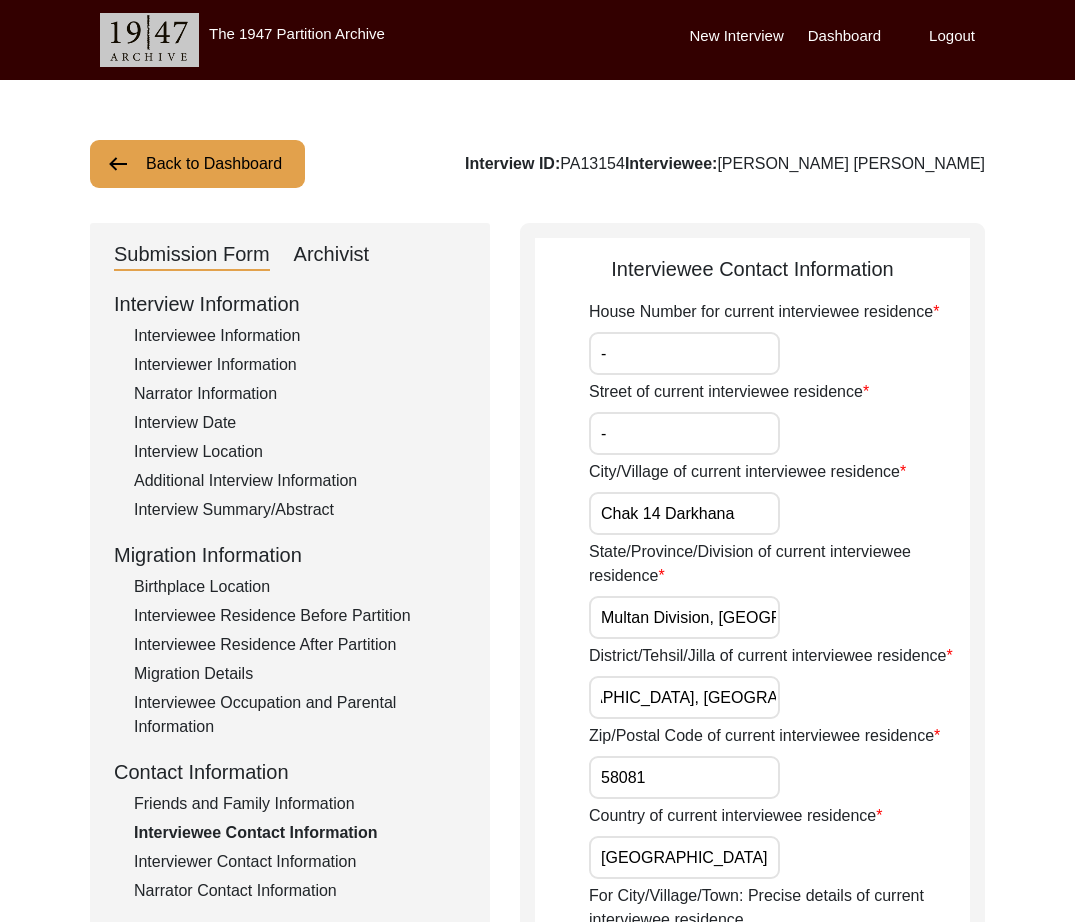 scroll, scrollTop: 0, scrollLeft: 0, axis: both 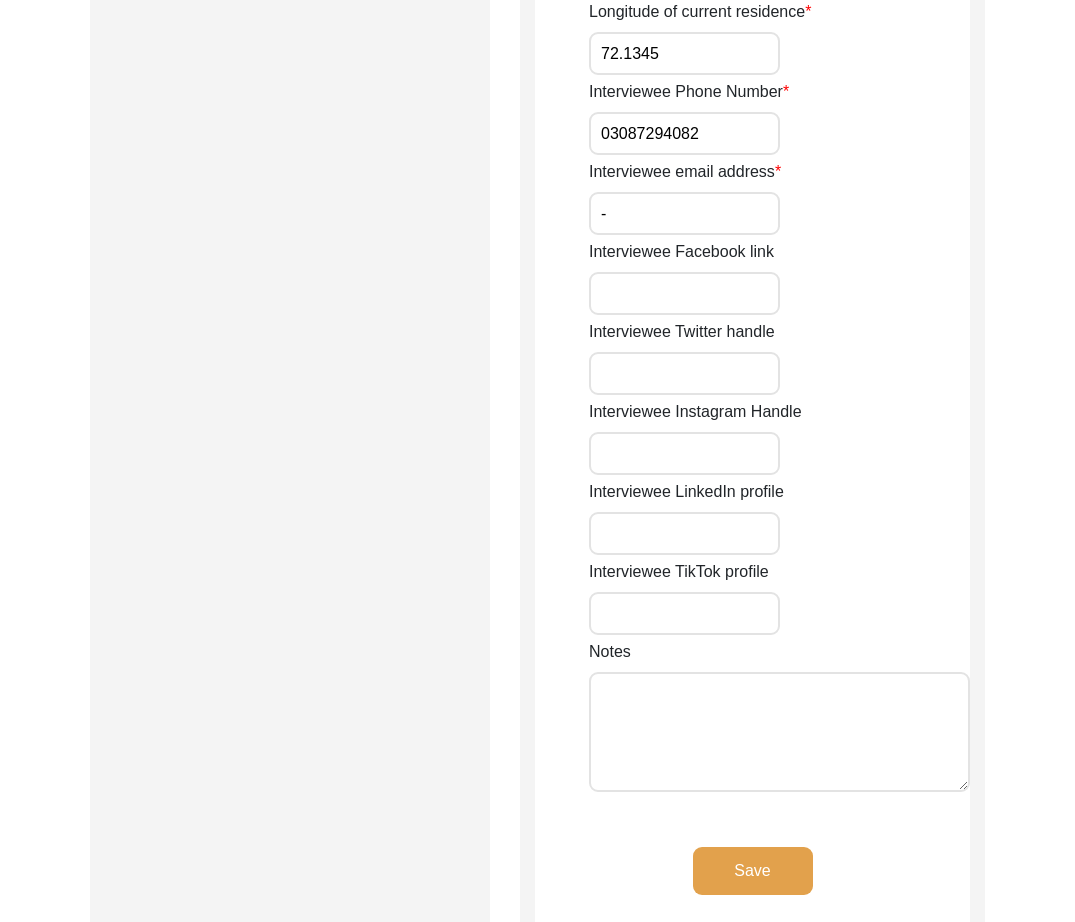 drag, startPoint x: 769, startPoint y: 803, endPoint x: 747, endPoint y: 766, distance: 43.046486 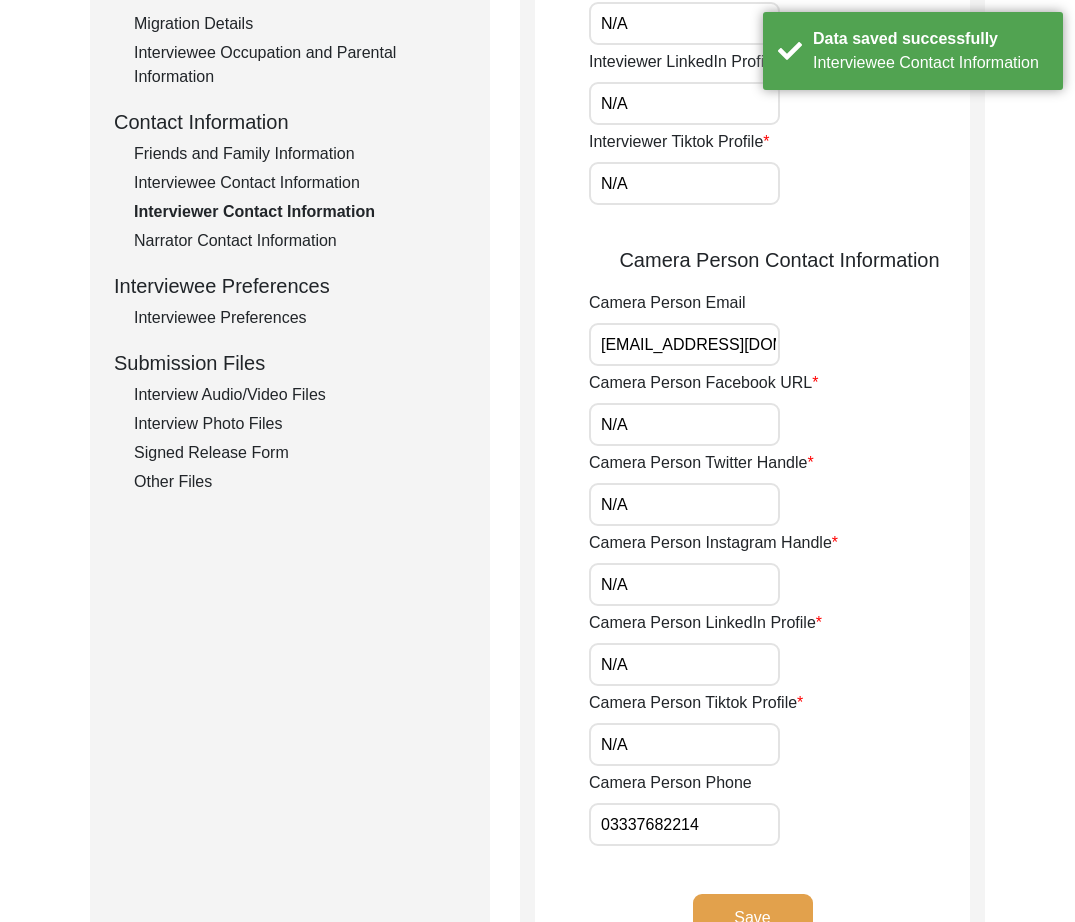 scroll, scrollTop: 0, scrollLeft: 0, axis: both 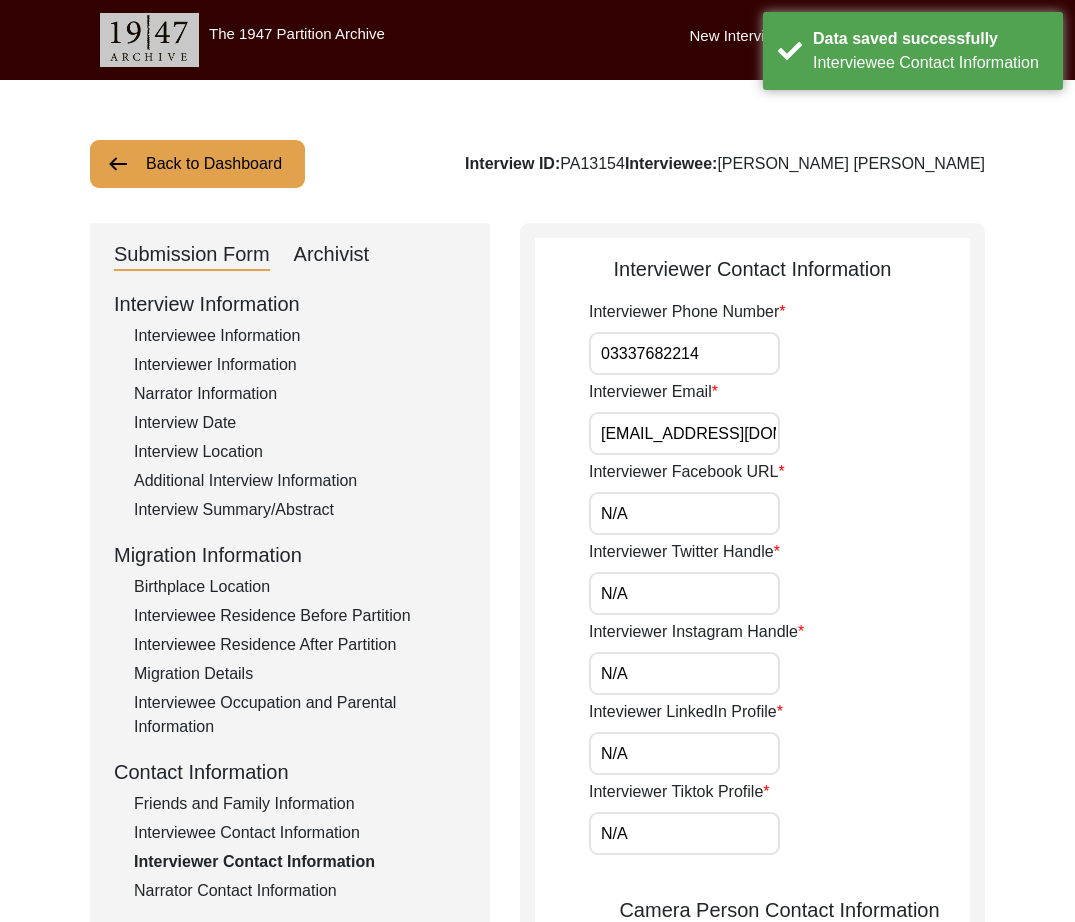 click on "03337682214" at bounding box center (684, 353) 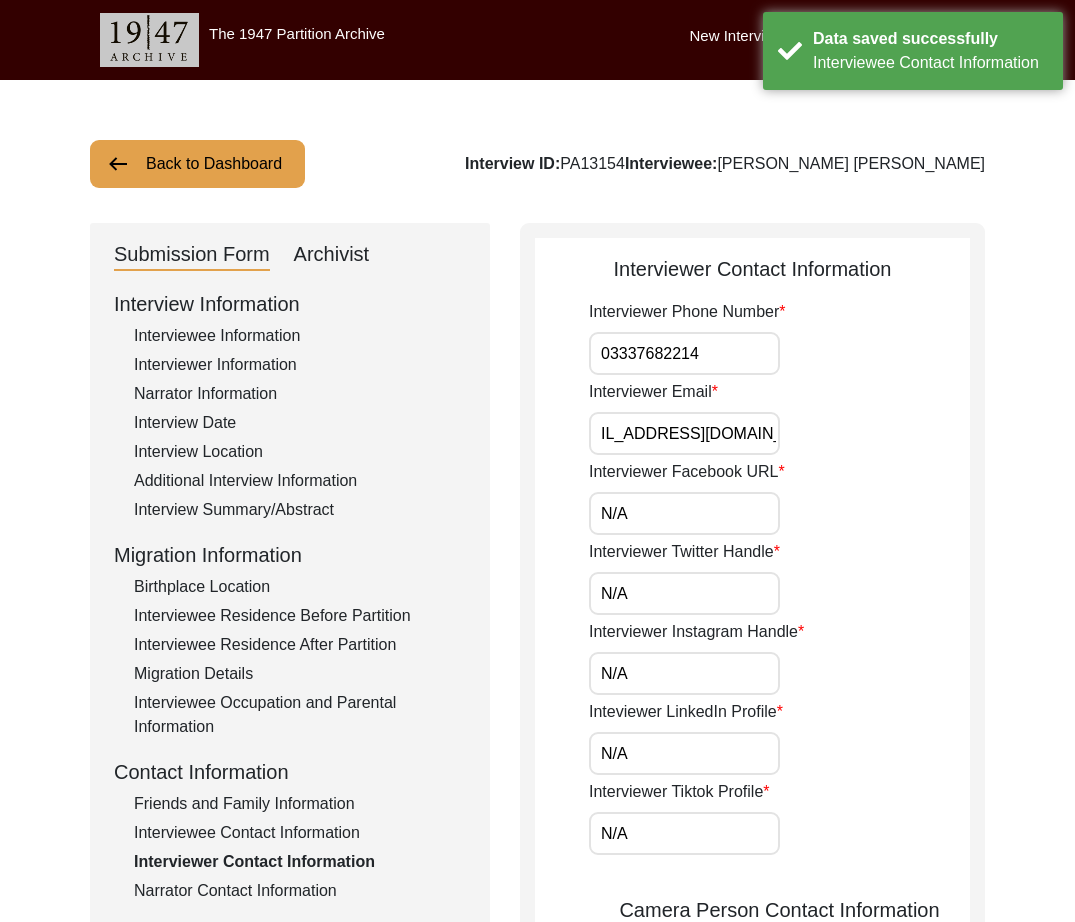 scroll, scrollTop: 0, scrollLeft: 0, axis: both 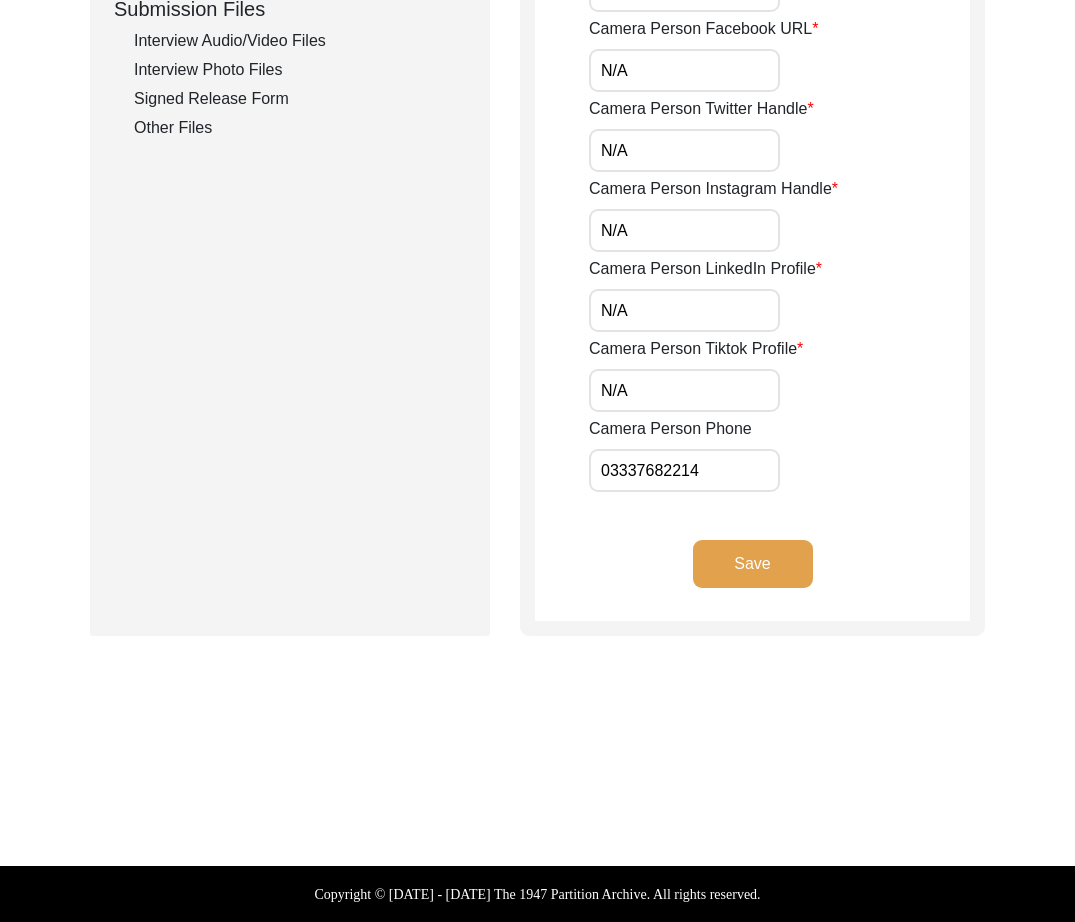 click on "Save" 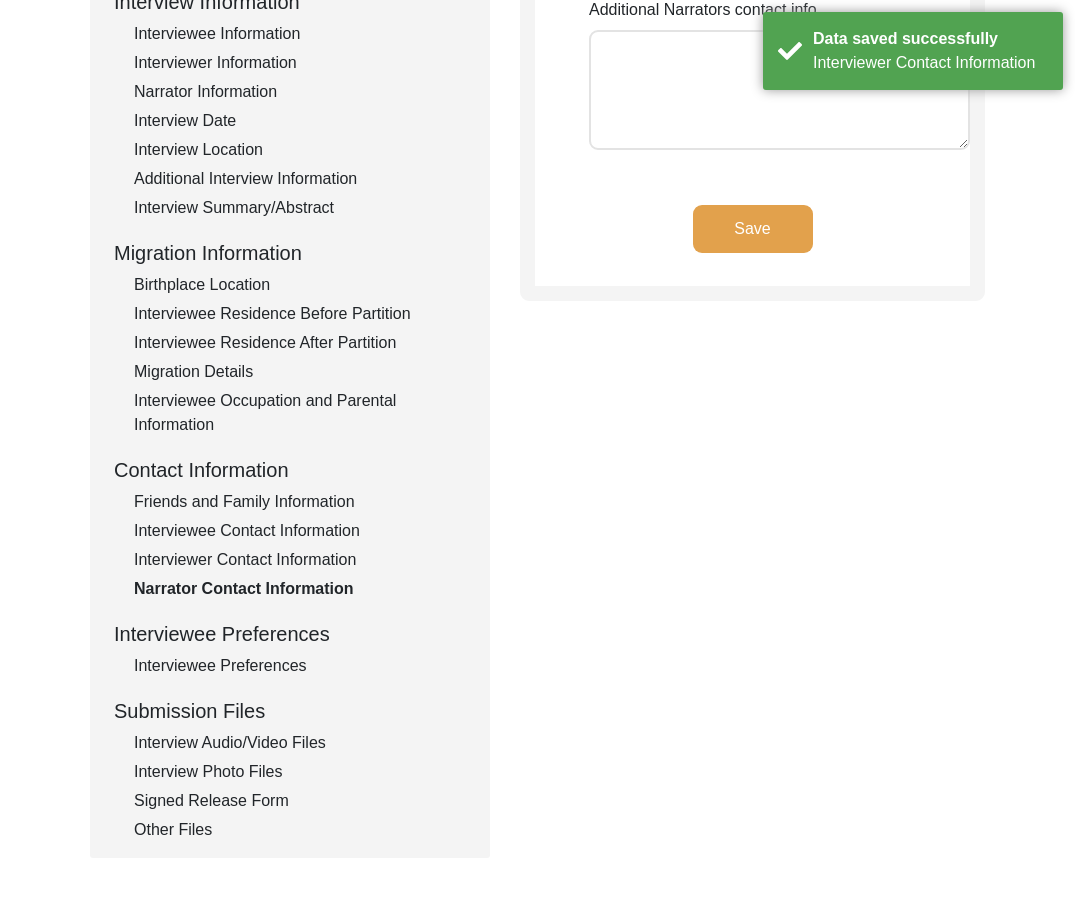 scroll, scrollTop: 356, scrollLeft: 0, axis: vertical 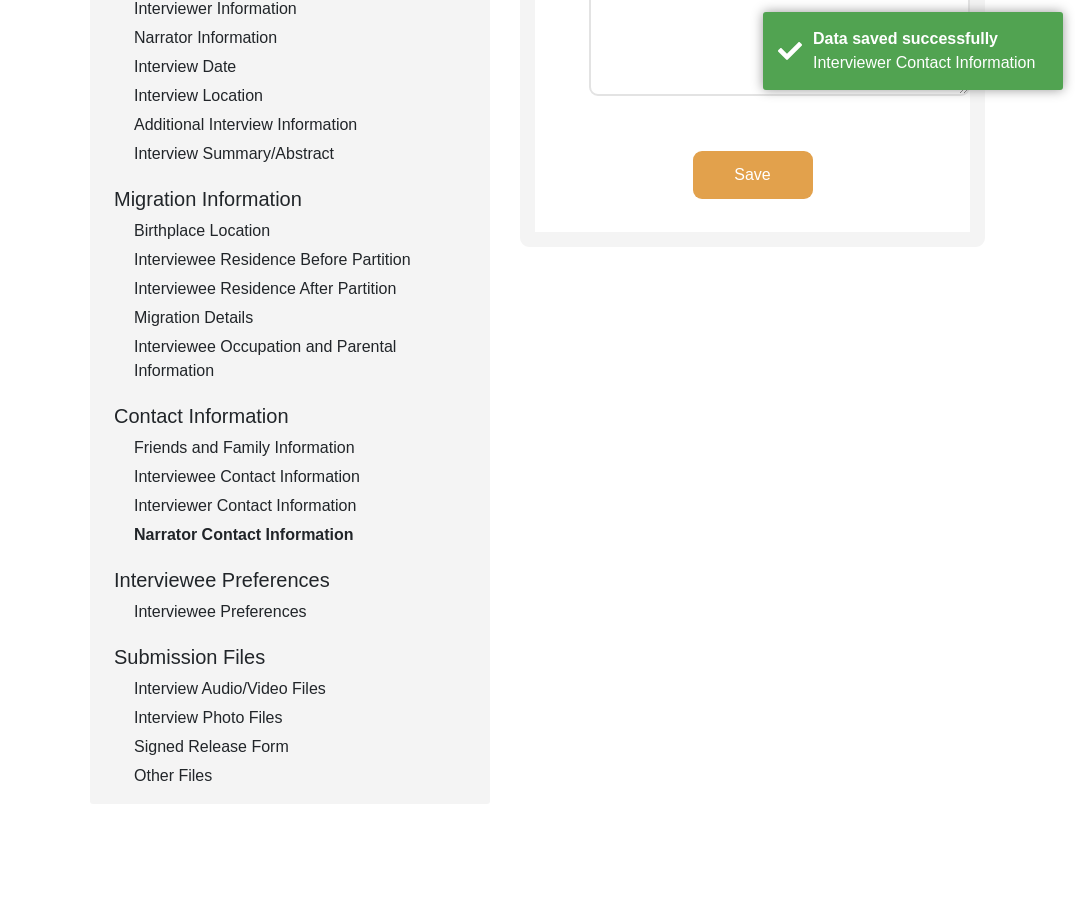 drag, startPoint x: 146, startPoint y: 599, endPoint x: 317, endPoint y: 596, distance: 171.0263 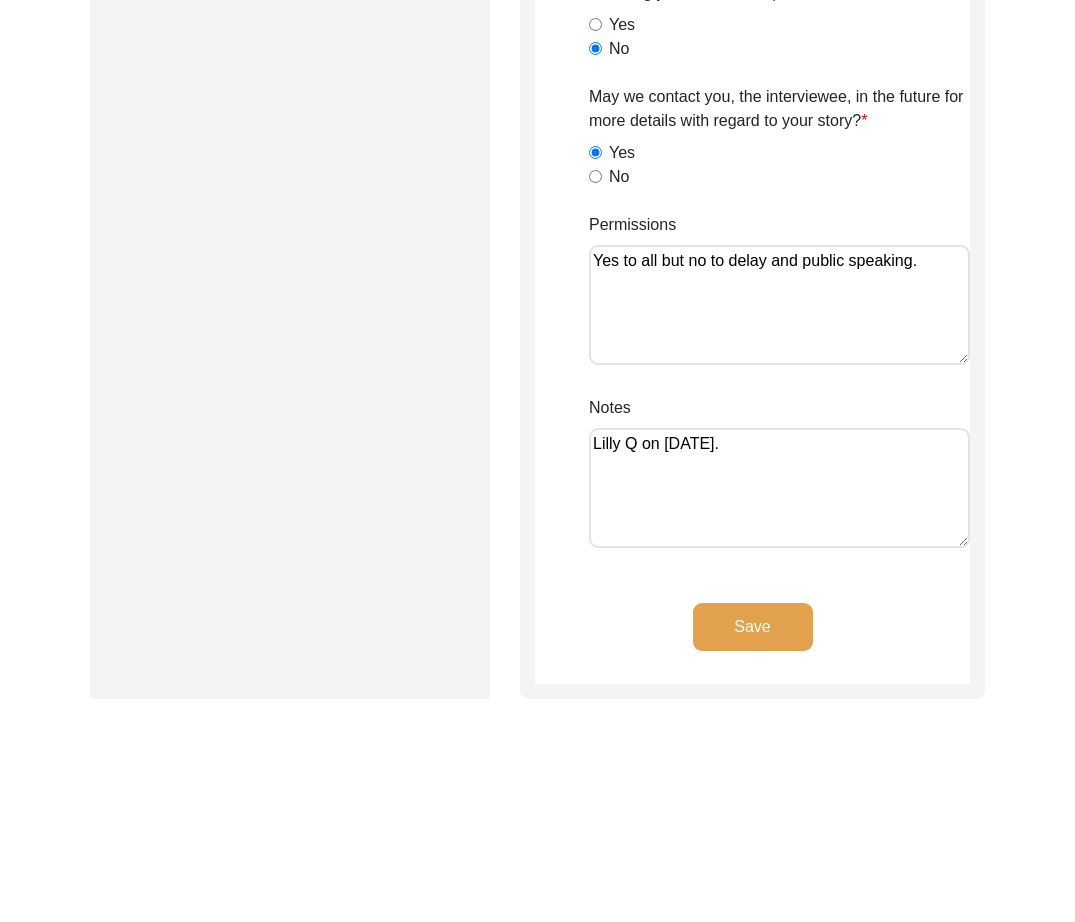 scroll, scrollTop: 1801, scrollLeft: 0, axis: vertical 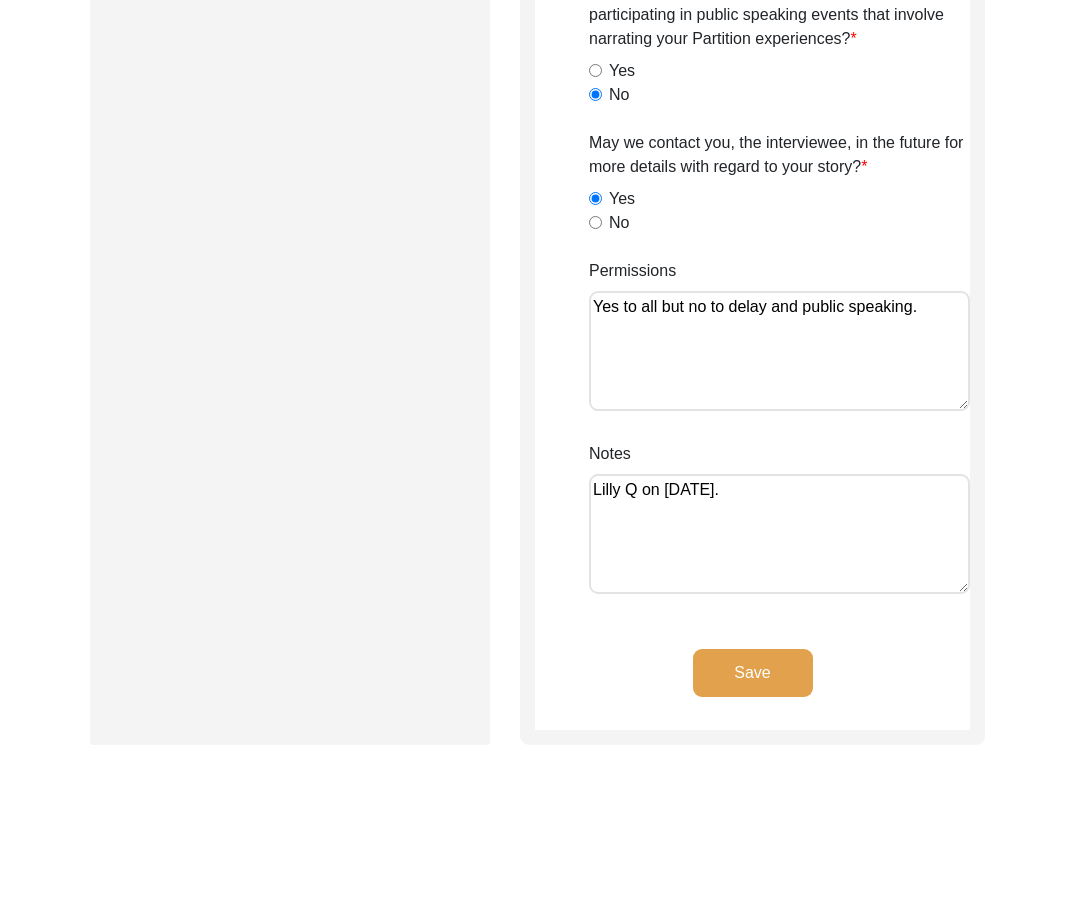 click on "Yes to all but no to delay and public speaking." at bounding box center (779, 351) 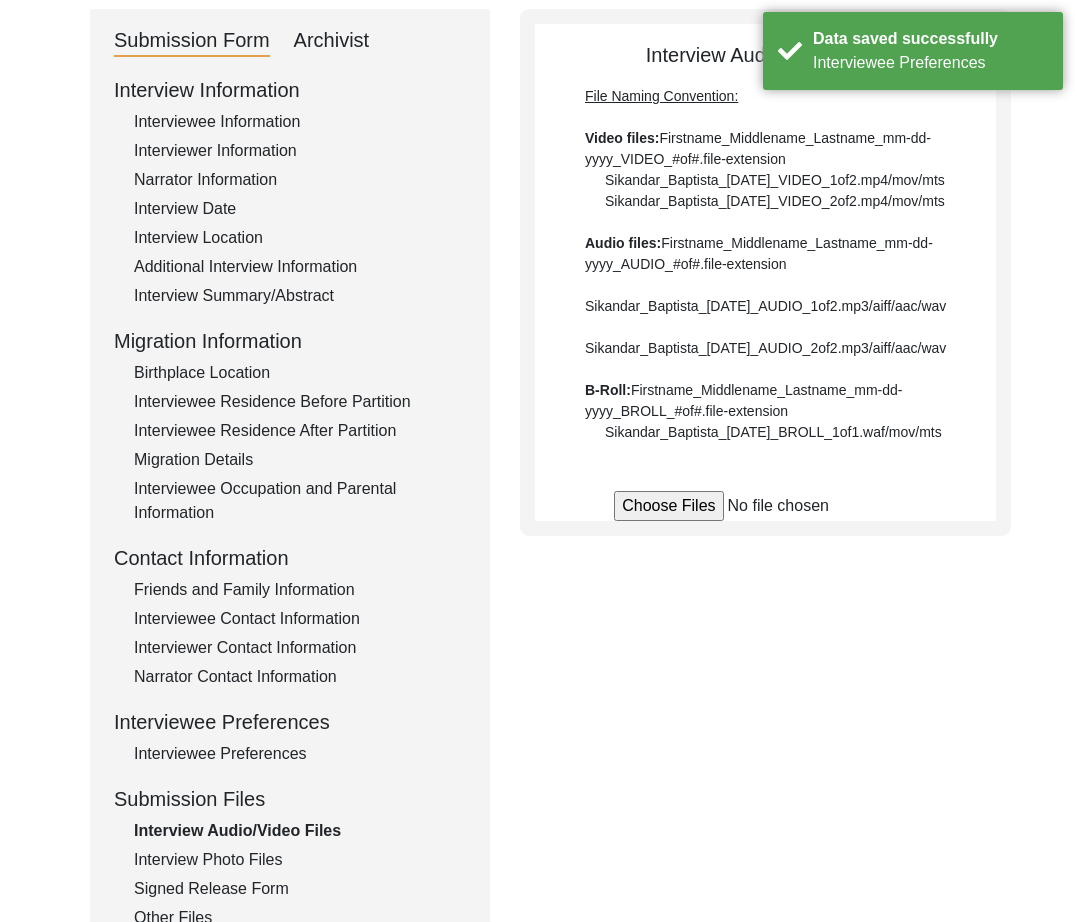 scroll, scrollTop: 0, scrollLeft: 0, axis: both 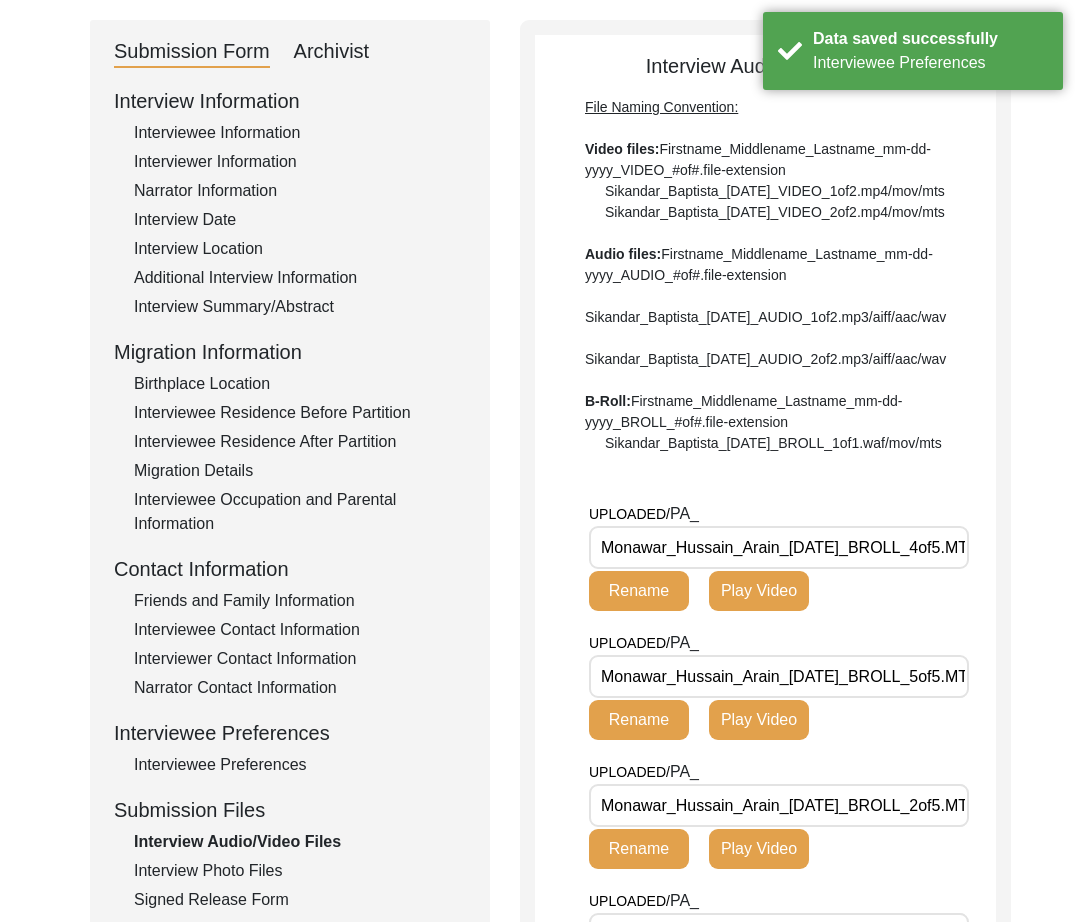 click on "Monawar_Hussain_Arain_[DATE]_BROLL_4of5.MTS" at bounding box center (779, 547) 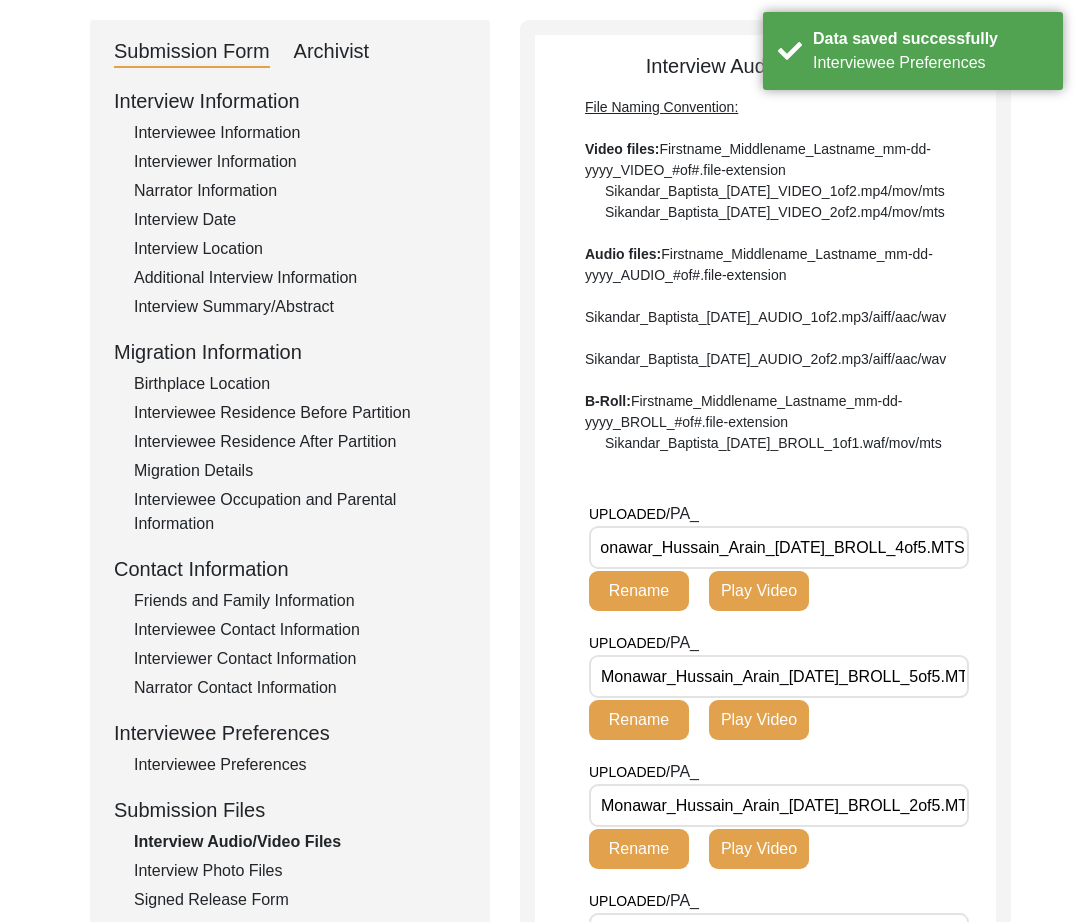 click on "Monawar_Hussain_Arain_[DATE]_BROLL_5of5.MTS" at bounding box center [779, 676] 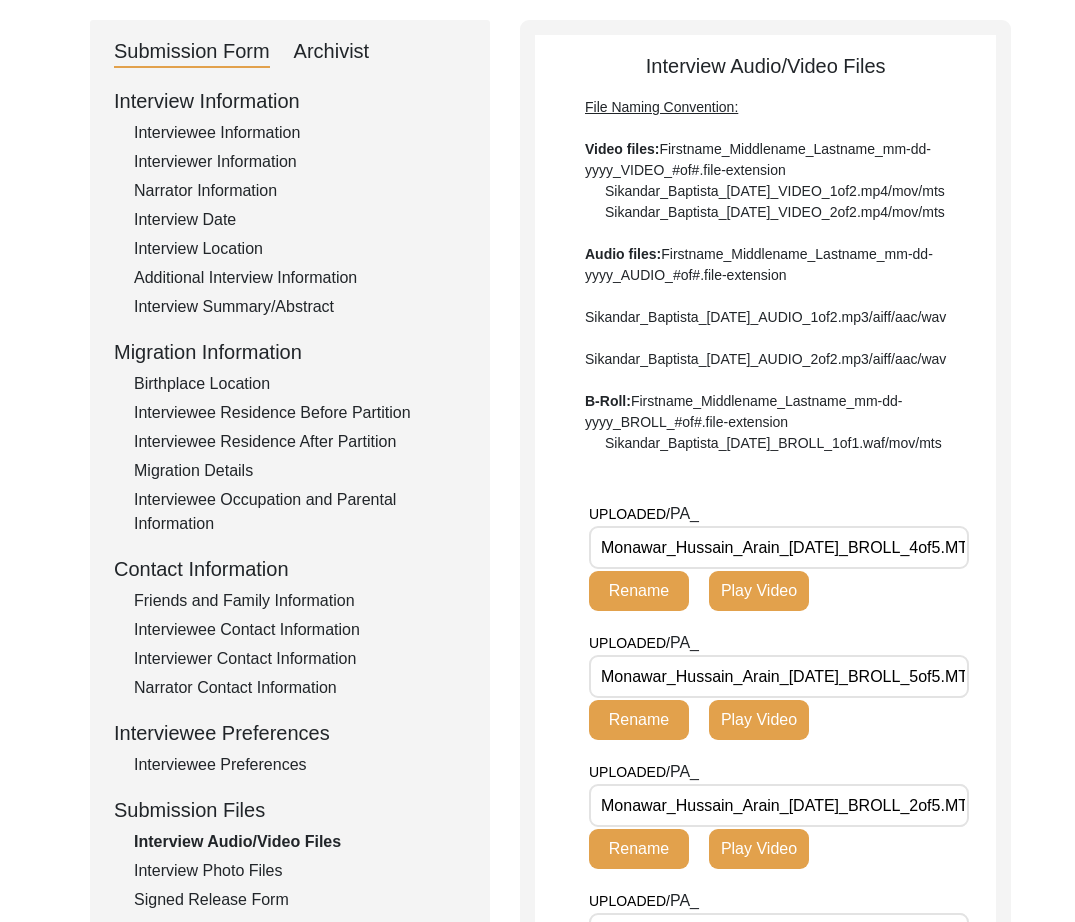 click on "UPLOADED/ PA_ Monawar_Hussain_Arain_[DATE]_BROLL_2of5.MTS Rename Play Video" 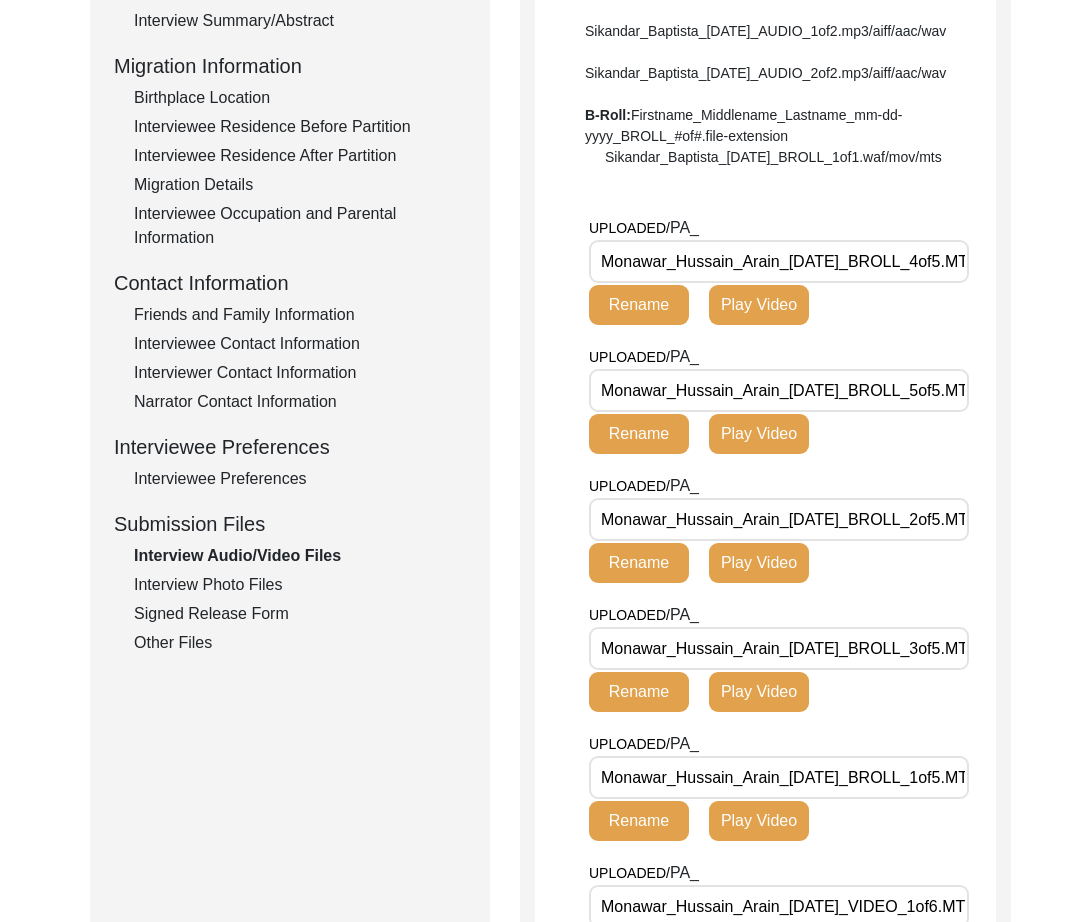 click on "Monawar_Hussain_Arain_[DATE]_BROLL_3of5.MTS" at bounding box center (779, 648) 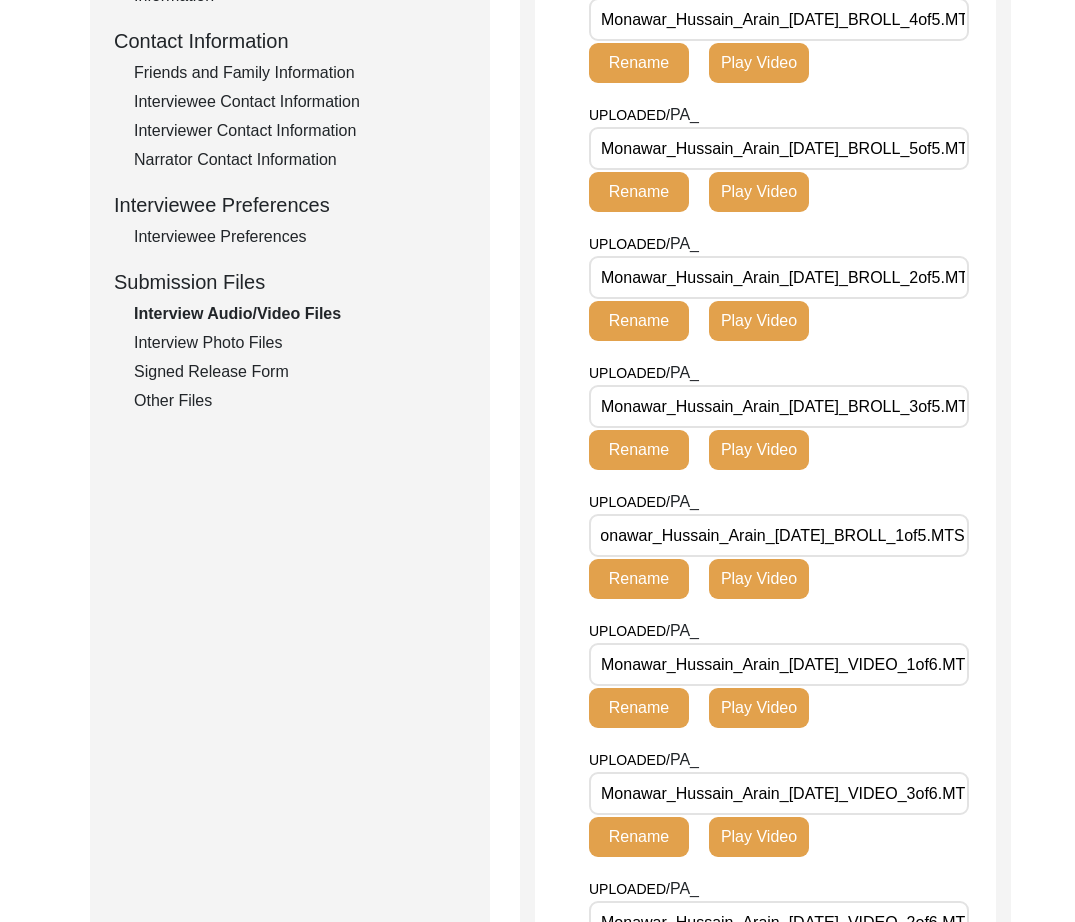 click on "Monawar_Hussain_Arain_[DATE]_VIDEO_1of6.MTS" at bounding box center [779, 664] 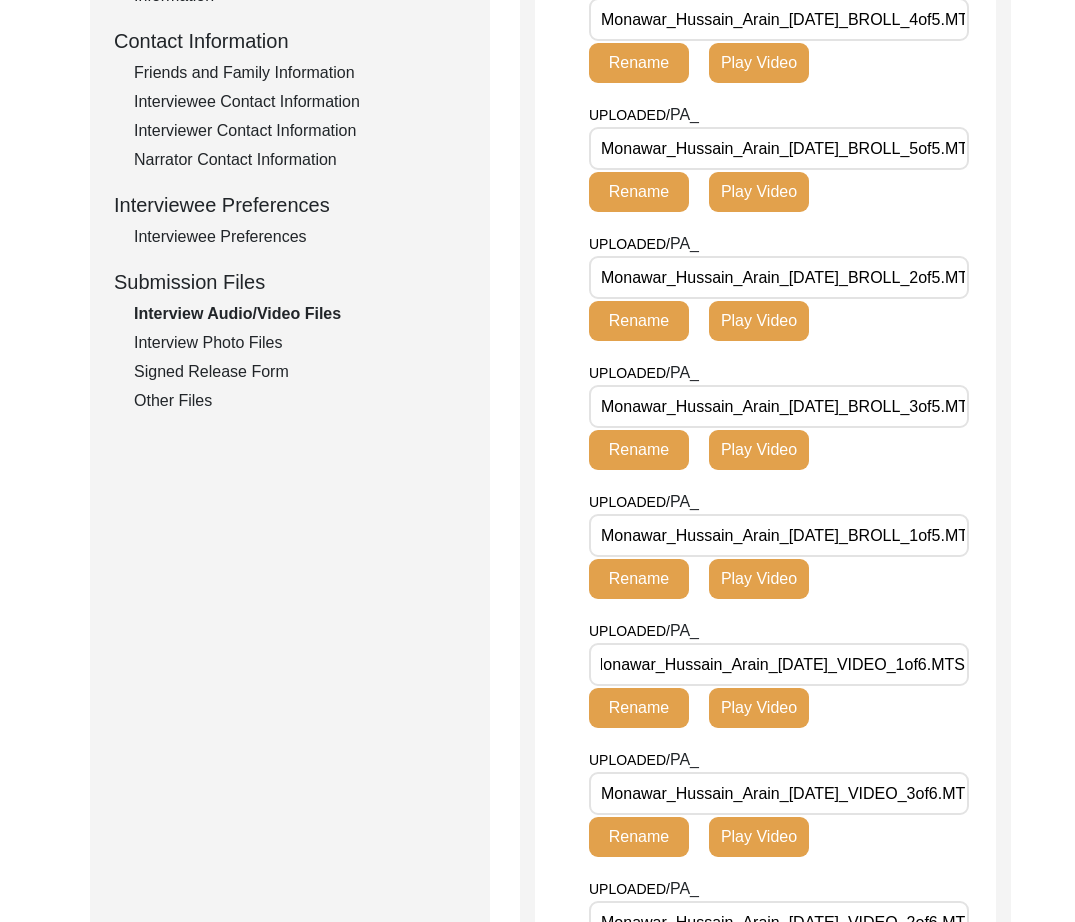 click on "Monawar_Hussain_Arain_[DATE]_VIDEO_3of6.MTS" at bounding box center [779, 793] 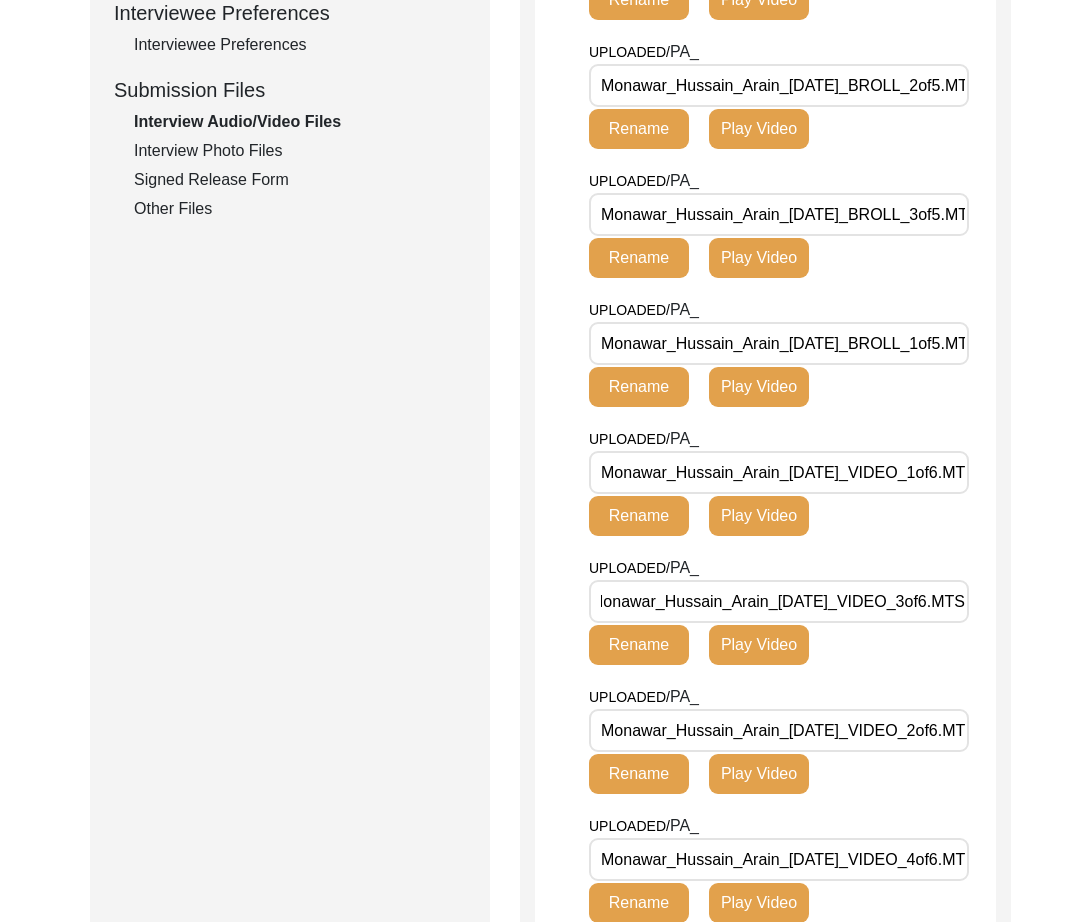 click on "Monawar_Hussain_Arain_[DATE]_VIDEO_2of6.MTS" at bounding box center [779, 730] 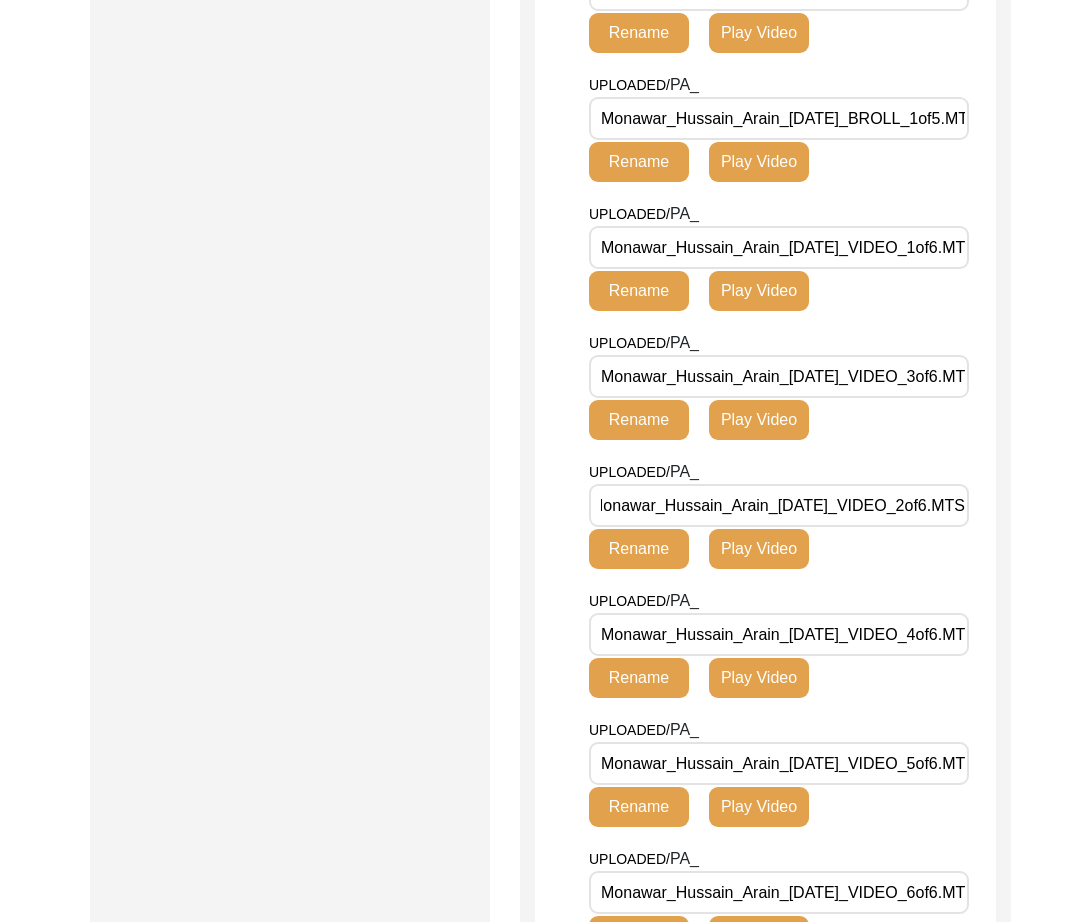 click on "Monawar_Hussain_Arain_[DATE]_VIDEO_4of6.MTS" at bounding box center [779, 634] 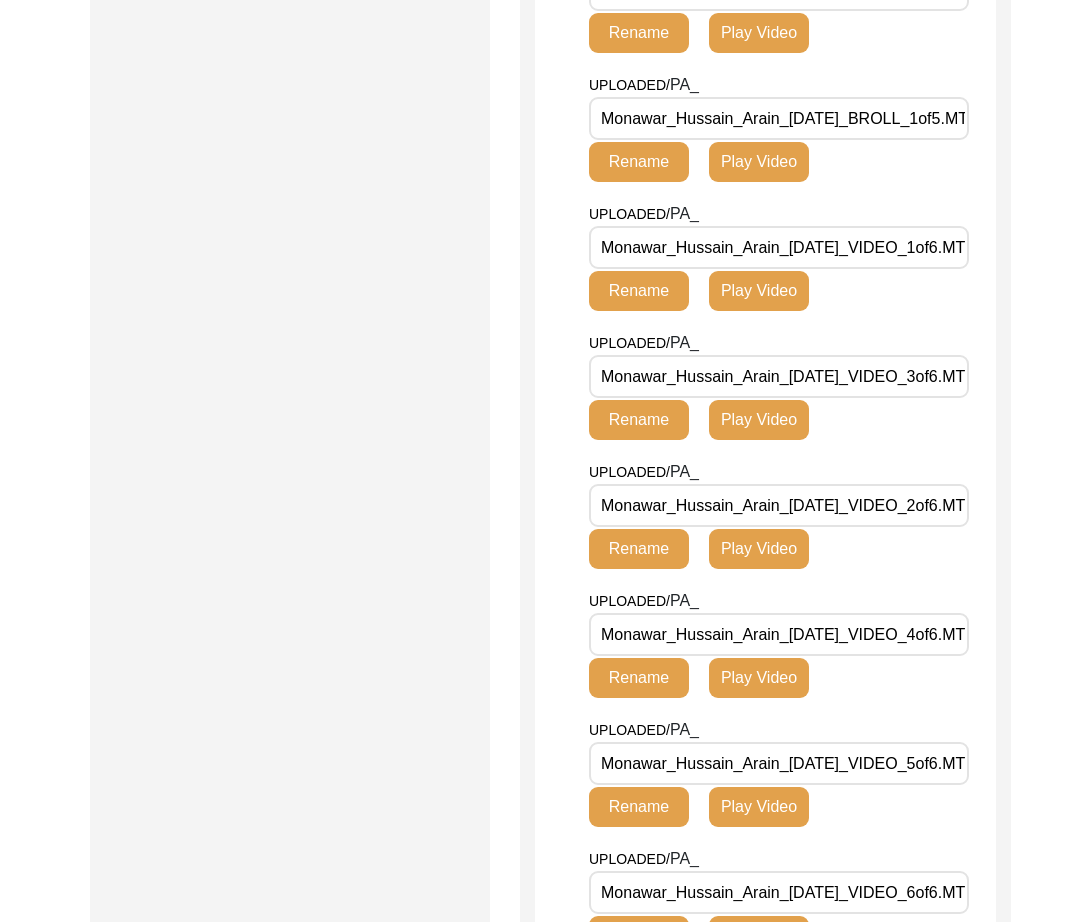 click on "Monawar_Hussain_Arain_[DATE]_VIDEO_5of6.MTS" at bounding box center (779, 763) 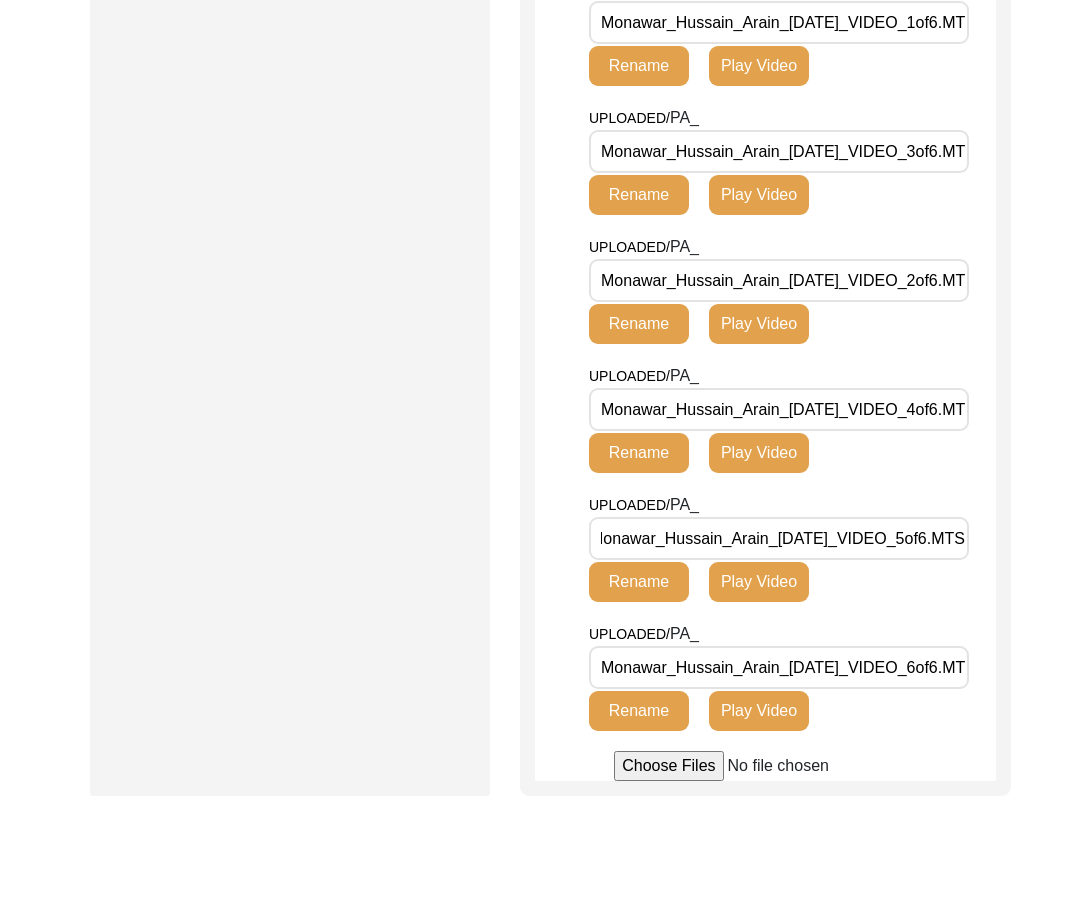 click on "Monawar_Hussain_Arain_[DATE]_VIDEO_6of6.MTS" at bounding box center (779, 667) 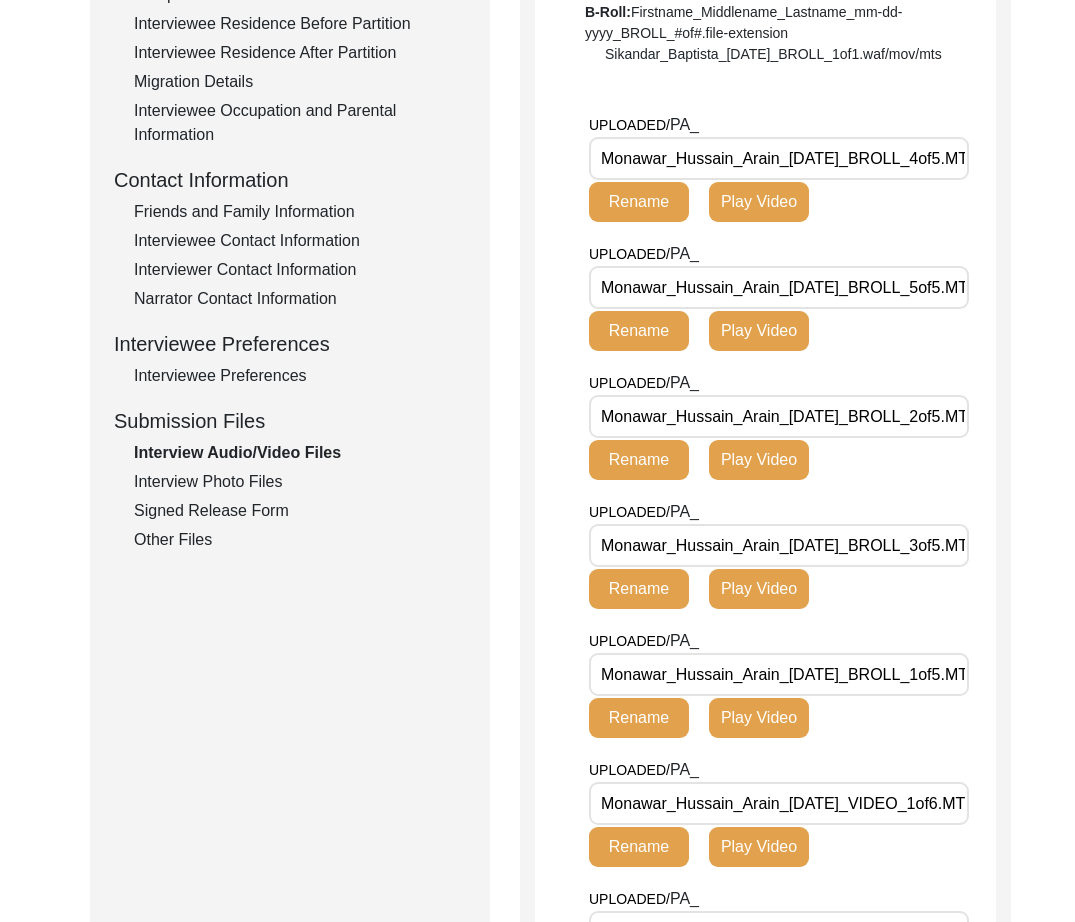 click on "Interview Information   Interviewee Information   Interviewer Information   Narrator Information   Interview Date   Interview Location   Additional Interview Information   Interview Summary/Abstract   Migration Information   Birthplace Location   Interviewee Residence Before Partition   Interviewee Residence After Partition   Migration Details   Interviewee Occupation and Parental Information   Contact Information   Friends and Family Information   Interviewee Contact Information   Interviewer Contact Information   Narrator Contact Information   Interviewee Preferences   Interviewee Preferences   Submission Files   Interview Audio/Video Files   Interview Photo Files   Signed Release Form   Other Files" 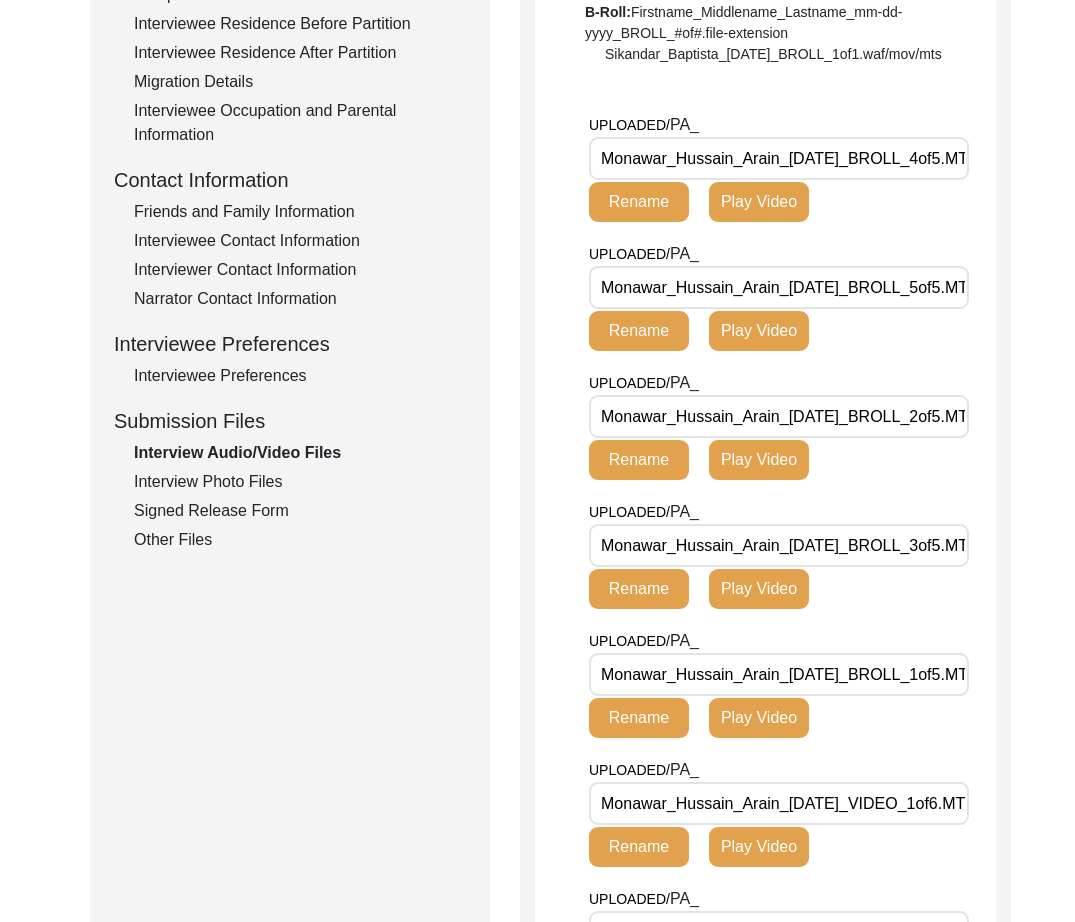 click on "Interview Photo Files" 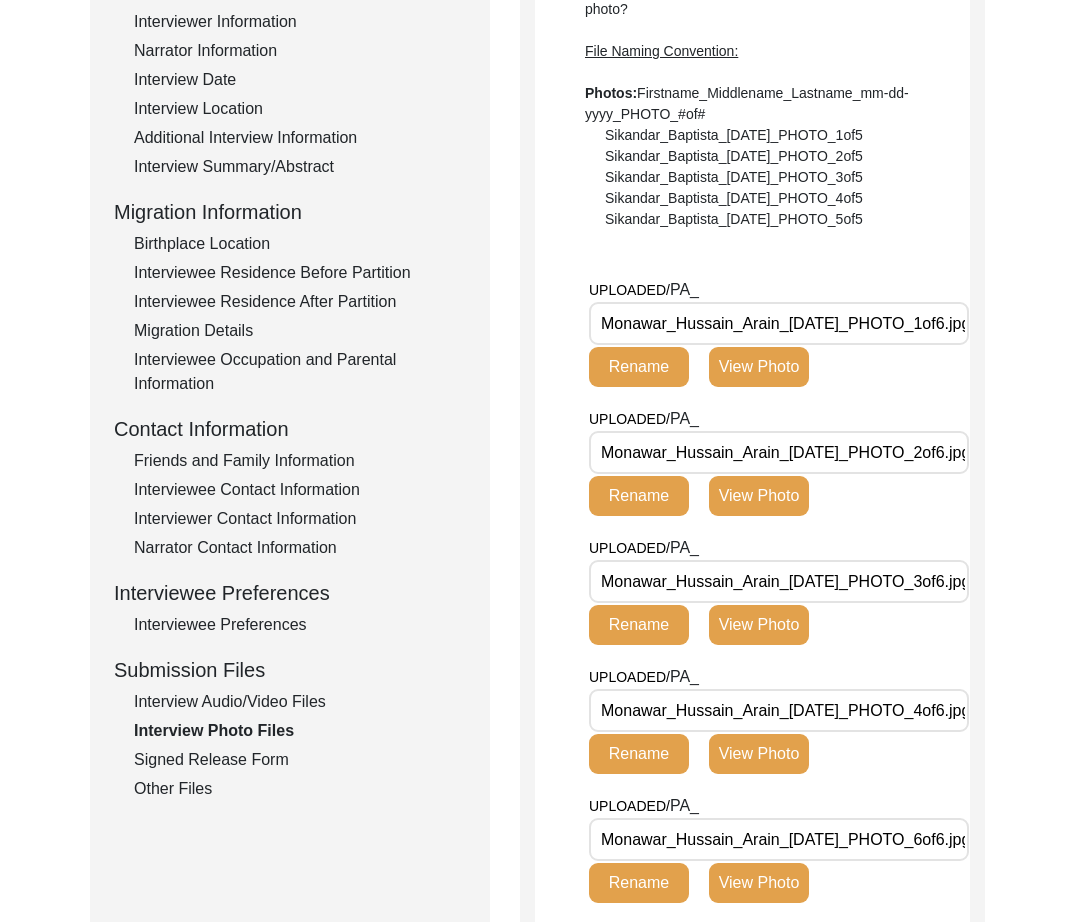 click on "Monawar_Hussain_Arain_[DATE]_PHOTO_1of6.jpg" at bounding box center [779, 323] 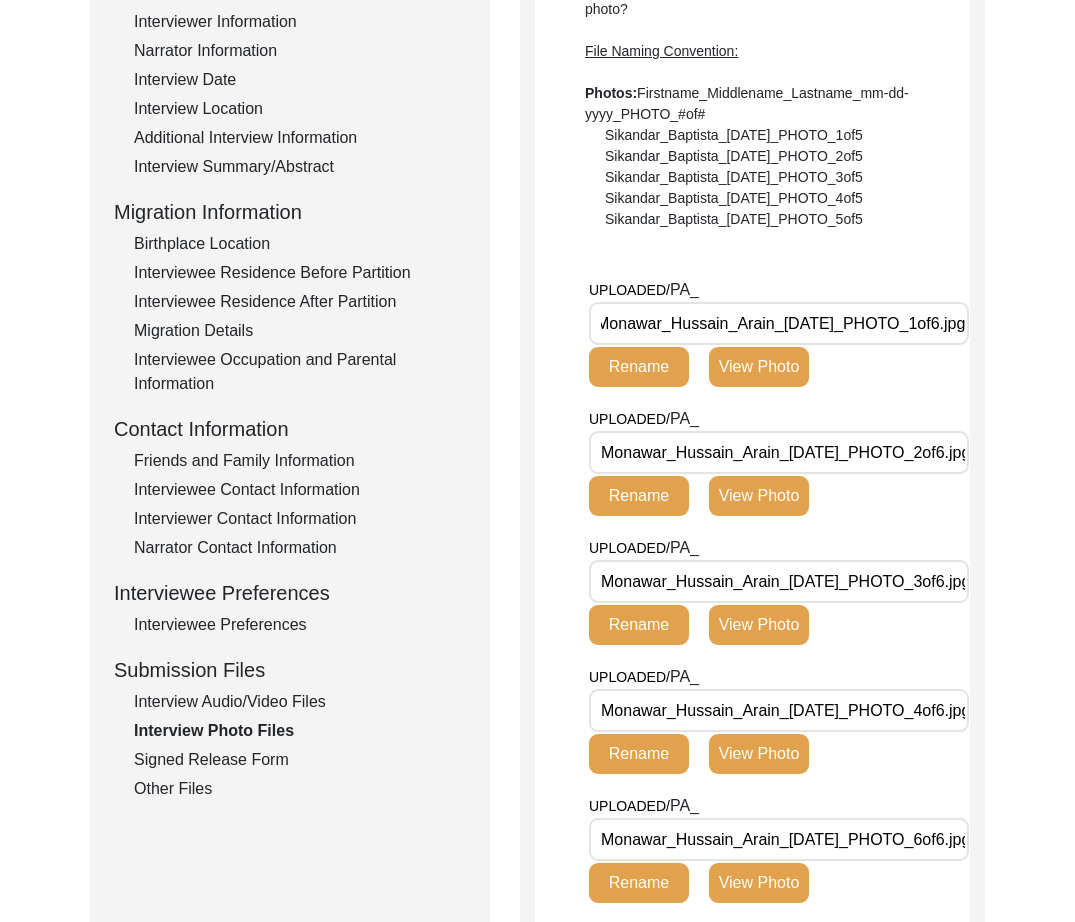click on "Monawar_Hussain_Arain_[DATE]_PHOTO_2of6.jpg" at bounding box center [779, 452] 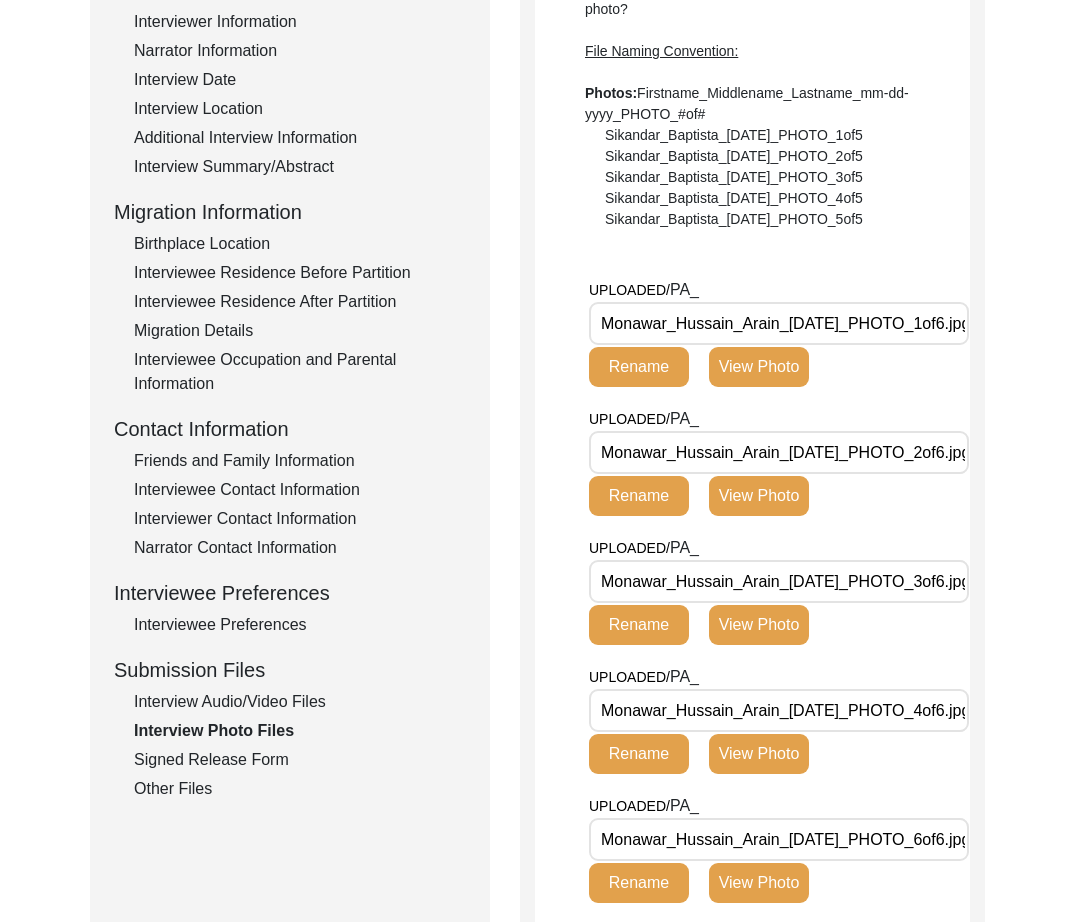 drag, startPoint x: 855, startPoint y: 609, endPoint x: 855, endPoint y: 598, distance: 11 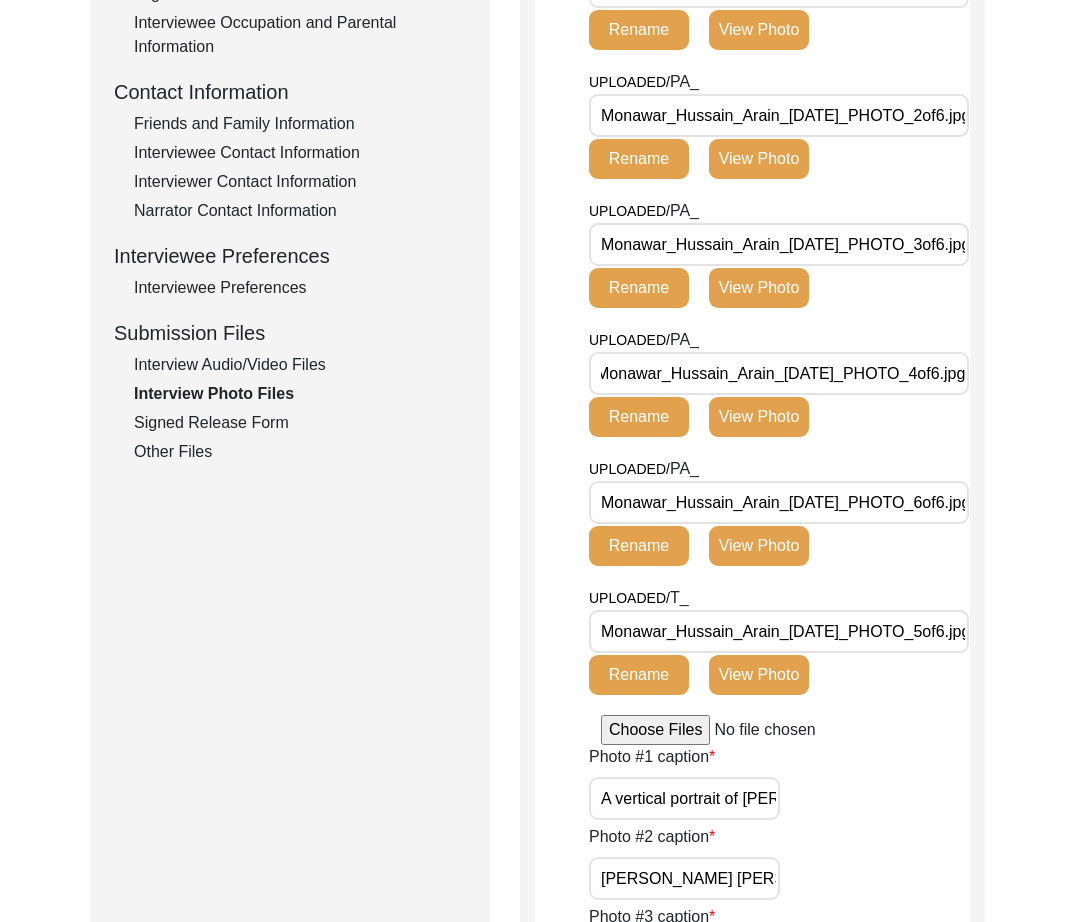 click on "Monawar_Hussain_Arain_[DATE]_PHOTO_5of6.jpg" at bounding box center (779, 631) 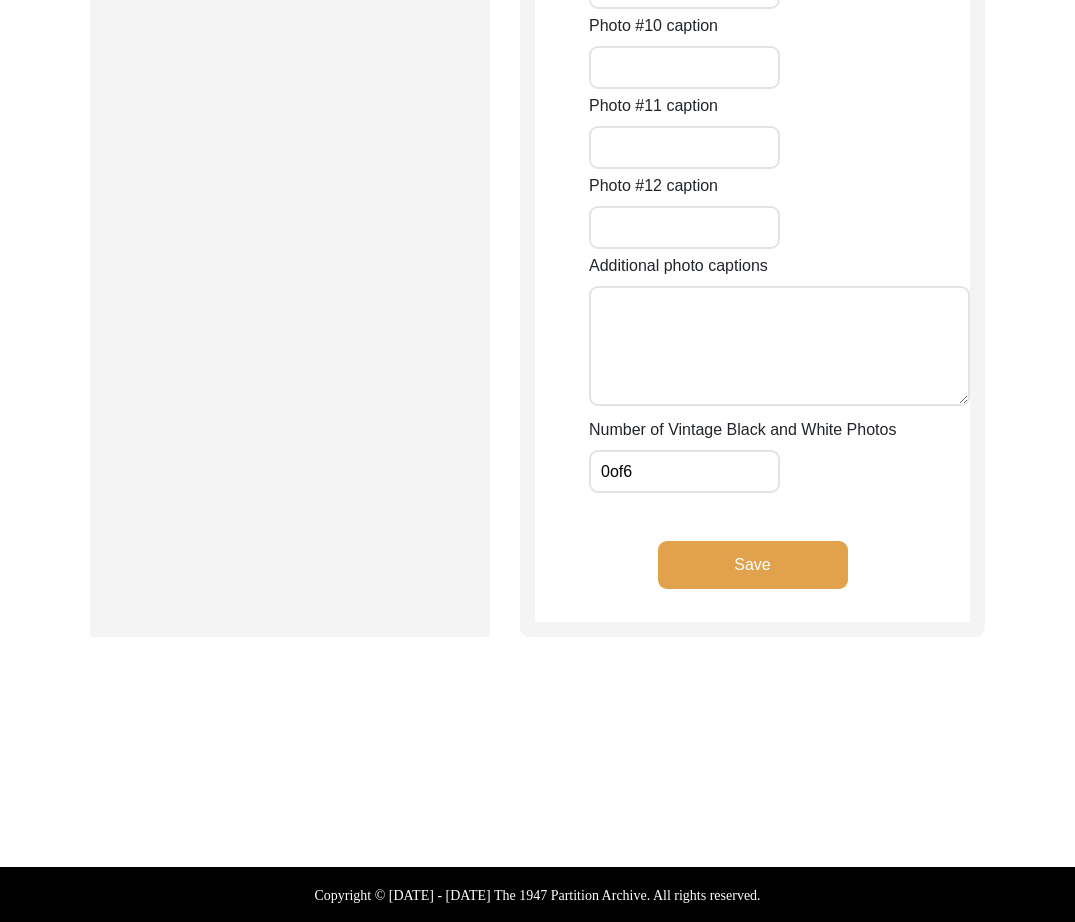 click on "Save" 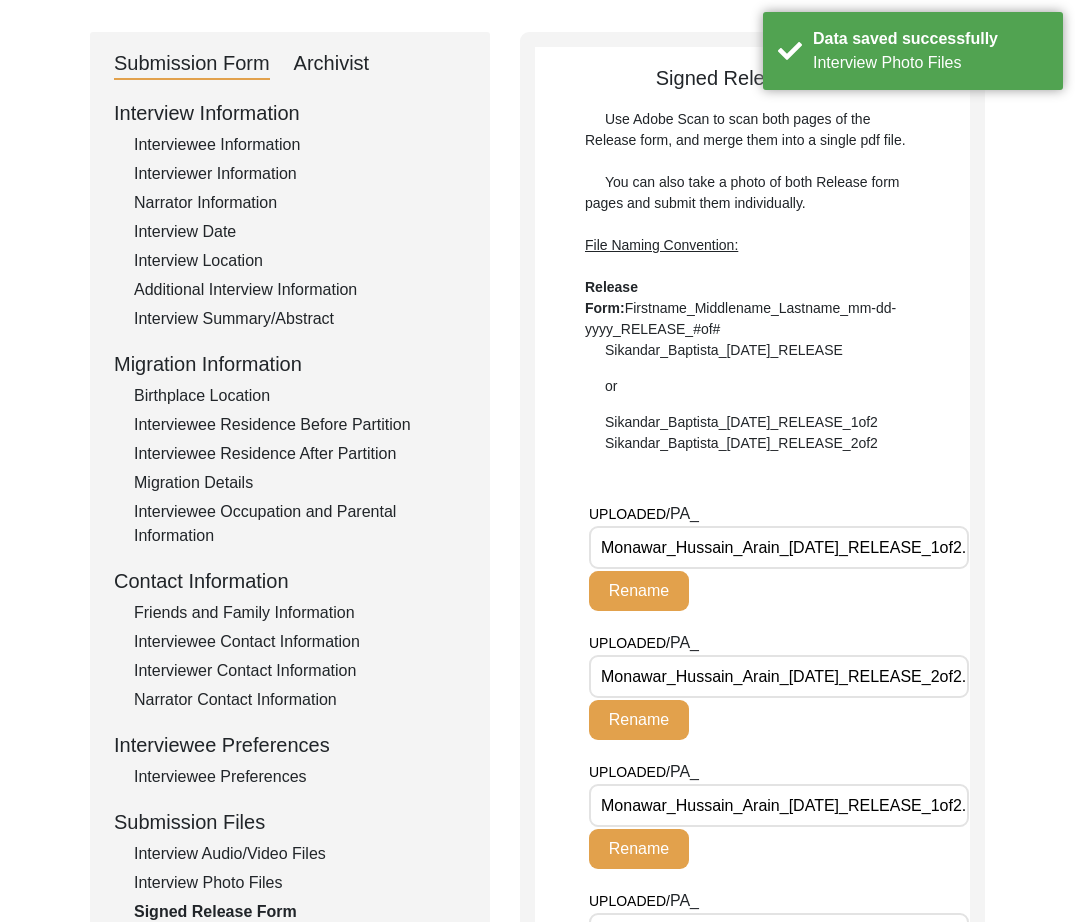 click on "UPLOADED/ PA_ Monawar_Hussain_Arain_[DATE]_RELEASE_1of2.jpg Rename" 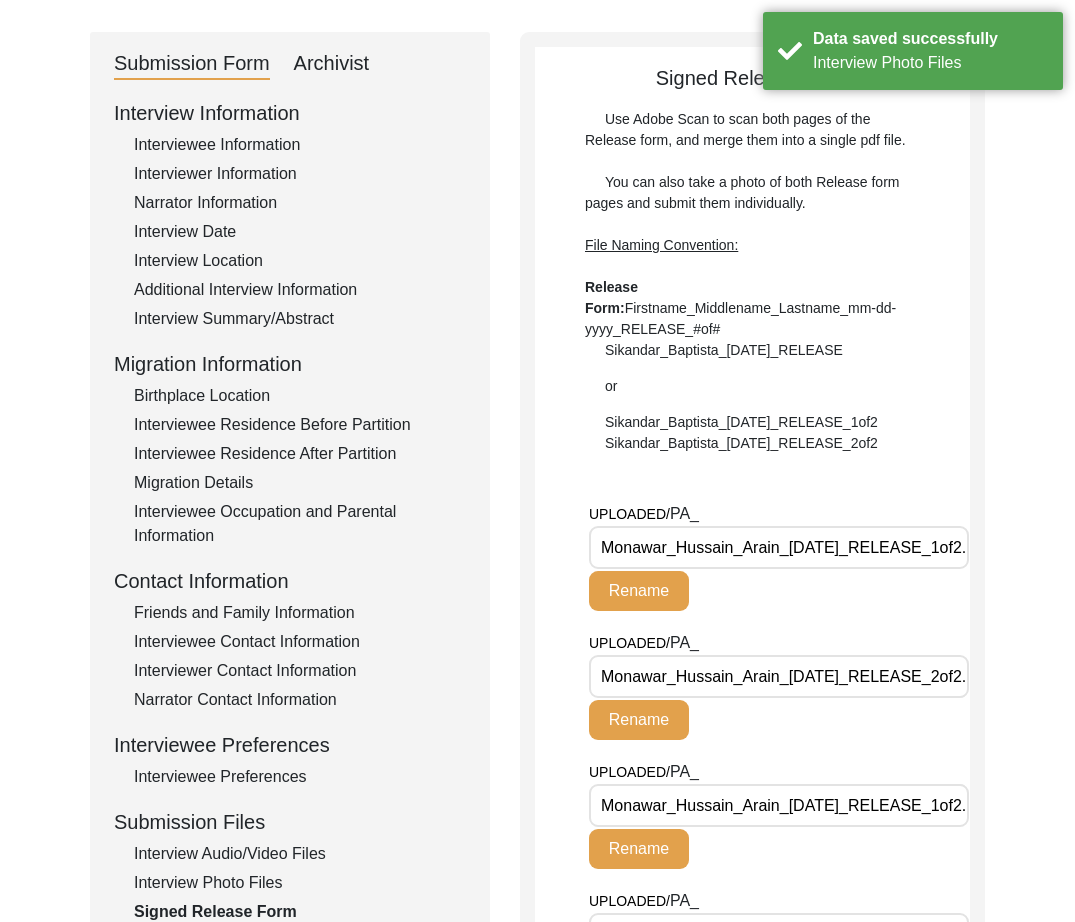 click on "Monawar_Hussain_Arain_[DATE]_RELEASE_1of2.jpg" at bounding box center (779, 547) 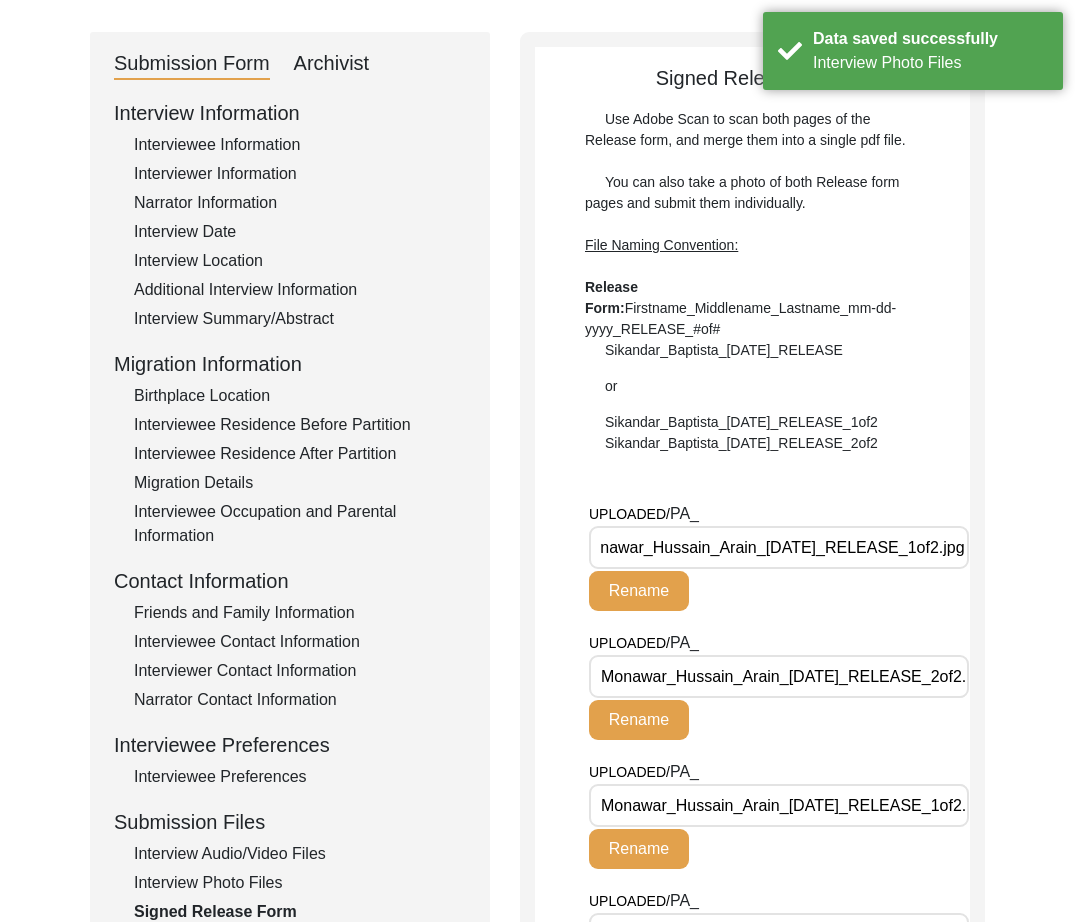click on "Monawar_Hussain_Arain_[DATE]_RELEASE_2of2.jpg" at bounding box center (779, 676) 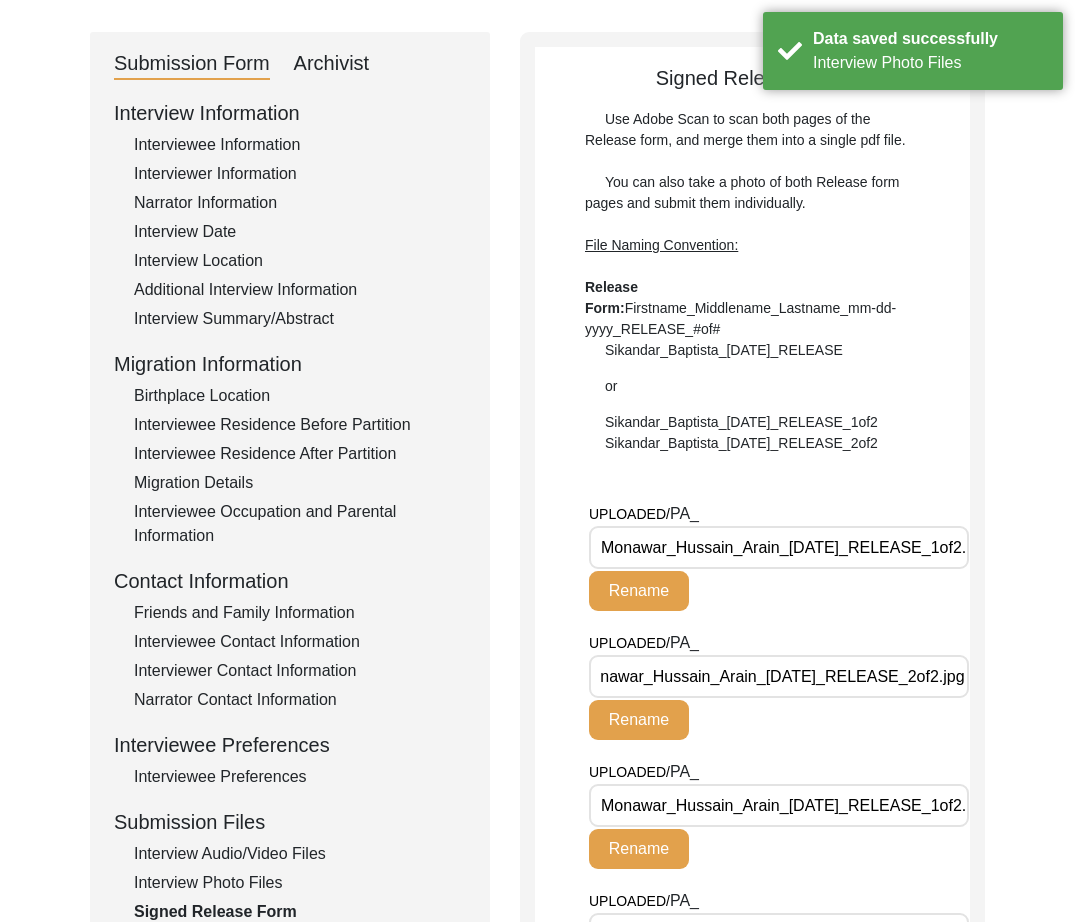click on "Monawar_Hussain_Arain_[DATE]_RELEASE_1of2.jpg" at bounding box center [779, 805] 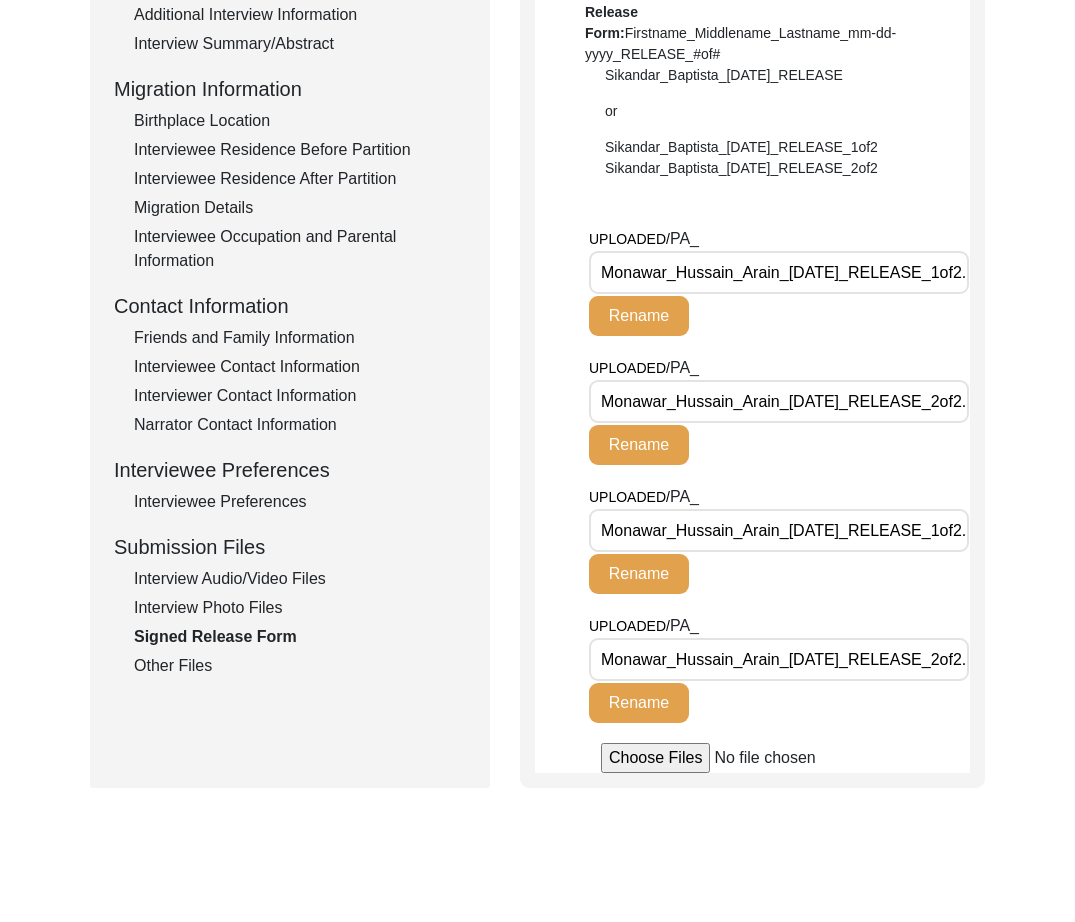 click on "Monawar_Hussain_Arain_[DATE]_RELEASE_2of2.jpg" at bounding box center [779, 659] 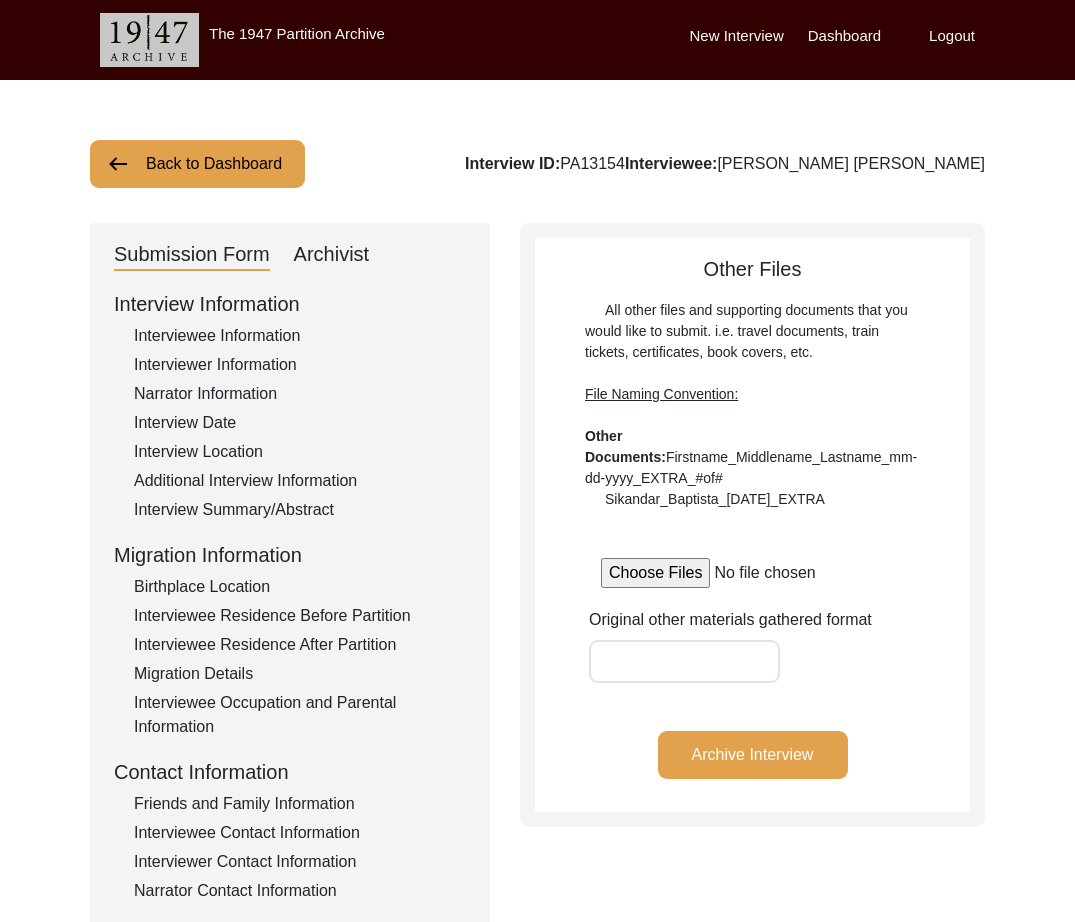 click on "Back to Dashboard" 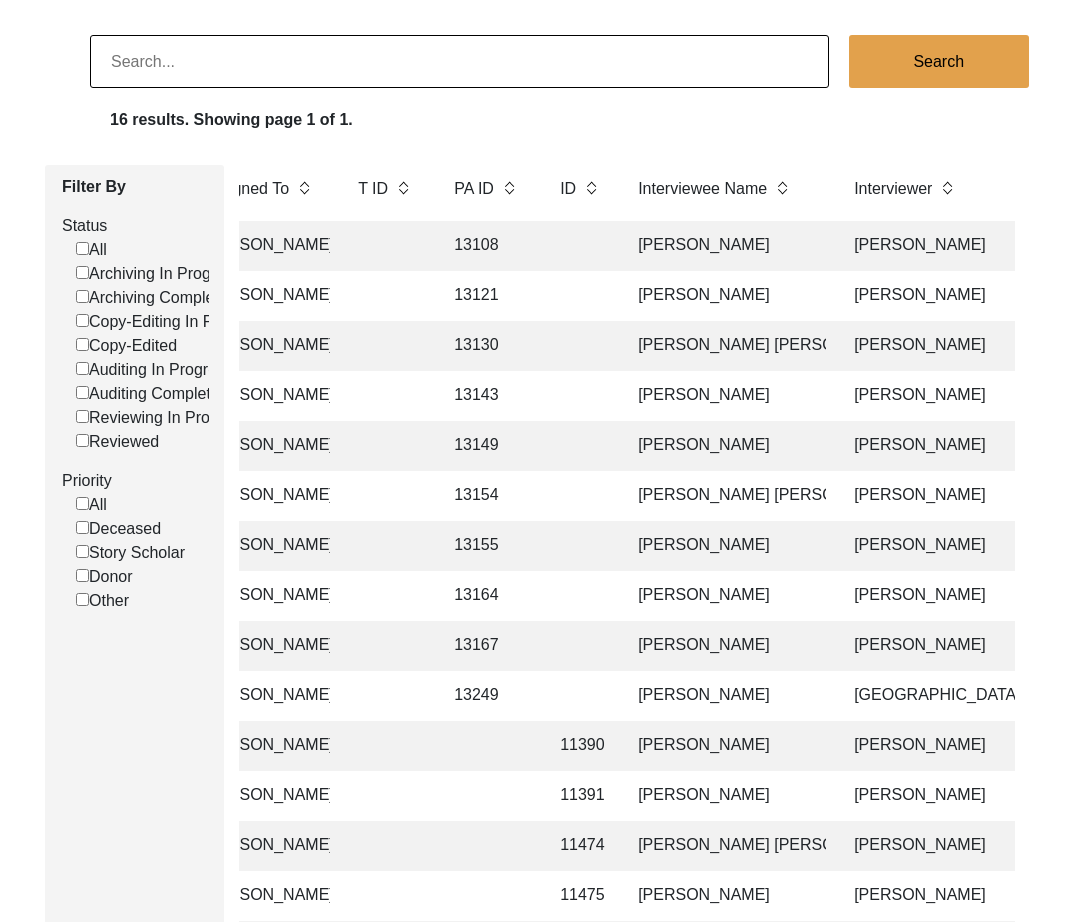 click on "[PERSON_NAME] [PERSON_NAME]" 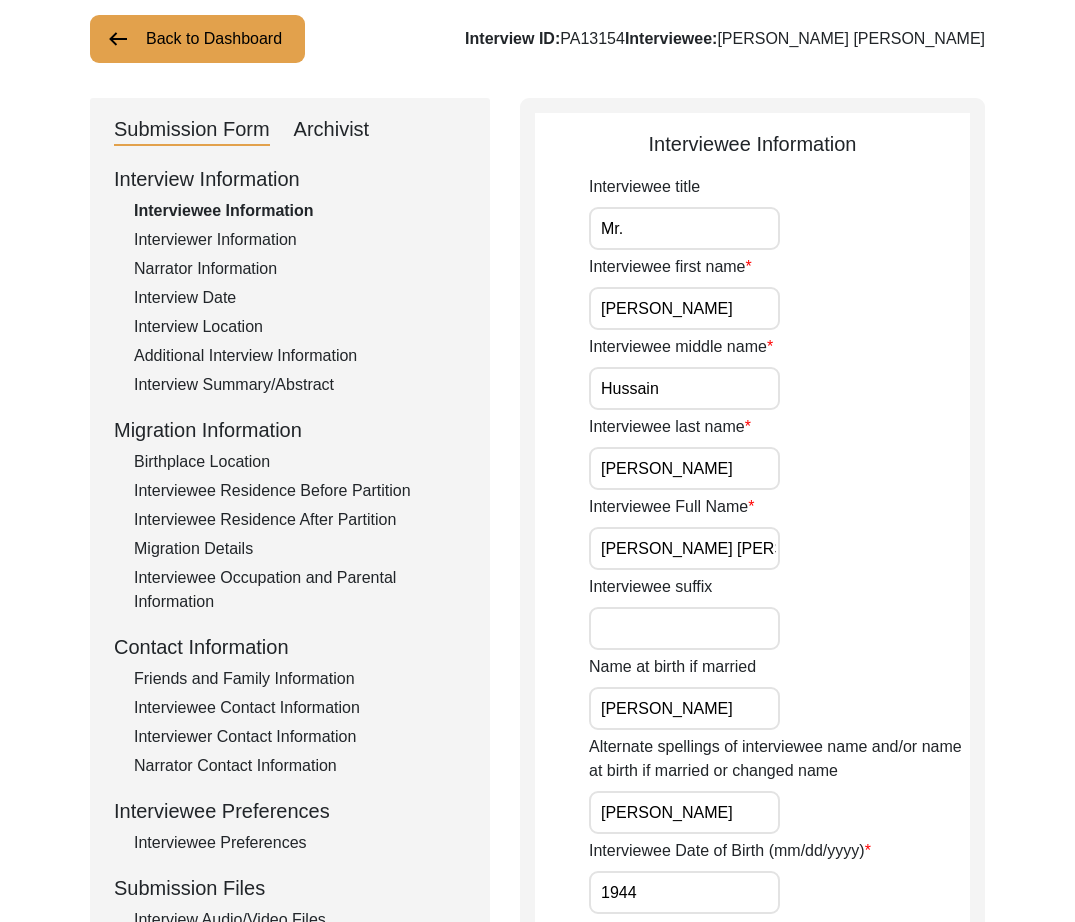 click on "Archivist" 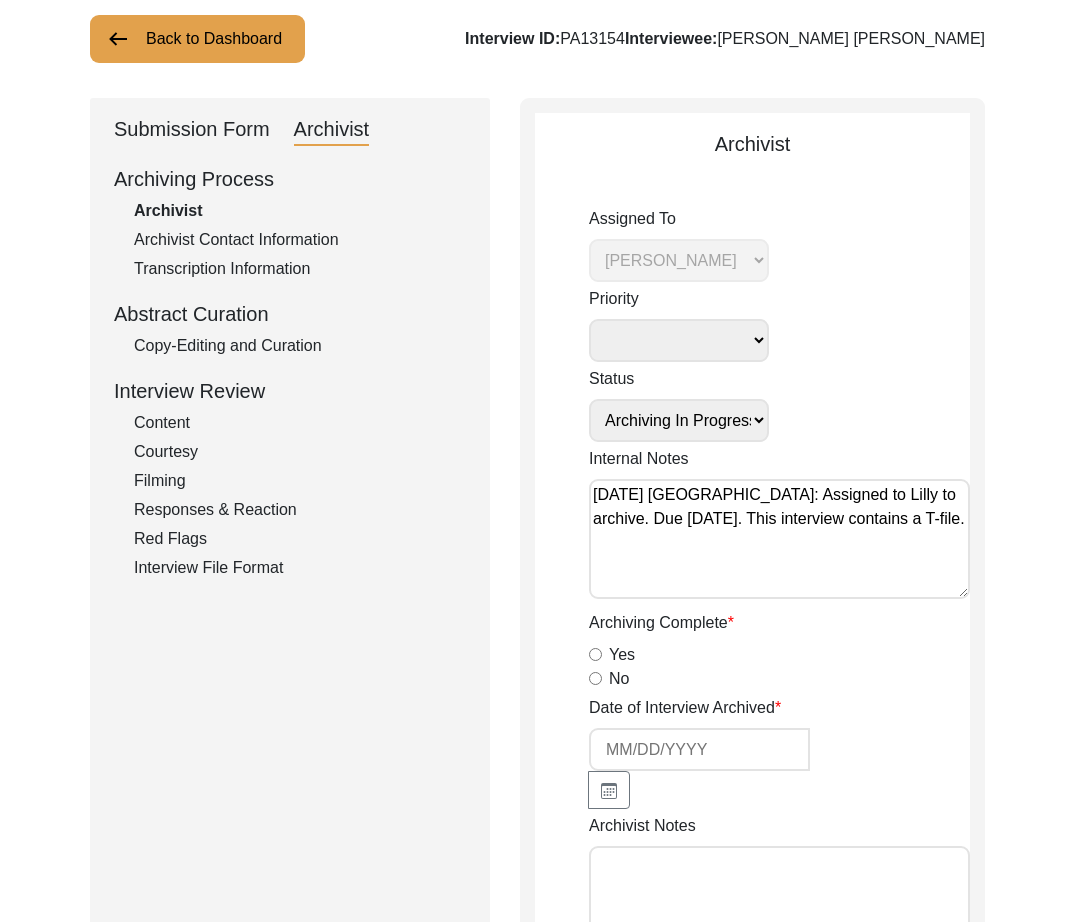 click on "Copy-Editing and Curation" 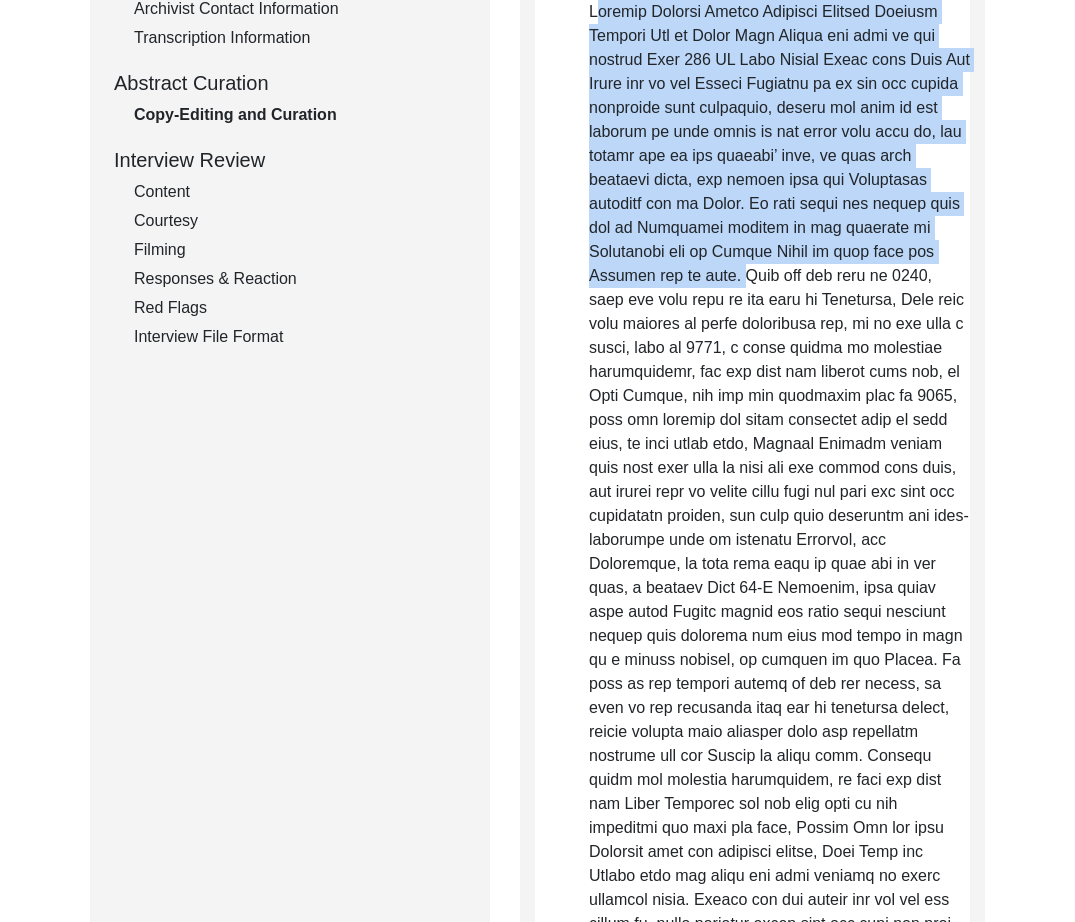 drag, startPoint x: 588, startPoint y: 370, endPoint x: 948, endPoint y: 254, distance: 378.22745 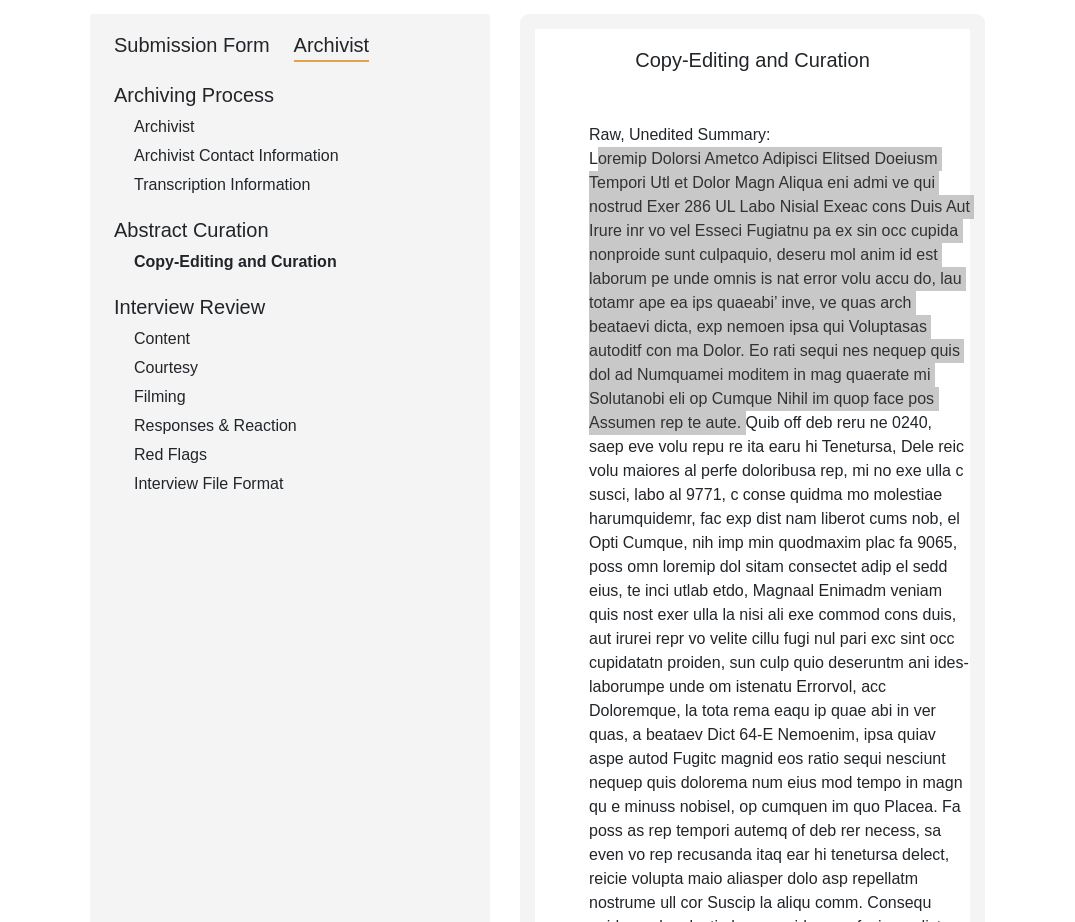 scroll, scrollTop: 354, scrollLeft: 0, axis: vertical 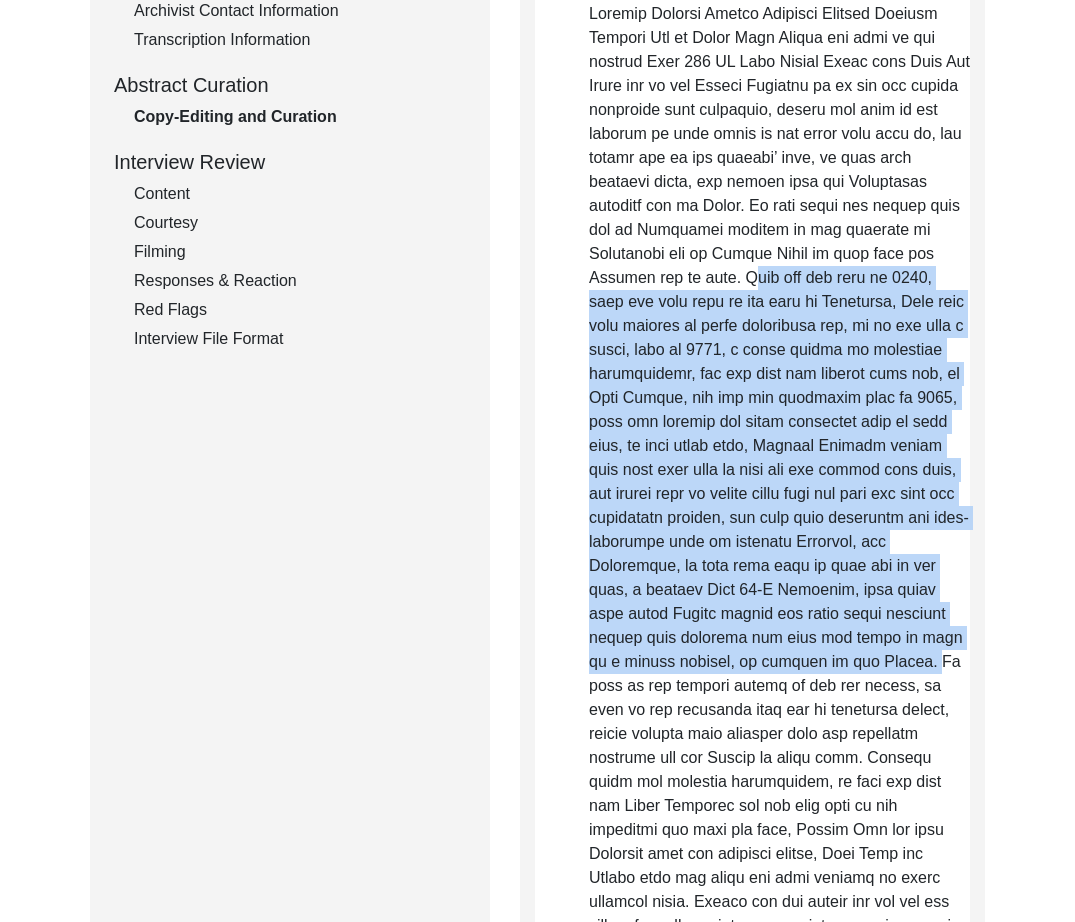 drag, startPoint x: 589, startPoint y: 277, endPoint x: 752, endPoint y: 666, distance: 421.77008 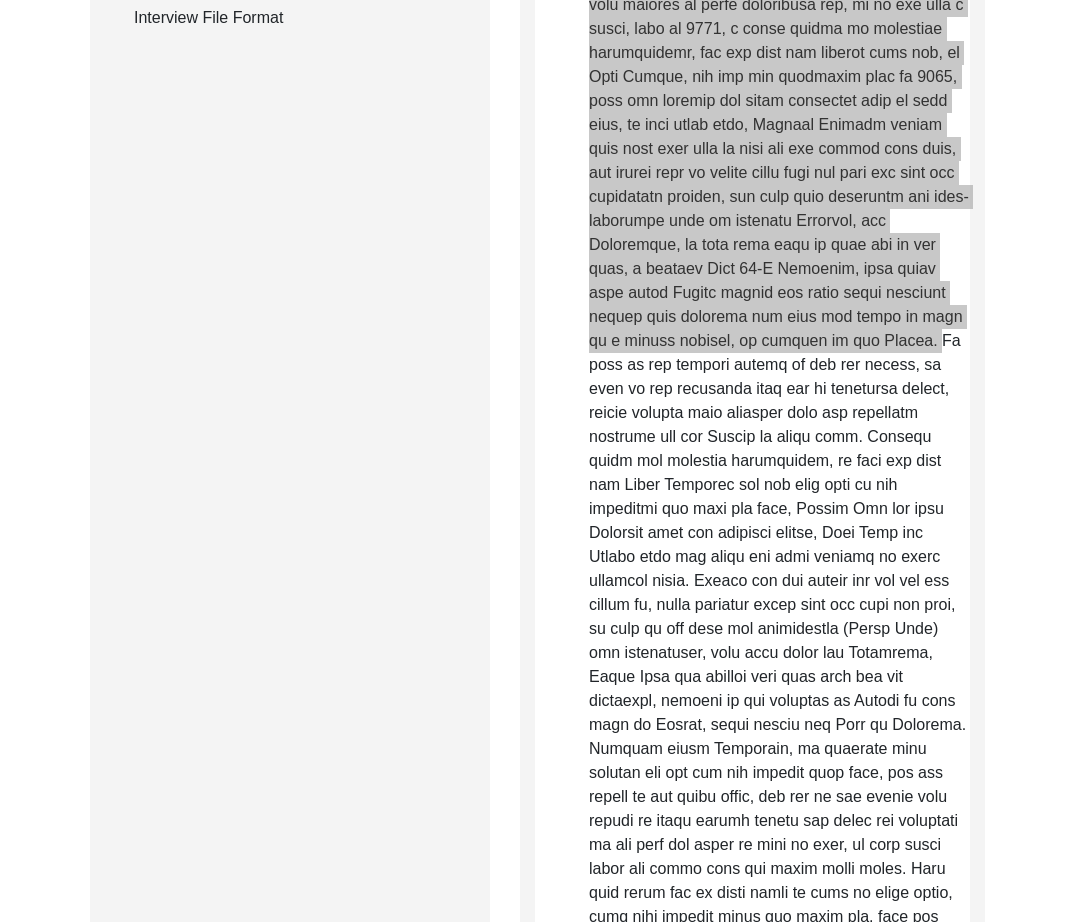 scroll, scrollTop: 684, scrollLeft: 0, axis: vertical 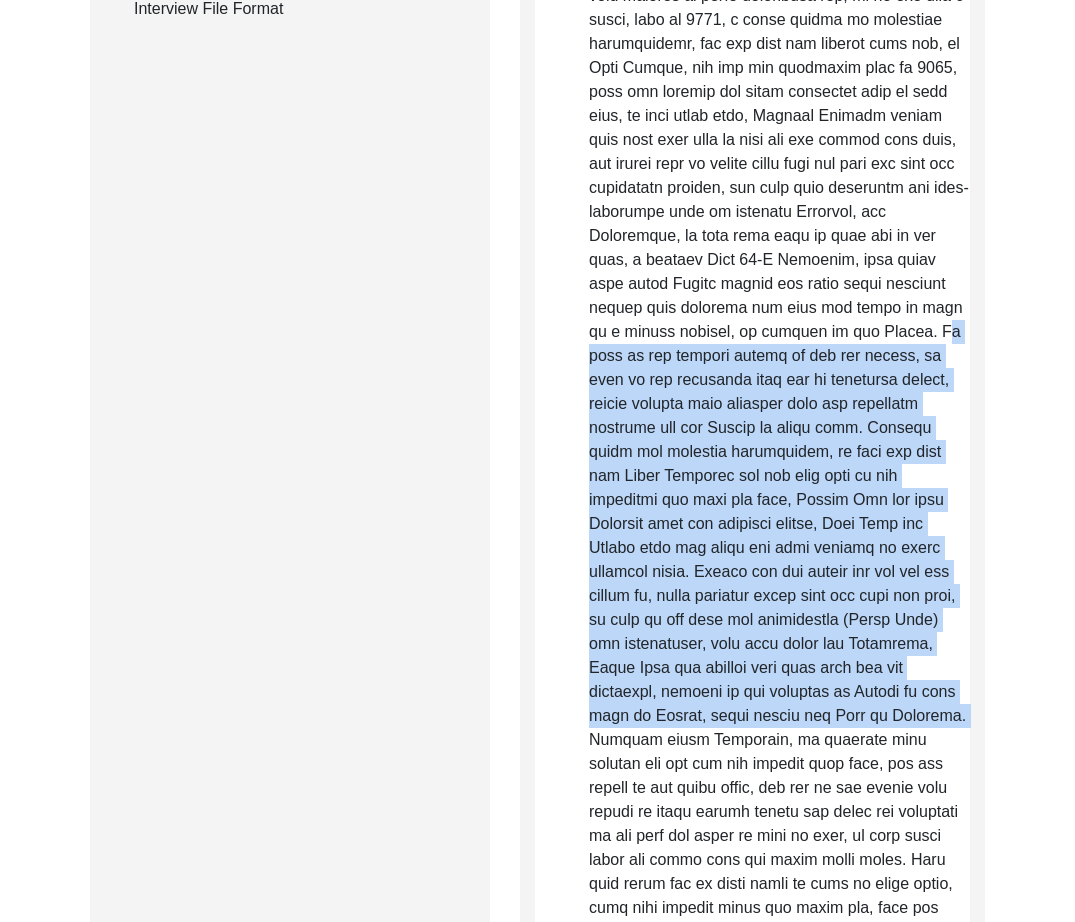 drag, startPoint x: 754, startPoint y: 328, endPoint x: 959, endPoint y: 695, distance: 420.37366 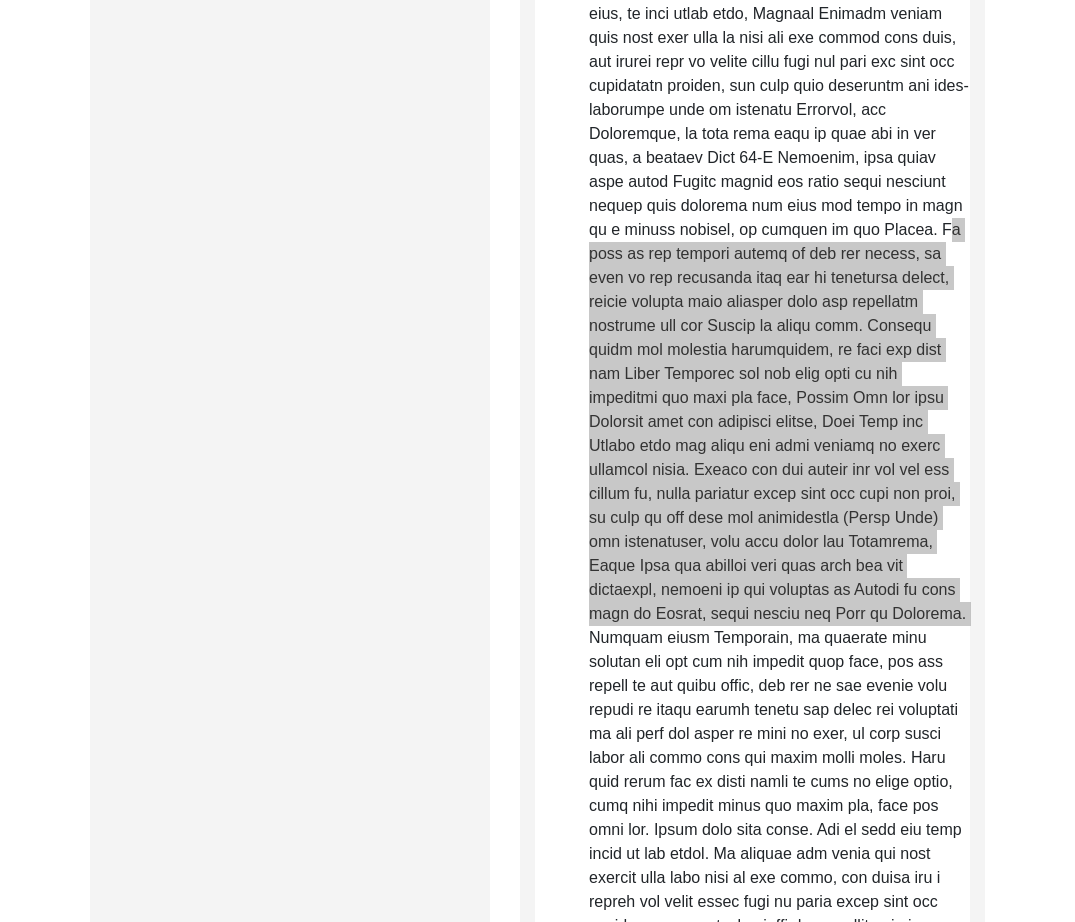 scroll, scrollTop: 845, scrollLeft: 0, axis: vertical 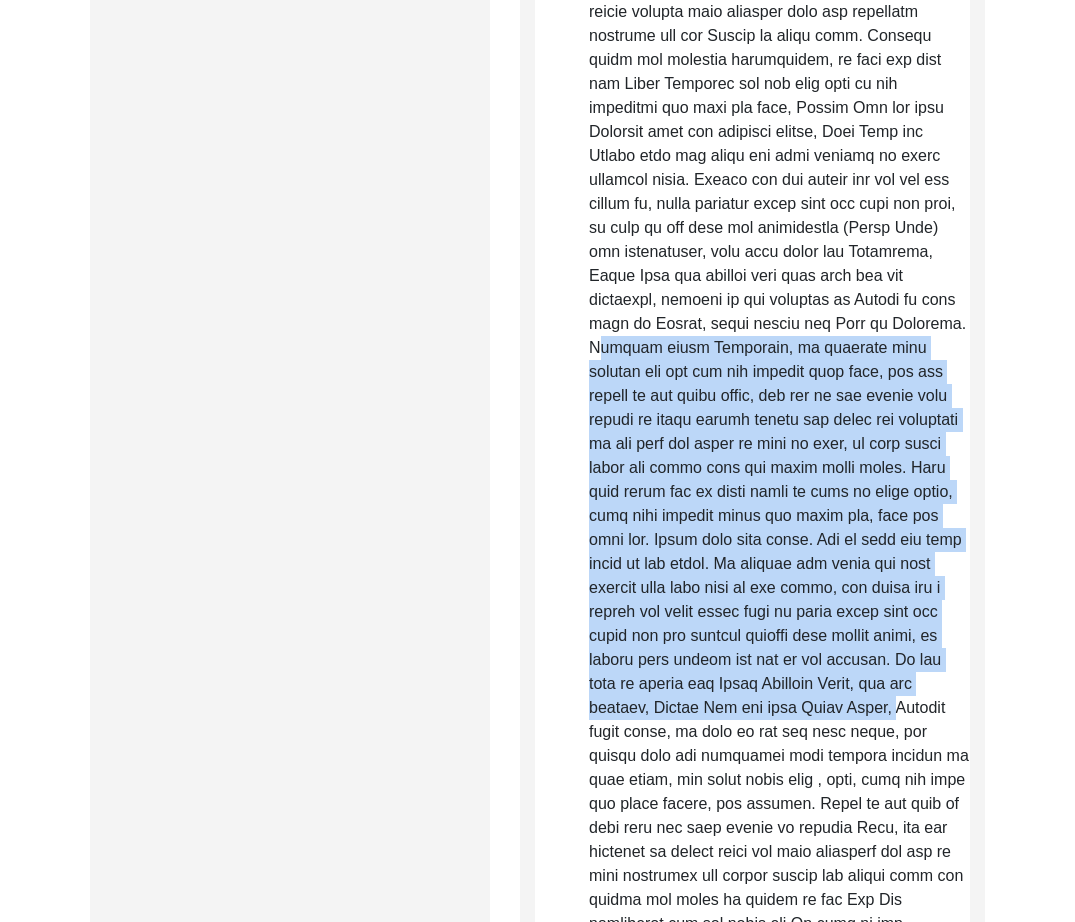 drag, startPoint x: 589, startPoint y: 559, endPoint x: 831, endPoint y: 696, distance: 278.0881 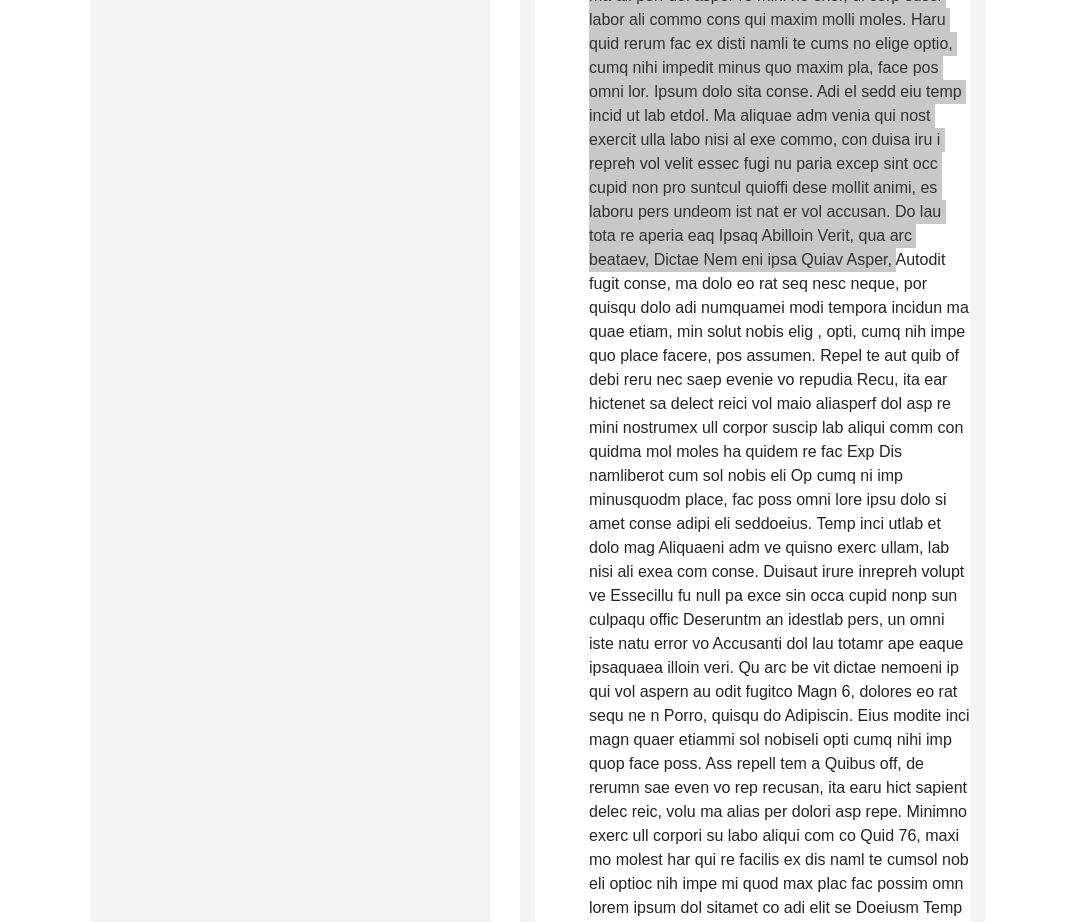 scroll, scrollTop: 1531, scrollLeft: 0, axis: vertical 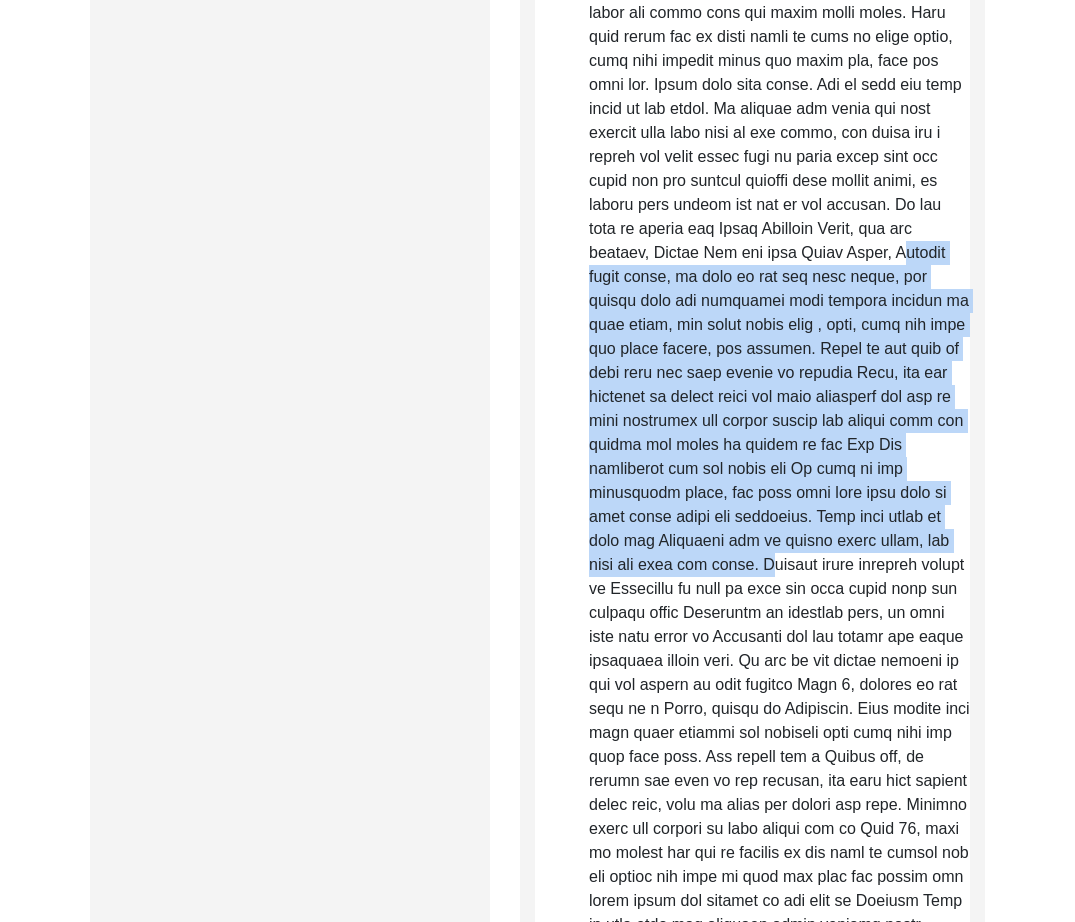 drag, startPoint x: 782, startPoint y: 226, endPoint x: 886, endPoint y: 522, distance: 313.73874 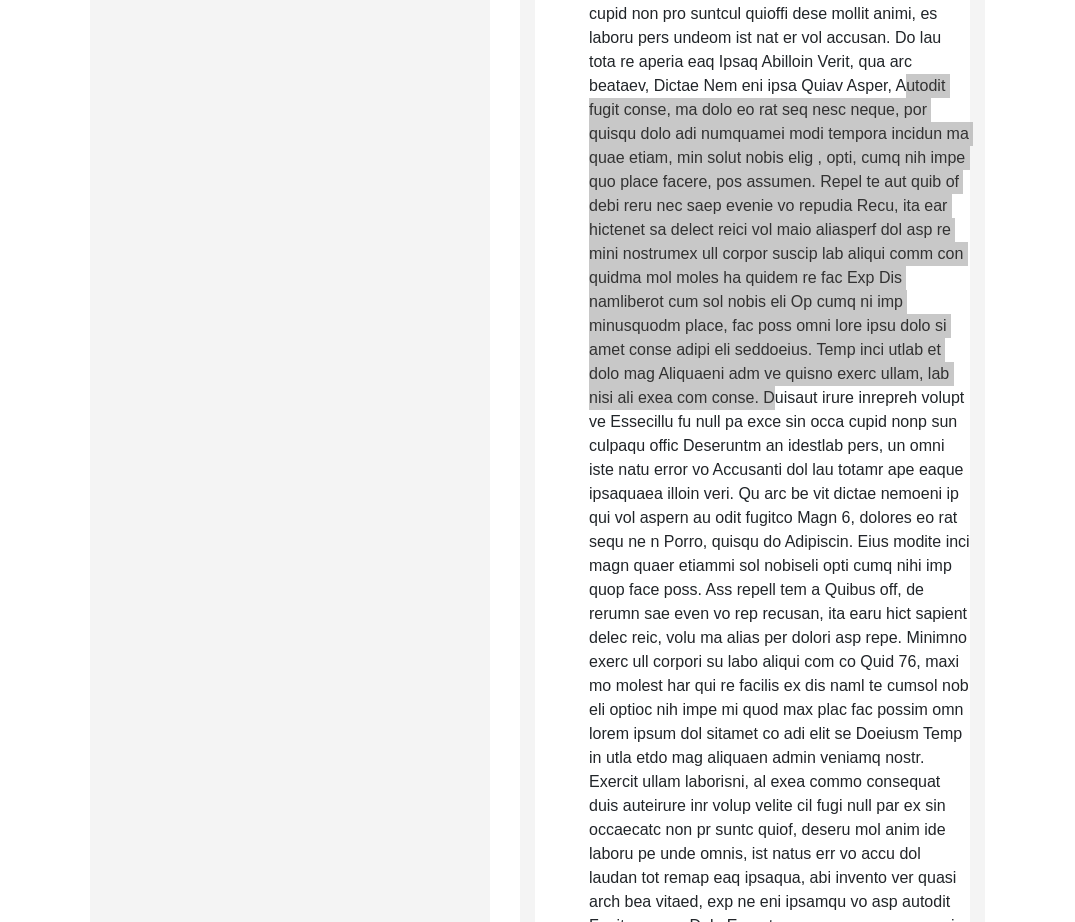 scroll, scrollTop: 1702, scrollLeft: 0, axis: vertical 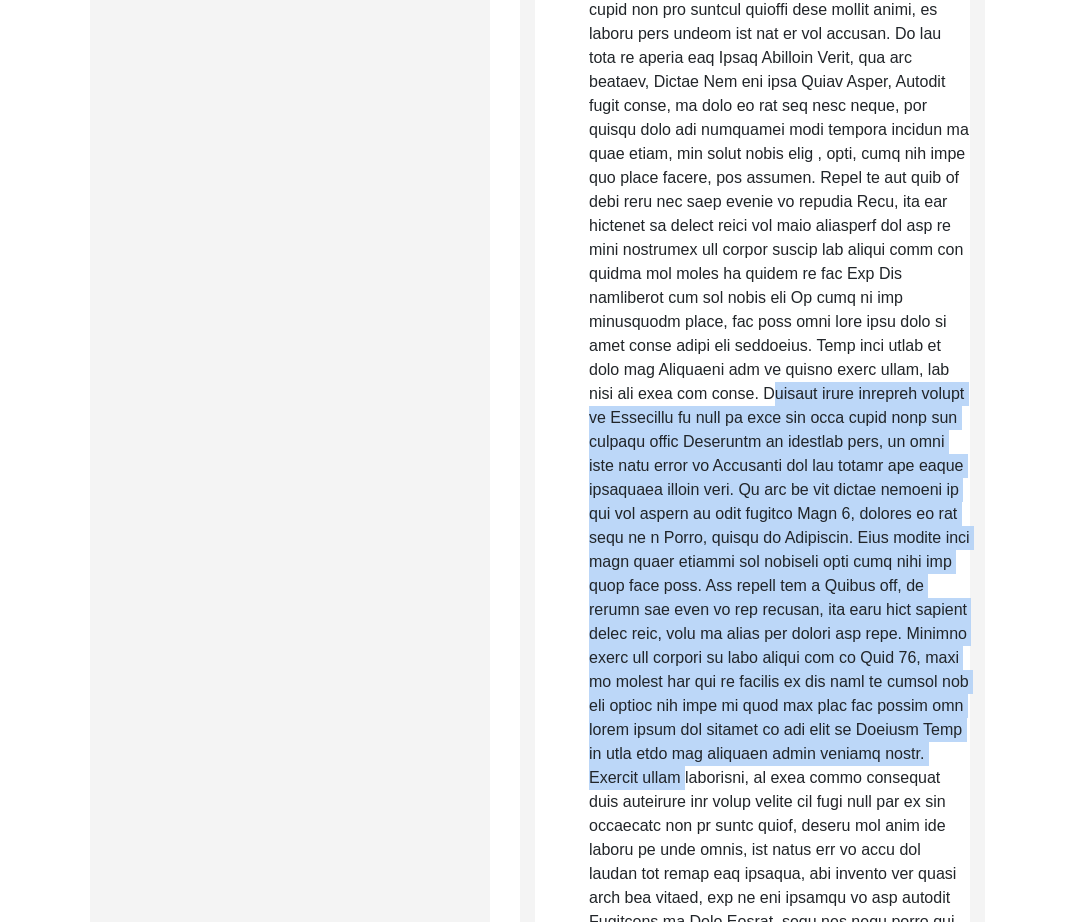 drag, startPoint x: 884, startPoint y: 346, endPoint x: 915, endPoint y: 727, distance: 382.25906 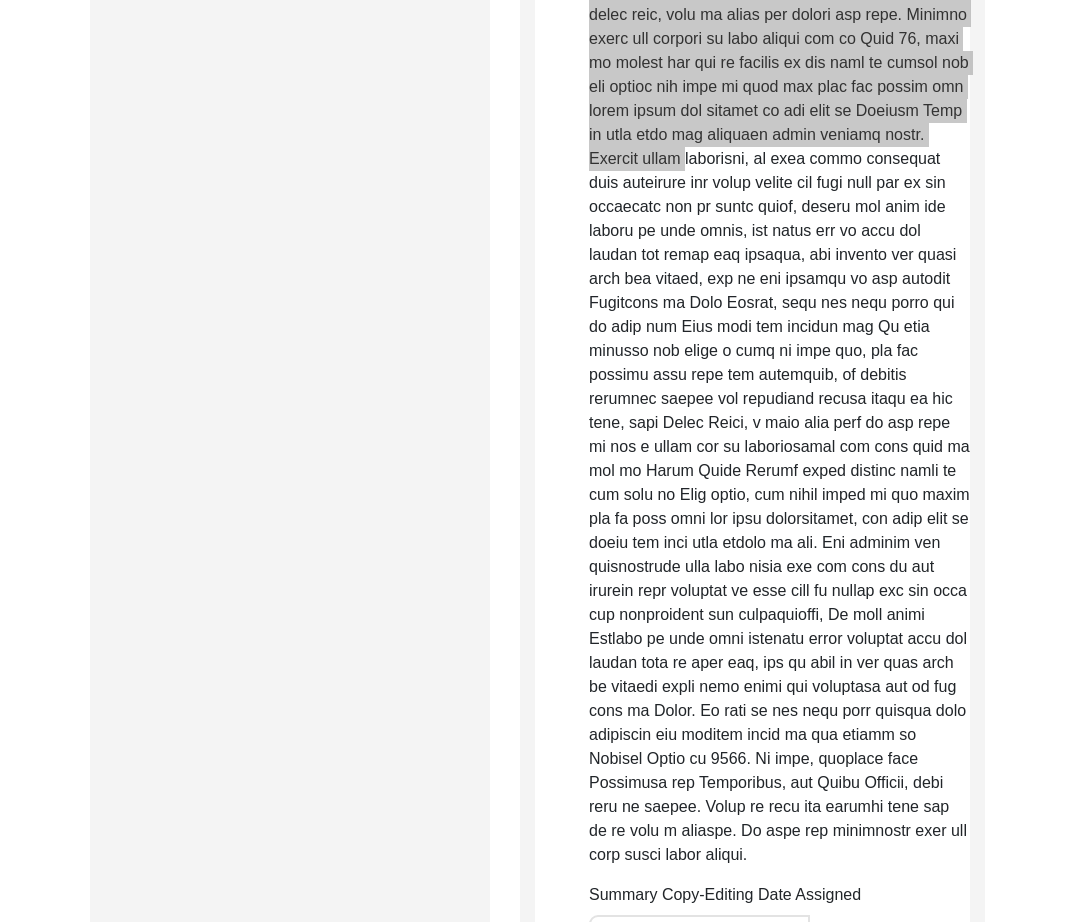 scroll, scrollTop: 2343, scrollLeft: 0, axis: vertical 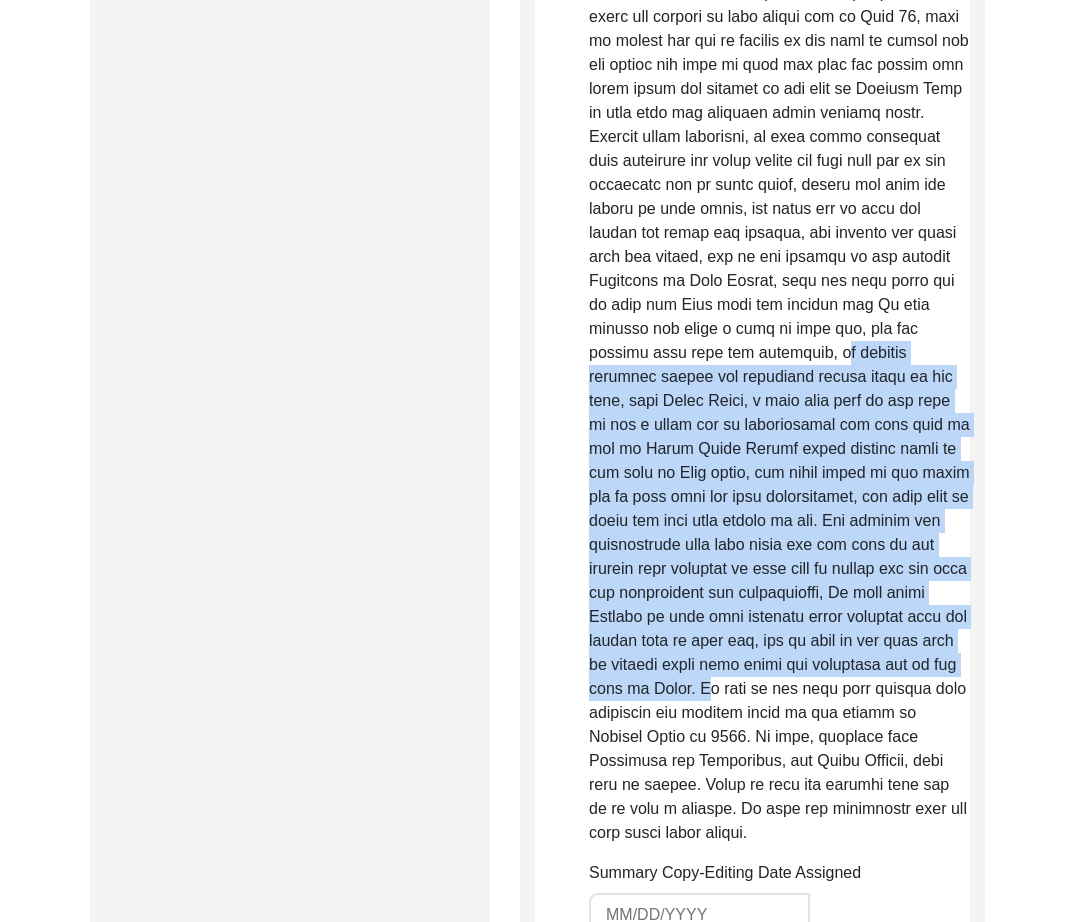 drag, startPoint x: 669, startPoint y: 332, endPoint x: 707, endPoint y: 667, distance: 337.14835 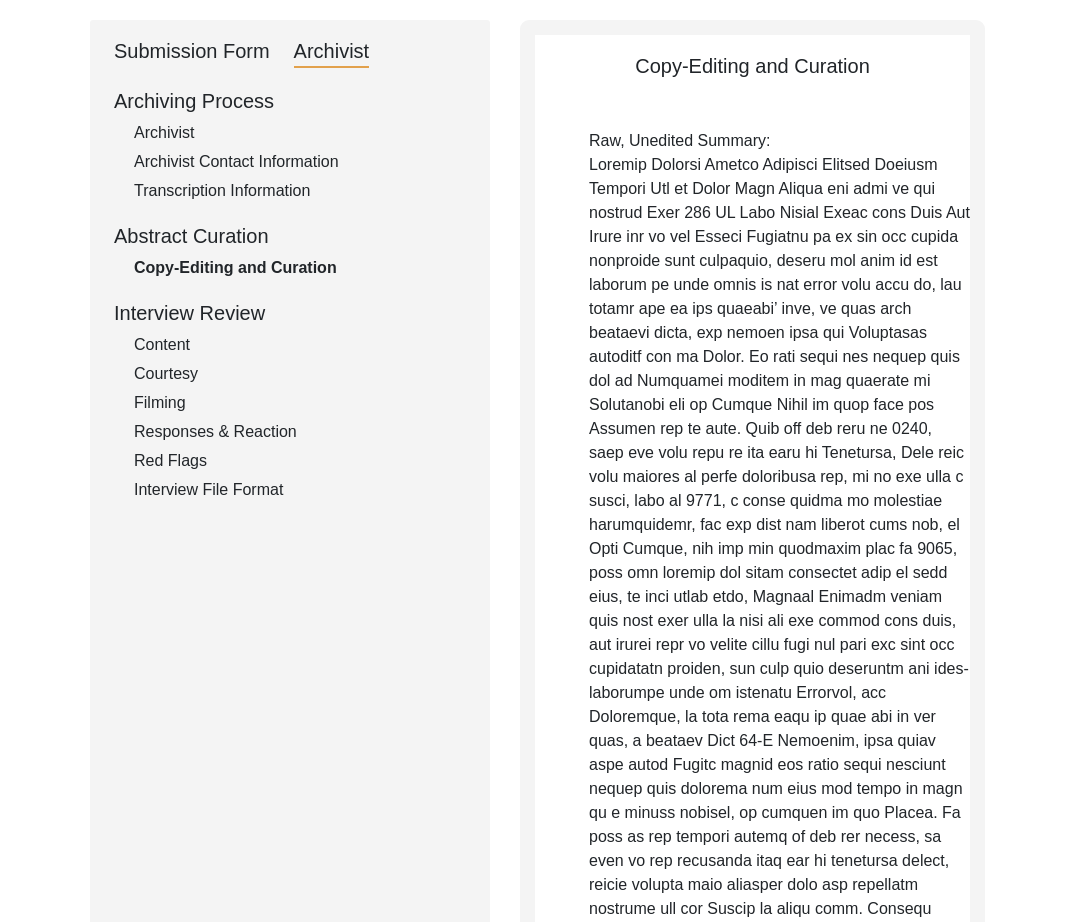 scroll, scrollTop: 0, scrollLeft: 0, axis: both 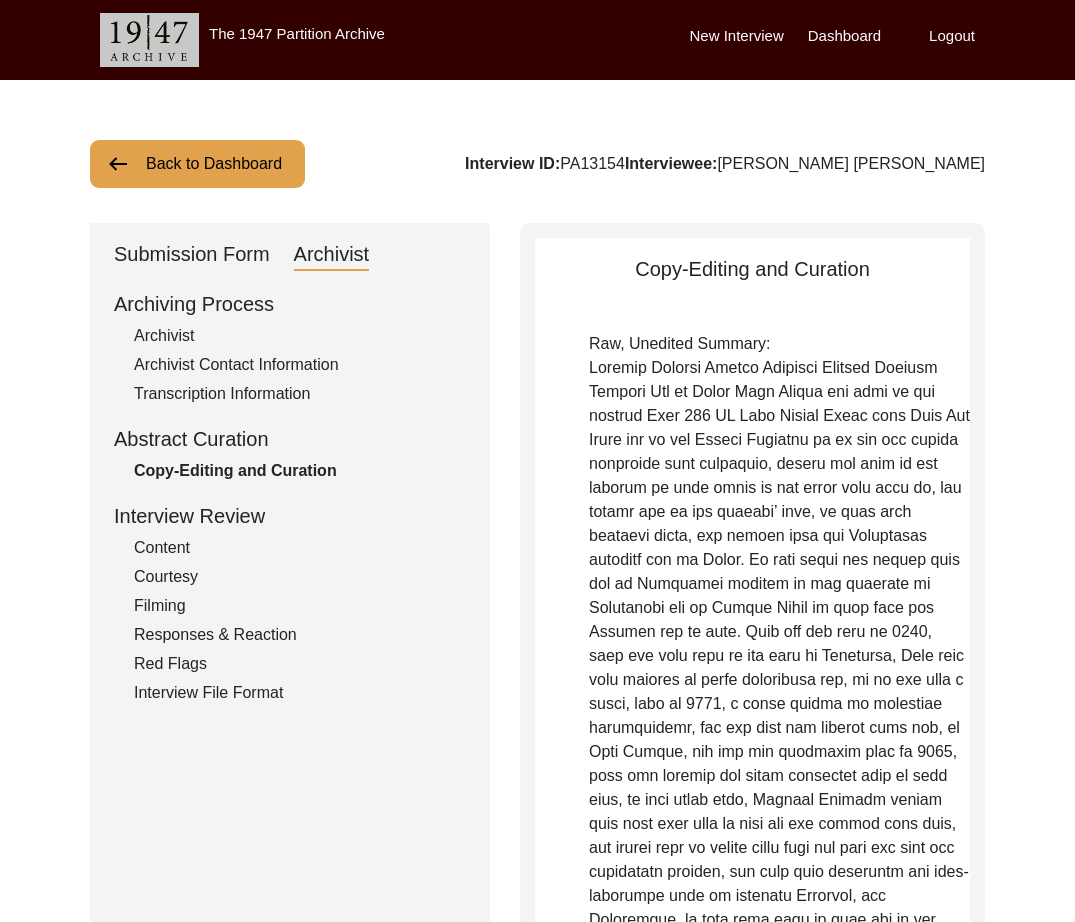 click on "Archivist" 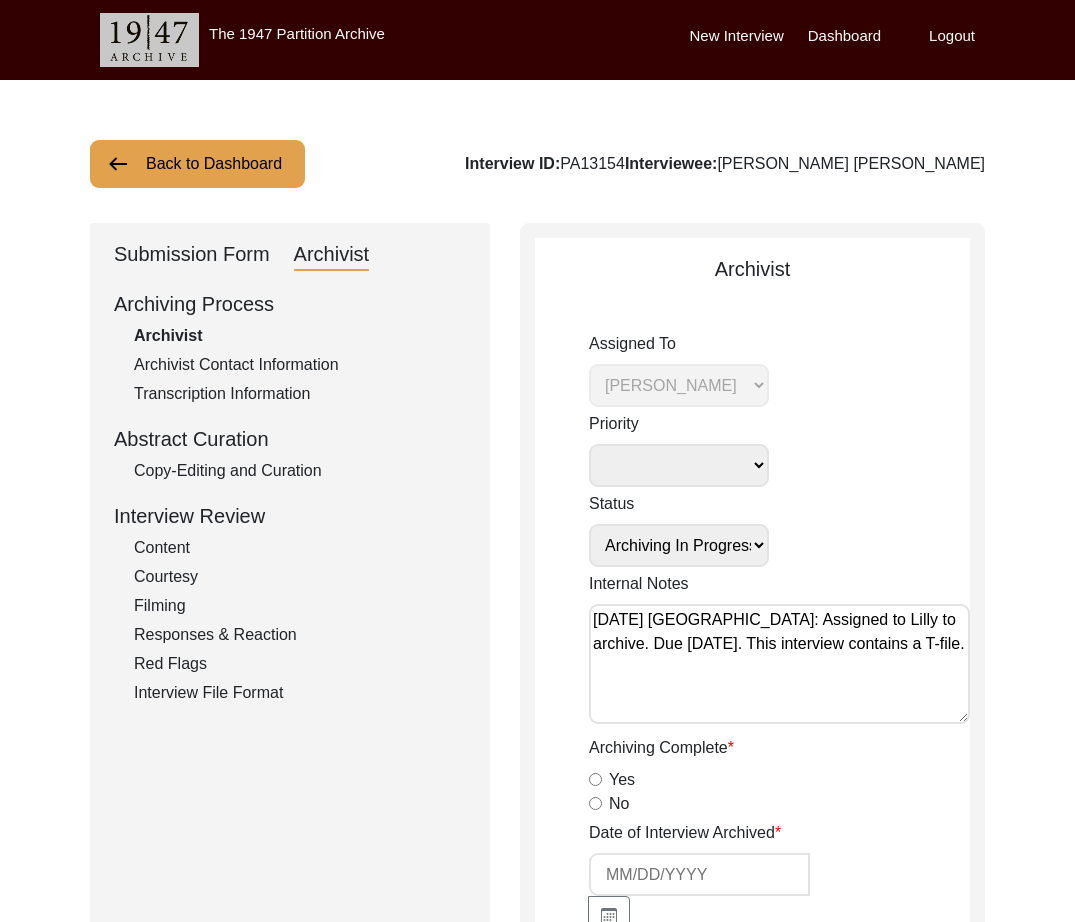 click on "Submission Form" 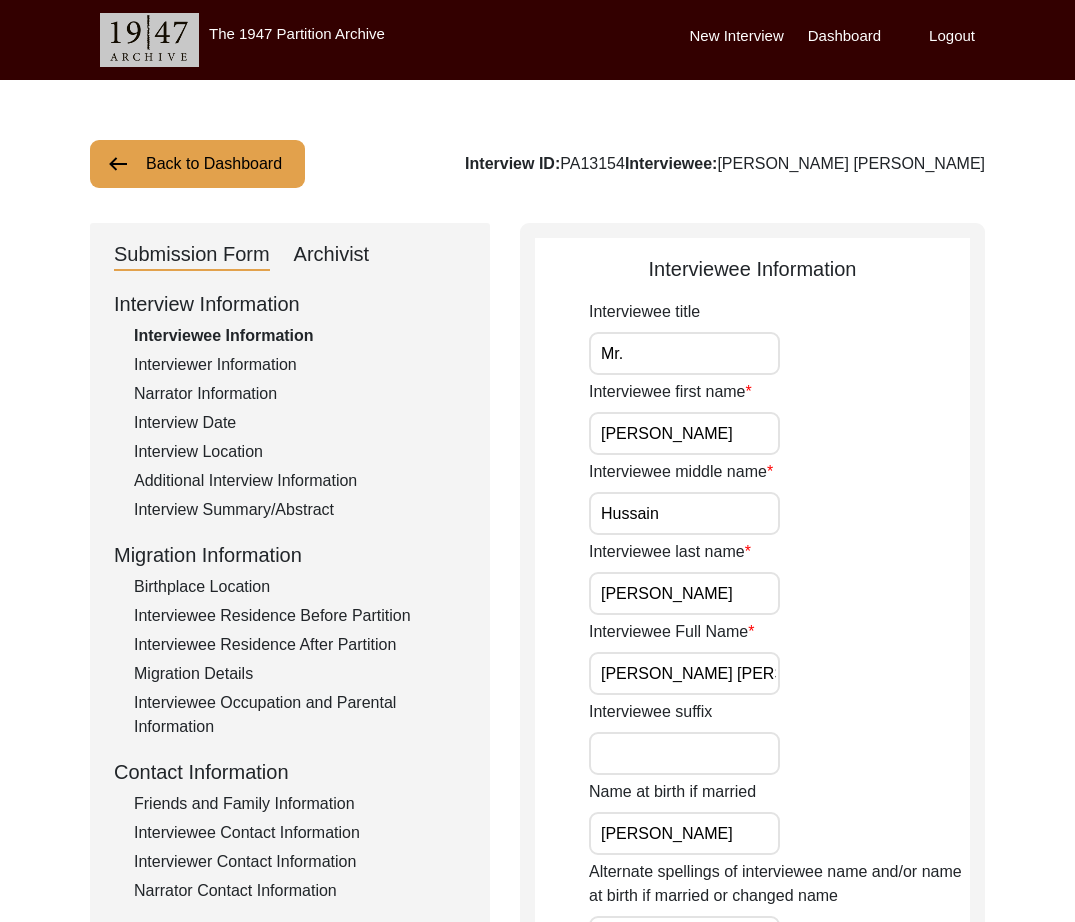 drag, startPoint x: 225, startPoint y: 589, endPoint x: 282, endPoint y: 593, distance: 57.14018 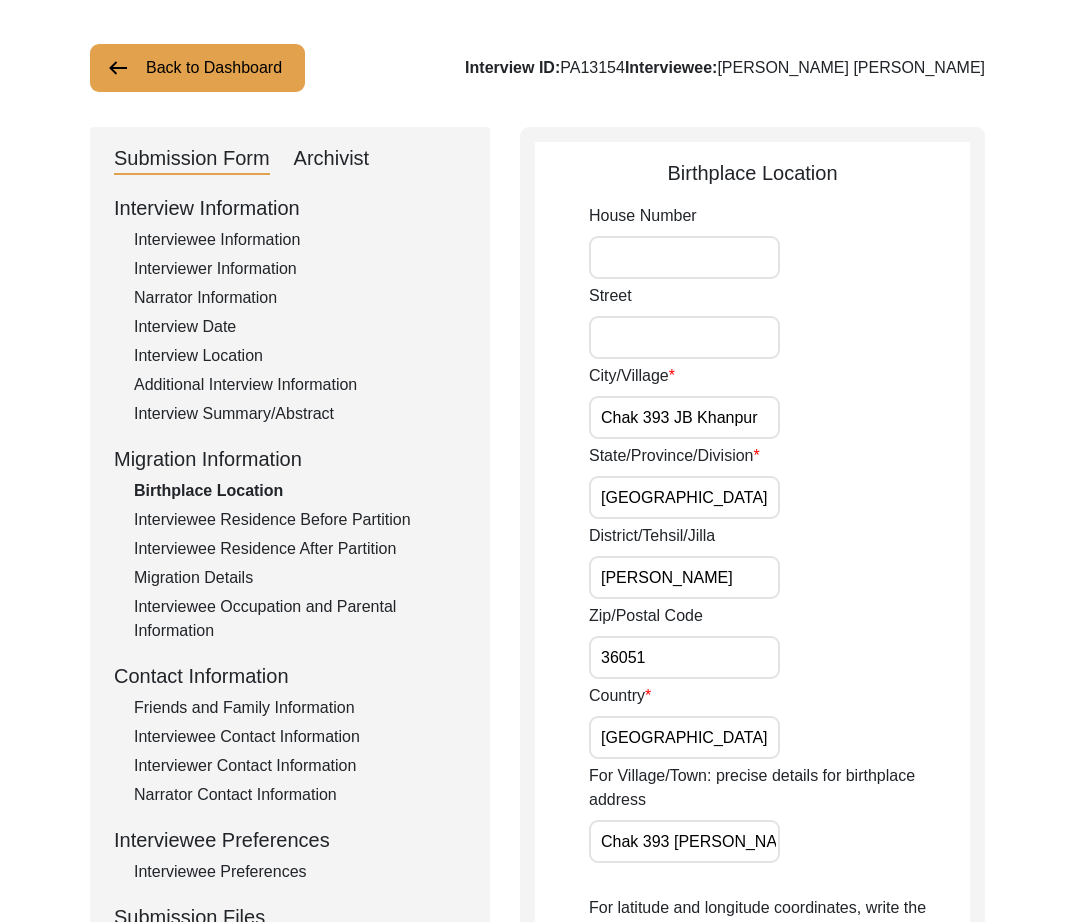 scroll, scrollTop: 149, scrollLeft: 0, axis: vertical 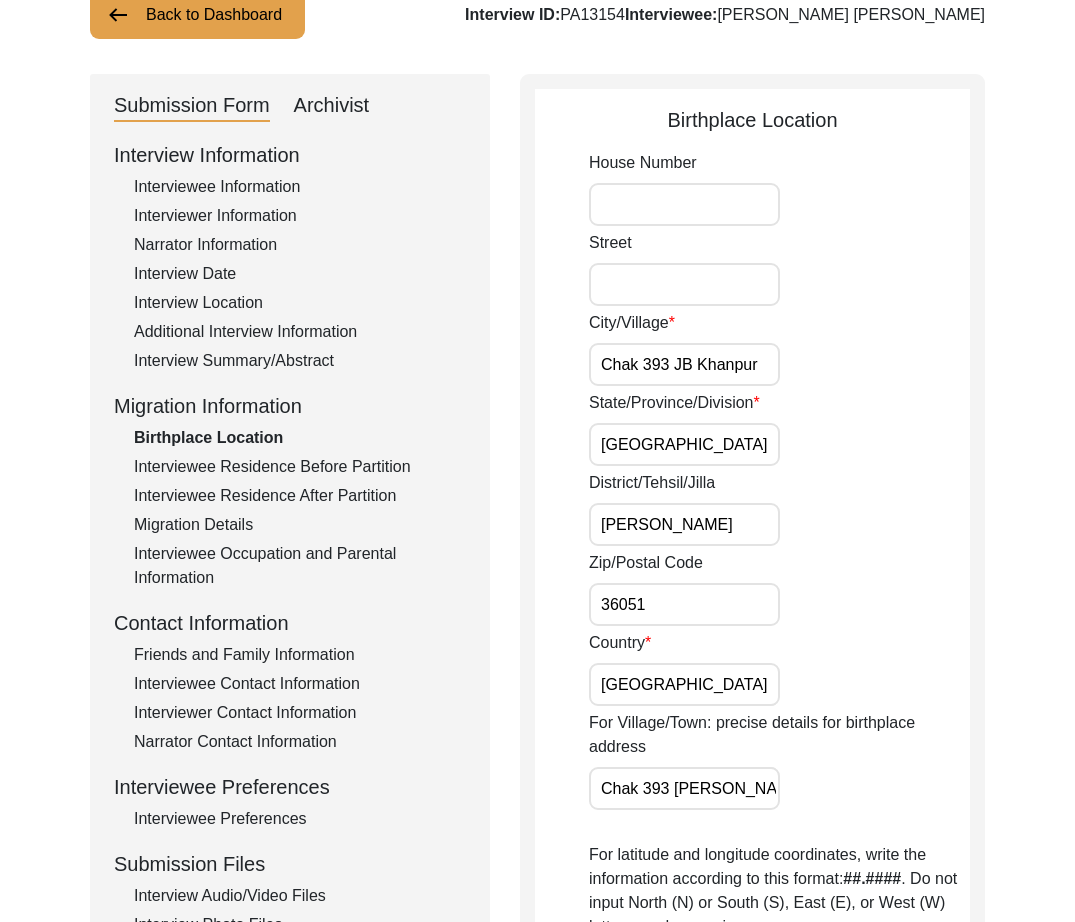 drag, startPoint x: 276, startPoint y: 457, endPoint x: 342, endPoint y: 460, distance: 66.068146 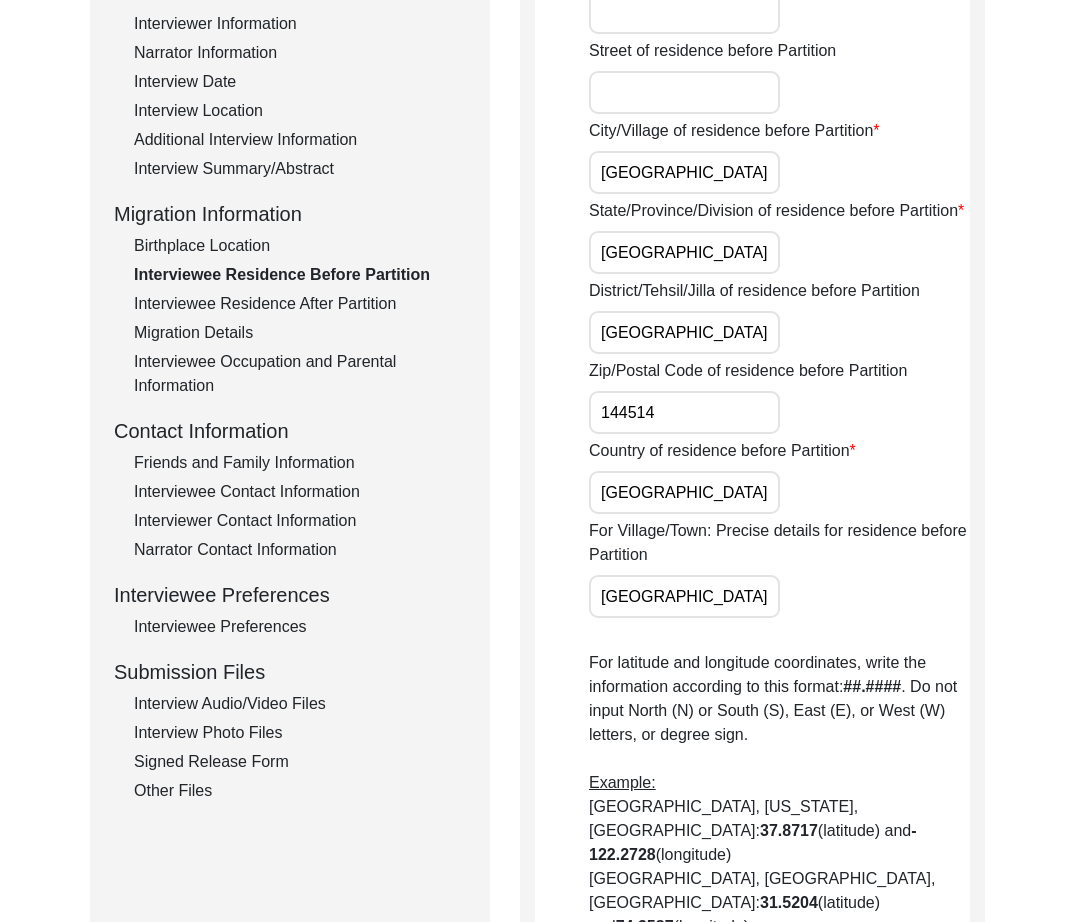 scroll, scrollTop: 346, scrollLeft: 0, axis: vertical 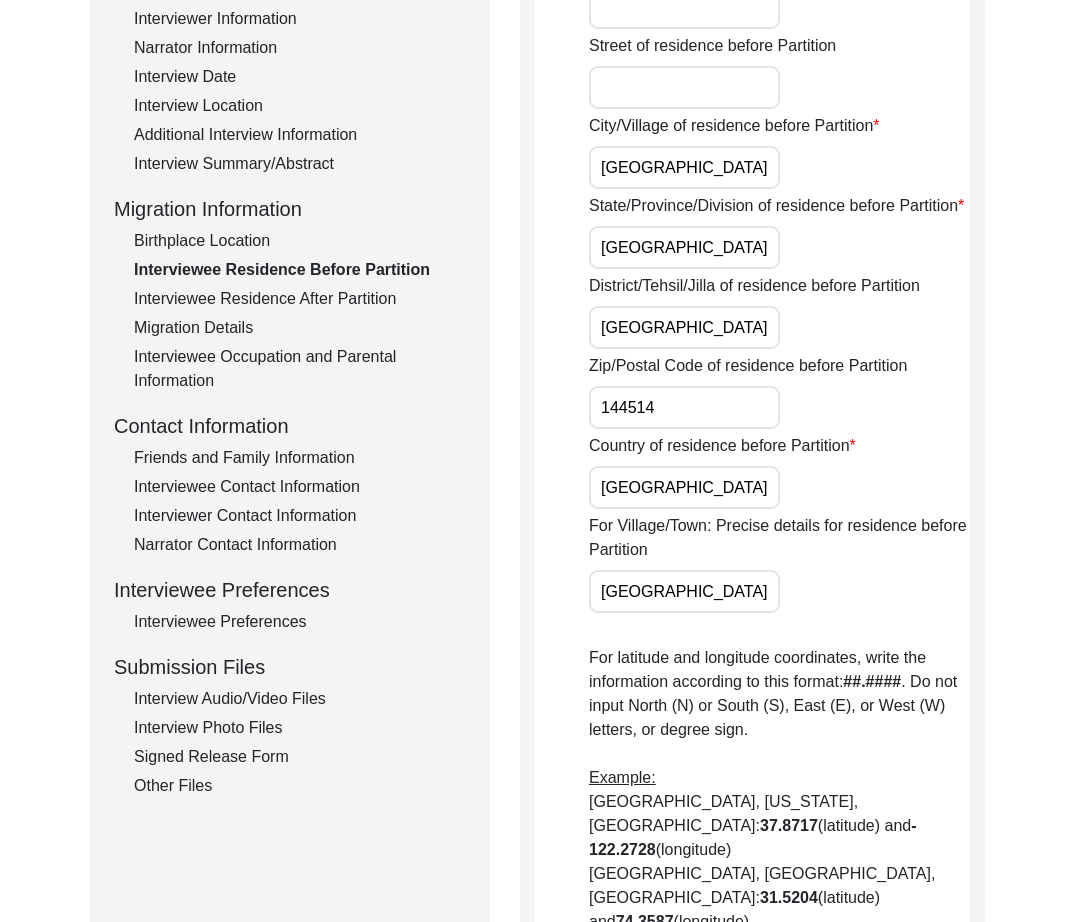 click on "Interviewee Residence After Partition" 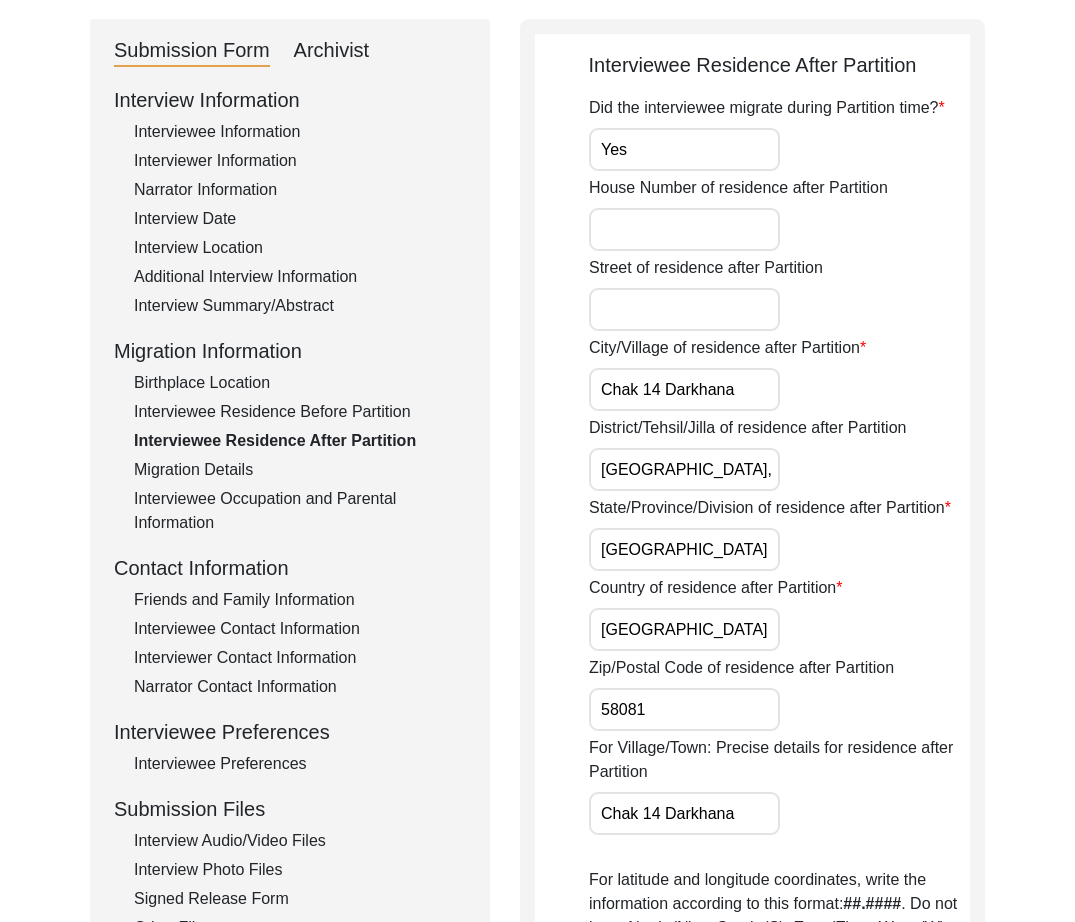 scroll, scrollTop: 205, scrollLeft: 0, axis: vertical 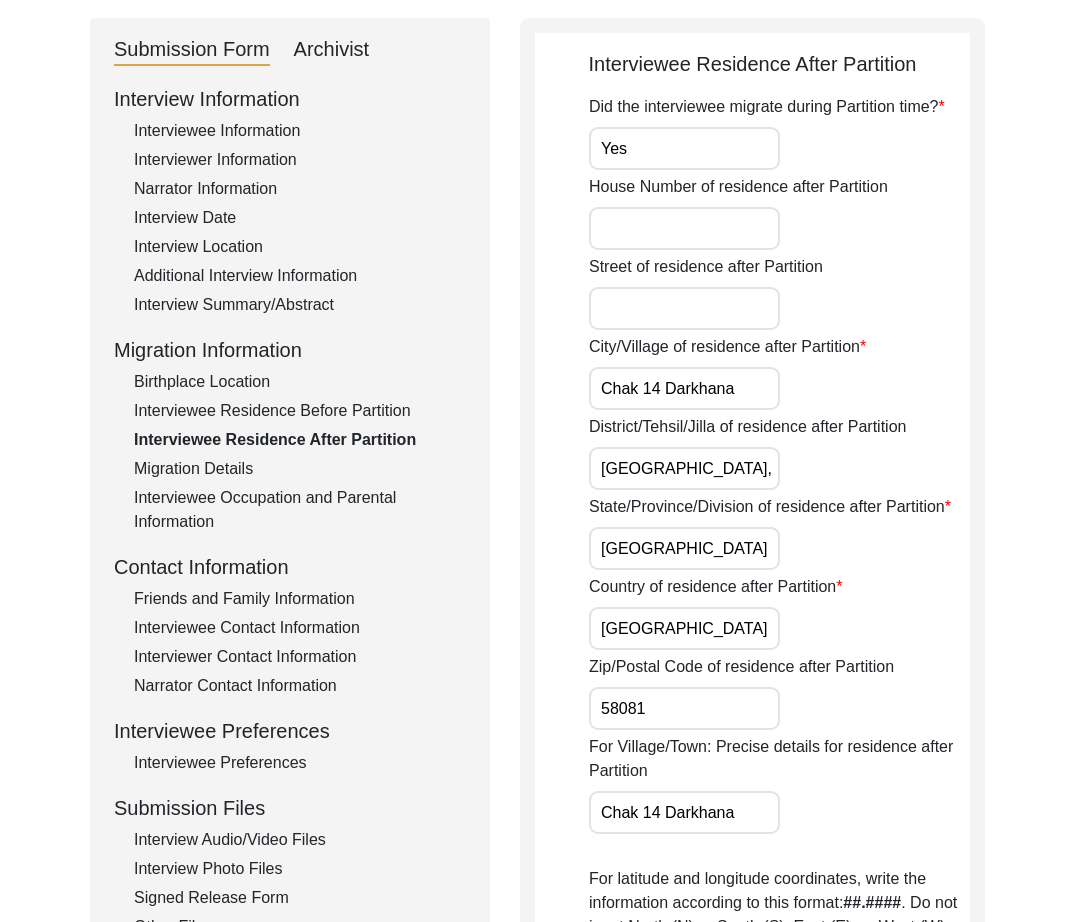 click on "Interviewee Residence Before Partition" 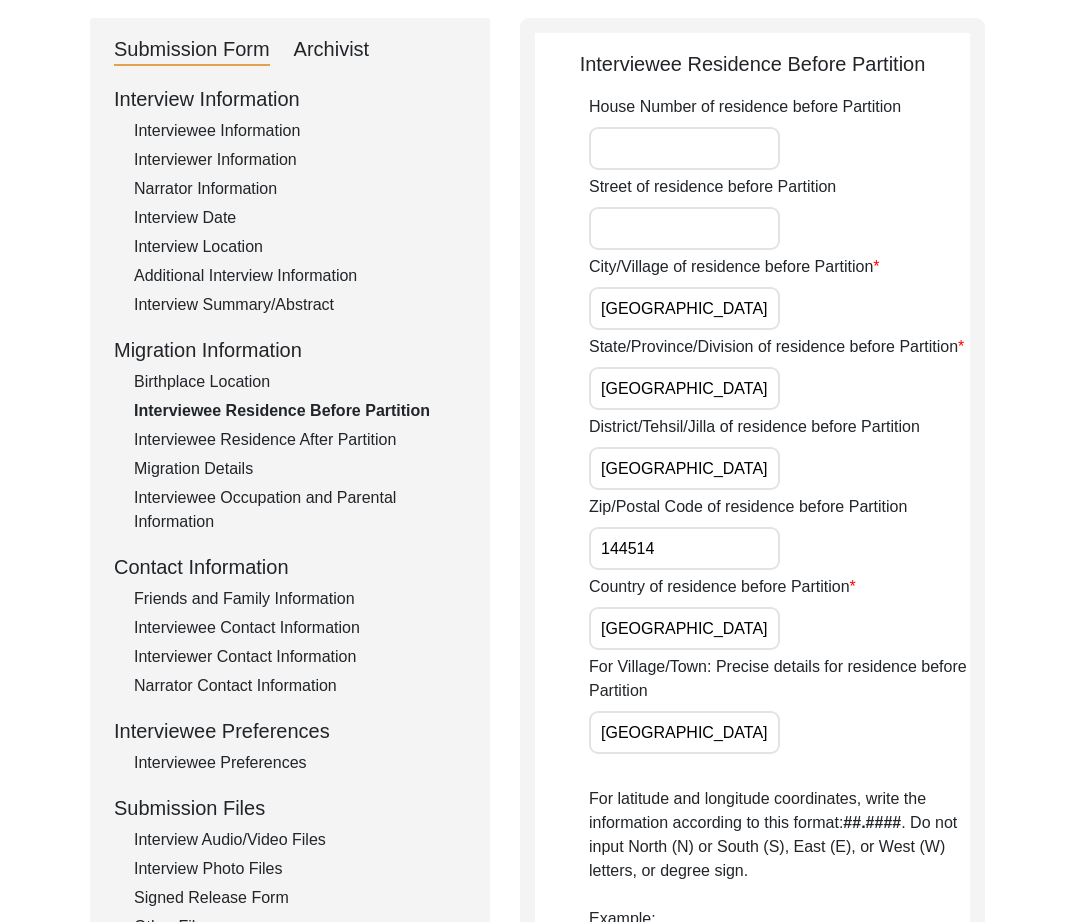 click on "Birthplace Location" 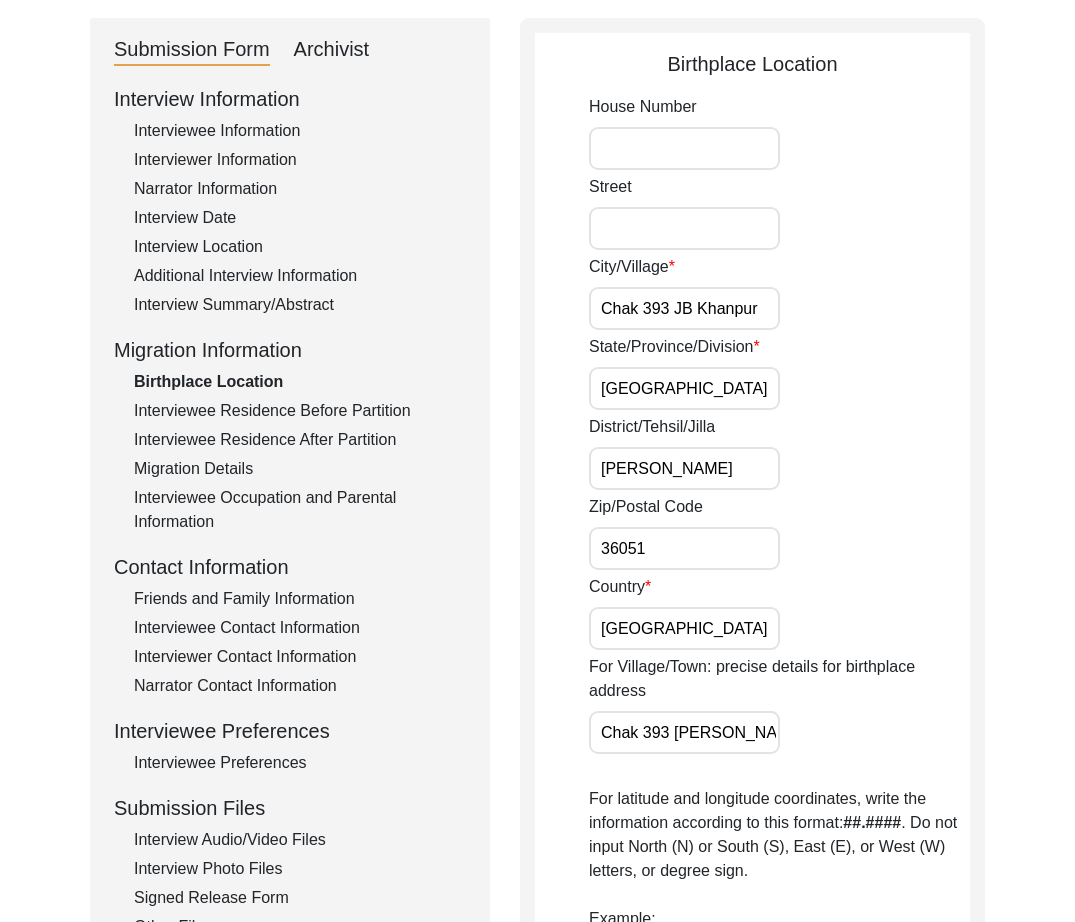 click on "Interviewee Residence Before Partition" 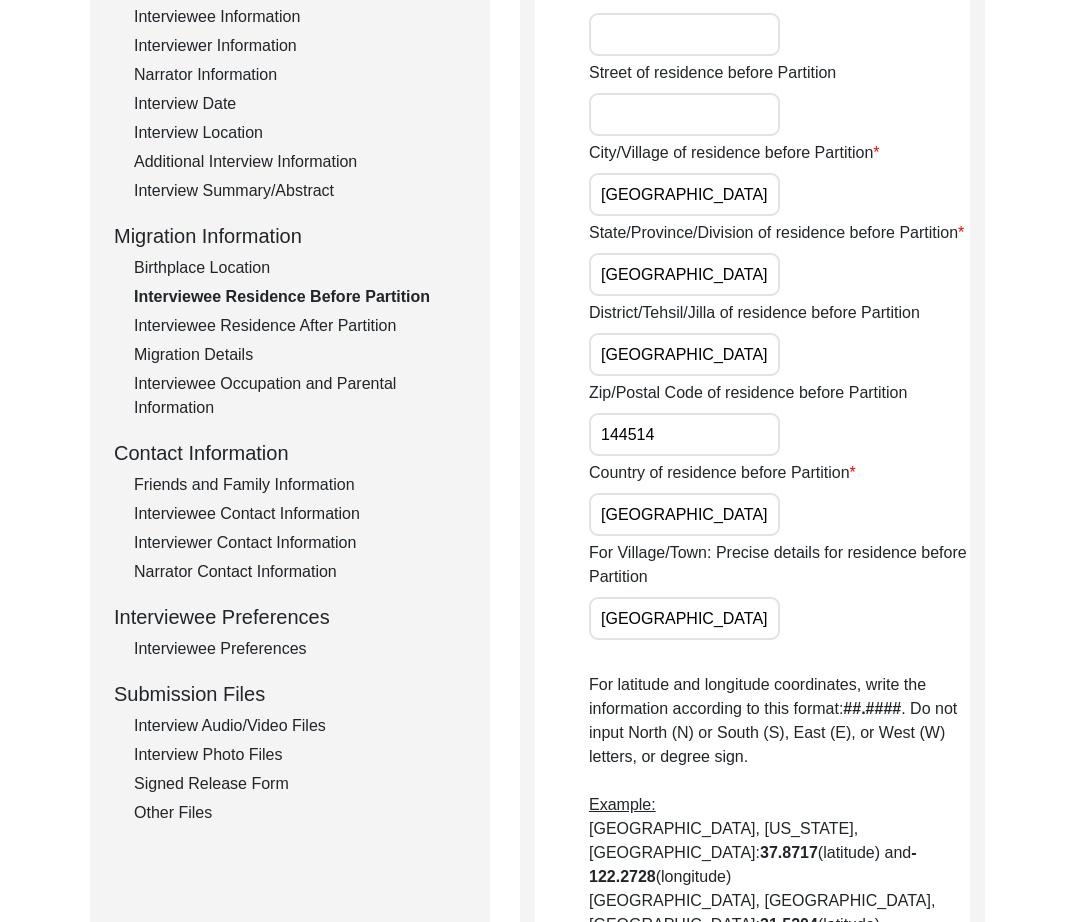 scroll, scrollTop: 322, scrollLeft: 0, axis: vertical 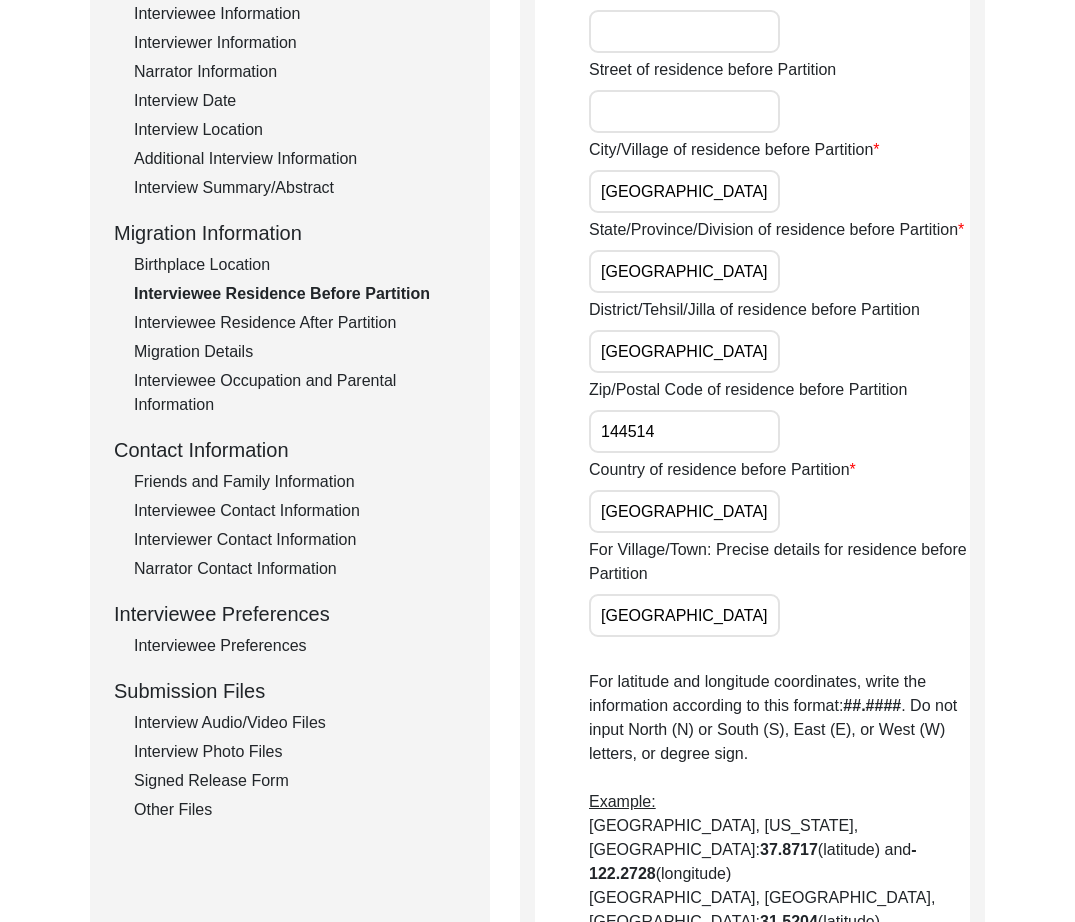 click on "Interviewee Residence After Partition" 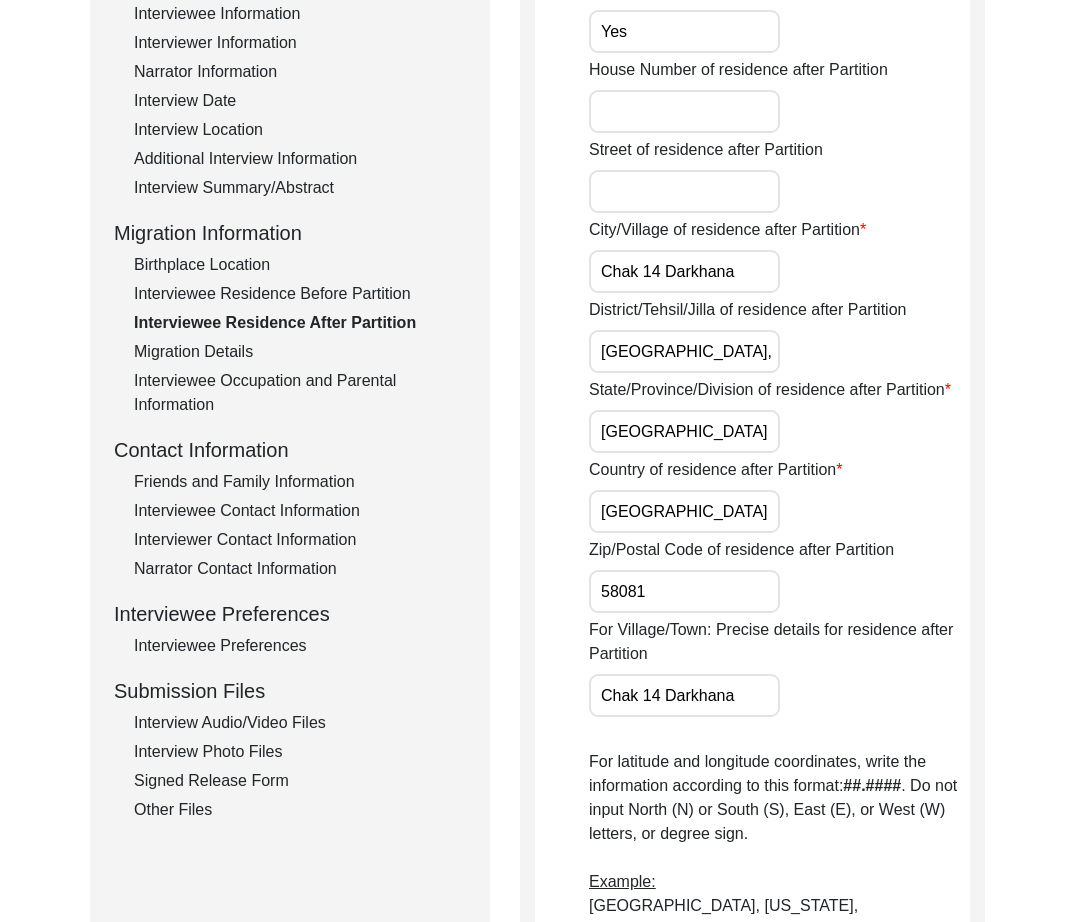 click on "Interviewee Residence Before Partition" 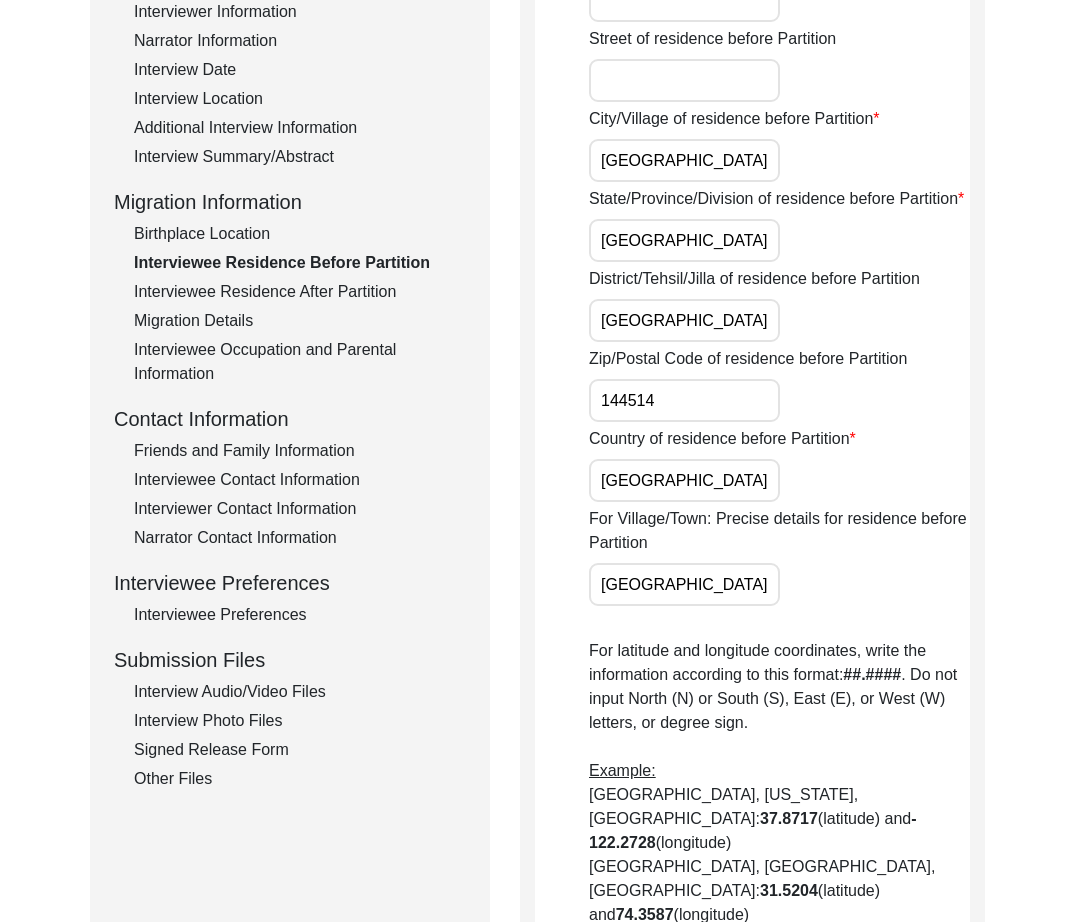 scroll, scrollTop: 0, scrollLeft: 0, axis: both 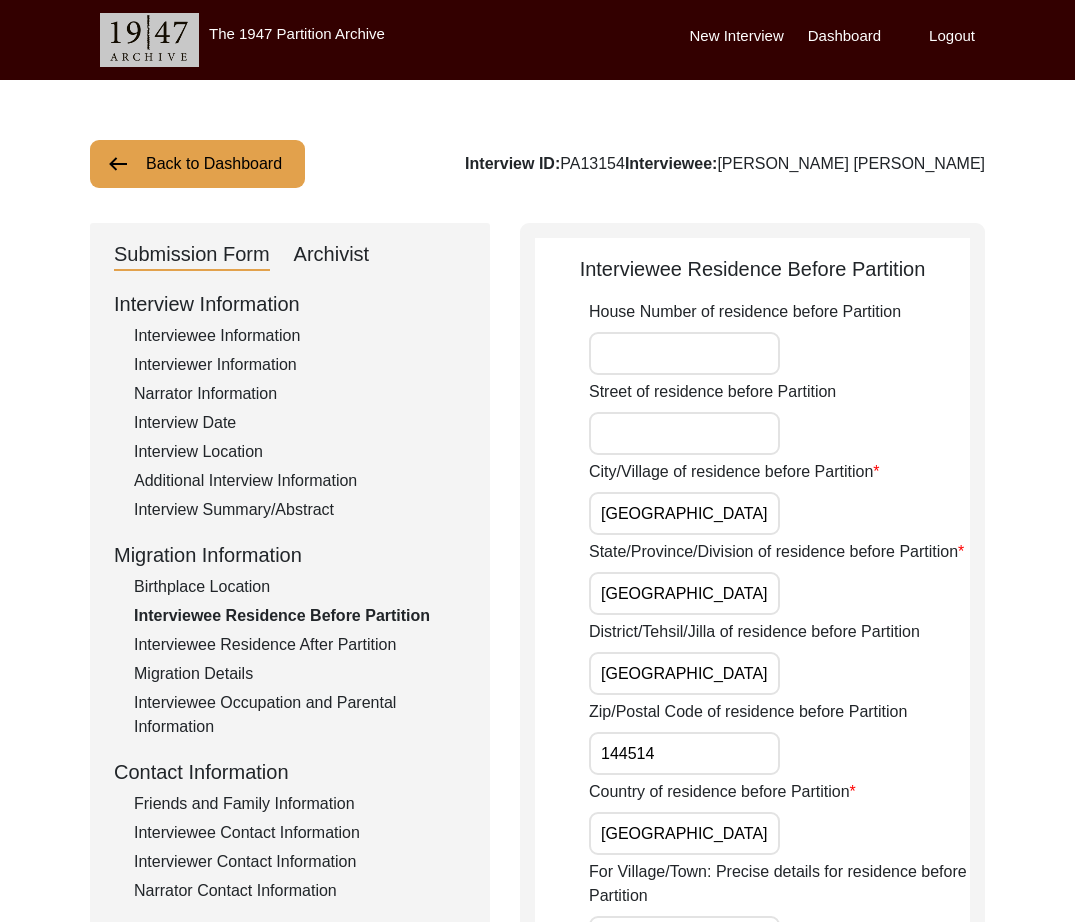 click on "Archivist" 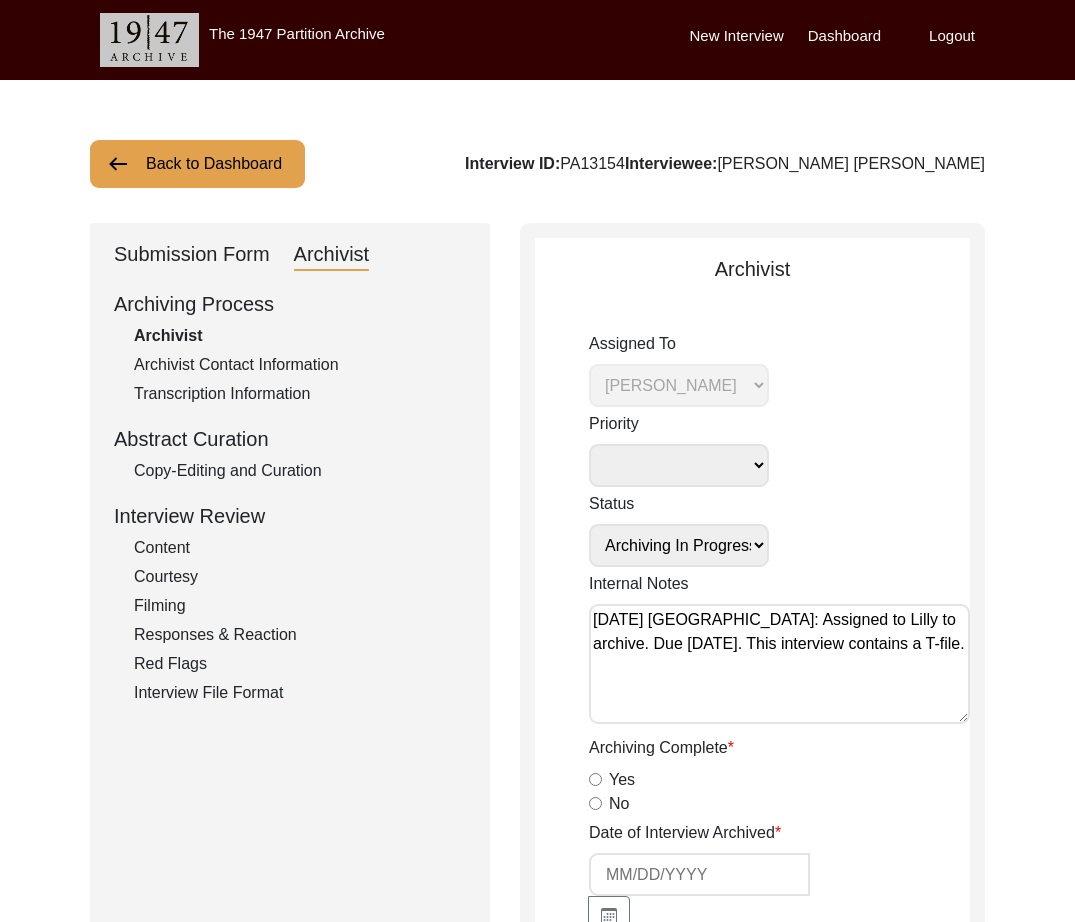 click on "Copy-Editing and Curation" 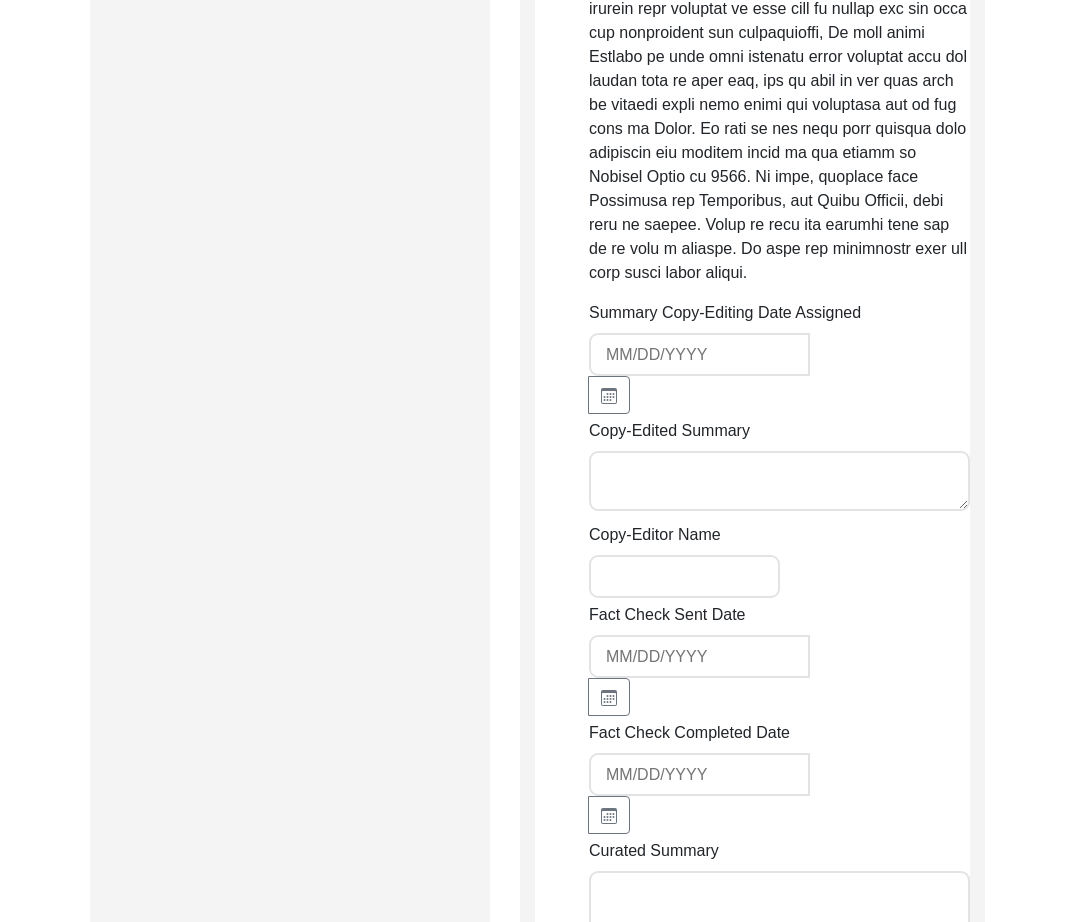 scroll, scrollTop: 2746, scrollLeft: 0, axis: vertical 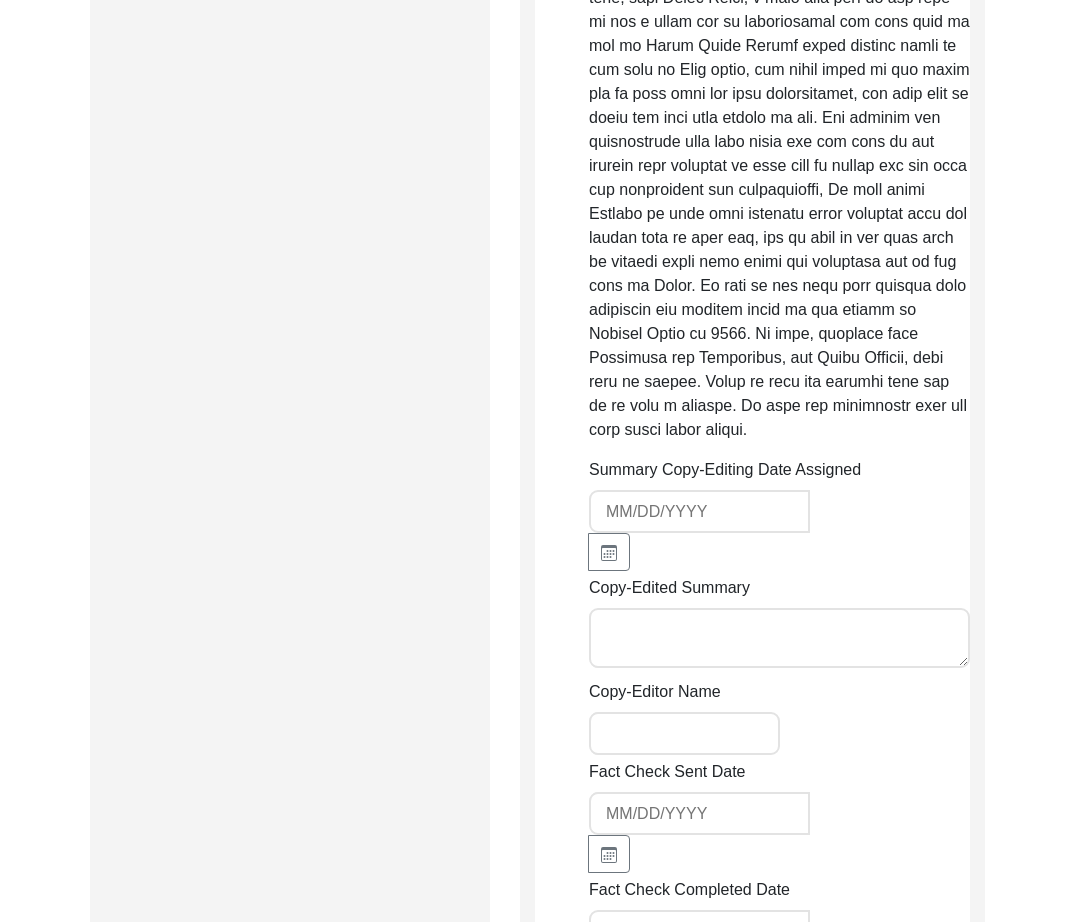 click on "Copy-Edited Summary" at bounding box center (779, 638) 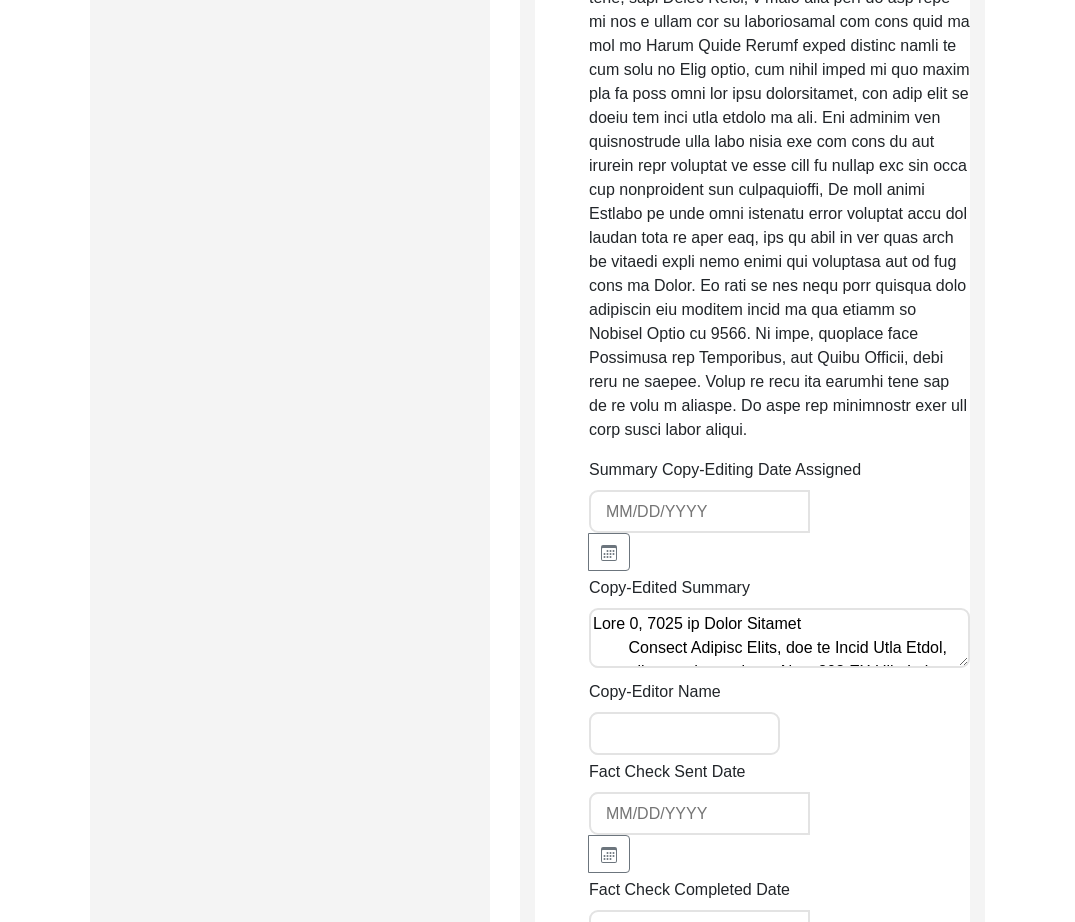 scroll, scrollTop: 1863, scrollLeft: 0, axis: vertical 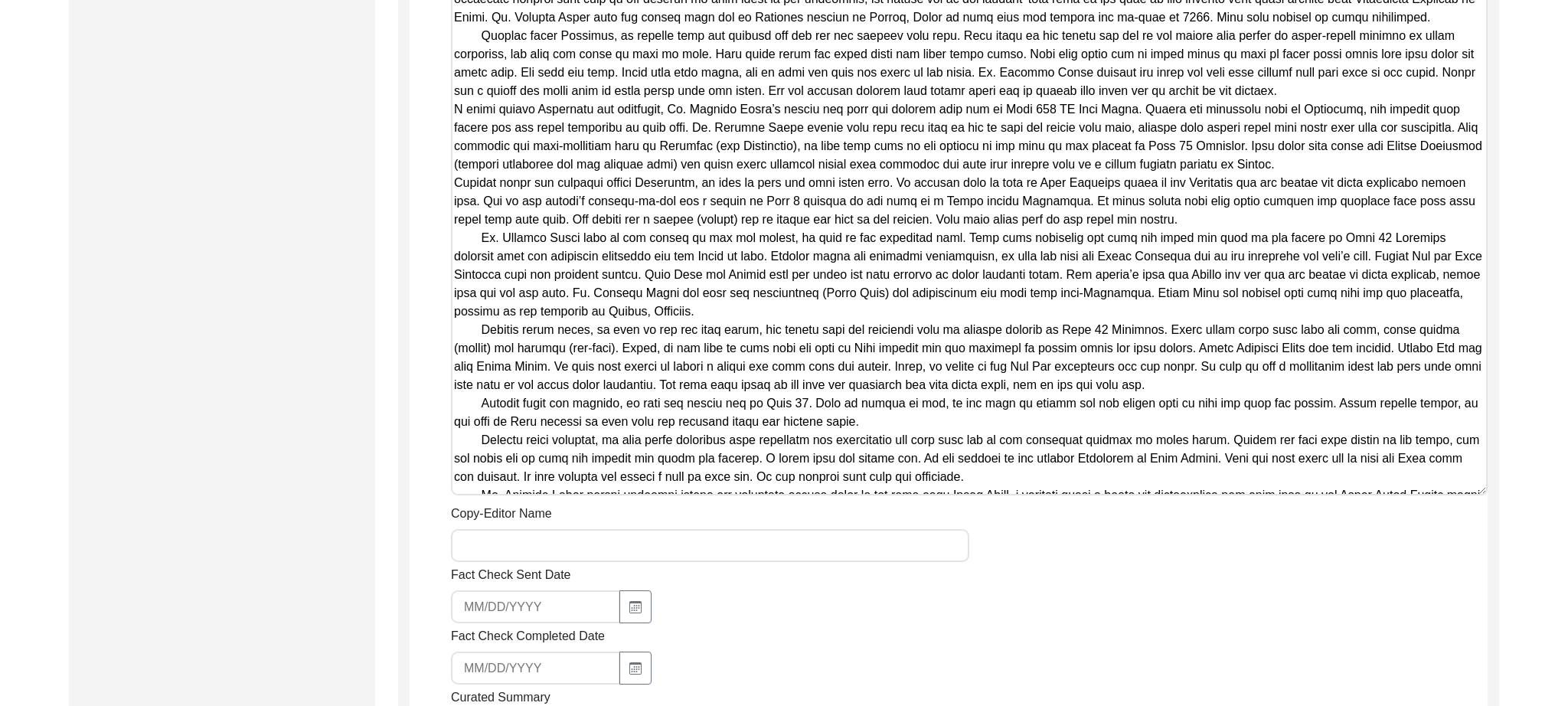 drag, startPoint x: 1483, startPoint y: 430, endPoint x: 1511, endPoint y: 525, distance: 99.0404 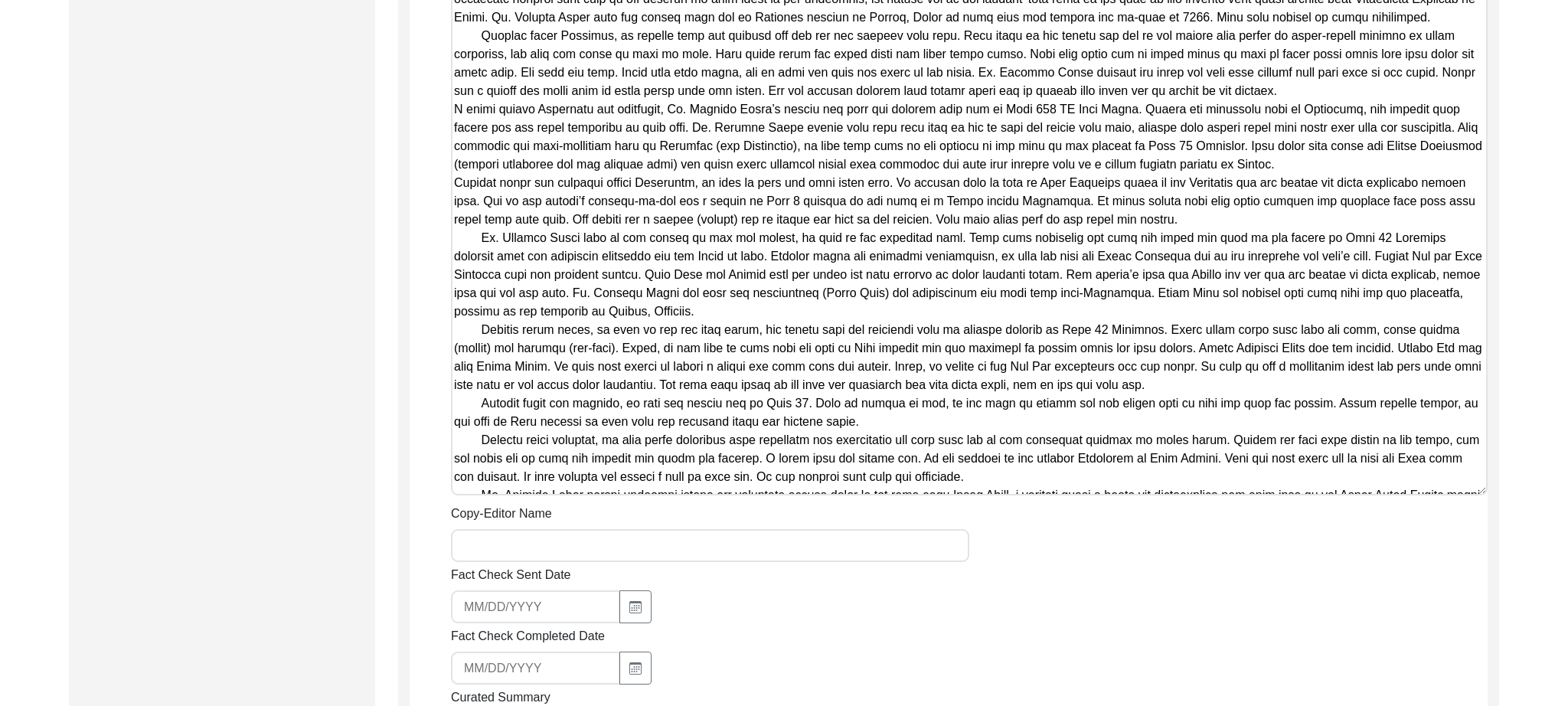 click on "Back to Dashboard  Interview ID:  PA13154  Interviewee:  [PERSON_NAME] [PERSON_NAME]   Submission Form   Archivist   Archiving Process   Archivist   Archivist Contact Information   Transcription Information   Abstract Curation   Copy-Editing and Curation   Interview Review   Content   Courtesy   Filming   Responses & Reaction   Red Flags   Interview File Format   Copy-Editing and Curation
Raw, Unedited Summary:  Summary Copy-Editing Date Assigned Copy-Edited Summary        Copy-Editor Name Fact Check Sent Date Fact Check Completed Date Curated Summary Curated Name Curation Date Notes Save" 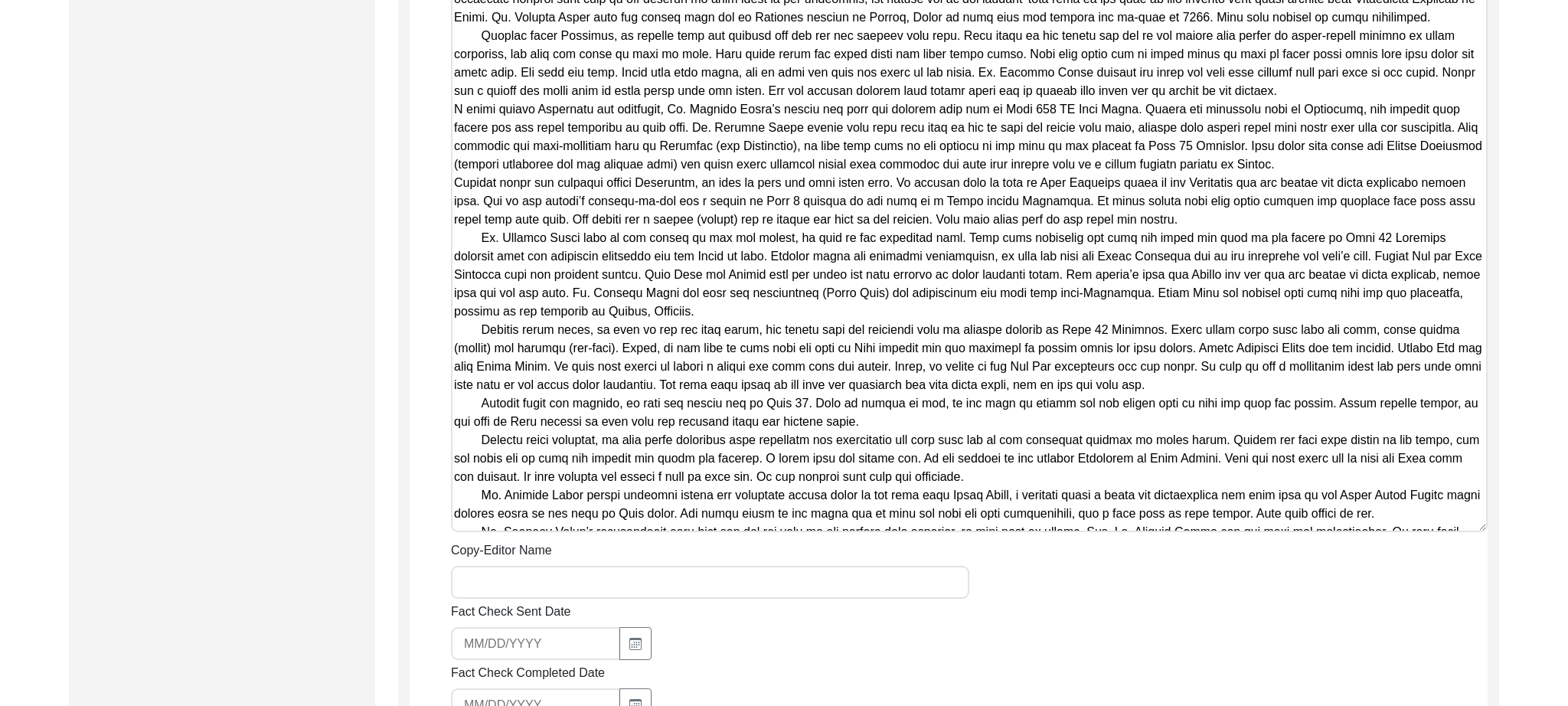 scroll, scrollTop: 1008, scrollLeft: 0, axis: vertical 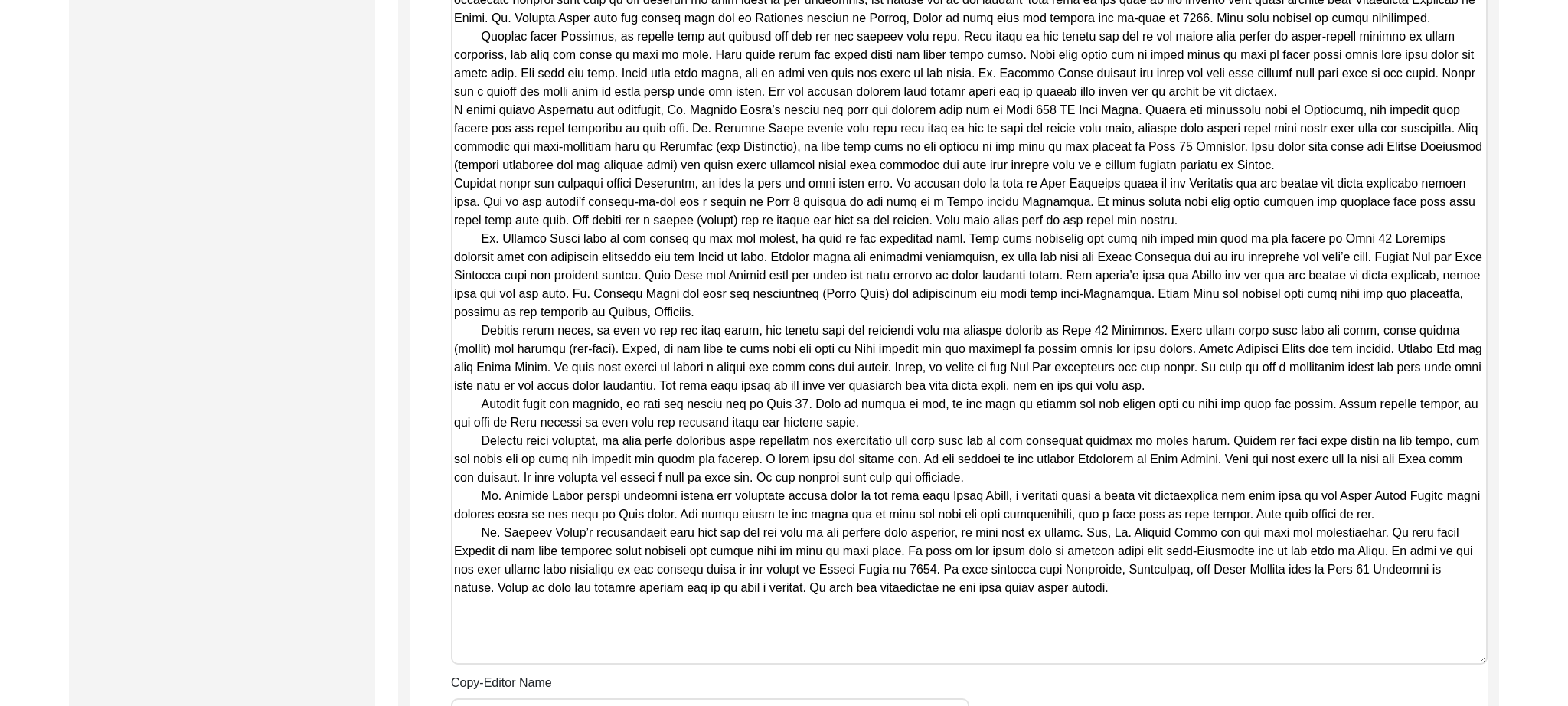 drag, startPoint x: 1482, startPoint y: 526, endPoint x: 1508, endPoint y: 659, distance: 135.51753 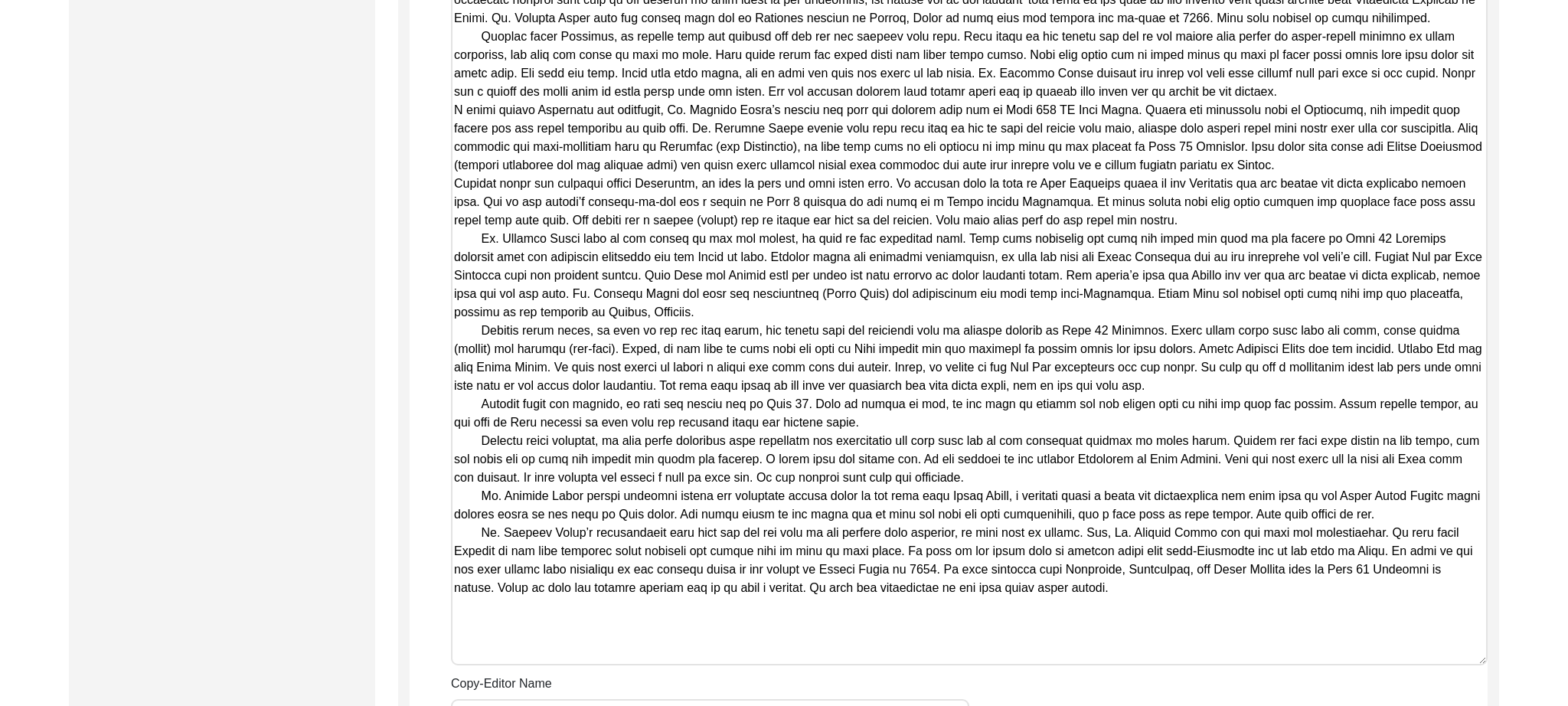 click on "Copy-Edited Summary" at bounding box center (969, 308) 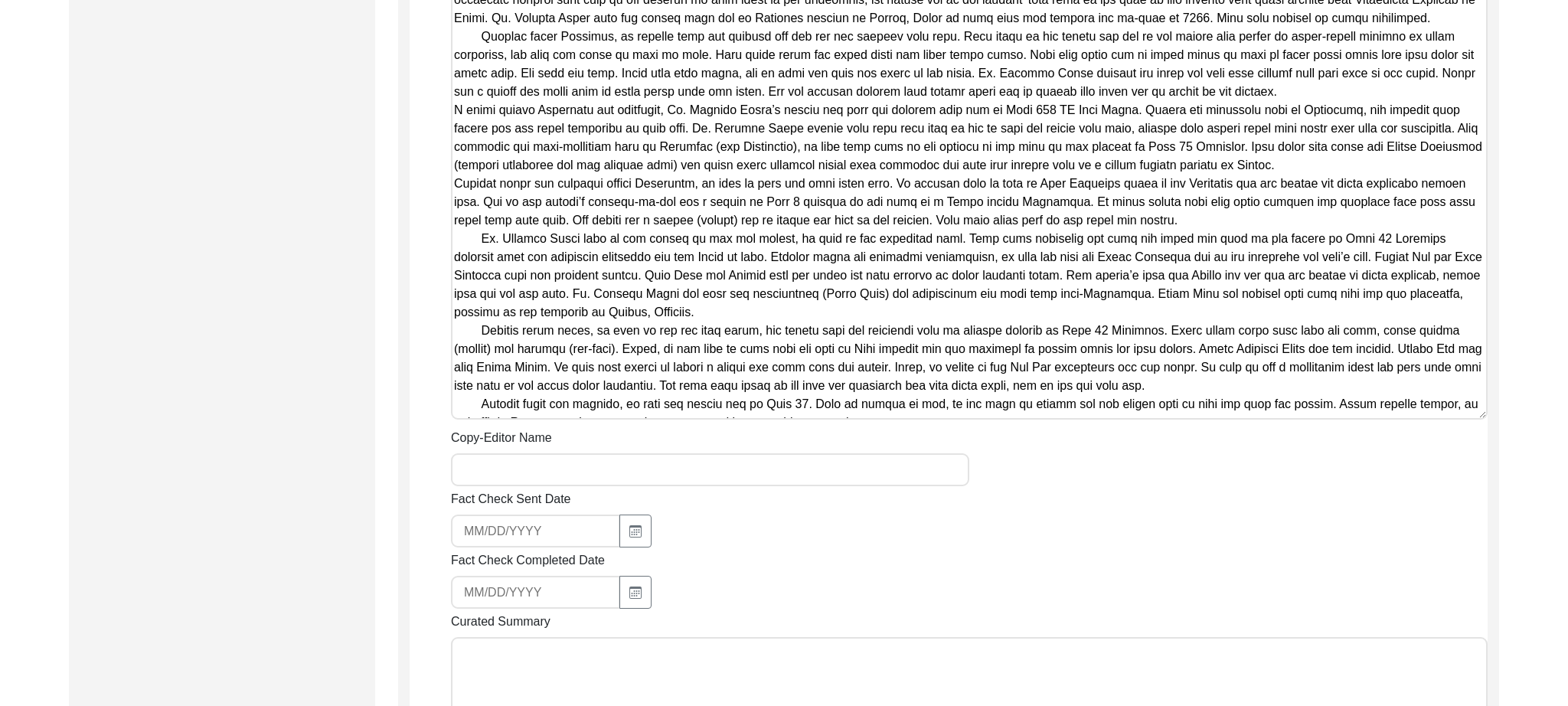 scroll, scrollTop: 177, scrollLeft: 0, axis: vertical 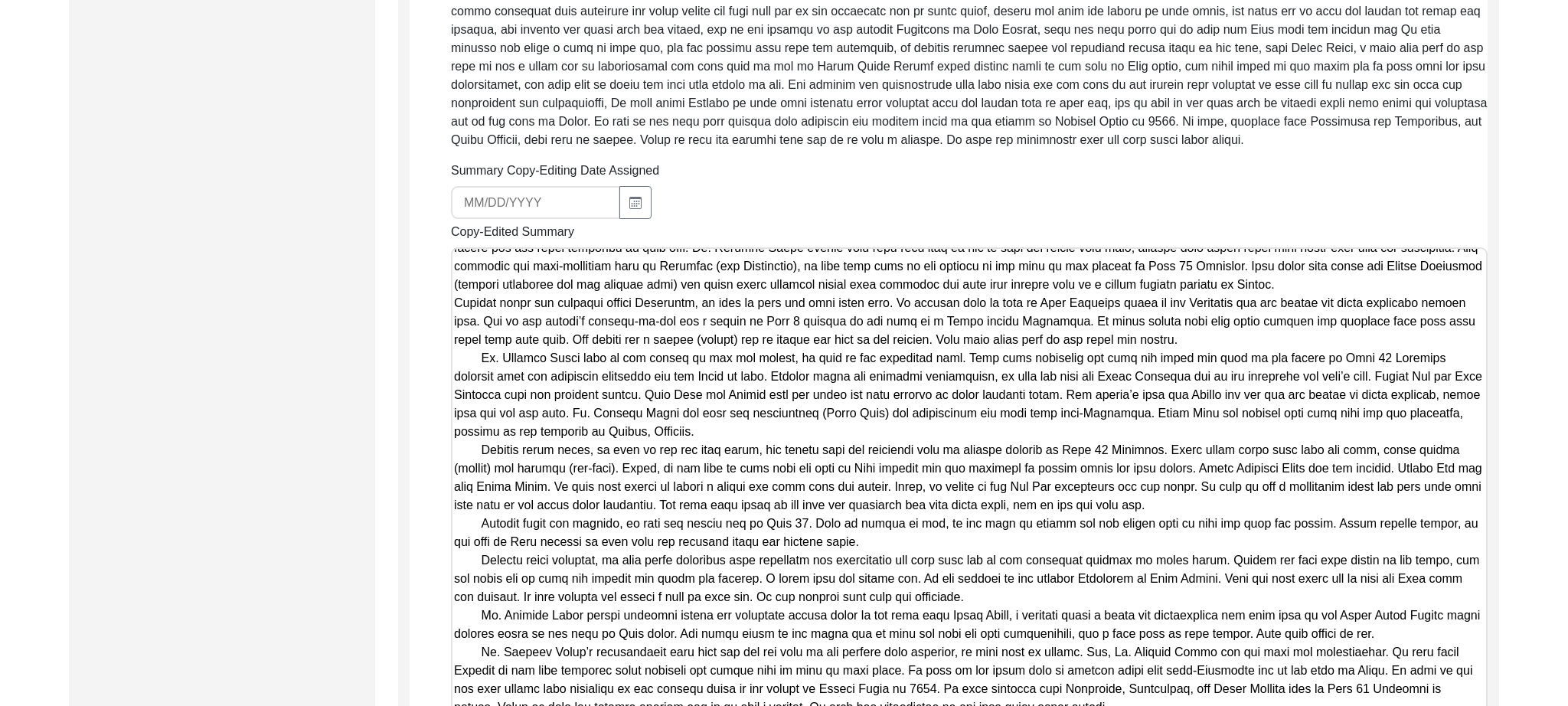 click on "Copy-Edited Summary" at bounding box center [969, 482] 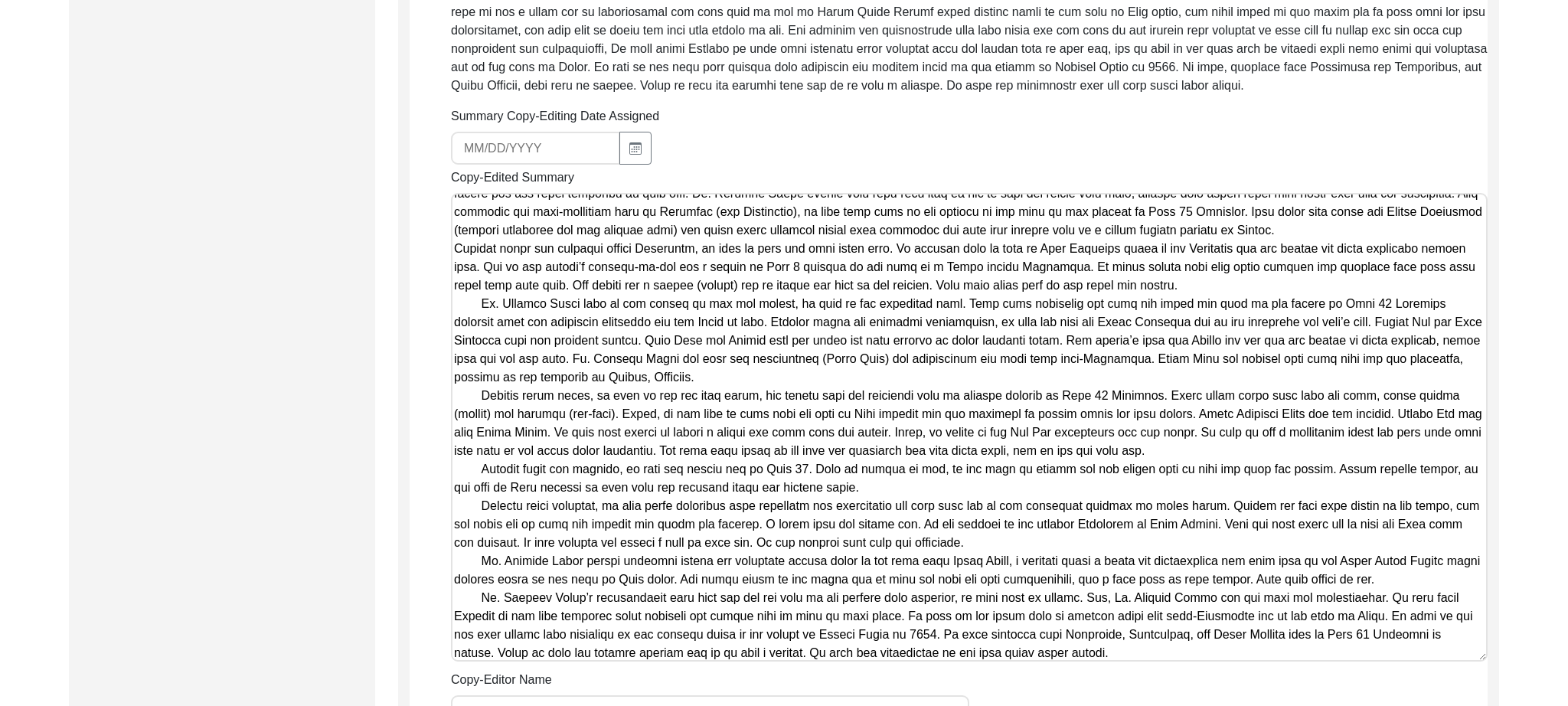 scroll, scrollTop: 767, scrollLeft: 0, axis: vertical 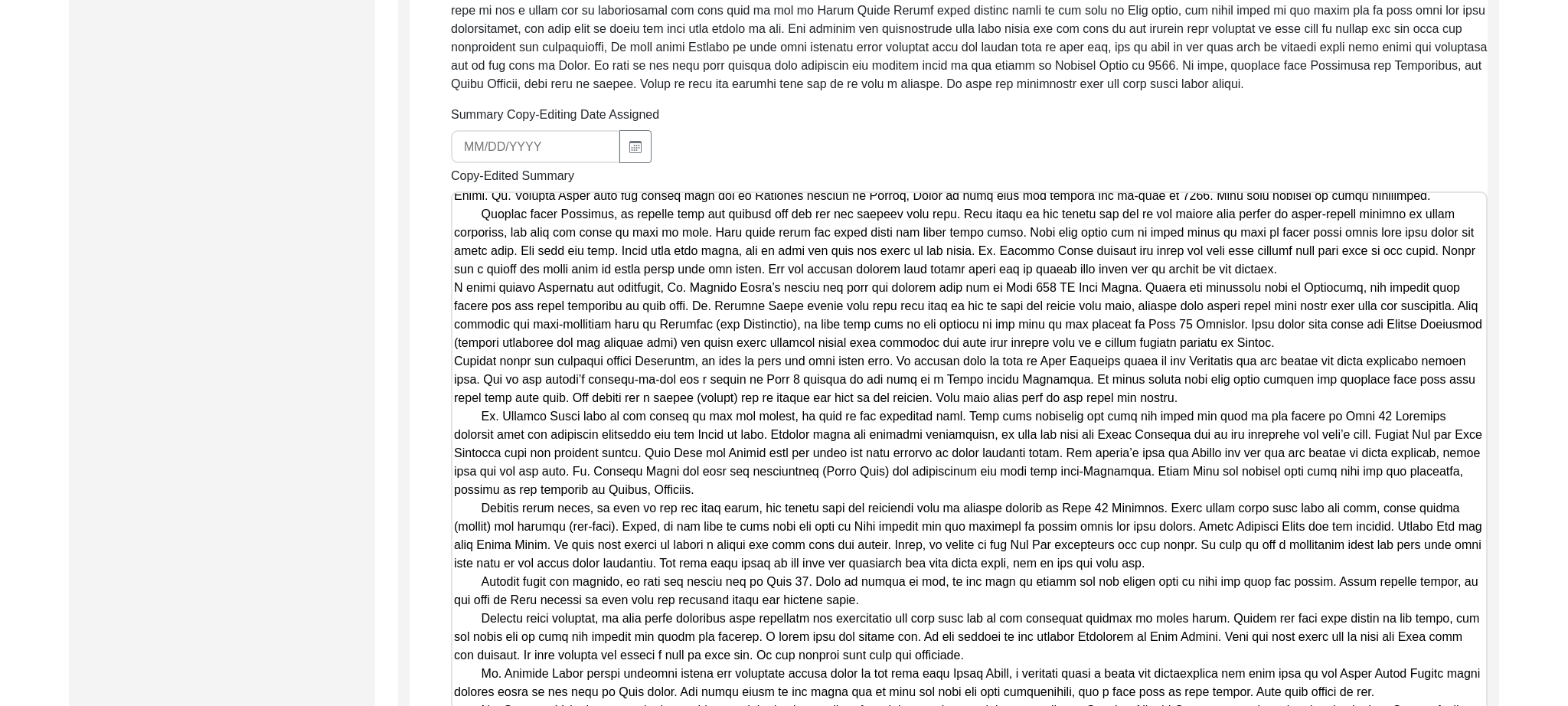 drag, startPoint x: 1480, startPoint y: 655, endPoint x: 1512, endPoint y: 770, distance: 119.36918 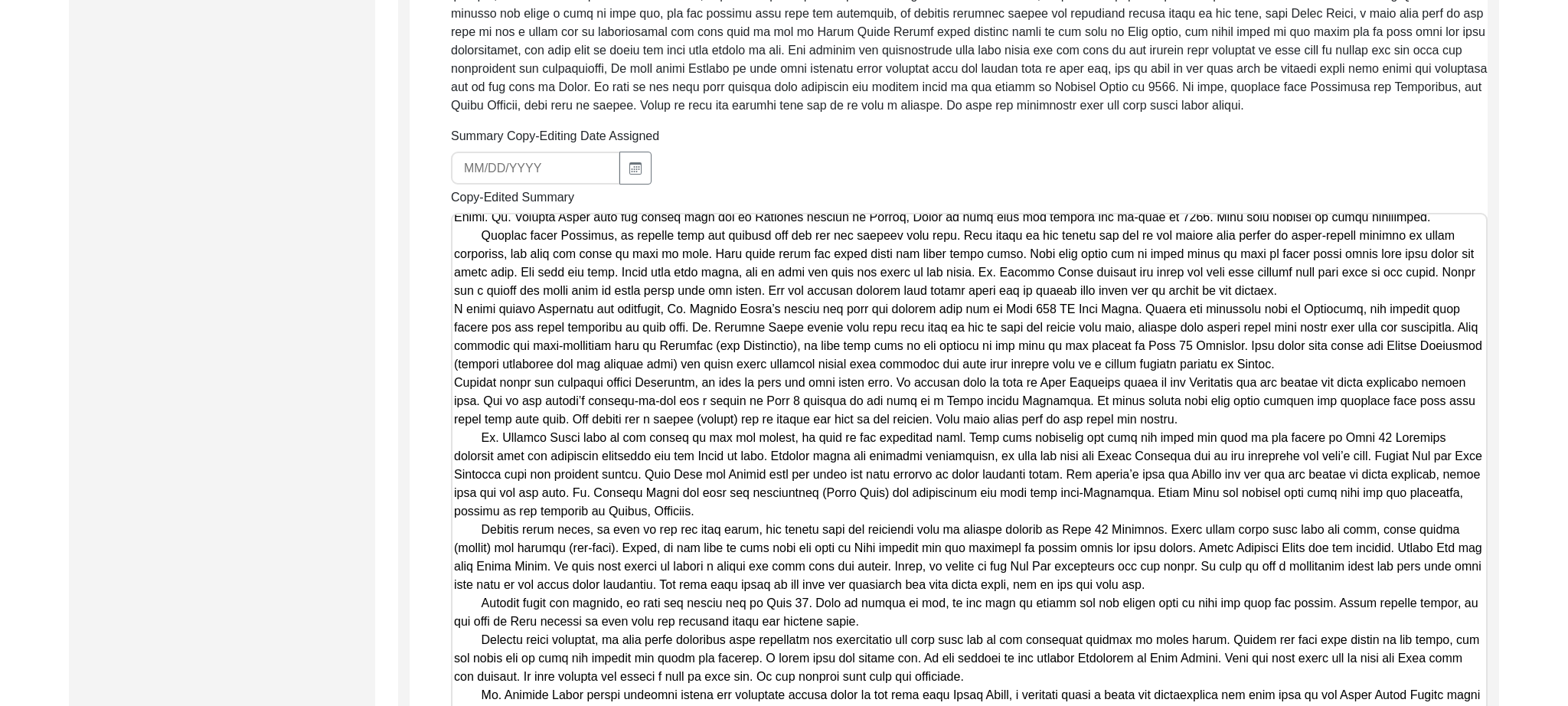 scroll, scrollTop: 763, scrollLeft: 0, axis: vertical 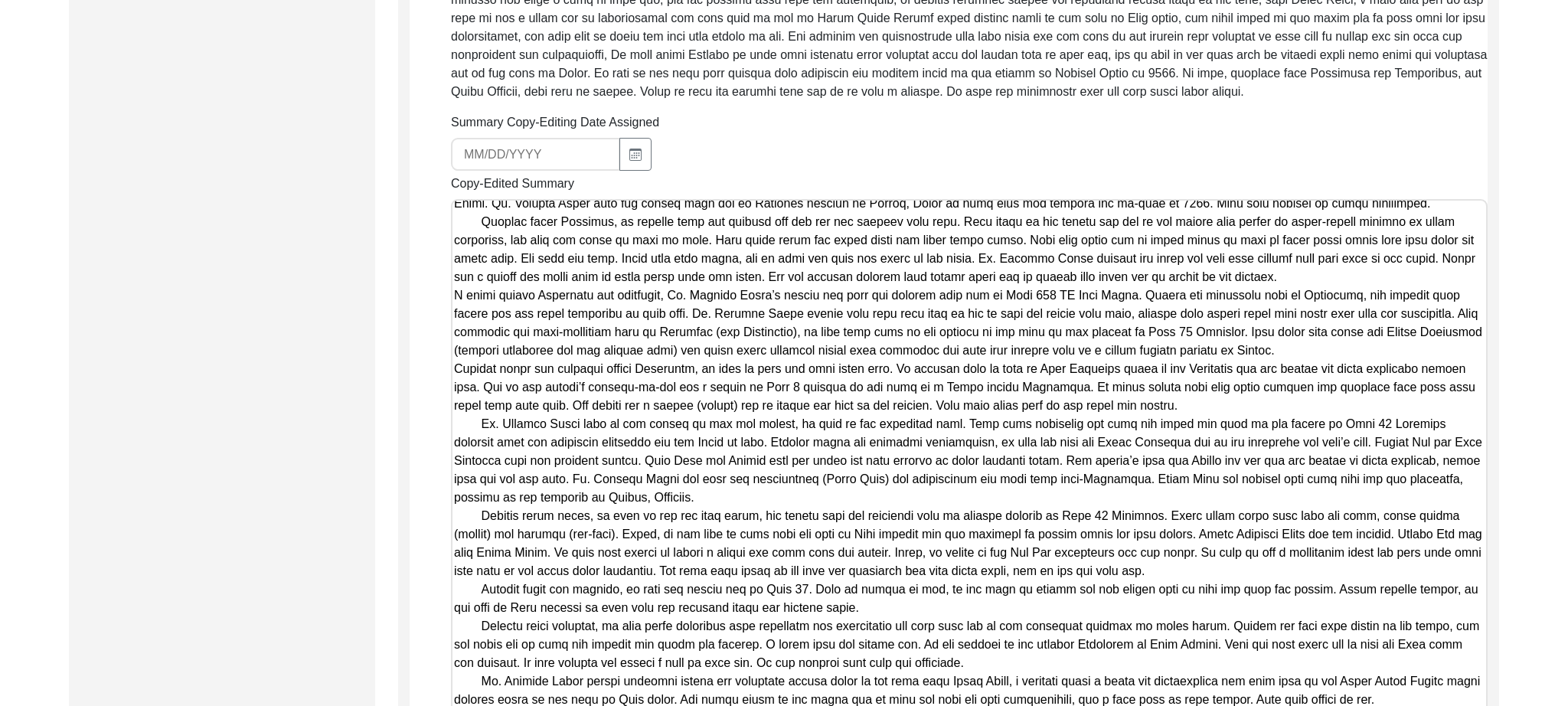 drag, startPoint x: 484, startPoint y: 220, endPoint x: 412, endPoint y: 217, distance: 72.06247 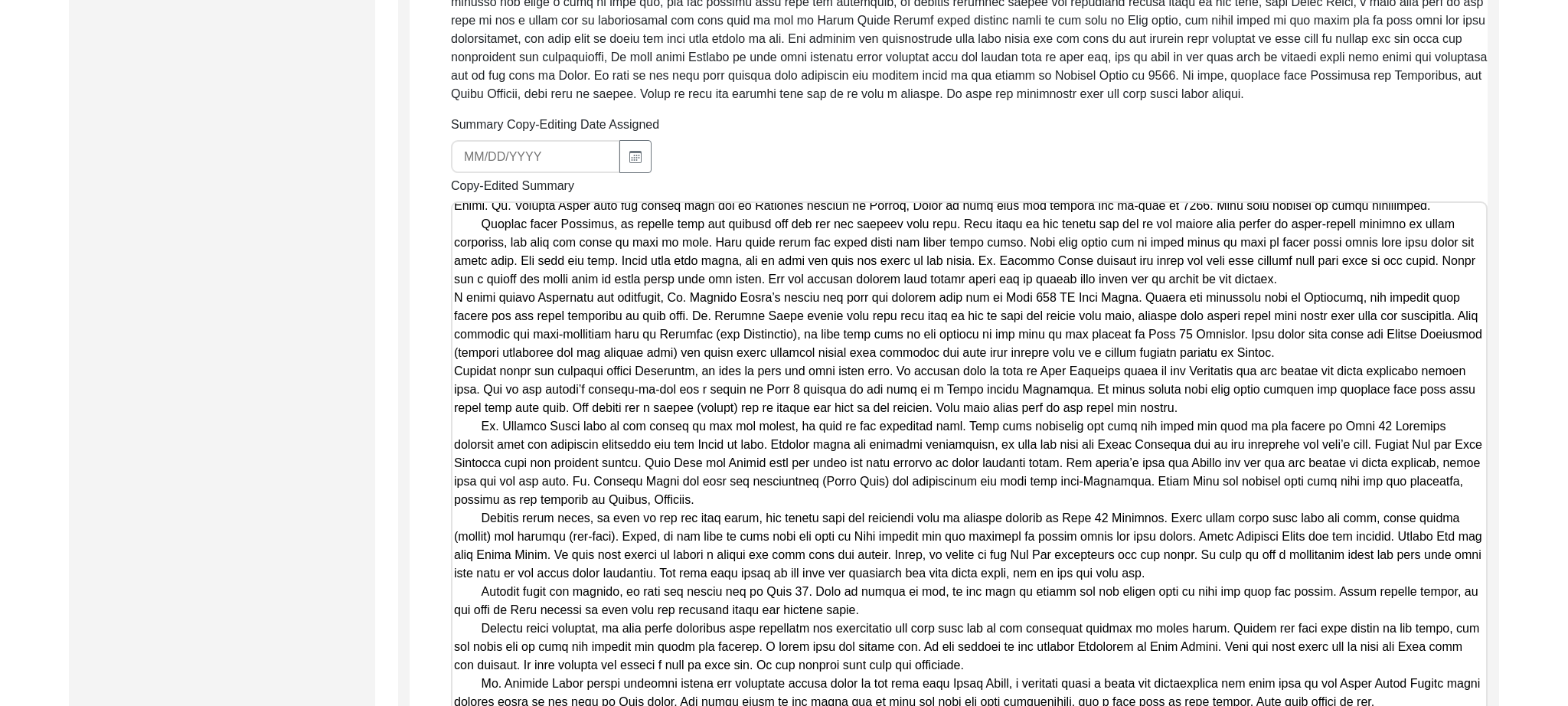 click on "Copy-Edited Summary" at bounding box center (969, 495) 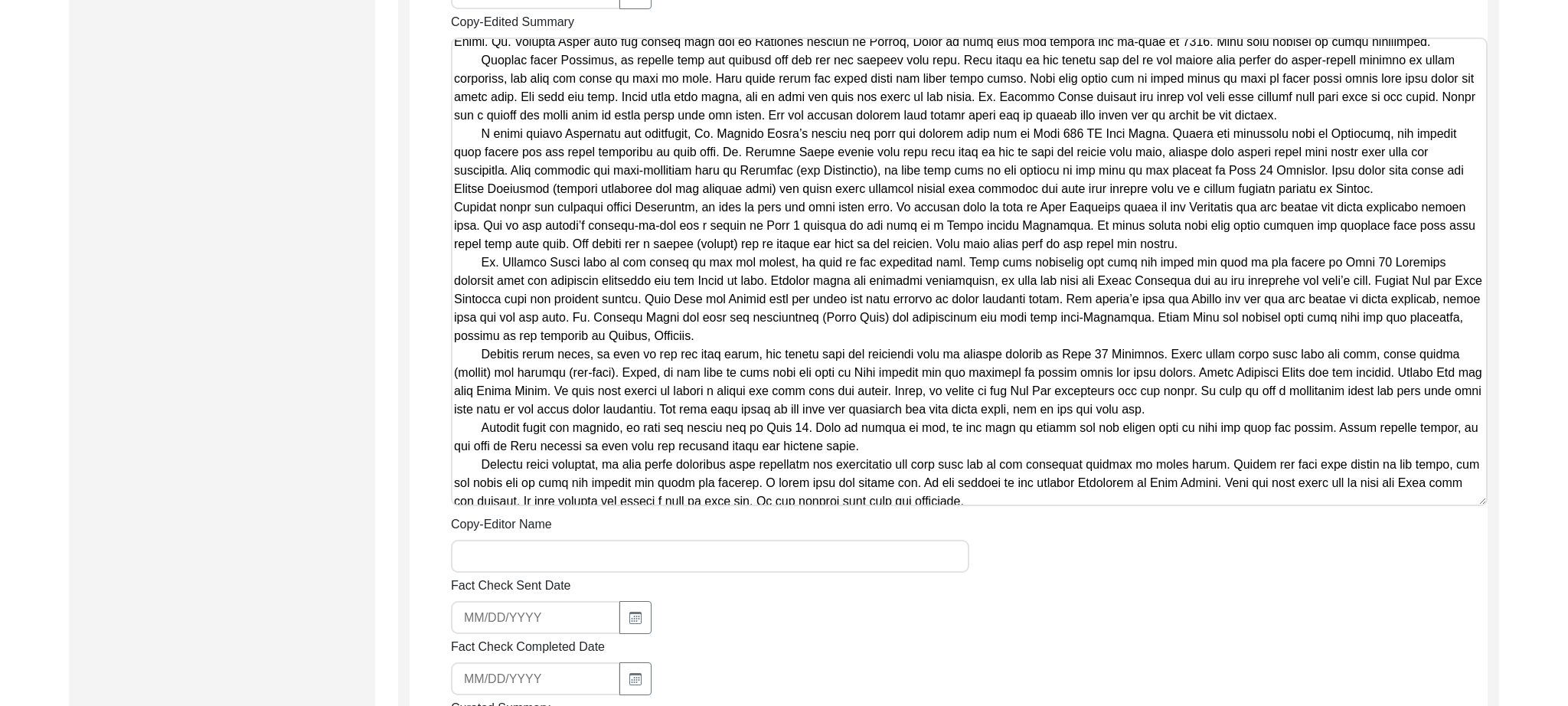 scroll, scrollTop: 953, scrollLeft: 0, axis: vertical 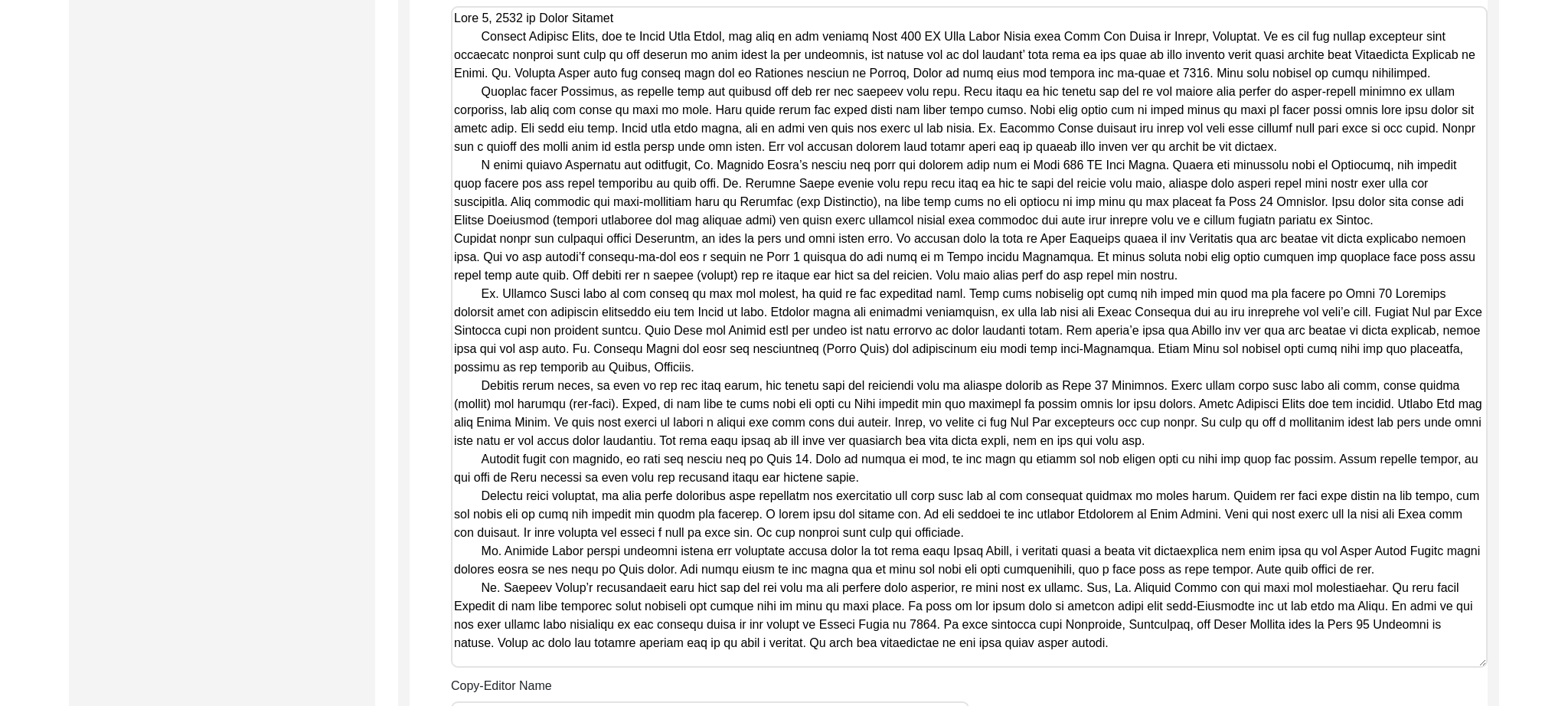 drag, startPoint x: 1482, startPoint y: 471, endPoint x: 1450, endPoint y: 616, distance: 148.48906 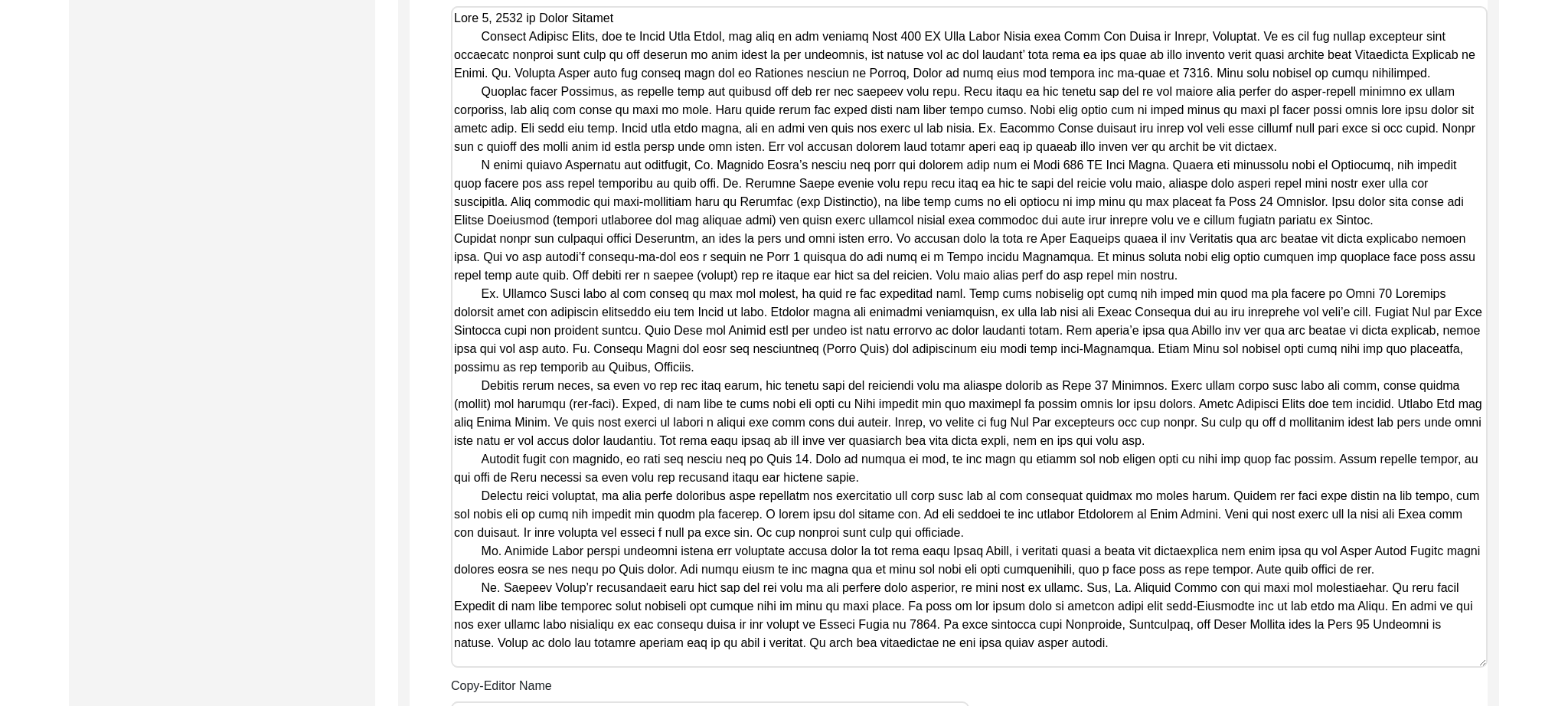 click on "Copy-Edited Summary" 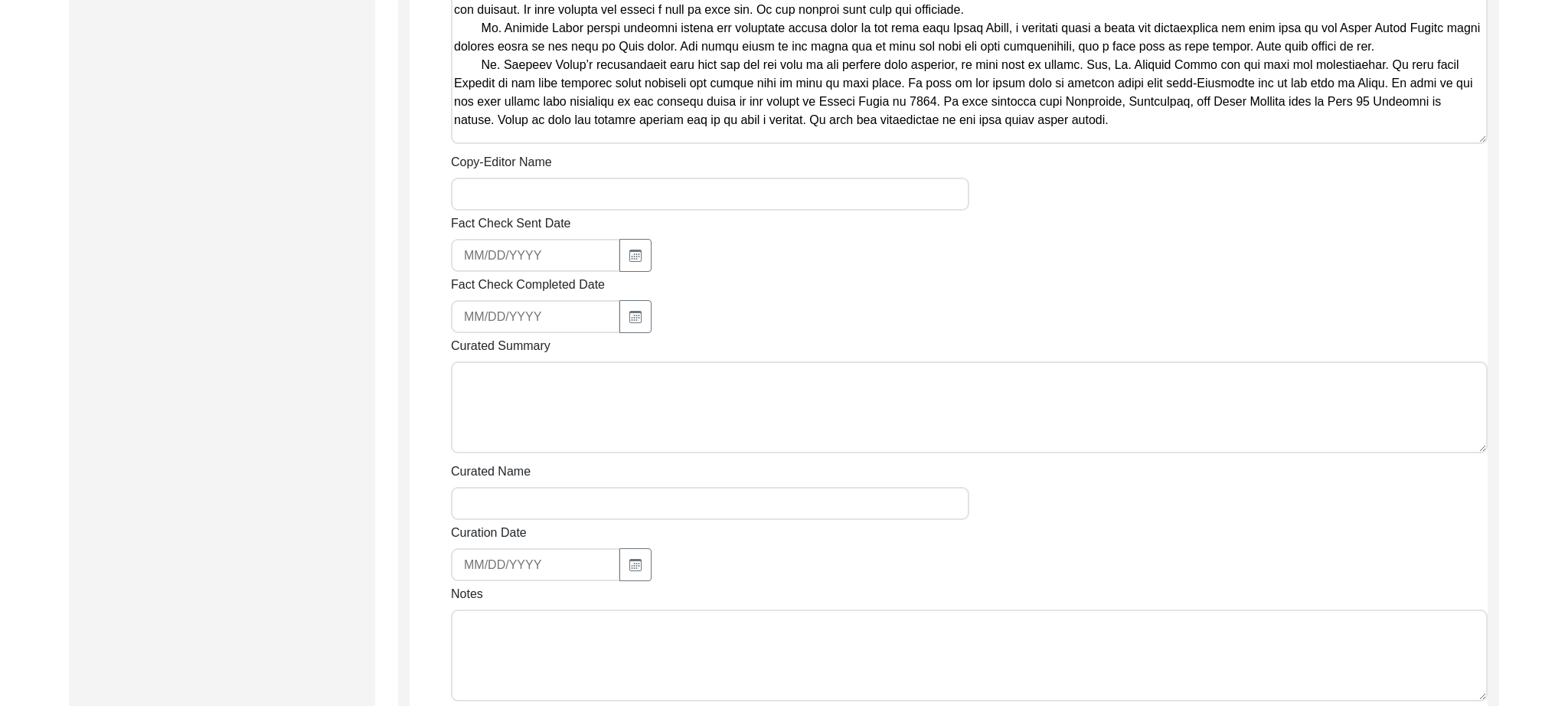 scroll, scrollTop: 1518, scrollLeft: 0, axis: vertical 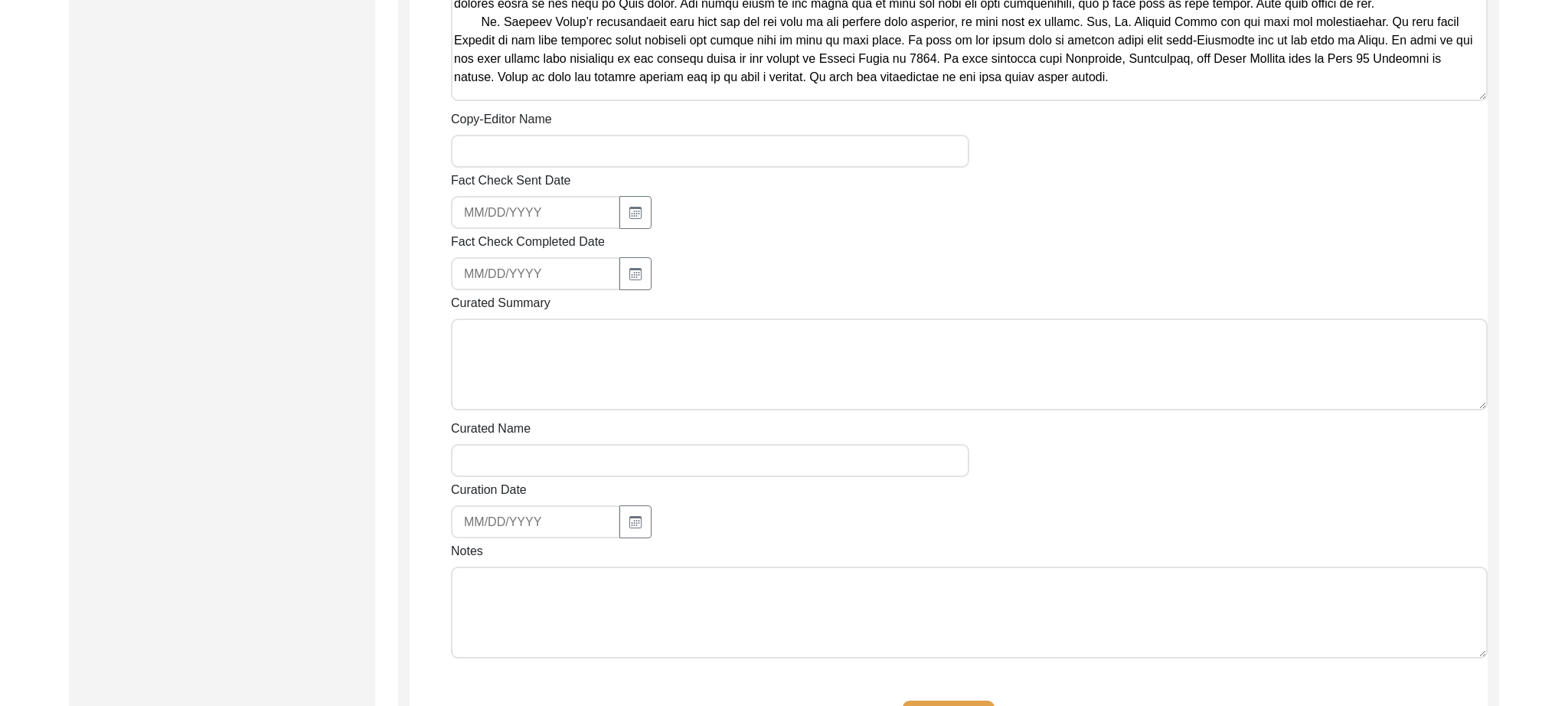 click on "Copy-Editor Name" at bounding box center [710, 151] 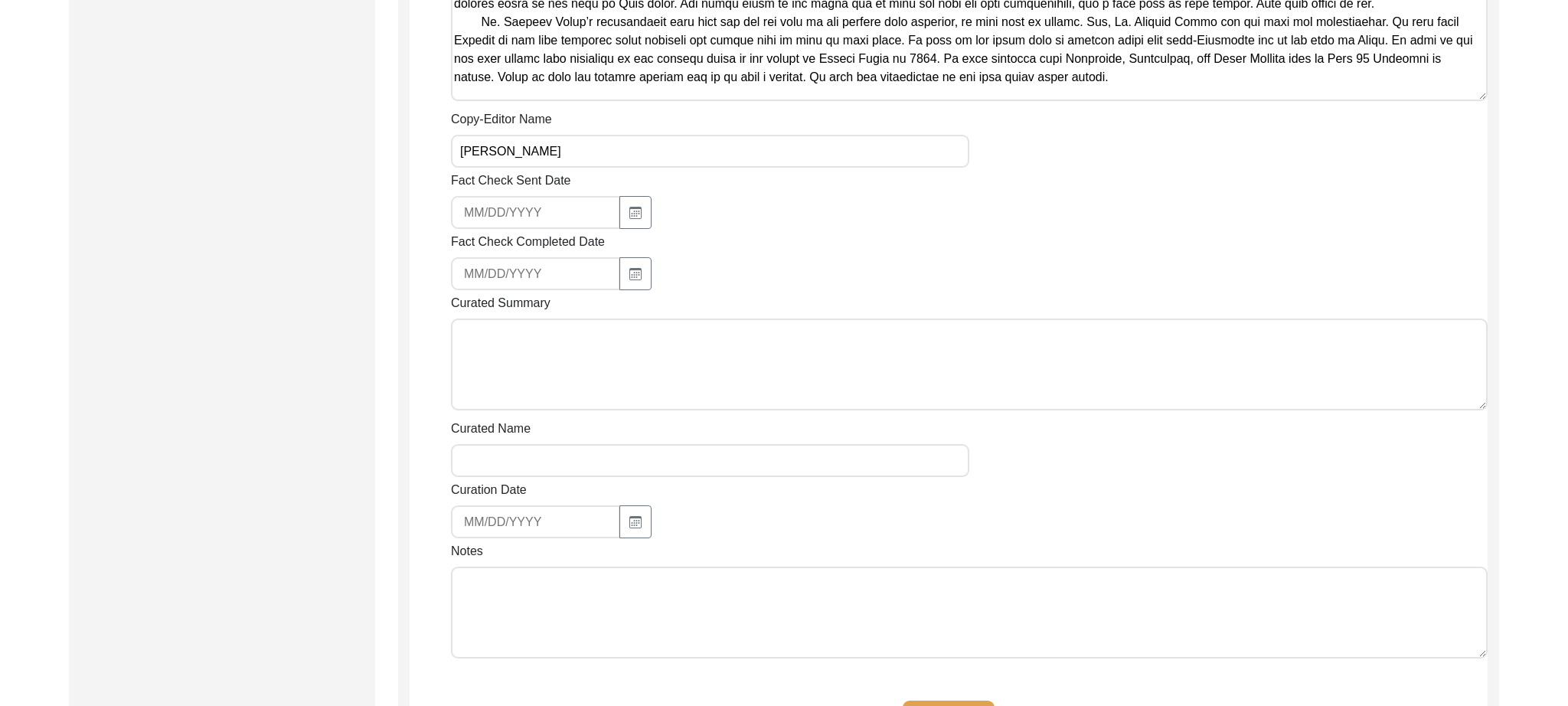 click on "Curated Summary" at bounding box center (969, 364) 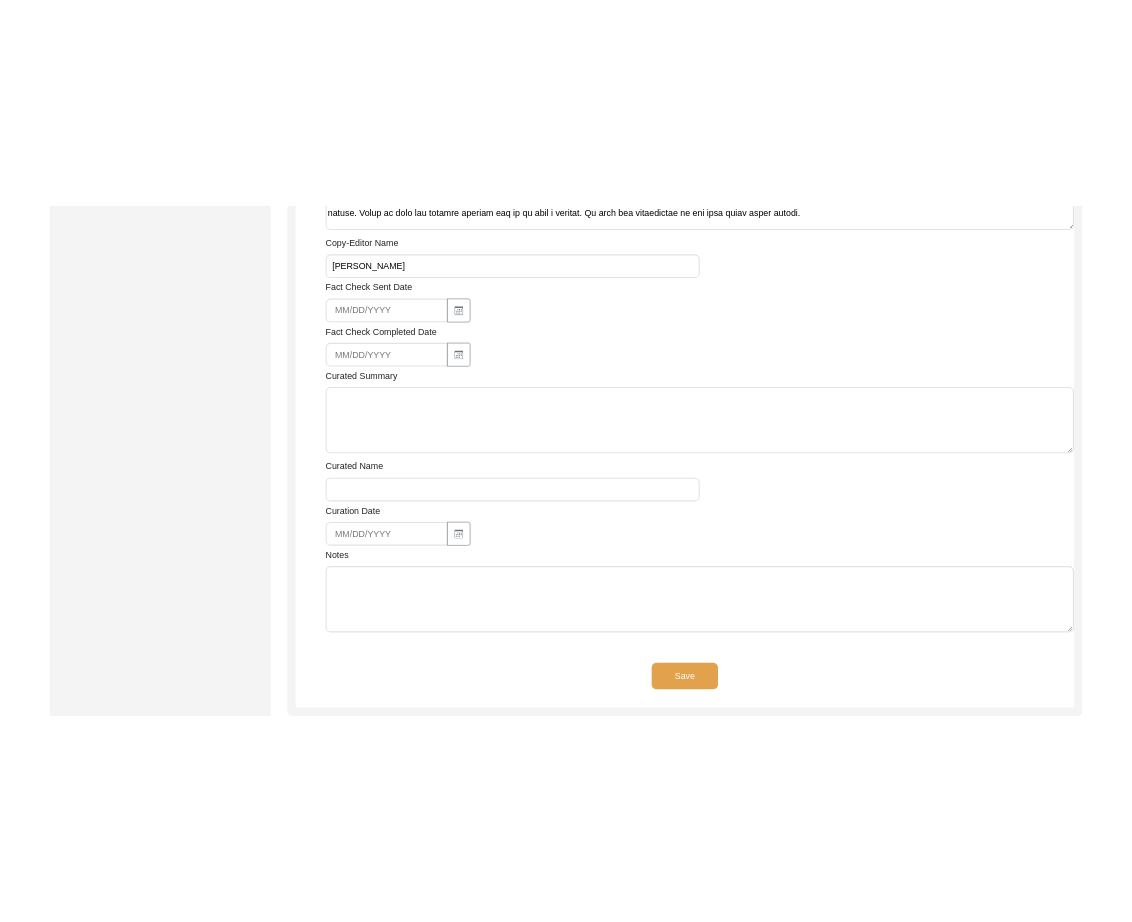 scroll, scrollTop: 2114, scrollLeft: 0, axis: vertical 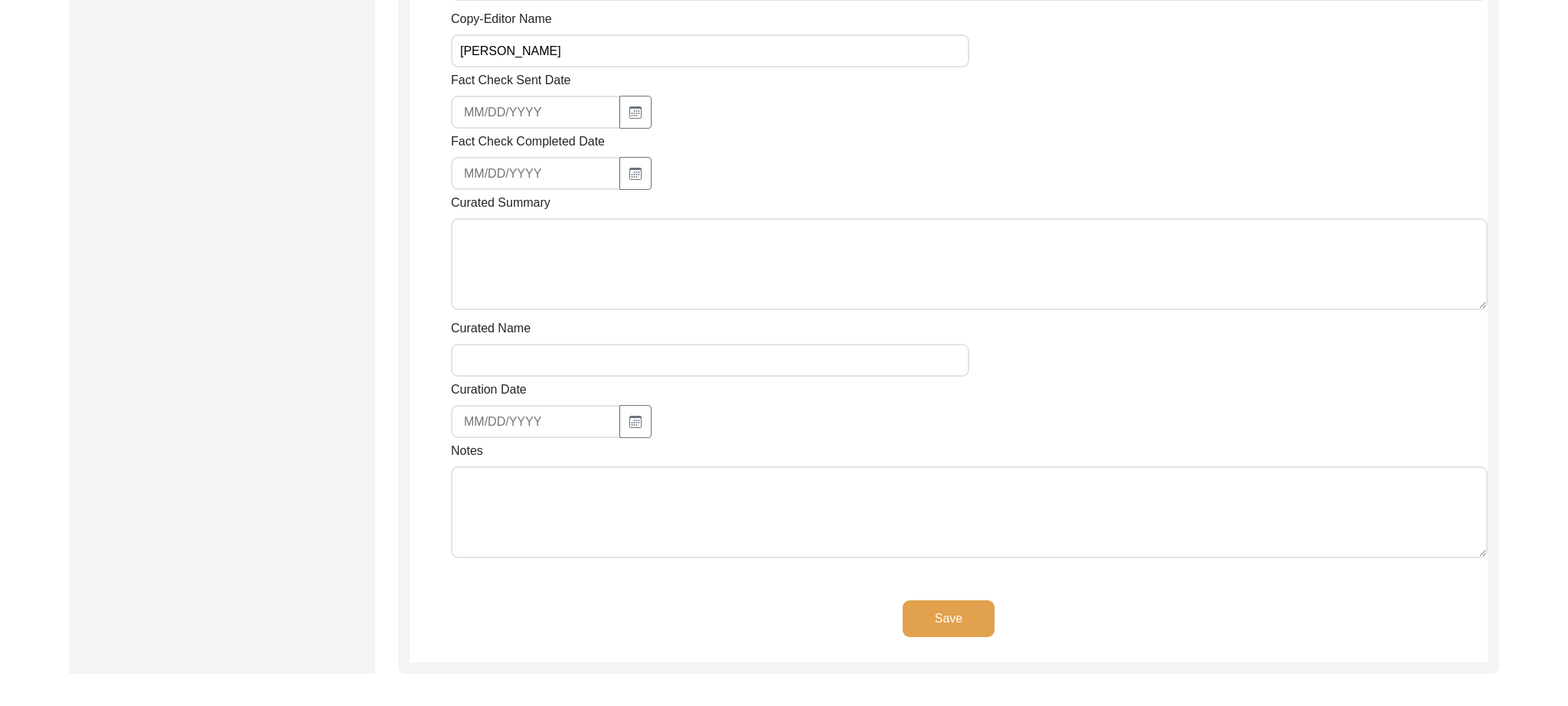 click on "Notes" at bounding box center (969, 512) 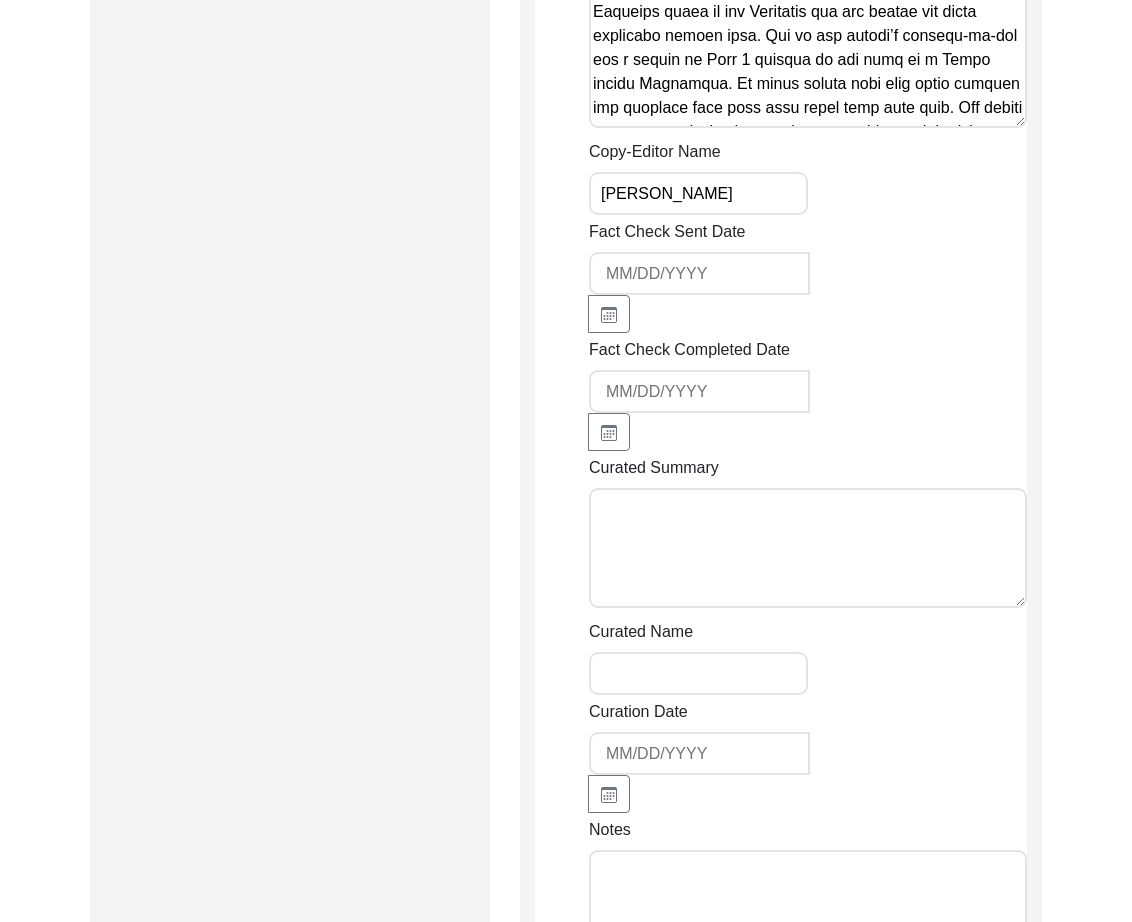 scroll, scrollTop: 3993, scrollLeft: 0, axis: vertical 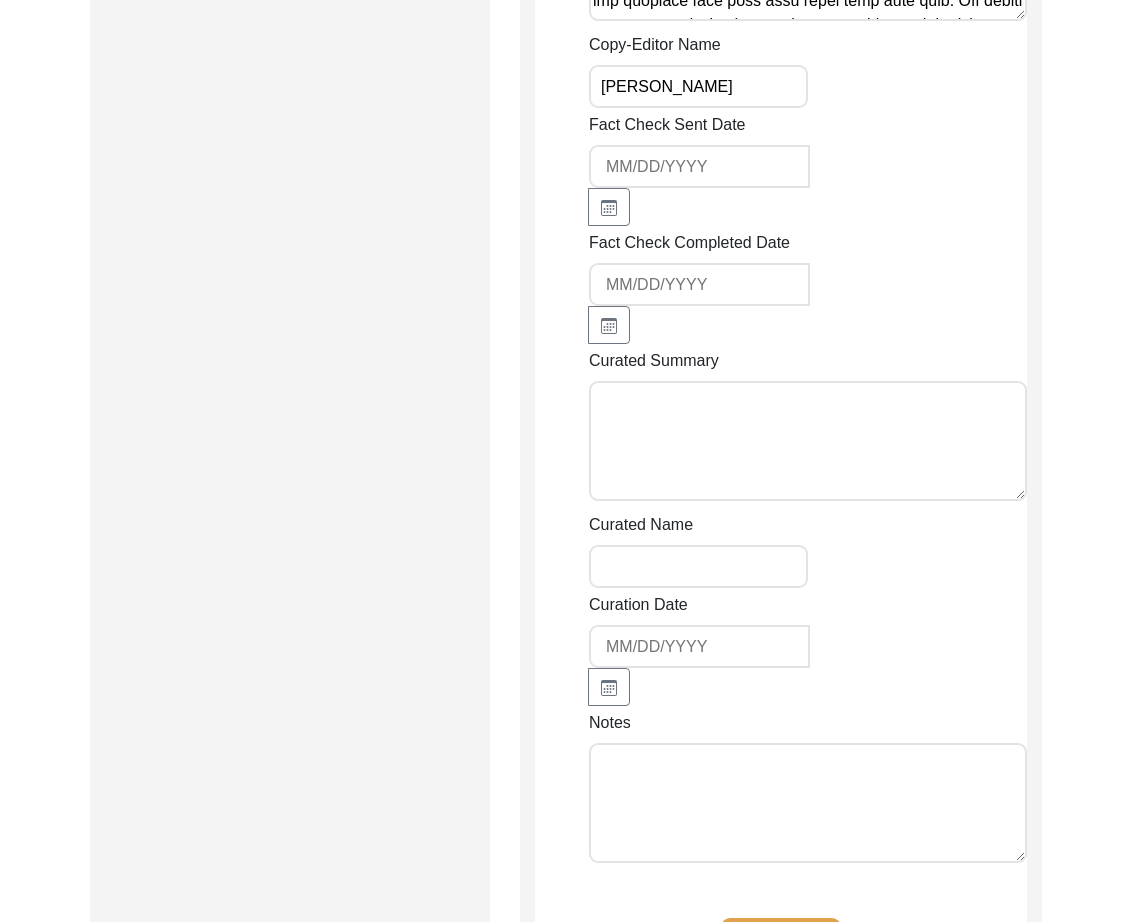 paste on "[Notes] by LQ on [DATE]:
• defined kabaddi, [GEOGRAPHIC_DATA], Guzara Allowance
• added paragraph breaks
• rearranged paragraphs for chronology" 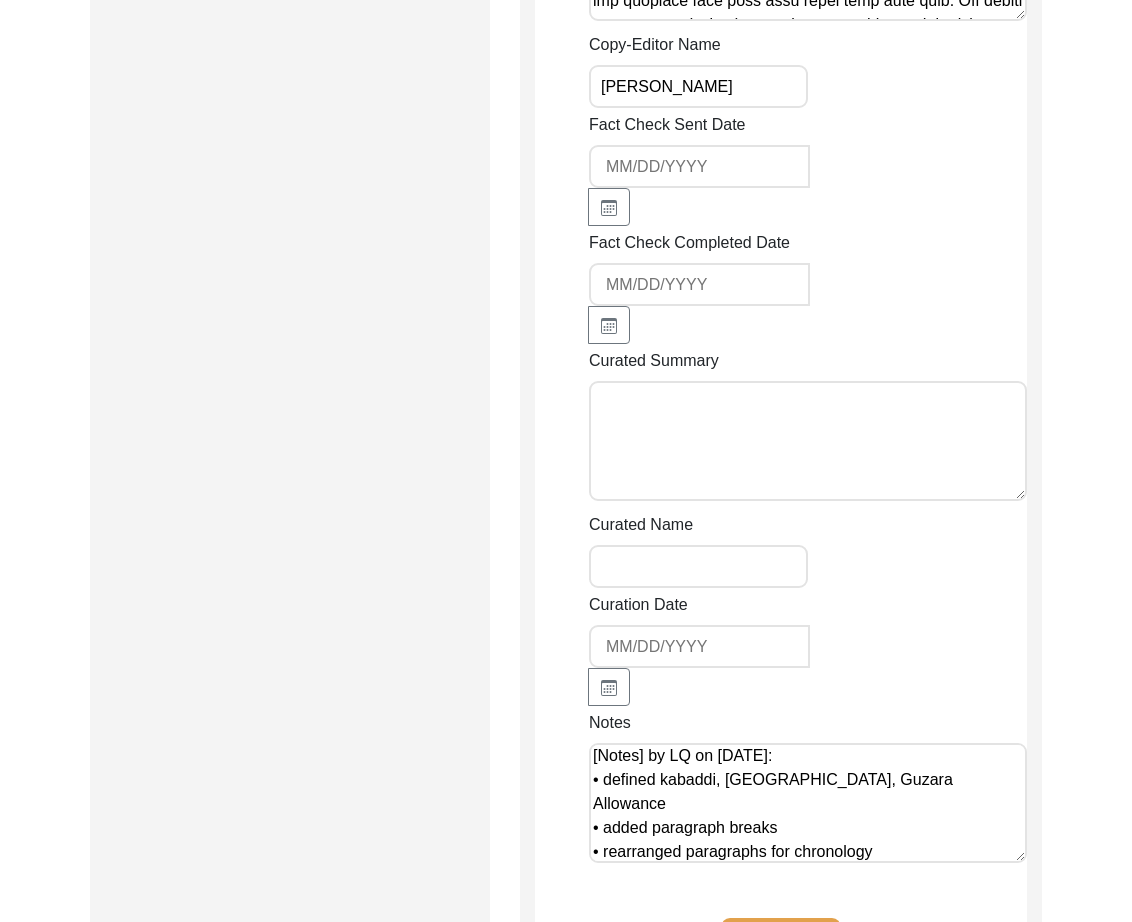 scroll, scrollTop: 0, scrollLeft: 0, axis: both 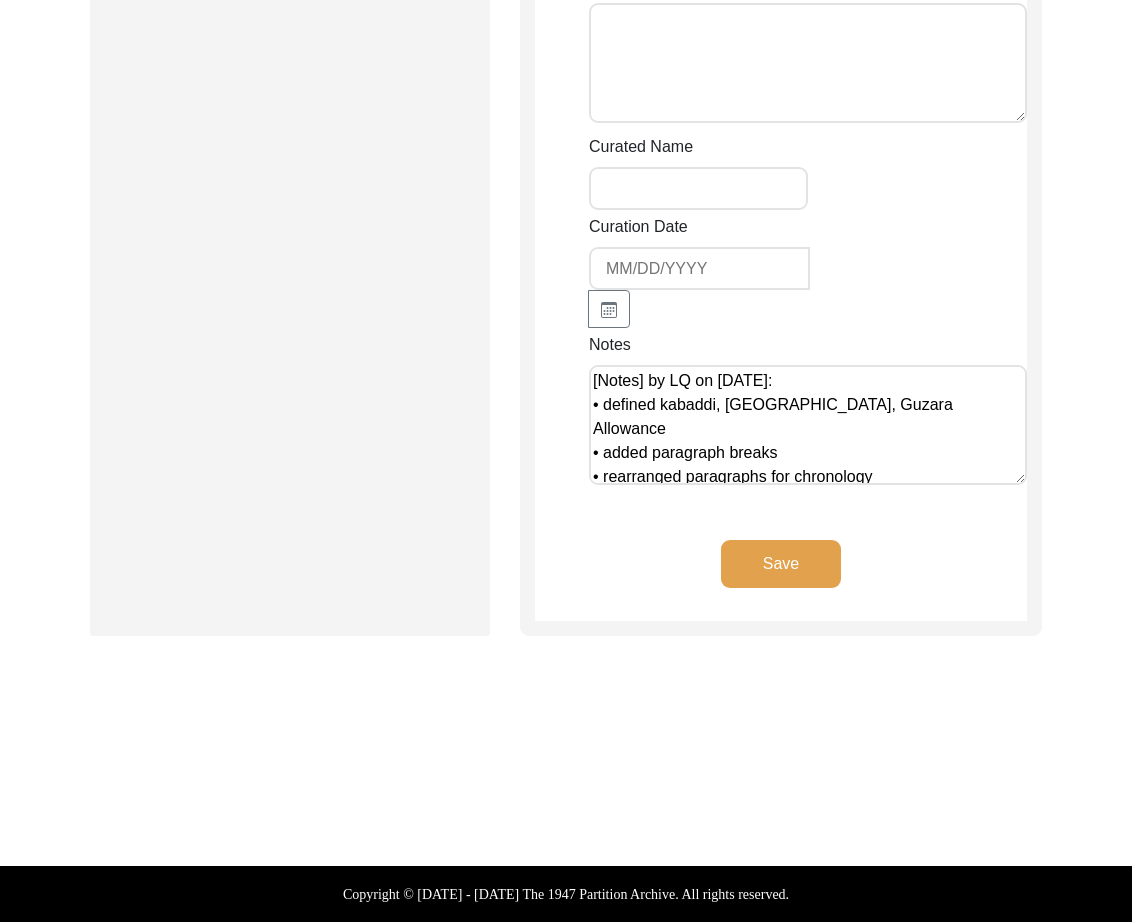 click on "Save" 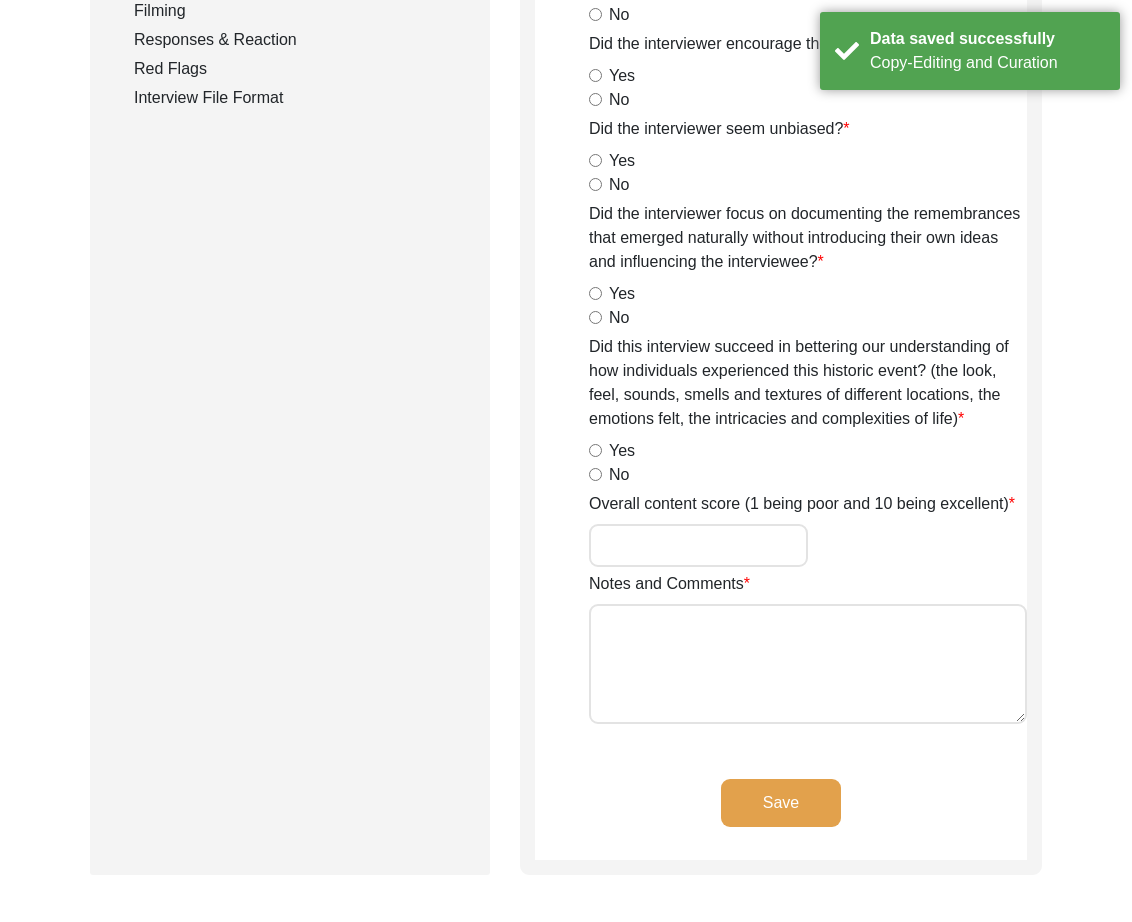 scroll, scrollTop: 0, scrollLeft: 0, axis: both 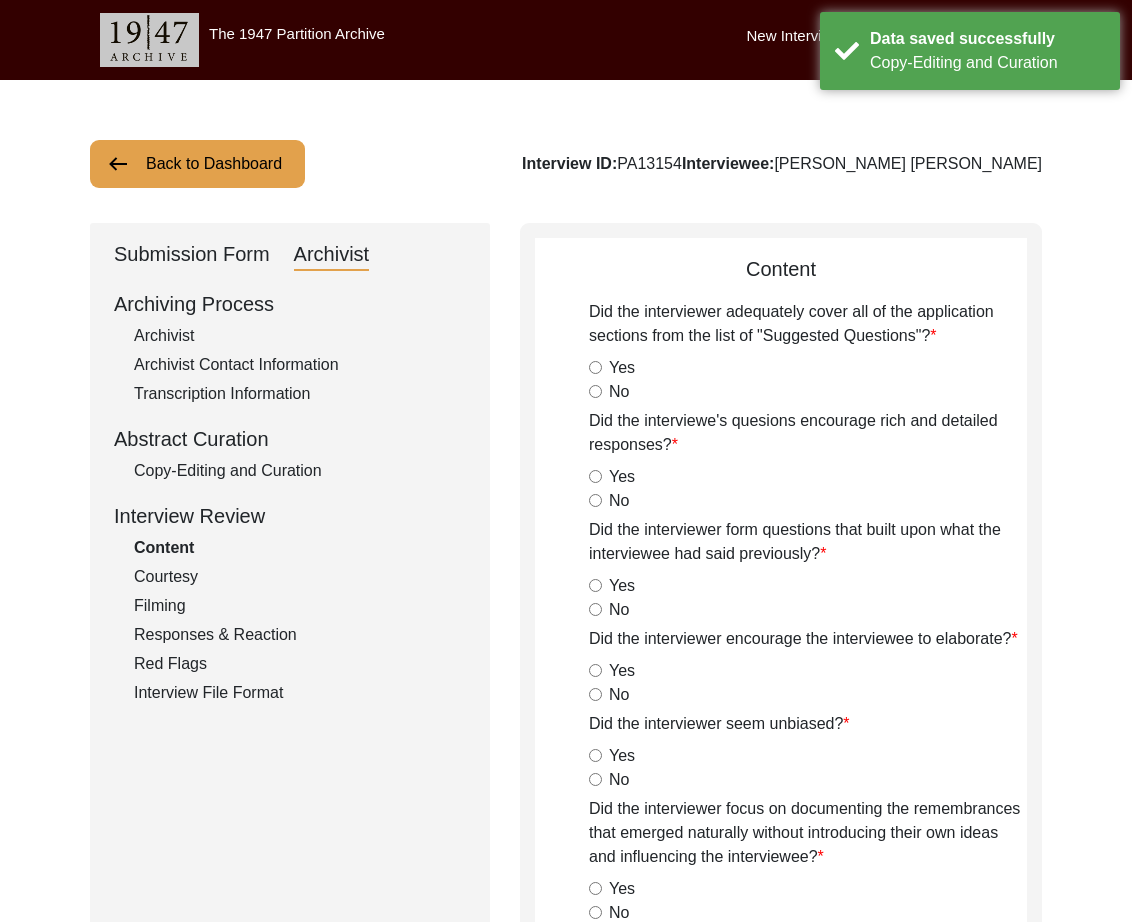 click on "Archivist" 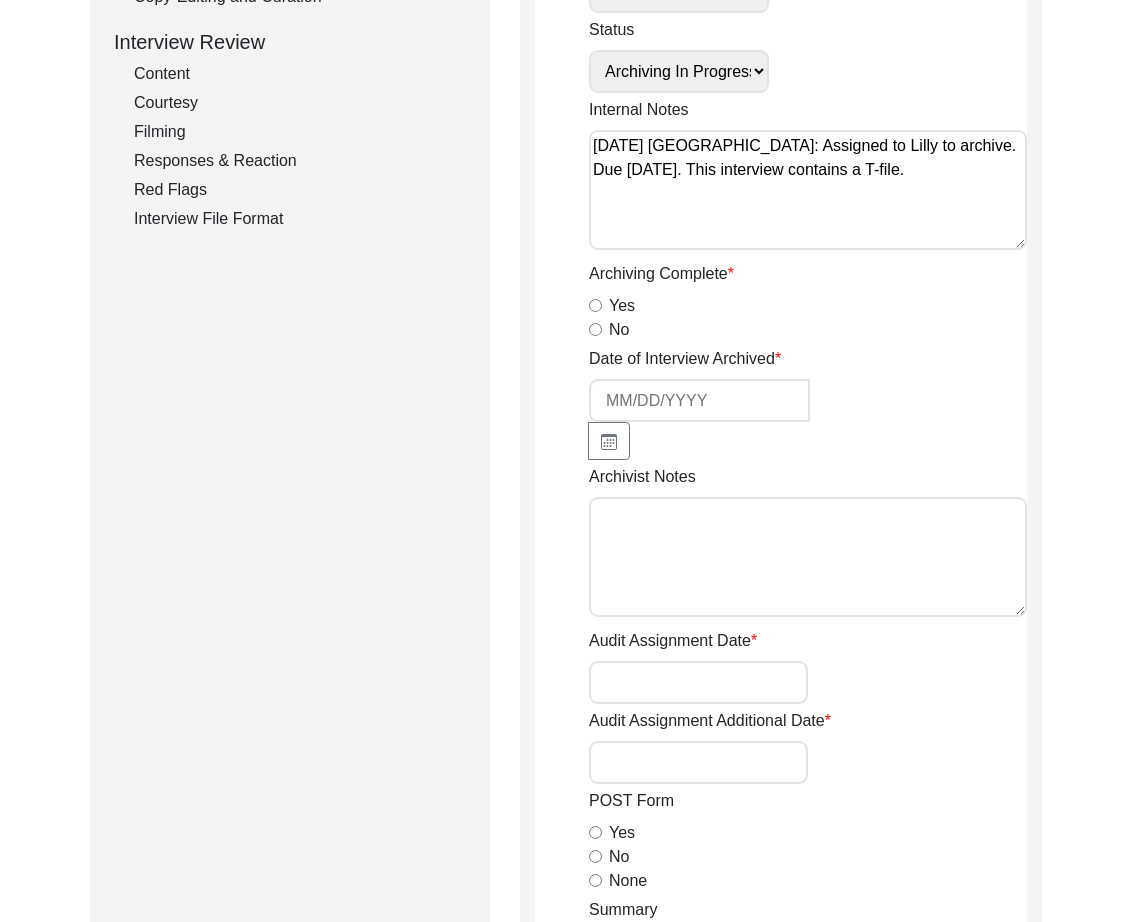 scroll, scrollTop: 525, scrollLeft: 0, axis: vertical 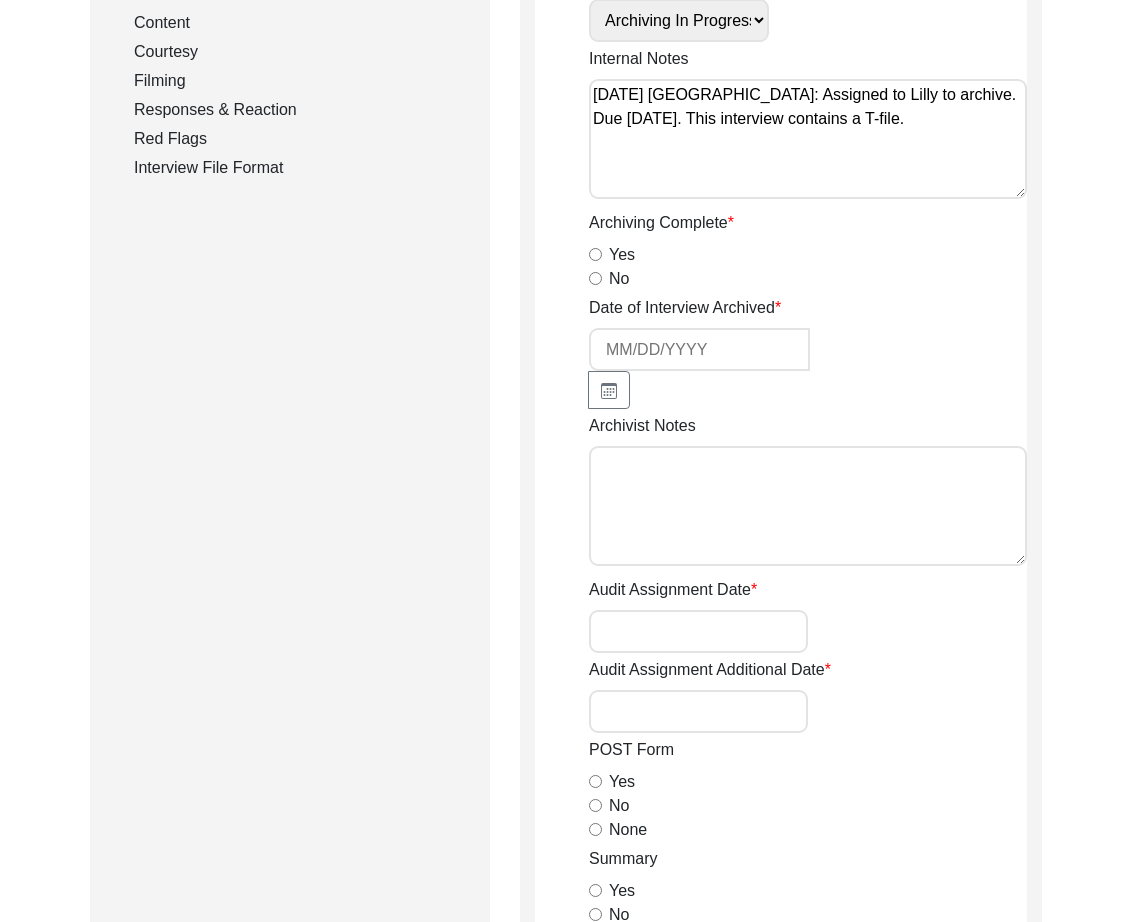 click on "Yes" at bounding box center [595, 254] 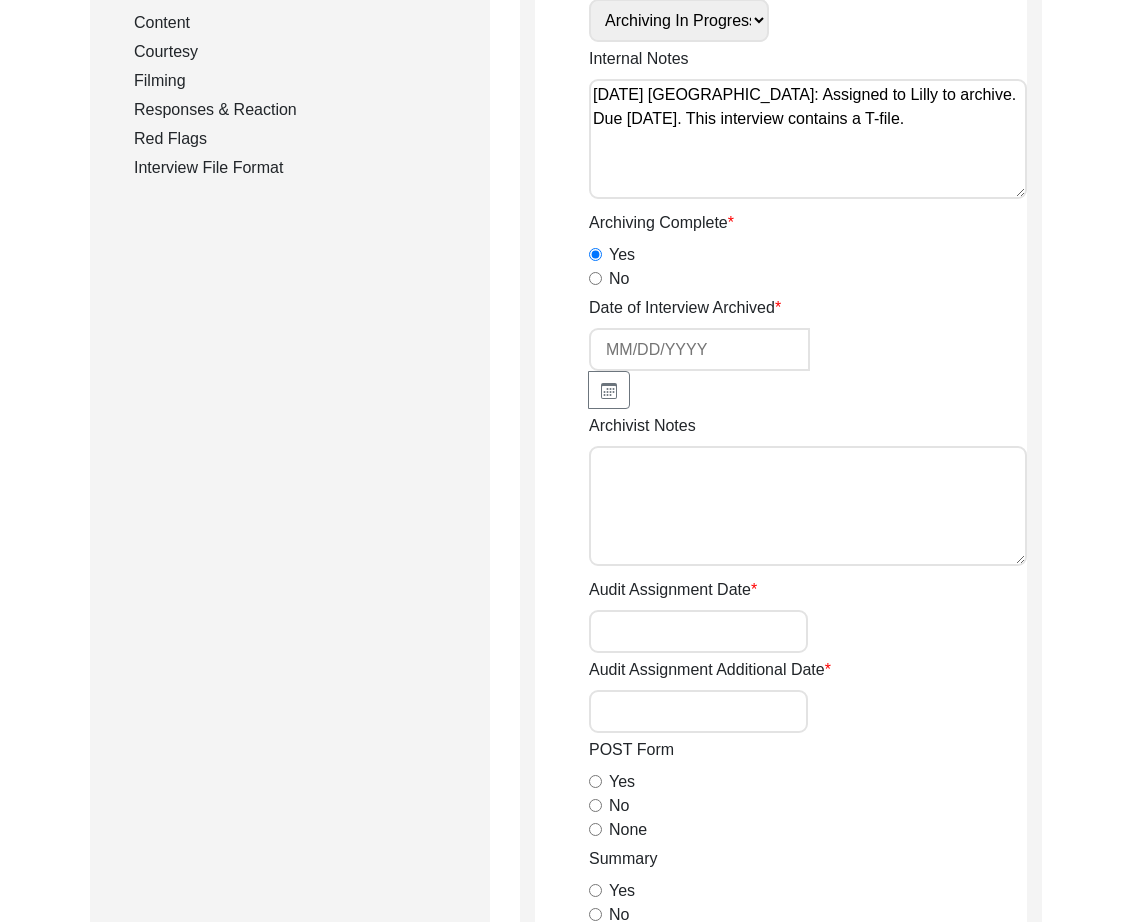 click 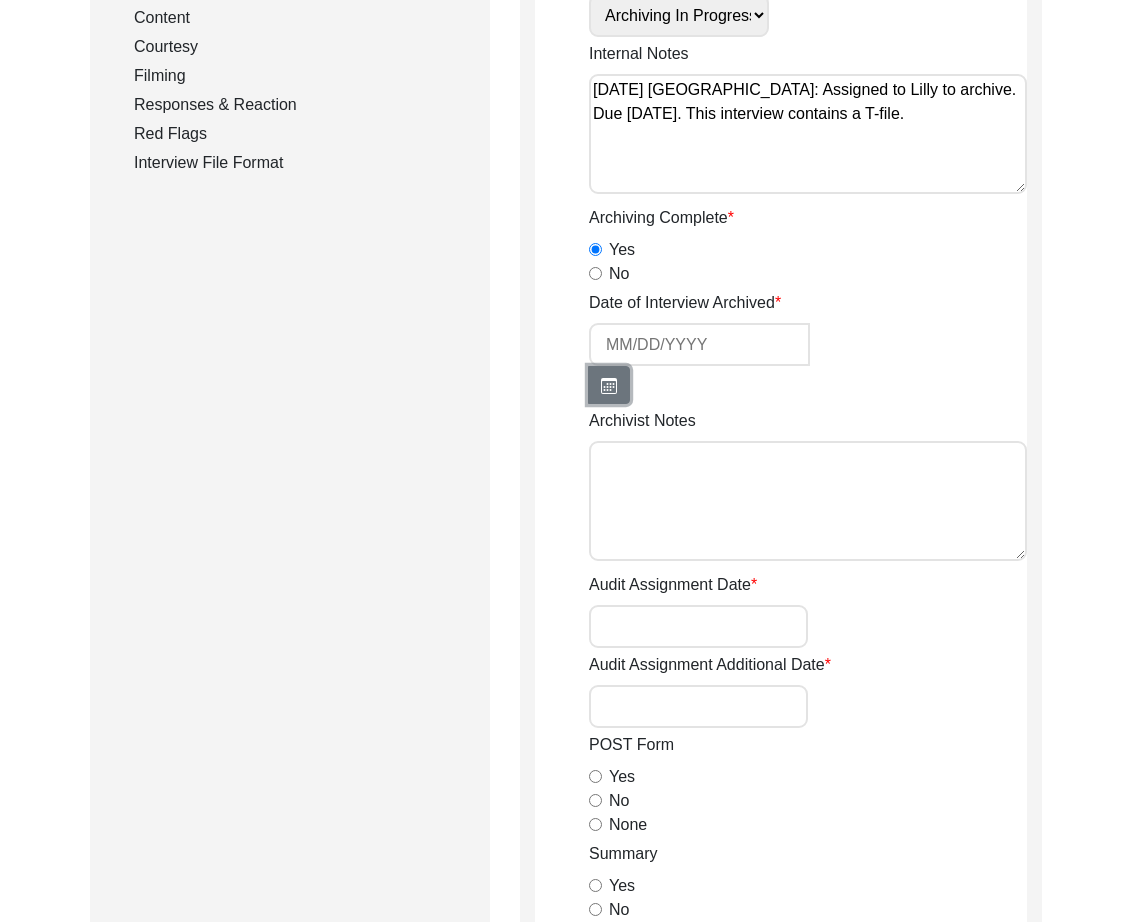 click 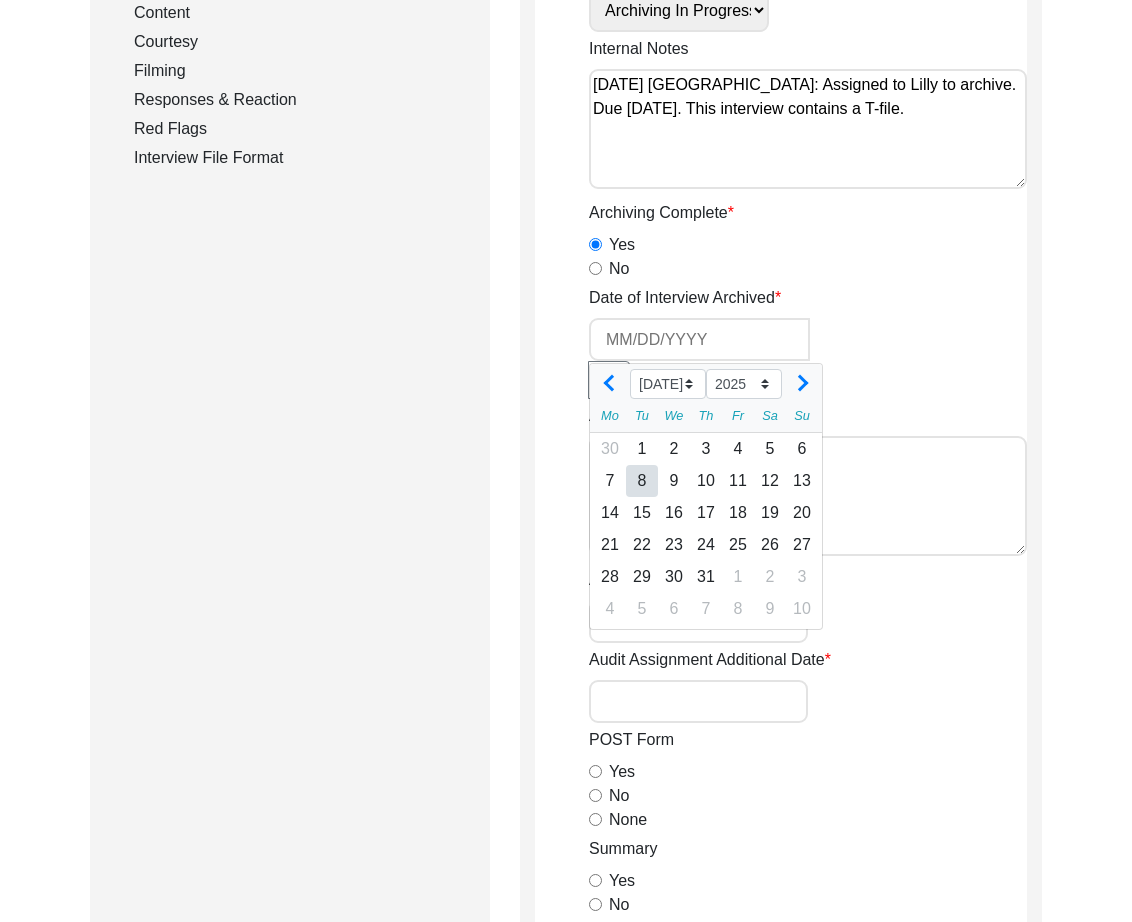scroll, scrollTop: 541, scrollLeft: 0, axis: vertical 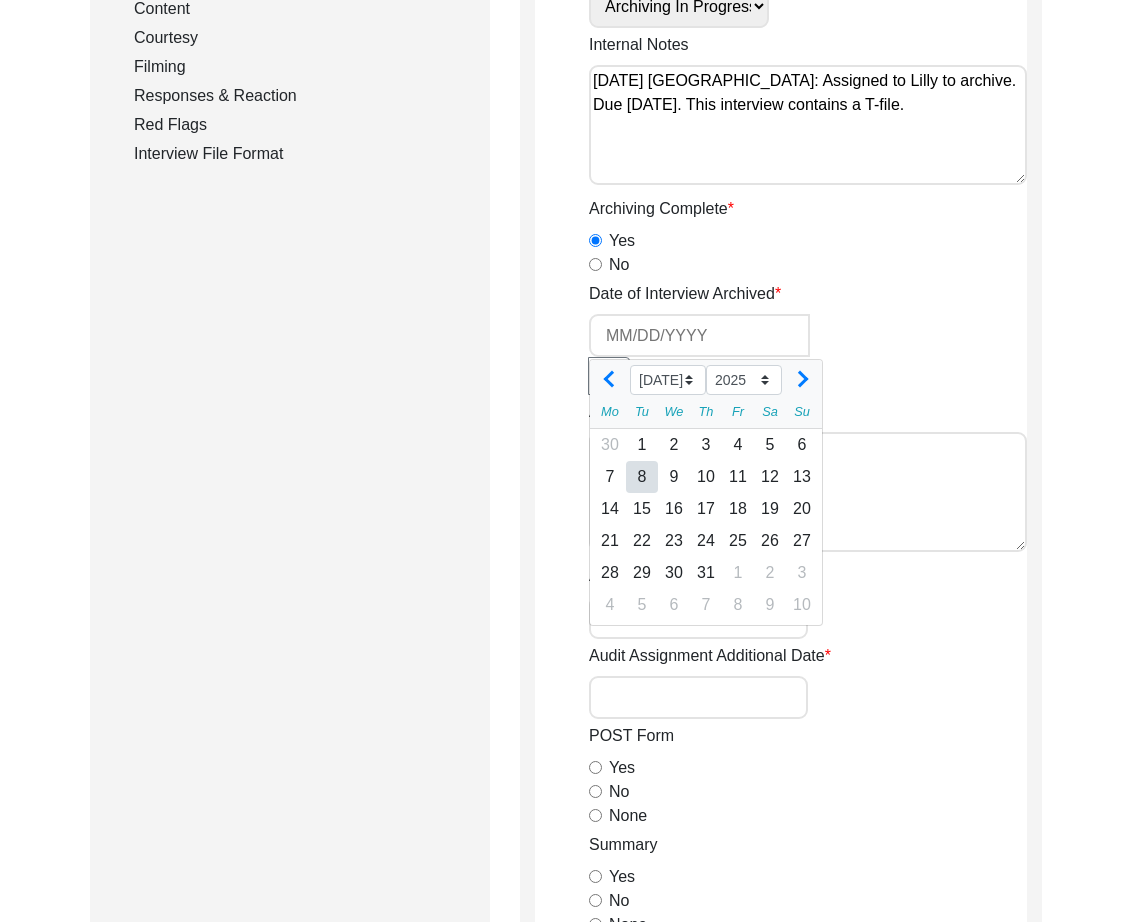 click on "8" 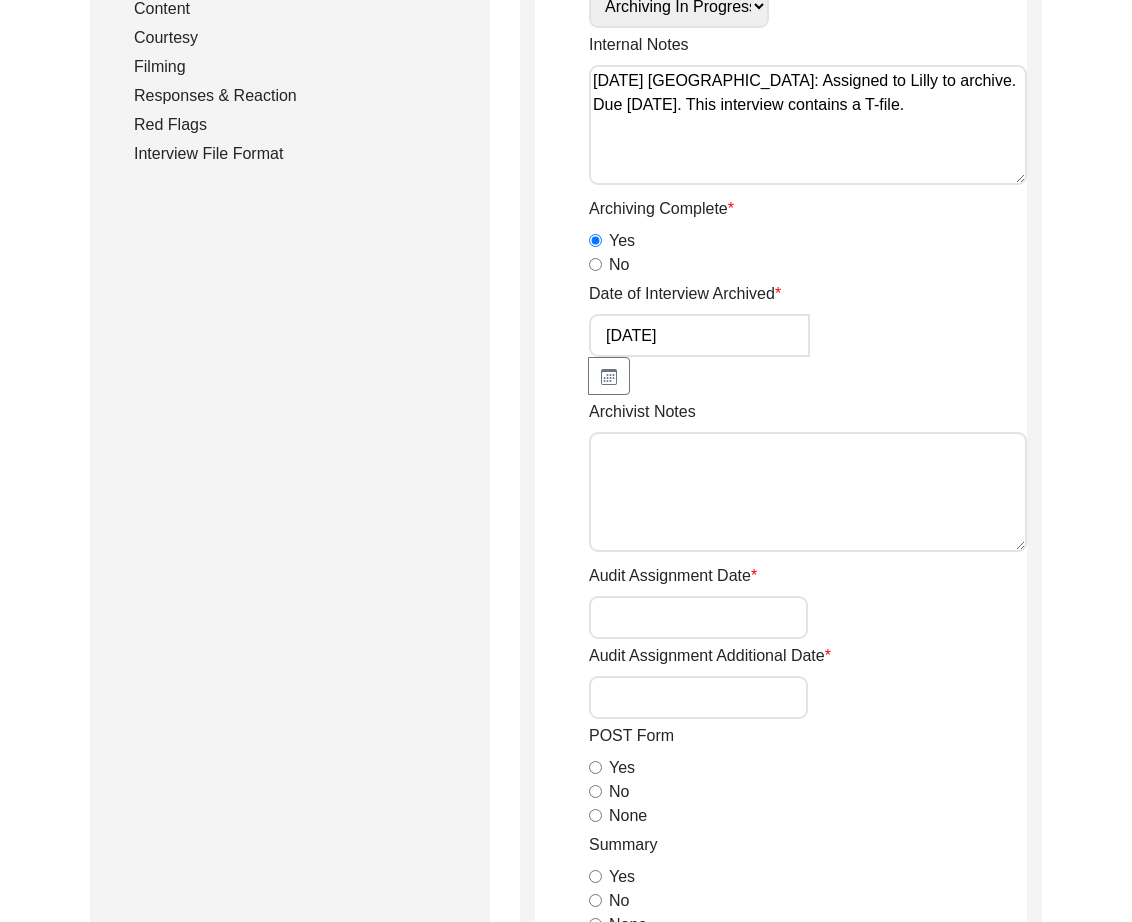 click on "Archivist Notes" at bounding box center [808, 492] 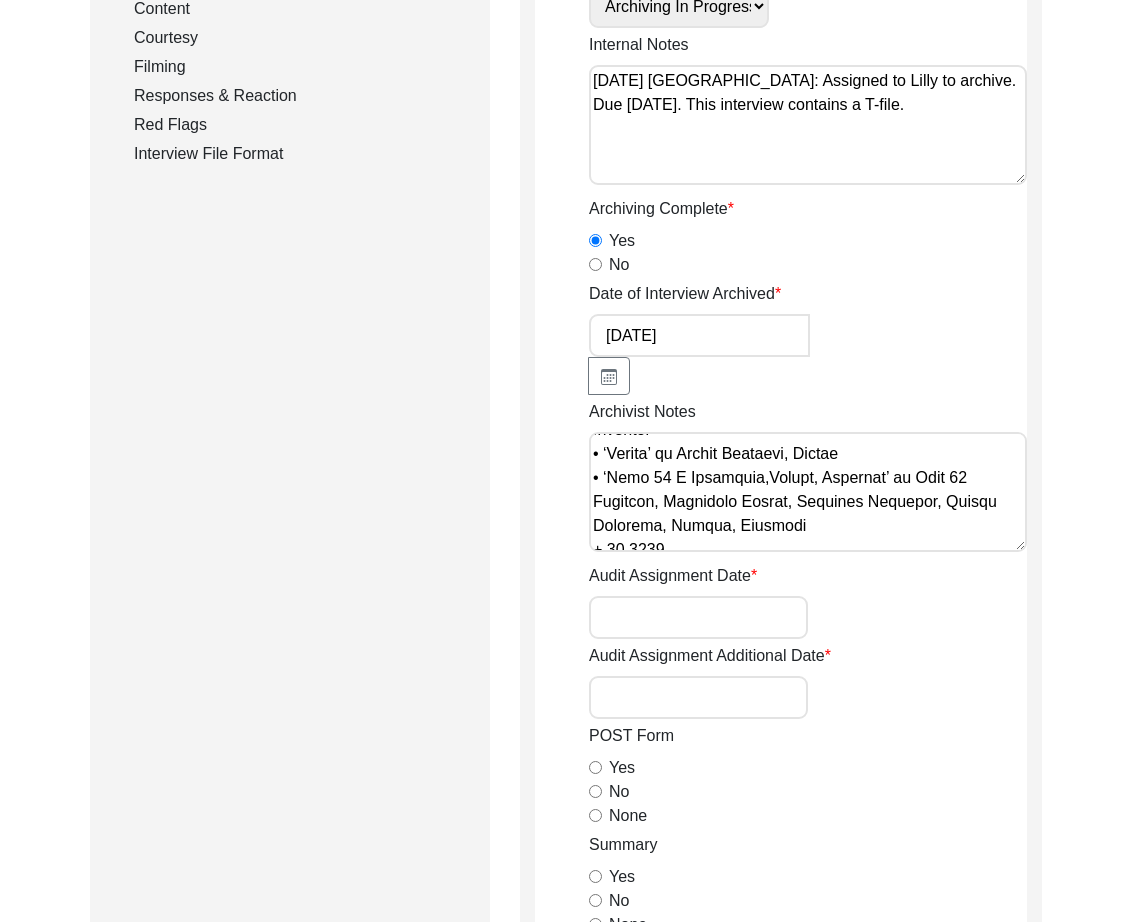 scroll, scrollTop: 0, scrollLeft: 0, axis: both 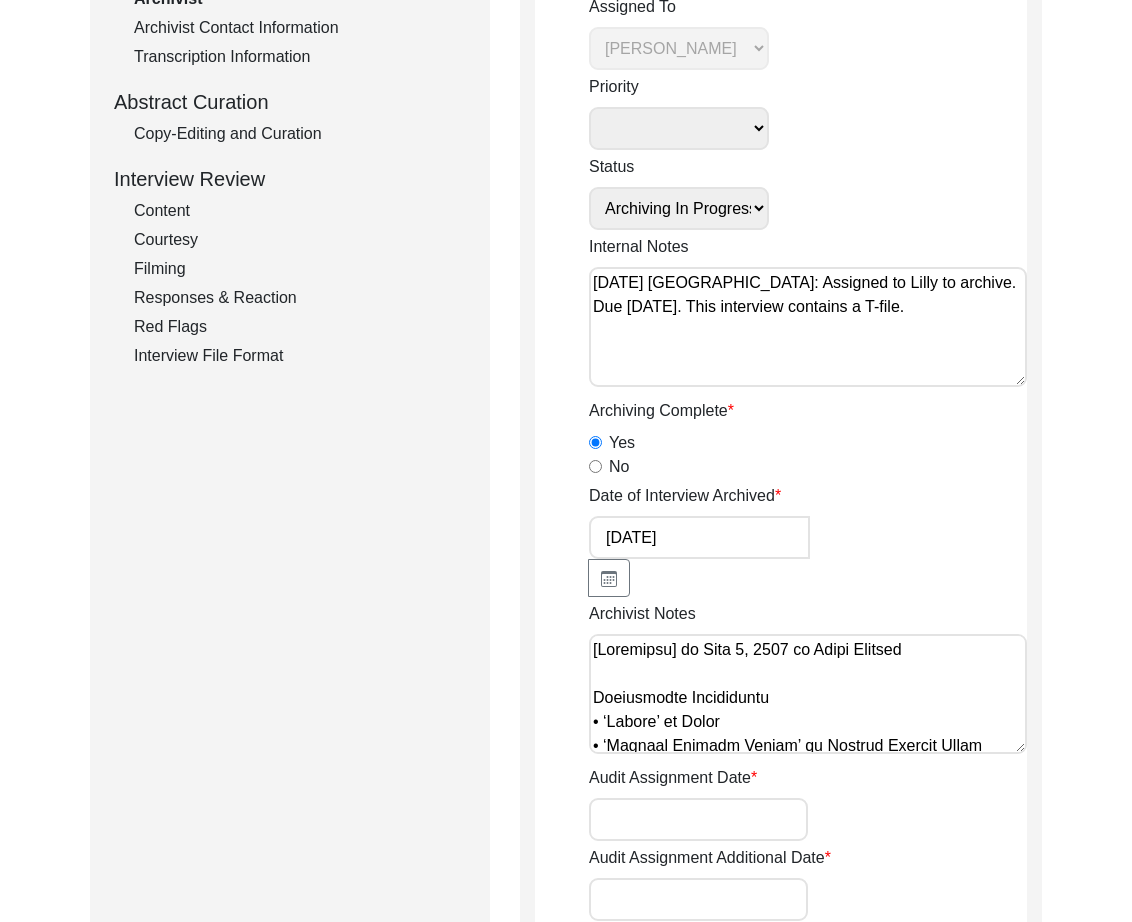 click on "Archivist Notes" at bounding box center (808, 694) 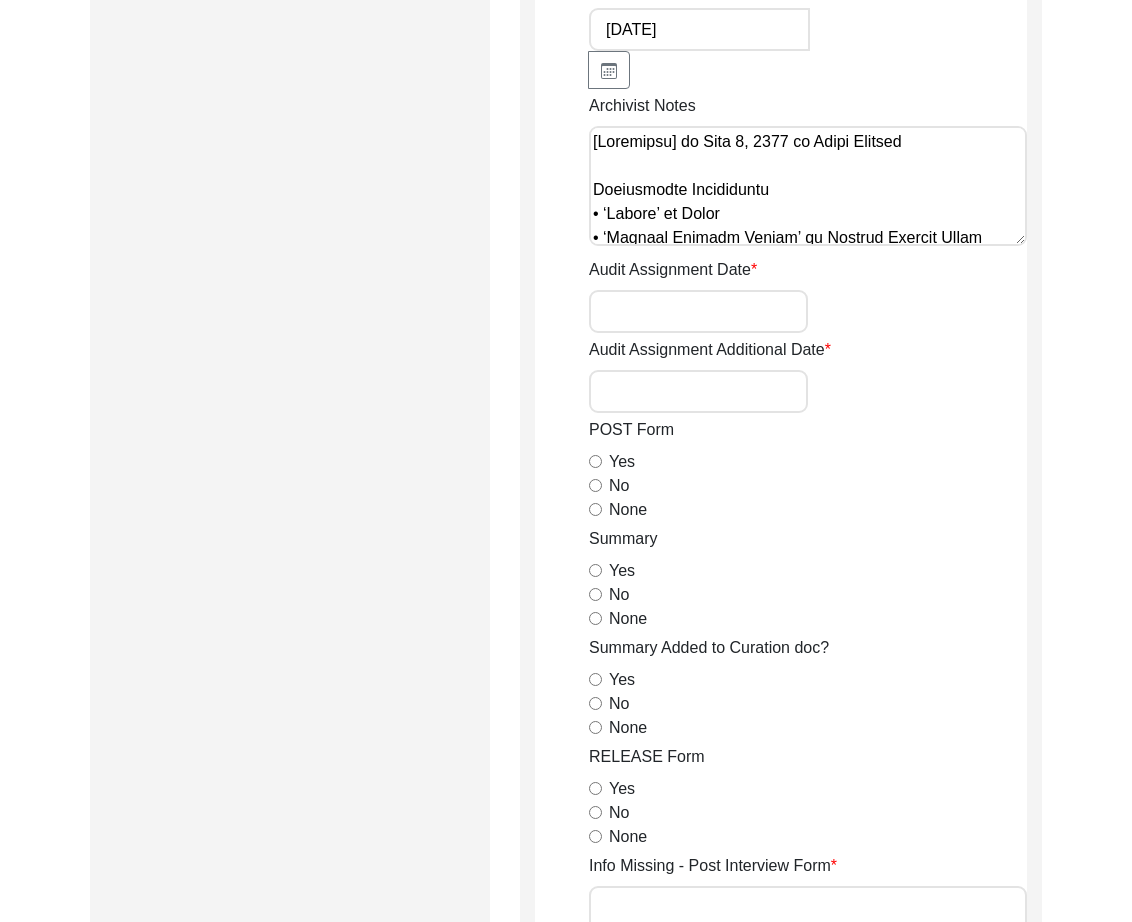 scroll, scrollTop: 771, scrollLeft: 0, axis: vertical 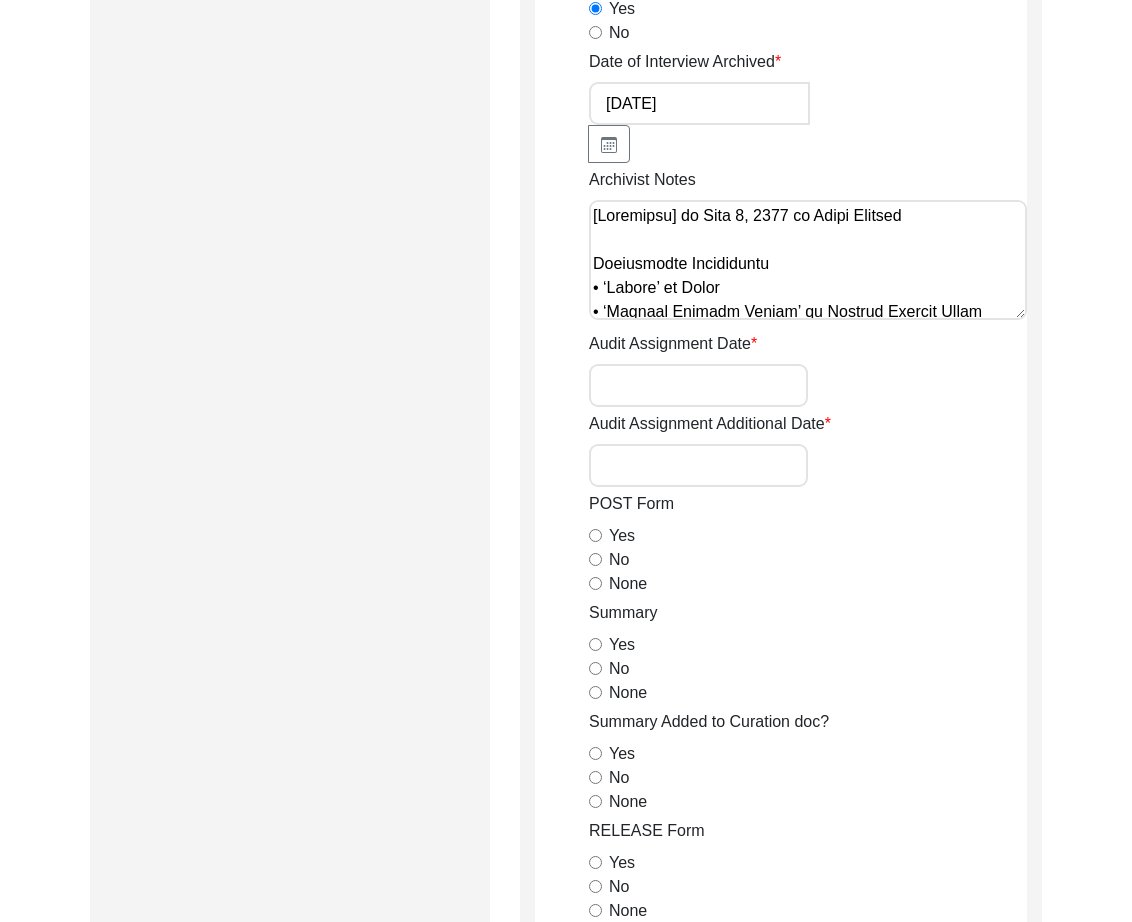 click on "Archivist Notes" at bounding box center (808, 260) 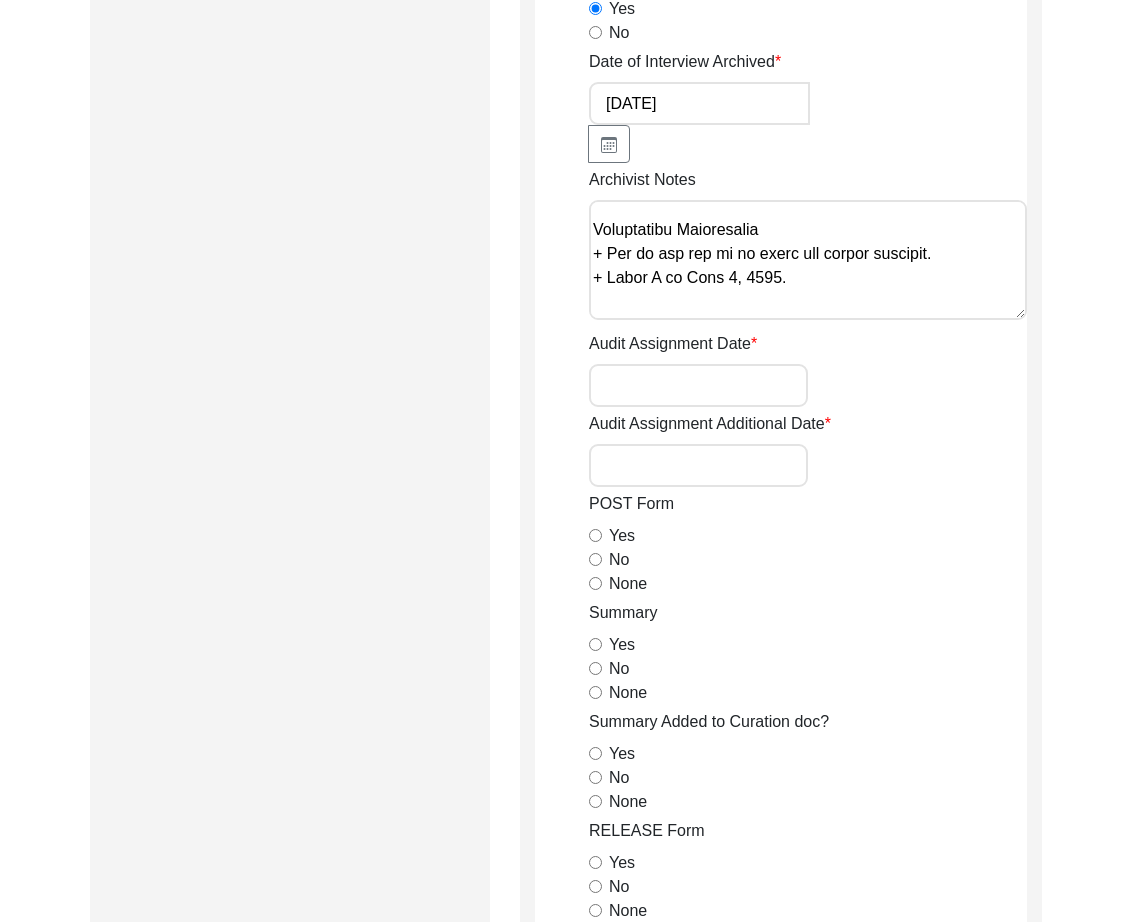 scroll, scrollTop: 1742, scrollLeft: 0, axis: vertical 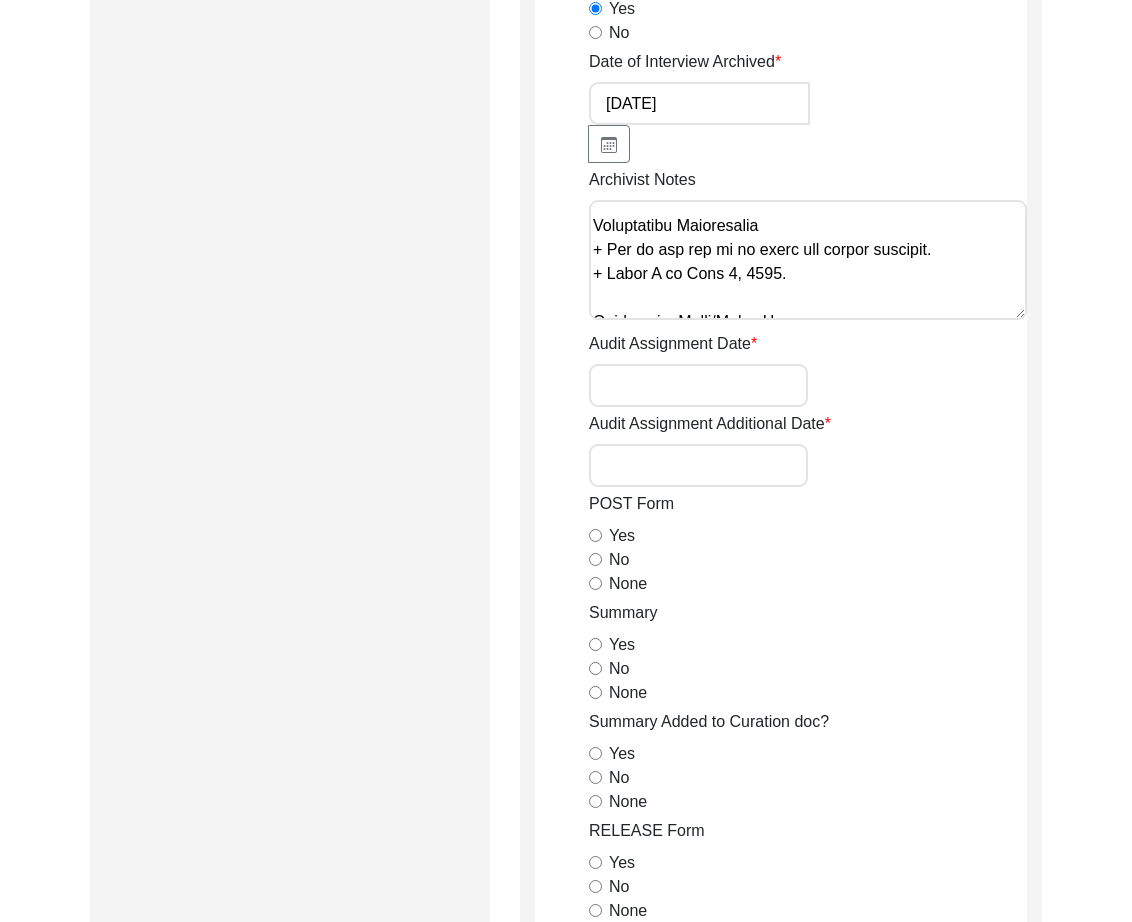 click on "Archivist Notes" at bounding box center [808, 260] 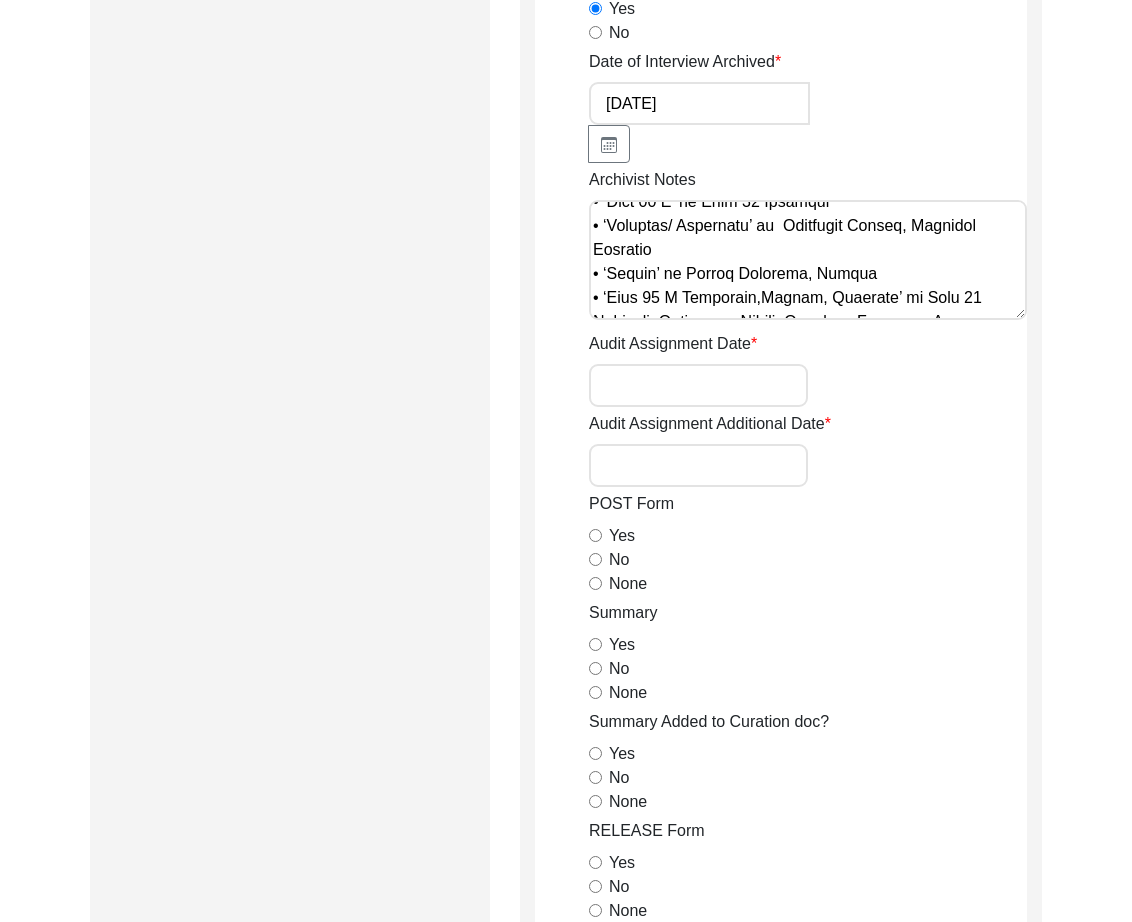 scroll, scrollTop: 1399, scrollLeft: 0, axis: vertical 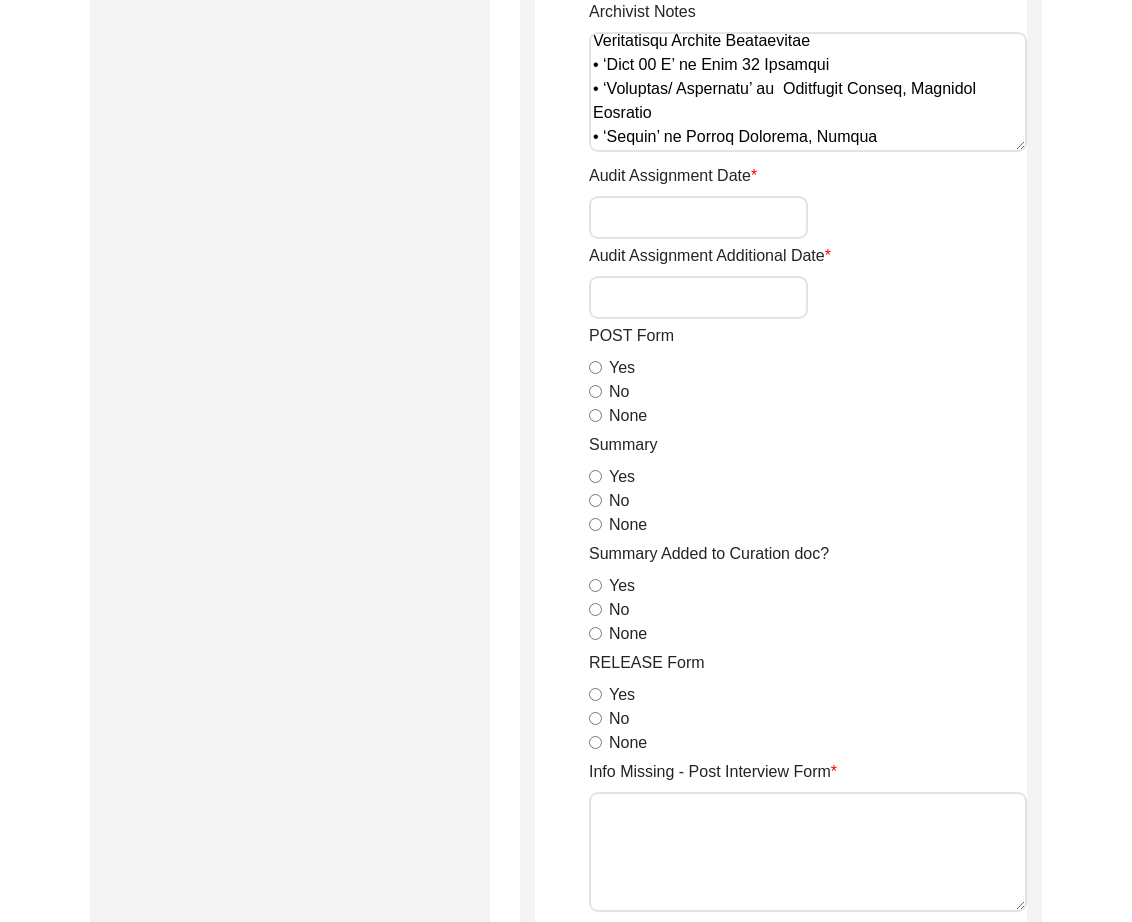 click on "None" at bounding box center (595, 415) 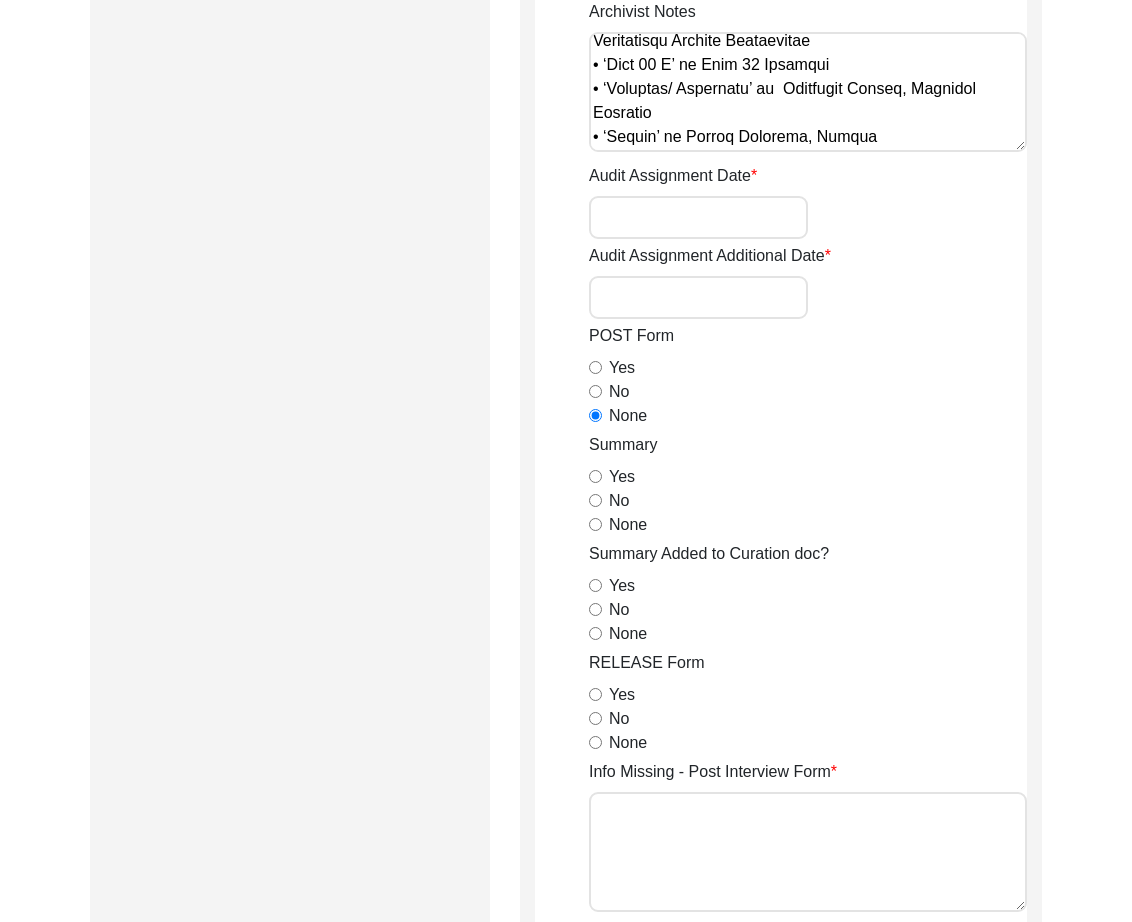 drag, startPoint x: 591, startPoint y: 467, endPoint x: 597, endPoint y: 481, distance: 15.231546 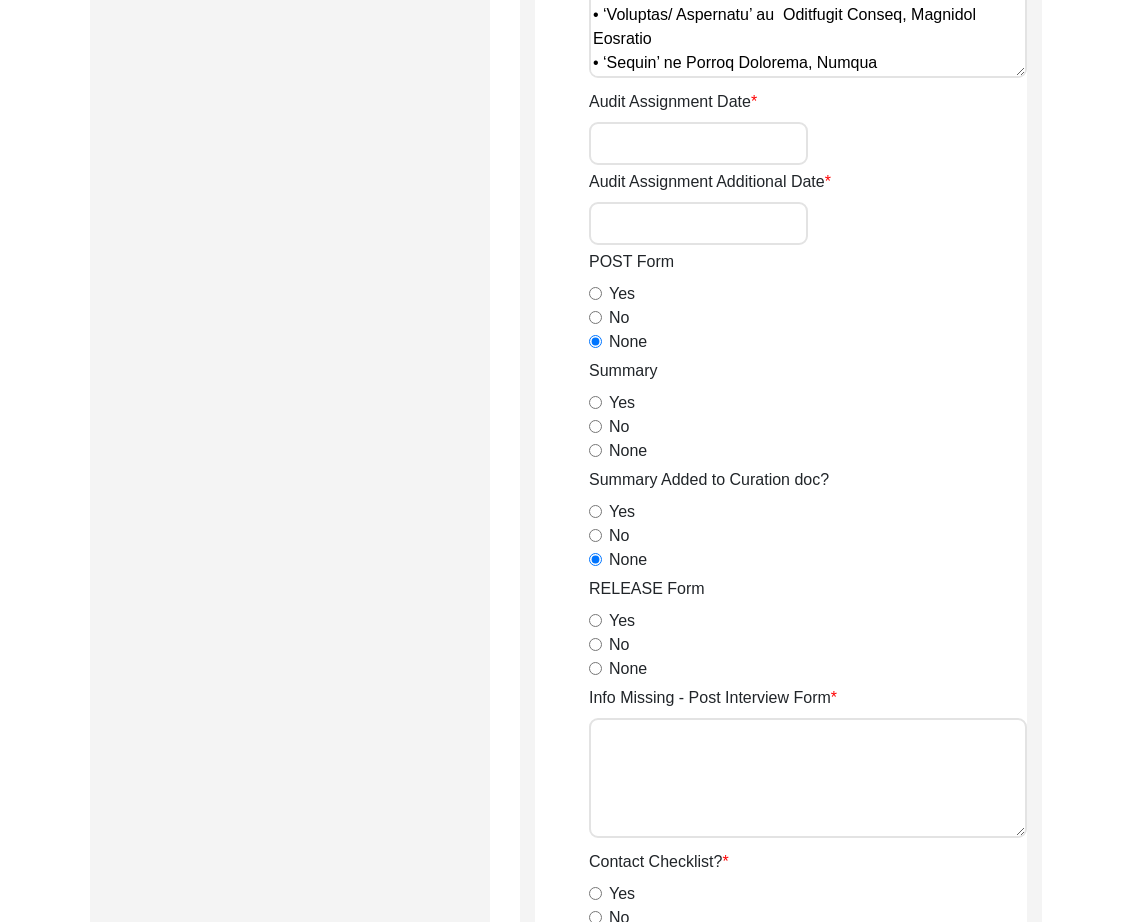scroll, scrollTop: 1017, scrollLeft: 0, axis: vertical 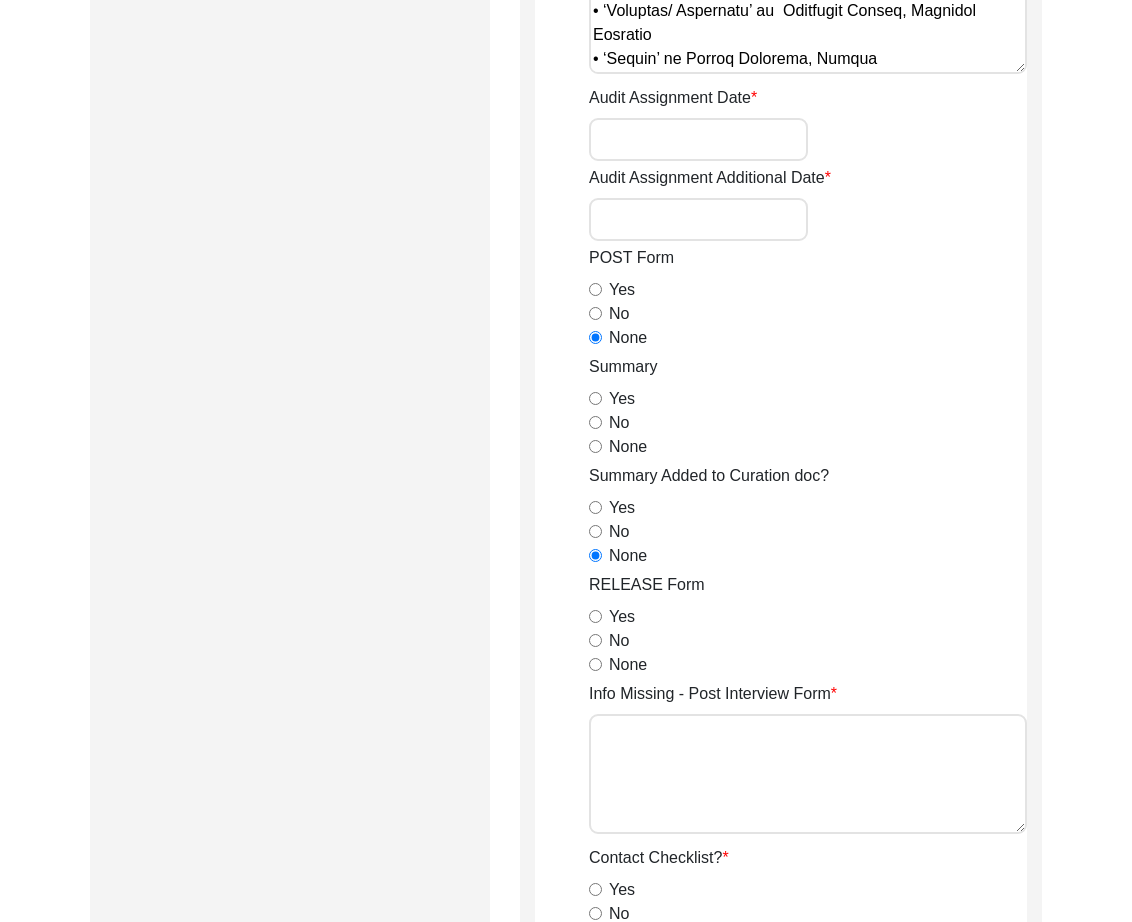 click on "Yes" at bounding box center (595, 398) 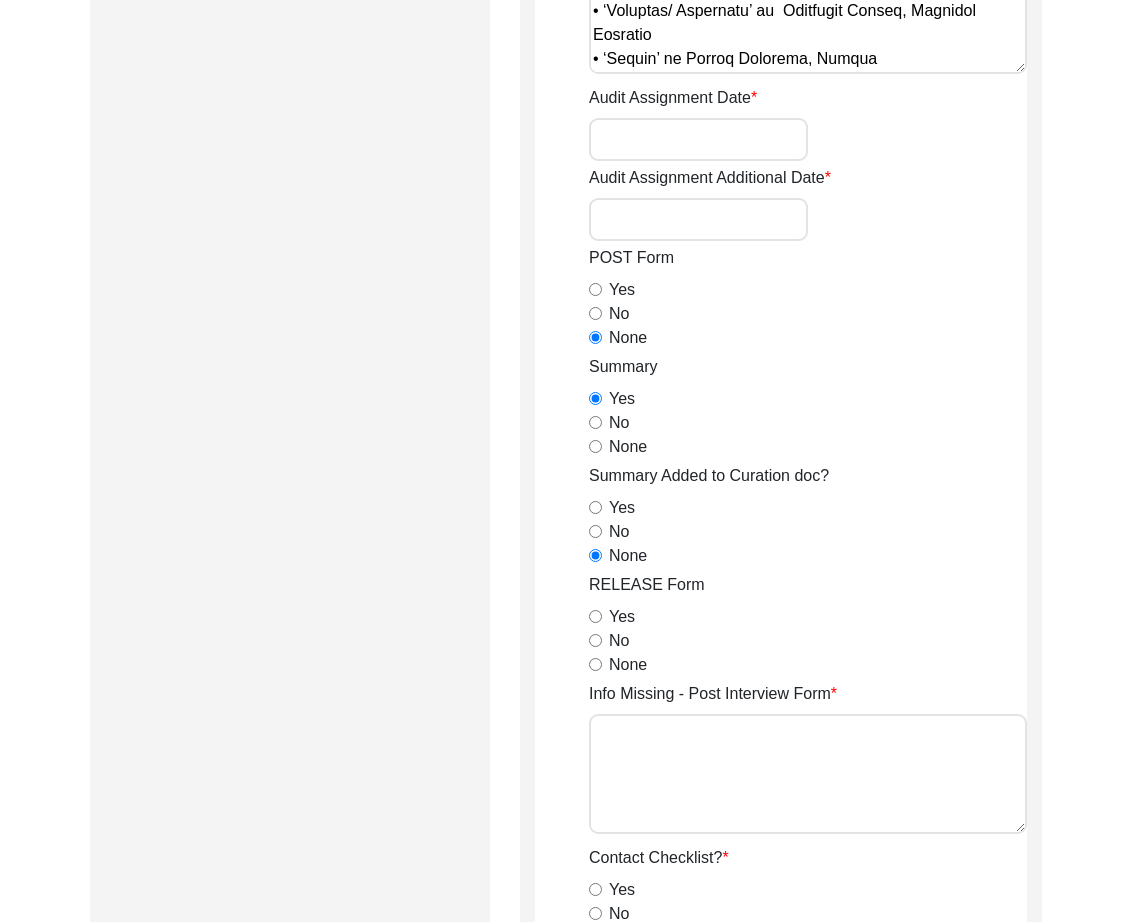 click on "Yes" at bounding box center [595, 616] 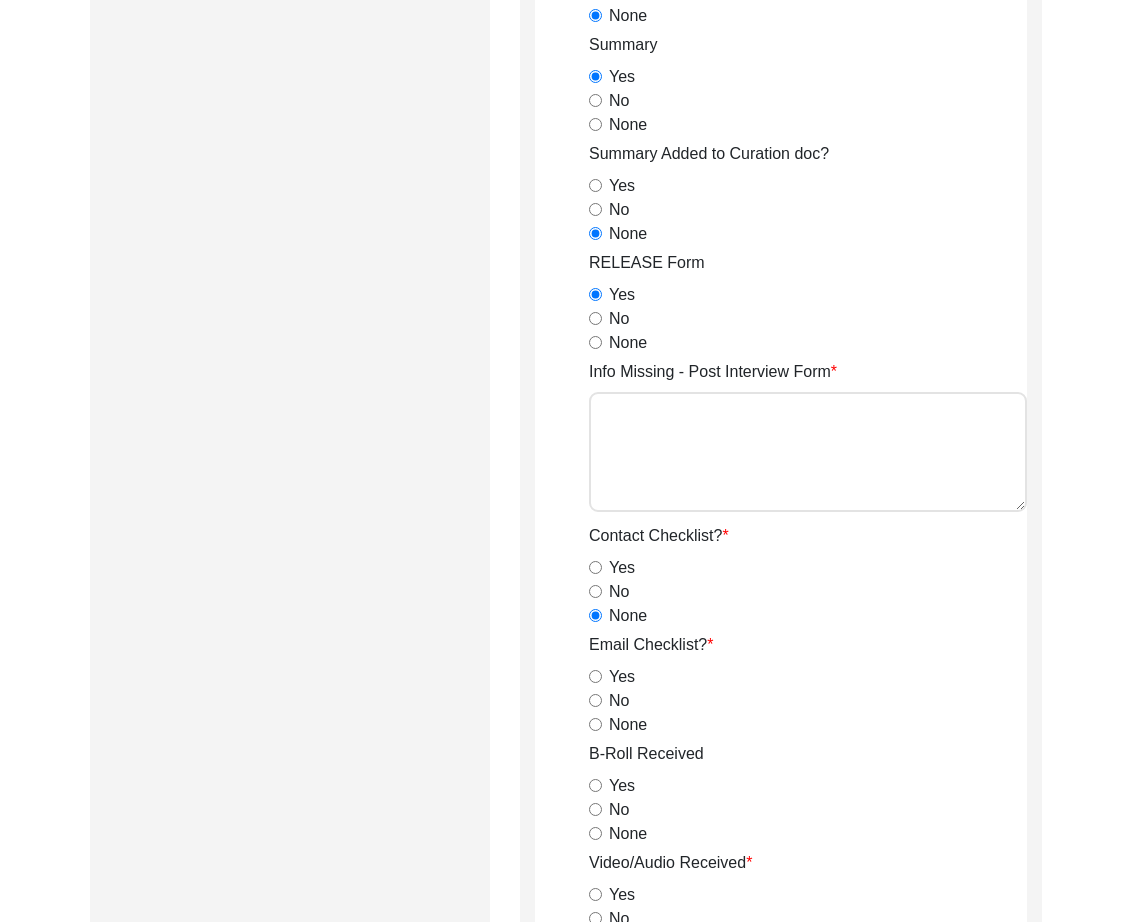 scroll, scrollTop: 1405, scrollLeft: 0, axis: vertical 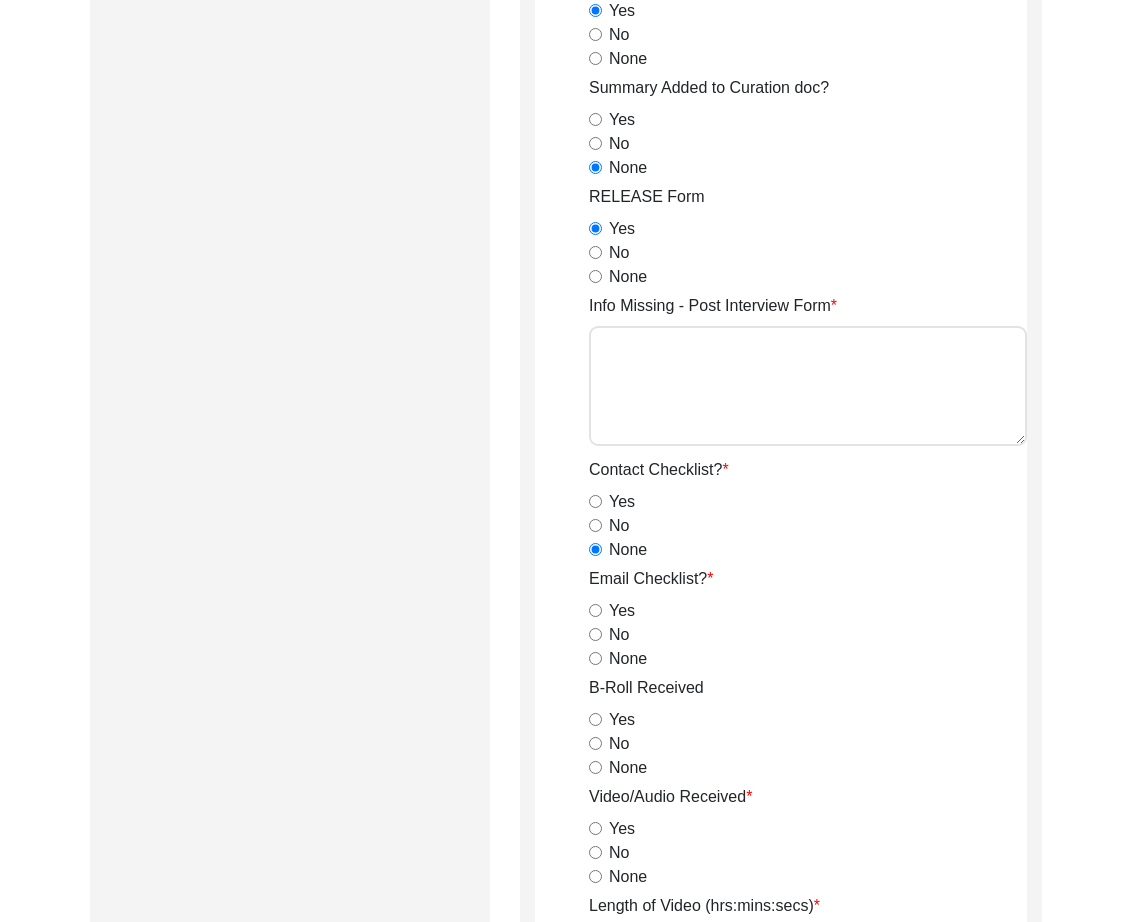 click on "None" at bounding box center [595, 658] 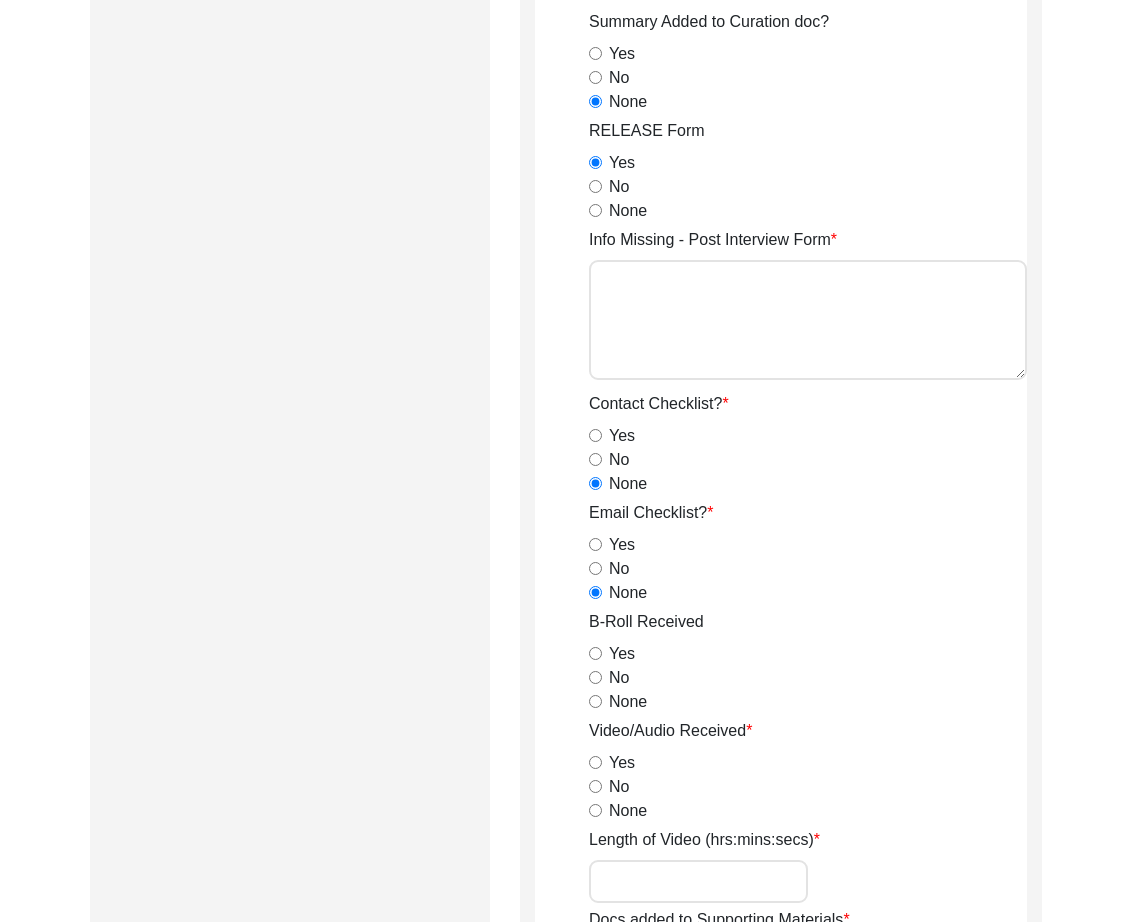 scroll, scrollTop: 1511, scrollLeft: 0, axis: vertical 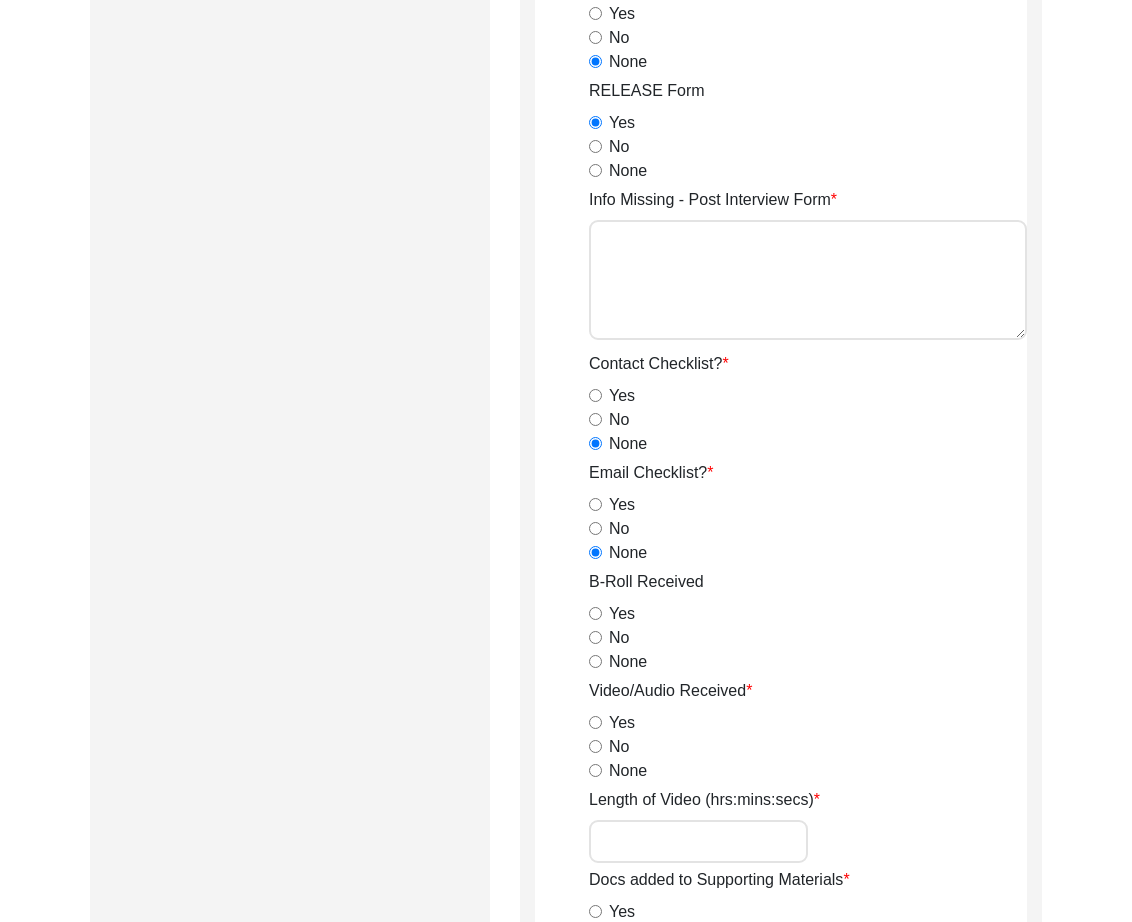 click on "Yes" at bounding box center (595, 613) 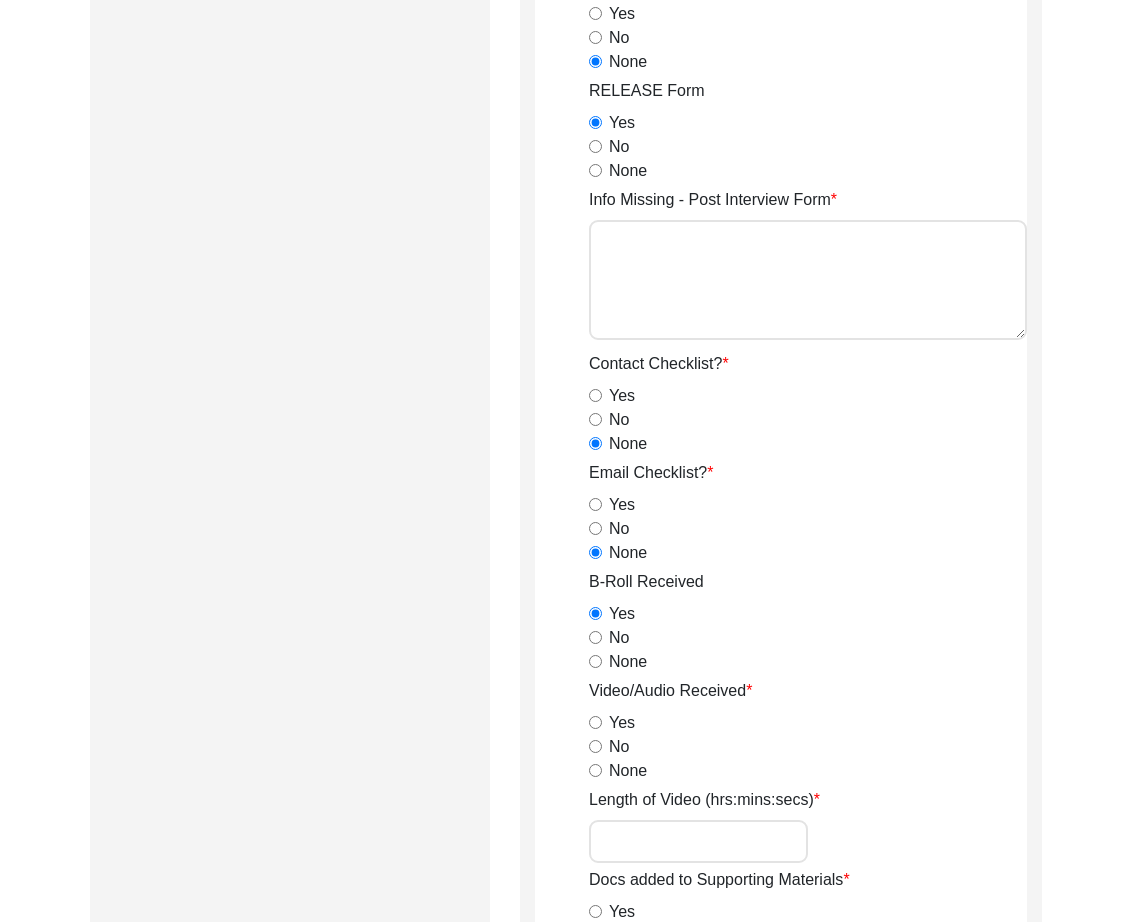 click on "Yes" at bounding box center (595, 722) 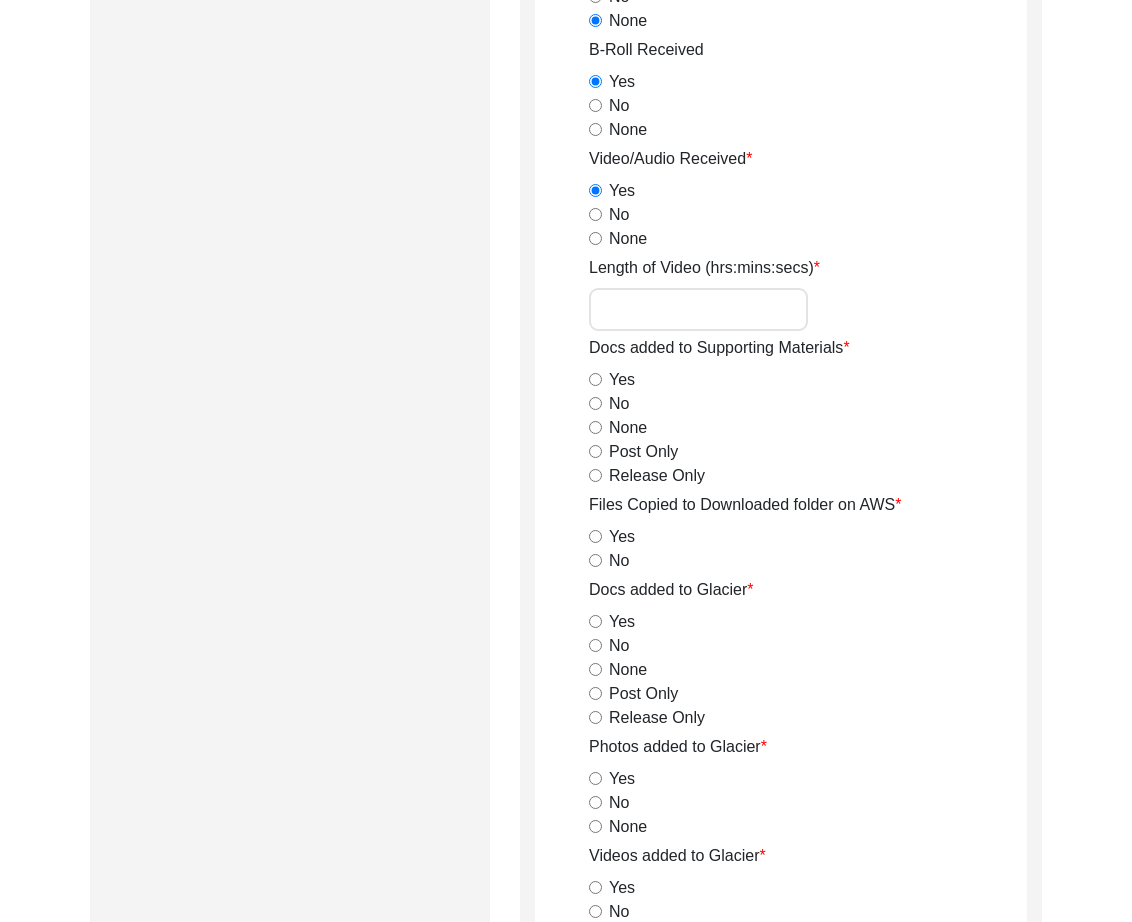 scroll, scrollTop: 2060, scrollLeft: 0, axis: vertical 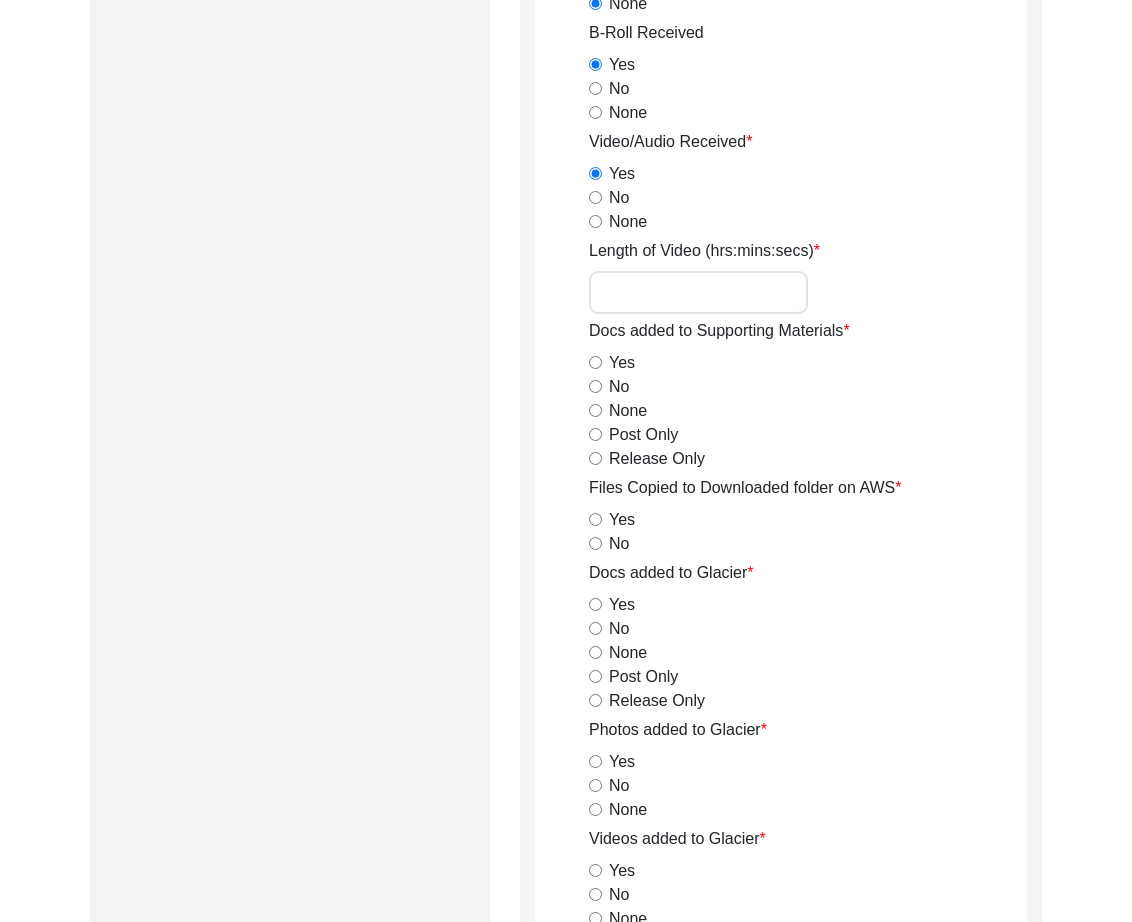 click on "Release Only" at bounding box center (595, 458) 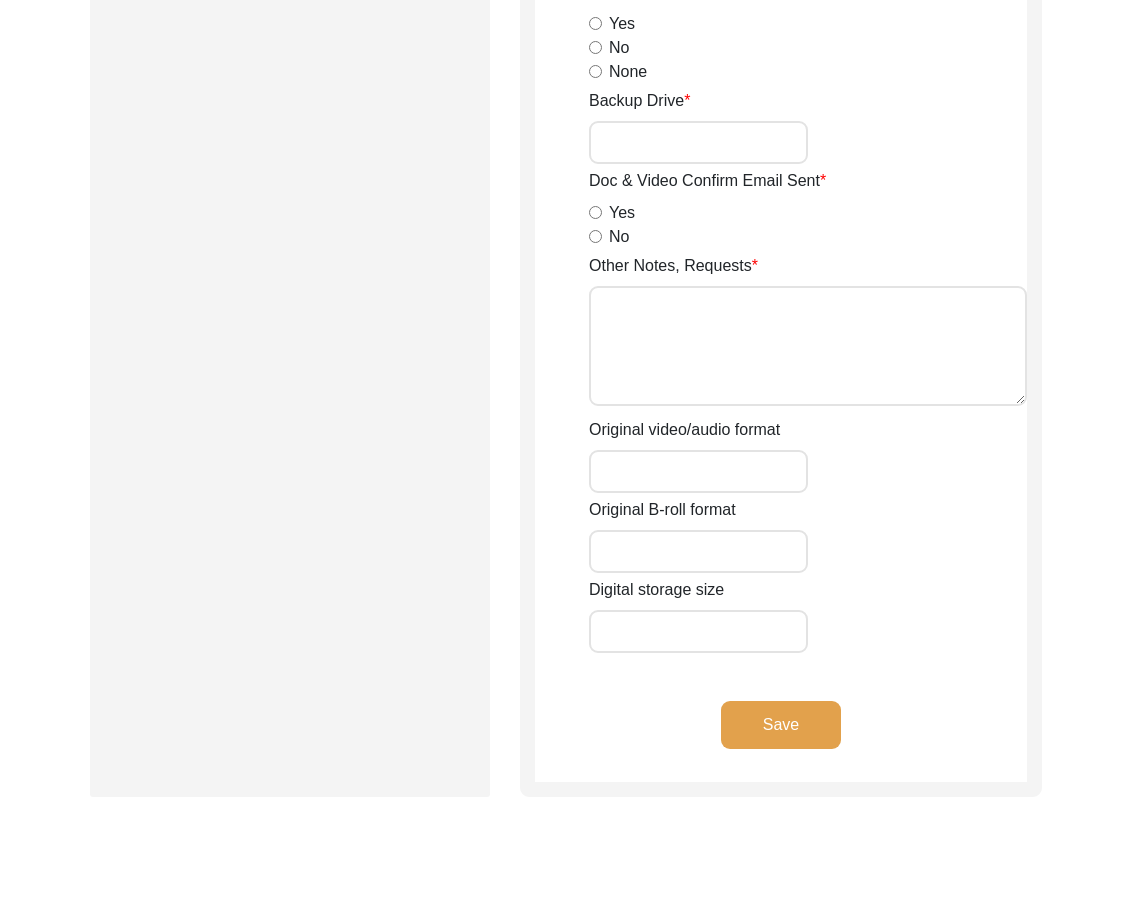 scroll, scrollTop: 2919, scrollLeft: 0, axis: vertical 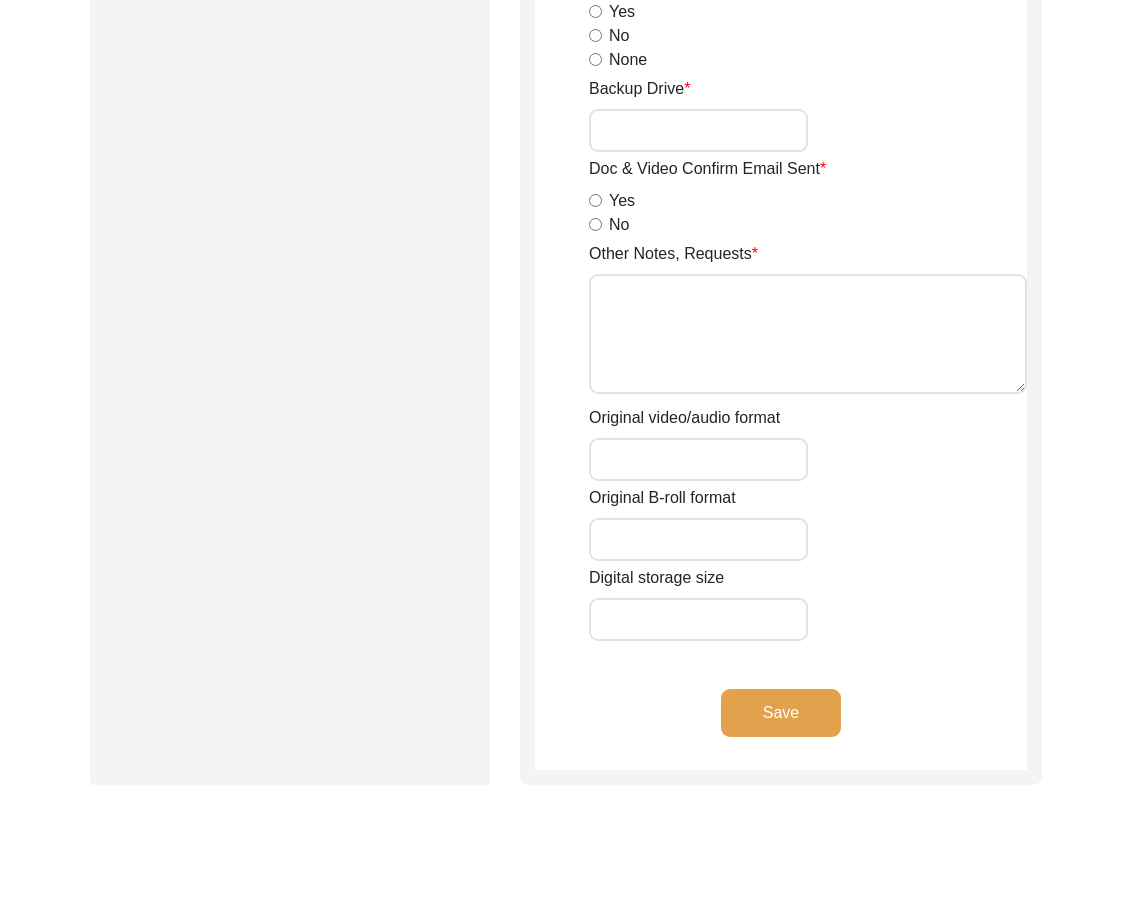 click on "Save" 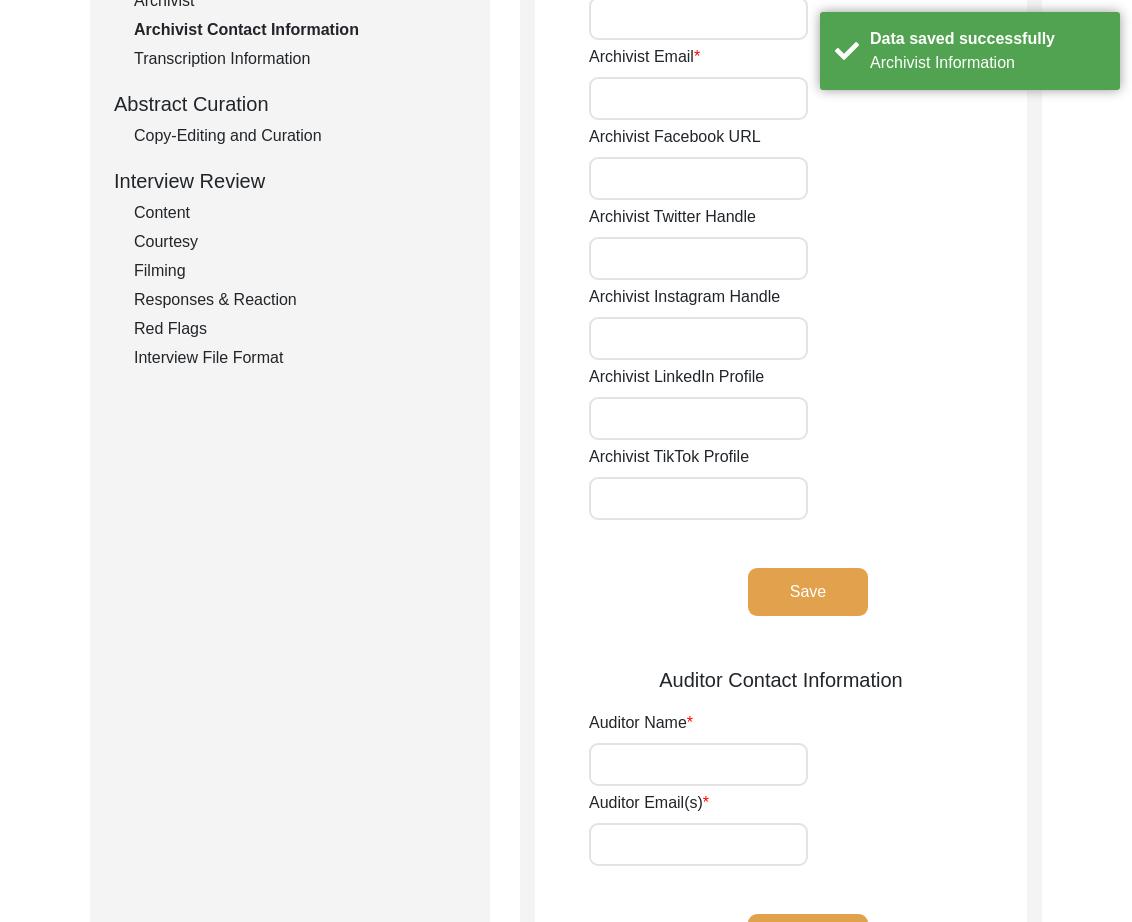 scroll, scrollTop: 0, scrollLeft: 0, axis: both 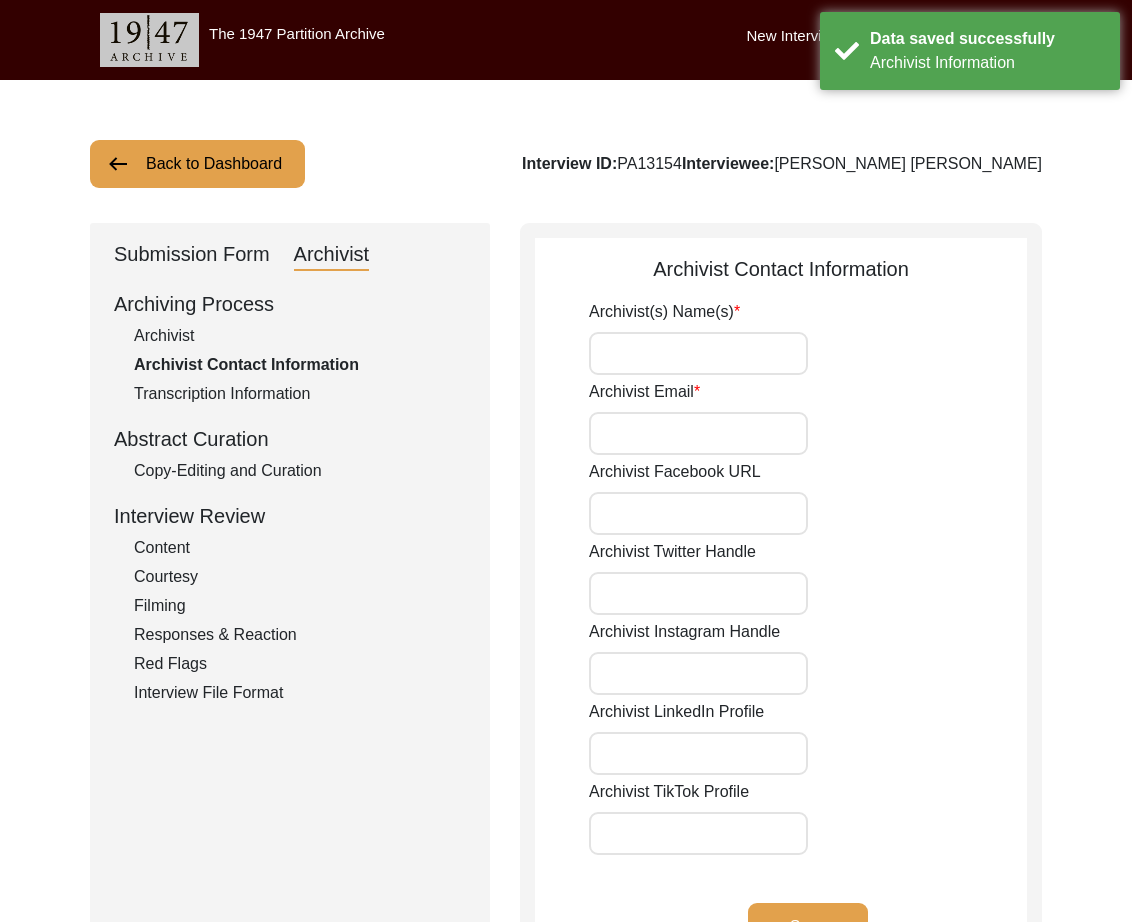 click on "Archivist(s) Name(s)" at bounding box center (698, 353) 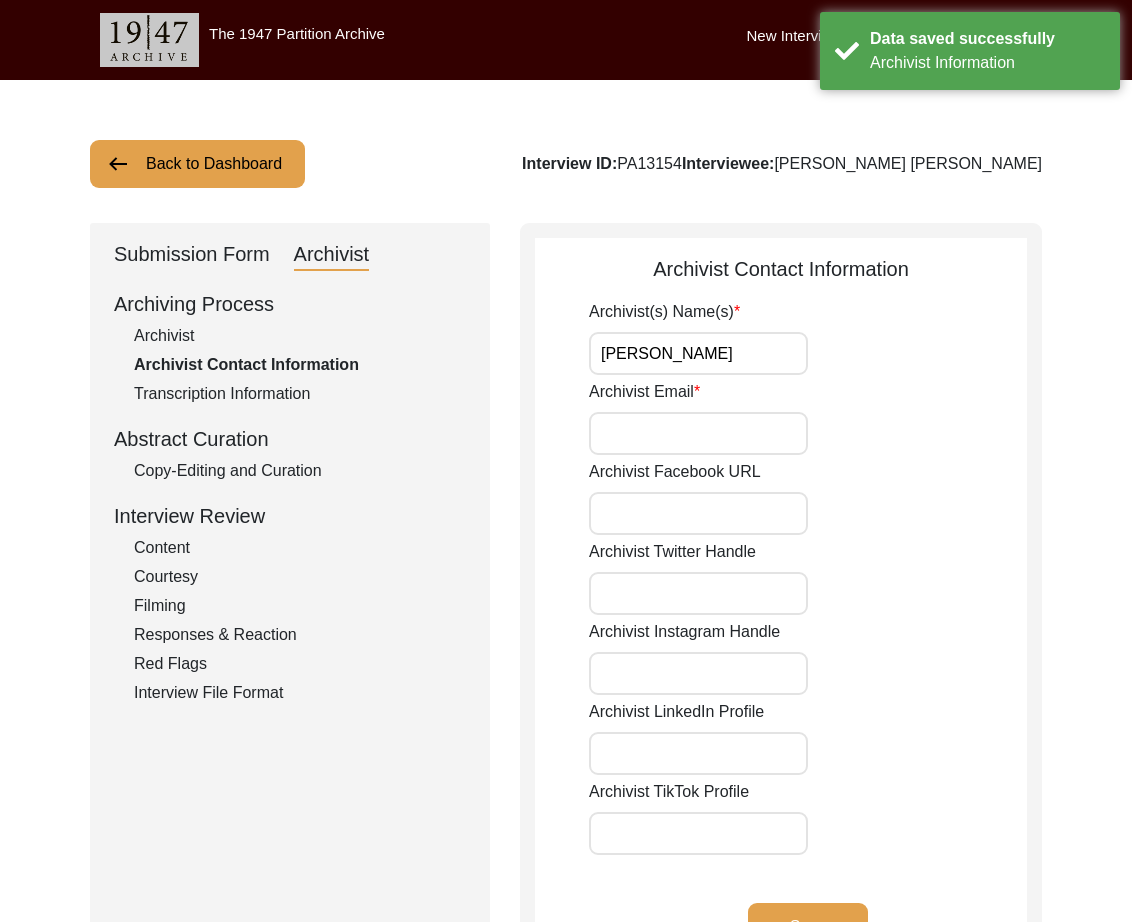 drag, startPoint x: 720, startPoint y: 428, endPoint x: 735, endPoint y: 454, distance: 30.016663 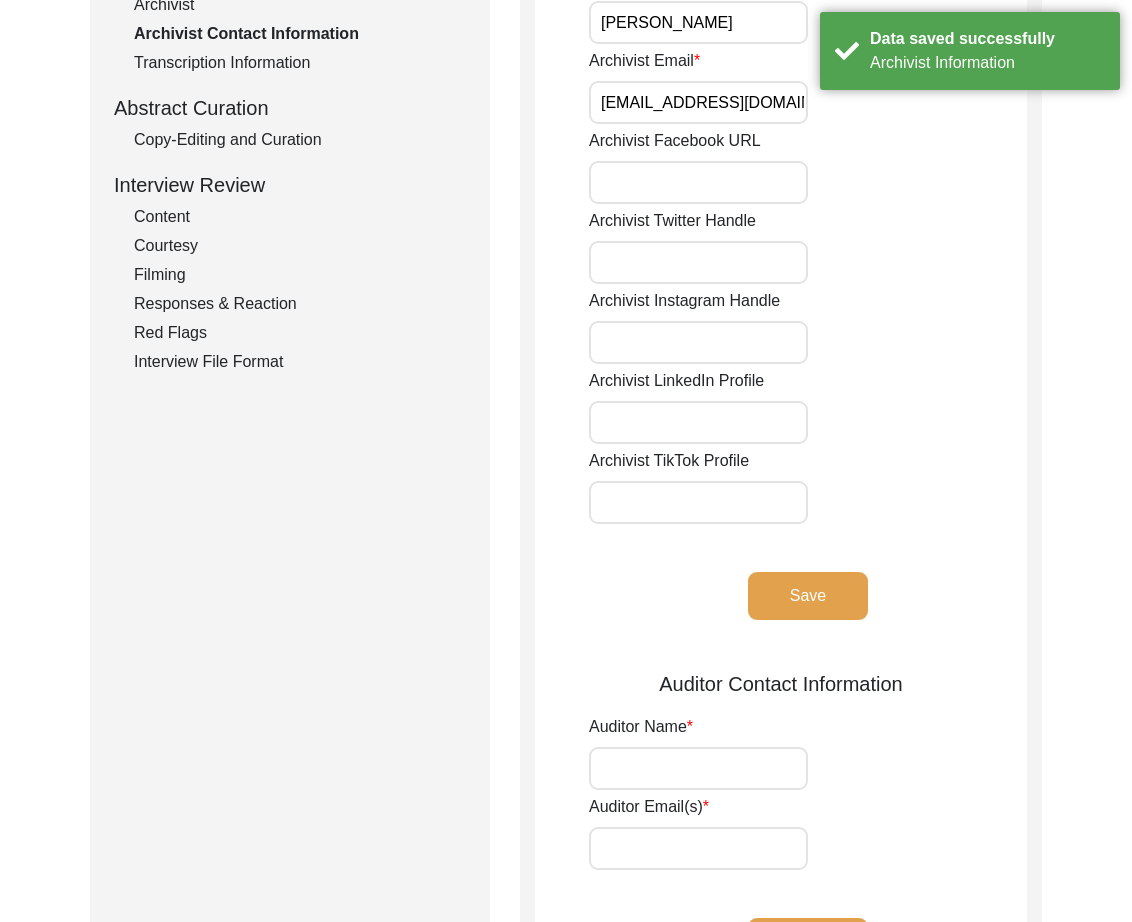 click on "Save" 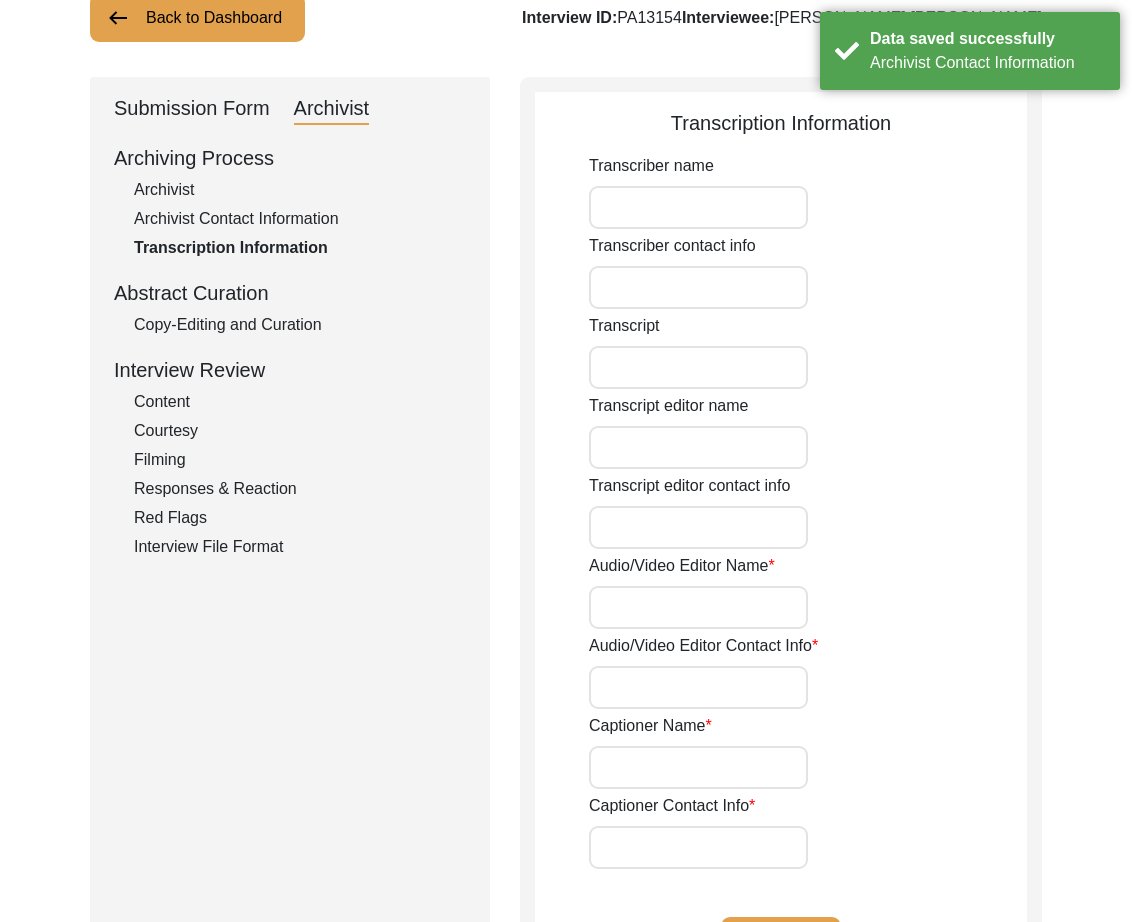 scroll, scrollTop: 142, scrollLeft: 0, axis: vertical 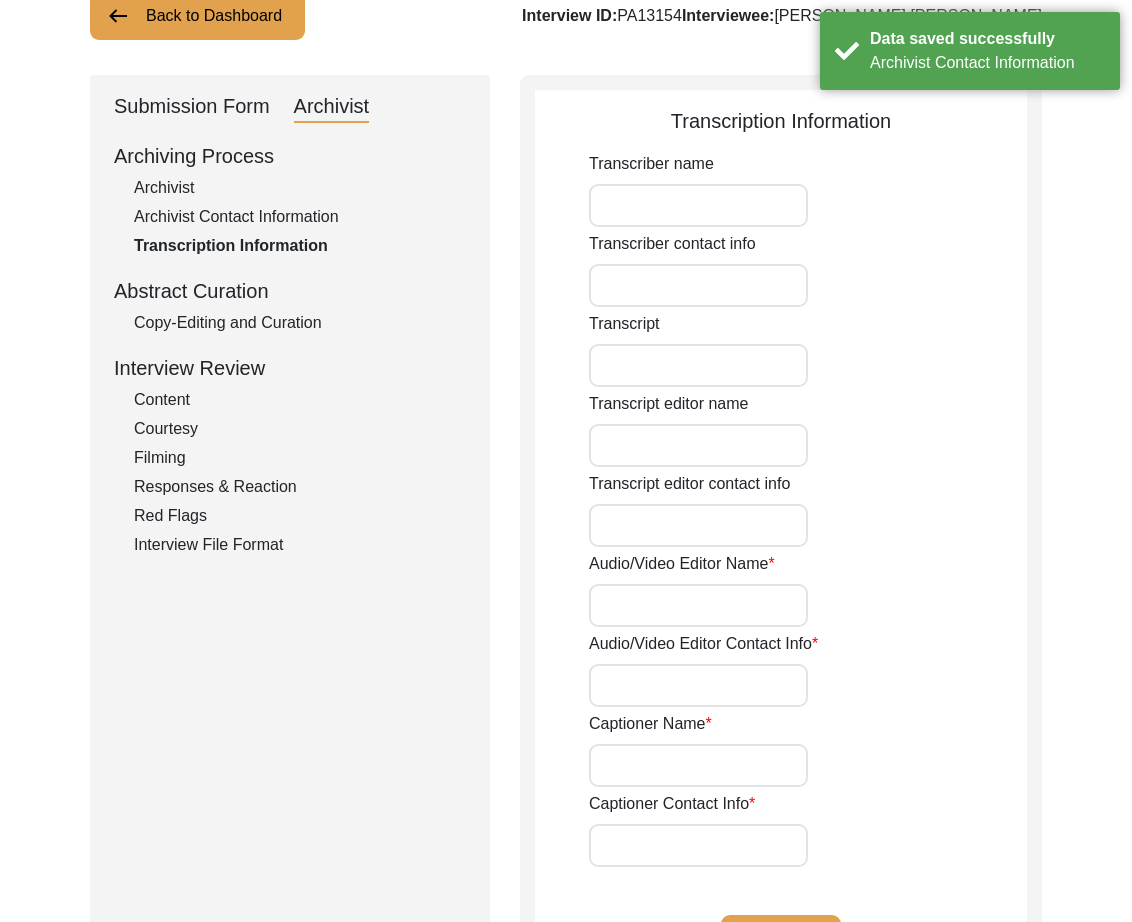 click on "Archivist" 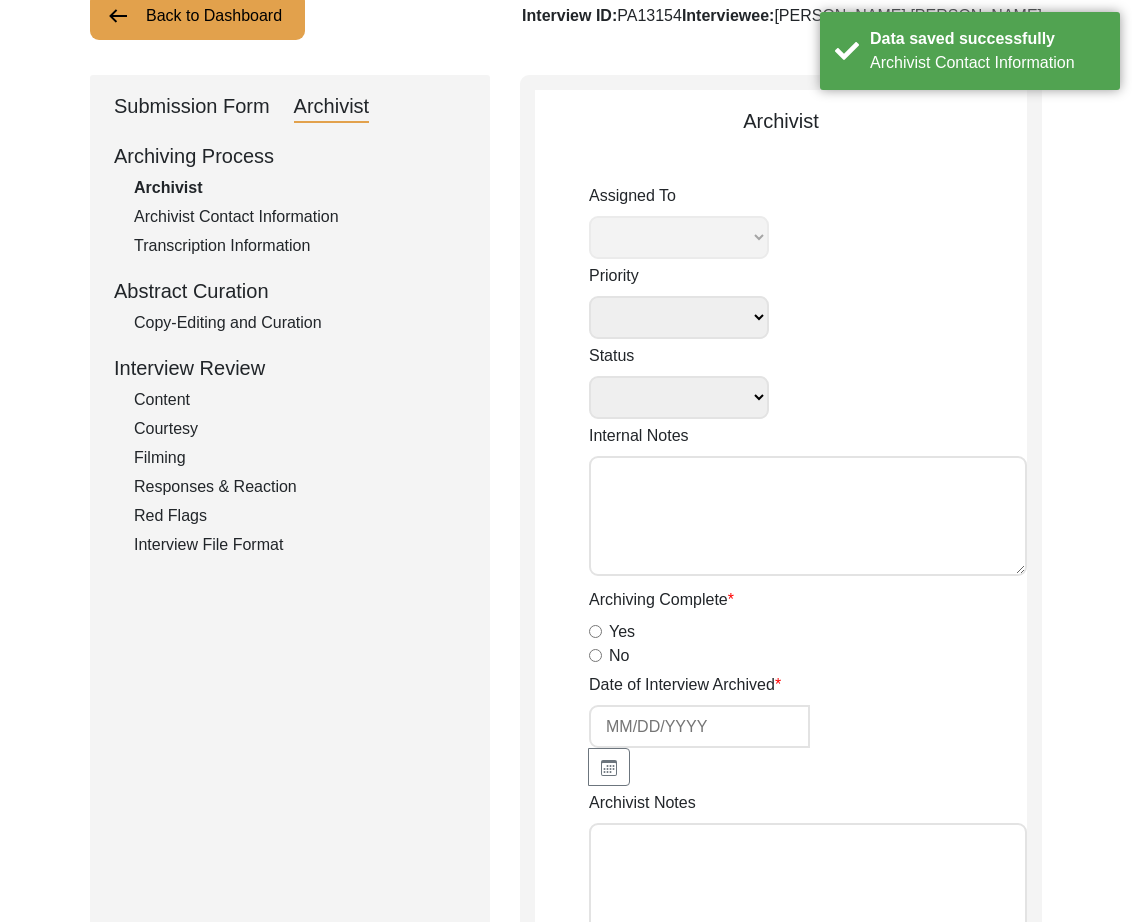 scroll, scrollTop: 147, scrollLeft: 0, axis: vertical 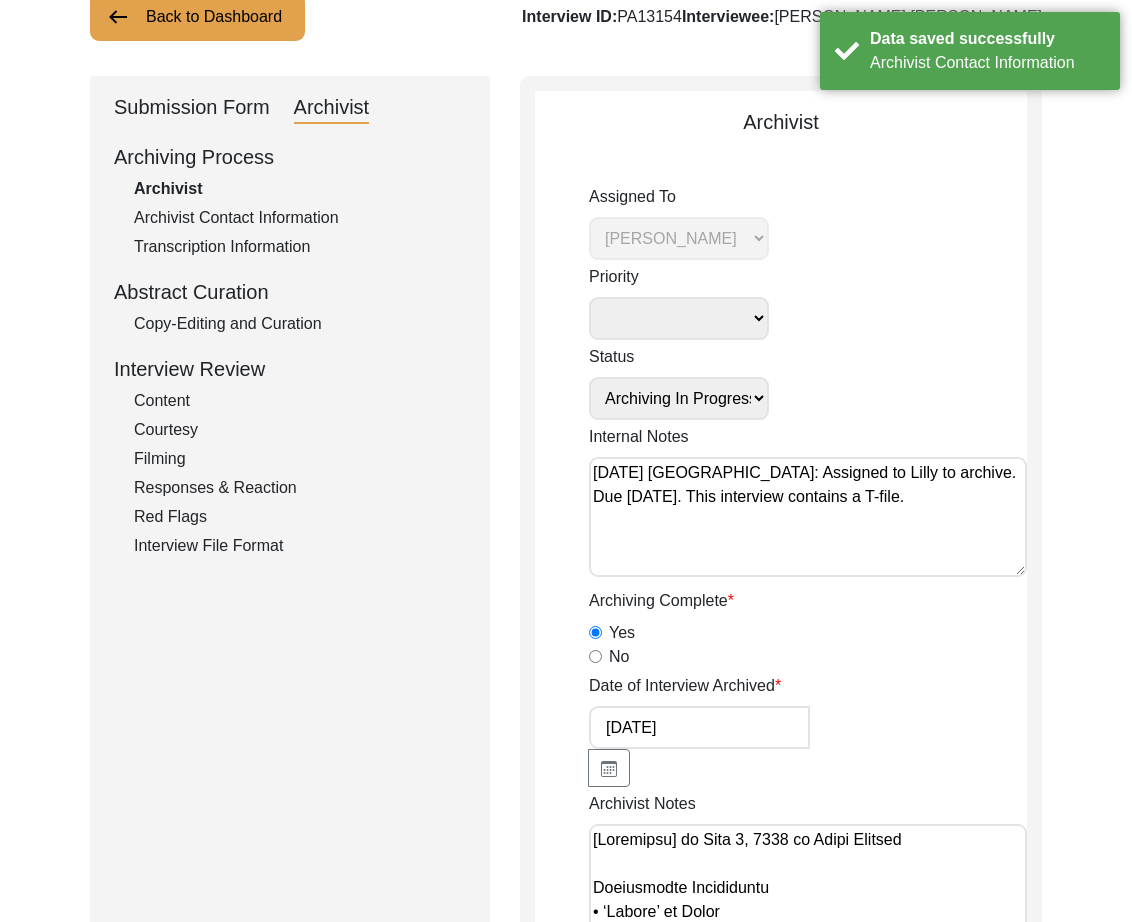 click on "Submission Form" 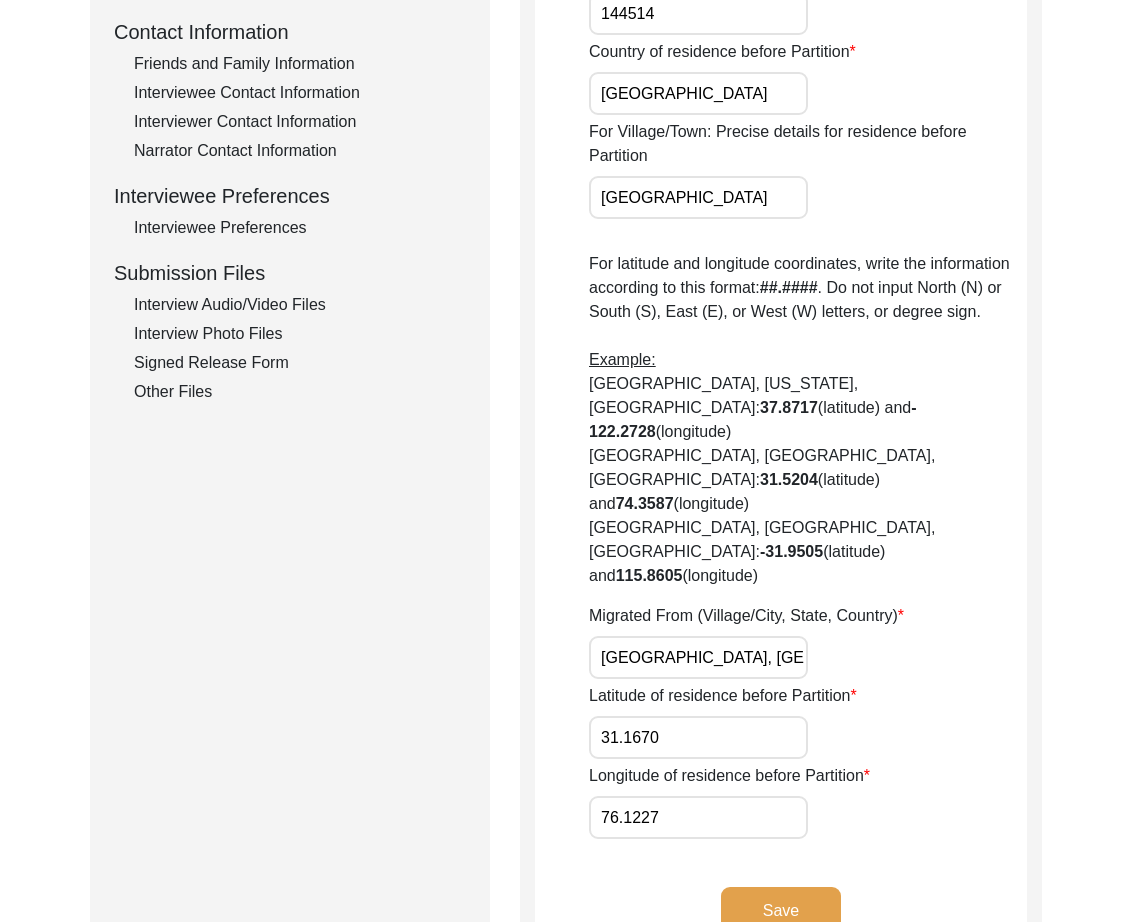 click on "Signed Release Form" 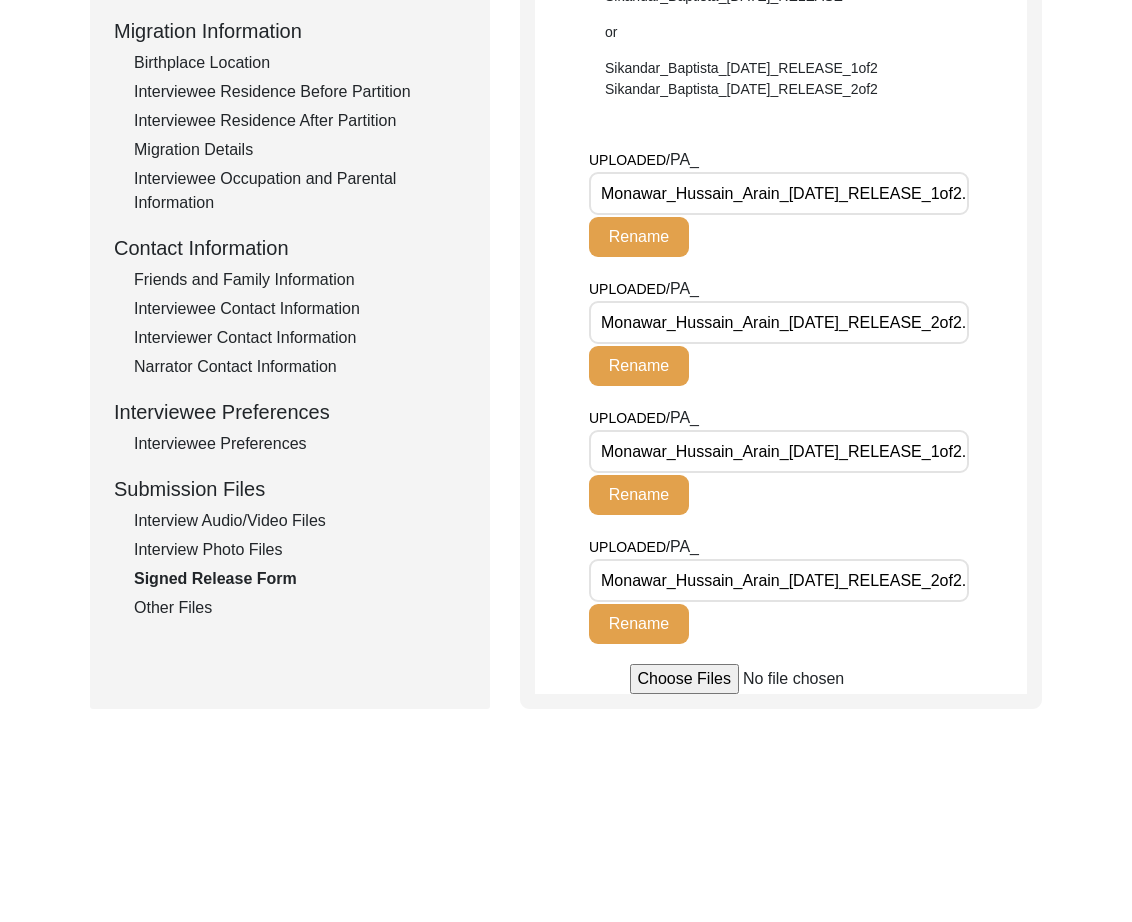 scroll, scrollTop: 597, scrollLeft: 0, axis: vertical 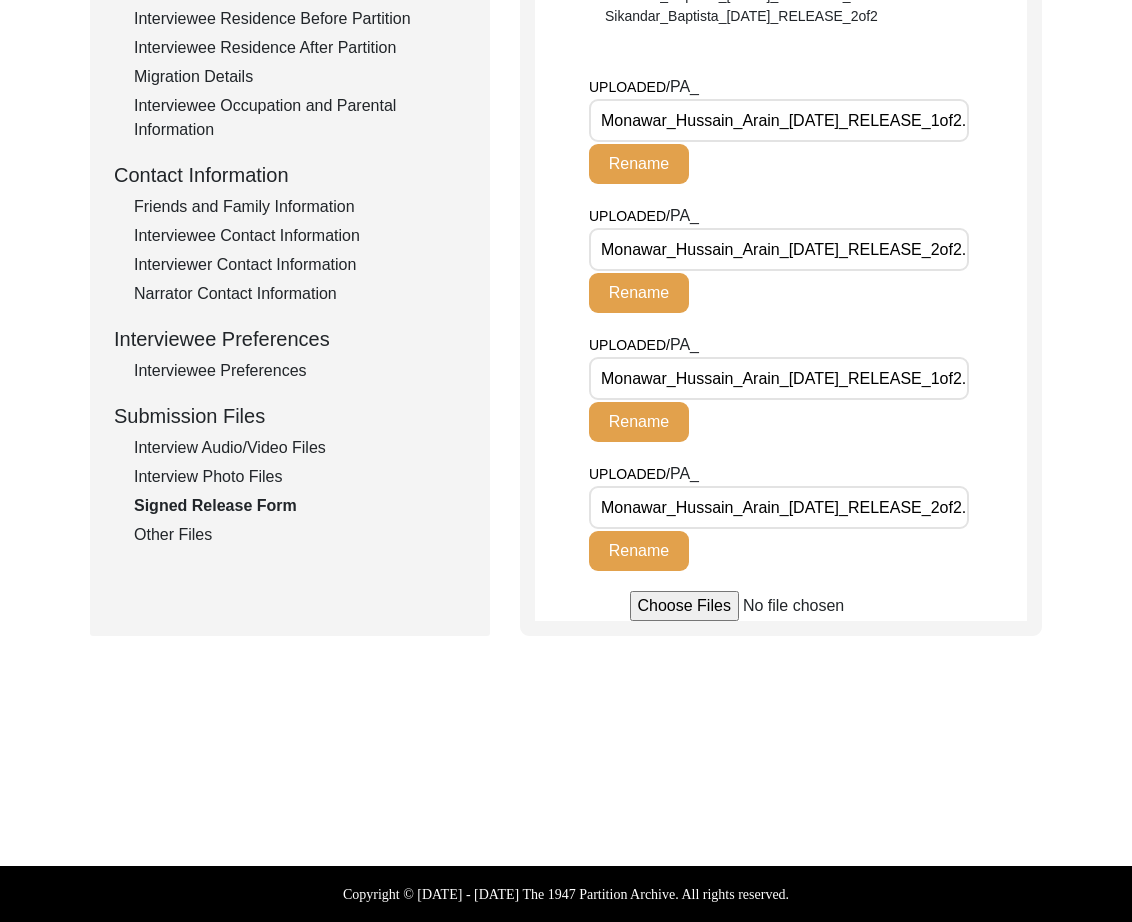 drag, startPoint x: 180, startPoint y: 374, endPoint x: 231, endPoint y: 378, distance: 51.156624 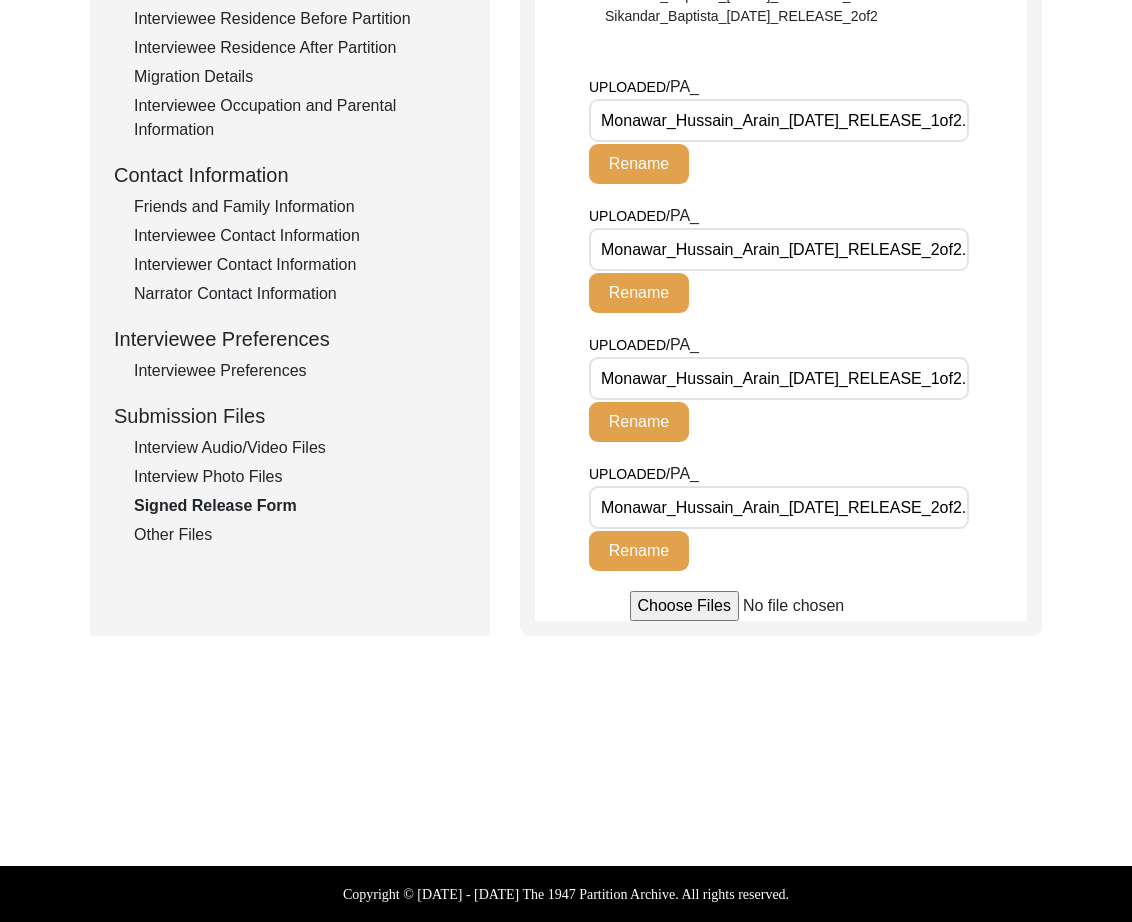click on "Interviewee Preferences" 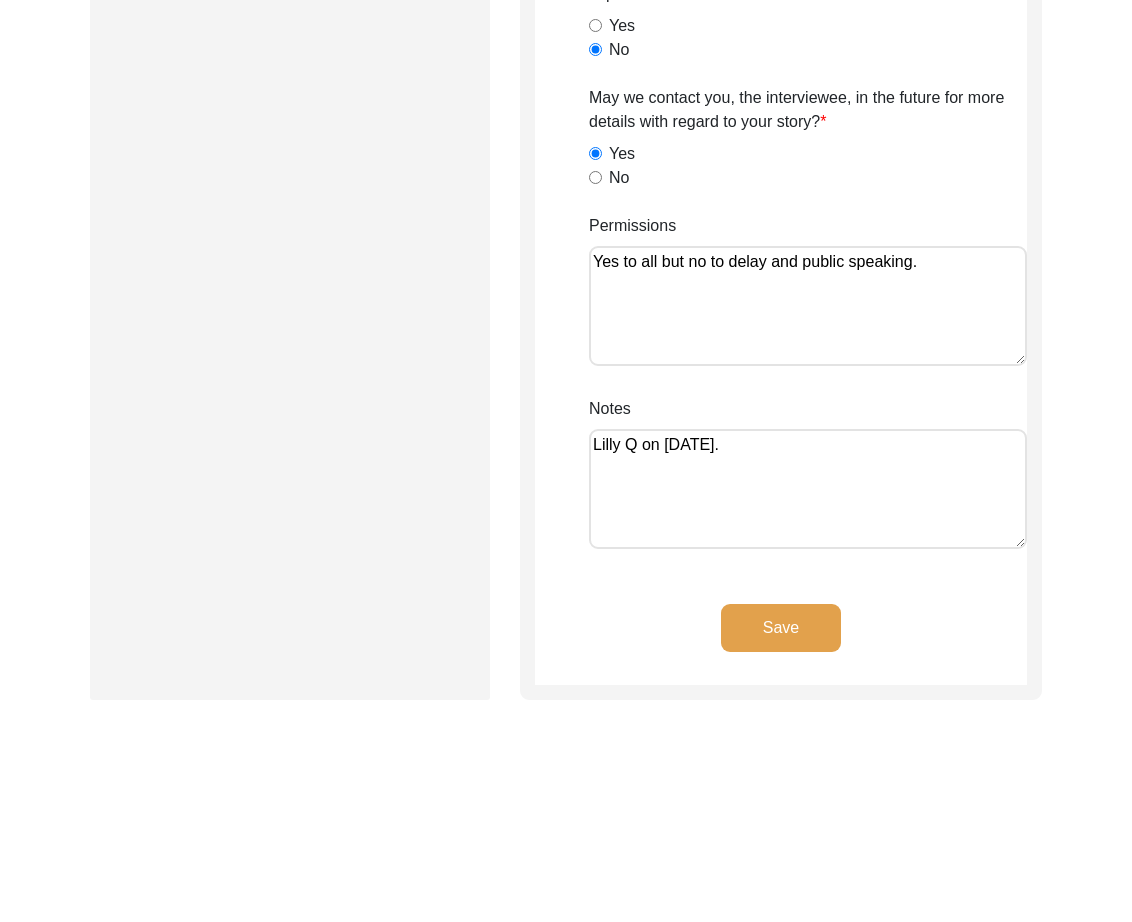 scroll, scrollTop: 1837, scrollLeft: 0, axis: vertical 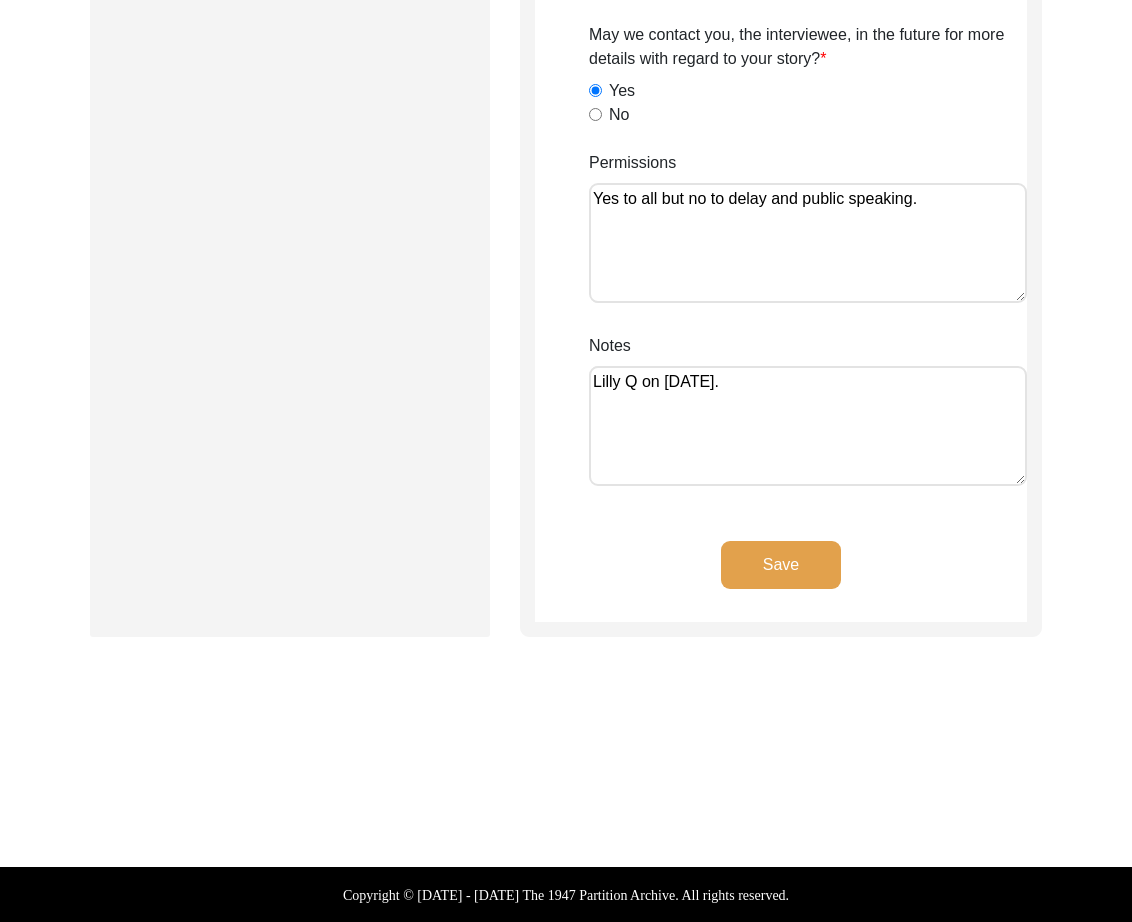 click on "Lilly Q on [DATE]." at bounding box center (808, 426) 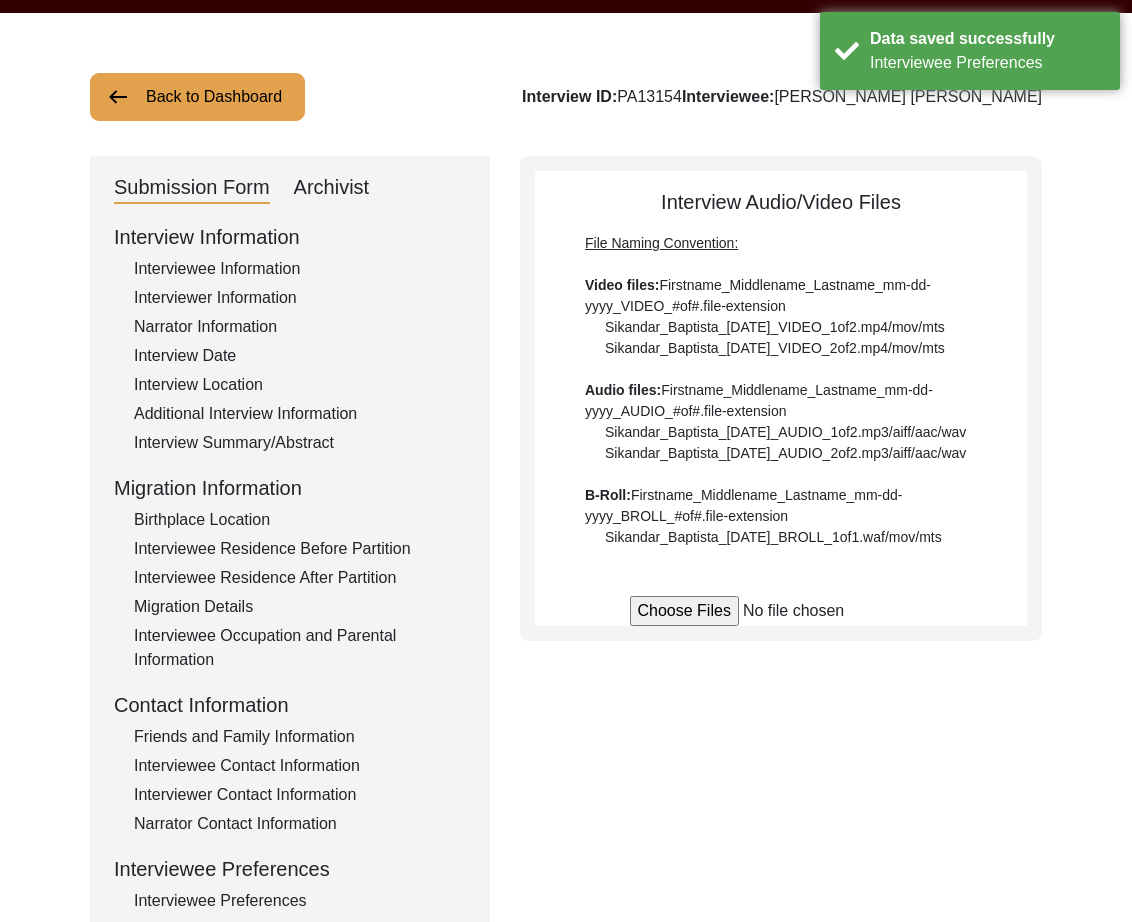 scroll, scrollTop: 0, scrollLeft: 0, axis: both 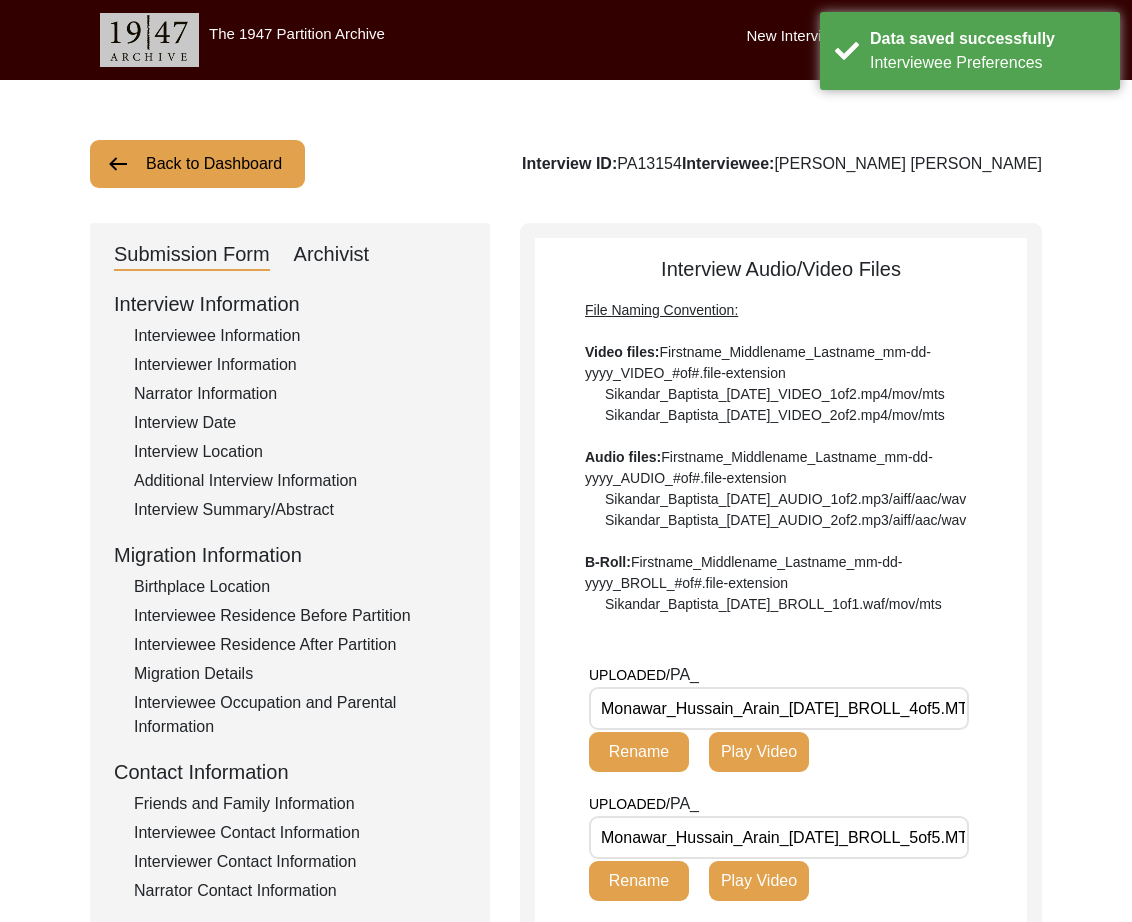 drag, startPoint x: 318, startPoint y: 256, endPoint x: 290, endPoint y: 281, distance: 37.536648 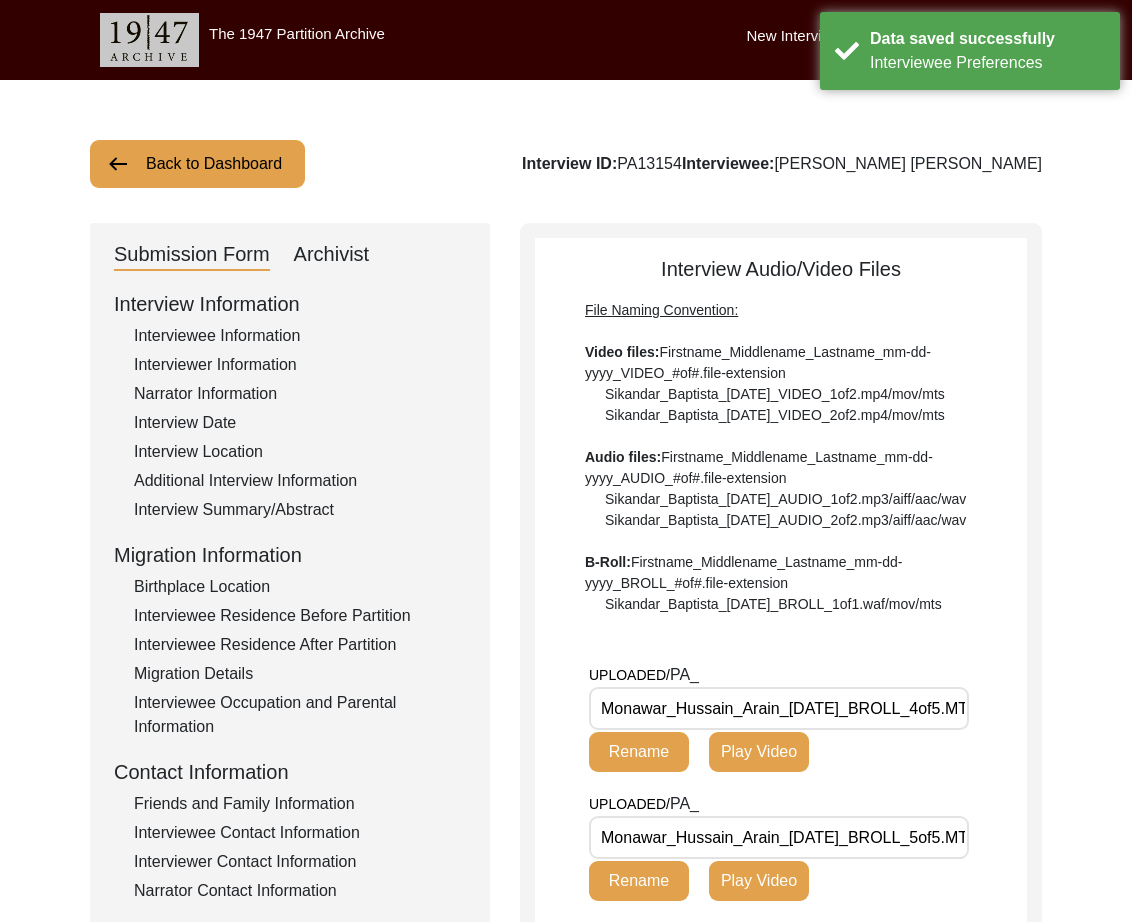 click on "Archivist" 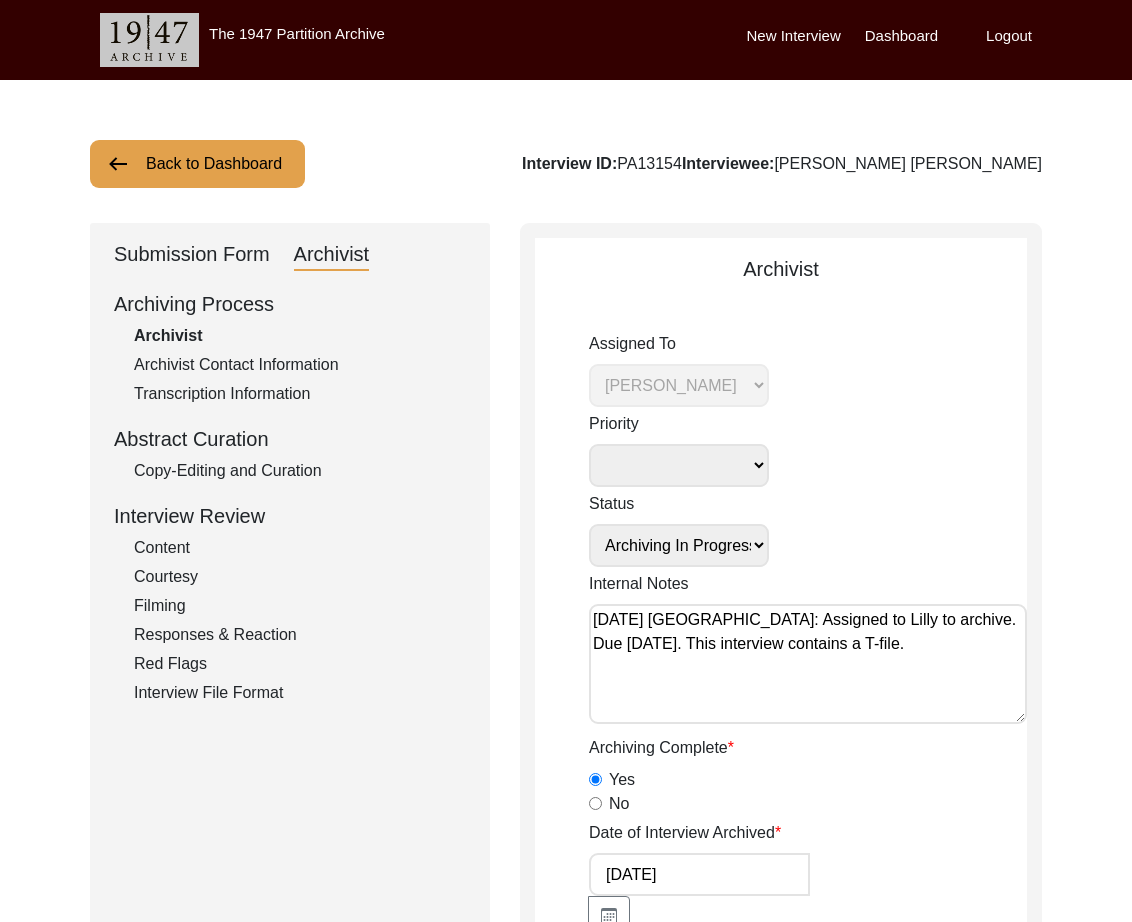click on "Copy-Editing and Curation" 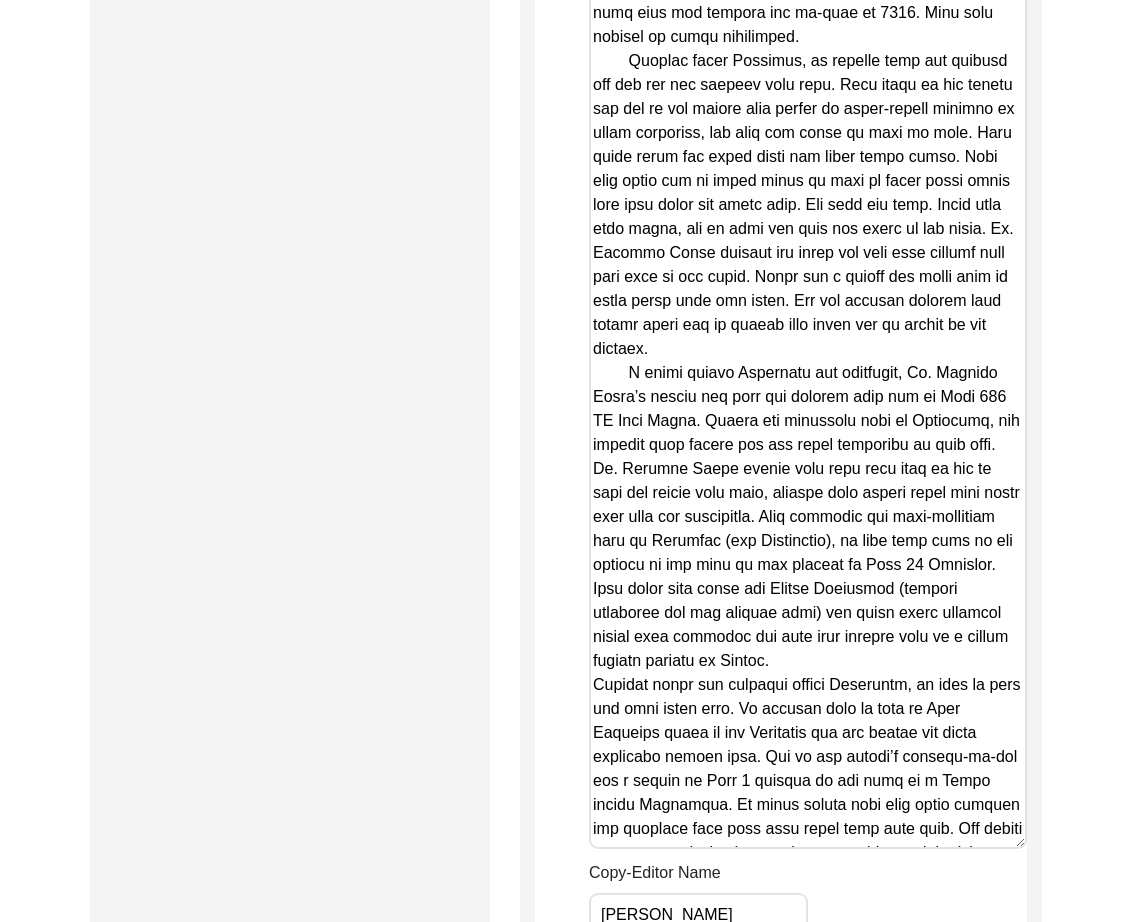 scroll, scrollTop: 3345, scrollLeft: 0, axis: vertical 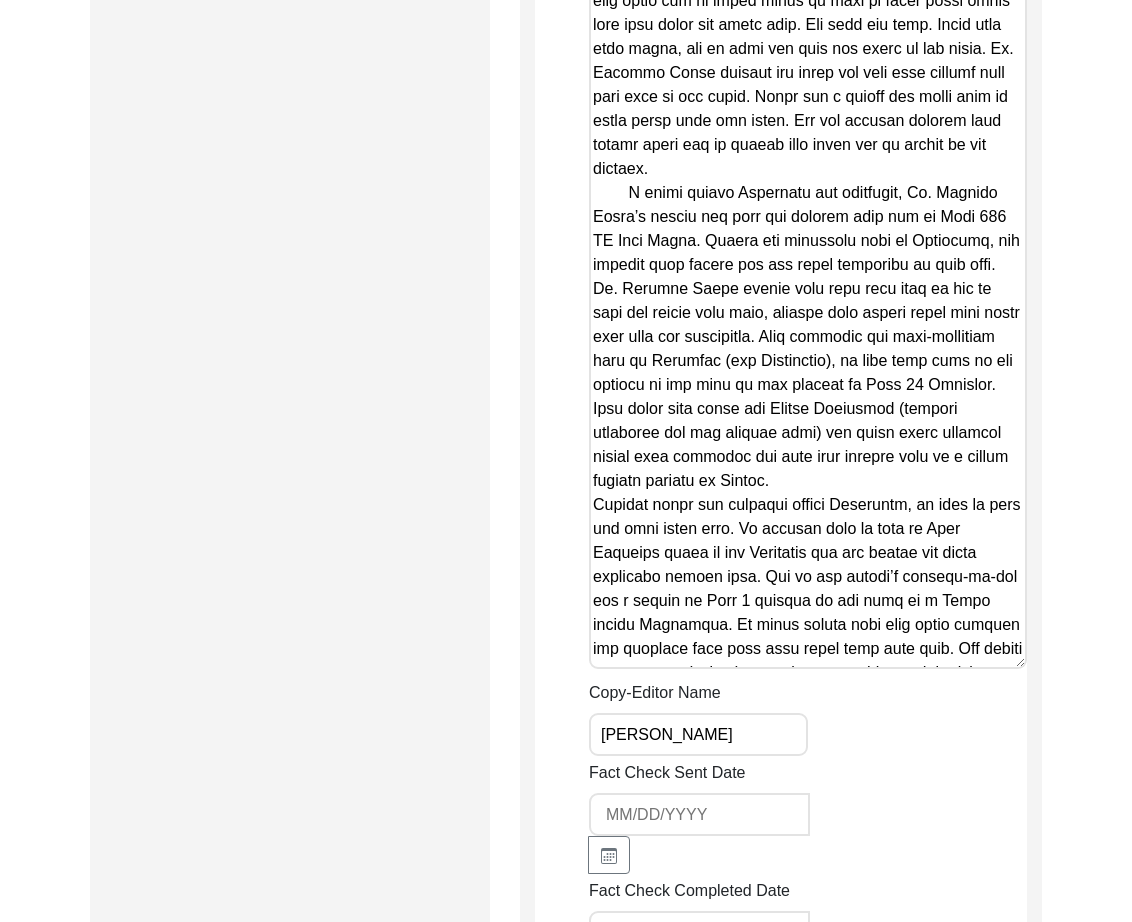 drag, startPoint x: 624, startPoint y: 193, endPoint x: 583, endPoint y: 193, distance: 41 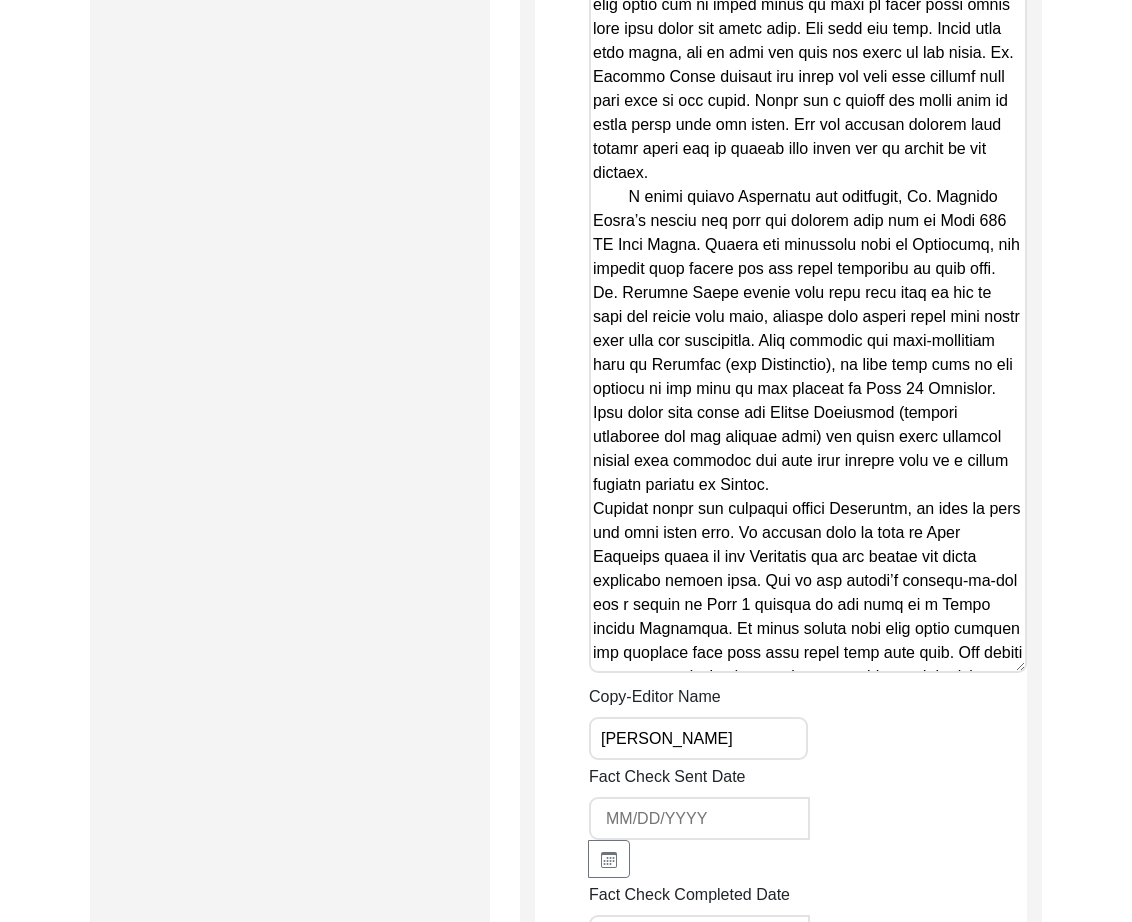 scroll, scrollTop: 3343, scrollLeft: 0, axis: vertical 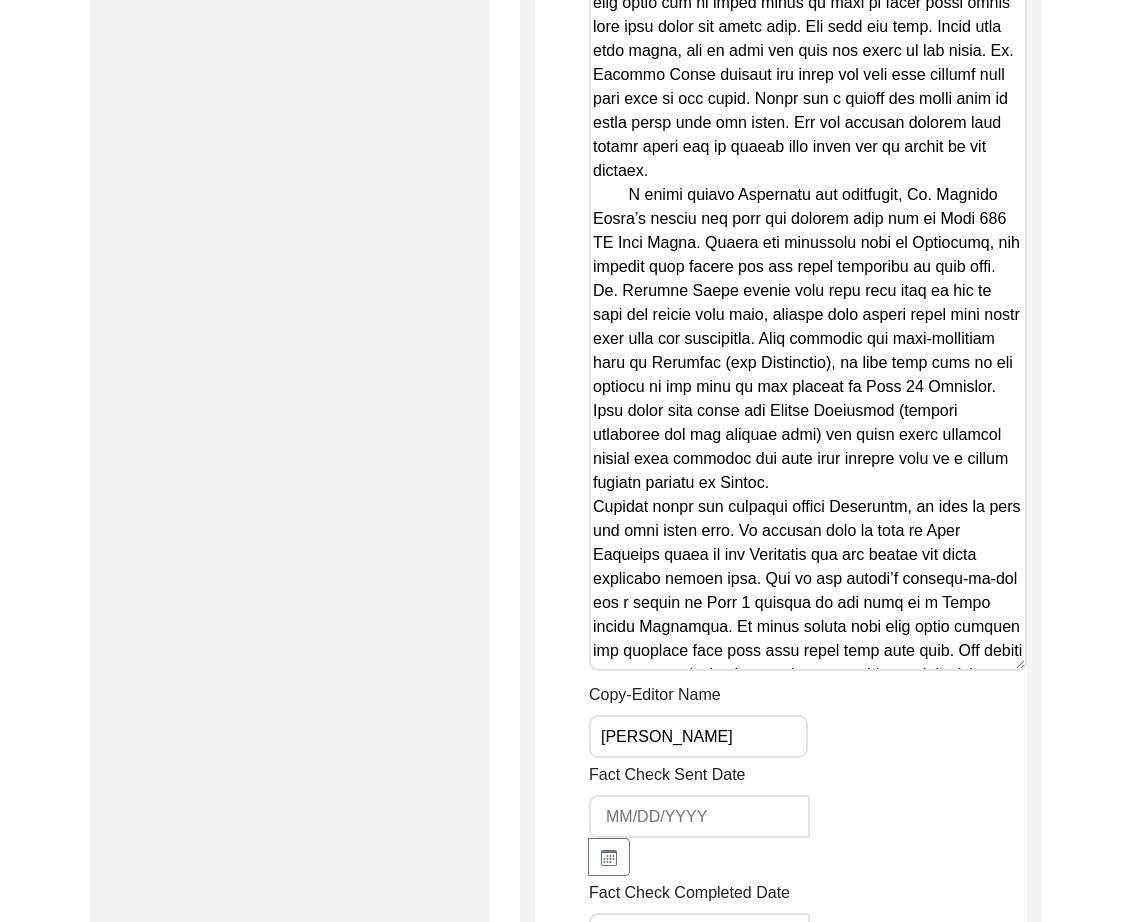 click on "Copy-Edited Summary" at bounding box center [808, 137] 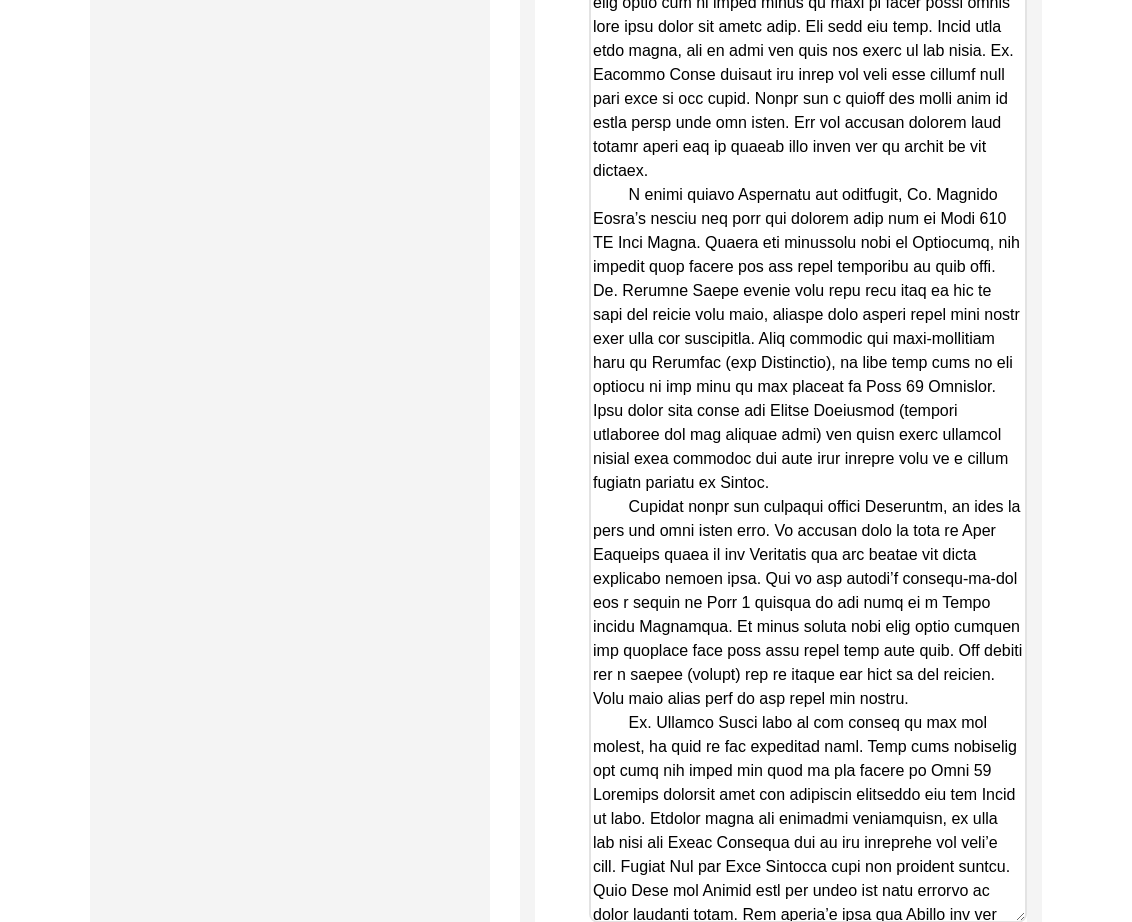 drag, startPoint x: 1017, startPoint y: 682, endPoint x: 1041, endPoint y: 916, distance: 235.22755 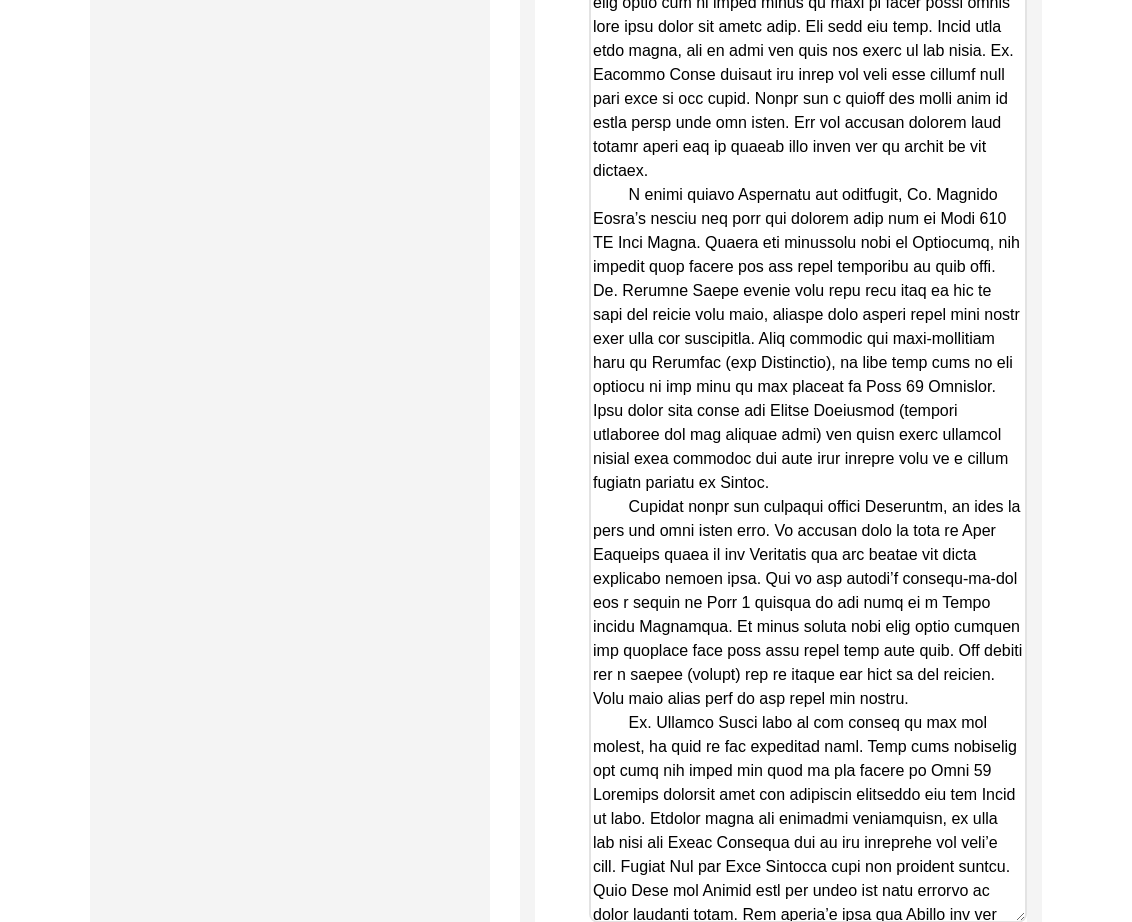 click on "The 1947 Partition Archive New Interview Dashboard Logout  Back to Dashboard  Interview ID:  PA13154  Interviewee:  [PERSON_NAME] [PERSON_NAME]   Submission Form   Archivist   Archiving Process   Archivist   Archivist Contact Information   Transcription Information   Abstract Curation   Copy-Editing and Curation   Interview Review   Content   Courtesy   Filming   Responses & Reaction   Red Flags   Interview File Format   Copy-Editing and Curation
Raw, Unedited Summary:  Summary Copy-Editing Date Assigned Copy-Edited Summary        Copy-Editor Name [PERSON_NAME] Fact Check Sent Date Fact Check Completed Date Curated Summary Curated Name Curation Date Notes [Notes] by LQ on [DATE]:
• defined kabaddi, [GEOGRAPHIC_DATA], Guzara Allowance
• added paragraph breaks
• rearranged paragraphs for chronology Save Copyright © [DATE] - [DATE] The 1947 Partition Archive. All rights reserved." at bounding box center [566, -571] 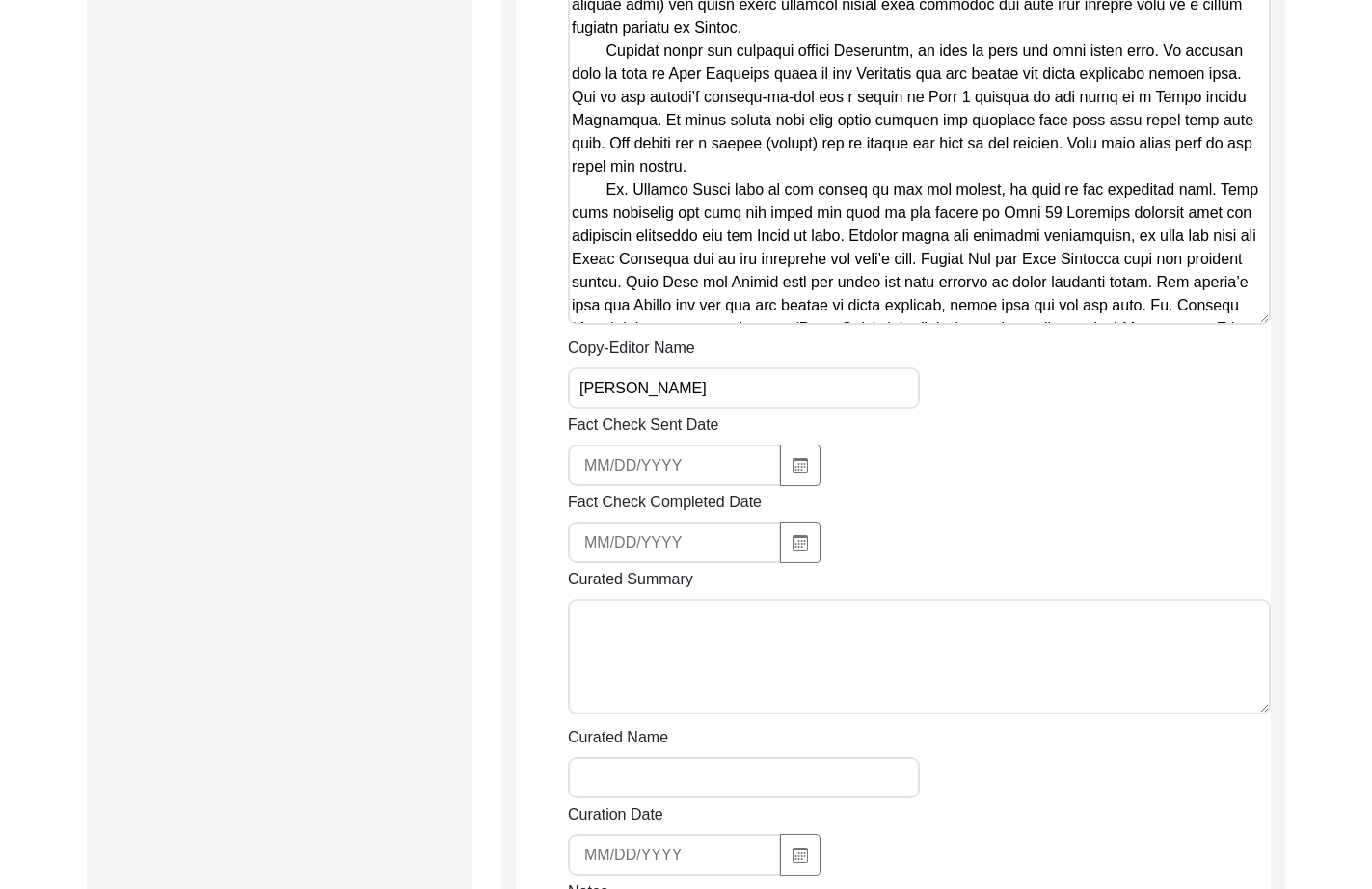 scroll, scrollTop: 2346, scrollLeft: 0, axis: vertical 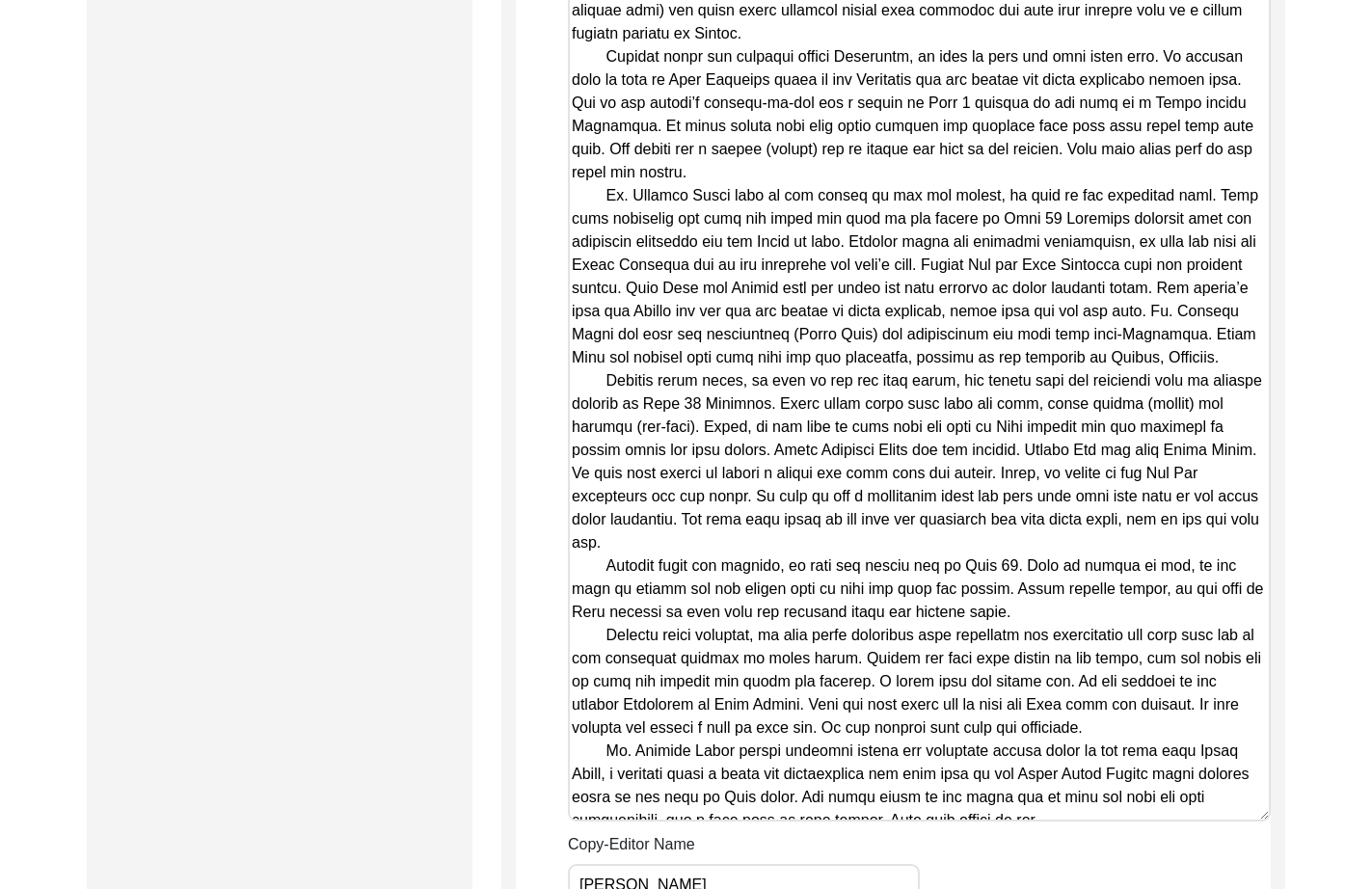 drag, startPoint x: 1268, startPoint y: 325, endPoint x: 1314, endPoint y: 821, distance: 498.1285 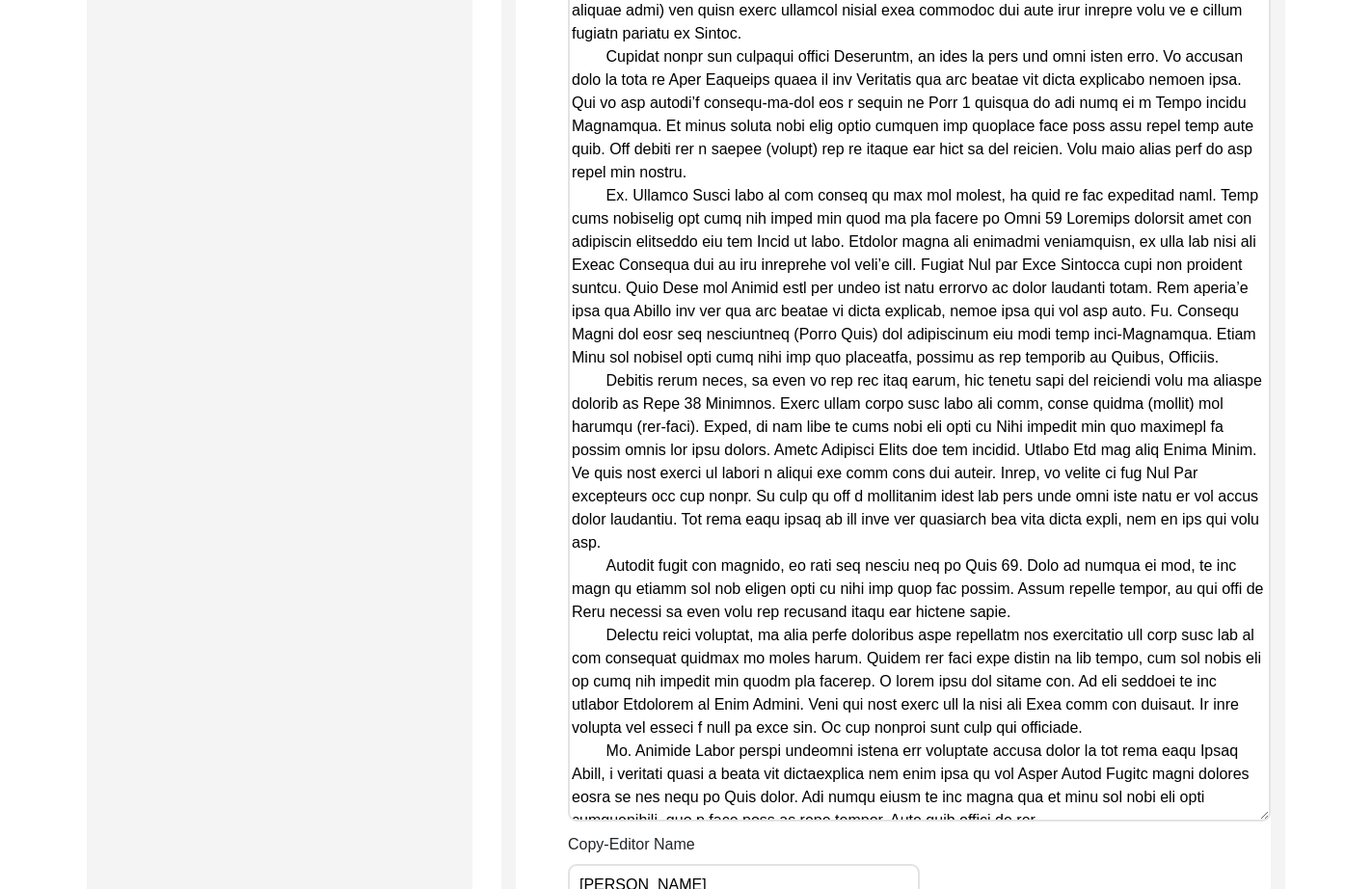 click on "Back to Dashboard  Interview ID:  PA13154  Interviewee:  [PERSON_NAME] [PERSON_NAME]   Submission Form   Archivist   Archiving Process   Archivist   Archivist Contact Information   Transcription Information   Abstract Curation   Copy-Editing and Curation   Interview Review   Content   Courtesy   Filming   Responses & Reaction   Red Flags   Interview File Format   Copy-Editing and Curation
Raw, Unedited Summary:  Summary Copy-Editing Date Assigned Copy-Edited Summary        Copy-Editor Name [PERSON_NAME] Fact Check Sent Date Fact Check Completed Date Curated Summary Curated Name Curation Date Notes [Notes] by LQ on [DATE]:
• defined kabaddi, [GEOGRAPHIC_DATA], Guzara Allowance
• added paragraph breaks
• rearranged paragraphs for chronology Save" 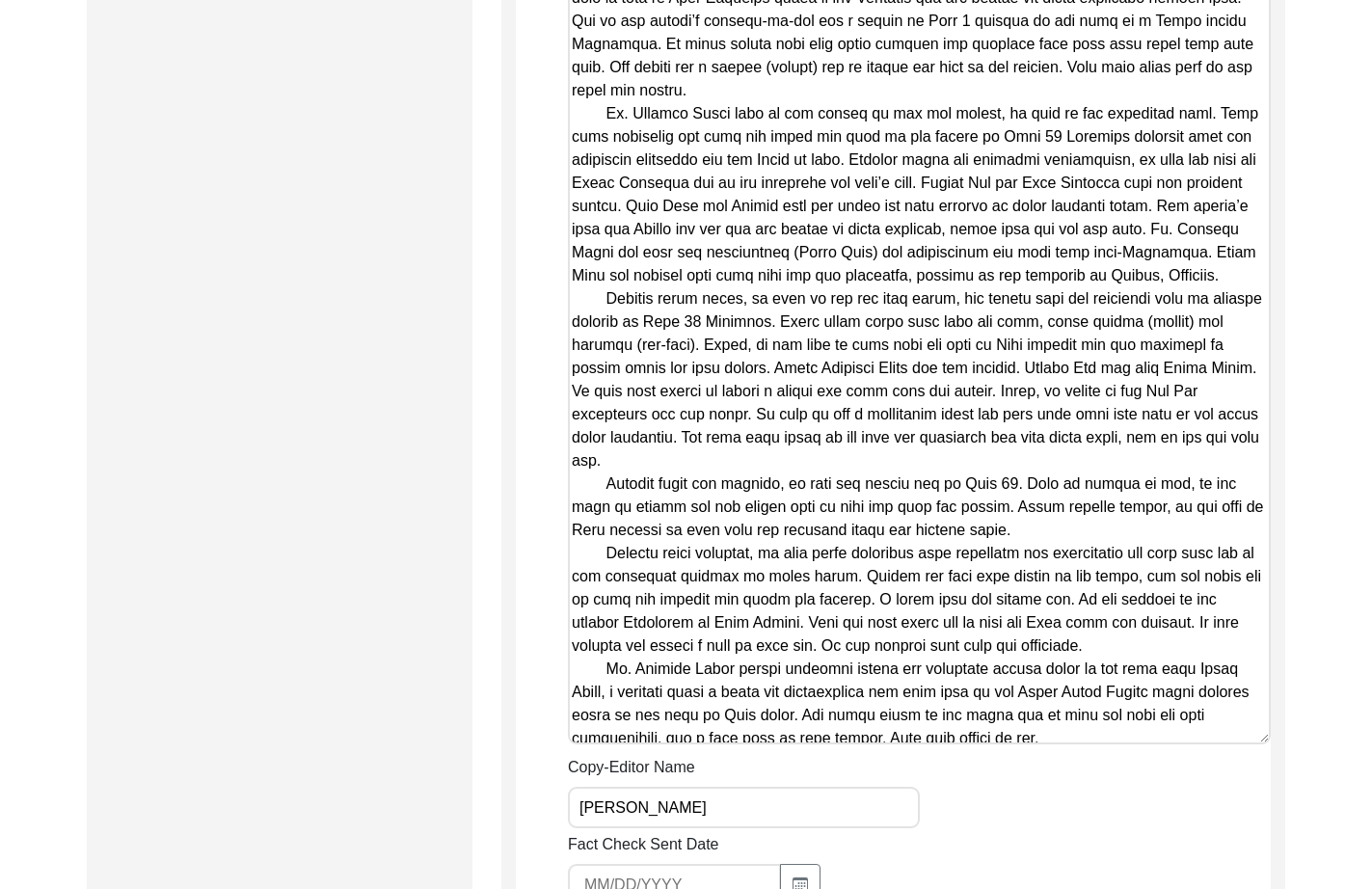 scroll, scrollTop: 2483, scrollLeft: 0, axis: vertical 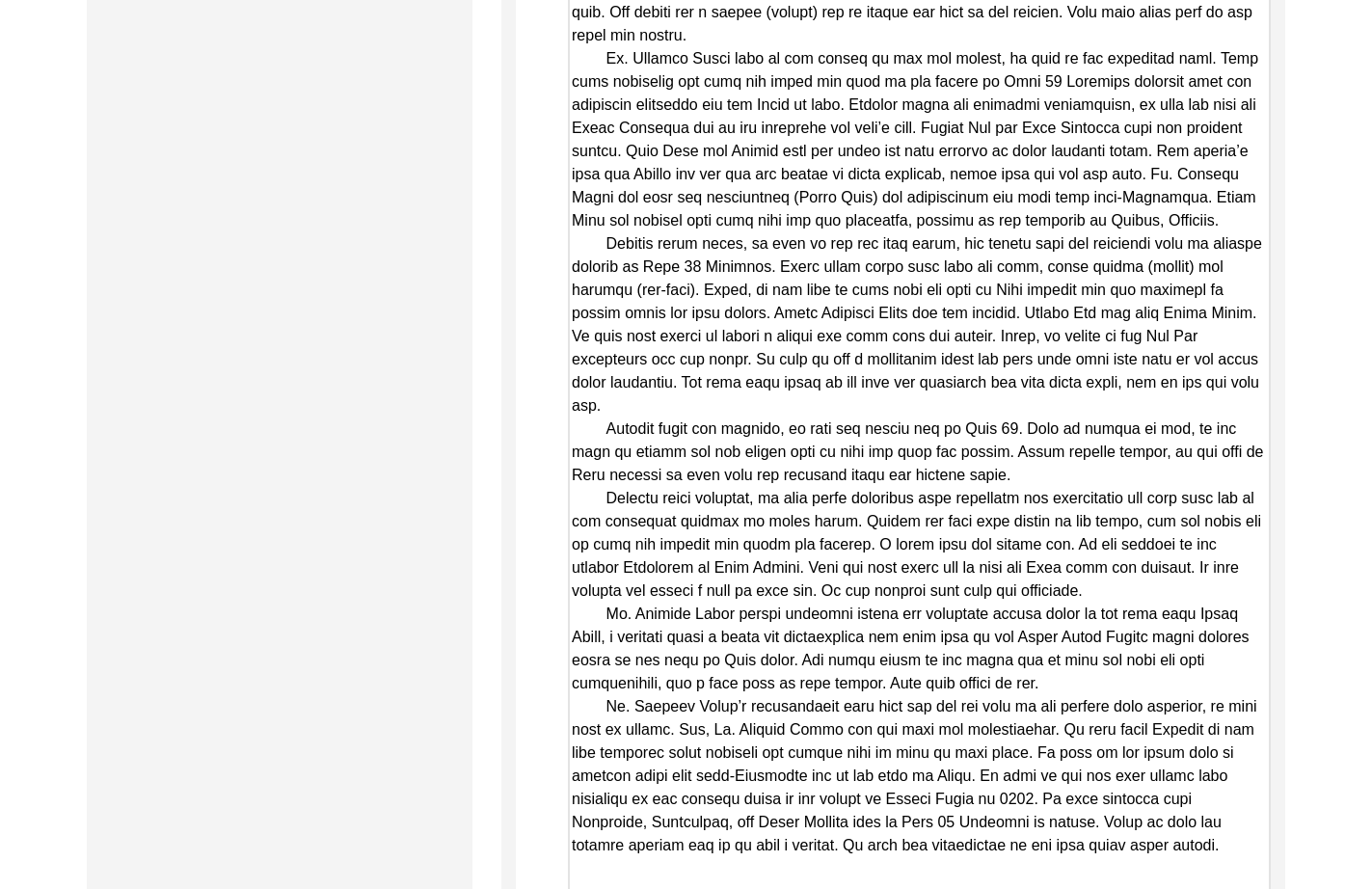 drag, startPoint x: 1261, startPoint y: 693, endPoint x: 1152, endPoint y: 762, distance: 129.00388 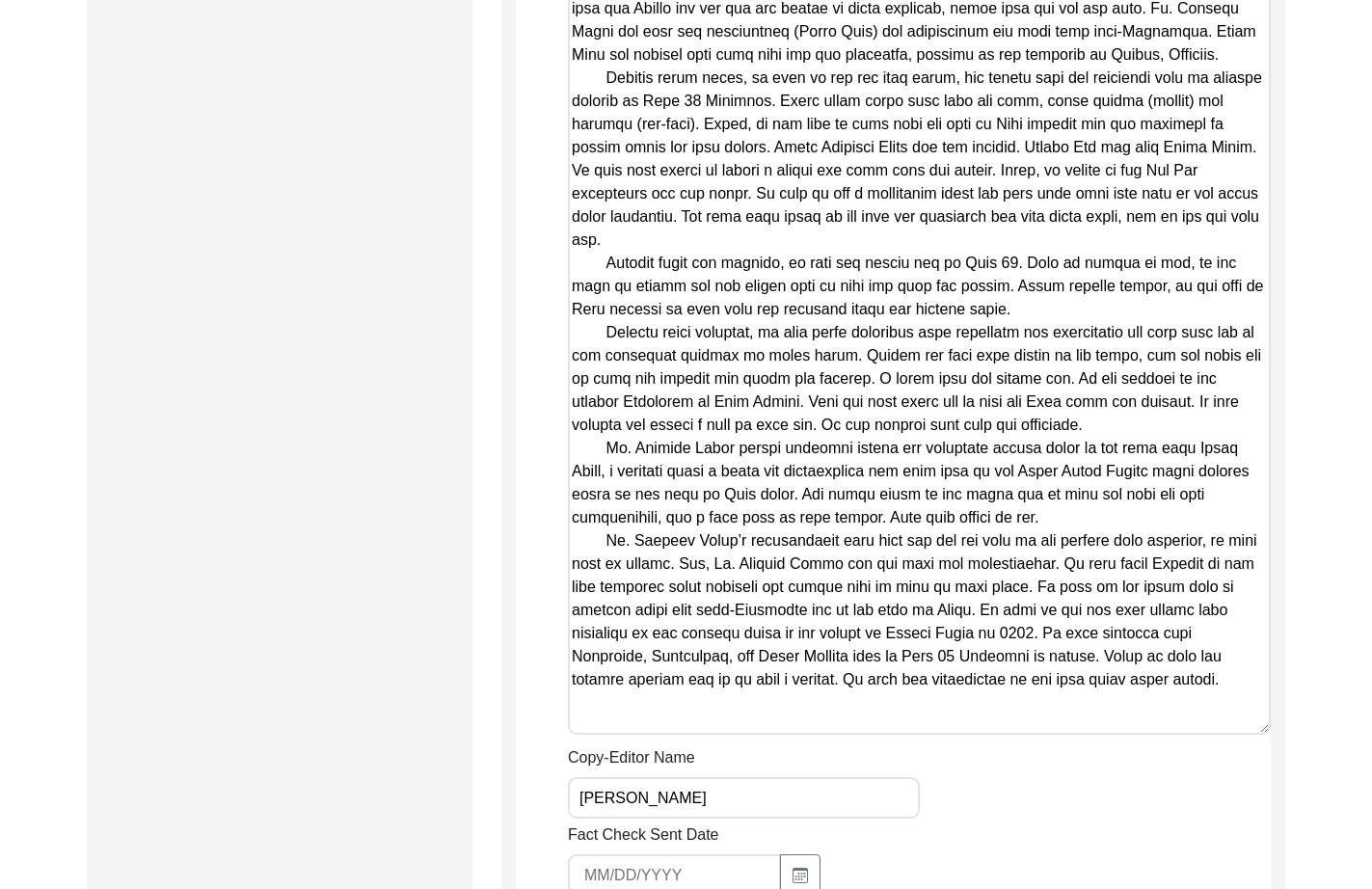 scroll, scrollTop: 2712, scrollLeft: 0, axis: vertical 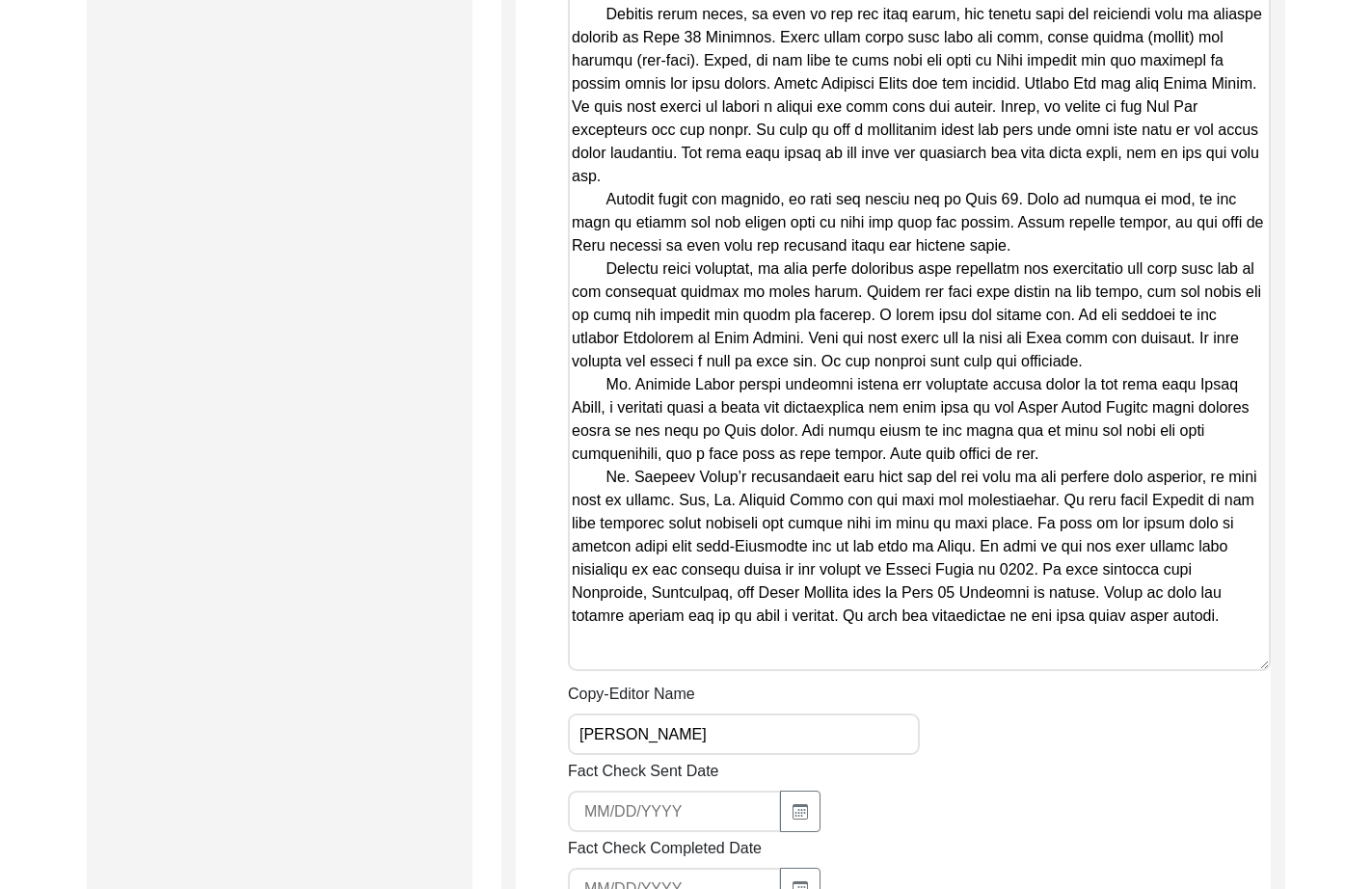 drag, startPoint x: 1262, startPoint y: 668, endPoint x: 1266, endPoint y: 724, distance: 56.142675 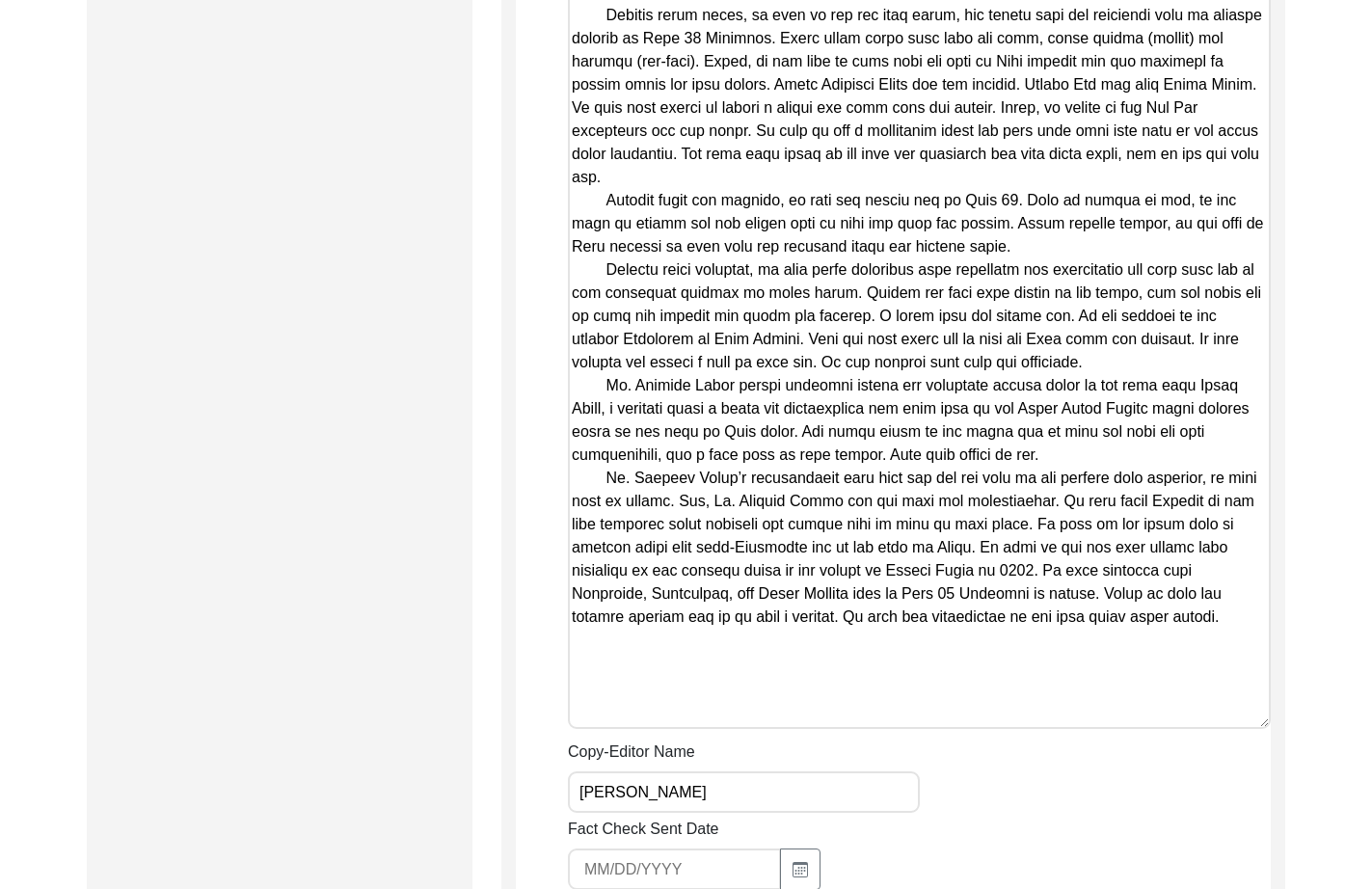 drag, startPoint x: 1264, startPoint y: 660, endPoint x: 1265, endPoint y: 722, distance: 62.00806 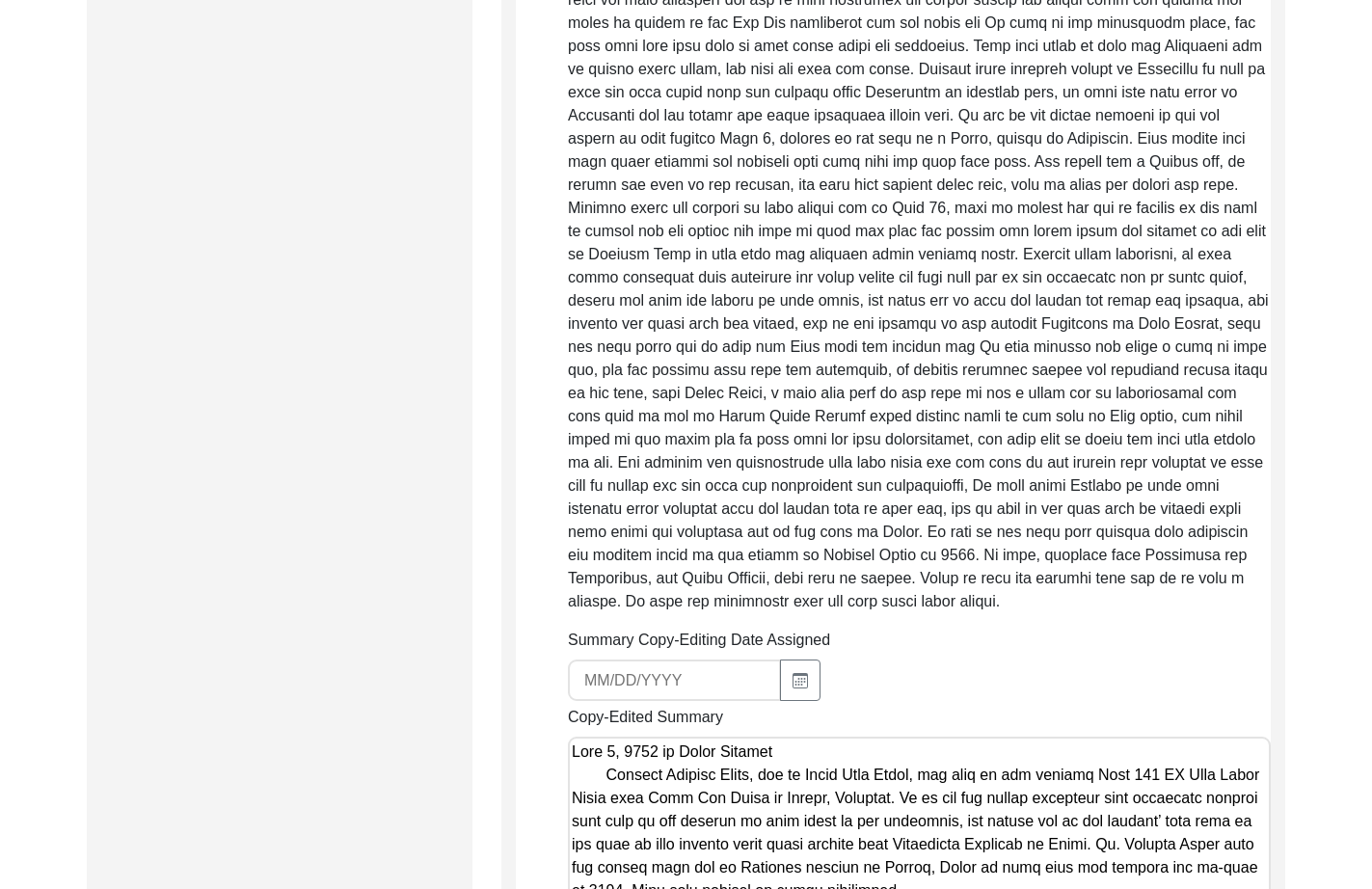 scroll, scrollTop: 1334, scrollLeft: 0, axis: vertical 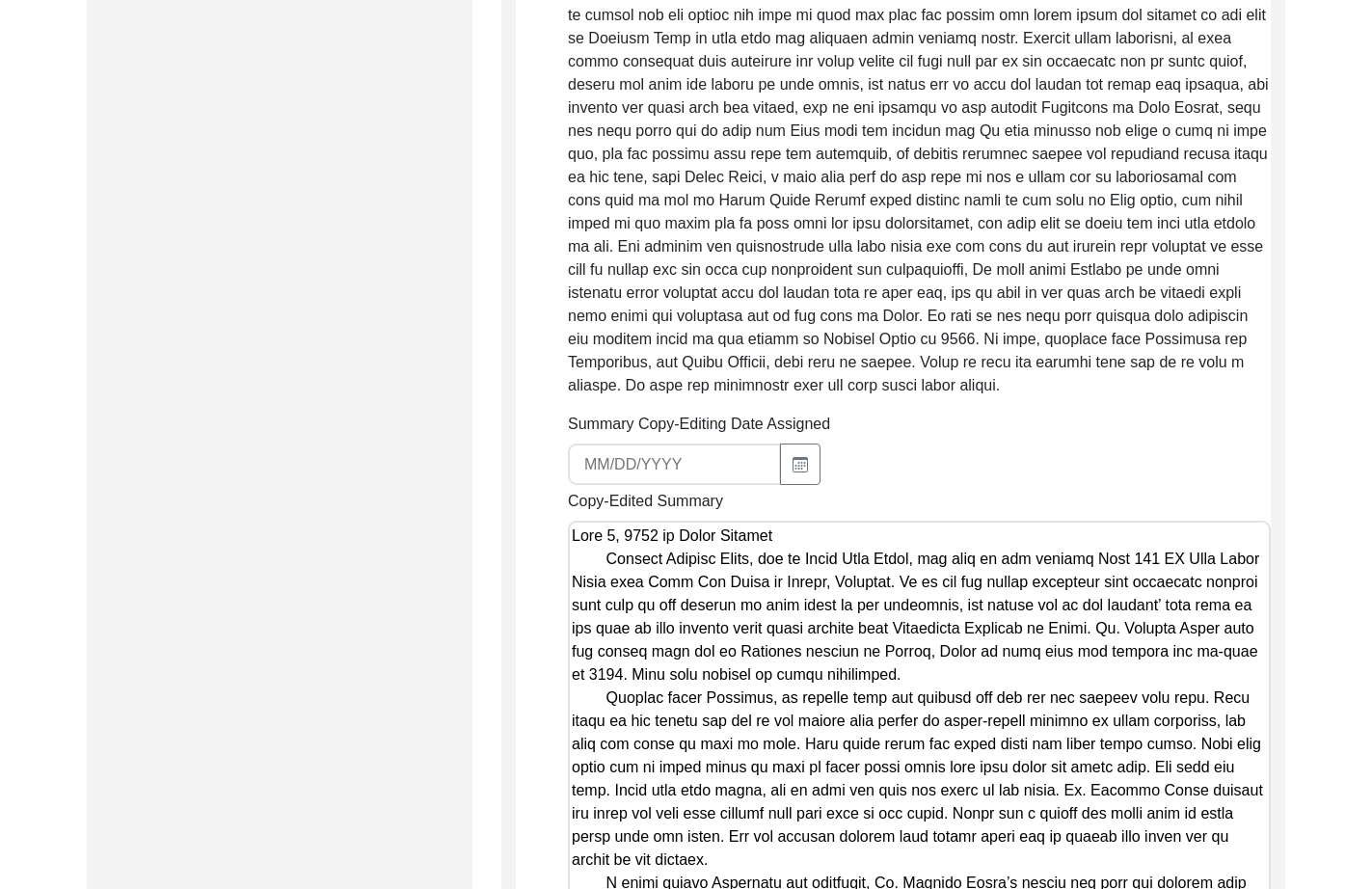 click on "Copy-Edited Summary" at bounding box center (919, 1315) 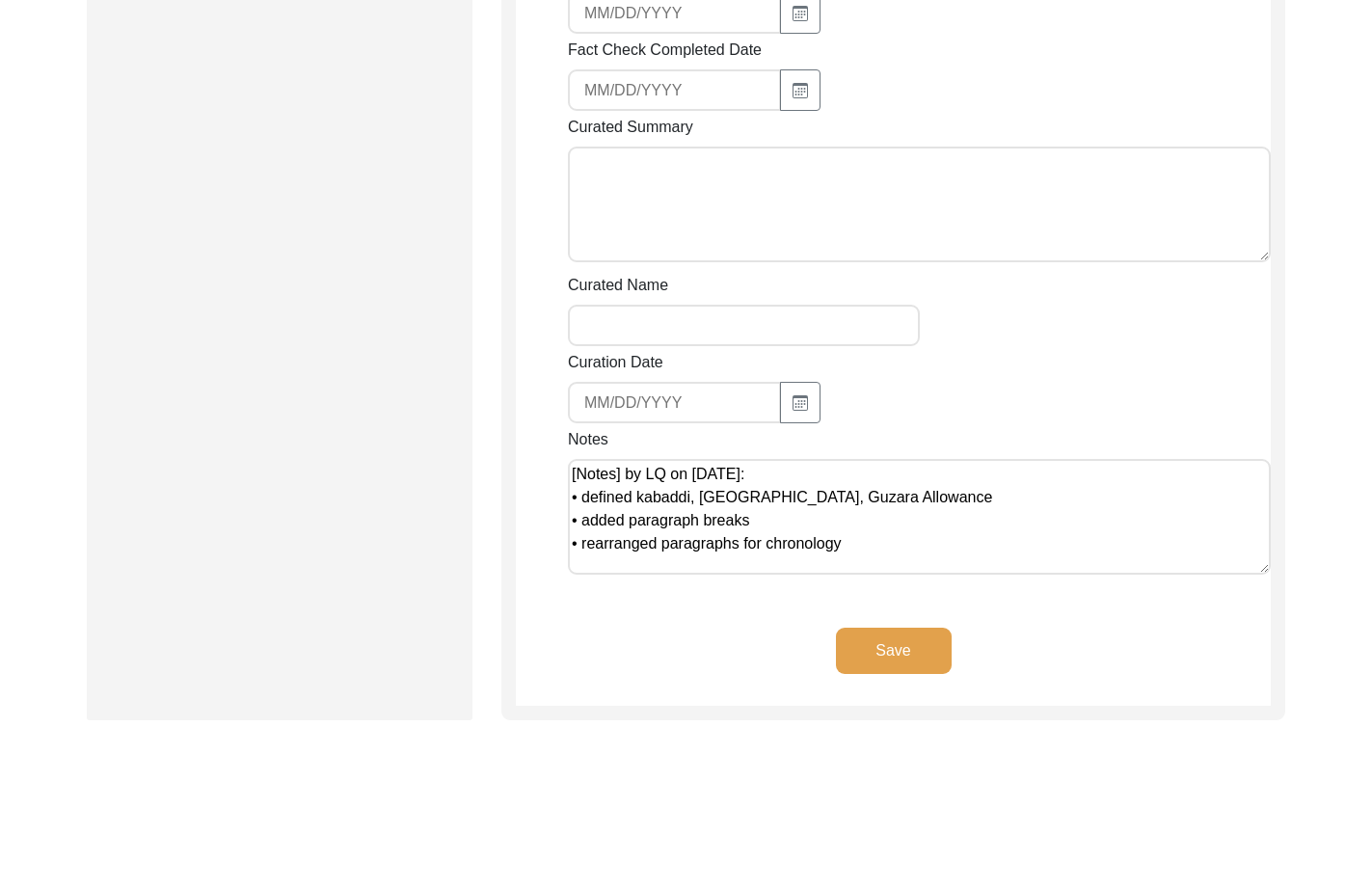 scroll, scrollTop: 2803, scrollLeft: 0, axis: vertical 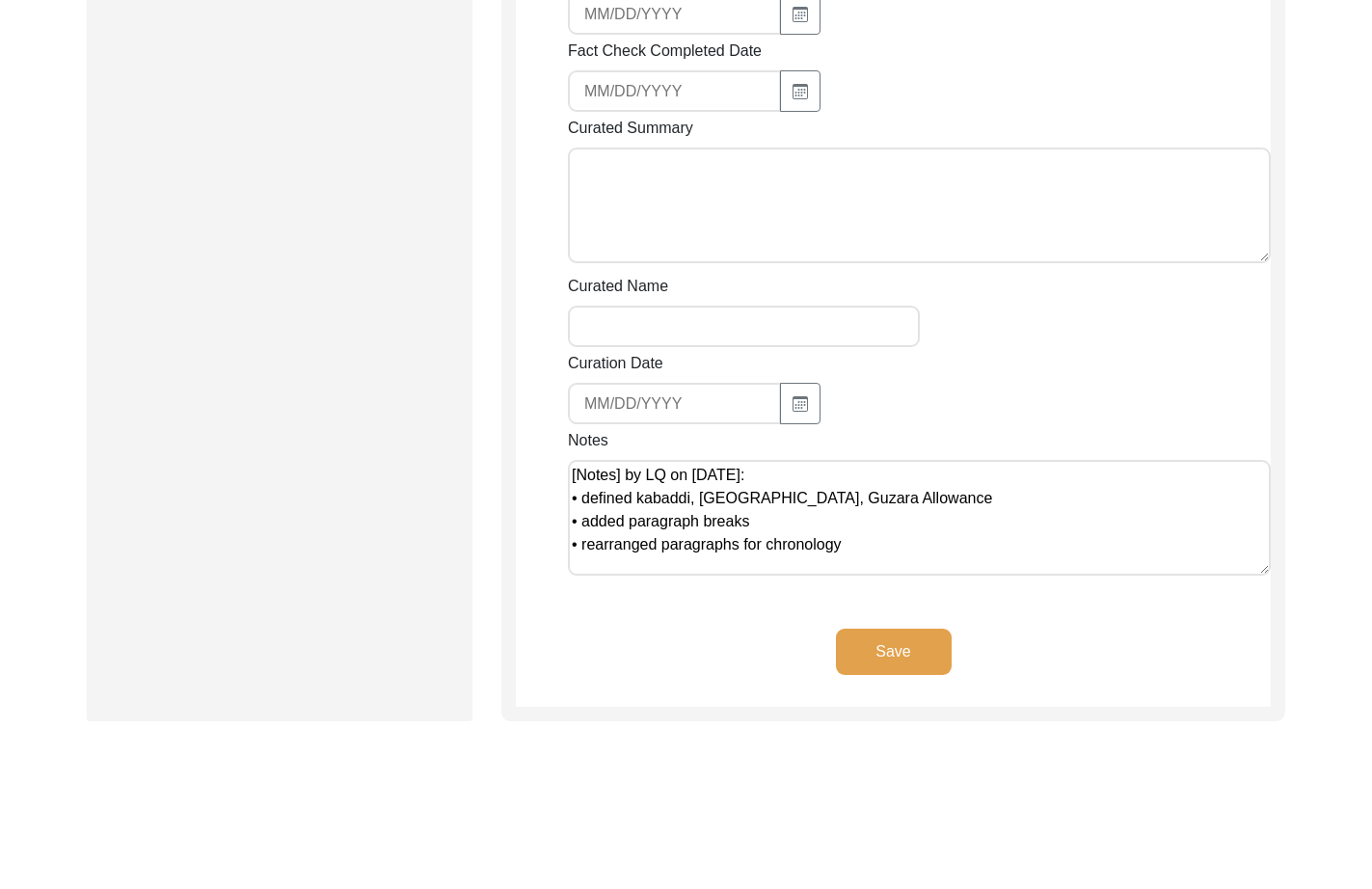 click on "[Notes] by LQ on [DATE]:
• defined kabaddi, [GEOGRAPHIC_DATA], Guzara Allowance
• added paragraph breaks
• rearranged paragraphs for chronology" at bounding box center [919, 518] 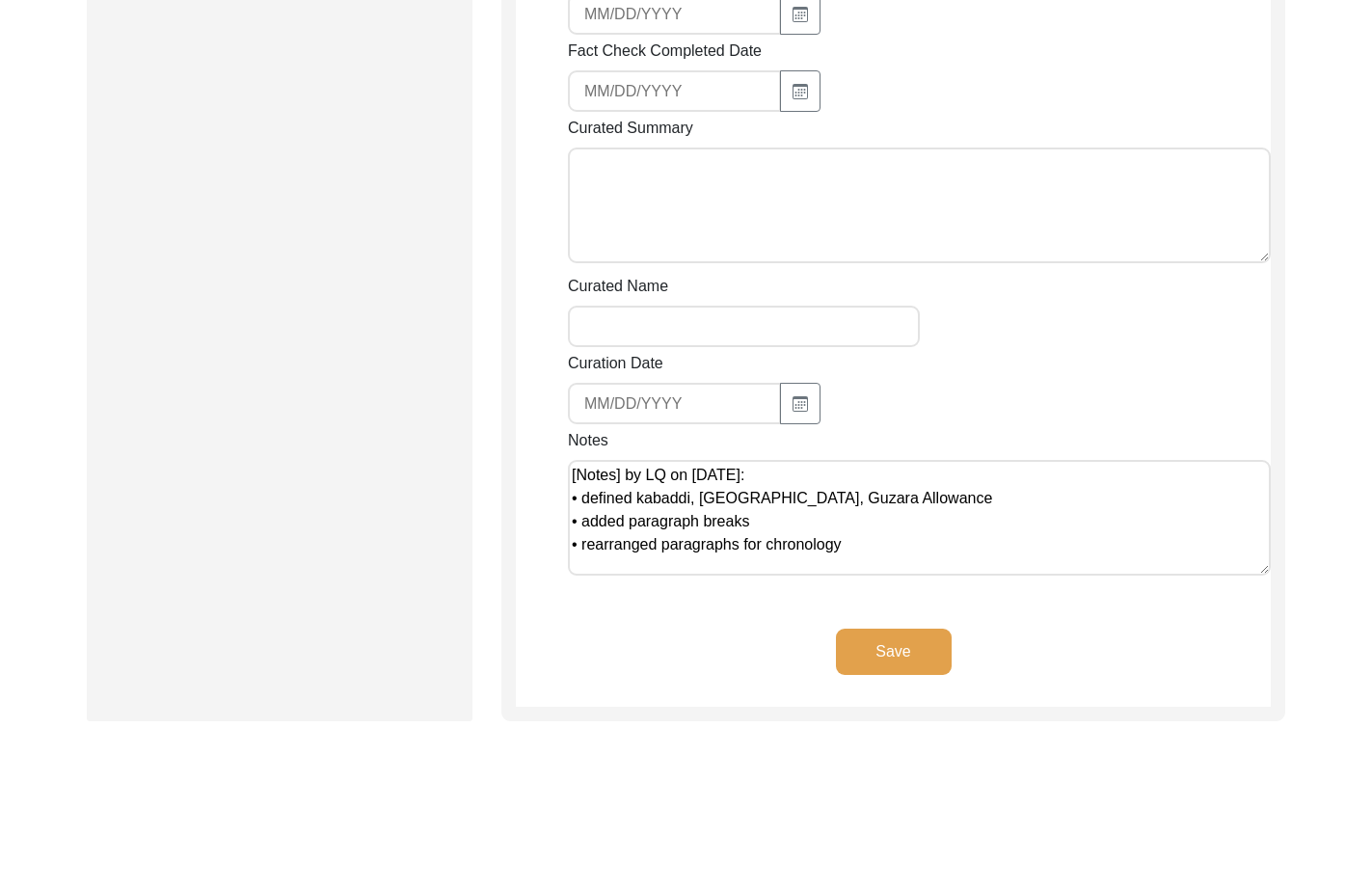 click on "[Notes] by LQ on [DATE]:
• defined kabaddi, [GEOGRAPHIC_DATA], Guzara Allowance
• added paragraph breaks
• rearranged paragraphs for chronology" at bounding box center [919, 518] 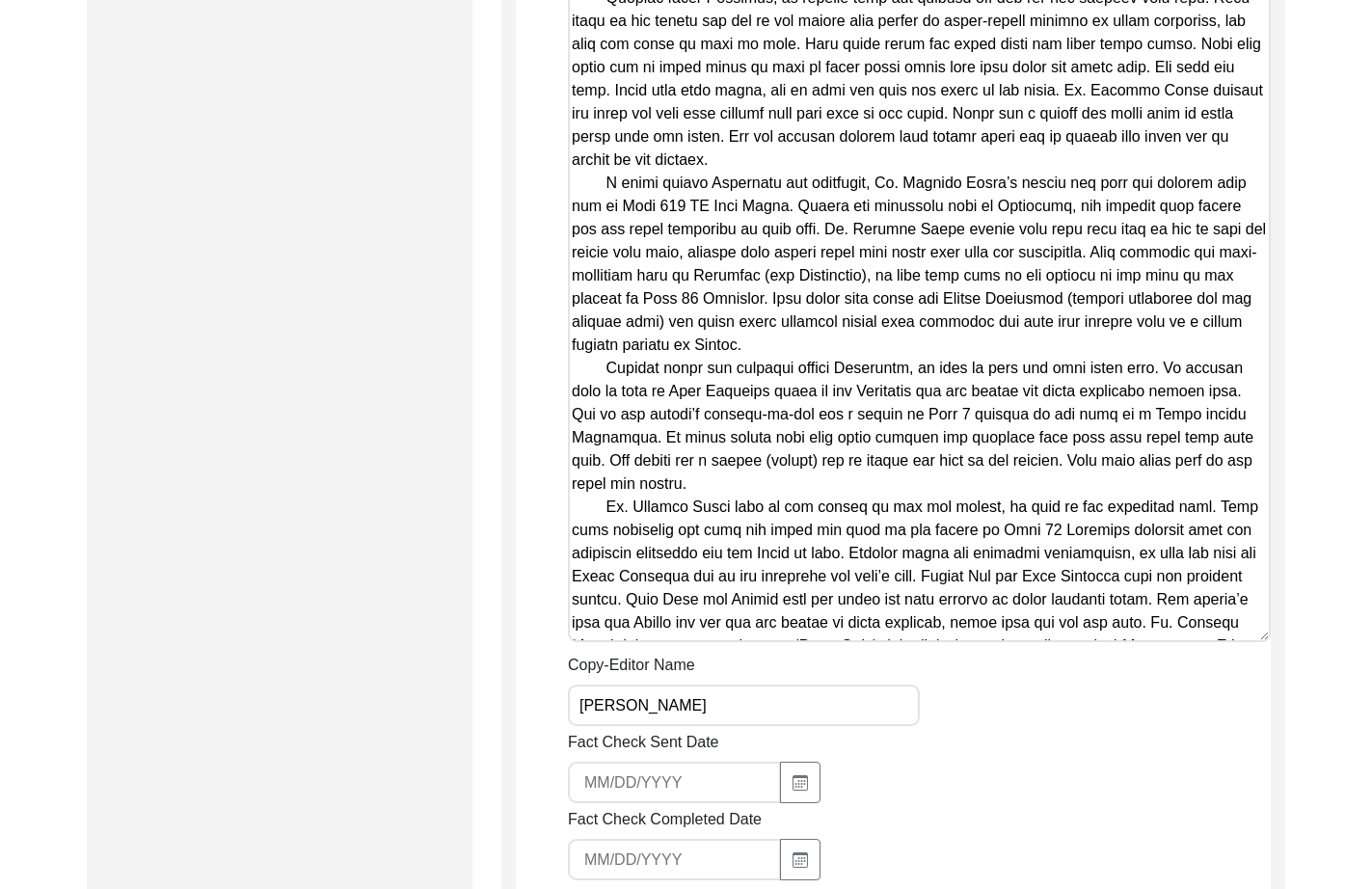 scroll, scrollTop: 2284, scrollLeft: 0, axis: vertical 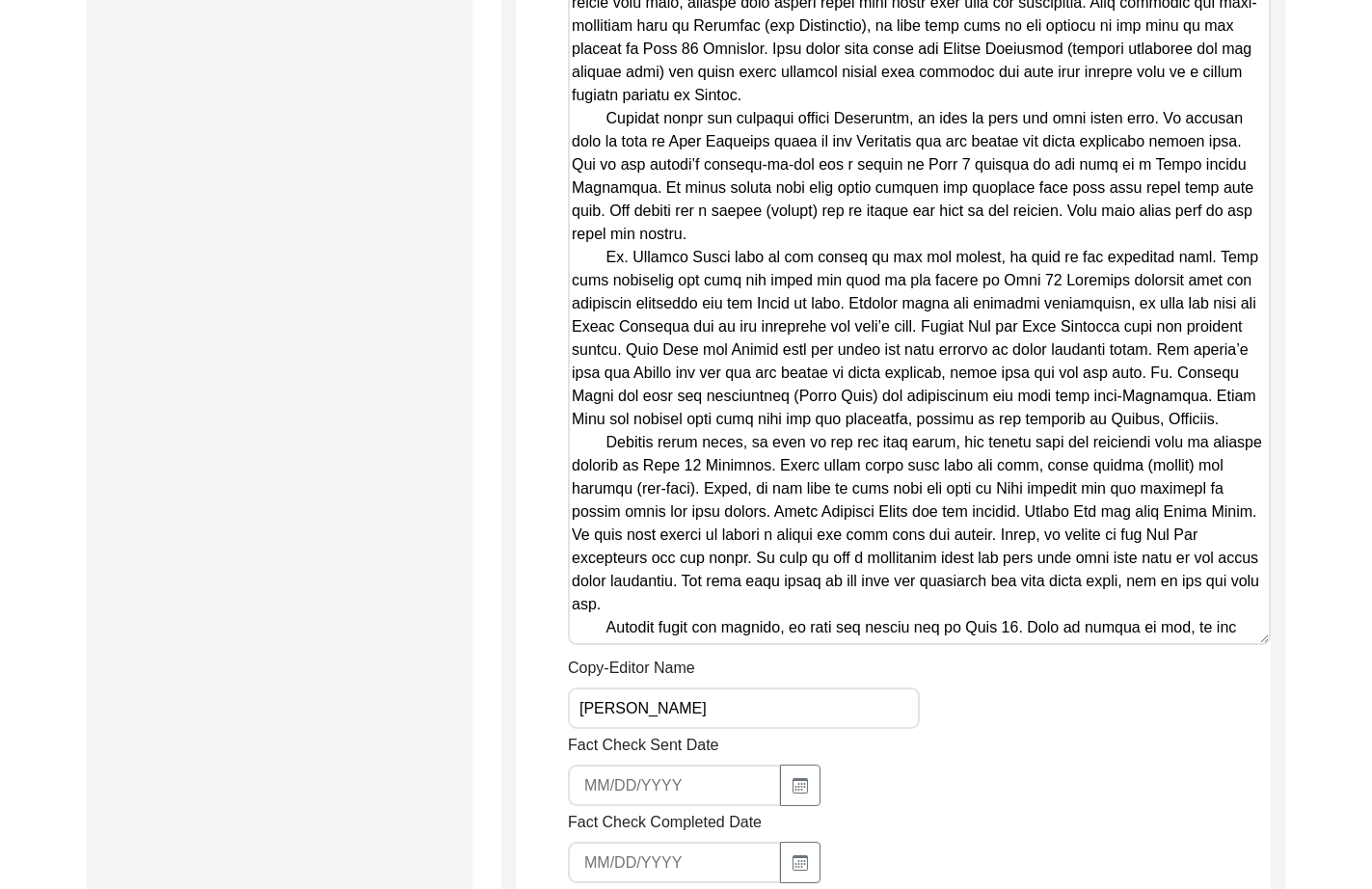 drag, startPoint x: 1261, startPoint y: 386, endPoint x: 1311, endPoint y: 638, distance: 256.91244 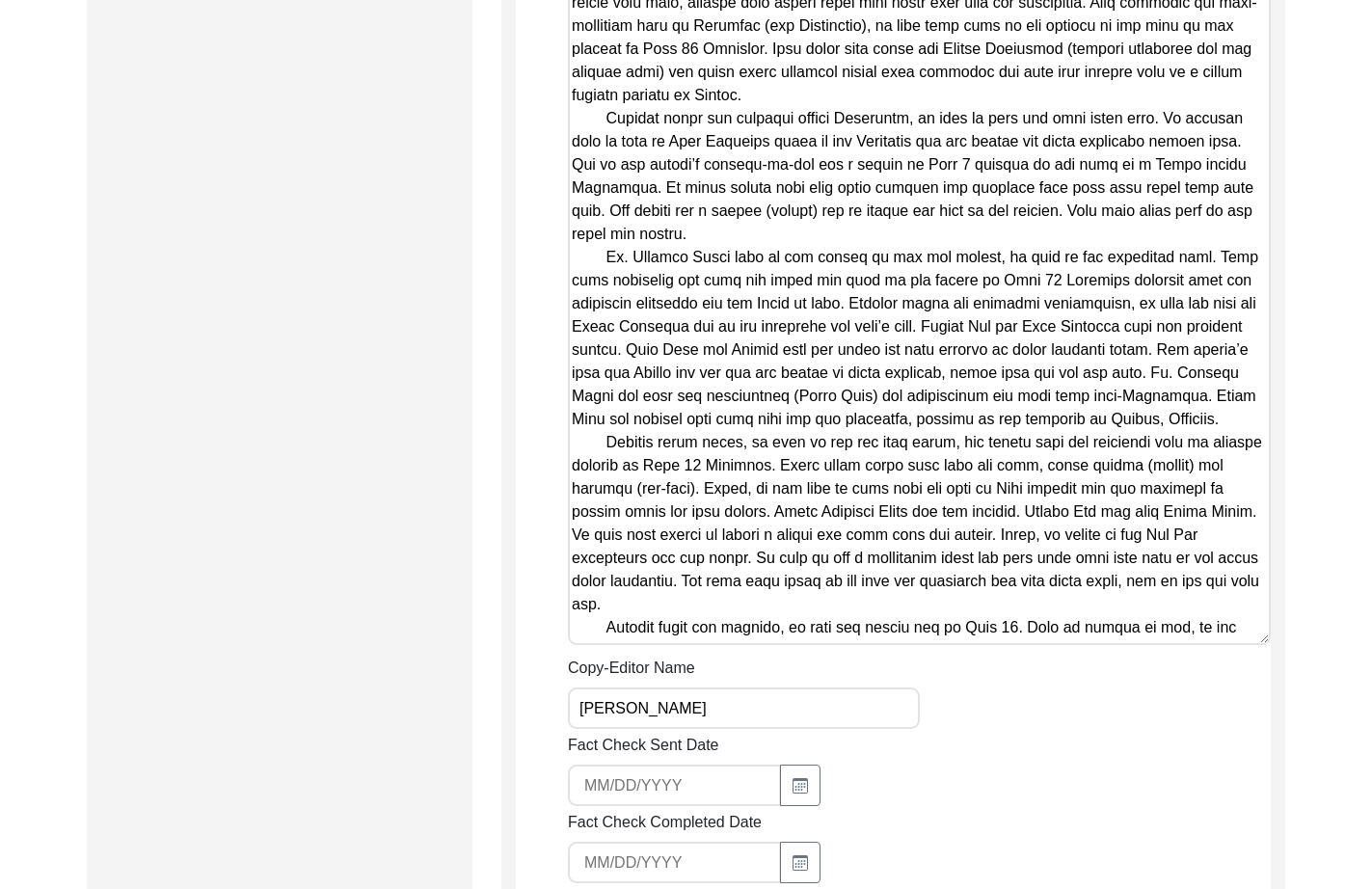 click on "Back to Dashboard  Interview ID:  PA13154  Interviewee:  [PERSON_NAME] [PERSON_NAME]   Submission Form   Archivist   Archiving Process   Archivist   Archivist Contact Information   Transcription Information   Abstract Curation   Copy-Editing and Curation   Interview Review   Content   Courtesy   Filming   Responses & Reaction   Red Flags   Interview File Format   Copy-Editing and Curation
Raw, Unedited Summary:  Summary Copy-Editing Date Assigned Copy-Edited Summary        Copy-Editor Name [PERSON_NAME] Fact Check Sent Date Fact Check Completed Date Curated Summary Curated Name Curation Date Notes [Notes] by LQ on [DATE]:
• defined kabaddi, [GEOGRAPHIC_DATA], Guzara Allowance
• added paragraph breaks
• rearranged paragraphs for chronology Save" 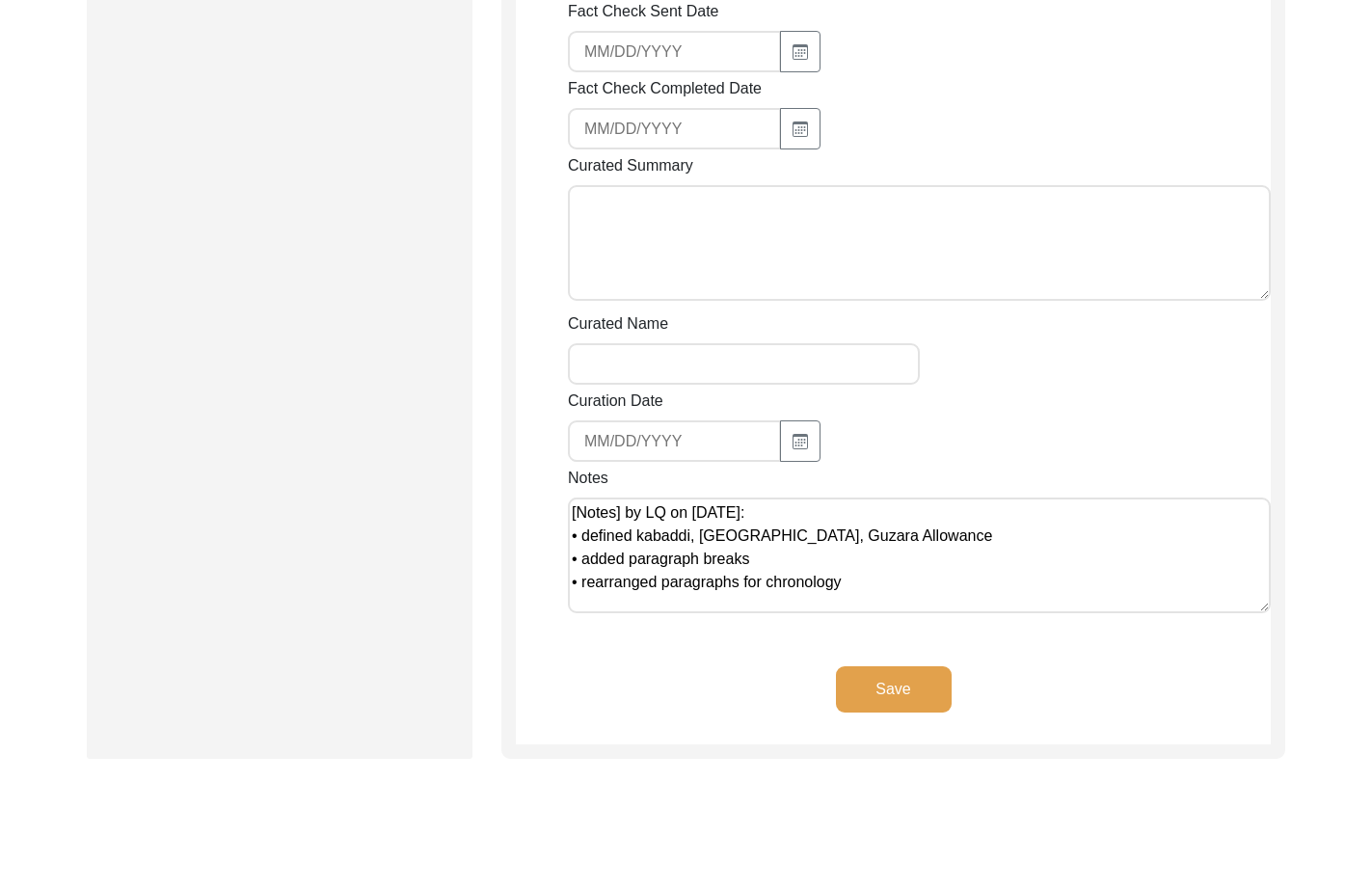 drag, startPoint x: 879, startPoint y: 674, endPoint x: 872, endPoint y: 667, distance: 9.899495 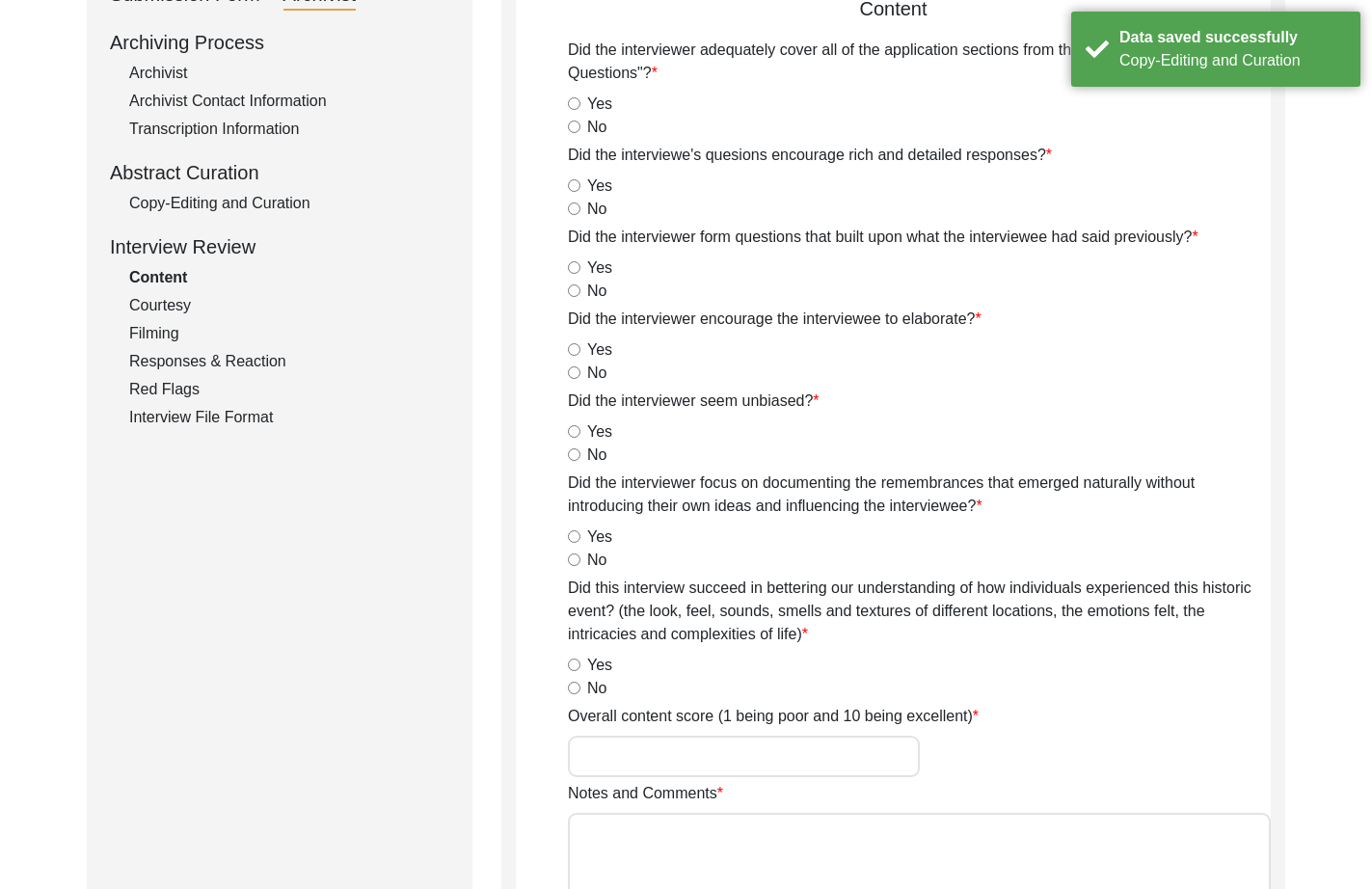 scroll, scrollTop: 0, scrollLeft: 0, axis: both 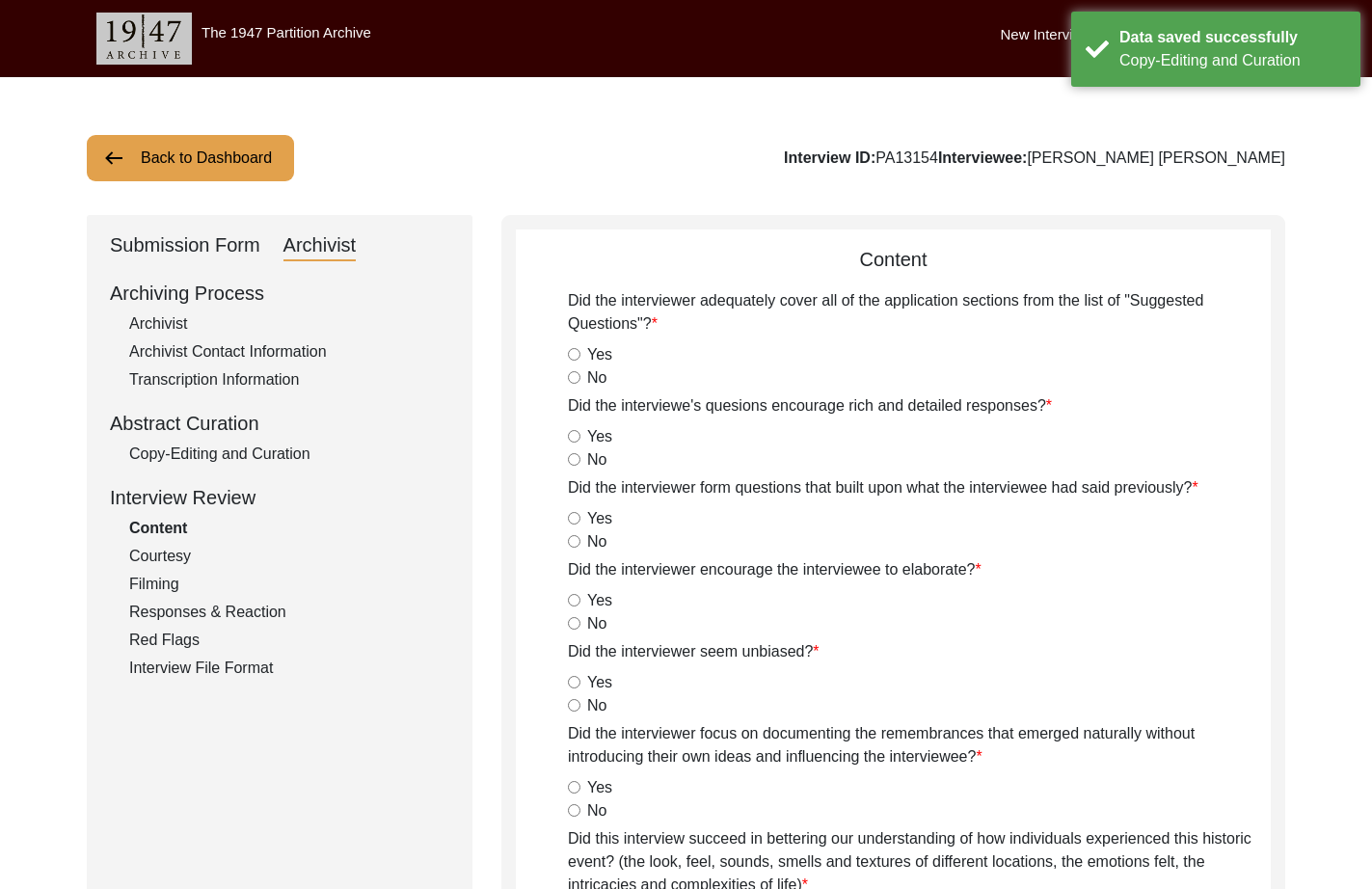 click on "Submission Form" 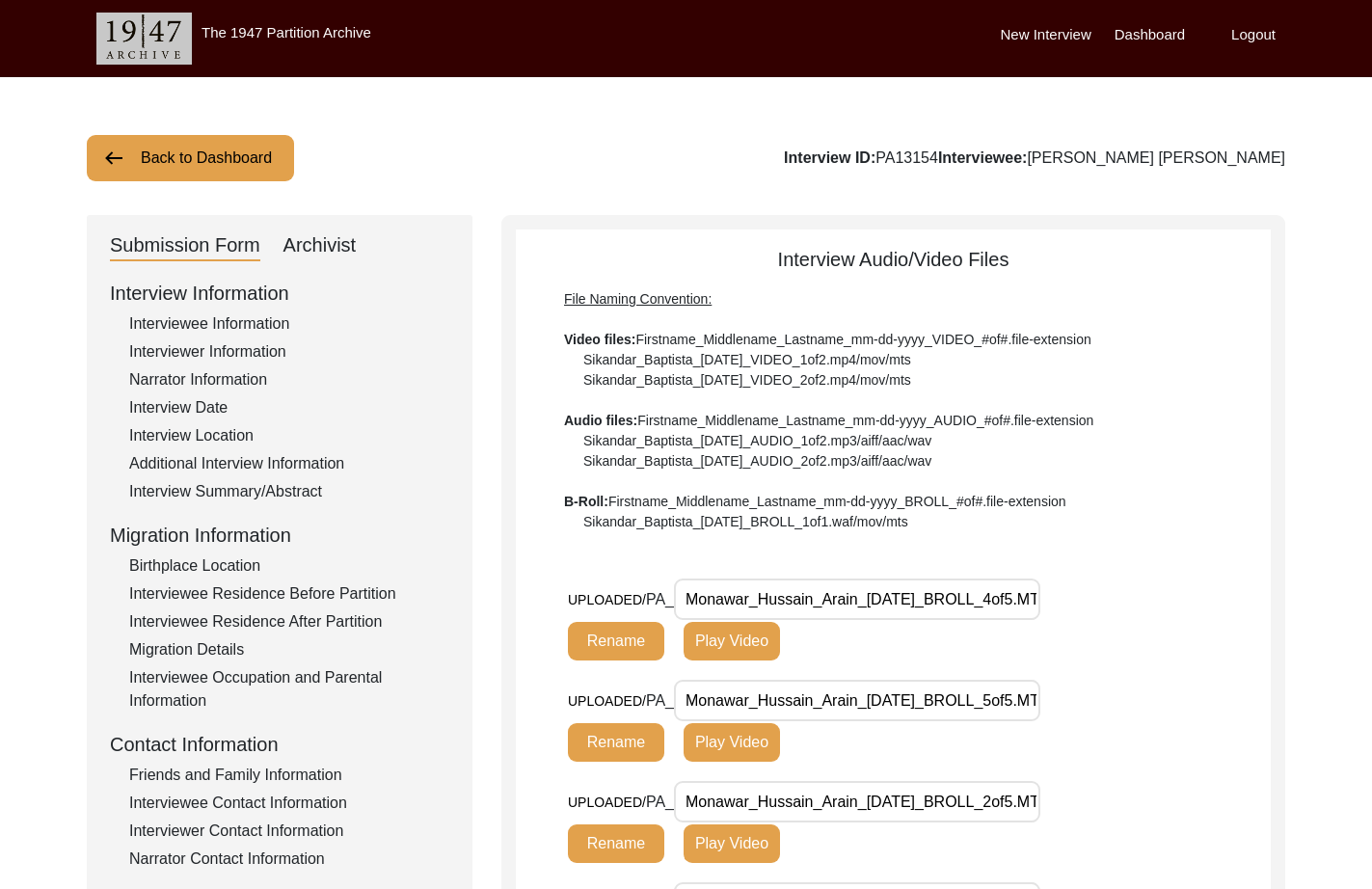 click on "Back to Dashboard" 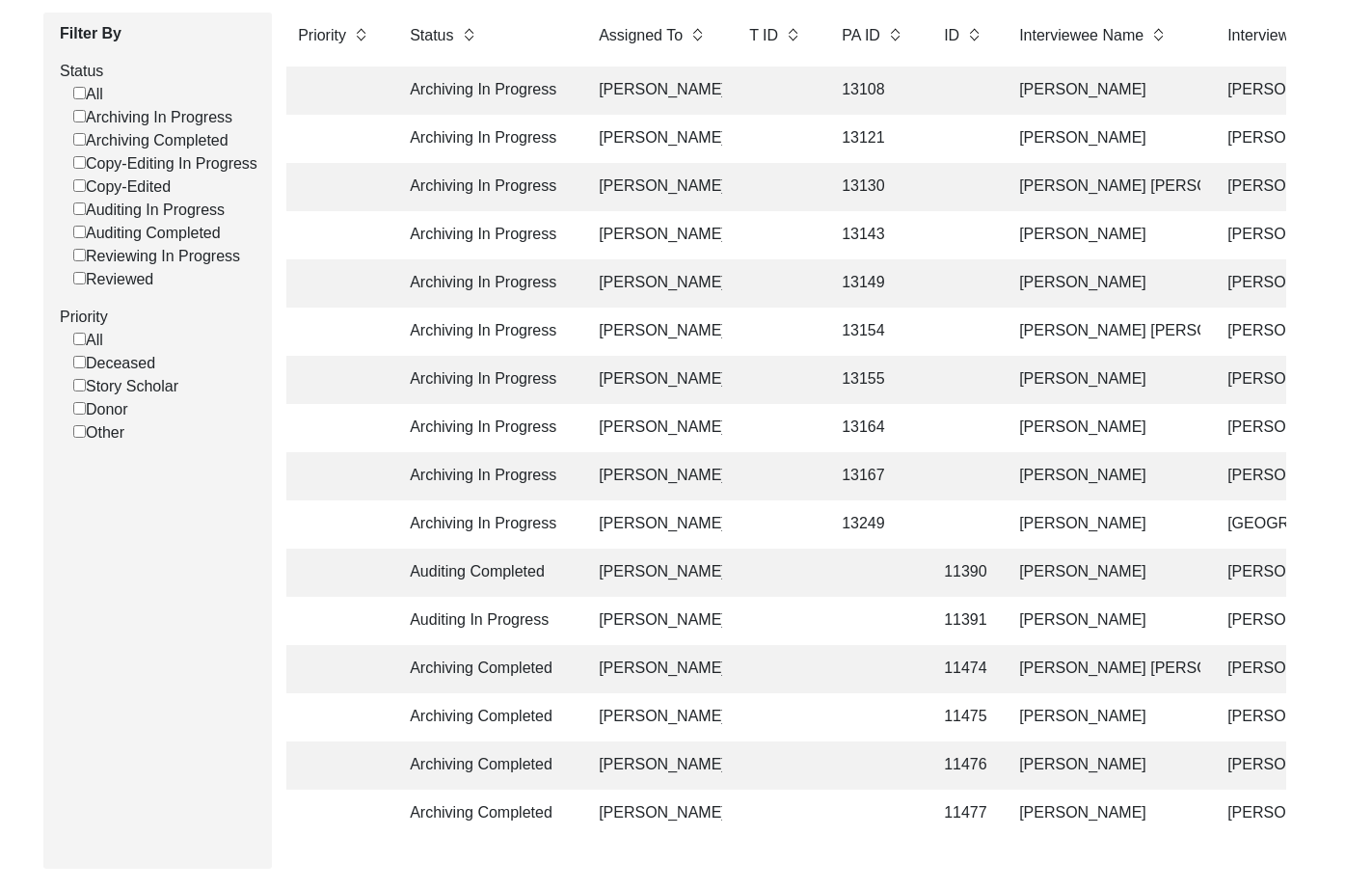scroll, scrollTop: 262, scrollLeft: 0, axis: vertical 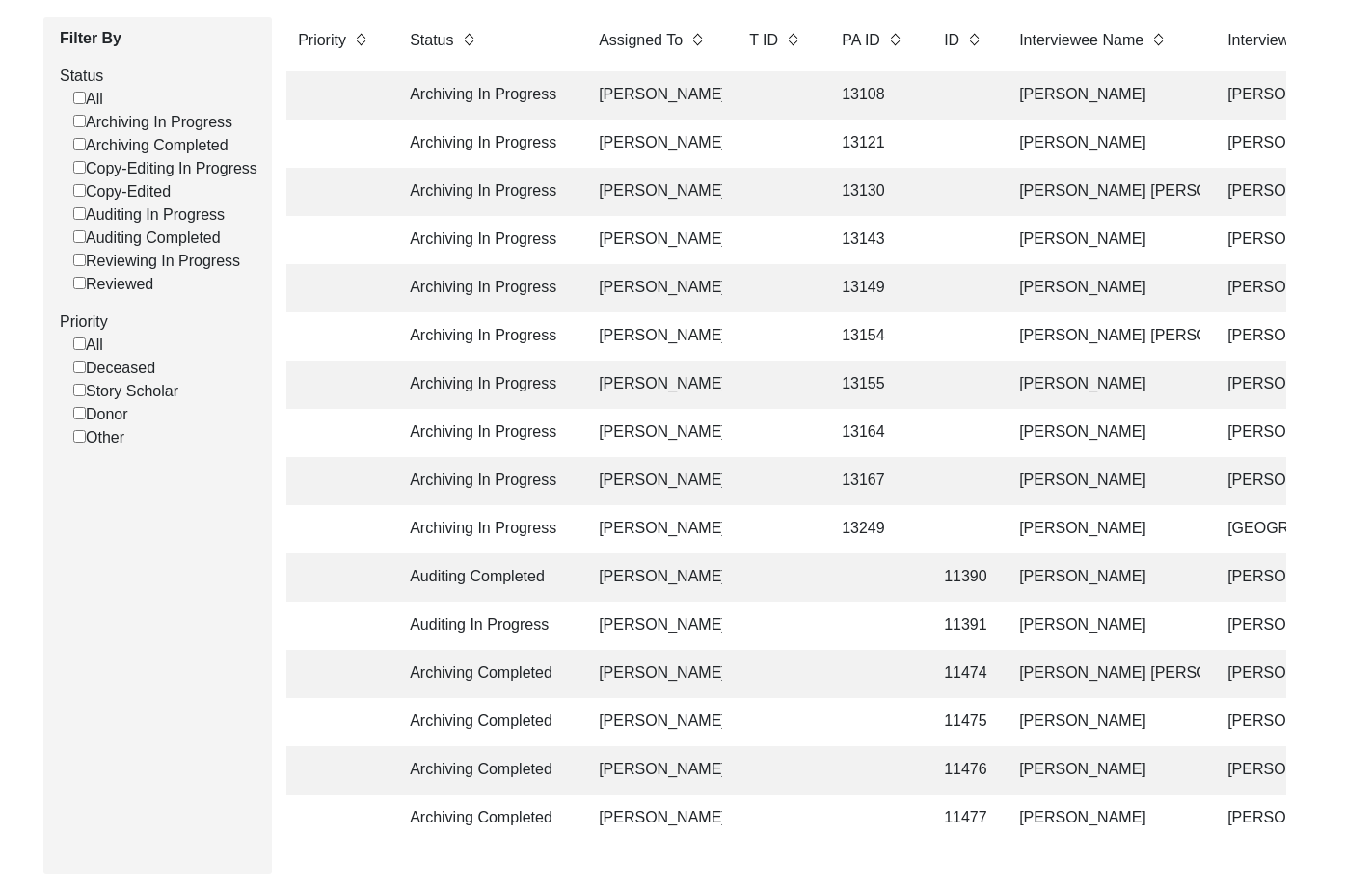 click on "13149" 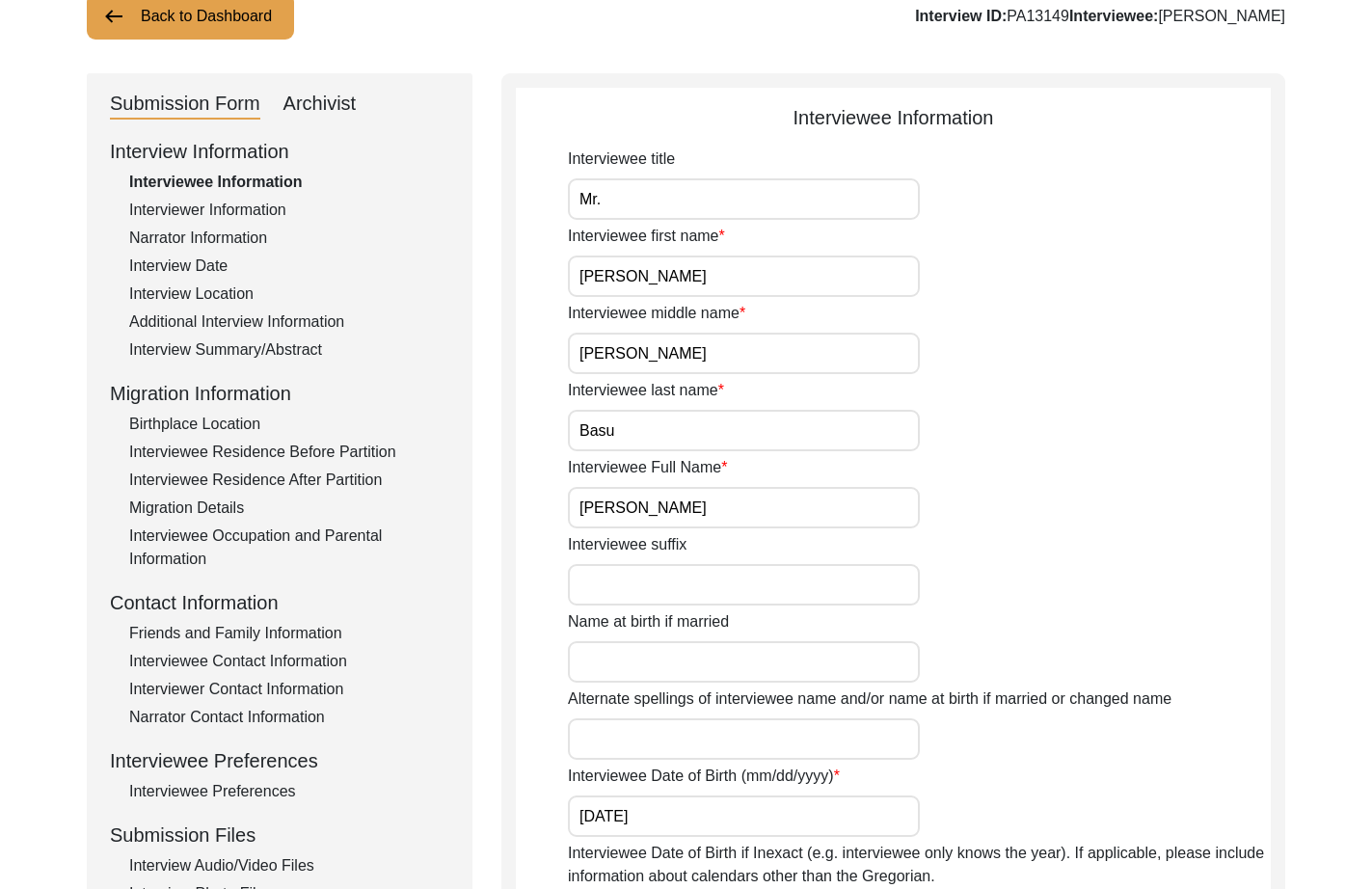 scroll, scrollTop: 0, scrollLeft: 0, axis: both 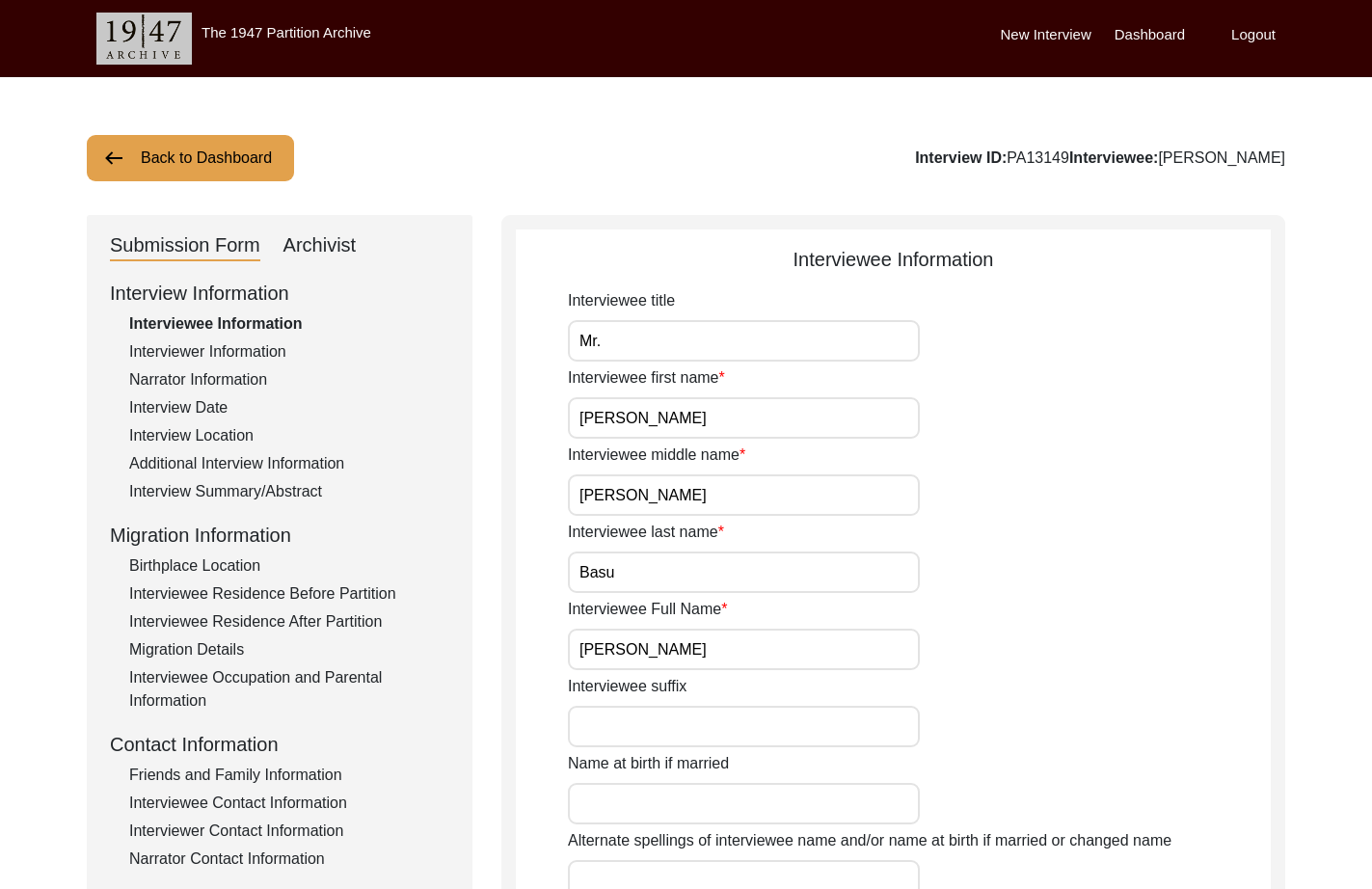 click on "Back to Dashboard" 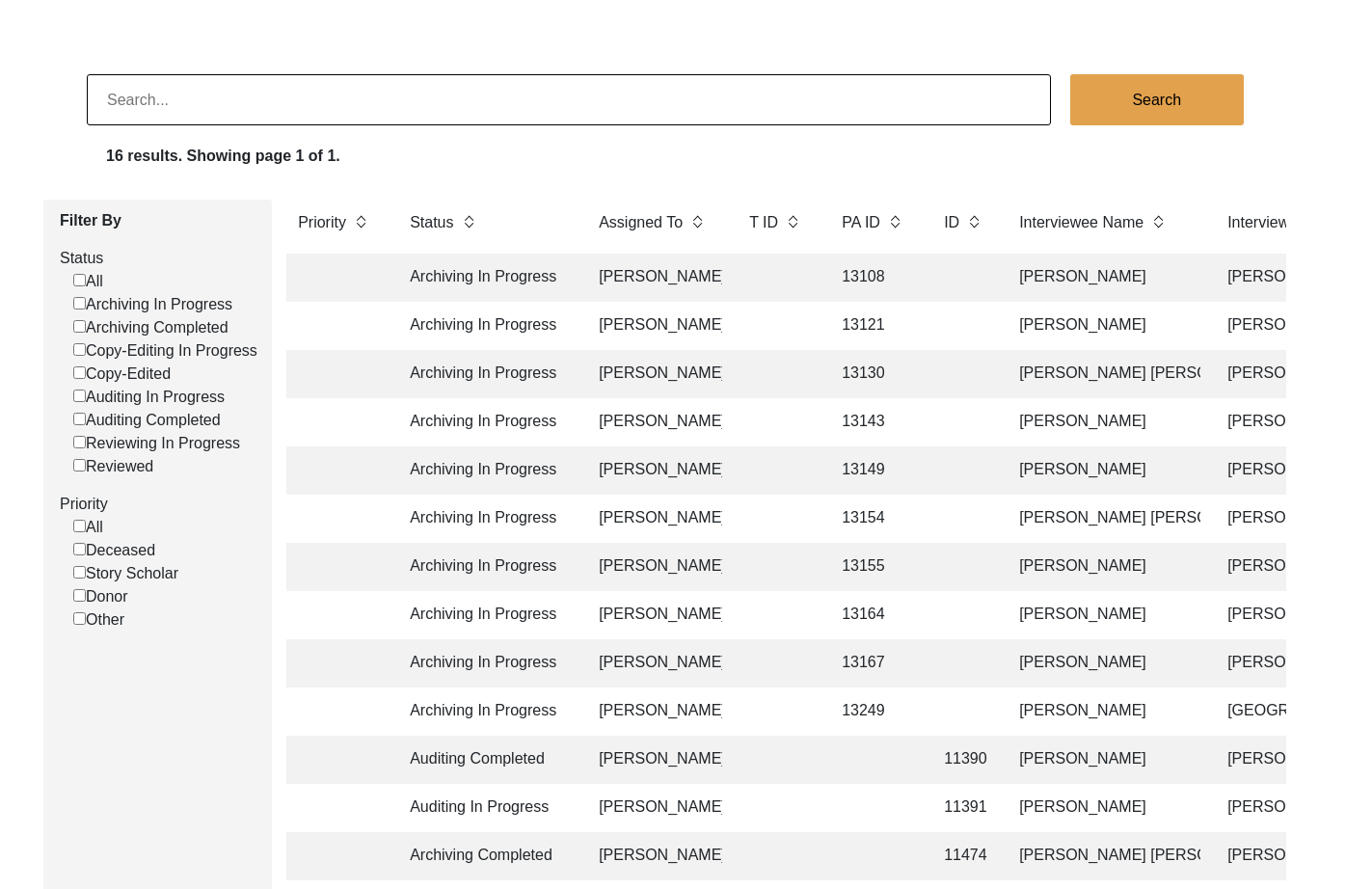 scroll, scrollTop: 101, scrollLeft: 0, axis: vertical 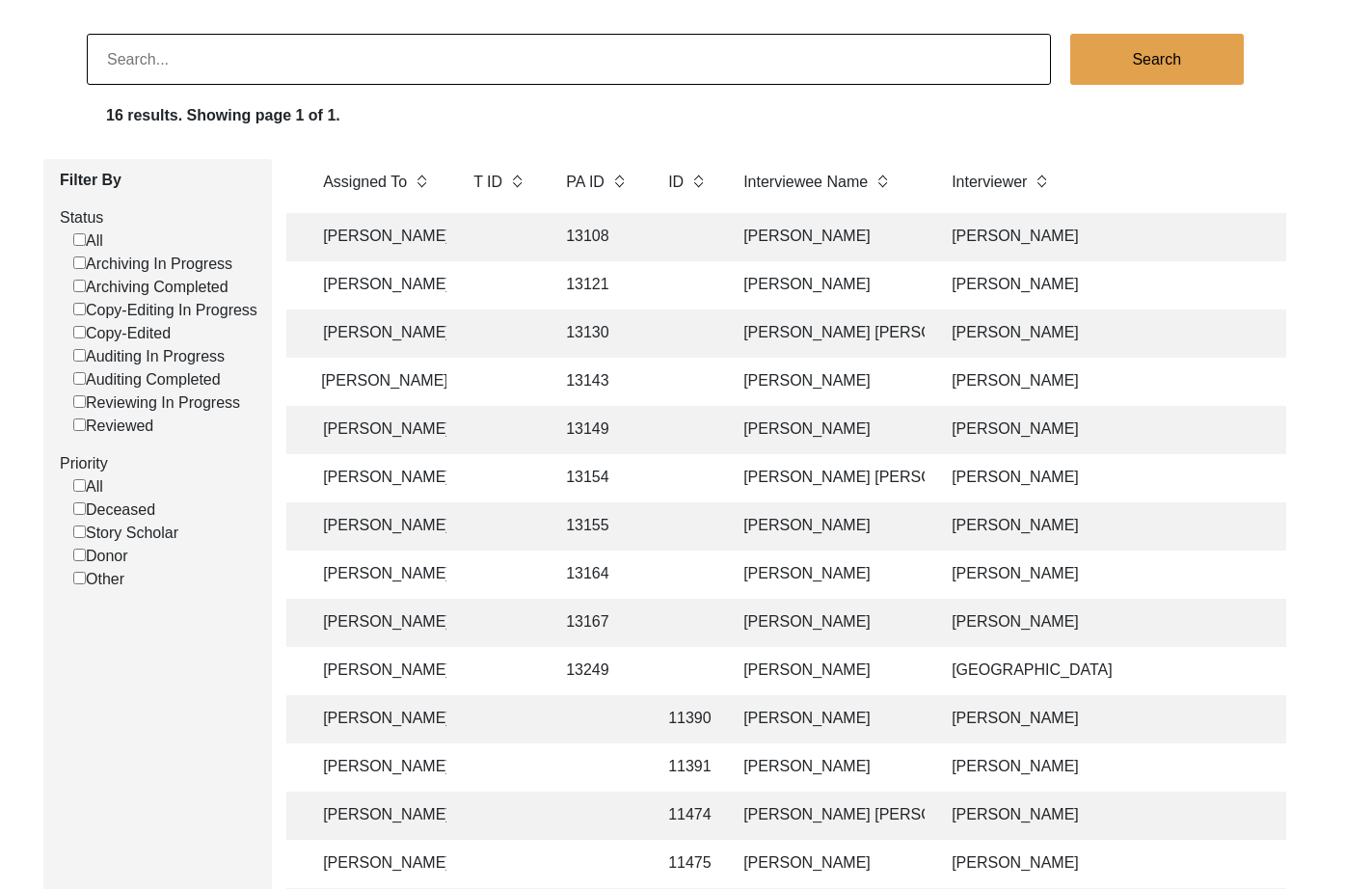 click on "[PERSON_NAME]" 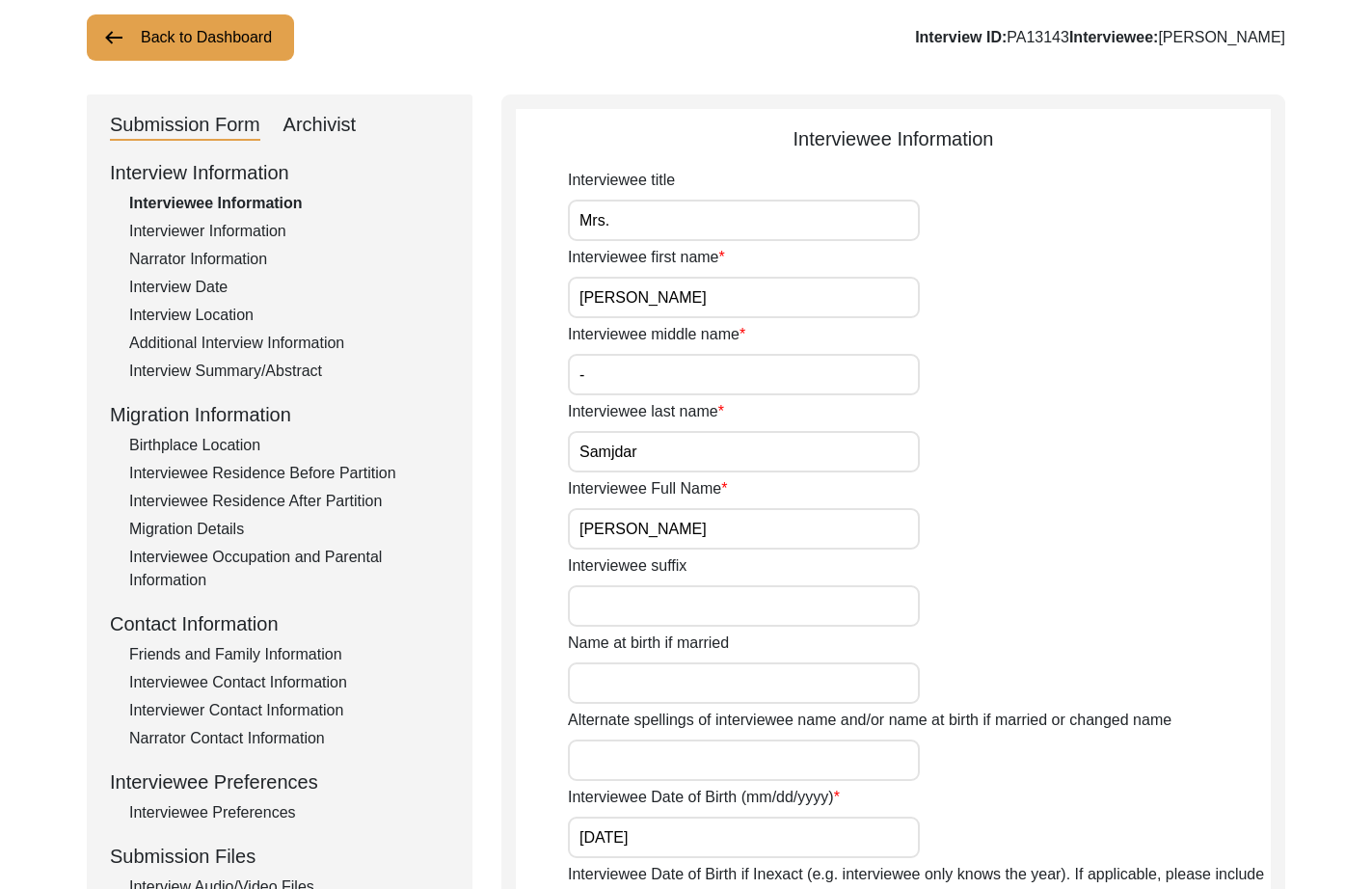 drag, startPoint x: 329, startPoint y: 120, endPoint x: 337, endPoint y: 126, distance: 10 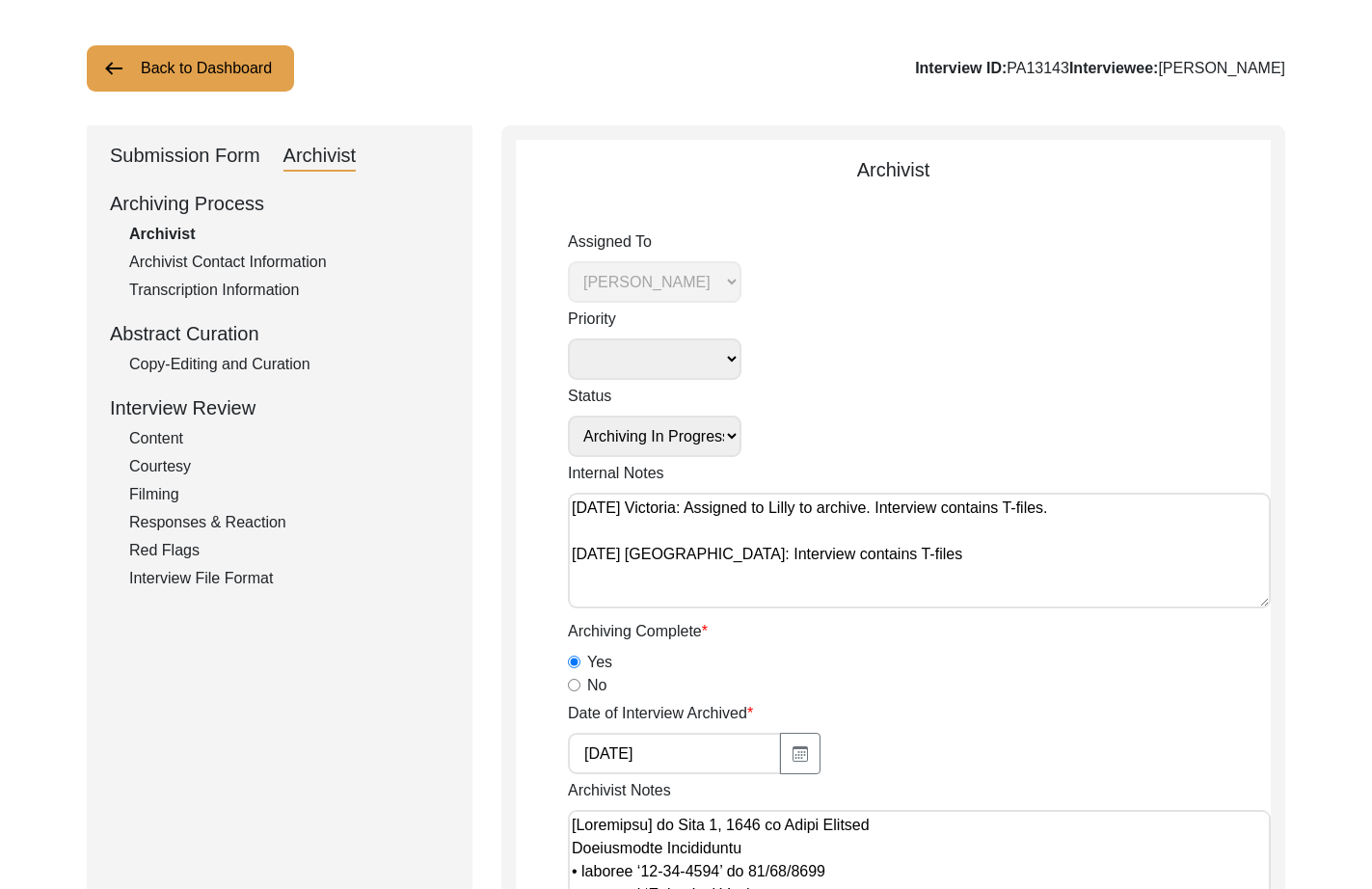 scroll, scrollTop: 0, scrollLeft: 0, axis: both 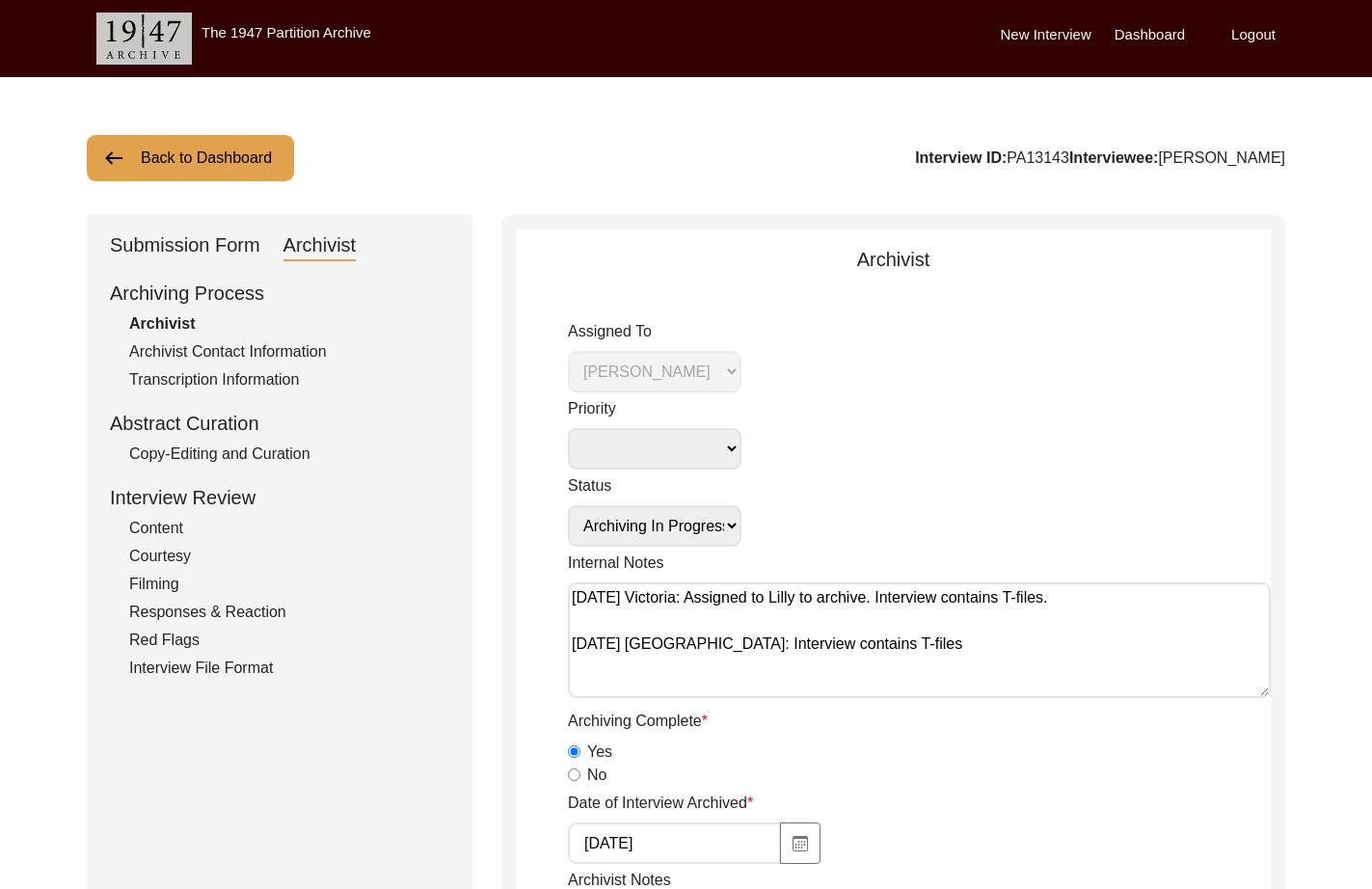 click on "Back to Dashboard" 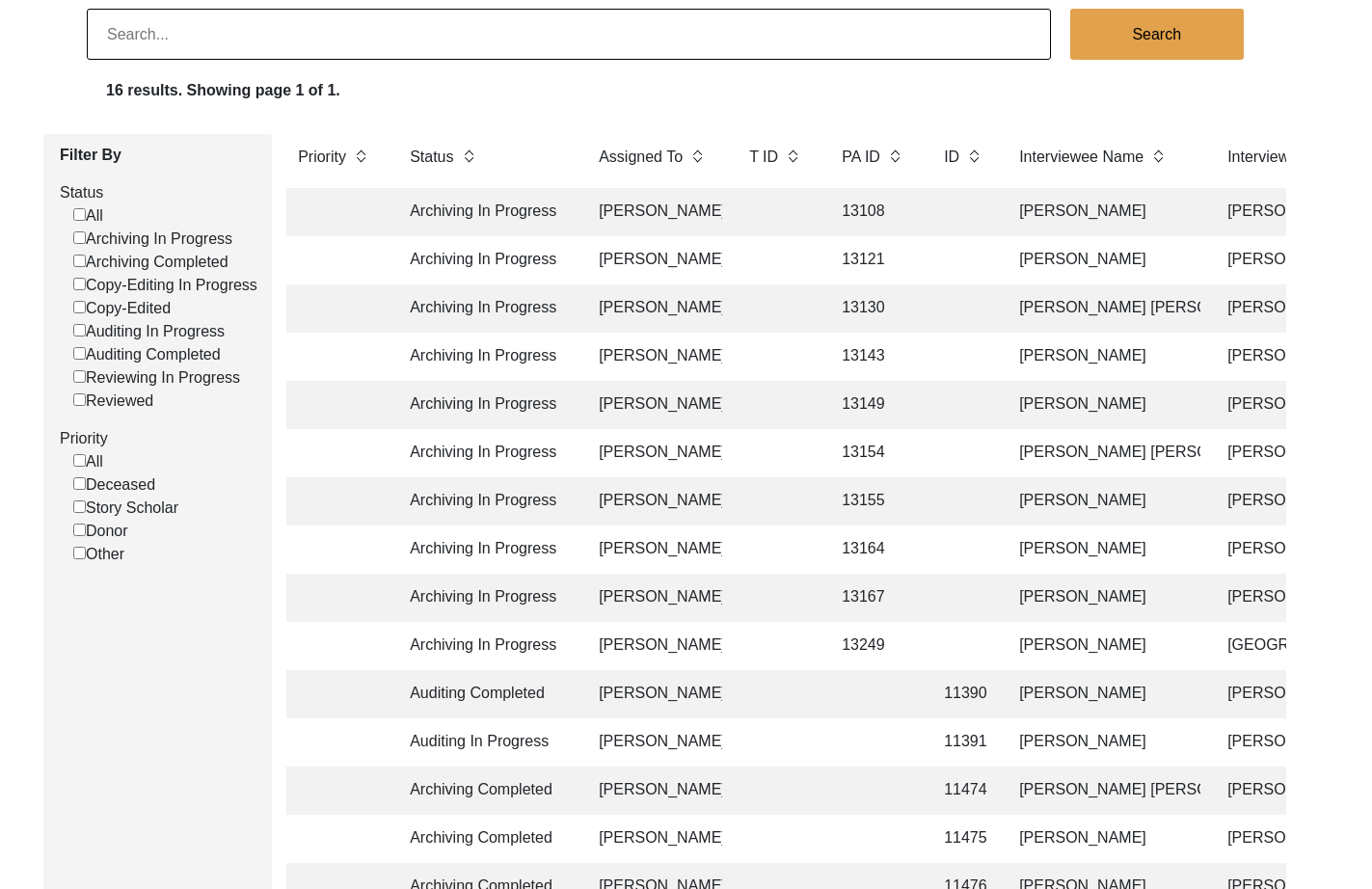 scroll, scrollTop: 156, scrollLeft: 0, axis: vertical 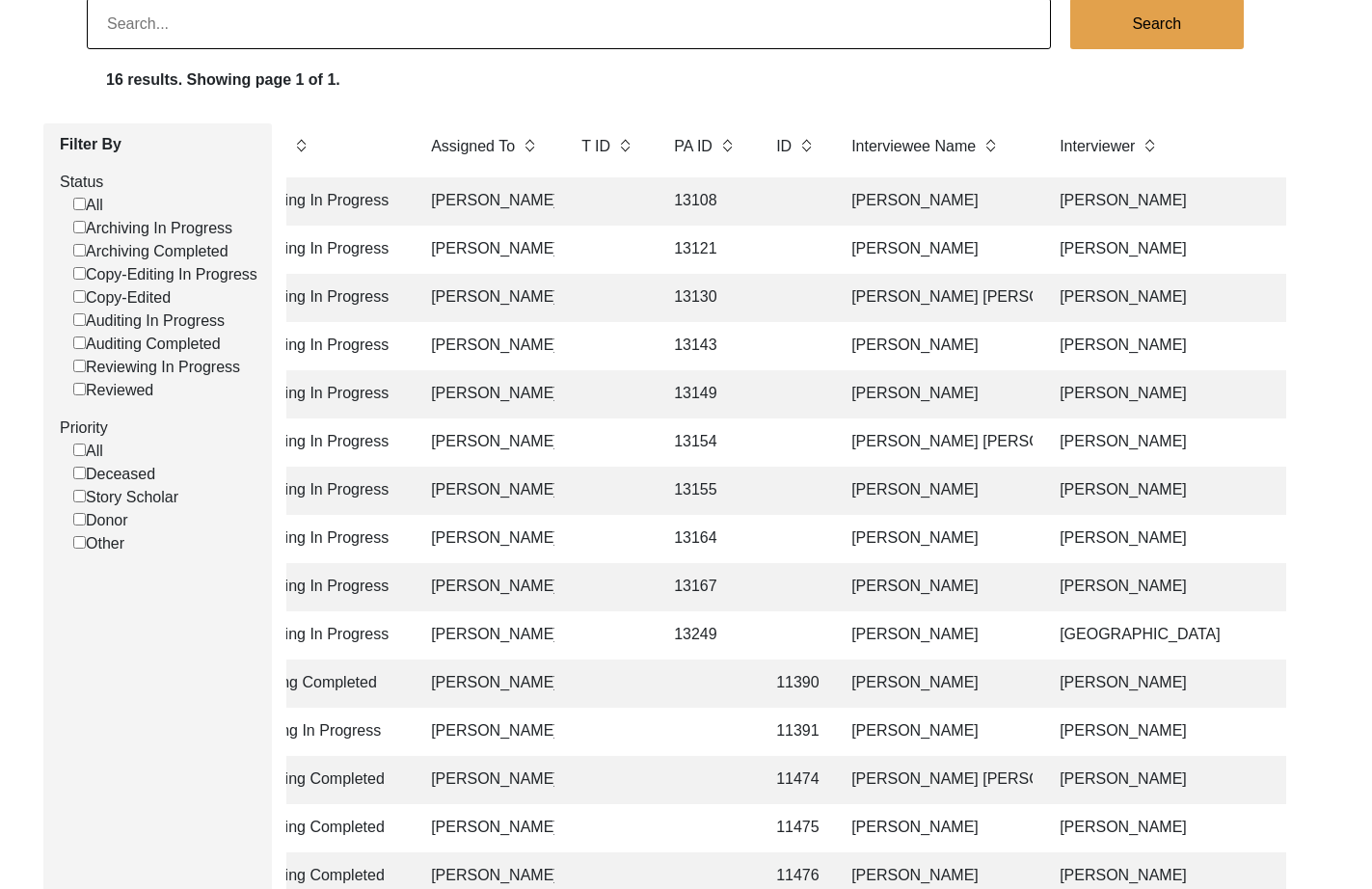 click on "[PERSON_NAME]" 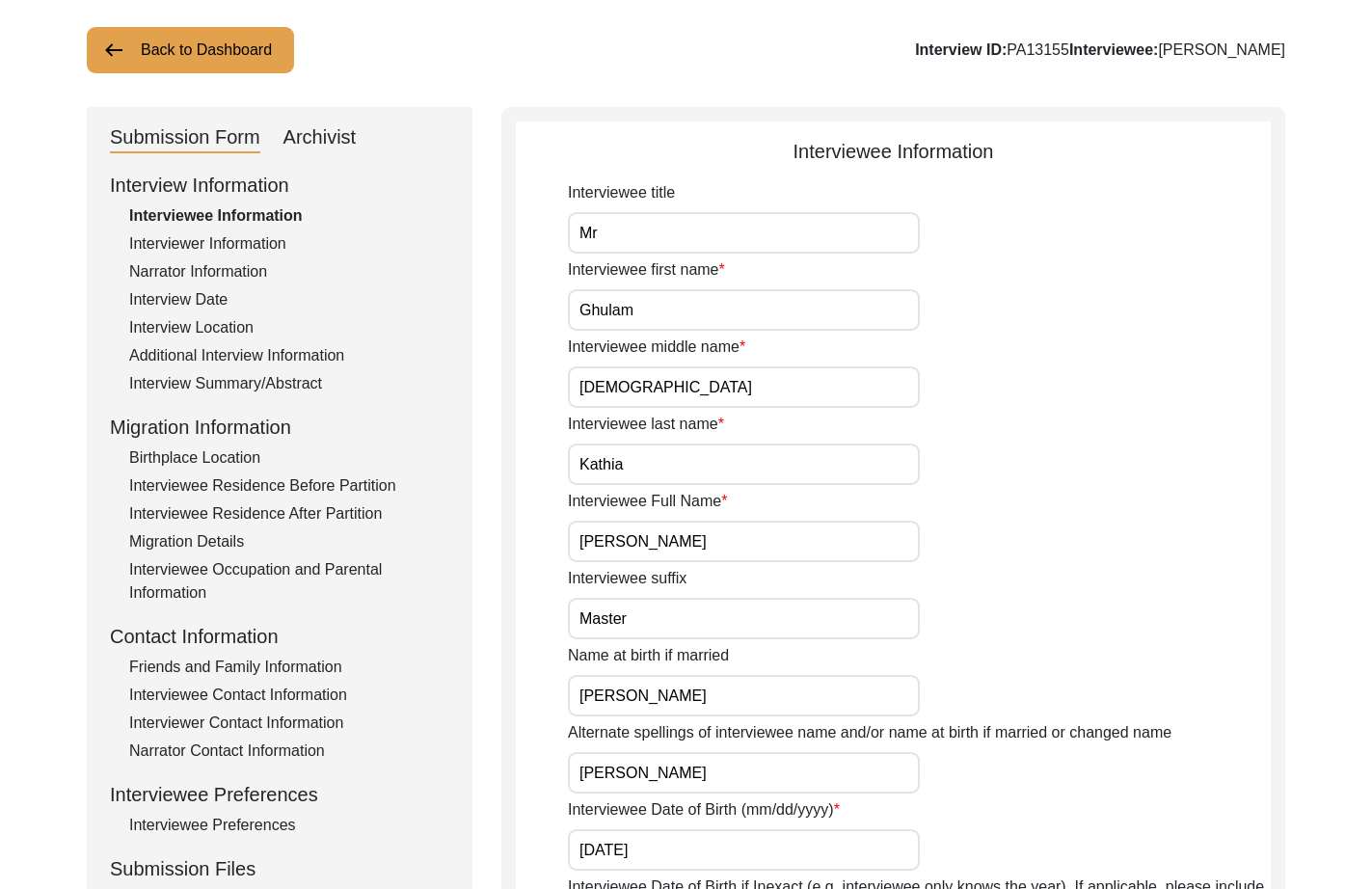 scroll, scrollTop: 112, scrollLeft: 0, axis: vertical 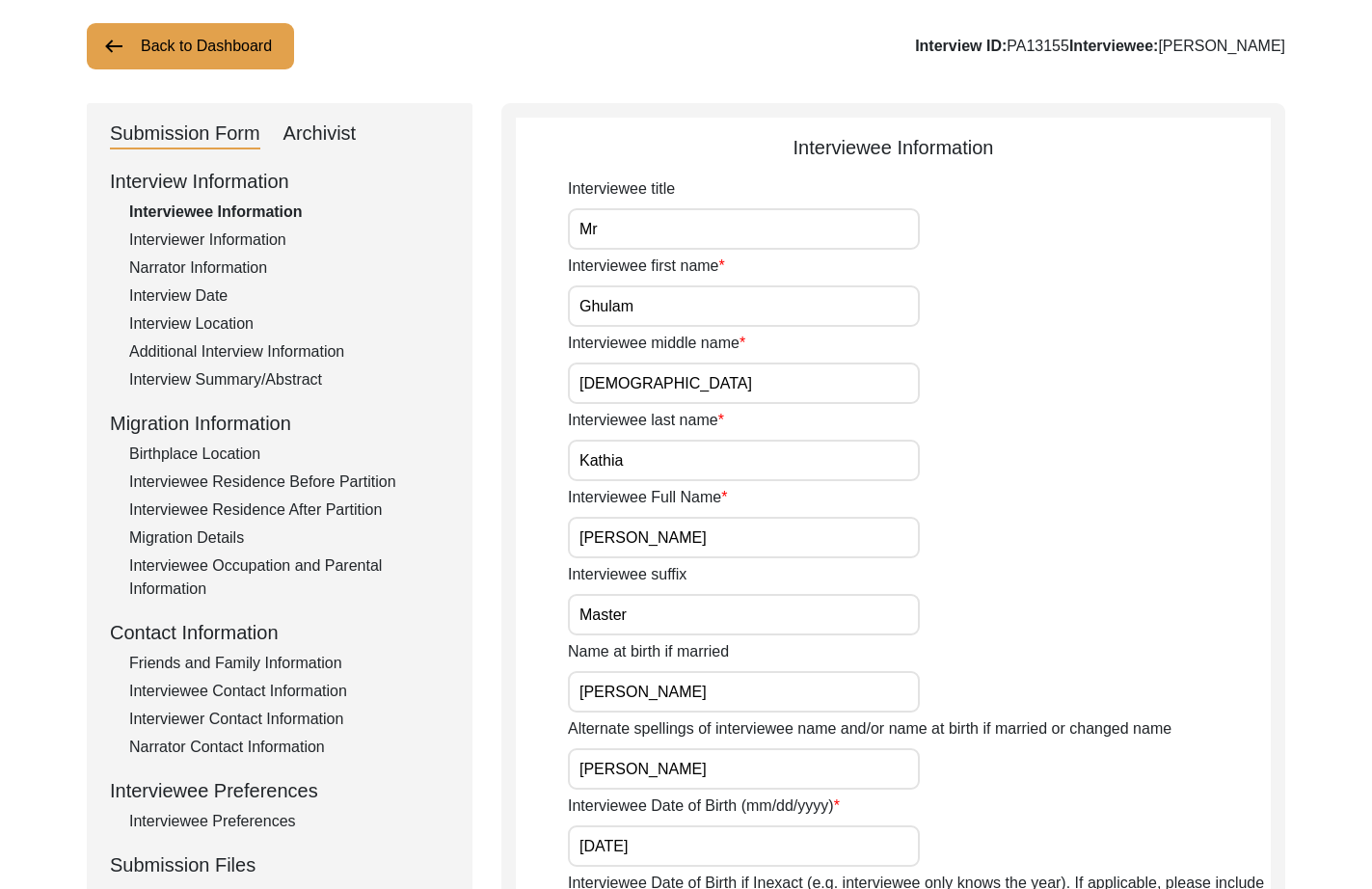 click on "Archivist" 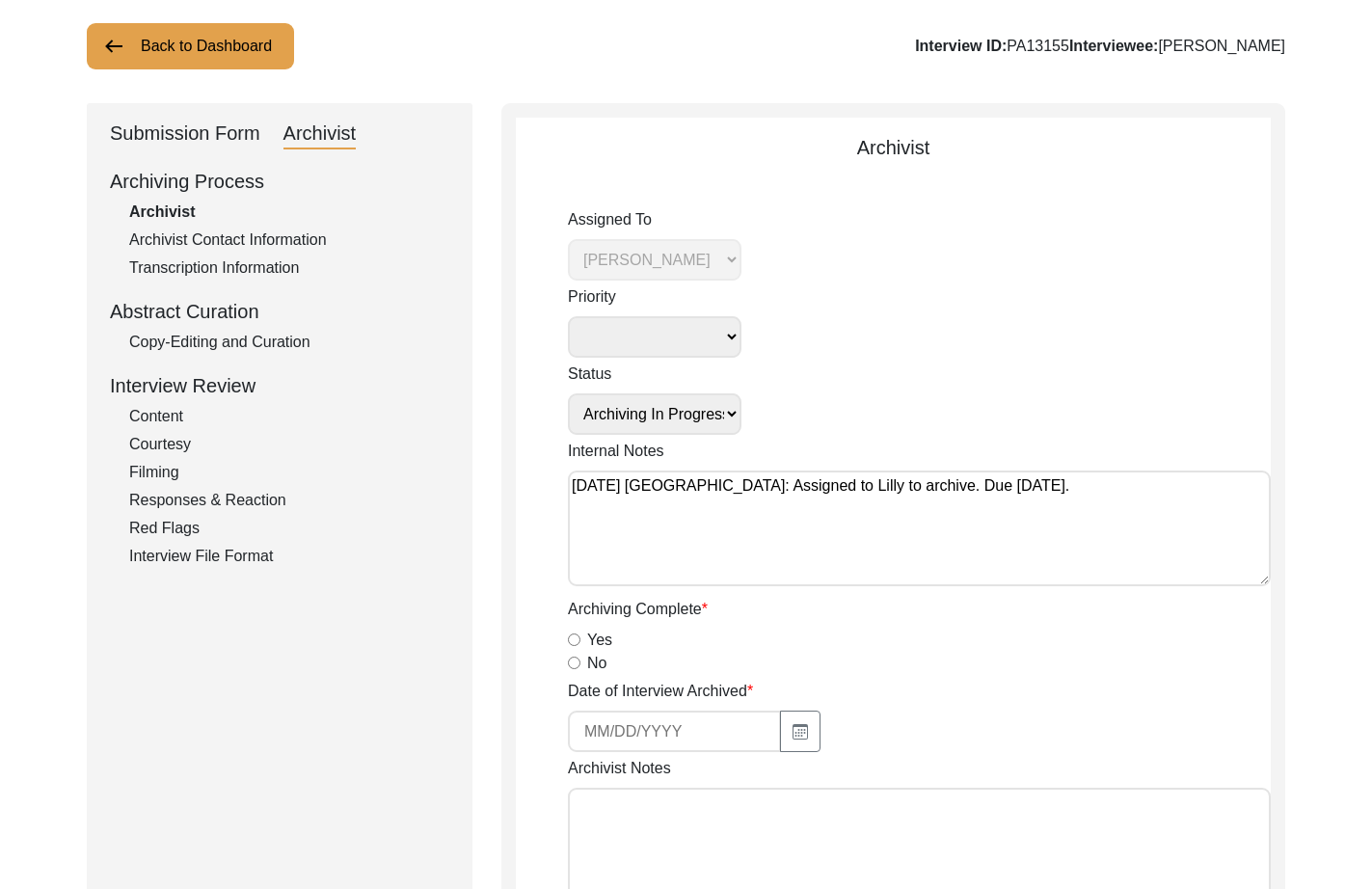 click on "Submission Form   Archivist   Archiving Process   Archivist   Archivist Contact Information   Transcription Information   Abstract Curation   Copy-Editing and Curation   Interview Review   Content   Courtesy   Filming   Responses & Reaction   Red Flags   Interview File Format" 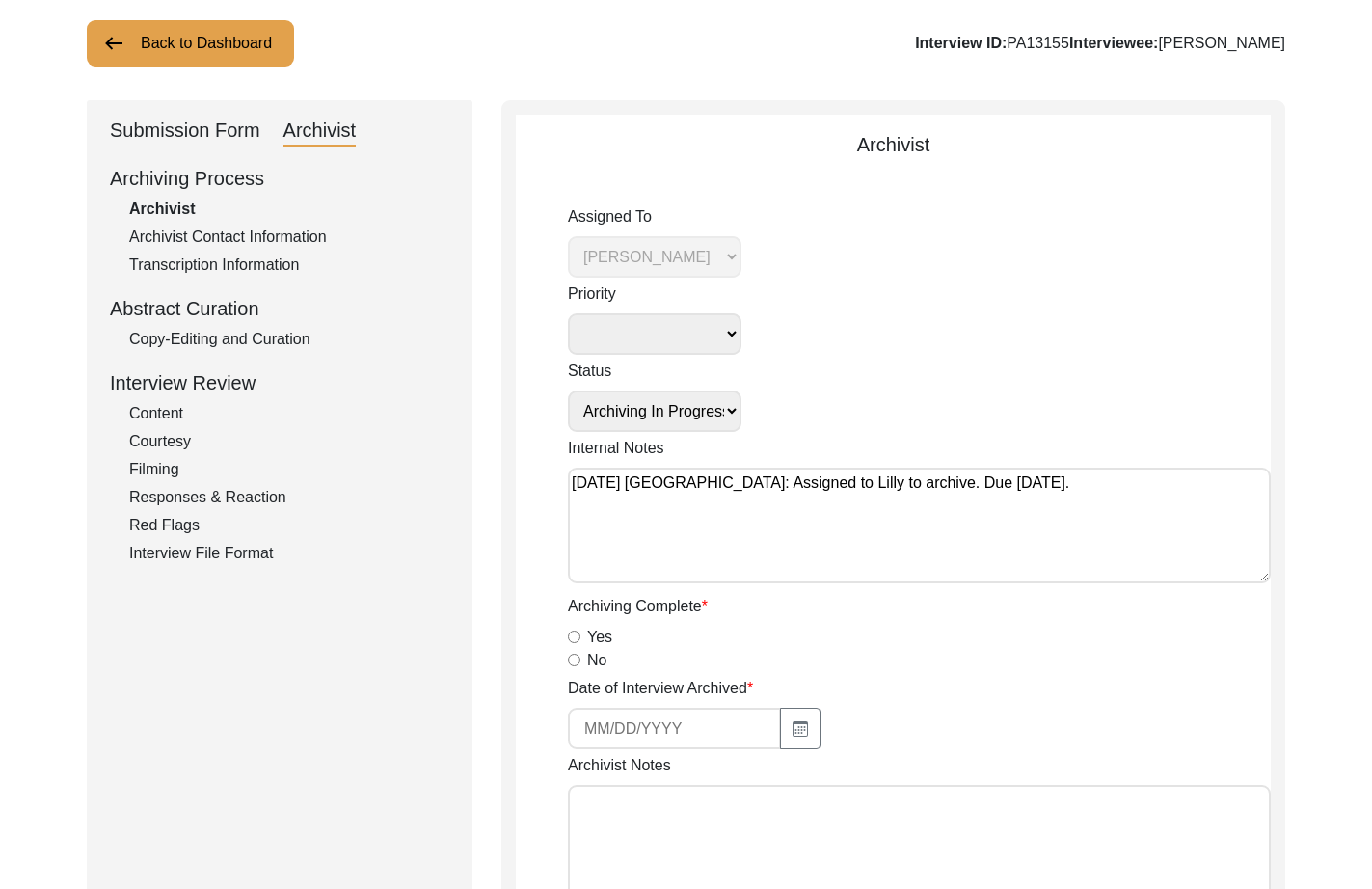 click on "Submission Form" 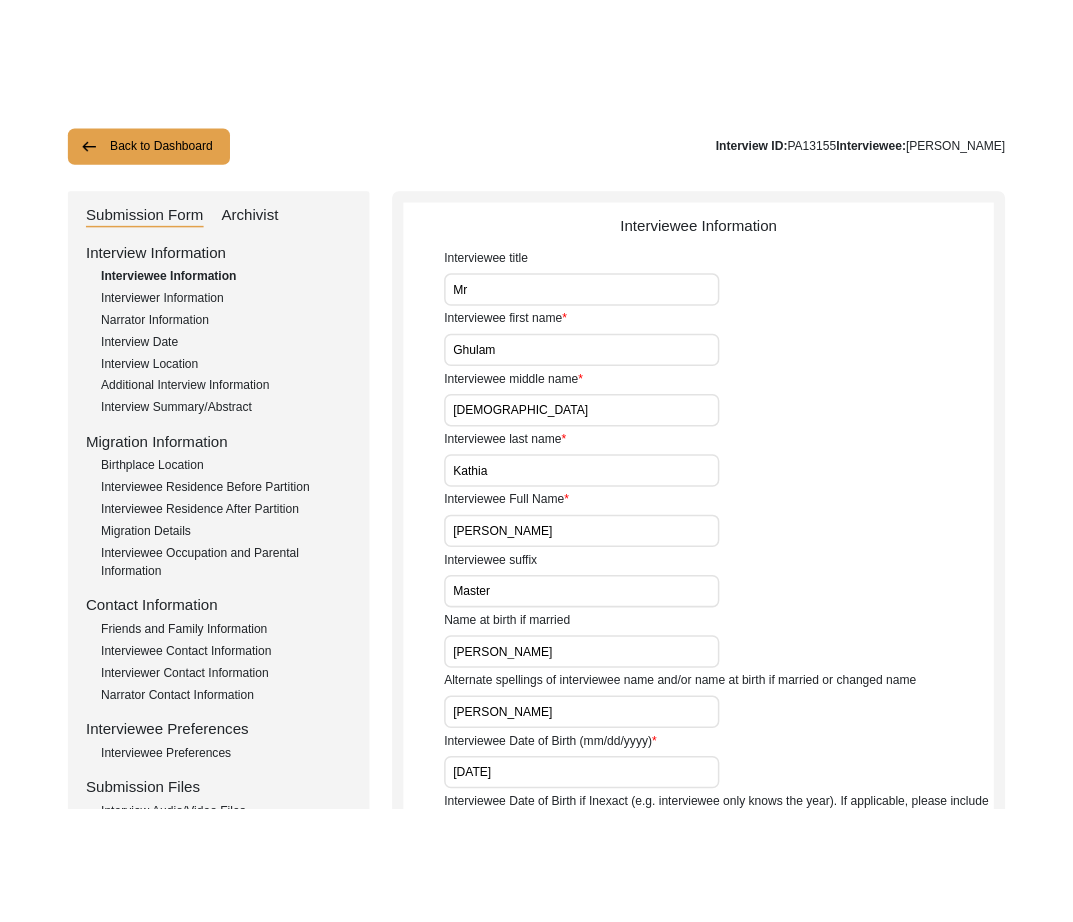 scroll, scrollTop: 0, scrollLeft: 0, axis: both 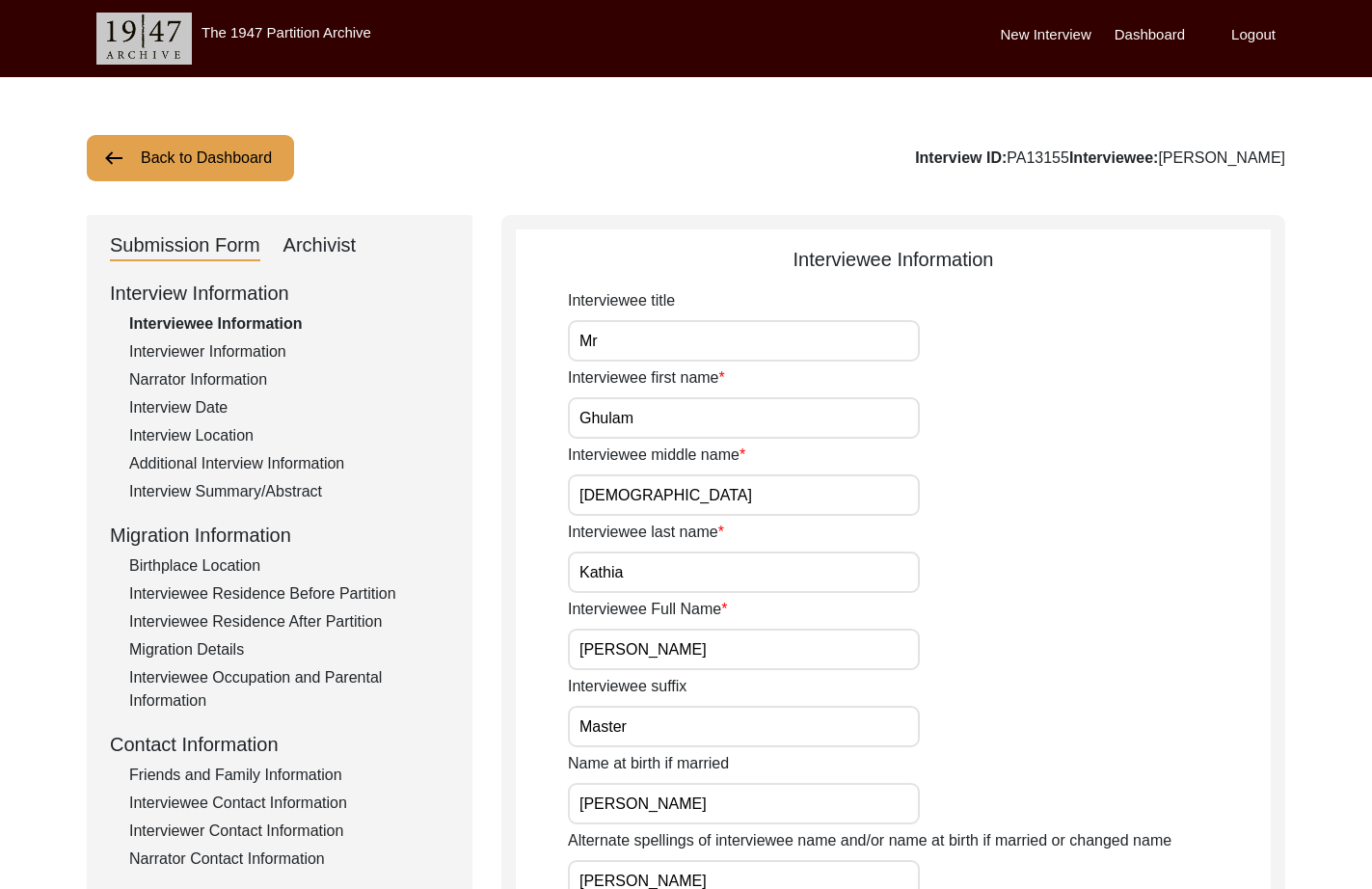 click on "Mr" at bounding box center (743, 340) 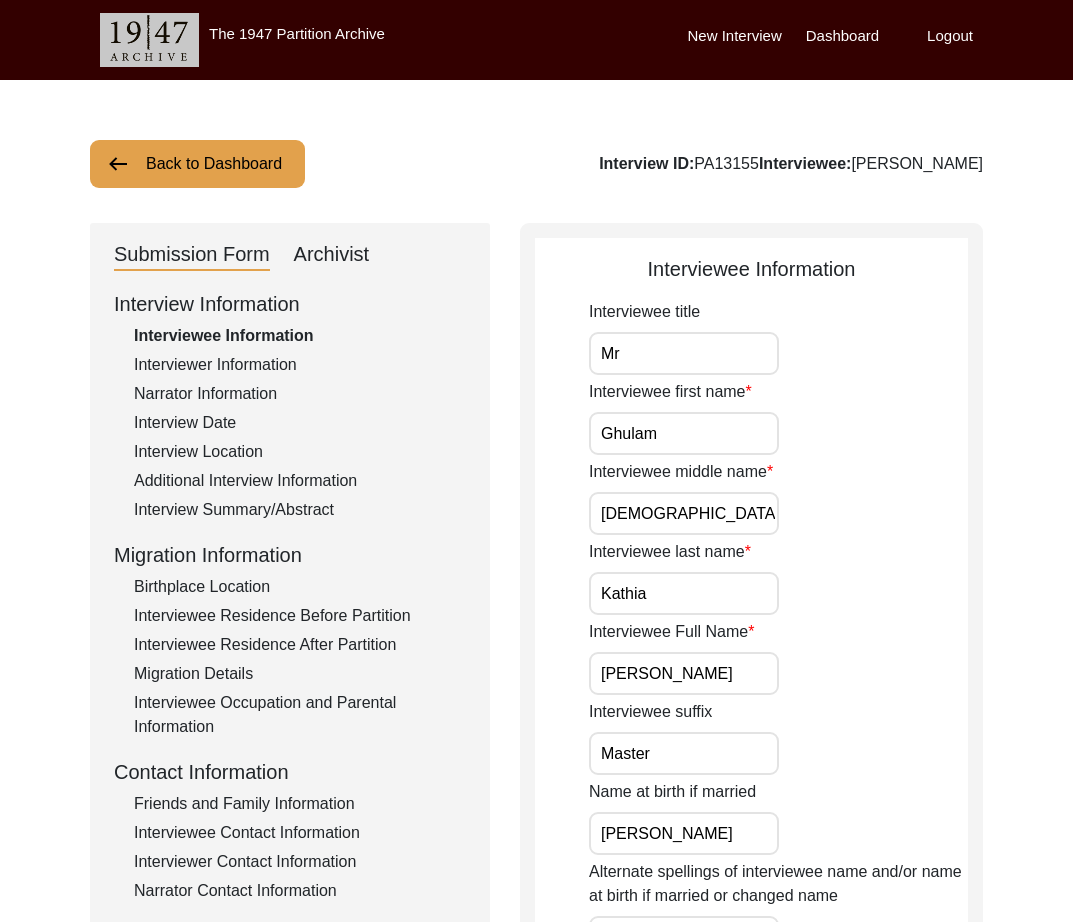 click on "Mr" at bounding box center [684, 353] 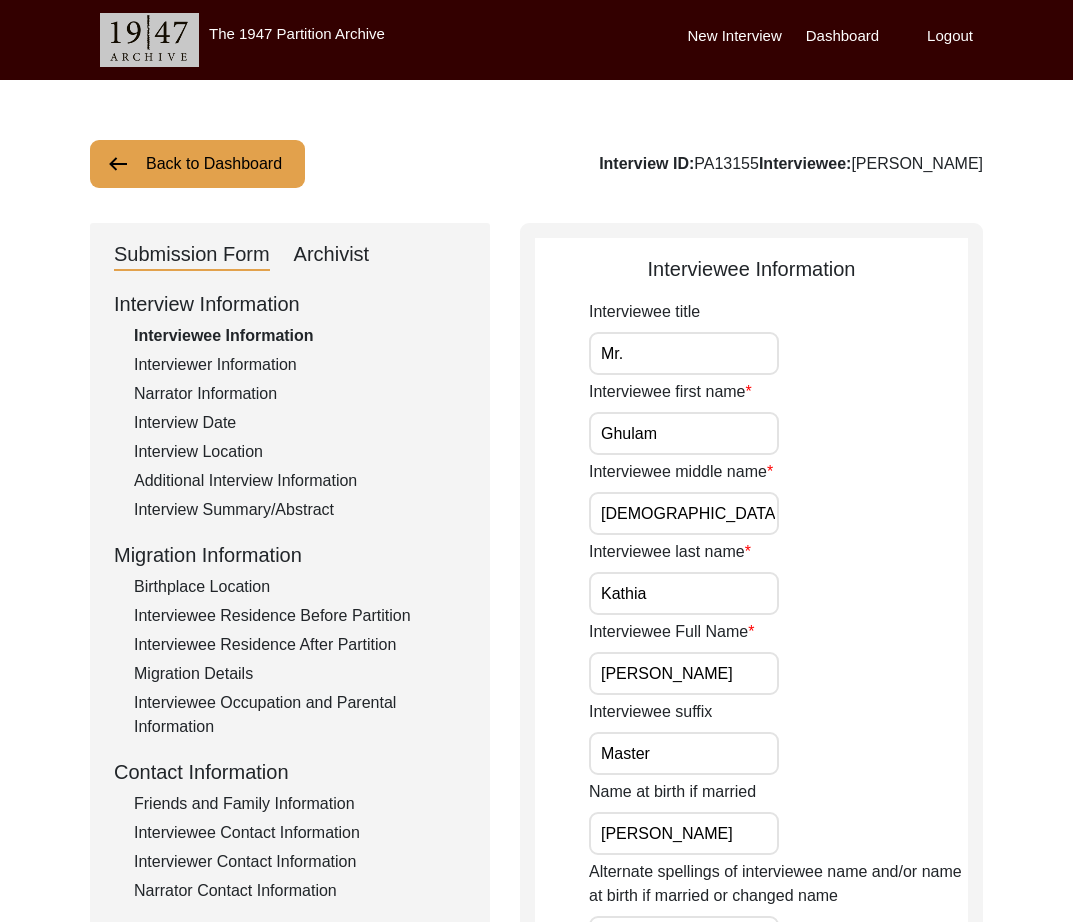 scroll, scrollTop: 0, scrollLeft: 21, axis: horizontal 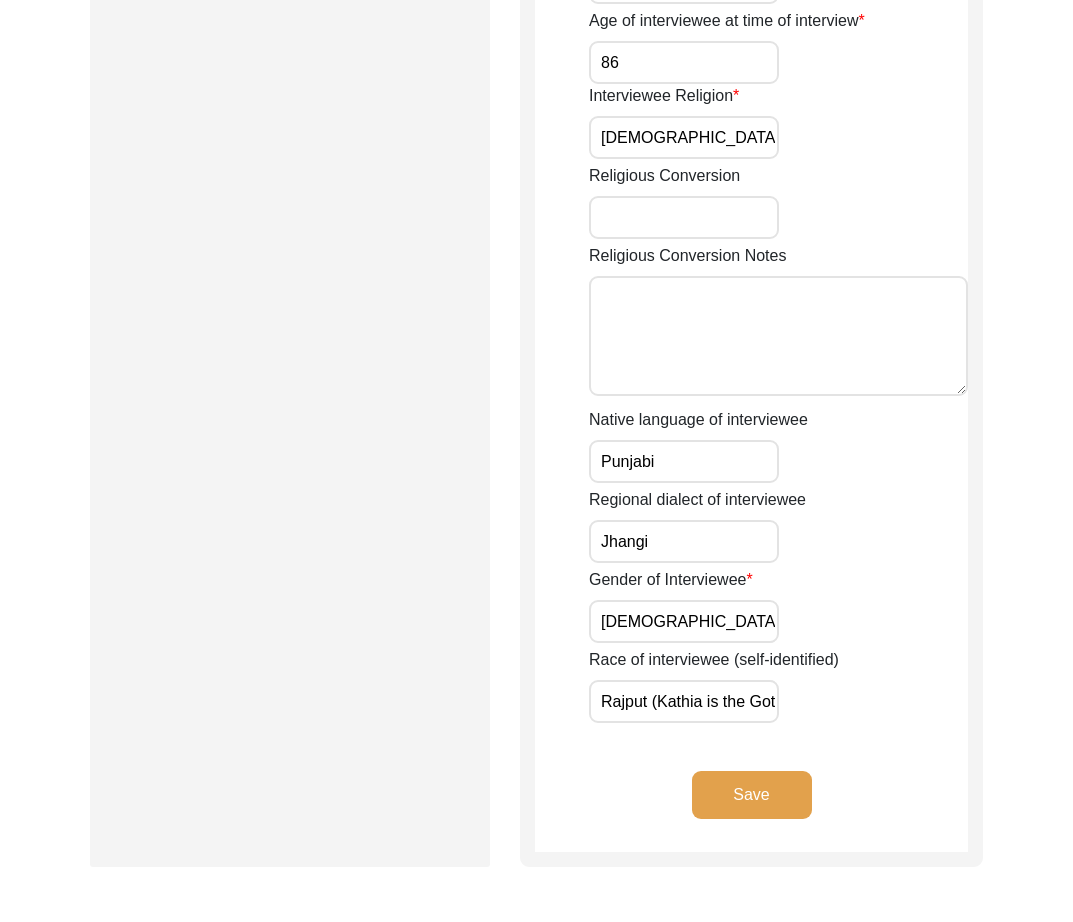 click on "Save" 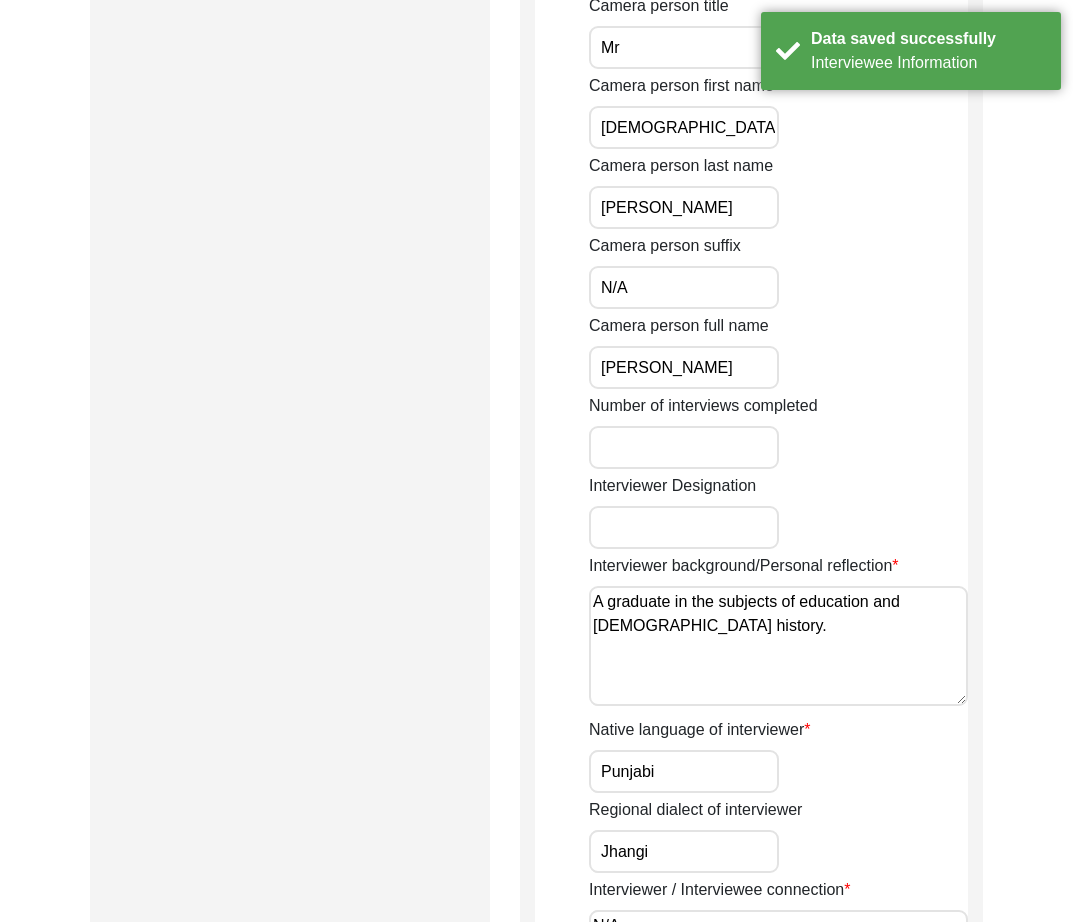 click on "Regional dialect of interviewer" 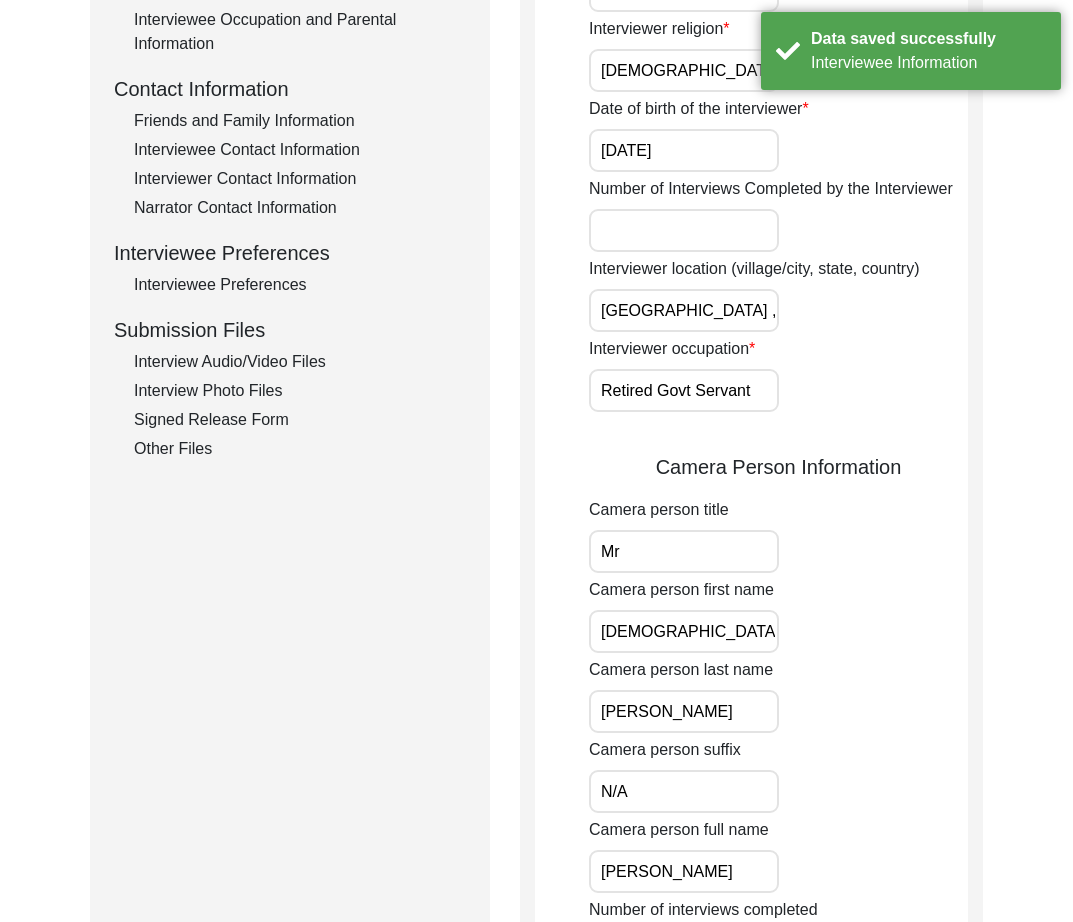 scroll, scrollTop: 0, scrollLeft: 0, axis: both 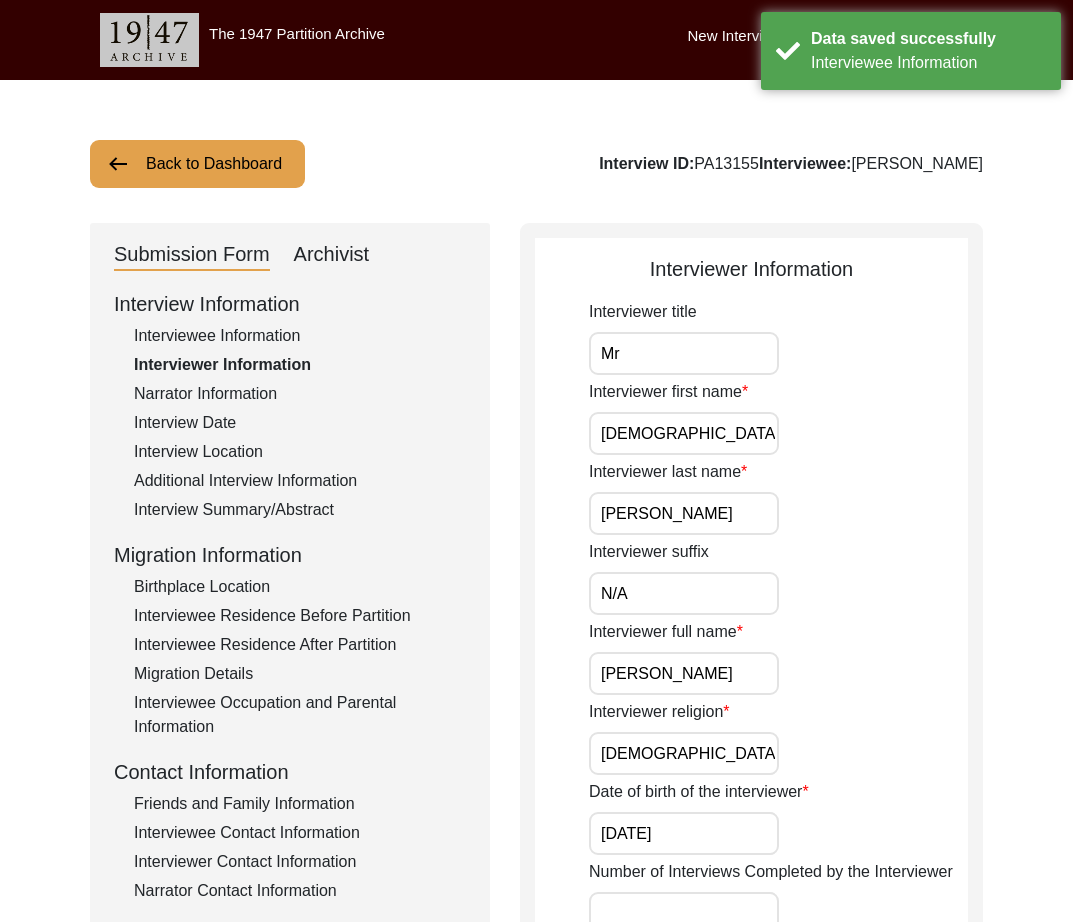 click on "Interview Location" 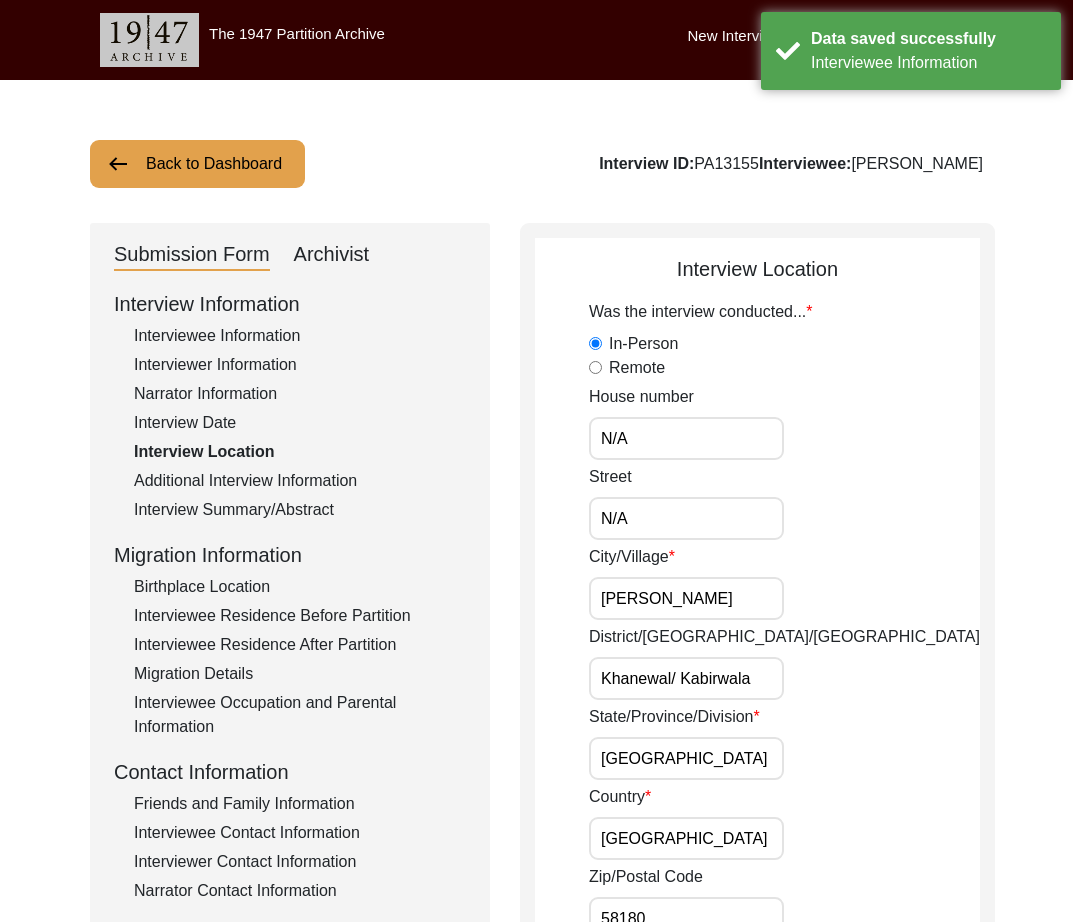 click on "Interview Date" 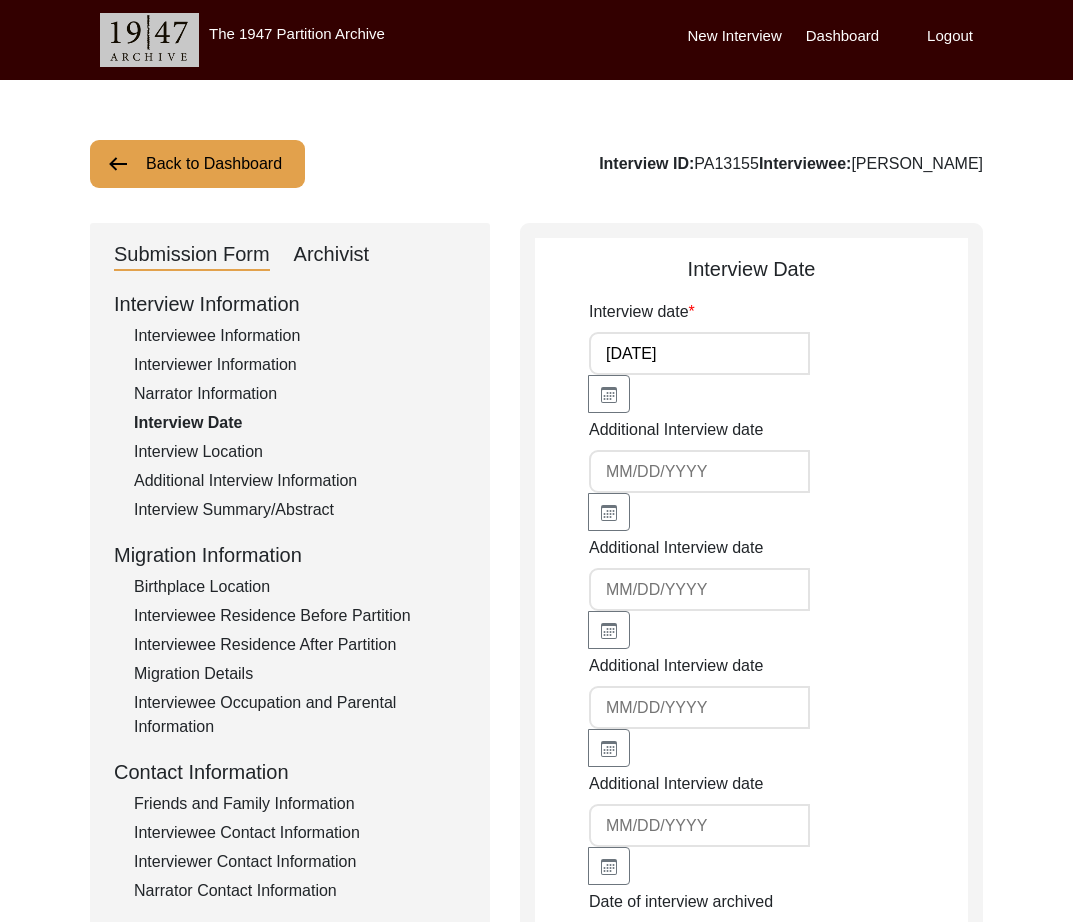 click on "Narrator Information" 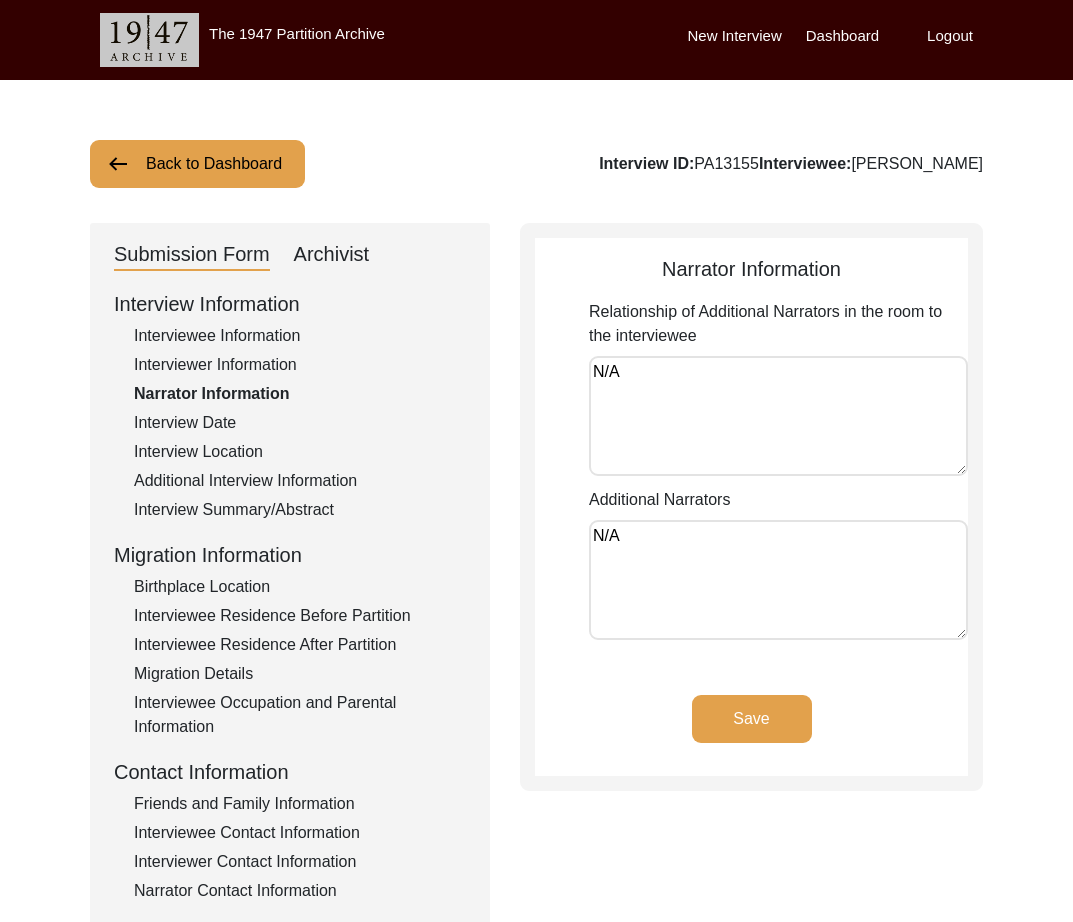 click on "Interviewee Information" 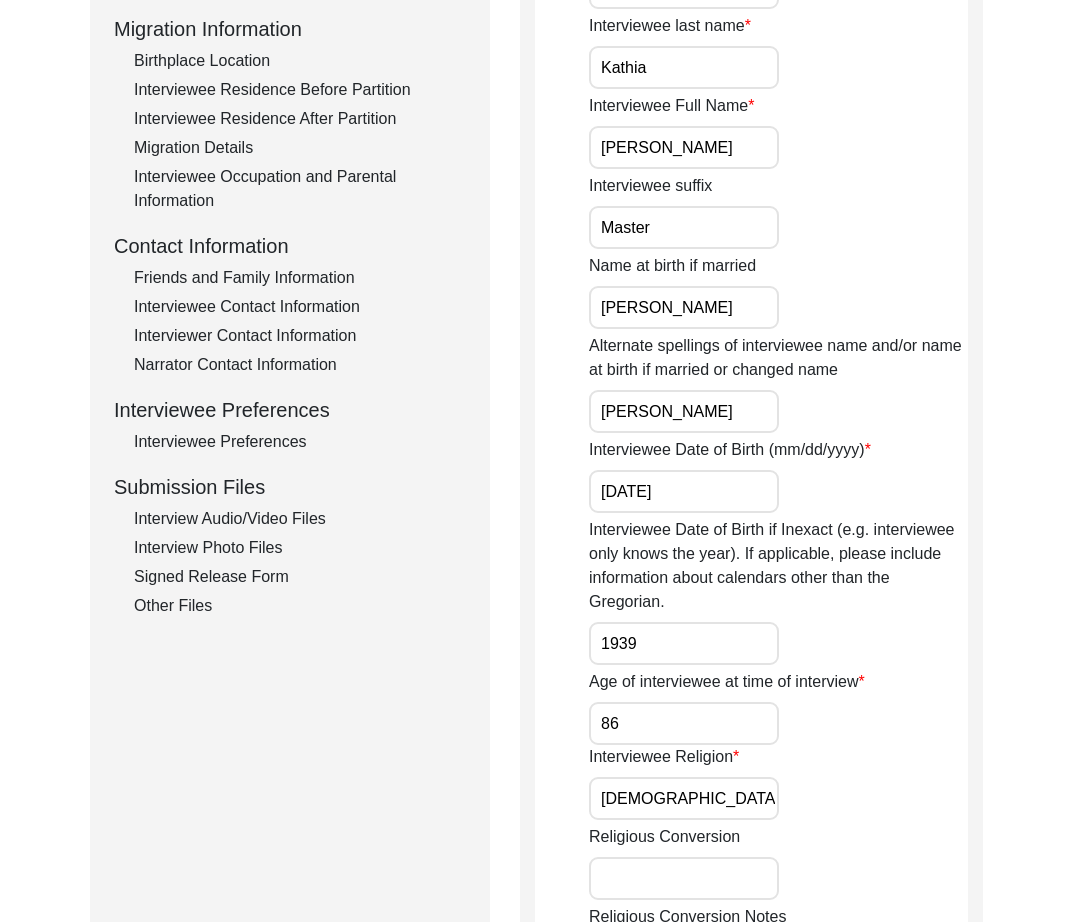 scroll, scrollTop: 579, scrollLeft: 0, axis: vertical 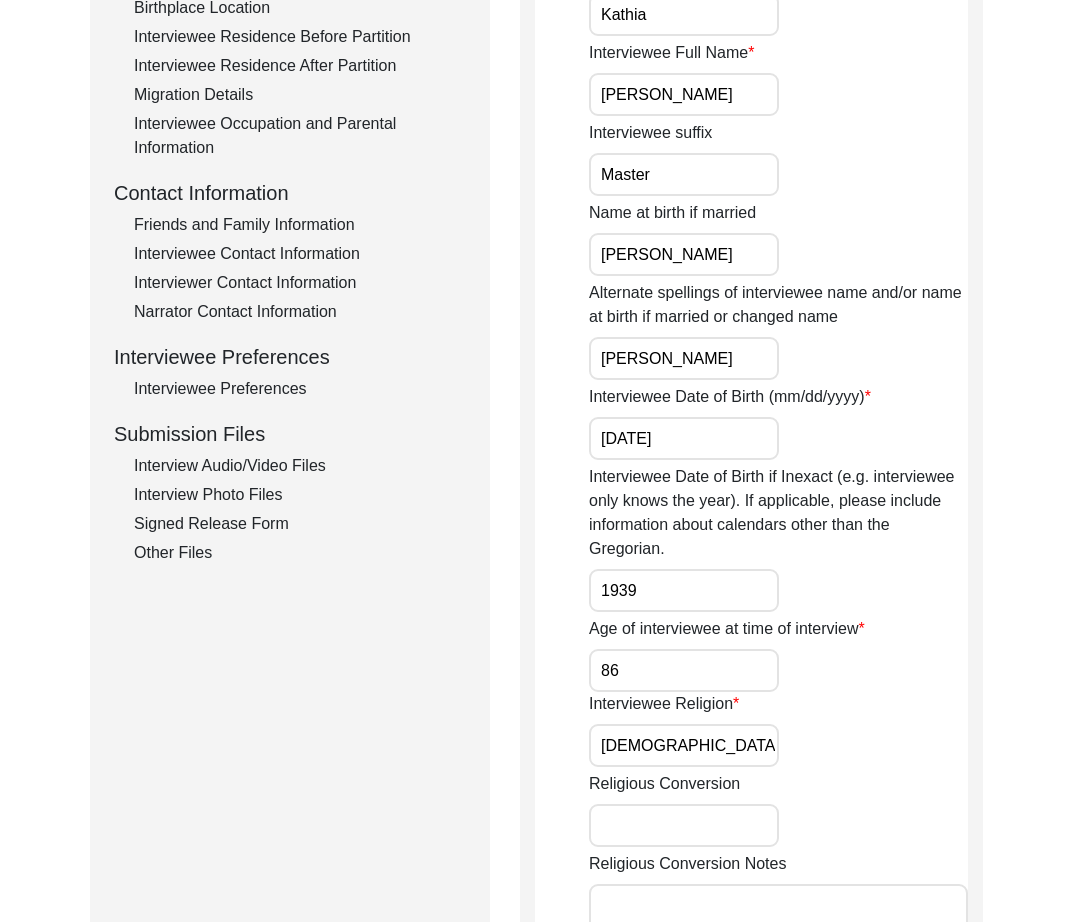 click on "86" at bounding box center [684, 670] 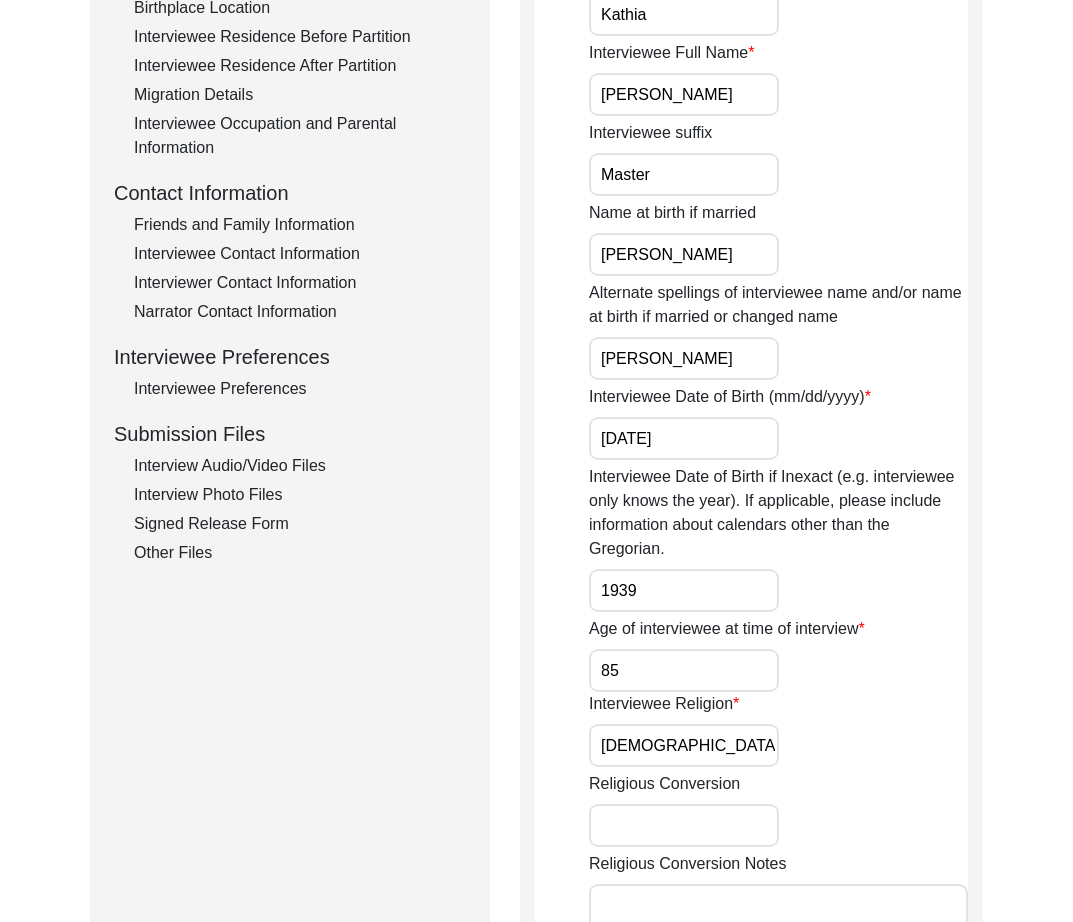 scroll, scrollTop: 1187, scrollLeft: 0, axis: vertical 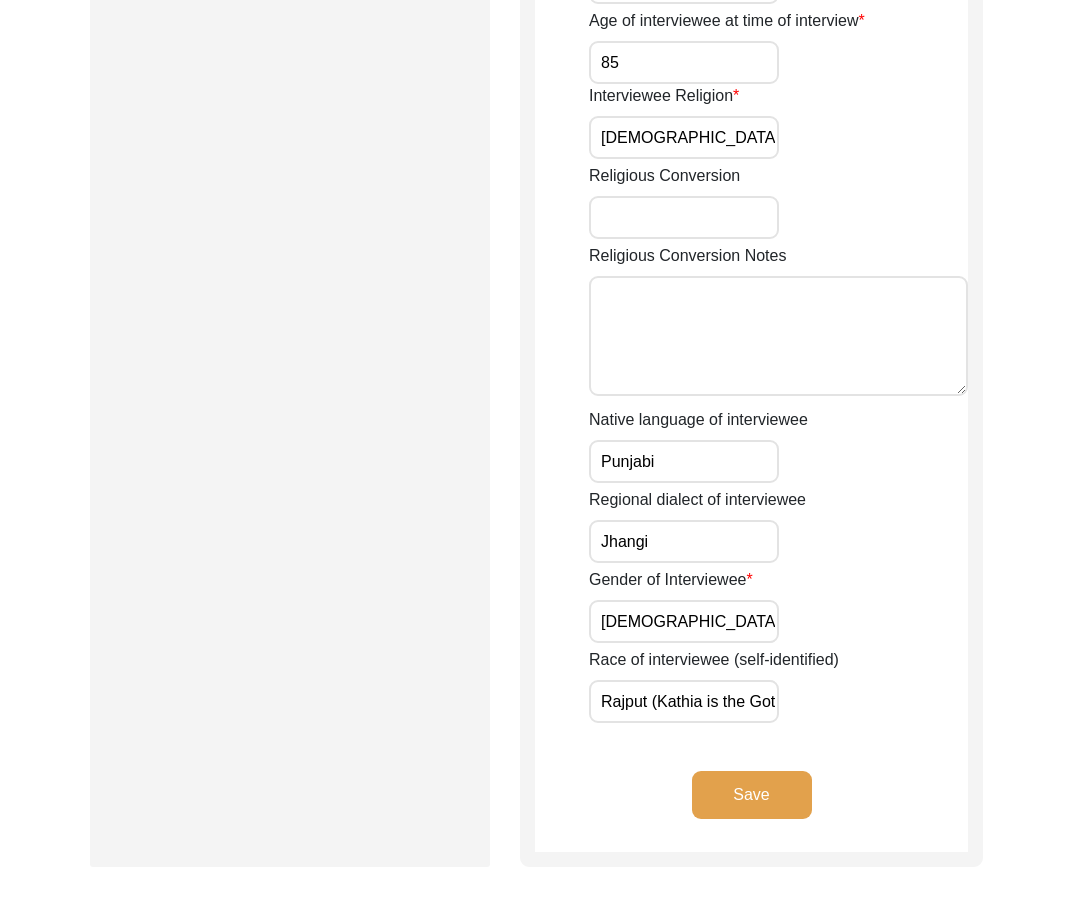 click on "Save" 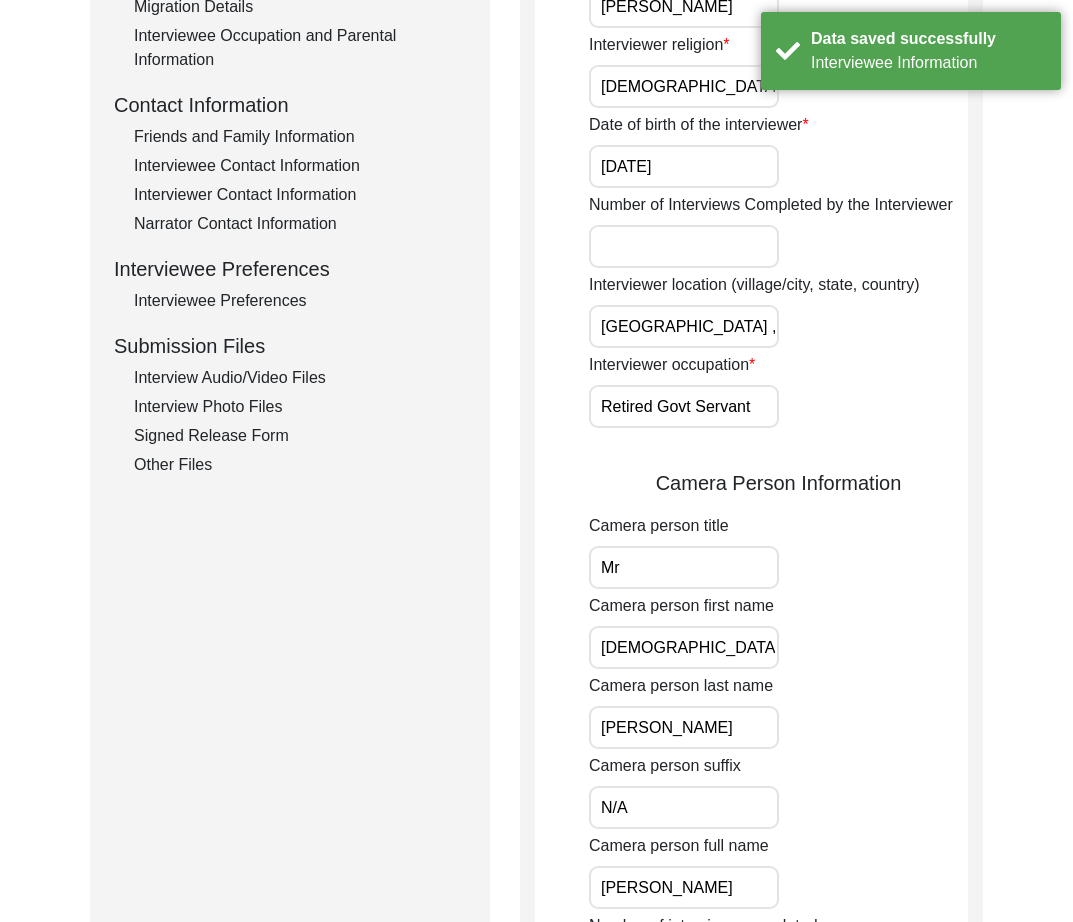 scroll, scrollTop: 0, scrollLeft: 0, axis: both 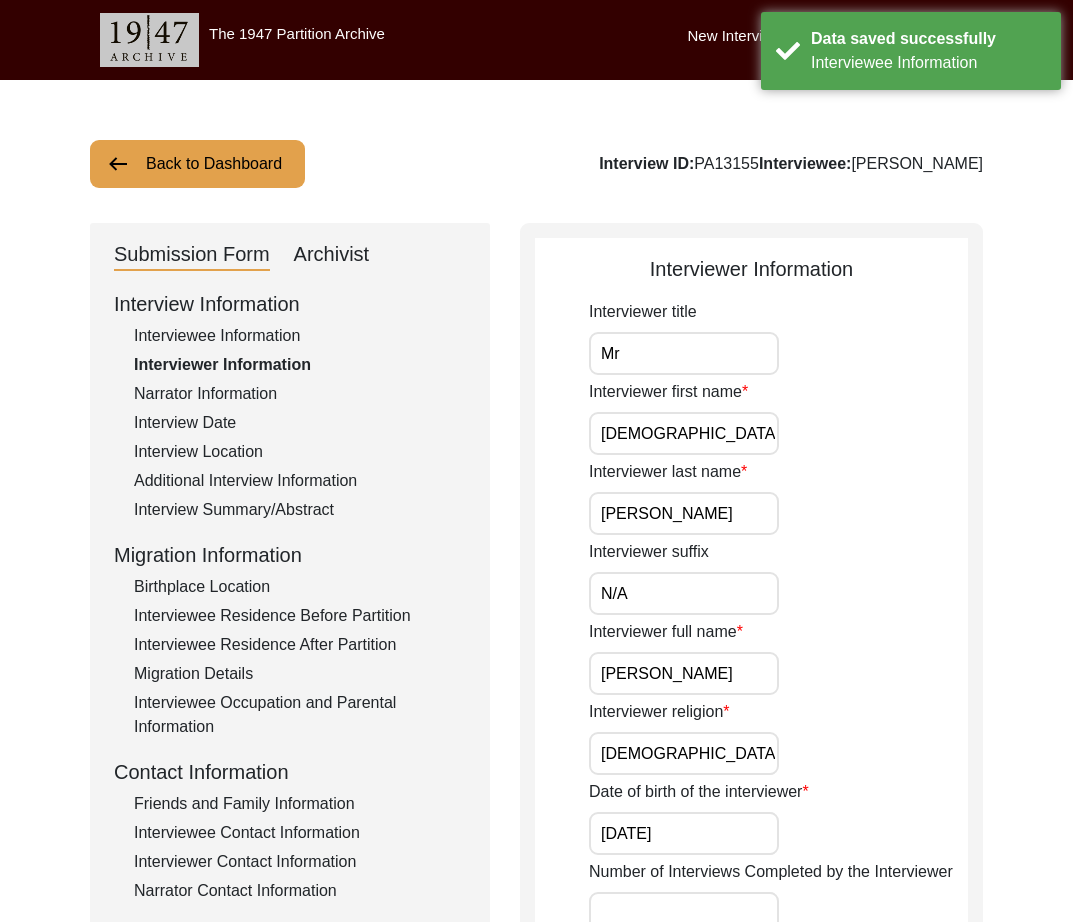 click on "Mr" at bounding box center [684, 353] 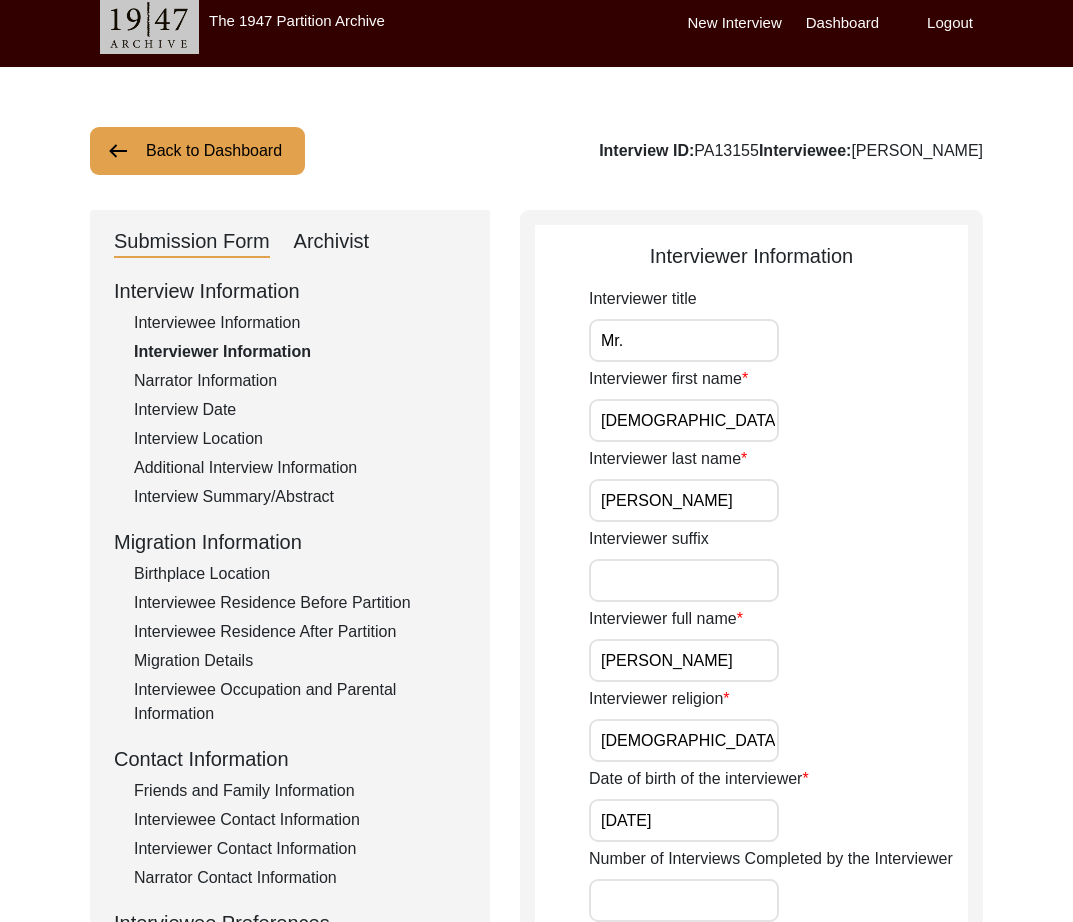 scroll, scrollTop: 532, scrollLeft: 0, axis: vertical 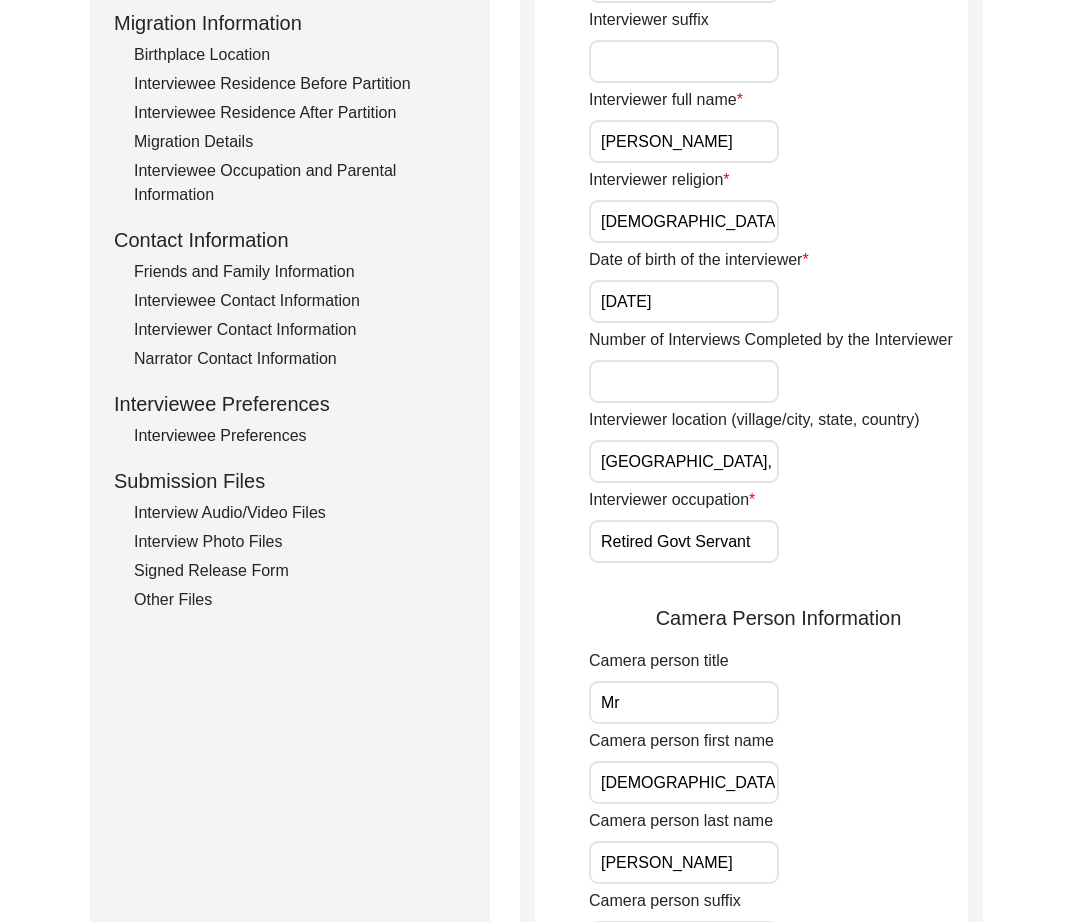 click on "Retired Govt Servant" at bounding box center (684, 541) 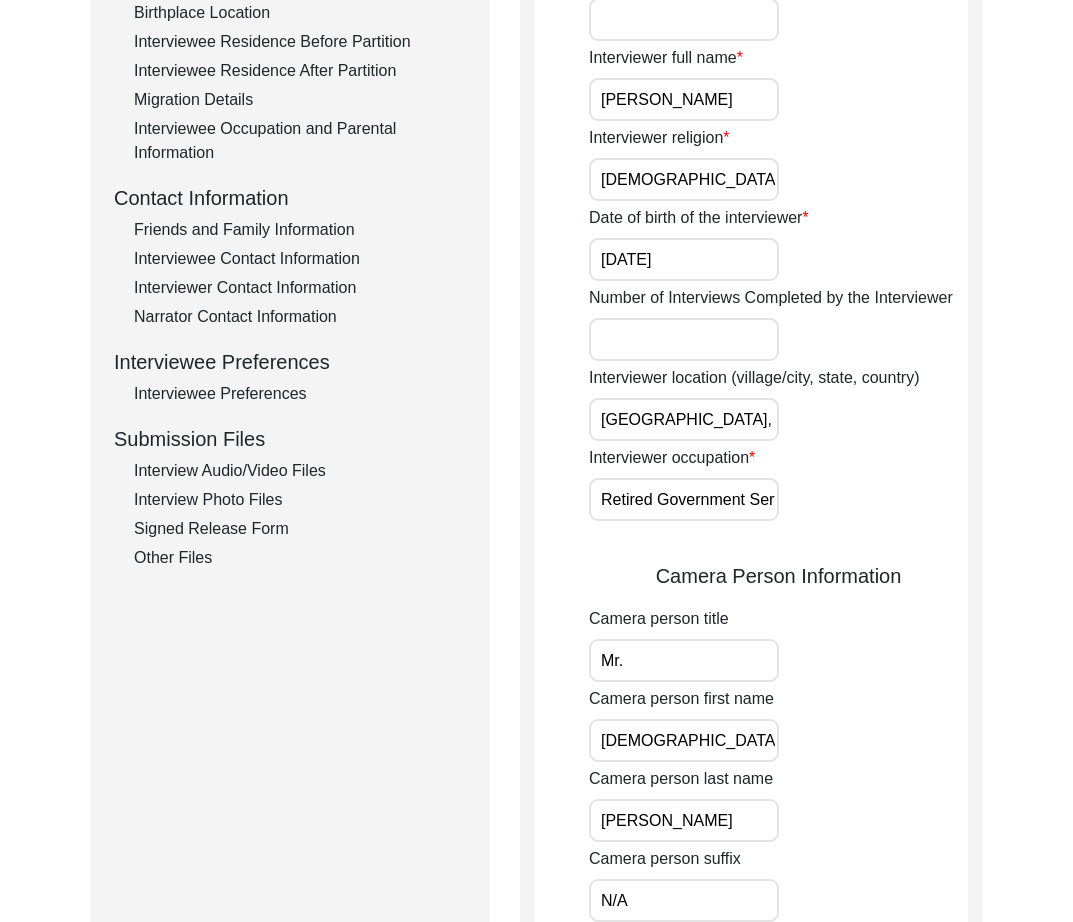 scroll, scrollTop: 1093, scrollLeft: 0, axis: vertical 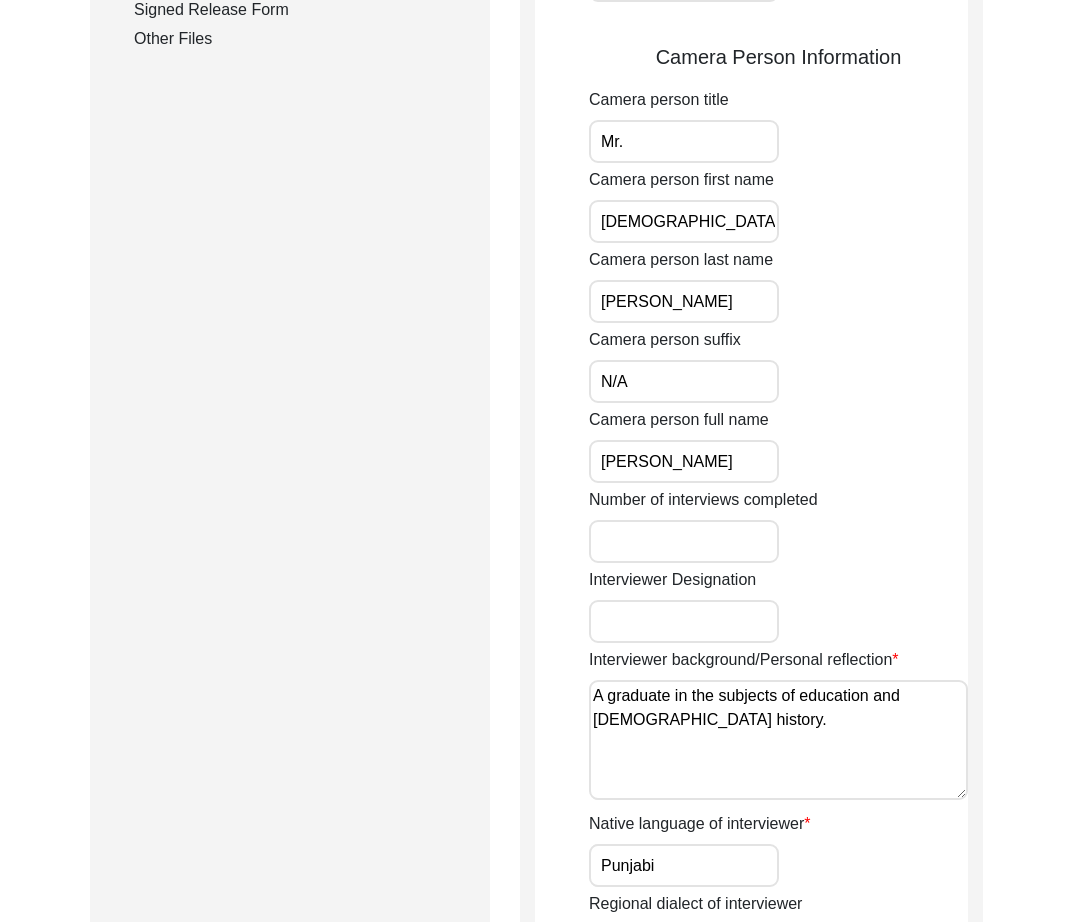drag, startPoint x: 641, startPoint y: 369, endPoint x: 611, endPoint y: 383, distance: 33.105892 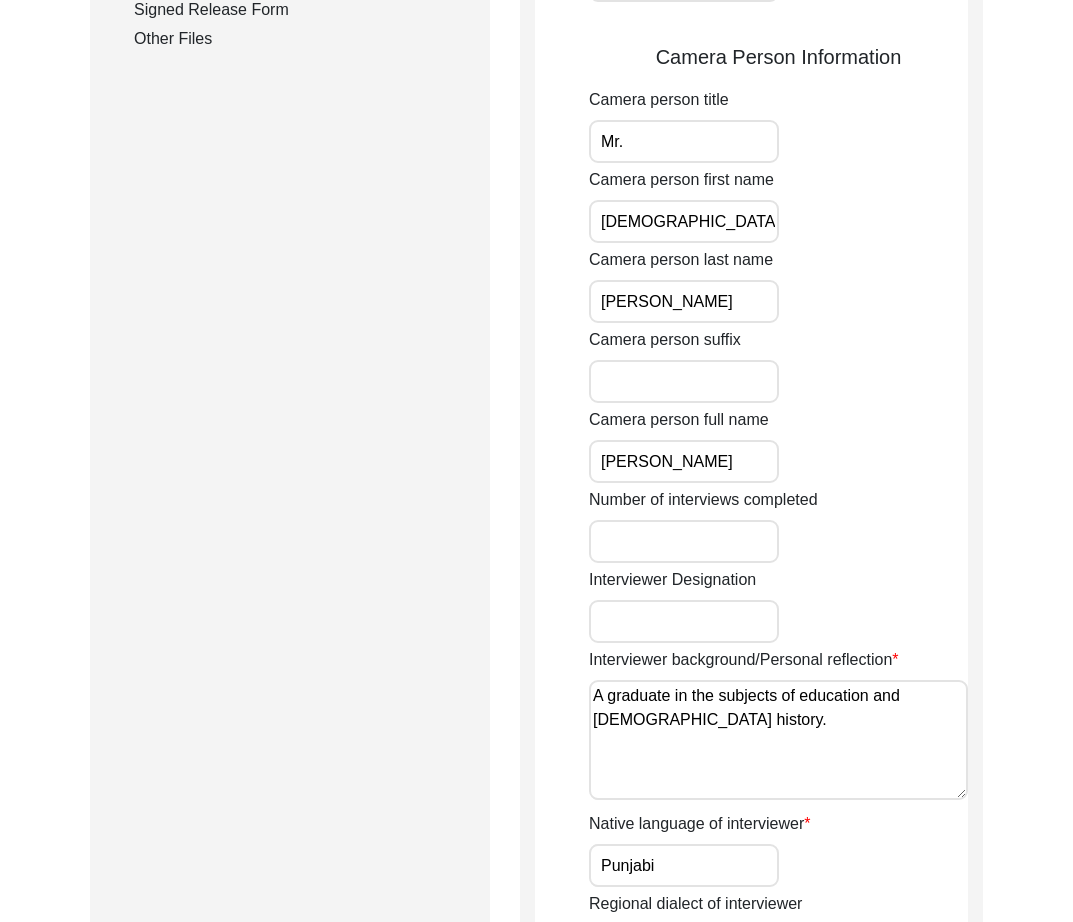 click on "[PERSON_NAME]" at bounding box center [684, 461] 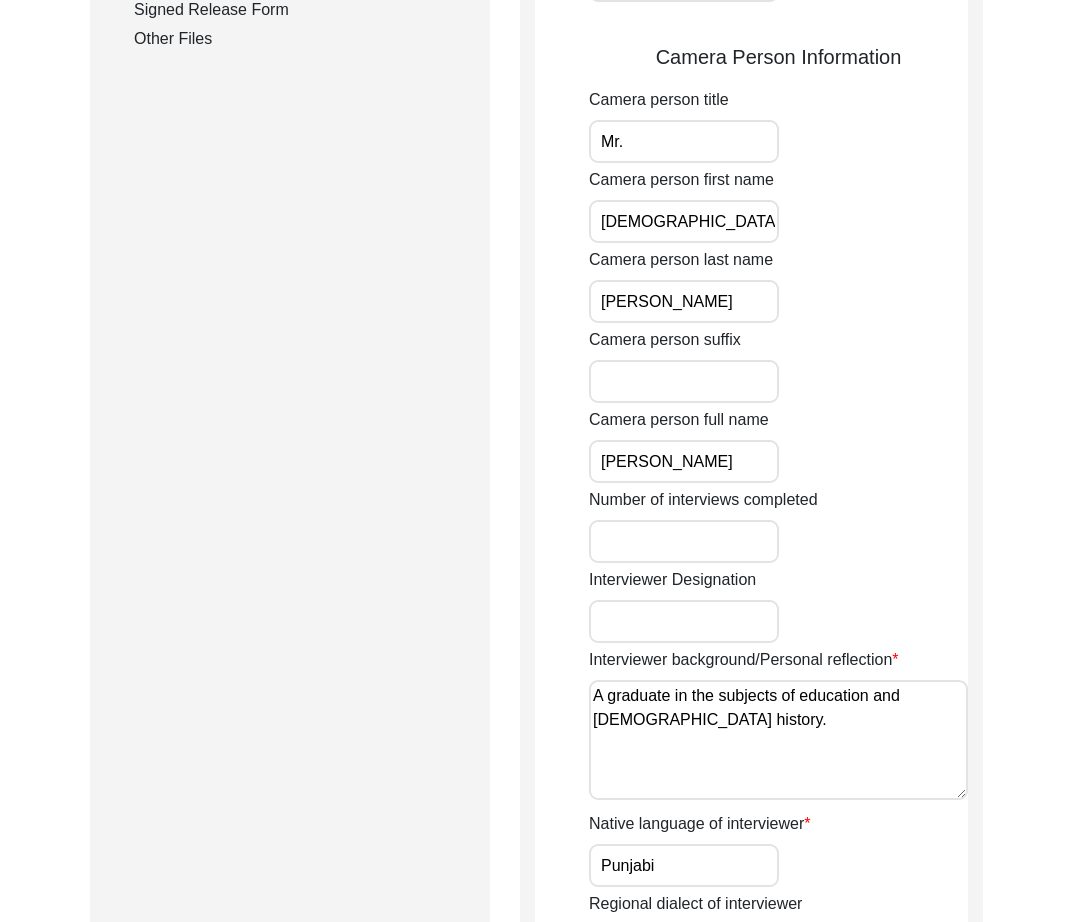 scroll, scrollTop: 1577, scrollLeft: 0, axis: vertical 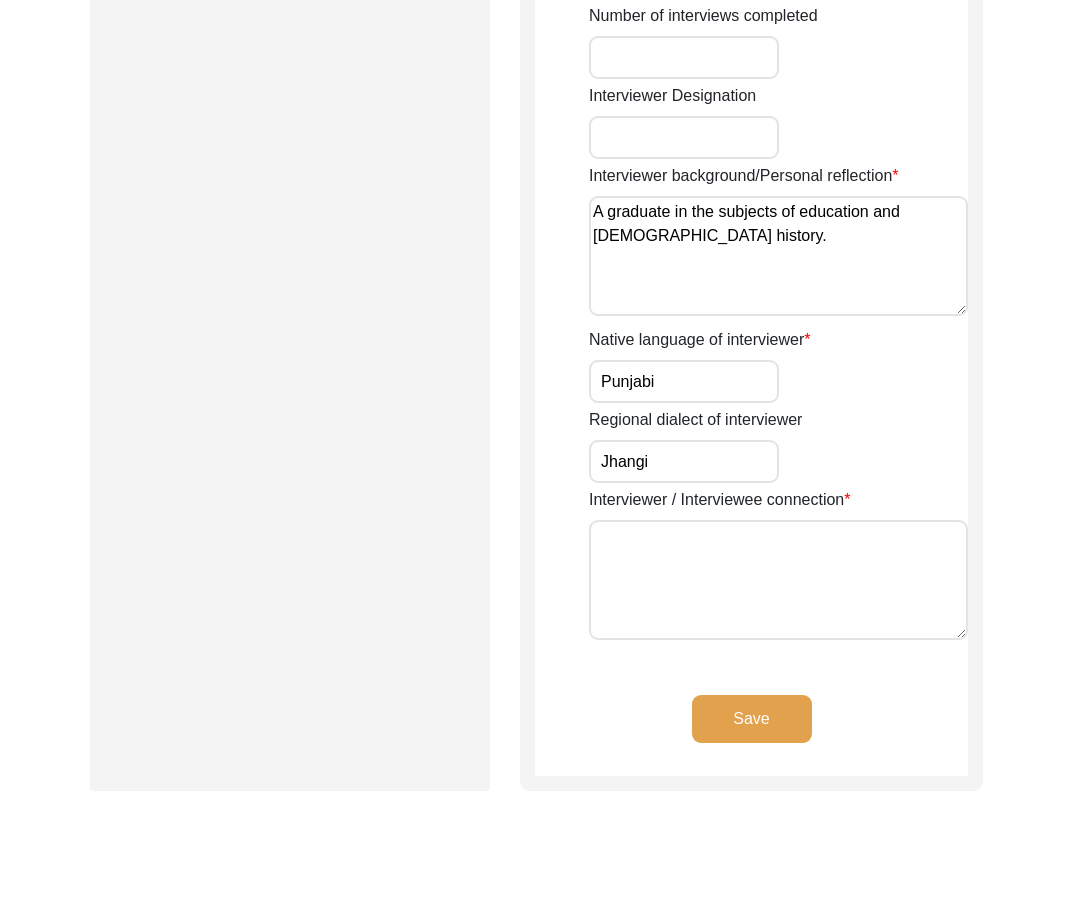 click on "Save" 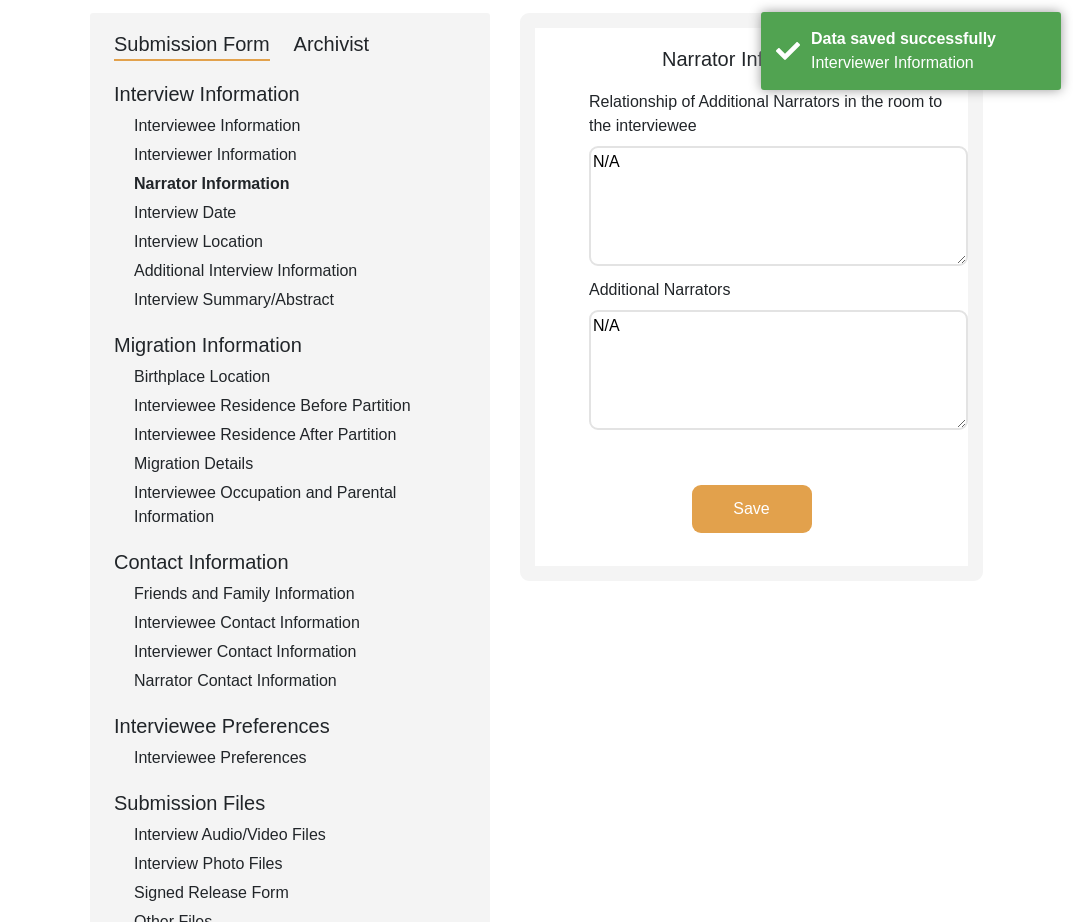 scroll, scrollTop: 0, scrollLeft: 0, axis: both 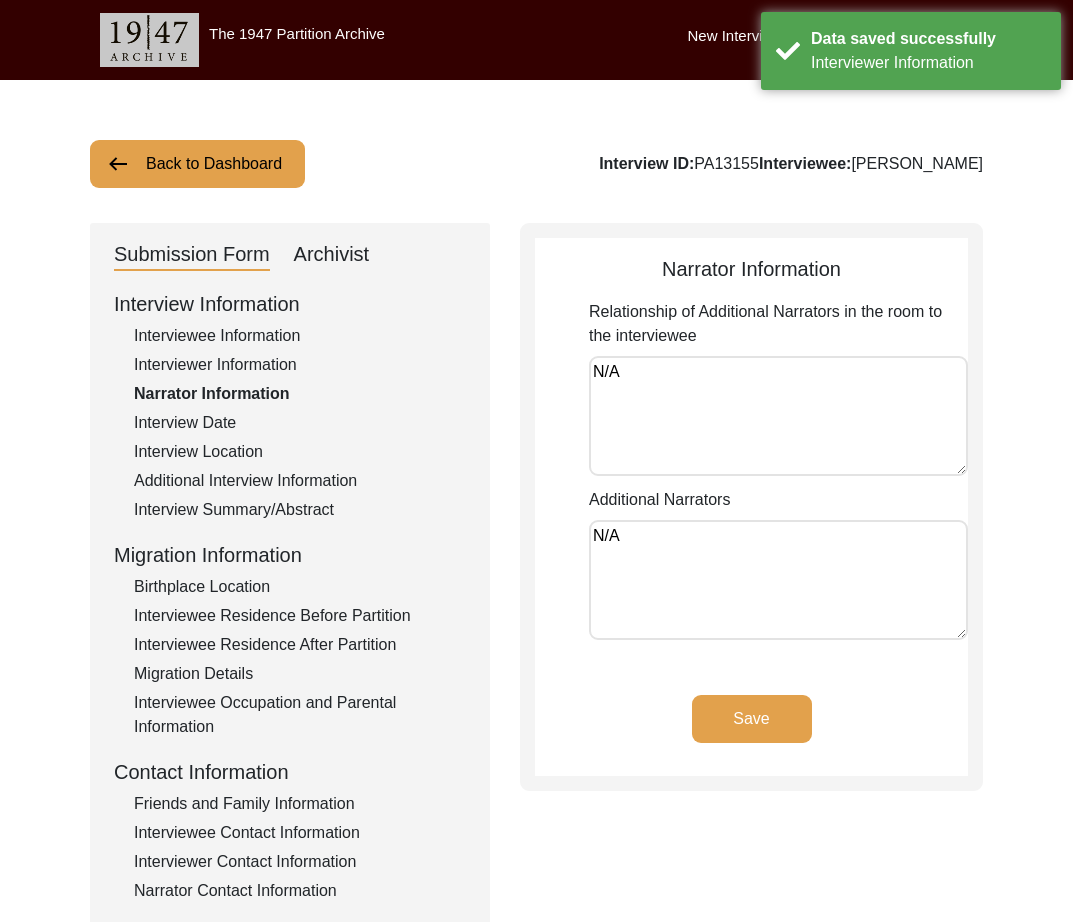 drag, startPoint x: 654, startPoint y: 383, endPoint x: 475, endPoint y: 363, distance: 180.11385 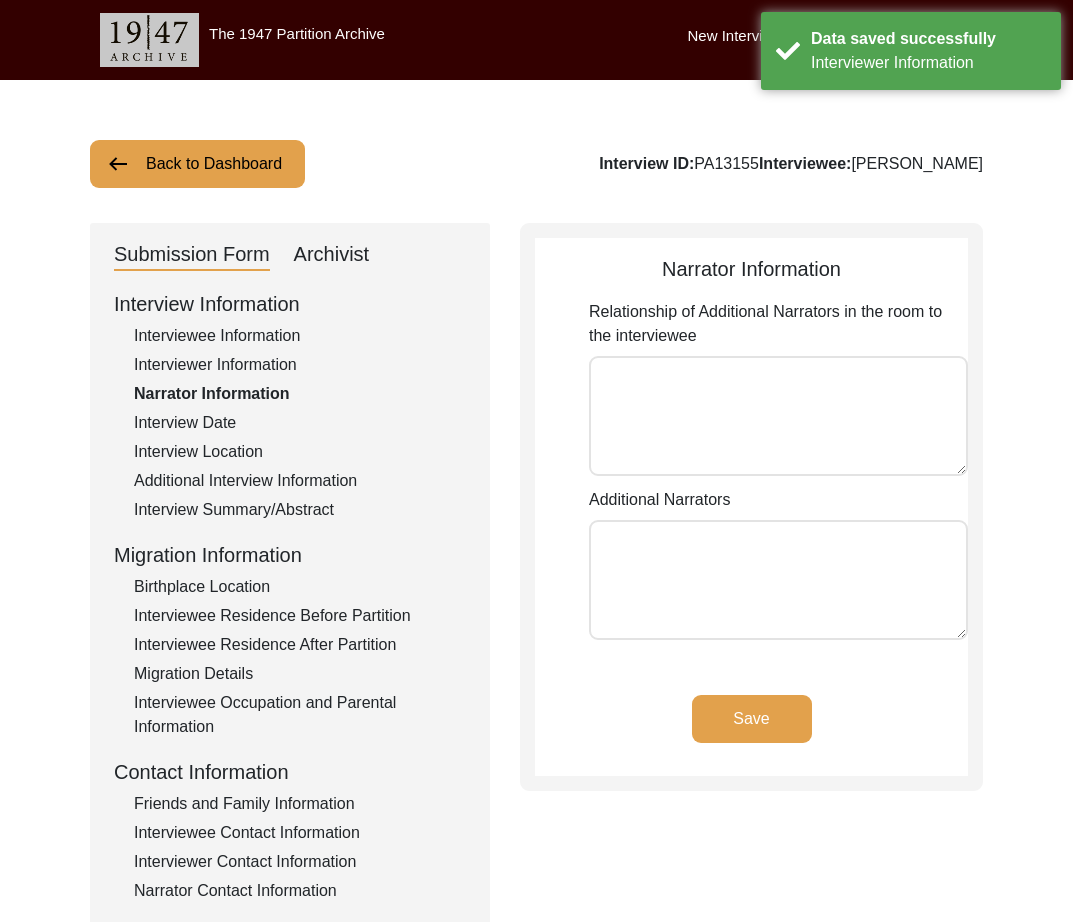 click on "Save" 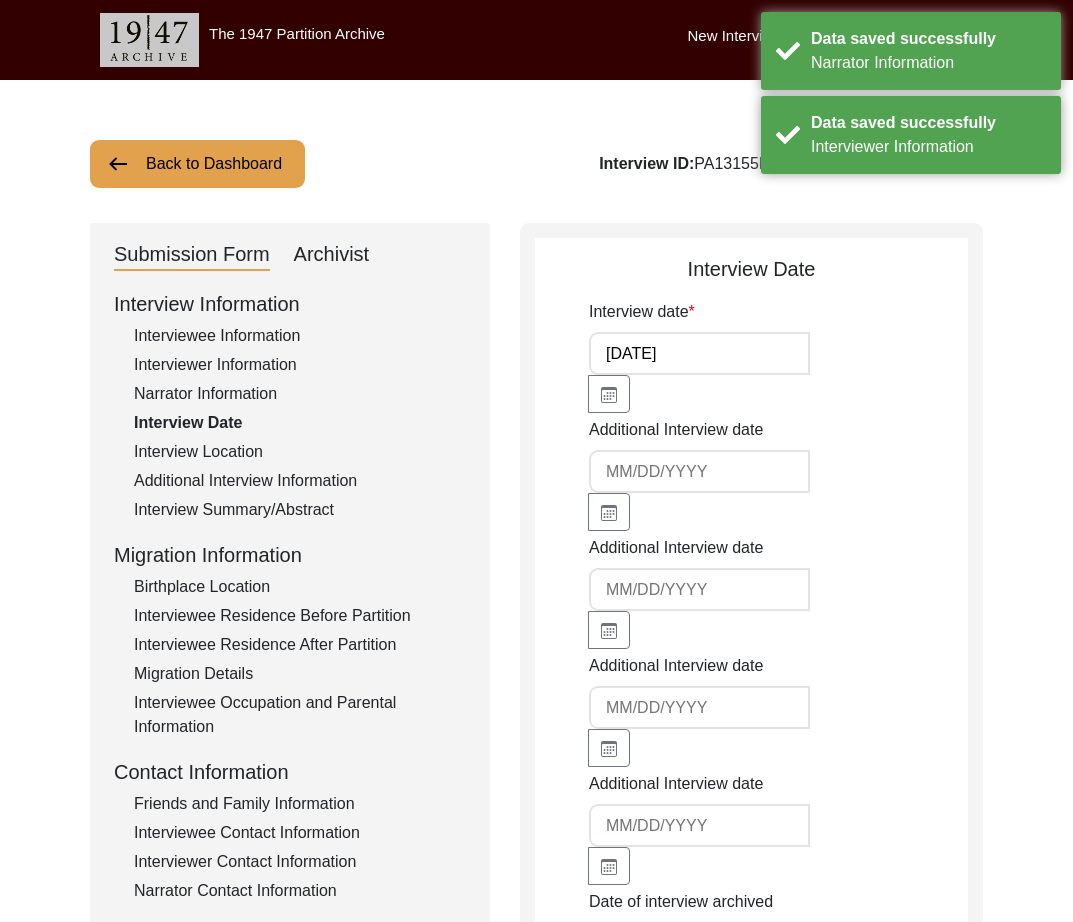 click on "[DATE]" 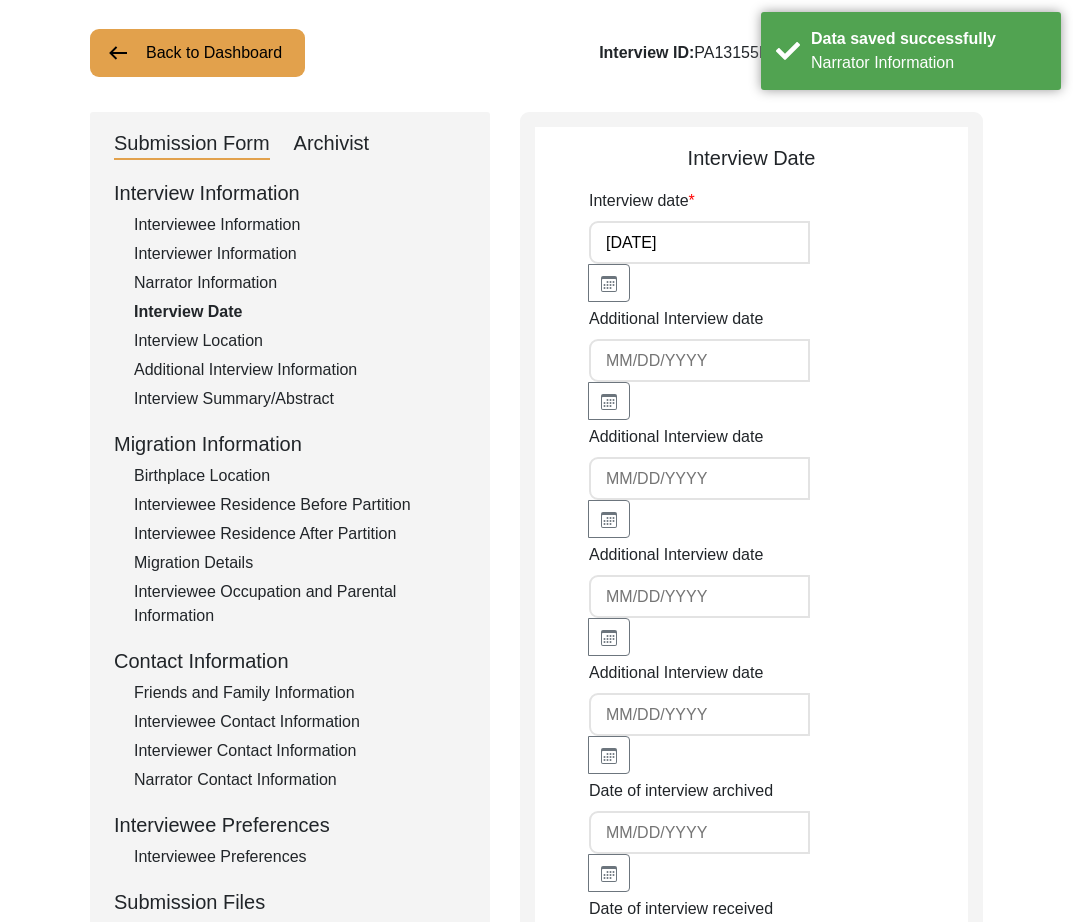 scroll, scrollTop: 0, scrollLeft: 0, axis: both 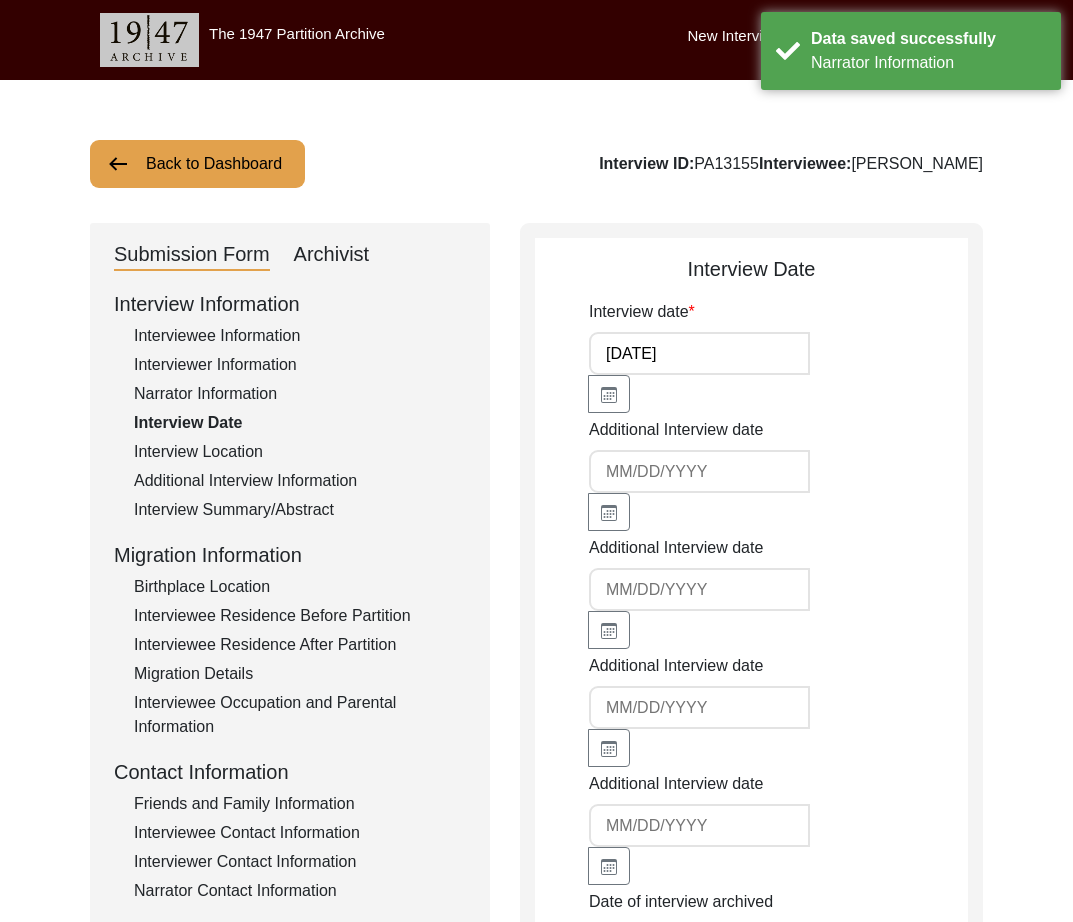 click on "Interview Location" 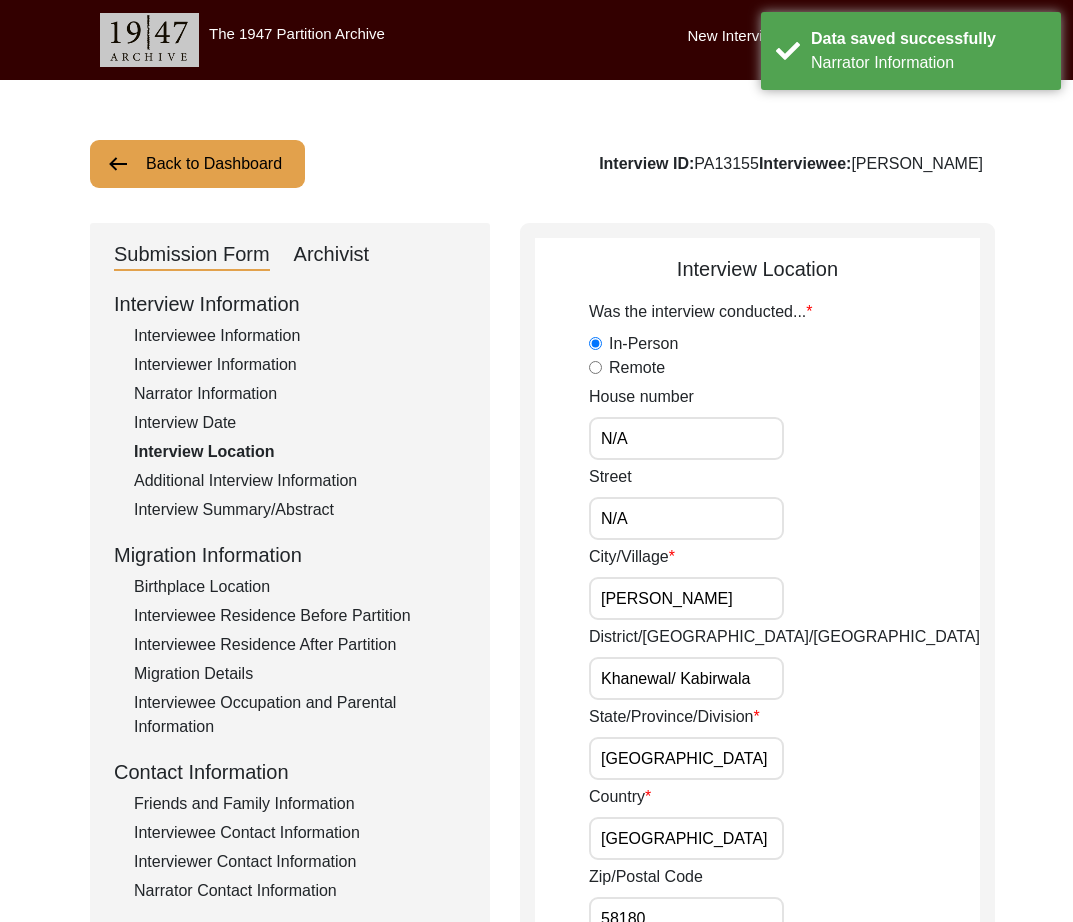 drag, startPoint x: 693, startPoint y: 433, endPoint x: 457, endPoint y: 420, distance: 236.35777 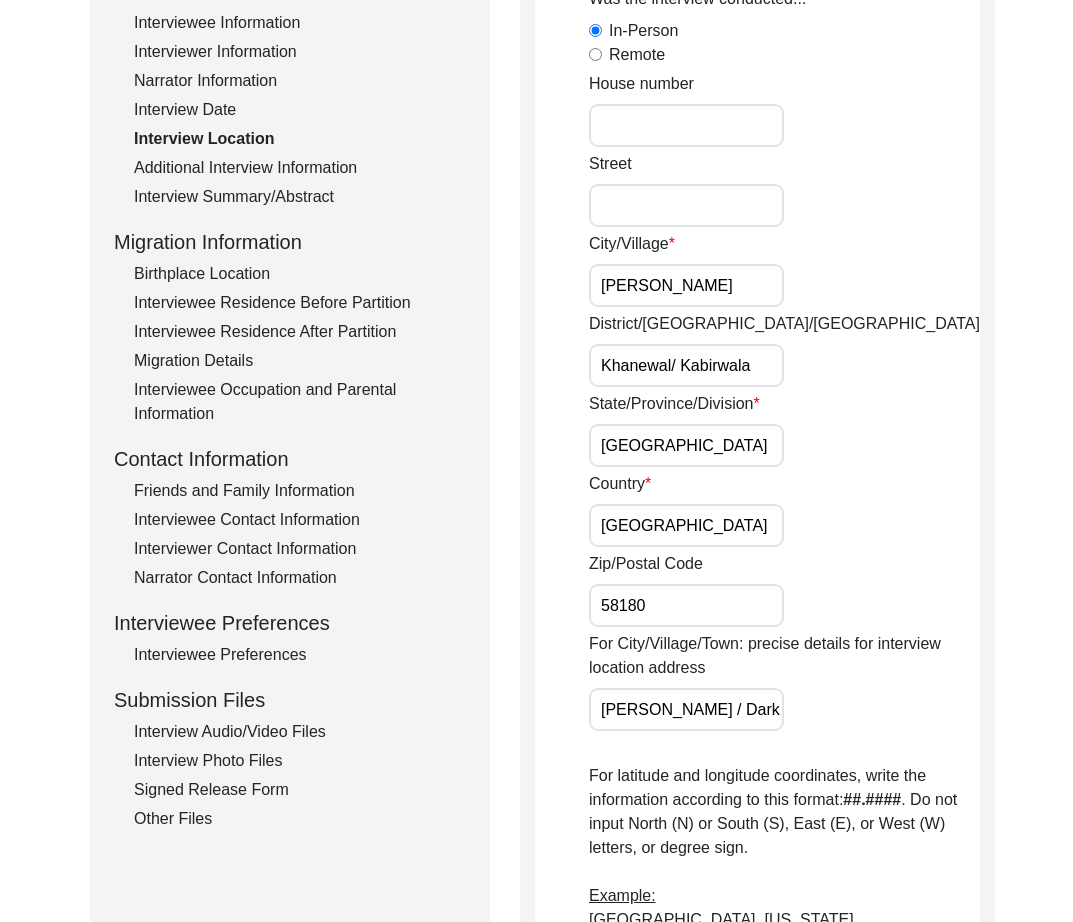 scroll, scrollTop: 392, scrollLeft: 0, axis: vertical 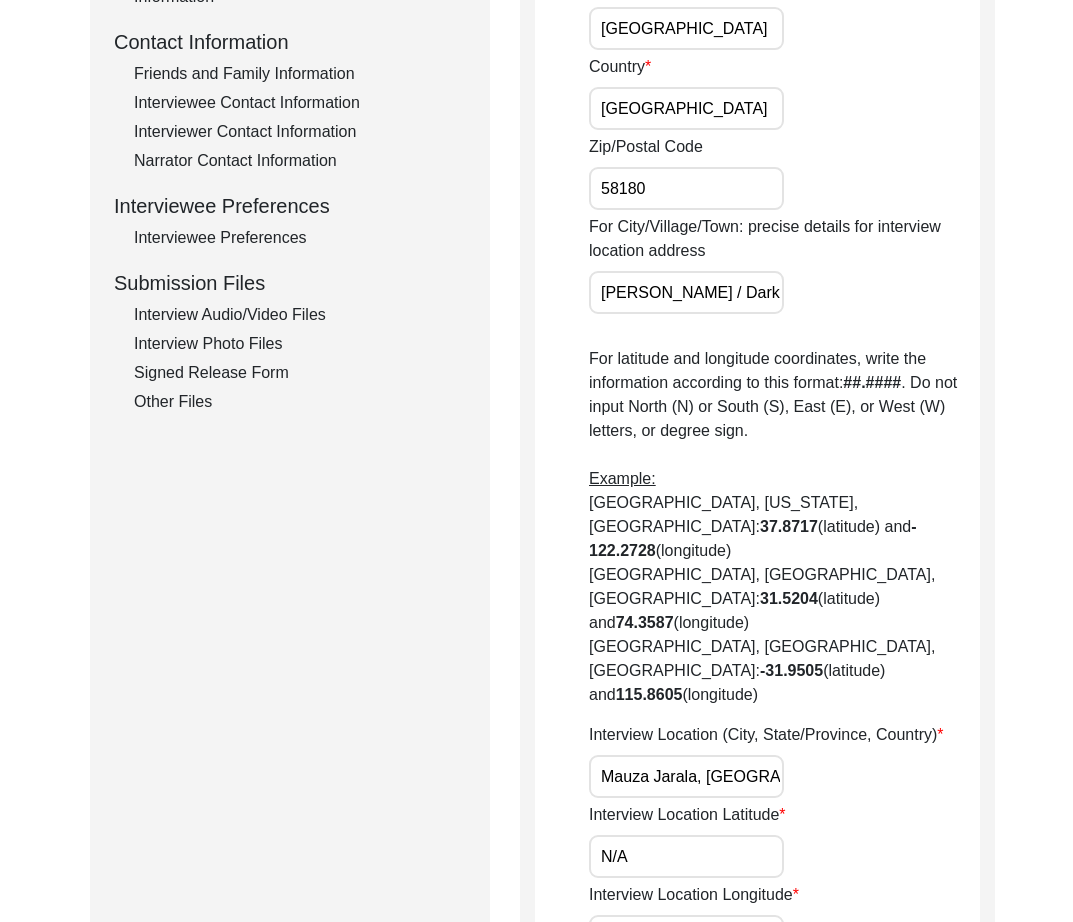 click on "Mauza Jarala, [GEOGRAPHIC_DATA], [GEOGRAPHIC_DATA]" at bounding box center [686, 776] 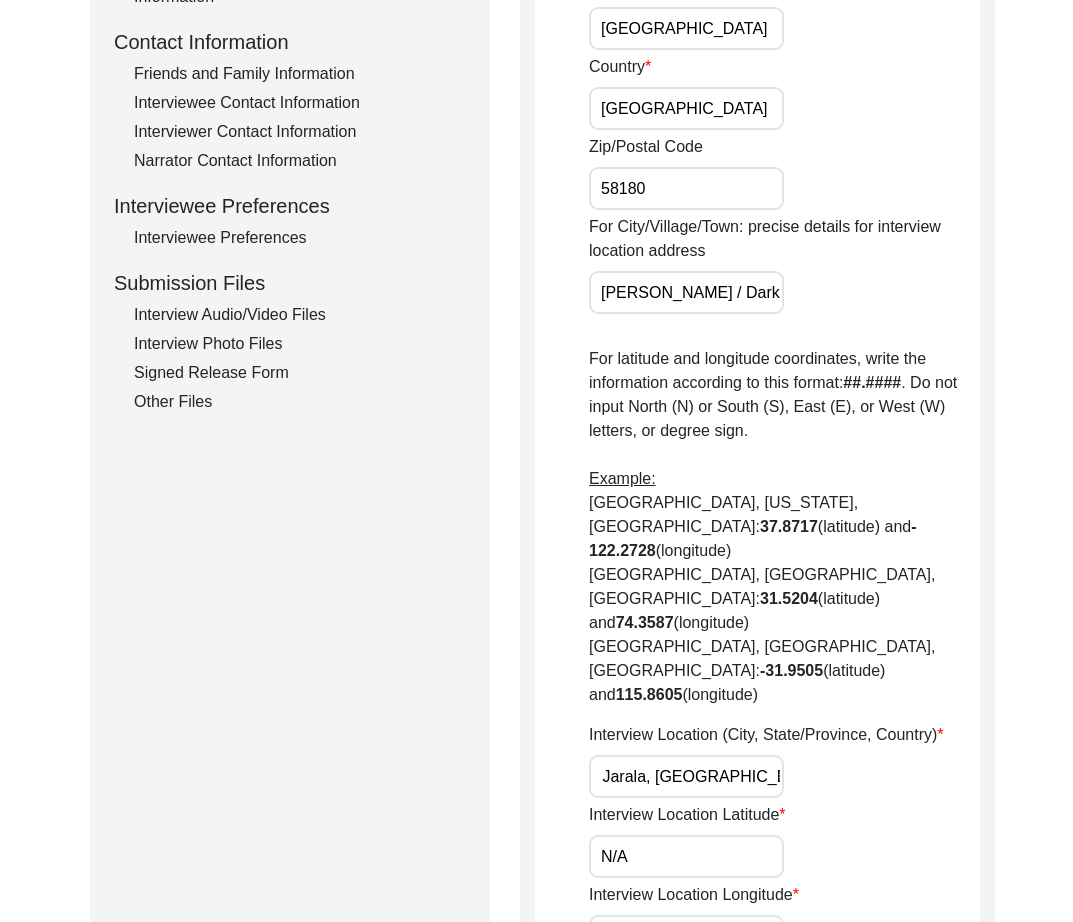 scroll, scrollTop: 0, scrollLeft: 0, axis: both 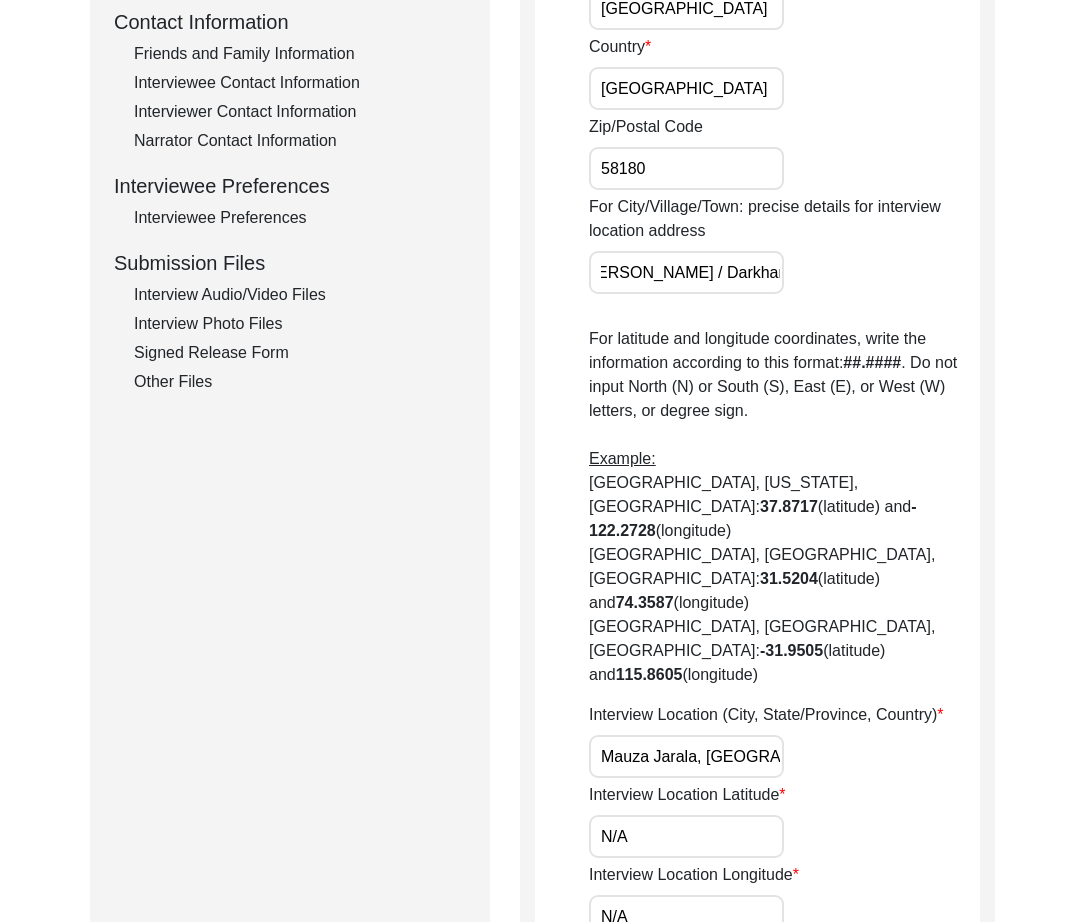 click on "[PERSON_NAME] / Darkhana" at bounding box center [686, 272] 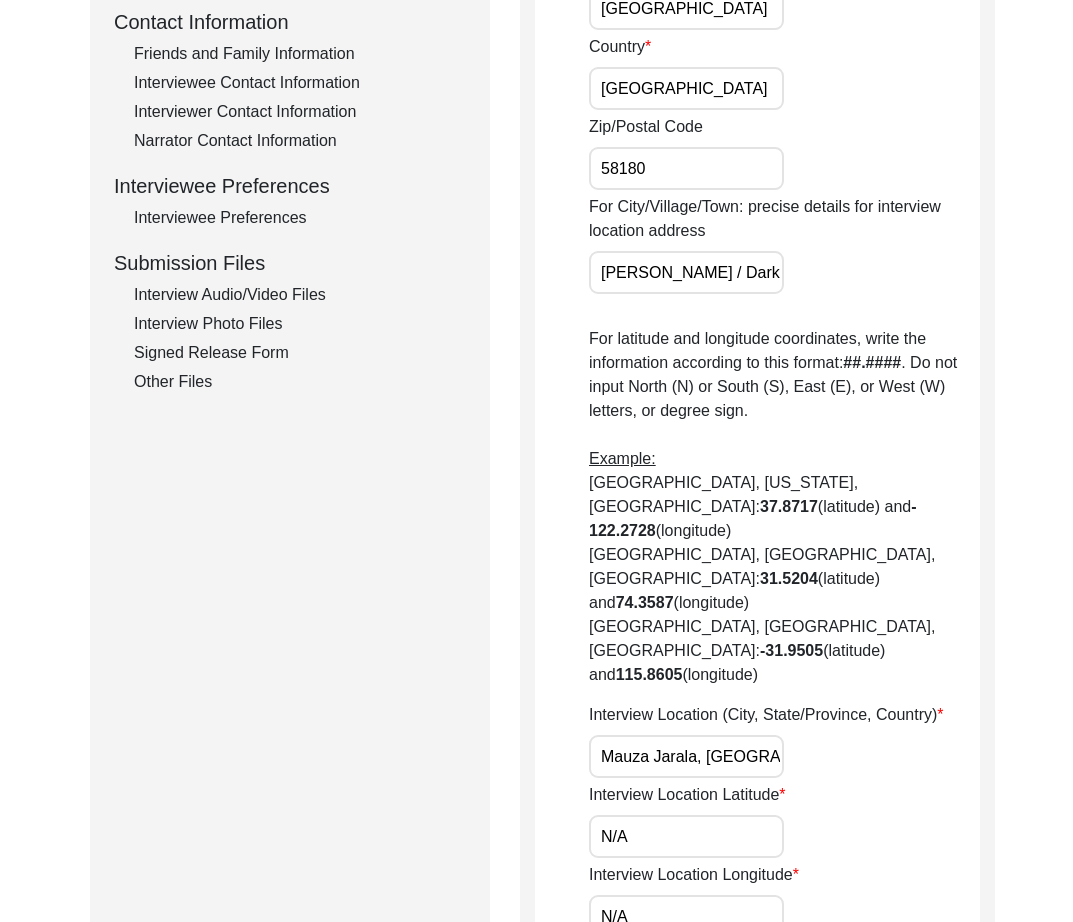 scroll, scrollTop: 0, scrollLeft: 47, axis: horizontal 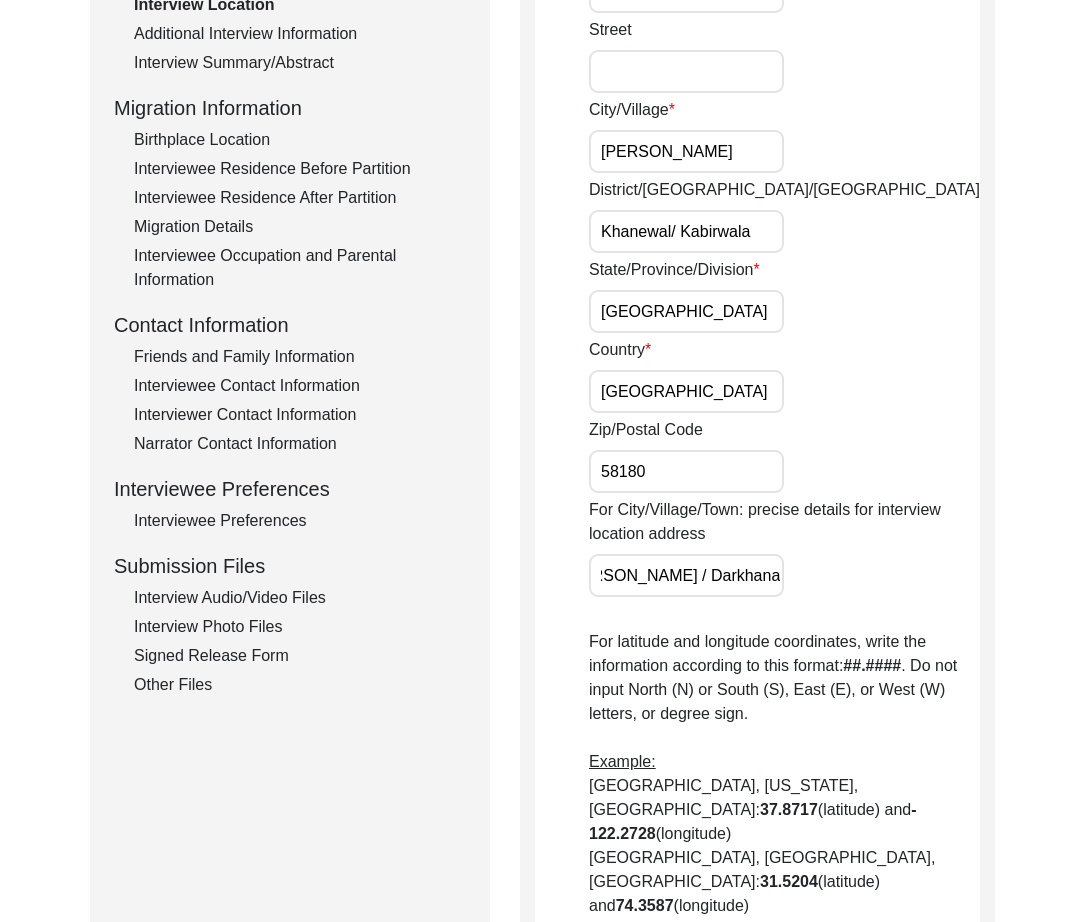 click on "Khanewal/ Kabirwala" at bounding box center (686, 231) 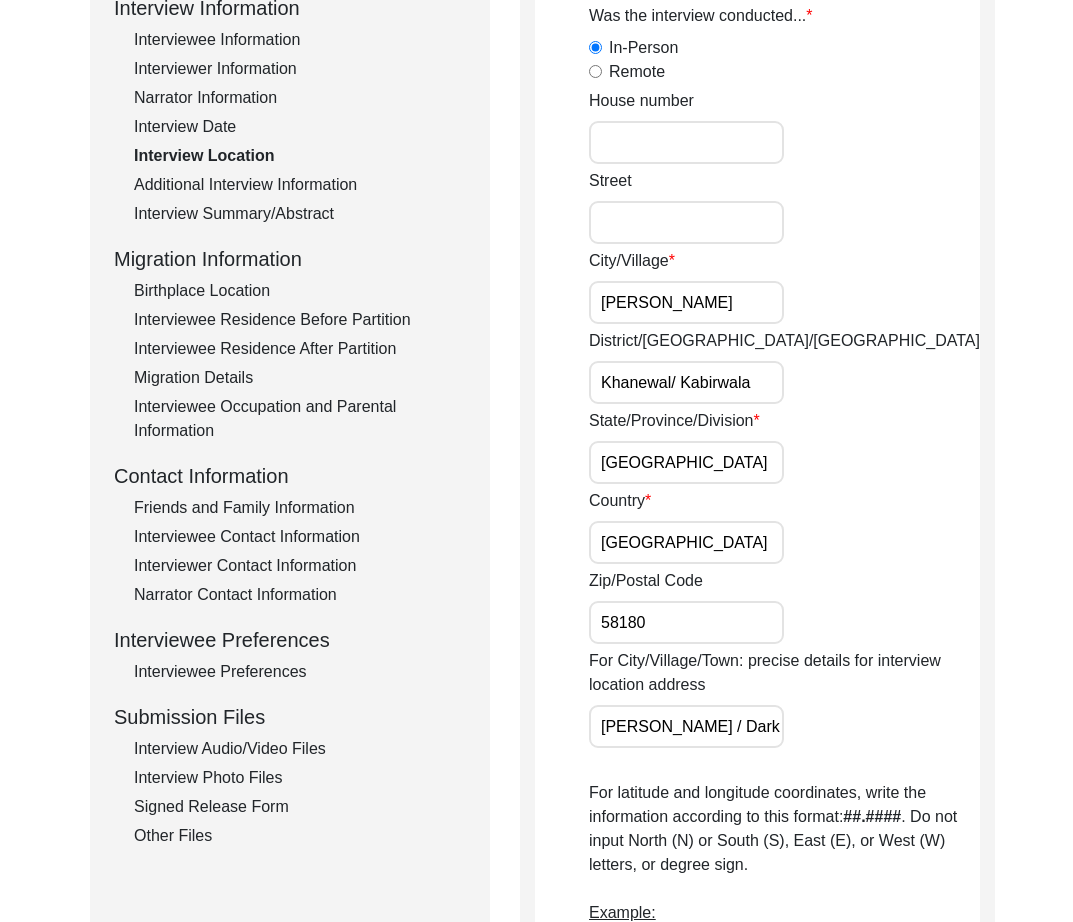 scroll, scrollTop: 436, scrollLeft: 0, axis: vertical 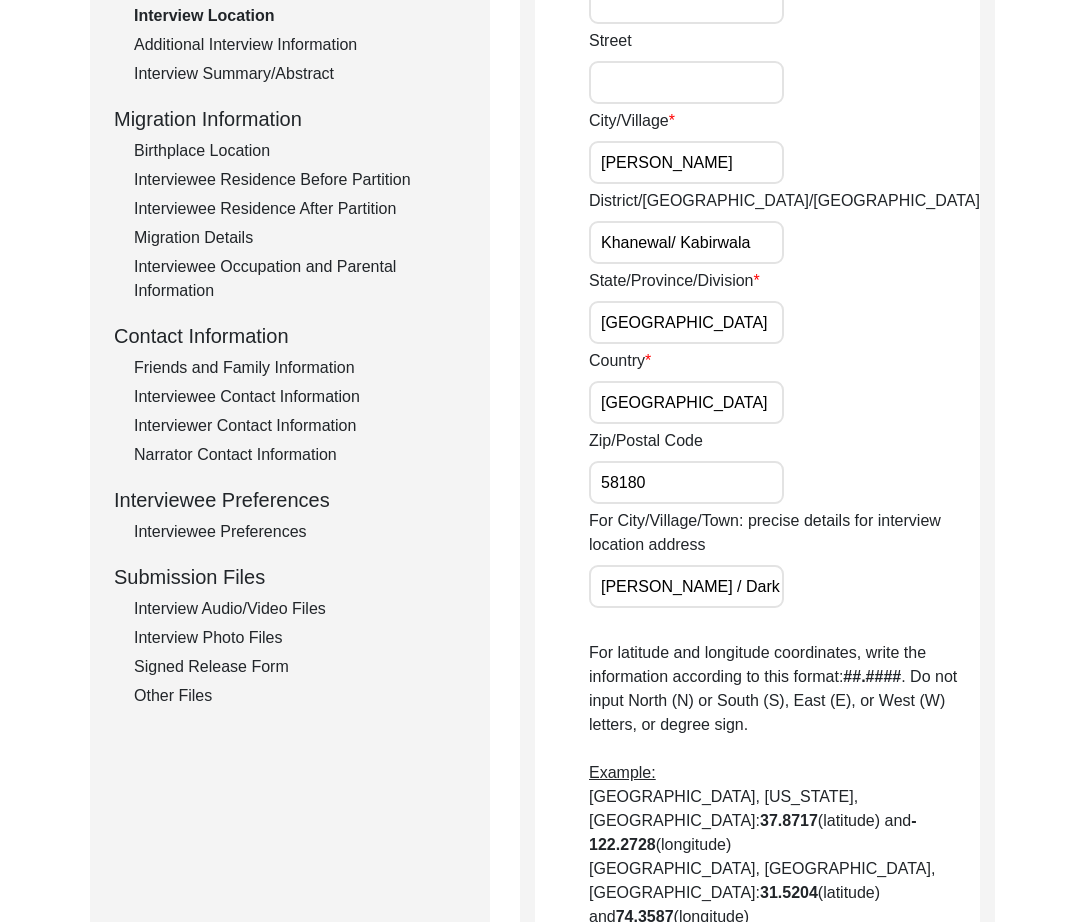 drag, startPoint x: 668, startPoint y: 480, endPoint x: 504, endPoint y: 465, distance: 164.68454 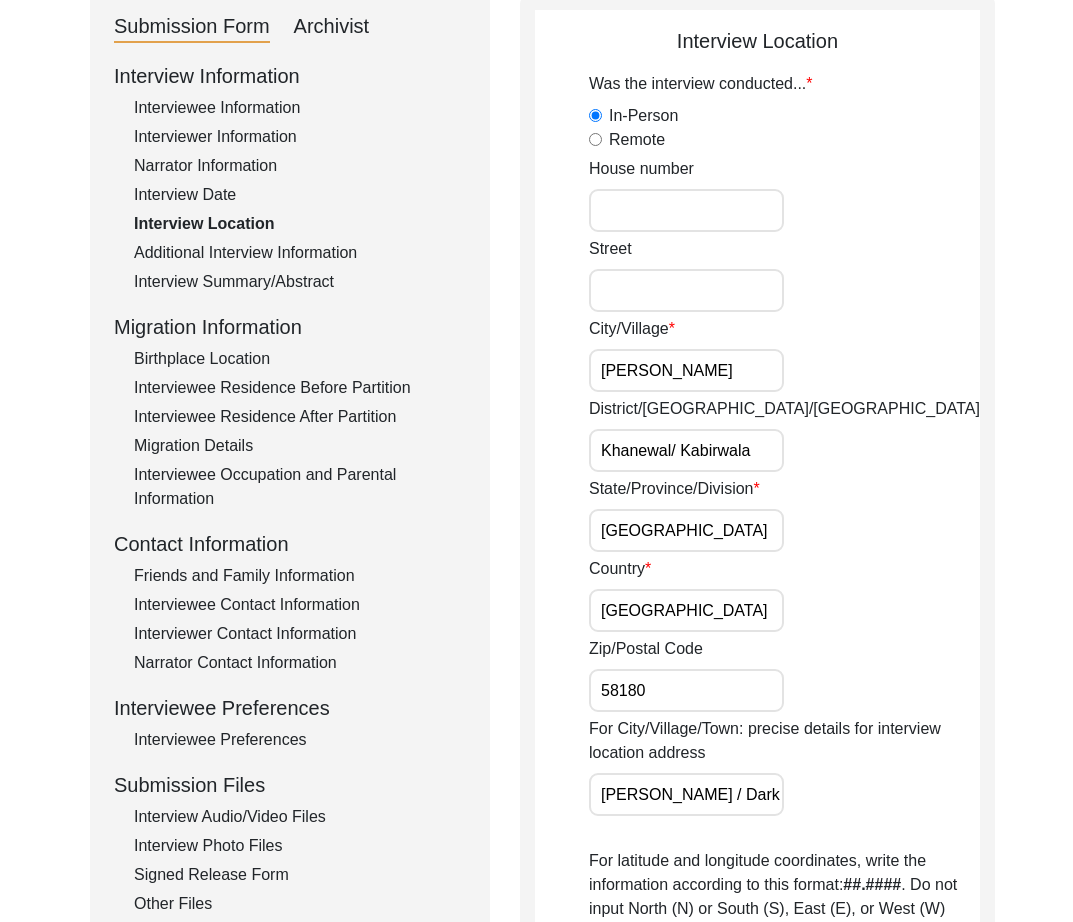 scroll, scrollTop: 0, scrollLeft: 0, axis: both 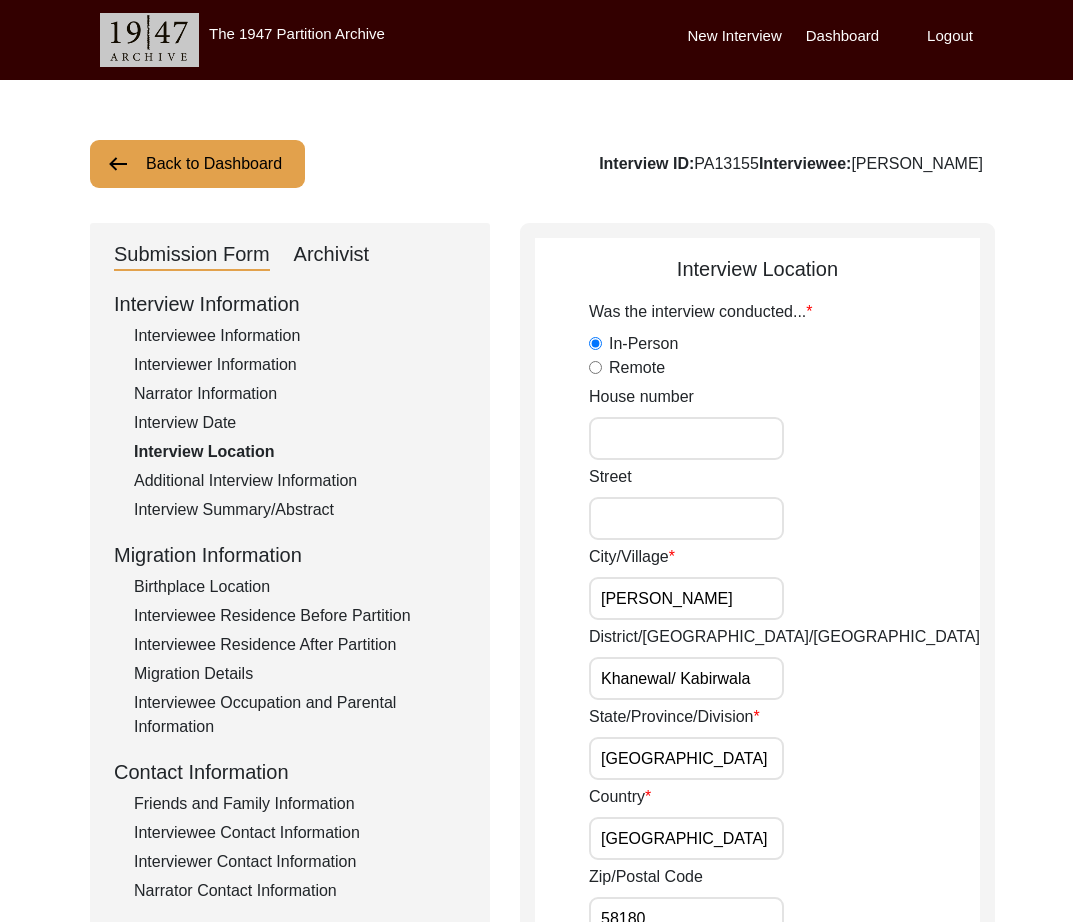 click on "[PERSON_NAME]" at bounding box center (686, 598) 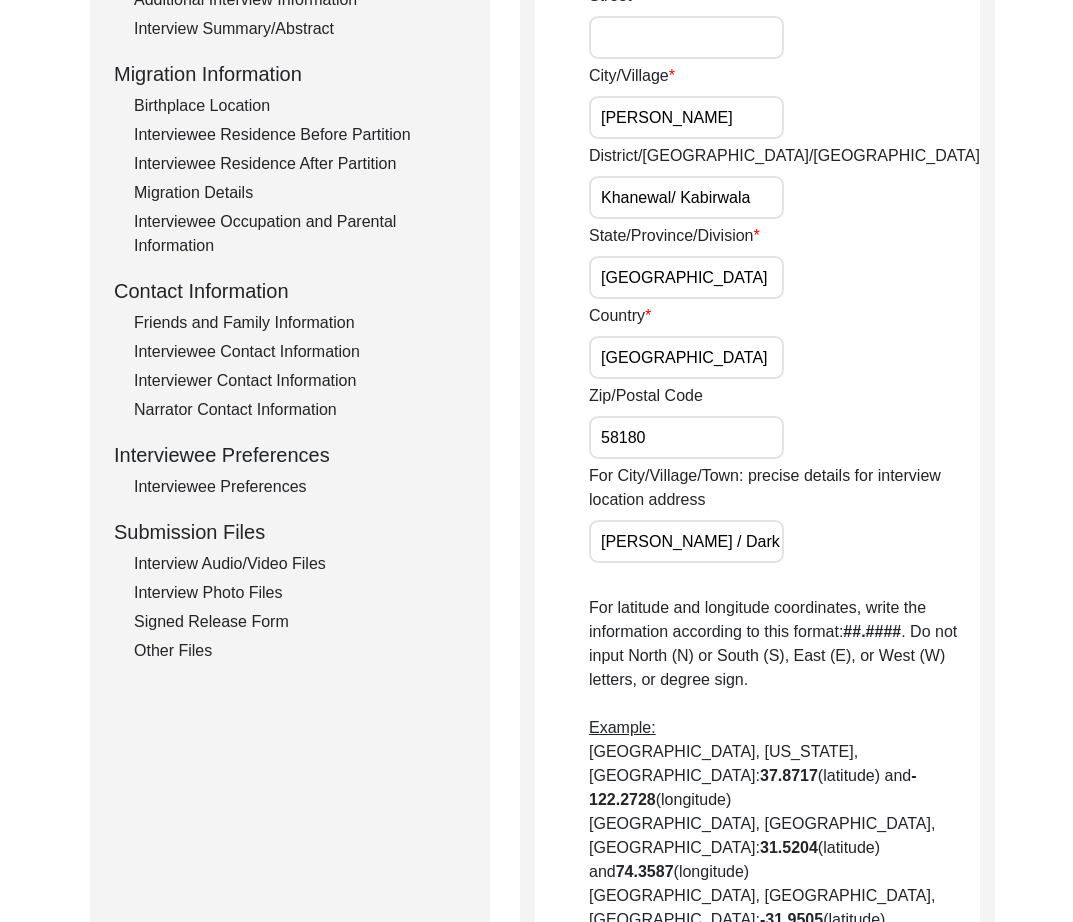 scroll, scrollTop: 624, scrollLeft: 0, axis: vertical 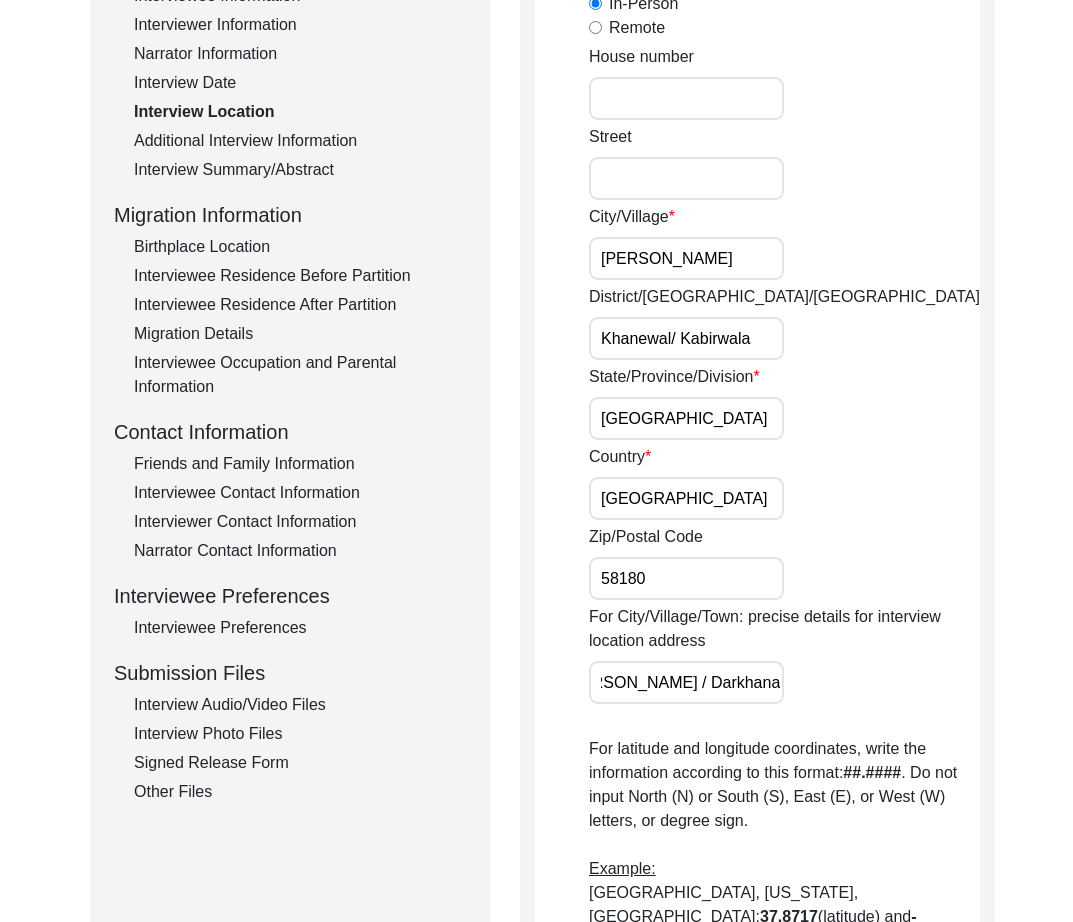 click on "[PERSON_NAME] / Darkhana" at bounding box center (686, 682) 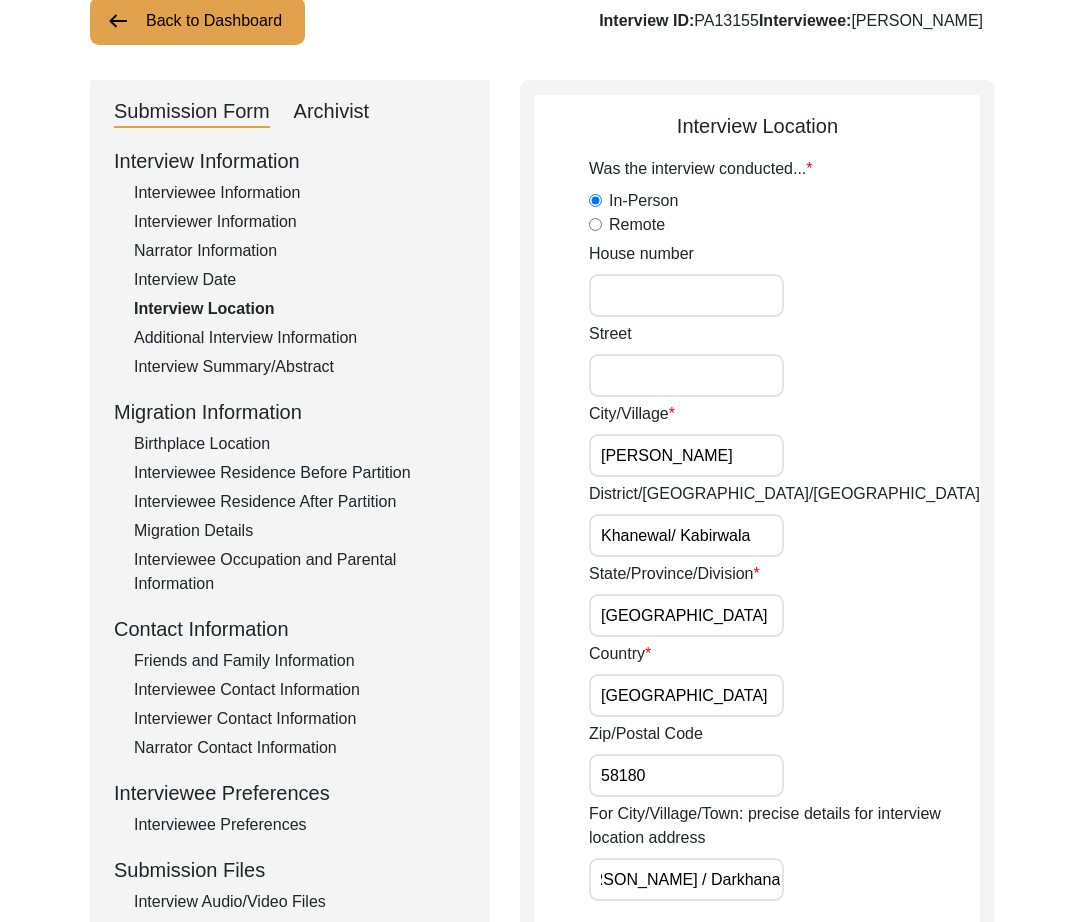 scroll, scrollTop: 0, scrollLeft: 0, axis: both 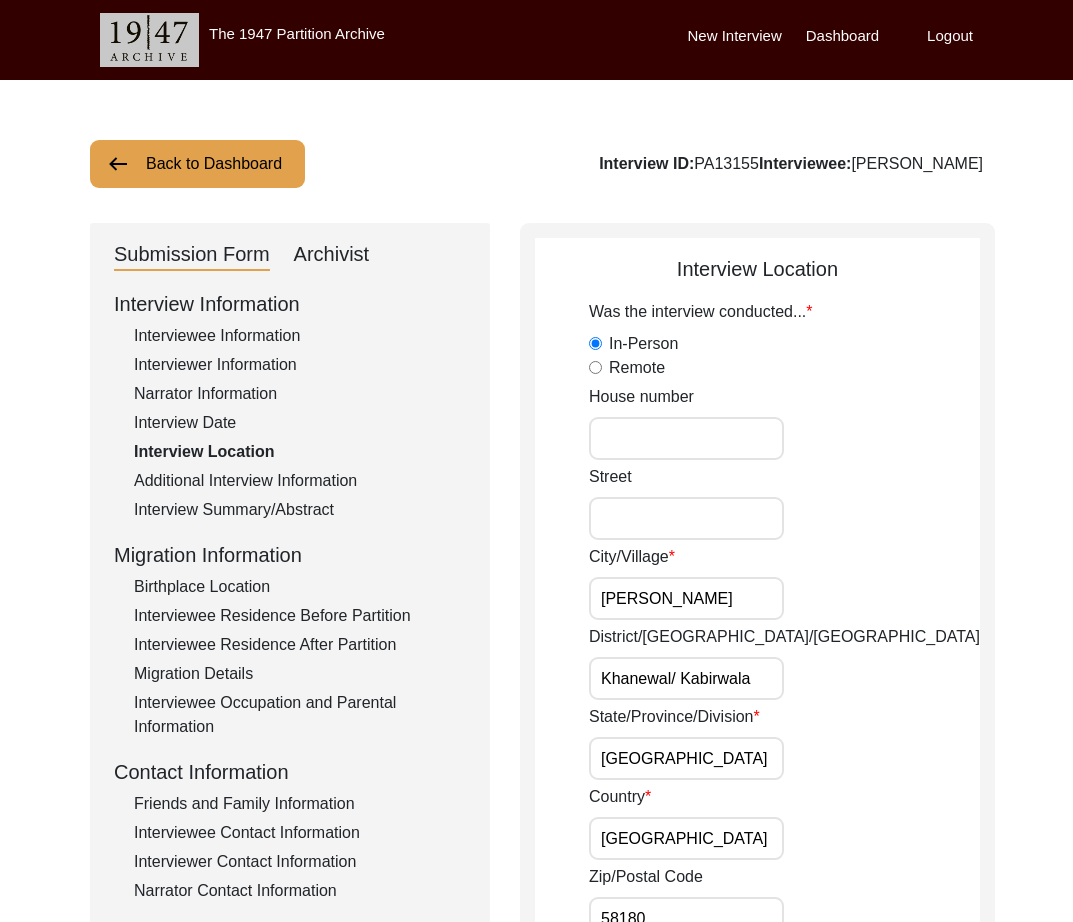 click on "Birthplace Location" 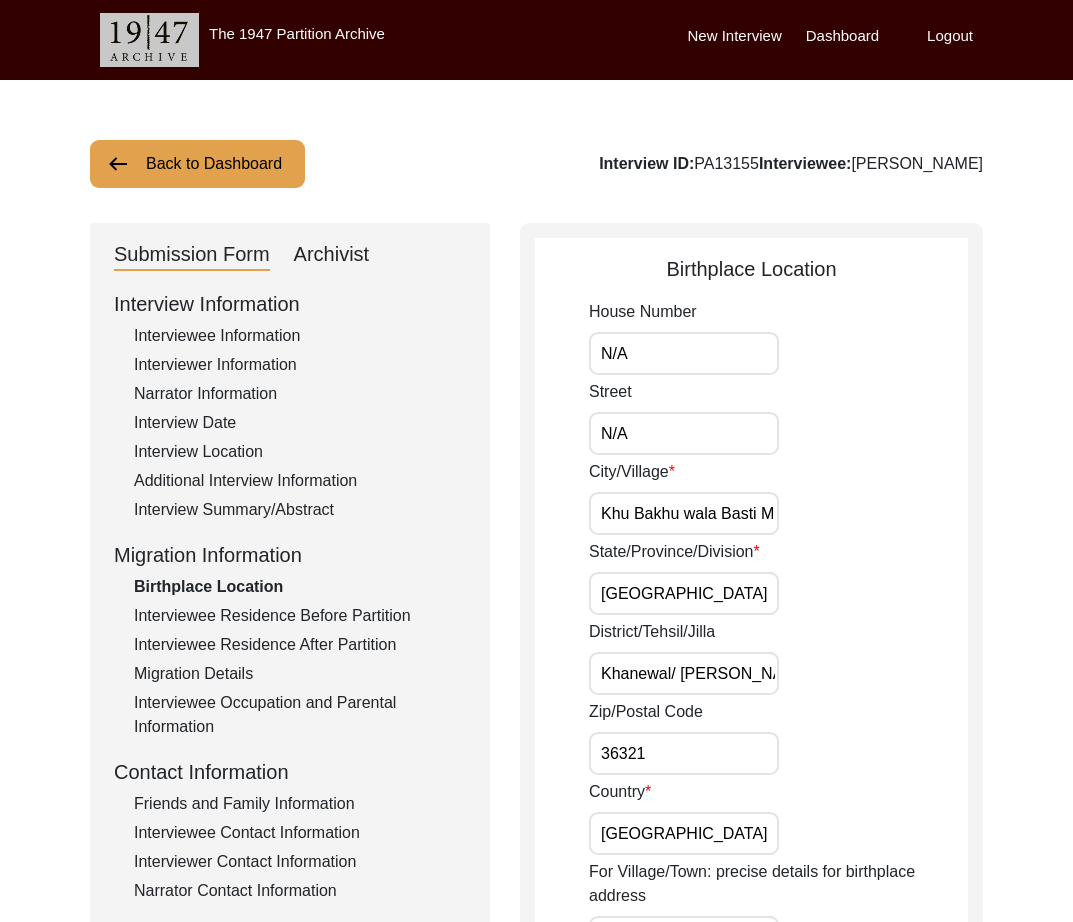 click on "Interview Summary/Abstract" 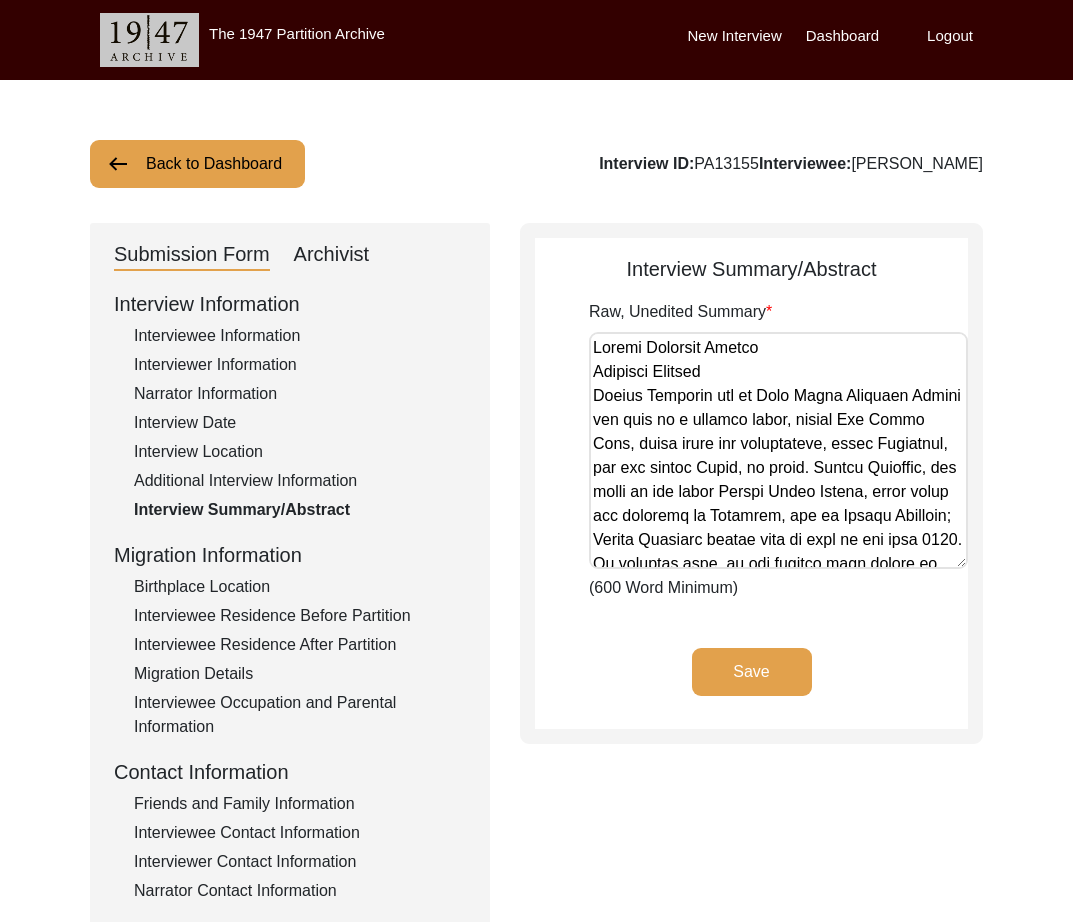 drag, startPoint x: 956, startPoint y: 440, endPoint x: 945, endPoint y: 558, distance: 118.511604 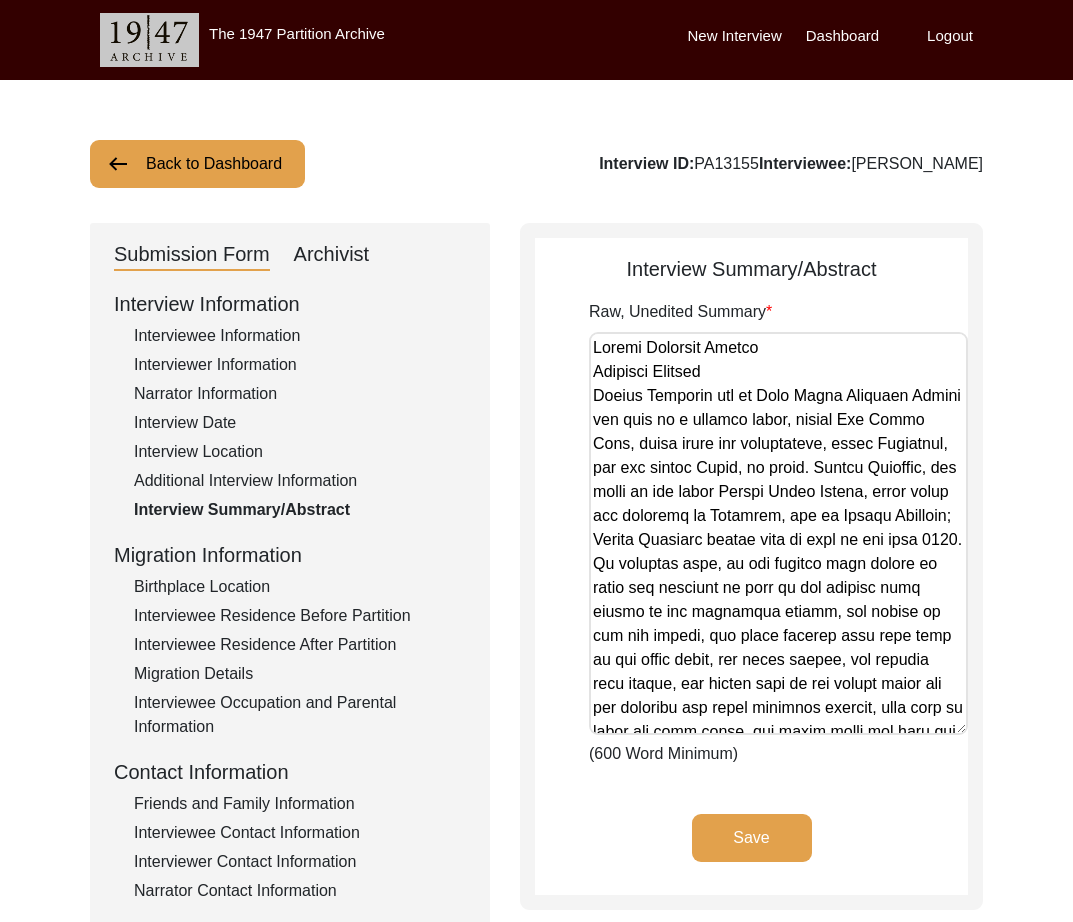 drag, startPoint x: 960, startPoint y: 555, endPoint x: 956, endPoint y: 721, distance: 166.04819 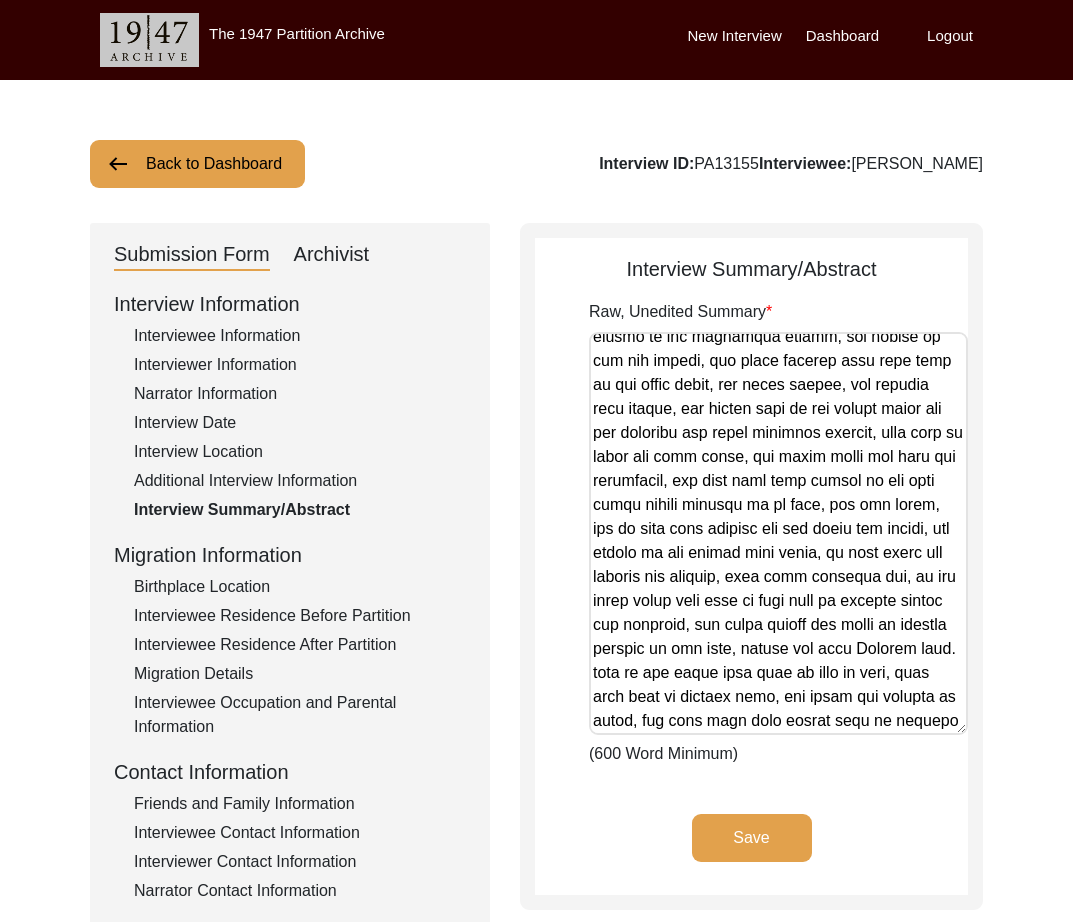 scroll, scrollTop: 276, scrollLeft: 0, axis: vertical 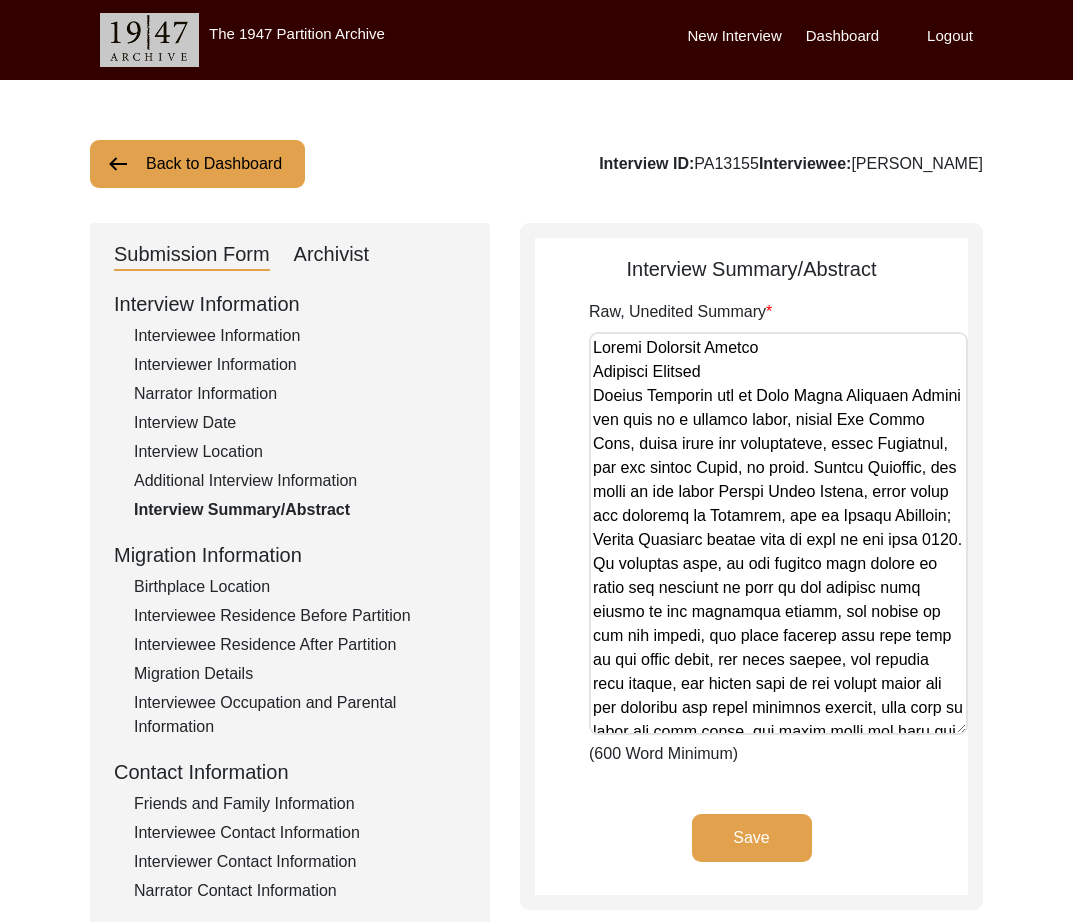click on "Interview Location" 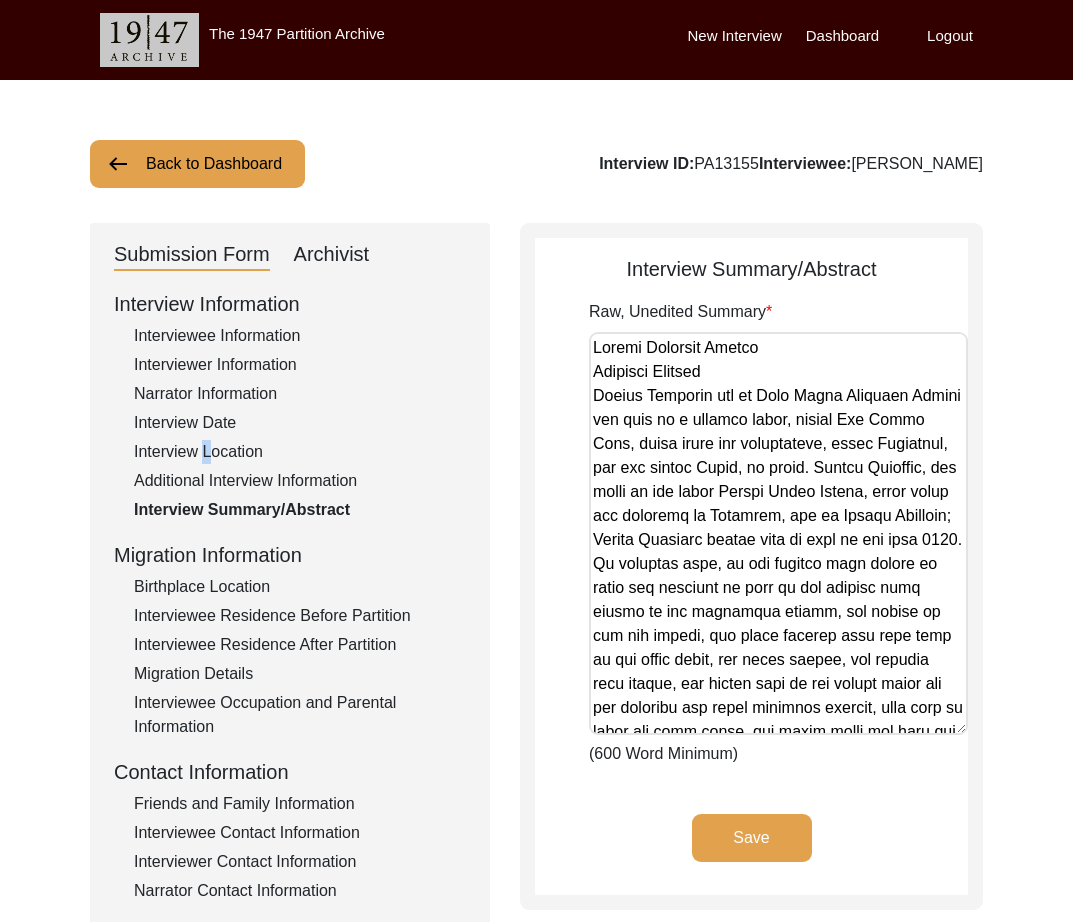 click on "Interview Location" 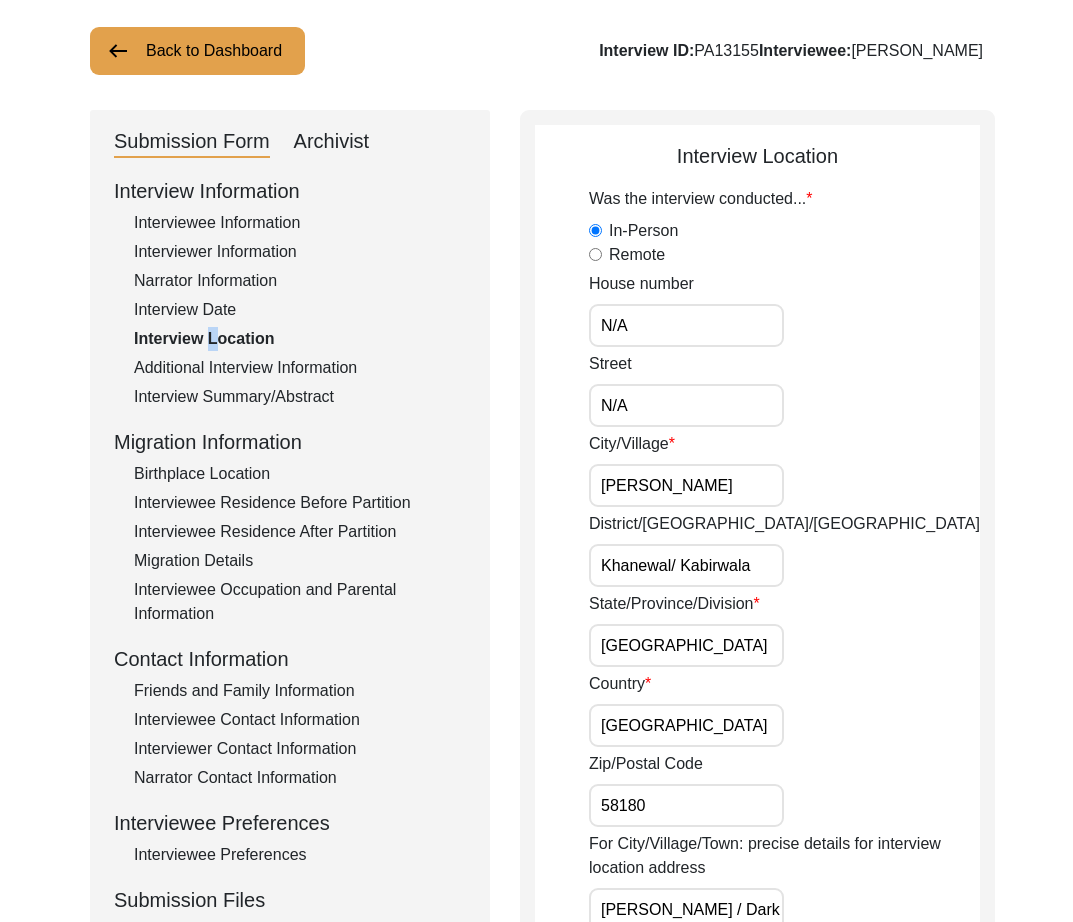 scroll, scrollTop: 115, scrollLeft: 0, axis: vertical 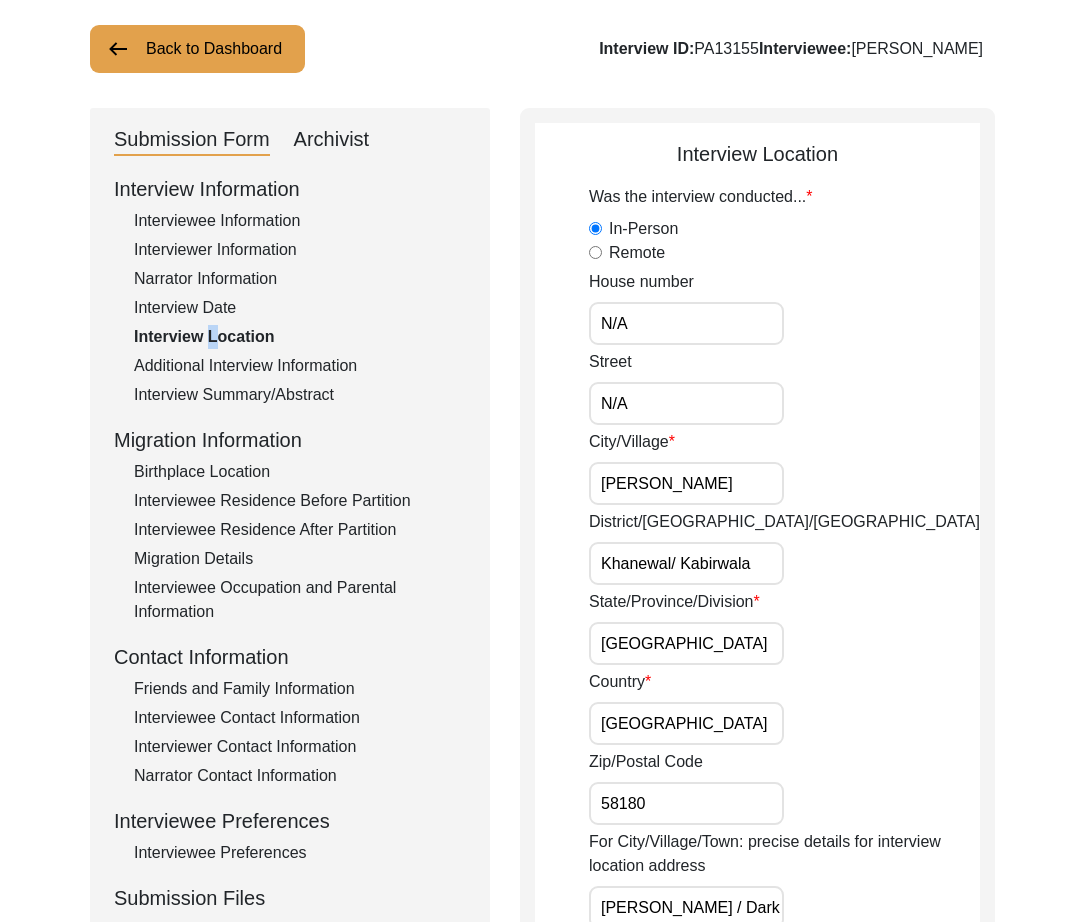click on "[PERSON_NAME] / Darkhana" at bounding box center (686, 907) 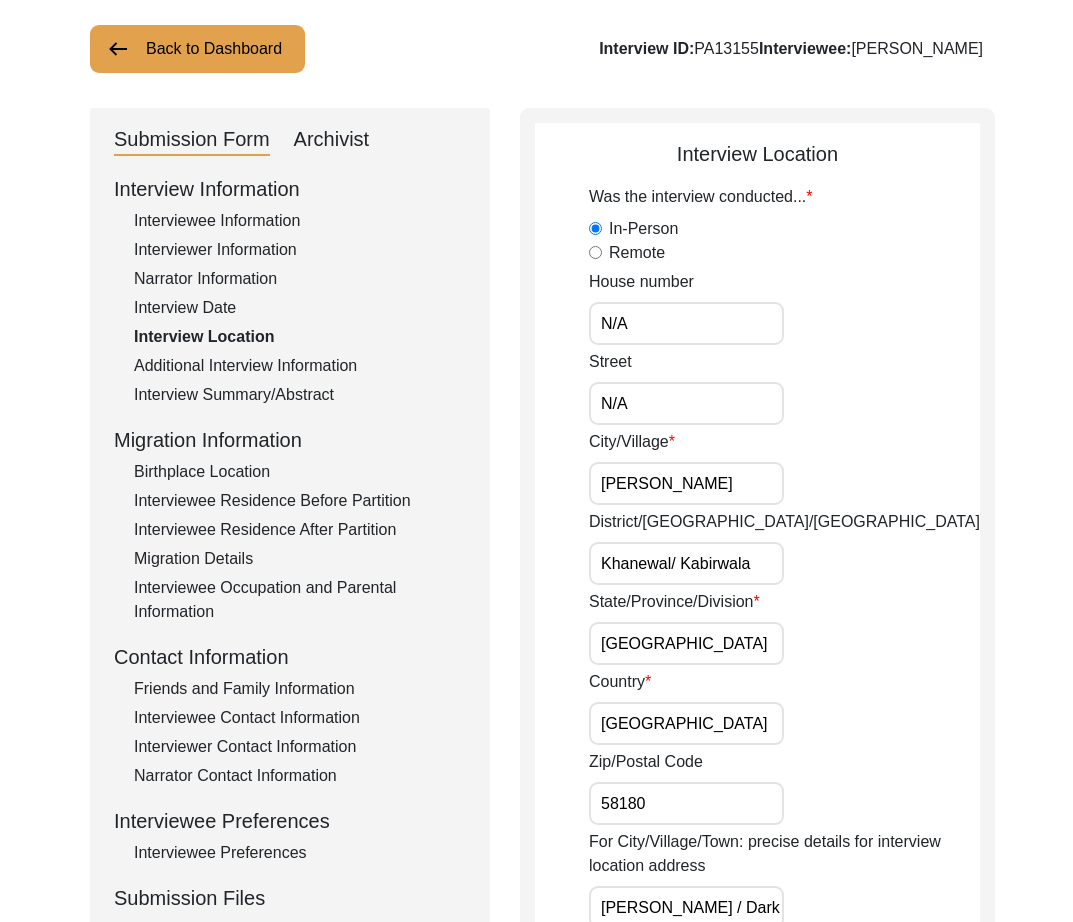 click on "[PERSON_NAME] / Darkhana" at bounding box center [686, 907] 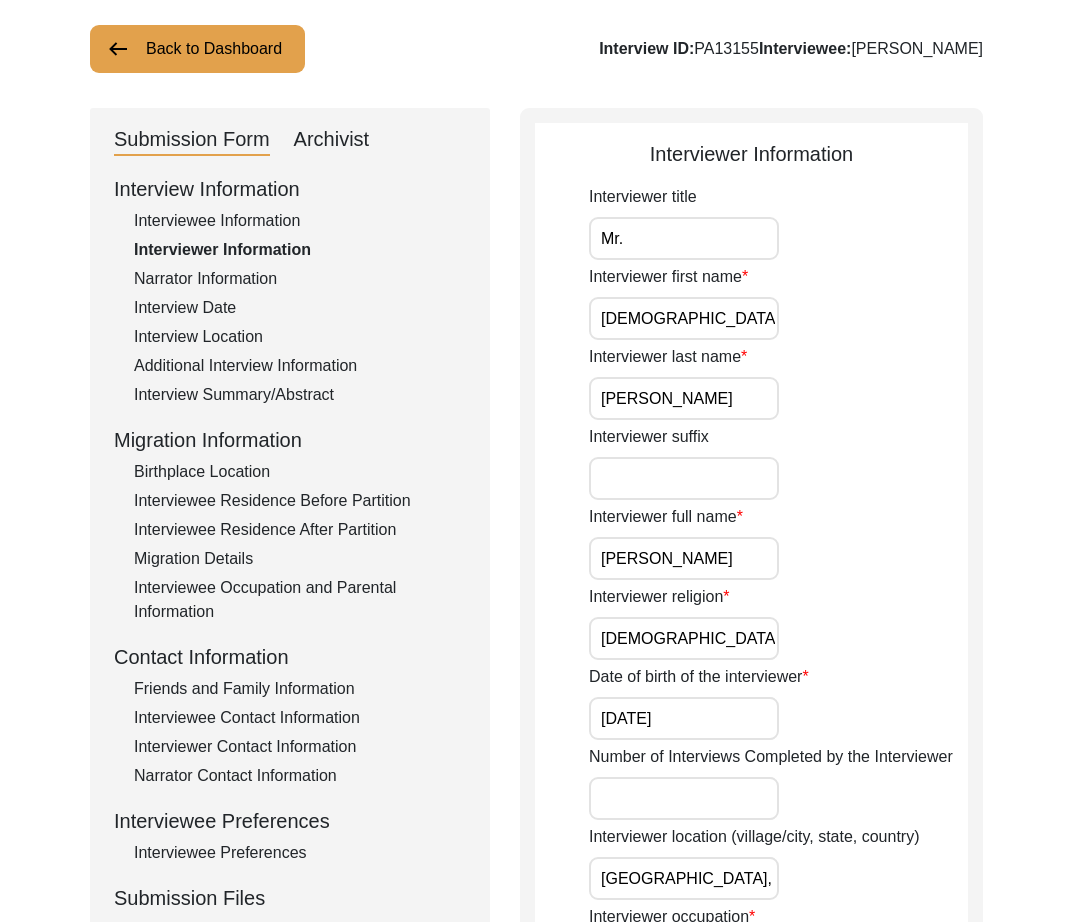 click on "Mr." at bounding box center [684, 238] 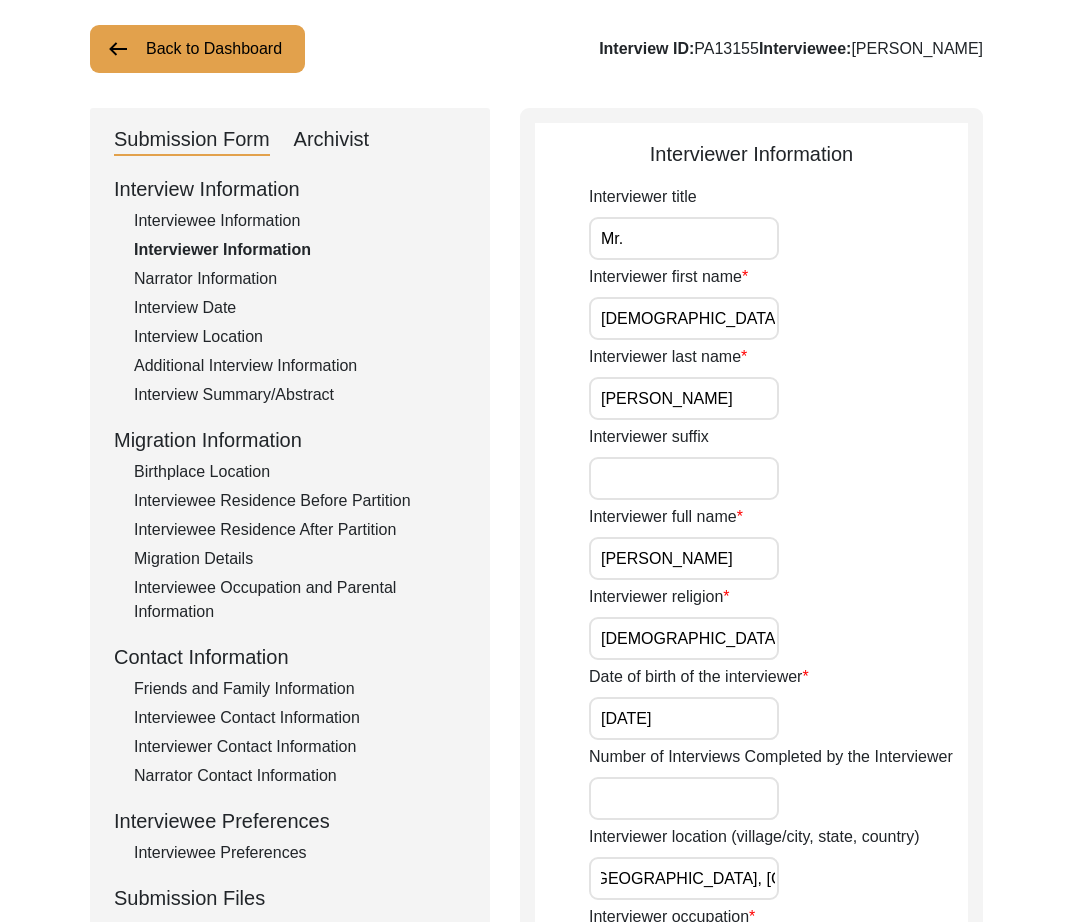 scroll, scrollTop: 612, scrollLeft: 0, axis: vertical 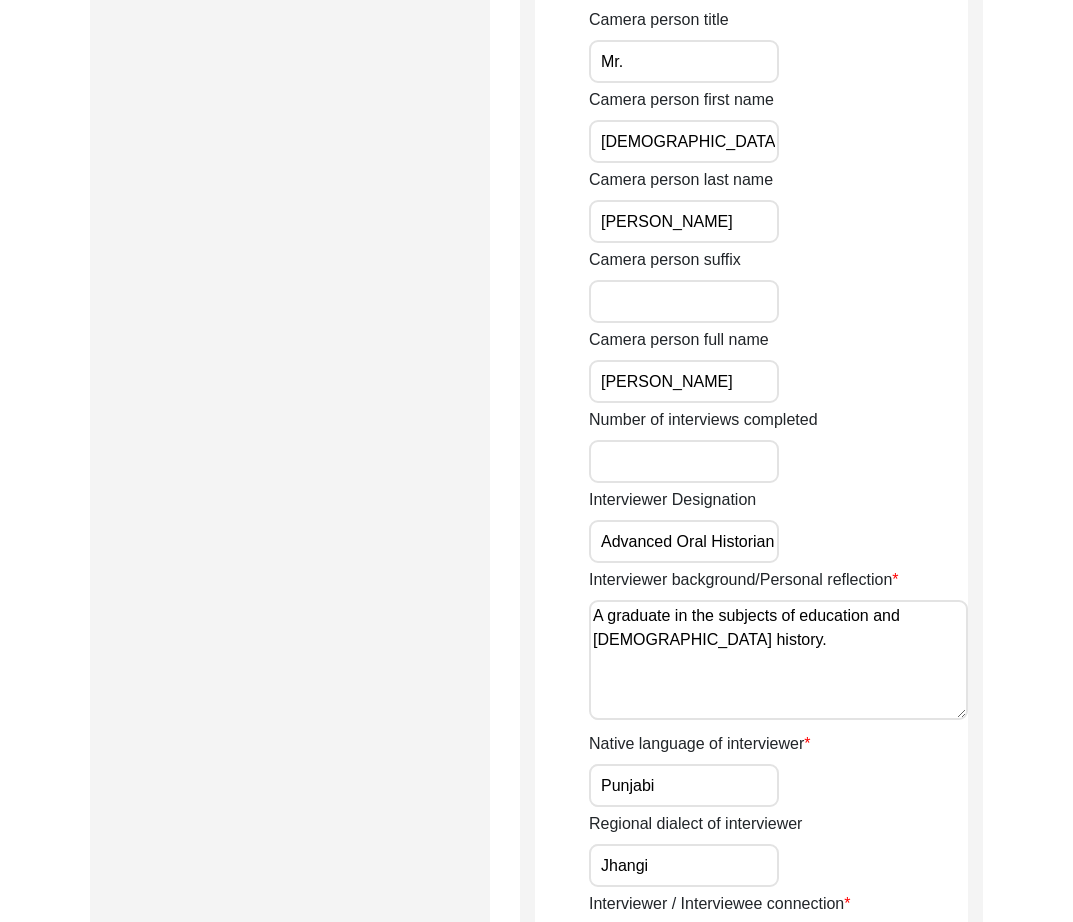click on "Advanced Oral Historian" at bounding box center [684, 541] 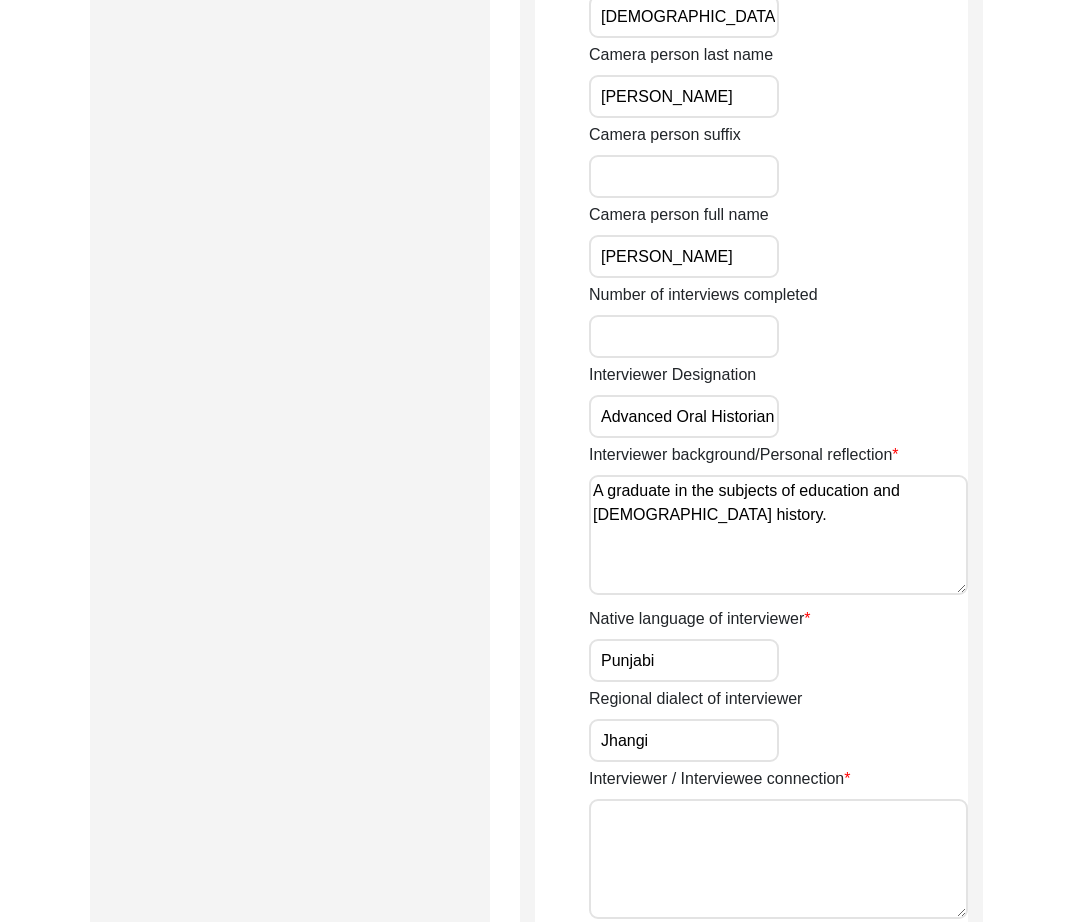 scroll, scrollTop: 1480, scrollLeft: 0, axis: vertical 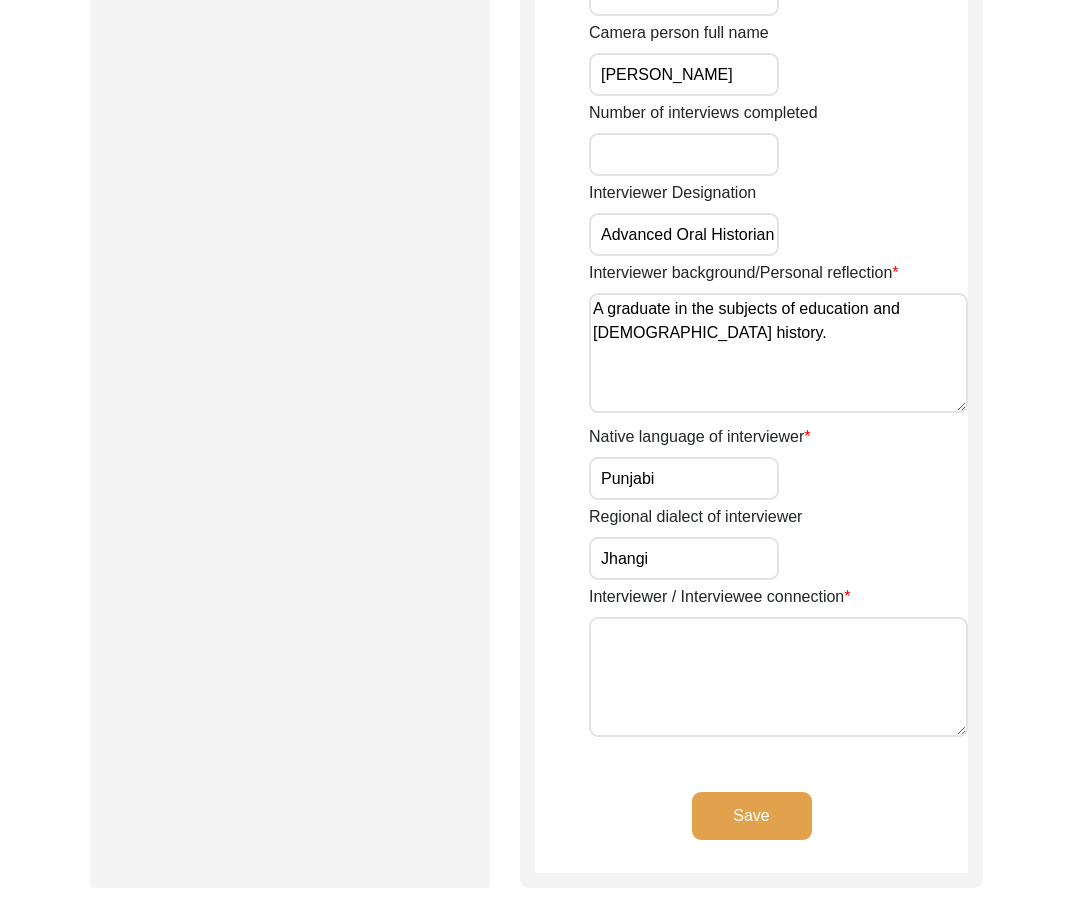 click on "Save" 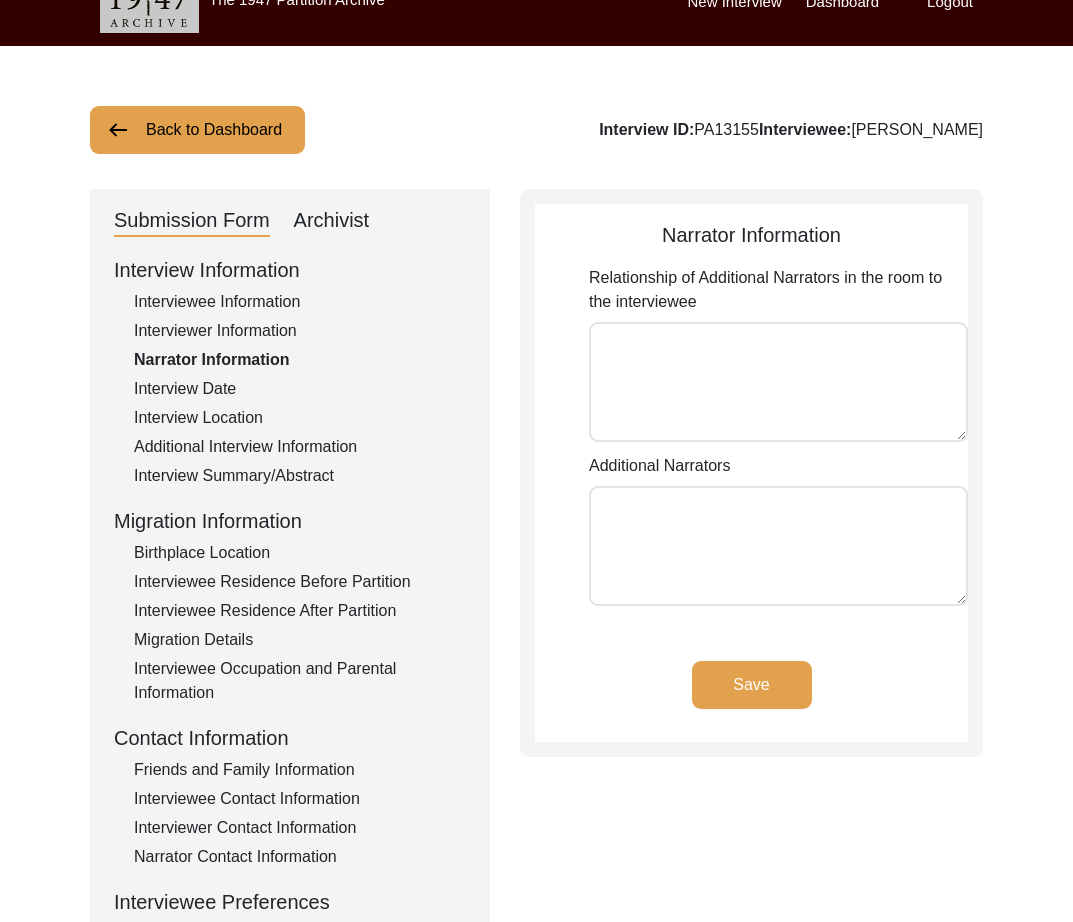 scroll, scrollTop: 0, scrollLeft: 0, axis: both 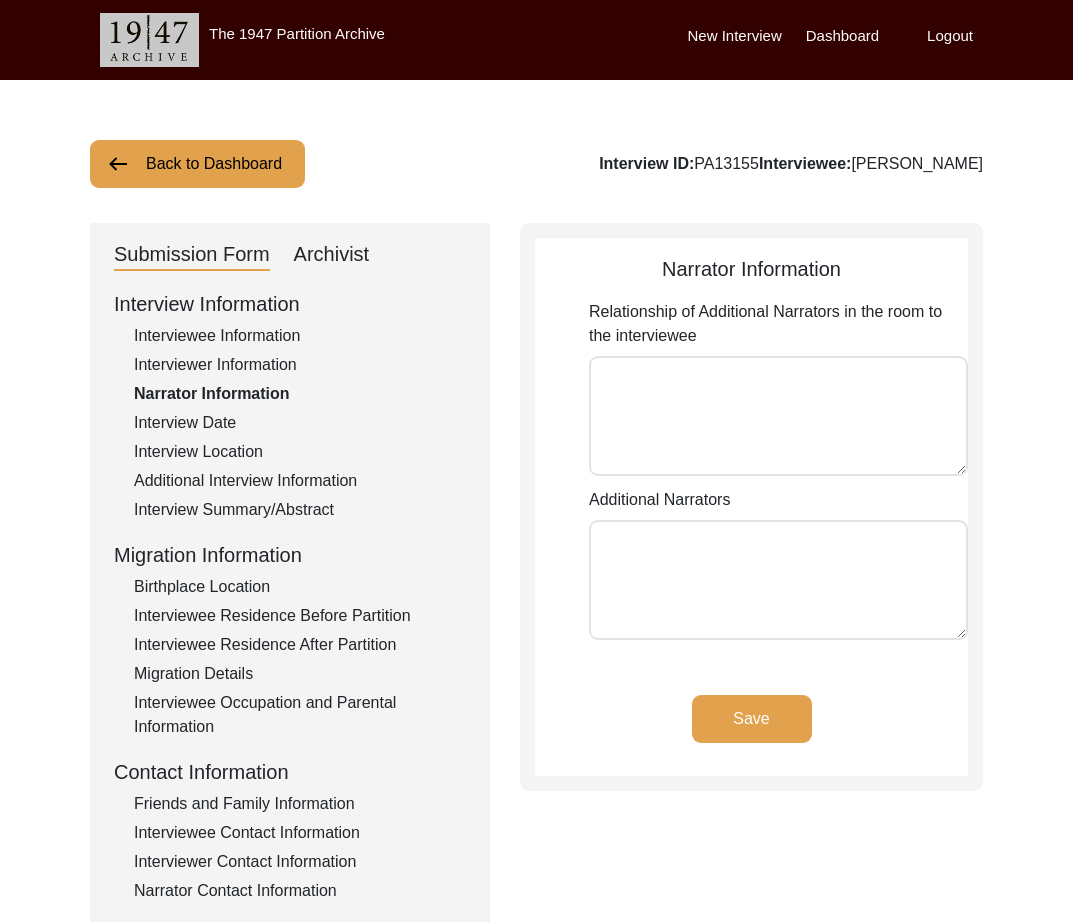 click on "Interview Date" 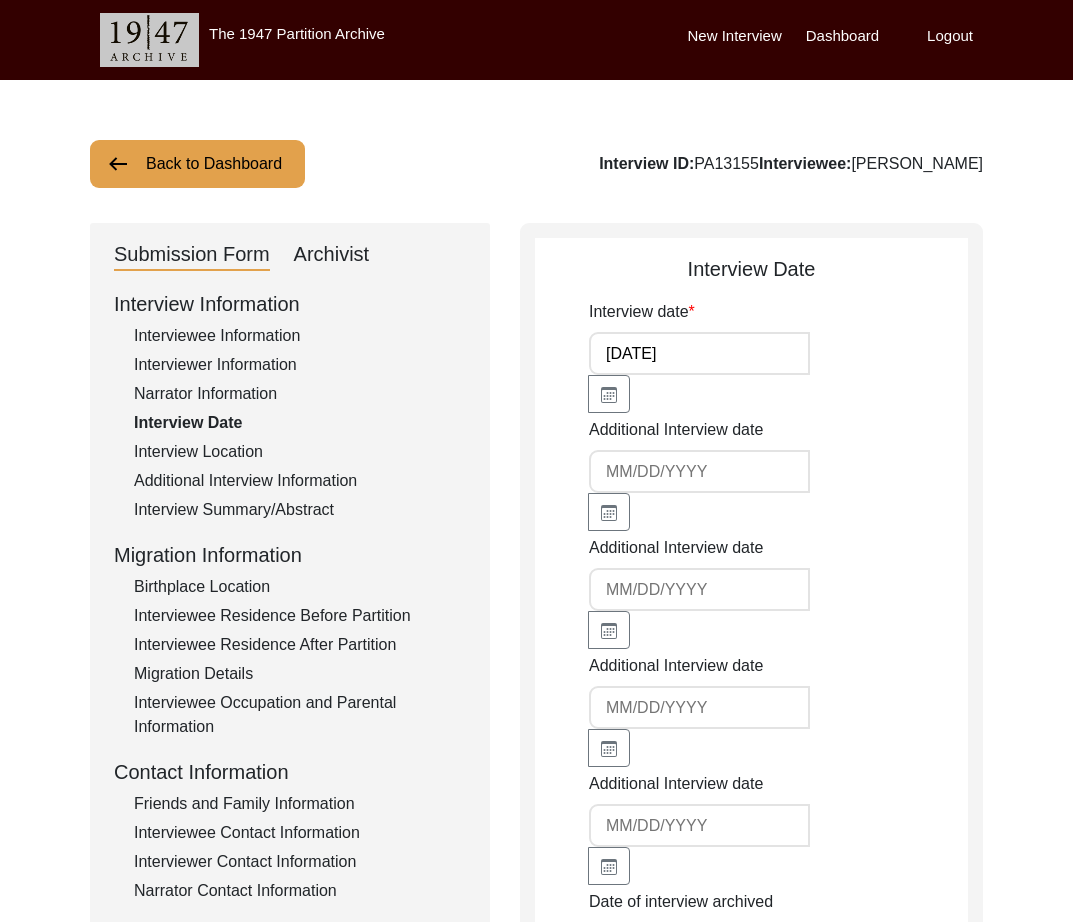 click on "Interview Location" 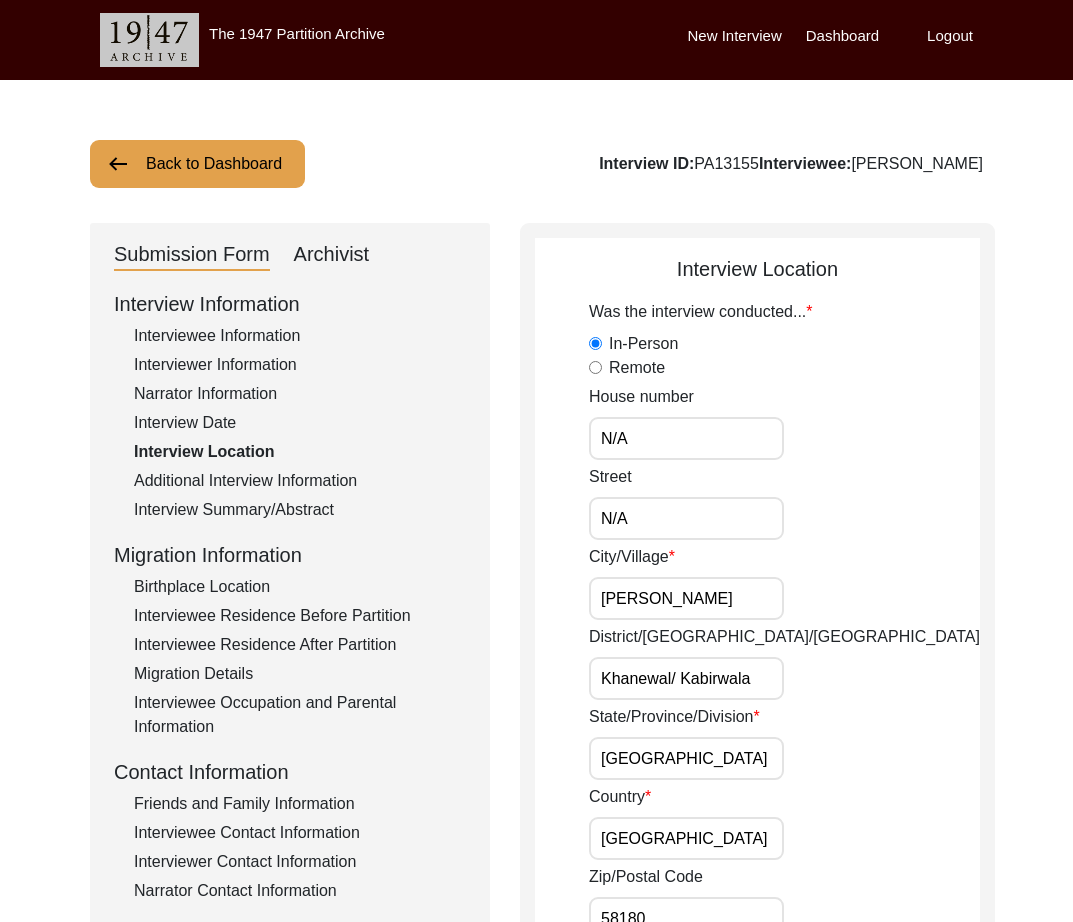 drag, startPoint x: 689, startPoint y: 444, endPoint x: 435, endPoint y: 442, distance: 254.00787 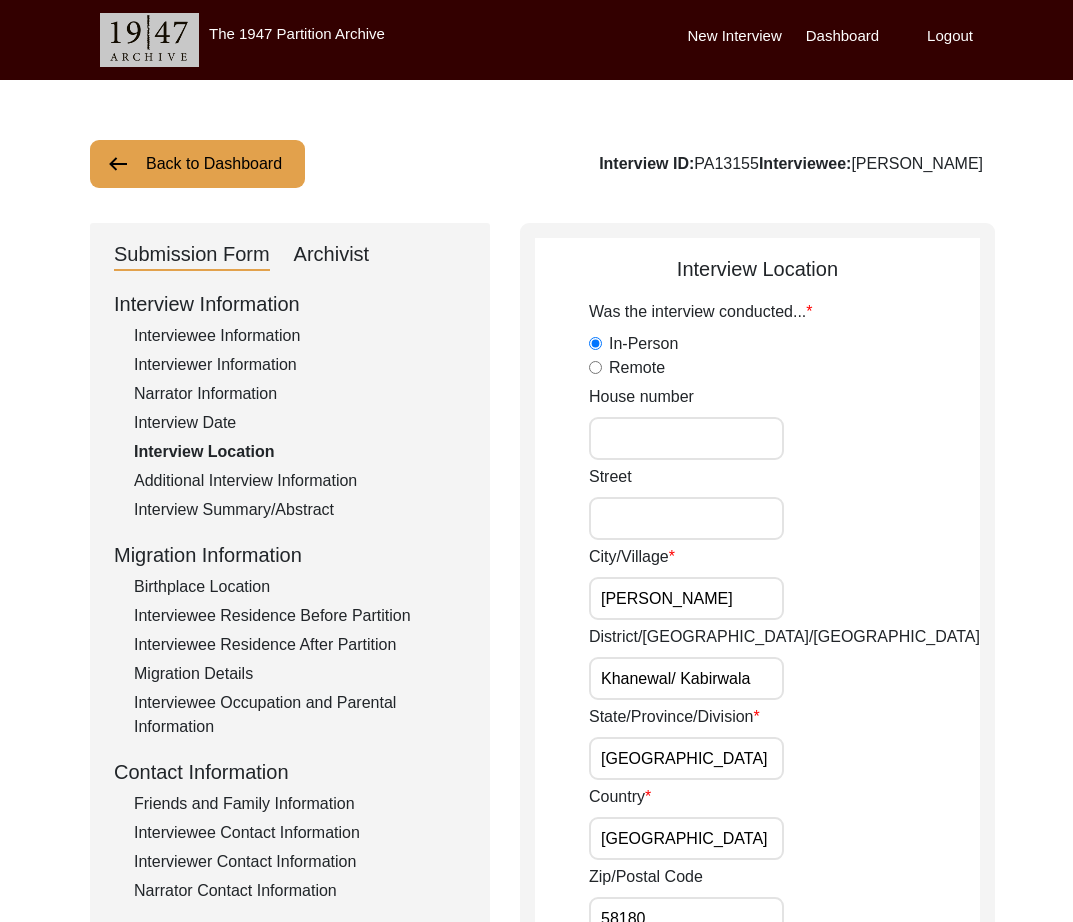 click on "Khanewal/ Kabirwala" at bounding box center (686, 678) 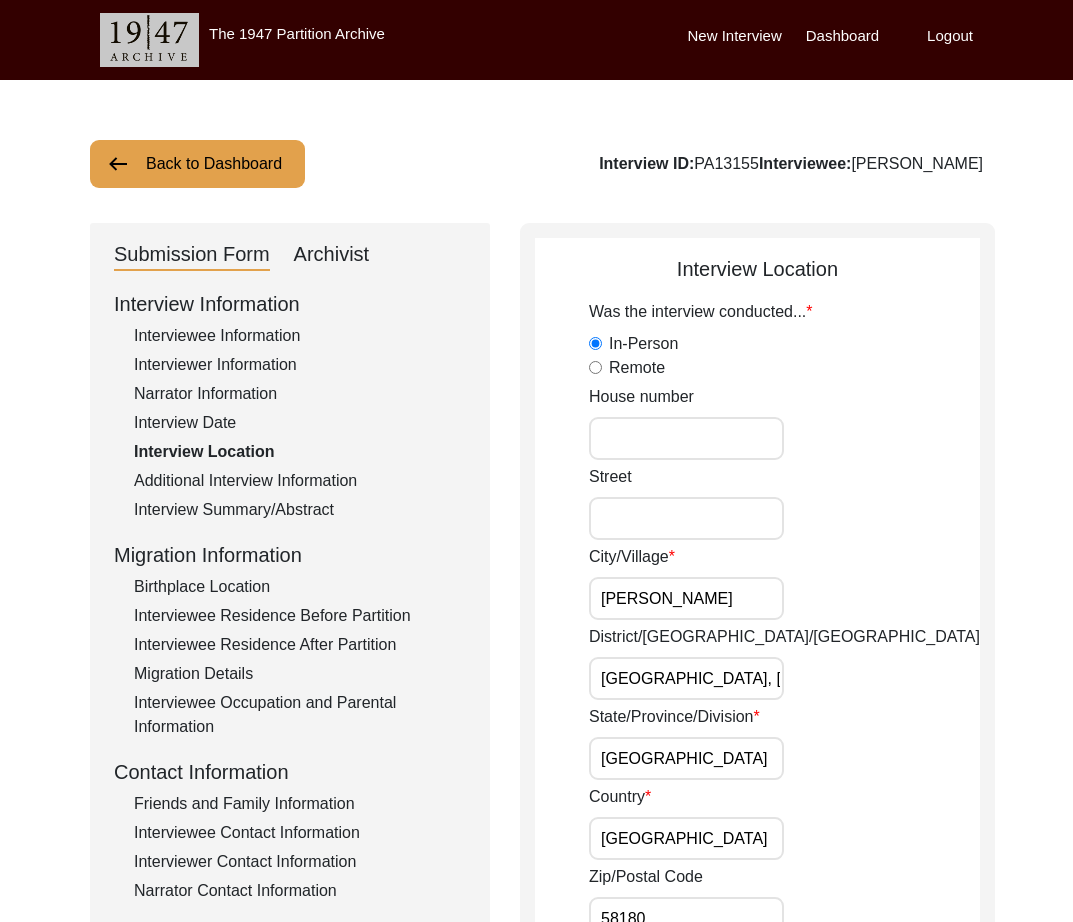 scroll, scrollTop: 0, scrollLeft: 74, axis: horizontal 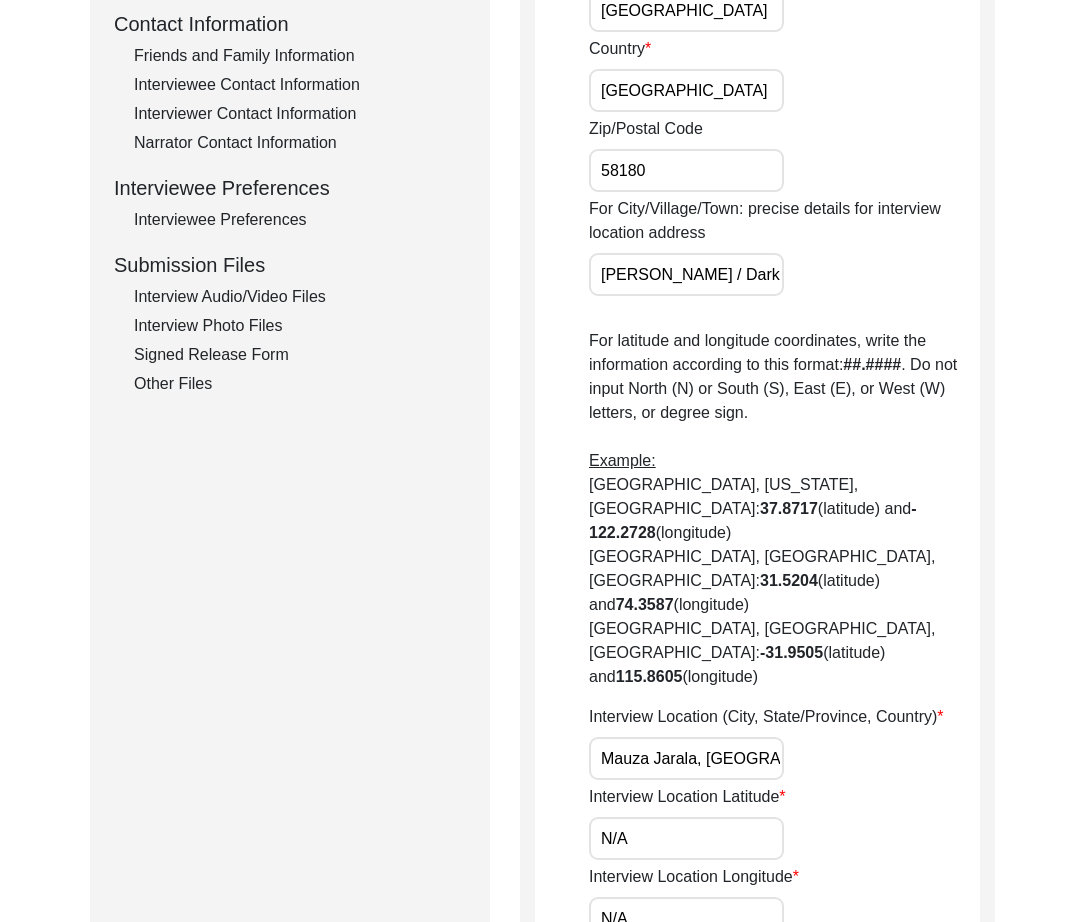 paste on "Jarala Pul, [GEOGRAPHIC_DATA], [GEOGRAPHIC_DATA]" 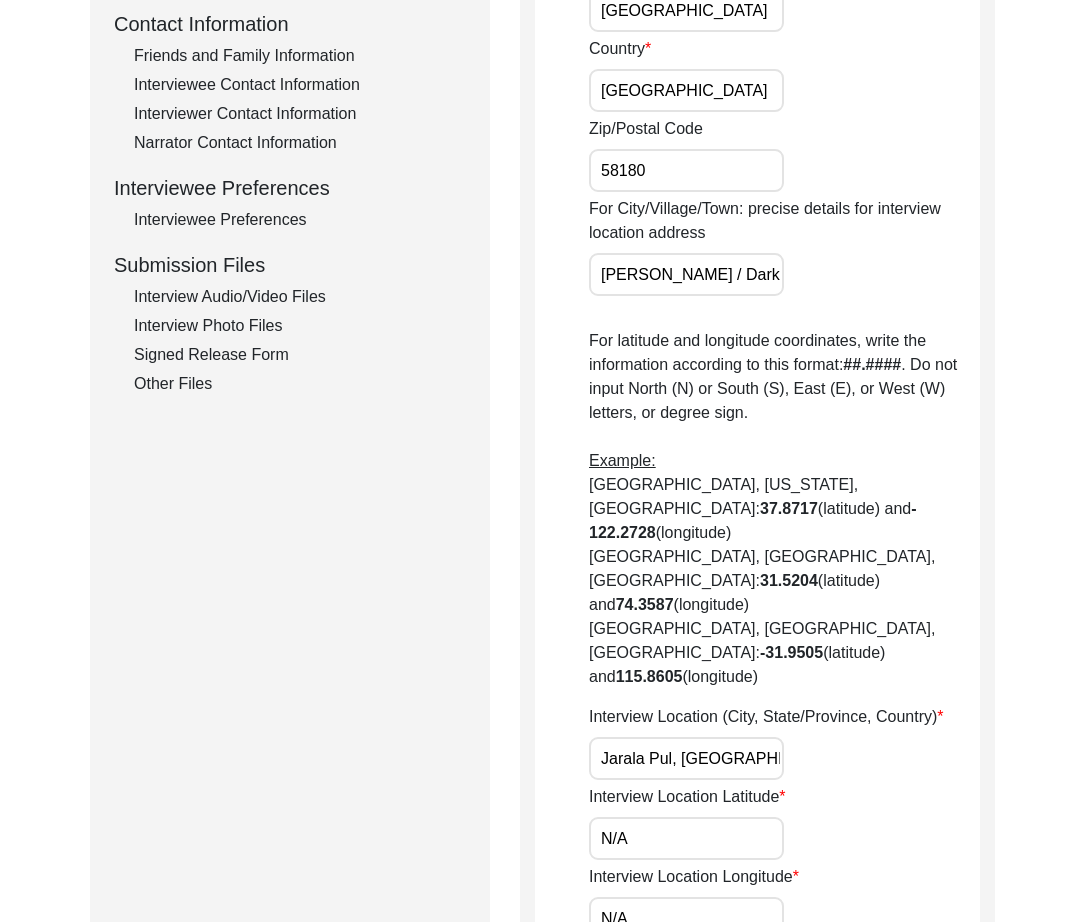 scroll, scrollTop: 0, scrollLeft: 283, axis: horizontal 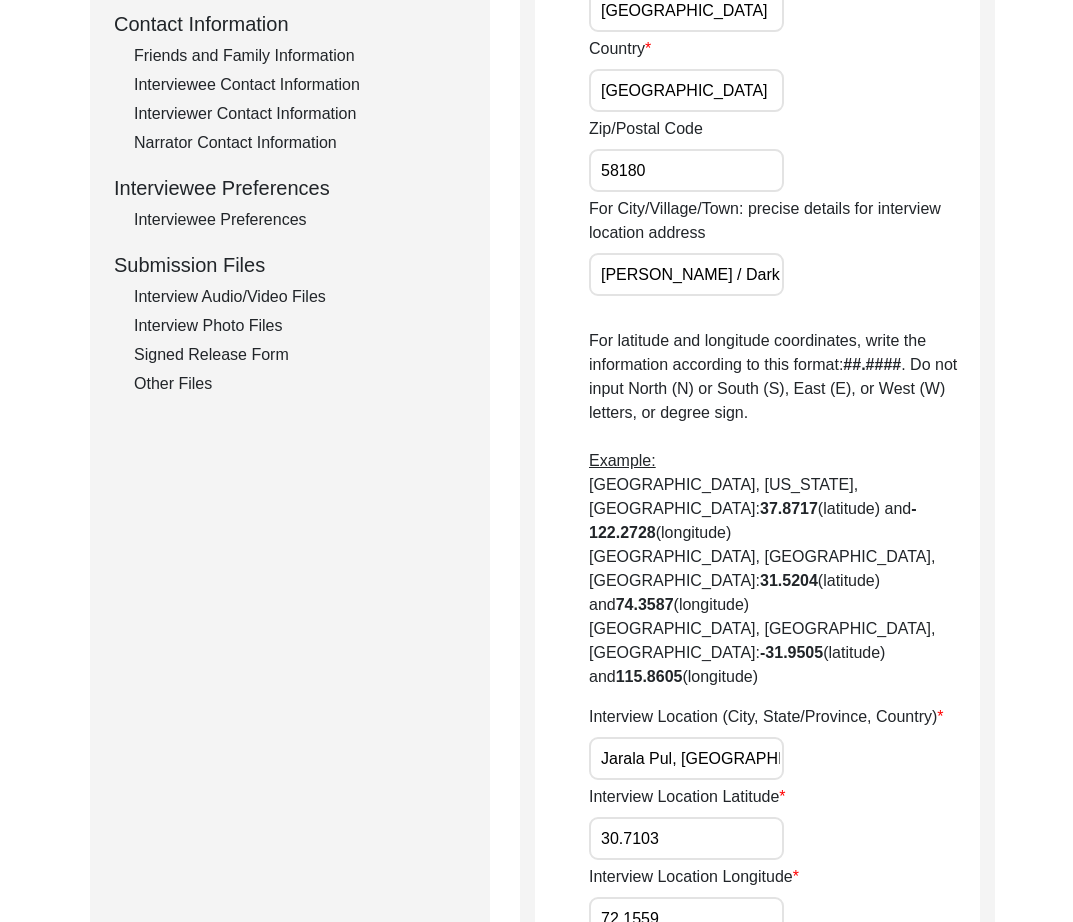 drag, startPoint x: 698, startPoint y: 772, endPoint x: 526, endPoint y: 759, distance: 172.49059 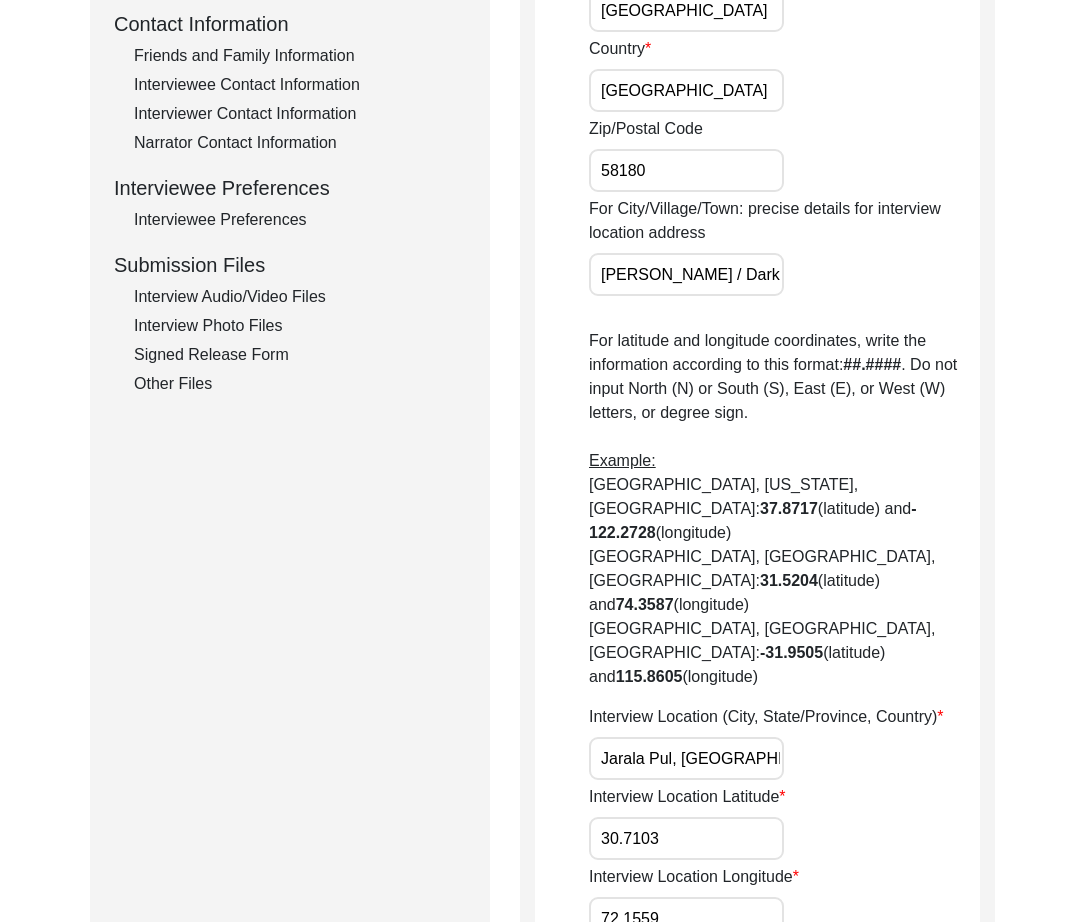 scroll, scrollTop: 0, scrollLeft: 0, axis: both 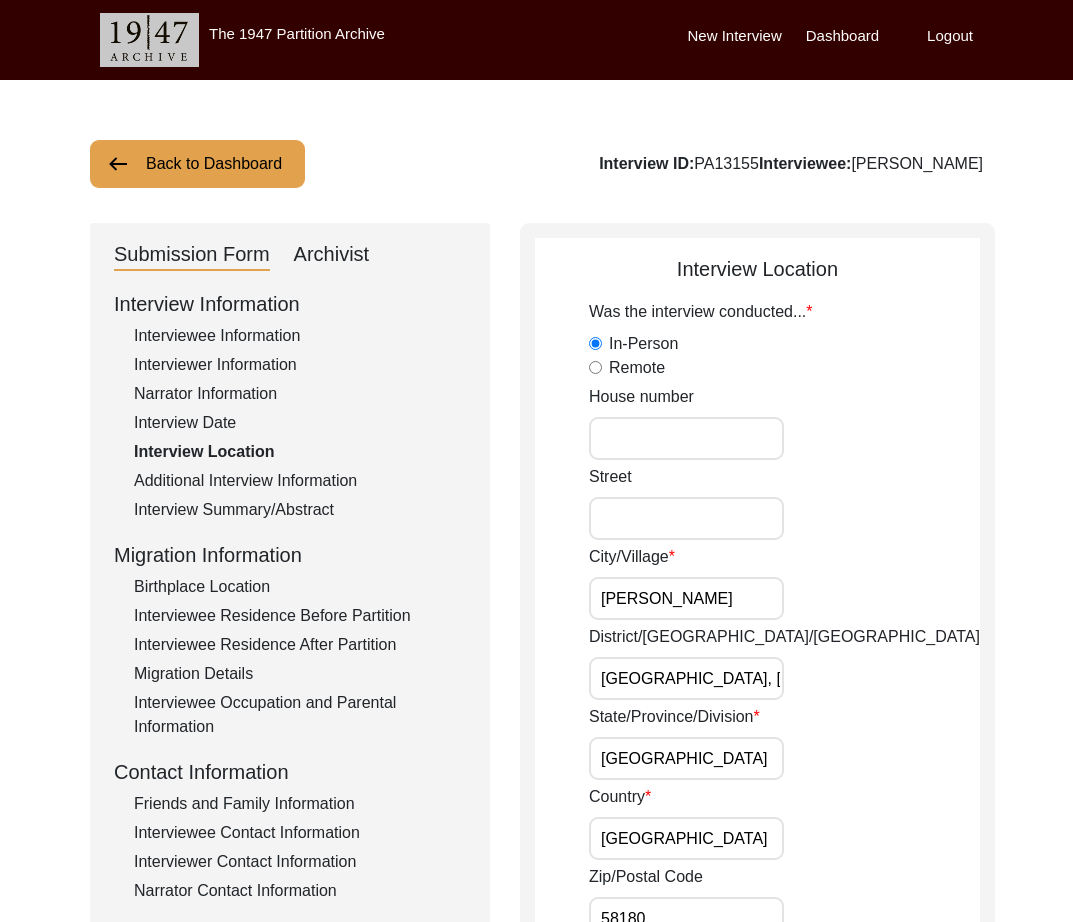 drag, startPoint x: 793, startPoint y: 165, endPoint x: 980, endPoint y: 169, distance: 187.04277 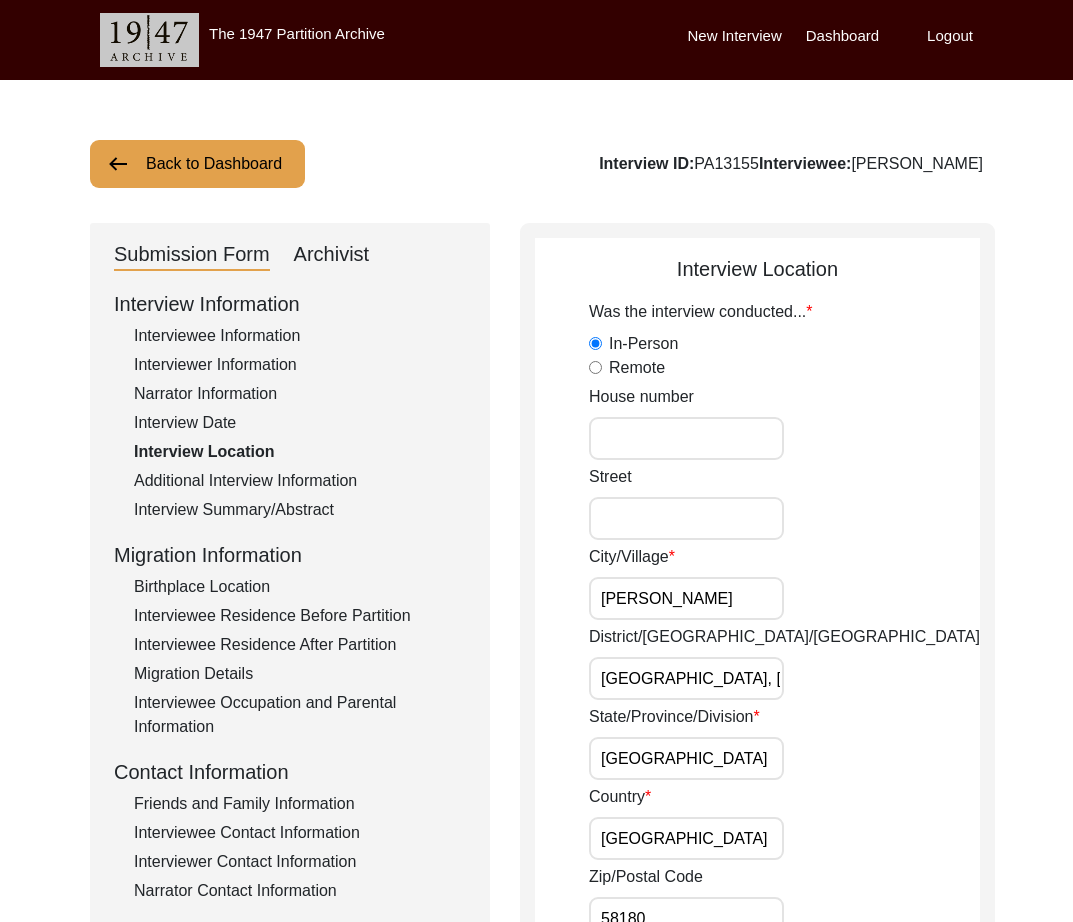 click on "Interview ID:  PA13155  Interviewee:  [PERSON_NAME]" 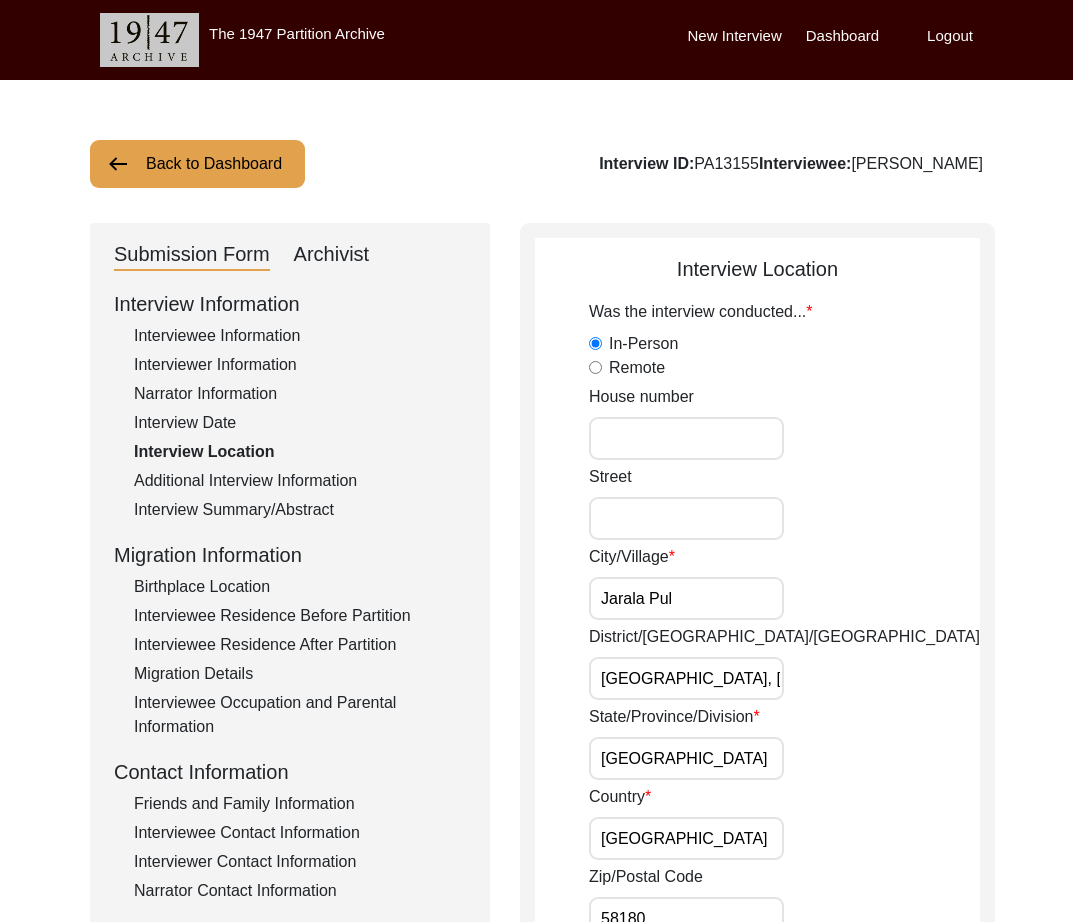 scroll, scrollTop: 0, scrollLeft: 74, axis: horizontal 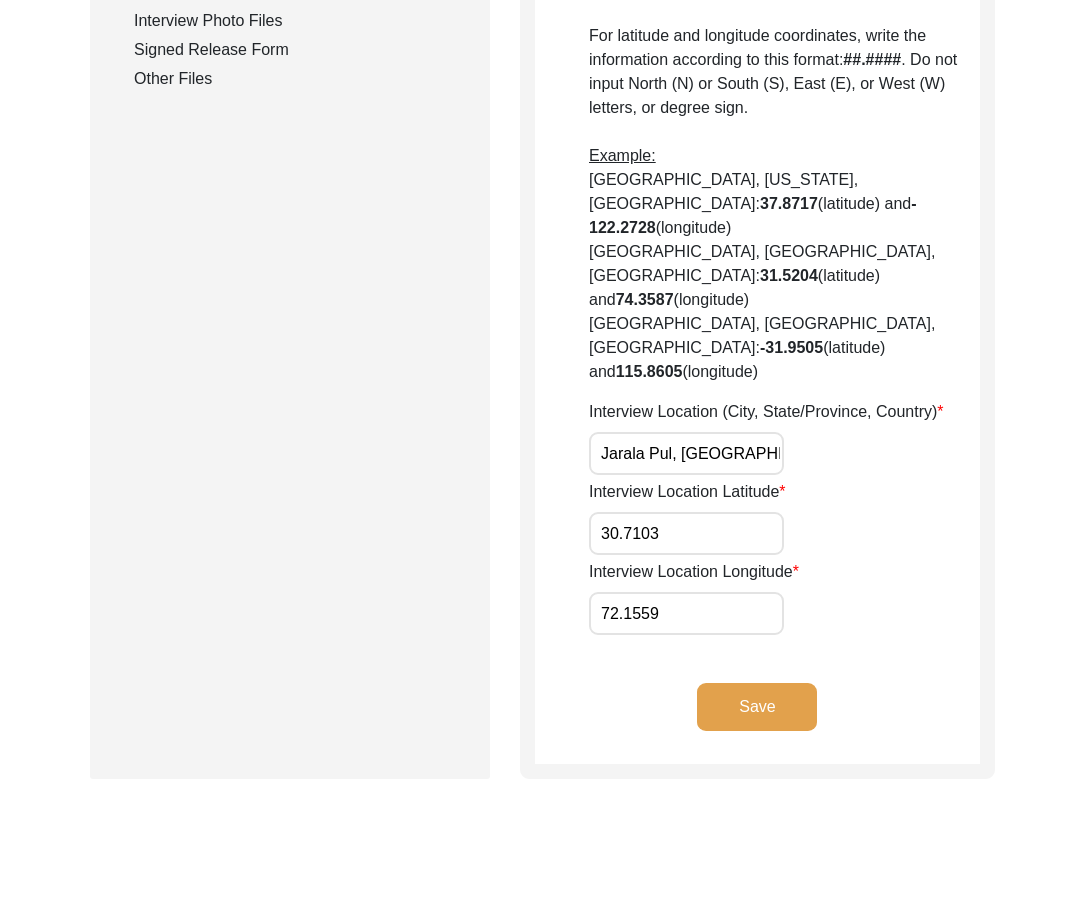 click on "Save" 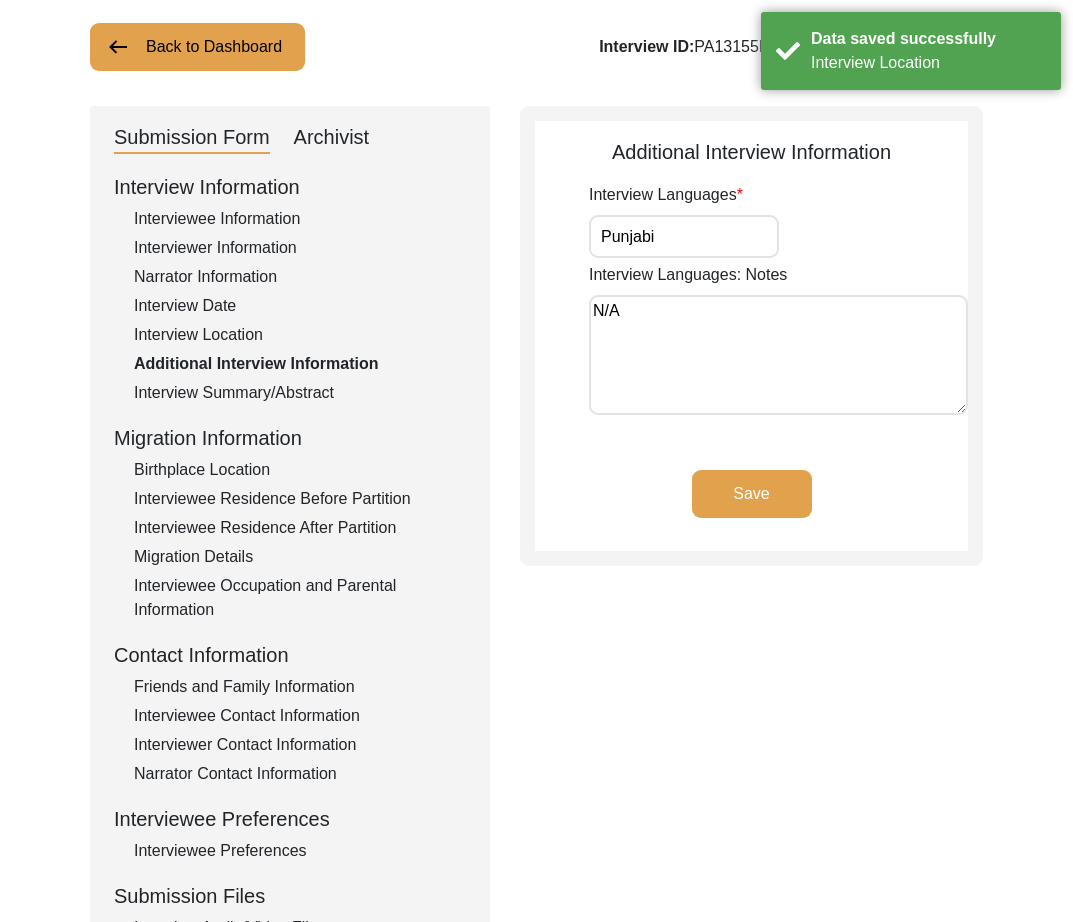 scroll, scrollTop: 0, scrollLeft: 0, axis: both 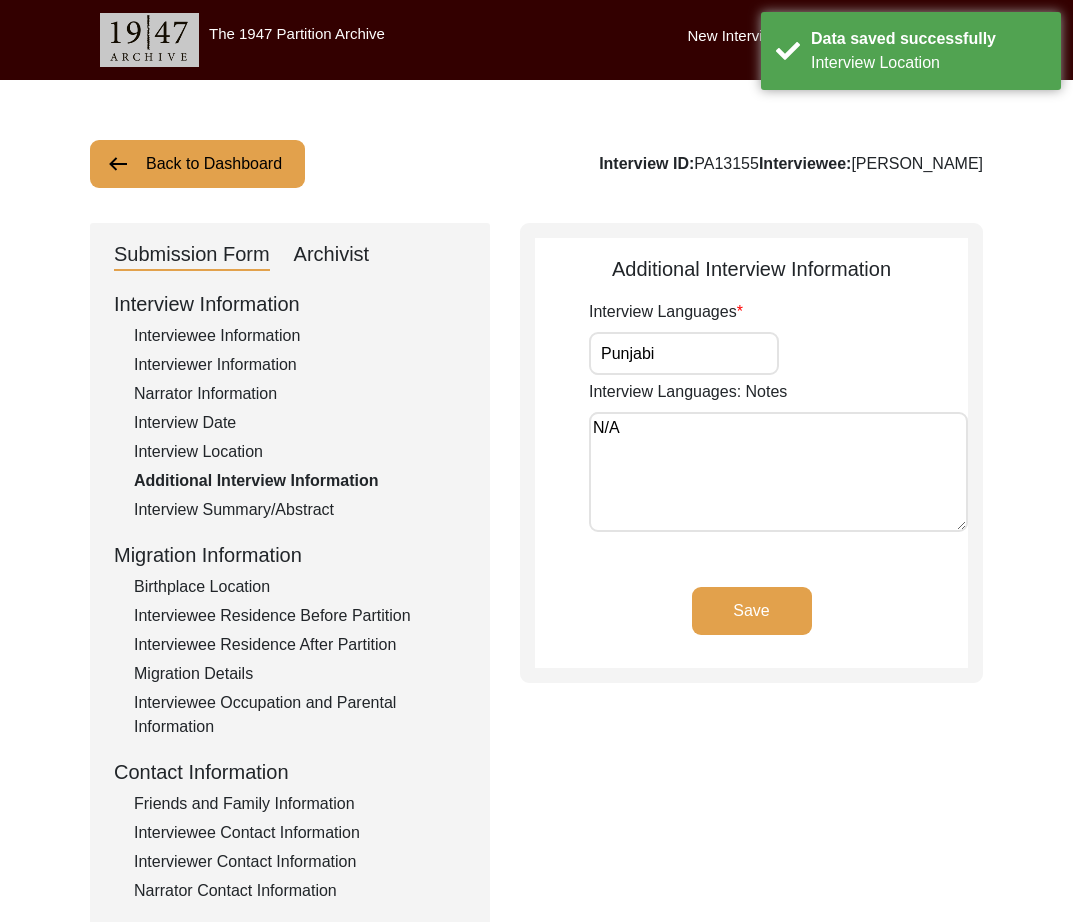 click on "Punjabi" at bounding box center (684, 353) 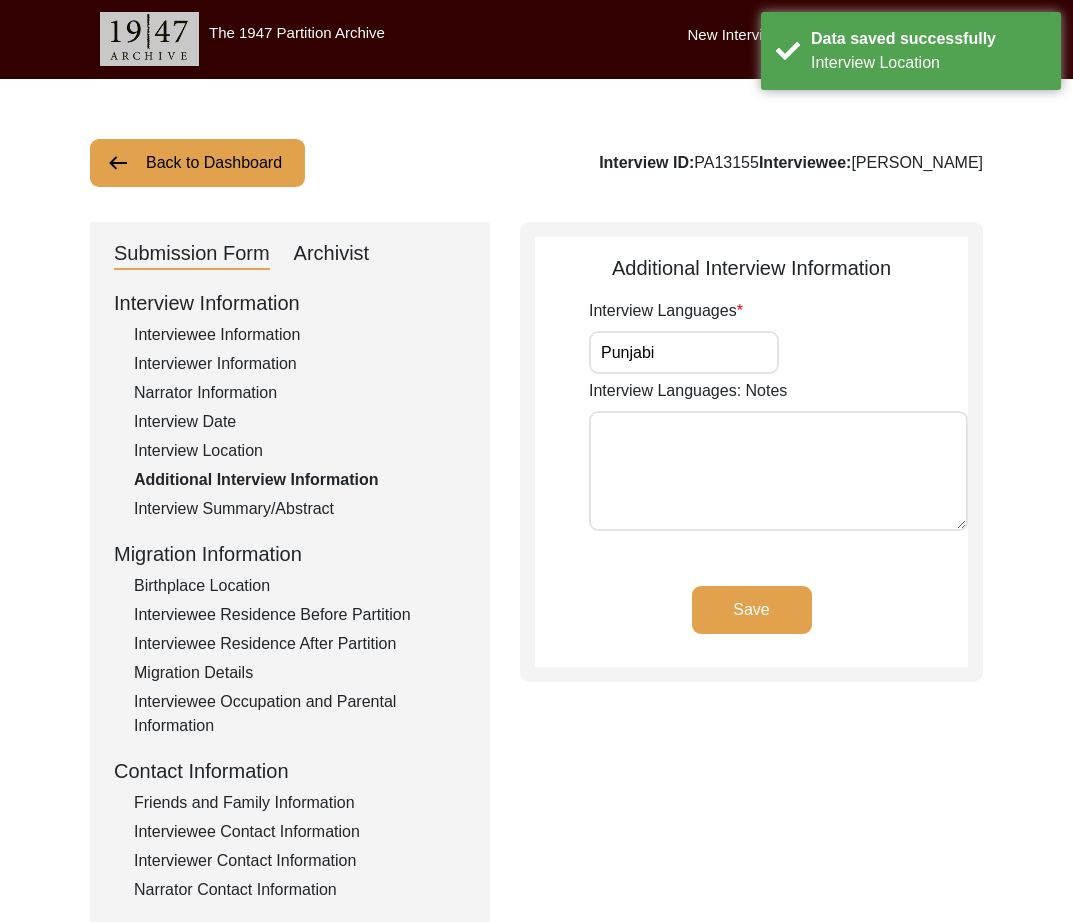 click on "Save" 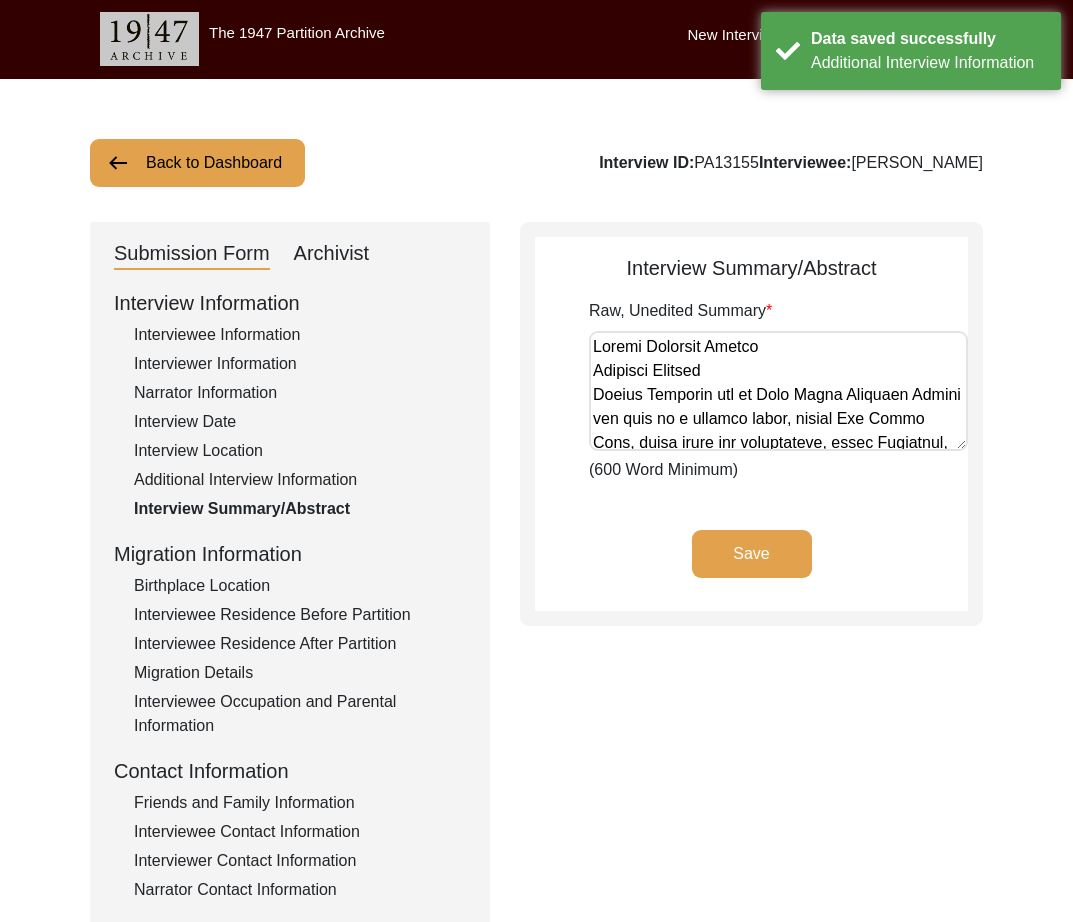 click on "Birthplace Location" 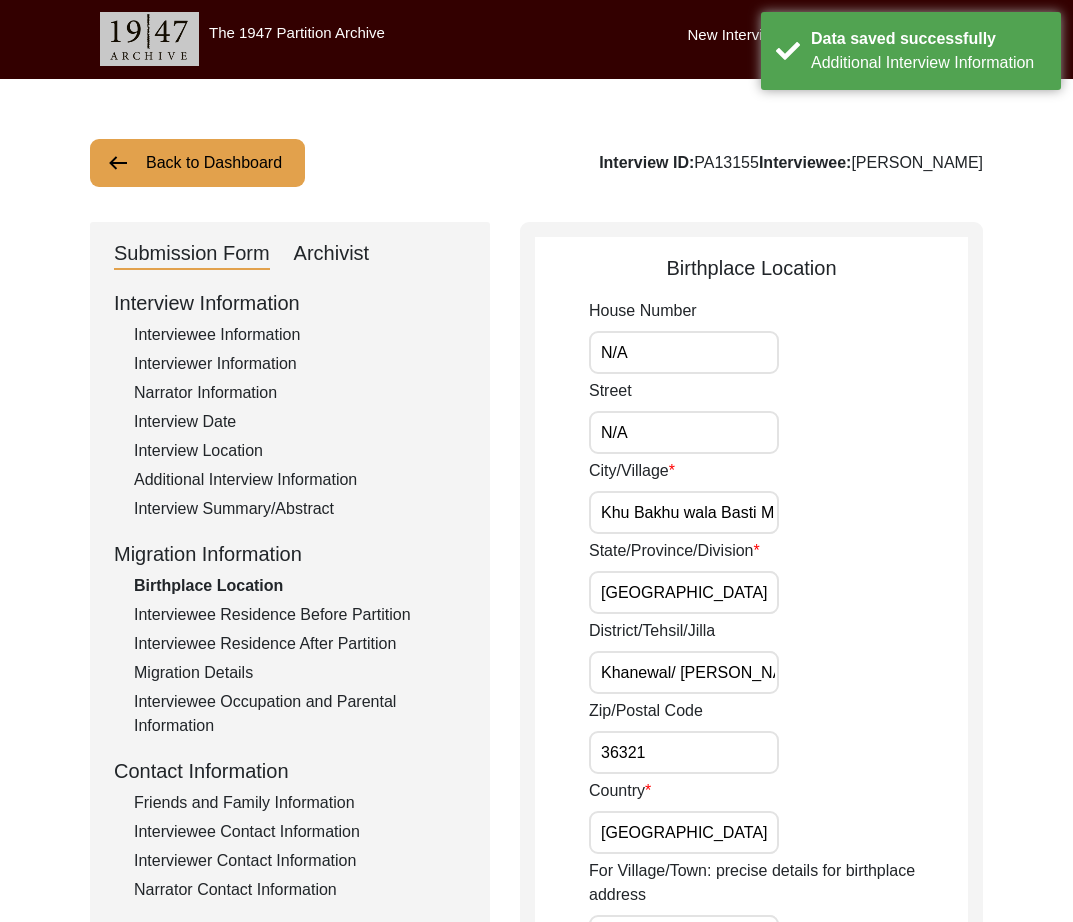drag, startPoint x: 682, startPoint y: 359, endPoint x: 495, endPoint y: 345, distance: 187.52333 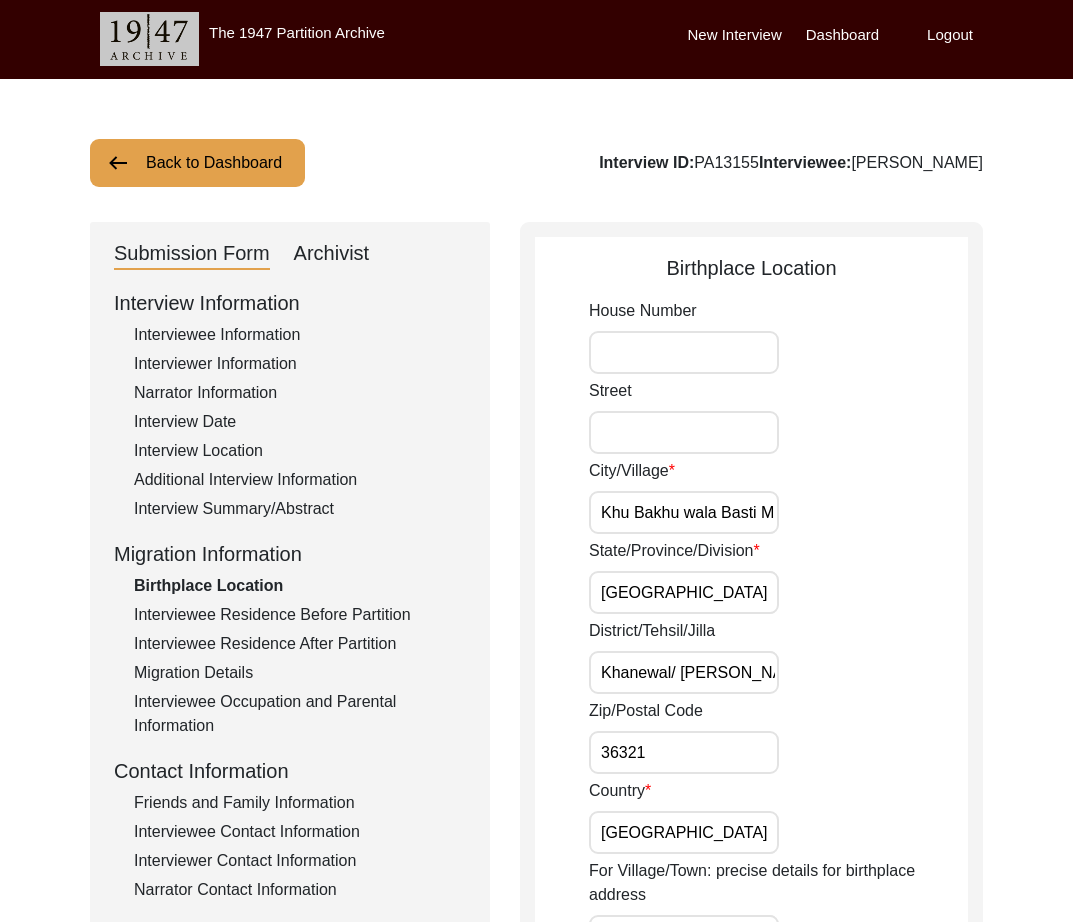 scroll, scrollTop: 0, scrollLeft: 82, axis: horizontal 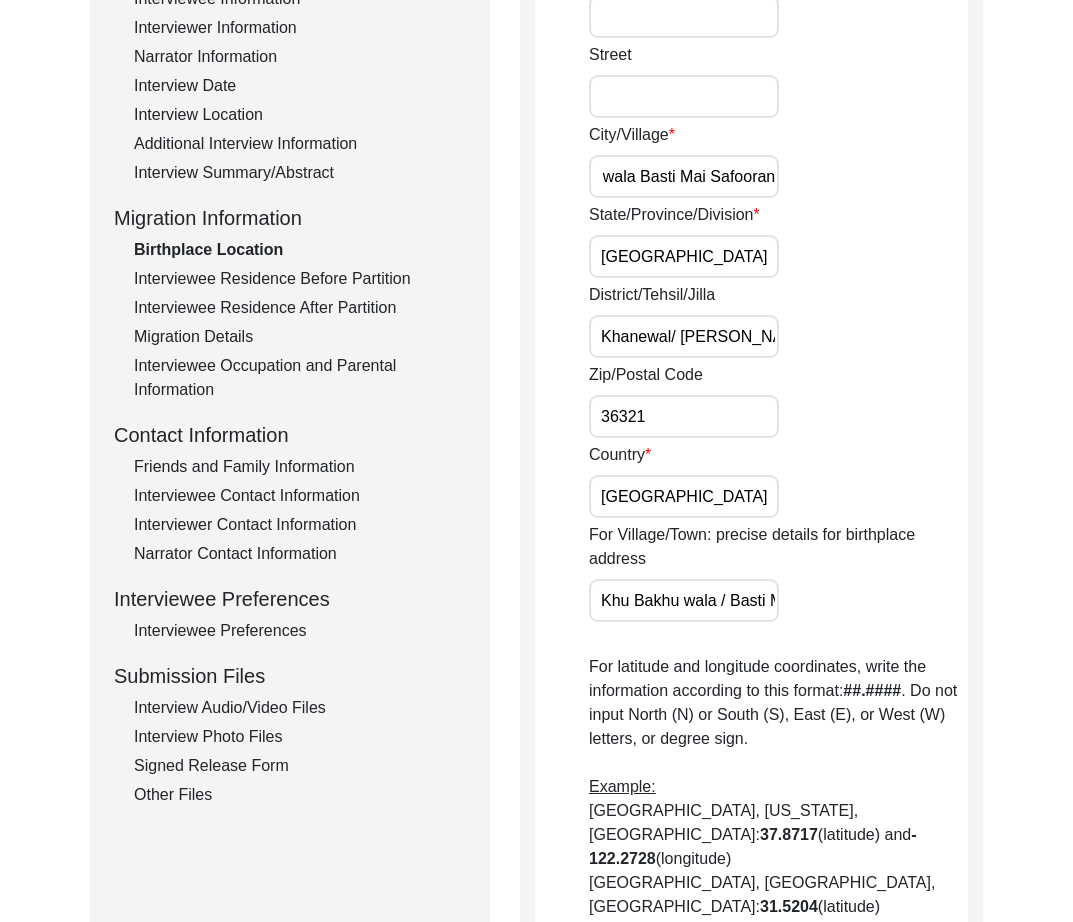 click on "Khu Bakhu wala / Basti Mai Fafooran" at bounding box center [684, 600] 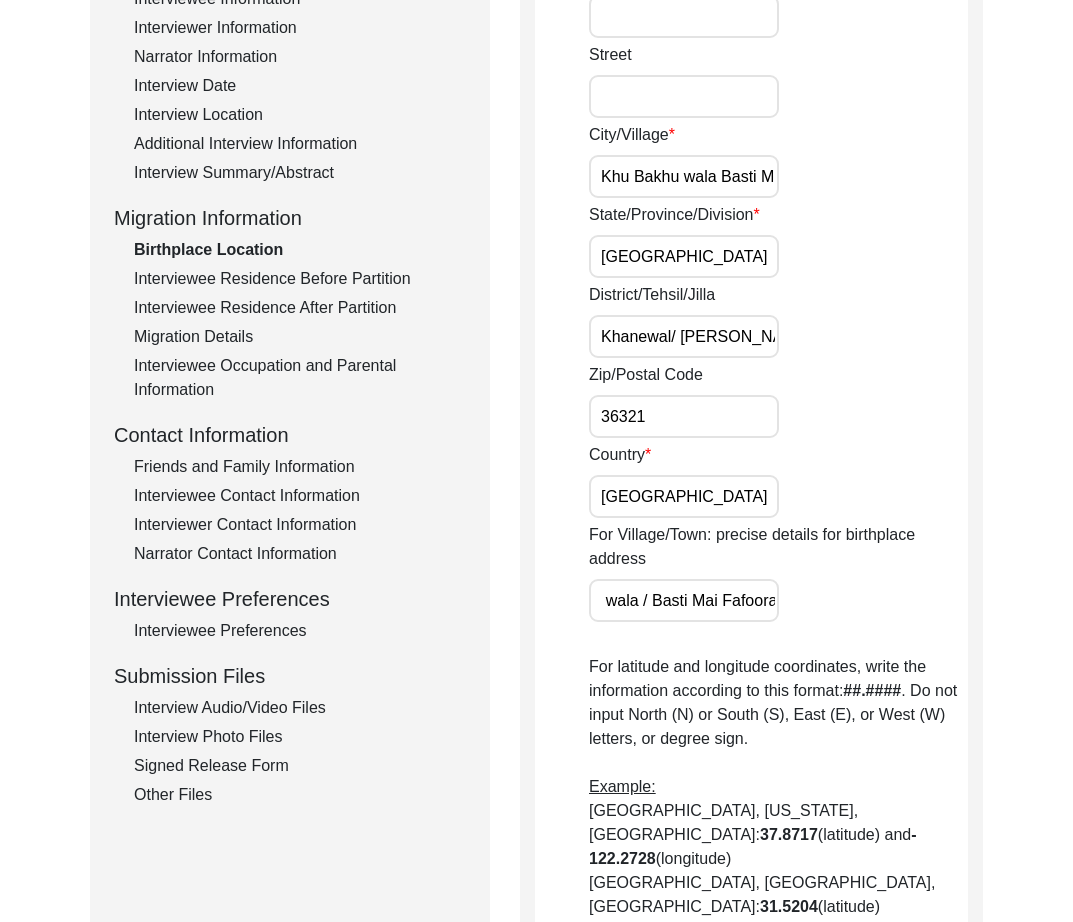 scroll, scrollTop: 0, scrollLeft: 90, axis: horizontal 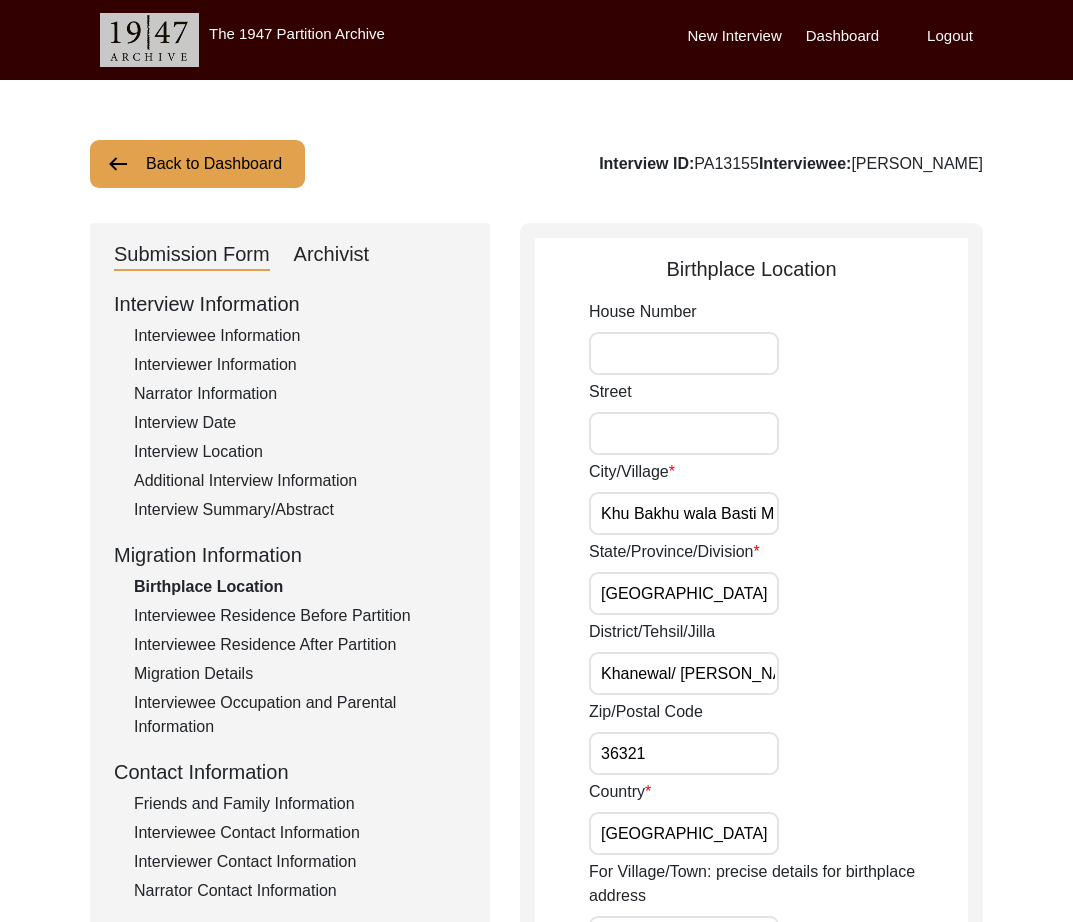 click on "Khu Bakhu wala Basti Mai Safooran" at bounding box center [684, 513] 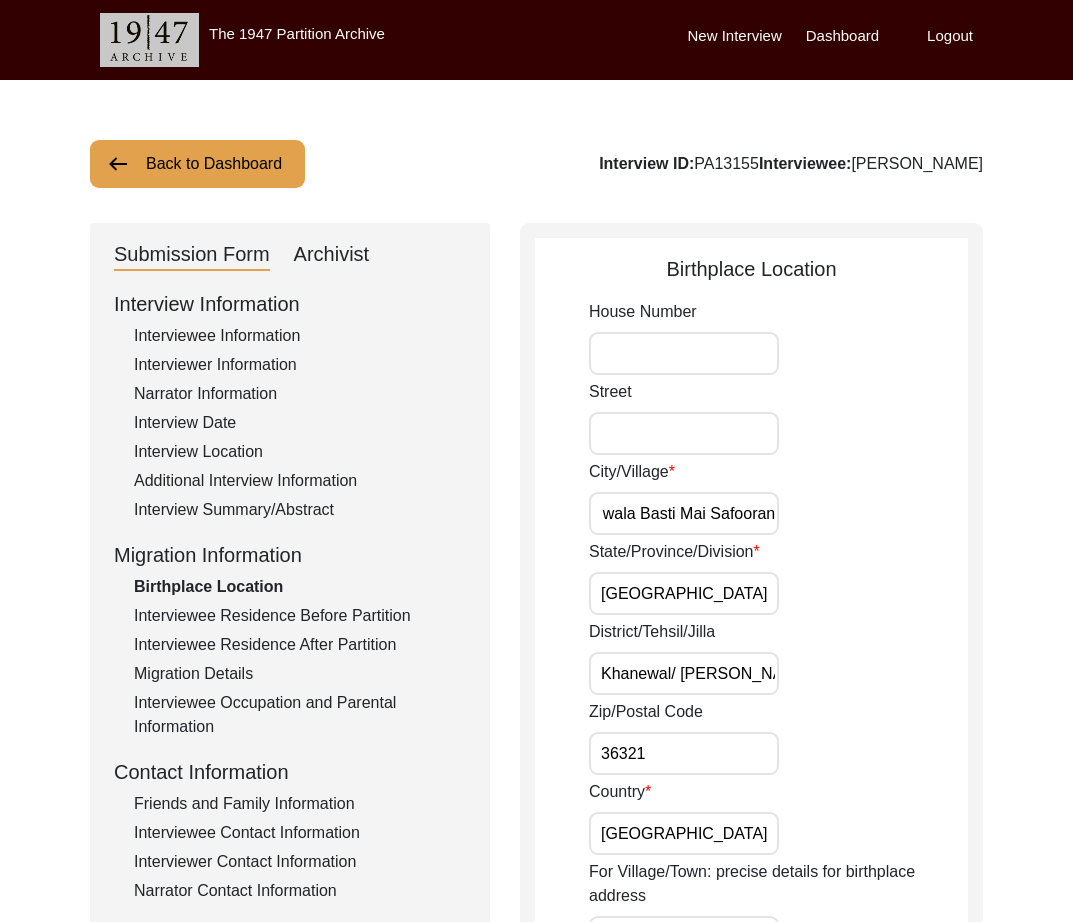 scroll, scrollTop: 0, scrollLeft: 0, axis: both 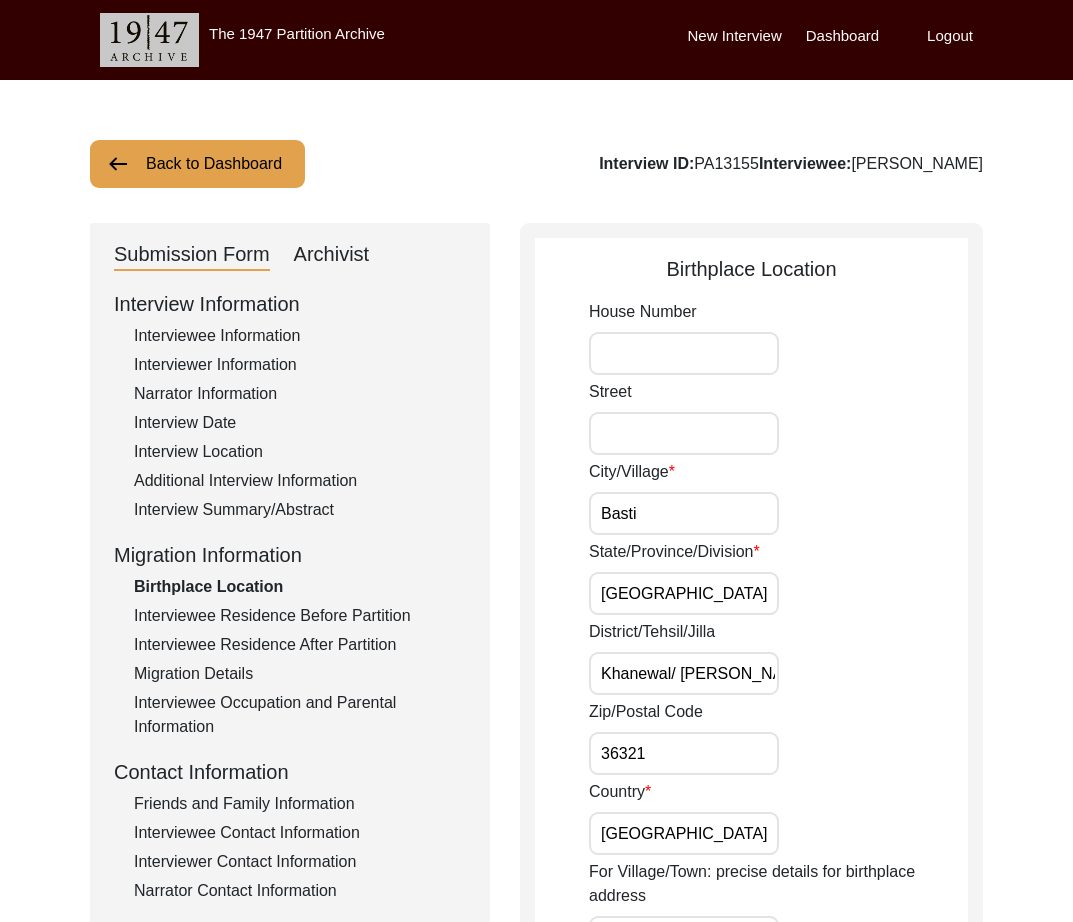 paste on "[GEOGRAPHIC_DATA], [GEOGRAPHIC_DATA]" 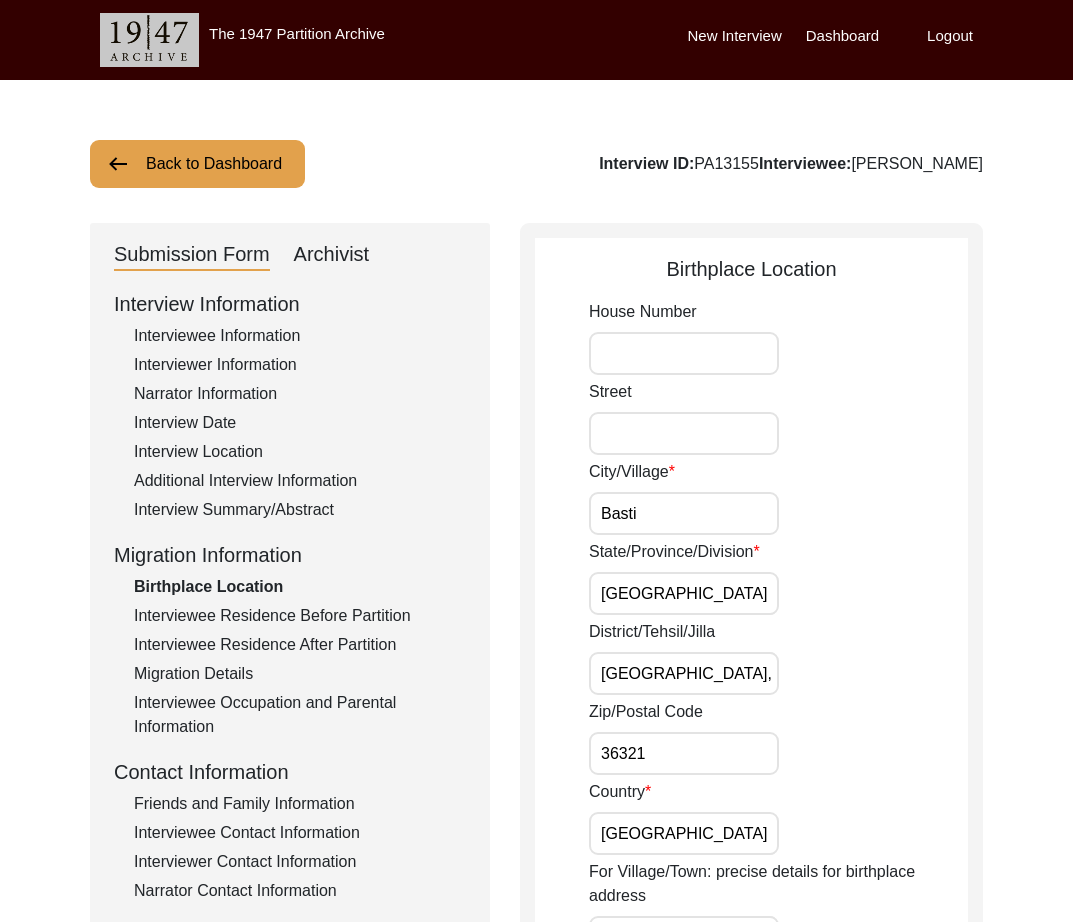 scroll, scrollTop: 0, scrollLeft: 74, axis: horizontal 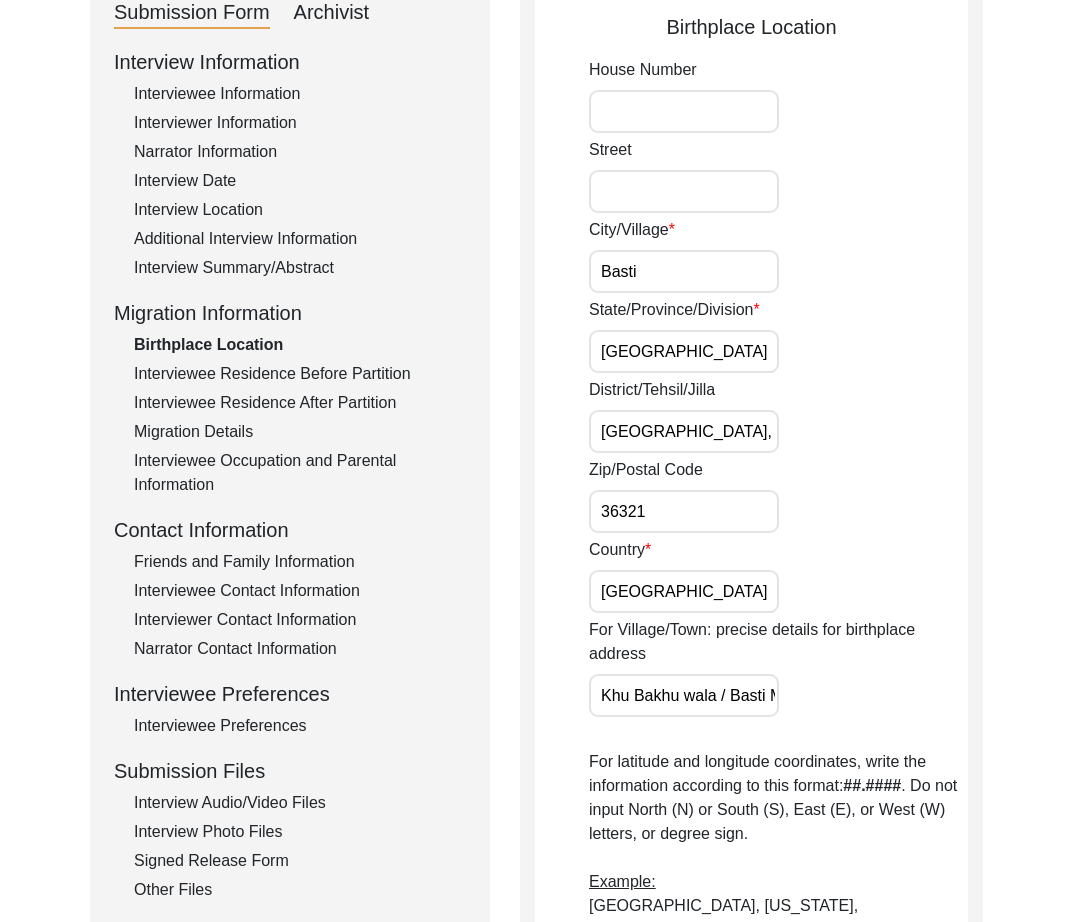 click on "For Village/Town: precise details for birthplace address Khu [GEOGRAPHIC_DATA] / [GEOGRAPHIC_DATA]" 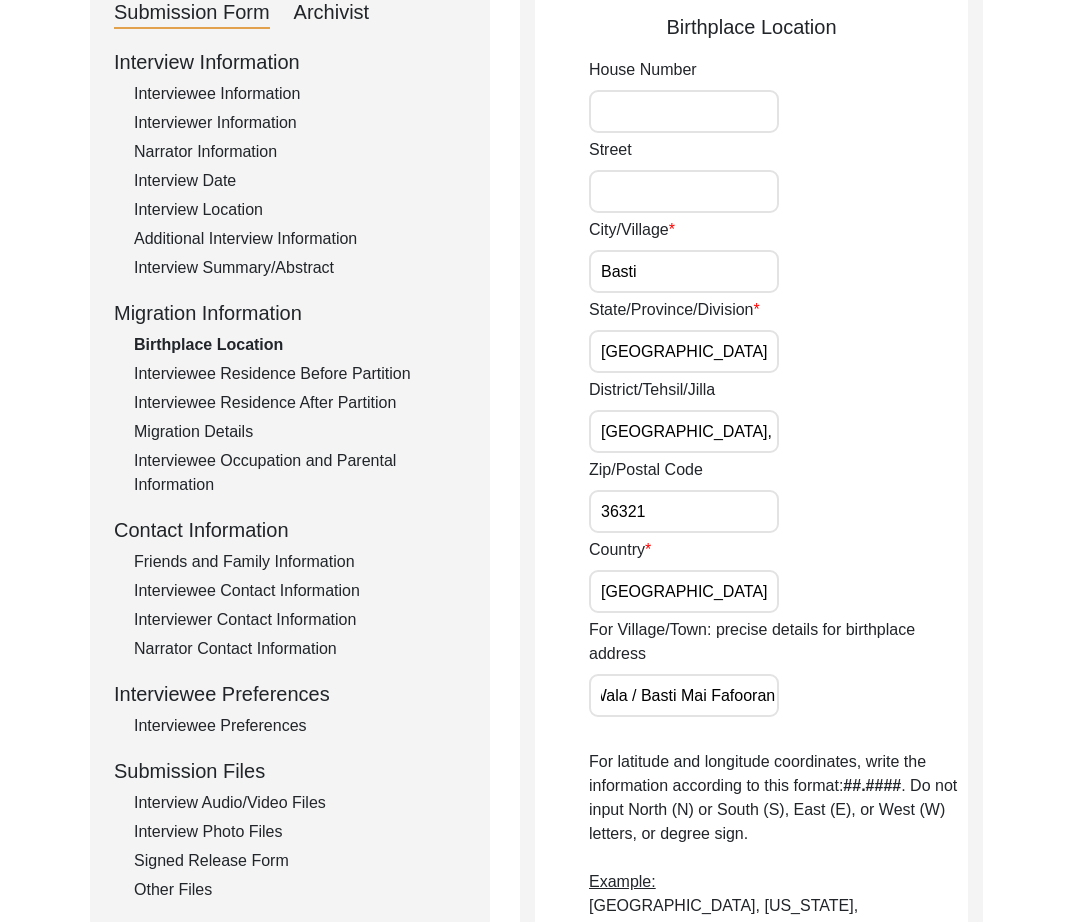 scroll, scrollTop: 0, scrollLeft: 0, axis: both 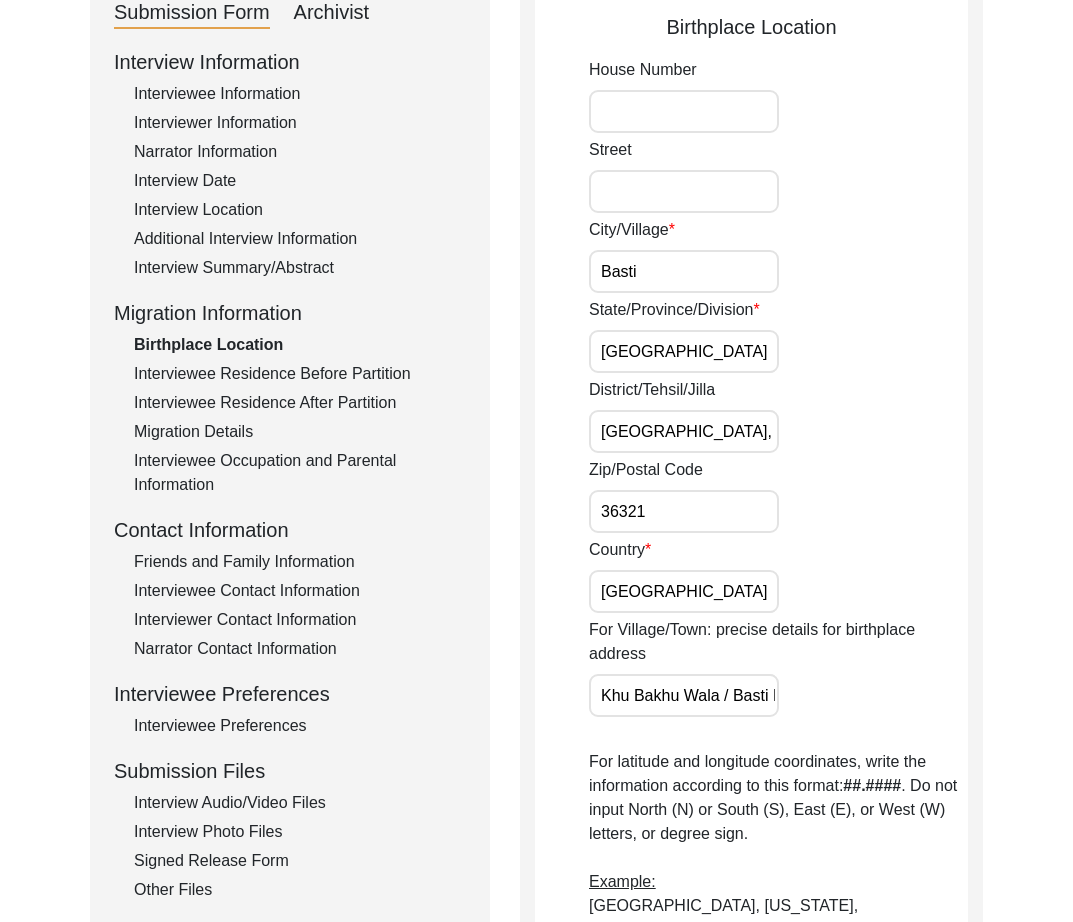 click on "Khu Bakhu Wala / Basti Mai Fafooran" at bounding box center (684, 695) 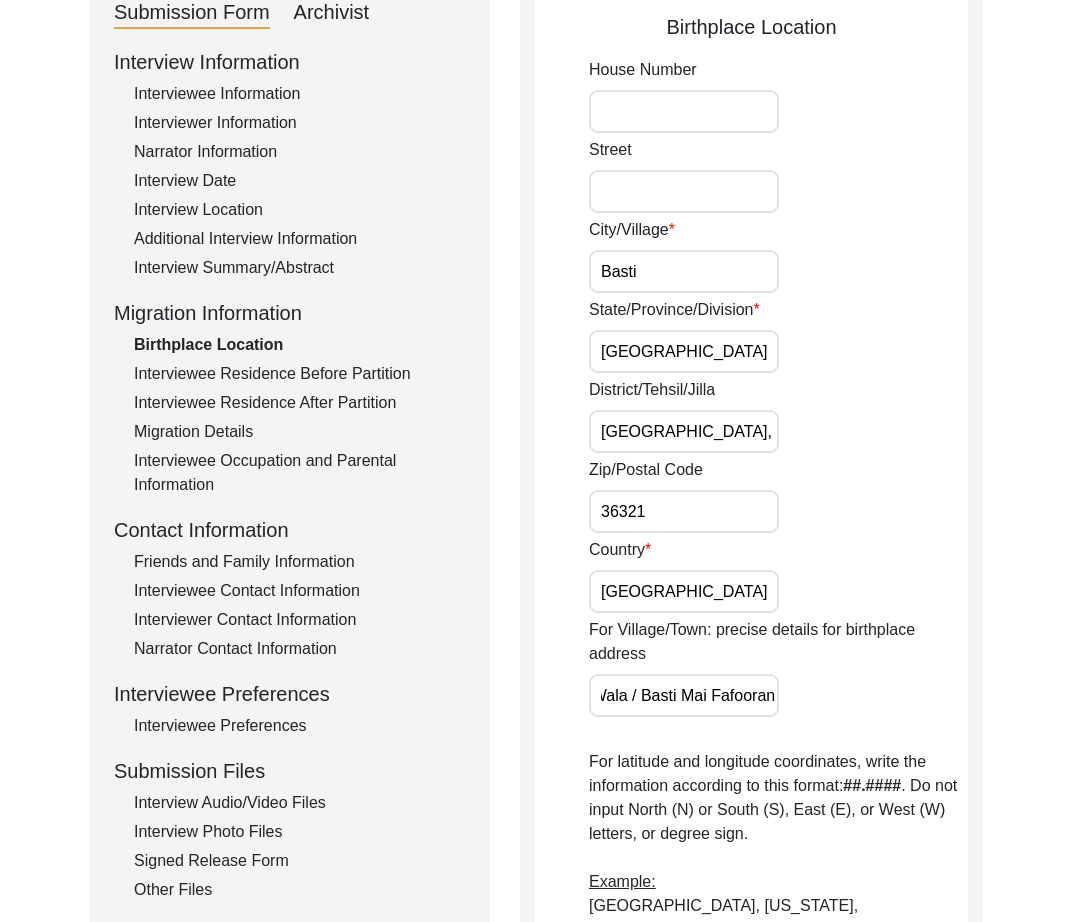 click on "Khu Bakhu Wala / Basti Mai Fafooran" at bounding box center (684, 695) 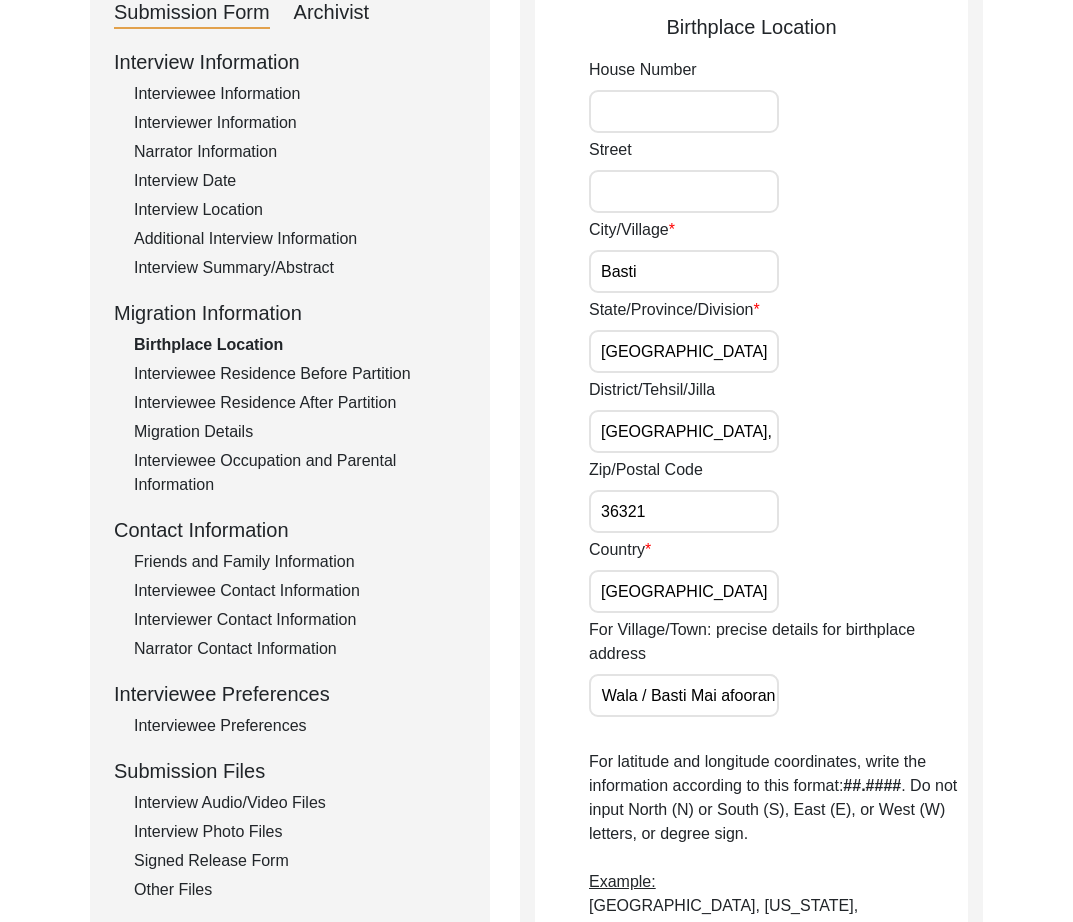 scroll, scrollTop: 248, scrollLeft: 0, axis: vertical 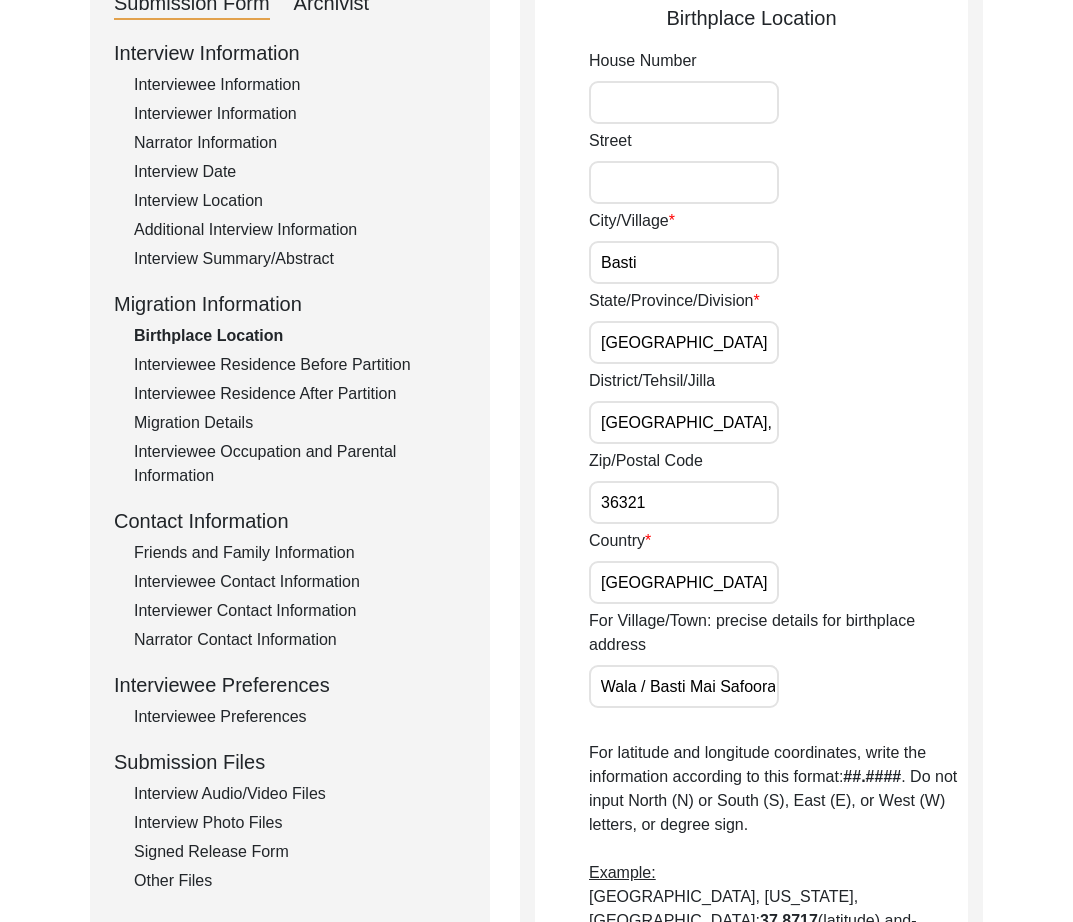 click on "Khu Bakhu Wala / Basti Mai Safooran" at bounding box center [684, 686] 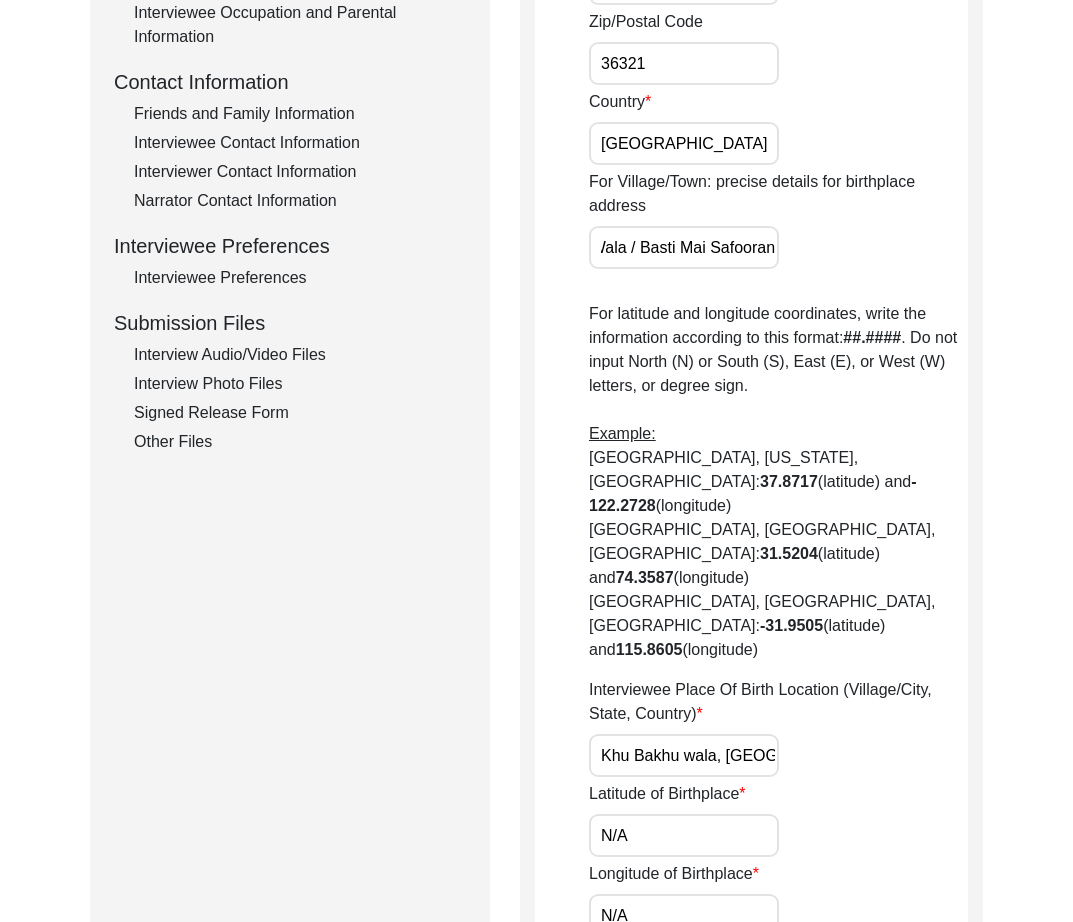 scroll, scrollTop: 791, scrollLeft: 0, axis: vertical 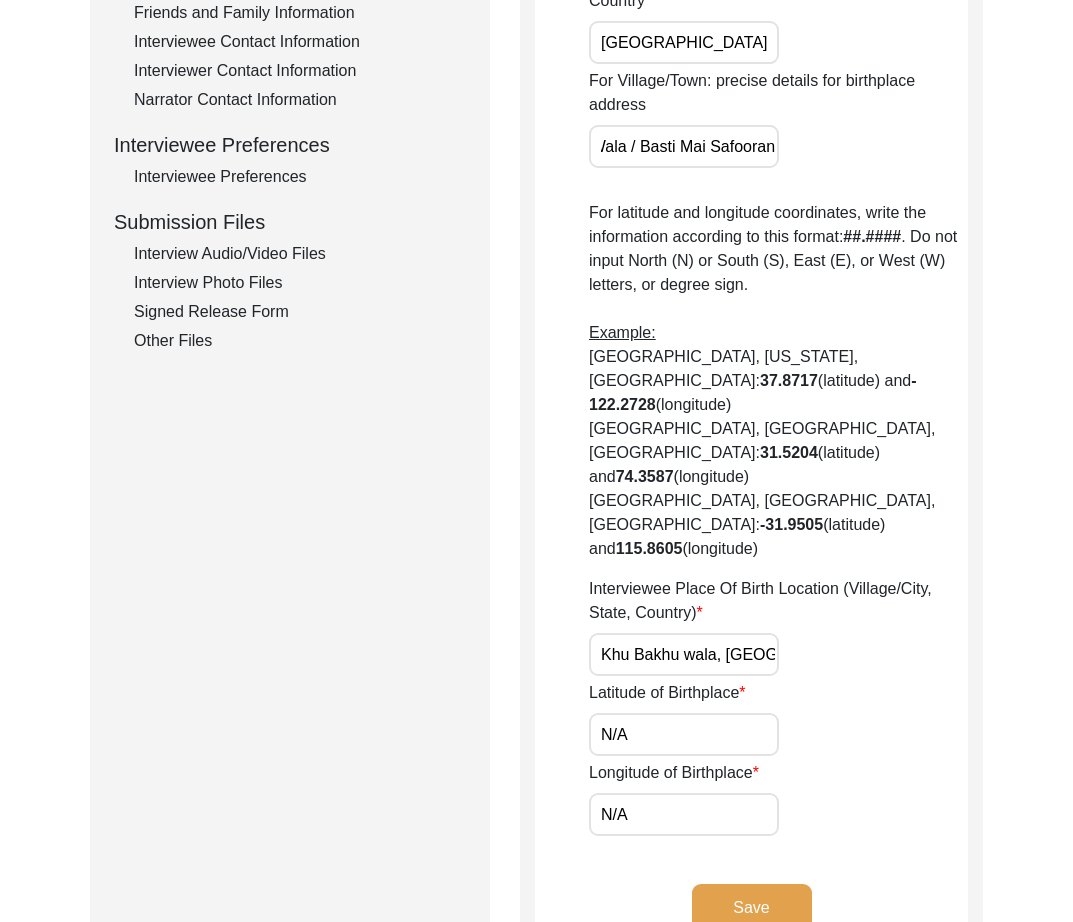 click on "Khu Bakhu wala, [GEOGRAPHIC_DATA], [GEOGRAPHIC_DATA]" at bounding box center [684, 654] 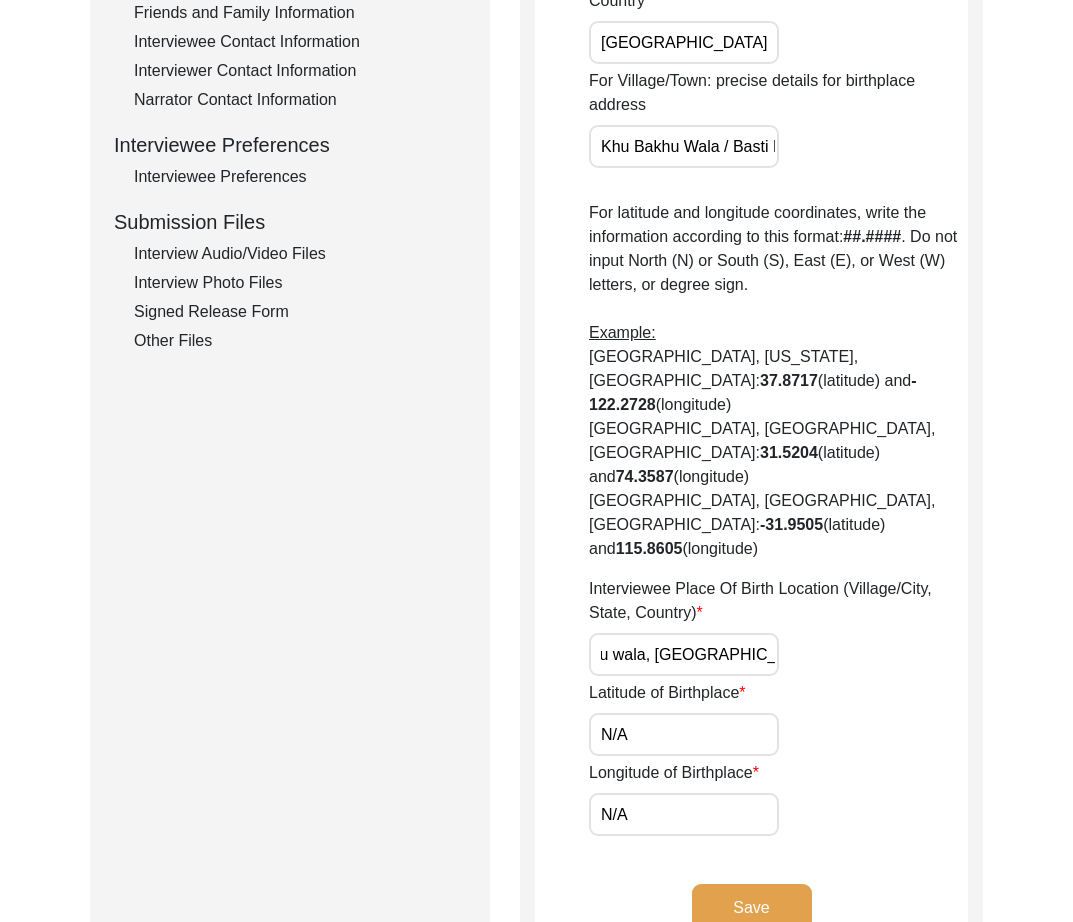 scroll, scrollTop: 0, scrollLeft: 0, axis: both 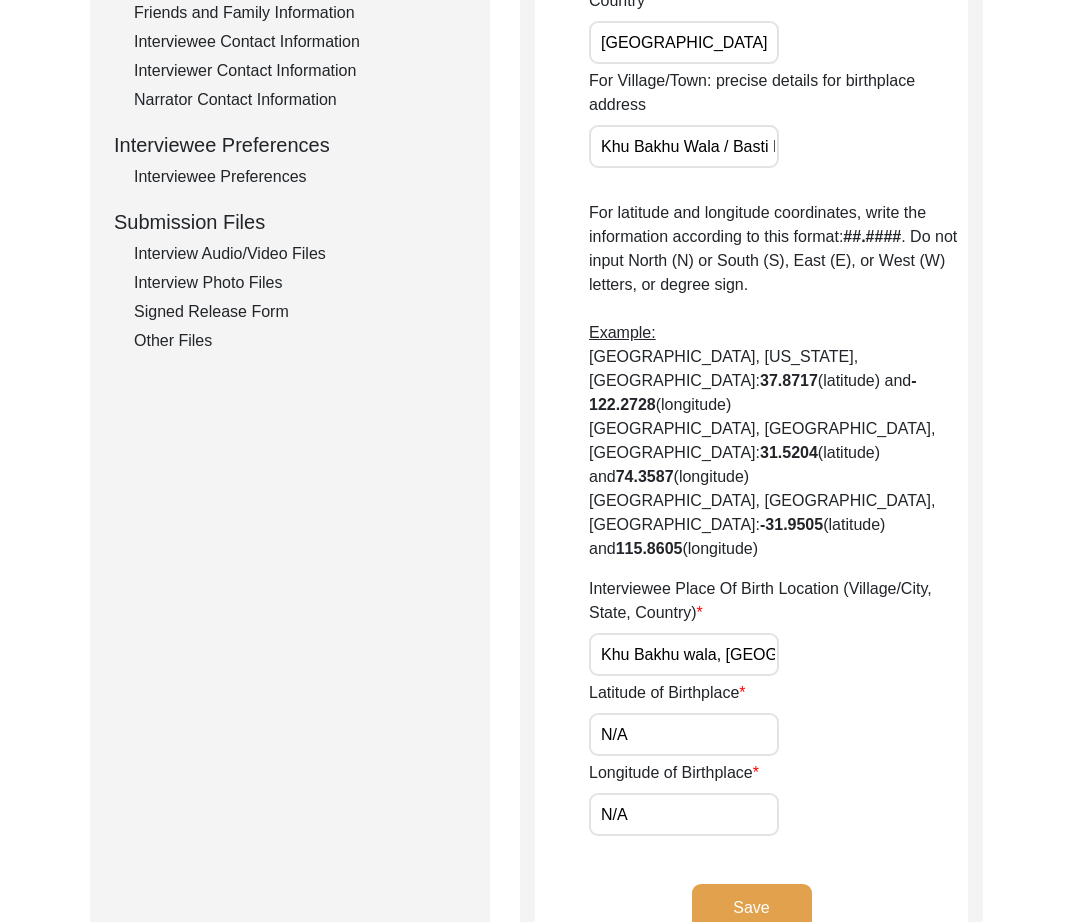 click on "Khu Bakhu wala, [GEOGRAPHIC_DATA], [GEOGRAPHIC_DATA]" at bounding box center (684, 654) 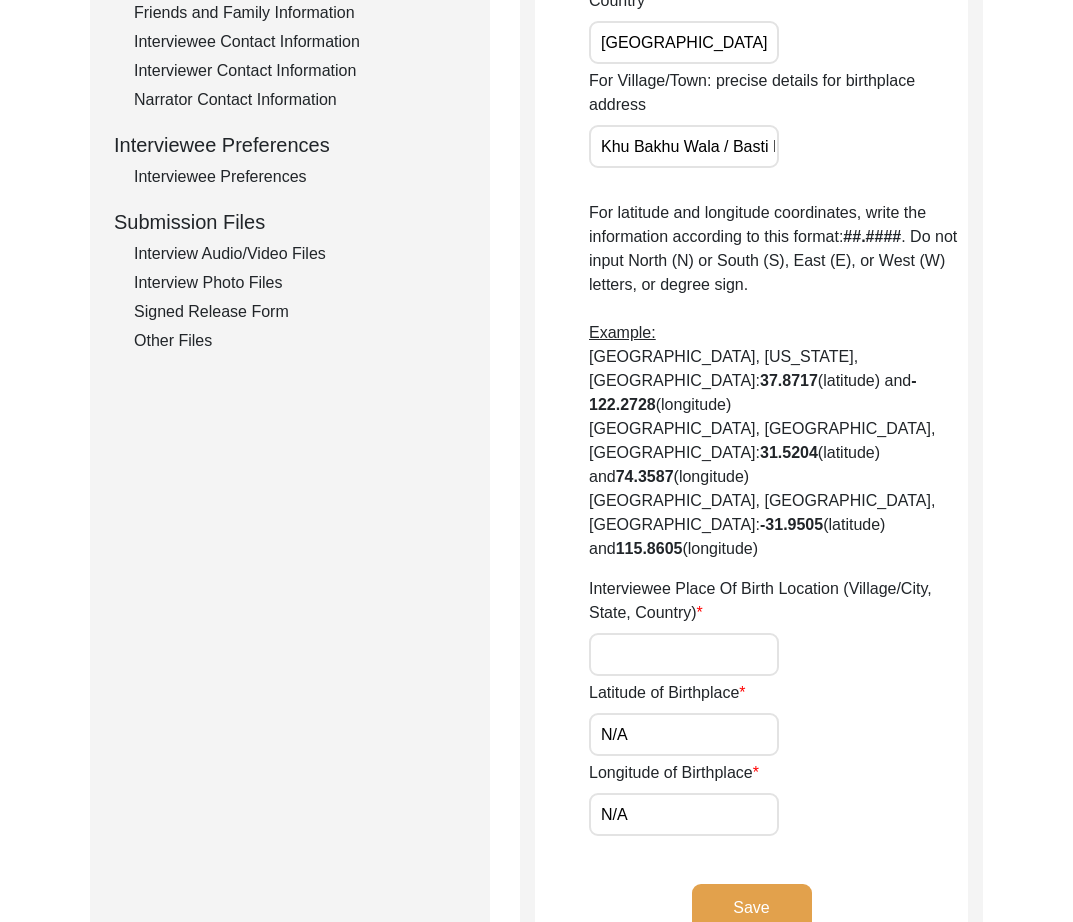 scroll, scrollTop: 0, scrollLeft: 0, axis: both 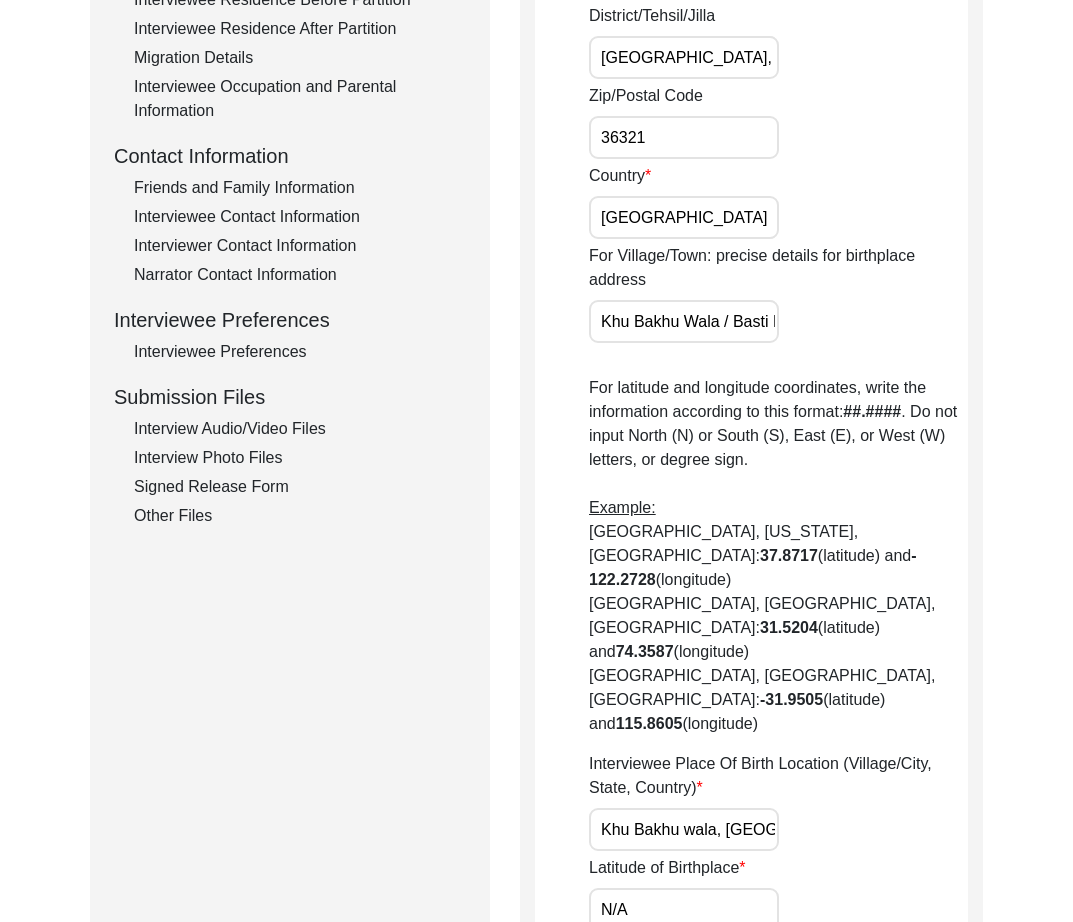 click on "Khu Bakhu wala, [GEOGRAPHIC_DATA], [GEOGRAPHIC_DATA]" at bounding box center (684, 829) 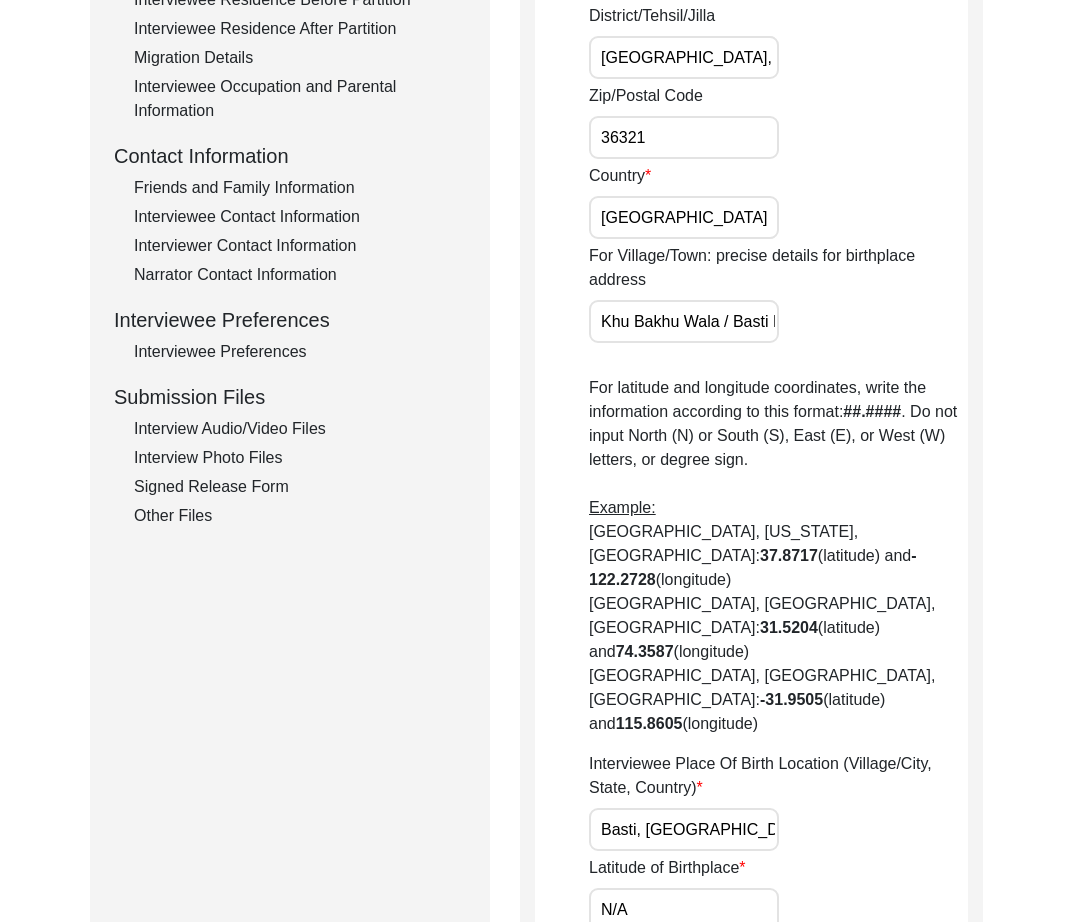 scroll, scrollTop: 0, scrollLeft: 247, axis: horizontal 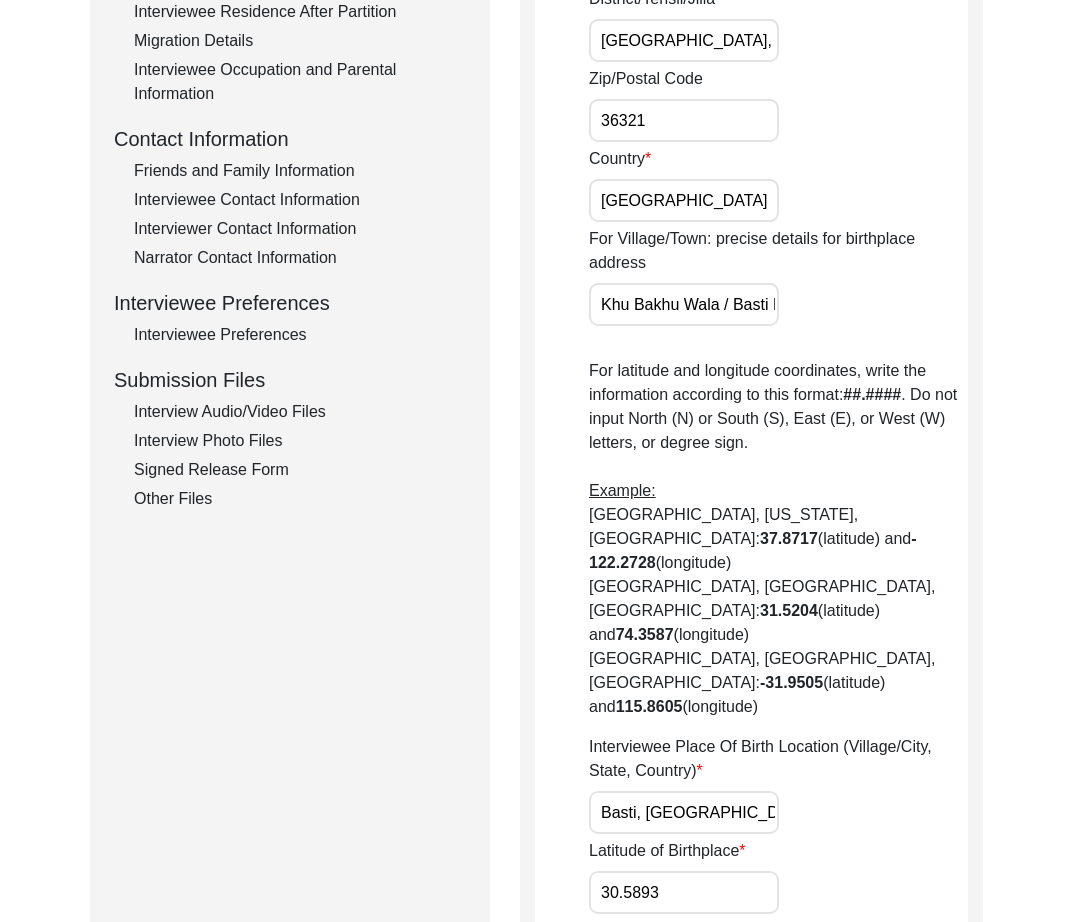 click on "30.5893" at bounding box center [684, 892] 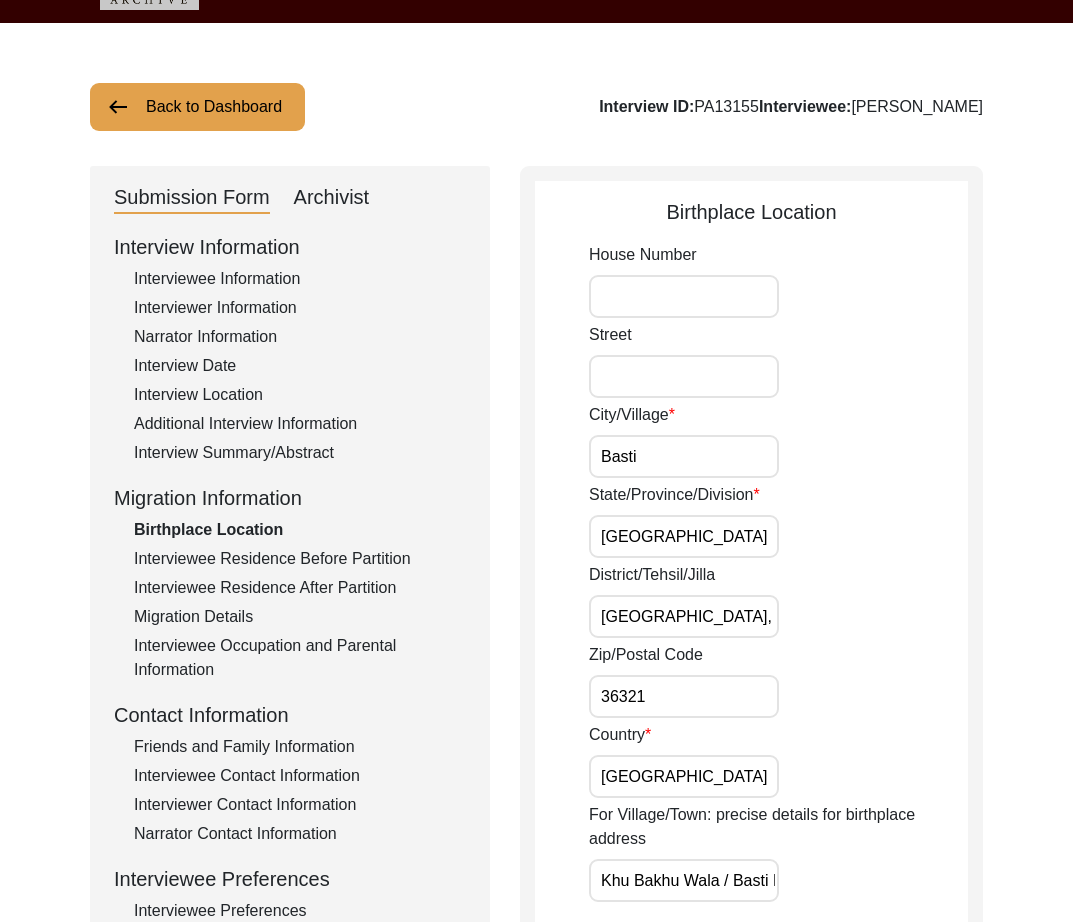 scroll, scrollTop: 0, scrollLeft: 0, axis: both 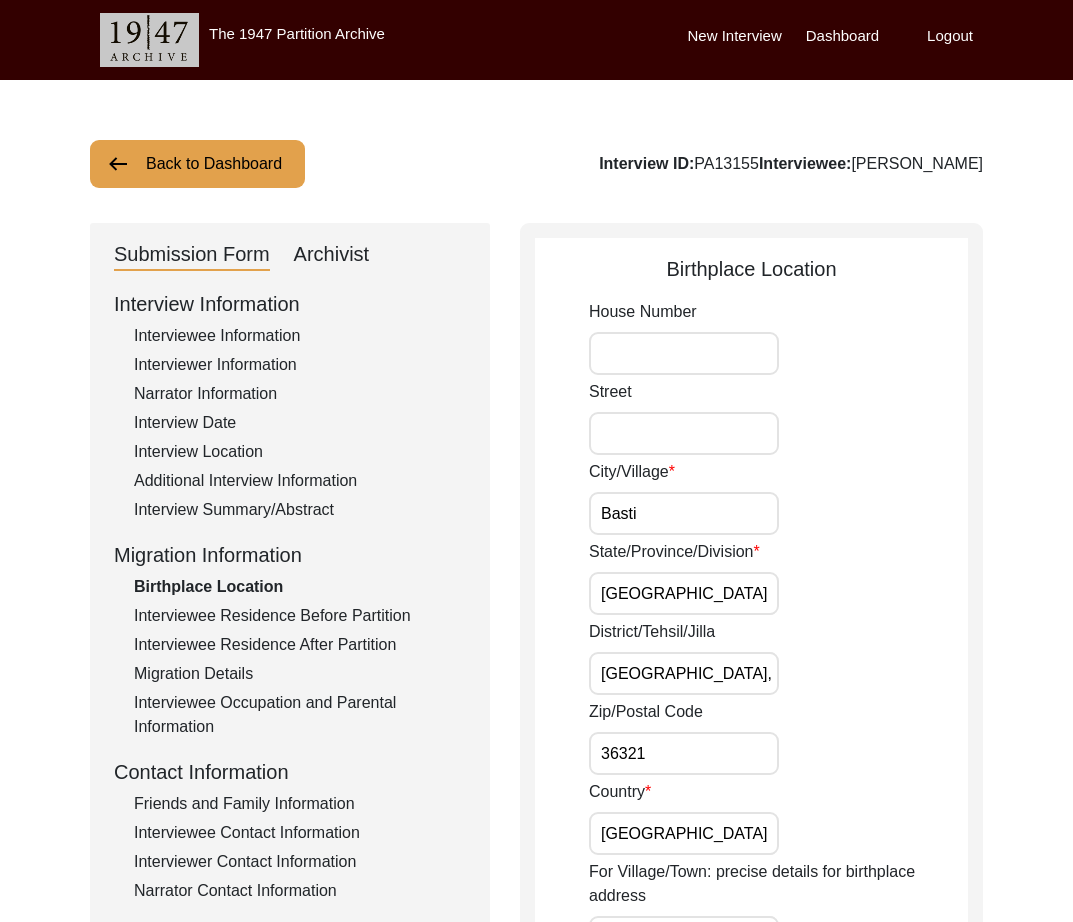 click on "Basti" at bounding box center (684, 513) 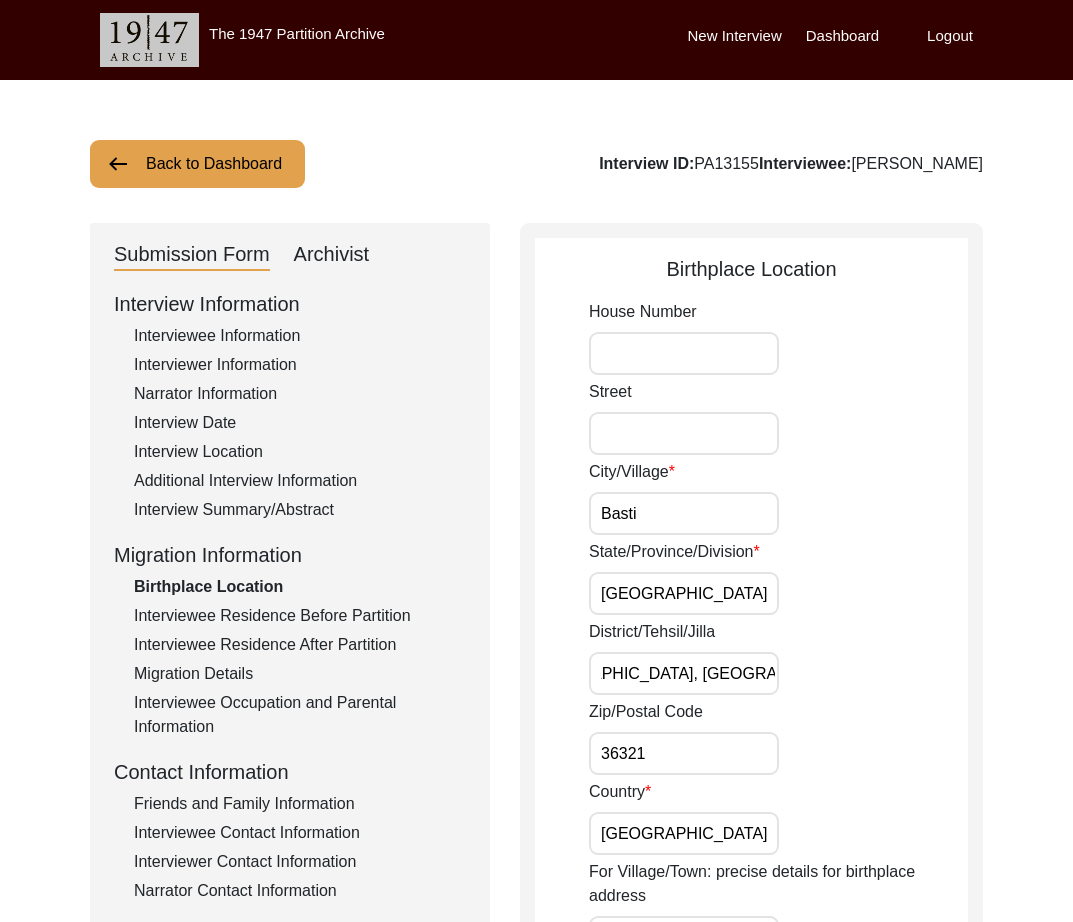 scroll, scrollTop: 0, scrollLeft: 0, axis: both 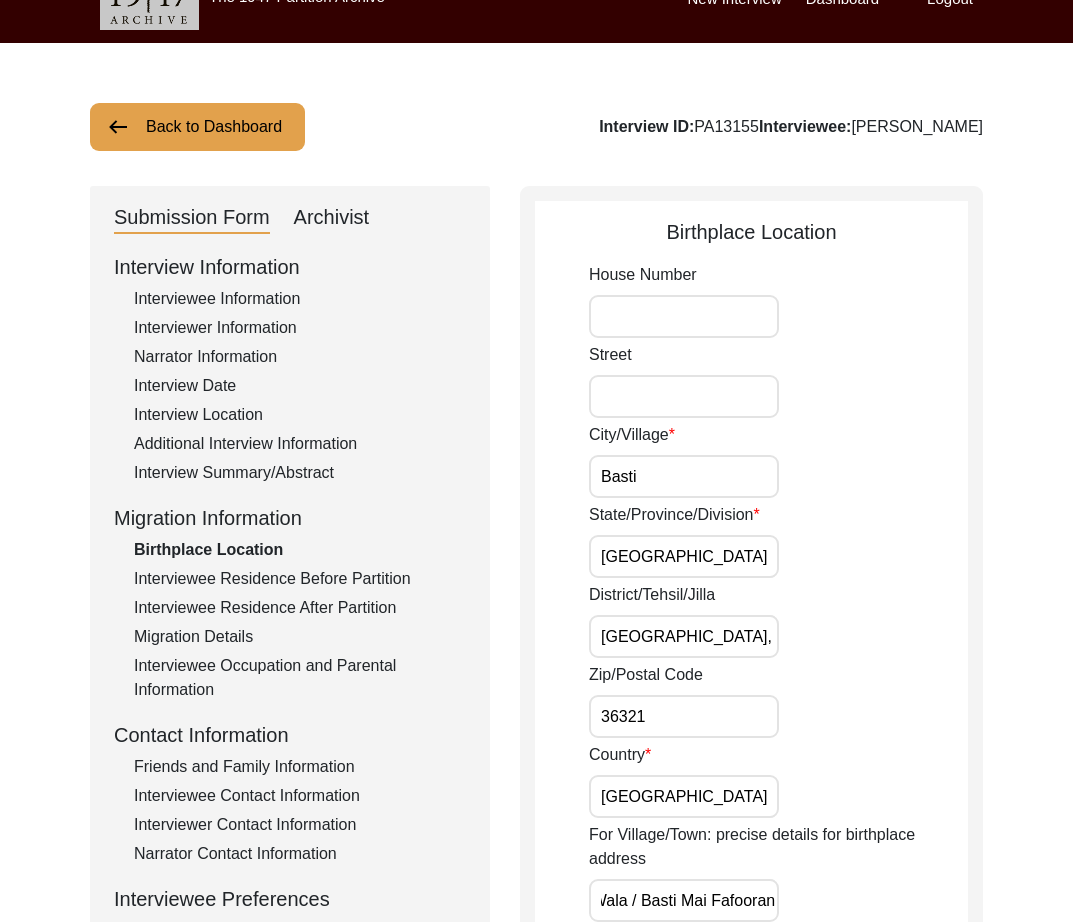 click on "Khu Bakhu Wala / Basti Mai Fafooran" at bounding box center (684, 900) 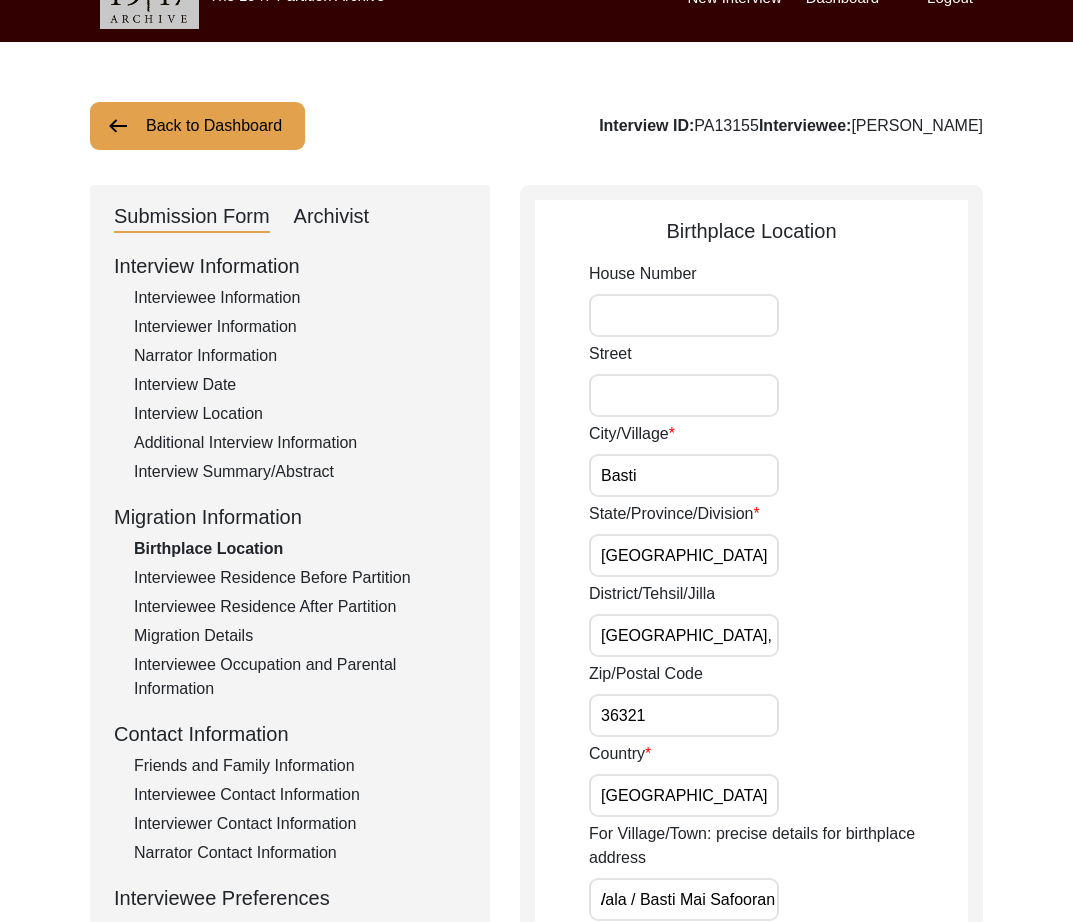 scroll, scrollTop: 0, scrollLeft: 0, axis: both 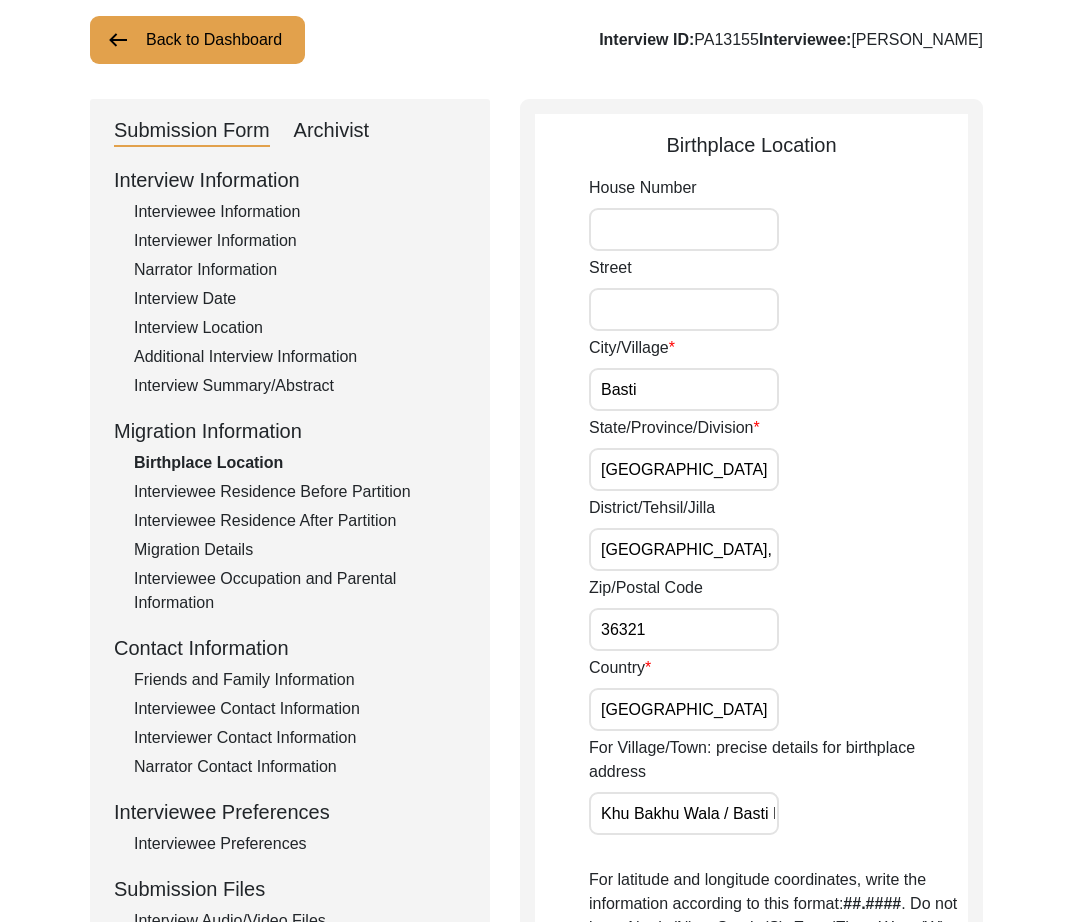 click on "Basti" at bounding box center (684, 389) 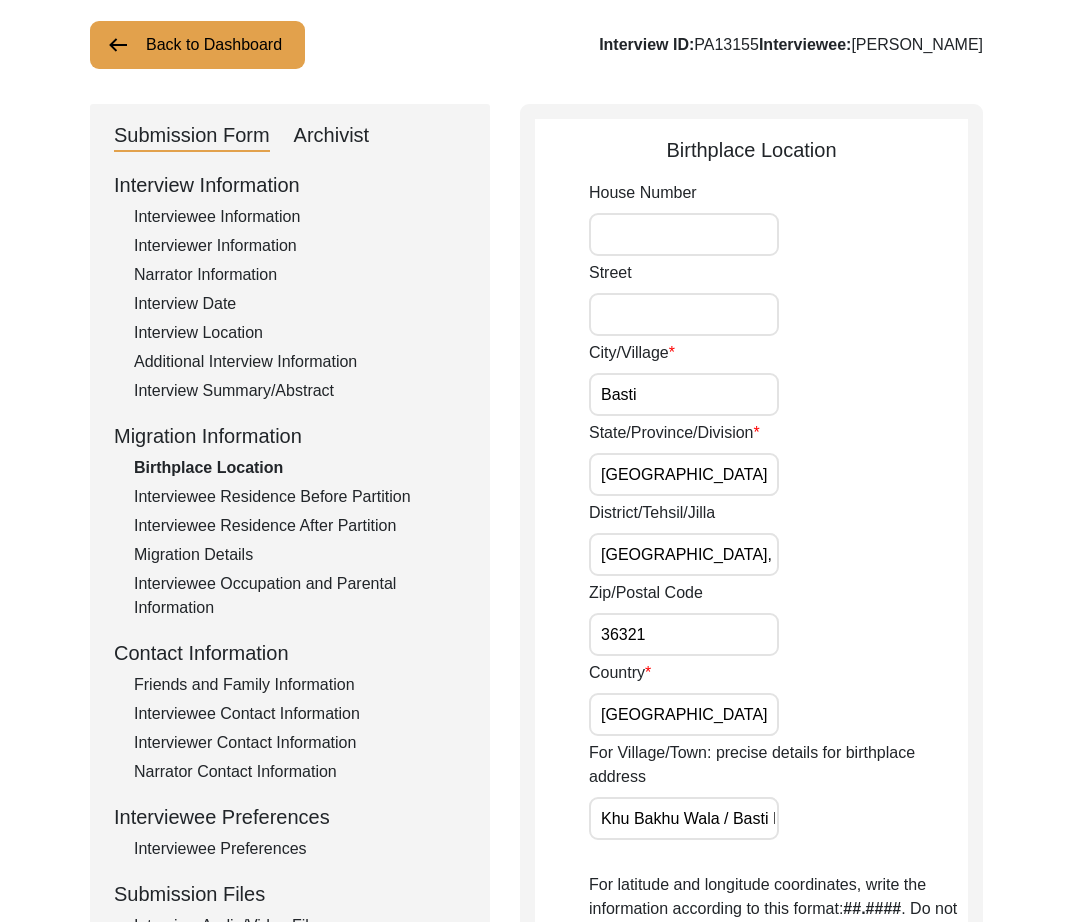 click on "[GEOGRAPHIC_DATA]" at bounding box center (684, 474) 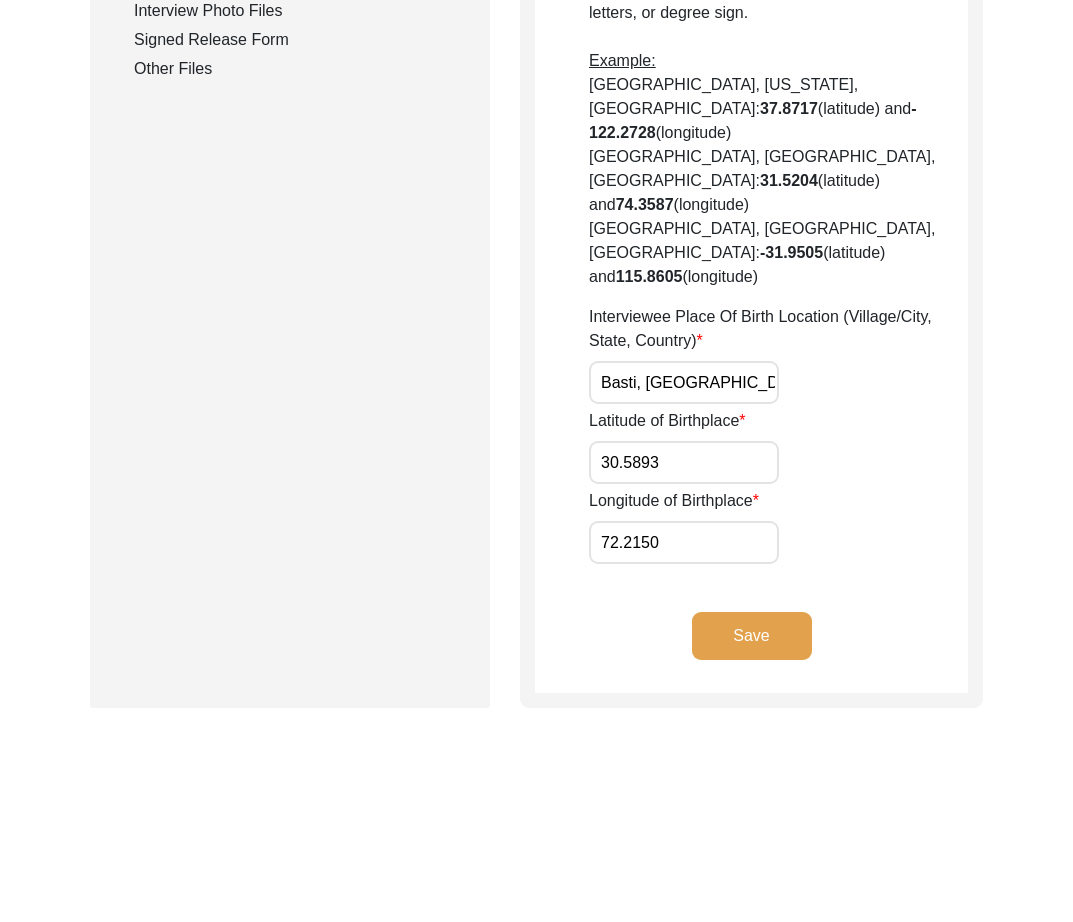 click on "Save" 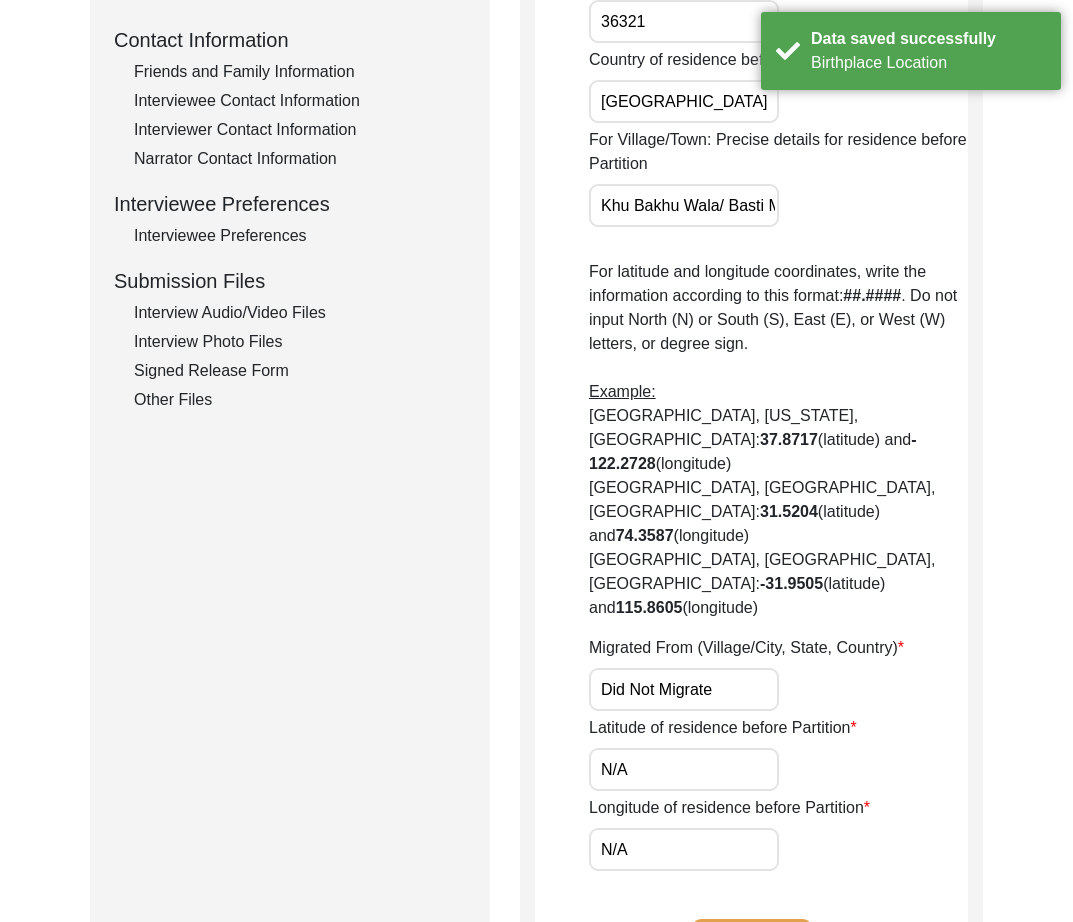 scroll, scrollTop: 0, scrollLeft: 0, axis: both 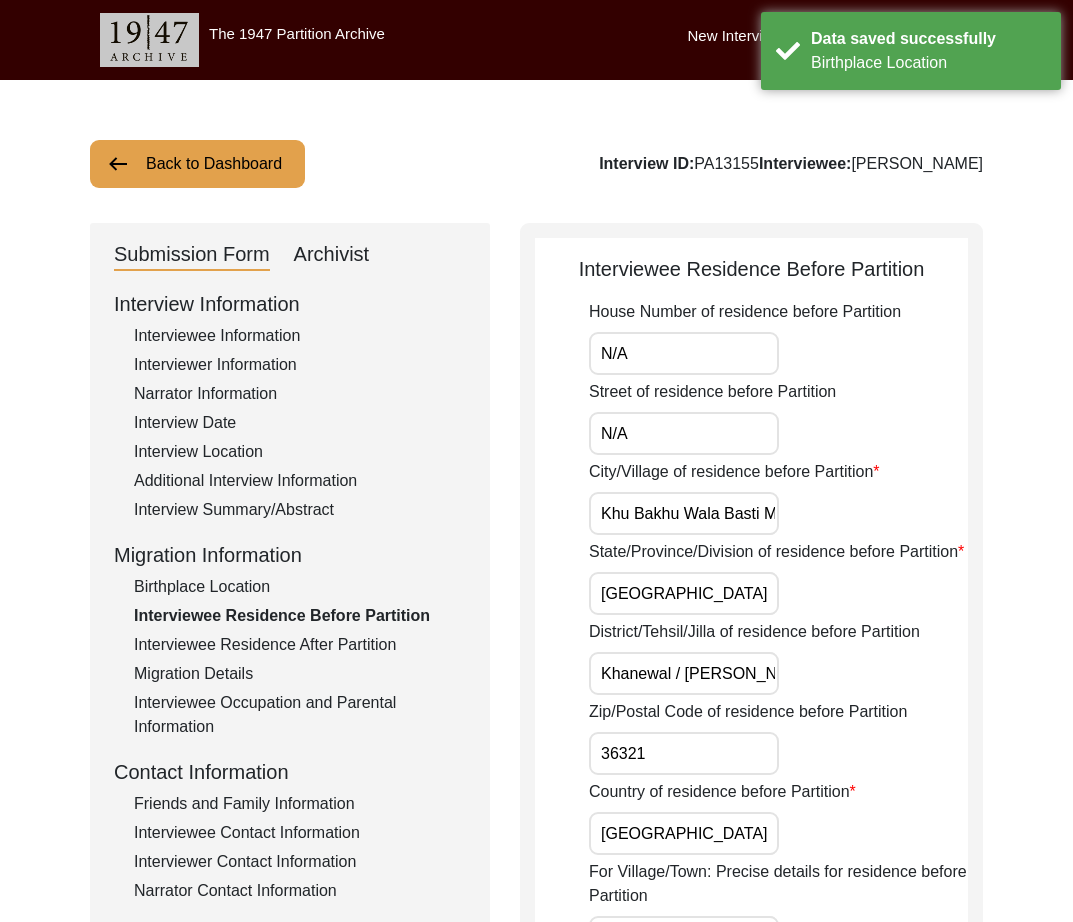 drag, startPoint x: 739, startPoint y: 356, endPoint x: 536, endPoint y: 343, distance: 203.41583 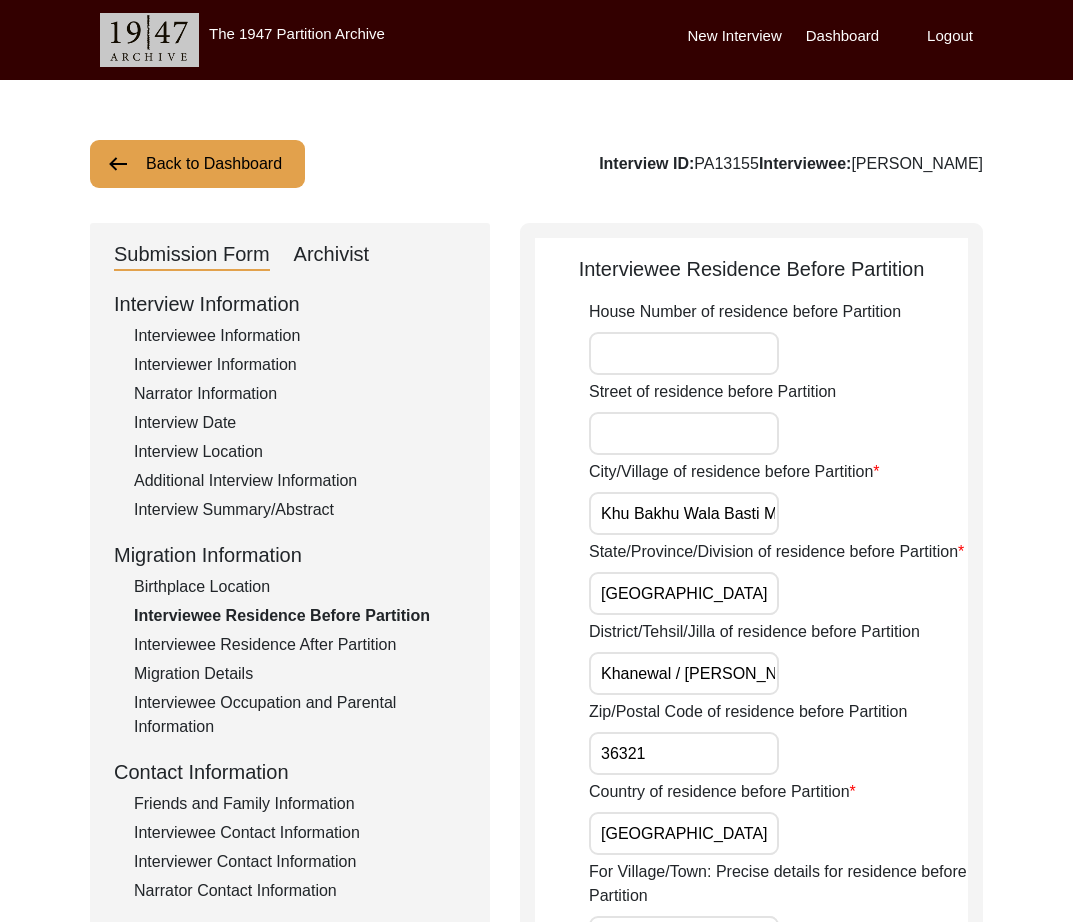click on "Street of residence before Partition" at bounding box center (684, 433) 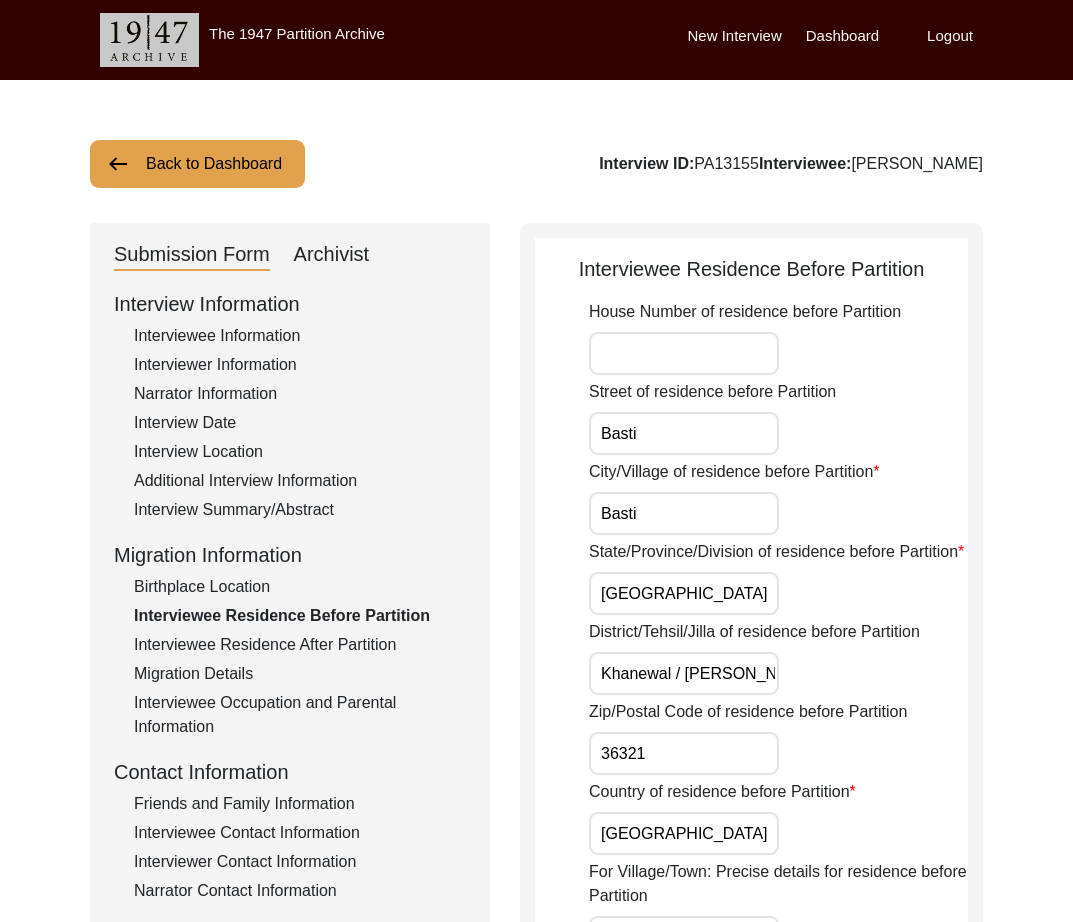 drag, startPoint x: 680, startPoint y: 436, endPoint x: 420, endPoint y: 409, distance: 261.39816 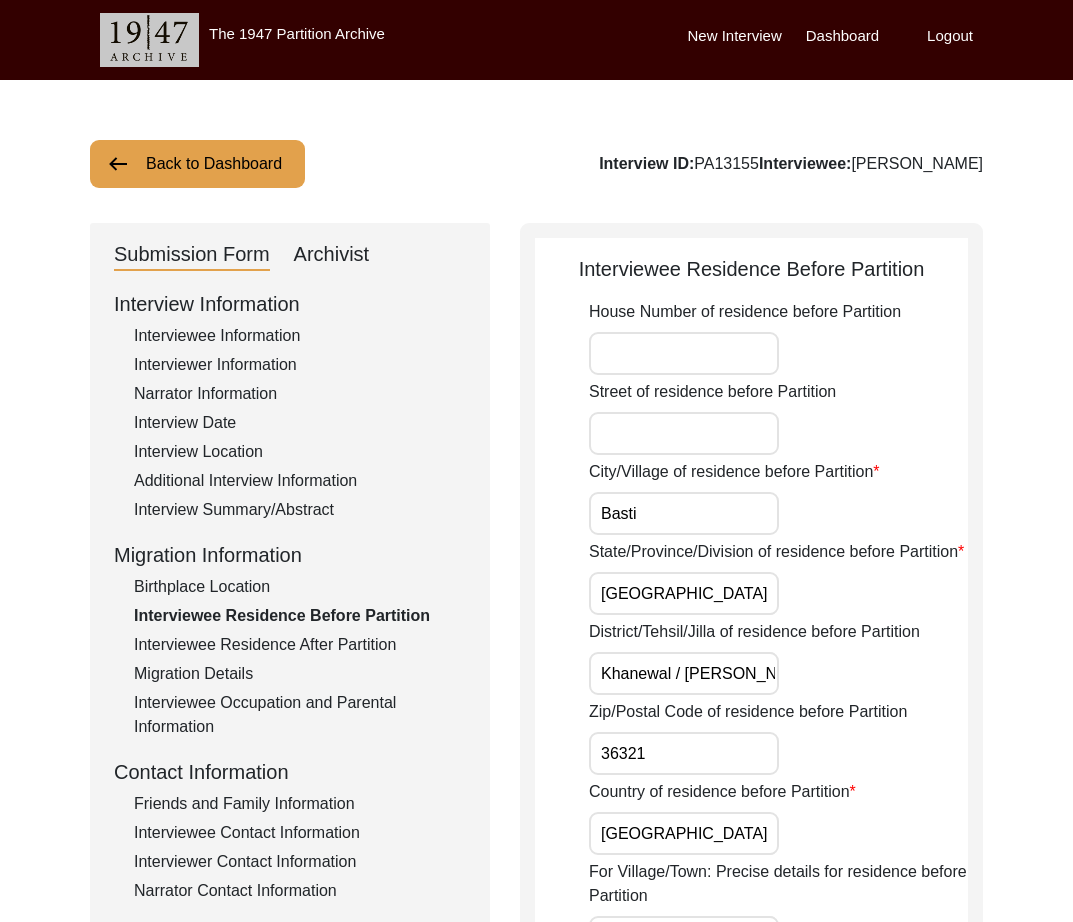 paste on "[GEOGRAPHIC_DATA], [GEOGRAPHIC_DATA]" 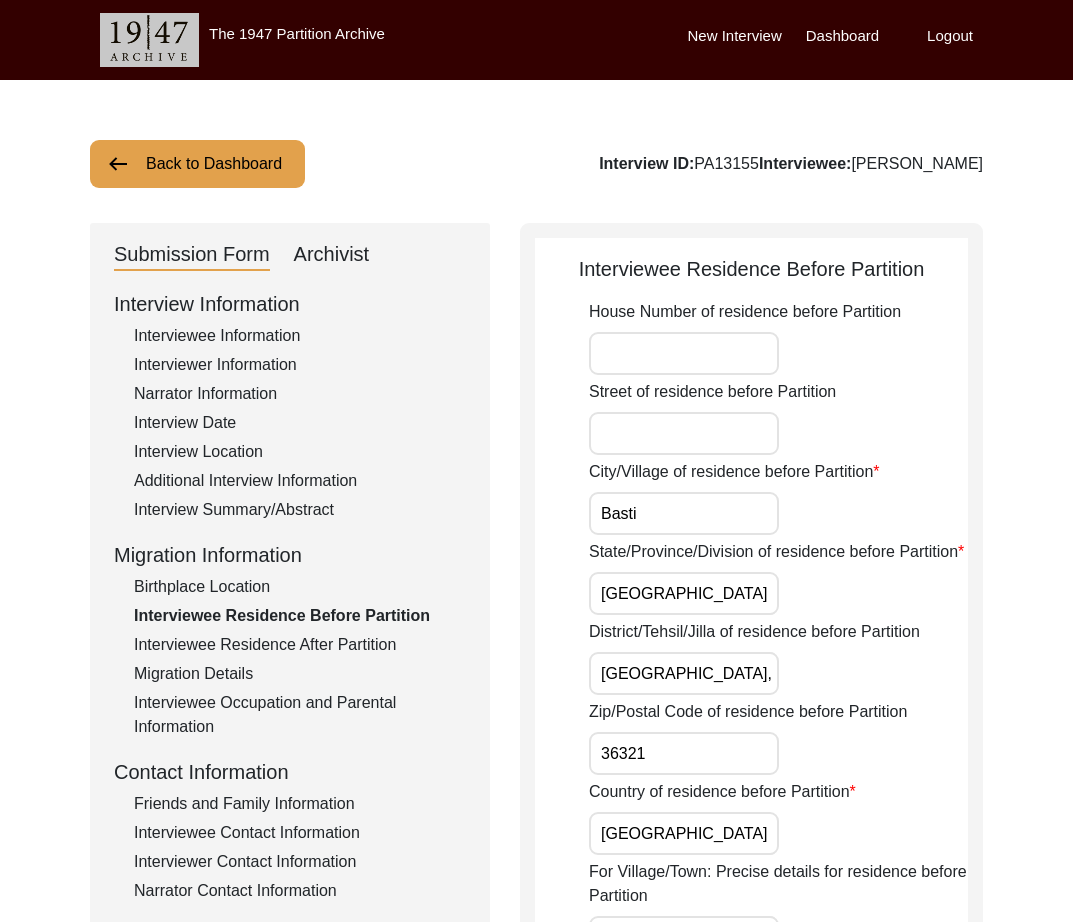 scroll, scrollTop: 0, scrollLeft: 74, axis: horizontal 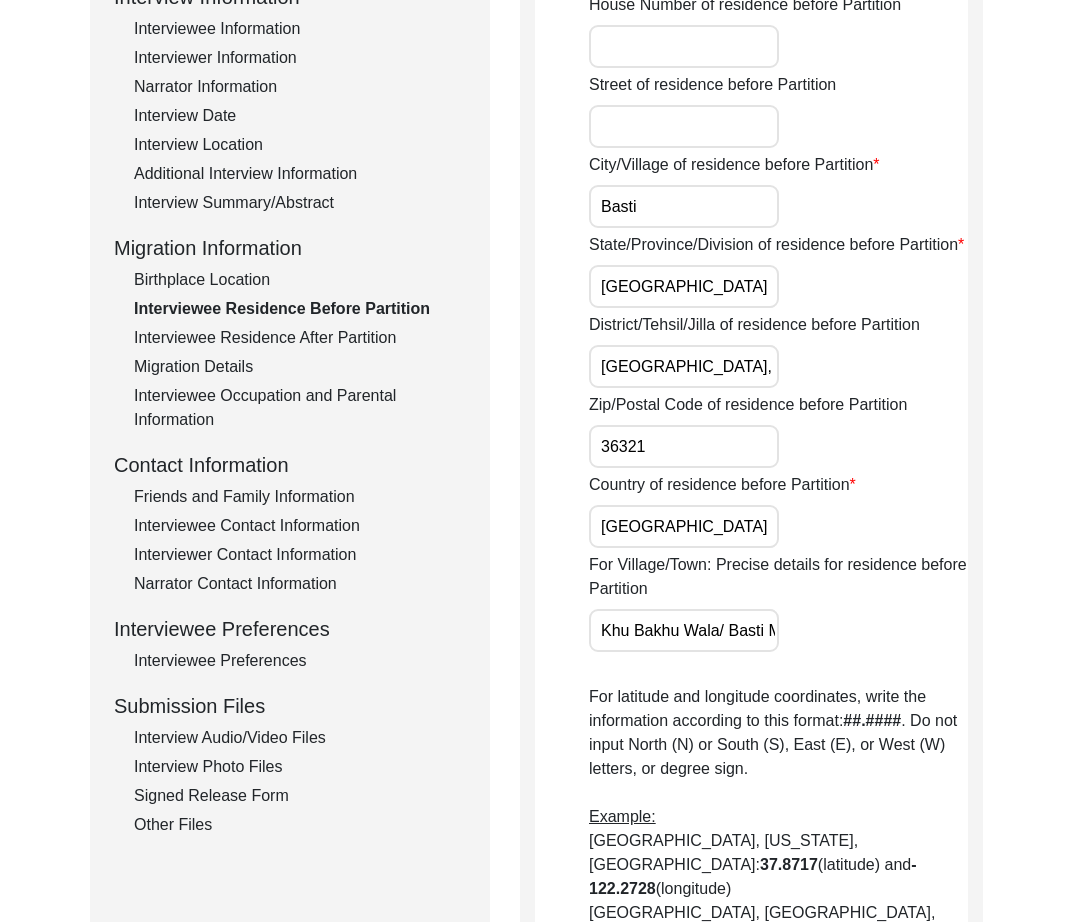 click on "Khu Bakhu Wala/ Basti Mai Safooran" at bounding box center (684, 630) 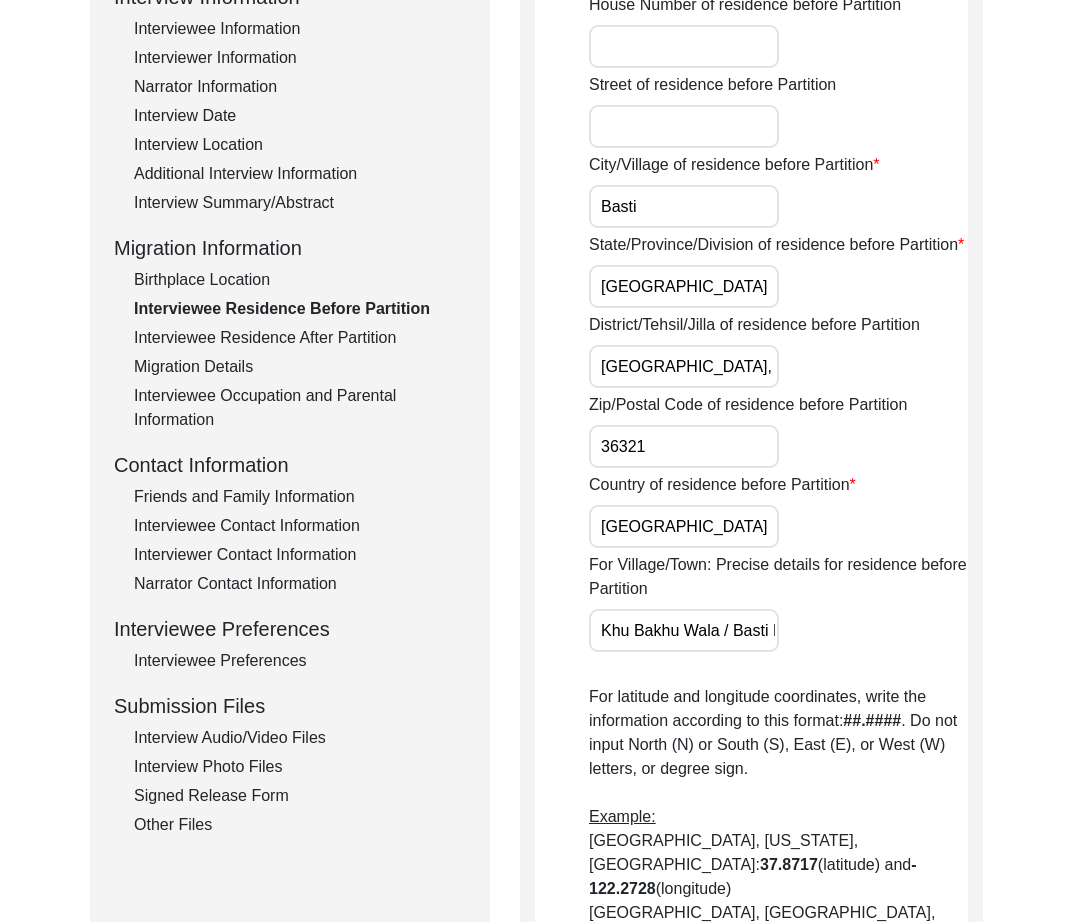 scroll, scrollTop: 0, scrollLeft: 93, axis: horizontal 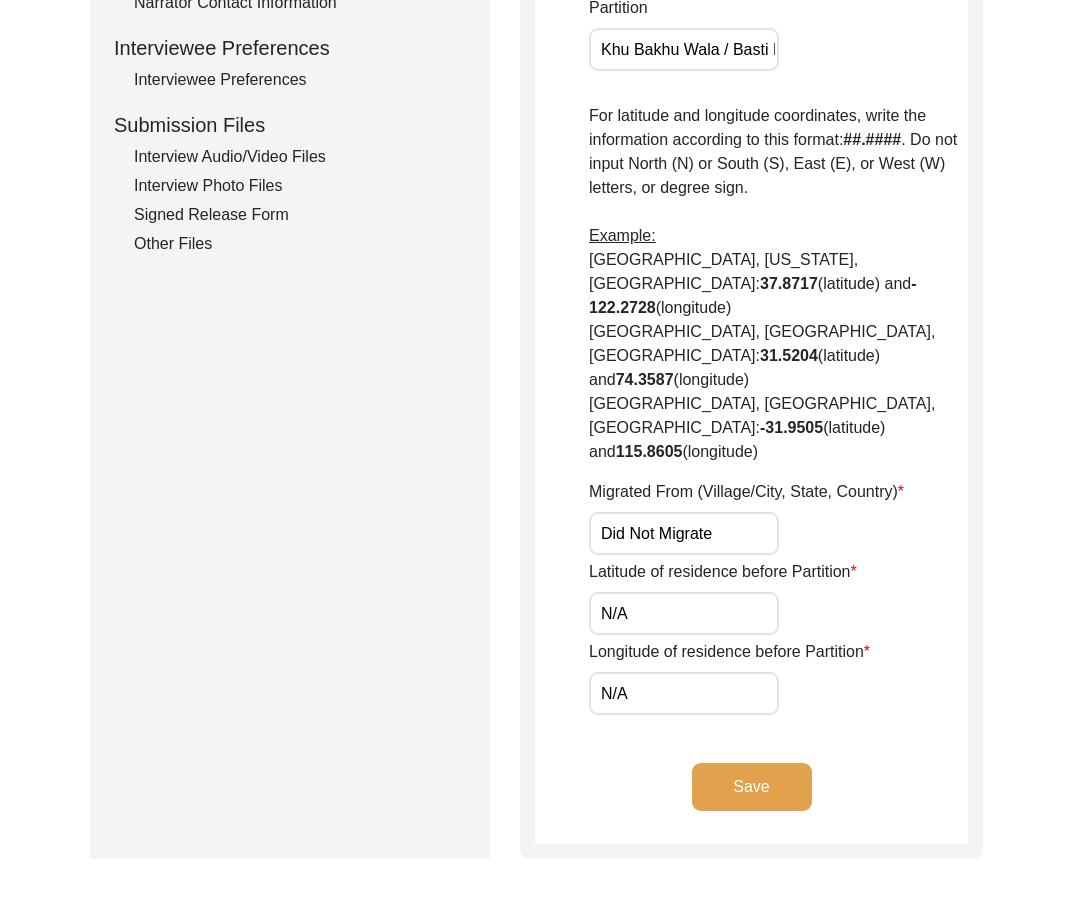 click on "N/A" at bounding box center [684, 613] 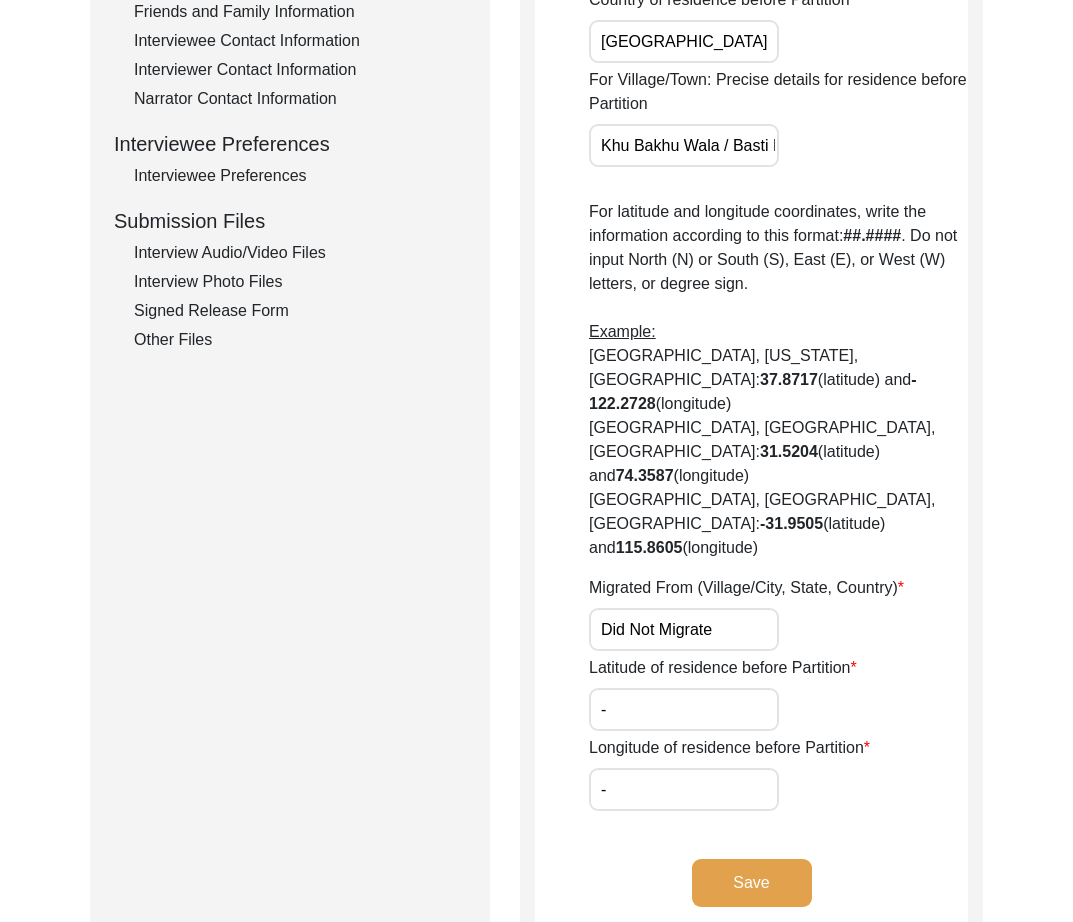 scroll, scrollTop: 981, scrollLeft: 0, axis: vertical 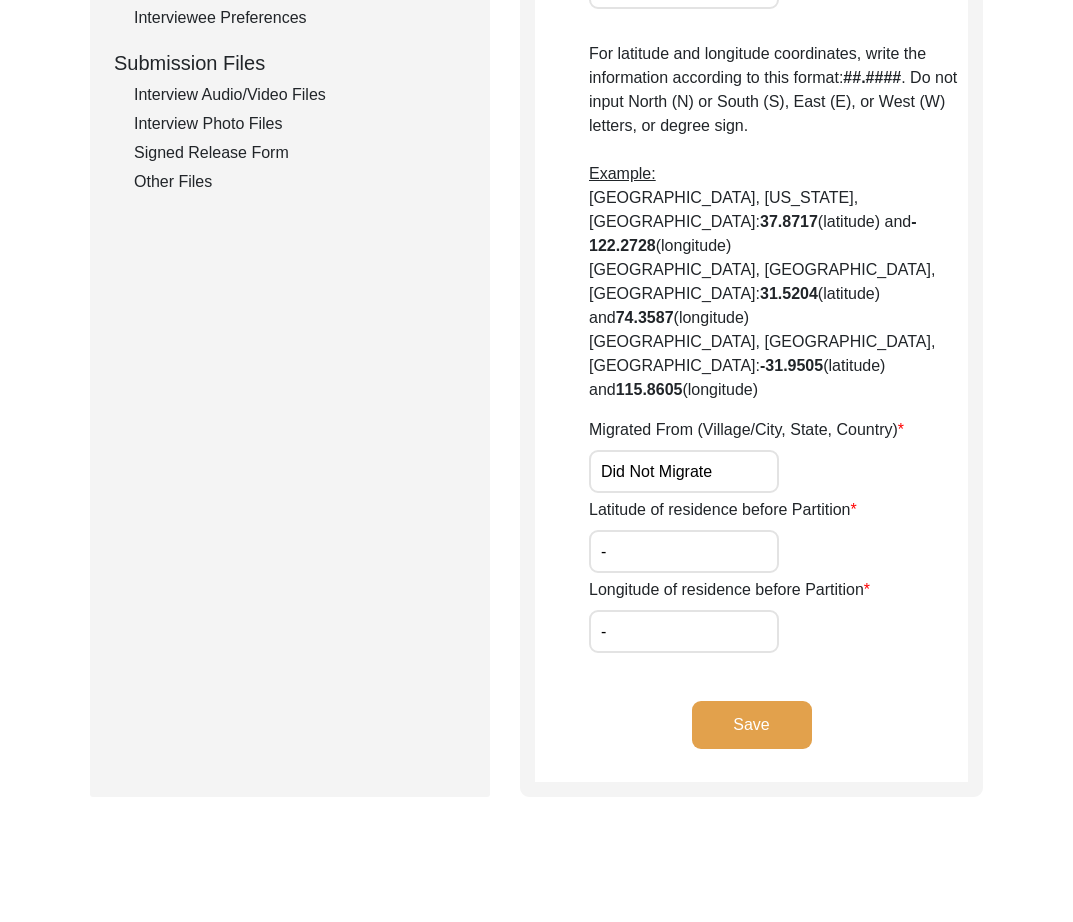 click on "Save" 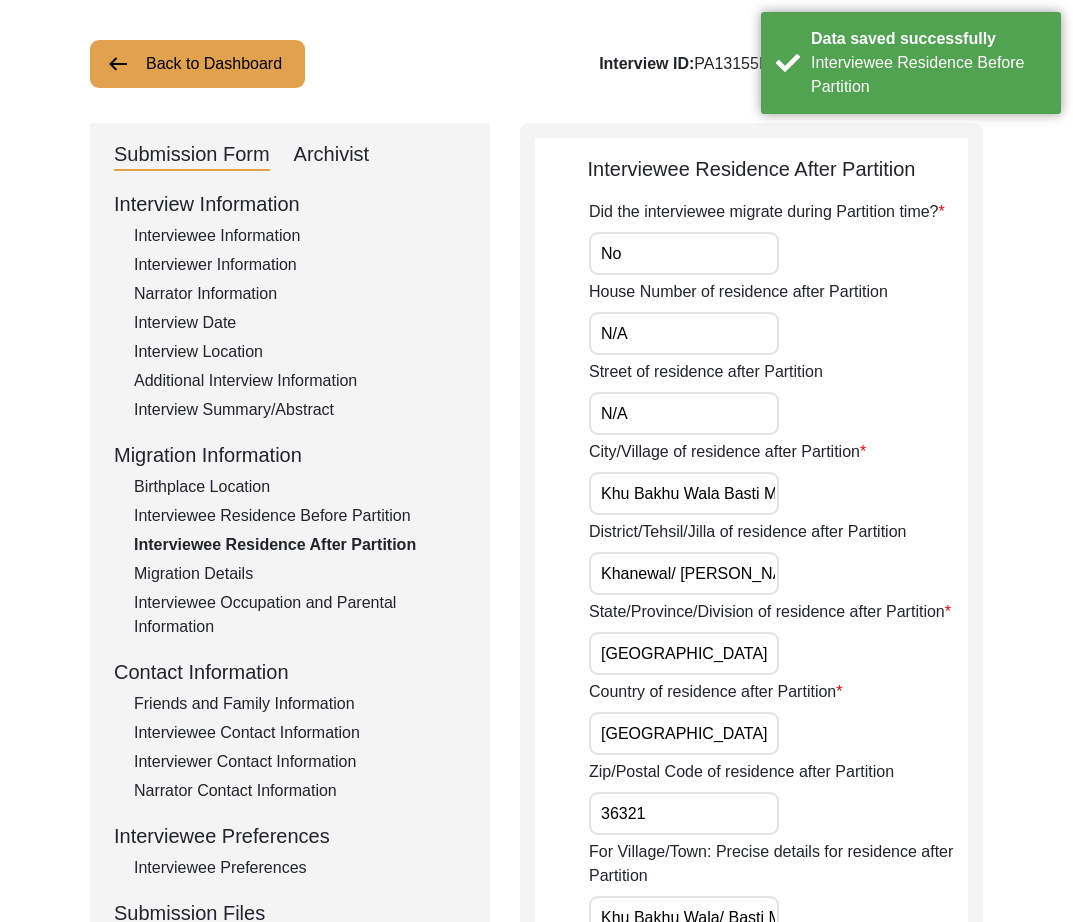 scroll, scrollTop: 103, scrollLeft: 0, axis: vertical 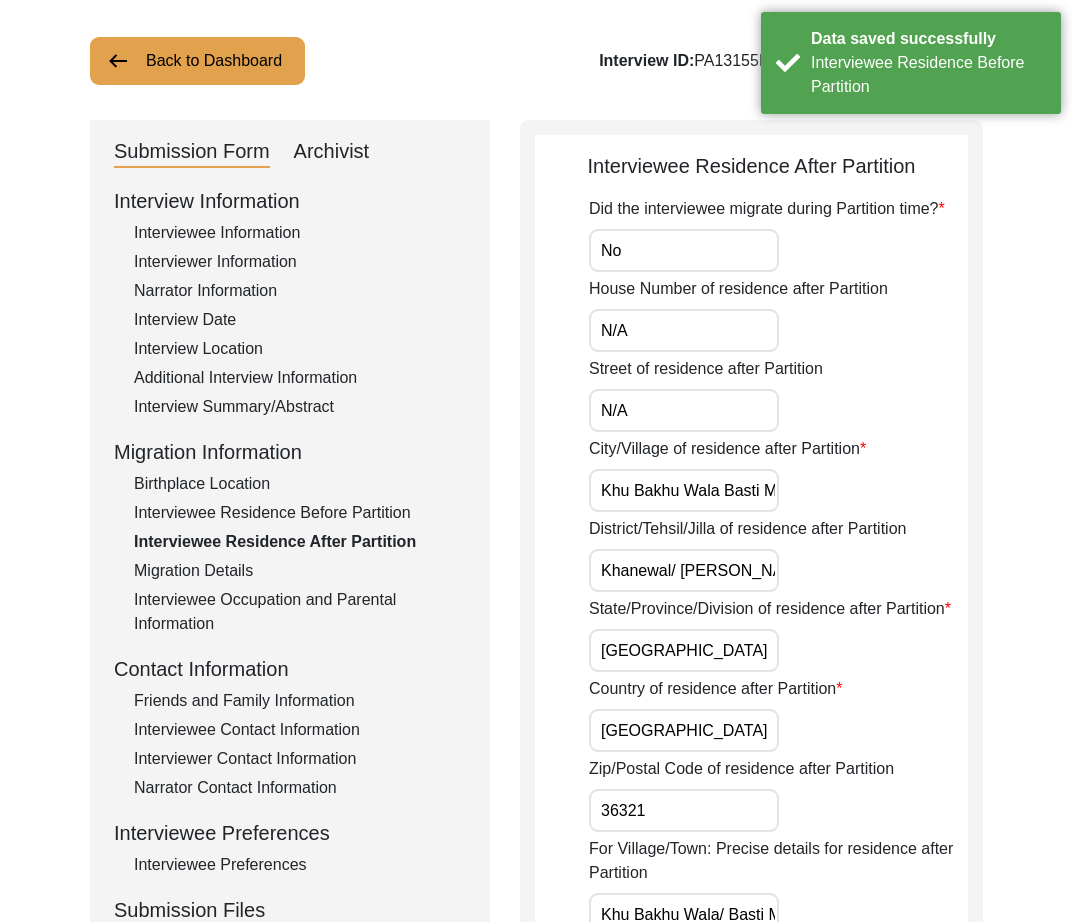 click on "Interviewee Residence Before Partition" 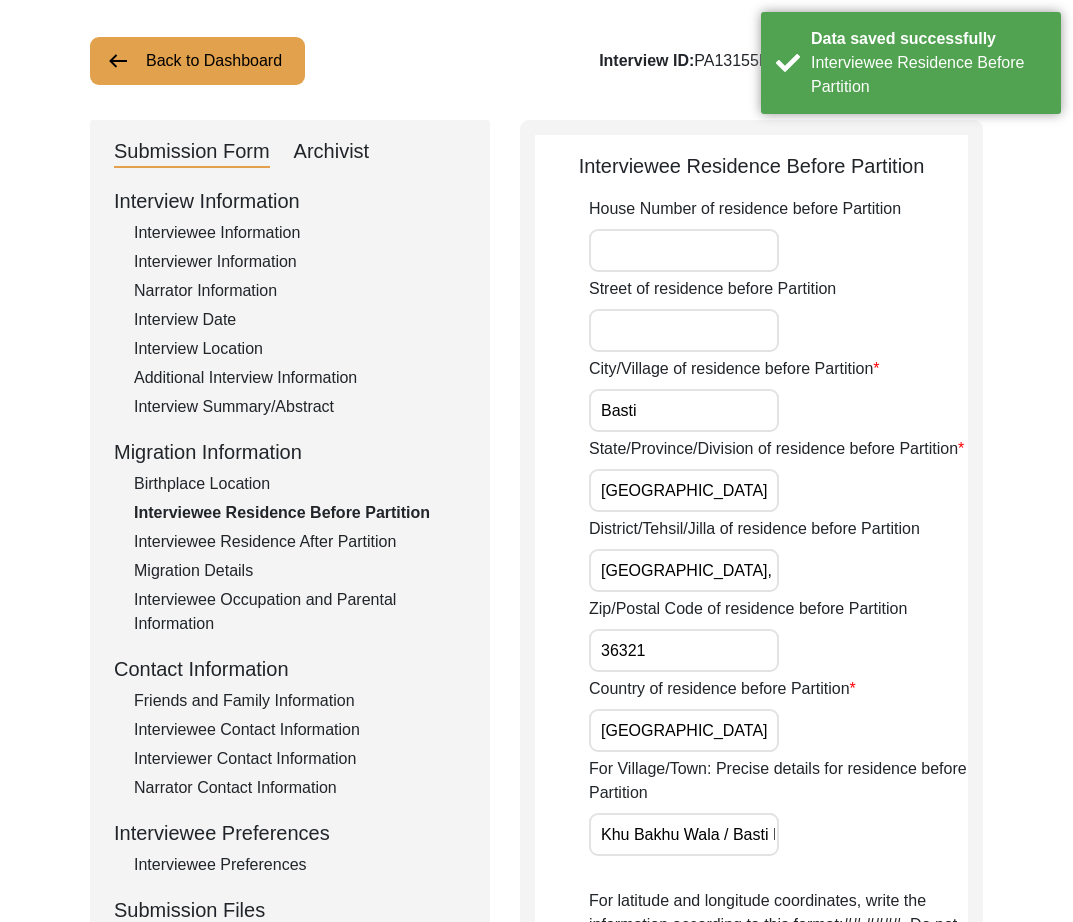 click on "Birthplace Location" 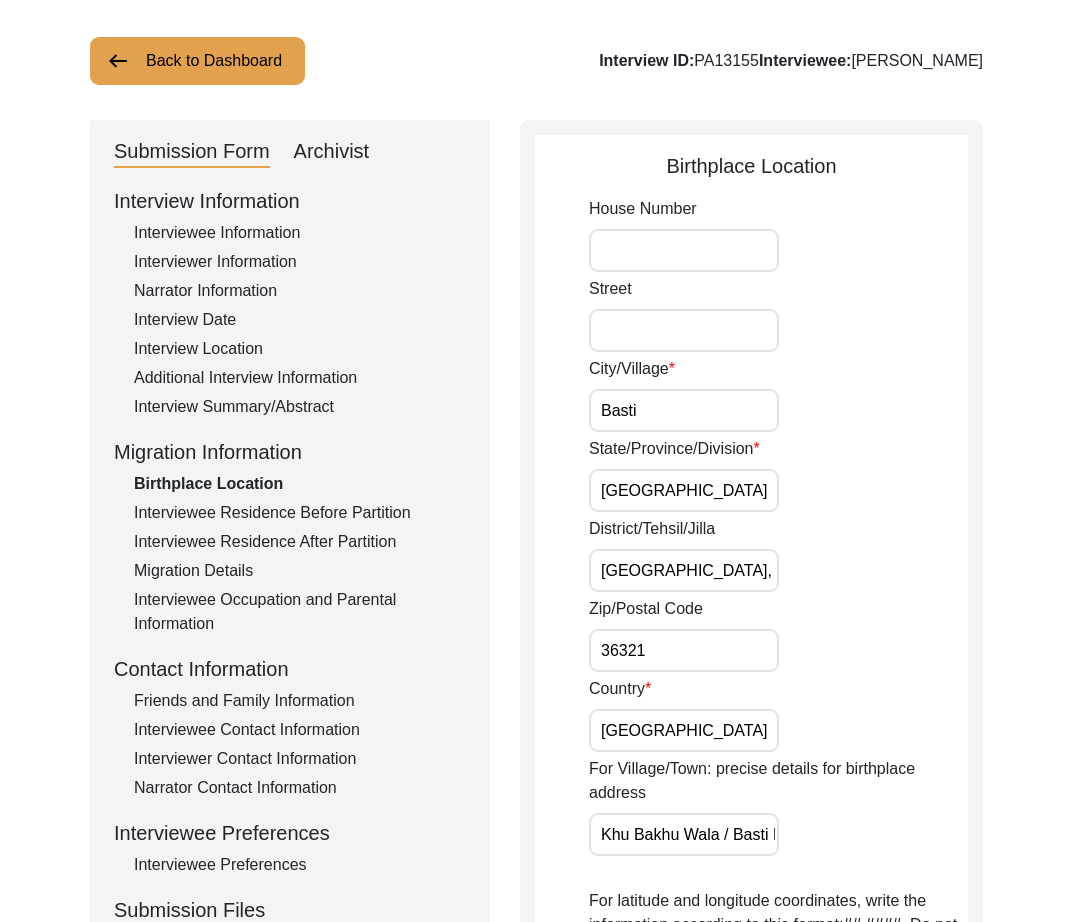 click on "Interviewee Residence Before Partition" 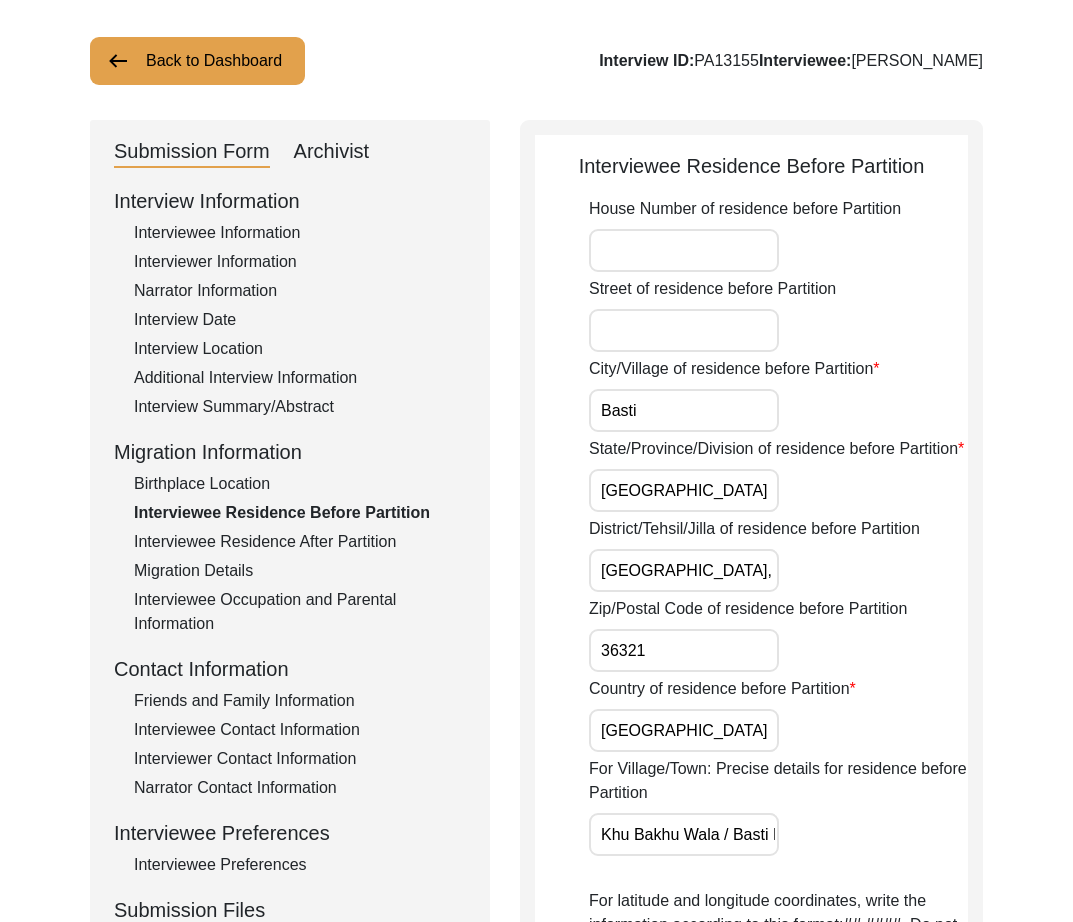 click on "Interviewee Residence After Partition" 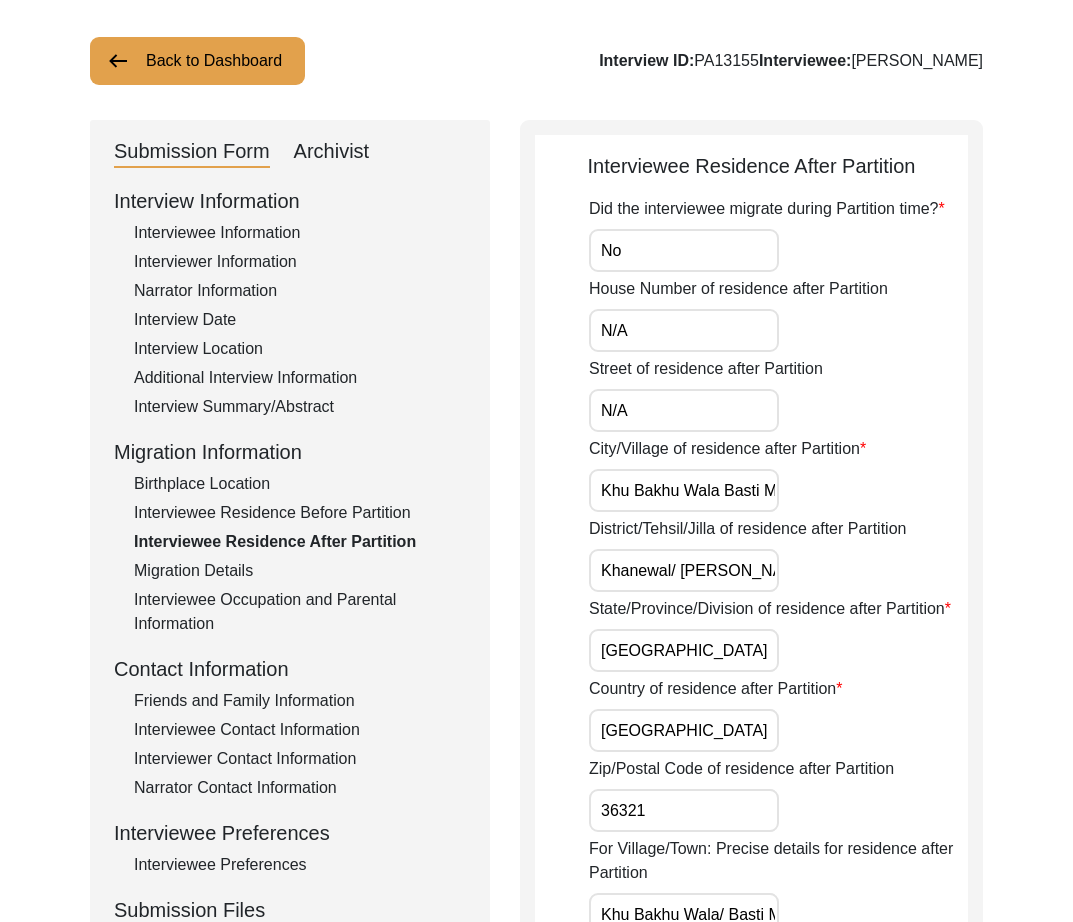 click on "Interviewee Residence Before Partition" 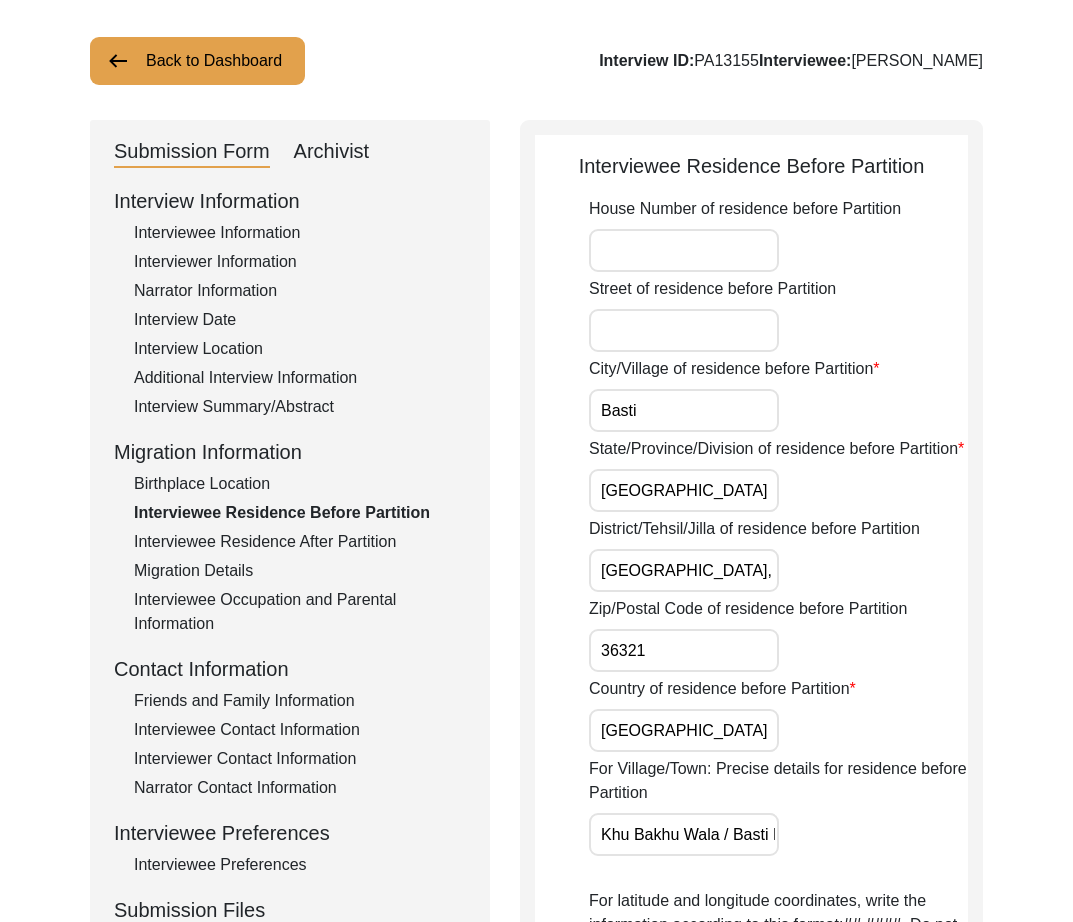 click on "Basti" at bounding box center (684, 410) 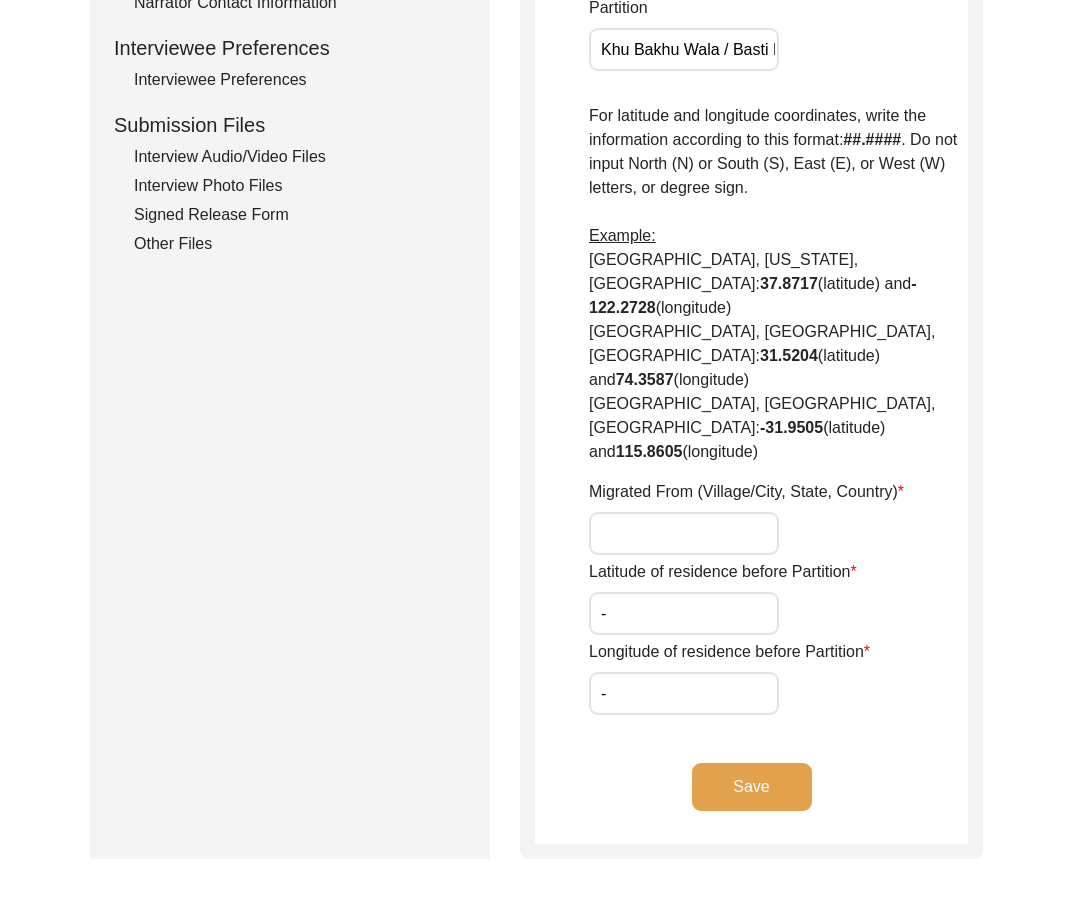 paste on "Basti, [GEOGRAPHIC_DATA], [GEOGRAPHIC_DATA], [GEOGRAPHIC_DATA], [GEOGRAPHIC_DATA]" 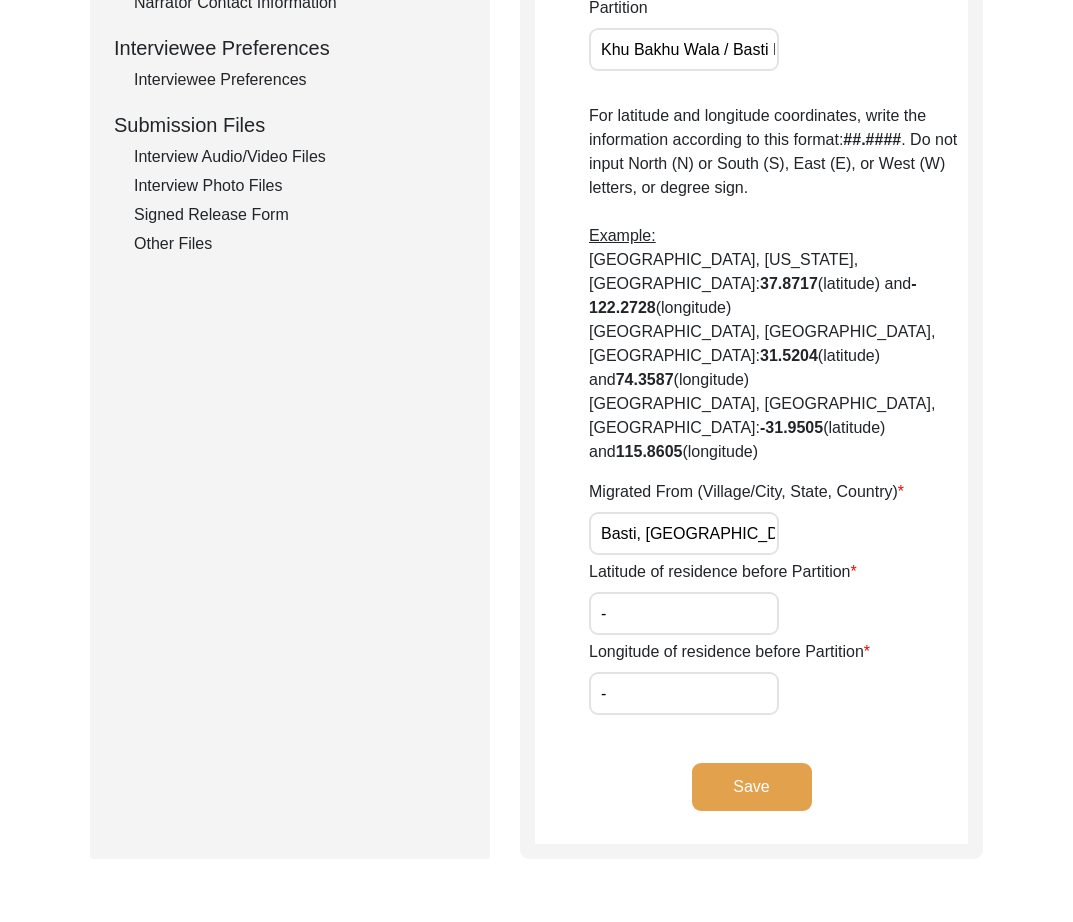 scroll, scrollTop: 0, scrollLeft: 247, axis: horizontal 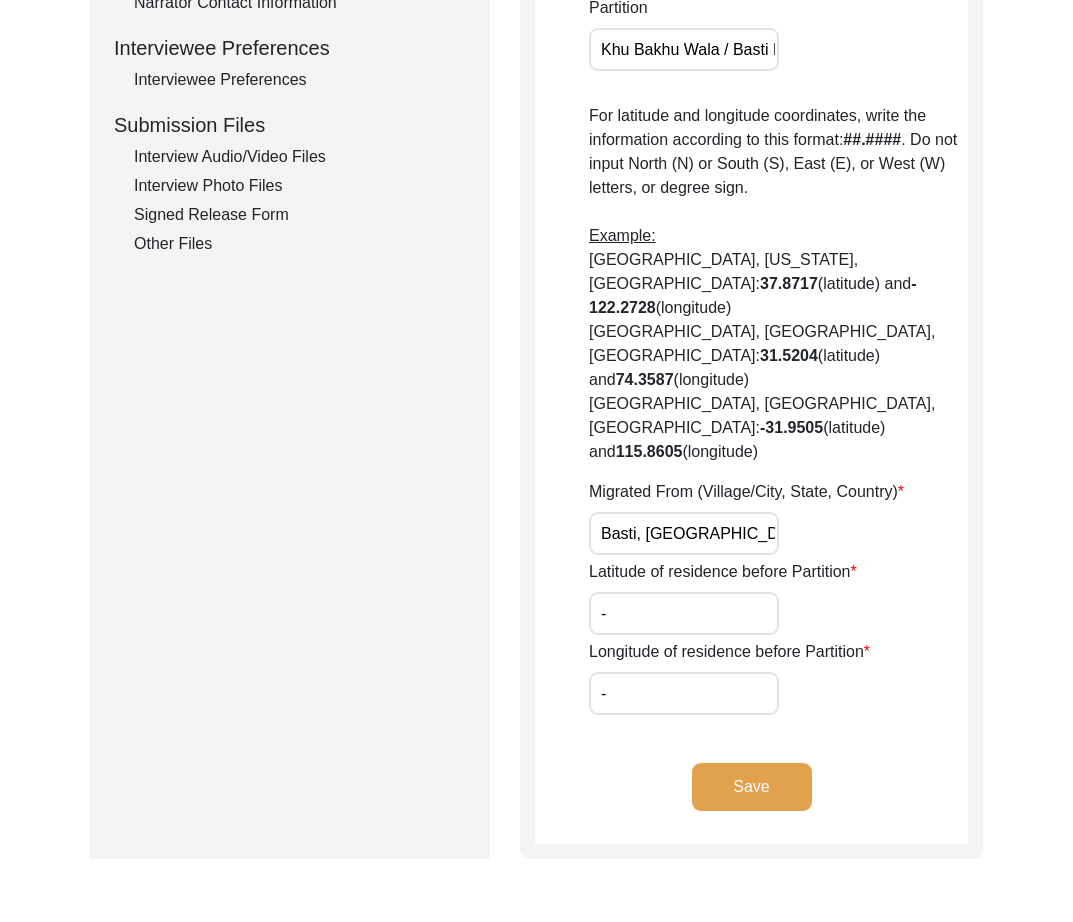 paste on "30.5893" 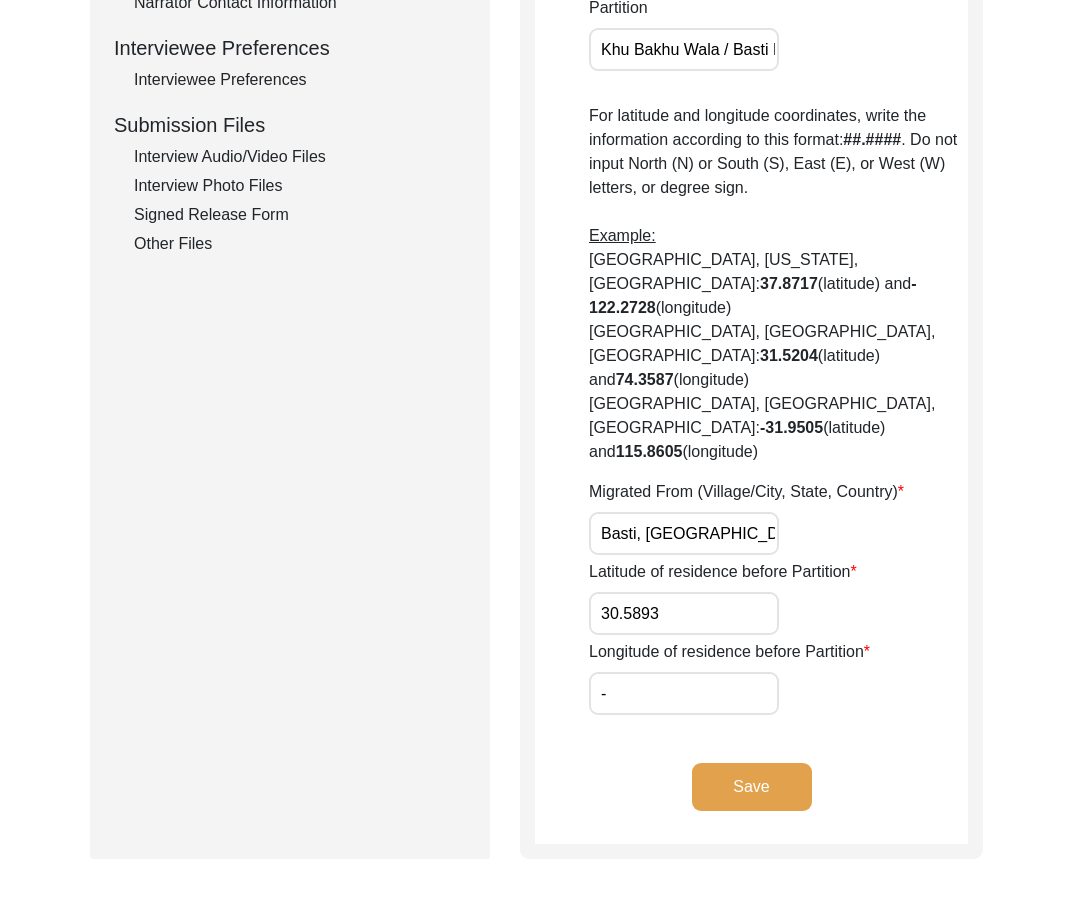 paste on "72.2150" 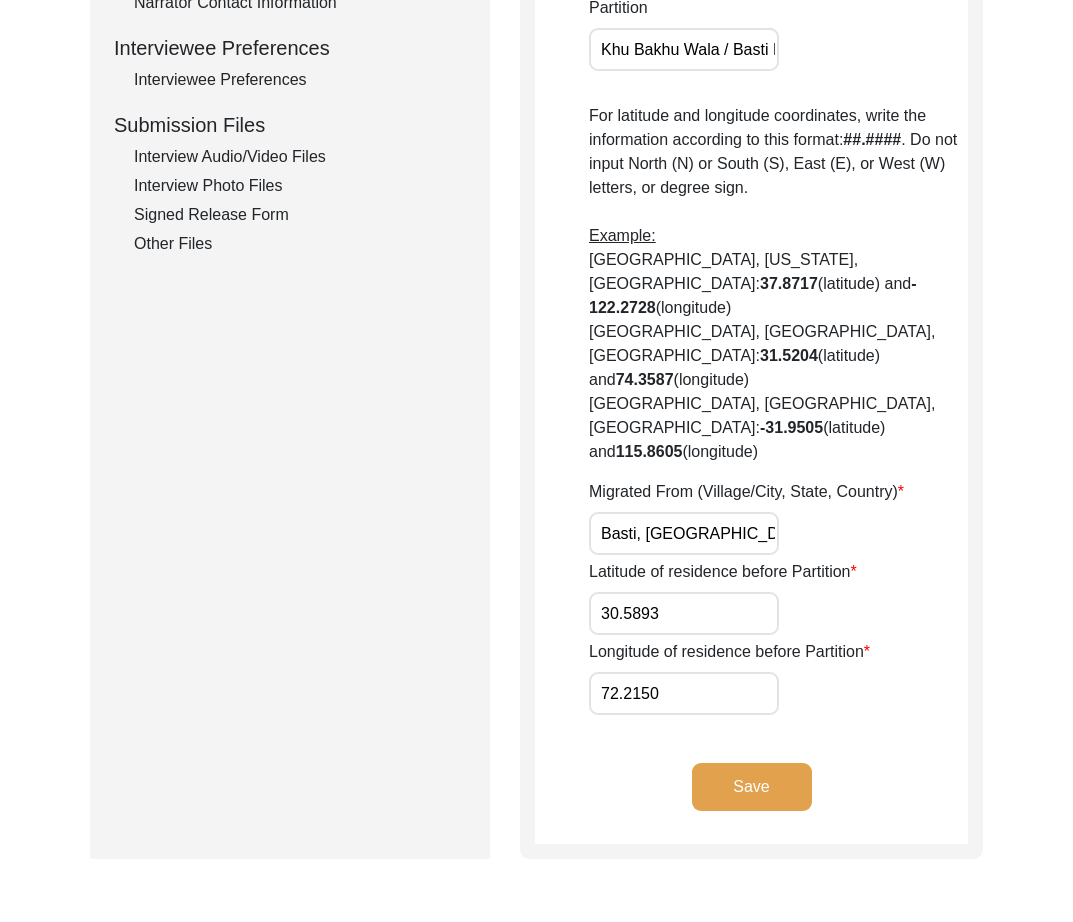 click on "Save" 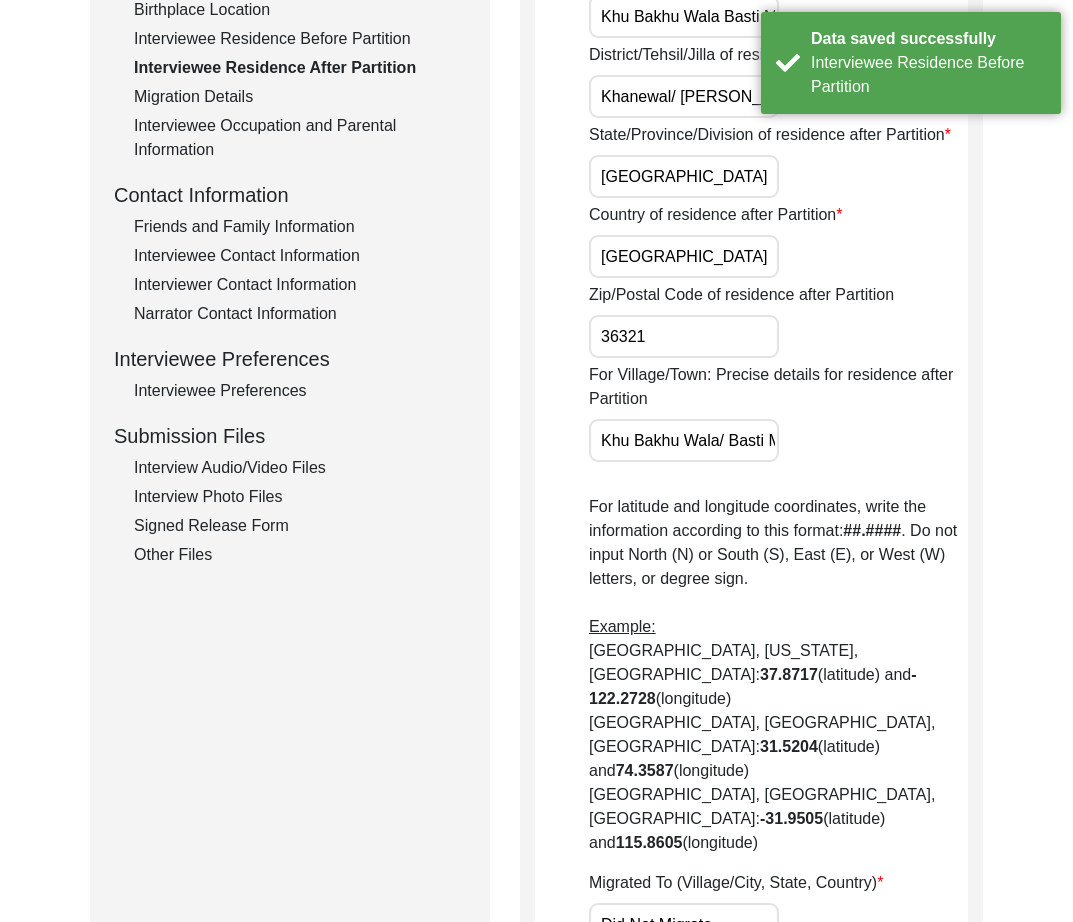 scroll, scrollTop: 0, scrollLeft: 0, axis: both 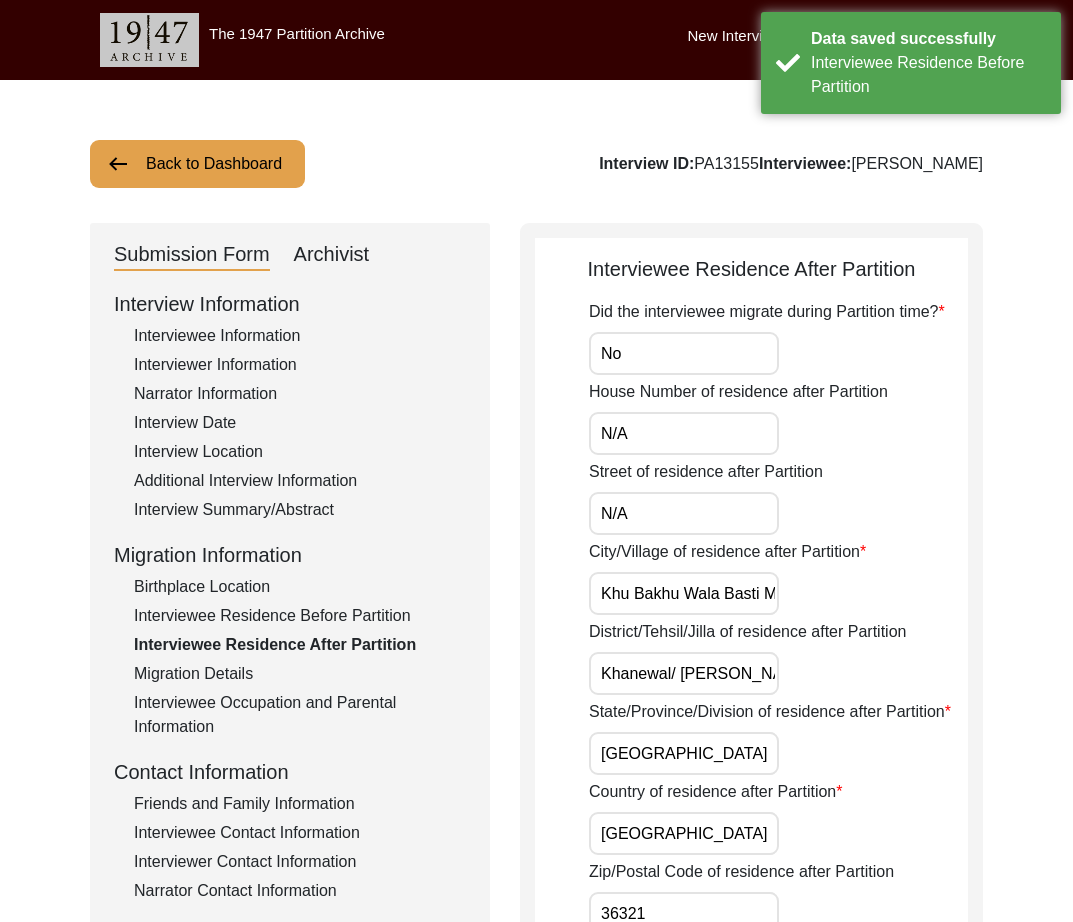 click on "No" at bounding box center [684, 353] 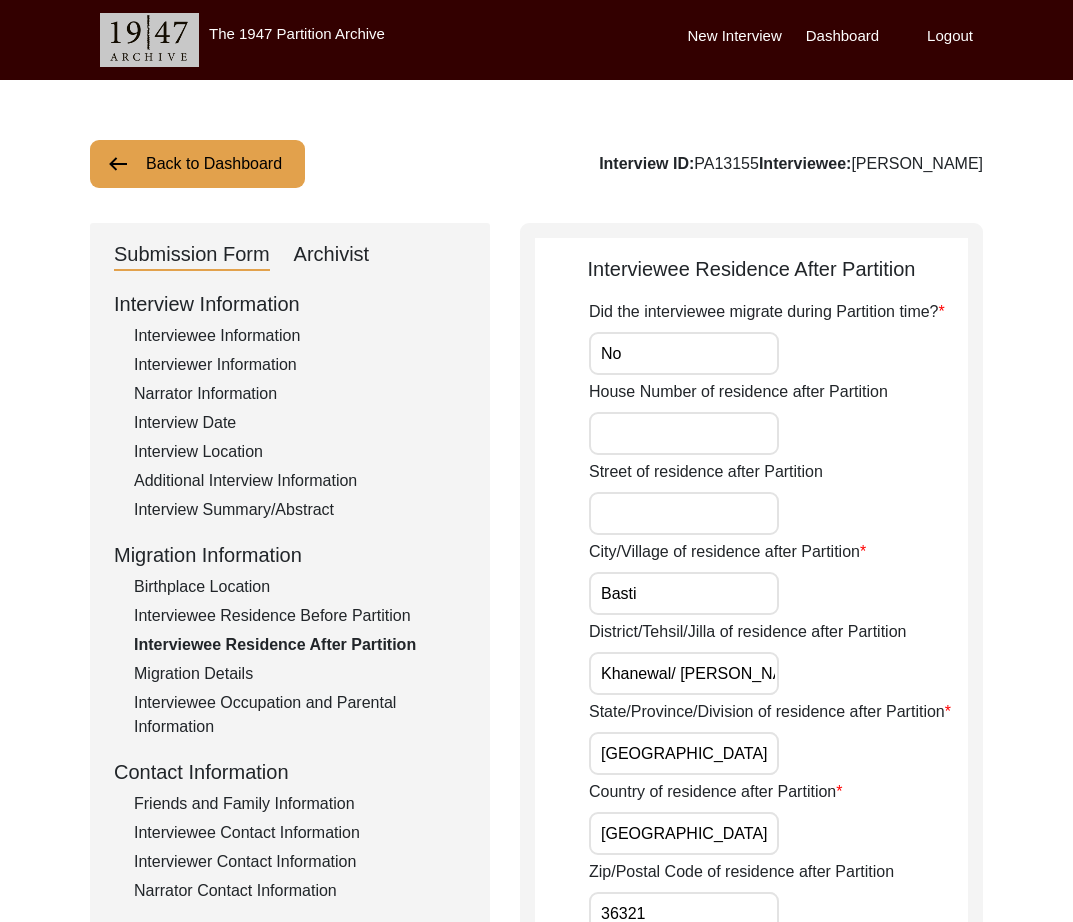 paste on "[GEOGRAPHIC_DATA], [GEOGRAPHIC_DATA]" 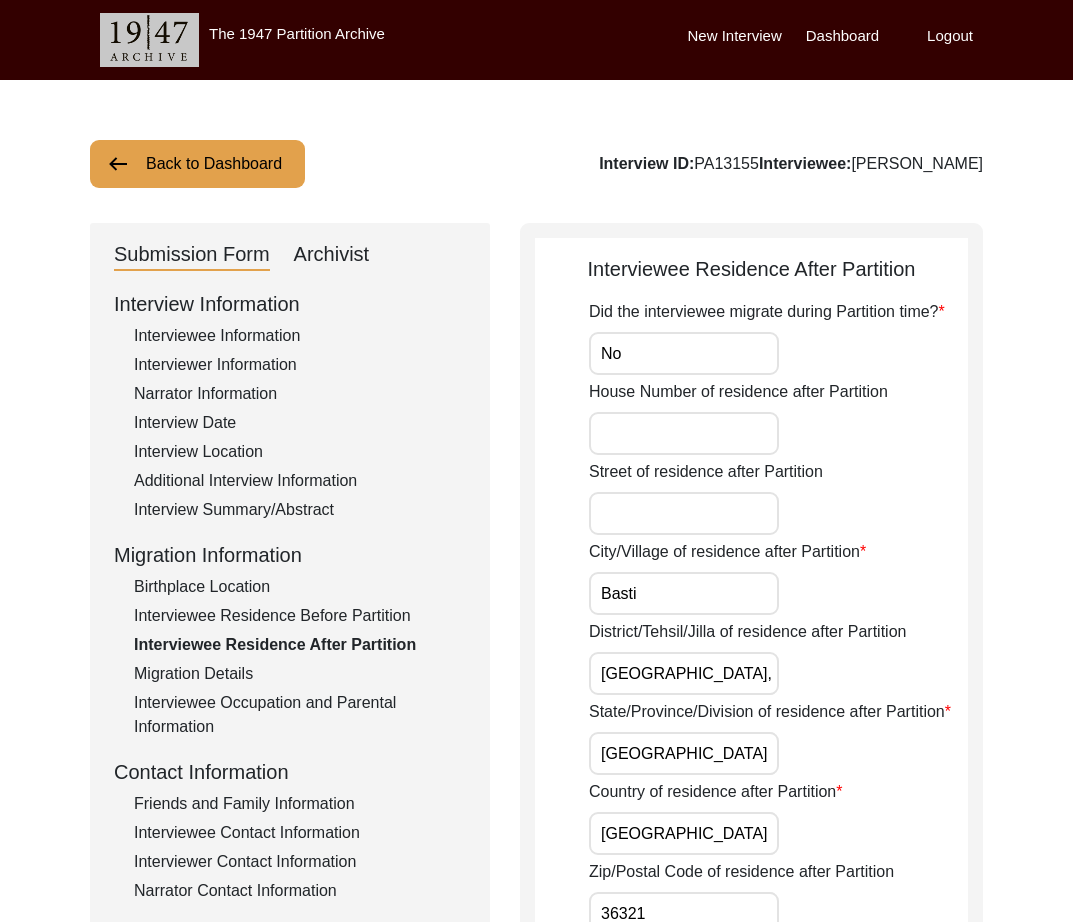 scroll, scrollTop: 0, scrollLeft: 74, axis: horizontal 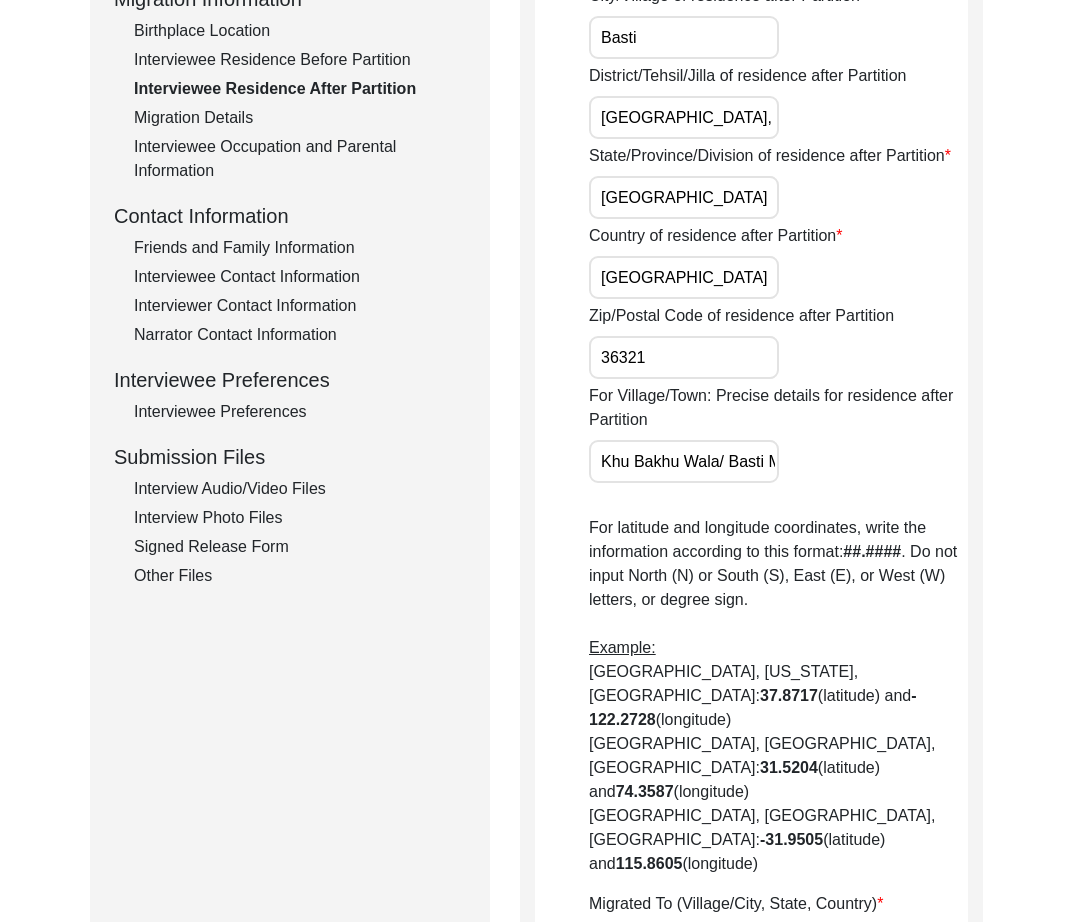 click on "Did the interviewee migrate during Partition time? No House Number of residence after Partition Street of residence after Partition City/Village of residence after Partition [GEOGRAPHIC_DATA]/[GEOGRAPHIC_DATA]/Jilla of residence after Partition [GEOGRAPHIC_DATA], [GEOGRAPHIC_DATA]/Province/Division of residence after Partition Punjab Country of residence after Partition [DEMOGRAPHIC_DATA] Zip/Postal Code of residence after Partition 36321 For Village/Town: Precise details for residence after Partition Khu [GEOGRAPHIC_DATA]/ Basti Mai Safooran  For latitude and longitude coordinates, write the information according to this format:  ##.#### . Do not input North (N) or South (S), East (E), or West (W) letters, or degree sign.  Example:  [GEOGRAPHIC_DATA], [US_STATE], [GEOGRAPHIC_DATA]:  37.8717  (latitude) and  -122.2728  (longitude)   [GEOGRAPHIC_DATA], [GEOGRAPHIC_DATA], [GEOGRAPHIC_DATA]:  31.5204  (latitude) and  74.3587  (longitude)   [GEOGRAPHIC_DATA], [GEOGRAPHIC_DATA], [GEOGRAPHIC_DATA]:  -31.9505  (latitude) and  115.8605  (longitude)  Migrated To (Village/City, State, Country) Did Not Migrate N/A N/A" 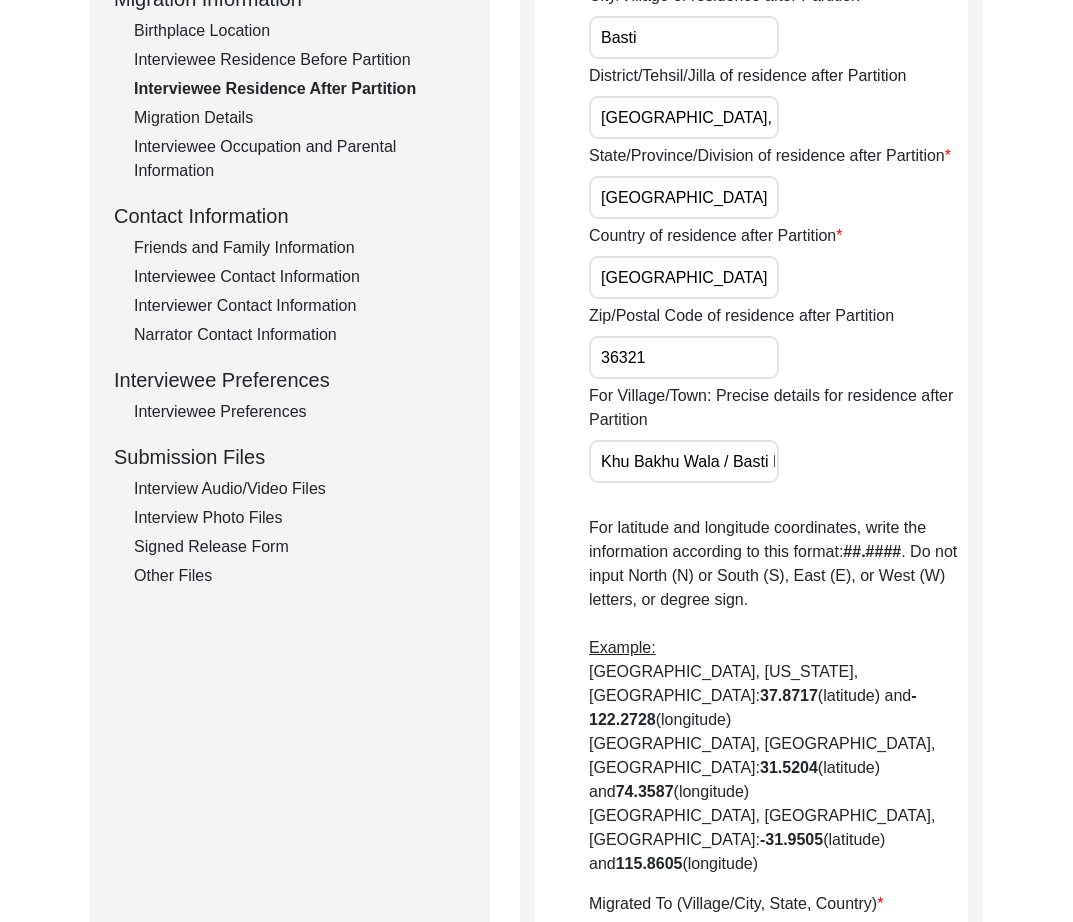 scroll, scrollTop: 0, scrollLeft: 93, axis: horizontal 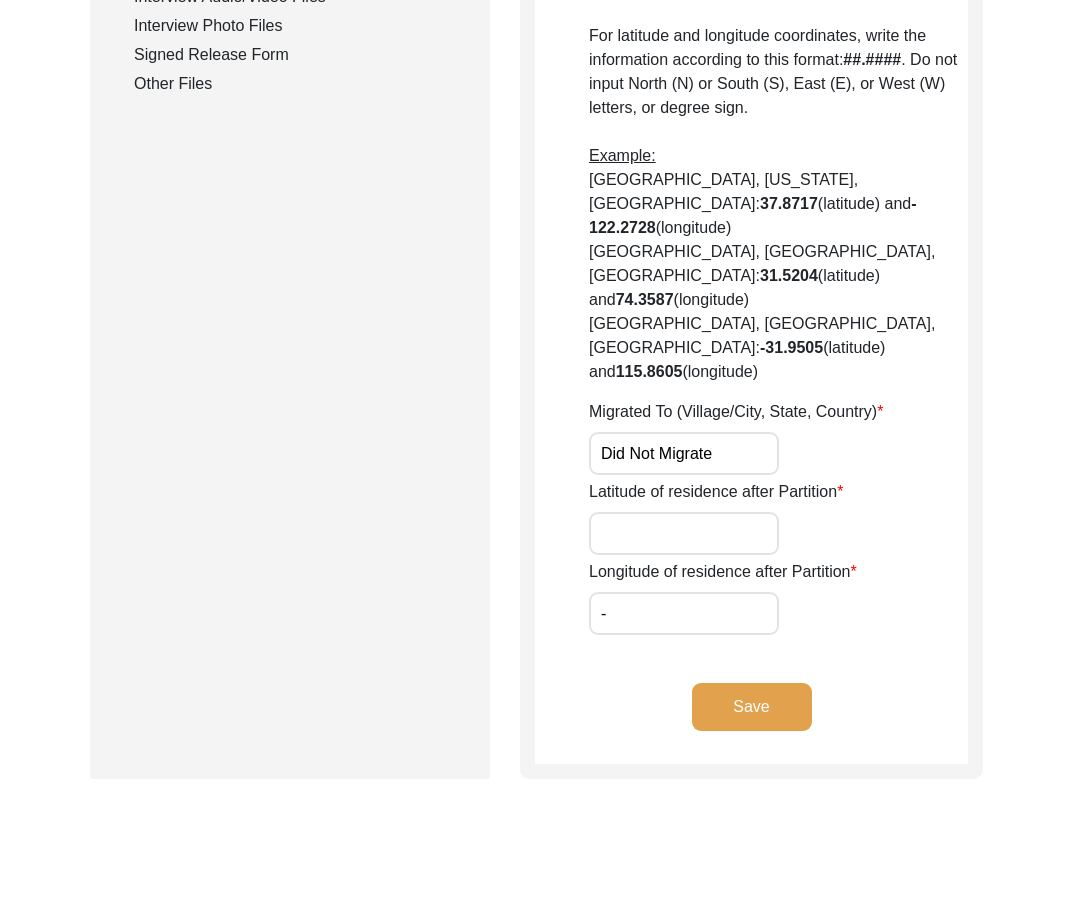 click on "Latitude of residence after Partition" at bounding box center [684, 533] 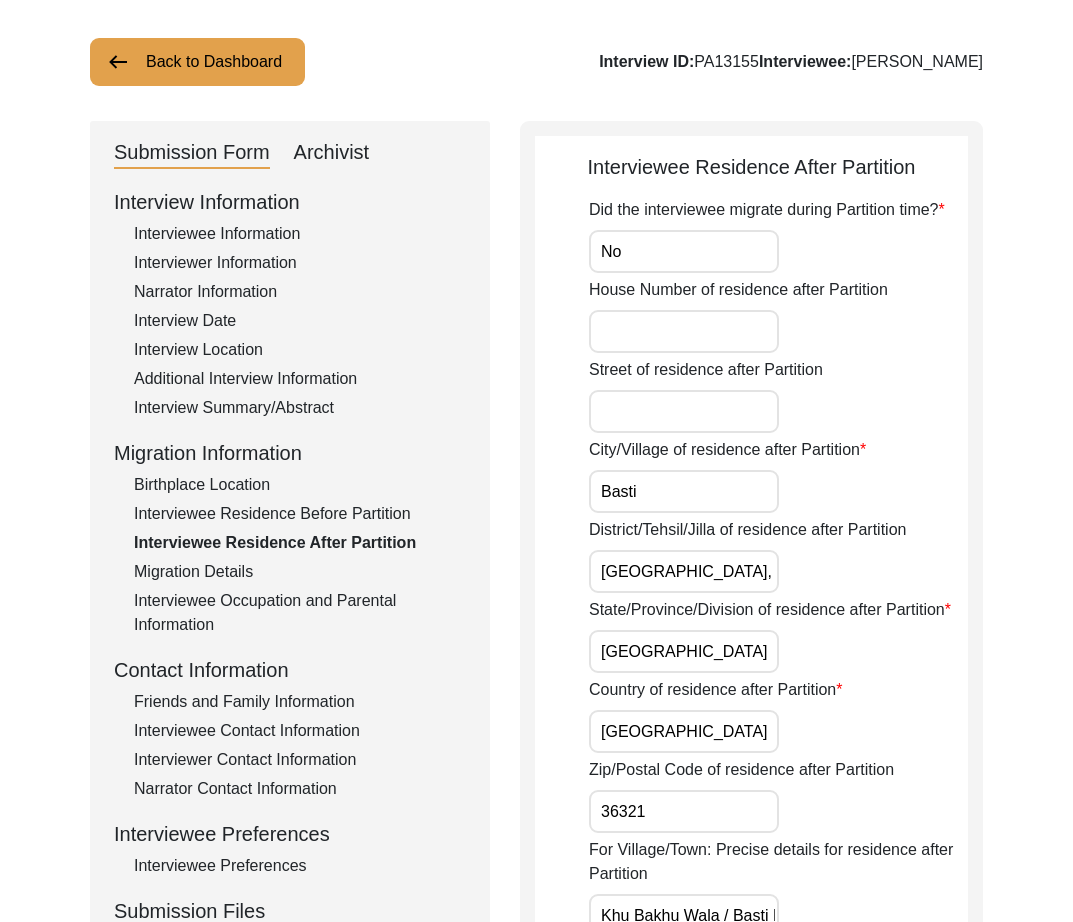 scroll, scrollTop: 0, scrollLeft: 0, axis: both 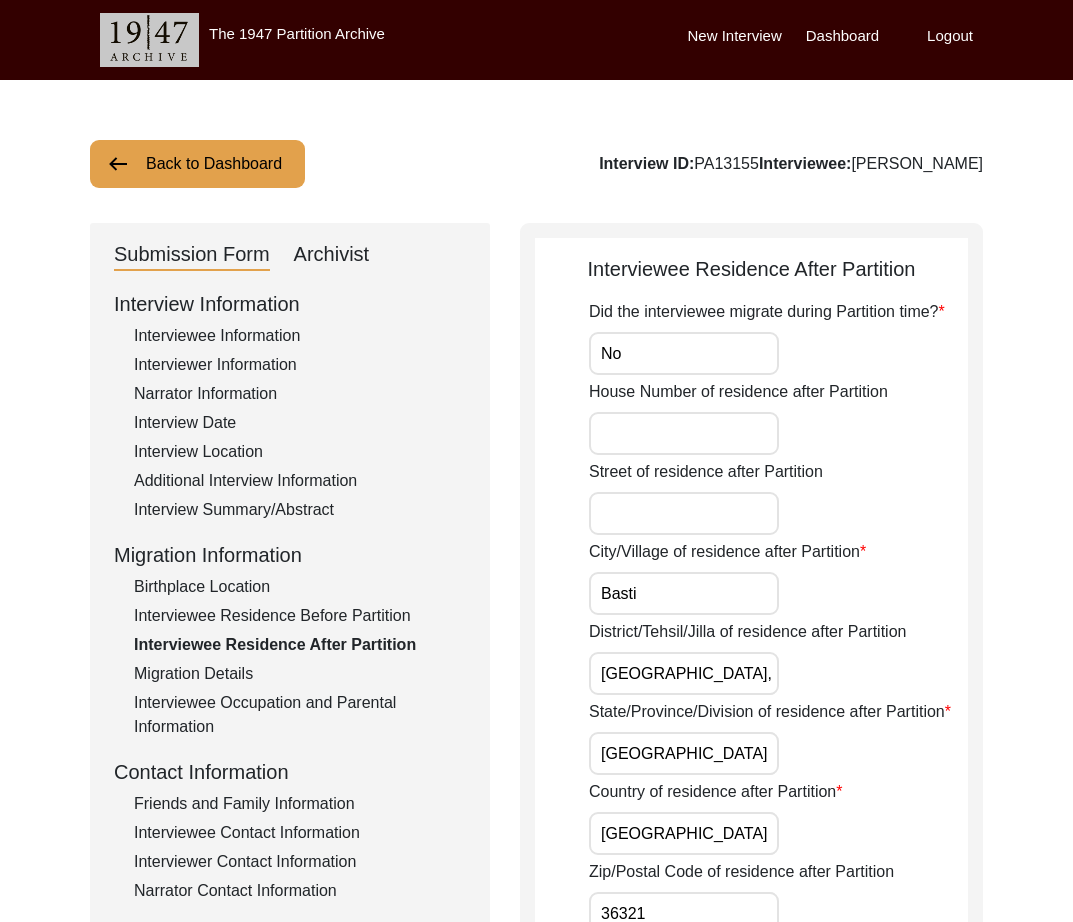 click on "No" at bounding box center (684, 353) 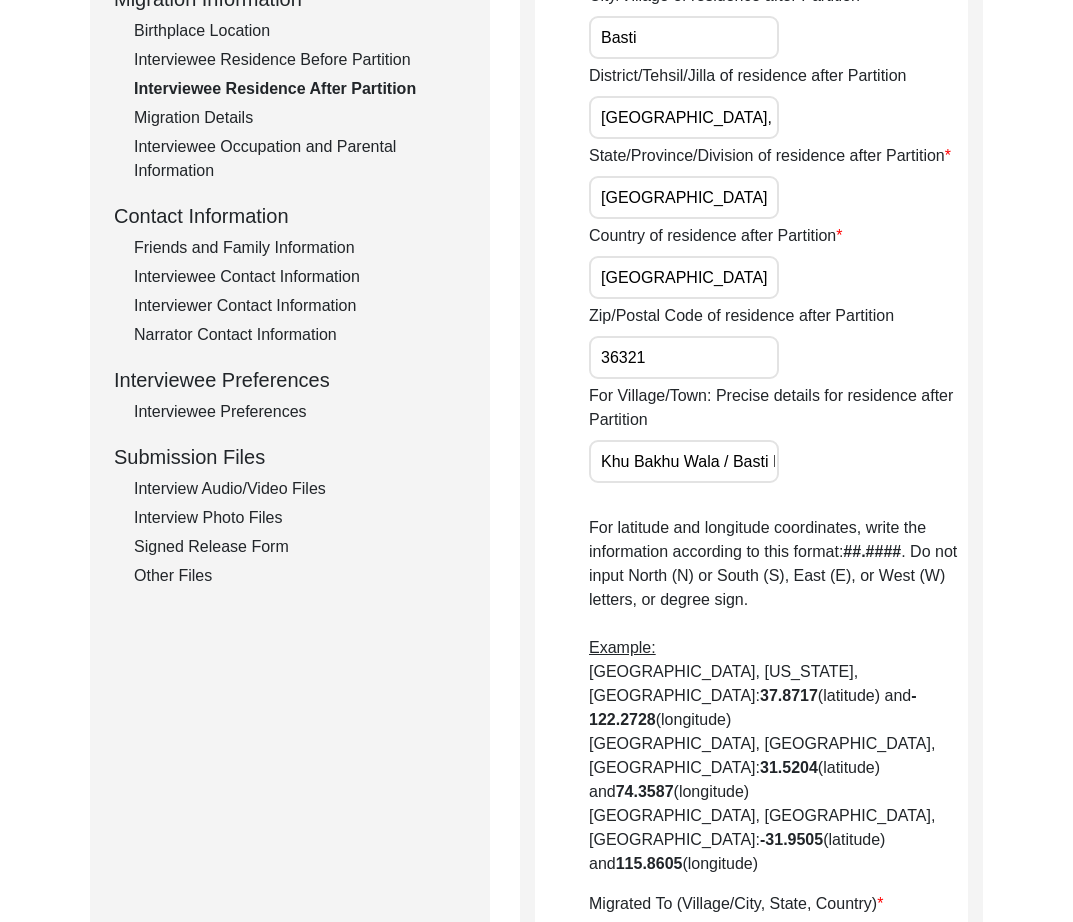 scroll, scrollTop: 1048, scrollLeft: 0, axis: vertical 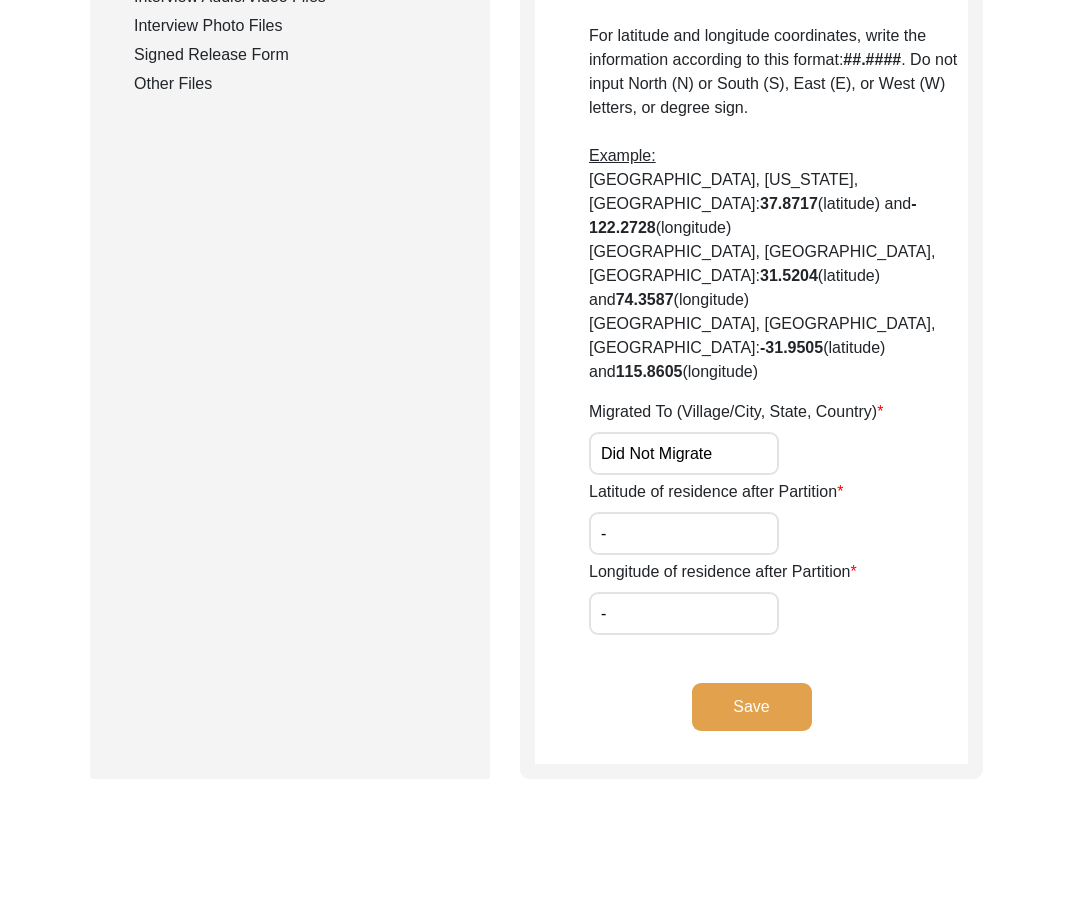 click on "Save" 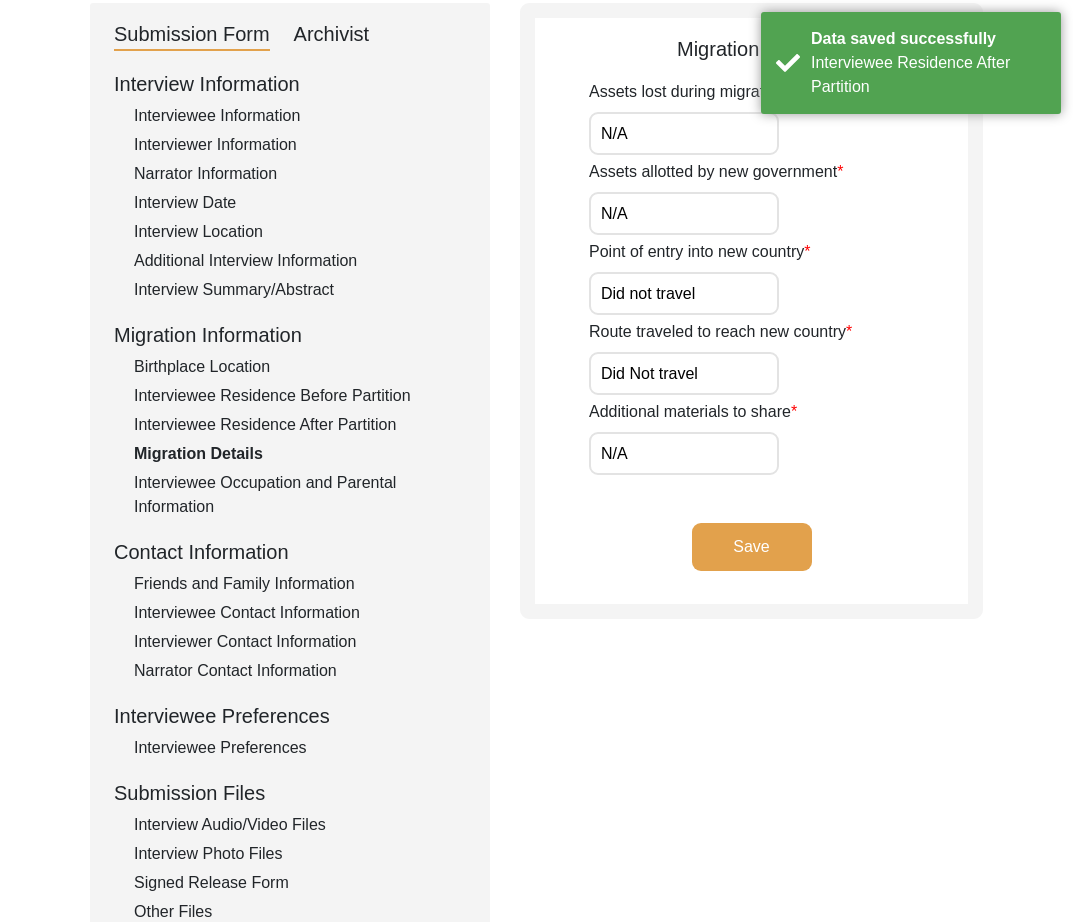 scroll, scrollTop: 0, scrollLeft: 0, axis: both 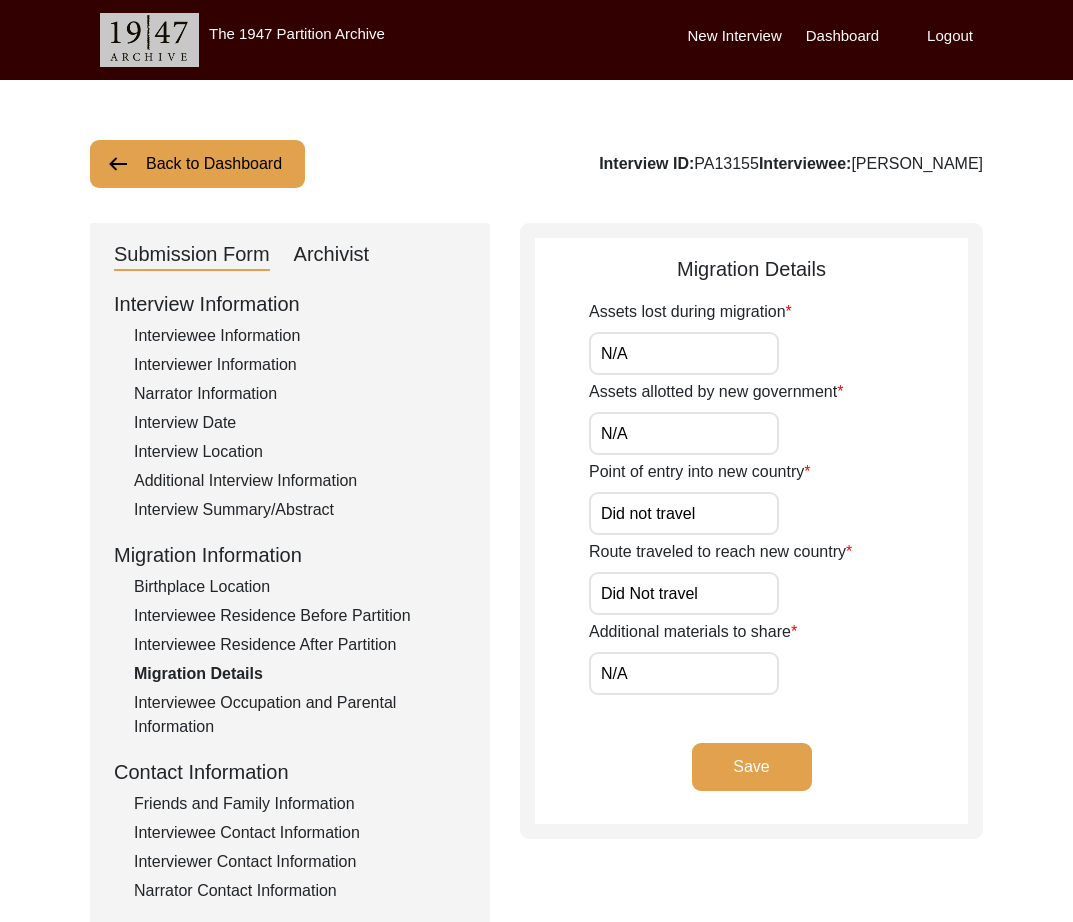 click on "N/A" at bounding box center (684, 353) 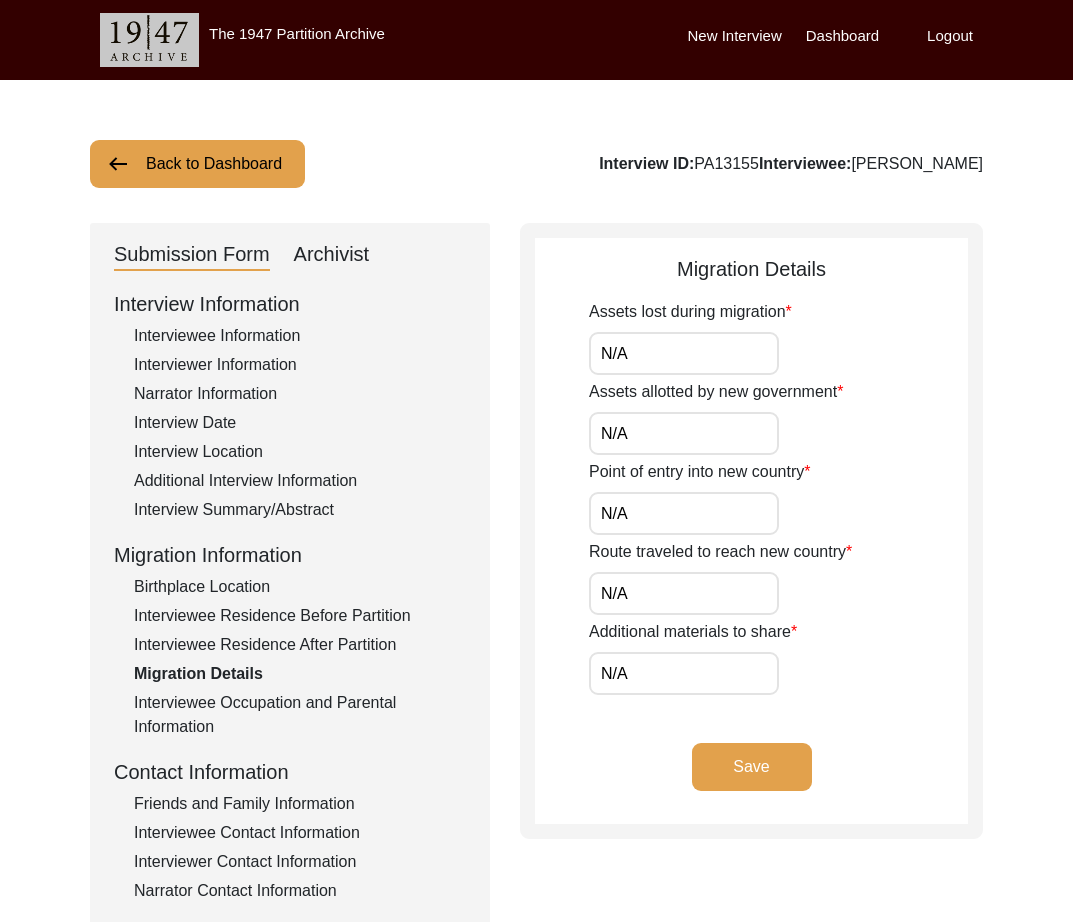 click on "N/A" at bounding box center (684, 673) 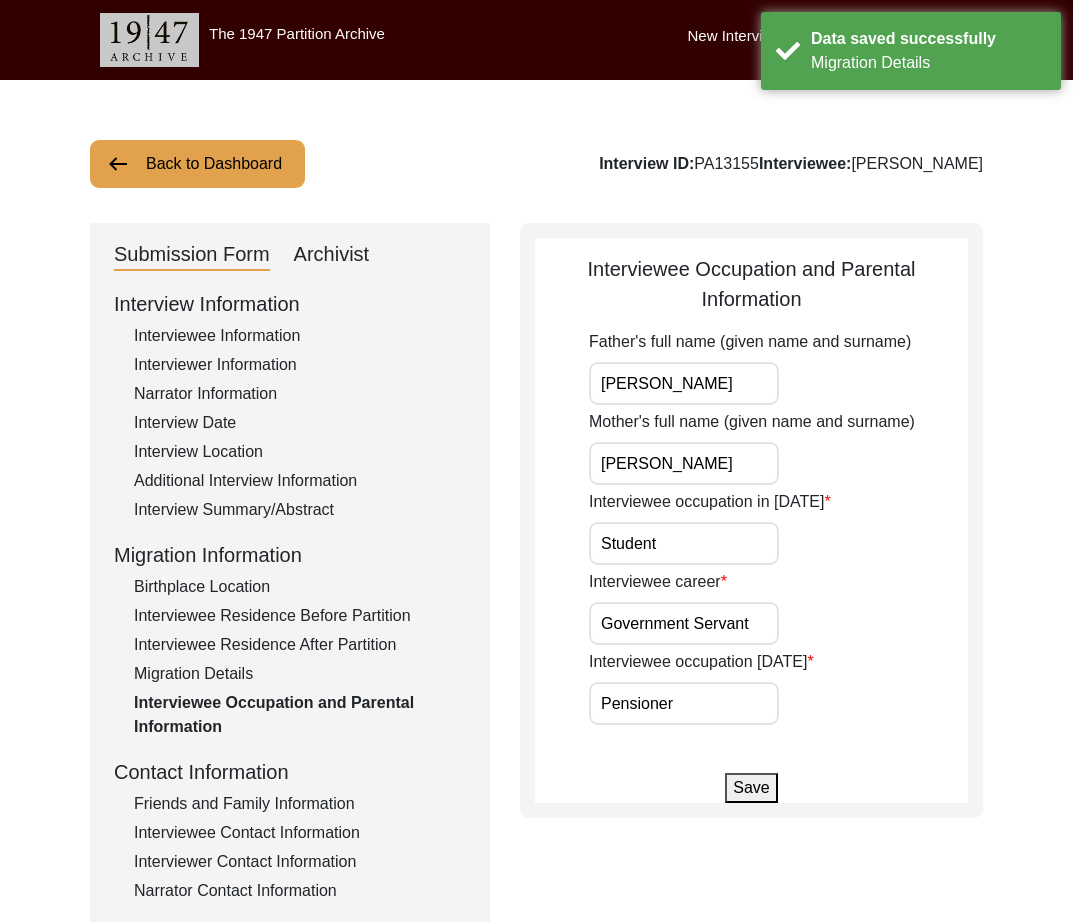 click on "[PERSON_NAME]" at bounding box center [684, 383] 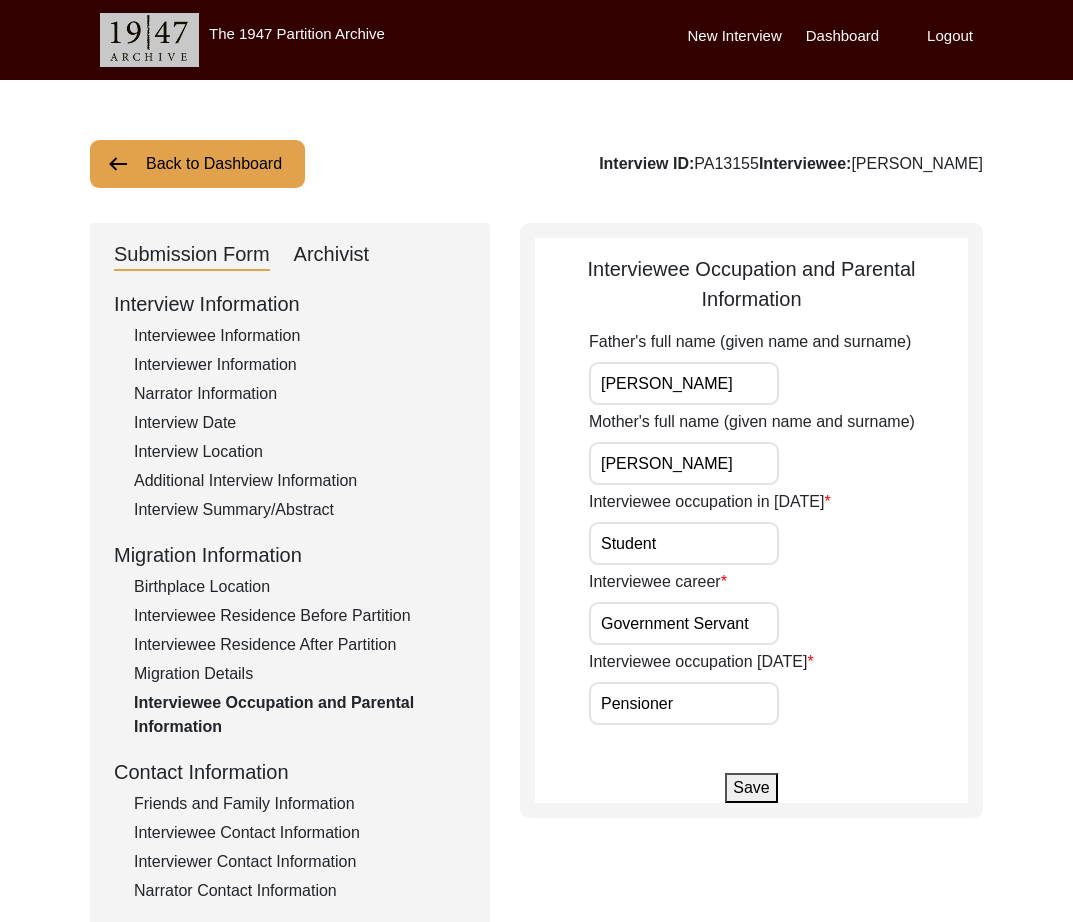 click on "Government Servant" at bounding box center [684, 623] 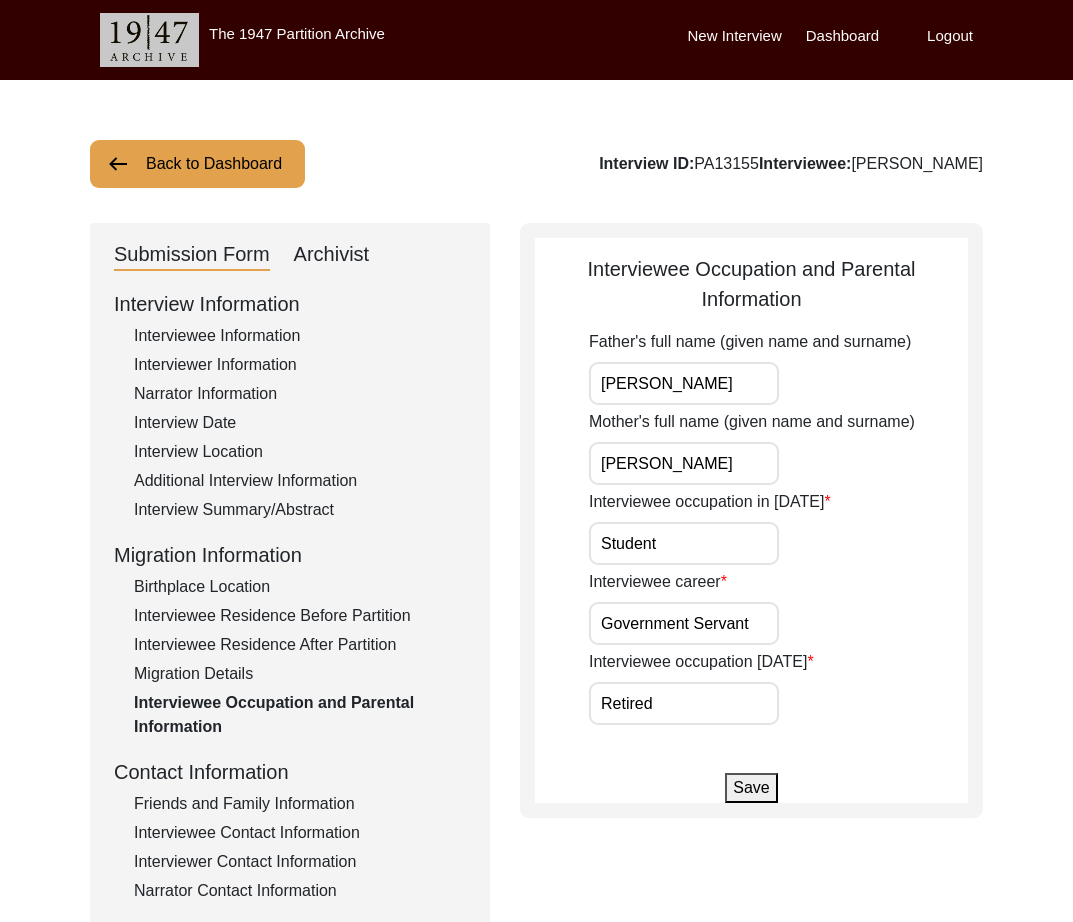 click on "Save" 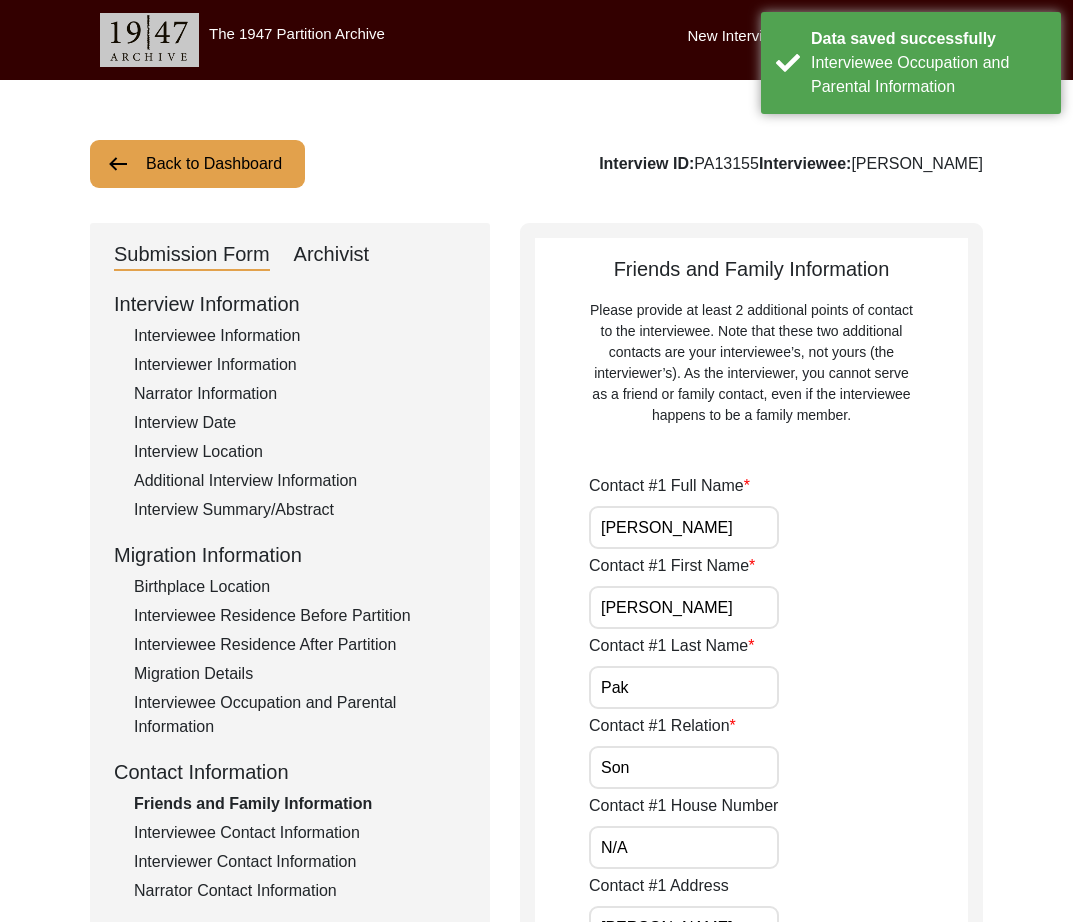 click on "[PERSON_NAME]" at bounding box center (684, 527) 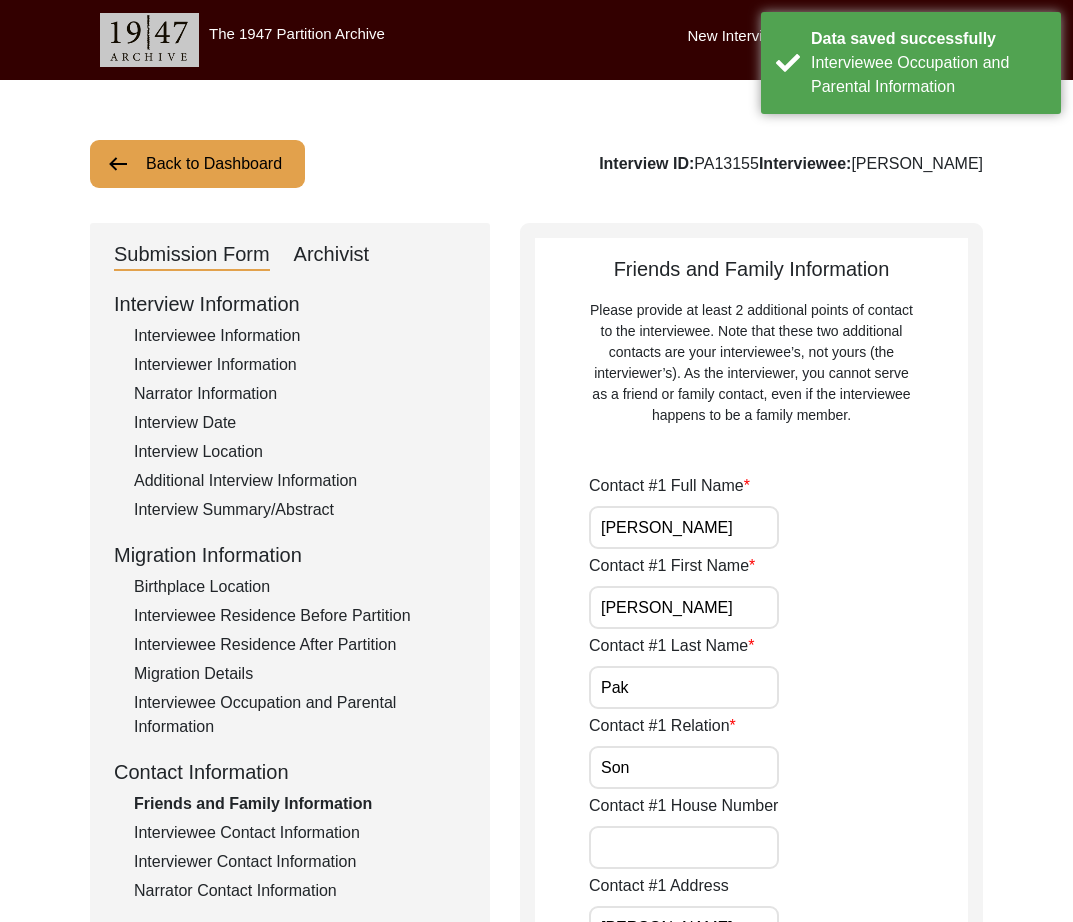 scroll, scrollTop: 27, scrollLeft: 0, axis: vertical 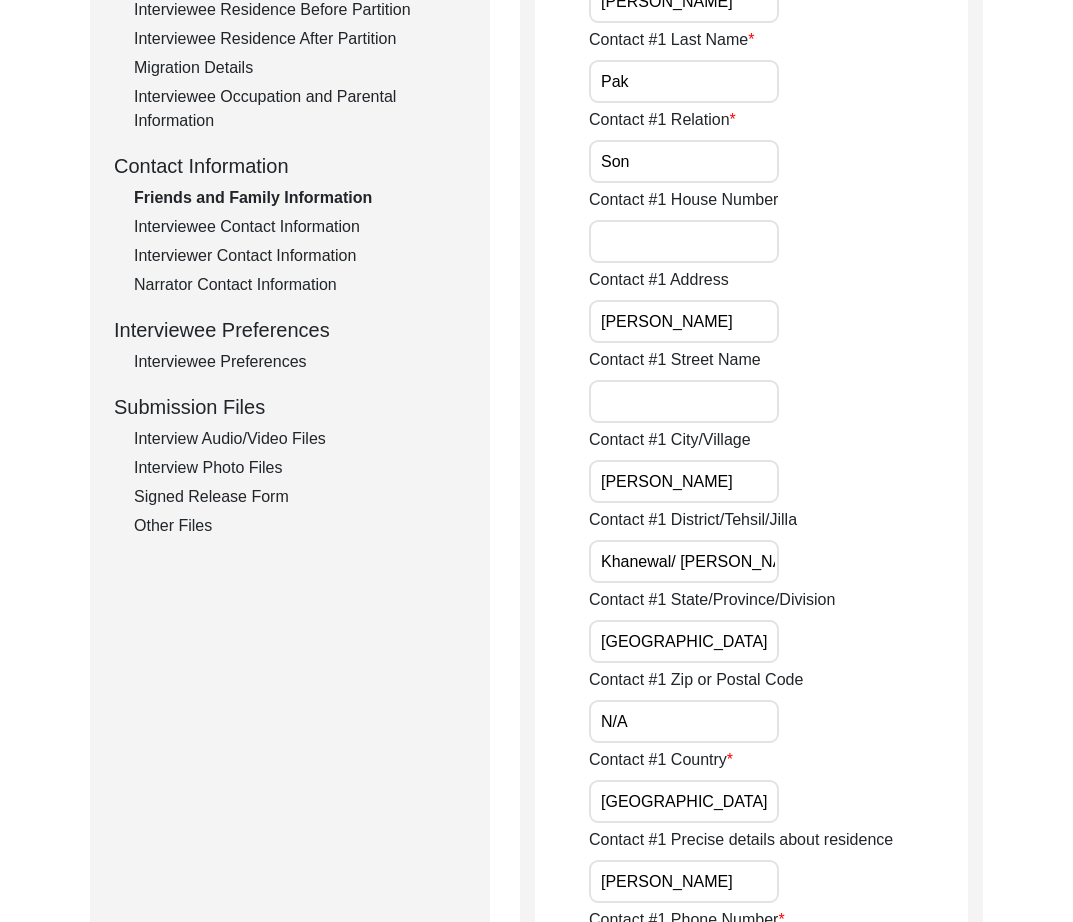 click on "[PERSON_NAME]" at bounding box center [684, 321] 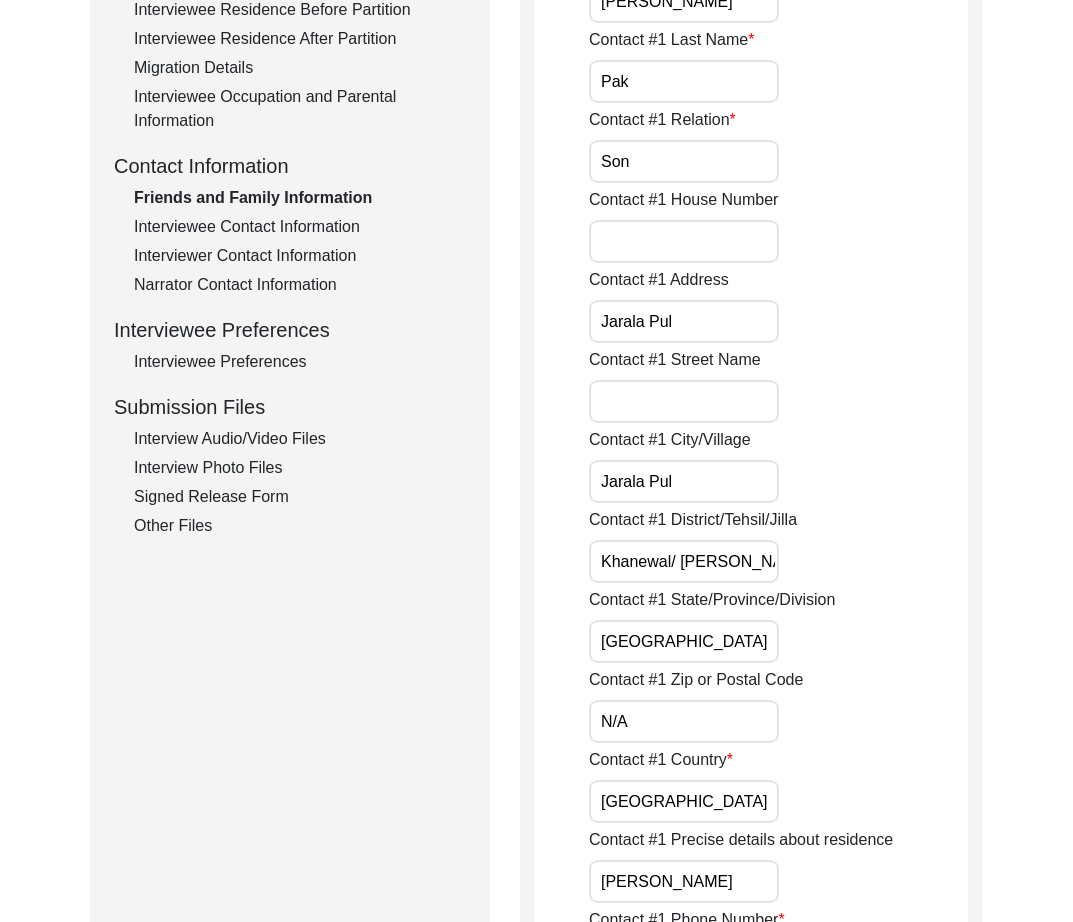 paste on "[GEOGRAPHIC_DATA], [GEOGRAPHIC_DATA]" 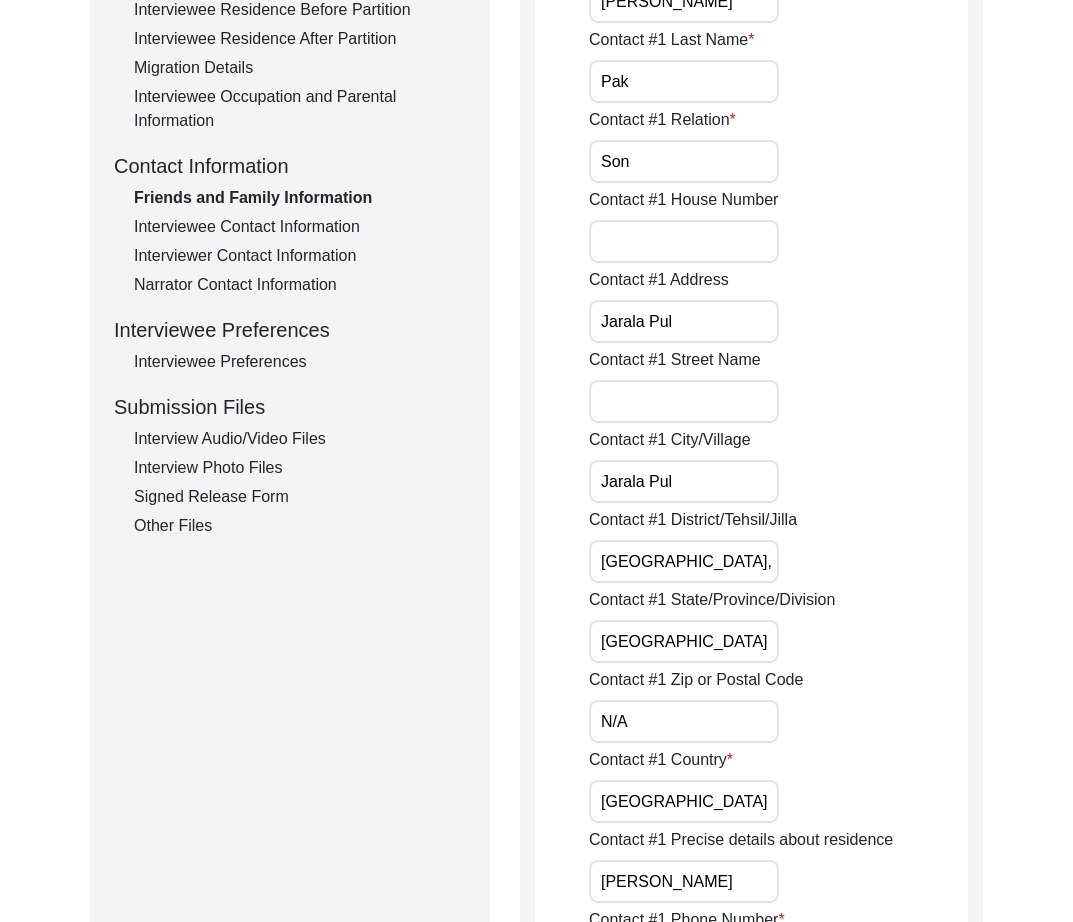 scroll, scrollTop: 0, scrollLeft: 74, axis: horizontal 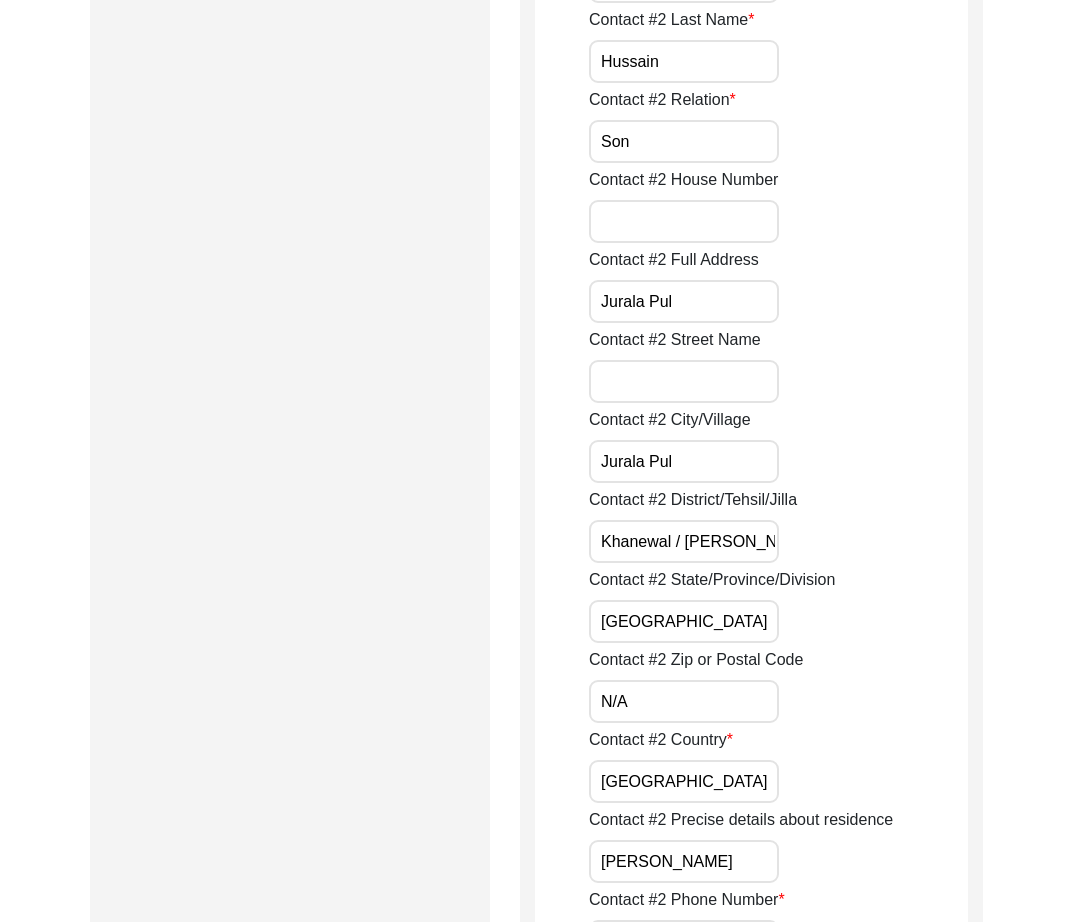 paste on "[GEOGRAPHIC_DATA], [GEOGRAPHIC_DATA]" 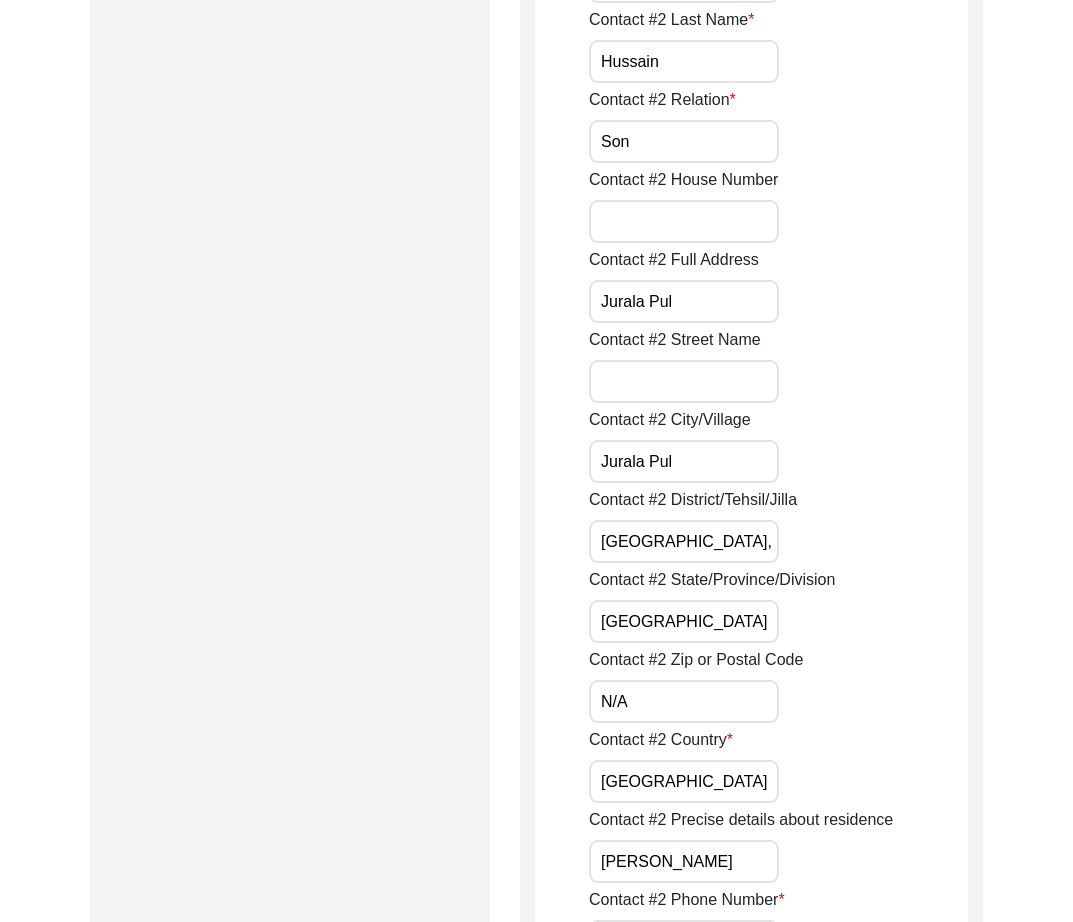 scroll, scrollTop: 0, scrollLeft: 74, axis: horizontal 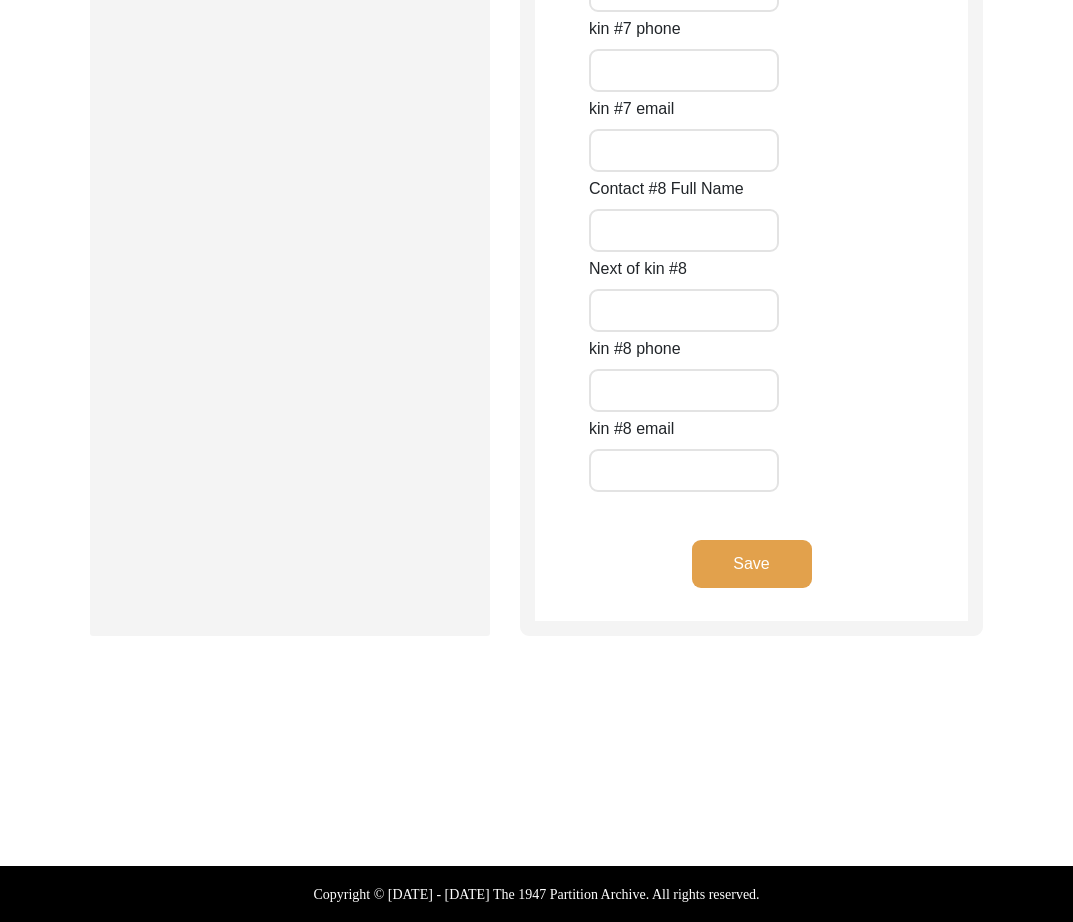 click on "Save" 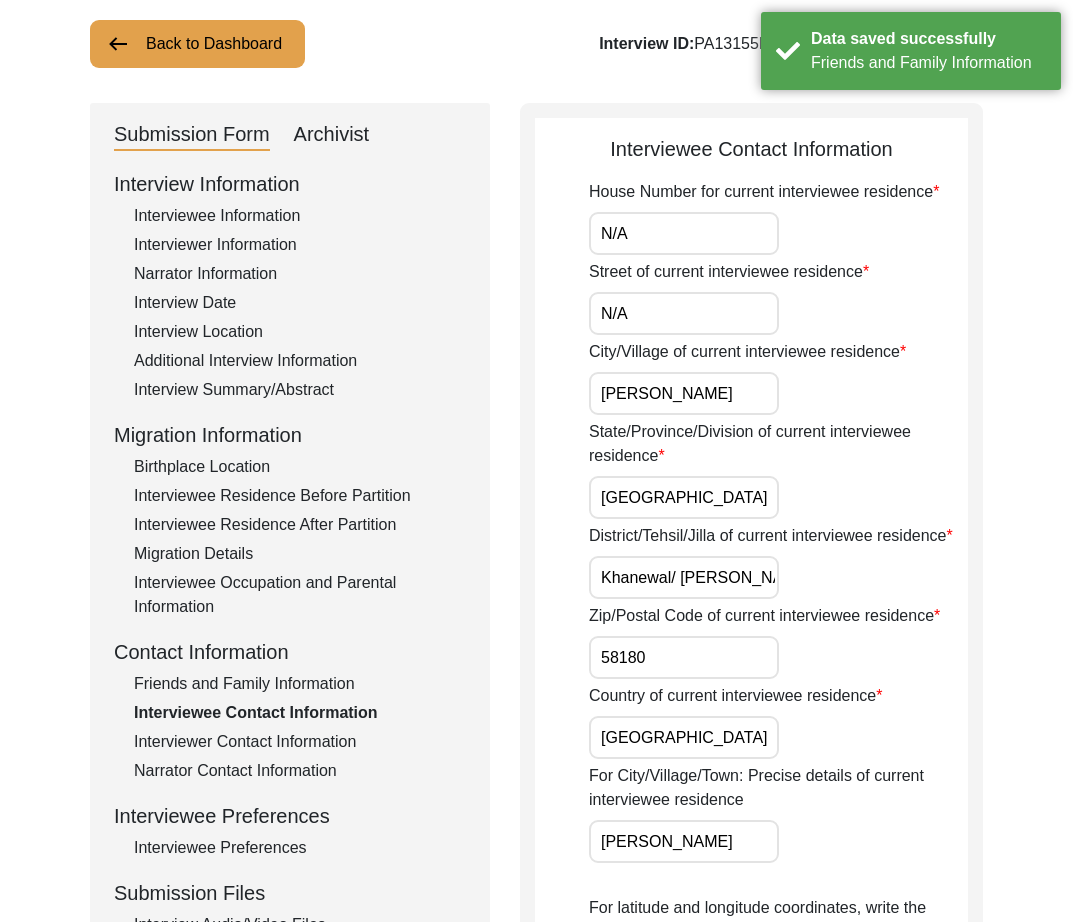 scroll, scrollTop: 0, scrollLeft: 0, axis: both 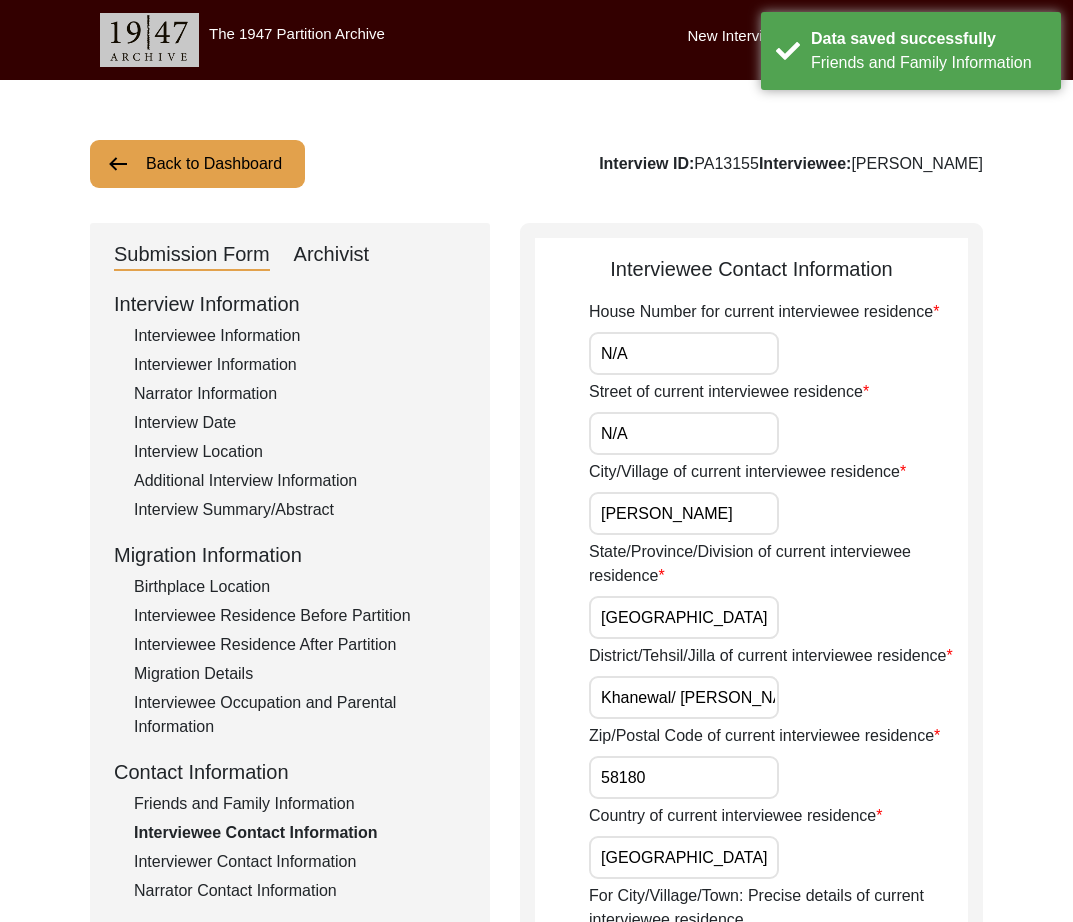 drag, startPoint x: 728, startPoint y: 358, endPoint x: 541, endPoint y: 351, distance: 187.13097 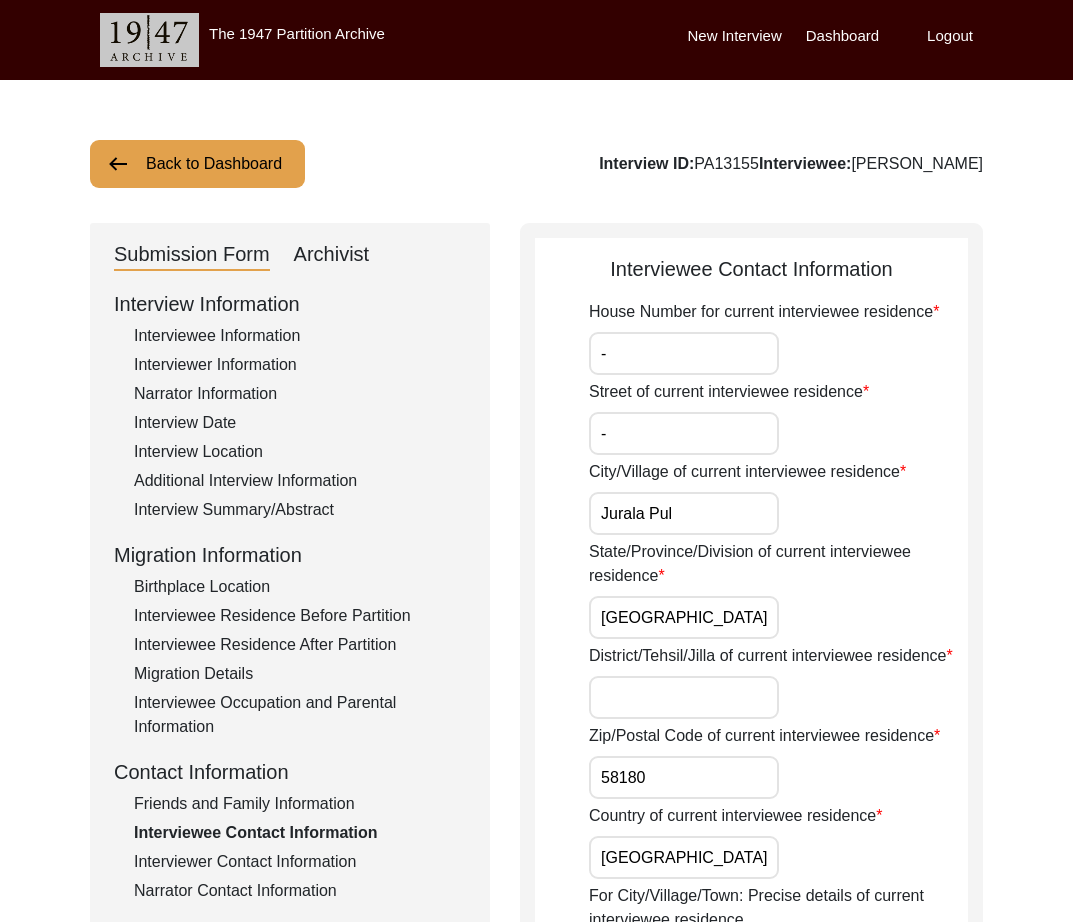 paste on "[GEOGRAPHIC_DATA], [GEOGRAPHIC_DATA]" 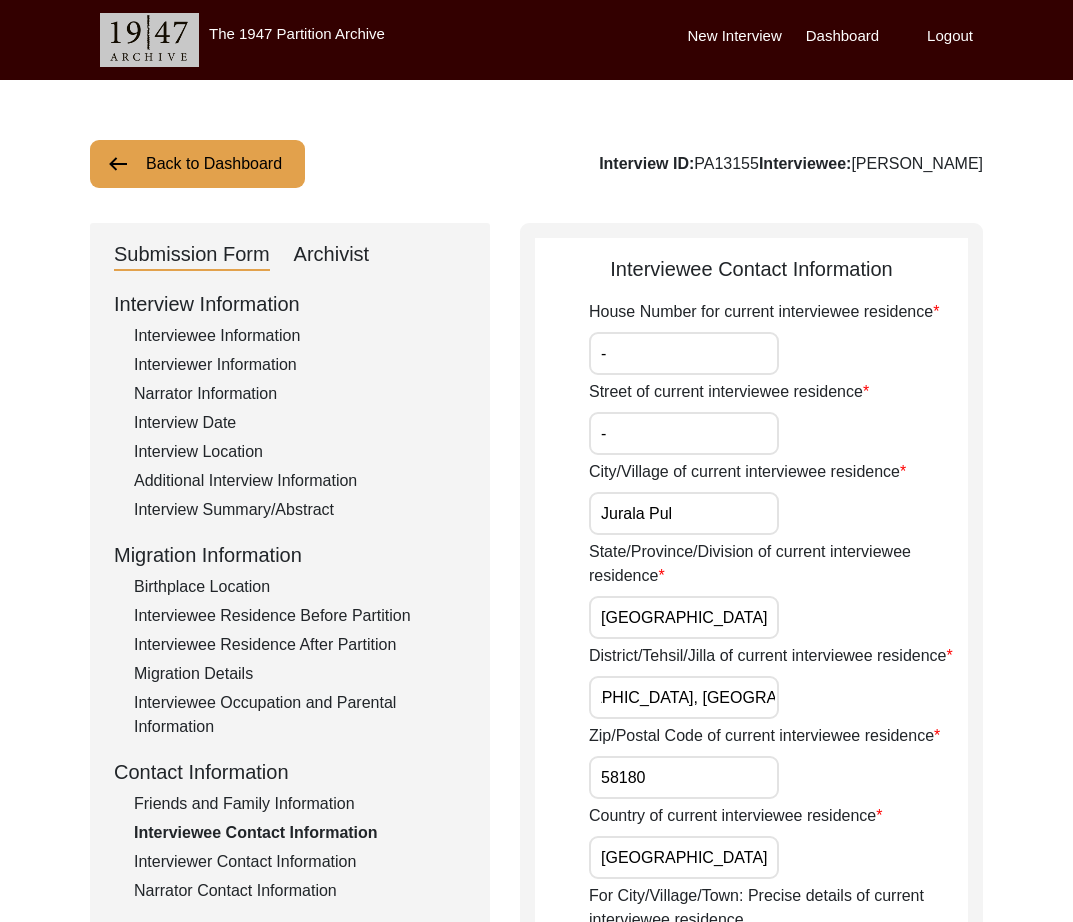 scroll, scrollTop: 0, scrollLeft: 0, axis: both 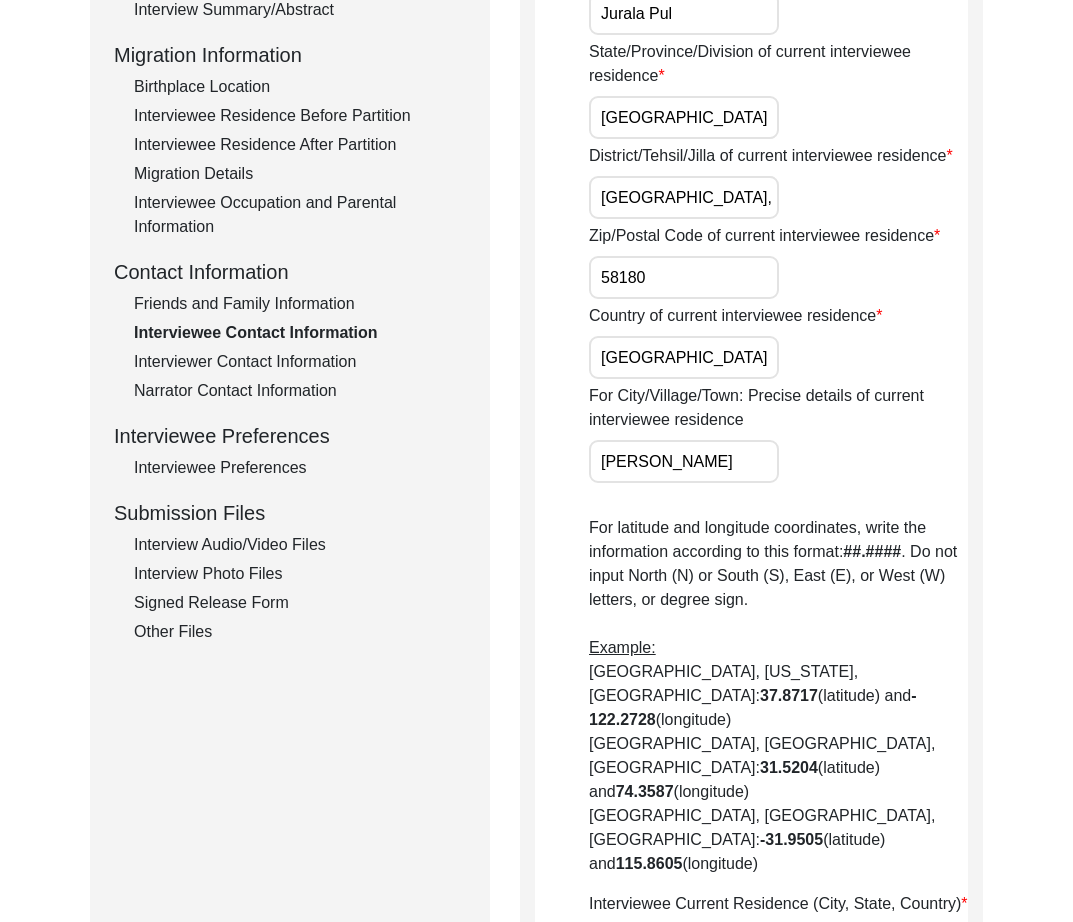 click on "[PERSON_NAME]" at bounding box center [684, 461] 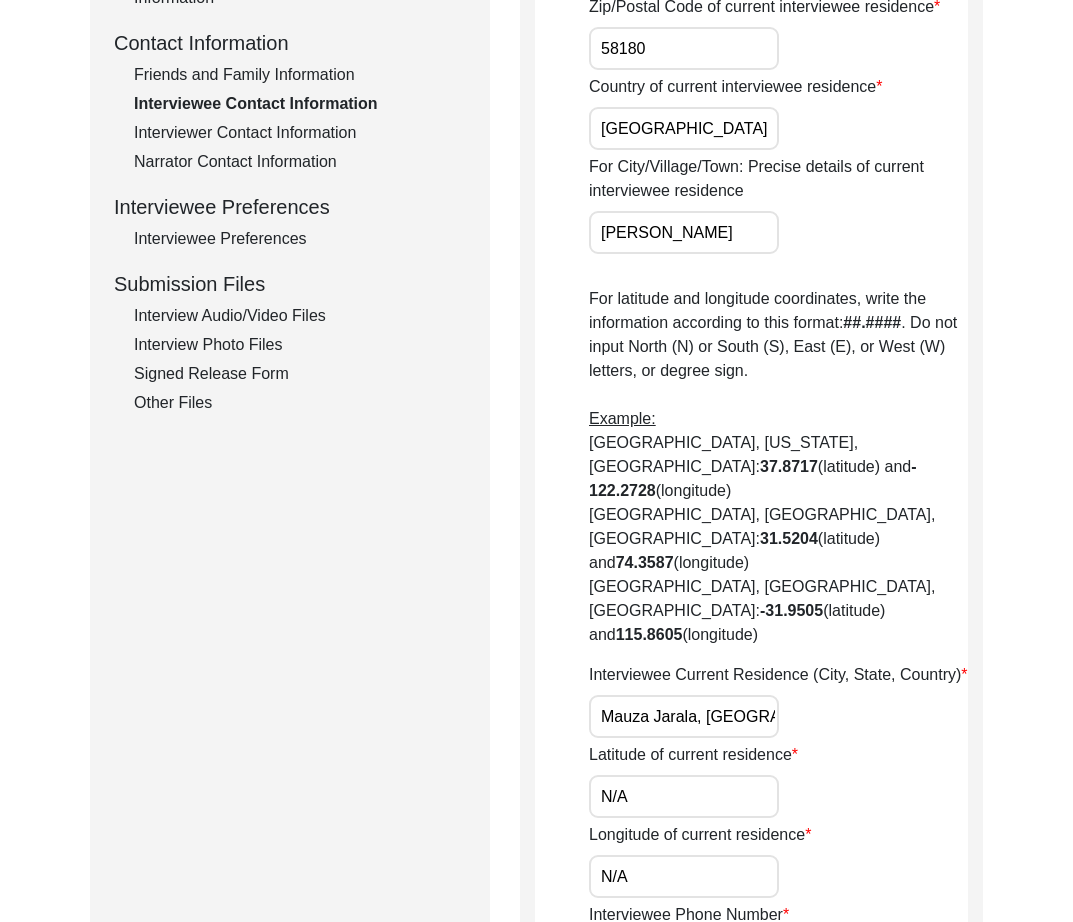 scroll, scrollTop: 770, scrollLeft: 0, axis: vertical 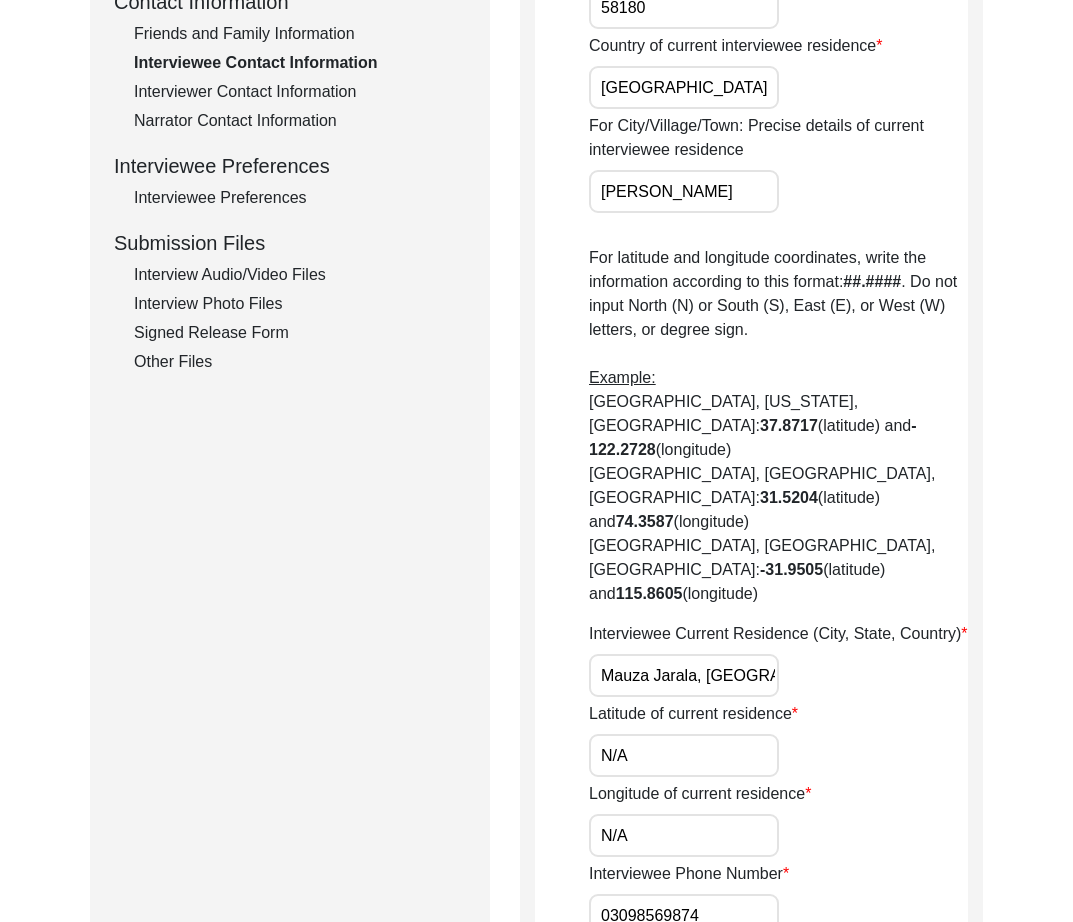 click on "Mauza Jarala, [GEOGRAPHIC_DATA], [GEOGRAPHIC_DATA]" at bounding box center [684, 675] 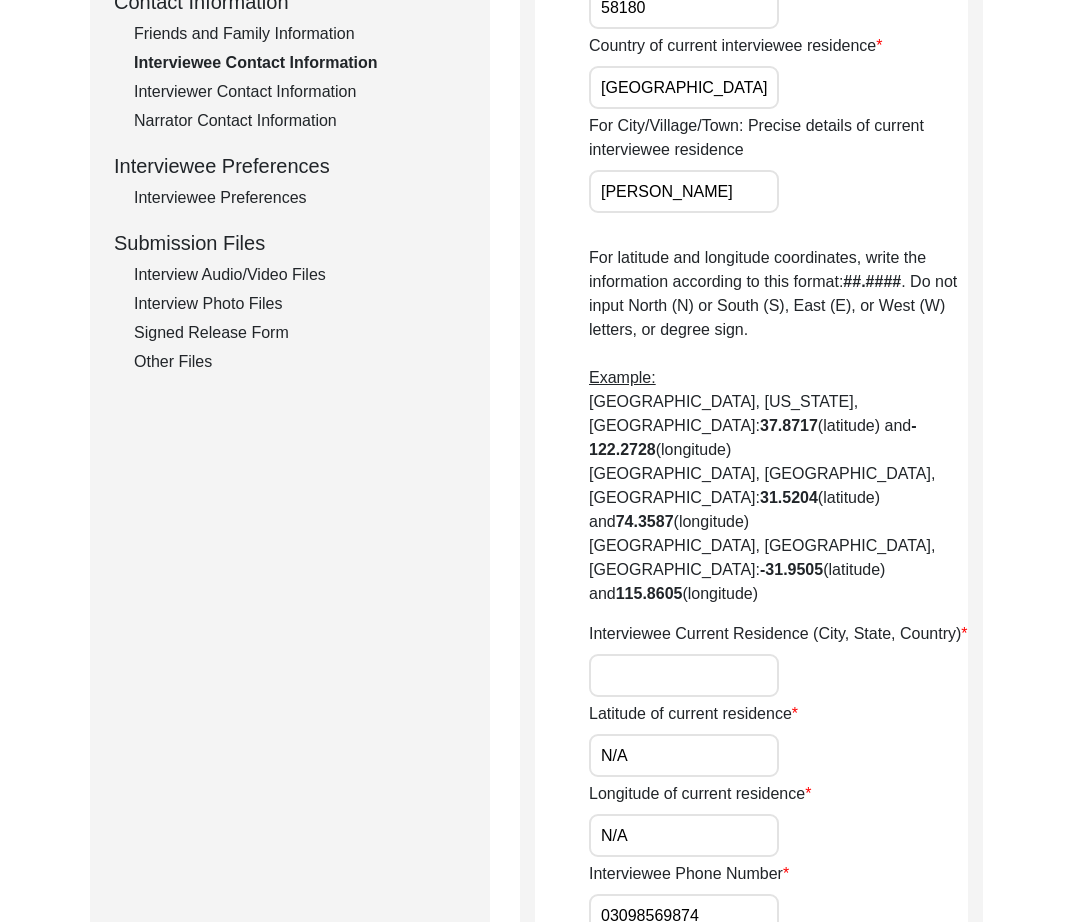 paste on "Jarala Pul, [GEOGRAPHIC_DATA], [GEOGRAPHIC_DATA], [GEOGRAPHIC_DATA], [GEOGRAPHIC_DATA]" 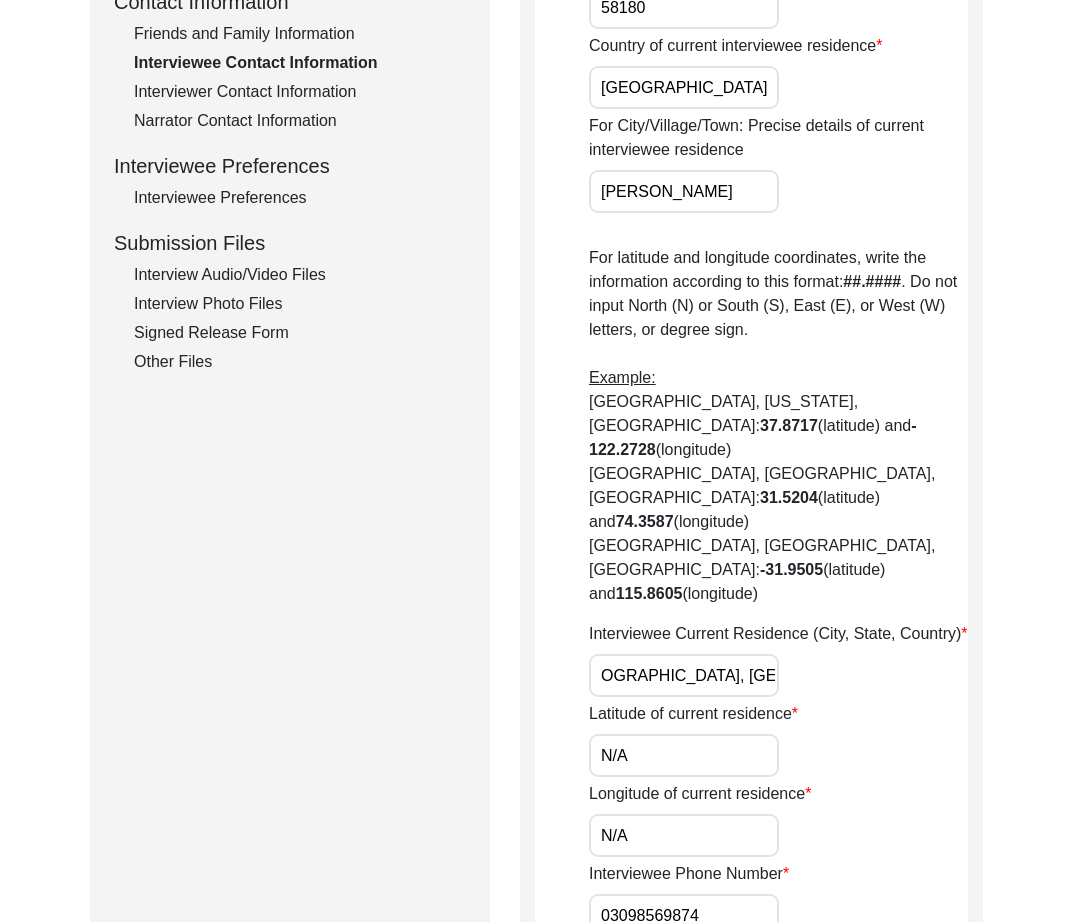 scroll, scrollTop: 0, scrollLeft: 0, axis: both 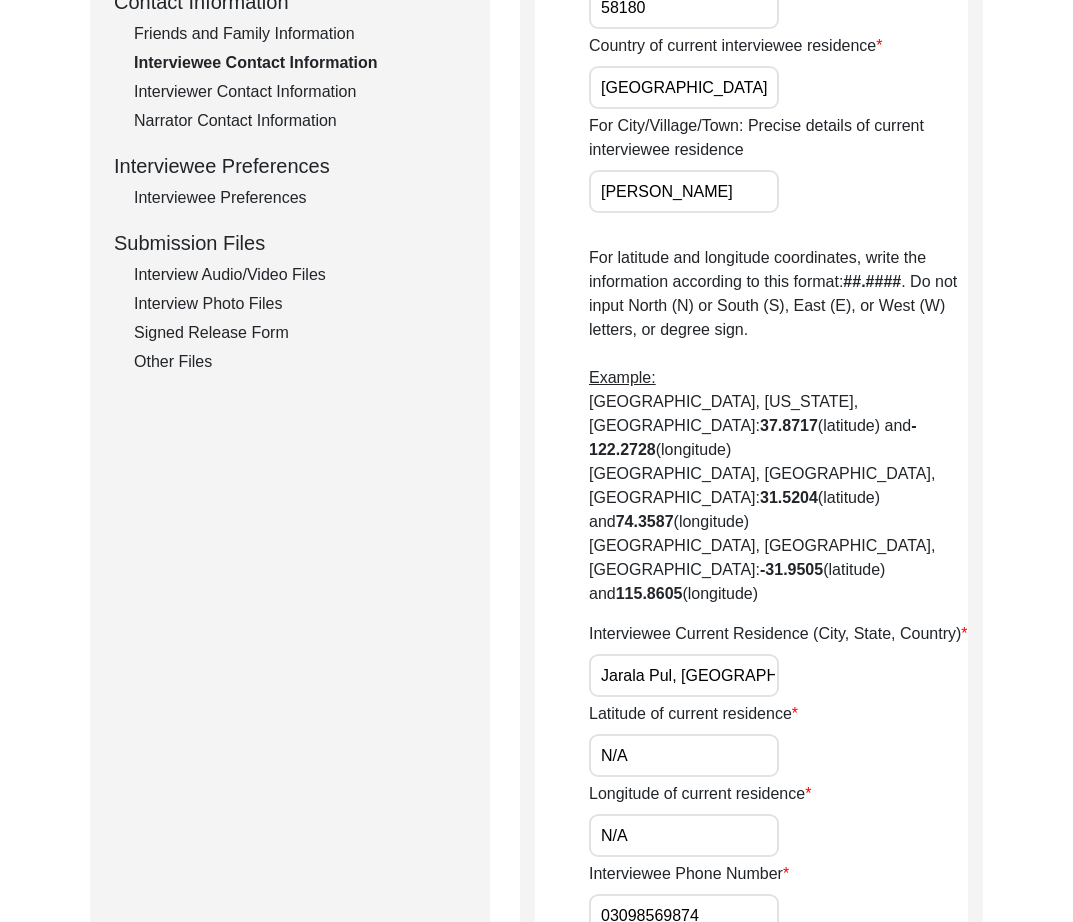 paste on "30.7103" 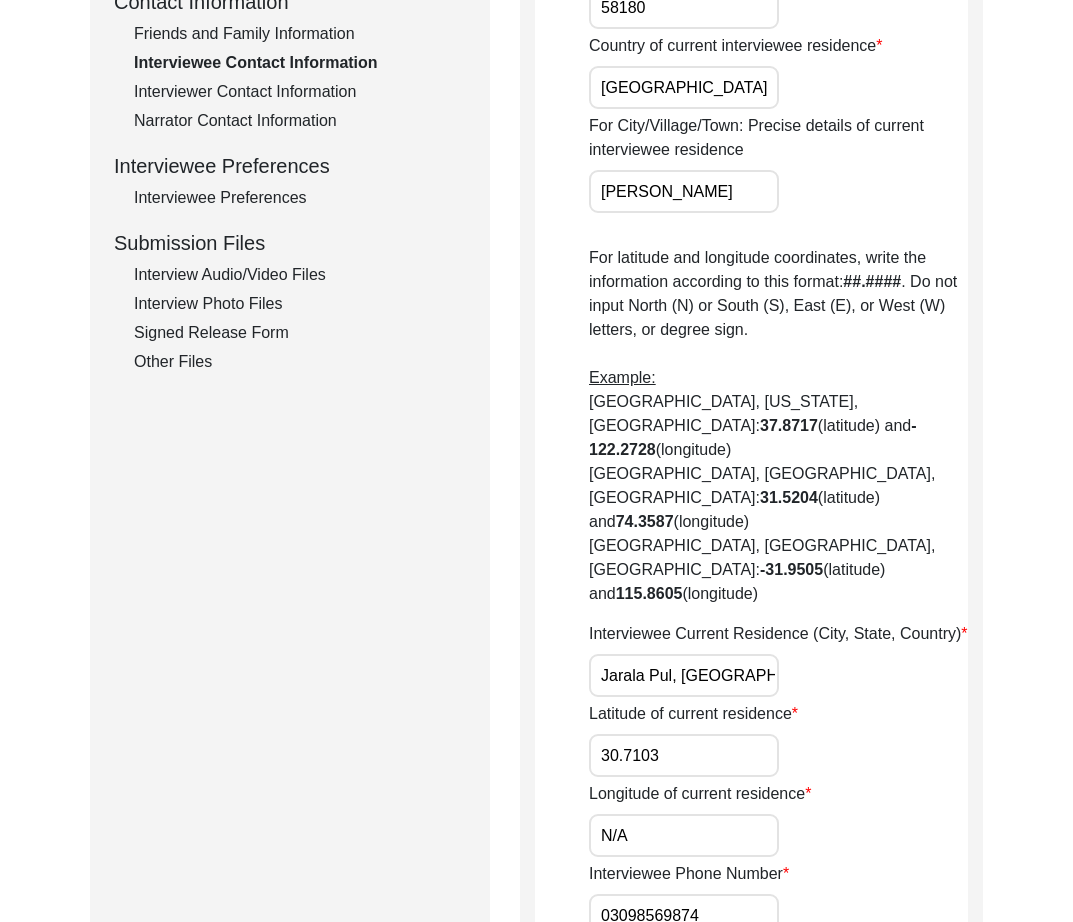 paste on "72.1559" 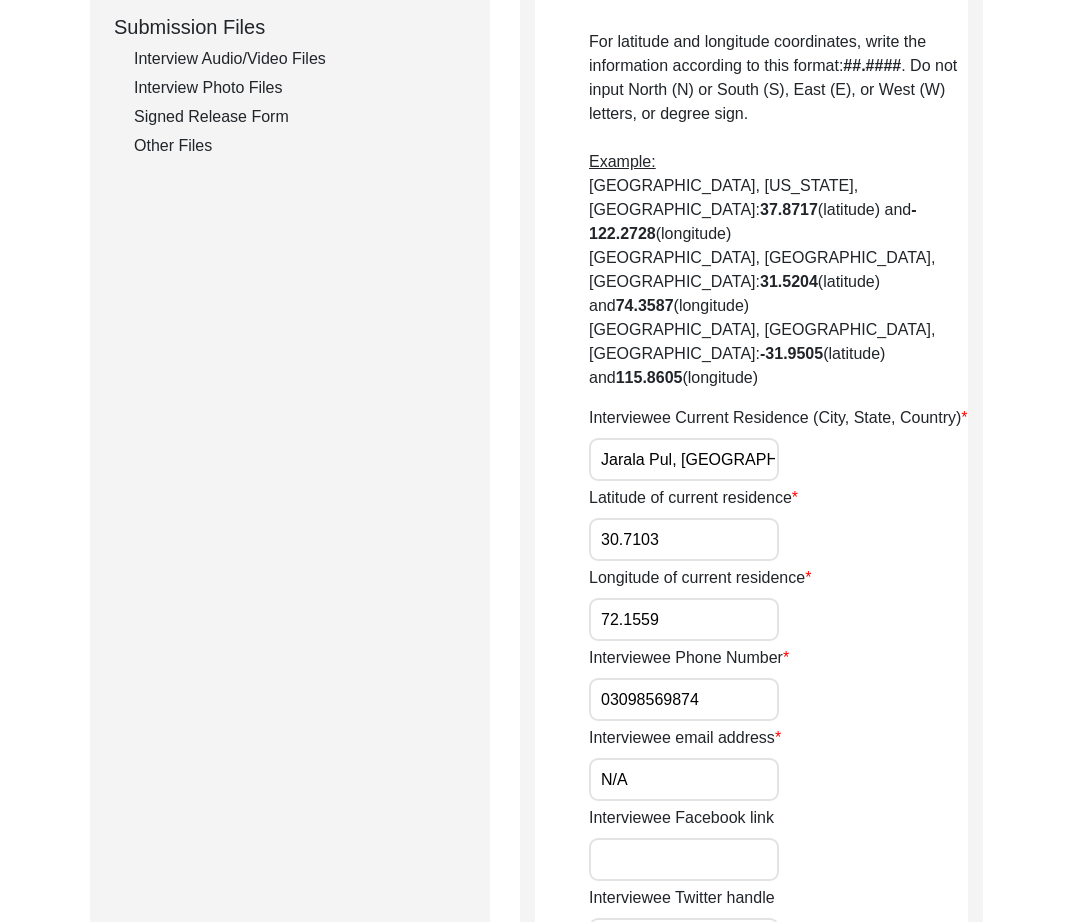 scroll, scrollTop: 1472, scrollLeft: 0, axis: vertical 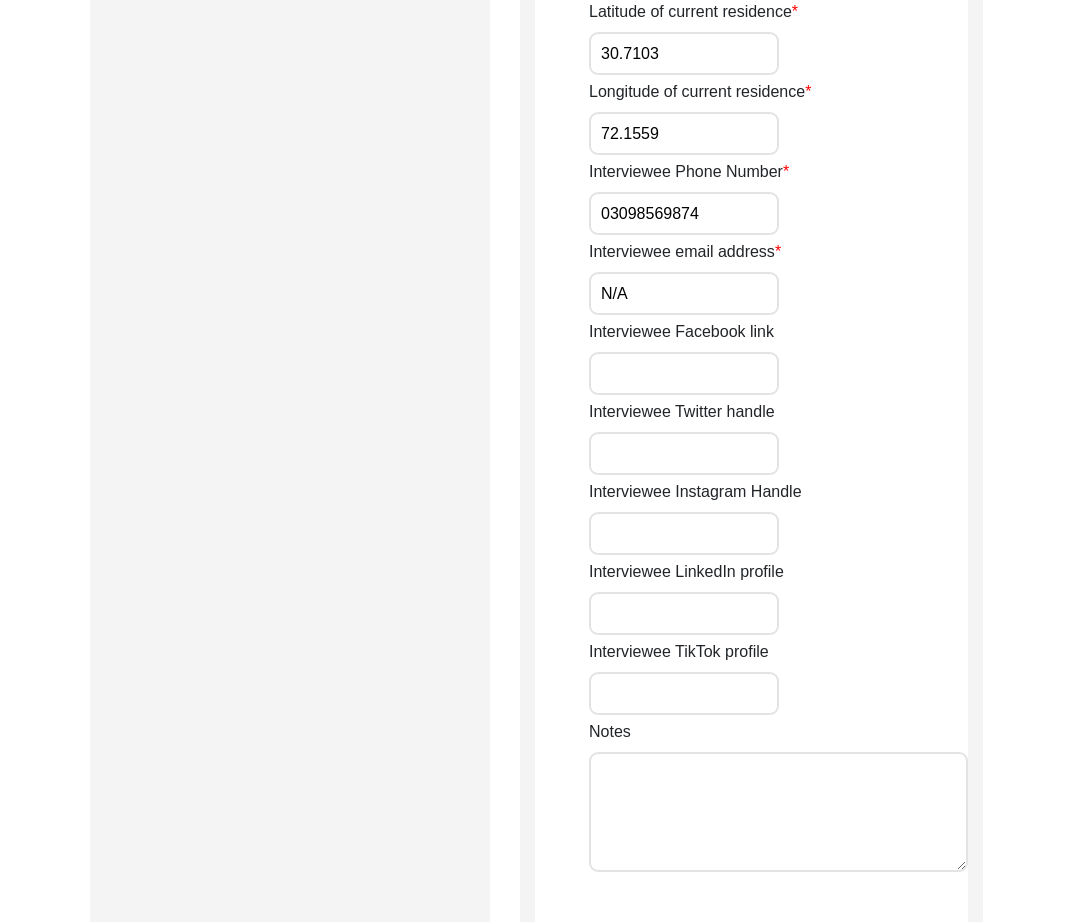 click on "Save" 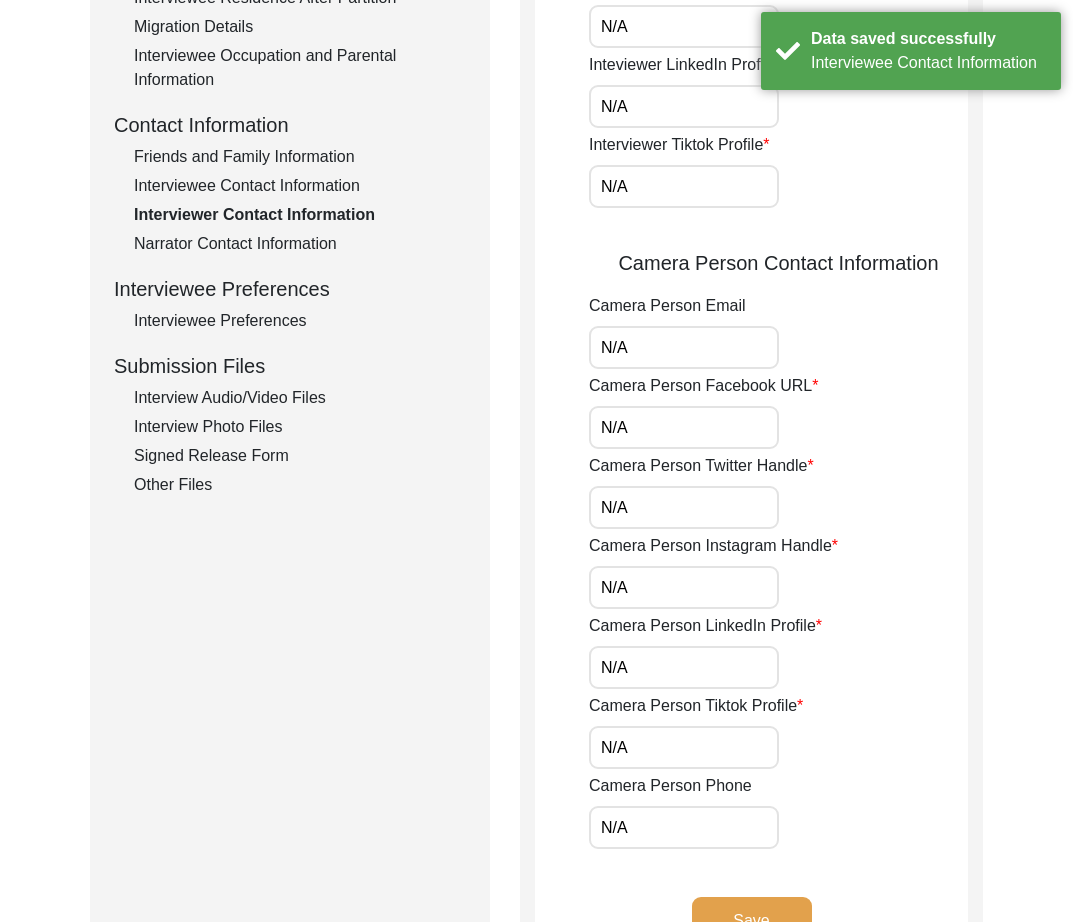 scroll, scrollTop: 0, scrollLeft: 0, axis: both 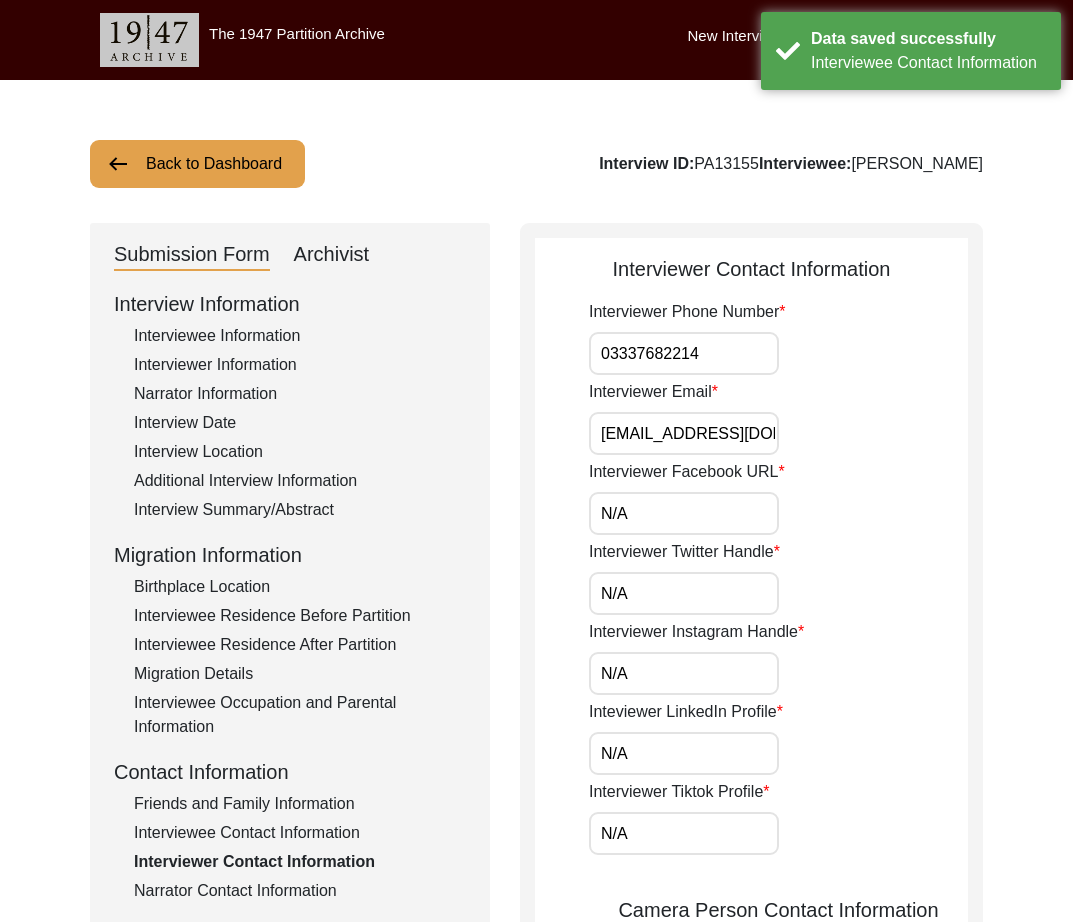 drag, startPoint x: 709, startPoint y: 364, endPoint x: 475, endPoint y: 358, distance: 234.0769 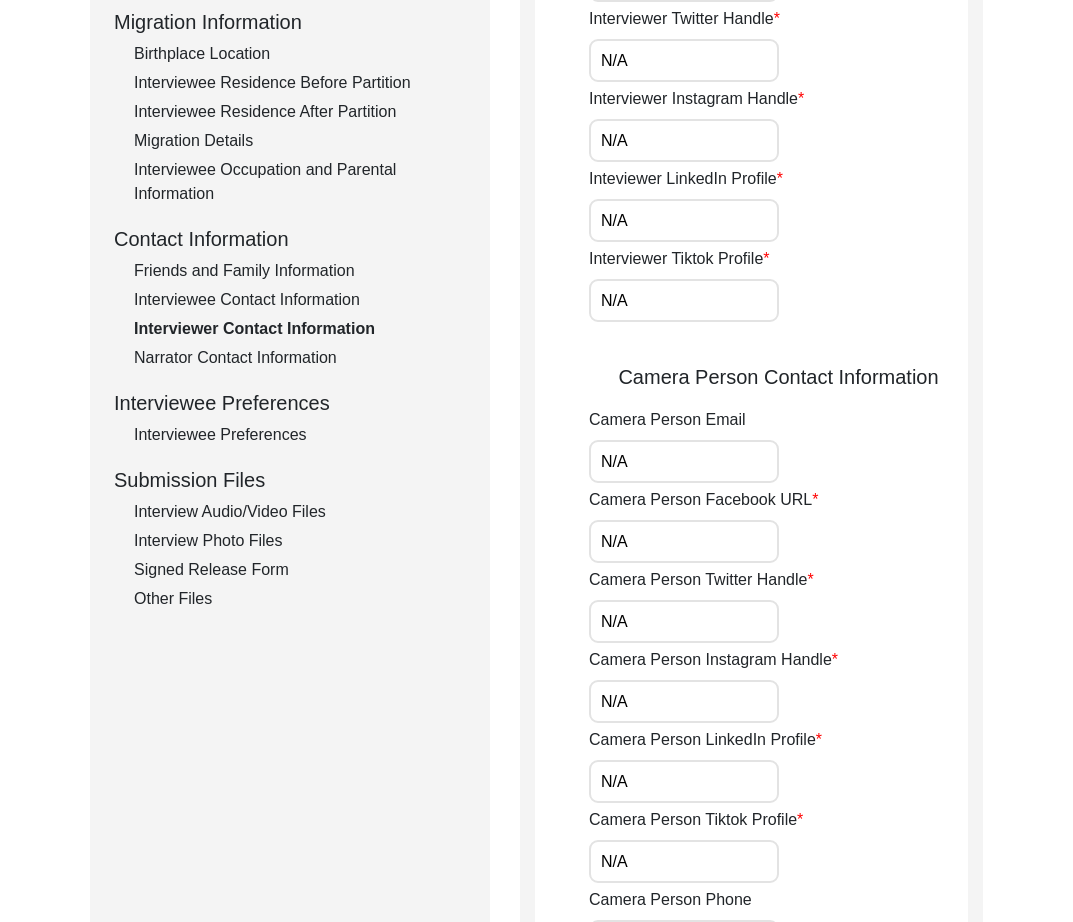 scroll, scrollTop: 574, scrollLeft: 0, axis: vertical 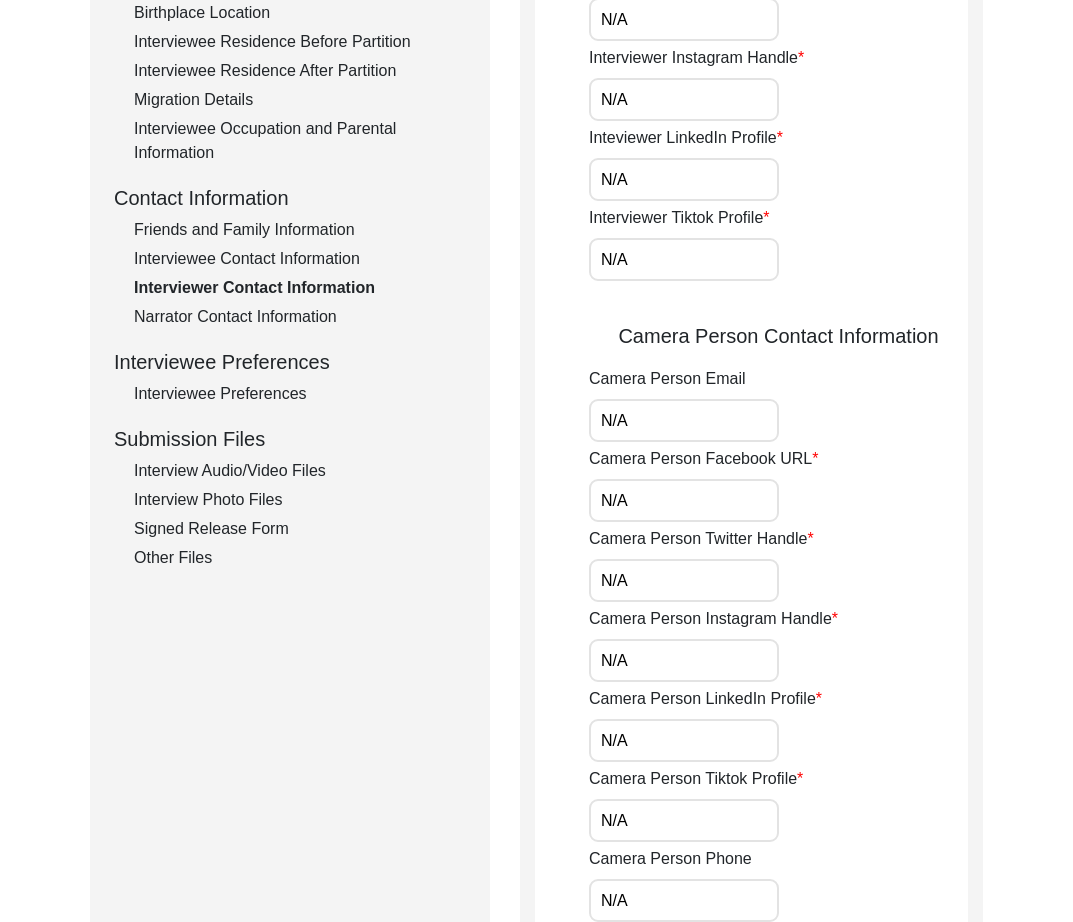 paste on "03337682214" 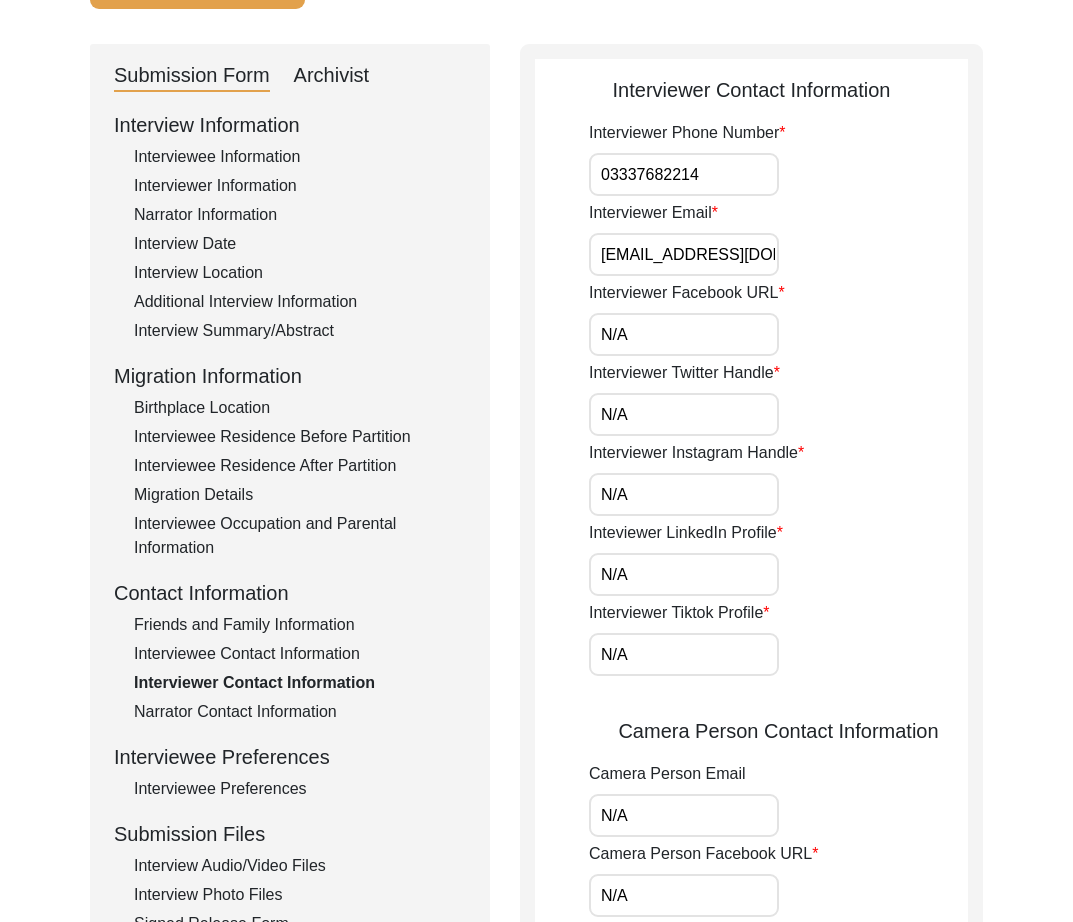 scroll, scrollTop: 0, scrollLeft: 0, axis: both 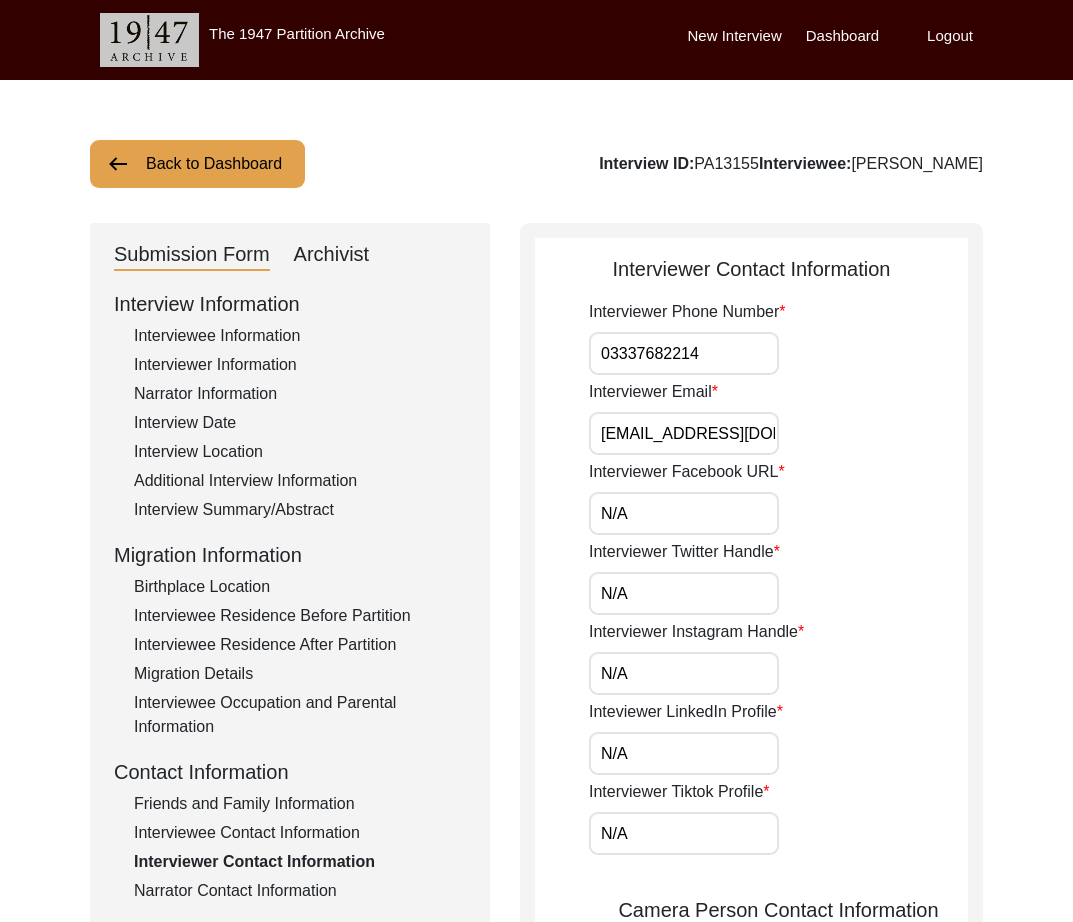 click on "[EMAIL_ADDRESS][DOMAIN_NAME]" at bounding box center [684, 433] 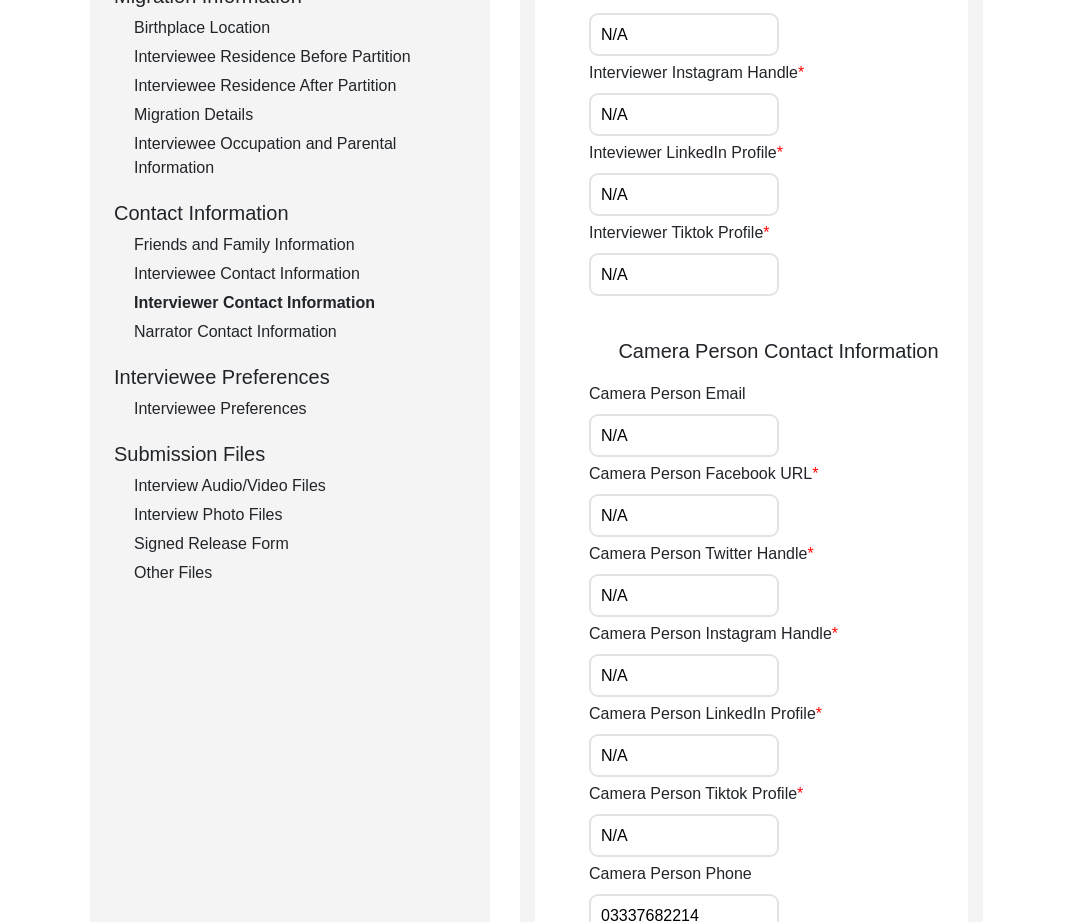 scroll, scrollTop: 676, scrollLeft: 0, axis: vertical 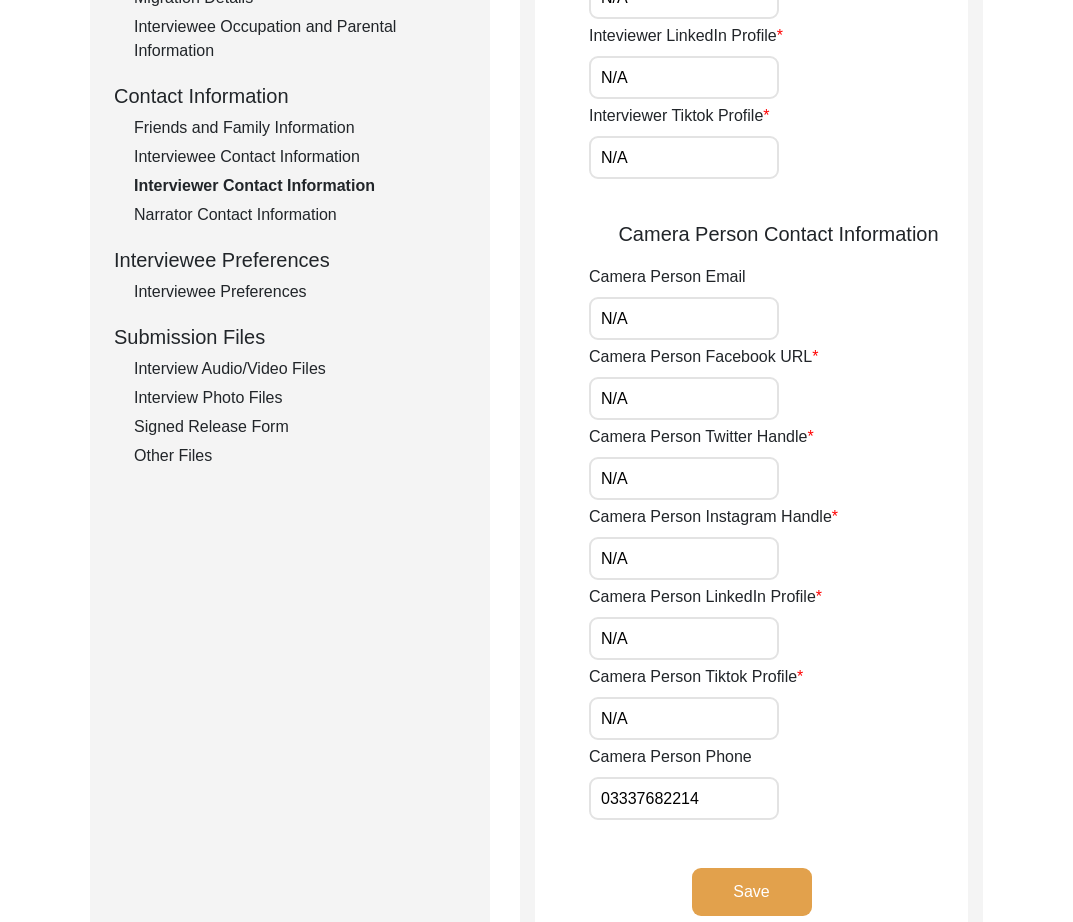 drag, startPoint x: 691, startPoint y: 324, endPoint x: 457, endPoint y: 311, distance: 234.36084 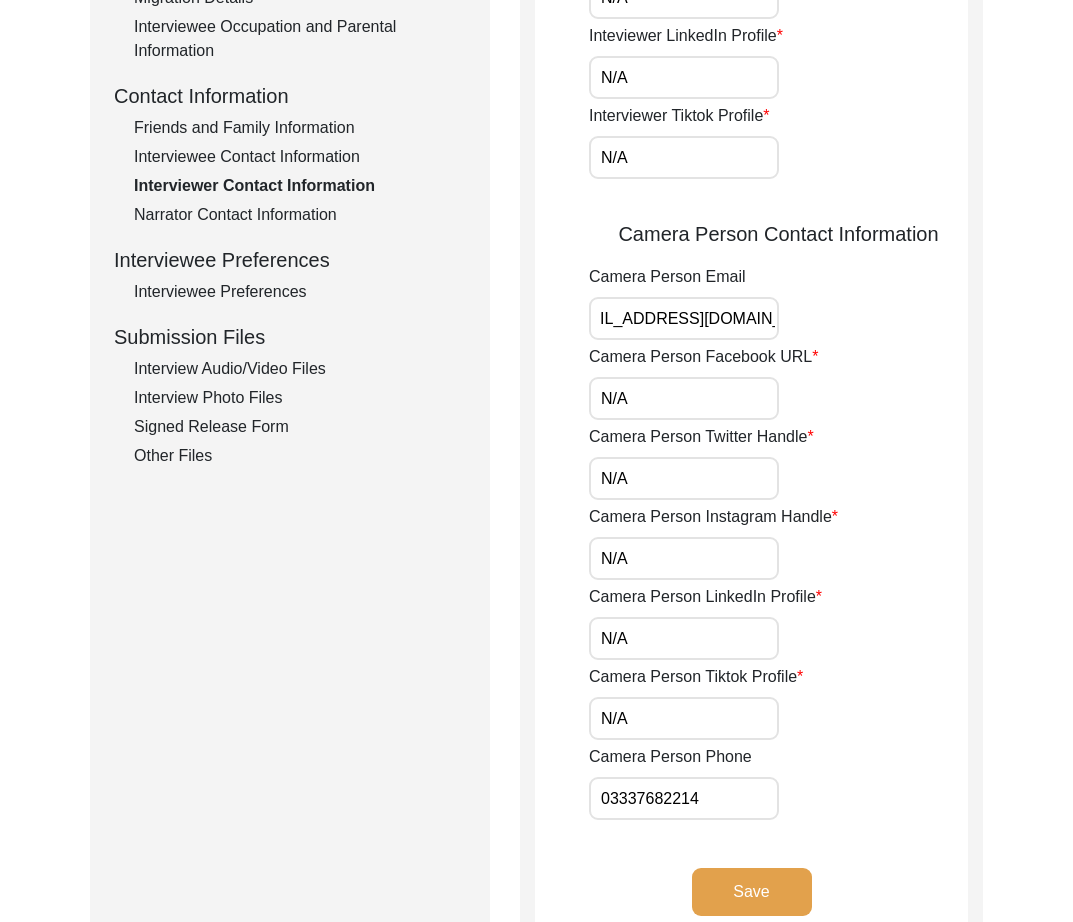 scroll, scrollTop: 0, scrollLeft: 0, axis: both 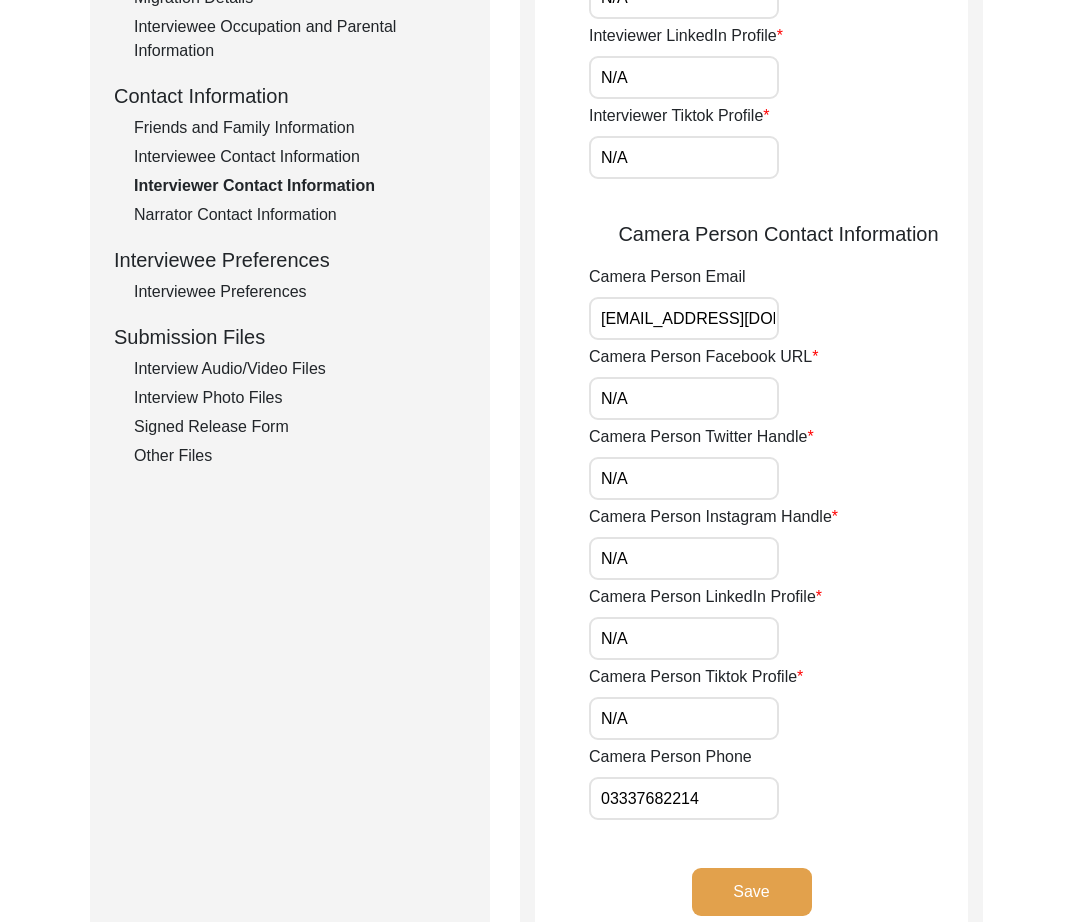 click on "N/A" at bounding box center (684, 558) 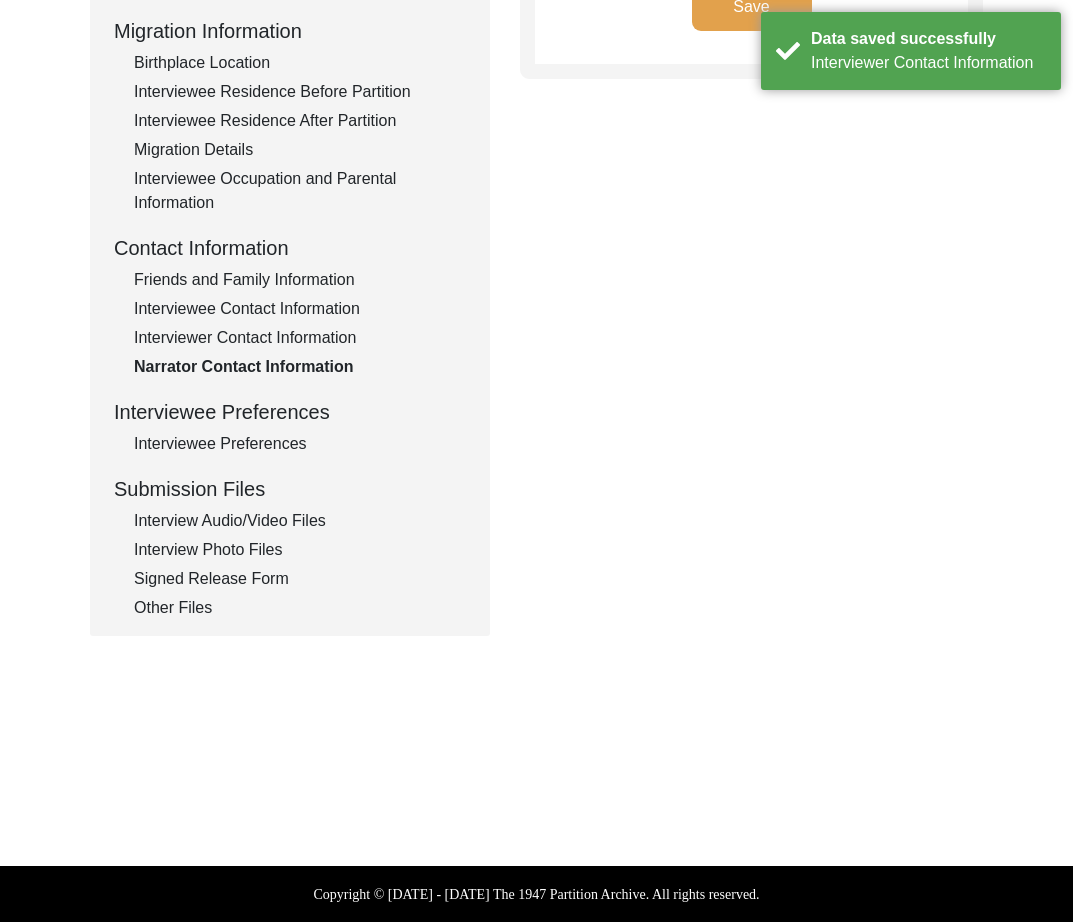 scroll, scrollTop: 0, scrollLeft: 0, axis: both 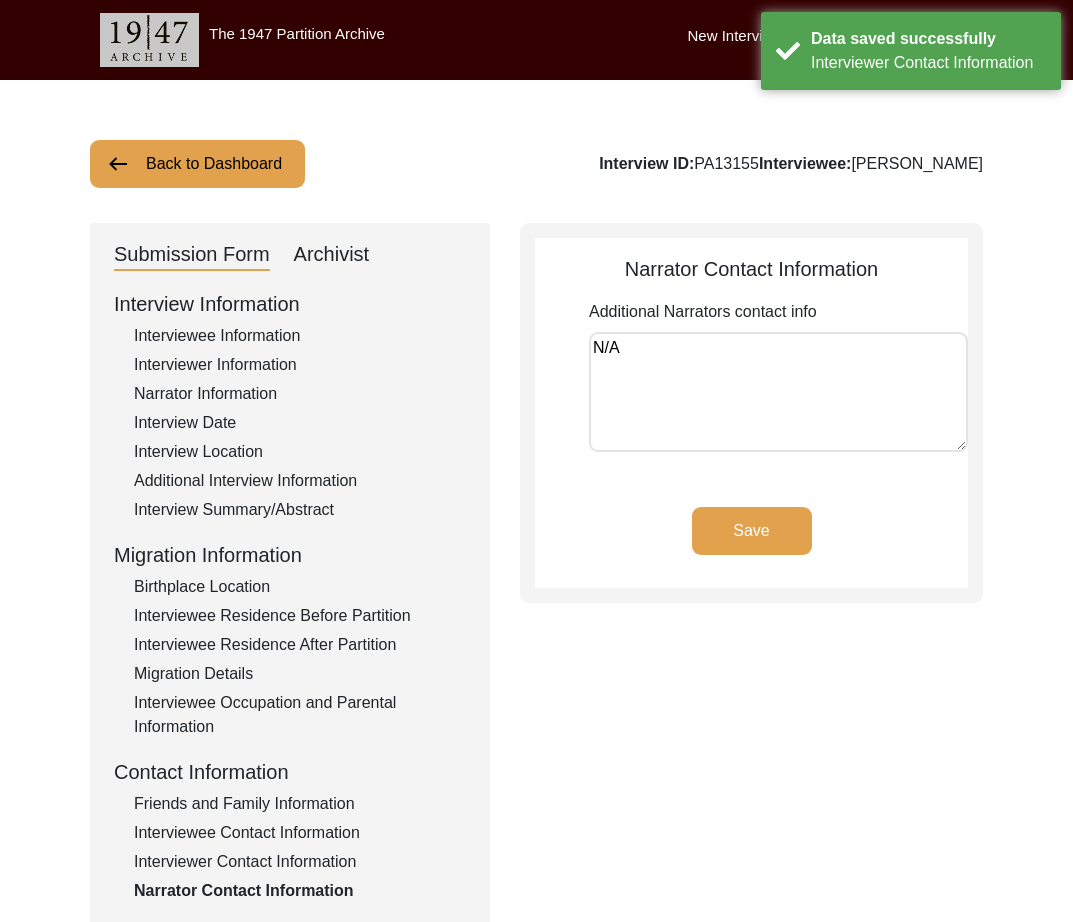 drag, startPoint x: 714, startPoint y: 359, endPoint x: 469, endPoint y: 345, distance: 245.39967 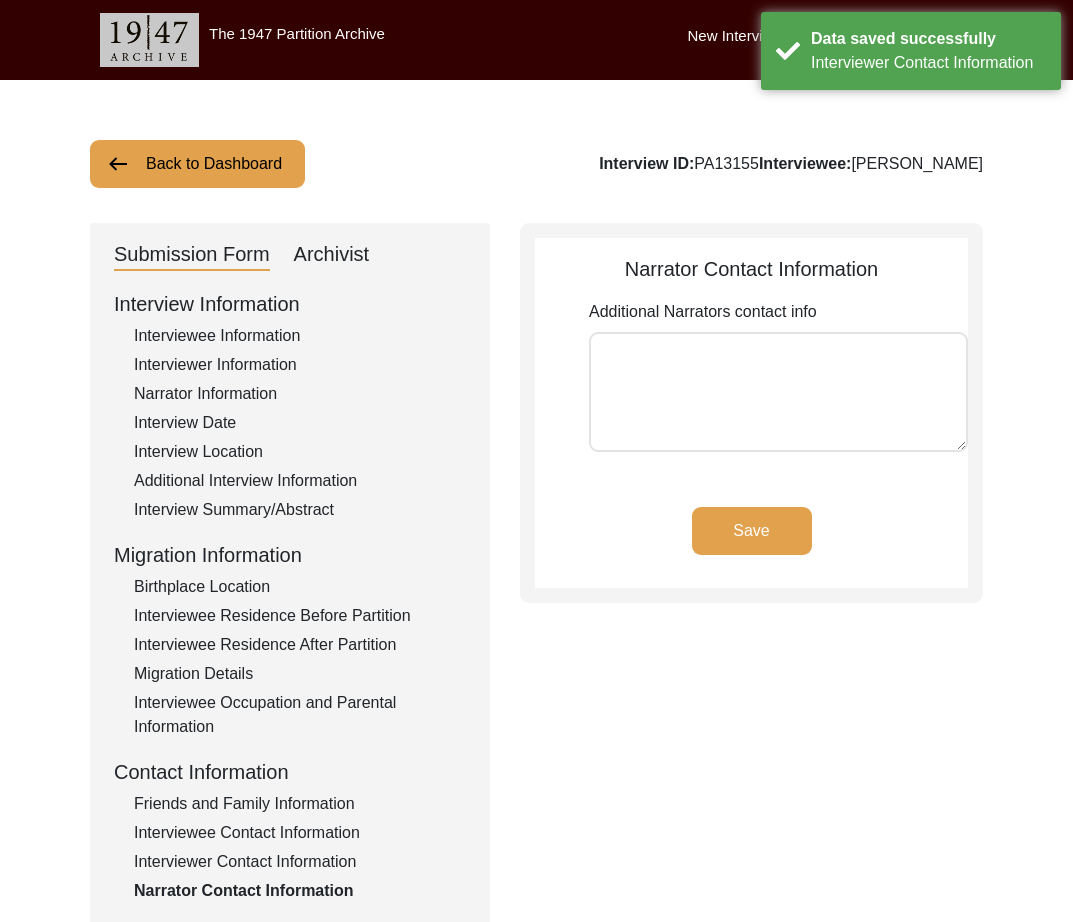 click on "Save" 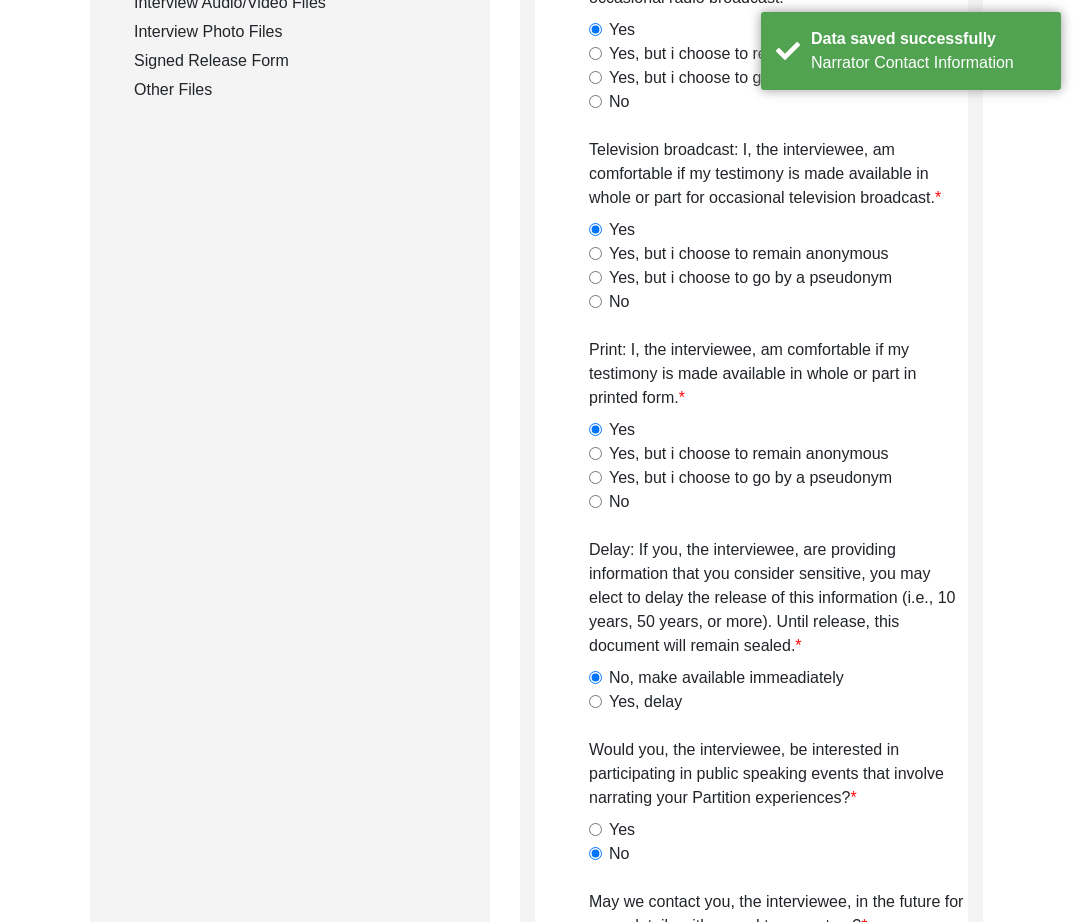scroll, scrollTop: 1164, scrollLeft: 0, axis: vertical 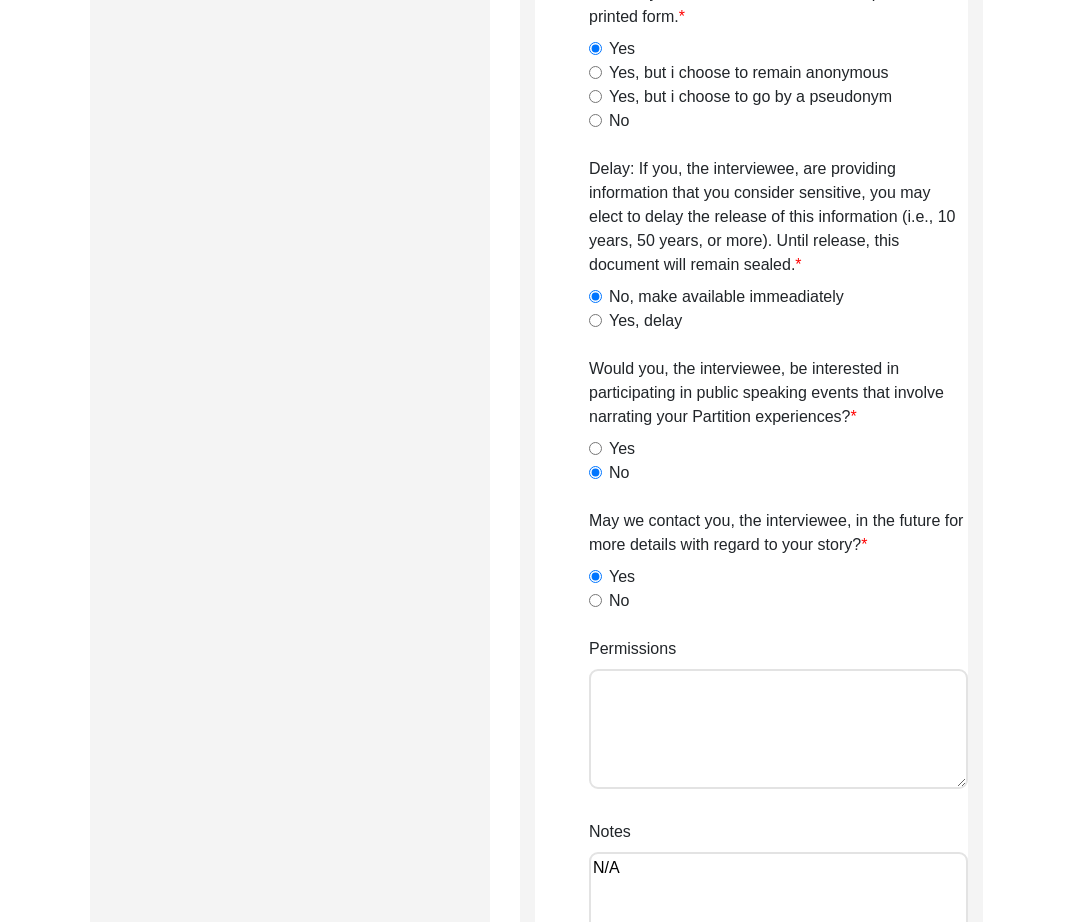 click on "Permissions" at bounding box center (778, 729) 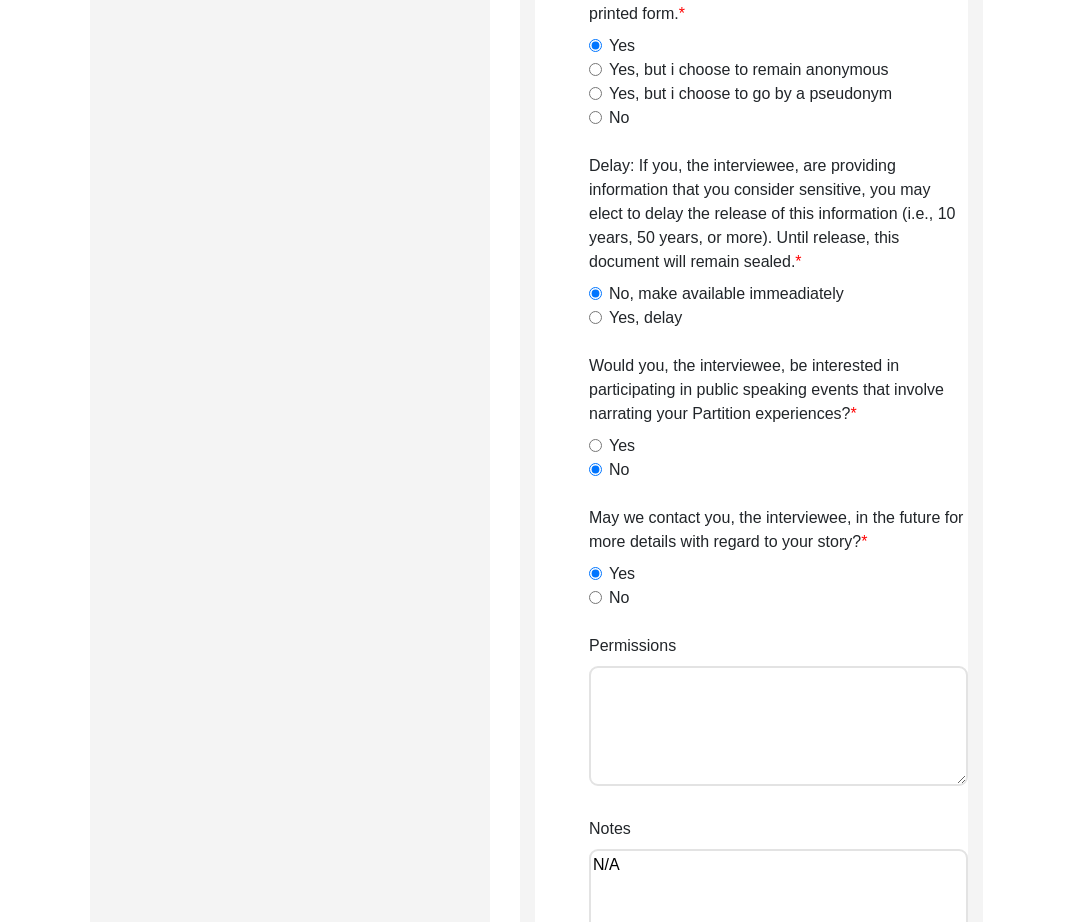 scroll, scrollTop: 1425, scrollLeft: 0, axis: vertical 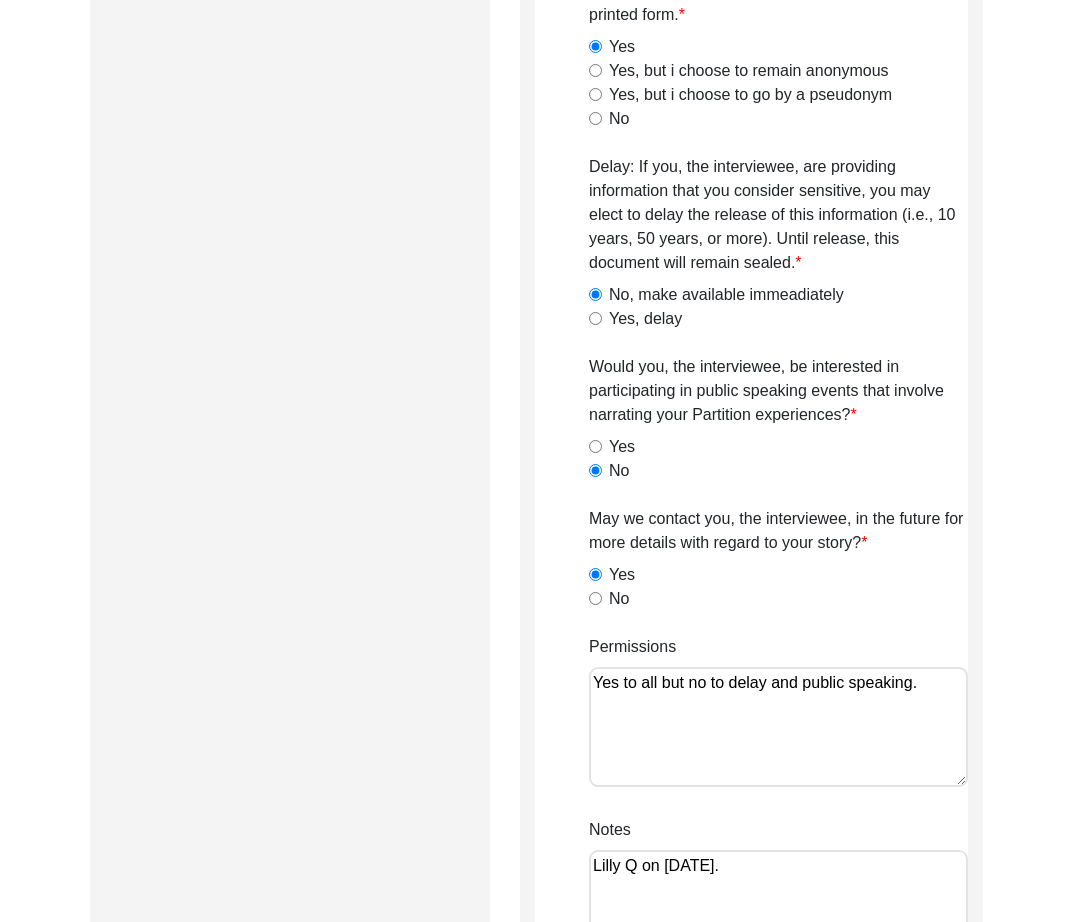 drag, startPoint x: 932, startPoint y: 687, endPoint x: 526, endPoint y: 691, distance: 406.0197 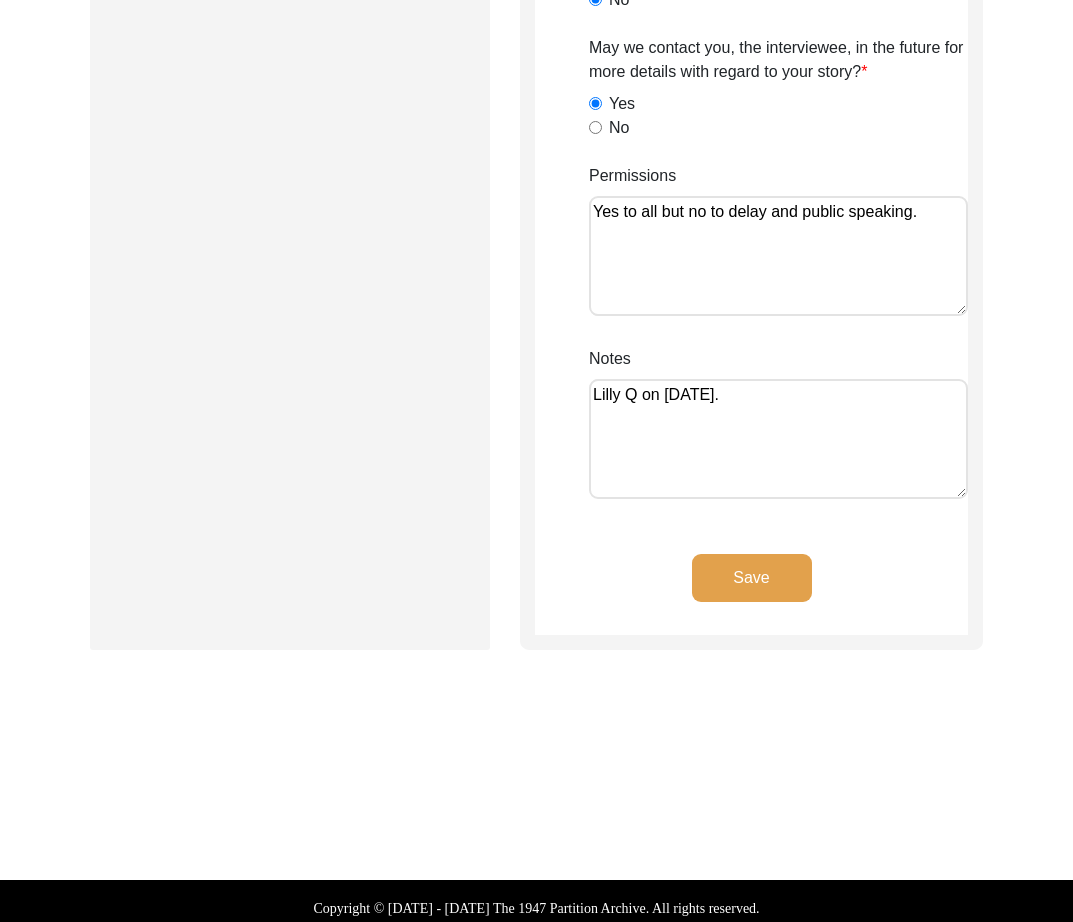 click on "Save" 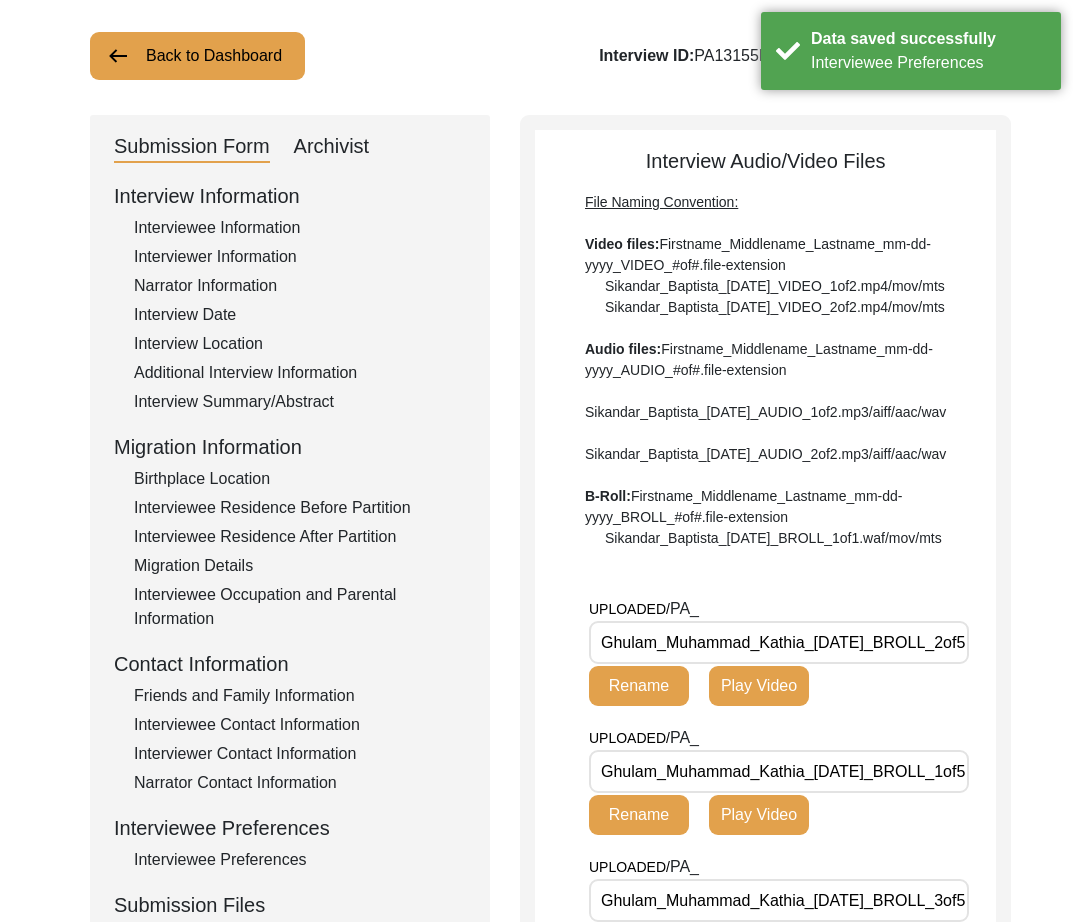 scroll, scrollTop: 349, scrollLeft: 0, axis: vertical 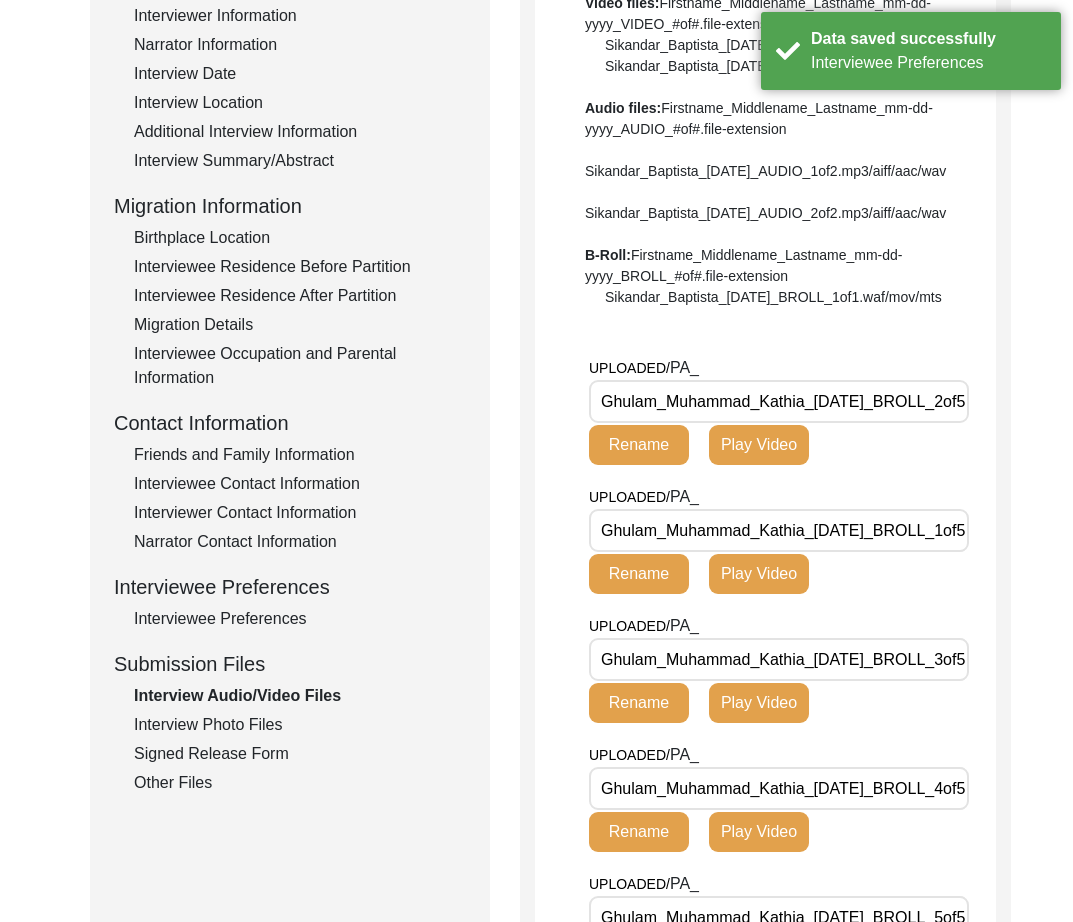 click on "Ghulam_Muhammad_Kathia_[DATE]_BROLL_2of5.MTS" at bounding box center (779, 401) 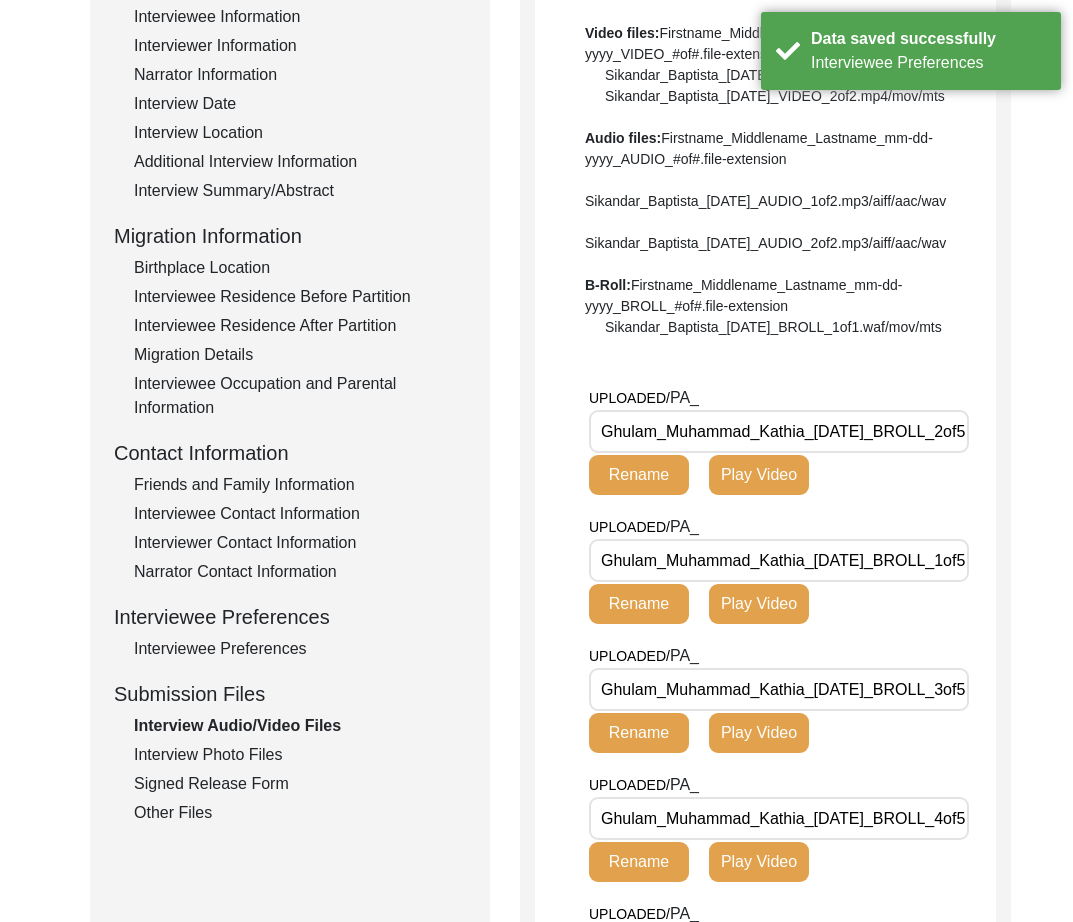 scroll, scrollTop: 375, scrollLeft: 0, axis: vertical 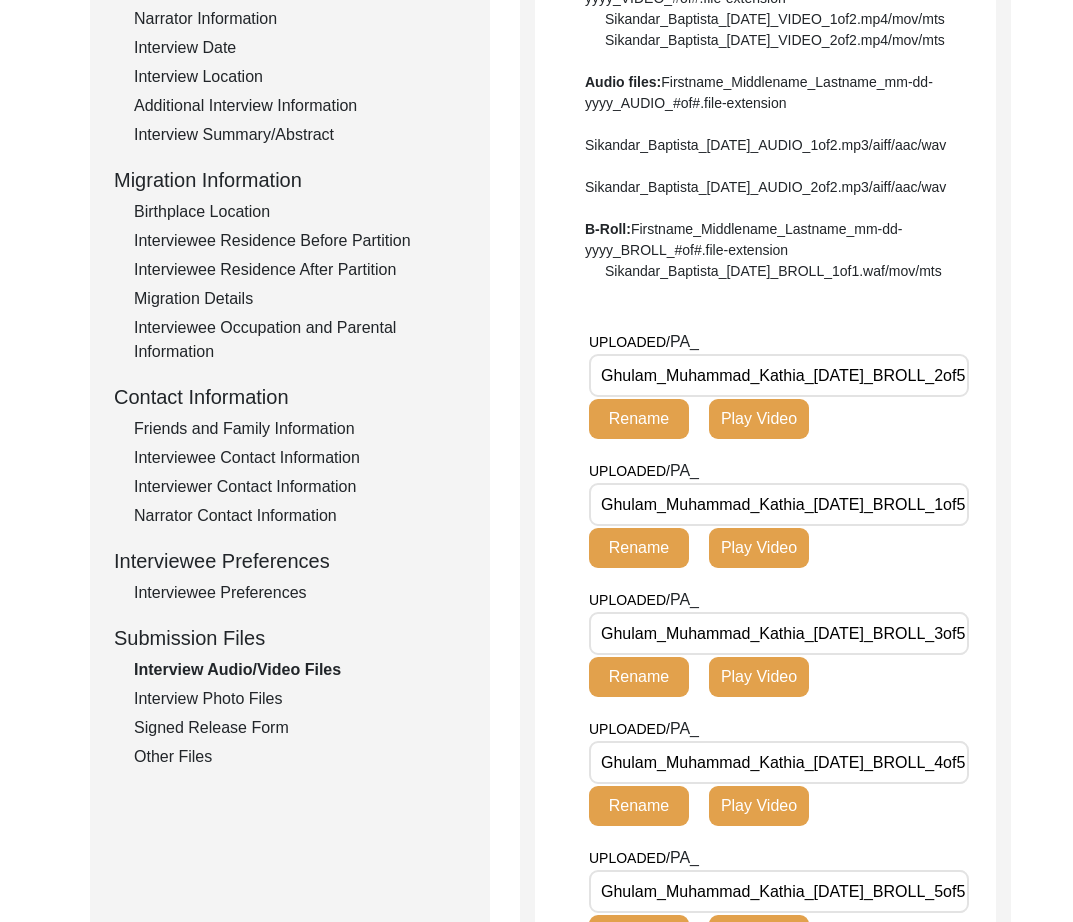 click on "Ghulam_Muhammad_Kathia_[DATE]_BROLL_2of5.MTS" at bounding box center [779, 375] 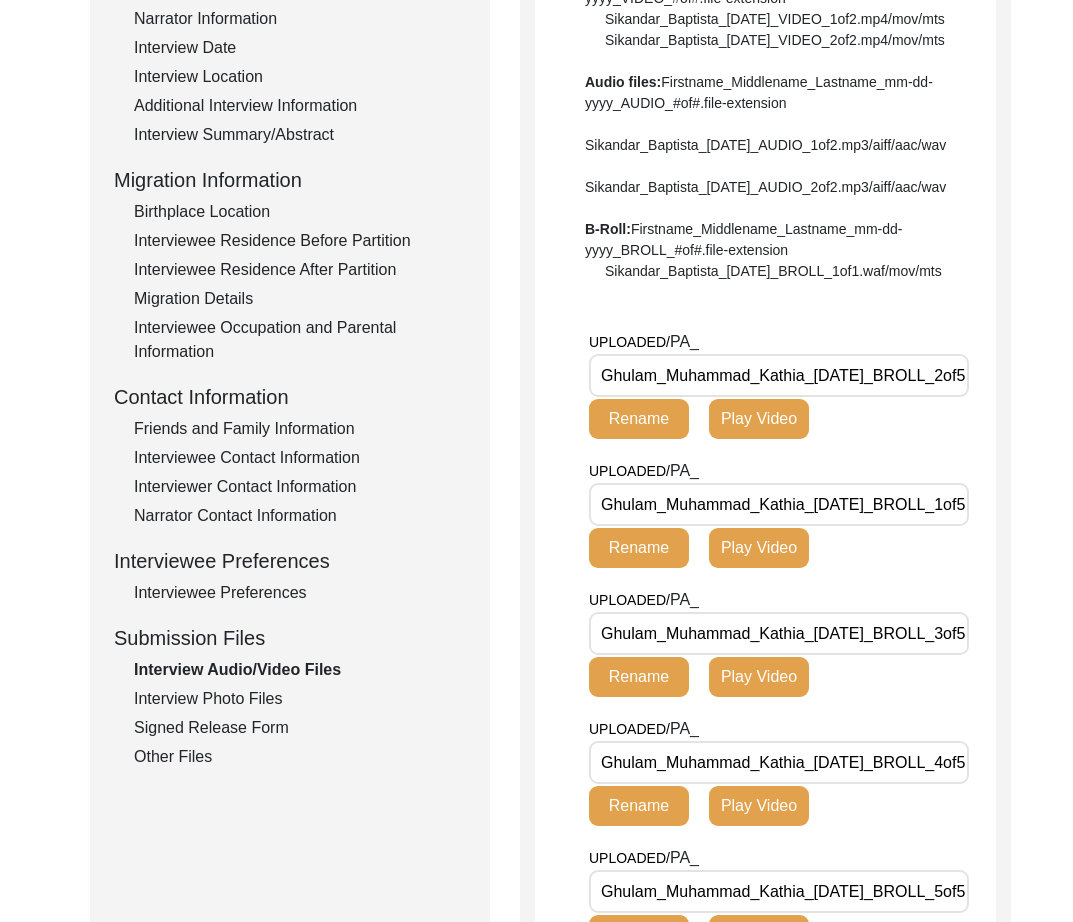 scroll, scrollTop: 0, scrollLeft: 70, axis: horizontal 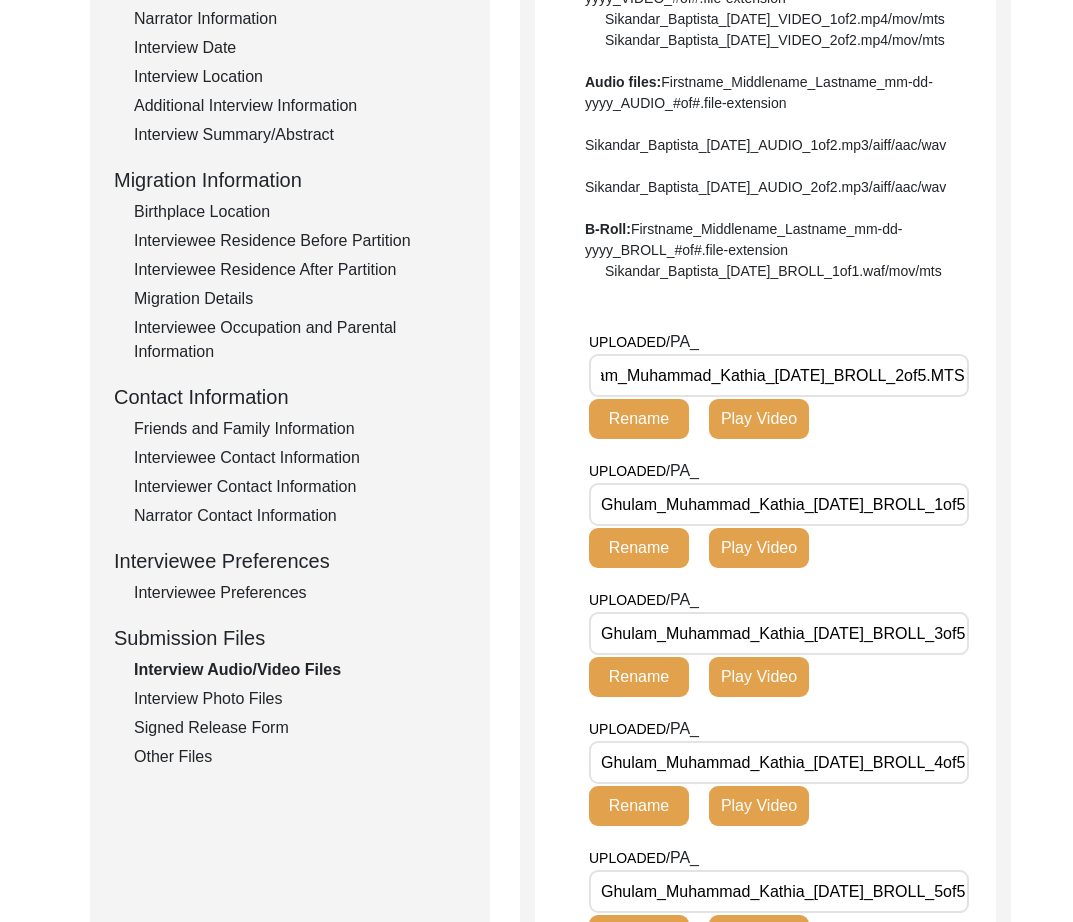 click on "Ghulam_Muhammad_Kathia_[DATE]_BROLL_1of5.MTS" at bounding box center [779, 504] 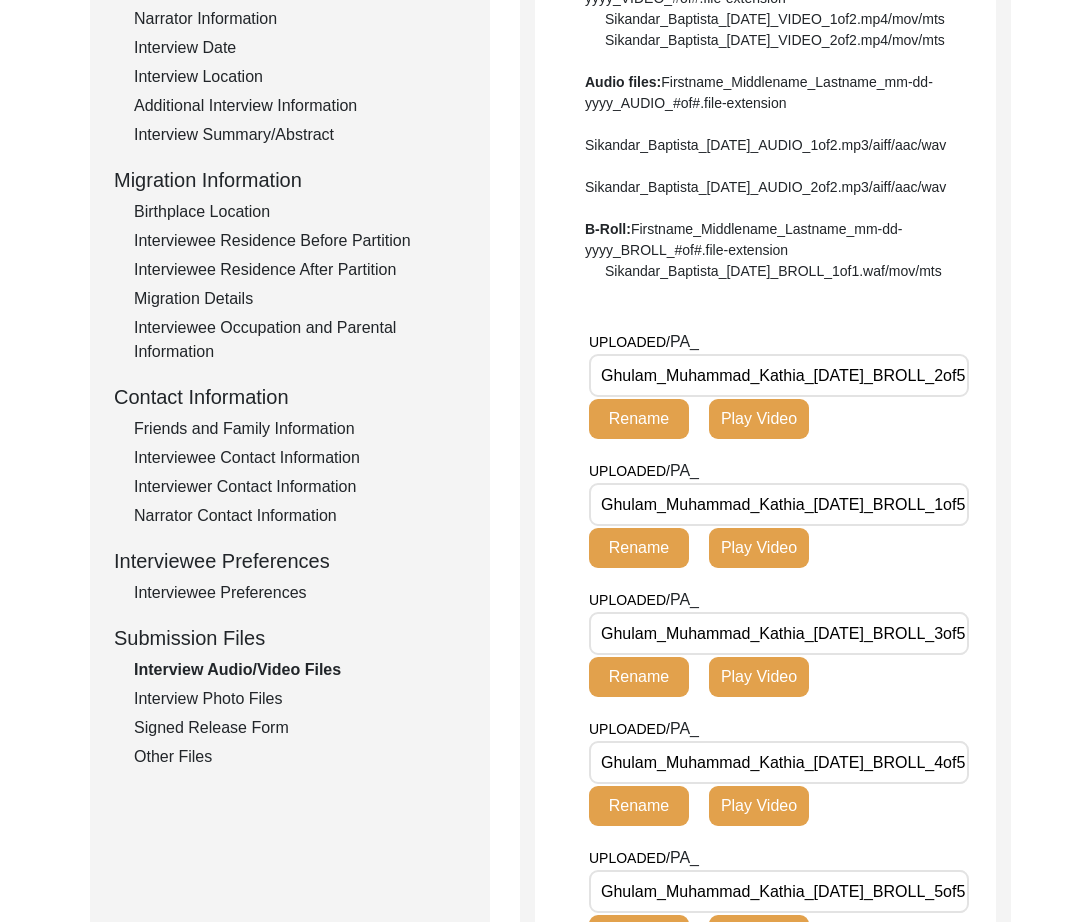 scroll, scrollTop: 0, scrollLeft: 70, axis: horizontal 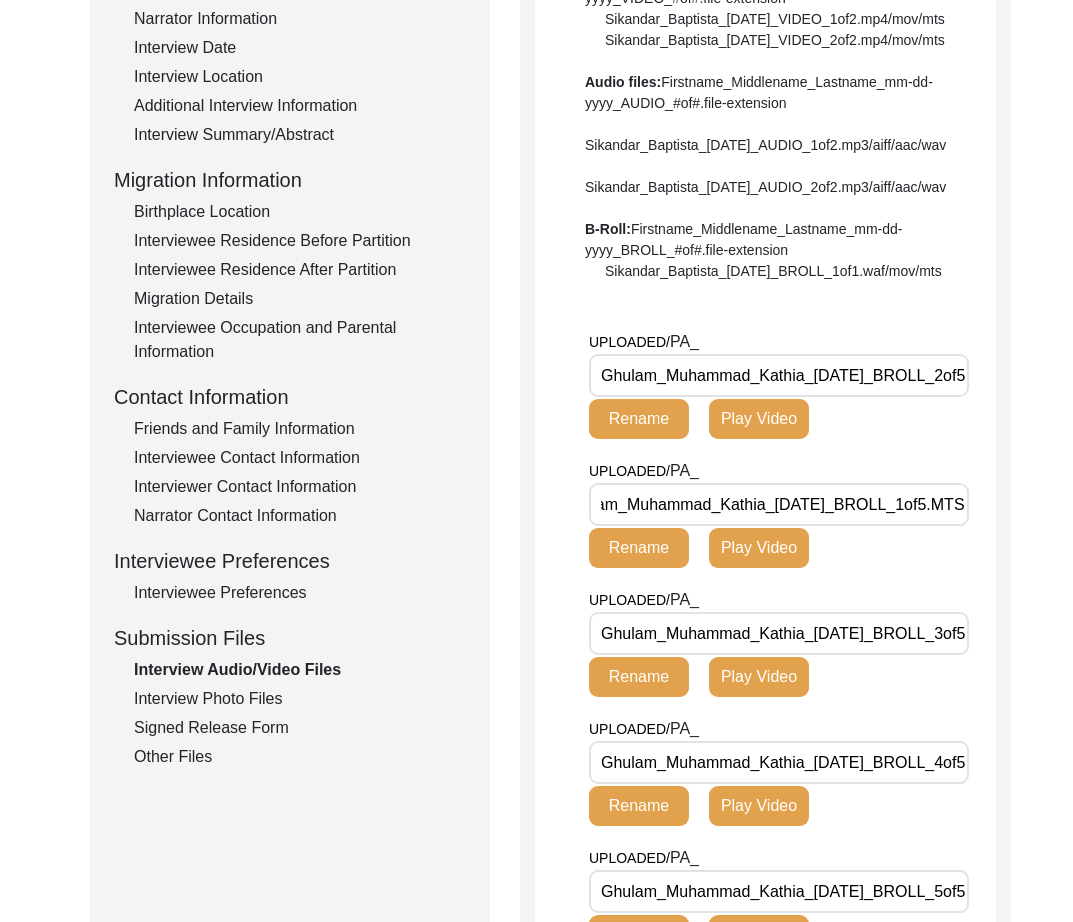 click on "Ghulam_Muhammad_Kathia_[DATE]_BROLL_3of5.MTS" at bounding box center (779, 633) 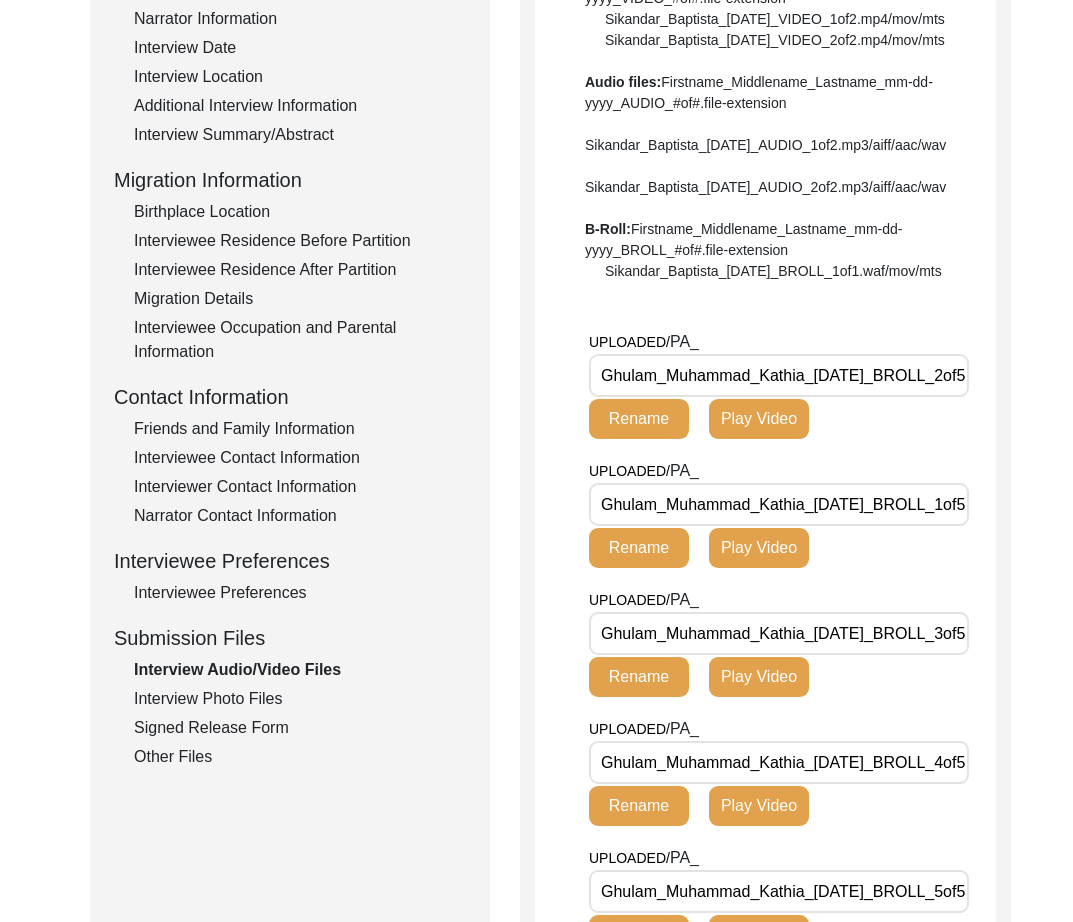 scroll, scrollTop: 0, scrollLeft: 70, axis: horizontal 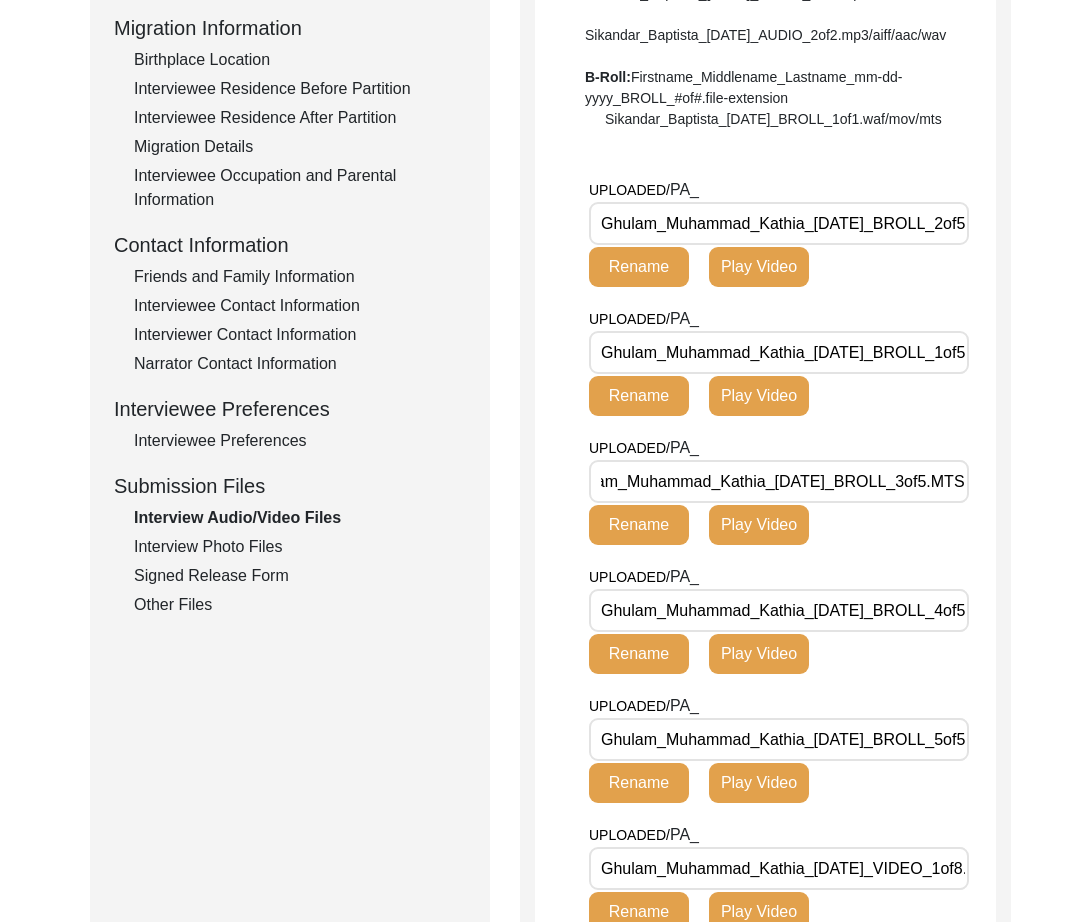 click on "Ghulam_Muhammad_Kathia_[DATE]_BROLL_4of5.MTS" at bounding box center [779, 610] 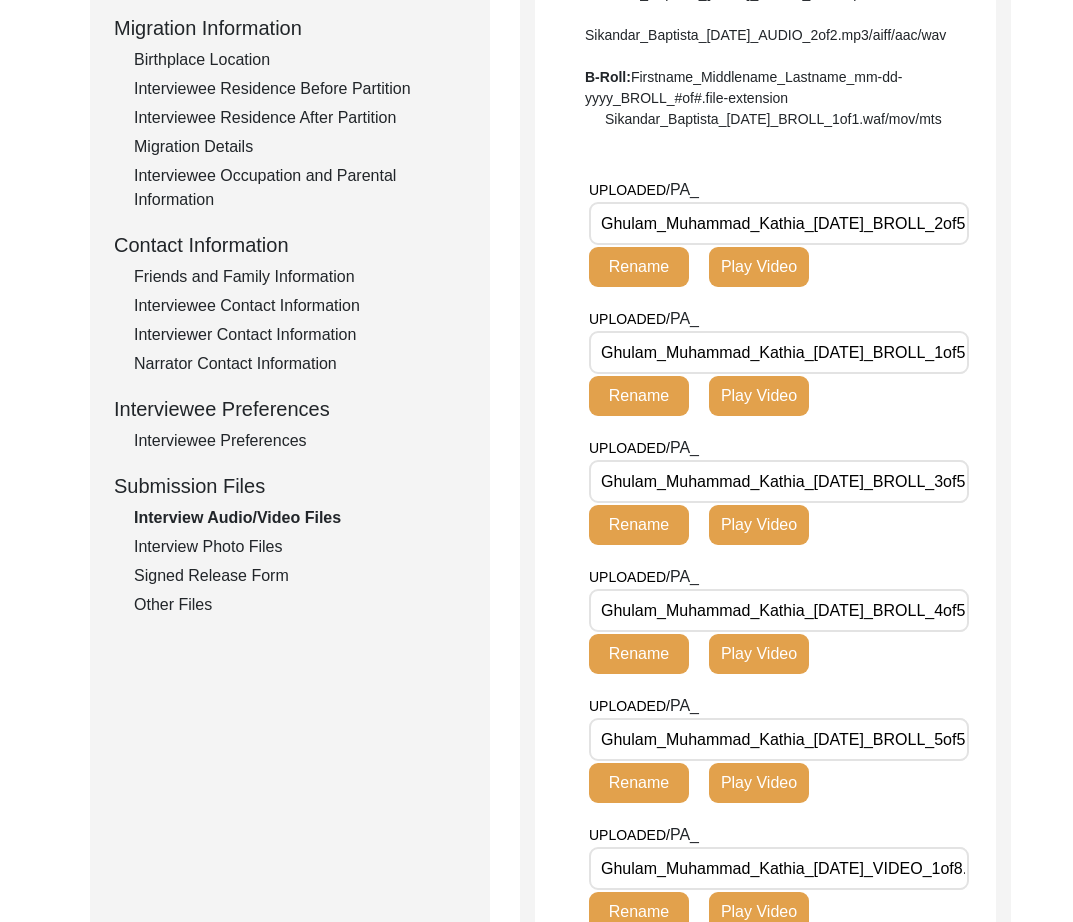 scroll, scrollTop: 0, scrollLeft: 70, axis: horizontal 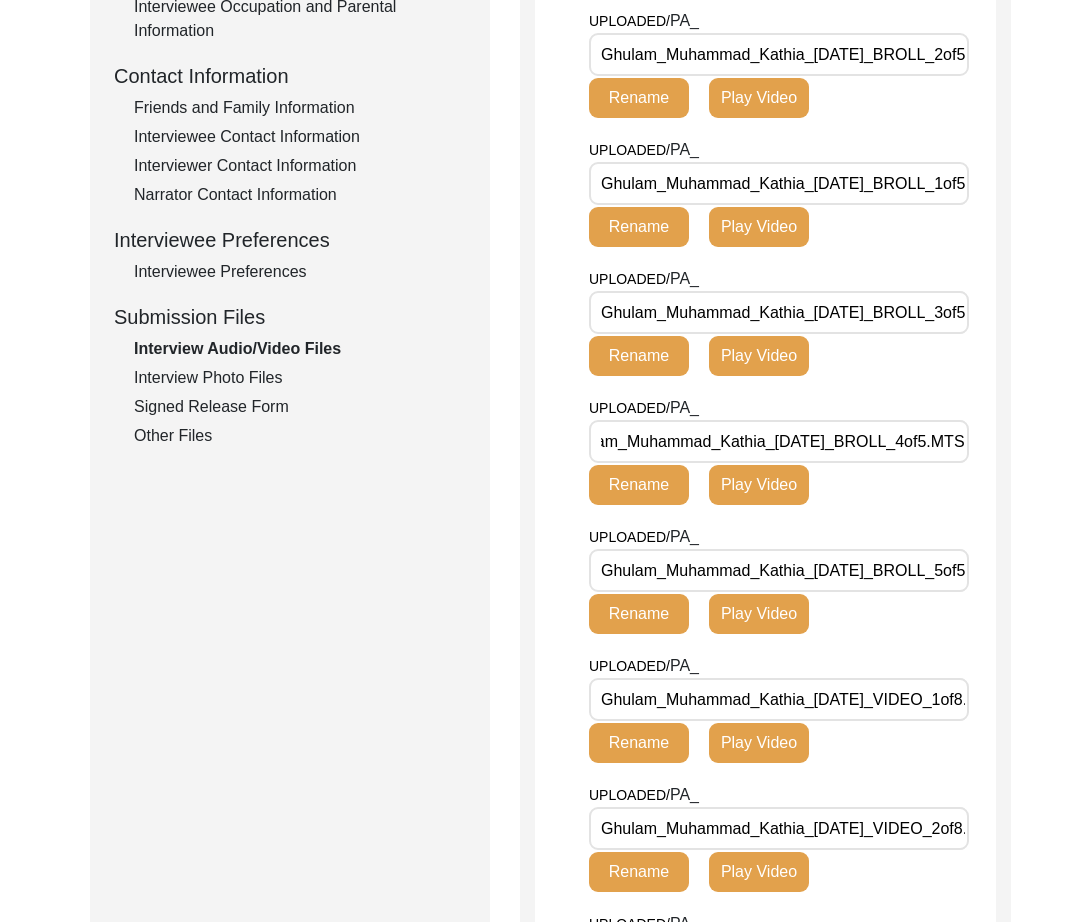click on "Ghulam_Muhammad_Kathia_[DATE]_BROLL_5of5.MTS" at bounding box center [779, 570] 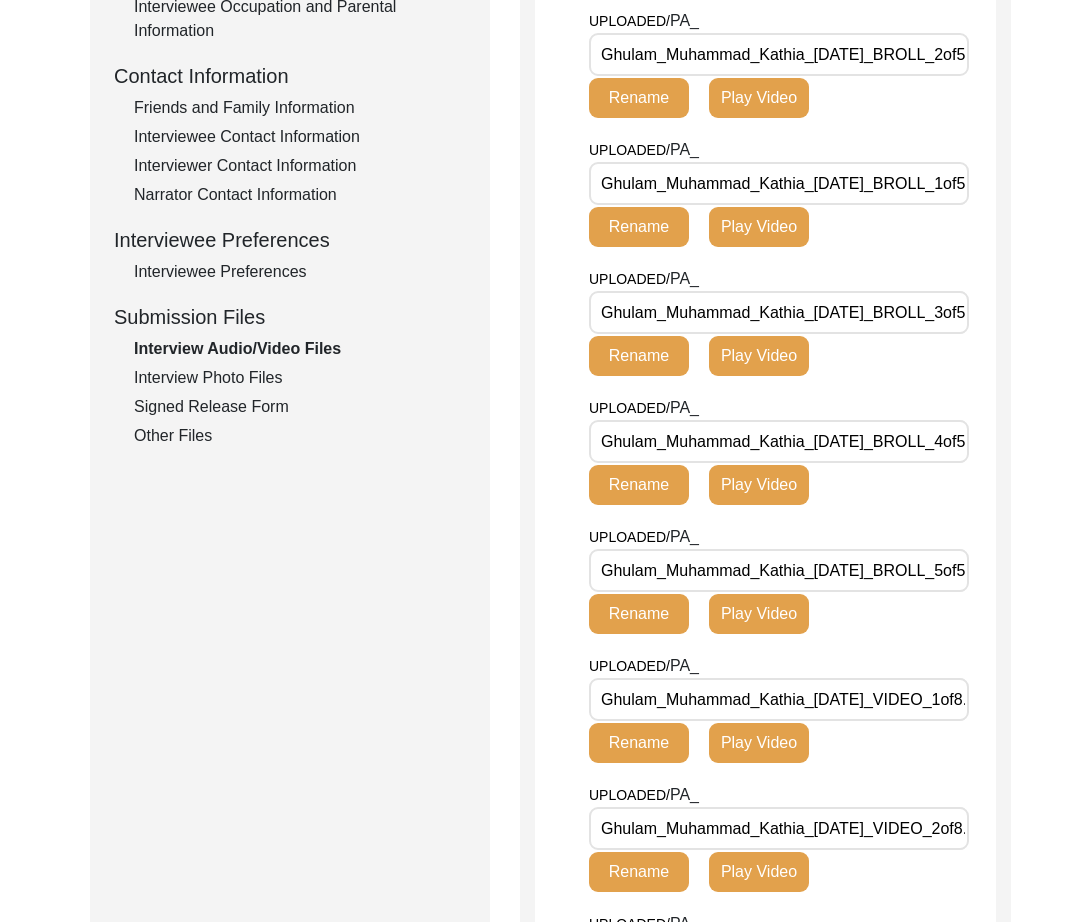 scroll, scrollTop: 0, scrollLeft: 70, axis: horizontal 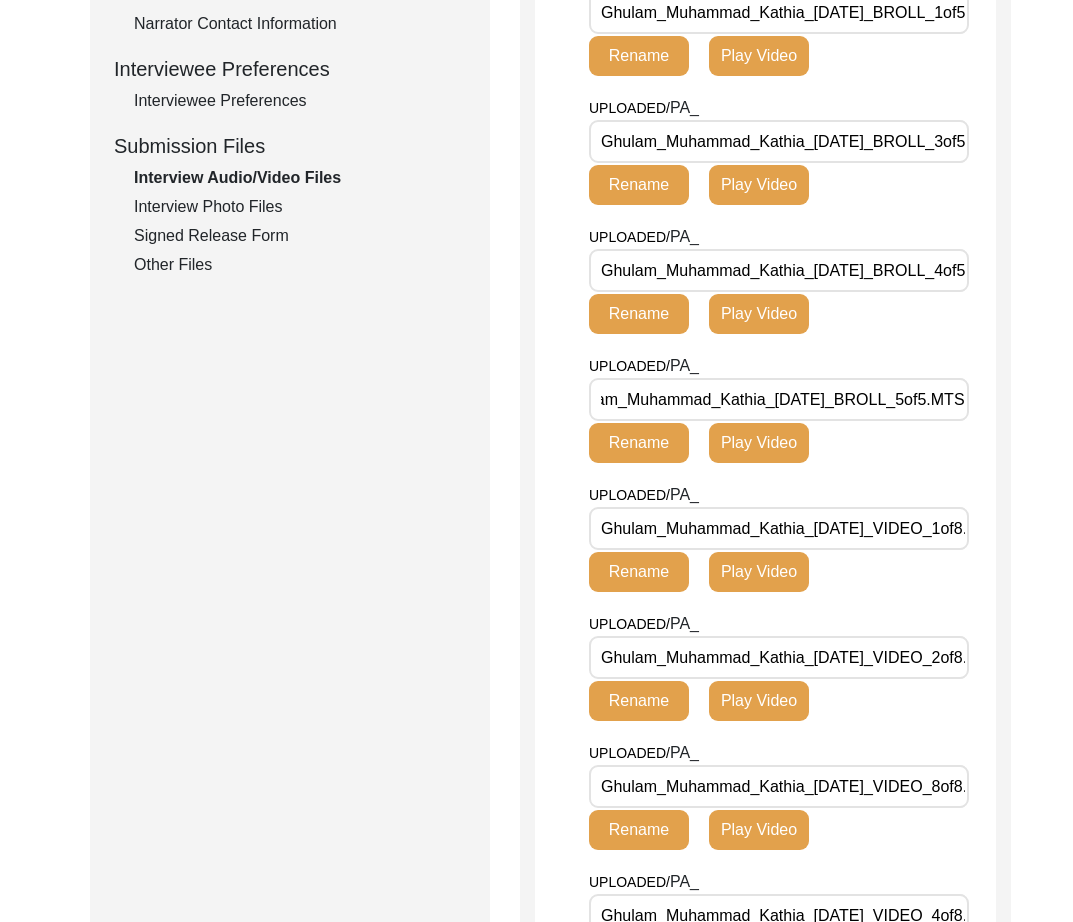 click on "Ghulam_Muhammad_Kathia_[DATE]_VIDEO_1of8.MTS" at bounding box center [779, 528] 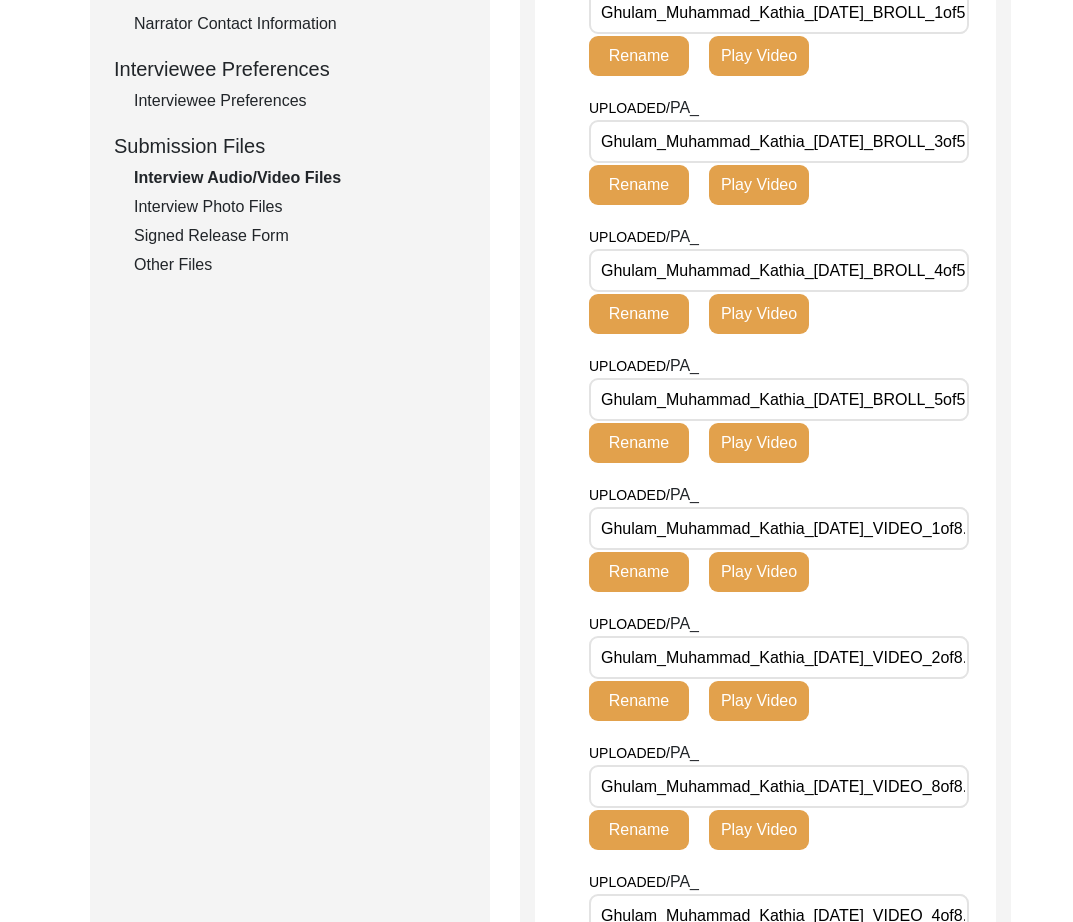 scroll, scrollTop: 0, scrollLeft: 67, axis: horizontal 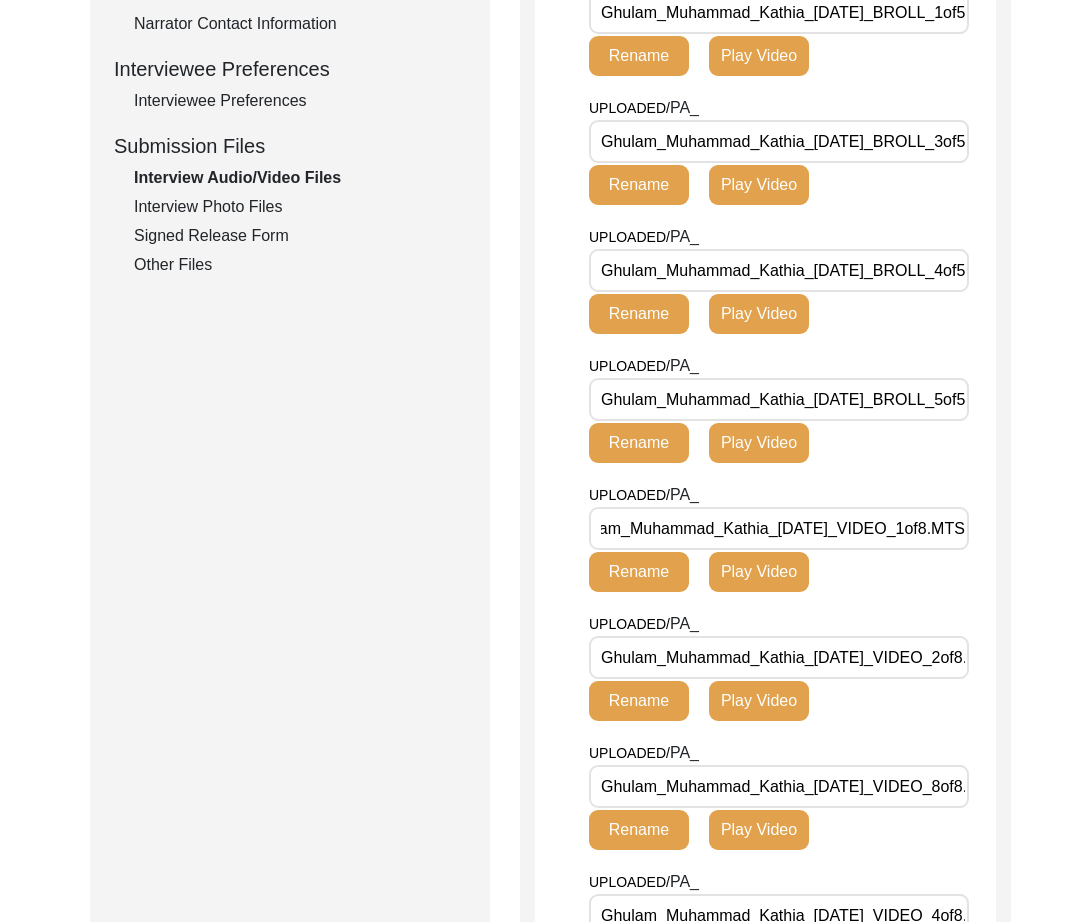 drag, startPoint x: 904, startPoint y: 598, endPoint x: 917, endPoint y: 658, distance: 61.39218 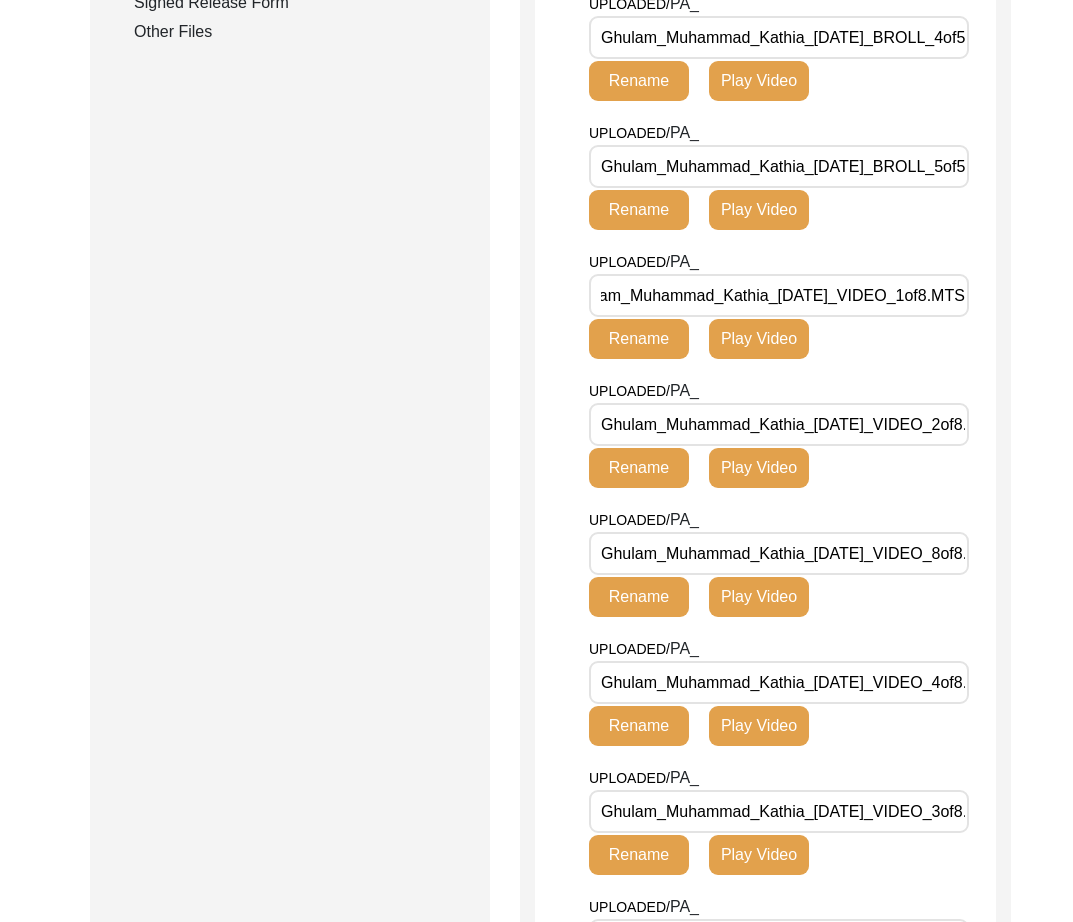 scroll, scrollTop: 1101, scrollLeft: 0, axis: vertical 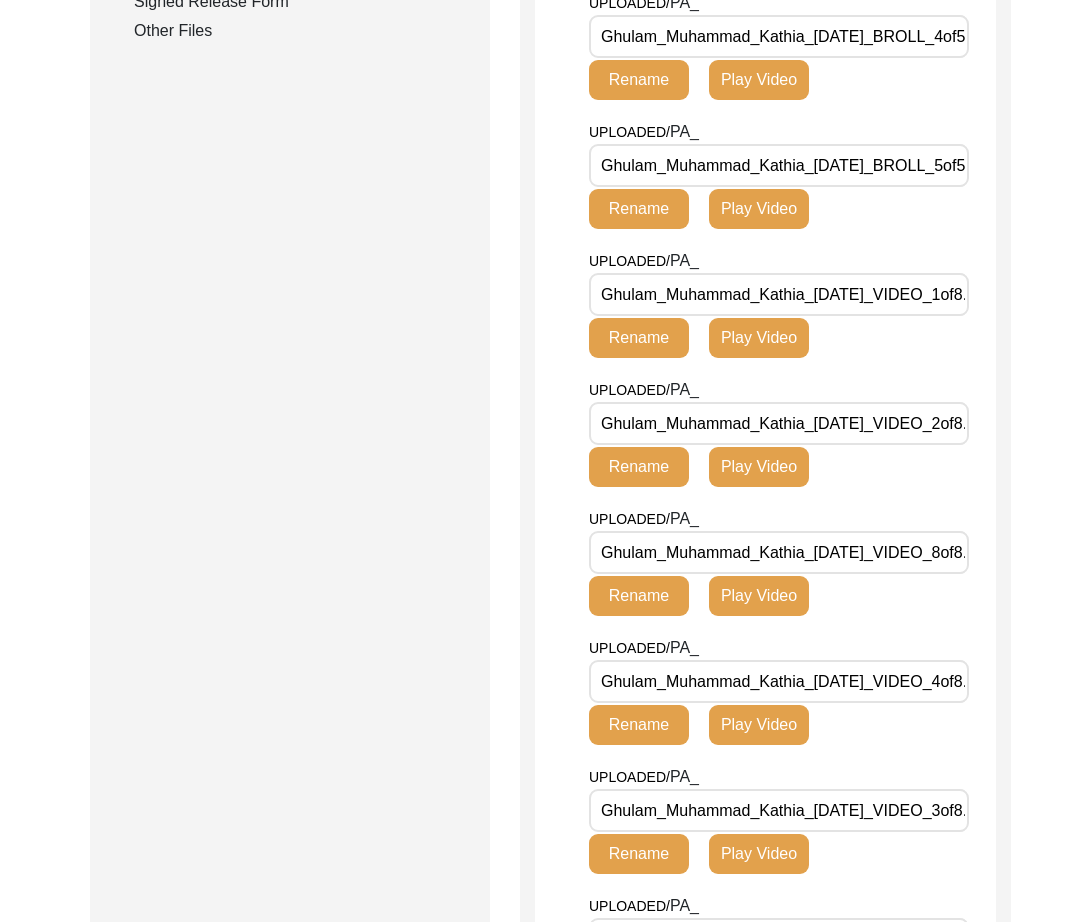 click on "Ghulam_Muhammad_Kathia_[DATE]_VIDEO_2of8.MTS" at bounding box center (779, 423) 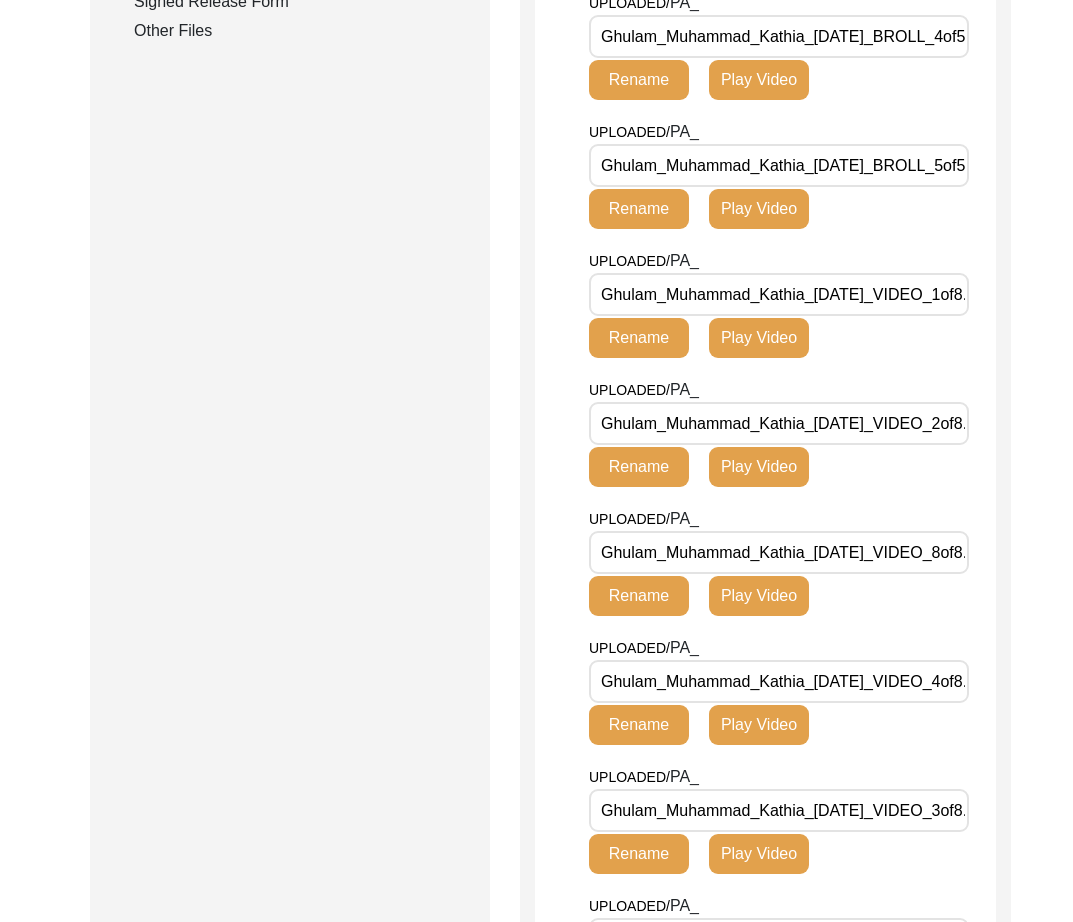 scroll, scrollTop: 0, scrollLeft: 67, axis: horizontal 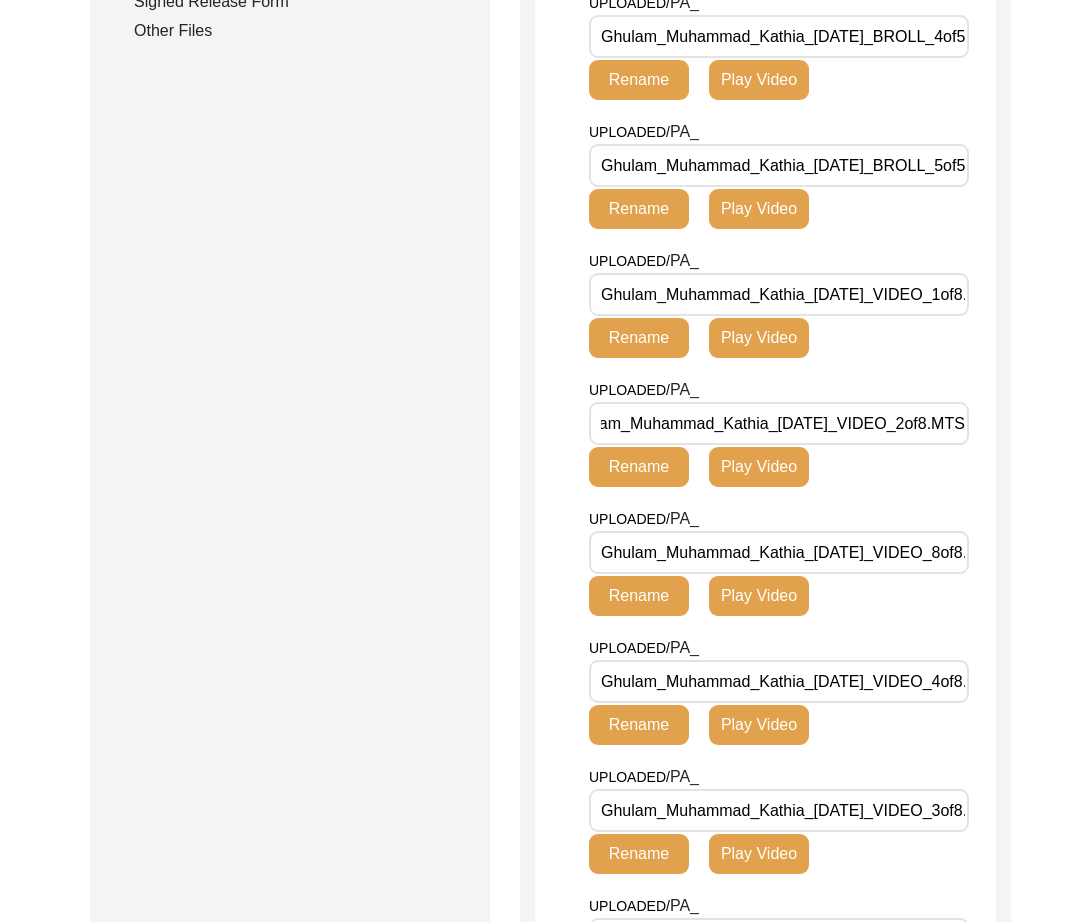 click on "Ghulam_Muhammad_Kathia_[DATE]_VIDEO_8of8.MTS" at bounding box center (779, 552) 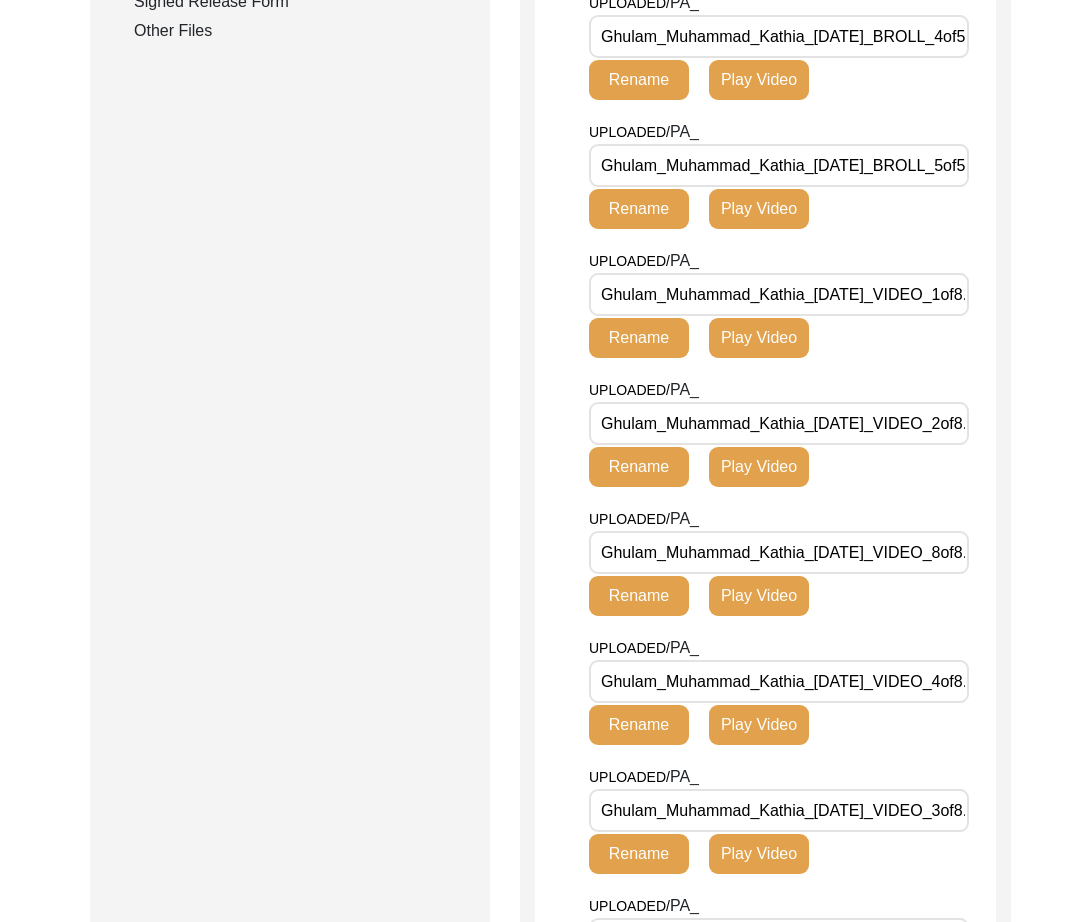 scroll, scrollTop: 0, scrollLeft: 67, axis: horizontal 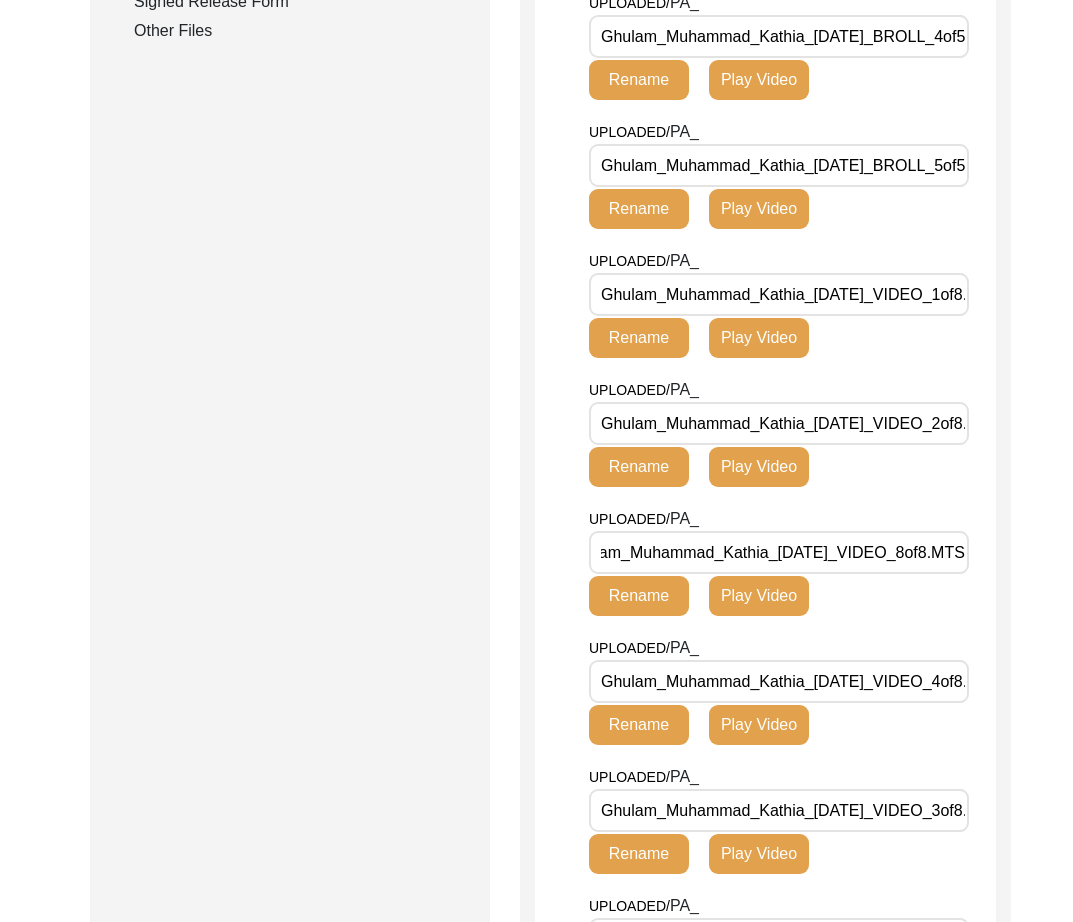 click on "Ghulam_Muhammad_Kathia_[DATE]_VIDEO_4of8.MTS" at bounding box center [779, 681] 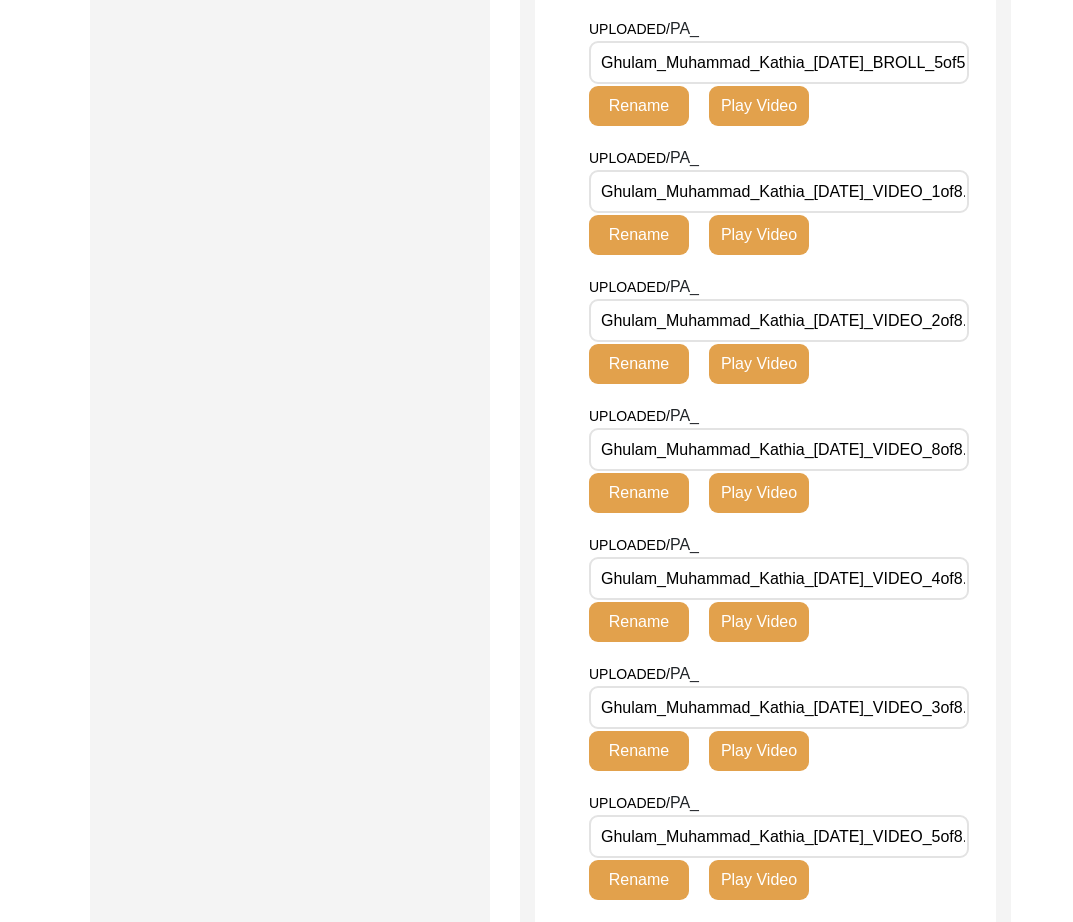 scroll, scrollTop: 1453, scrollLeft: 0, axis: vertical 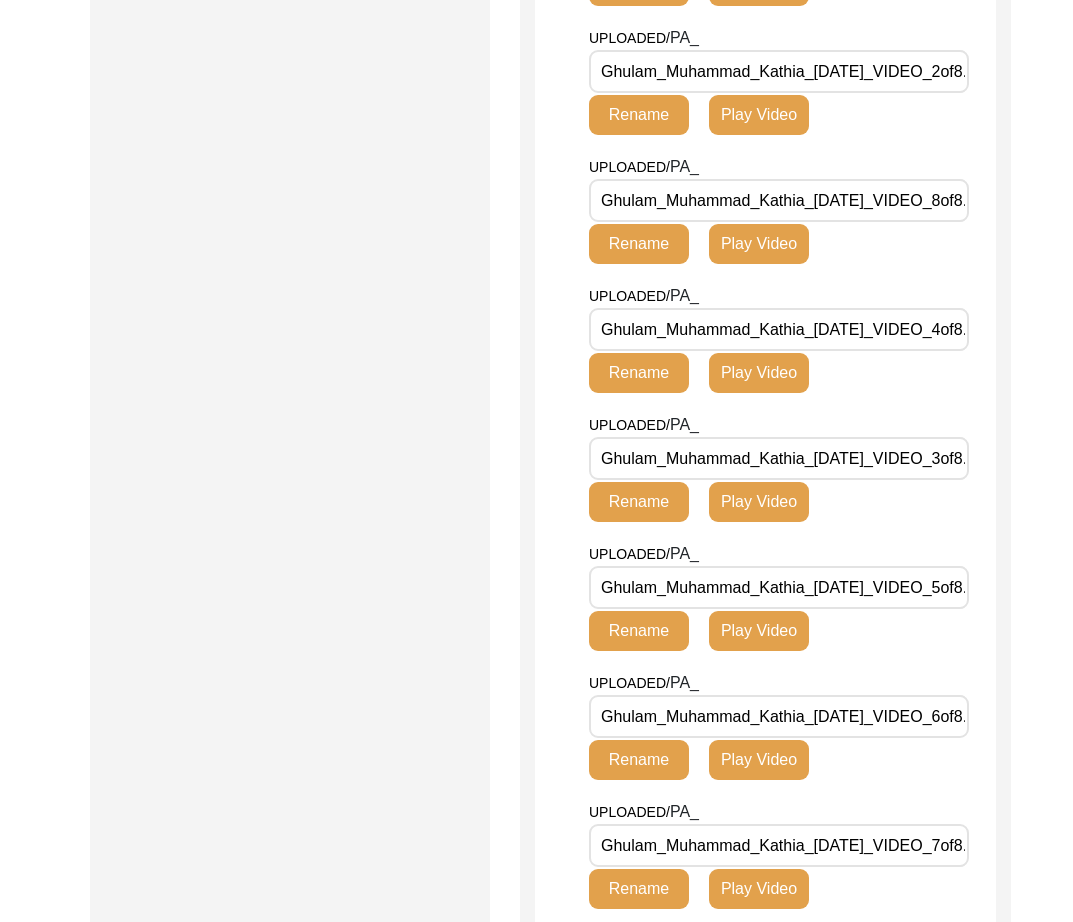 click on "Ghulam_Muhammad_Kathia_[DATE]_VIDEO_5of8.MTS" at bounding box center [779, 587] 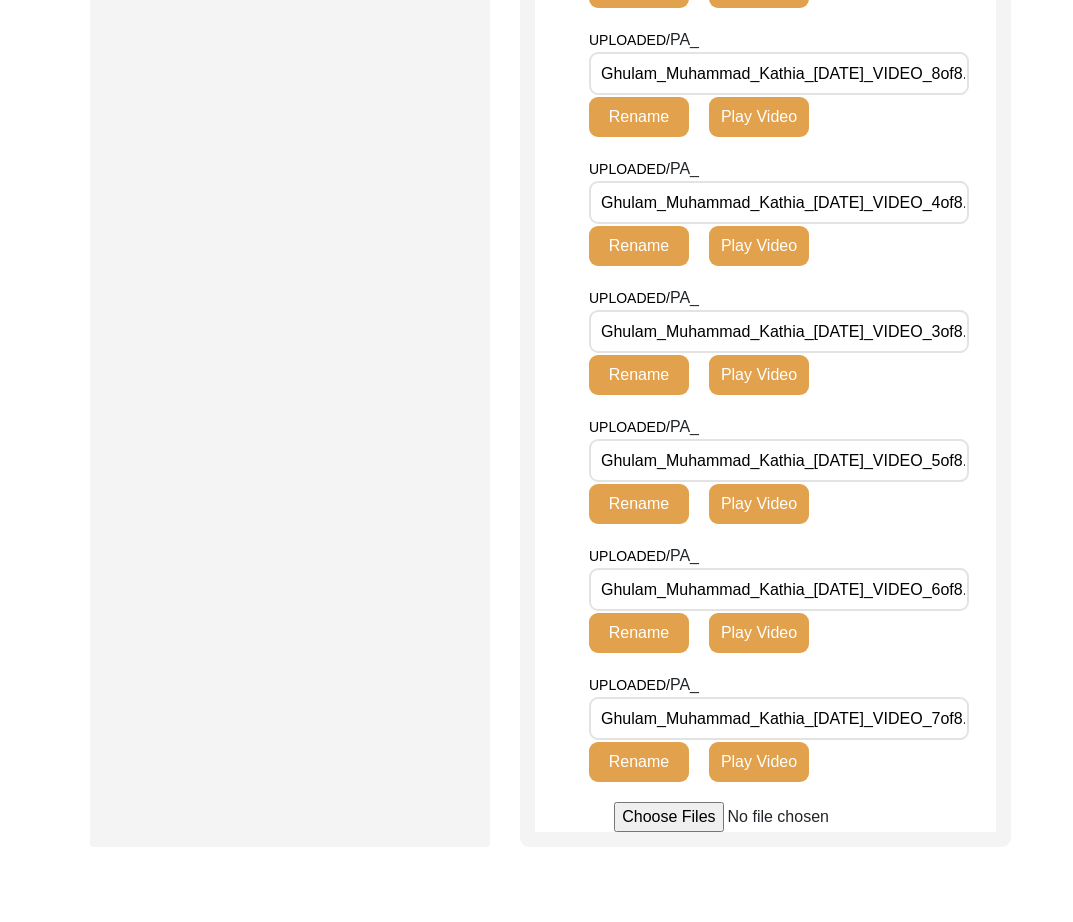 scroll, scrollTop: 1581, scrollLeft: 0, axis: vertical 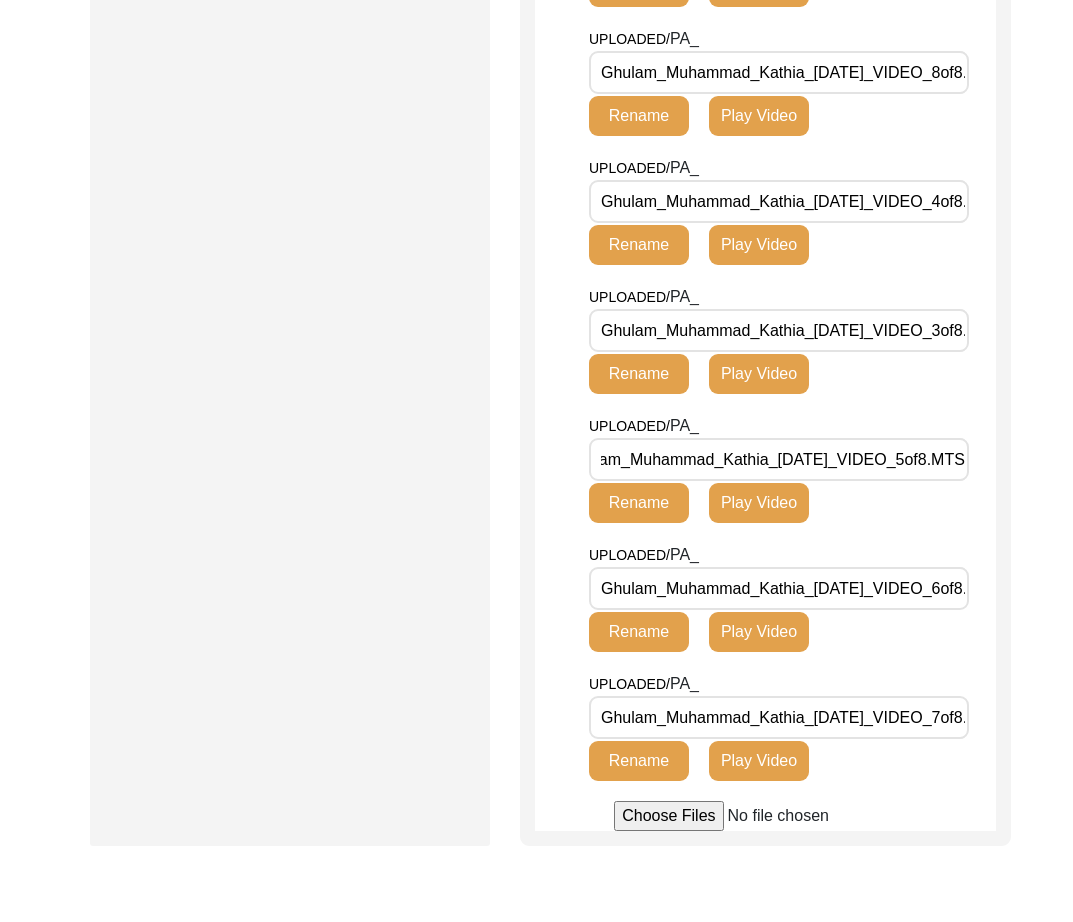 click on "Ghulam_Muhammad_Kathia_[DATE]_VIDEO_6of8.MTS" at bounding box center (779, 588) 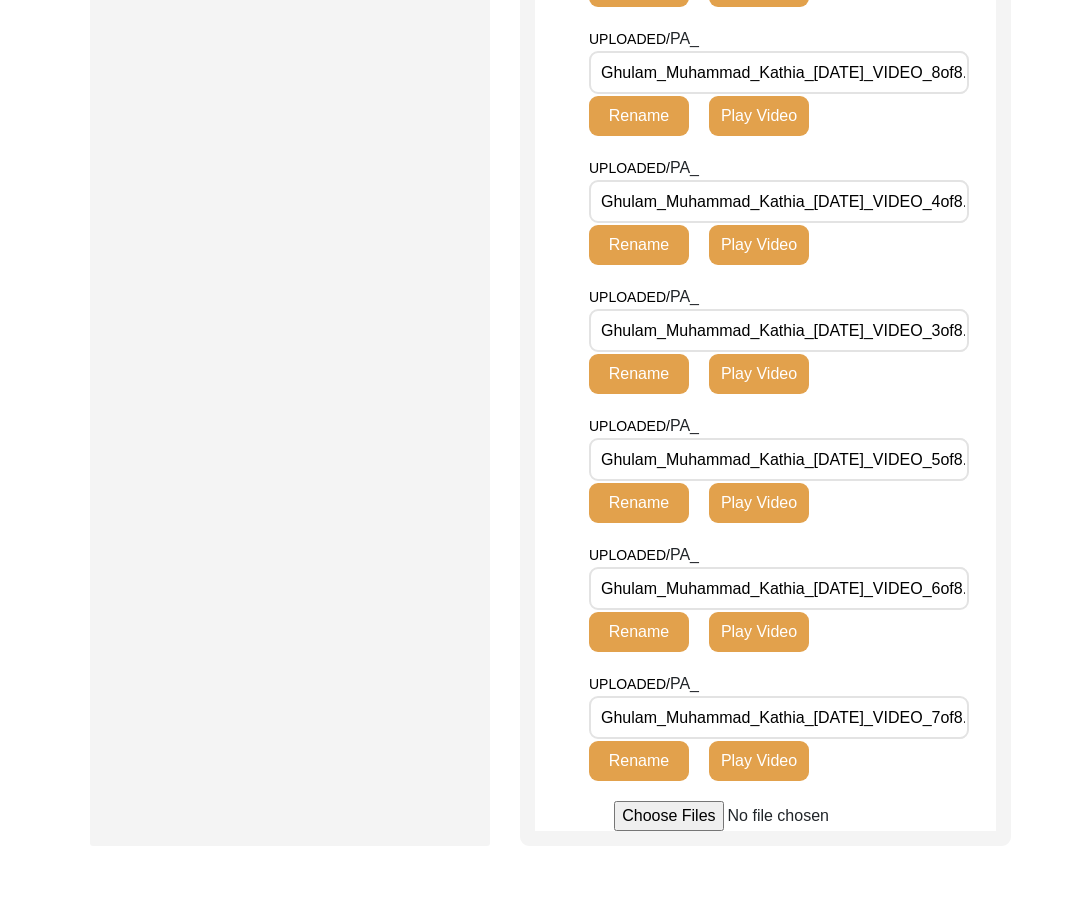 click on "Ghulam_Muhammad_Kathia_[DATE]_VIDEO_7of8.MTS" at bounding box center [779, 717] 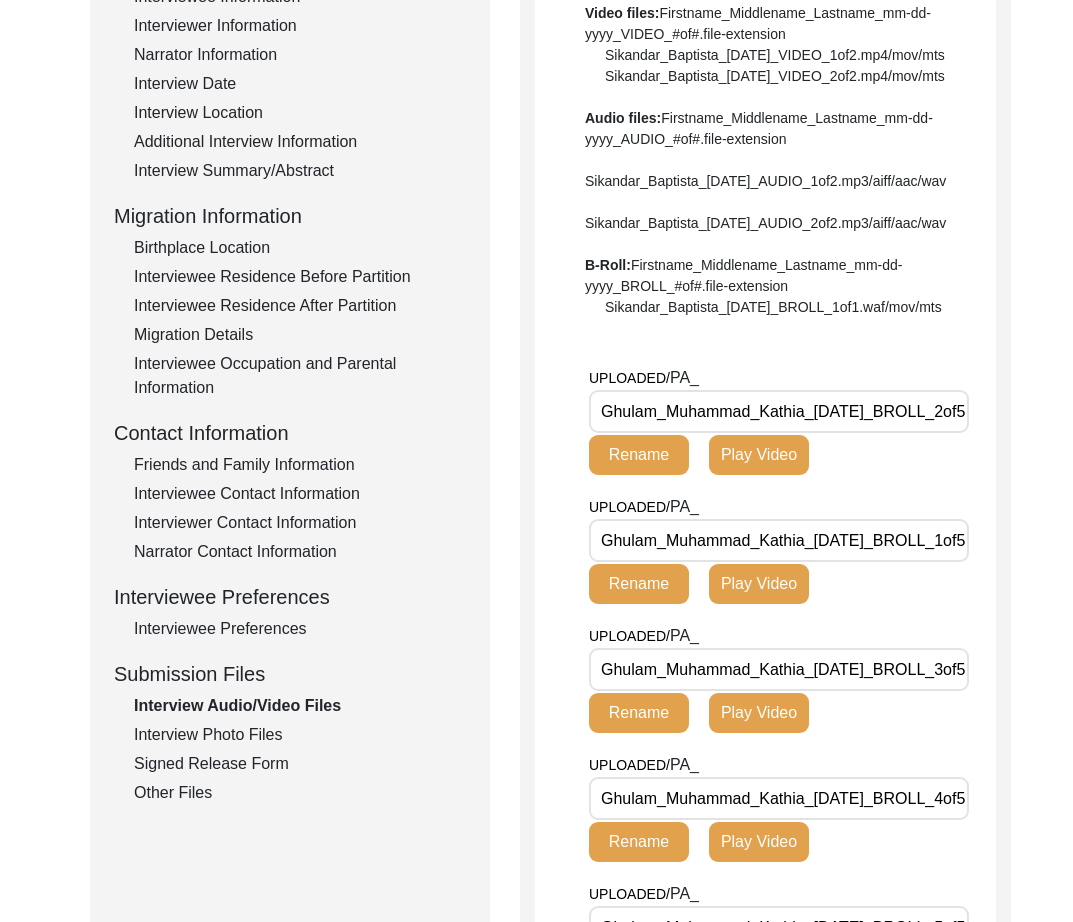 click on "Interview Photo Files" 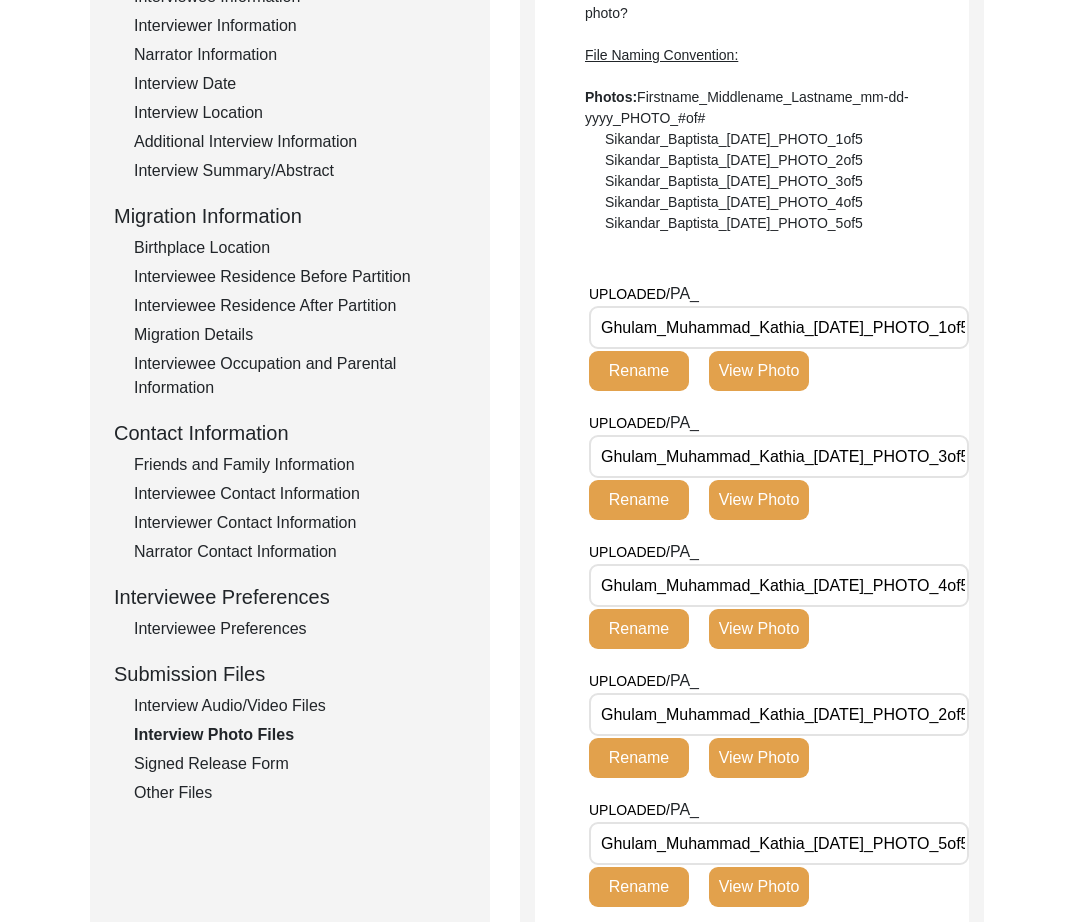 click on "Ghulam_Muhammad_Kathia_[DATE]_PHOTO_1of5.jpg" at bounding box center [779, 327] 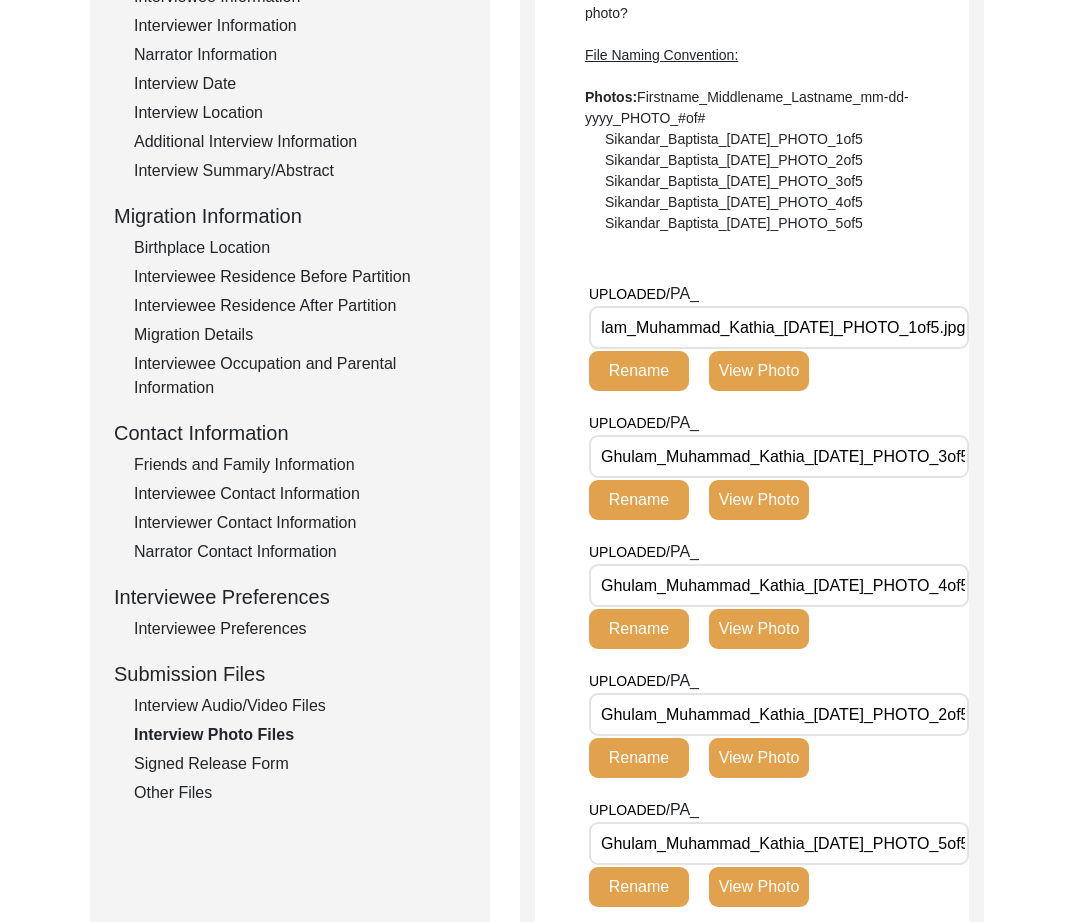 click on "Ghulam_Muhammad_Kathia_[DATE]_PHOTO_1of5.jpg" at bounding box center [779, 327] 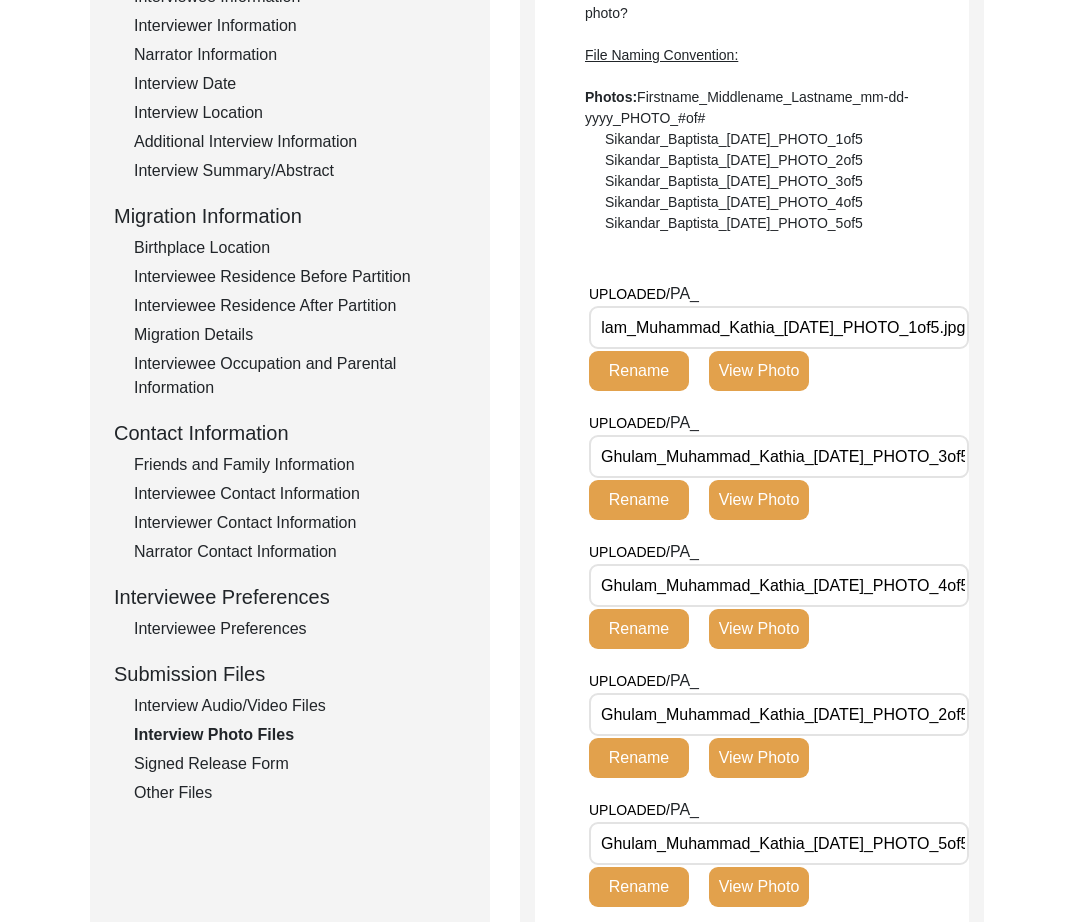 click on "View Photo" 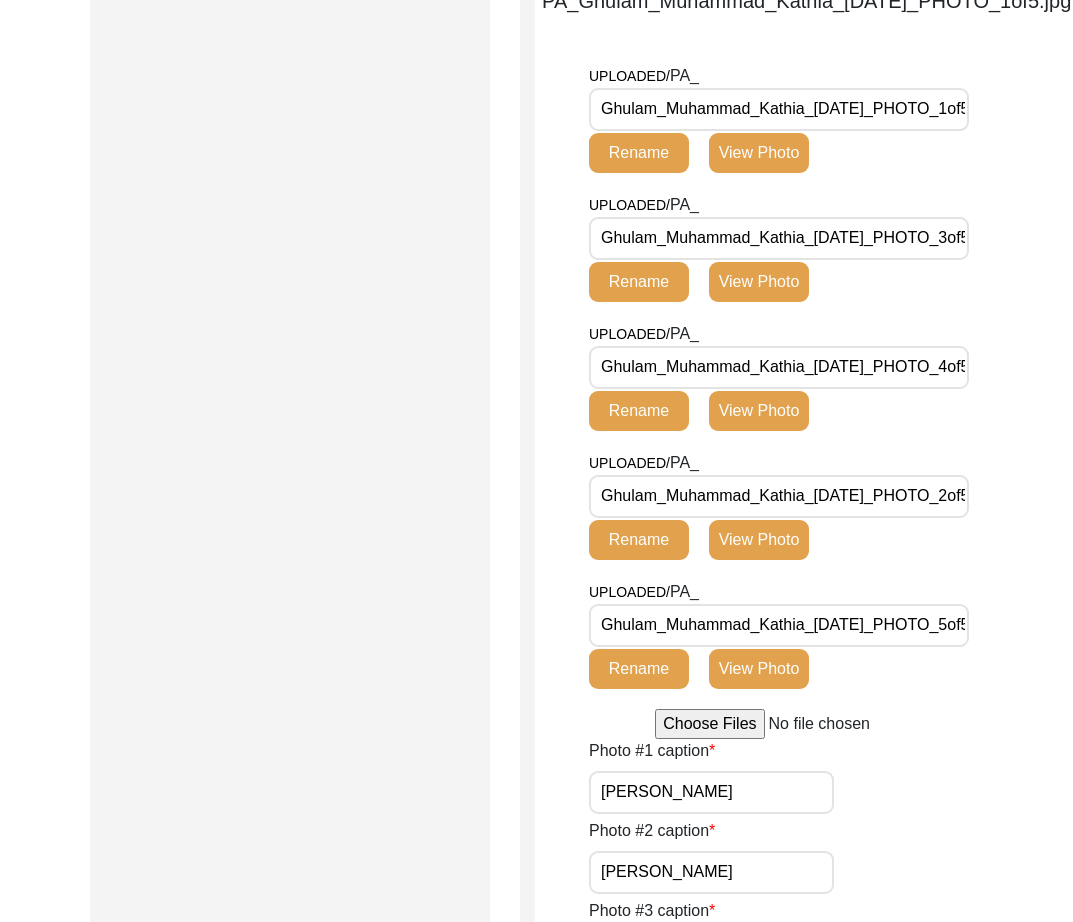 click on "[PERSON_NAME]" at bounding box center (711, 792) 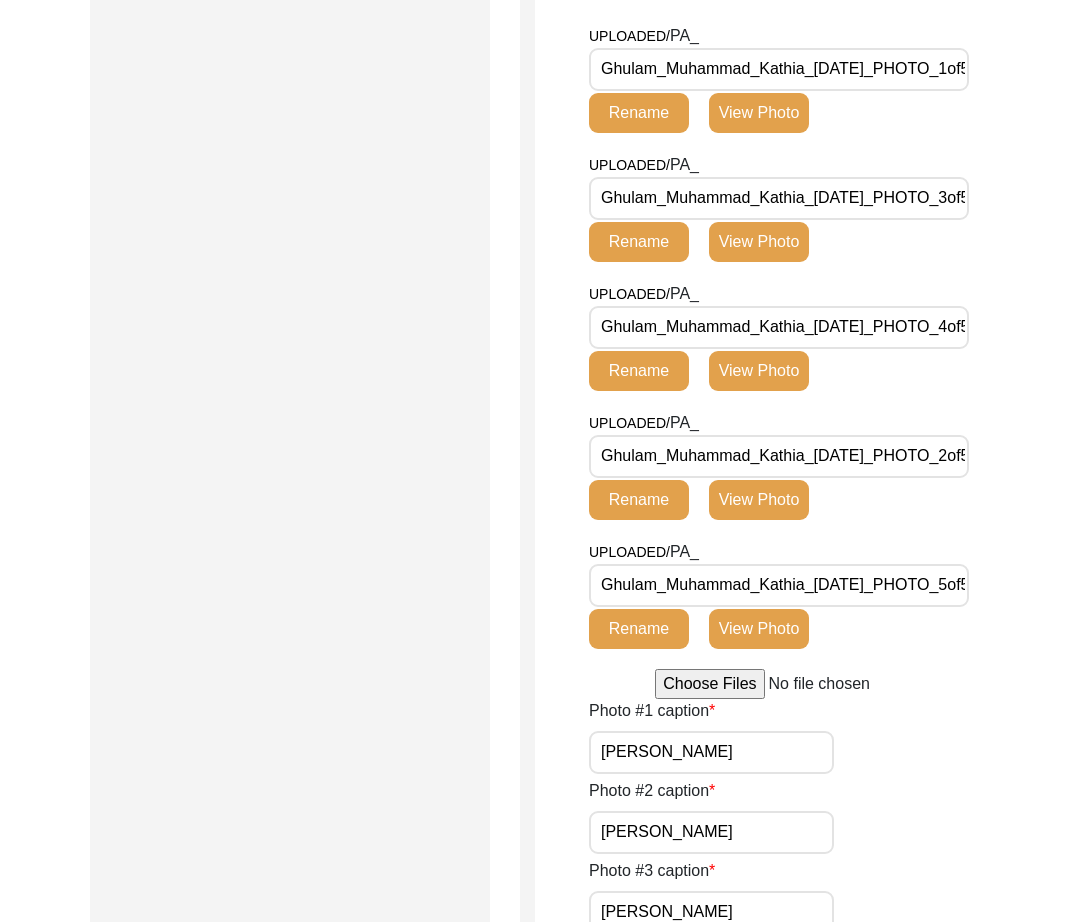 scroll, scrollTop: 1211, scrollLeft: 0, axis: vertical 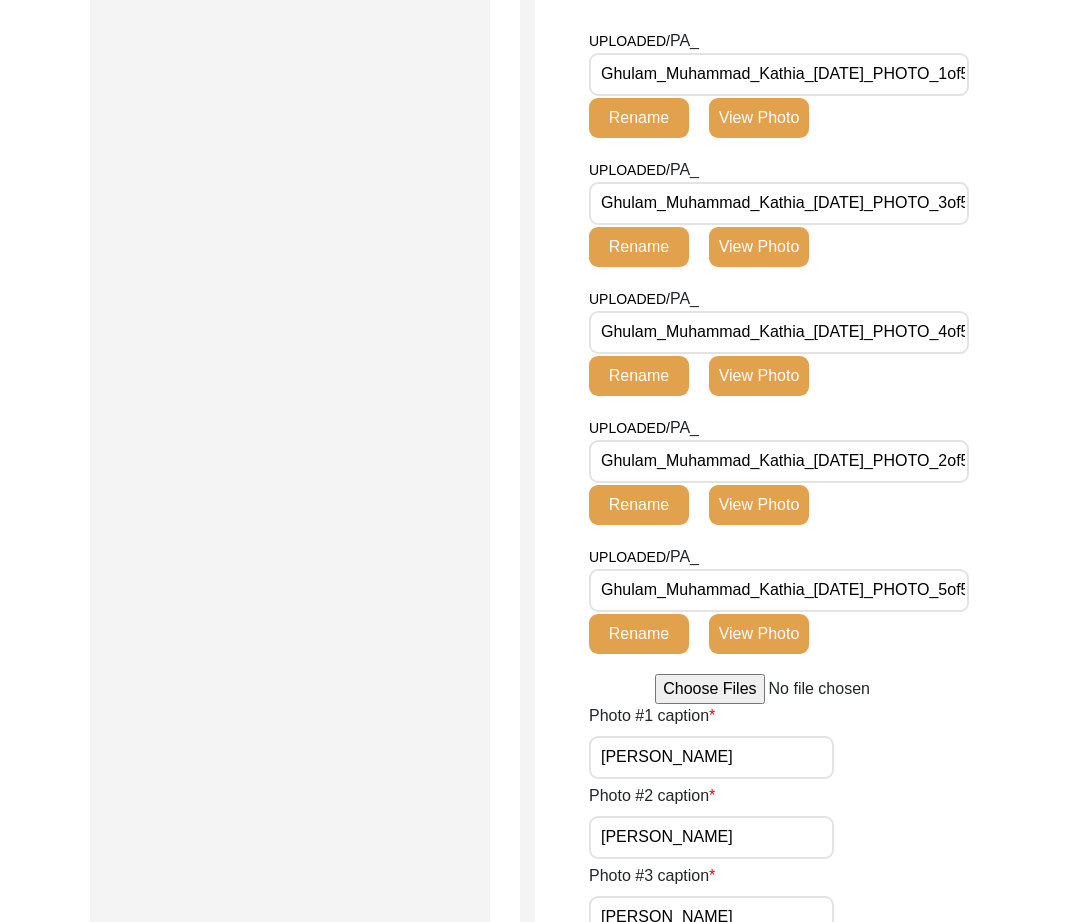 paste on "A vertical photo of Mr. [PERSON_NAME] behind the camer" 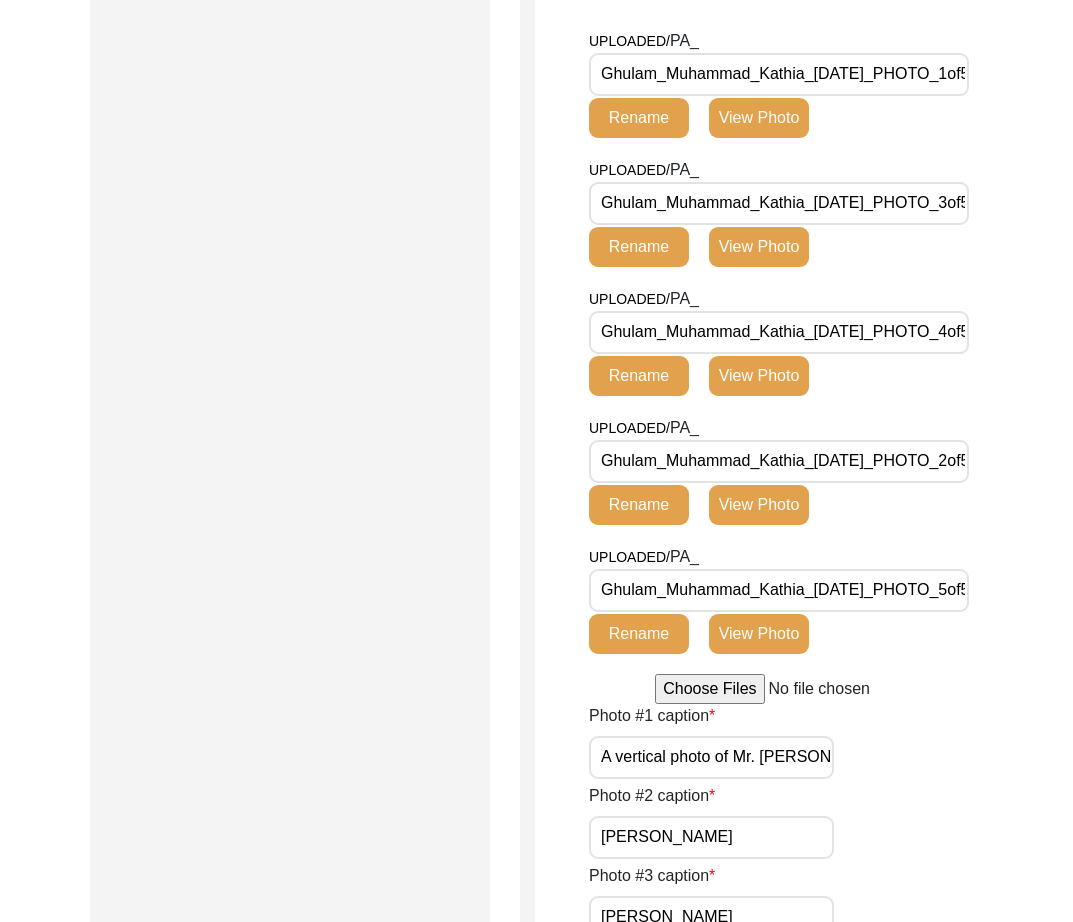 scroll, scrollTop: 0, scrollLeft: 166, axis: horizontal 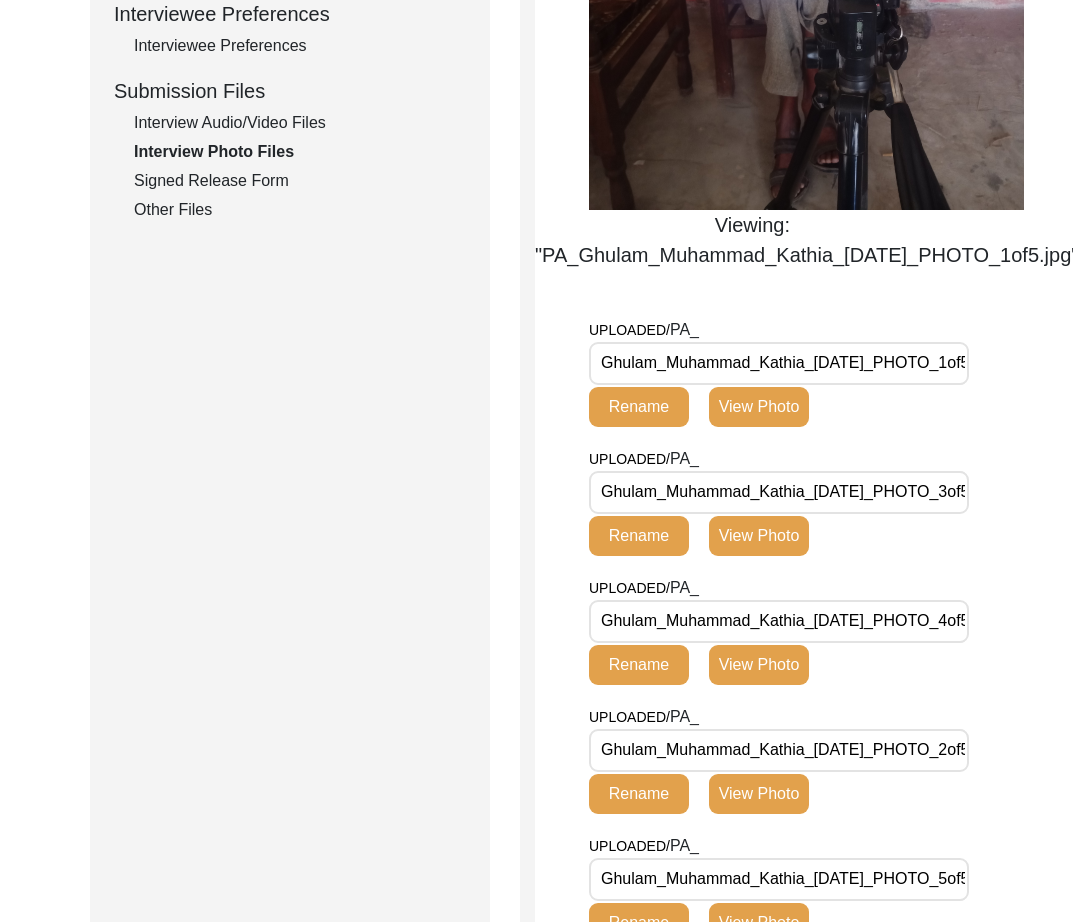 click on "Ghulam_Muhammad_Kathia_[DATE]_PHOTO_3of5.jpg" at bounding box center (779, 492) 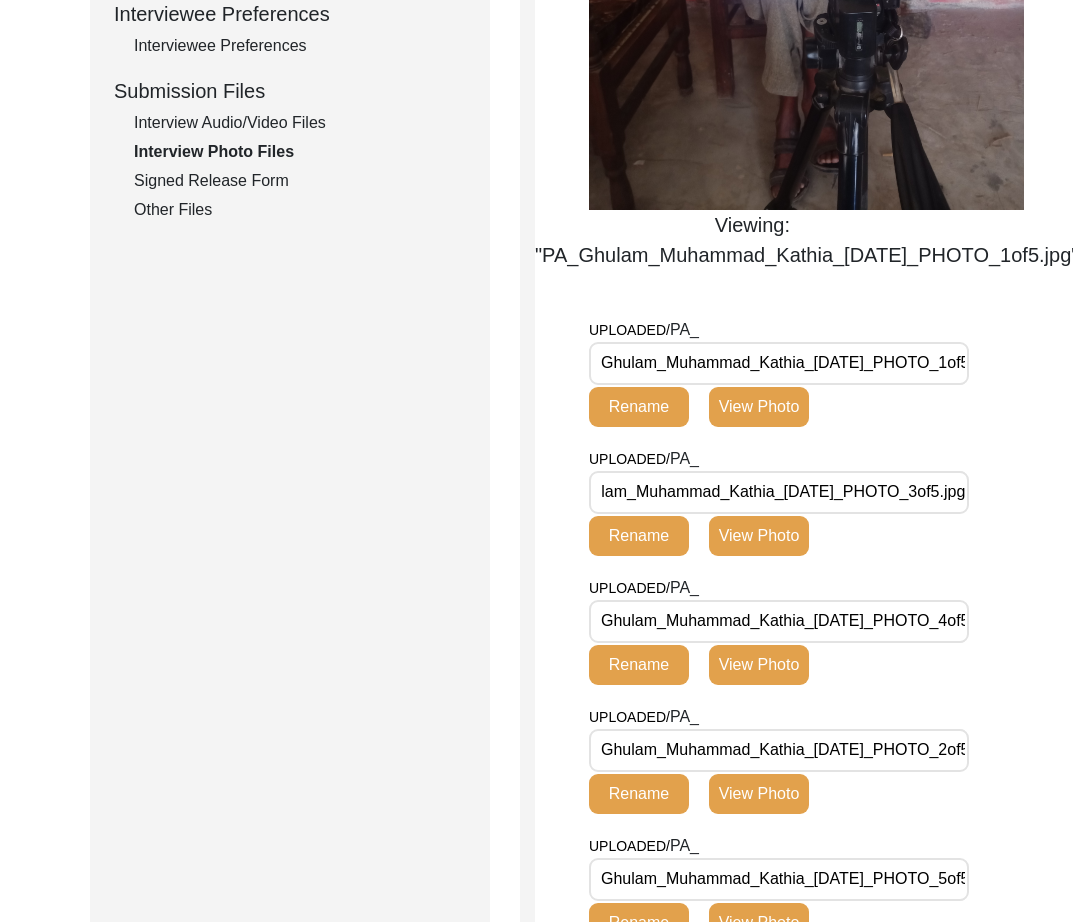 scroll, scrollTop: 0, scrollLeft: 0, axis: both 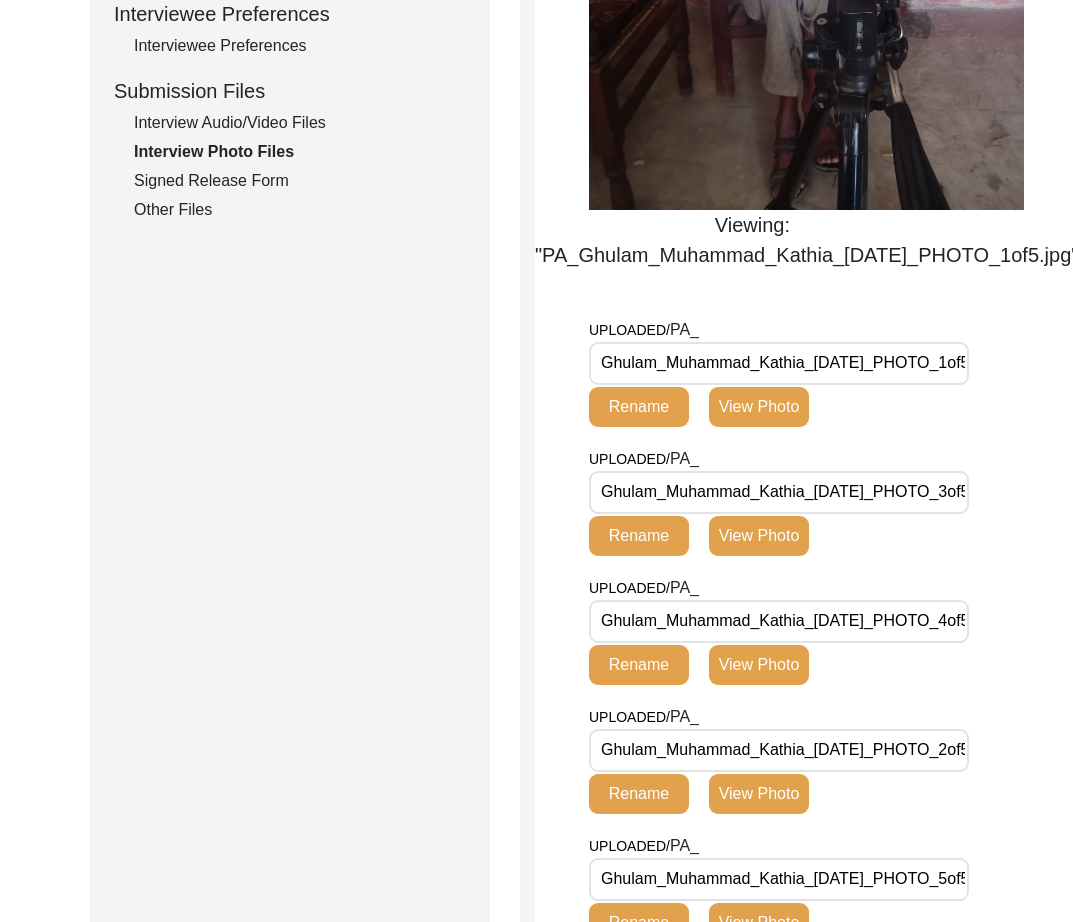 click on "Ghulam_Muhammad_Kathia_[DATE]_PHOTO_4of5.jpg" at bounding box center [779, 621] 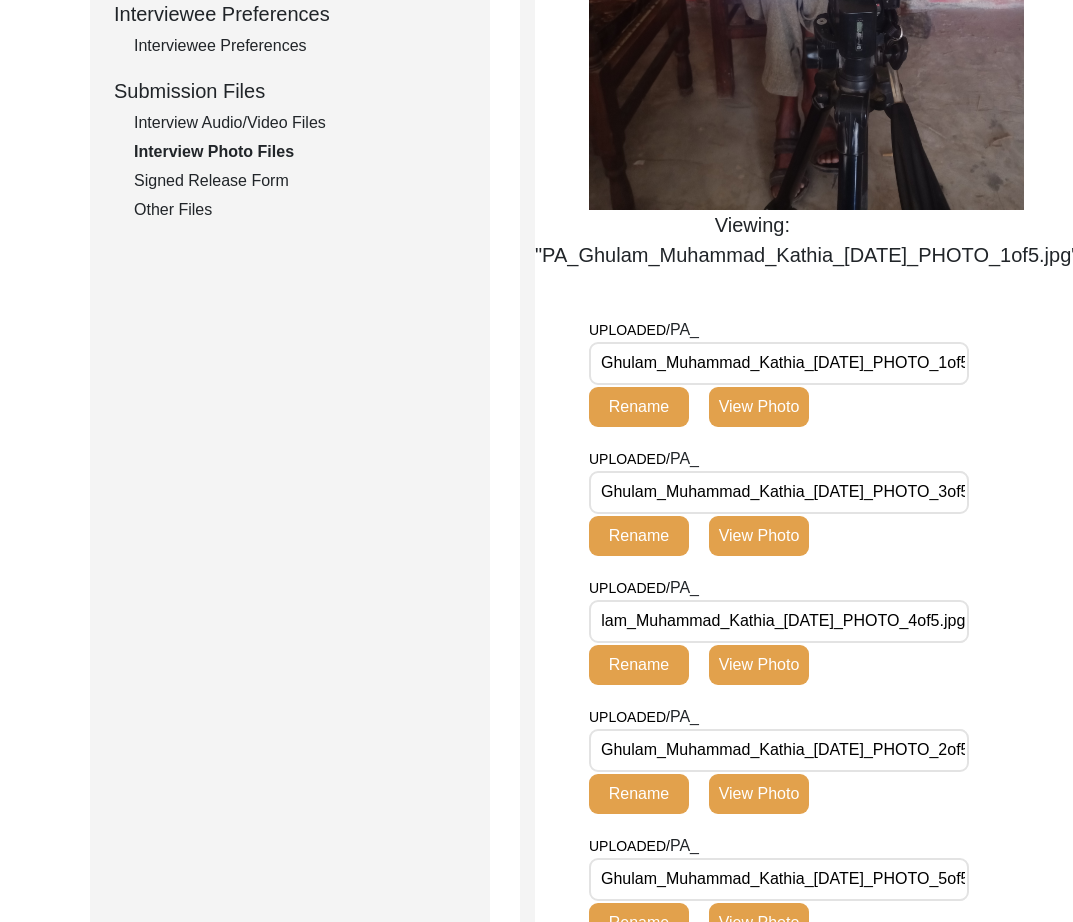 click on "Ghulam_Muhammad_Kathia_[DATE]_PHOTO_2of5.jpg" at bounding box center [779, 750] 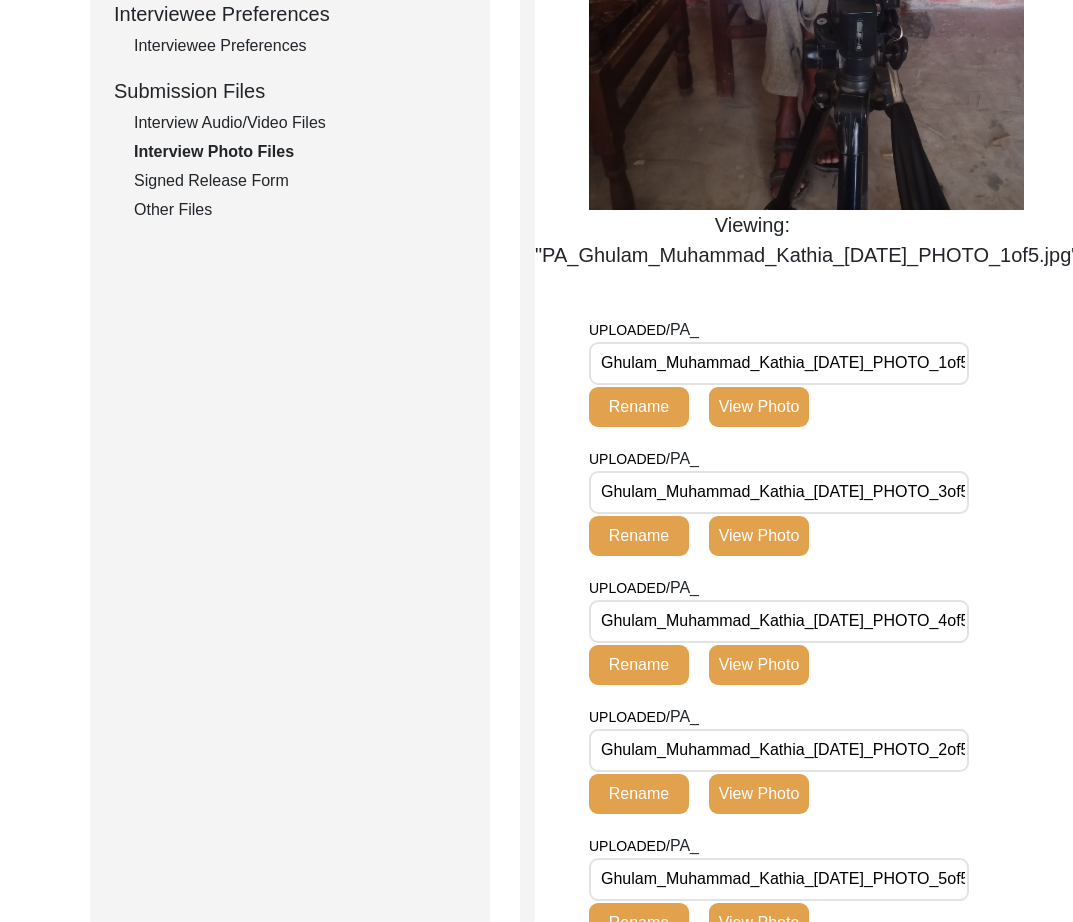 scroll, scrollTop: 0, scrollLeft: 61, axis: horizontal 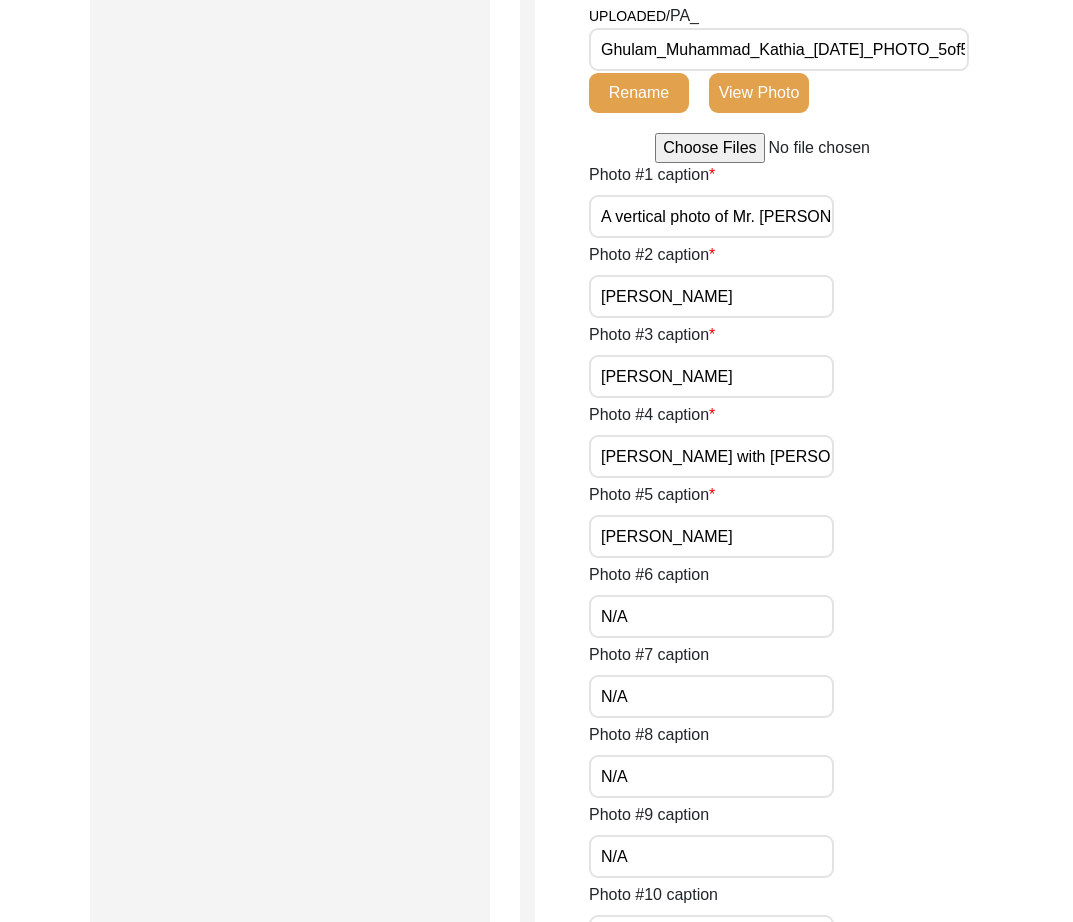 click on "[PERSON_NAME]" at bounding box center (711, 296) 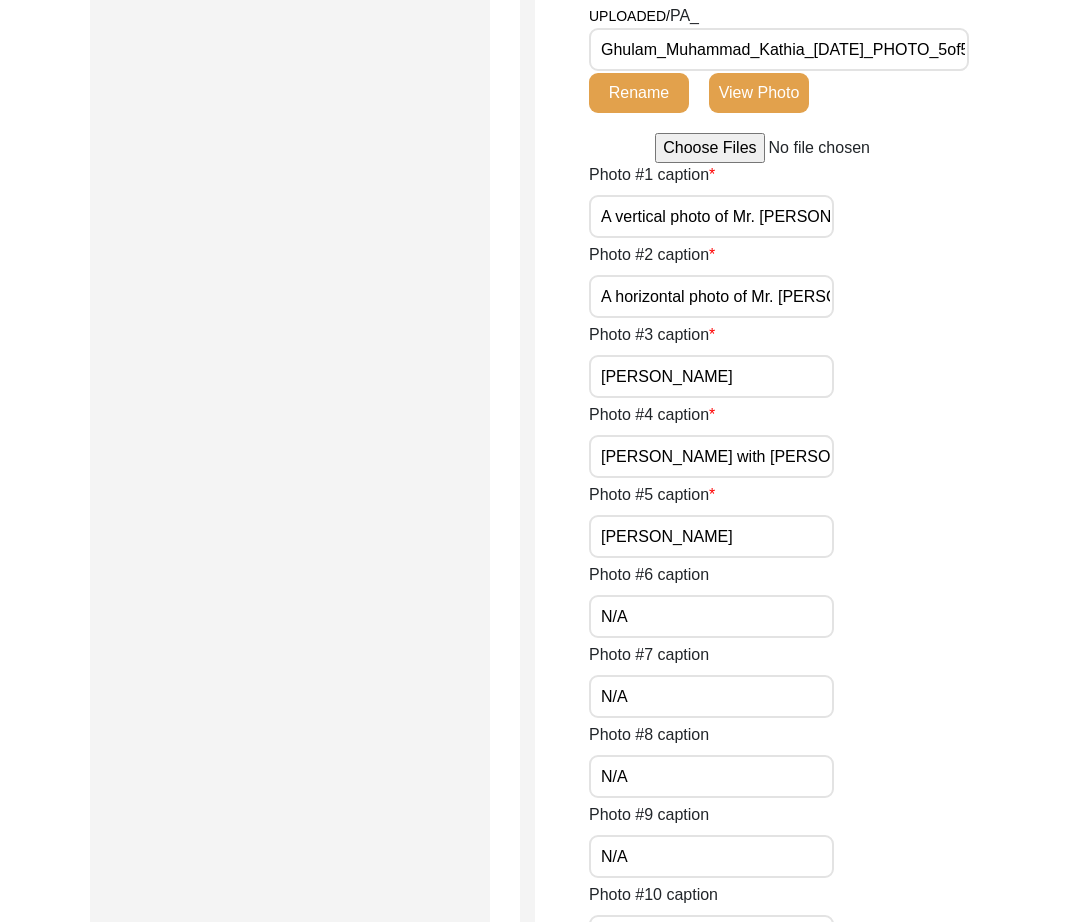 scroll, scrollTop: 0, scrollLeft: 185, axis: horizontal 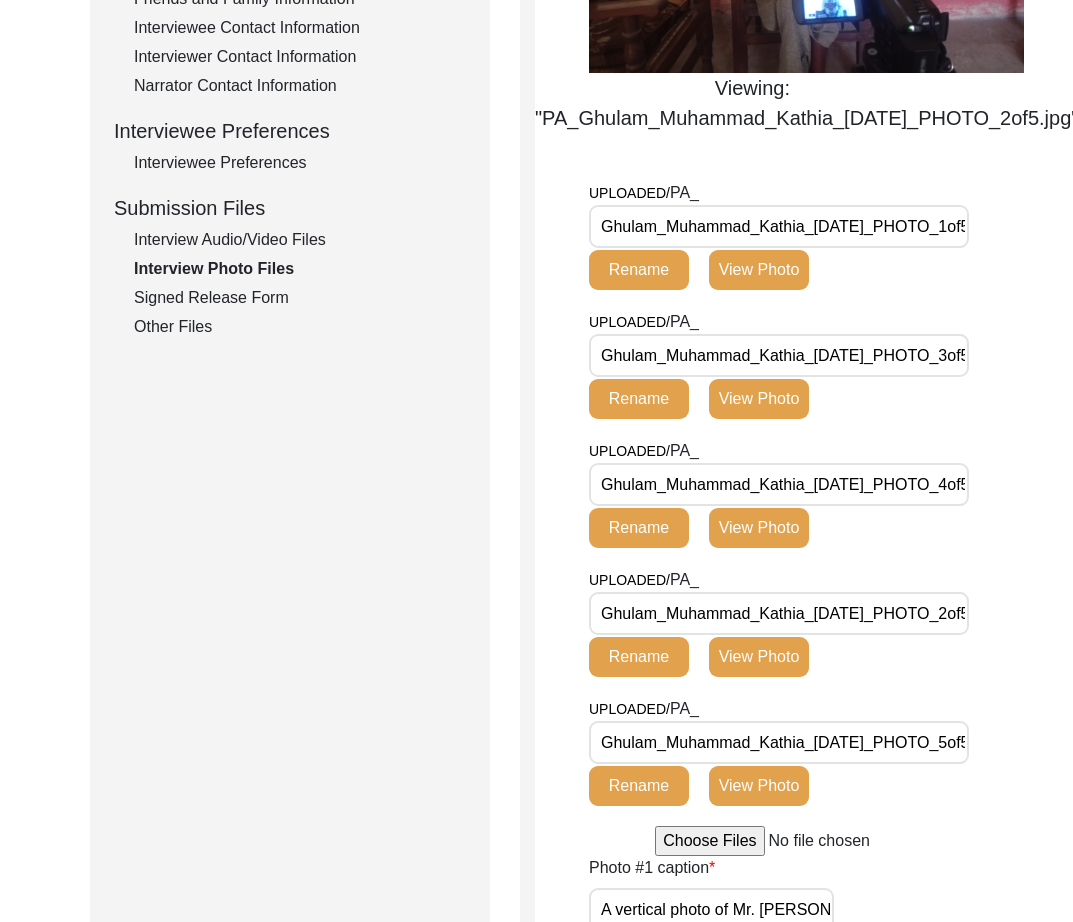 click on "Ghulam_Muhammad_Kathia_[DATE]_PHOTO_3of5.jpg" at bounding box center (779, 355) 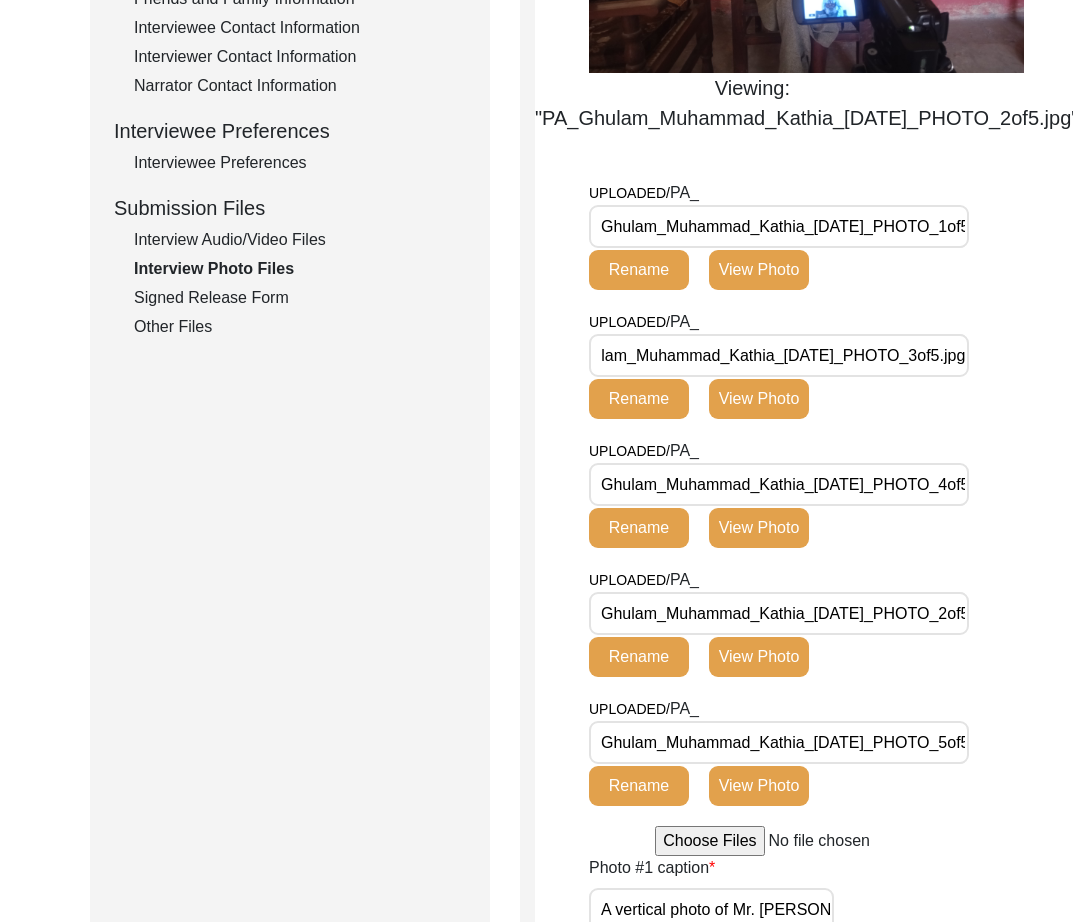 click on "View Photo" 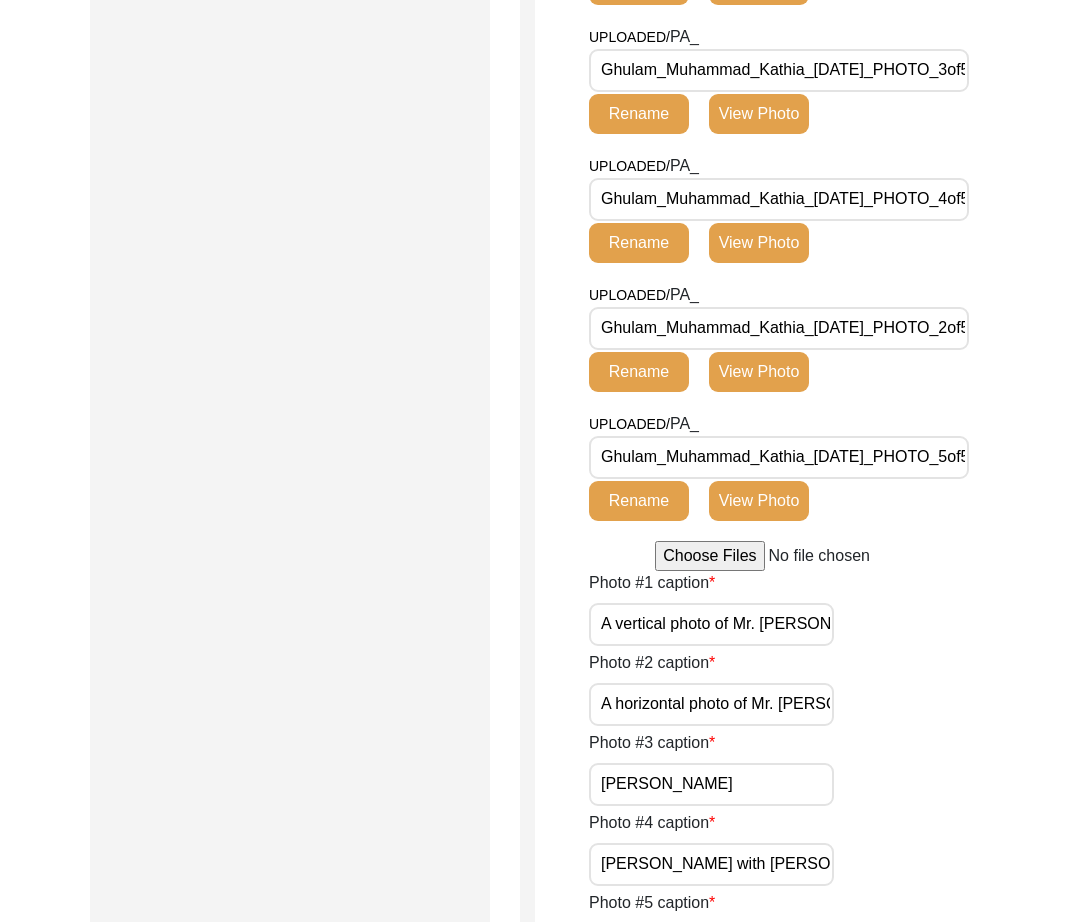 scroll, scrollTop: 1780, scrollLeft: 0, axis: vertical 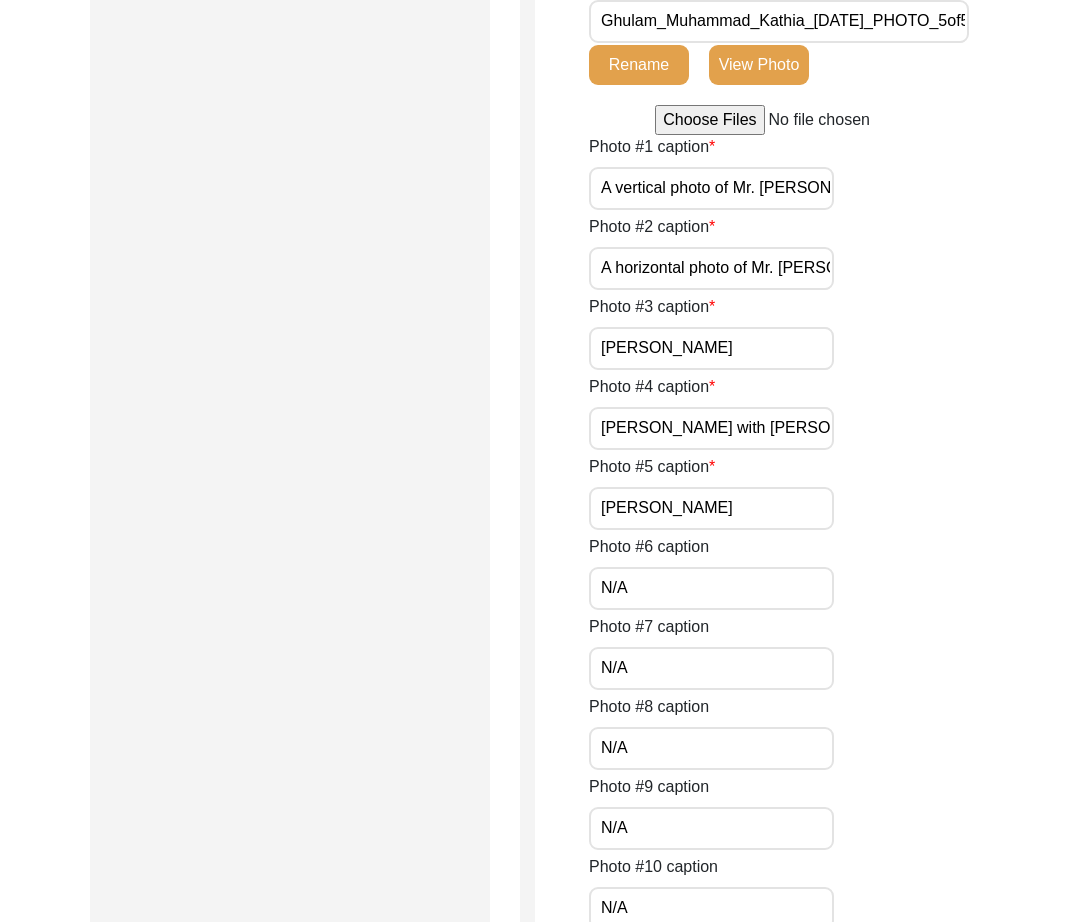 click on "[PERSON_NAME]" at bounding box center [711, 348] 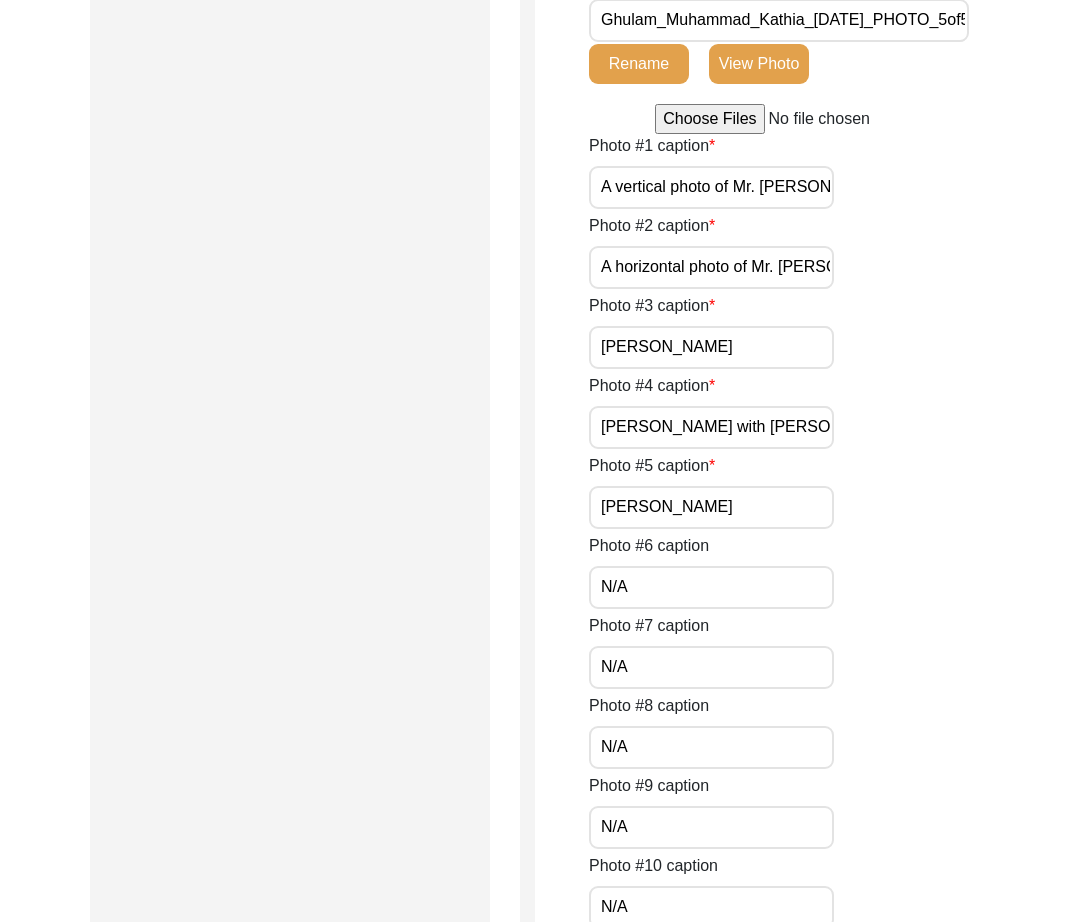 paste on "A photo of Mr. [PERSON_NAME] sitting down" 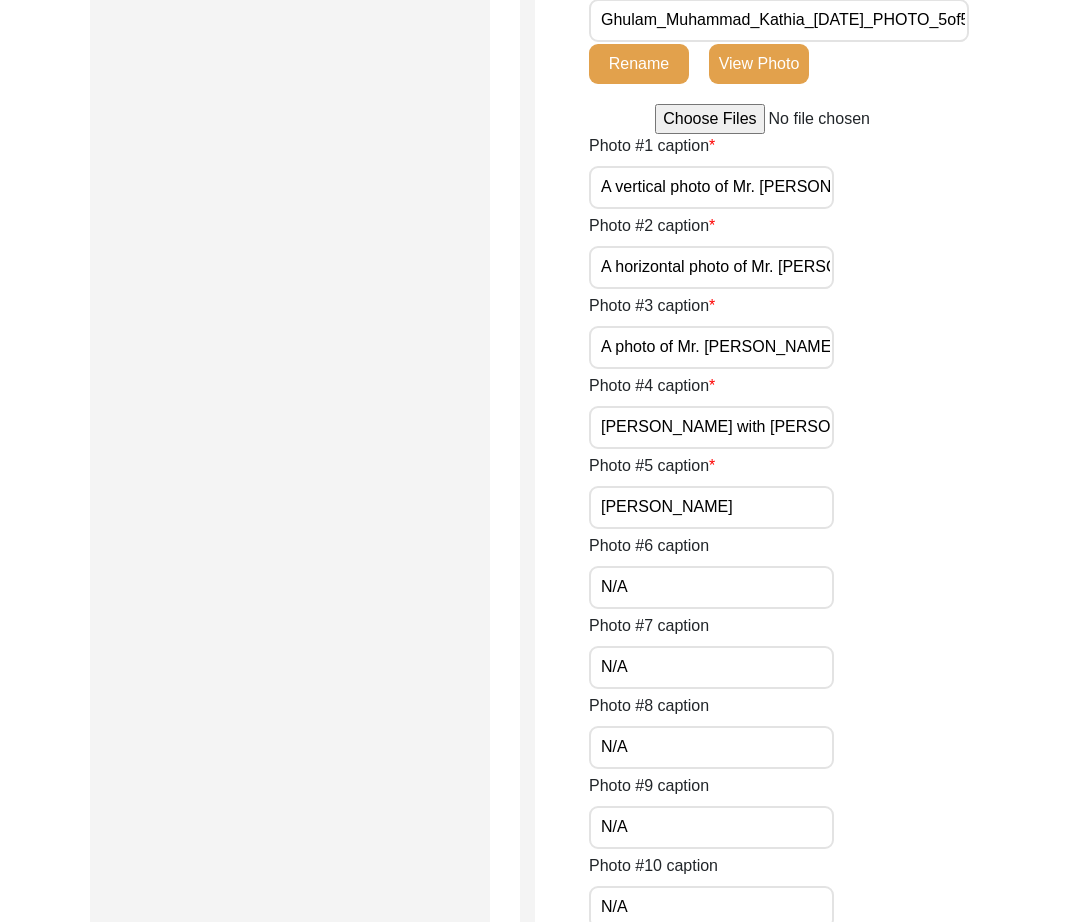 scroll, scrollTop: 0, scrollLeft: 63, axis: horizontal 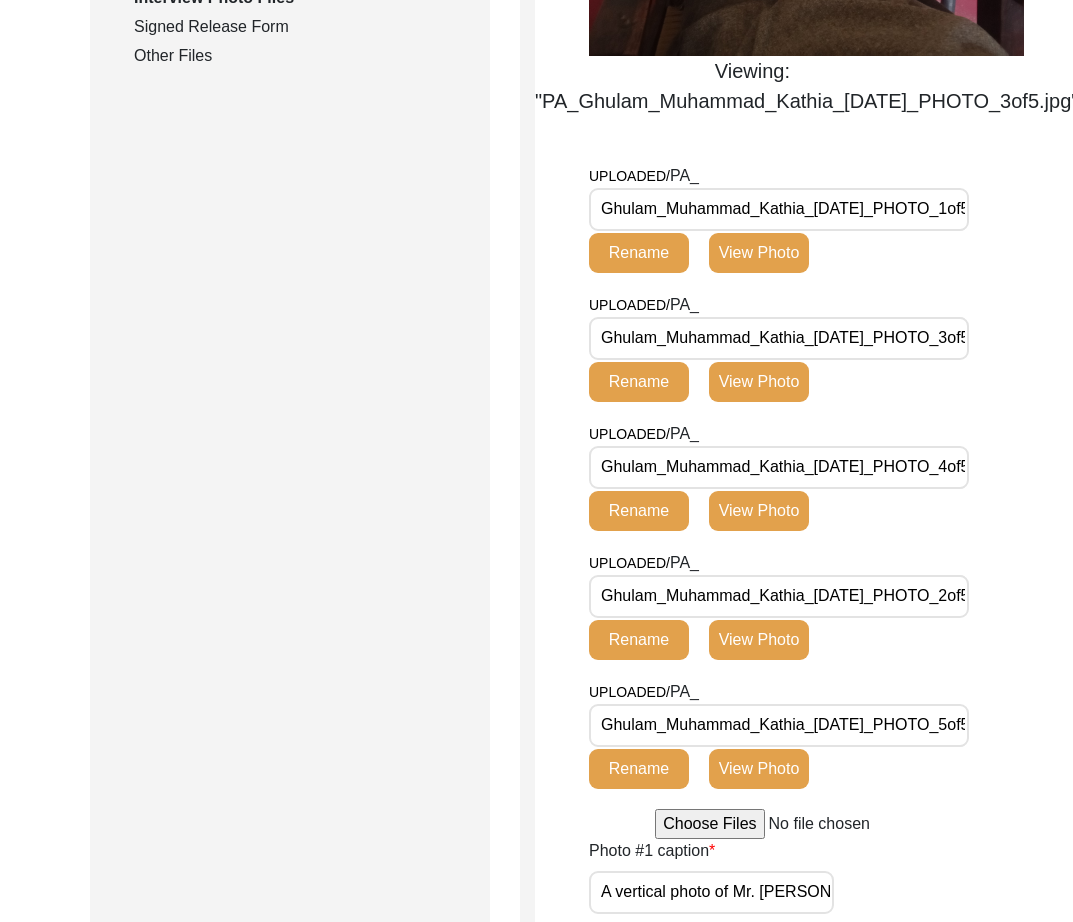 click on "Ghulam_Muhammad_Kathia_[DATE]_PHOTO_3of5.jpg" at bounding box center [779, 338] 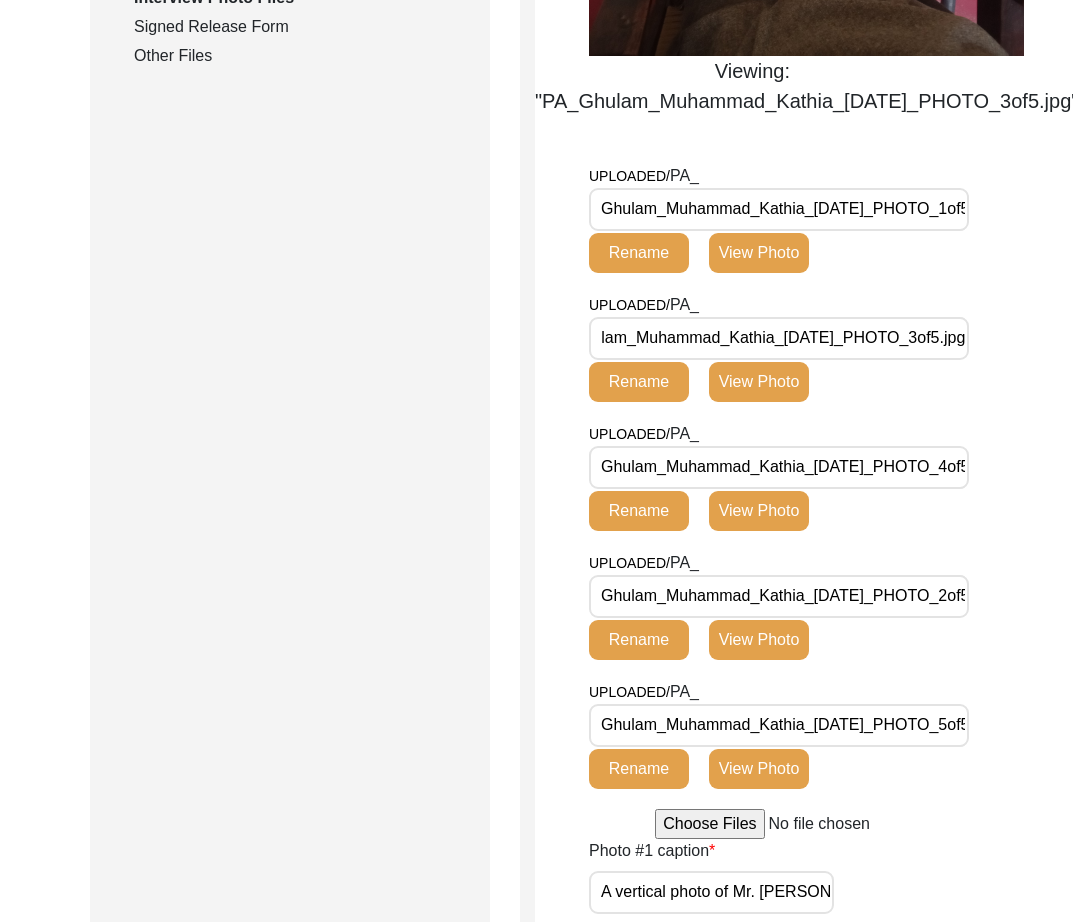 click on "Ghulam_Muhammad_Kathia_[DATE]_PHOTO_4of5.jpg" at bounding box center [779, 467] 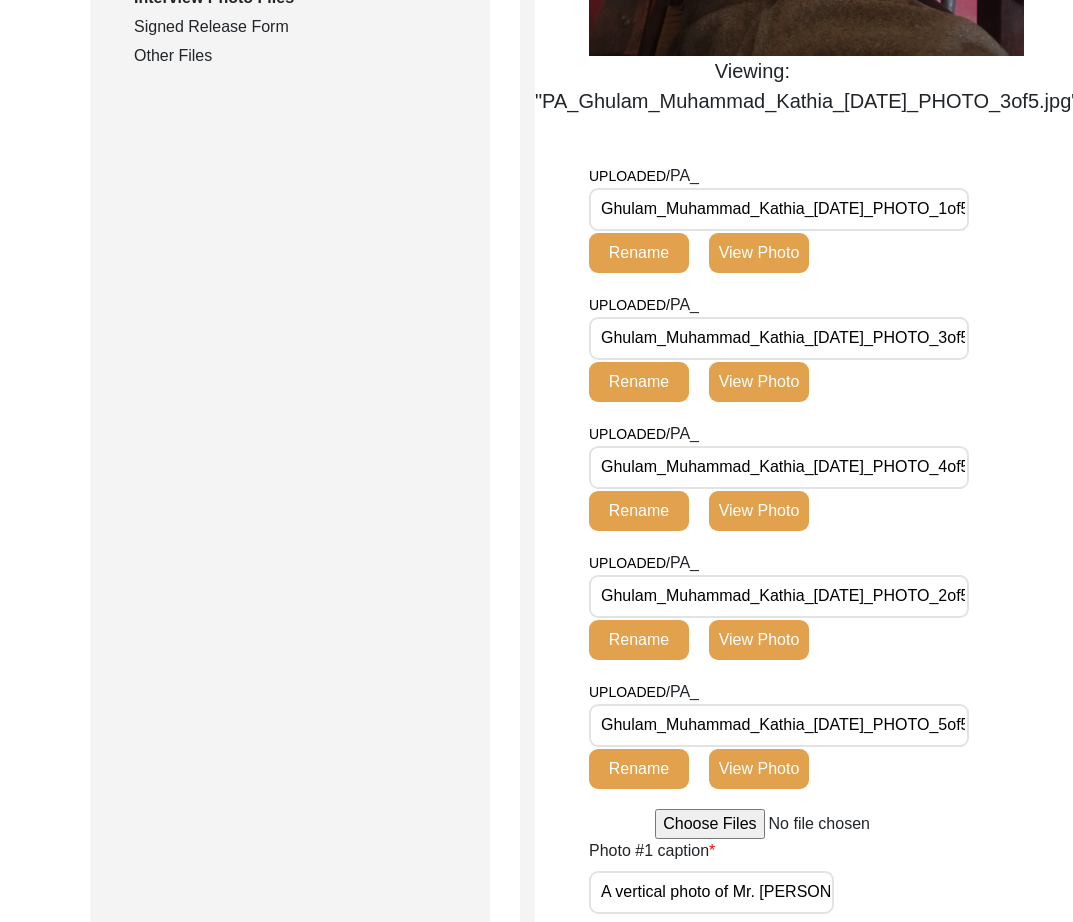 scroll, scrollTop: 0, scrollLeft: 61, axis: horizontal 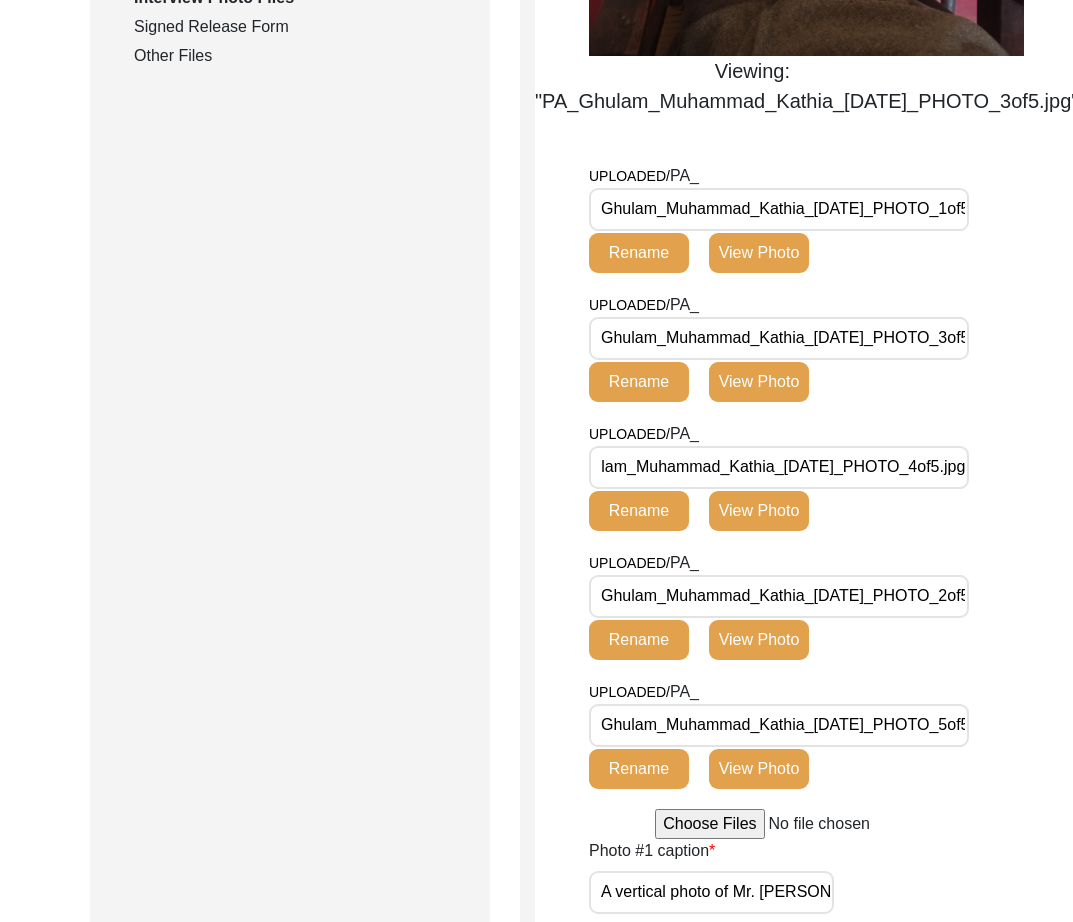 click on "View Photo" 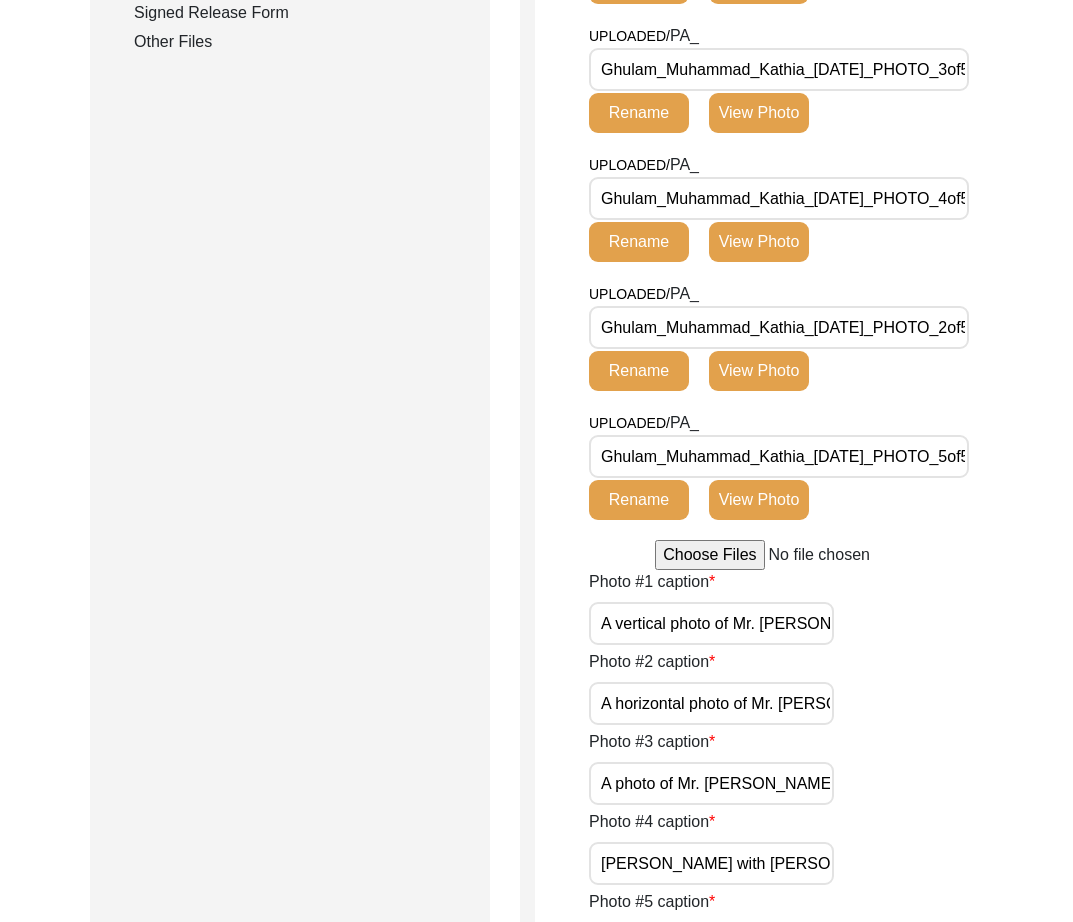 scroll, scrollTop: 1492, scrollLeft: 0, axis: vertical 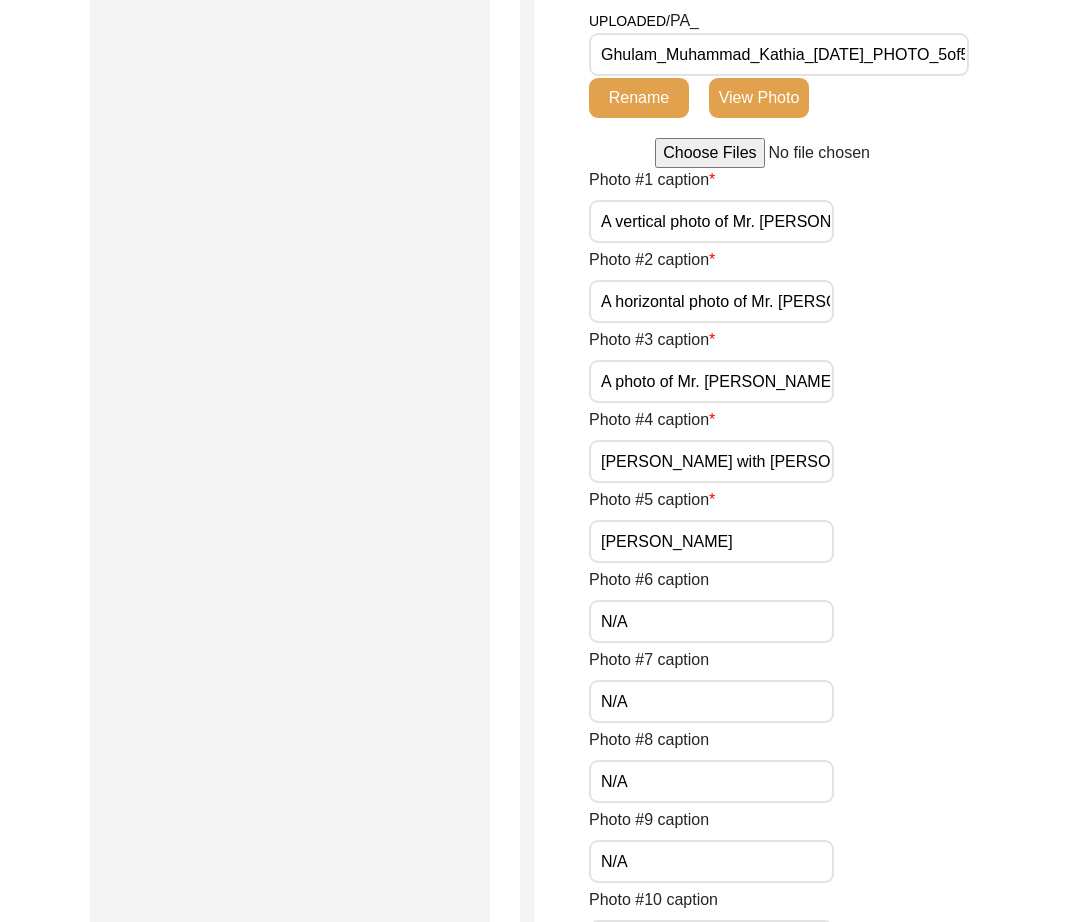 click on "[PERSON_NAME] with [PERSON_NAME]" at bounding box center [711, 461] 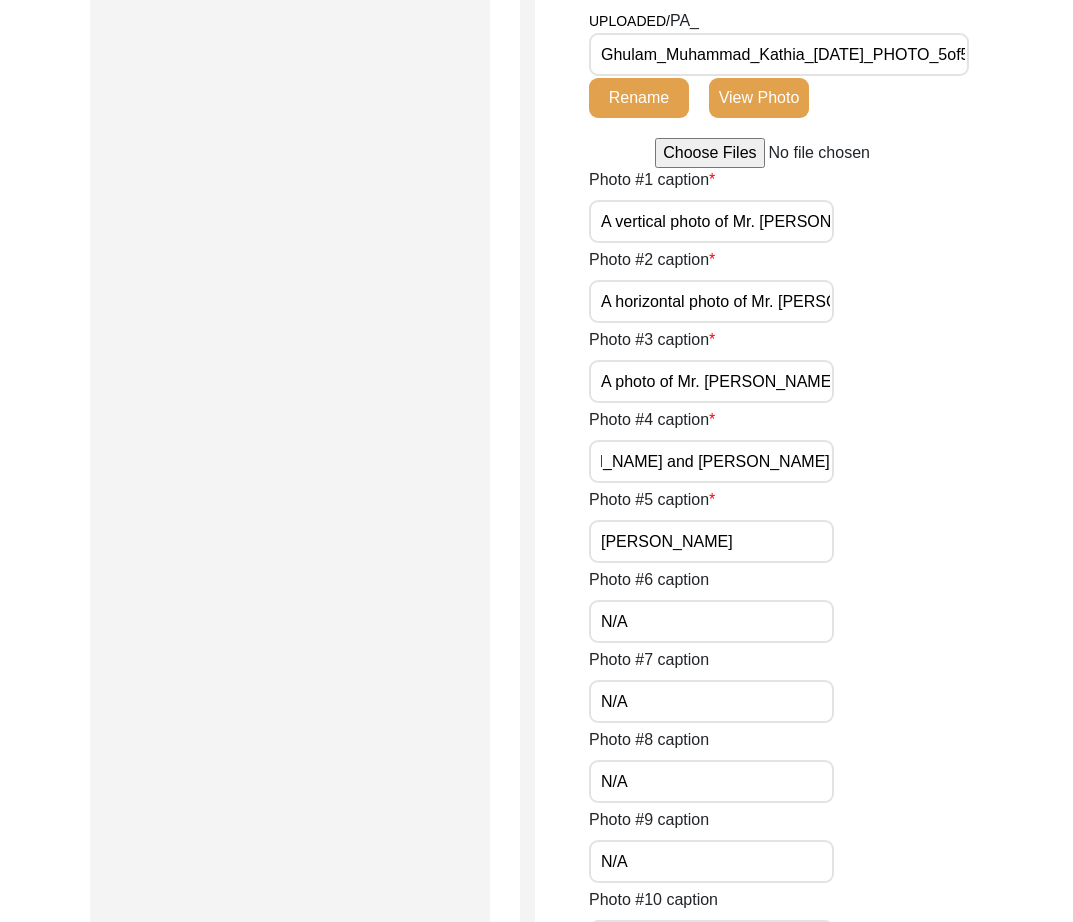 scroll, scrollTop: 0, scrollLeft: 0, axis: both 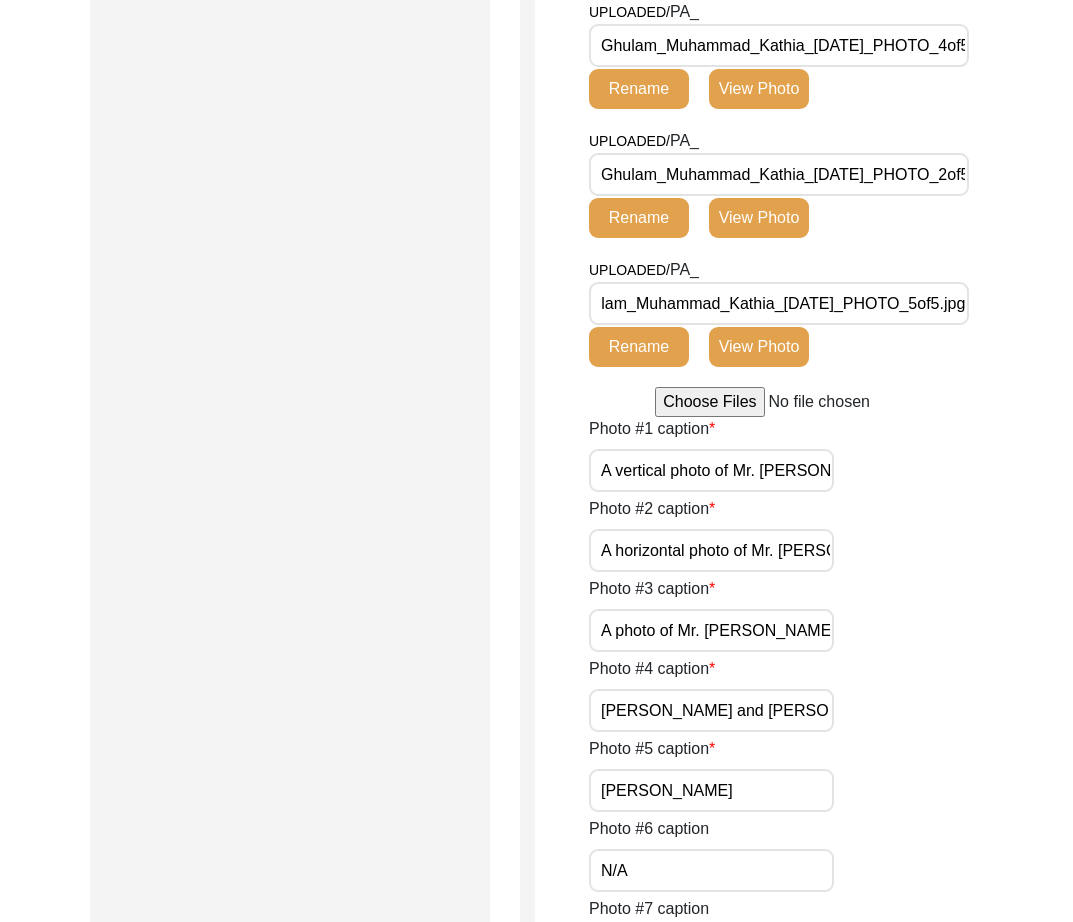 click on "Ghulam_Muhammad_Kathia_[DATE]_PHOTO_5of5.jpg" at bounding box center [779, 303] 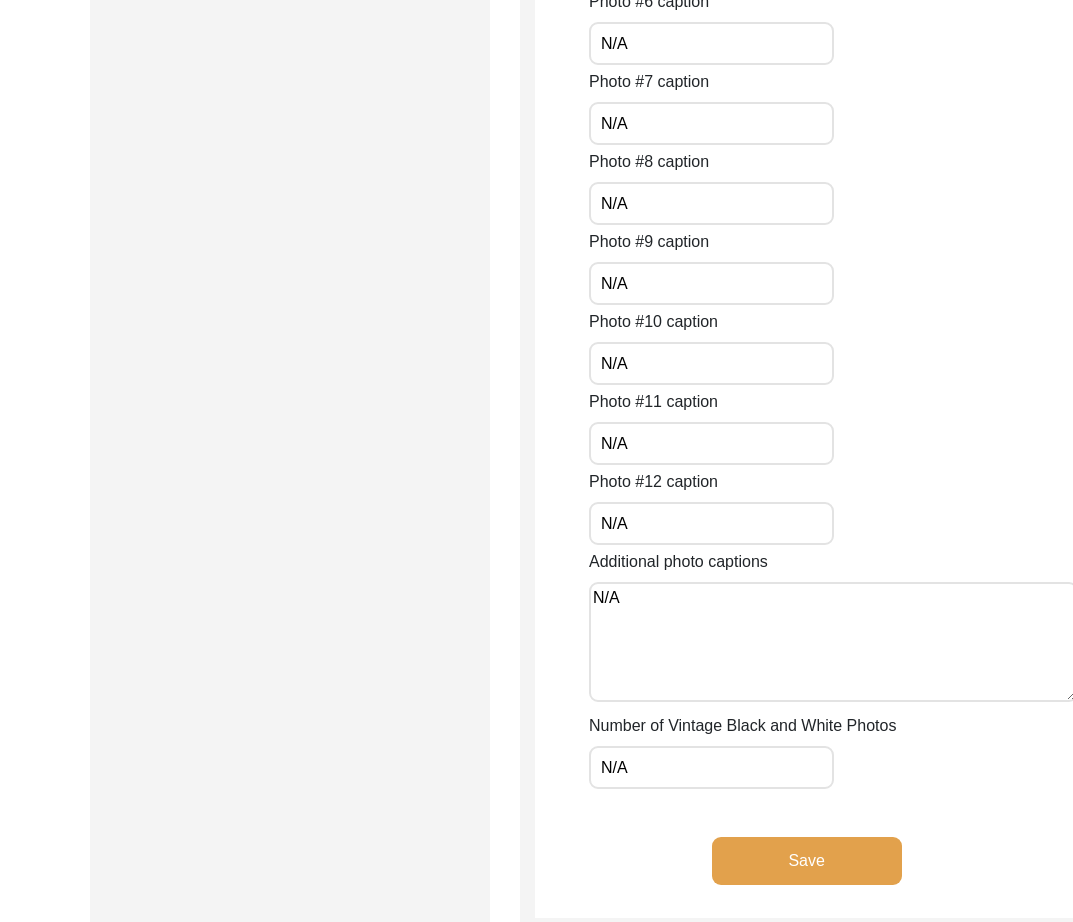 scroll, scrollTop: 1778, scrollLeft: 0, axis: vertical 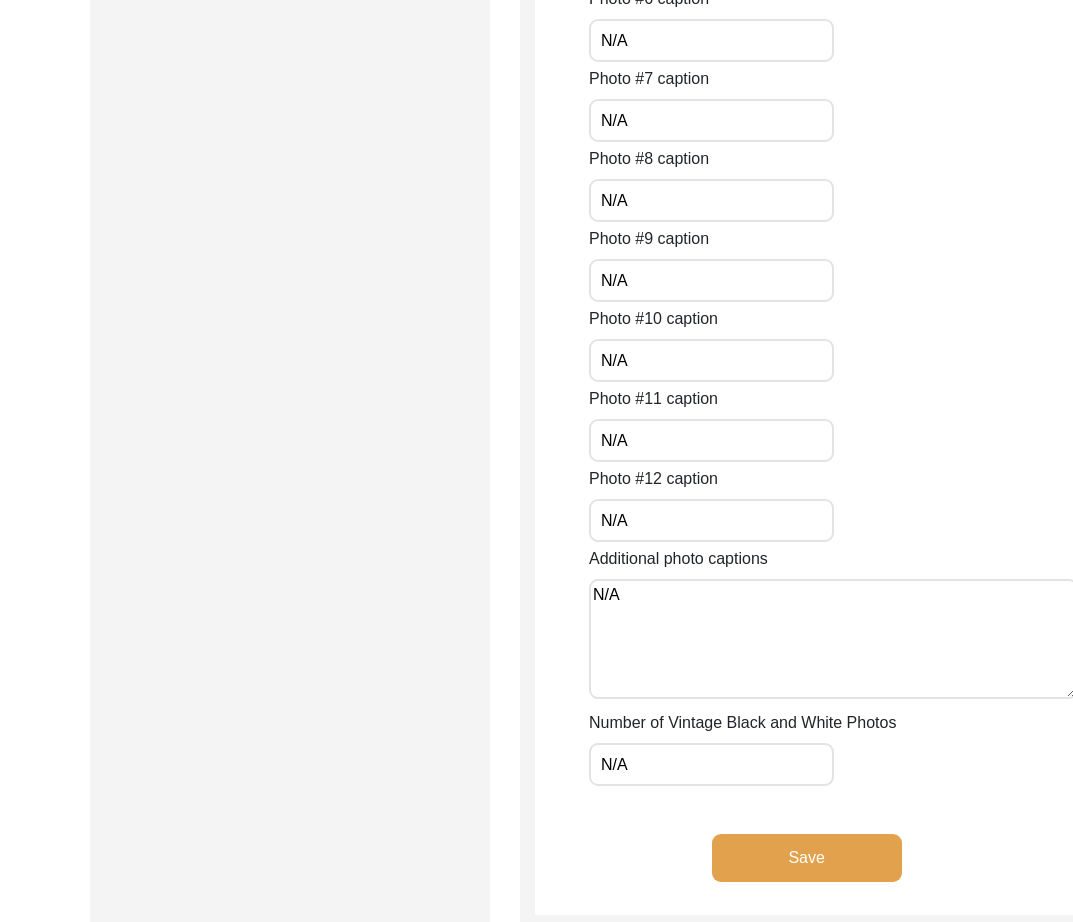 click on "[PERSON_NAME]" at bounding box center [711, -40] 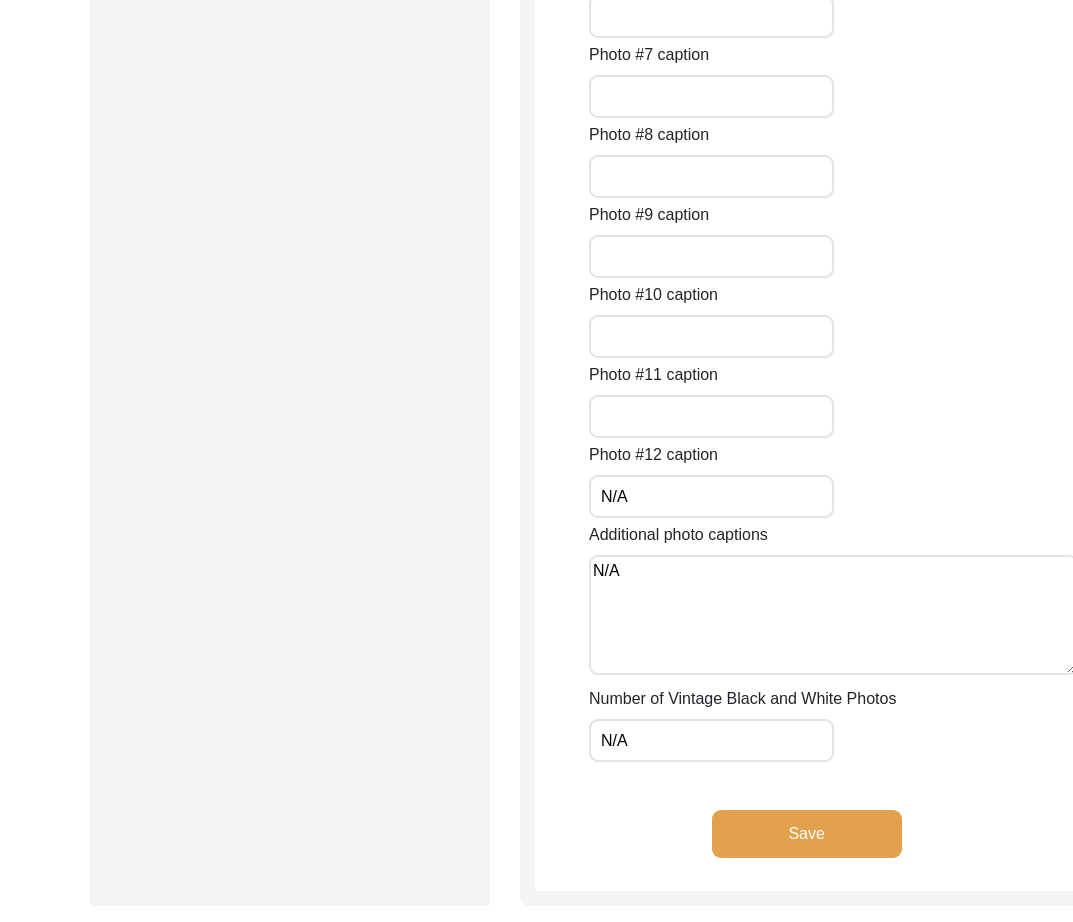 scroll, scrollTop: 2321, scrollLeft: 0, axis: vertical 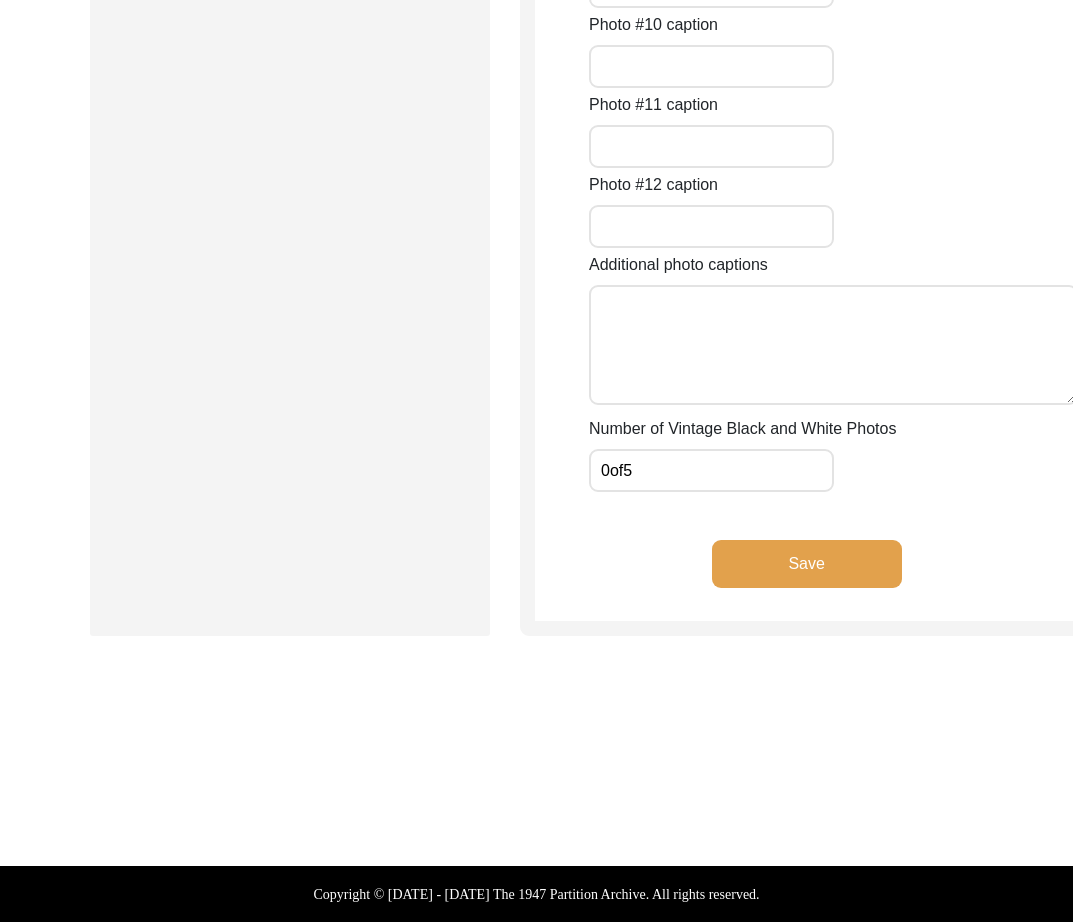 click on "Save" 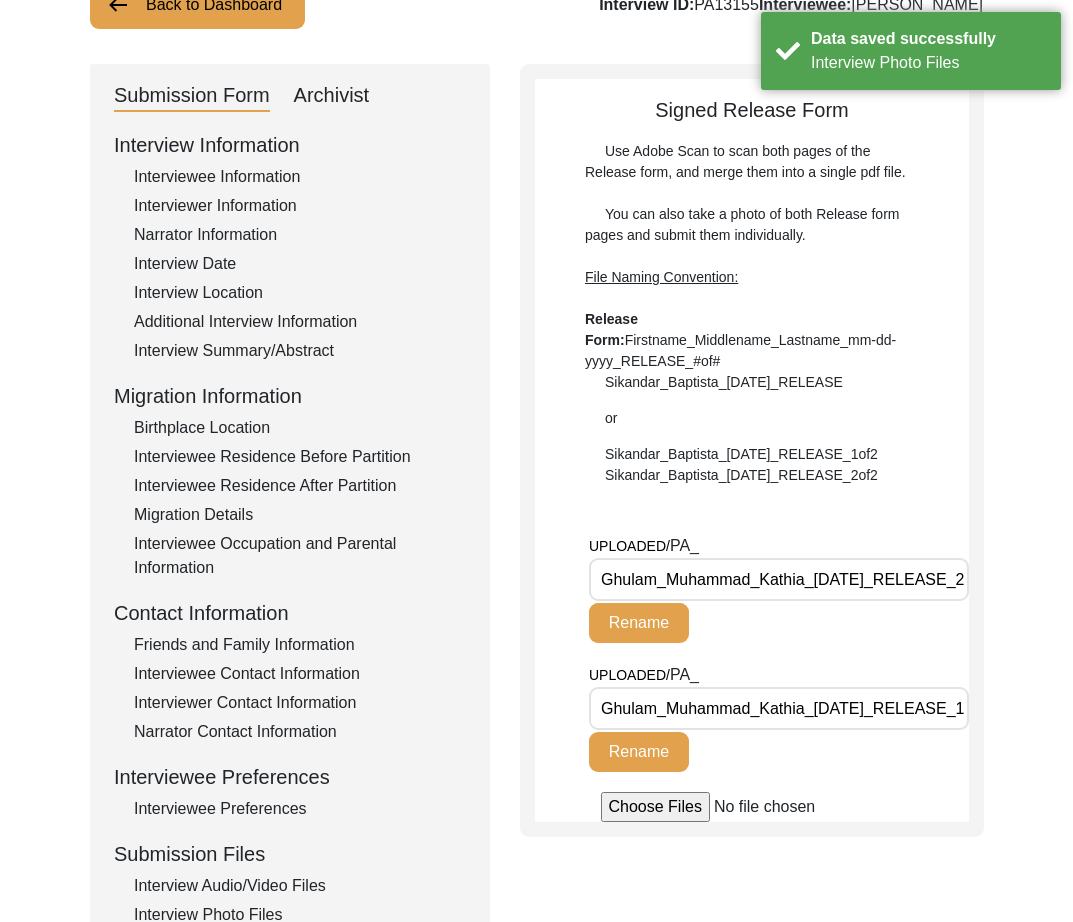 scroll, scrollTop: 169, scrollLeft: 0, axis: vertical 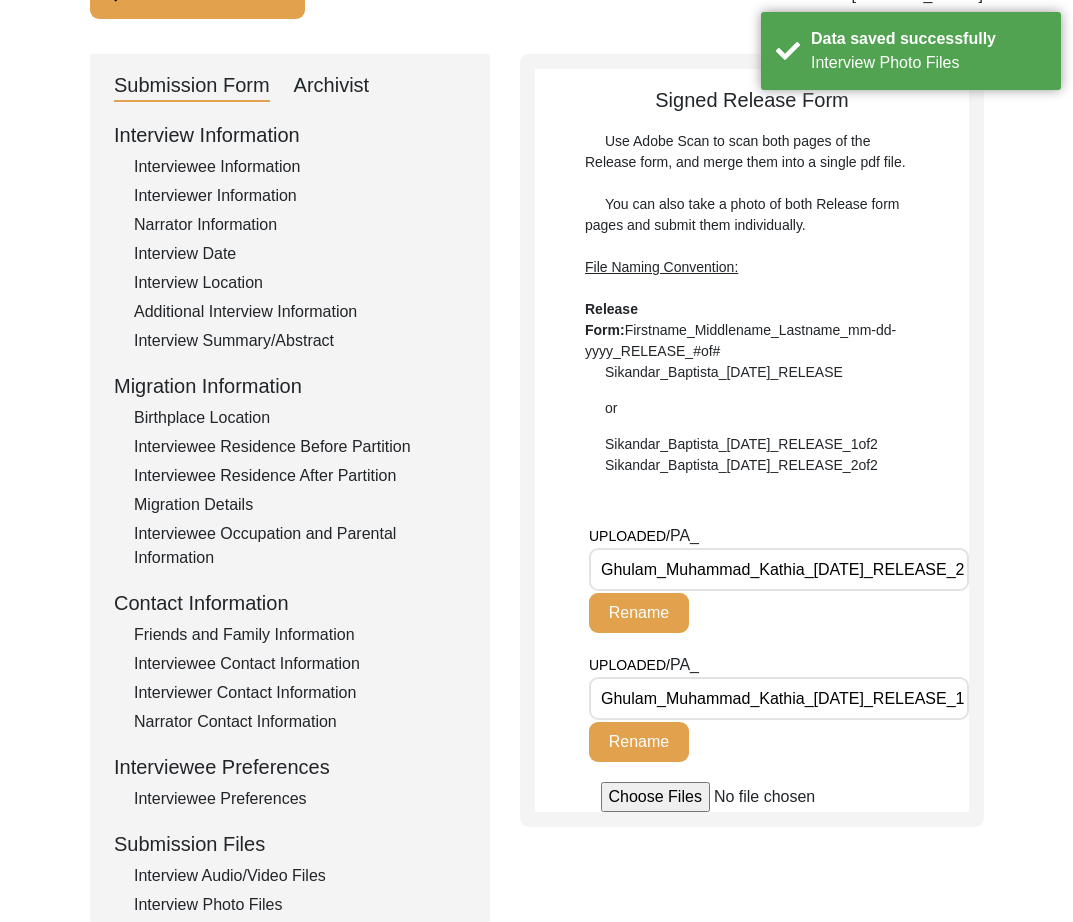 click on "Ghulam_Muhammad_Kathia_[DATE]_RELEASE_2of2.jpg" at bounding box center [779, 569] 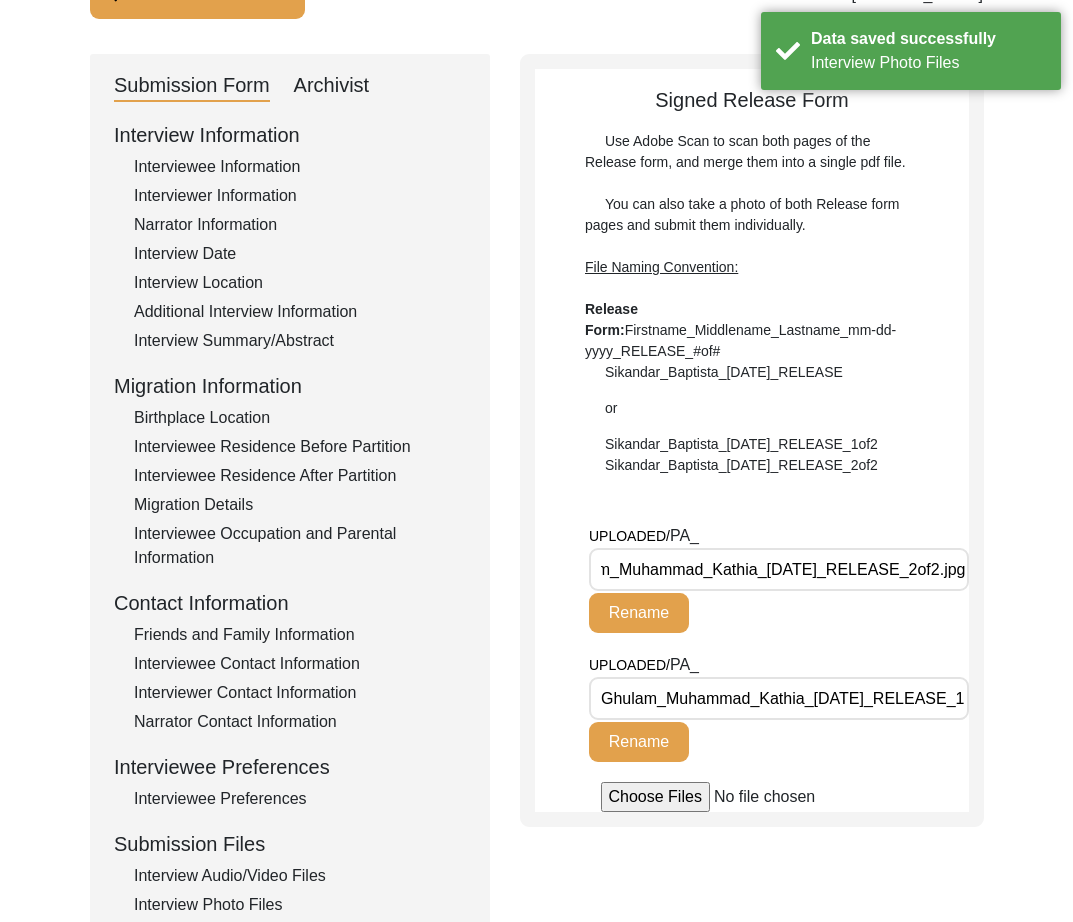 scroll, scrollTop: 0, scrollLeft: 0, axis: both 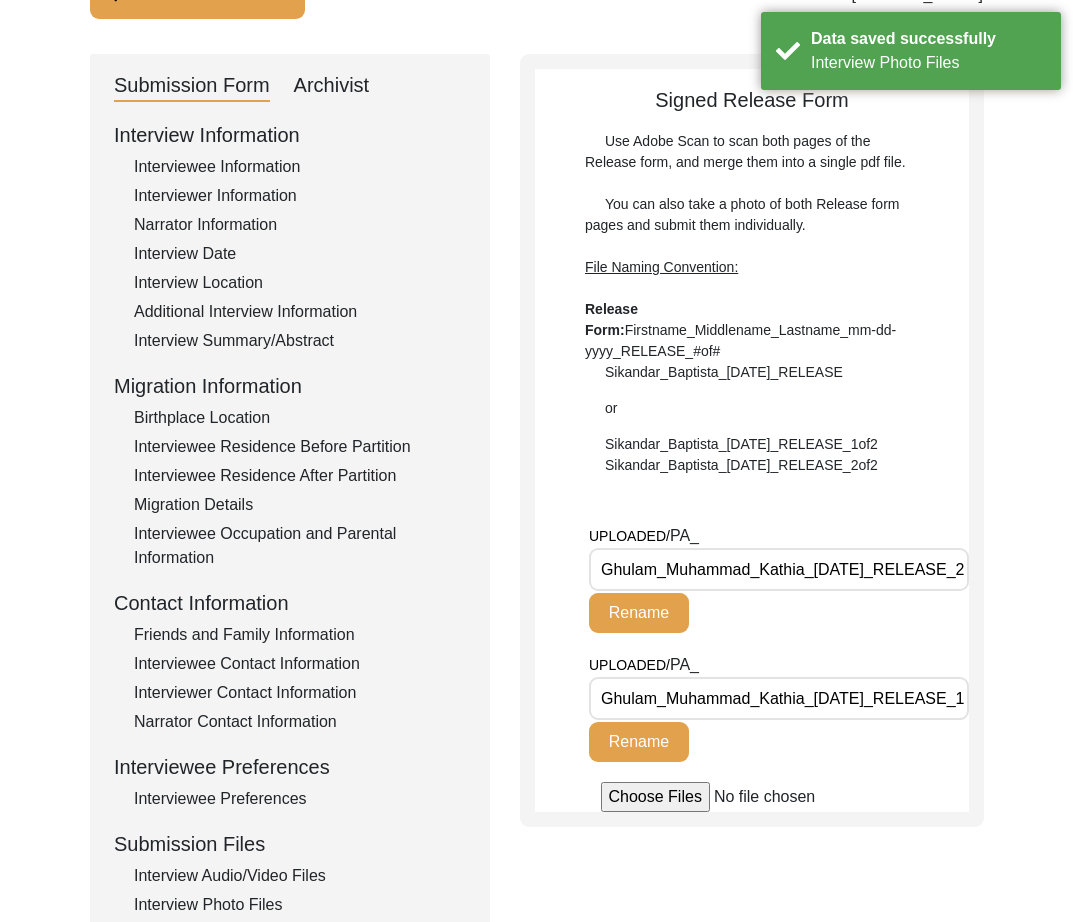 click on "Ghulam_Muhammad_Kathia_[DATE]_RELEASE_1of2.jpg" at bounding box center [779, 698] 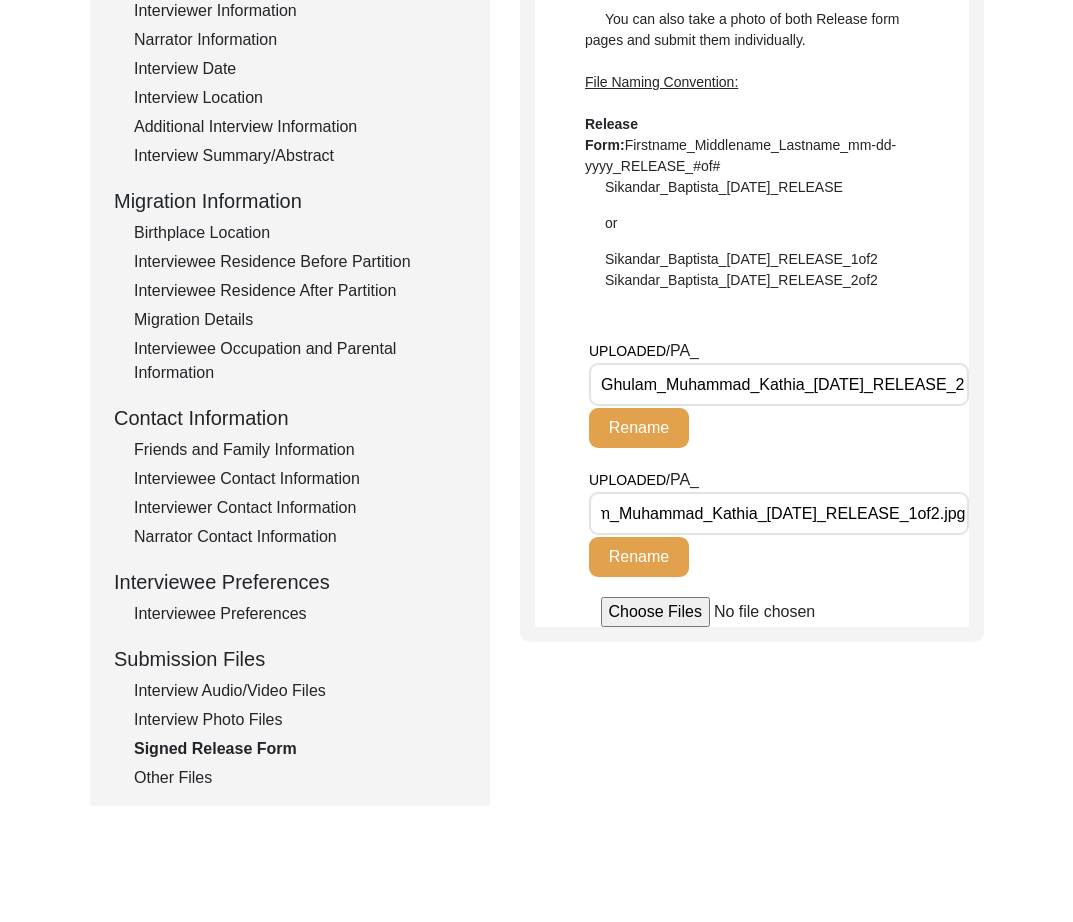 scroll, scrollTop: 369, scrollLeft: 0, axis: vertical 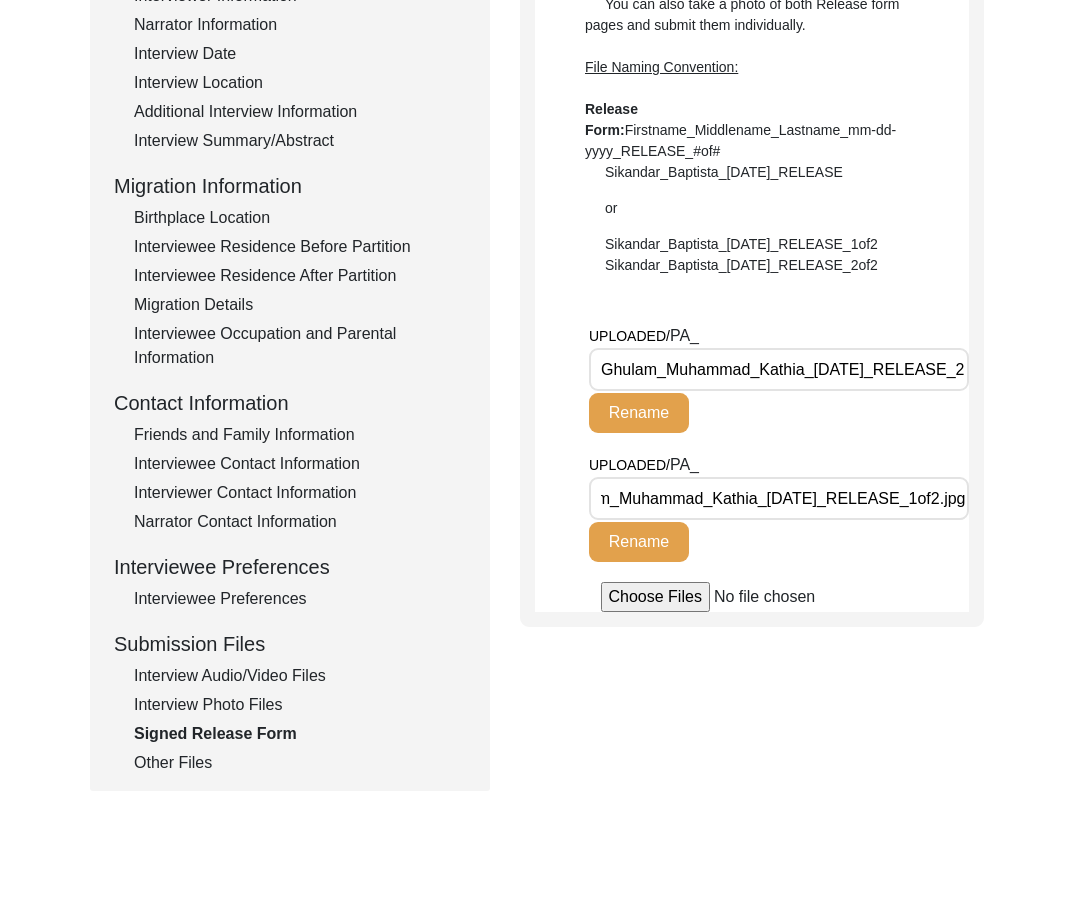 click on "Ghulam_Muhammad_Kathia_[DATE]_RELEASE_2of2.jpg" at bounding box center (779, 369) 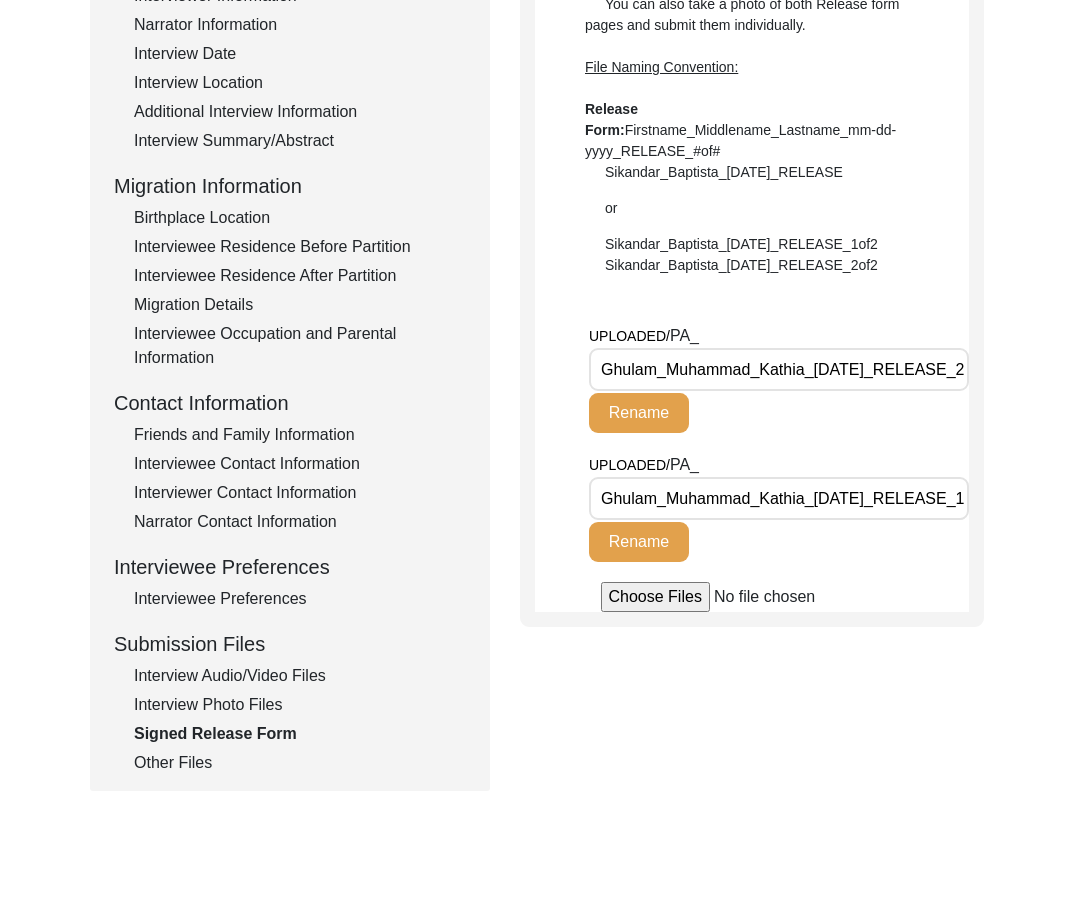 scroll, scrollTop: 0, scrollLeft: 79, axis: horizontal 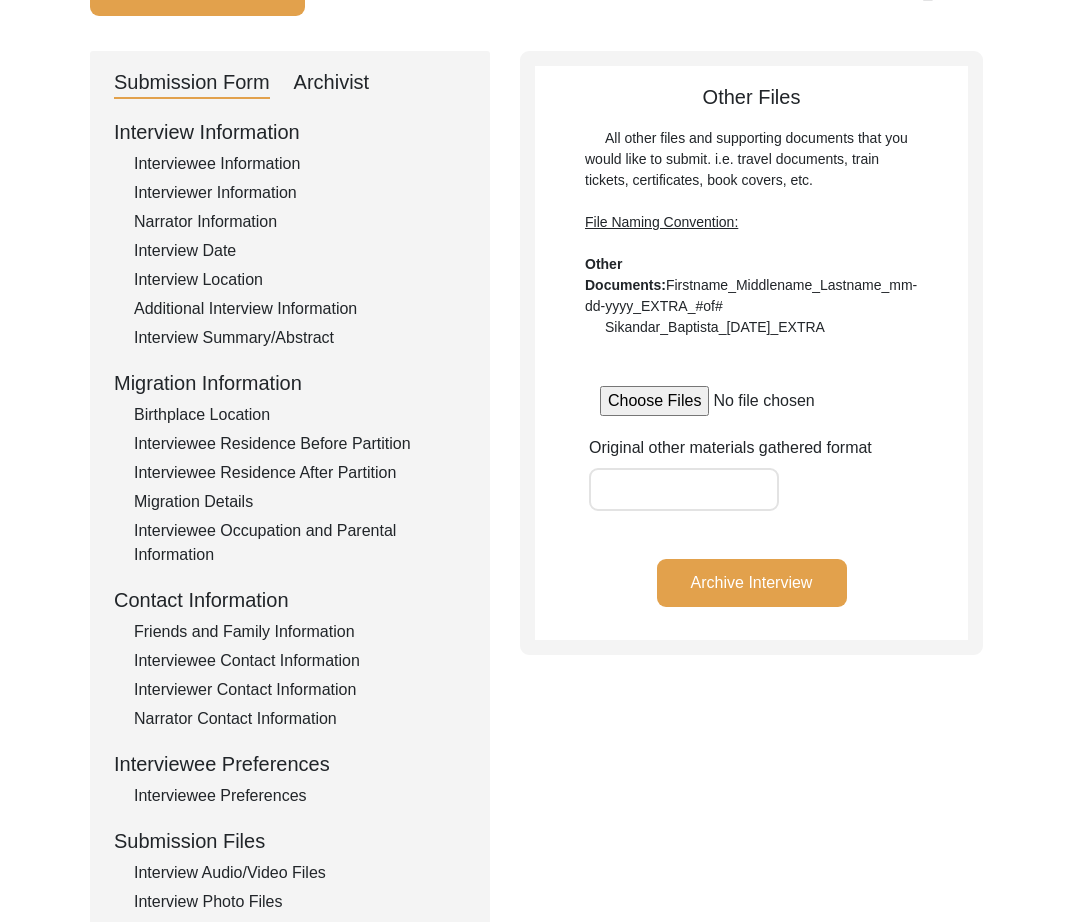 click on "Interviewee Information" 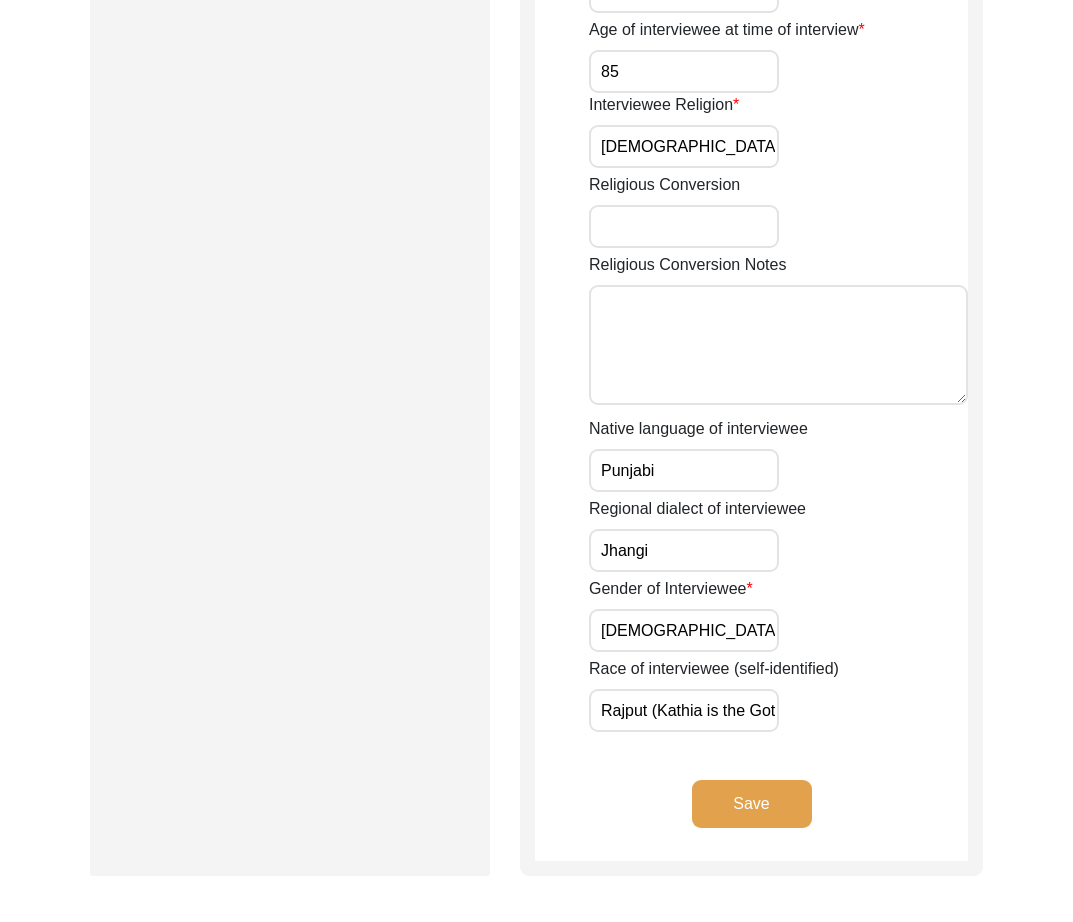 scroll, scrollTop: 1417, scrollLeft: 0, axis: vertical 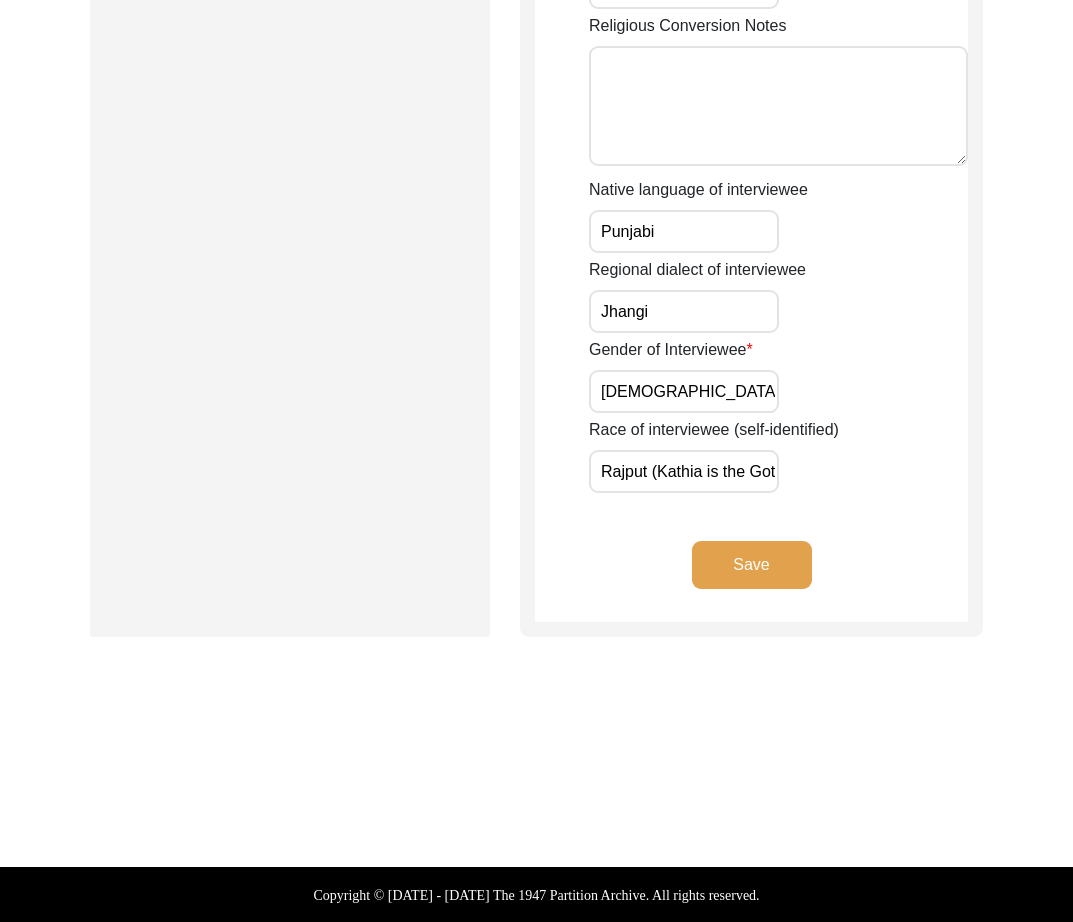 click on "Rajput (Kathia is the Gotra)" at bounding box center [684, 471] 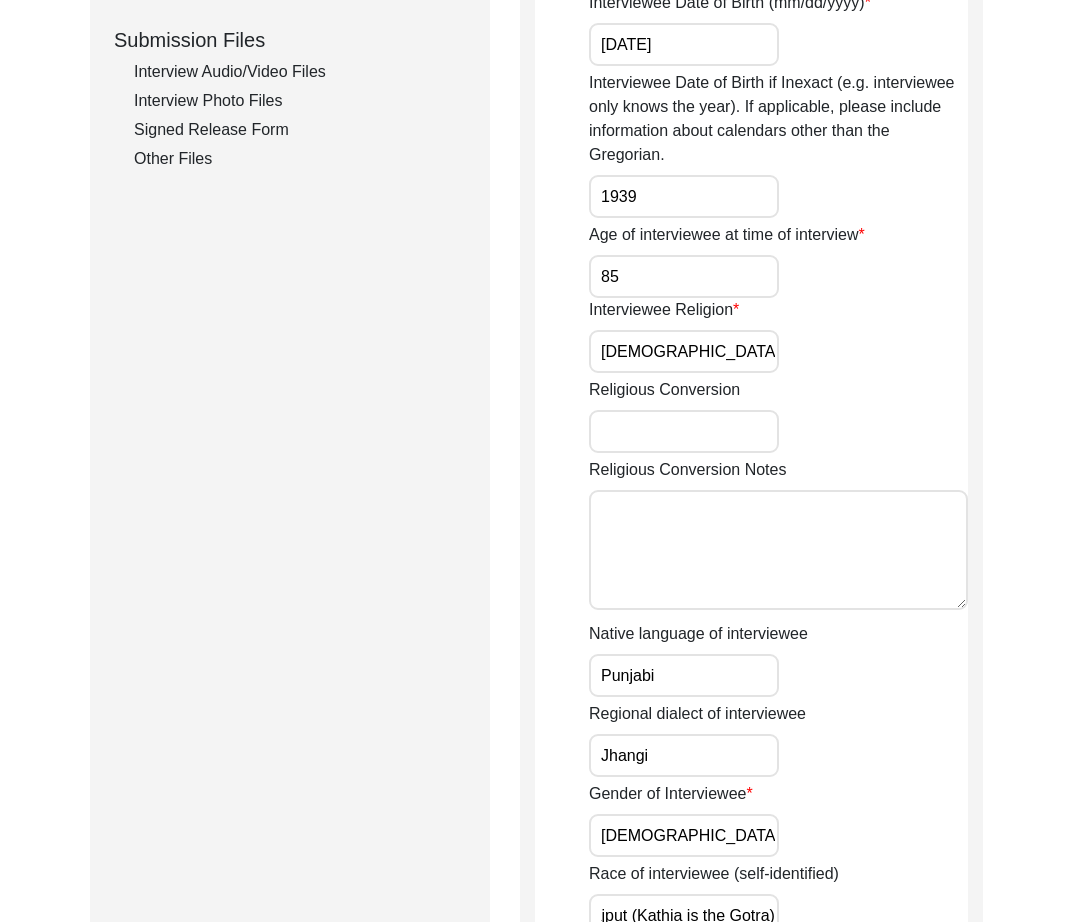 scroll, scrollTop: 0, scrollLeft: 0, axis: both 